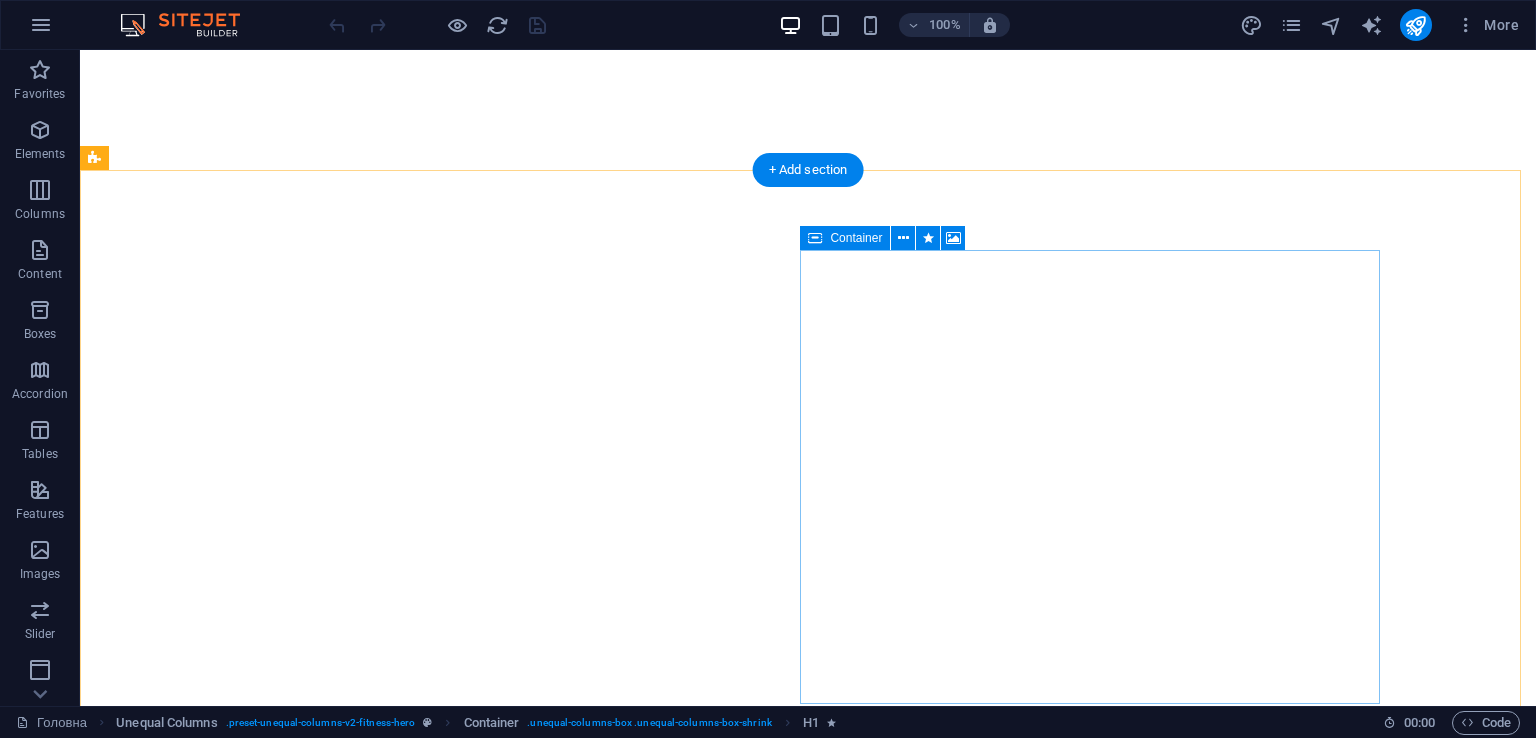 scroll, scrollTop: 0, scrollLeft: 0, axis: both 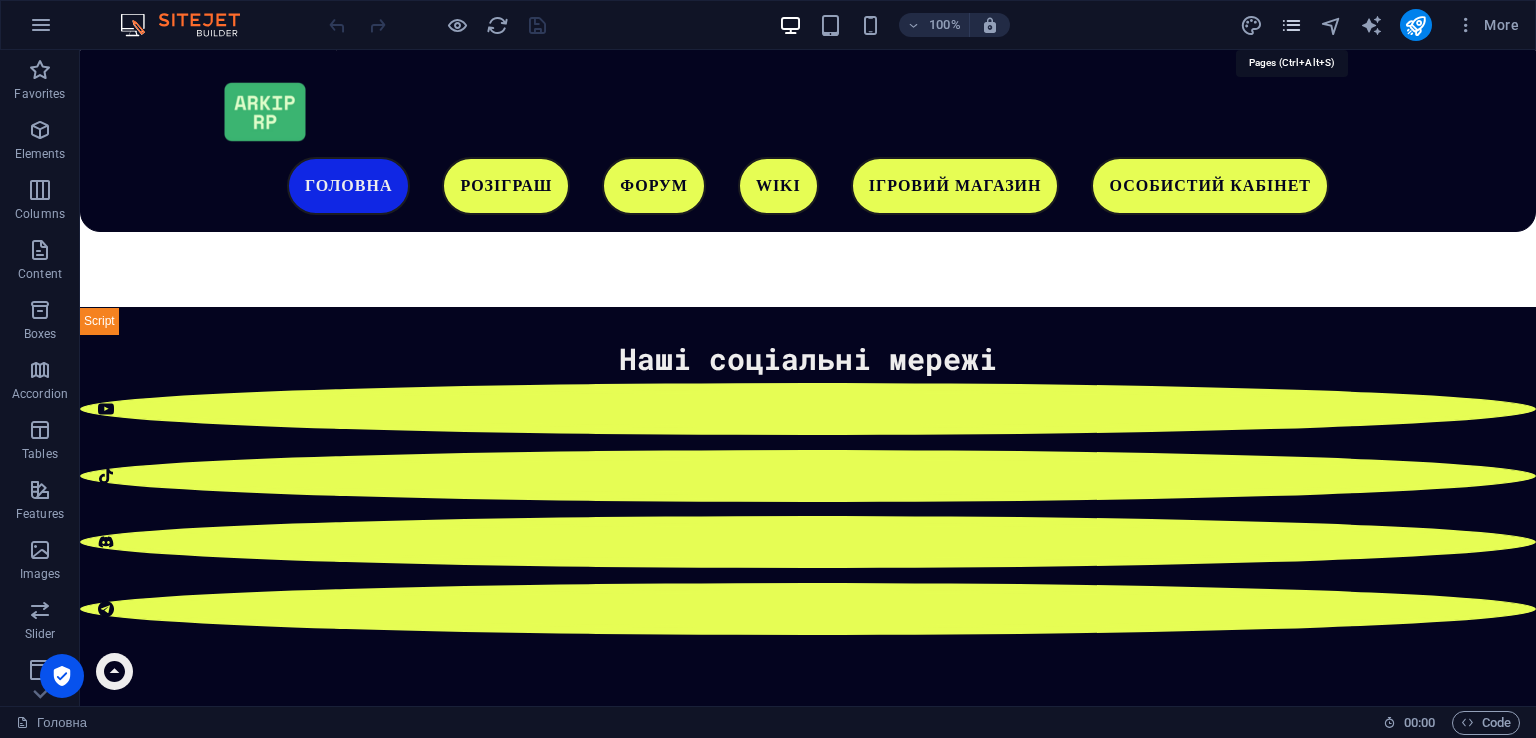 click at bounding box center (1291, 25) 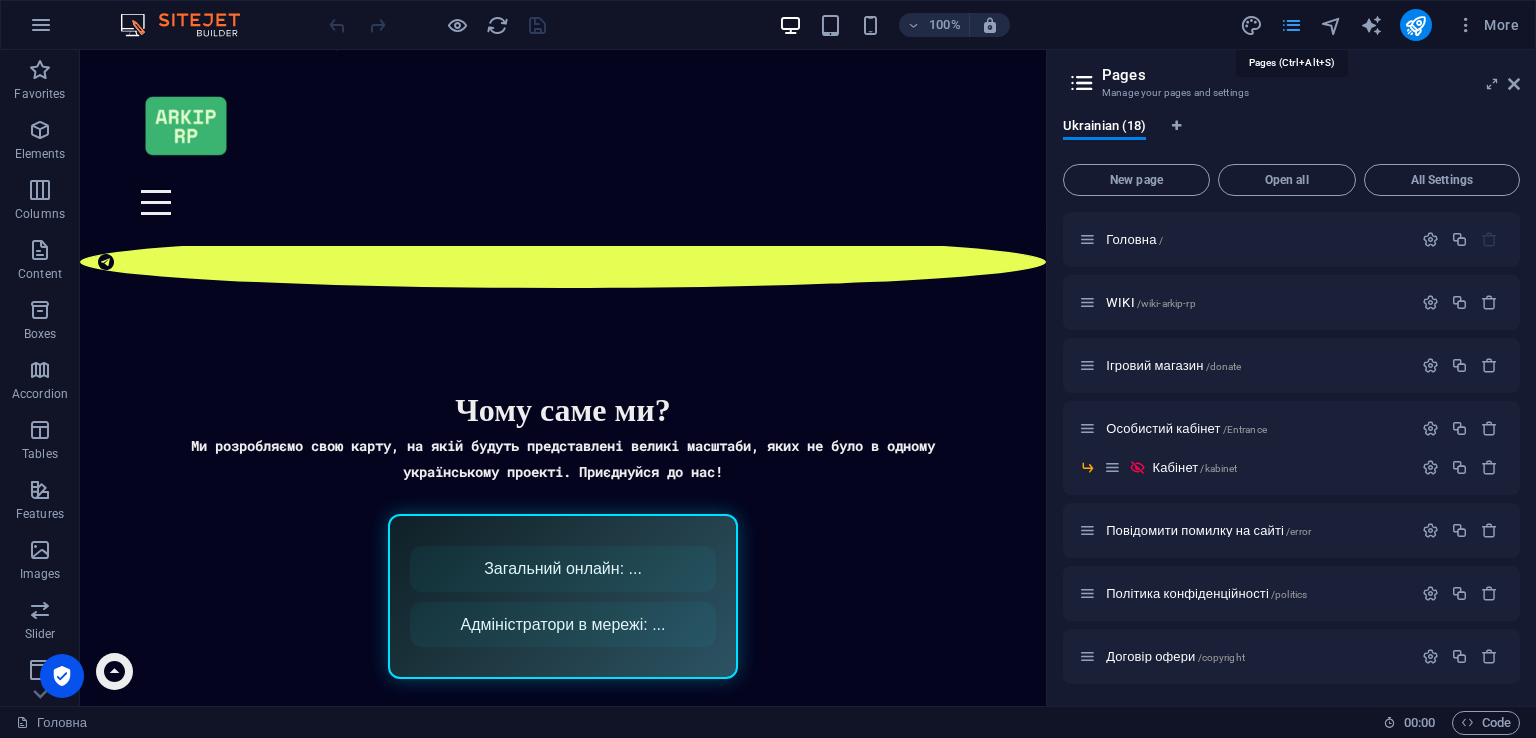 scroll, scrollTop: 916, scrollLeft: 0, axis: vertical 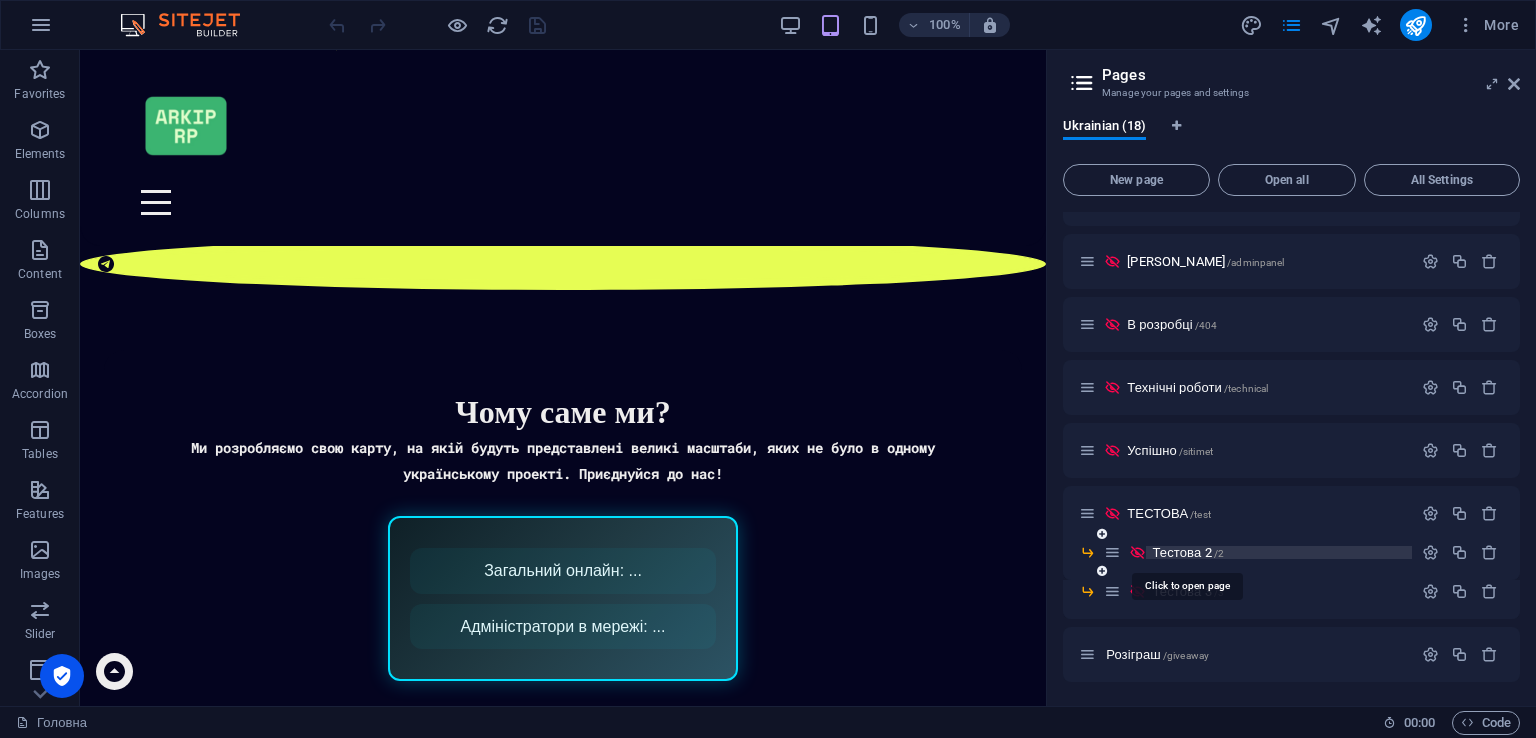 click on "Тестова 2 /2" at bounding box center [1188, 552] 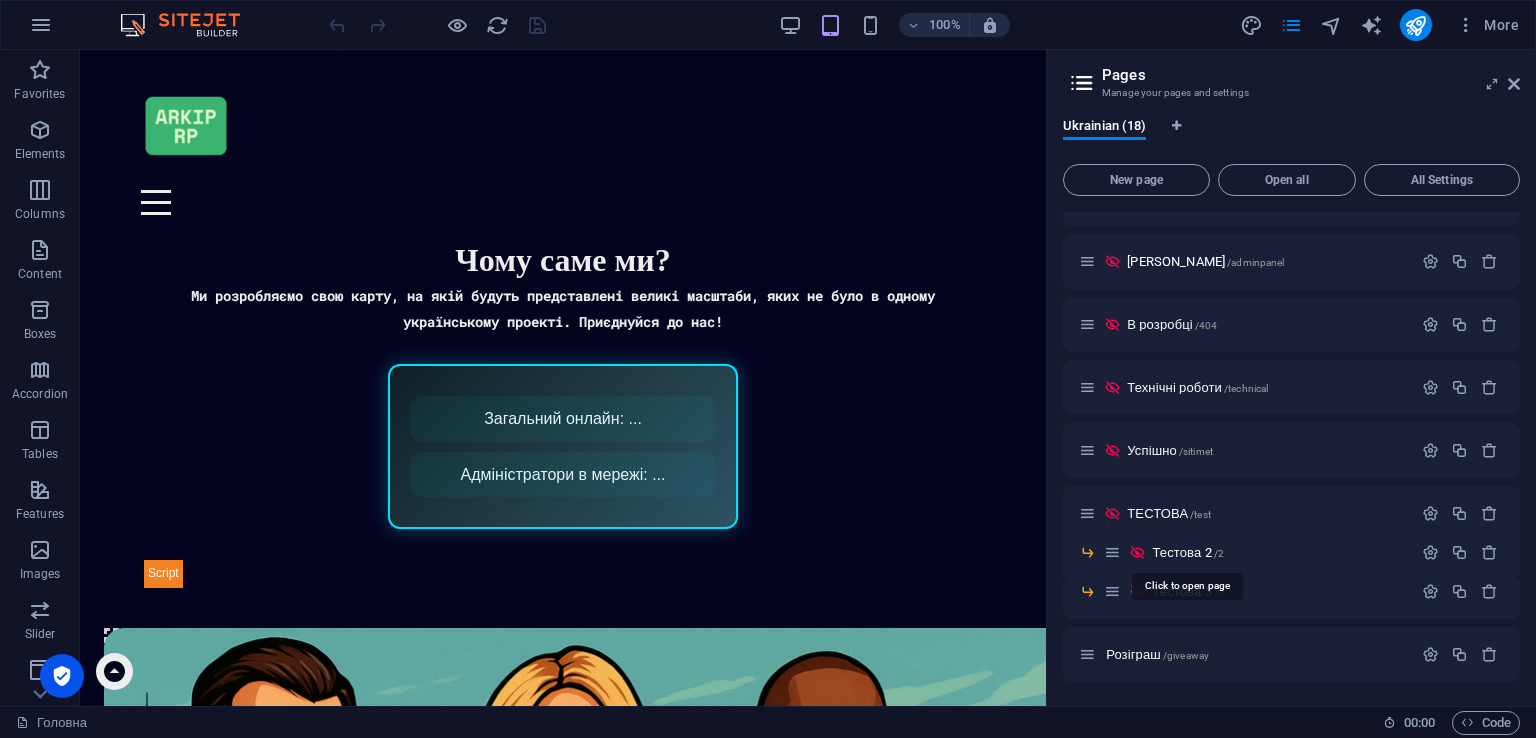 scroll, scrollTop: 0, scrollLeft: 0, axis: both 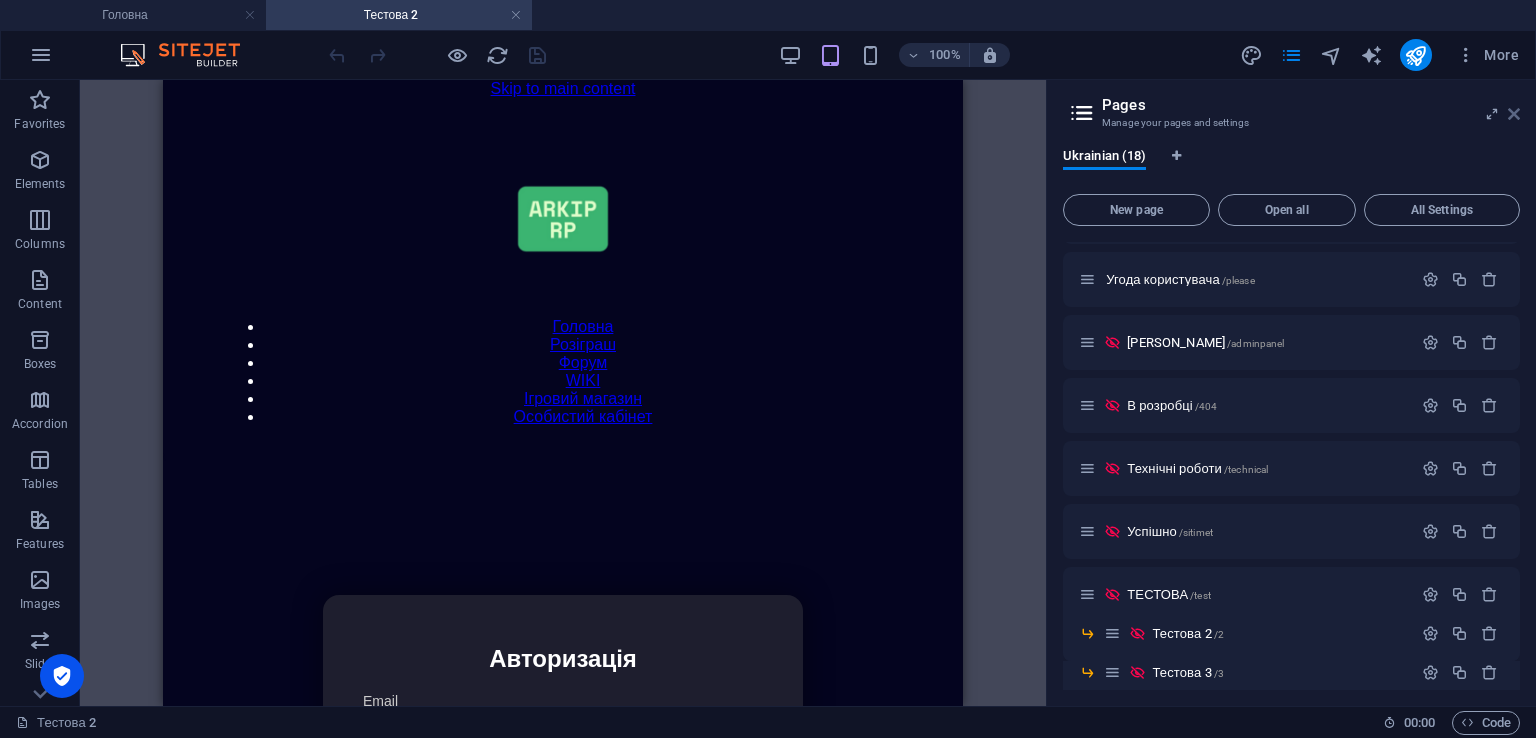 click at bounding box center (1514, 114) 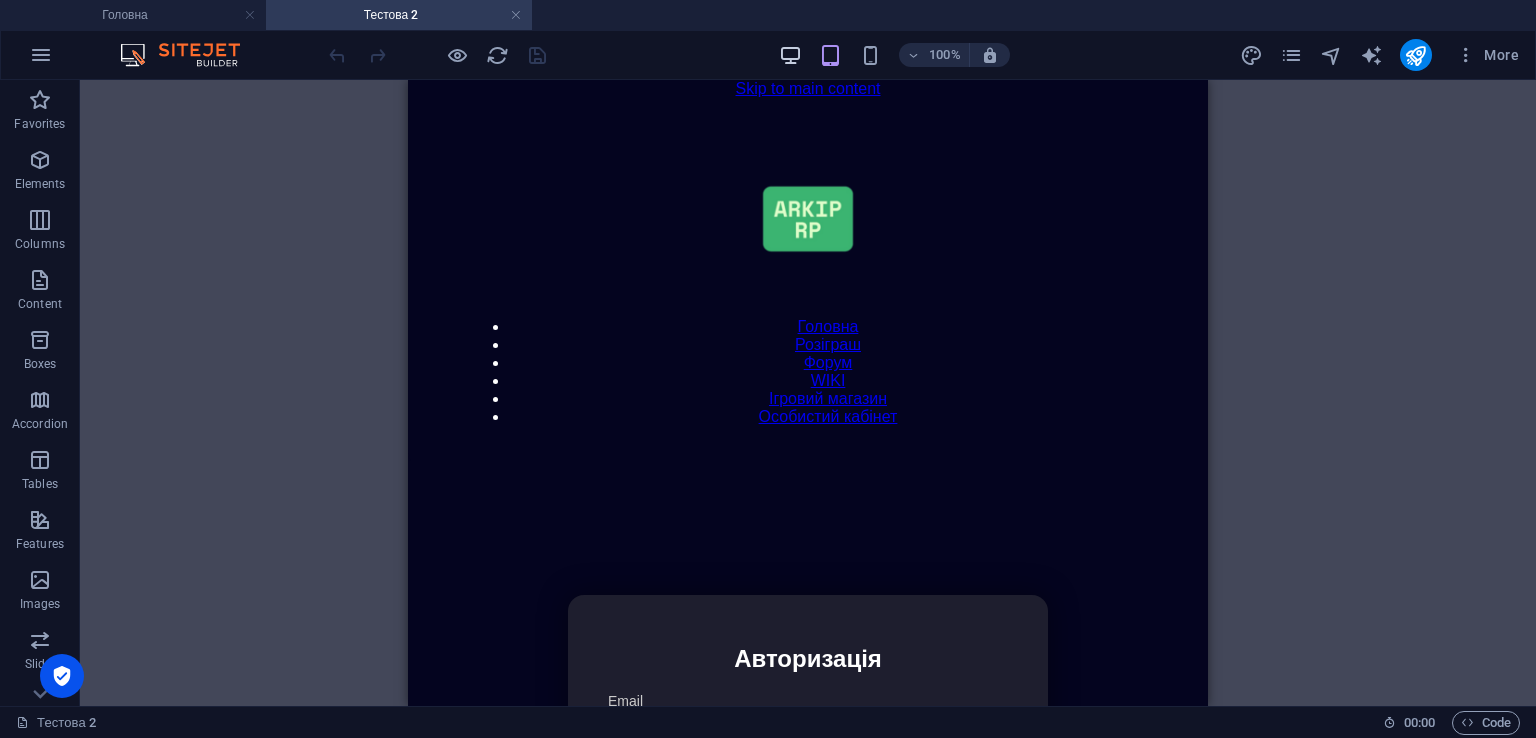 click on "100% More" at bounding box center [926, 55] 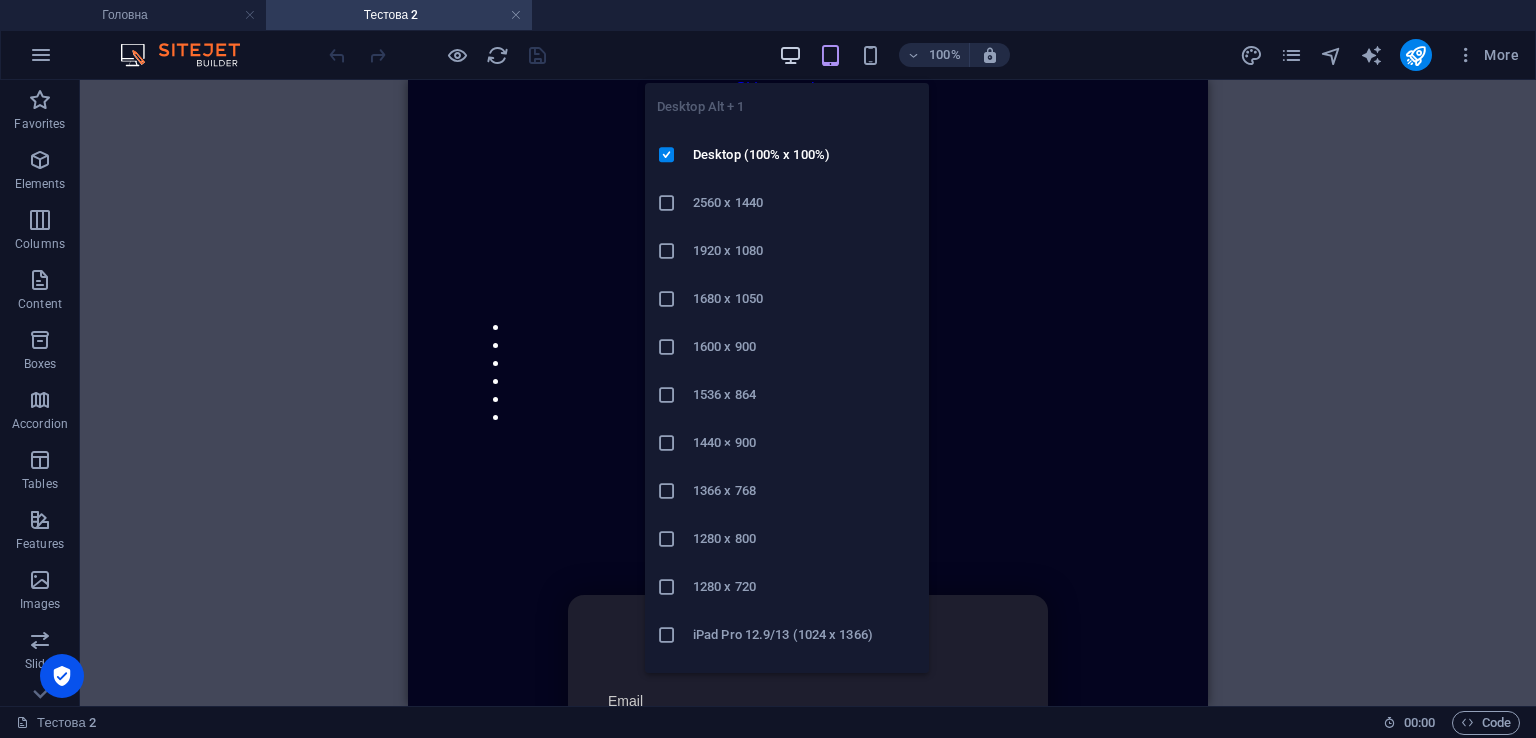 click at bounding box center [790, 55] 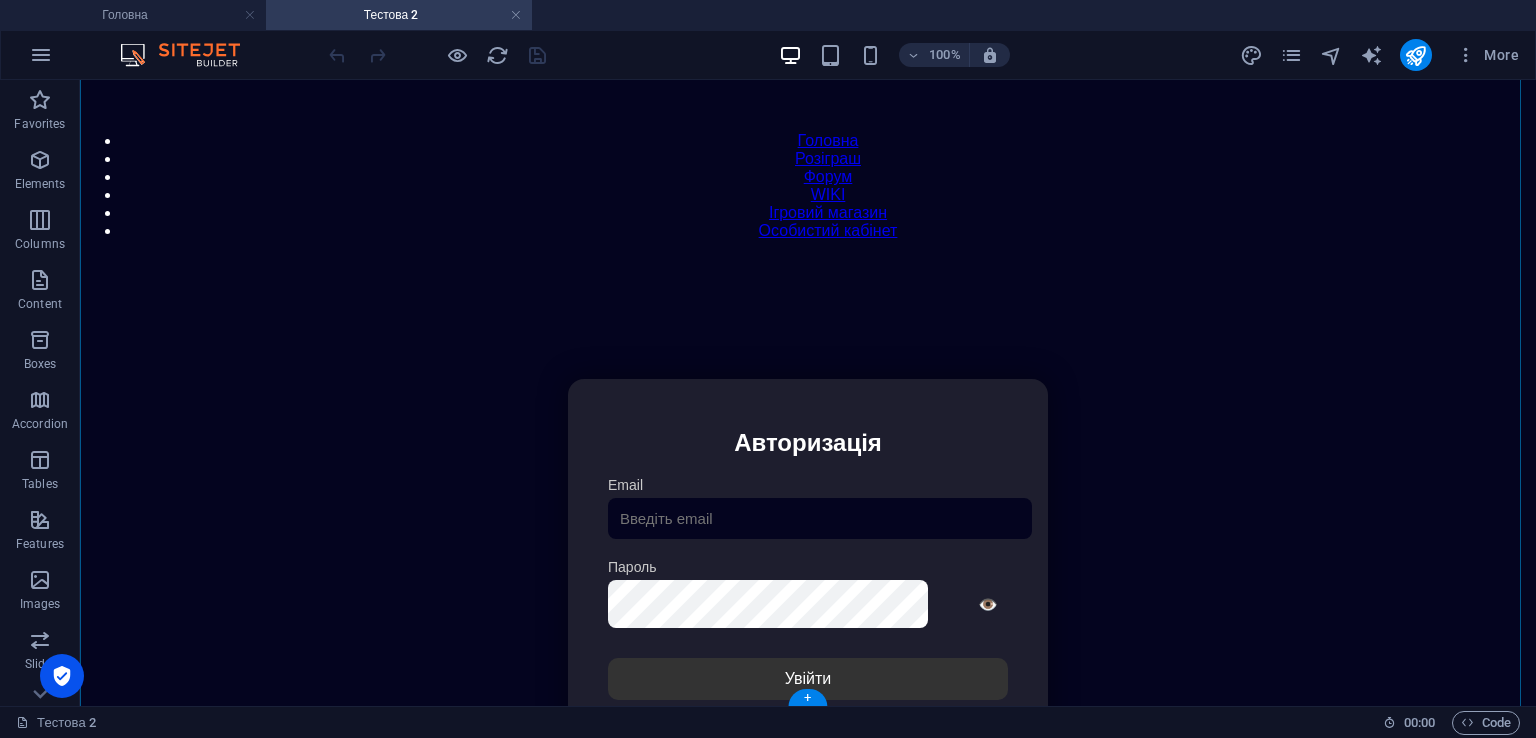 scroll, scrollTop: 152, scrollLeft: 0, axis: vertical 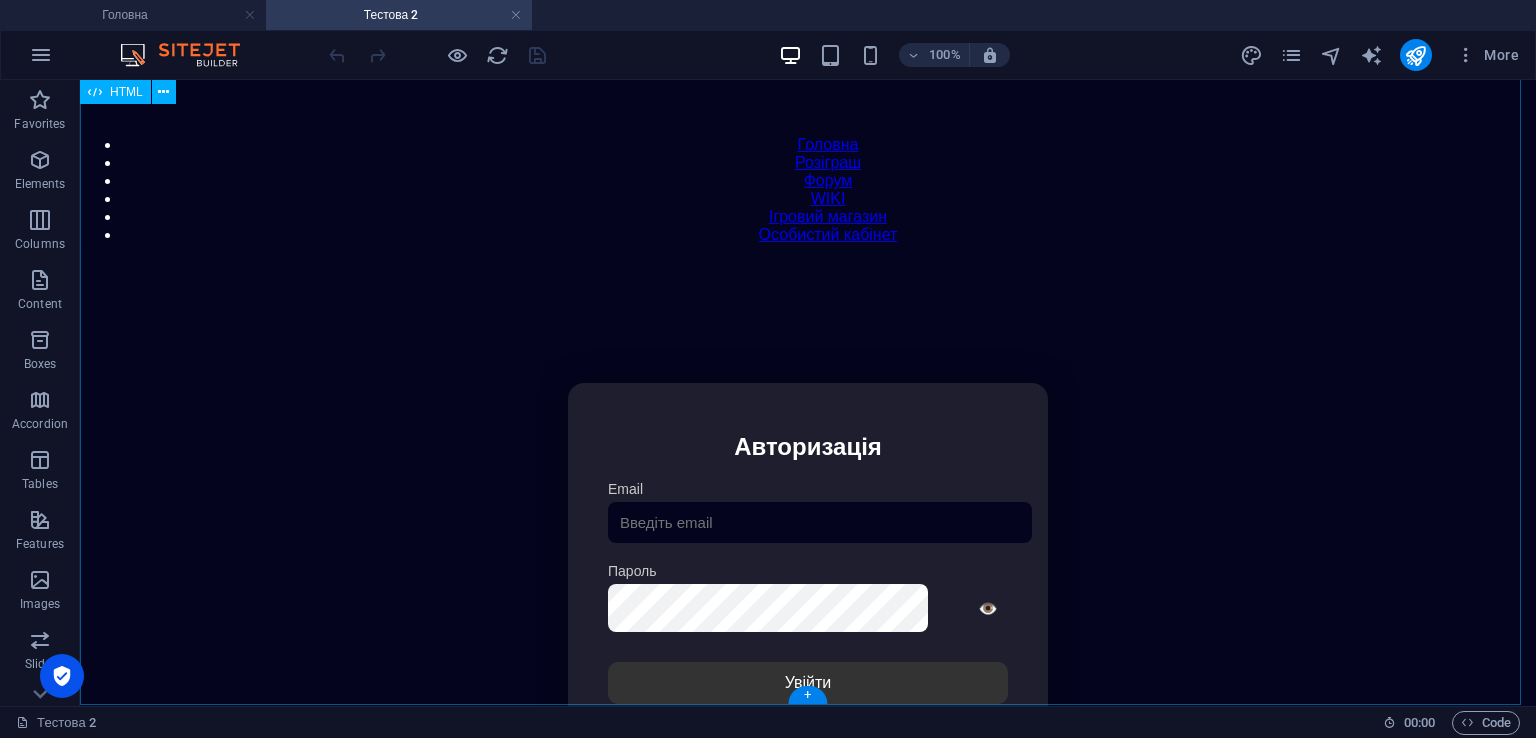 click on "Особистий кабінет
Авторизація
Email
[GEOGRAPHIC_DATA]
👁️
Увійти
Скинути пароль
Скидання пароля
Введіть ваш email:
Скинути
Закрити
Особистий кабінет
Вийти з кабінету
Важлива інформація
Інформація
Нік:
Пошта:
Гроші:   ₴
XP:
Рівень:
Здоров'я:  %
Броня:  %
ВІП:
Рейтинг
Рейтинг гравців
Гравців не знайдено
Документи
Мої документи
Паспорт:   [PERSON_NAME] книжка:   [PERSON_NAME]
Розваги
Рулетка" at bounding box center (808, 594) 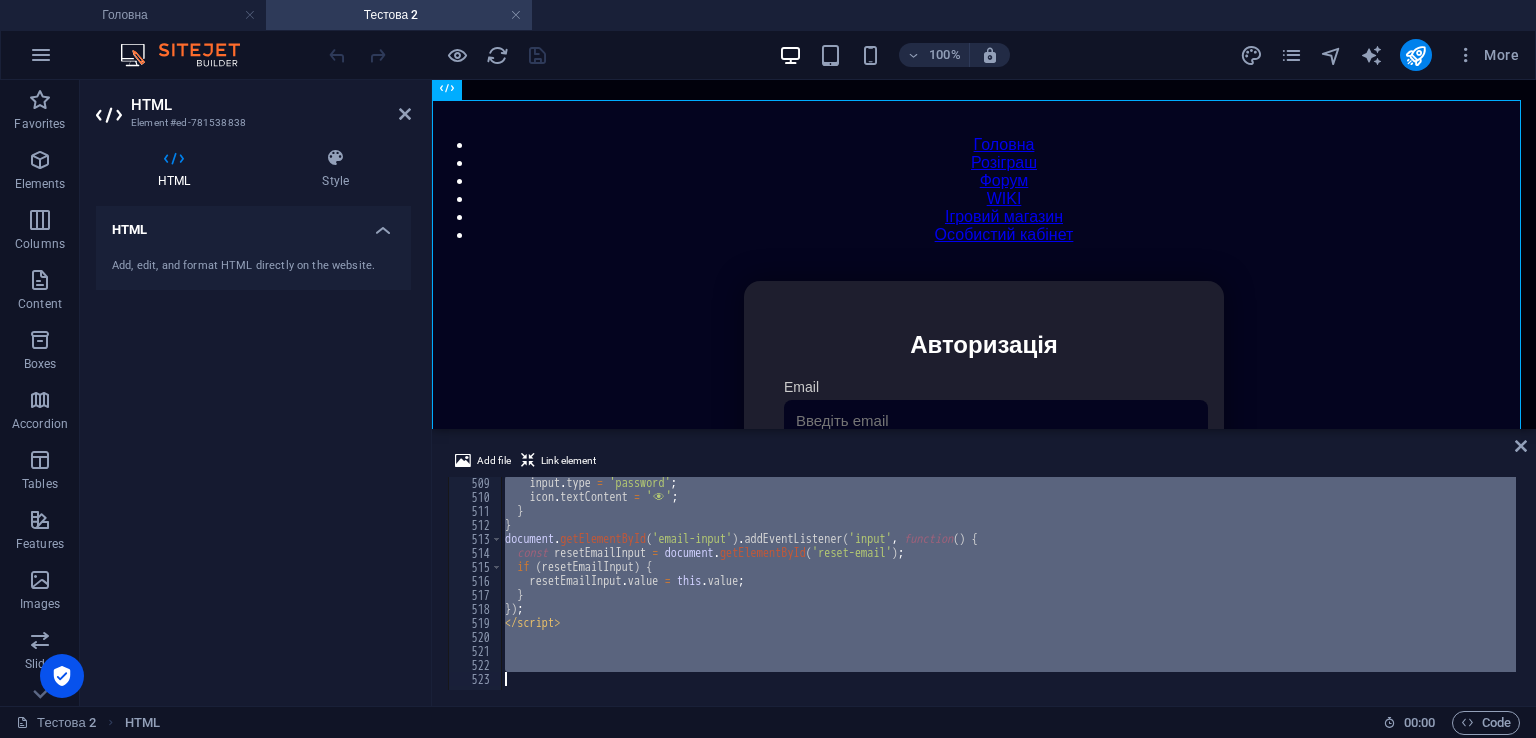 scroll, scrollTop: 7112, scrollLeft: 0, axis: vertical 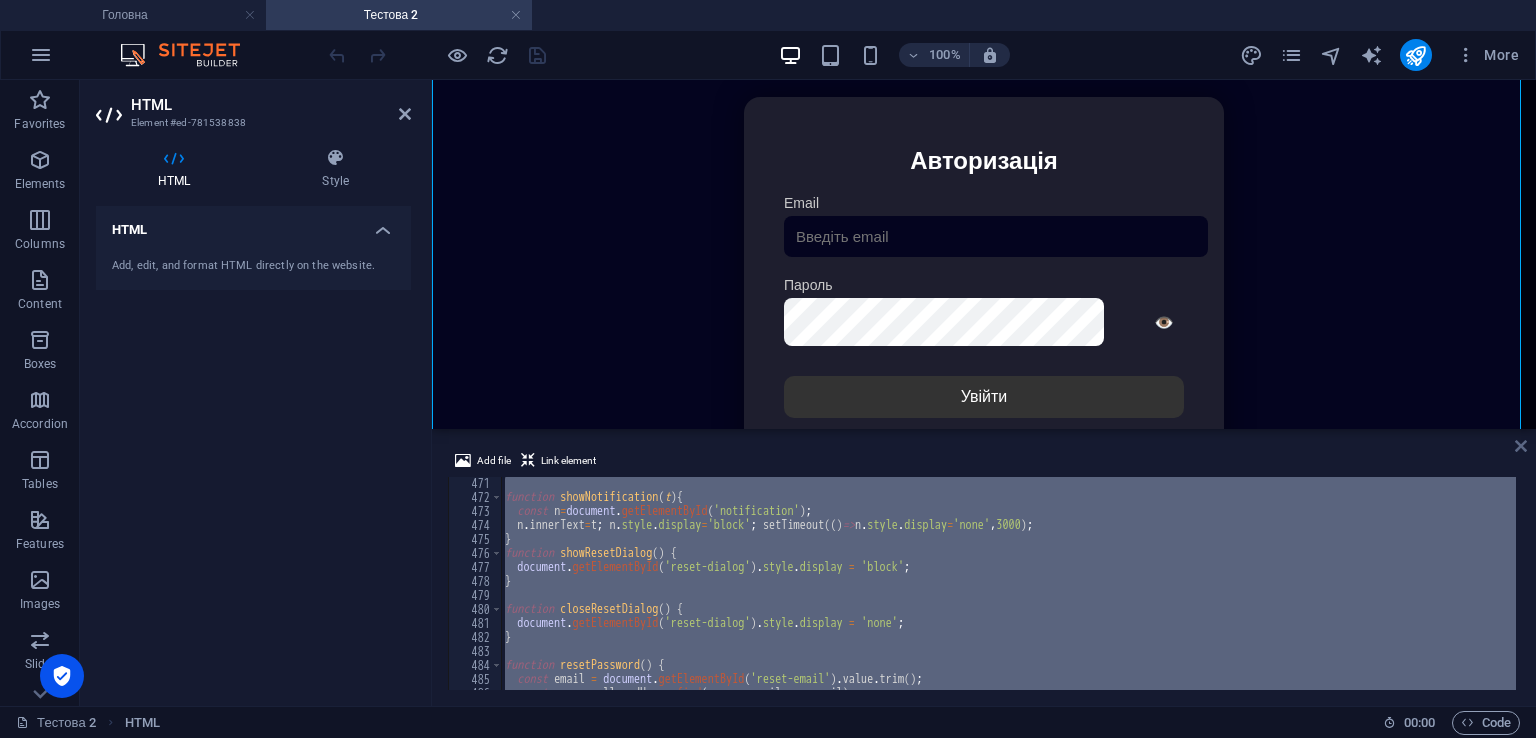 click at bounding box center (1521, 446) 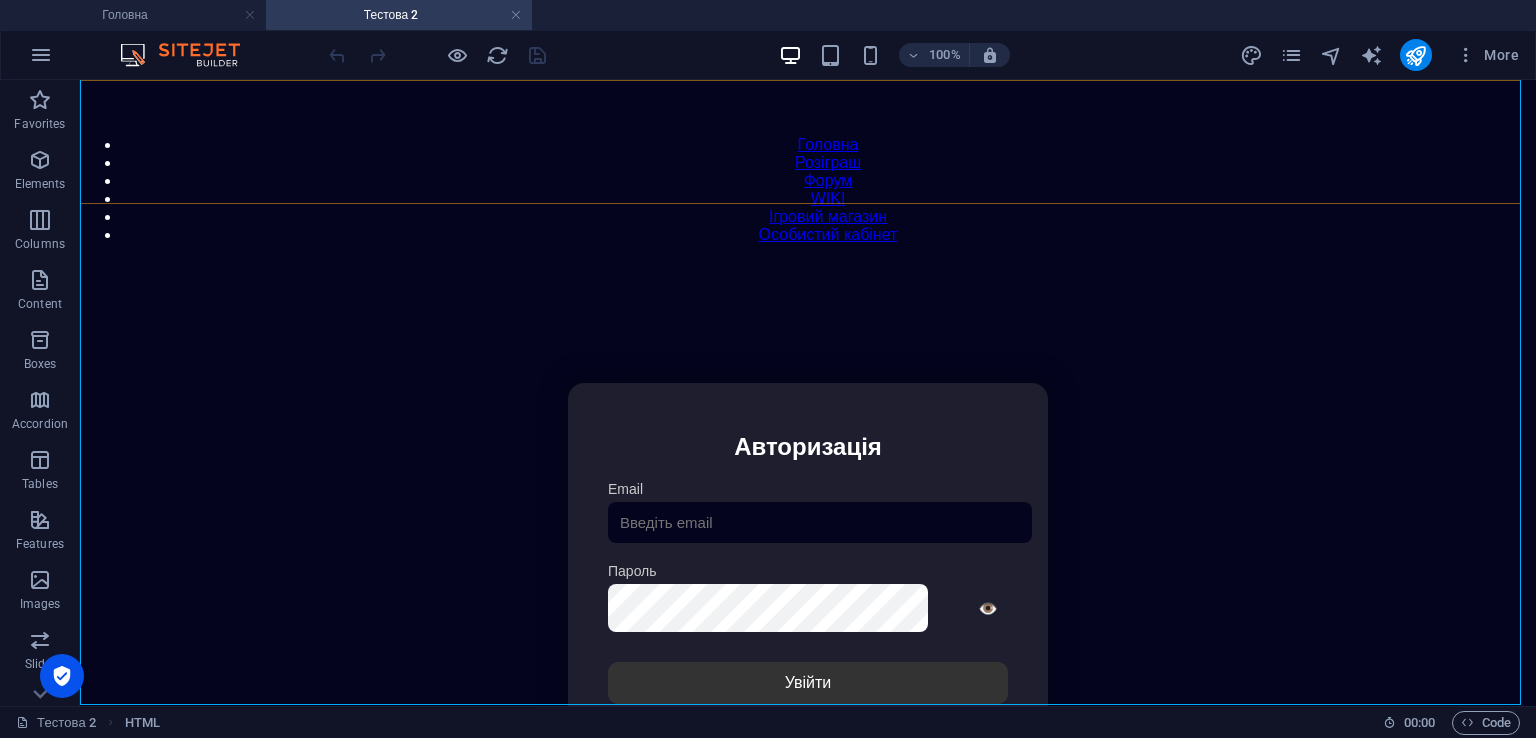 click on "Головна Розіграш Форум WIKI Ігровий магазин Особистий кабінет" at bounding box center [808, 103] 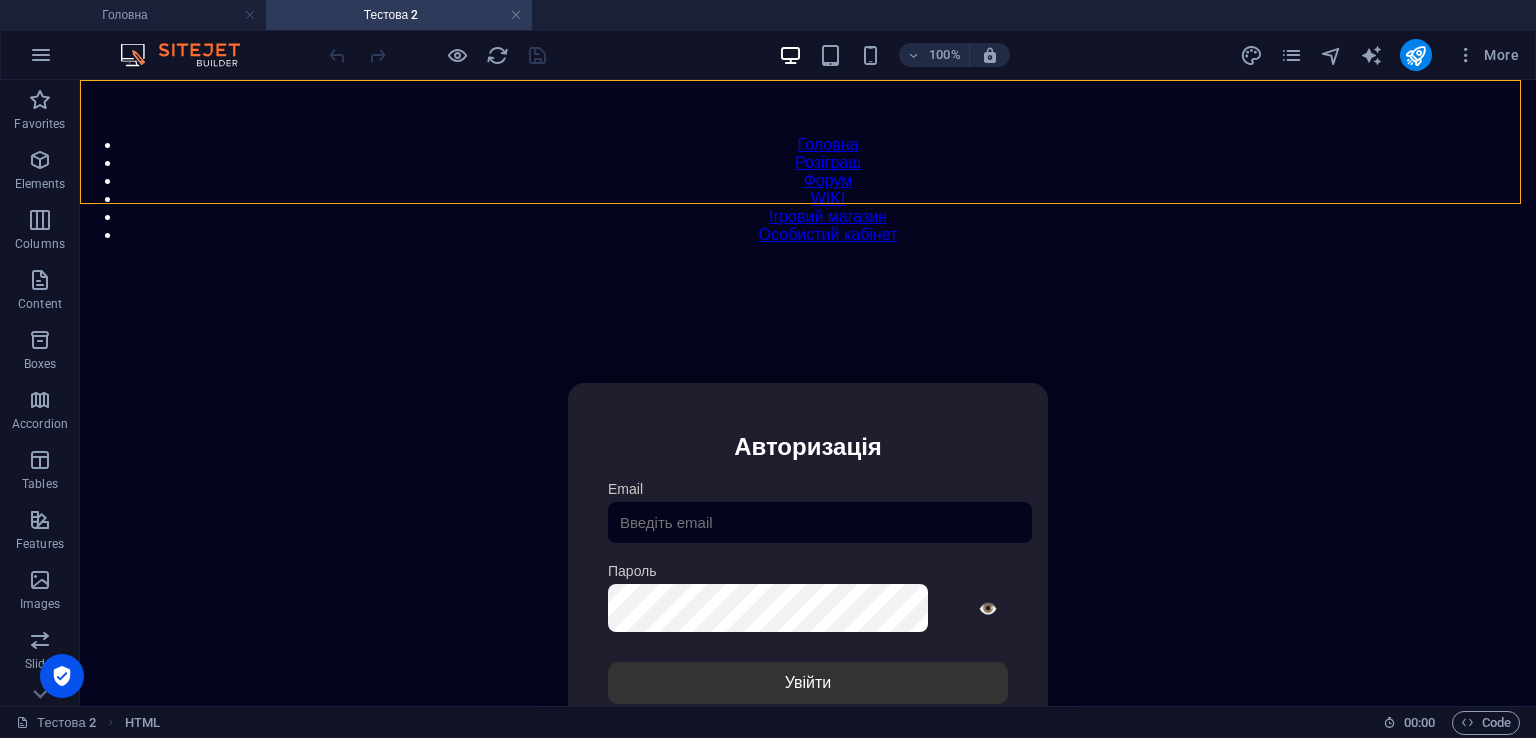 click on "Головна Розіграш Форум WIKI Ігровий магазин Особистий кабінет" at bounding box center [808, 103] 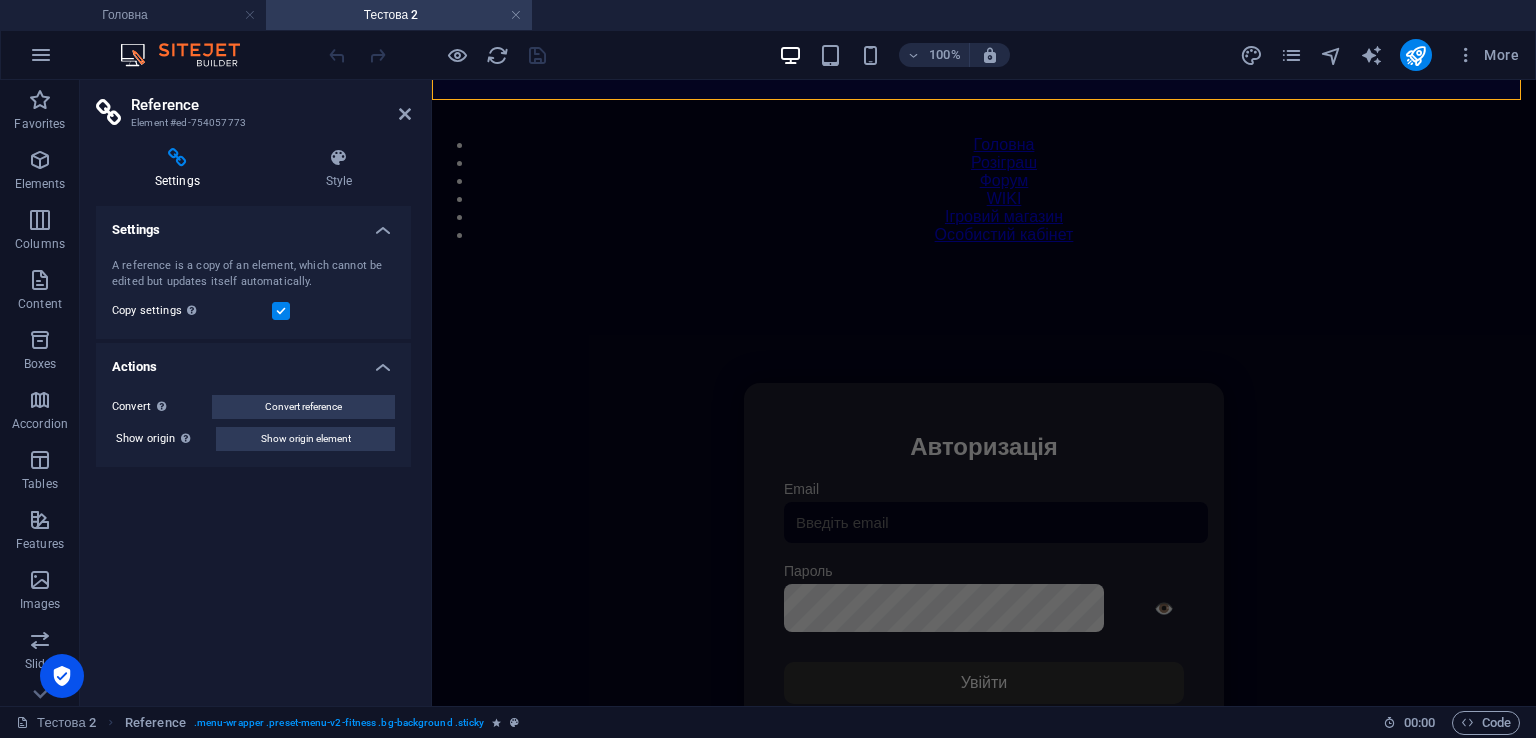 click on "Settings Style Settings A reference is a copy of an element, which cannot be edited but updates itself automatically.  Copy settings Use the same settings (flex, animation, position, style) as for the reference target element Actions Convert Convert the reference into a separate element. All subsequent changes made won't affect the initially referenced element. Convert reference Show origin Jump to the referenced element. If the referenced element is on another page, it will be opened in a new tab. Show origin element Menu Bar Element Layout How this element expands within the layout (Flexbox). Size Default auto px % 1/1 1/2 1/3 1/4 1/5 1/6 1/7 1/8 1/9 1/10 Grow Shrink Order Container layout Visible Visible Opacity 100 % Overflow Spacing Margin Default auto px % rem vw vh Custom Custom auto px % rem vw vh auto px % rem vw vh auto px % rem vw vh auto px % rem vw vh Padding Default px rem % vh vw Custom Custom px rem % vh vw px rem % vh vw px rem % vh vw px rem % vh vw Border Style              - Width" at bounding box center (253, 419) 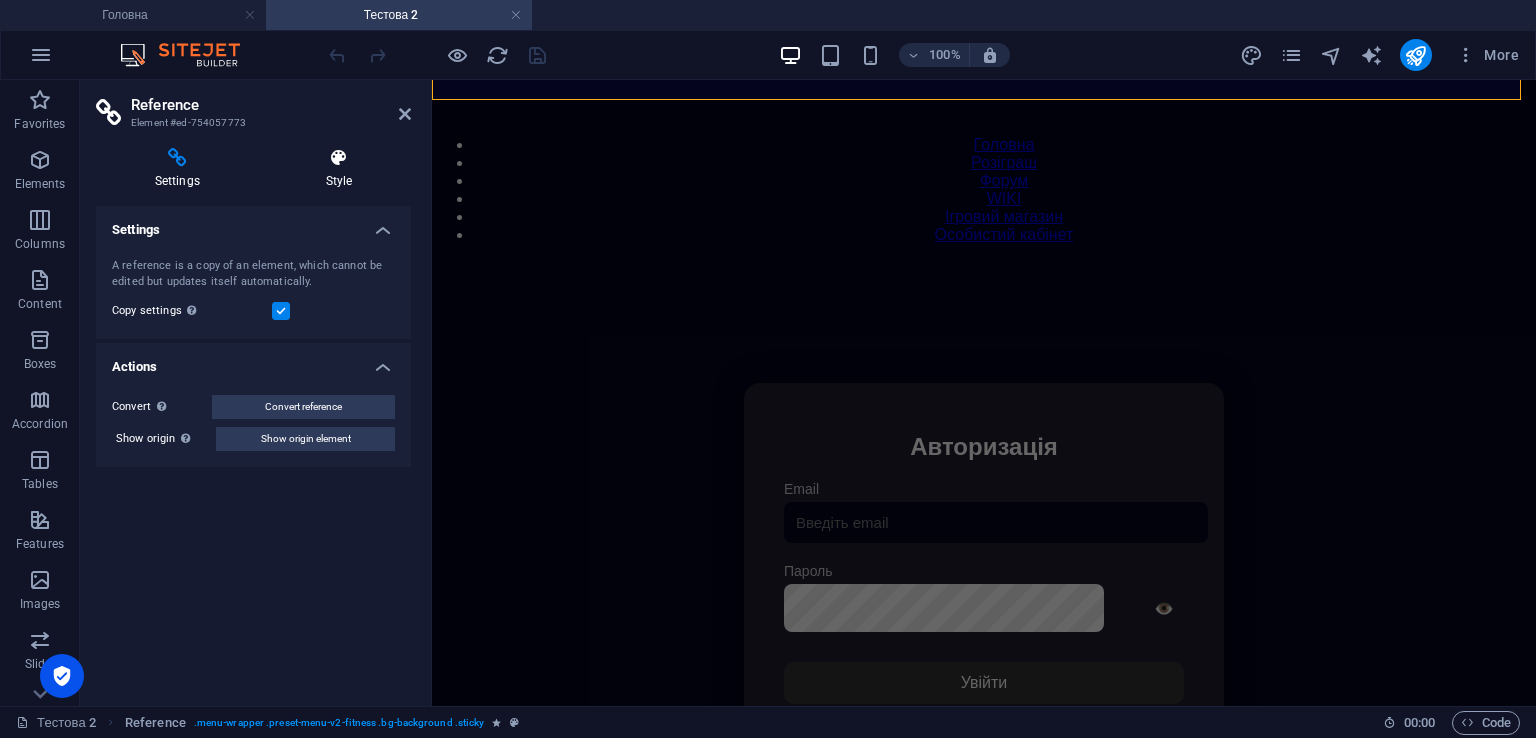 click on "Style" at bounding box center (339, 169) 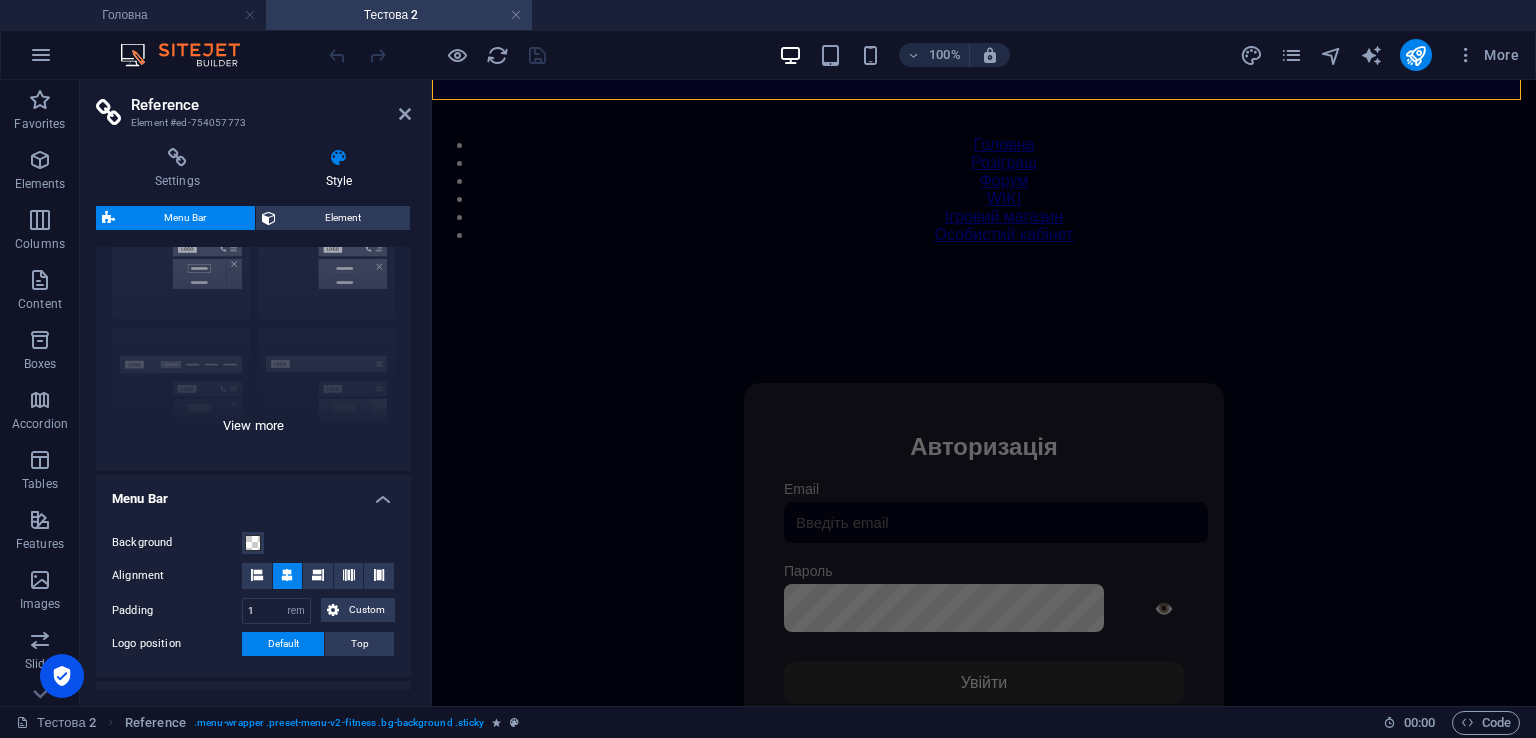 scroll, scrollTop: 120, scrollLeft: 0, axis: vertical 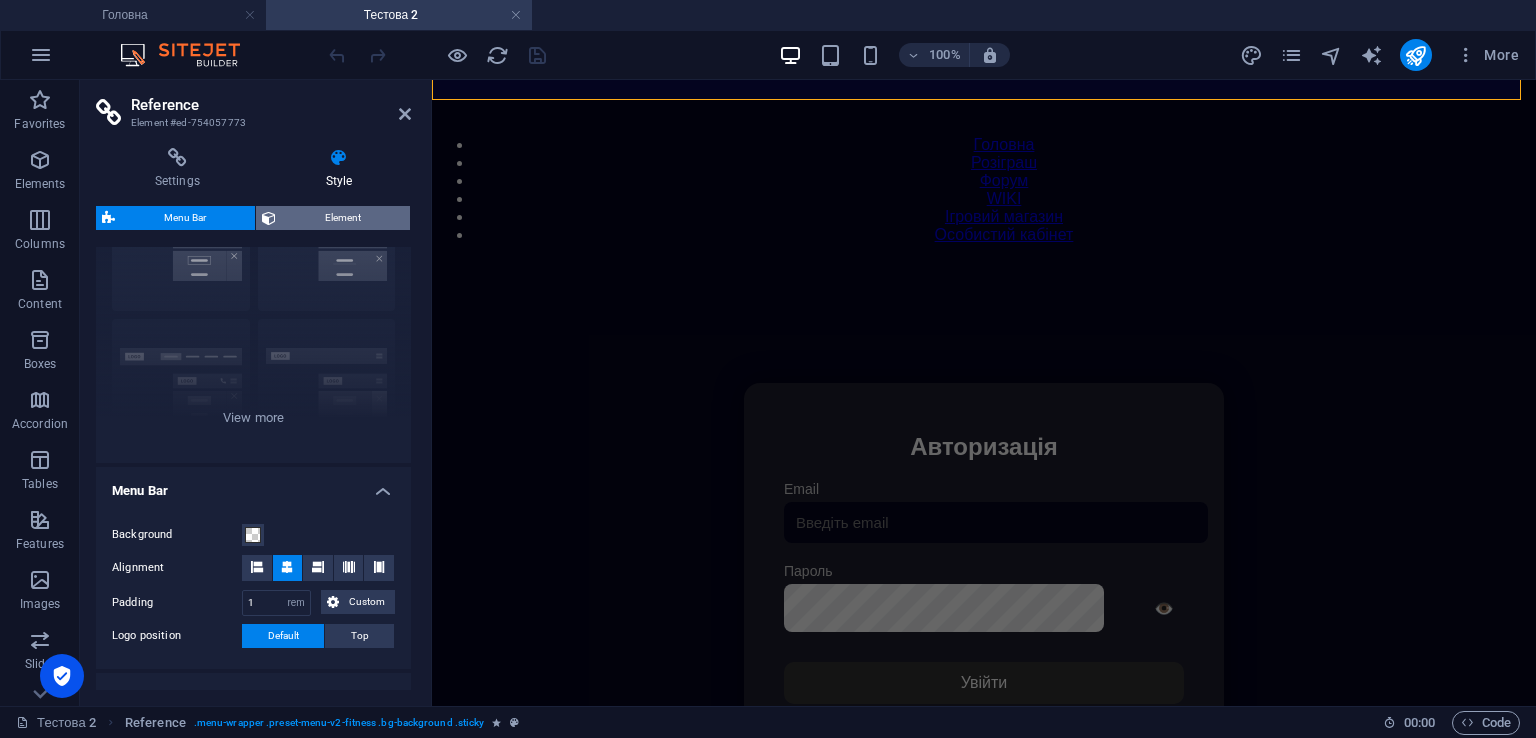click on "Element" at bounding box center [343, 218] 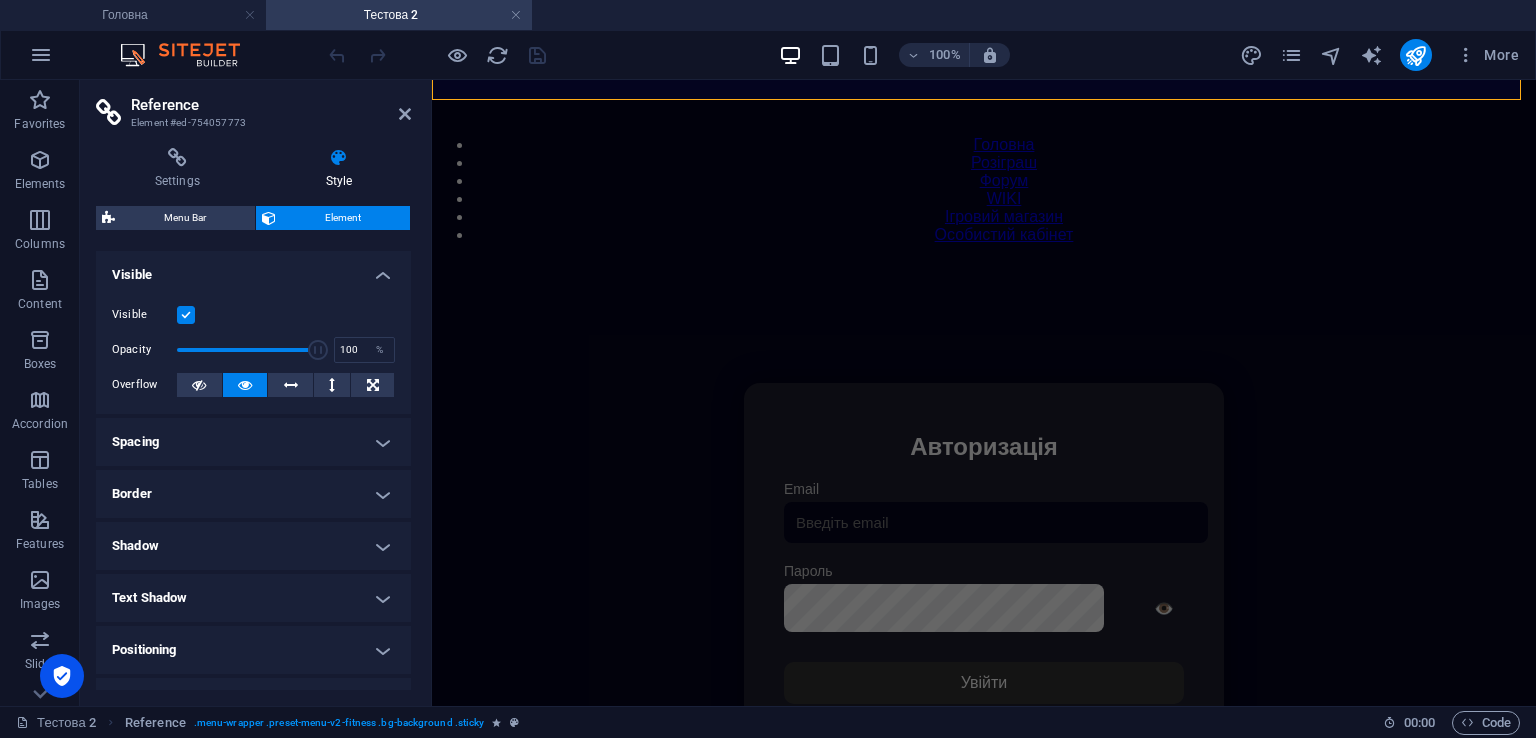 scroll, scrollTop: 91, scrollLeft: 0, axis: vertical 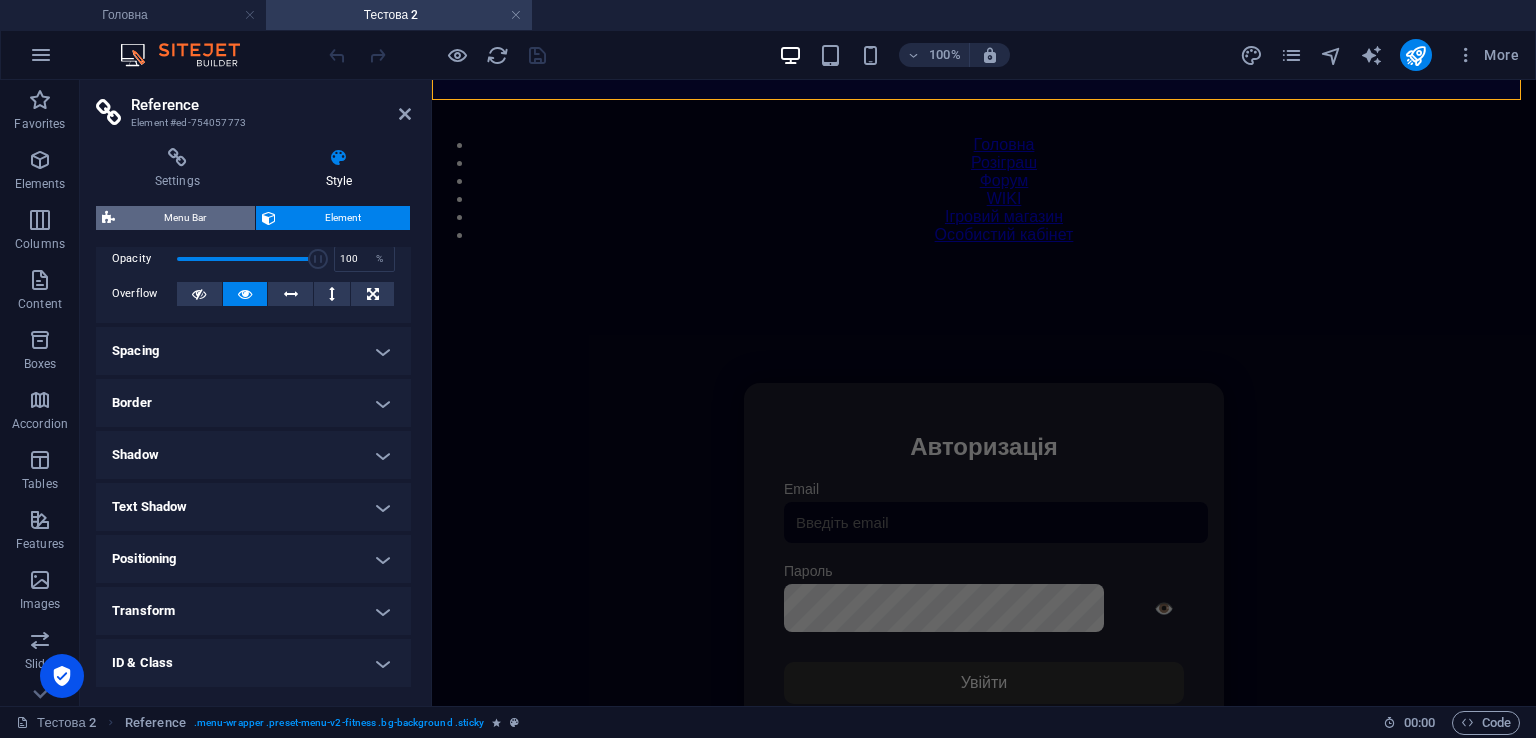 click on "Menu Bar" at bounding box center (185, 218) 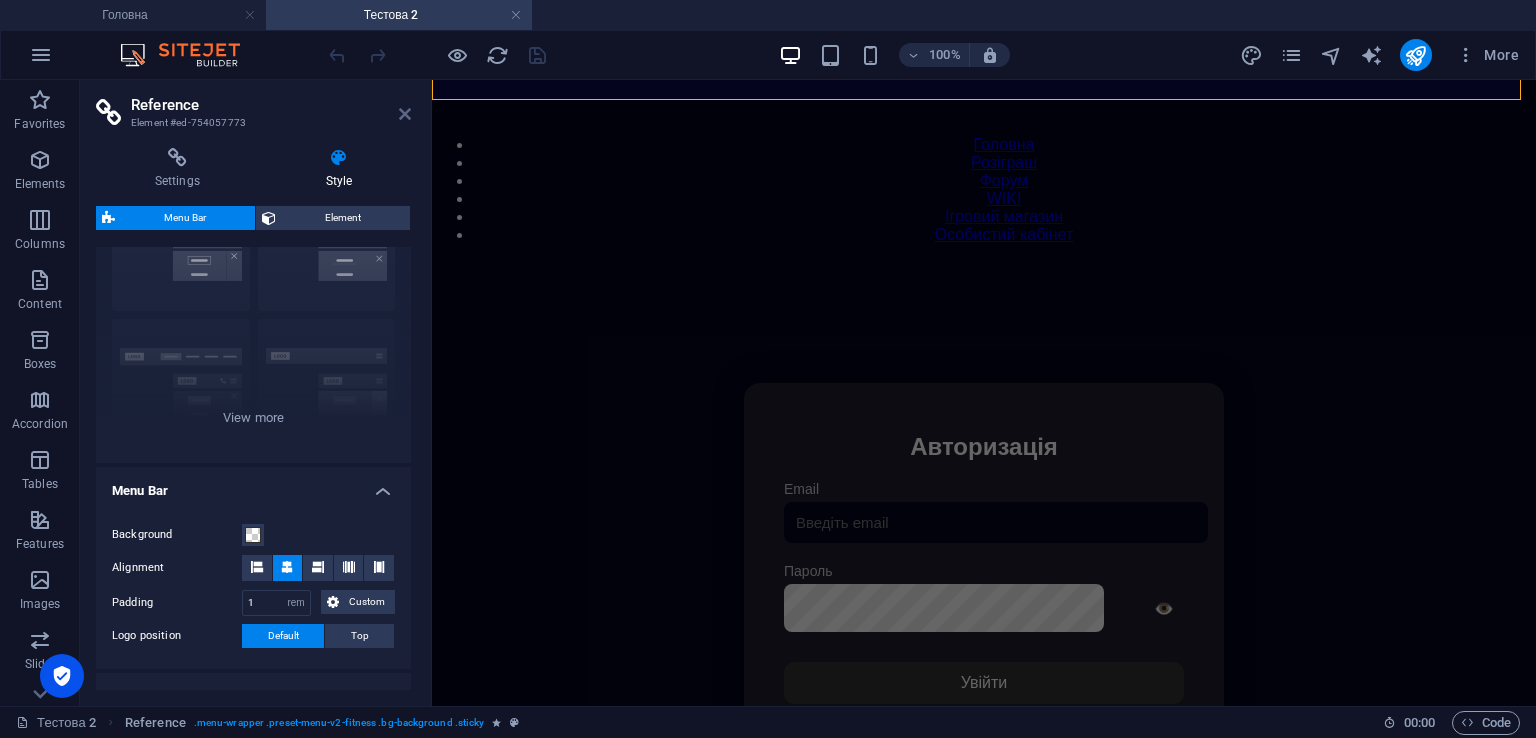 click at bounding box center (405, 114) 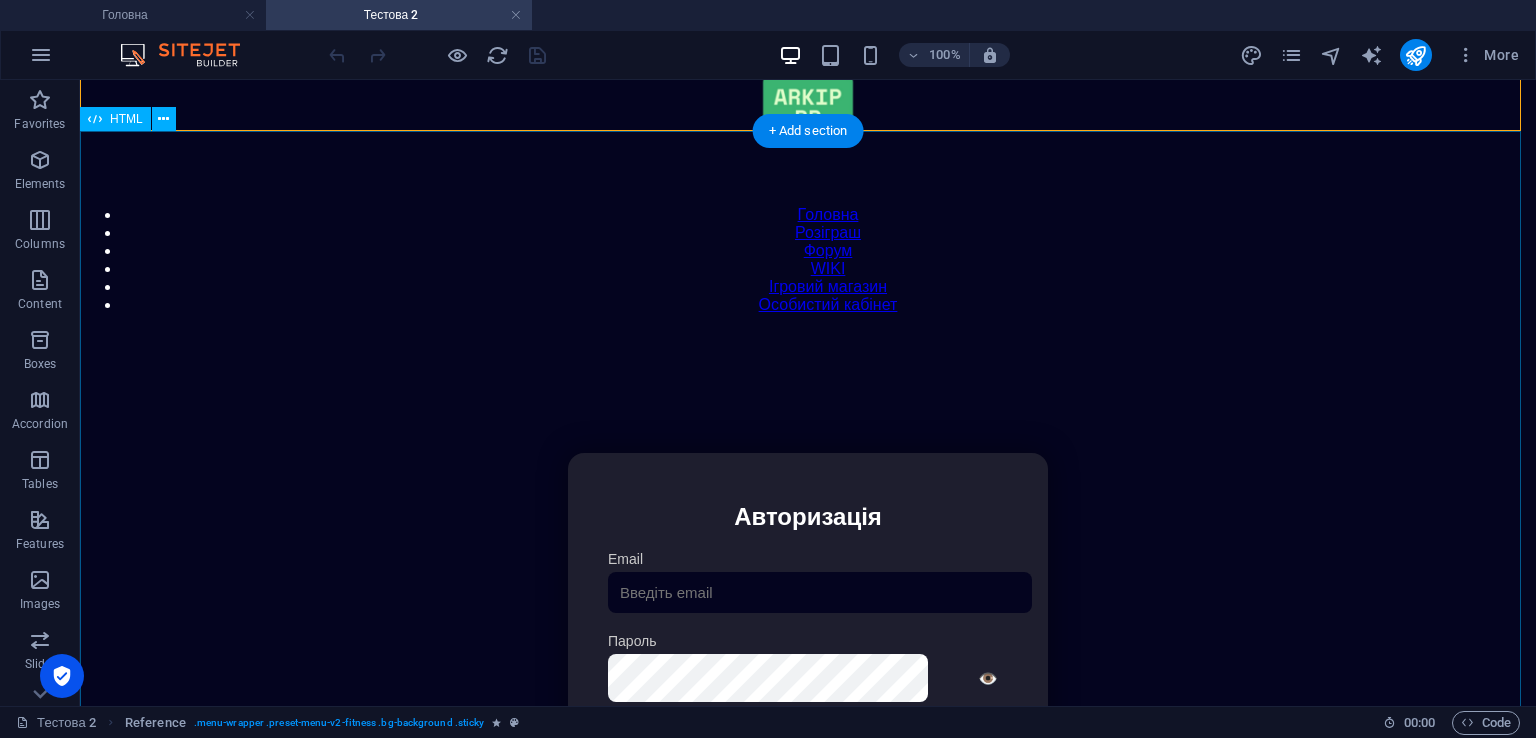 click on "Особистий кабінет
Авторизація
Email
[GEOGRAPHIC_DATA]
👁️
Увійти
Скинути пароль
Скидання пароля
Введіть ваш email:
Скинути
Закрити
Особистий кабінет
Вийти з кабінету
Важлива інформація
Інформація
Нік:
Пошта:
Гроші:   ₴
XP:
Рівень:
Здоров'я:  %
Броня:  %
ВІП:
Рейтинг
Рейтинг гравців
Гравців не знайдено
Документи
Мої документи
Паспорт:   [PERSON_NAME] книжка:   [PERSON_NAME]
Розваги
Рулетка" at bounding box center [808, 664] 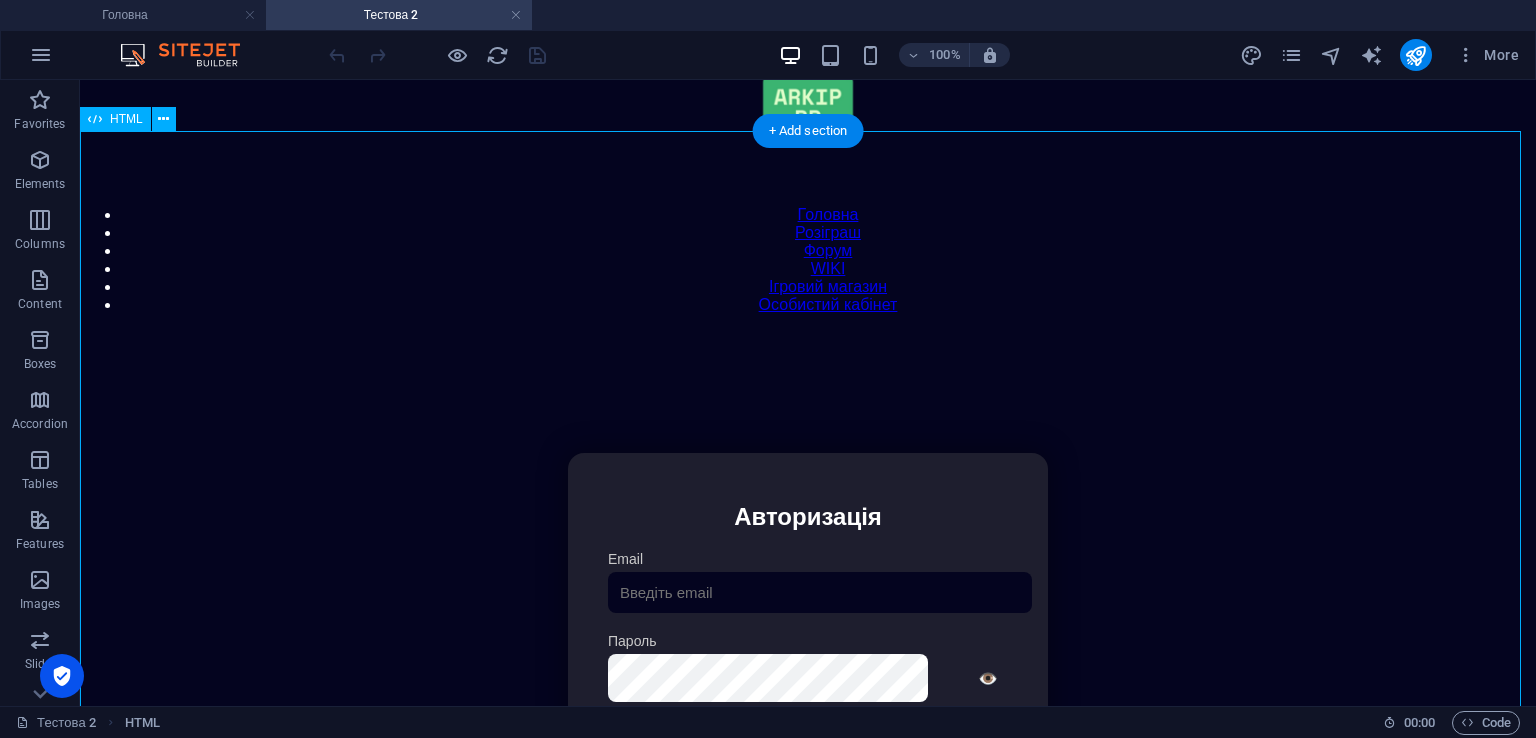 click on "Особистий кабінет
Авторизація
Email
[GEOGRAPHIC_DATA]
👁️
Увійти
Скинути пароль
Скидання пароля
Введіть ваш email:
Скинути
Закрити
Особистий кабінет
Вийти з кабінету
Важлива інформація
Інформація
Нік:
Пошта:
Гроші:   ₴
XP:
Рівень:
Здоров'я:  %
Броня:  %
ВІП:
Рейтинг
Рейтинг гравців
Гравців не знайдено
Документи
Мої документи
Паспорт:   [PERSON_NAME] книжка:   [PERSON_NAME]
Розваги
Рулетка" at bounding box center [808, 664] 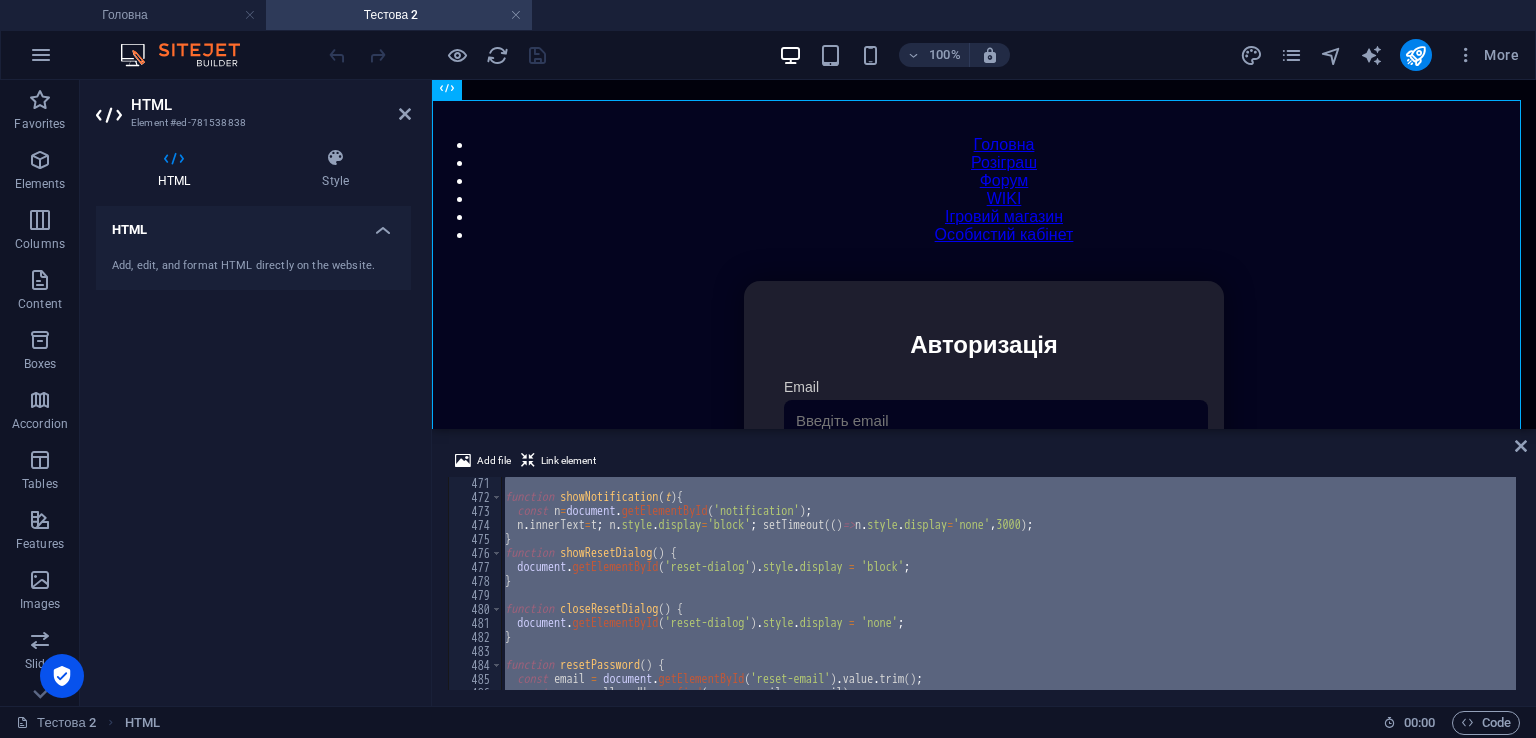 click on "function   showNotification ( t ) {    const   n = document . getElementById ( 'notification' ) ;    n . innerText = t ;   n . style . display = 'block' ;   setTimeout (( ) => n . style . display = 'none' , 3000 ) ; } function   showResetDialog ( )   {    document . getElementById ( 'reset-dialog' ) . style . display   =   'block' ; } function   closeResetDialog ( )   {    document . getElementById ( 'reset-dialog' ) . style . display   =   'none' ; } function   resetPassword ( )   {    const   email   =   document . getElementById ( 'reset-email' ) . value . trim ( ) ;    const   user   =   allowedUsers . find ( u   =>   u . email   ===   email ) ;" at bounding box center (1008, 583) 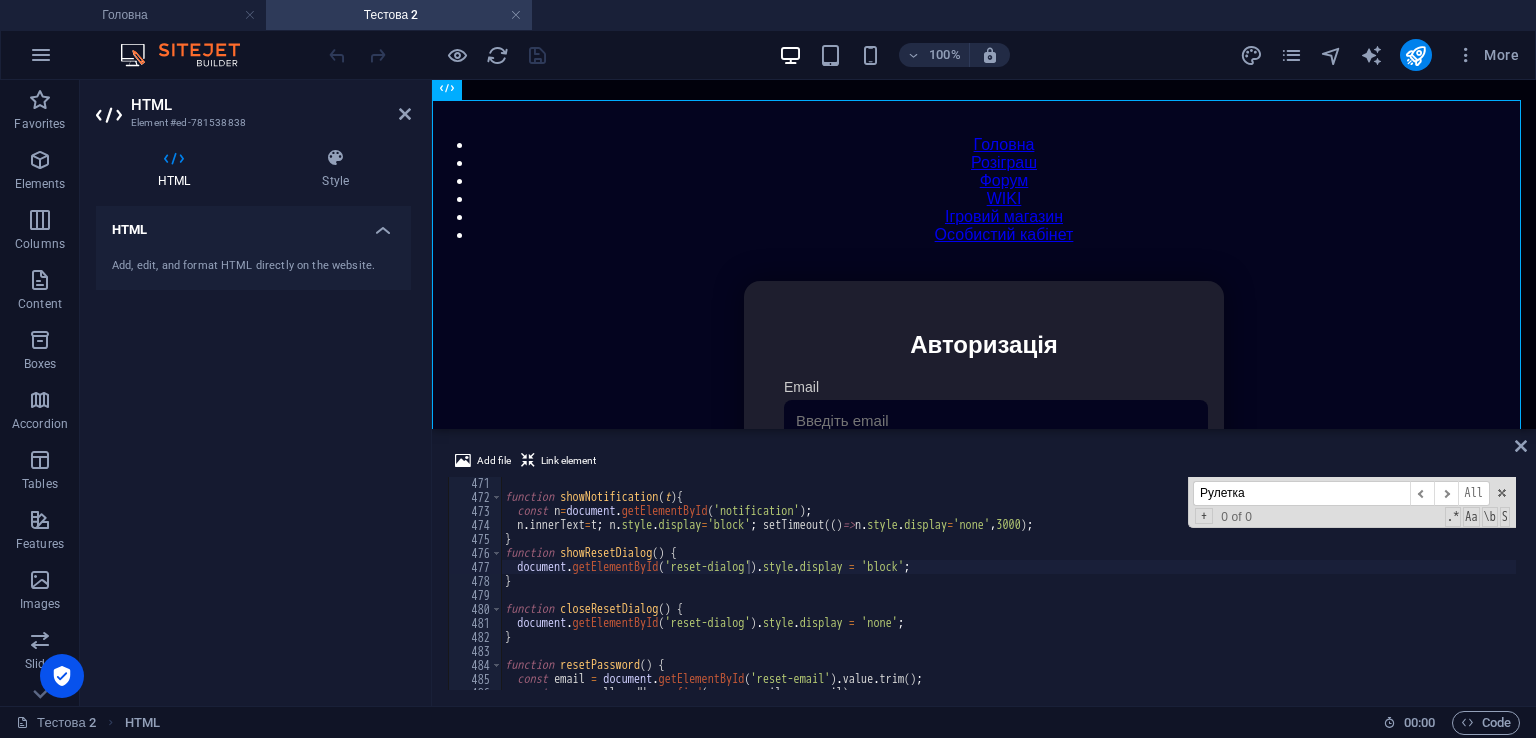 scroll, scrollTop: 4347, scrollLeft: 0, axis: vertical 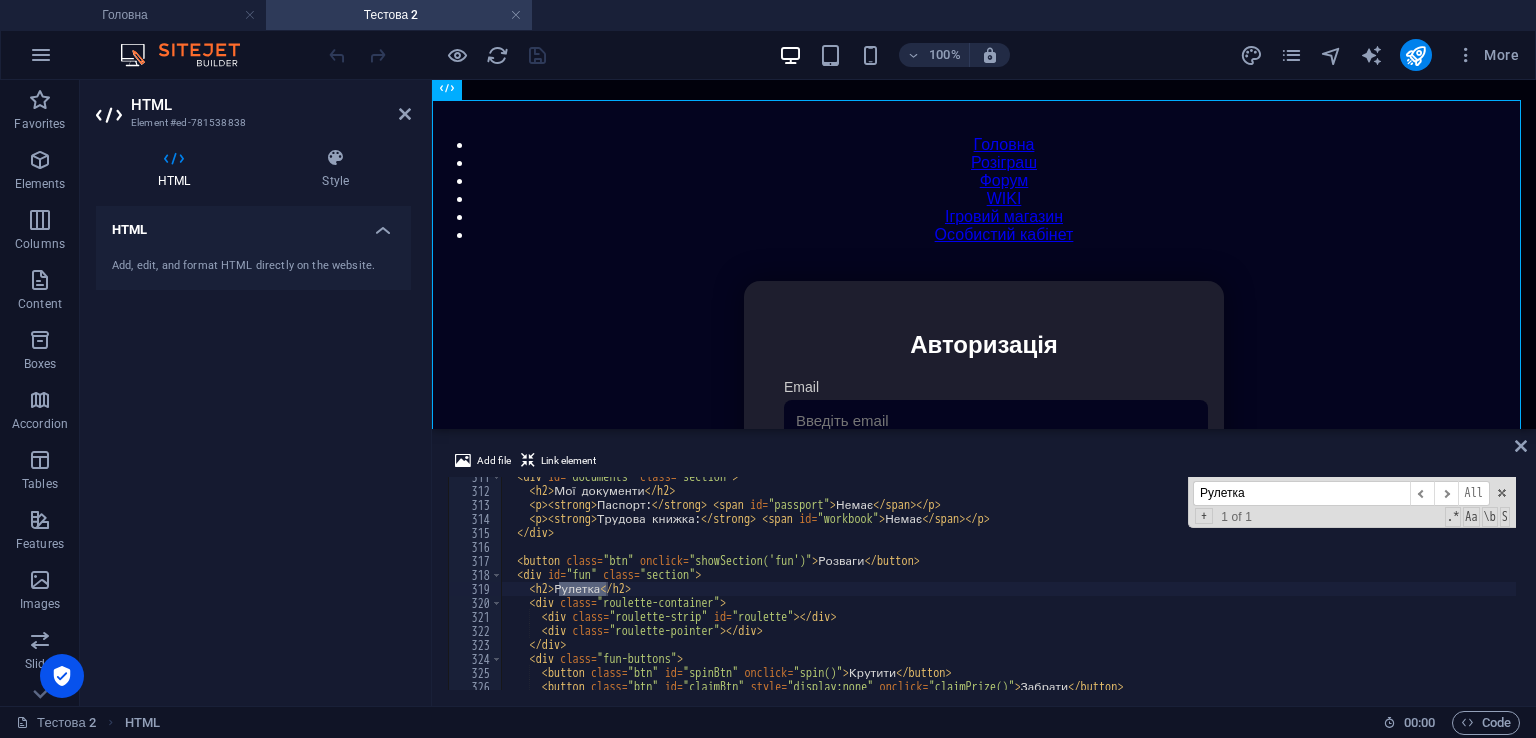 type on "Рулетка" 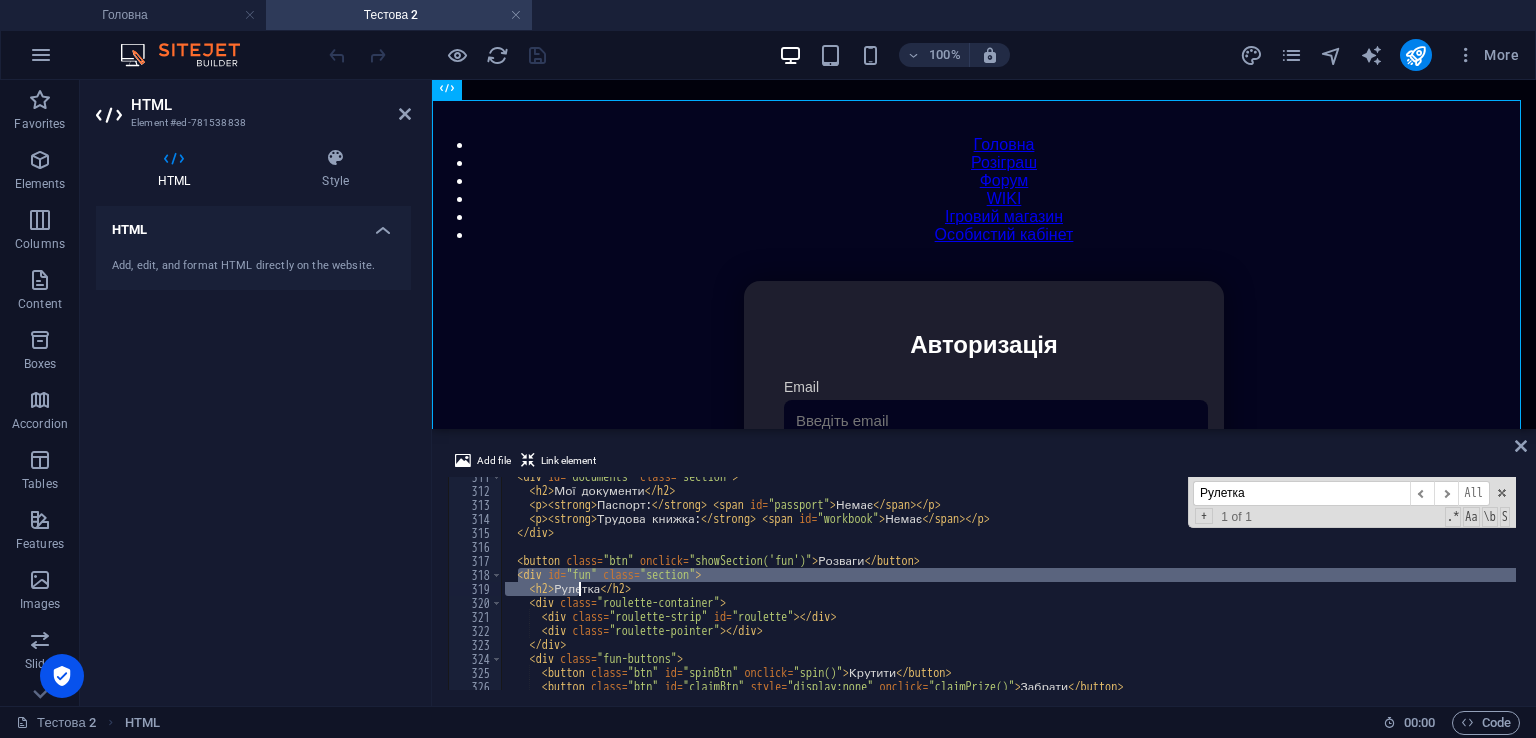 drag, startPoint x: 516, startPoint y: 573, endPoint x: 577, endPoint y: 588, distance: 62.817196 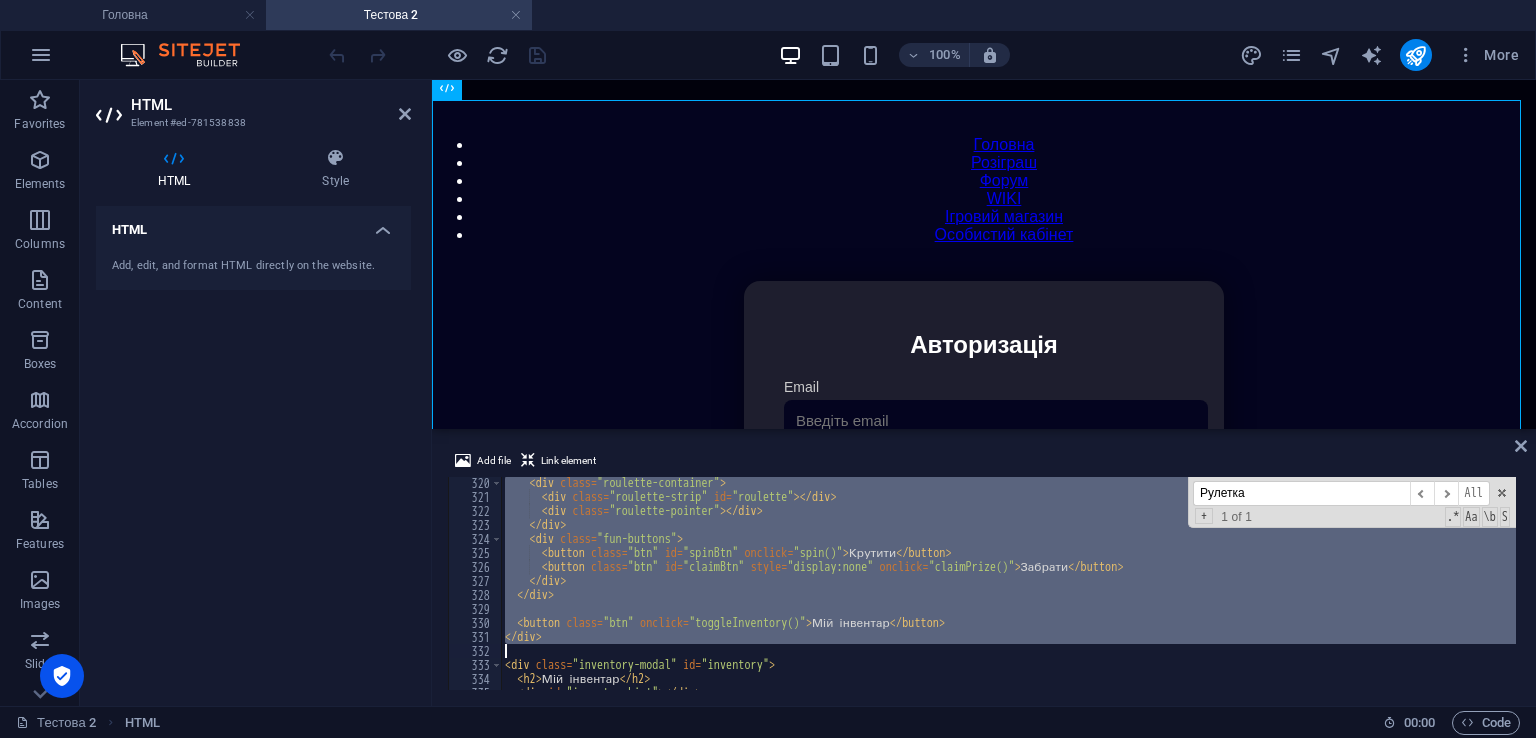 scroll, scrollTop: 4467, scrollLeft: 0, axis: vertical 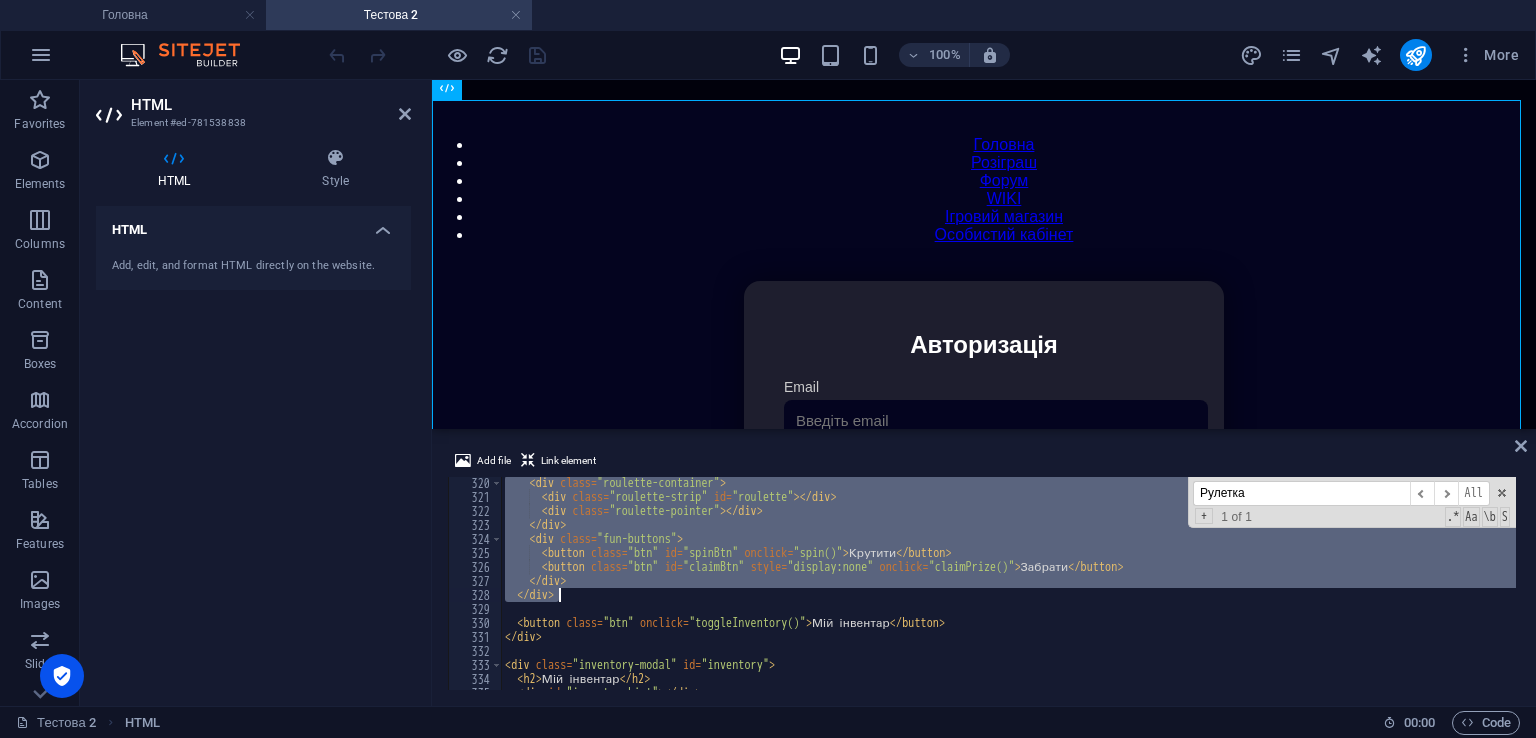 drag, startPoint x: 520, startPoint y: 577, endPoint x: 876, endPoint y: 599, distance: 356.67914 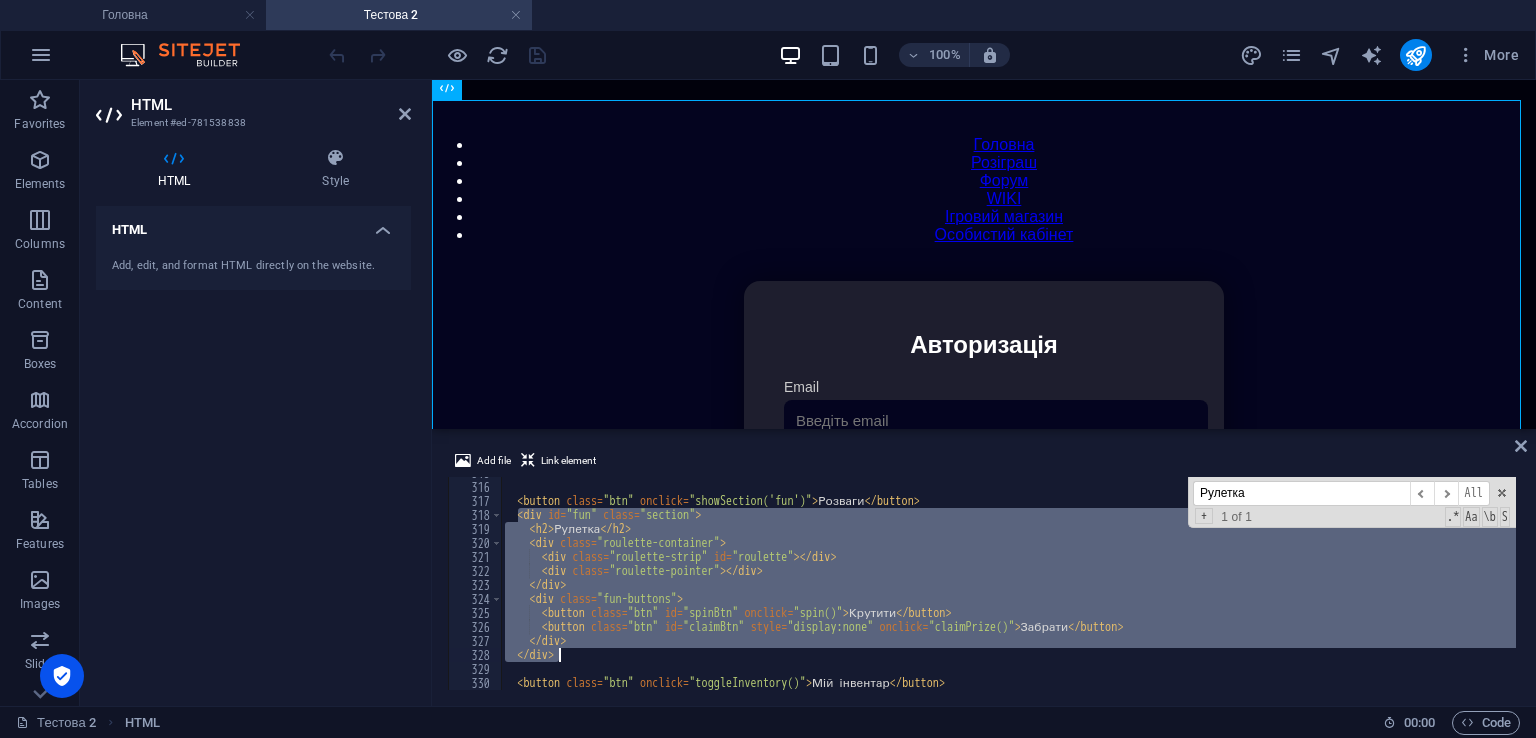 paste 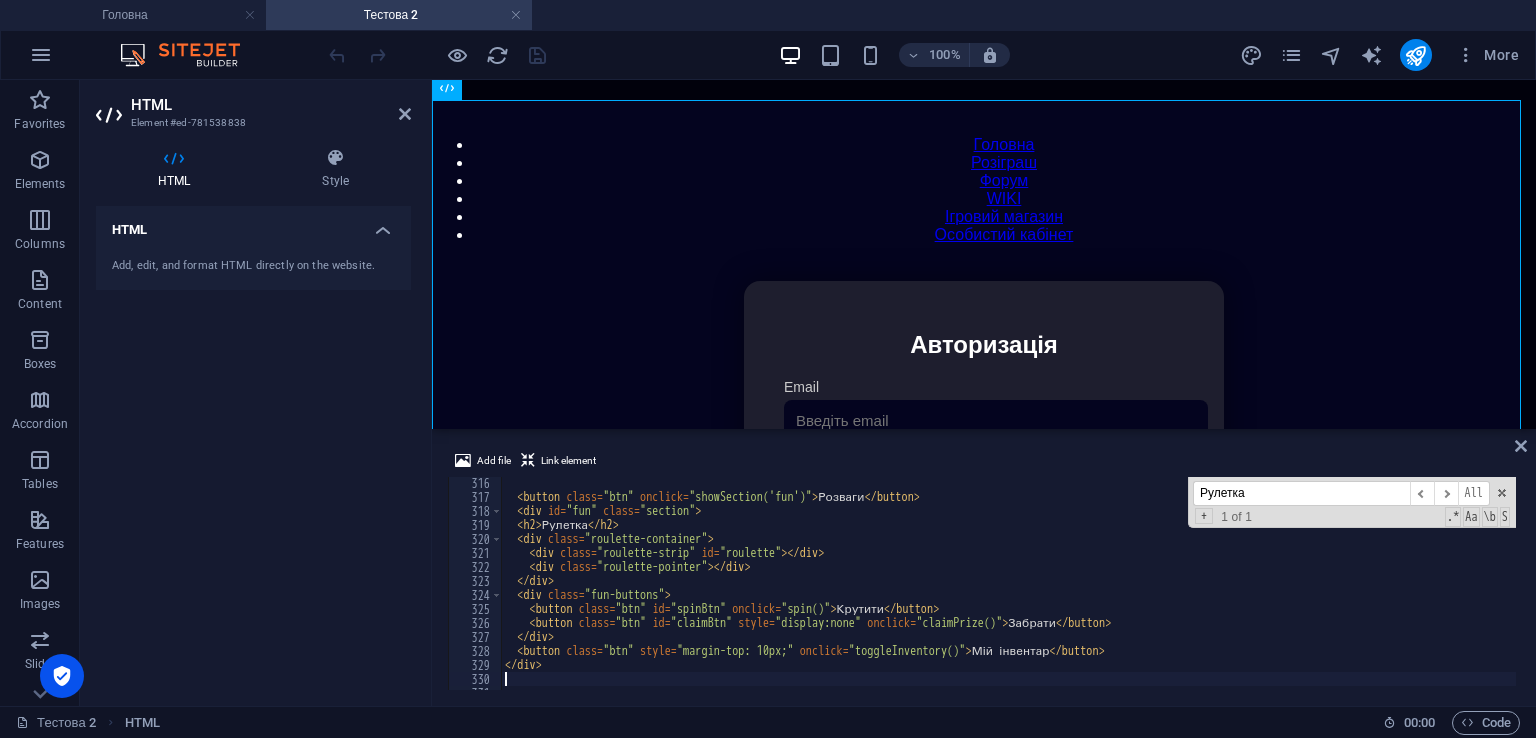 scroll, scrollTop: 4471, scrollLeft: 0, axis: vertical 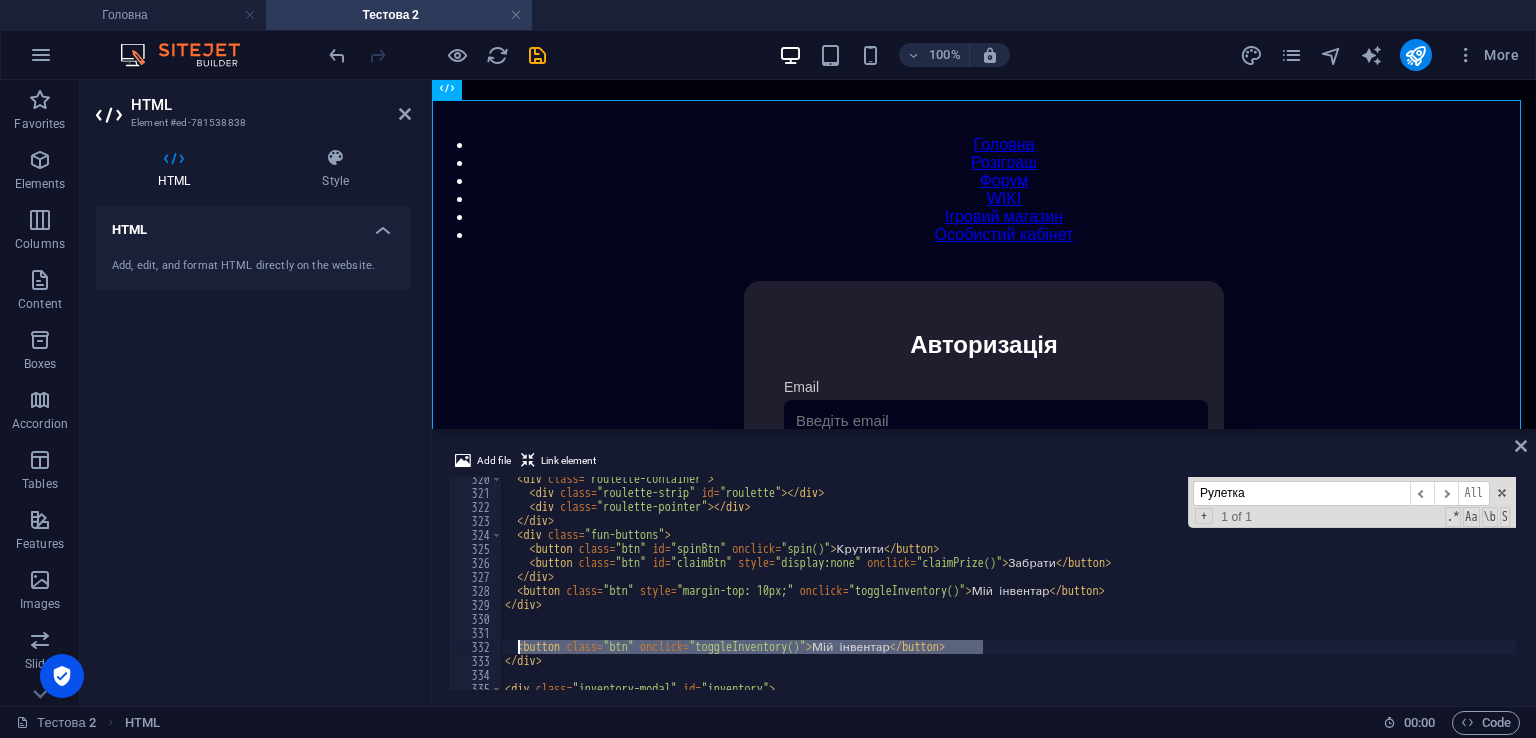 drag, startPoint x: 999, startPoint y: 645, endPoint x: 520, endPoint y: 643, distance: 479.00418 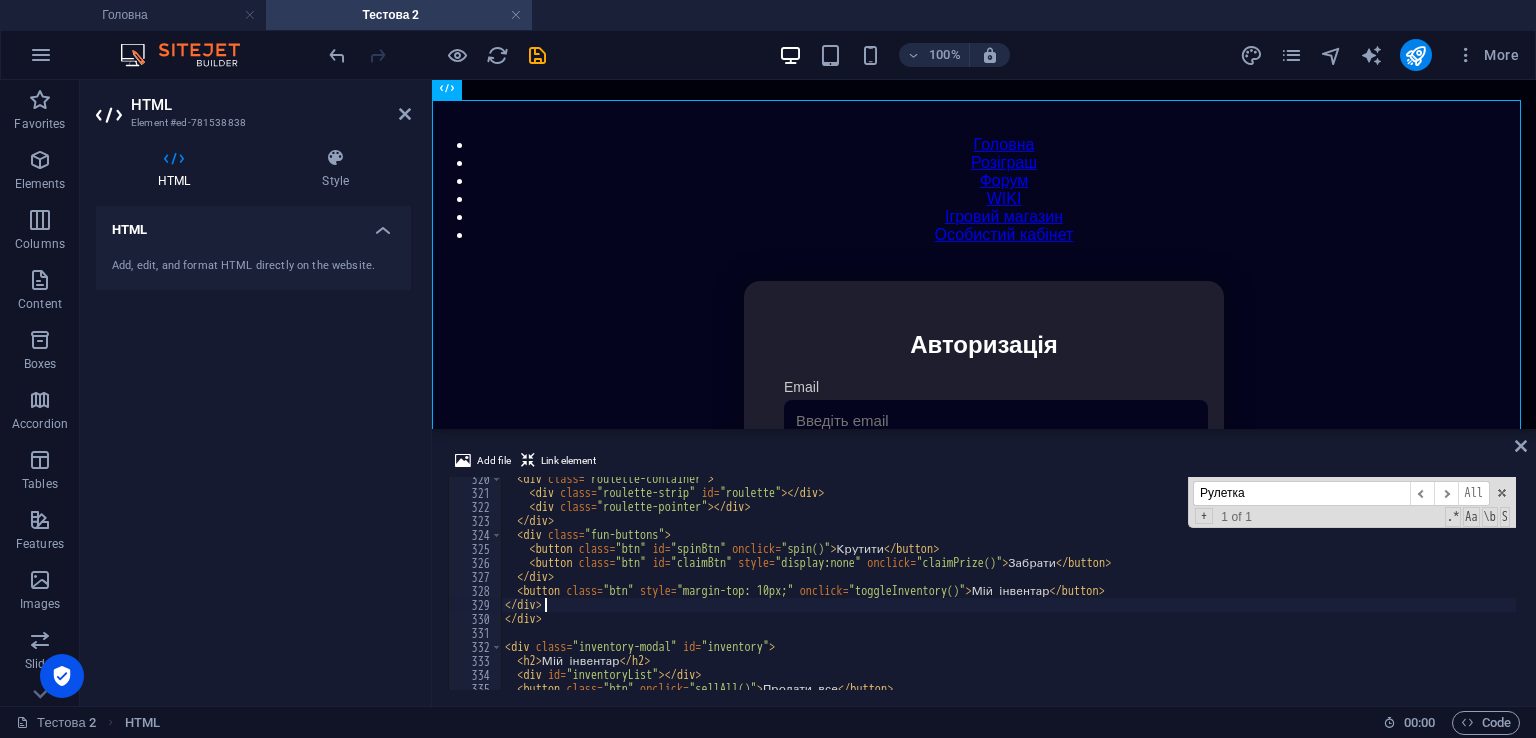 click on "< div   class = "roulette-container" >      < div   class = "roulette-strip"   id = "roulette" > </ div >      < div   class = "roulette-pointer" > </ div >    </ div >    < div   class = "fun-buttons" >      < button   class = "btn"   id = "spinBtn"   onclick = "spin()" > Крутити </ button >      < button   class = "btn"   id = "claimBtn"   style = "display:none"   onclick = "claimPrize()" > Забрати </ button >    </ div >    < button   class = "btn"   style = "margin-top: 10px;"   onclick = "toggleInventory()" > Мій інвентар </ button > </ div > </ div > < div   class = "inventory-modal"   id = "inventory" >    < h2 > Мій інвентар </ h2 >    < div   id = "inventoryList" > </ div >    < button   class = "btn"   onclick = "sellAll()" > Продати все </ button >" at bounding box center [1425, 590] 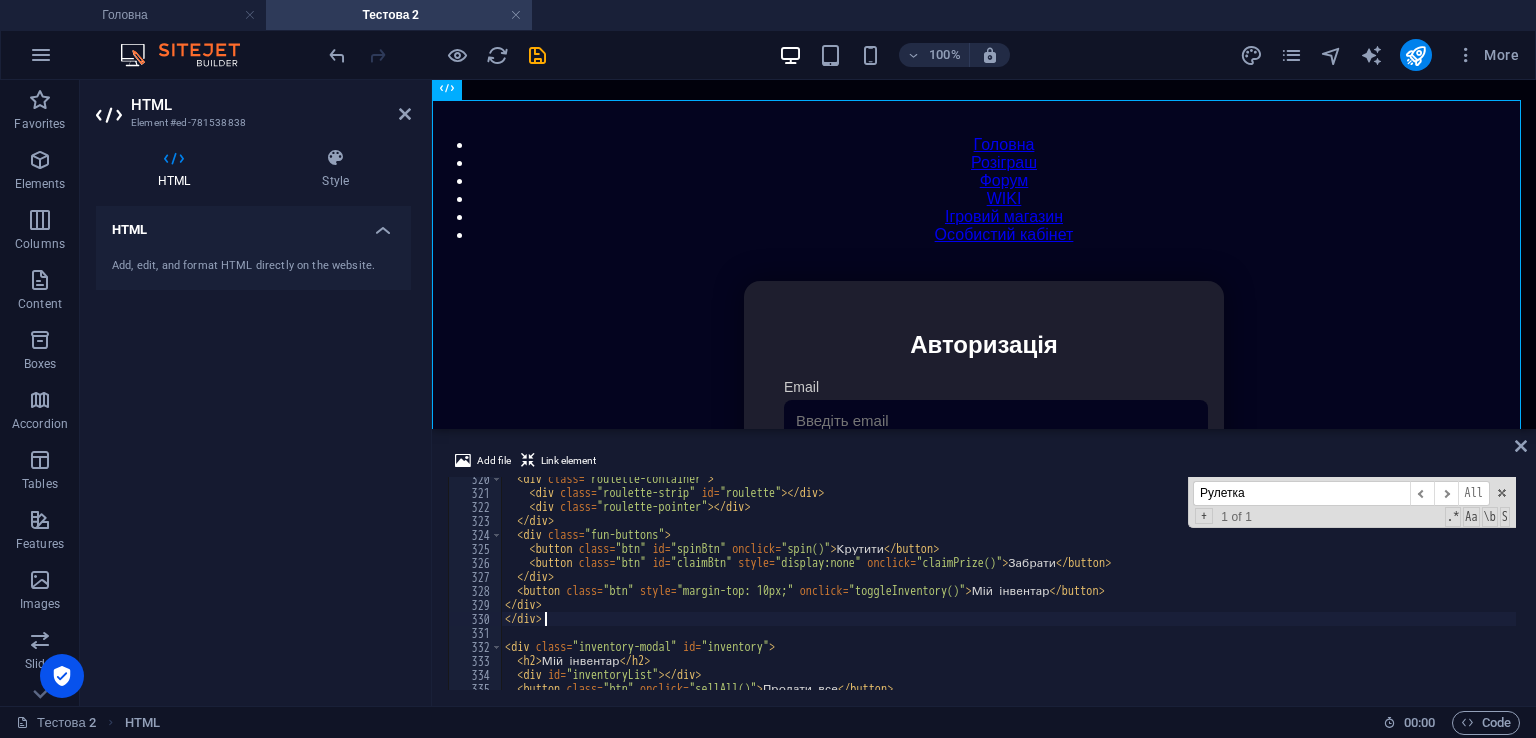click on "< div   class = "roulette-container" >      < div   class = "roulette-strip"   id = "roulette" > </ div >      < div   class = "roulette-pointer" > </ div >    </ div >    < div   class = "fun-buttons" >      < button   class = "btn"   id = "spinBtn"   onclick = "spin()" > Крутити </ button >      < button   class = "btn"   id = "claimBtn"   style = "display:none"   onclick = "claimPrize()" > Забрати </ button >    </ div >    < button   class = "btn"   style = "margin-top: 10px;"   onclick = "toggleInventory()" > Мій інвентар </ button > </ div > </ div > < div   class = "inventory-modal"   id = "inventory" >    < h2 > Мій інвентар </ h2 >    < div   id = "inventoryList" > </ div >    < button   class = "btn"   onclick = "sellAll()" > Продати все </ button >" at bounding box center [1425, 590] 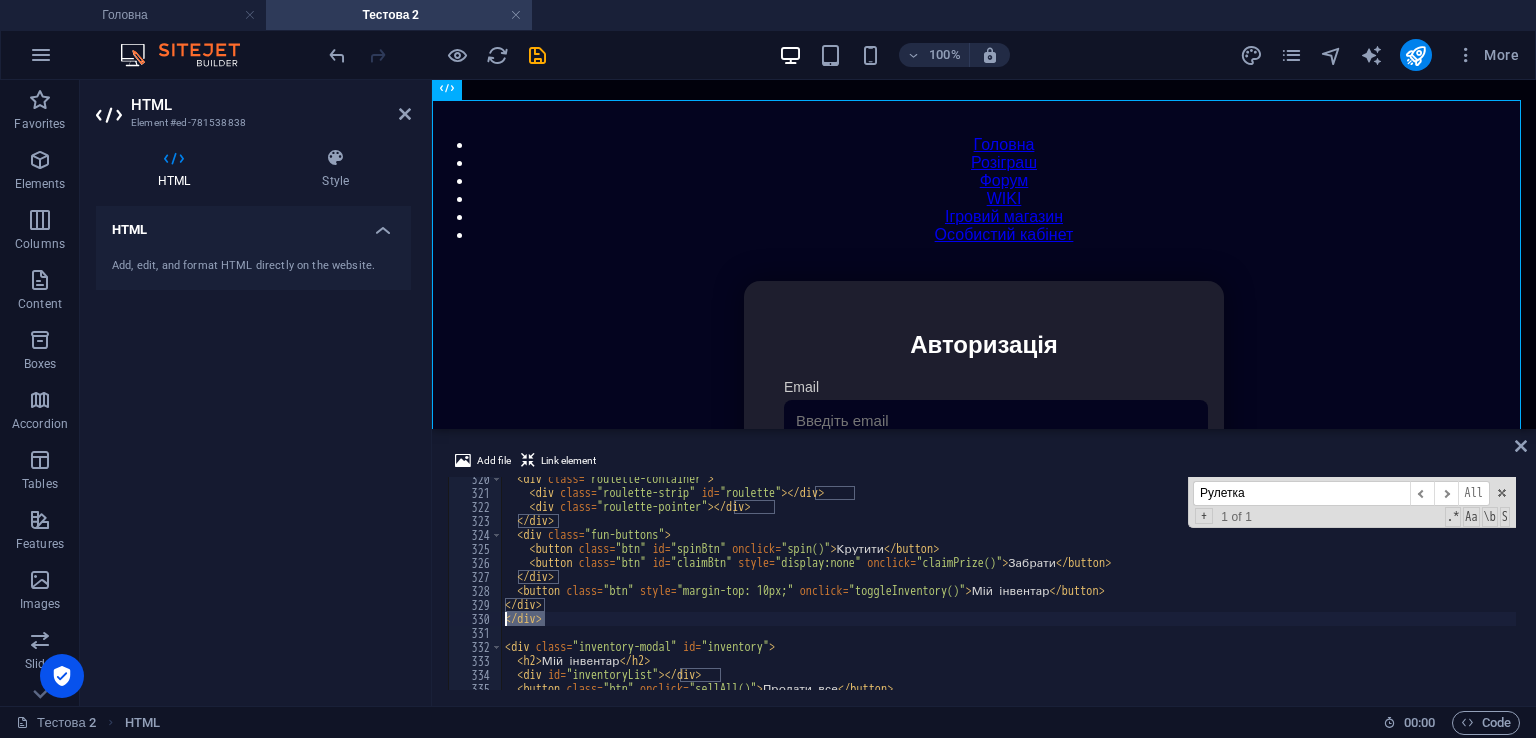 drag, startPoint x: 565, startPoint y: 625, endPoint x: 493, endPoint y: 625, distance: 72 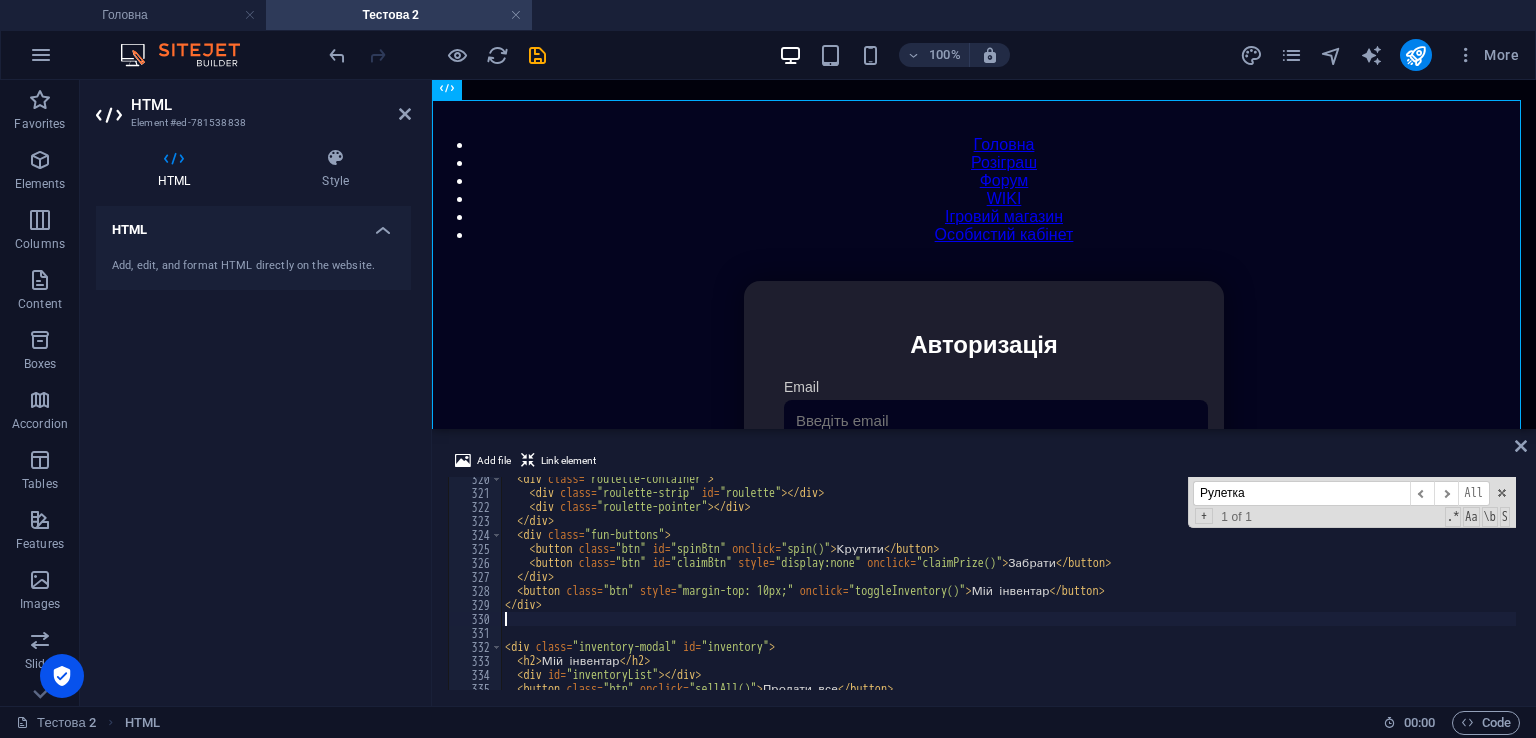 type on "</div>" 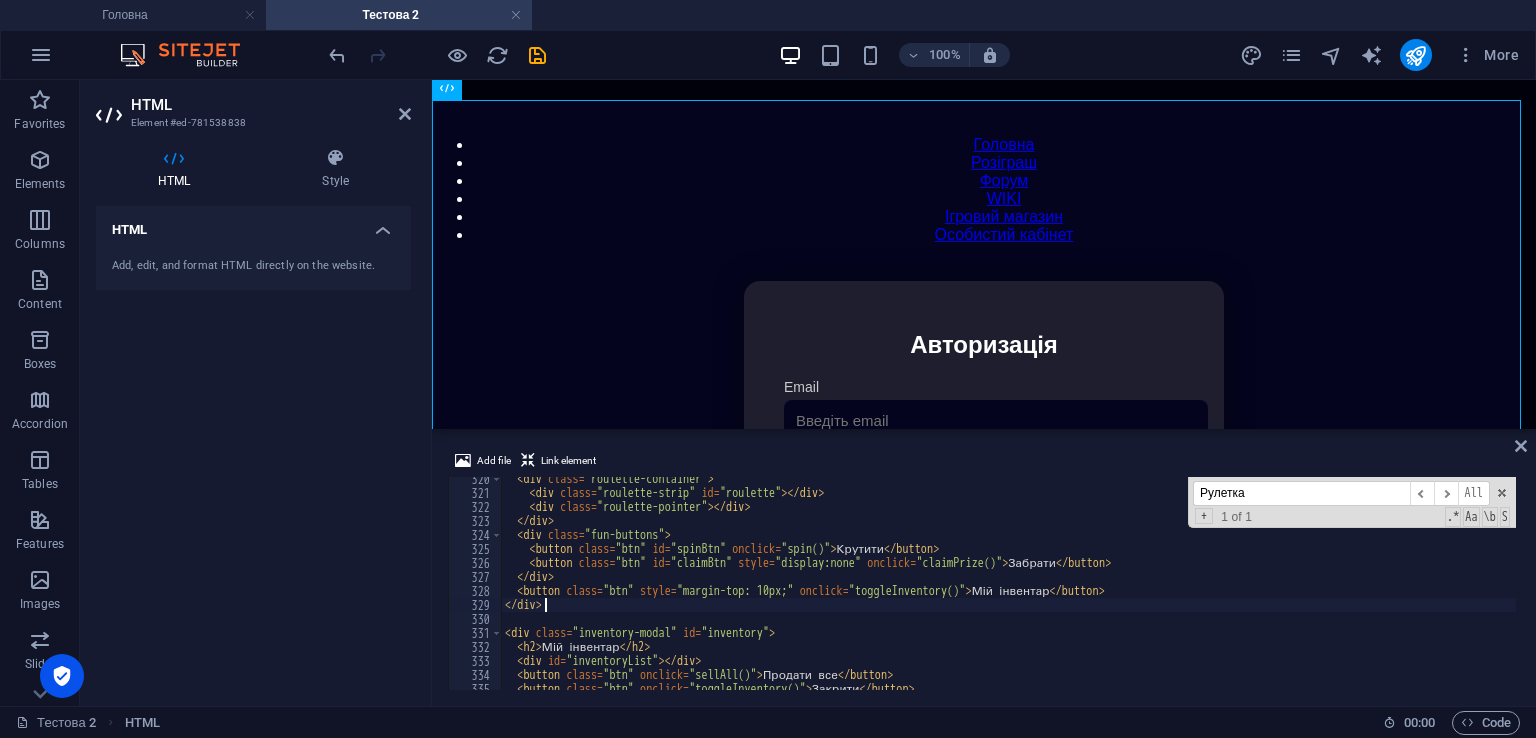 click on "100% More" at bounding box center [926, 55] 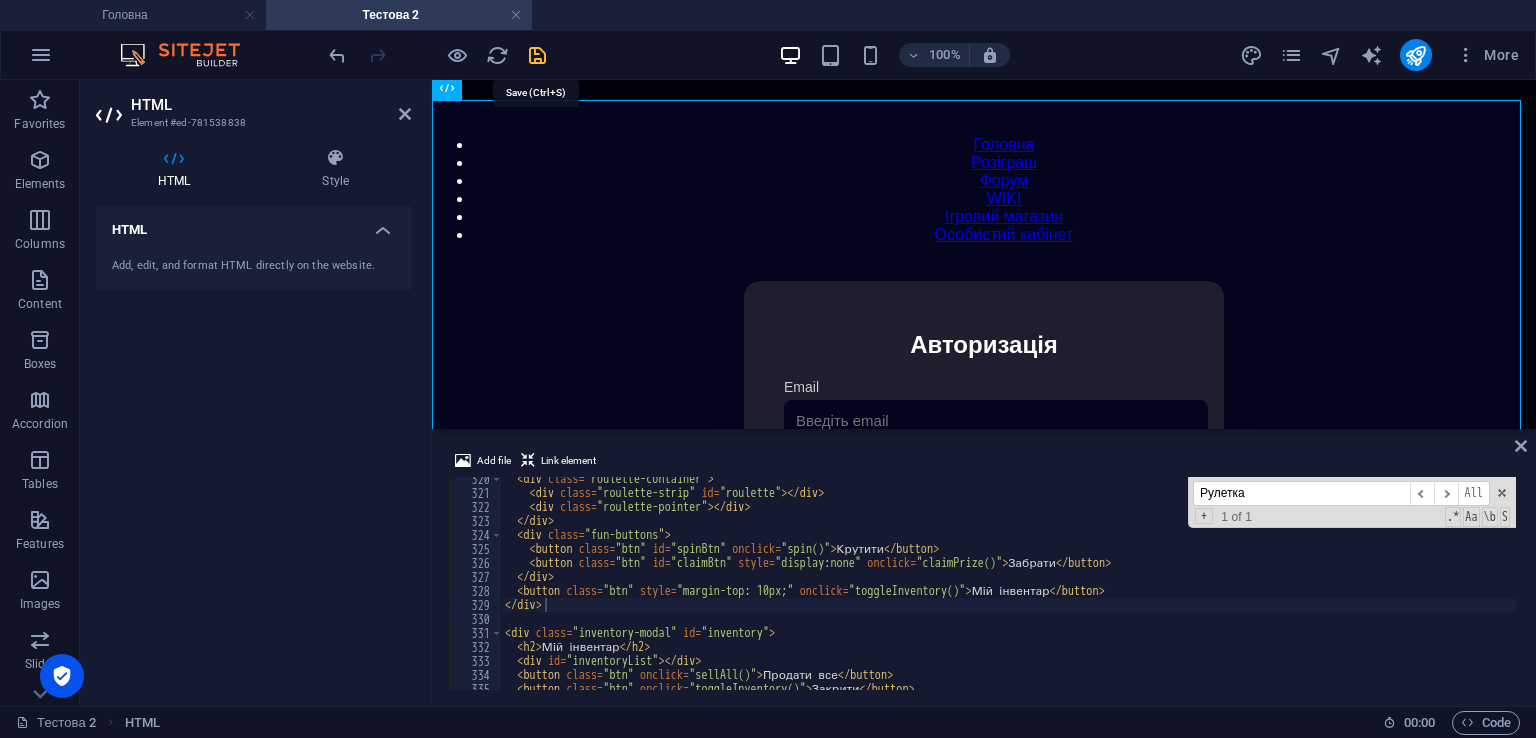 click at bounding box center (537, 55) 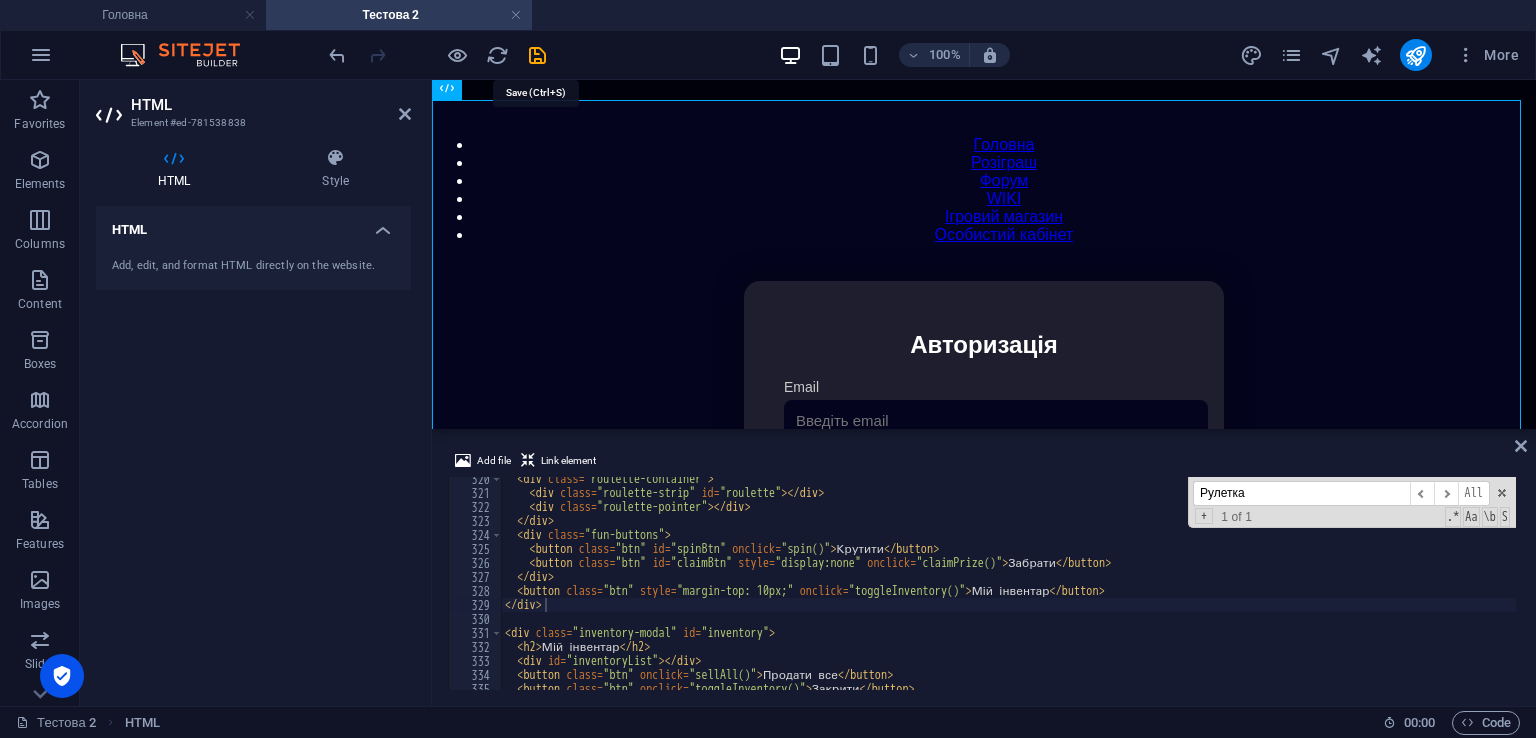 scroll, scrollTop: 82, scrollLeft: 0, axis: vertical 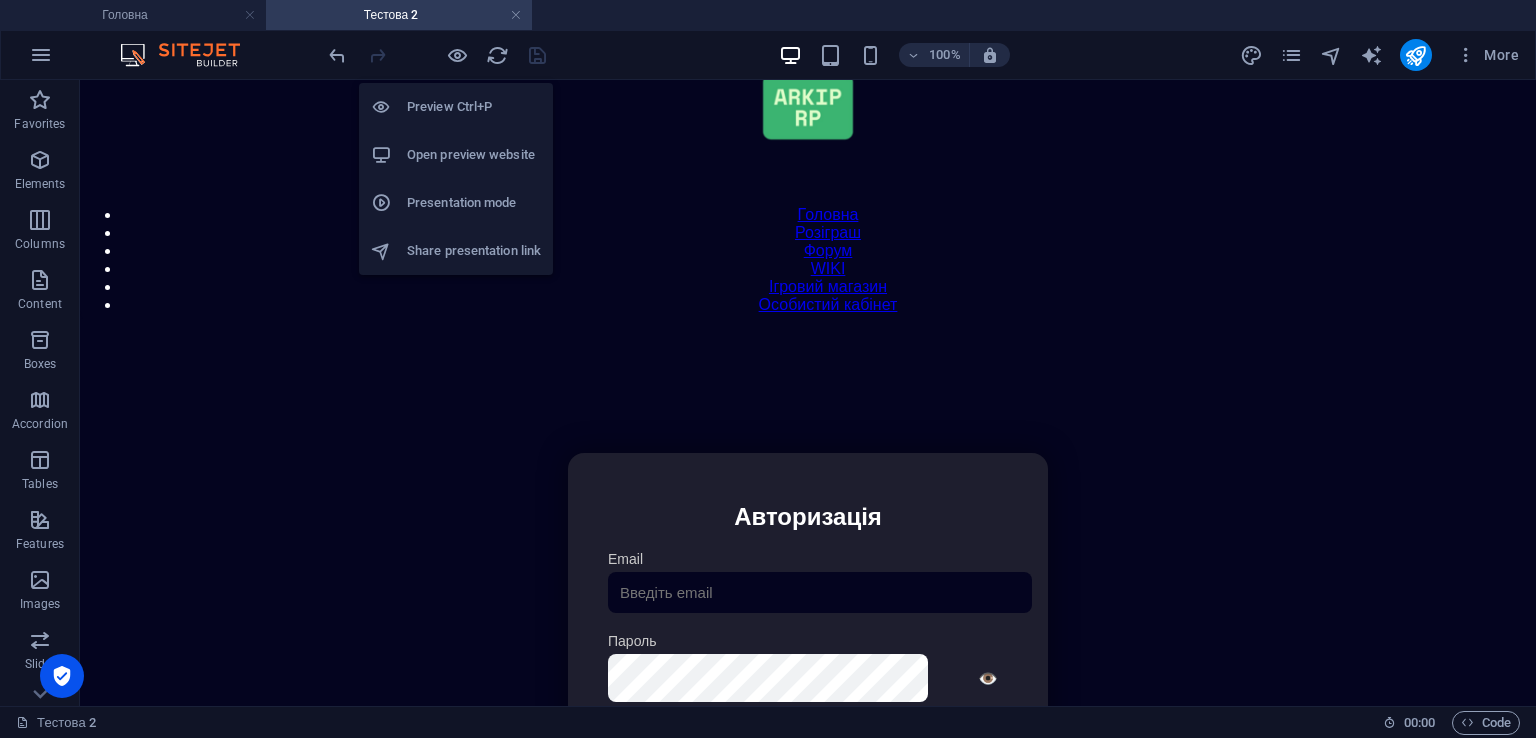 click on "Open preview website" at bounding box center (474, 155) 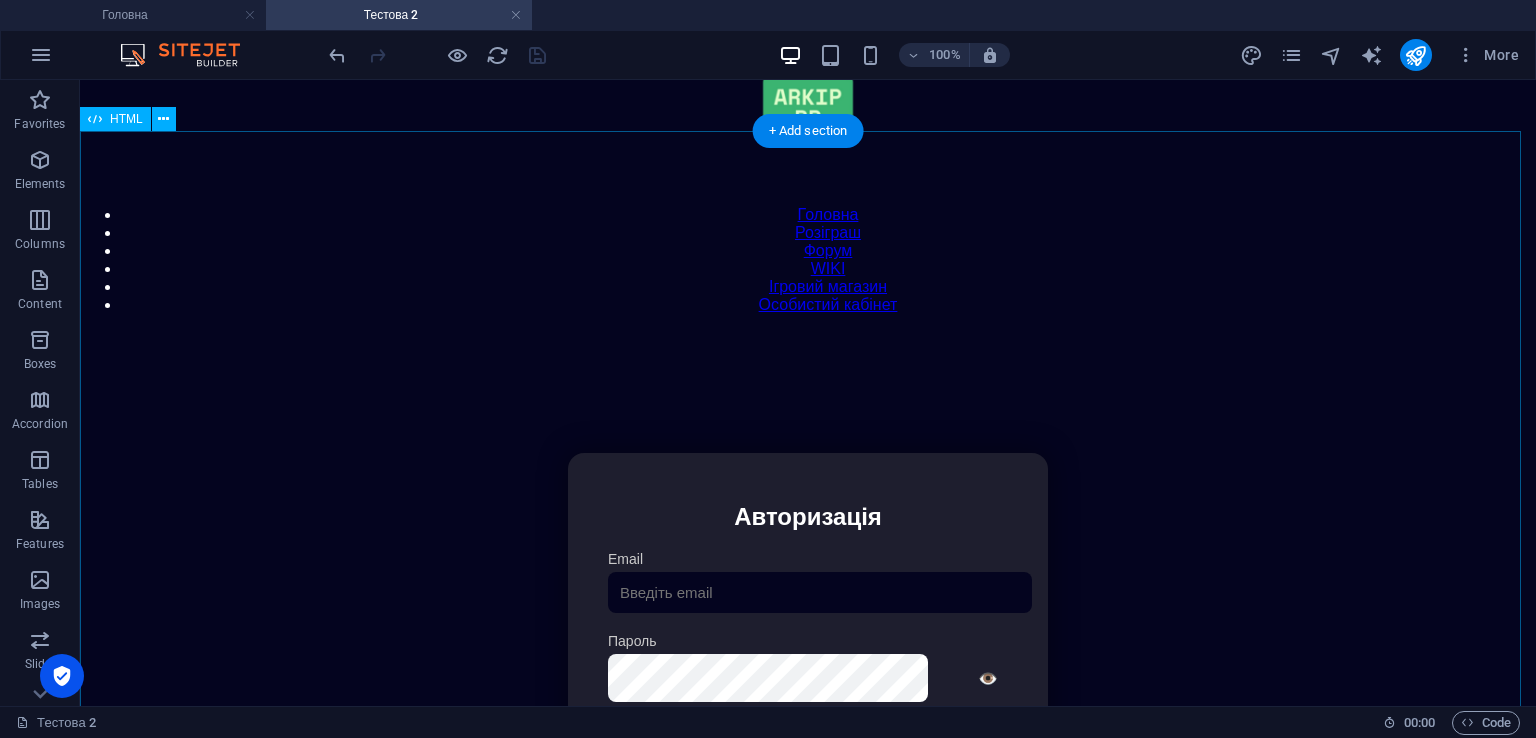click on "Особистий кабінет
Авторизація
Email
[GEOGRAPHIC_DATA]
👁️
Увійти
Скинути пароль
Скидання пароля
Введіть ваш email:
Скинути
Закрити
Особистий кабінет
Вийти з кабінету
Важлива інформація
Інформація
Нік:
Пошта:
Гроші:   ₴
XP:
Рівень:
Здоров'я:  %
Броня:  %
ВІП:
Рейтинг
Рейтинг гравців
Гравців не знайдено
Документи
Мої документи
Паспорт:   [PERSON_NAME] книжка:   [PERSON_NAME]
Розваги
Рулетка
Крутити" at bounding box center (808, 664) 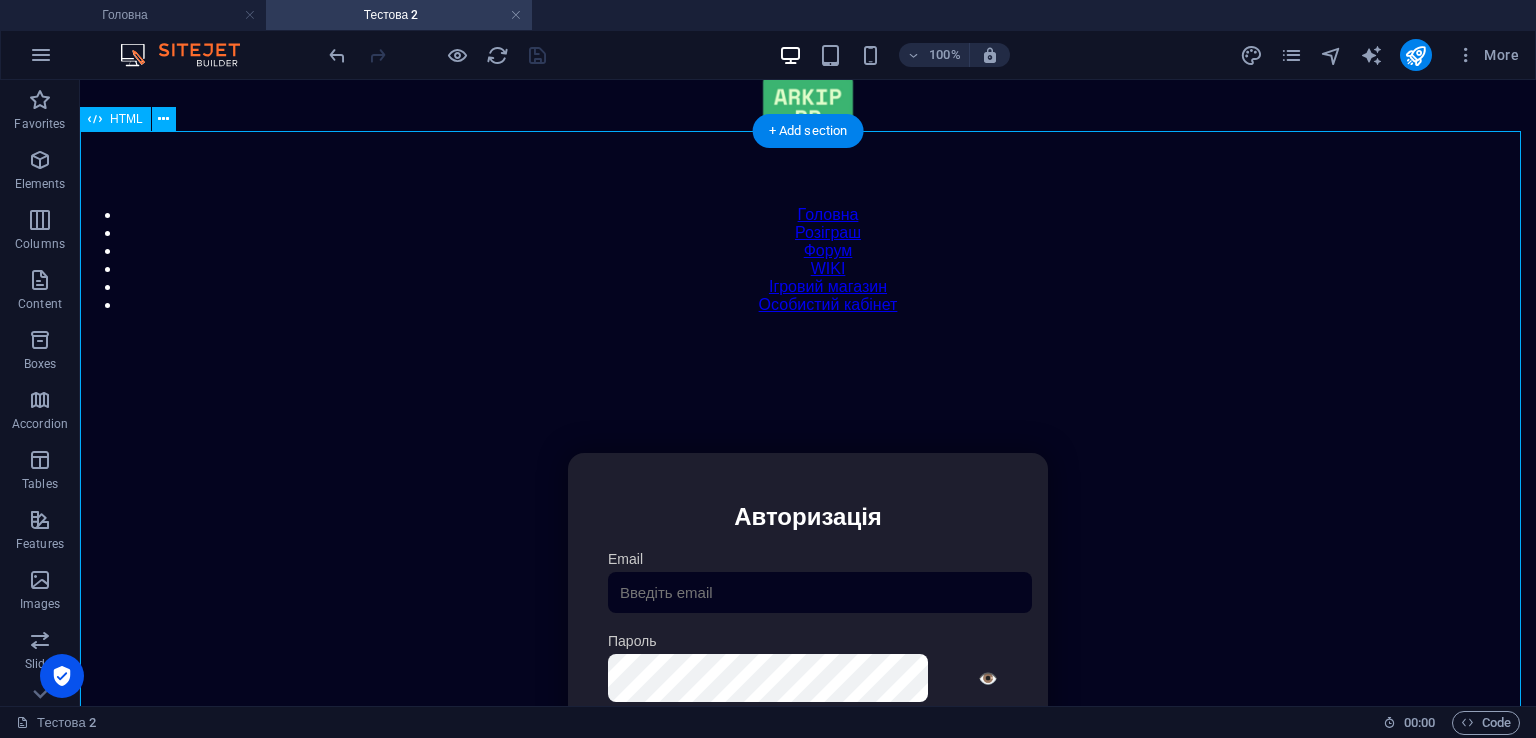 click on "Особистий кабінет
Авторизація
Email
[GEOGRAPHIC_DATA]
👁️
Увійти
Скинути пароль
Скидання пароля
Введіть ваш email:
Скинути
Закрити
Особистий кабінет
Вийти з кабінету
Важлива інформація
Інформація
Нік:
Пошта:
Гроші:   ₴
XP:
Рівень:
Здоров'я:  %
Броня:  %
ВІП:
Рейтинг
Рейтинг гравців
Гравців не знайдено
Документи
Мої документи
Паспорт:   [PERSON_NAME] книжка:   [PERSON_NAME]
Розваги
Рулетка
Крутити" at bounding box center [808, 664] 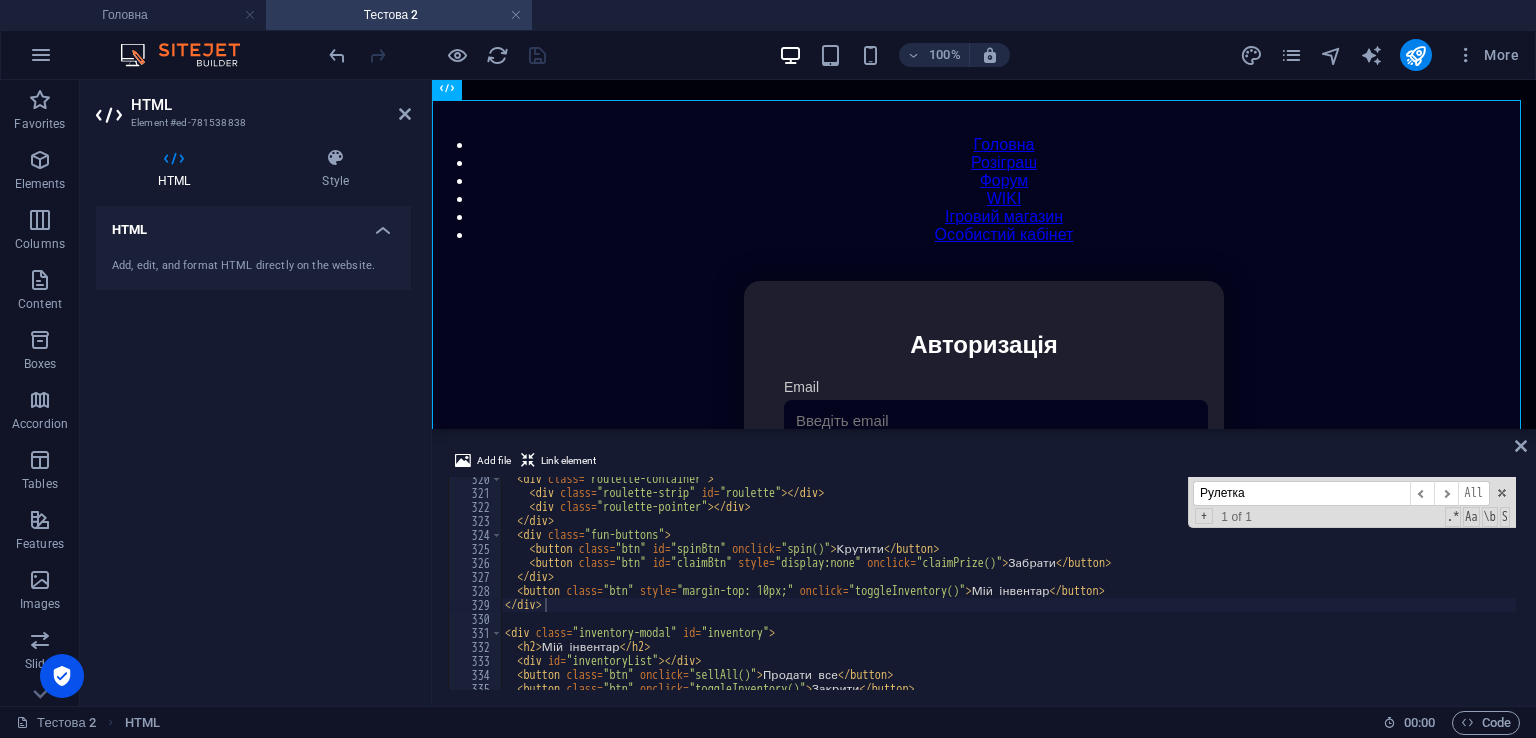 click on "Рулетка" at bounding box center [1301, 493] 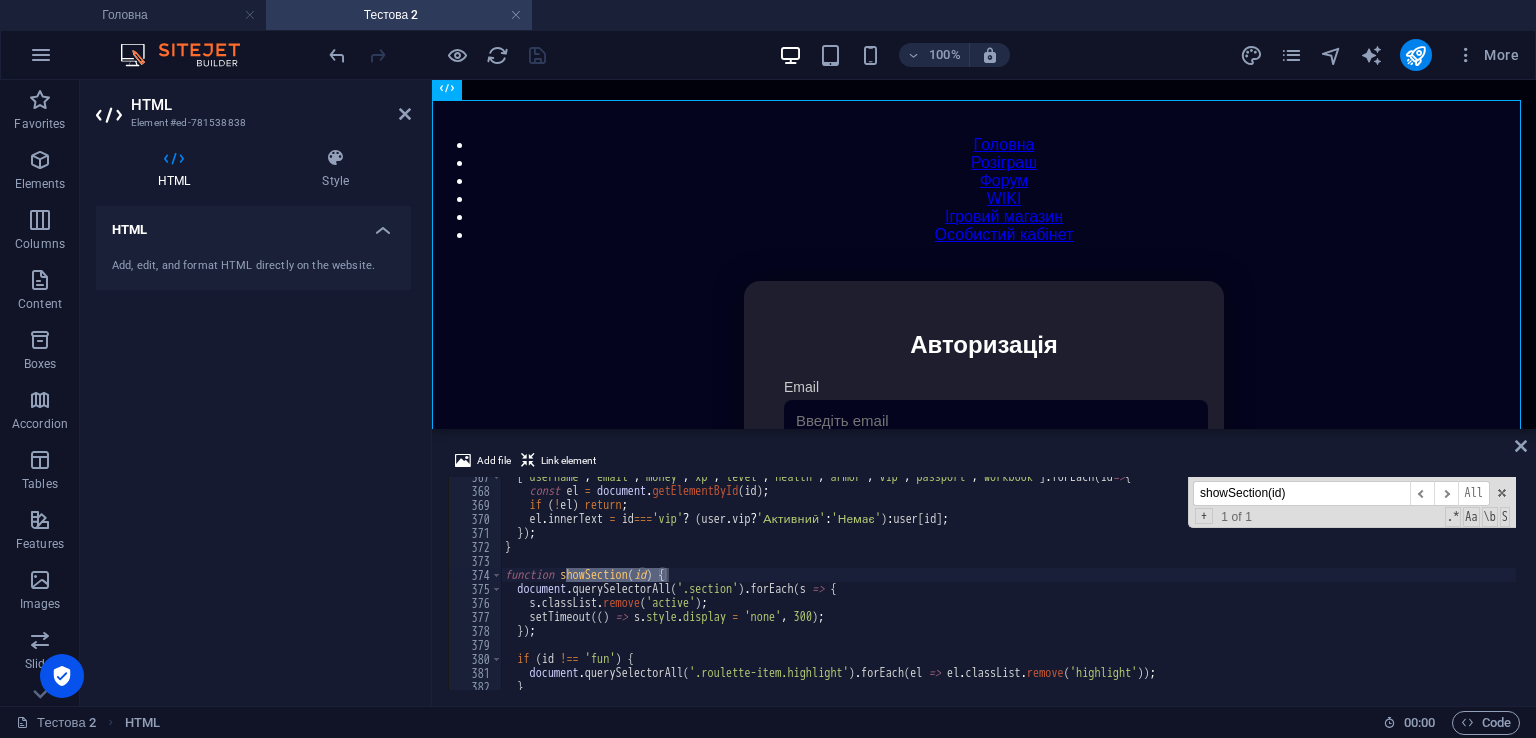 scroll, scrollTop: 5131, scrollLeft: 0, axis: vertical 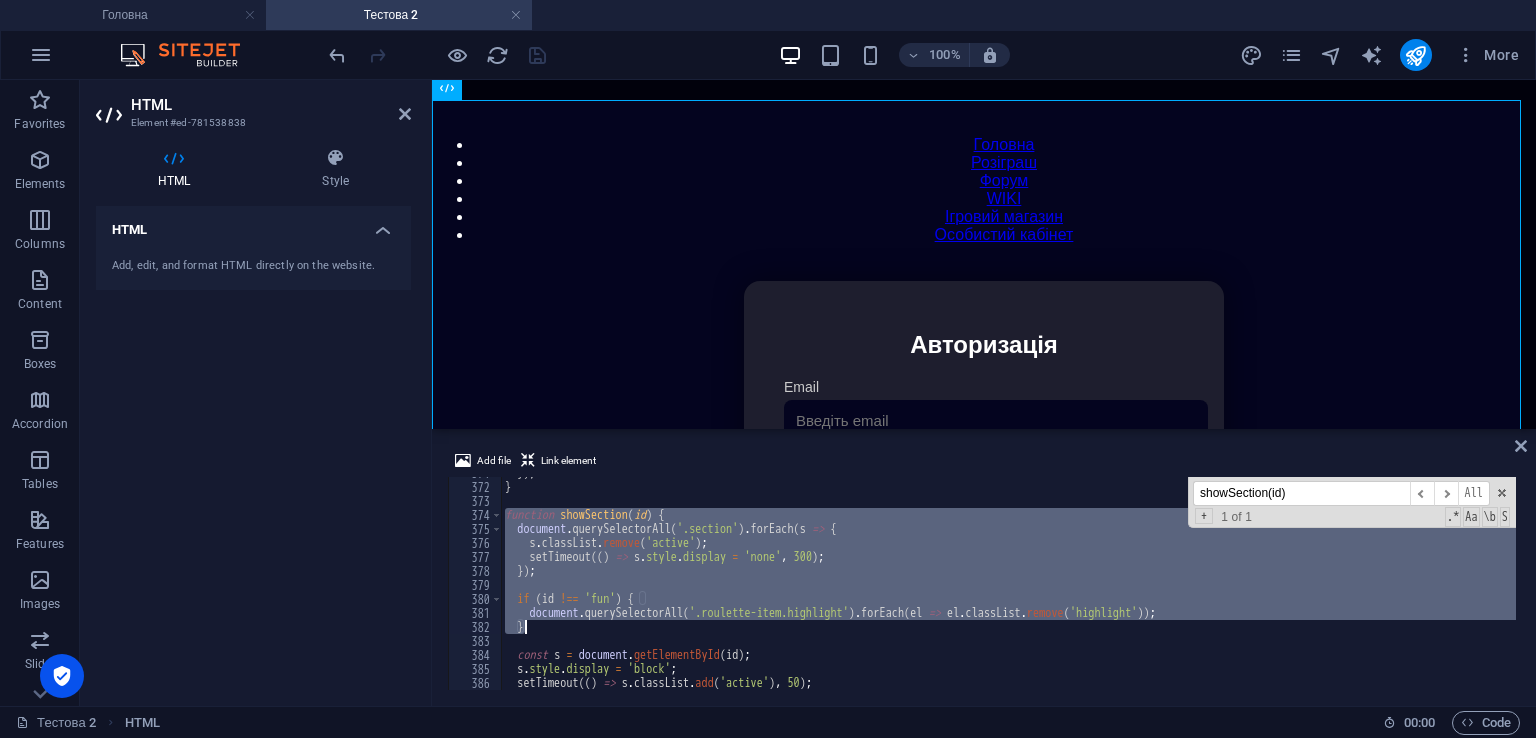 drag, startPoint x: 502, startPoint y: 515, endPoint x: 584, endPoint y: 633, distance: 143.69412 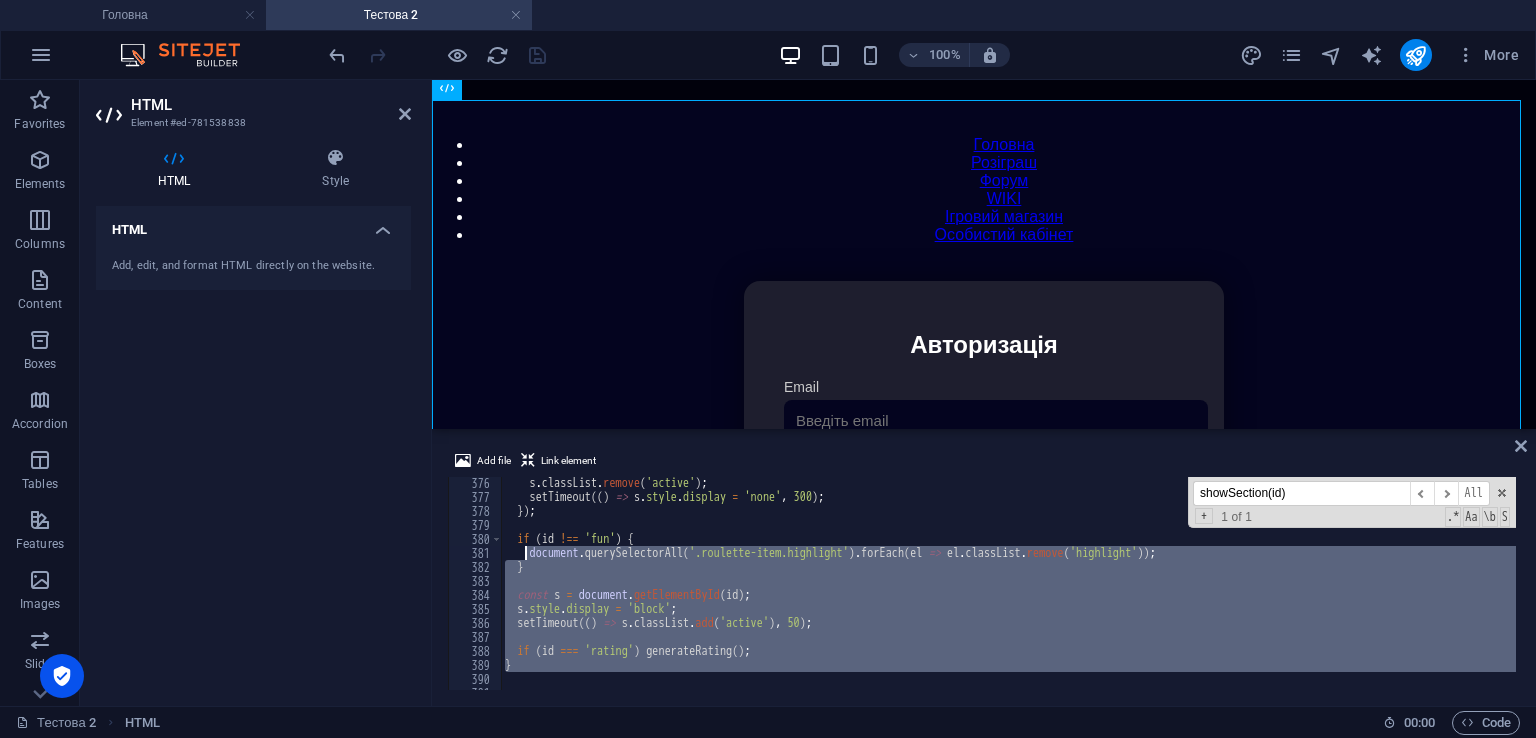 scroll, scrollTop: 5191, scrollLeft: 0, axis: vertical 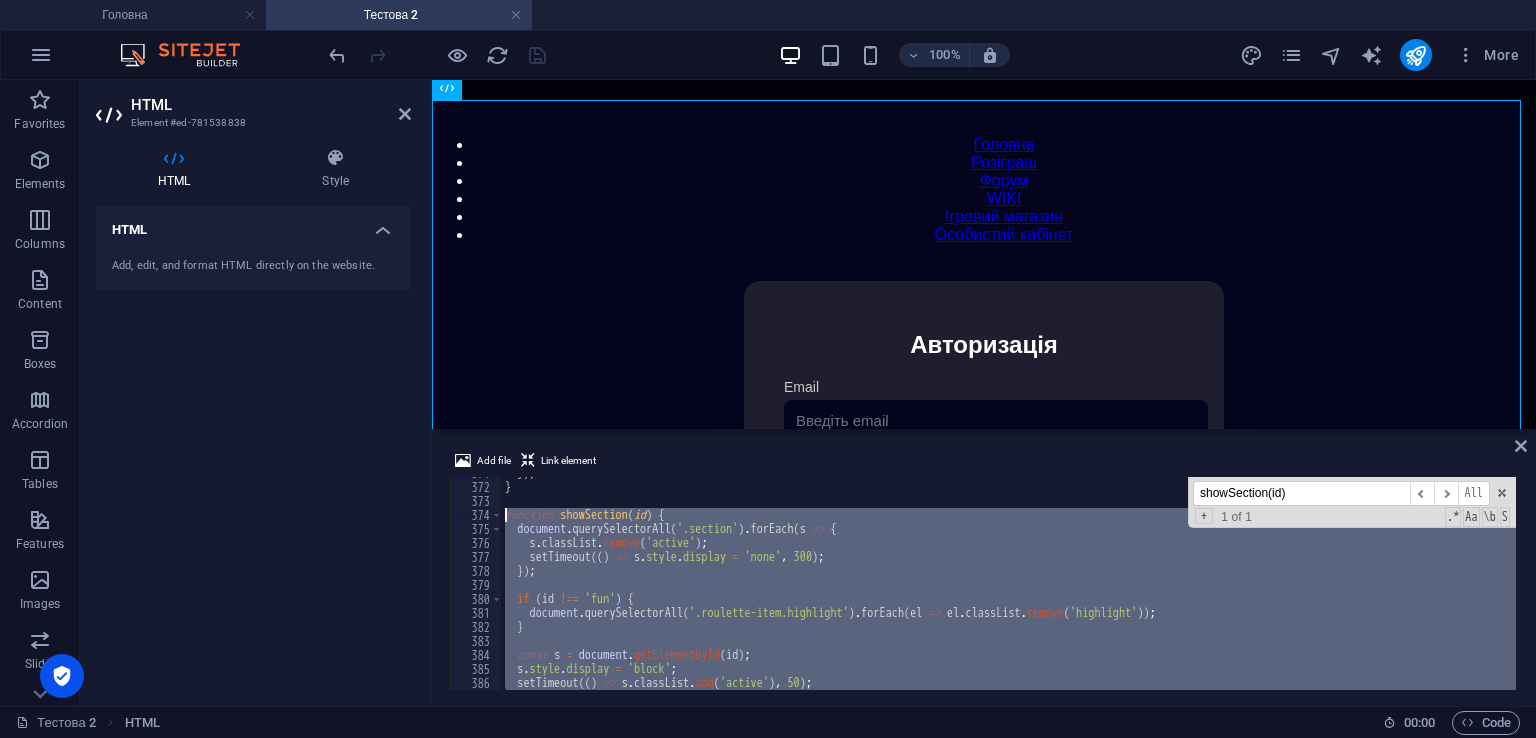 drag, startPoint x: 525, startPoint y: 672, endPoint x: 501, endPoint y: 518, distance: 155.85892 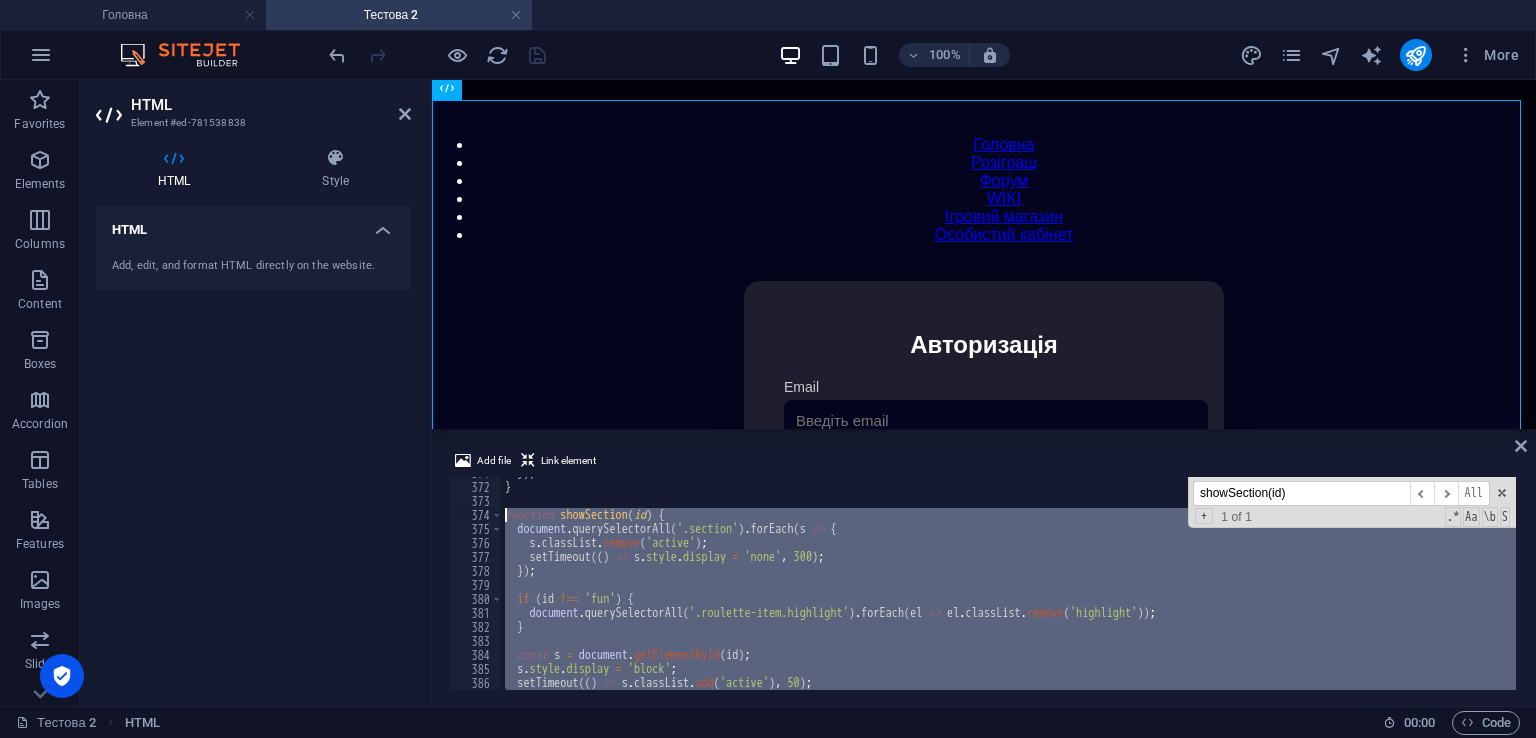 paste 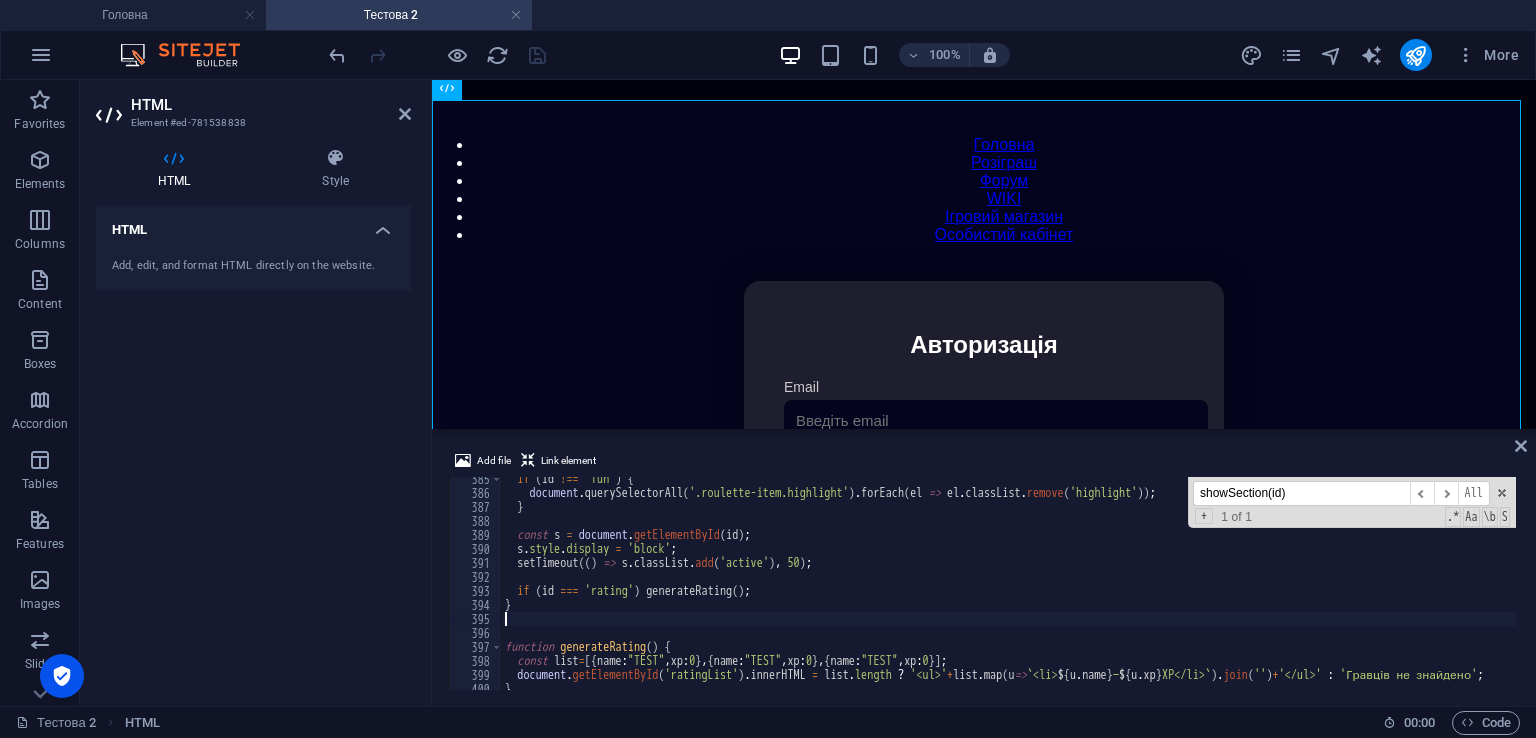 scroll, scrollTop: 5380, scrollLeft: 0, axis: vertical 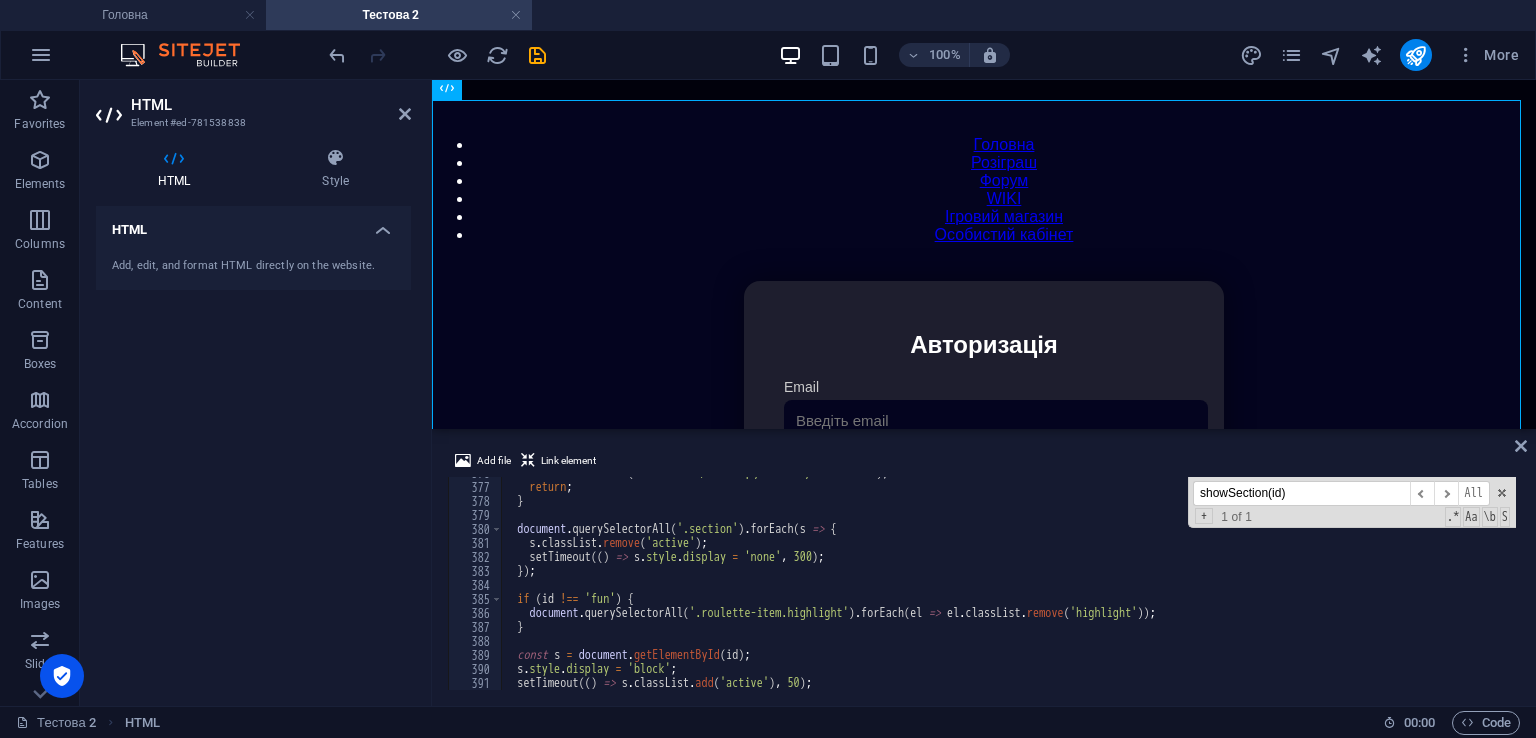 click on "showSection(id)" at bounding box center (1301, 493) 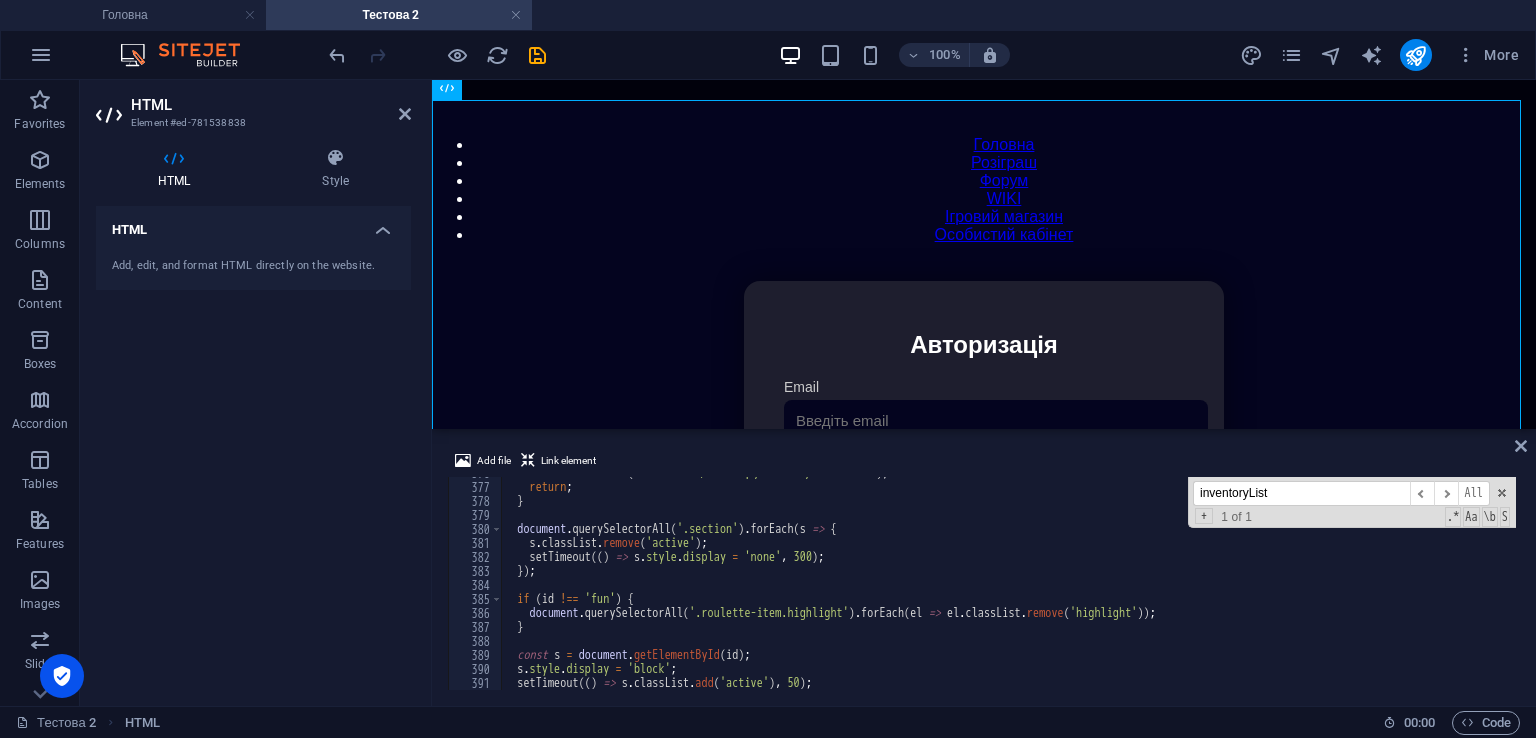 scroll, scrollTop: 6251, scrollLeft: 0, axis: vertical 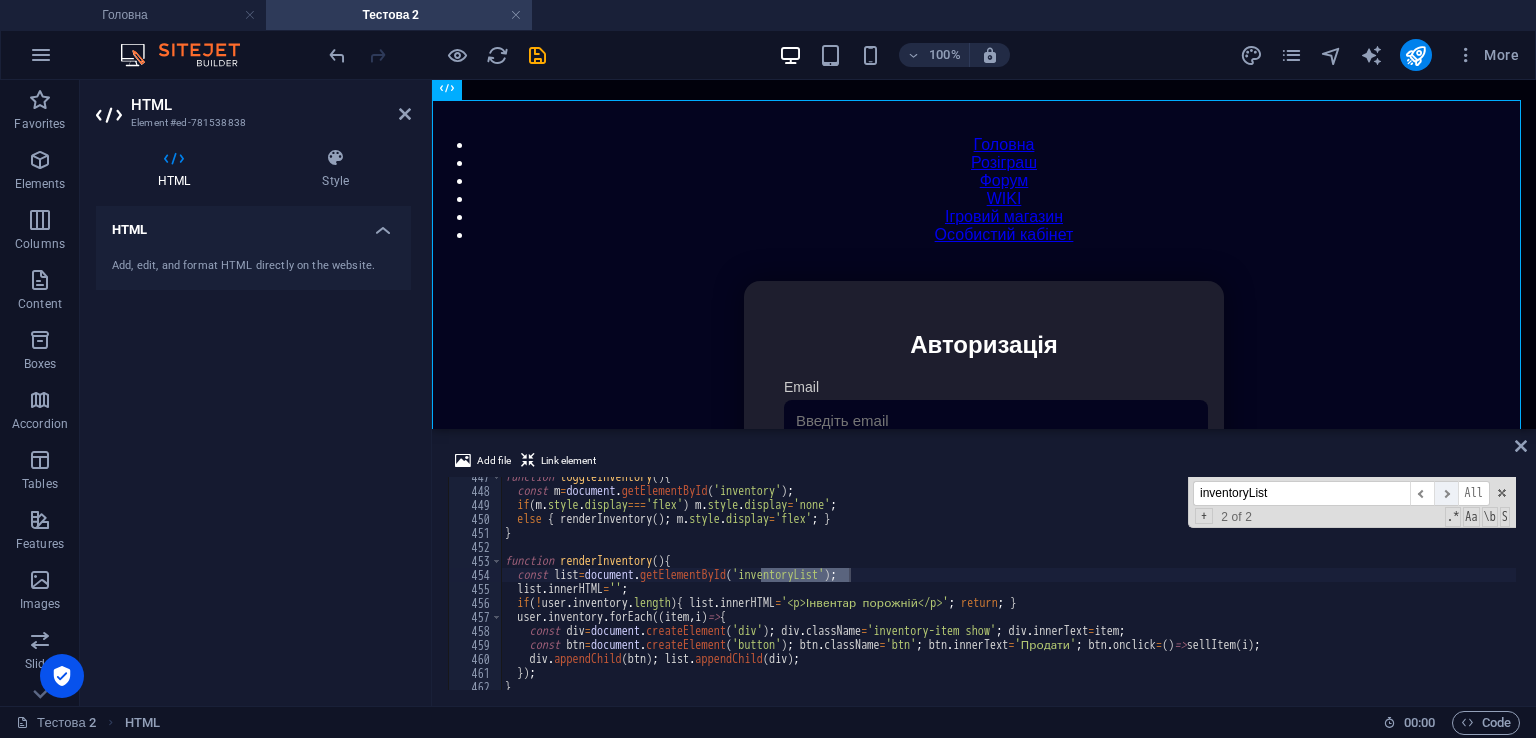 type on "inventoryList" 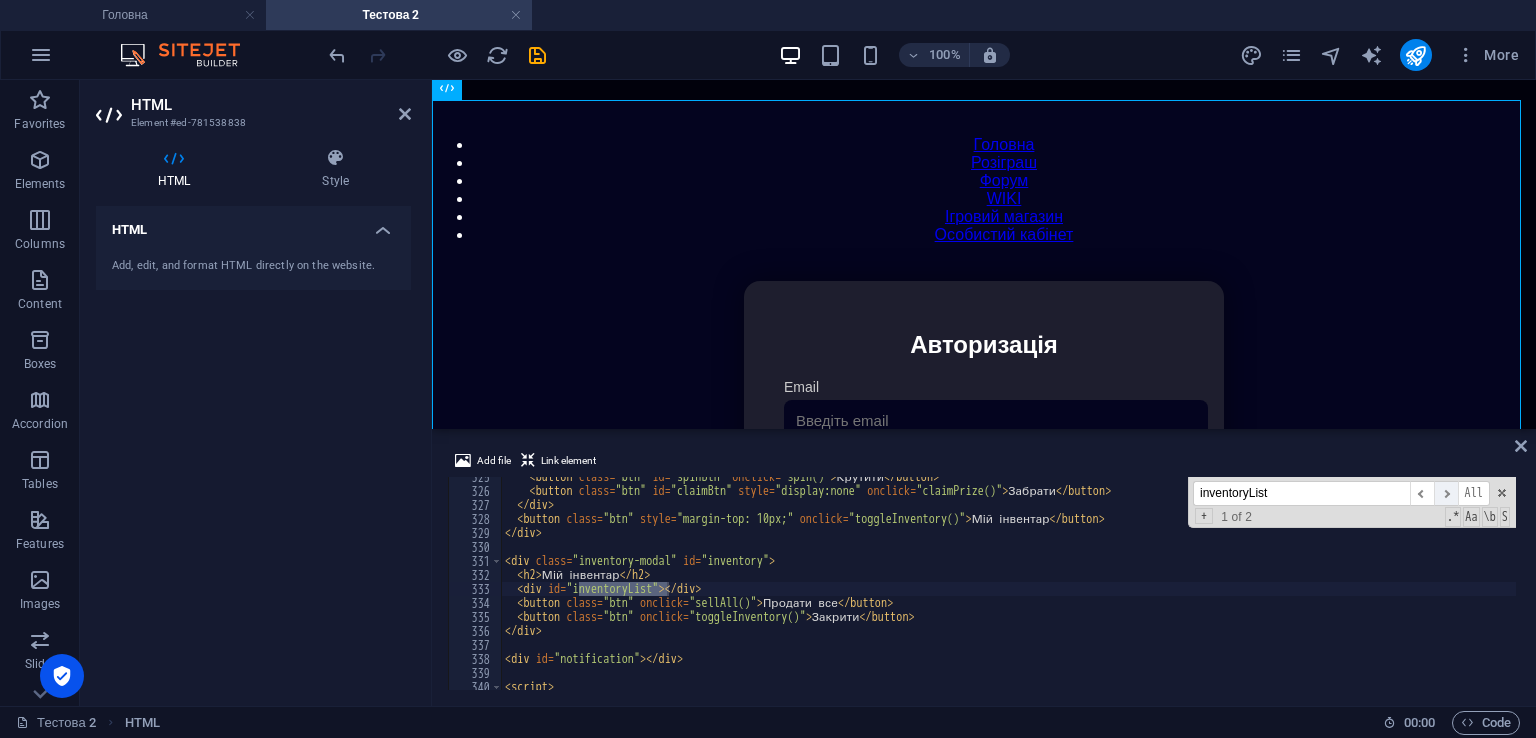 scroll, scrollTop: 4543, scrollLeft: 0, axis: vertical 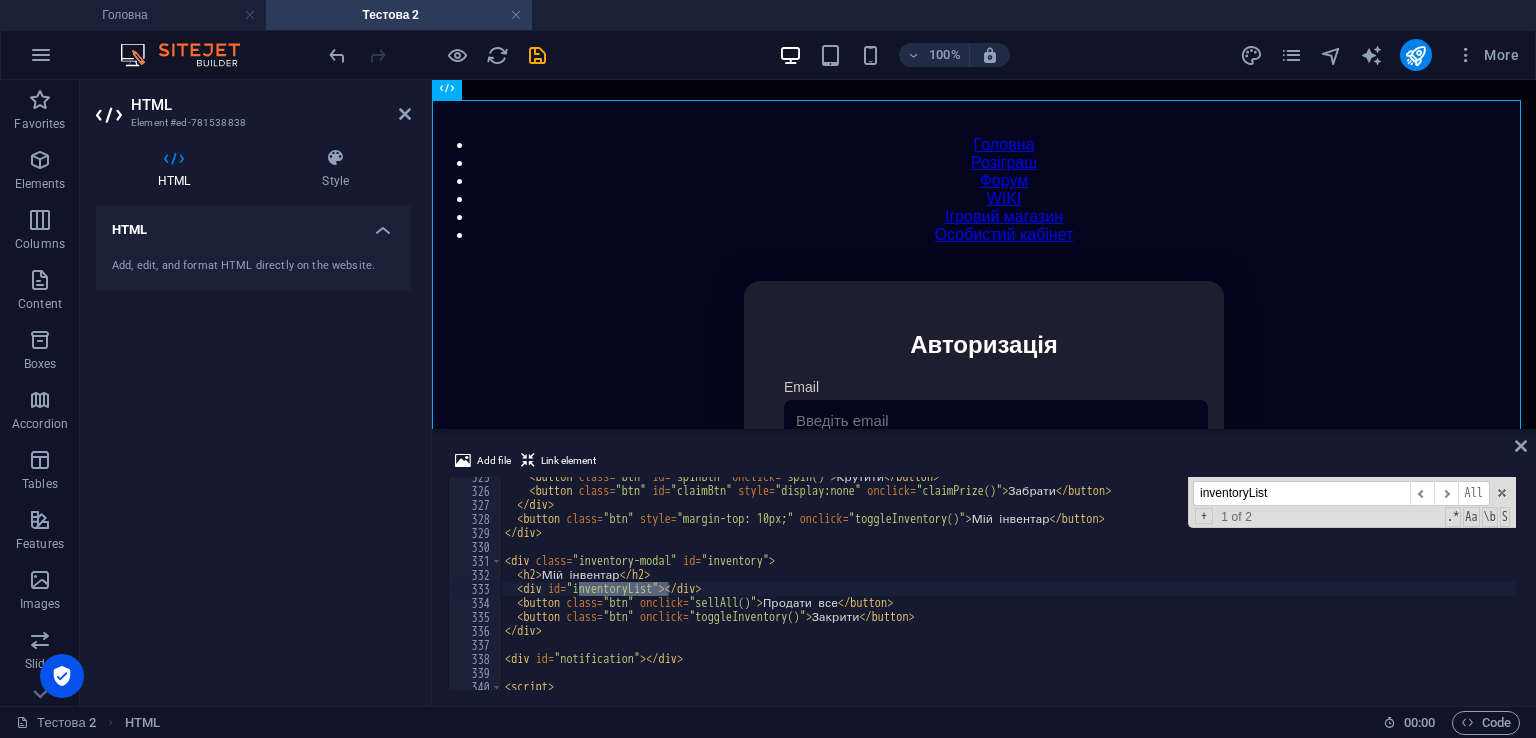 click on "< button   class = "btn"   id = "spinBtn"   onclick = "spin()" > Крутити </ button >      < button   class = "btn"   id = "claimBtn"   style = "display:none"   onclick = "claimPrize()" > Забрати </ button >    </ div >    < button   class = "btn"   style = "margin-top: 10px;"   onclick = "toggleInventory()" > Мій інвентар </ button > </ div > < div   class = "inventory-modal"   id = "inventory" >    < h2 > Мій інвентар </ h2 >    < div   id = "inventoryList" > </ div >    < button   class = "btn"   onclick = "sellAll()" > Продати все </ button >    < button   class = "btn"   onclick = "toggleInventory()" > Закрити </ button > </ div > < div   id = "notification" > </ div > < script >" at bounding box center (1425, 588) 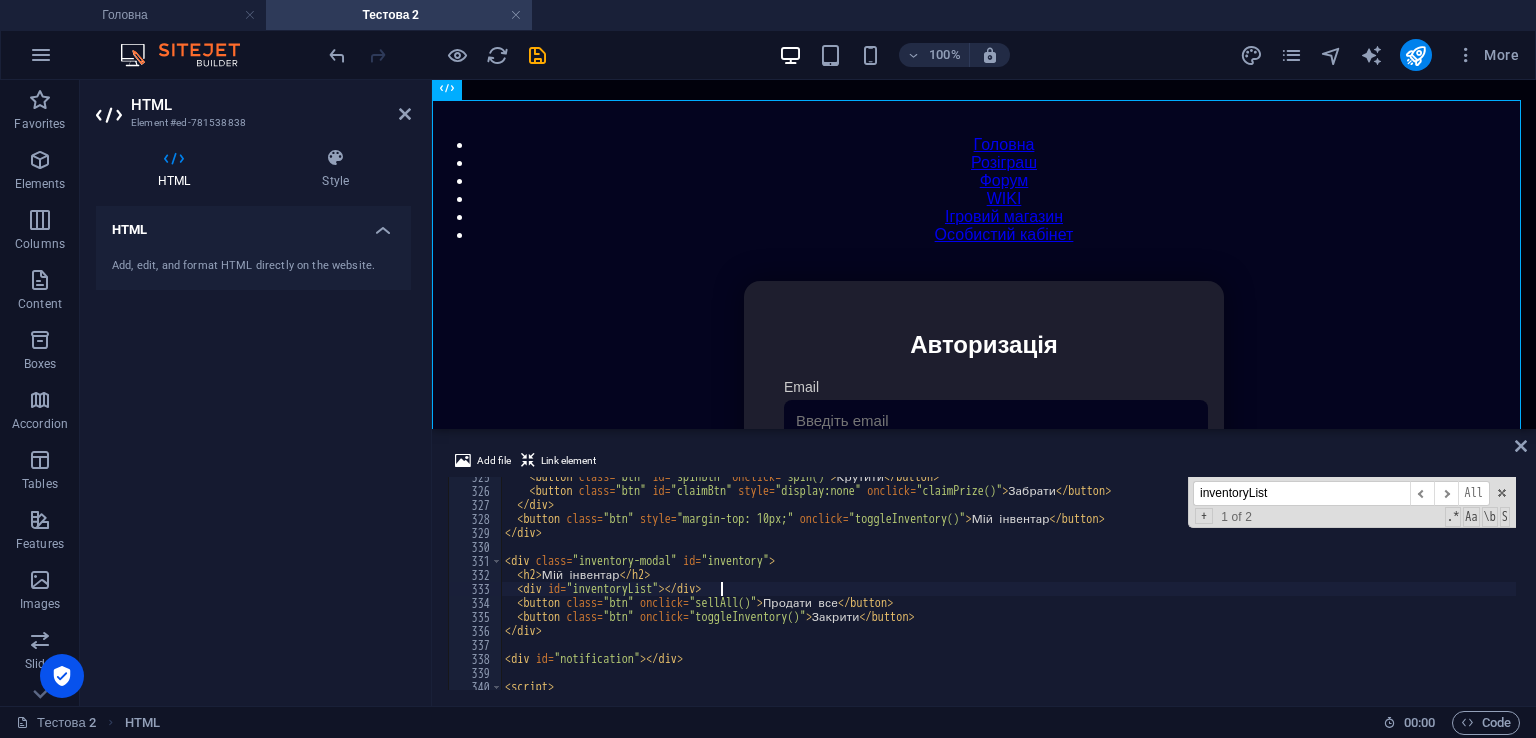 click on "< button   class = "btn"   id = "spinBtn"   onclick = "spin()" > Крутити </ button >      < button   class = "btn"   id = "claimBtn"   style = "display:none"   onclick = "claimPrize()" > Забрати </ button >    </ div >    < button   class = "btn"   style = "margin-top: 10px;"   onclick = "toggleInventory()" > Мій інвентар </ button > </ div > < div   class = "inventory-modal"   id = "inventory" >    < h2 > Мій інвентар </ h2 >    < div   id = "inventoryList" > </ div >    < button   class = "btn"   onclick = "sellAll()" > Продати все </ button >    < button   class = "btn"   onclick = "toggleInventory()" > Закрити </ button > </ div > < div   id = "notification" > </ div > < script >" at bounding box center (1425, 588) 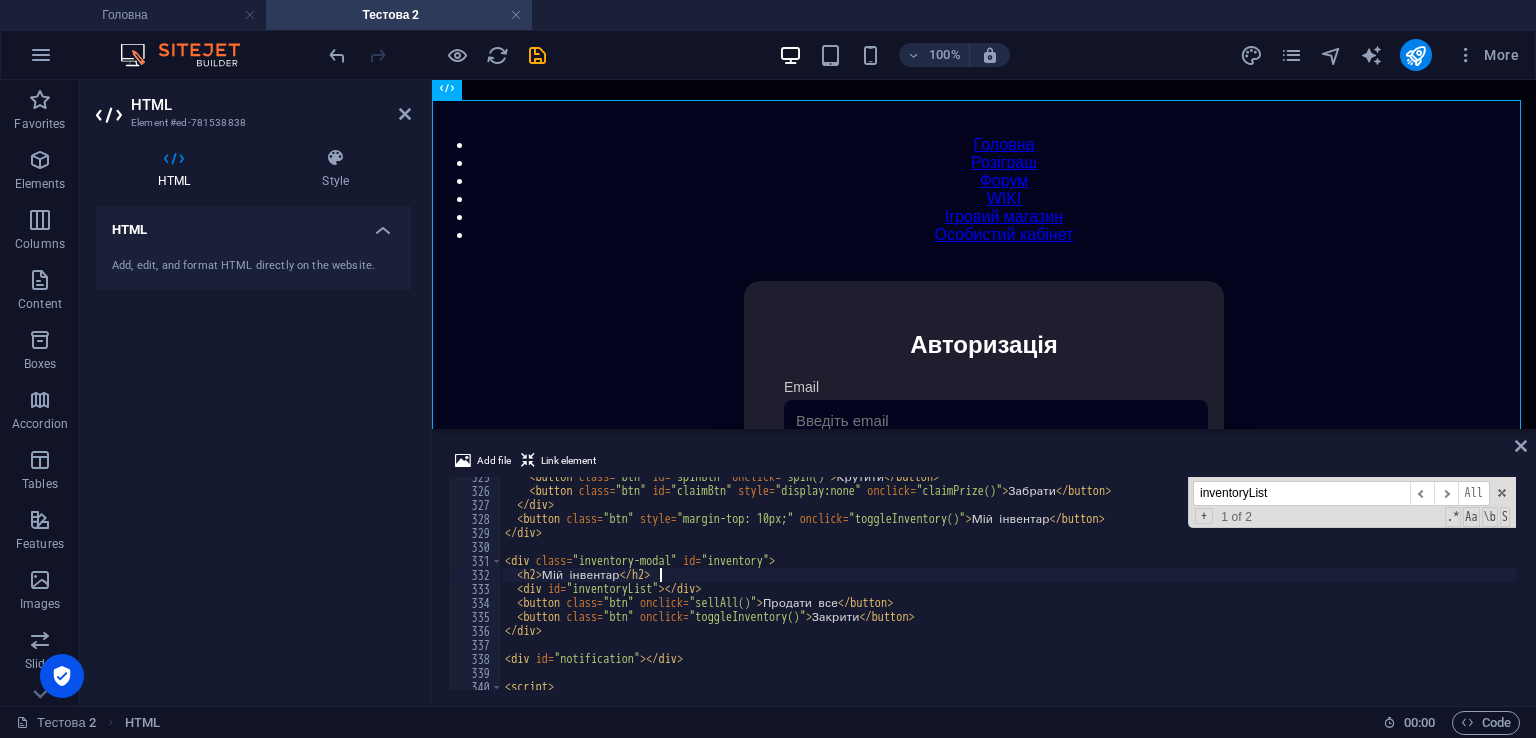 click on "< button   class = "btn"   id = "spinBtn"   onclick = "spin()" > Крутити </ button >      < button   class = "btn"   id = "claimBtn"   style = "display:none"   onclick = "claimPrize()" > Забрати </ button >    </ div >    < button   class = "btn"   style = "margin-top: 10px;"   onclick = "toggleInventory()" > Мій інвентар </ button > </ div > < div   class = "inventory-modal"   id = "inventory" >    < h2 > Мій інвентар </ h2 >    < div   id = "inventoryList" > </ div >    < button   class = "btn"   onclick = "sellAll()" > Продати все </ button >    < button   class = "btn"   onclick = "toggleInventory()" > Закрити </ button > </ div > < div   id = "notification" > </ div > < script >" at bounding box center [1425, 588] 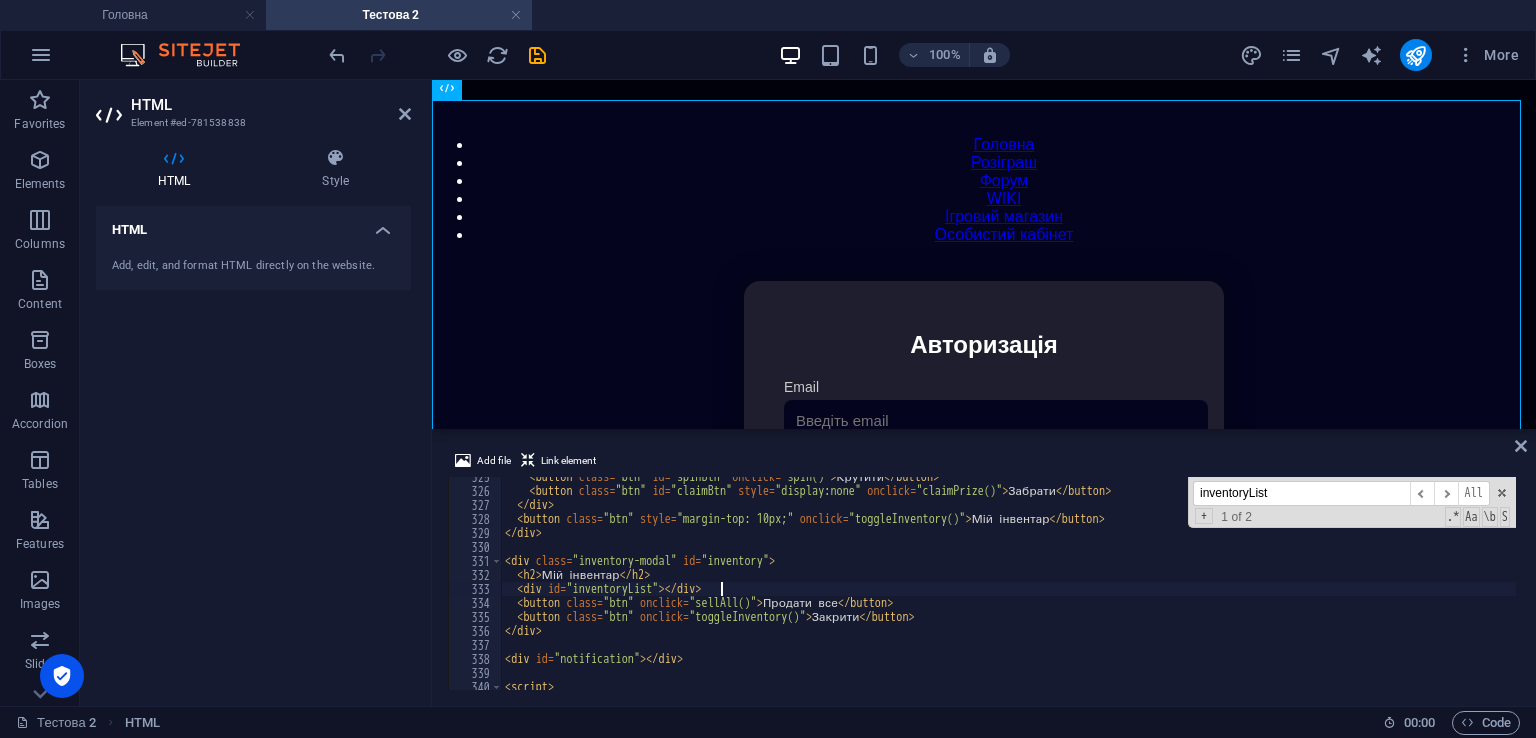 click on "< button   class = "btn"   id = "spinBtn"   onclick = "spin()" > Крутити </ button >      < button   class = "btn"   id = "claimBtn"   style = "display:none"   onclick = "claimPrize()" > Забрати </ button >    </ div >    < button   class = "btn"   style = "margin-top: 10px;"   onclick = "toggleInventory()" > Мій інвентар </ button > </ div > < div   class = "inventory-modal"   id = "inventory" >    < h2 > Мій інвентар </ h2 >    < div   id = "inventoryList" > </ div >    < button   class = "btn"   onclick = "sellAll()" > Продати все </ button >    < button   class = "btn"   onclick = "toggleInventory()" > Закрити </ button > </ div > < div   id = "notification" > </ div > < script >" at bounding box center (1425, 588) 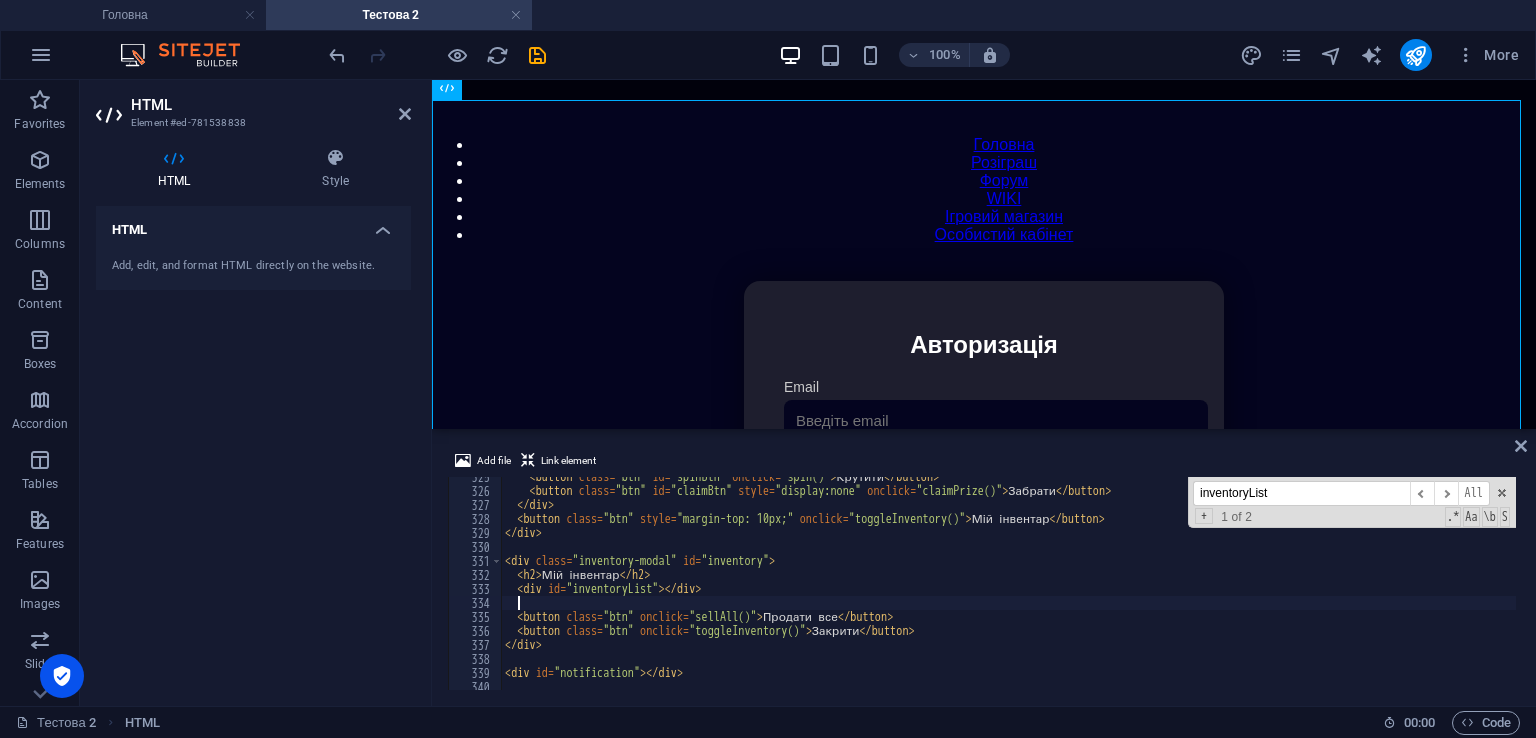 paste 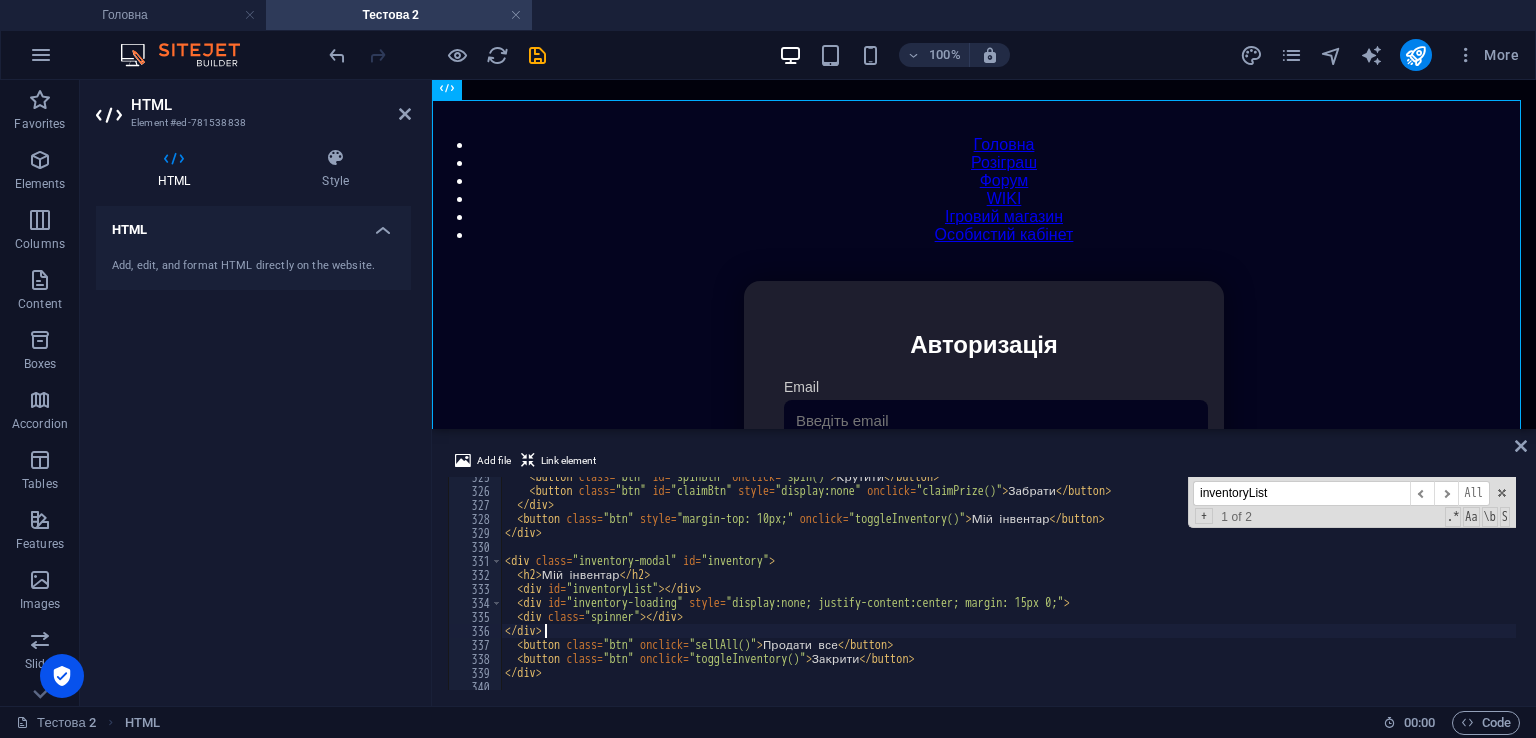 type on "</div>" 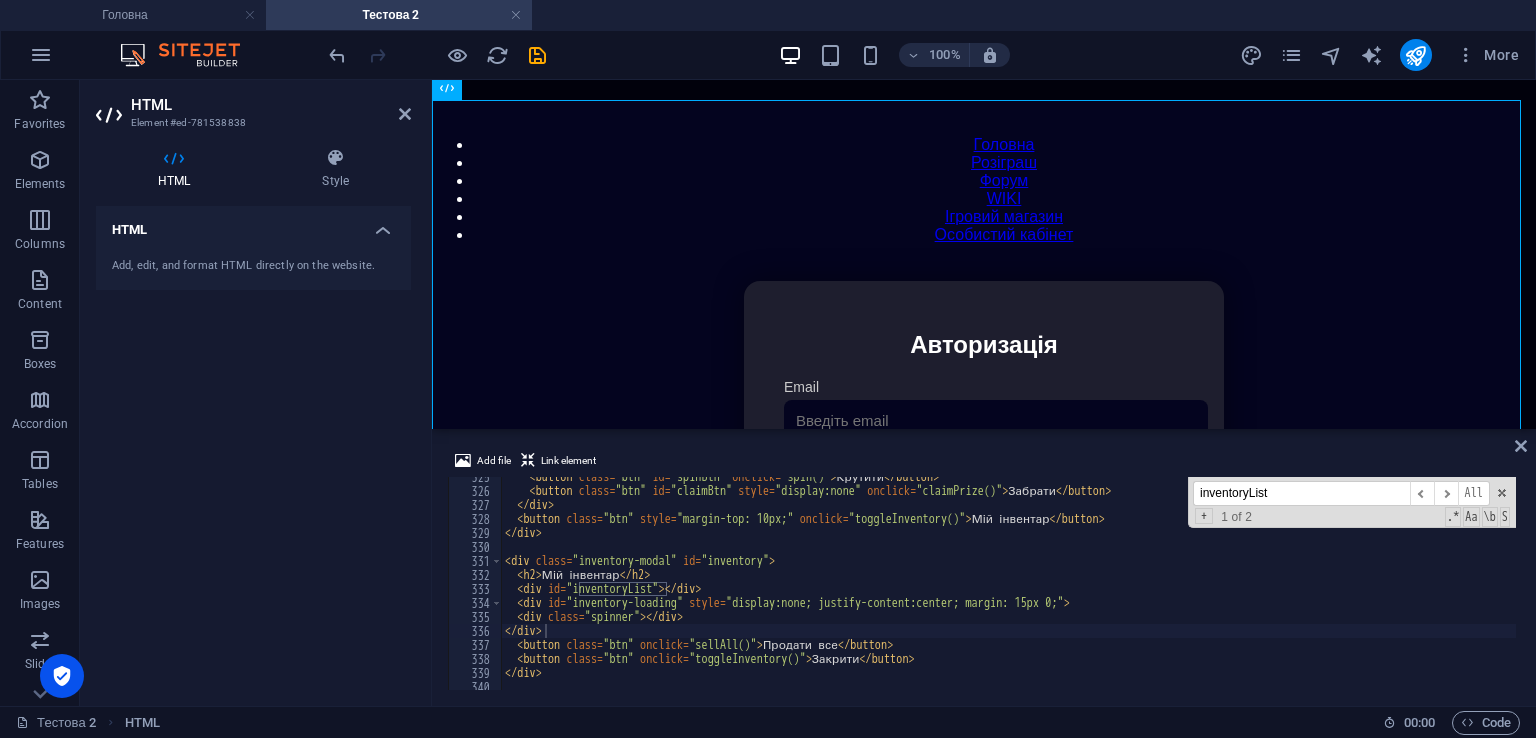 click on "inventoryList" at bounding box center (1301, 493) 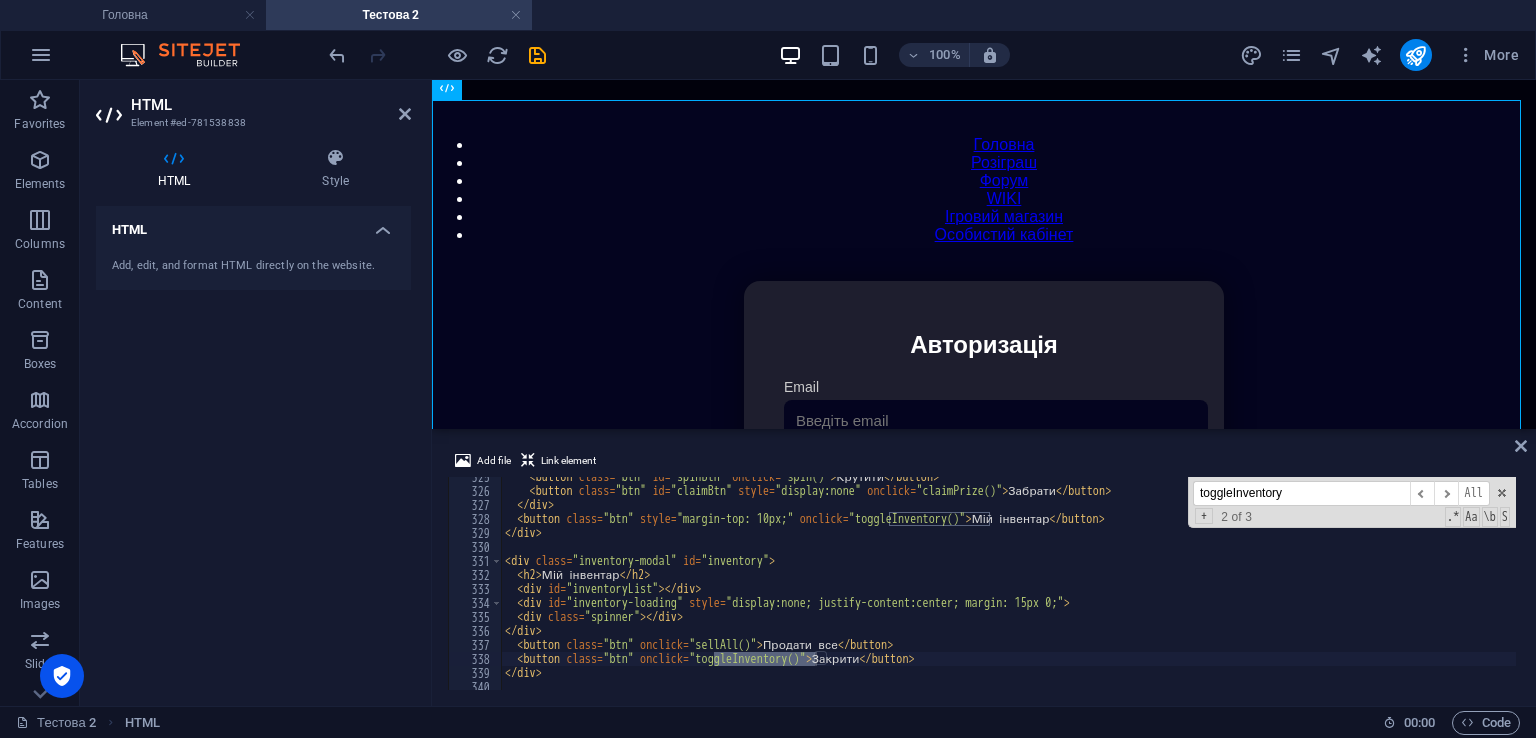 type on "toggleInventory" 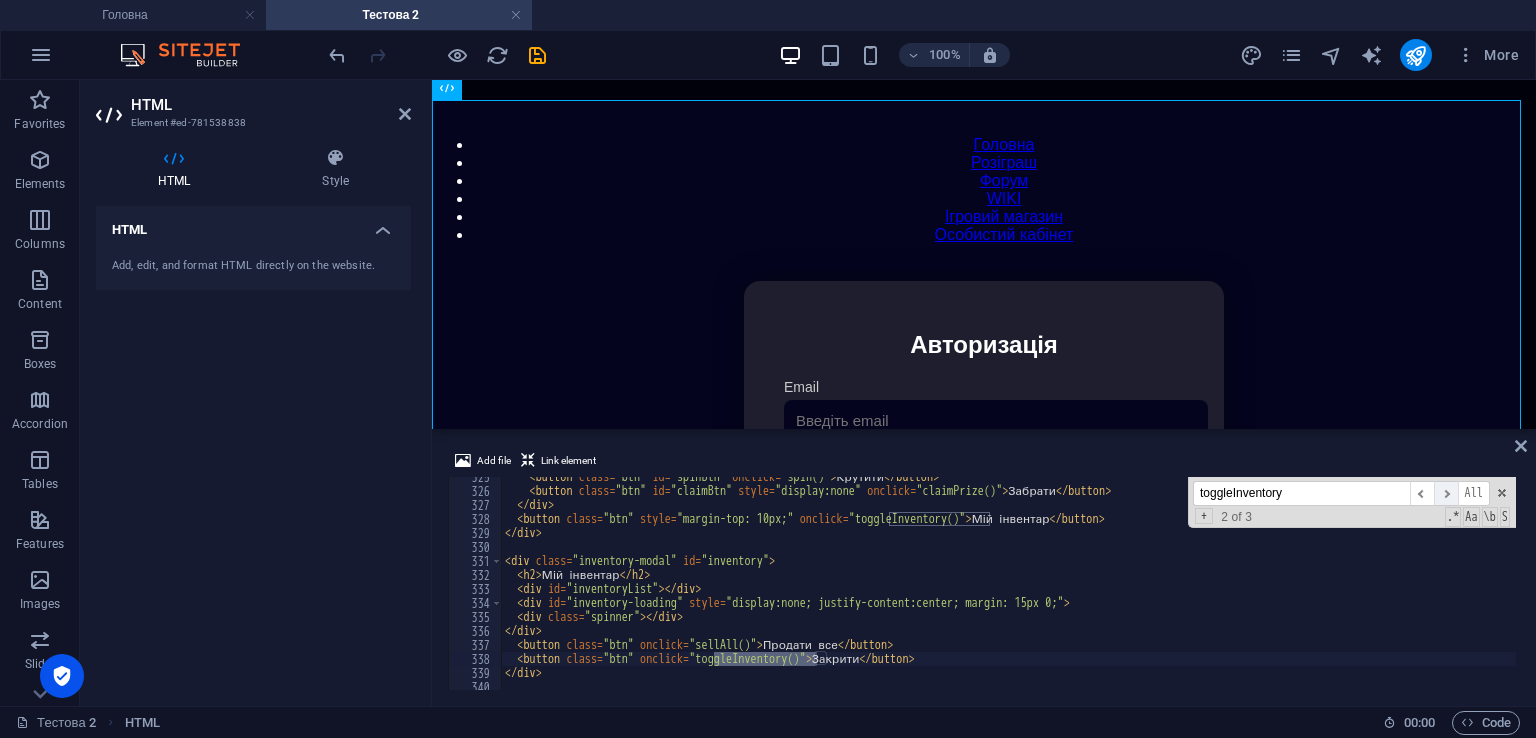 click on "​" at bounding box center (1446, 493) 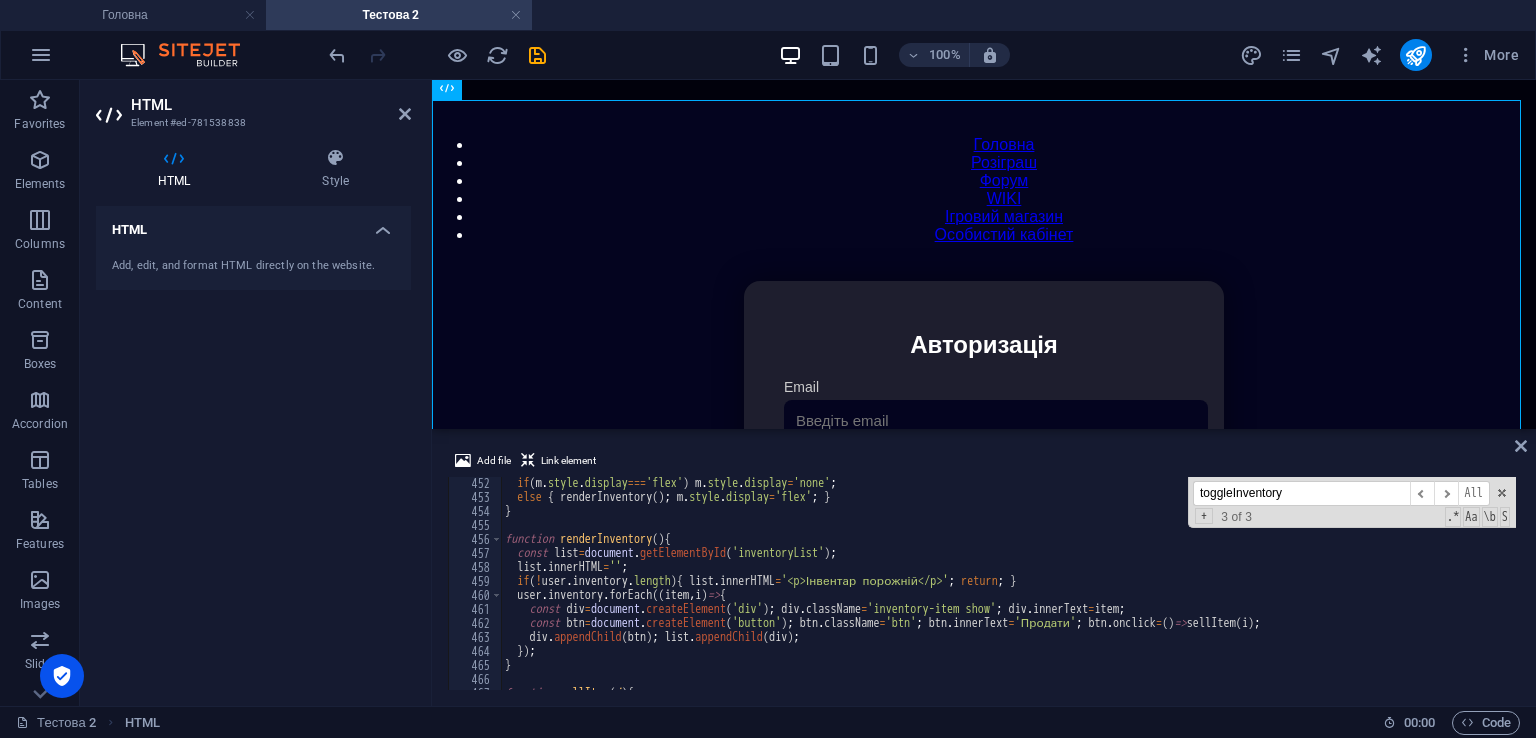 scroll, scrollTop: 6315, scrollLeft: 0, axis: vertical 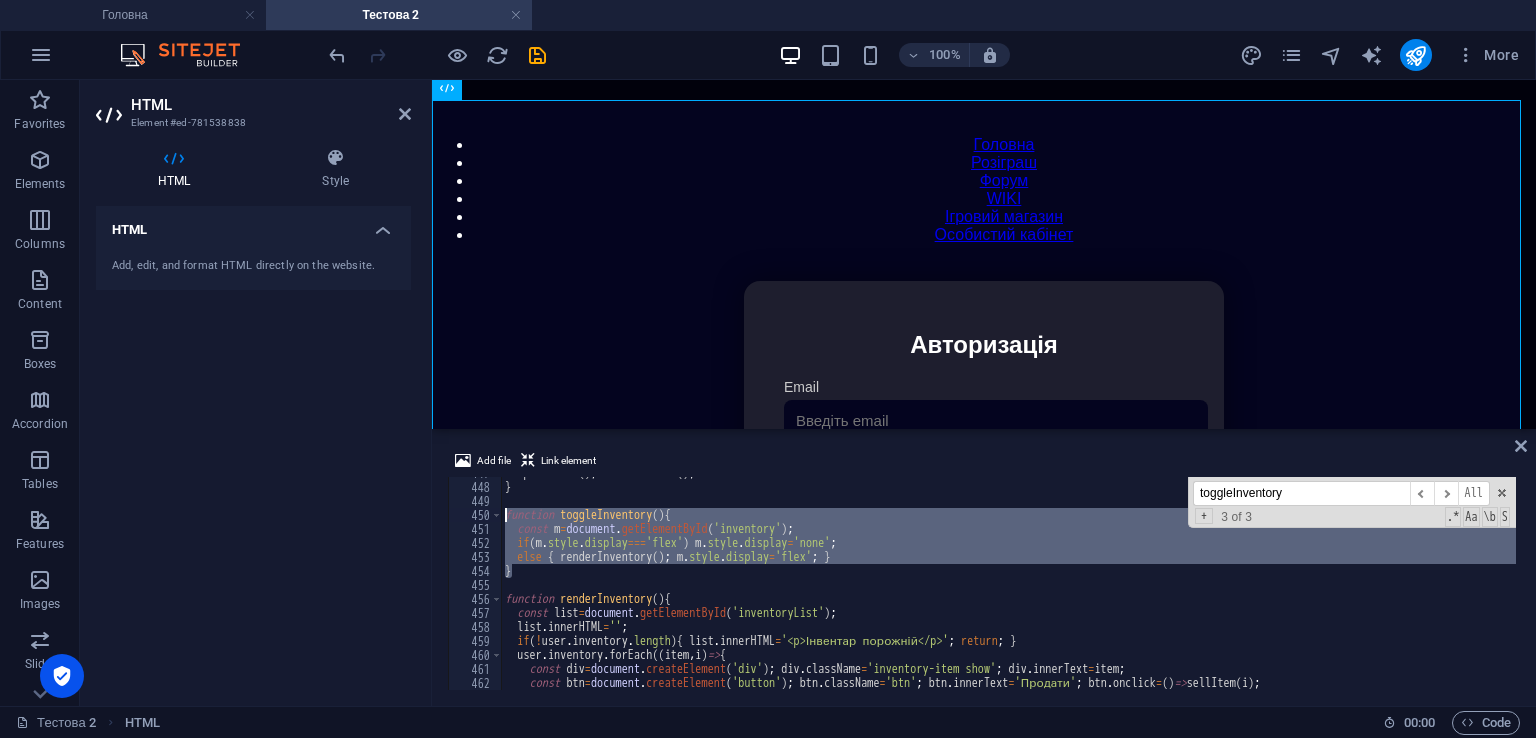 drag, startPoint x: 535, startPoint y: 569, endPoint x: 502, endPoint y: 511, distance: 66.730804 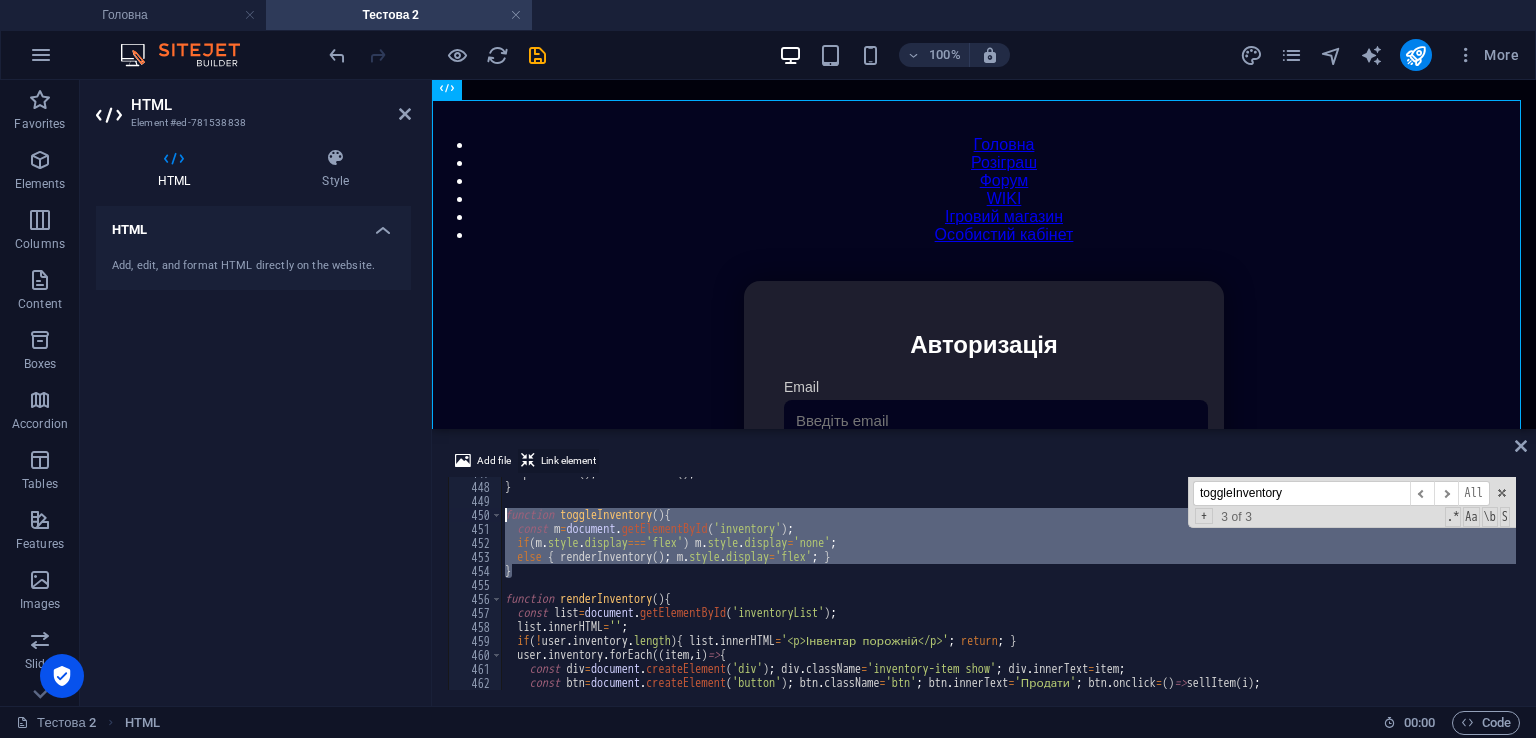 paste 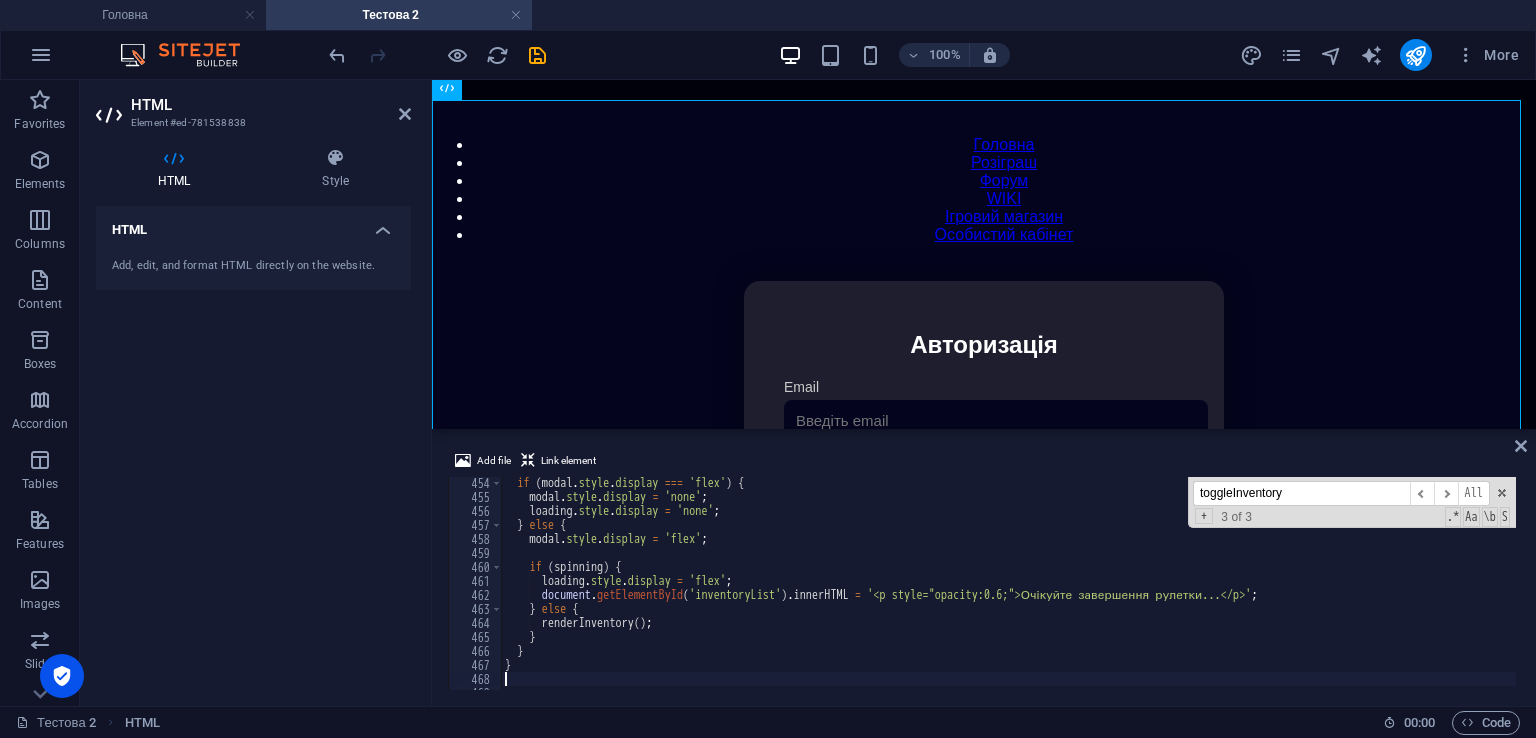 scroll, scrollTop: 6463, scrollLeft: 0, axis: vertical 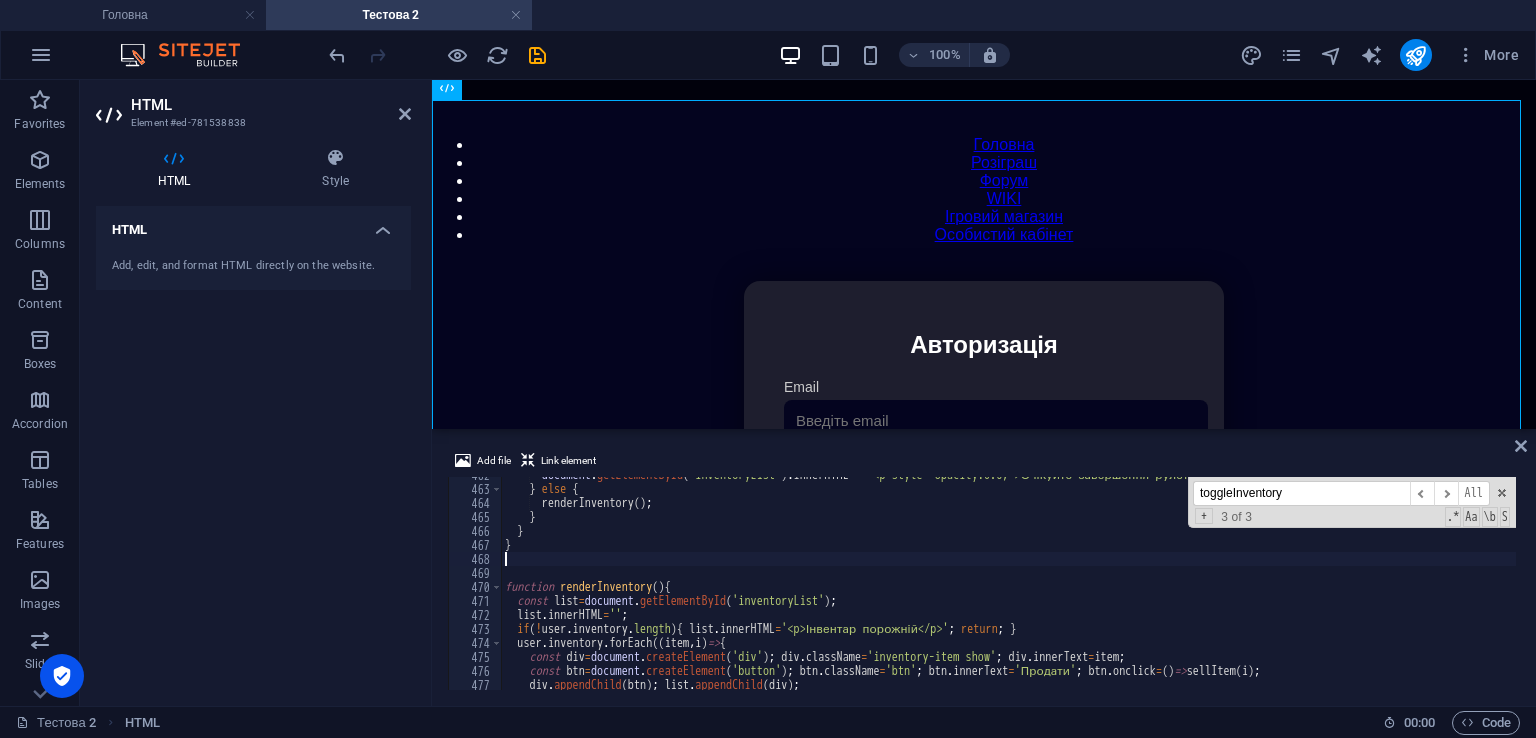 type on "}" 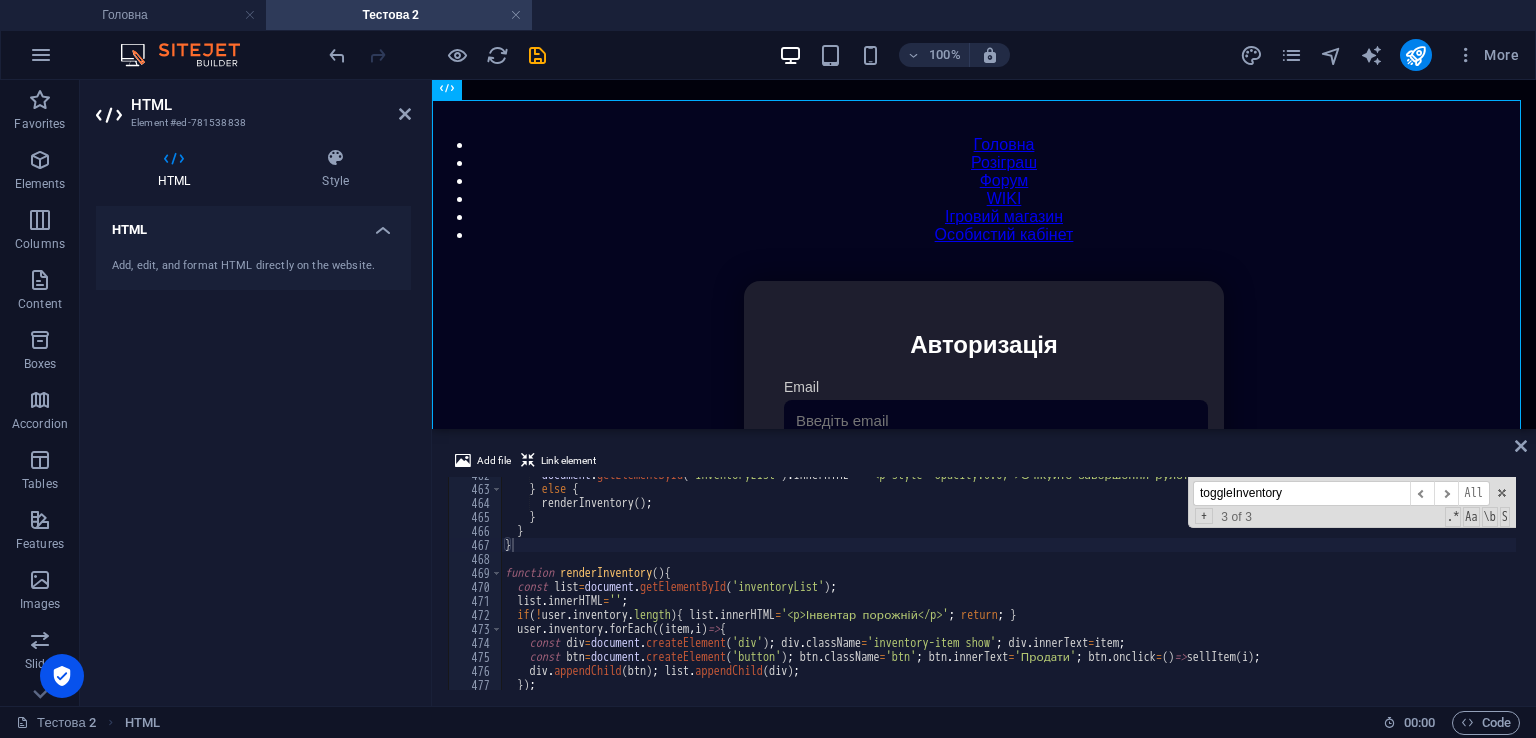 click on "toggleInventory" at bounding box center (1301, 493) 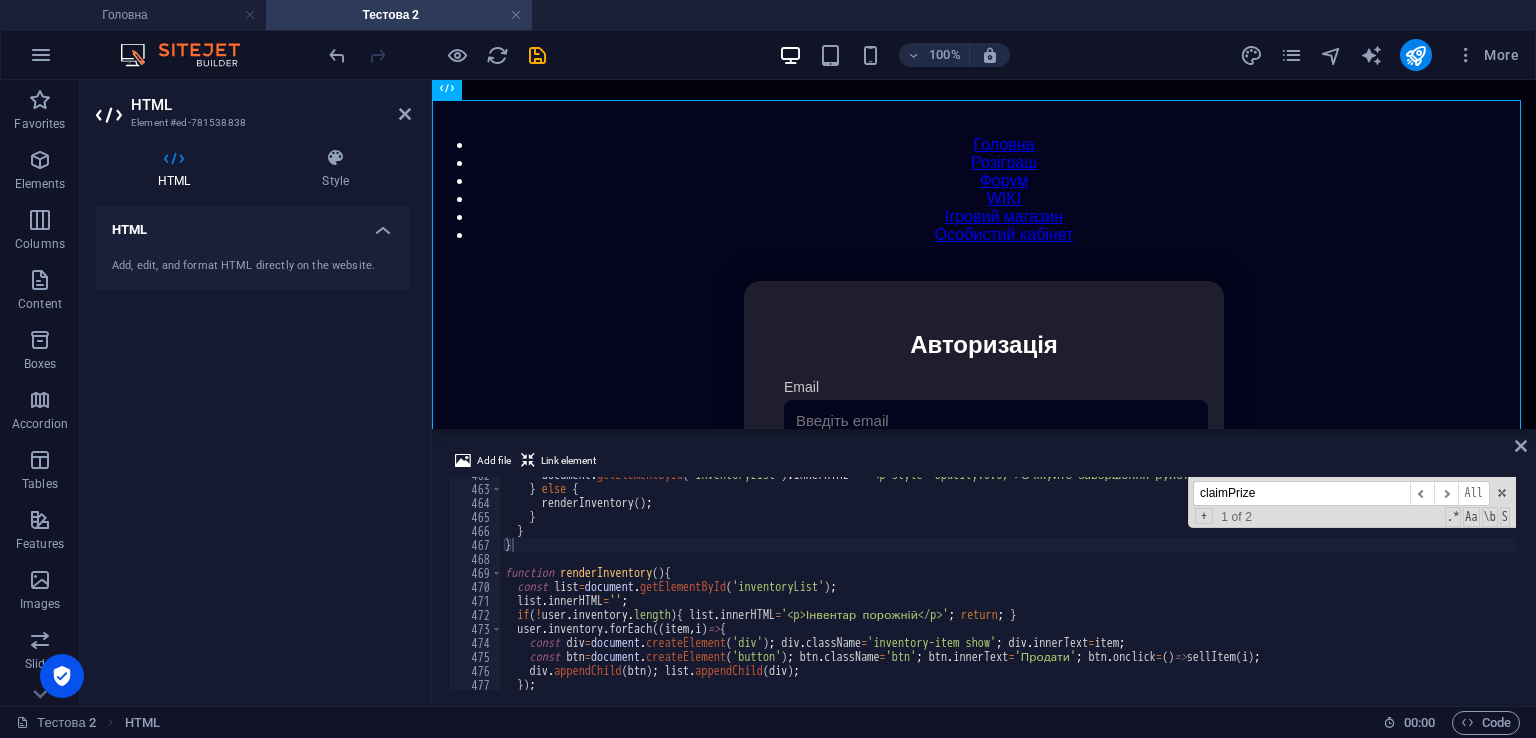 scroll, scrollTop: 4445, scrollLeft: 0, axis: vertical 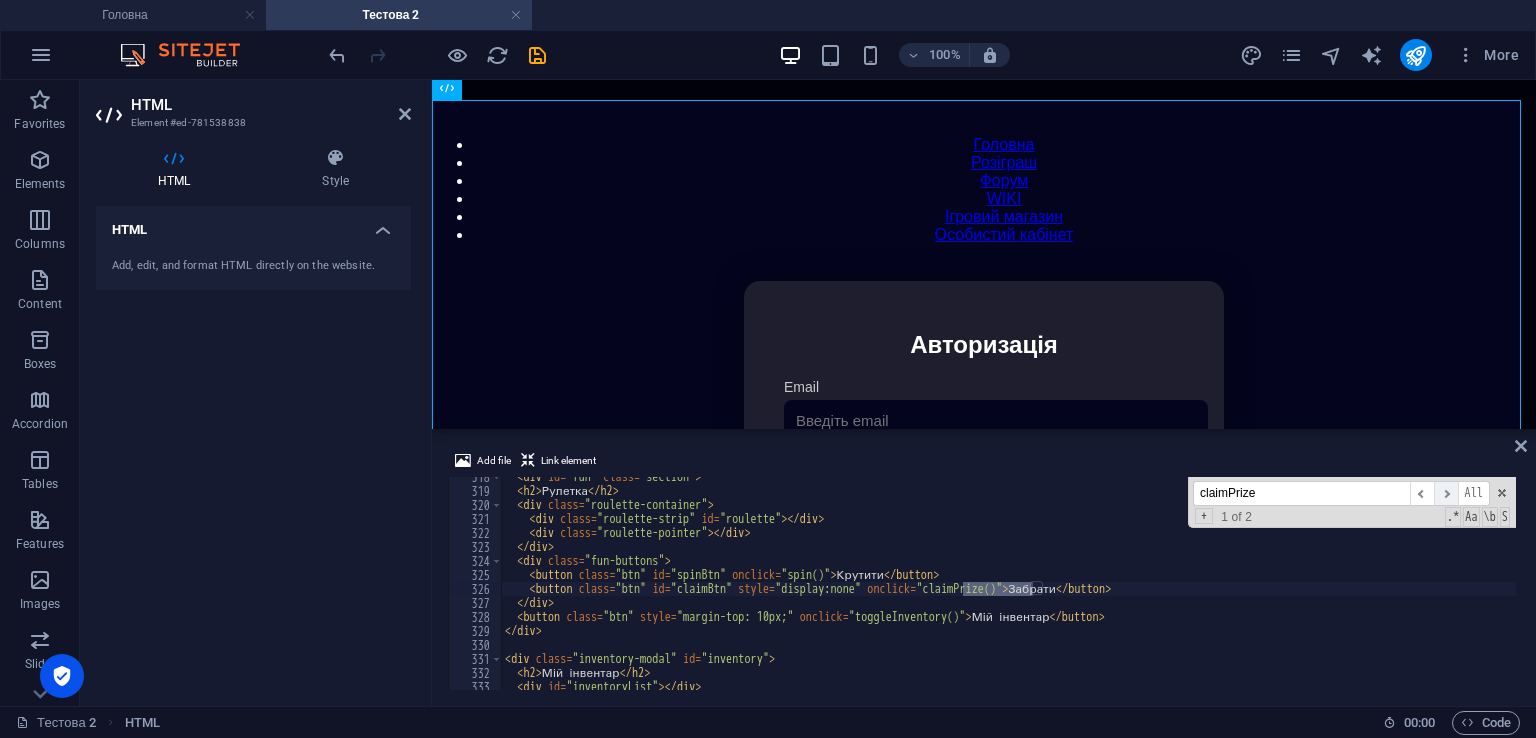type on "claimPrize" 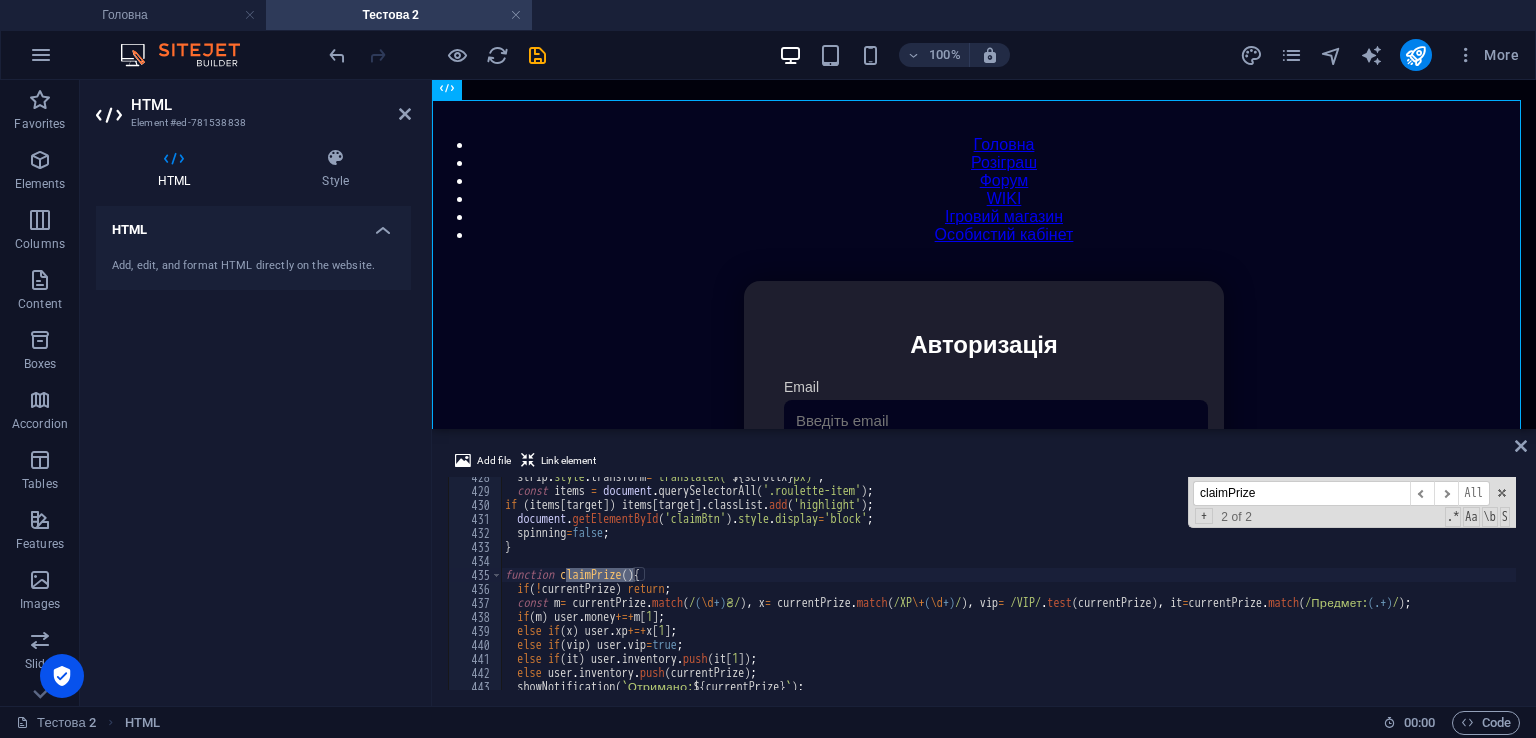 scroll, scrollTop: 6105, scrollLeft: 0, axis: vertical 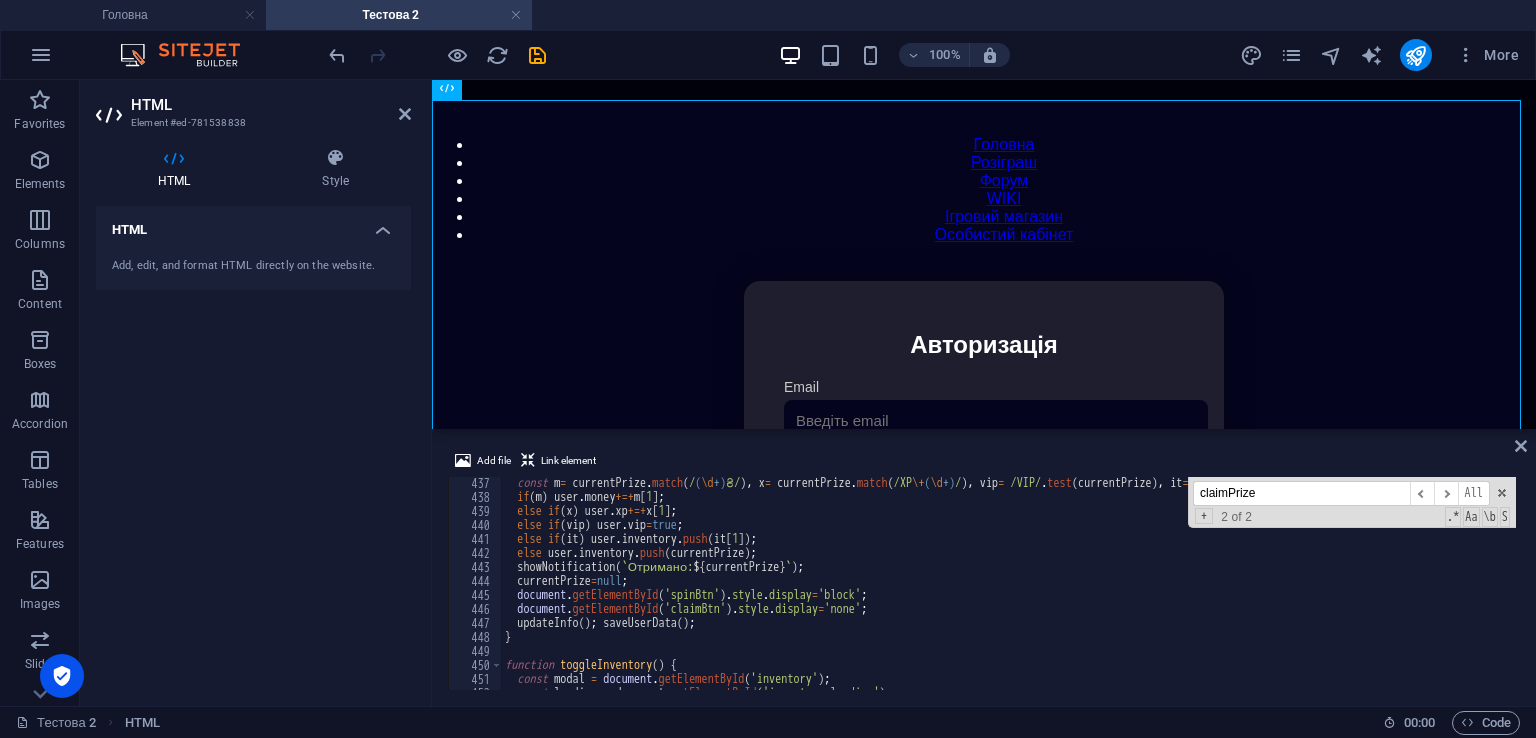 click on "const   m =   currentPrize . match ( / ( \d +) ₴/ ) ,   x =   currentPrize . match ( /XP  \+ ( \d +) / ) ,   vip =   /VIP/ . test ( currentPrize ) ,   it = currentPrize . match ( /Предмет:  (.+) / ) ;    if ( m )   user . money +=+ m [ 1 ] ;    else   if ( x )   user . xp +=+ x [ 1 ] ;    else   if ( vip )   user . vip = true ;    else   if ( it )   user . inventory . push ( it [ 1 ]) ;    else   user . inventory . push ( currentPrize ) ;    showNotification ( ` Отримано:  ${ currentPrize } ` ) ;    currentPrize = null ;    document . getElementById ( 'spinBtn' ) . style . display = 'block' ;    document . getElementById ( 'claimBtn' ) . style . display = 'none' ;    updateInfo ( ) ;   saveUserData ( ) ; } function   toggleInventory ( )   {    const   modal   =   document . getElementById ( 'inventory' ) ;    const   loading   =   document . getElementById ( 'inventory-loading' ) ;" at bounding box center (1425, 594) 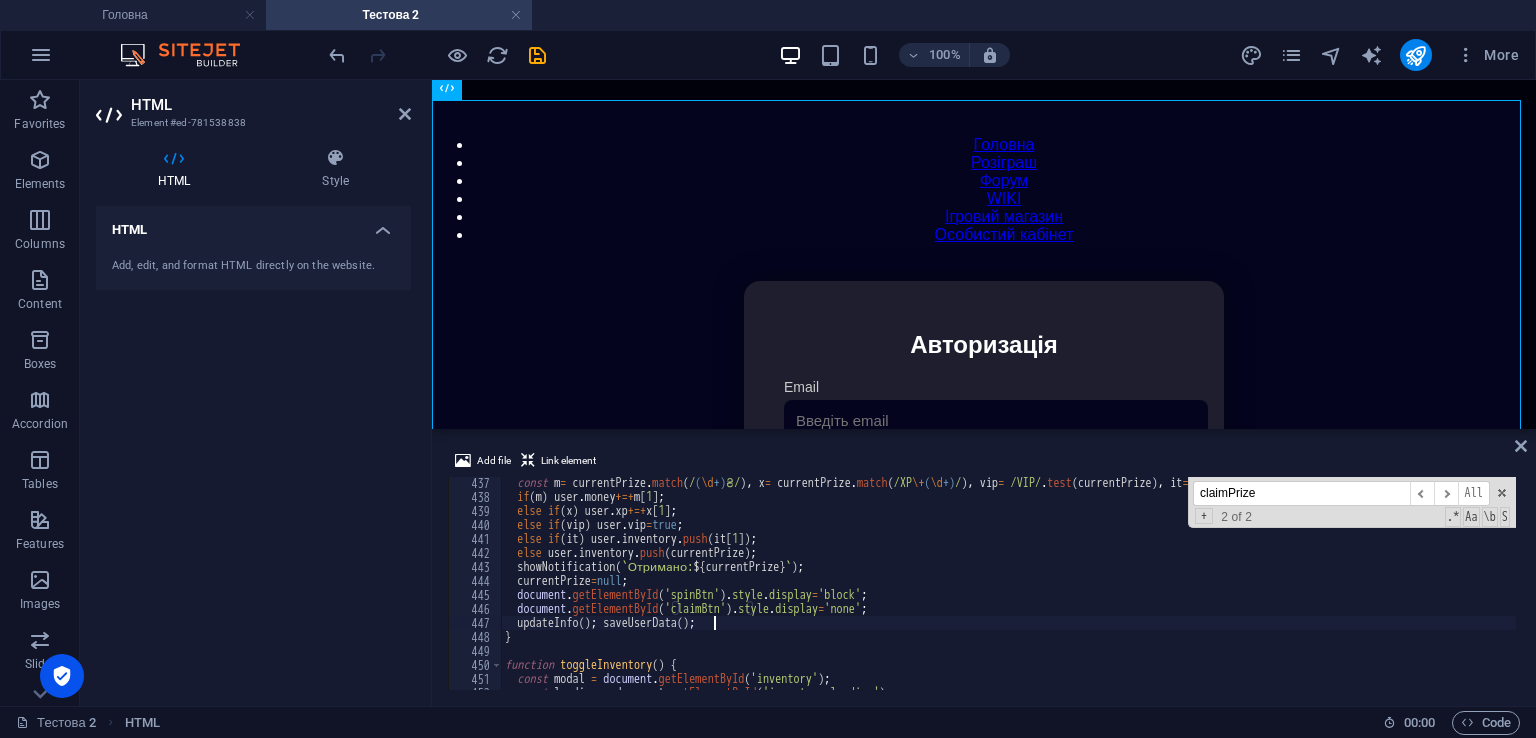 click on "const   m =   currentPrize . match ( / ( \d +) ₴/ ) ,   x =   currentPrize . match ( /XP  \+ ( \d +) / ) ,   vip =   /VIP/ . test ( currentPrize ) ,   it = currentPrize . match ( /Предмет:  (.+) / ) ;    if ( m )   user . money +=+ m [ 1 ] ;    else   if ( x )   user . xp +=+ x [ 1 ] ;    else   if ( vip )   user . vip = true ;    else   if ( it )   user . inventory . push ( it [ 1 ]) ;    else   user . inventory . push ( currentPrize ) ;    showNotification ( ` Отримано:  ${ currentPrize } ` ) ;    currentPrize = null ;    document . getElementById ( 'spinBtn' ) . style . display = 'block' ;    document . getElementById ( 'claimBtn' ) . style . display = 'none' ;    updateInfo ( ) ;   saveUserData ( ) ; } function   toggleInventory ( )   {    const   modal   =   document . getElementById ( 'inventory' ) ;    const   loading   =   document . getElementById ( 'inventory-loading' ) ;" at bounding box center (1425, 594) 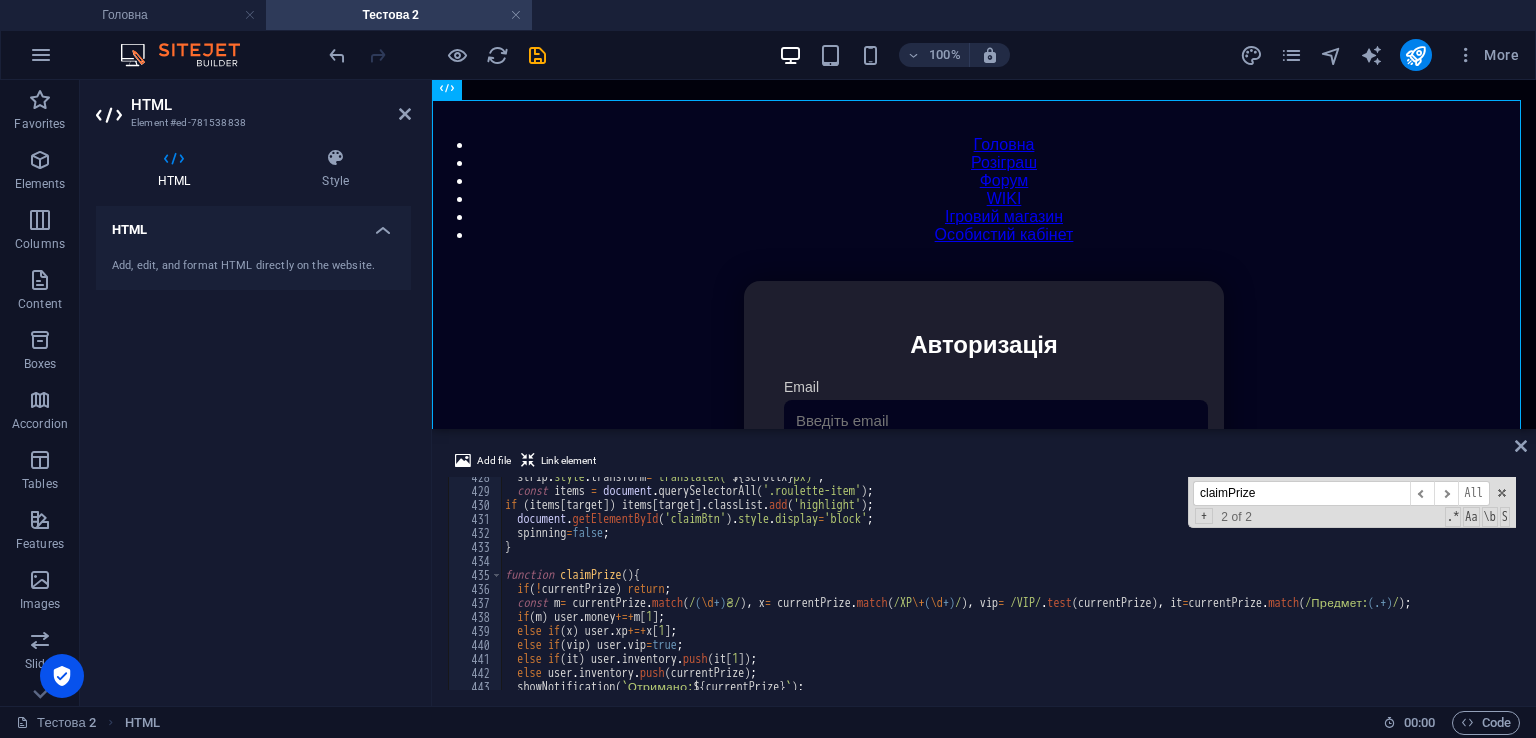 scroll, scrollTop: 6045, scrollLeft: 0, axis: vertical 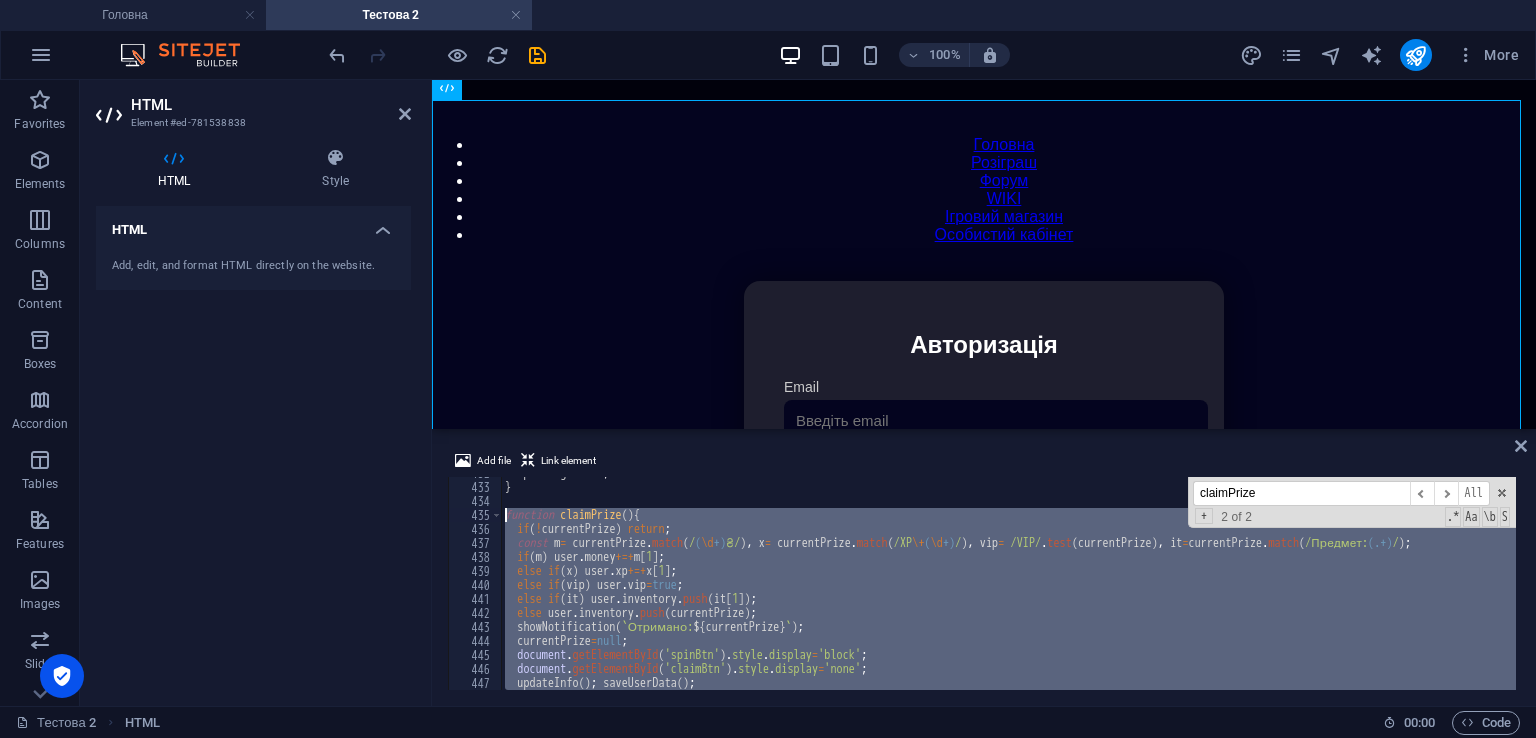 drag, startPoint x: 552, startPoint y: 643, endPoint x: 507, endPoint y: 514, distance: 136.62357 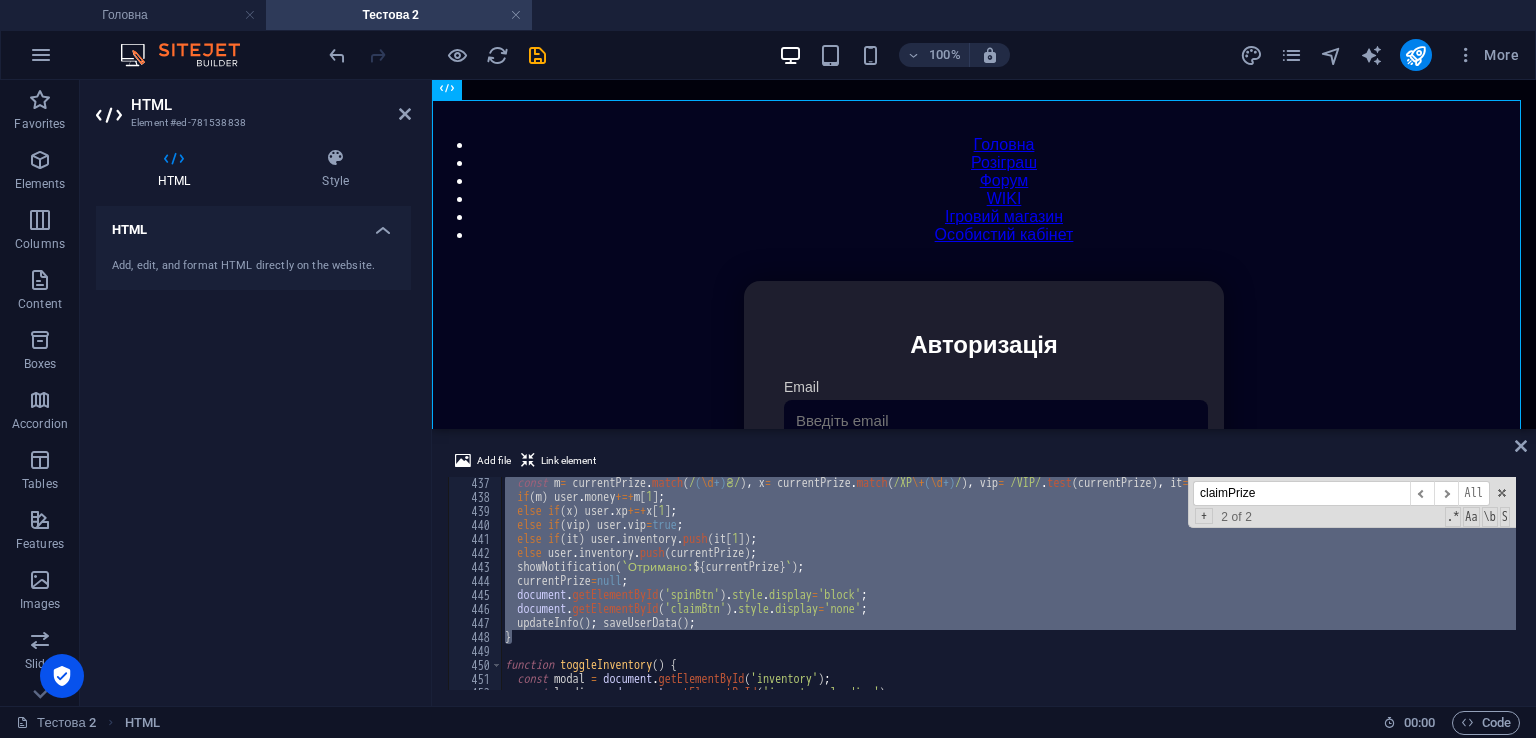 scroll, scrollTop: 6165, scrollLeft: 0, axis: vertical 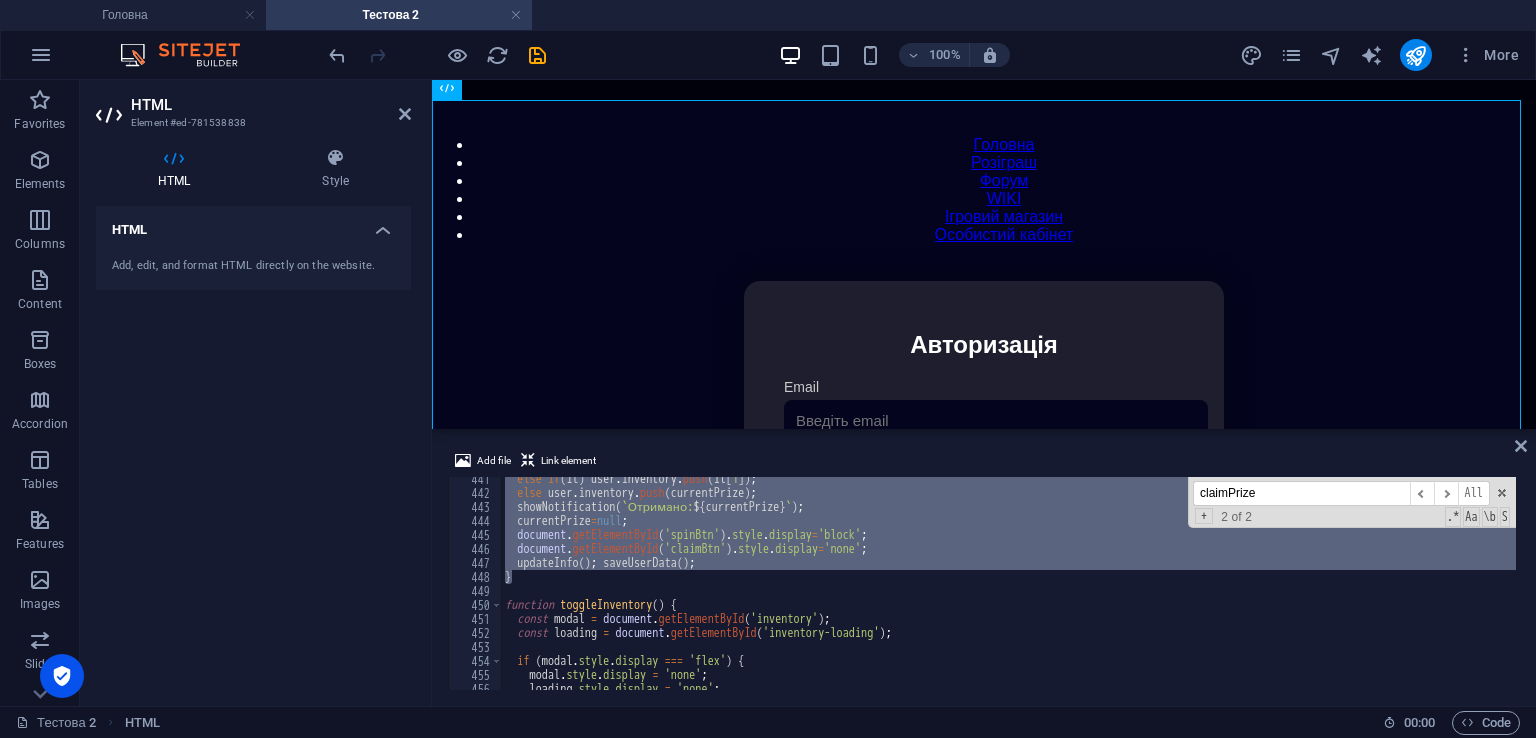 paste 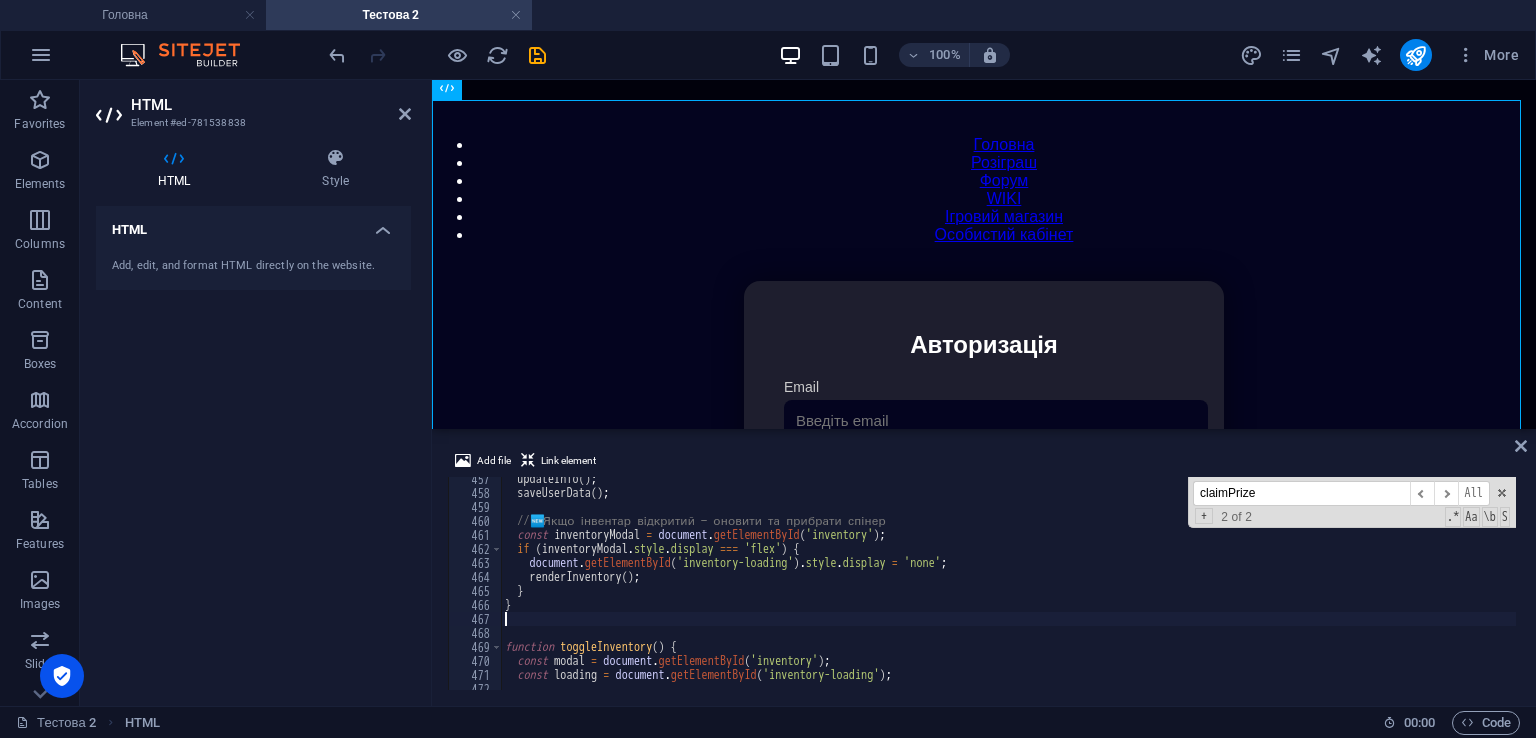 scroll, scrollTop: 6388, scrollLeft: 0, axis: vertical 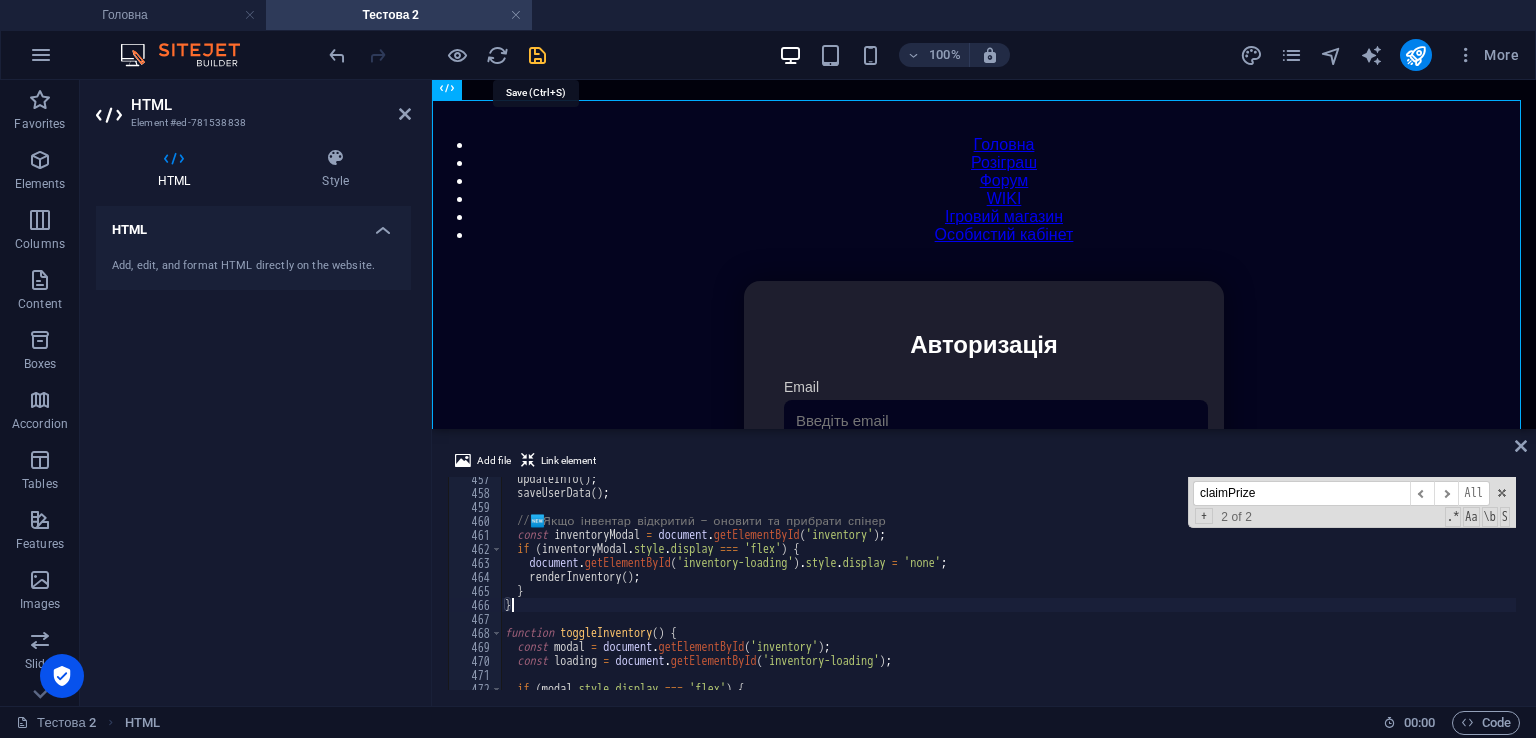 click at bounding box center (537, 55) 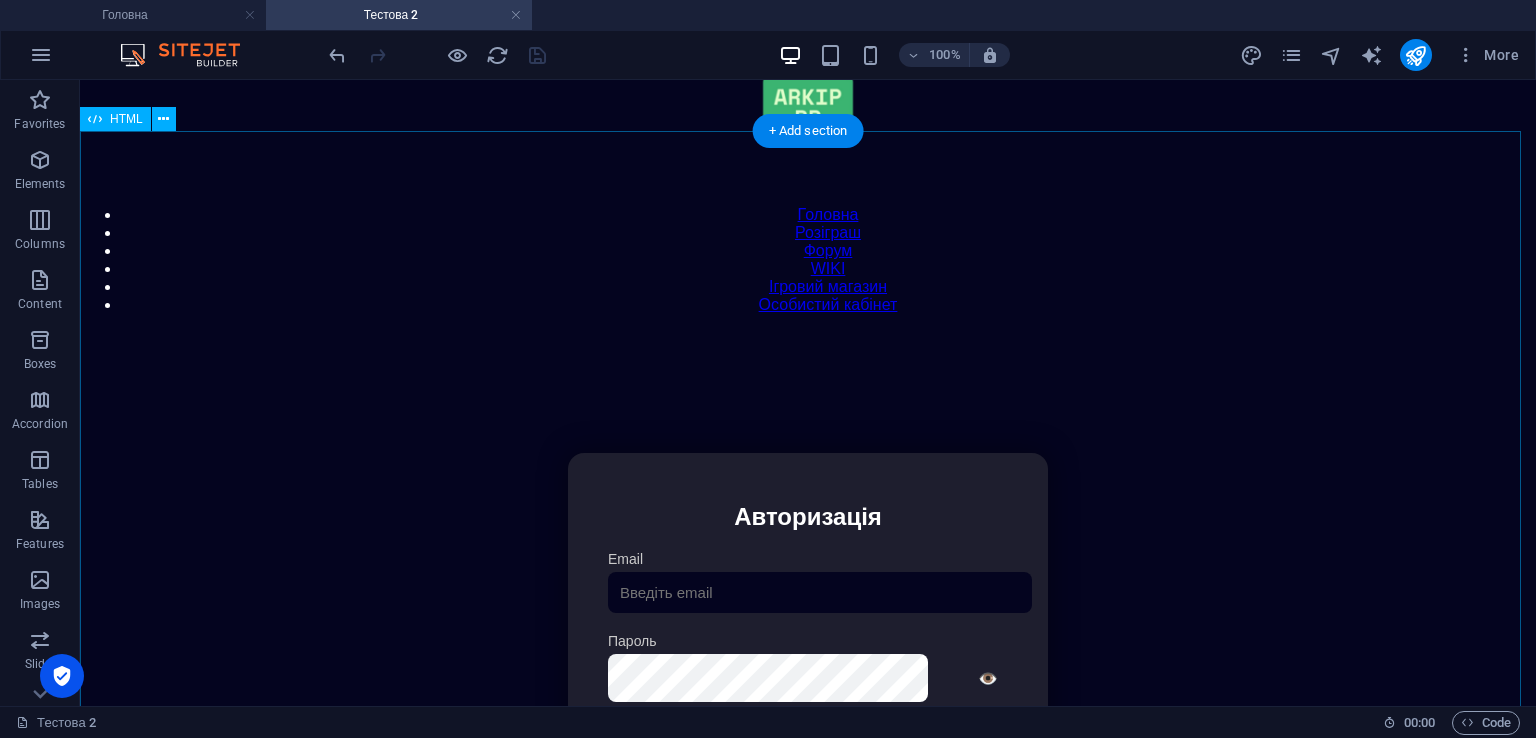 click on "Особистий кабінет
Авторизація
Email
[GEOGRAPHIC_DATA]
👁️
Увійти
Скинути пароль
Скидання пароля
Введіть ваш email:
Скинути
Закрити
Особистий кабінет
Вийти з кабінету
Важлива інформація
Інформація
Нік:
Пошта:
Гроші:   ₴
XP:
Рівень:
Здоров'я:  %
Броня:  %
ВІП:
Рейтинг
Рейтинг гравців
Гравців не знайдено
Документи
Мої документи
Паспорт:   [PERSON_NAME] книжка:   [PERSON_NAME]
Розваги
Рулетка
Крутити" at bounding box center [808, 664] 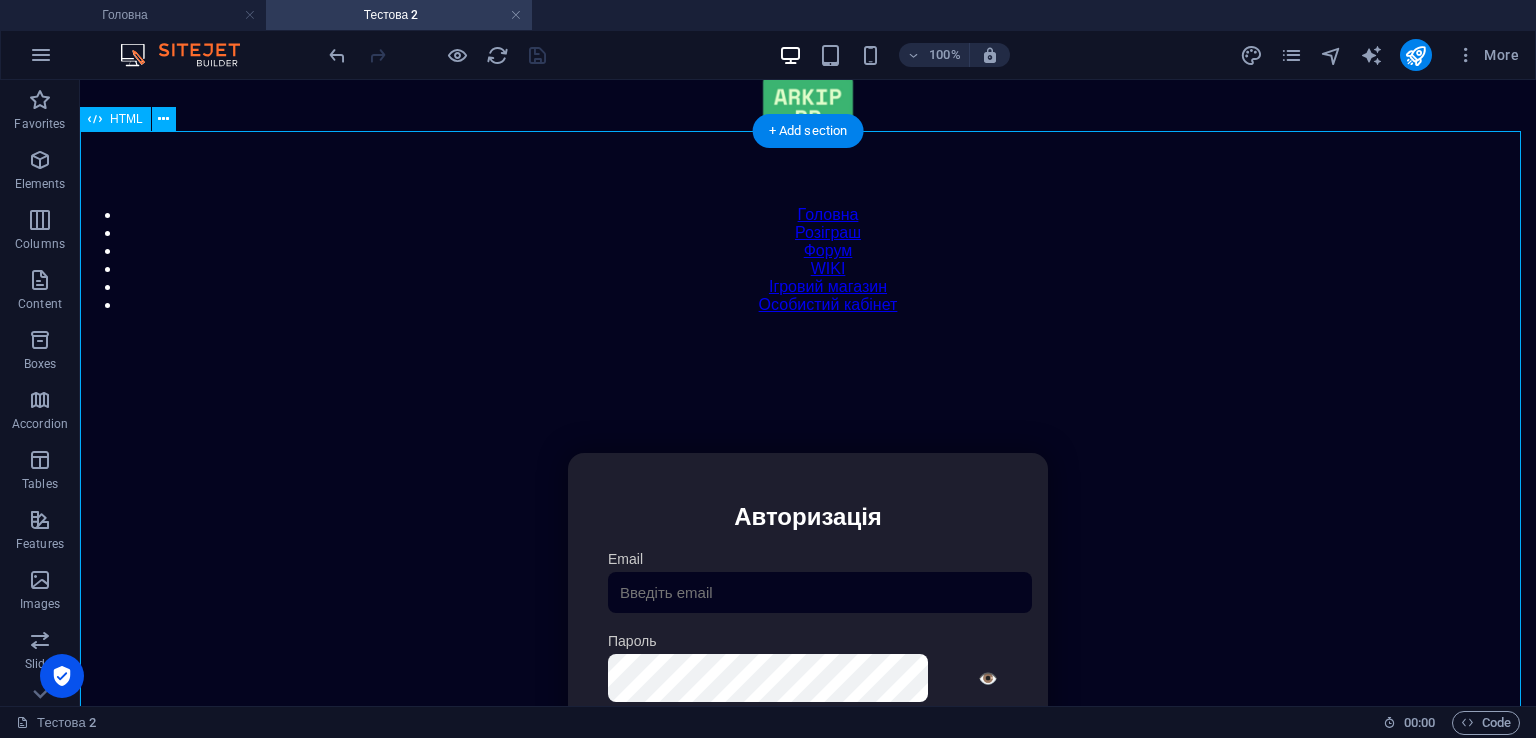 click on "Особистий кабінет
Авторизація
Email
[GEOGRAPHIC_DATA]
👁️
Увійти
Скинути пароль
Скидання пароля
Введіть ваш email:
Скинути
Закрити
Особистий кабінет
Вийти з кабінету
Важлива інформація
Інформація
Нік:
Пошта:
Гроші:   ₴
XP:
Рівень:
Здоров'я:  %
Броня:  %
ВІП:
Рейтинг
Рейтинг гравців
Гравців не знайдено
Документи
Мої документи
Паспорт:   [PERSON_NAME] книжка:   [PERSON_NAME]
Розваги
Рулетка
Крутити" at bounding box center [808, 664] 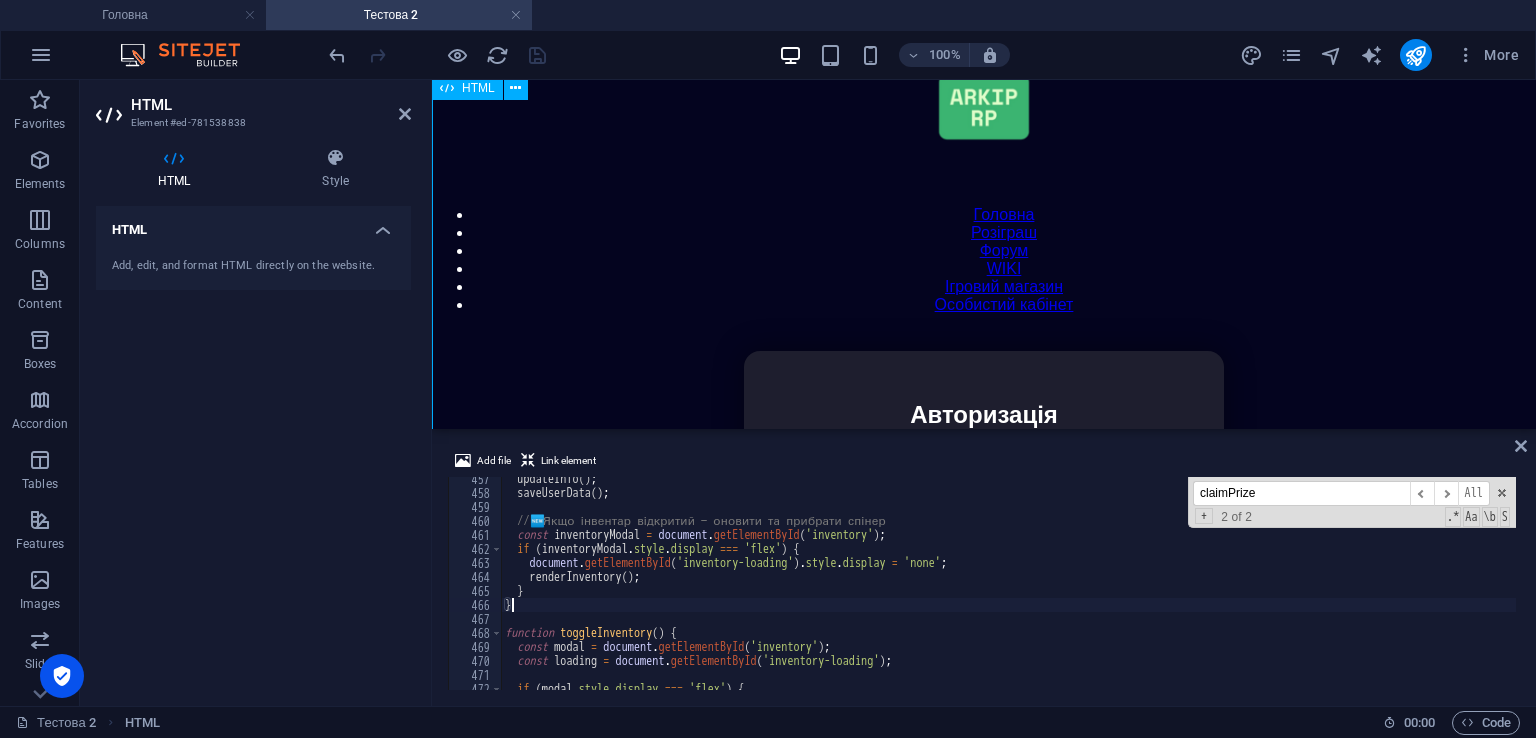 scroll, scrollTop: 152, scrollLeft: 0, axis: vertical 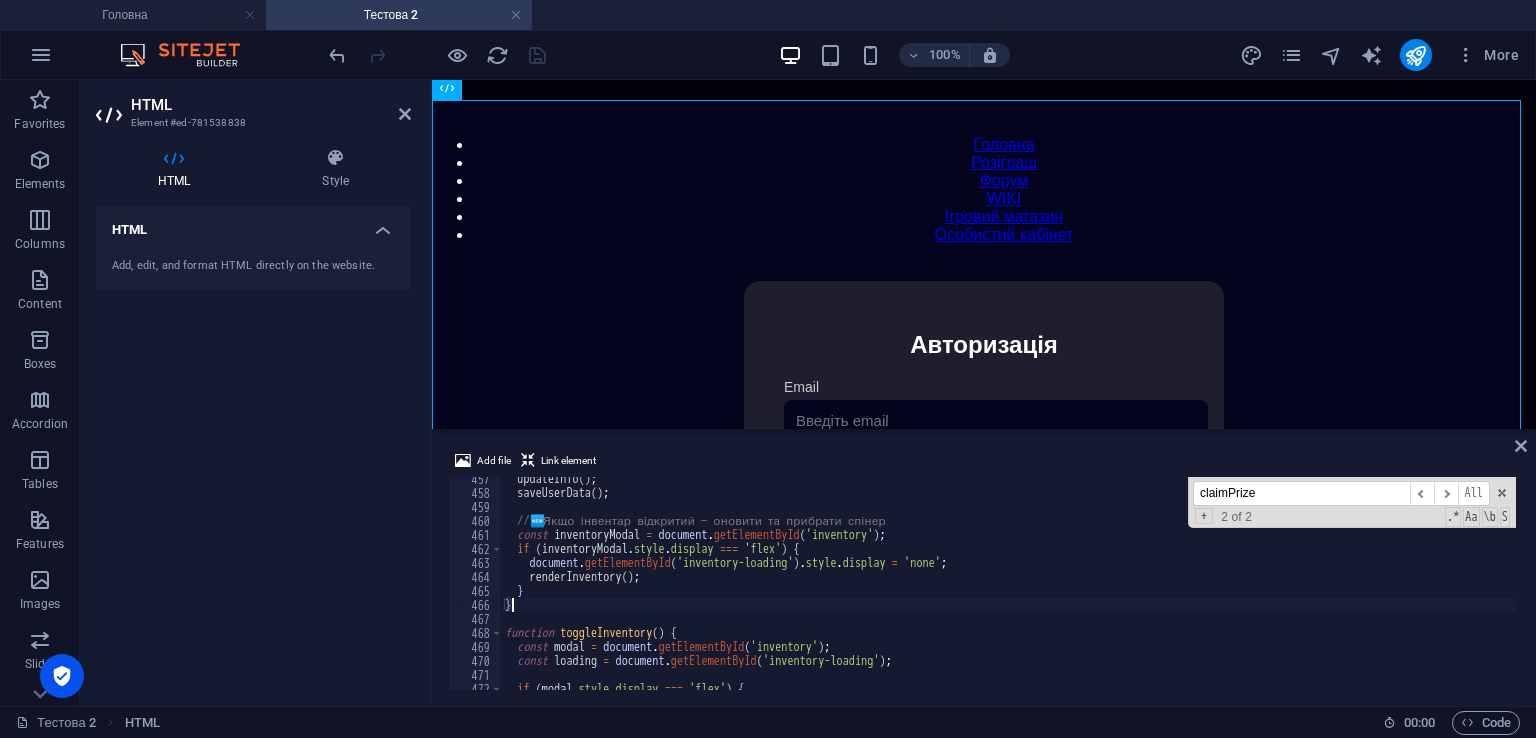 click on "claimPrize ​ ​ All Replace All + 2 of 2 .* Aa \b S" at bounding box center (1352, 502) 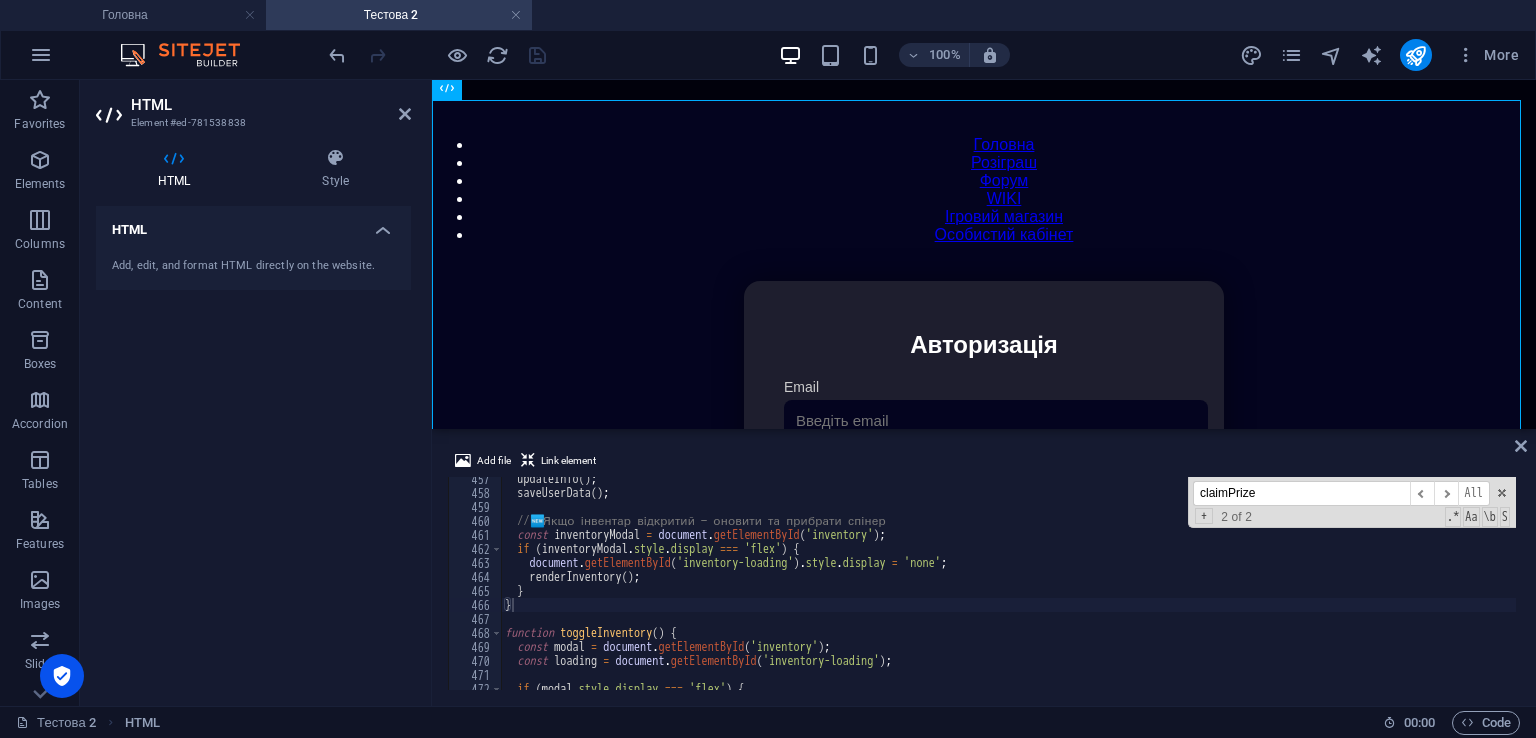click on "claimPrize ​ ​ All Replace All + 2 of 2 .* Aa \b S" at bounding box center [1352, 502] 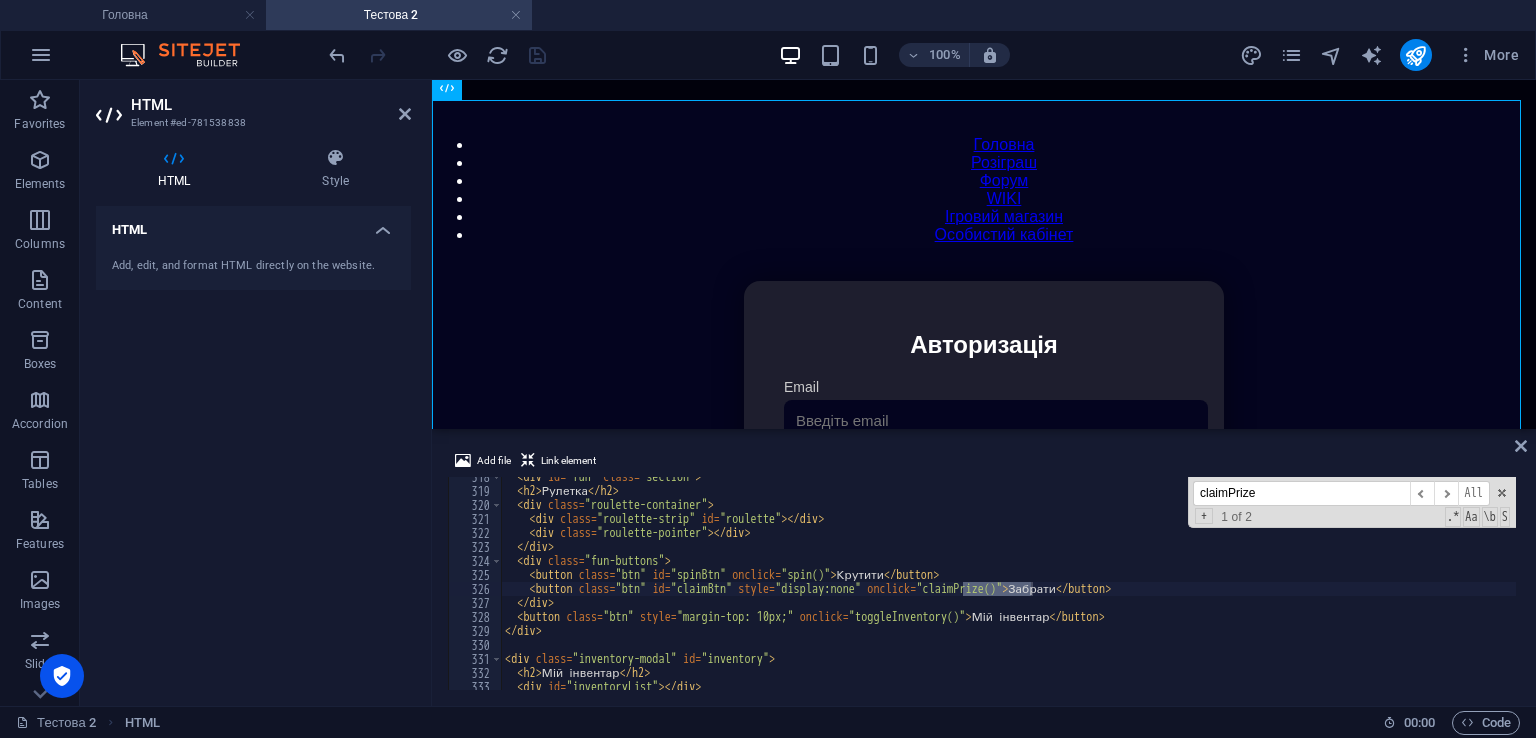 scroll, scrollTop: 4445, scrollLeft: 0, axis: vertical 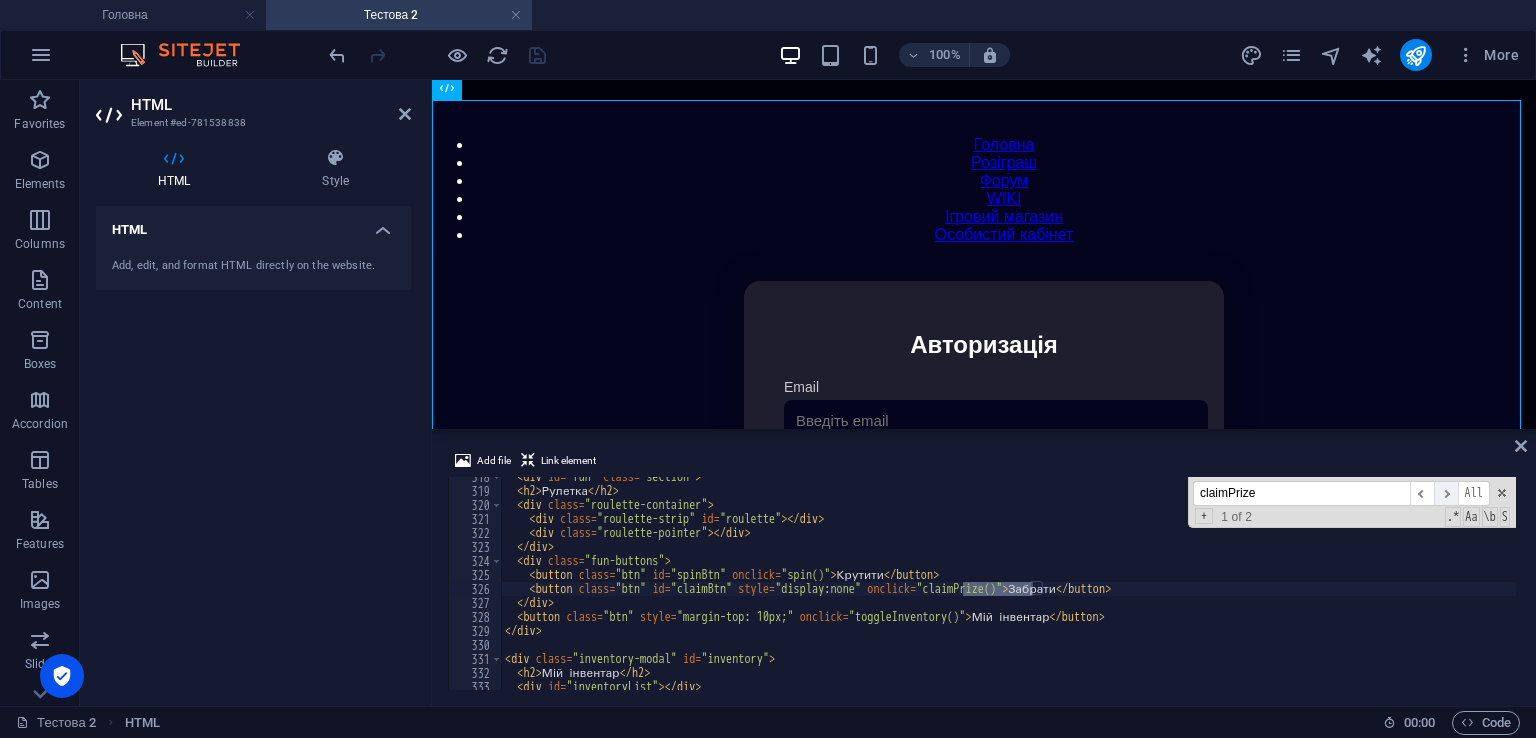 click on "​" at bounding box center (1446, 493) 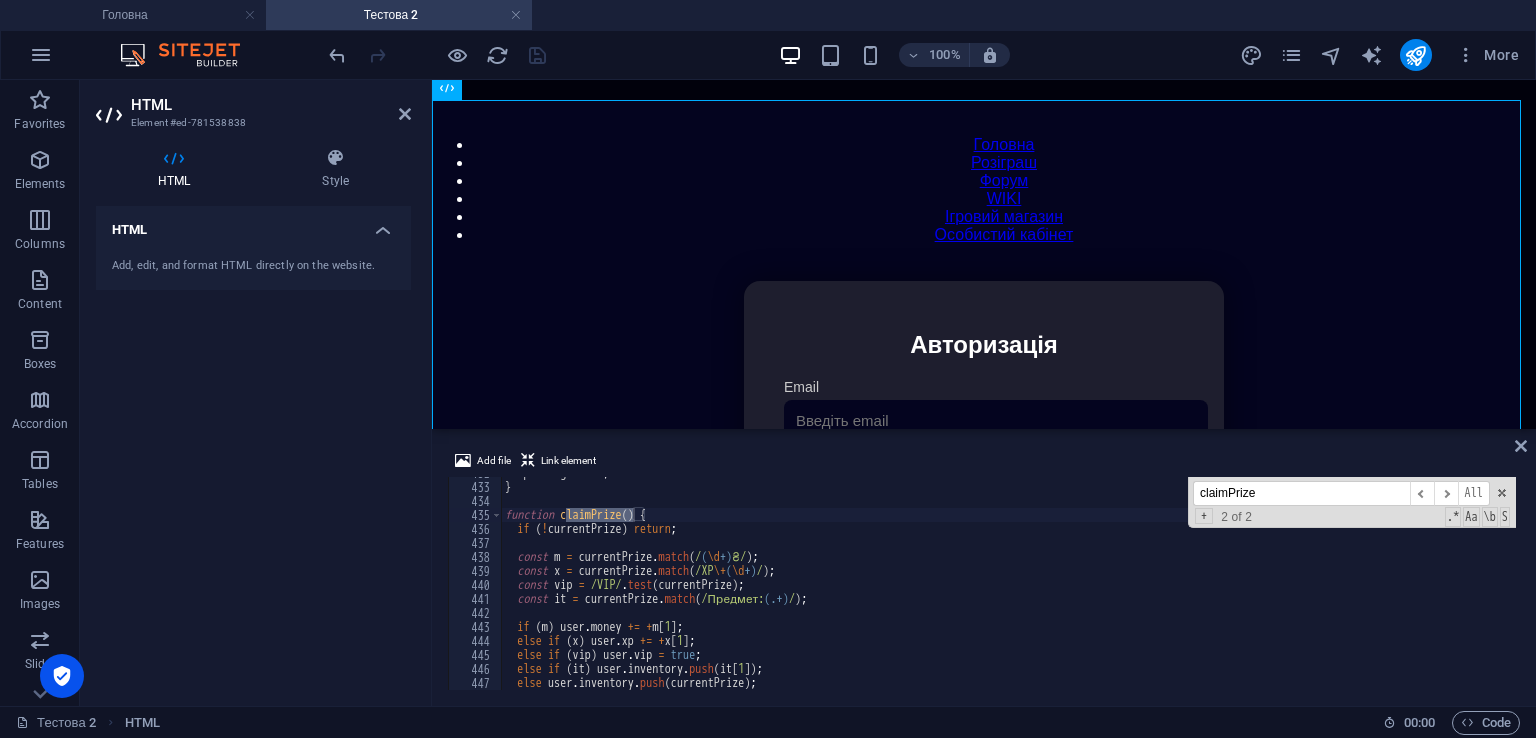 scroll, scrollTop: 6045, scrollLeft: 0, axis: vertical 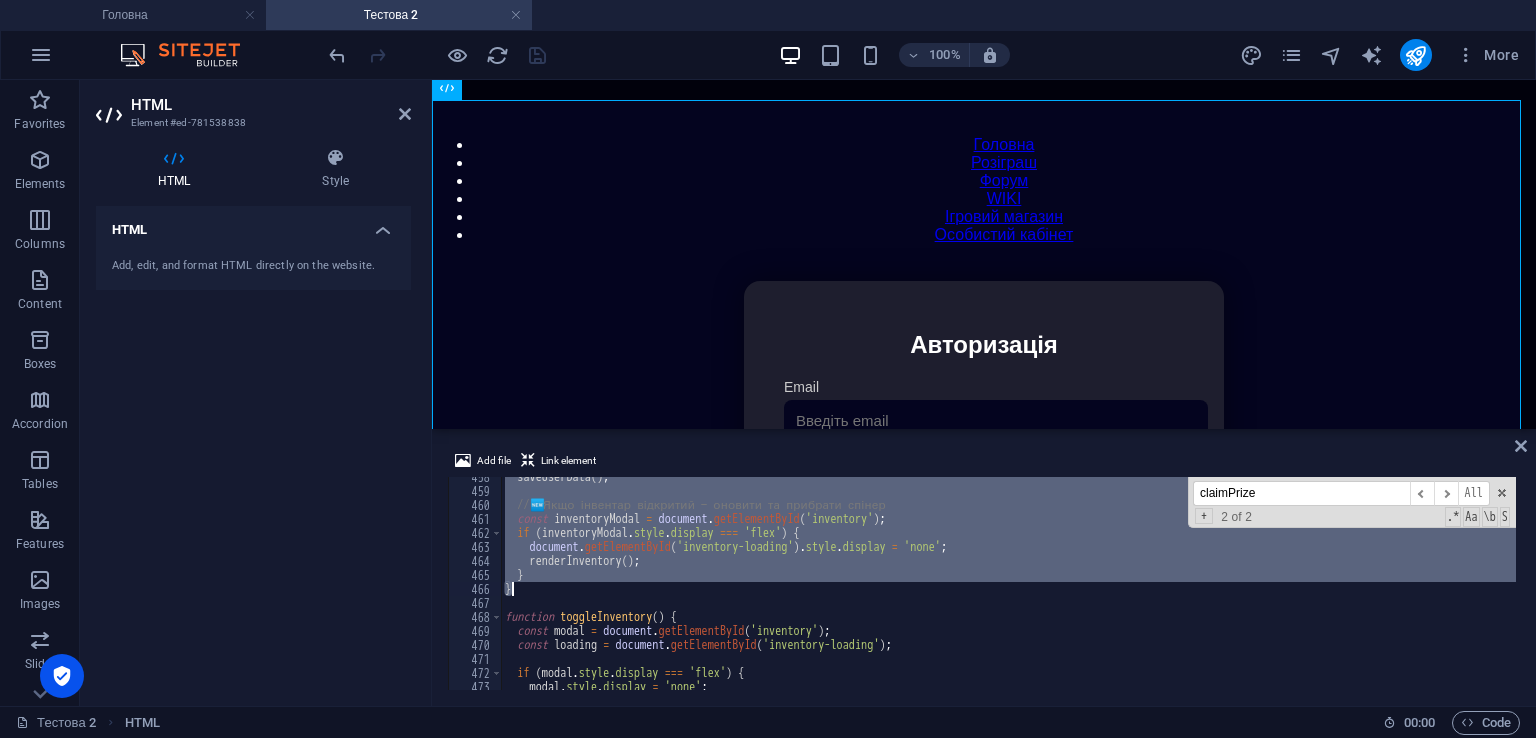 drag, startPoint x: 505, startPoint y: 512, endPoint x: 861, endPoint y: 589, distance: 364.23206 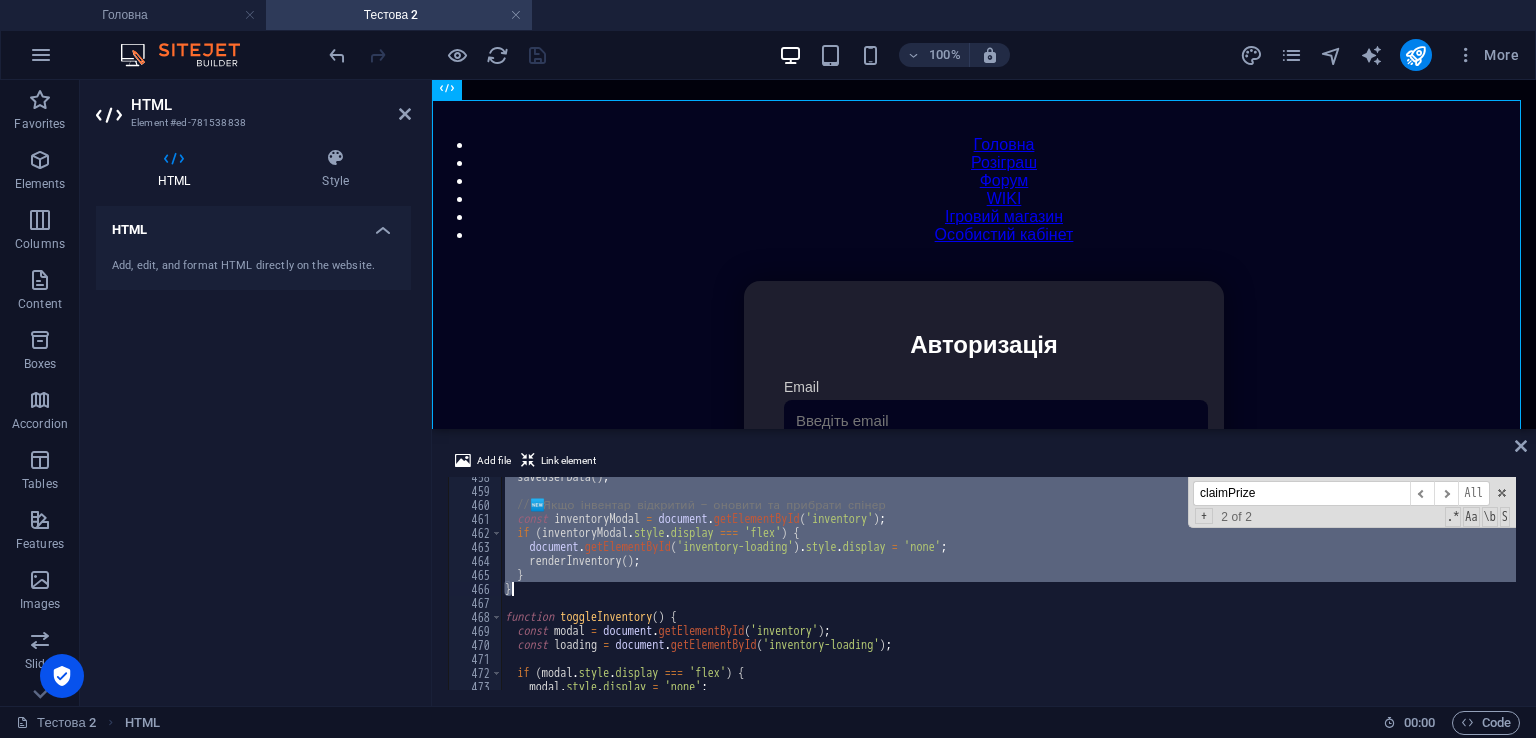 paste 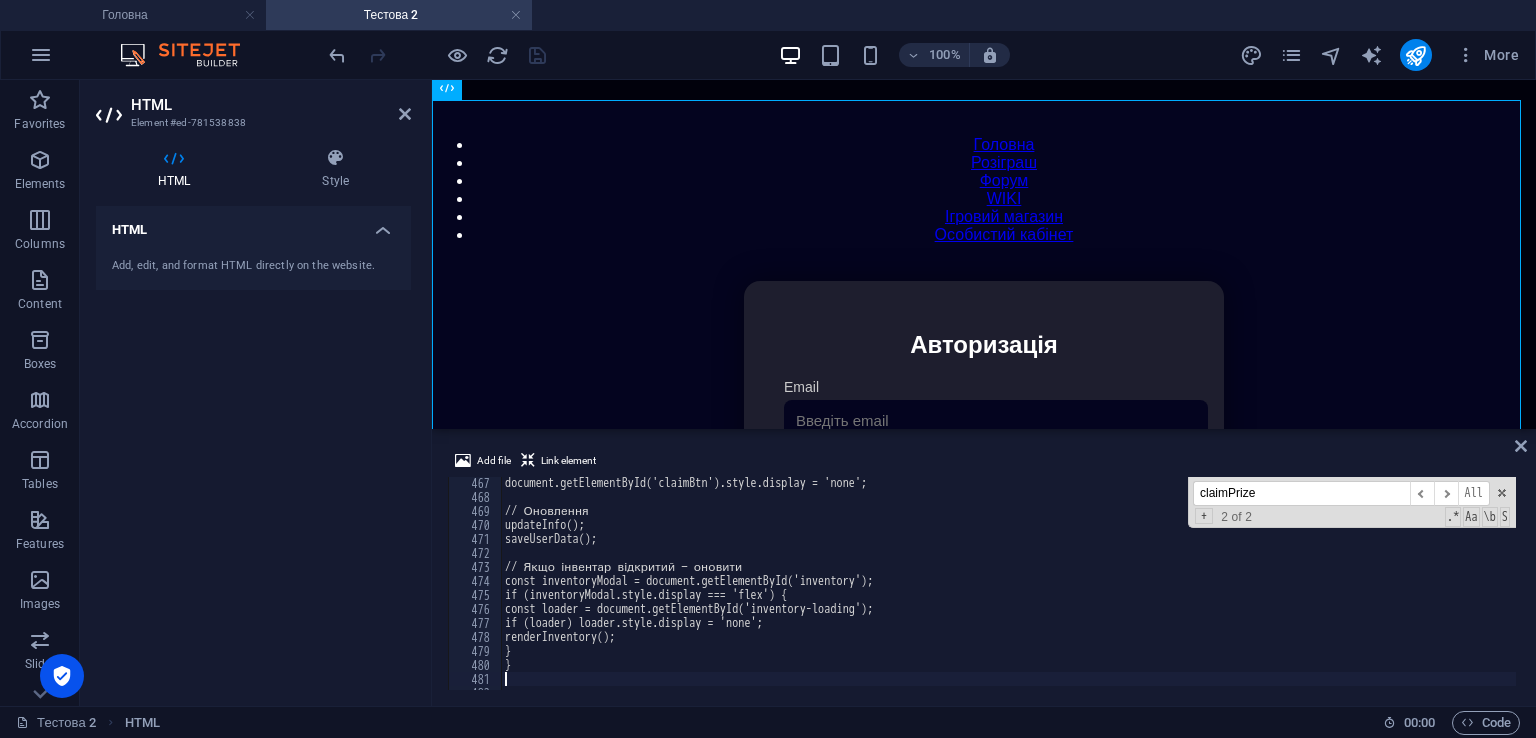scroll, scrollTop: 6584, scrollLeft: 0, axis: vertical 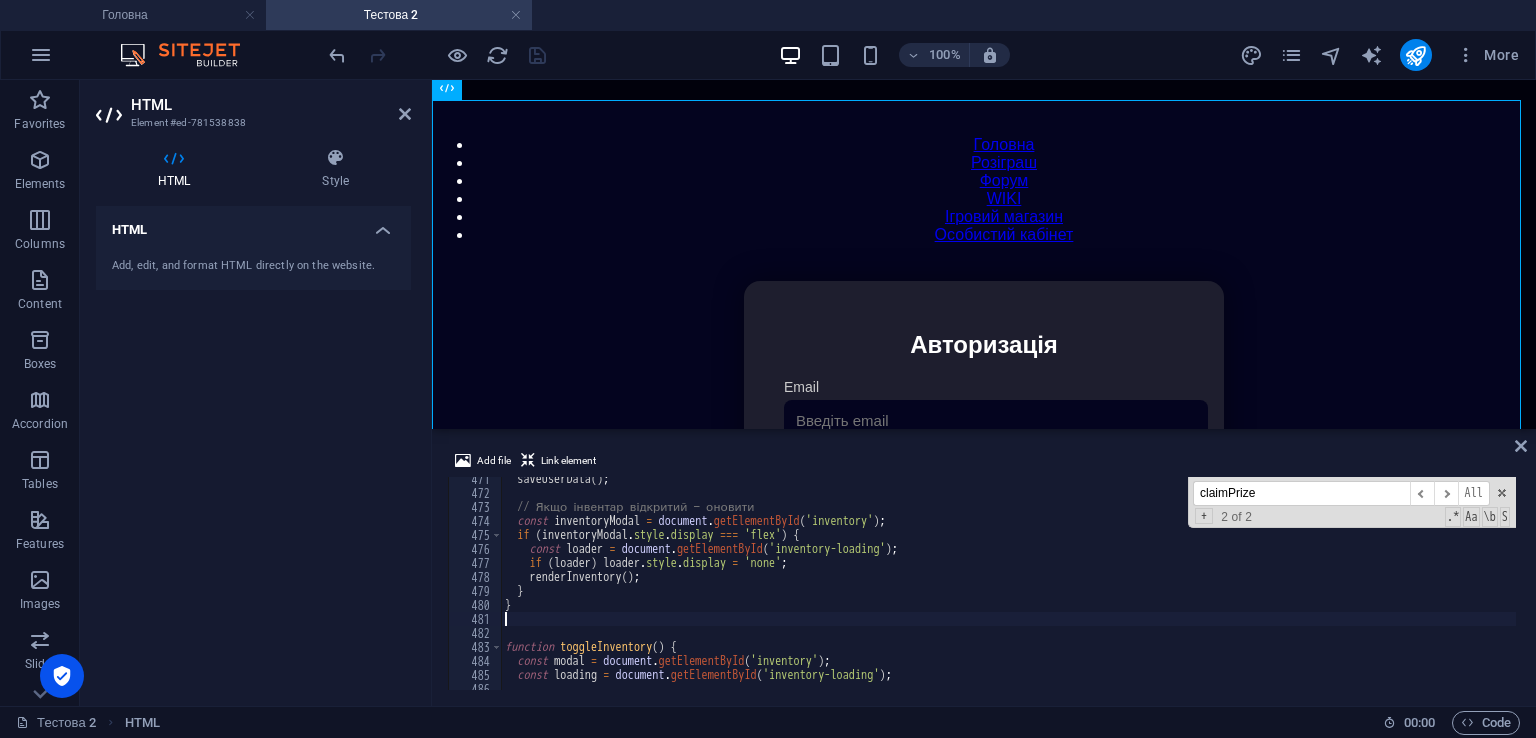 click on "Add file Link element" at bounding box center [984, 463] 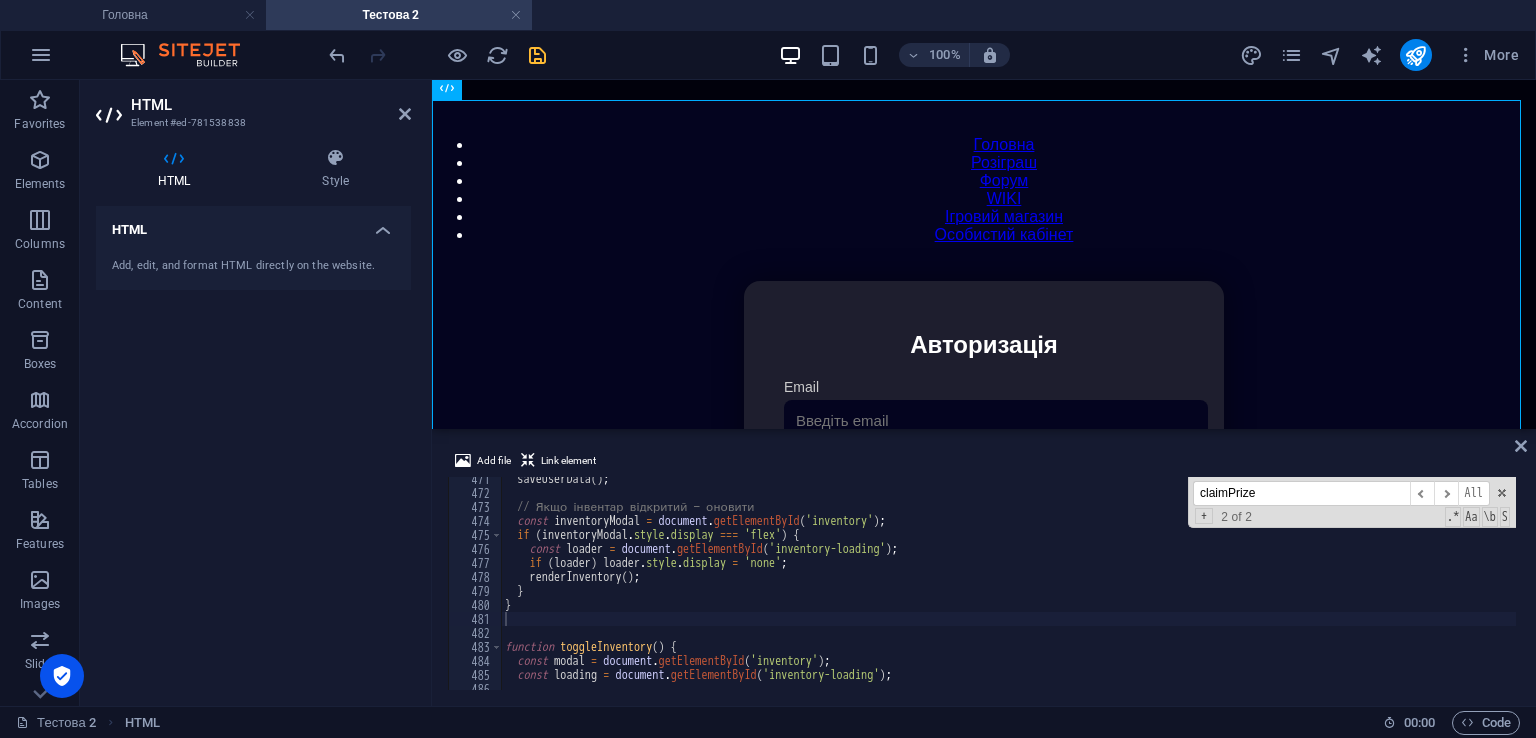 click on "claimPrize ​ ​ All Replace All + 2 of 2 .* Aa \b S" at bounding box center (1352, 502) 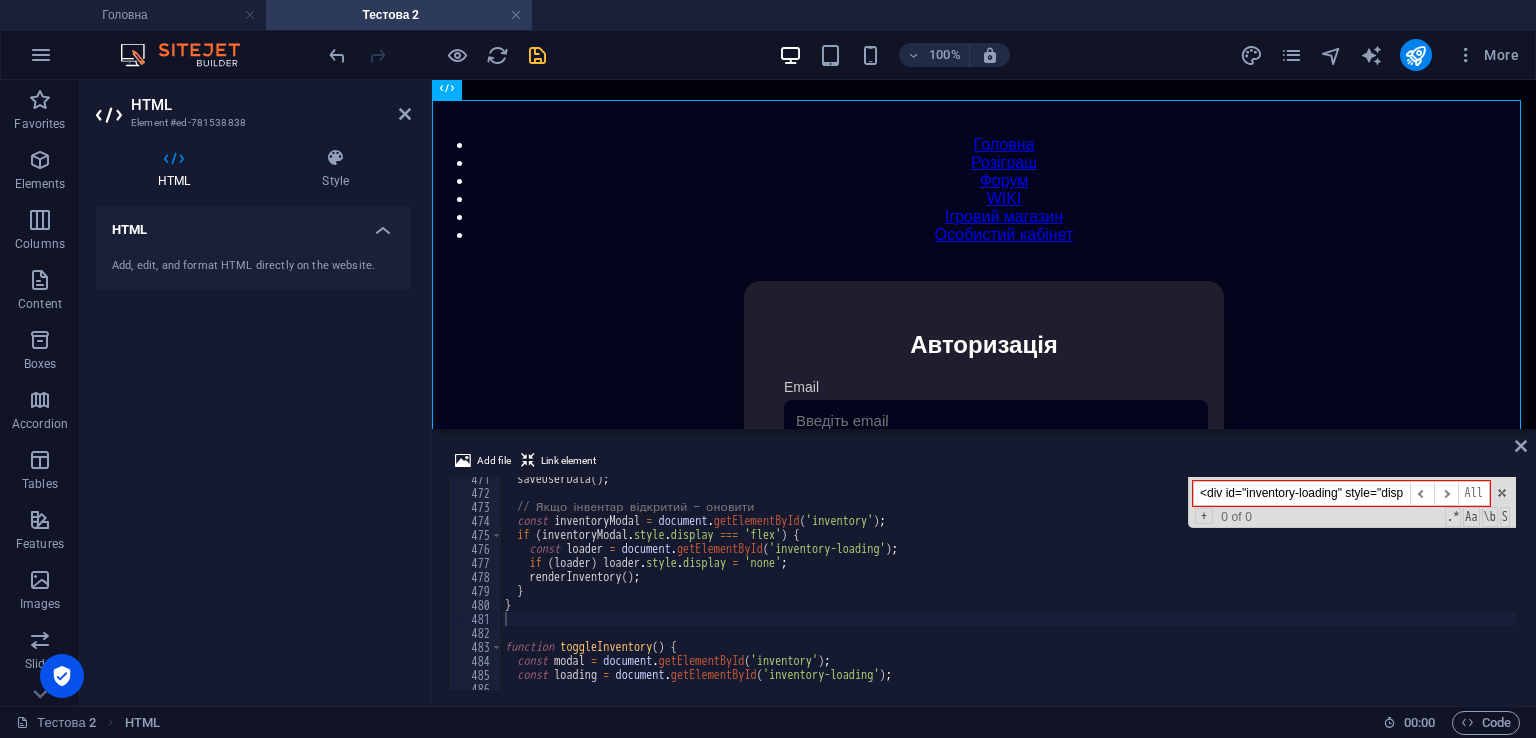 scroll, scrollTop: 0, scrollLeft: 229, axis: horizontal 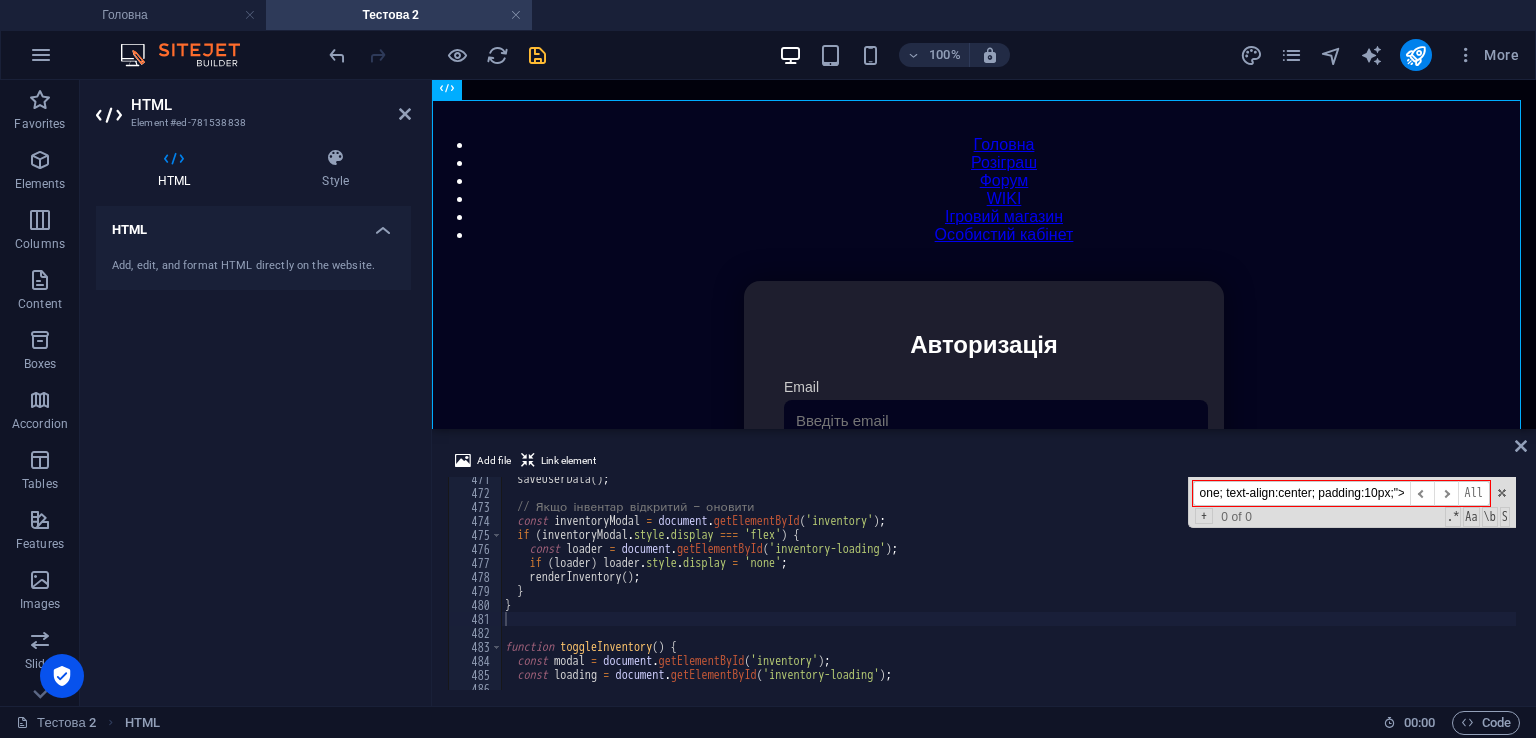 click on "<div id="inventory-loading" style="display:none; text-align:center; padding:10px;">" at bounding box center [1301, 493] 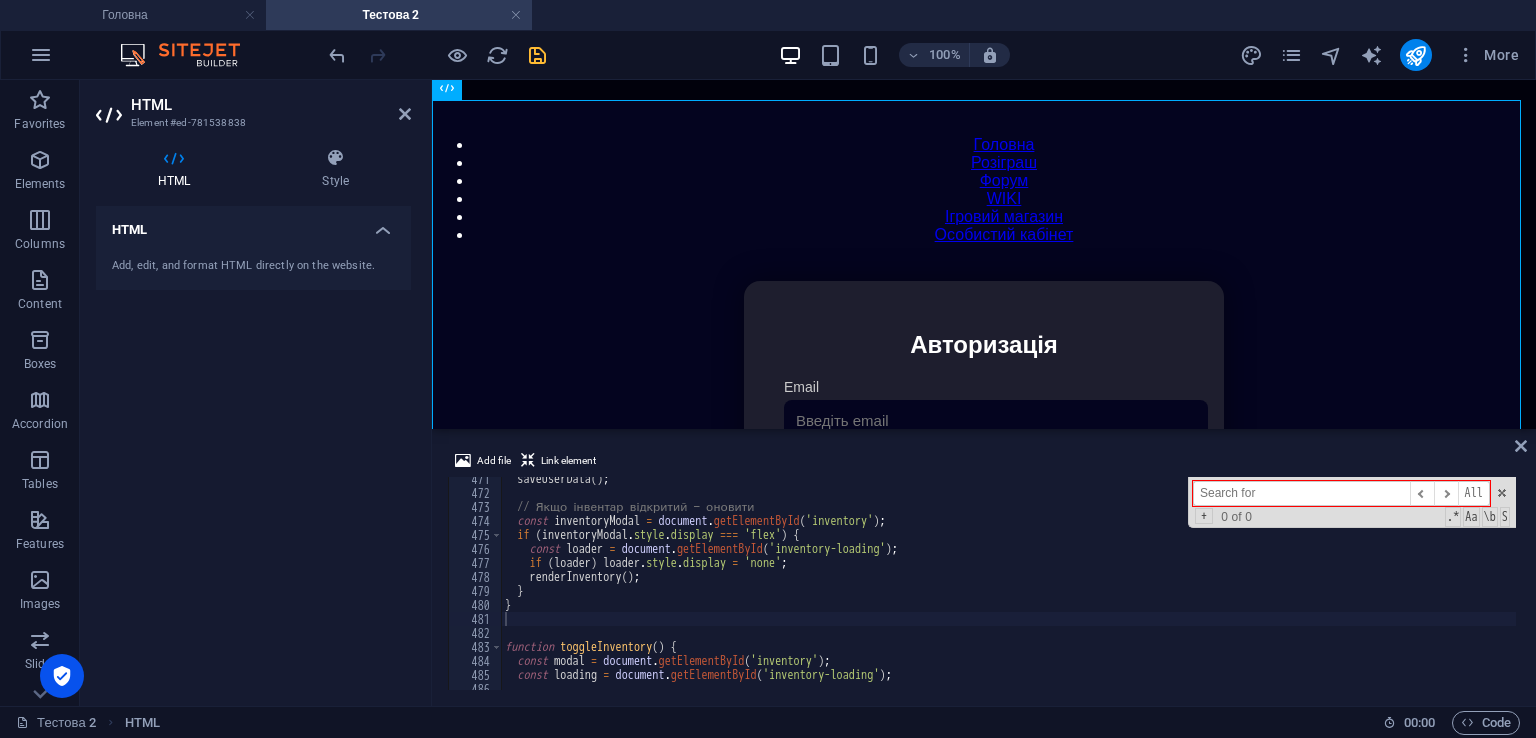scroll, scrollTop: 0, scrollLeft: 0, axis: both 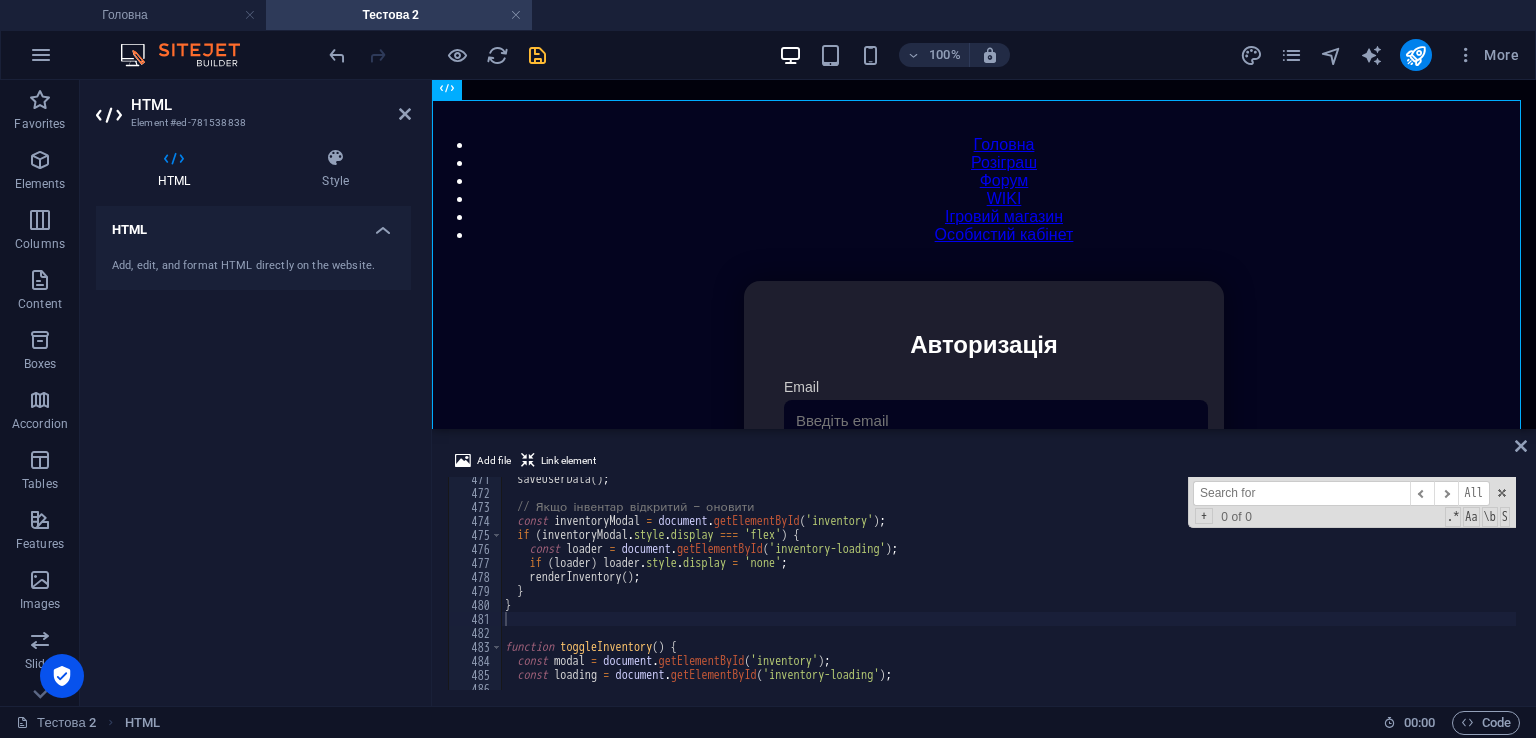 paste on "inventory-modal" 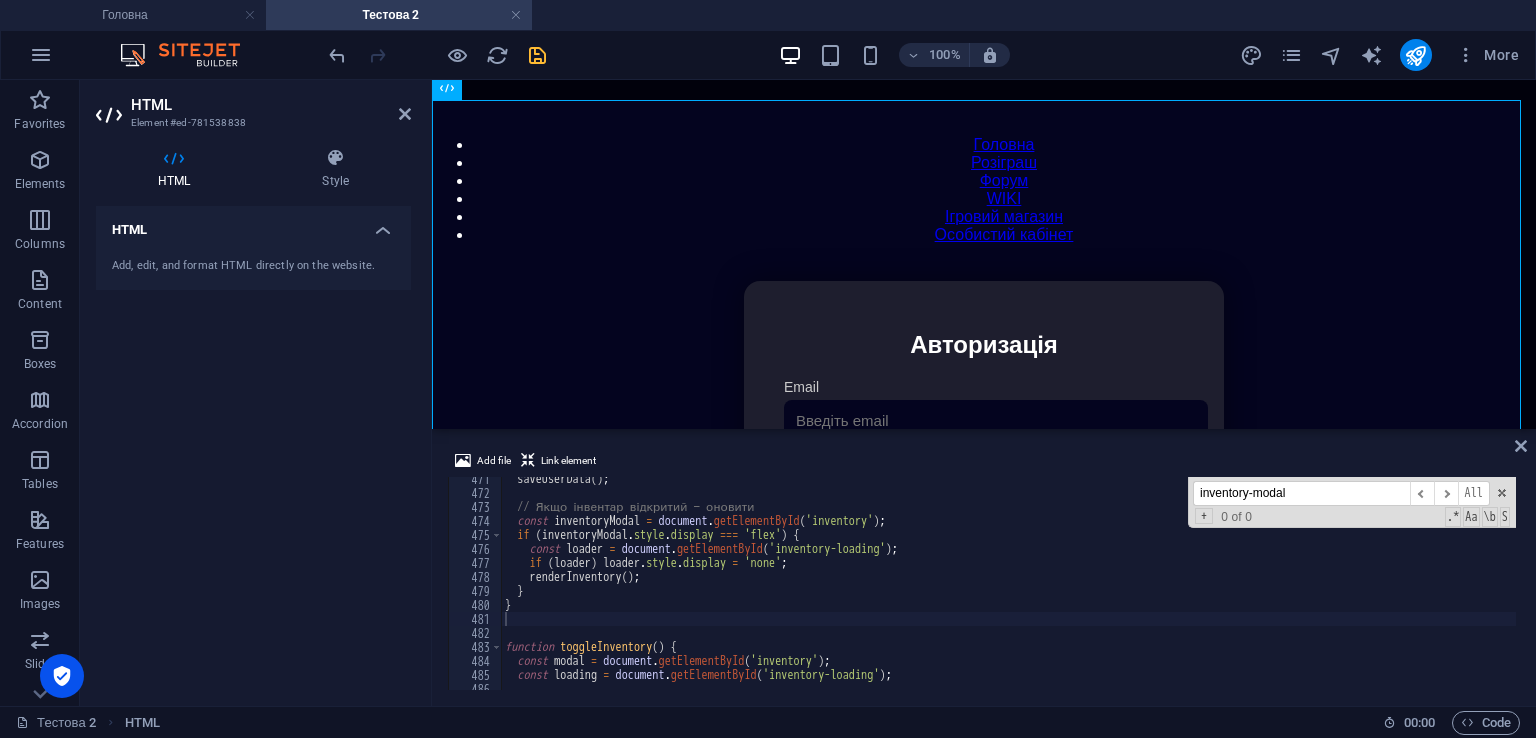 type on ".inventory-modal {" 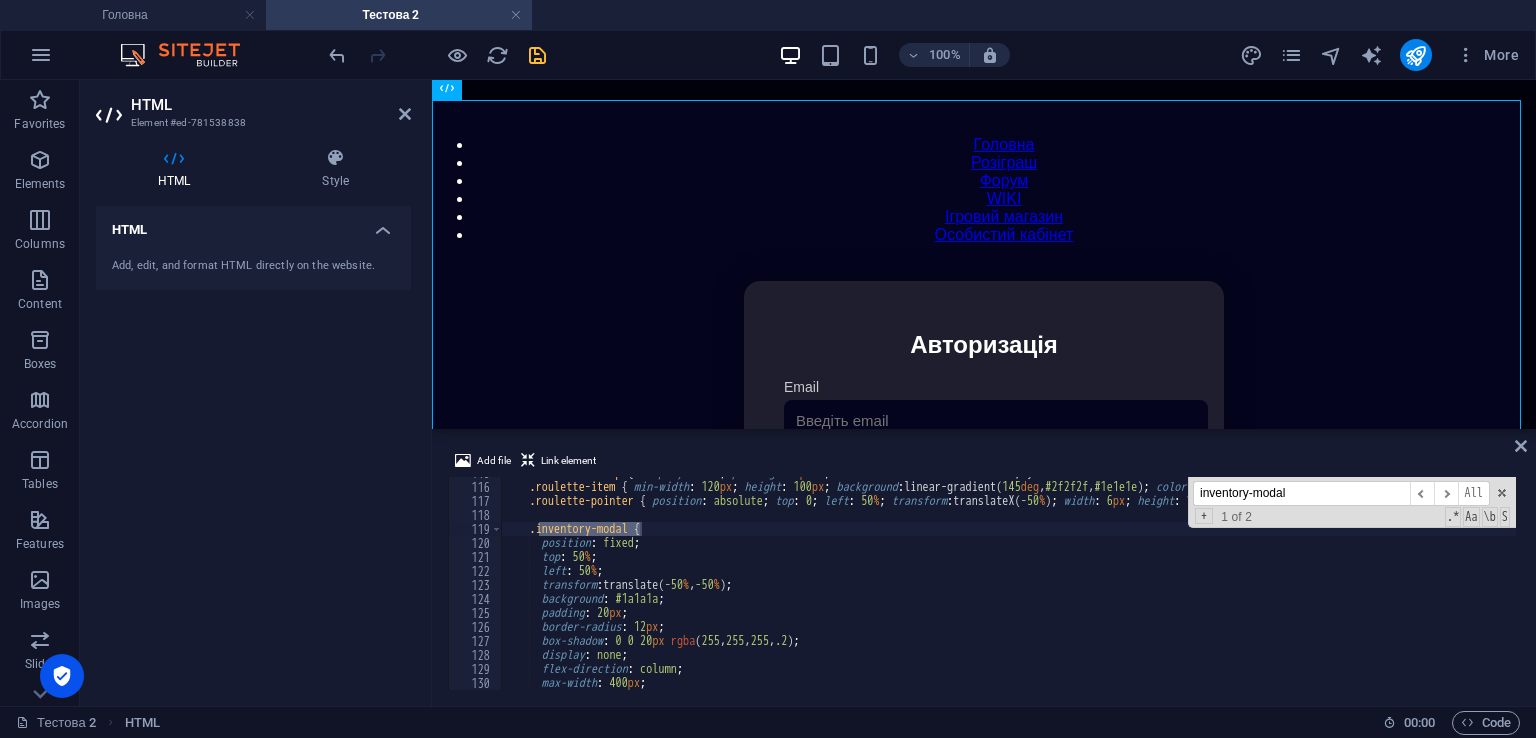 scroll, scrollTop: 1607, scrollLeft: 0, axis: vertical 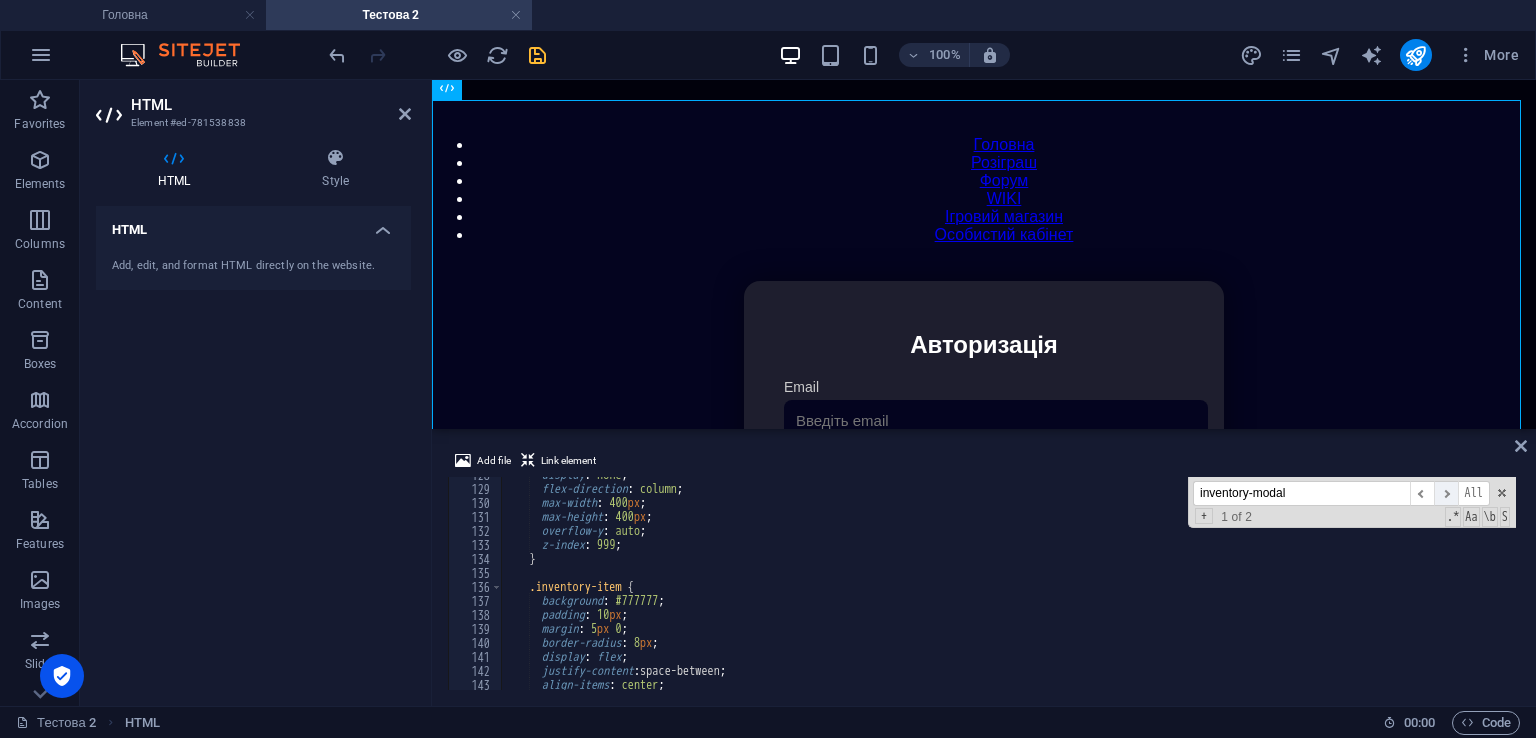 click on "​" at bounding box center [1446, 493] 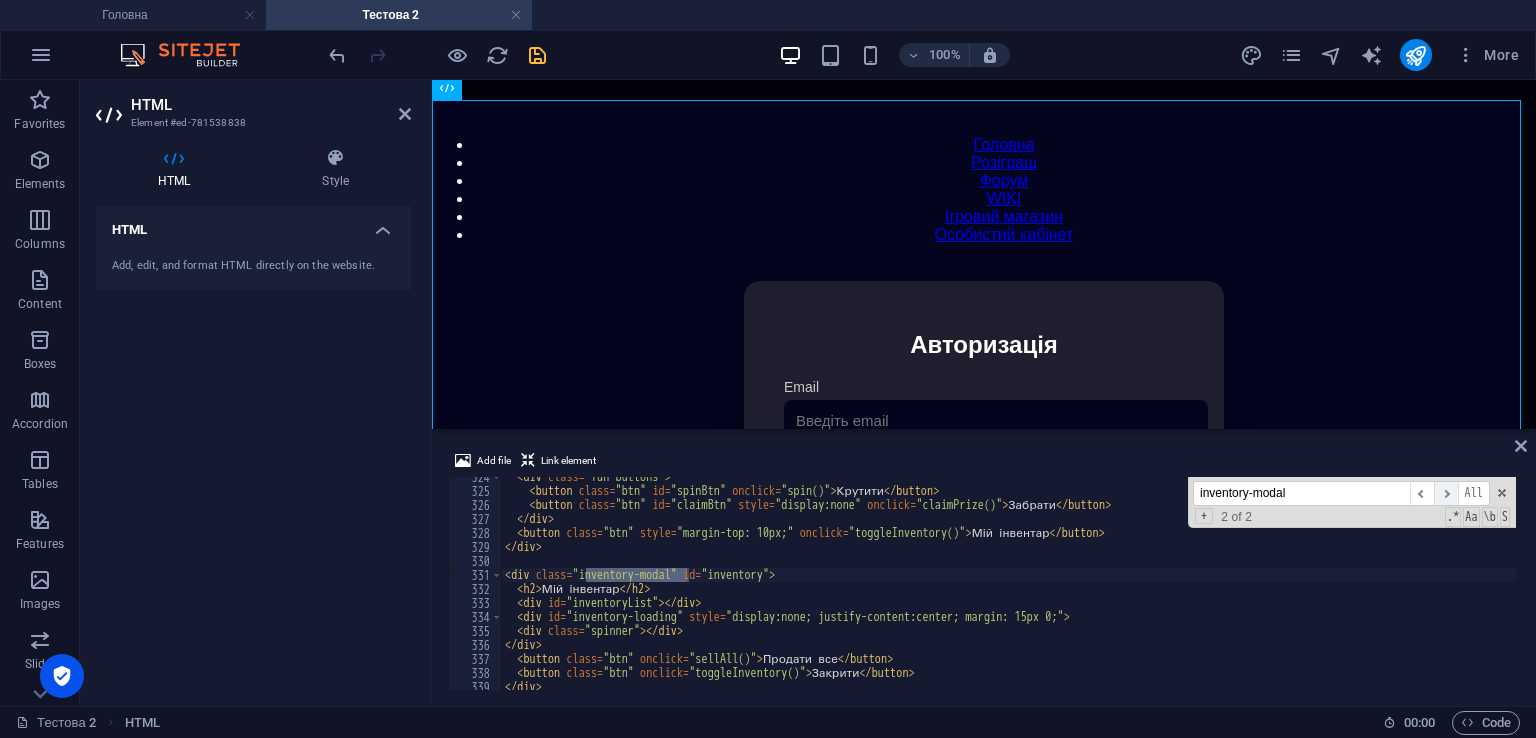 scroll, scrollTop: 4529, scrollLeft: 0, axis: vertical 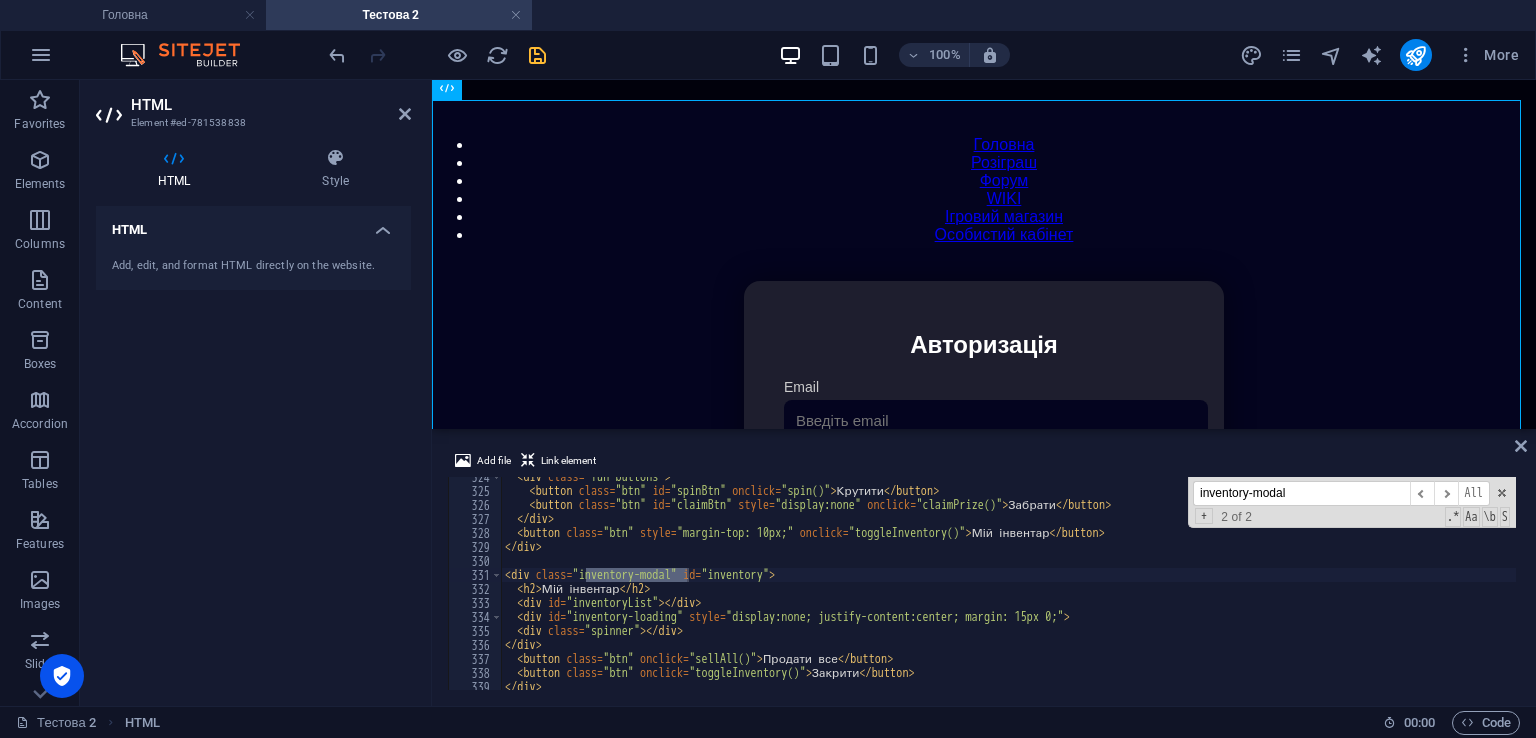 click on "< div   class = "fun-buttons" >      < button   class = "btn"   id = "spinBtn"   onclick = "spin()" > Крутити </ button >      < button   class = "btn"   id = "claimBtn"   style = "display:none"   onclick = "claimPrize()" > Забрати </ button >    </ div >    < button   class = "btn"   style = "margin-top: 10px;"   onclick = "toggleInventory()" > Мій інвентар </ button > </ div > < div   class = "inventory-modal"   id = "inventory" >    < h2 > Мій інвентар </ h2 >    < div   id = "inventoryList" > </ div >    < div   id = "inventory-loading"   style = "display:none; justify-content:center; margin: 15px 0;" >    < div   class = "spinner" > </ div > </ div >    < button   class = "btn"   onclick = "sellAll()" > Продати все </ button >    < button   class = "btn"   onclick = "toggleInventory()" > Закрити </ button > </ div >" at bounding box center (1425, 588) 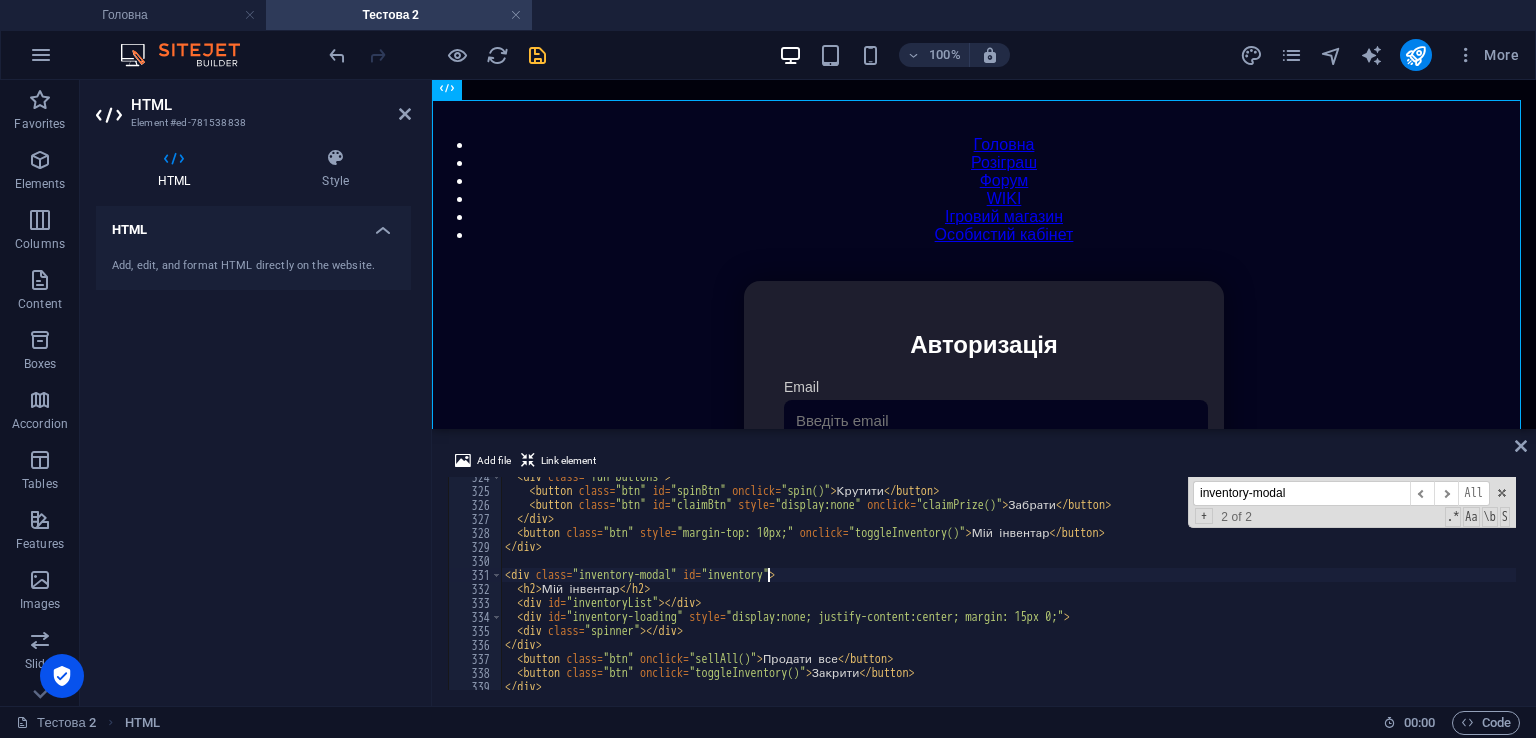 click on "< div   class = "fun-buttons" >      < button   class = "btn"   id = "spinBtn"   onclick = "spin()" > Крутити </ button >      < button   class = "btn"   id = "claimBtn"   style = "display:none"   onclick = "claimPrize()" > Забрати </ button >    </ div >    < button   class = "btn"   style = "margin-top: 10px;"   onclick = "toggleInventory()" > Мій інвентар </ button > </ div > < div   class = "inventory-modal"   id = "inventory" >    < h2 > Мій інвентар </ h2 >    < div   id = "inventoryList" > </ div >    < div   id = "inventory-loading"   style = "display:none; justify-content:center; margin: 15px 0;" >    < div   class = "spinner" > </ div > </ div >    < button   class = "btn"   onclick = "sellAll()" > Продати все </ button >    < button   class = "btn"   onclick = "toggleInventory()" > Закрити </ button > </ div >" at bounding box center [1425, 588] 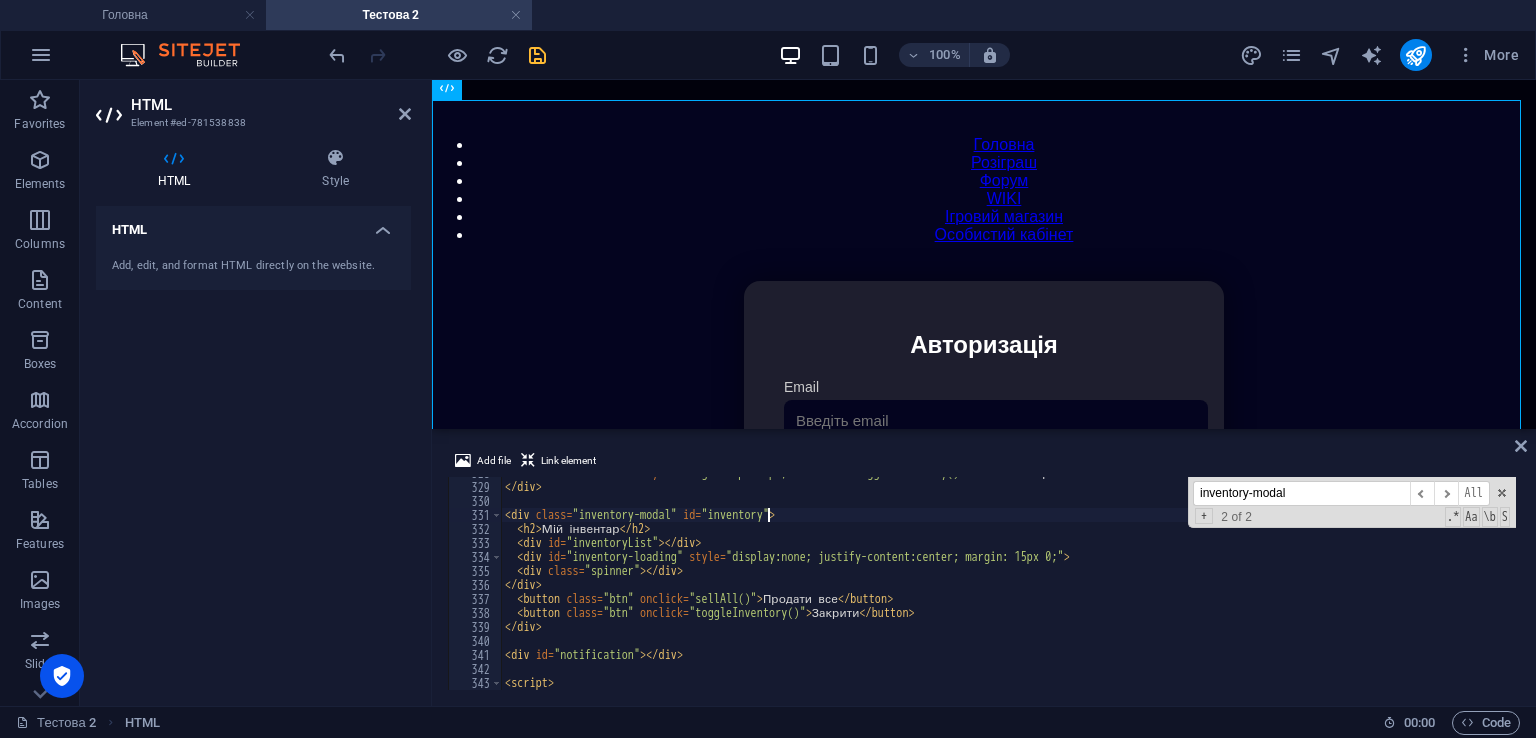 scroll, scrollTop: 4529, scrollLeft: 0, axis: vertical 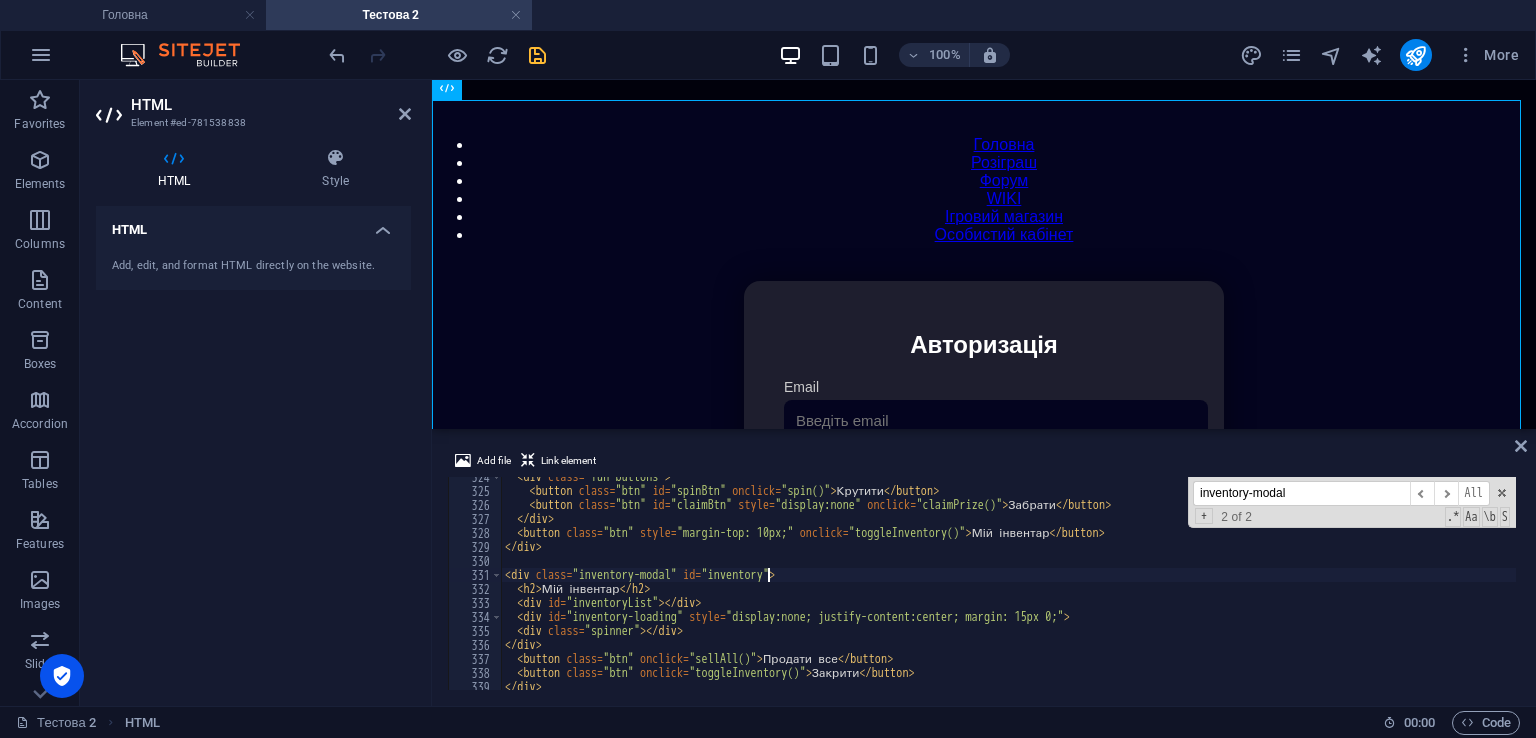click on "< div   class = "fun-buttons" >      < button   class = "btn"   id = "spinBtn"   onclick = "spin()" > Крутити </ button >      < button   class = "btn"   id = "claimBtn"   style = "display:none"   onclick = "claimPrize()" > Забрати </ button >    </ div >    < button   class = "btn"   style = "margin-top: 10px;"   onclick = "toggleInventory()" > Мій інвентар </ button > </ div > < div   class = "inventory-modal"   id = "inventory" >    < h2 > Мій інвентар </ h2 >    < div   id = "inventoryList" > </ div >    < div   id = "inventory-loading"   style = "display:none; justify-content:center; margin: 15px 0;" >    < div   class = "spinner" > </ div > </ div >    < button   class = "btn"   onclick = "sellAll()" > Продати все </ button >    < button   class = "btn"   onclick = "toggleInventory()" > Закрити </ button > </ div >" at bounding box center (1425, 588) 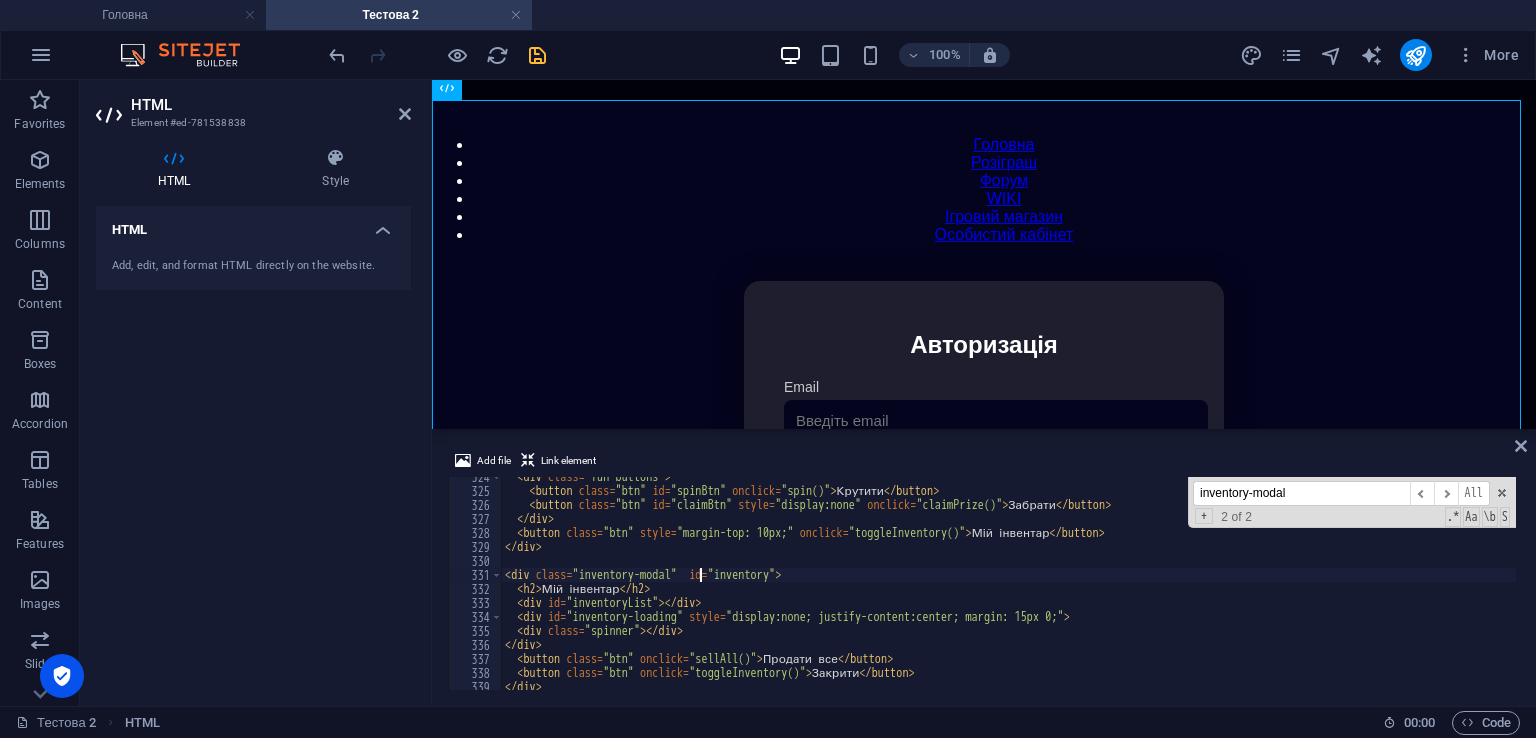 paste 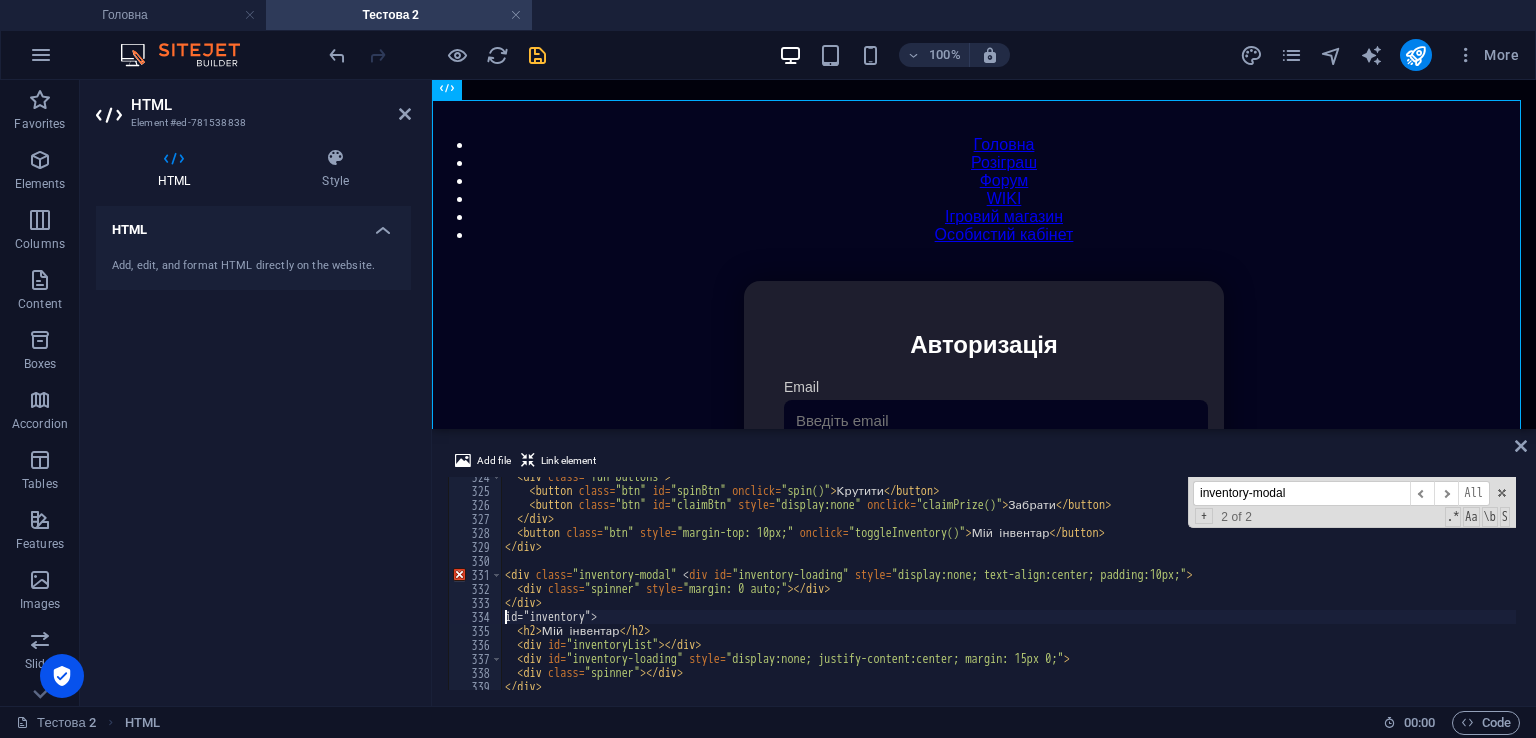 click on "< div   class = "fun-buttons" >      < button   class = "btn"   id = "spinBtn"   onclick = "spin()" > Крутити </ button >      < button   class = "btn"   id = "claimBtn"   style = "display:none"   onclick = "claimPrize()" > Забрати </ button >    </ div >    < button   class = "btn"   style = "margin-top: 10px;"   onclick = "toggleInventory()" > Мій інвентар </ button > </ div > < div   class = "inventory-modal"   < div   id = "inventory-loading"   style = "display:none; text-align:center; padding:10px;" >    < div   class = "spinner"   style = "margin: 0 auto;" > </ div > </ div >  id="inventory">    < h2 > Мій інвентар </ h2 >    < div   id = "inventoryList" > </ div >    < div   id = "inventory-loading"   style = "display:none; justify-content:center; margin: 15px 0;" >    < div   class = "spinner" > </ div > </ div >" at bounding box center [1425, 588] 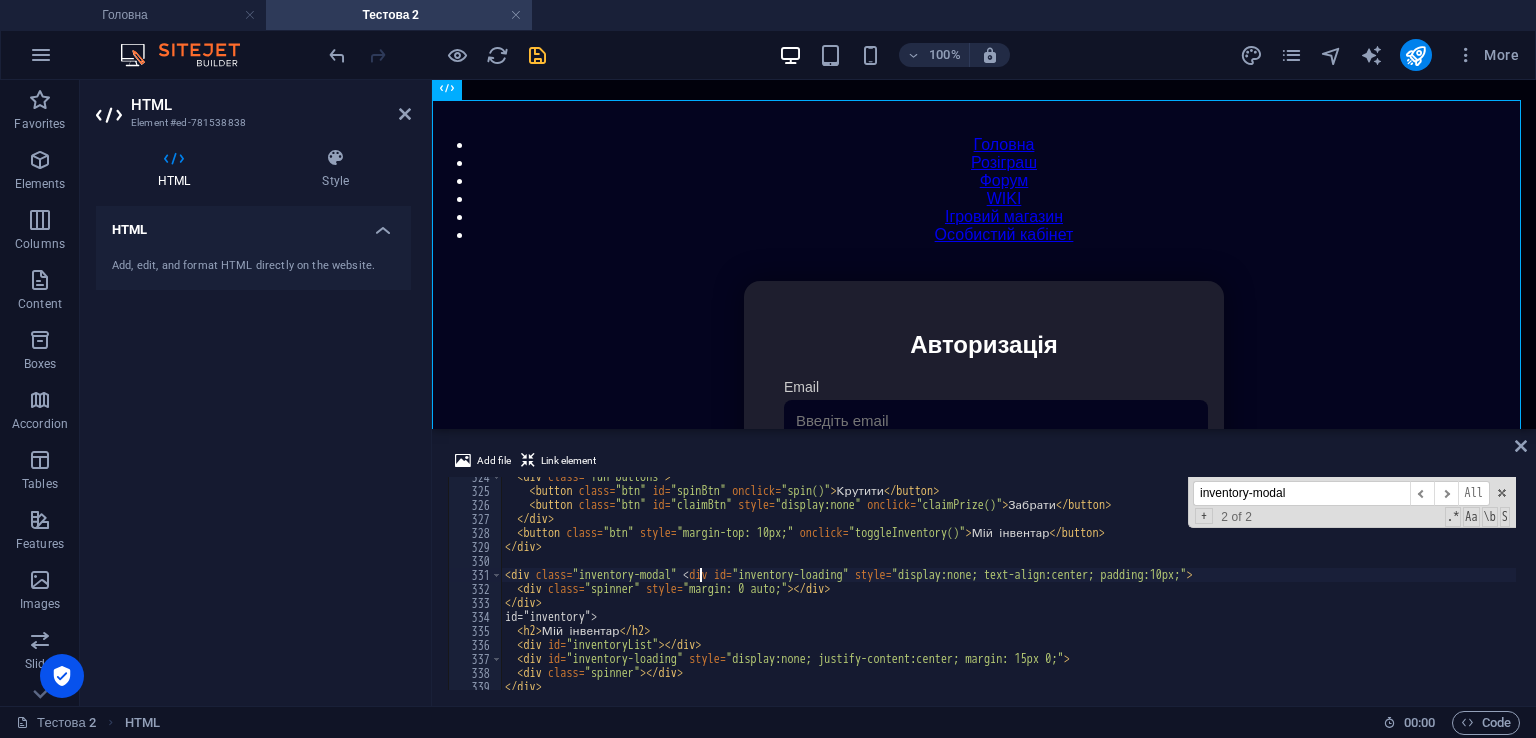 scroll, scrollTop: 0, scrollLeft: 0, axis: both 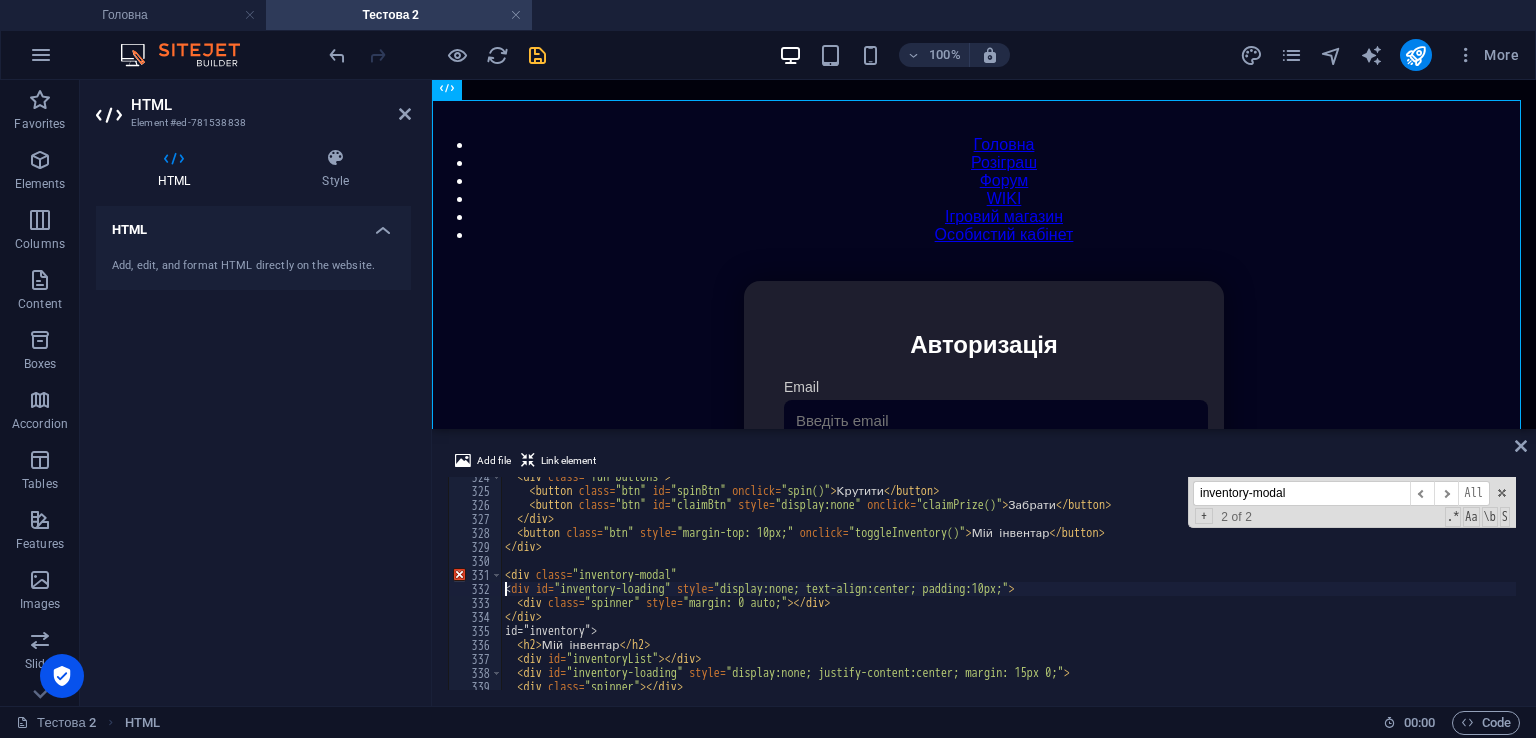 click on "< div   class = "fun-buttons" >      < button   class = "btn"   id = "spinBtn"   onclick = "spin()" > Крутити </ button >      < button   class = "btn"   id = "claimBtn"   style = "display:none"   onclick = "claimPrize()" > Забрати </ button >    </ div >    < button   class = "btn"   style = "margin-top: 10px;"   onclick = "toggleInventory()" > Мій інвентар </ button > </ div > < div   class = "inventory-modal"   < div   id = "inventory-loading"   style = "display:none; text-align:center; padding:10px;" >    < div   class = "spinner"   style = "margin: 0 auto;" > </ div > </ div >  id="inventory">    < h2 > Мій інвентар </ h2 >    < div   id = "inventoryList" > </ div >    < div   id = "inventory-loading"   style = "display:none; justify-content:center; margin: 15px 0;" >    < div   class = "spinner" > </ div >" at bounding box center (1425, 588) 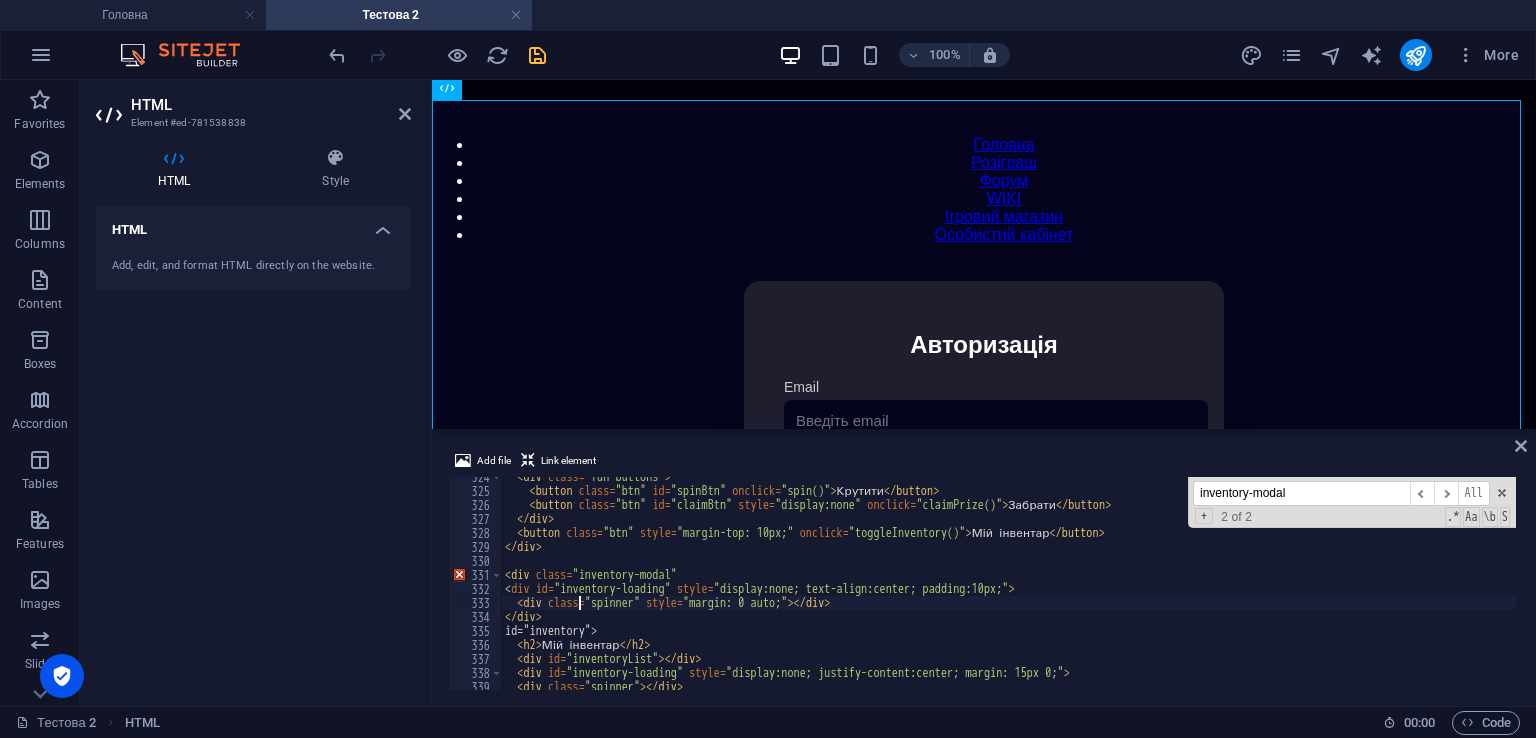 click on "< div   class = "fun-buttons" >      < button   class = "btn"   id = "spinBtn"   onclick = "spin()" > Крутити </ button >      < button   class = "btn"   id = "claimBtn"   style = "display:none"   onclick = "claimPrize()" > Забрати </ button >    </ div >    < button   class = "btn"   style = "margin-top: 10px;"   onclick = "toggleInventory()" > Мій інвентар </ button > </ div > < div   class = "inventory-modal"   < div   id = "inventory-loading"   style = "display:none; text-align:center; padding:10px;" >    < div   class = "spinner"   style = "margin: 0 auto;" > </ div > </ div >  id="inventory">    < h2 > Мій інвентар </ h2 >    < div   id = "inventoryList" > </ div >    < div   id = "inventory-loading"   style = "display:none; justify-content:center; margin: 15px 0;" >    < div   class = "spinner" > </ div >" at bounding box center [1425, 588] 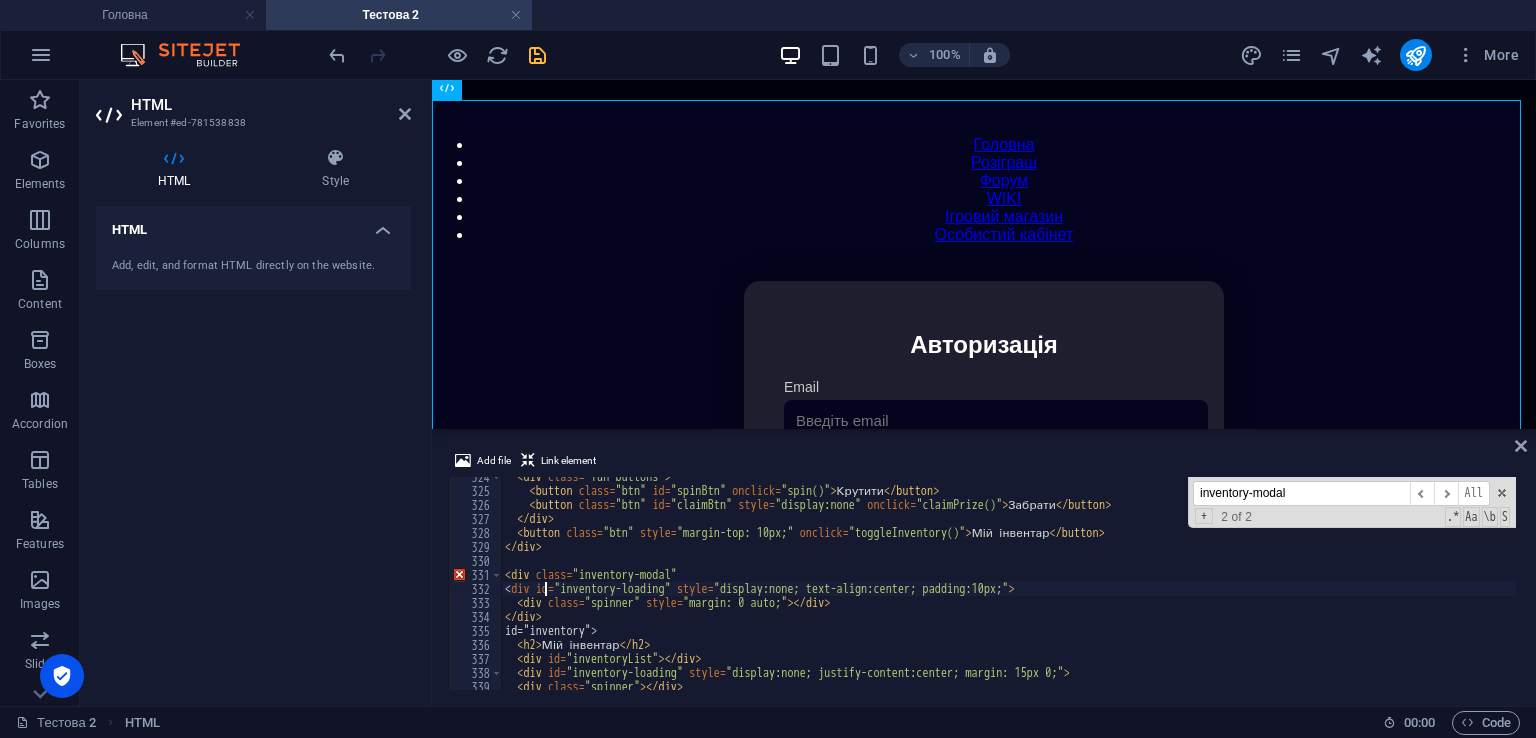 click on "< div   class = "fun-buttons" >      < button   class = "btn"   id = "spinBtn"   onclick = "spin()" > Крутити </ button >      < button   class = "btn"   id = "claimBtn"   style = "display:none"   onclick = "claimPrize()" > Забрати </ button >    </ div >    < button   class = "btn"   style = "margin-top: 10px;"   onclick = "toggleInventory()" > Мій інвентар </ button > </ div > < div   class = "inventory-modal"   < div   id = "inventory-loading"   style = "display:none; text-align:center; padding:10px;" >    < div   class = "spinner"   style = "margin: 0 auto;" > </ div > </ div >  id="inventory">    < h2 > Мій інвентар </ h2 >    < div   id = "inventoryList" > </ div >    < div   id = "inventory-loading"   style = "display:none; justify-content:center; margin: 15px 0;" >    < div   class = "spinner" > </ div >" at bounding box center [1425, 588] 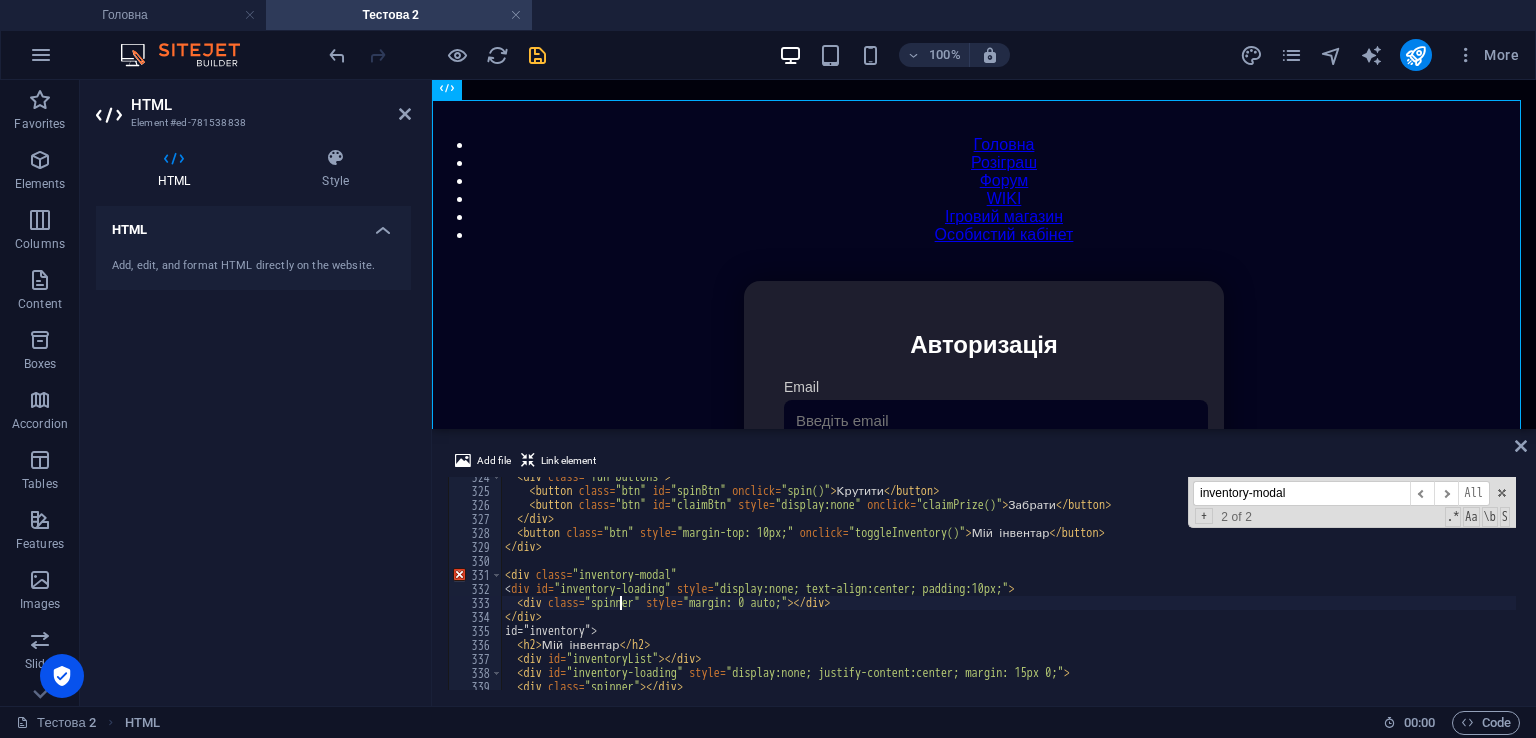 click on "< div   class = "fun-buttons" >      < button   class = "btn"   id = "spinBtn"   onclick = "spin()" > Крутити </ button >      < button   class = "btn"   id = "claimBtn"   style = "display:none"   onclick = "claimPrize()" > Забрати </ button >    </ div >    < button   class = "btn"   style = "margin-top: 10px;"   onclick = "toggleInventory()" > Мій інвентар </ button > </ div > < div   class = "inventory-modal"   < div   id = "inventory-loading"   style = "display:none; text-align:center; padding:10px;" >    < div   class = "spinner"   style = "margin: 0 auto;" > </ div > </ div >  id="inventory">    < h2 > Мій інвентар </ h2 >    < div   id = "inventoryList" > </ div >    < div   id = "inventory-loading"   style = "display:none; justify-content:center; margin: 15px 0;" >    < div   class = "spinner" > </ div >" at bounding box center (1425, 588) 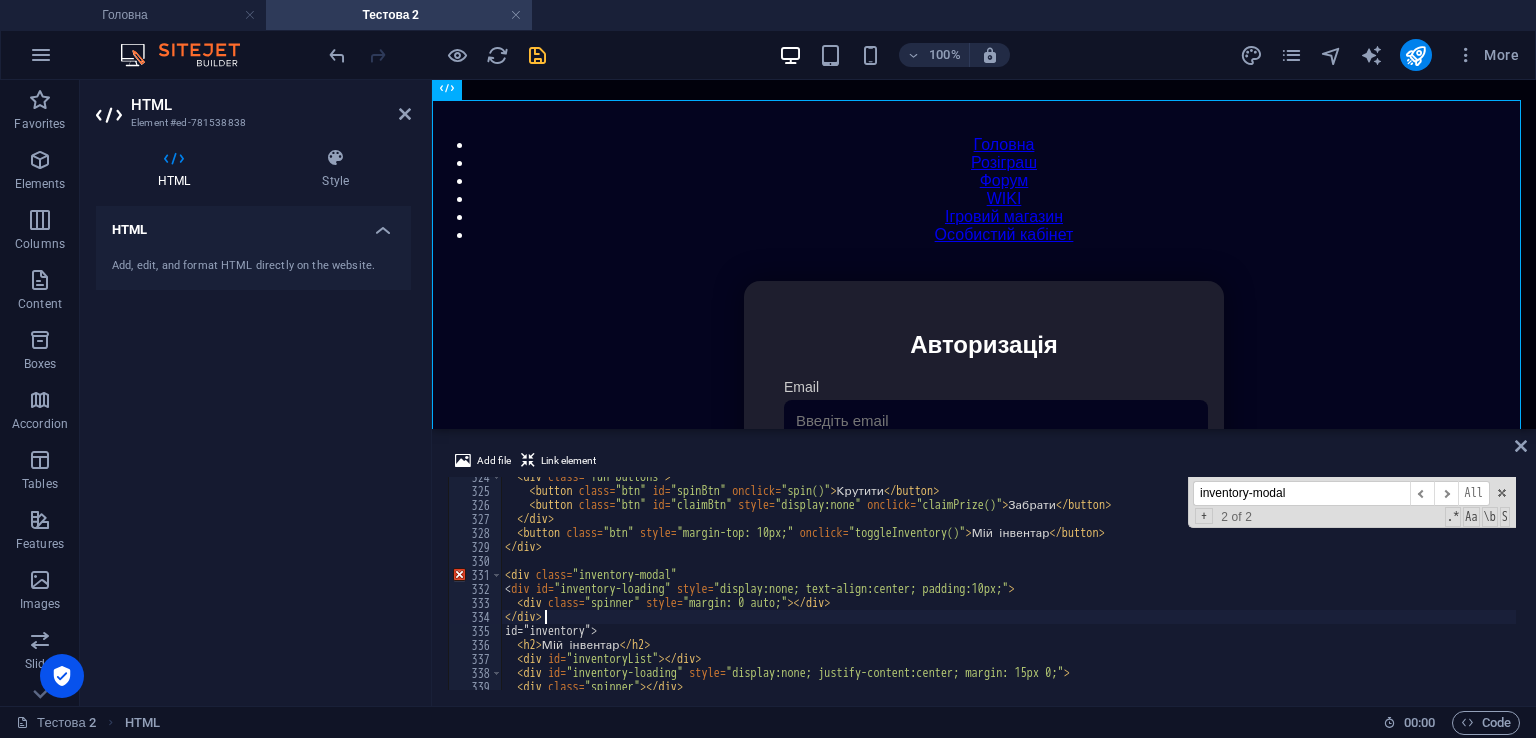 click on "< div   class = "fun-buttons" >      < button   class = "btn"   id = "spinBtn"   onclick = "spin()" > Крутити </ button >      < button   class = "btn"   id = "claimBtn"   style = "display:none"   onclick = "claimPrize()" > Забрати </ button >    </ div >    < button   class = "btn"   style = "margin-top: 10px;"   onclick = "toggleInventory()" > Мій інвентар </ button > </ div > < div   class = "inventory-modal"   < div   id = "inventory-loading"   style = "display:none; text-align:center; padding:10px;" >    < div   class = "spinner"   style = "margin: 0 auto;" > </ div > </ div >  id="inventory">    < h2 > Мій інвентар </ h2 >    < div   id = "inventoryList" > </ div >    < div   id = "inventory-loading"   style = "display:none; justify-content:center; margin: 15px 0;" >    < div   class = "spinner" > </ div >" at bounding box center (1425, 588) 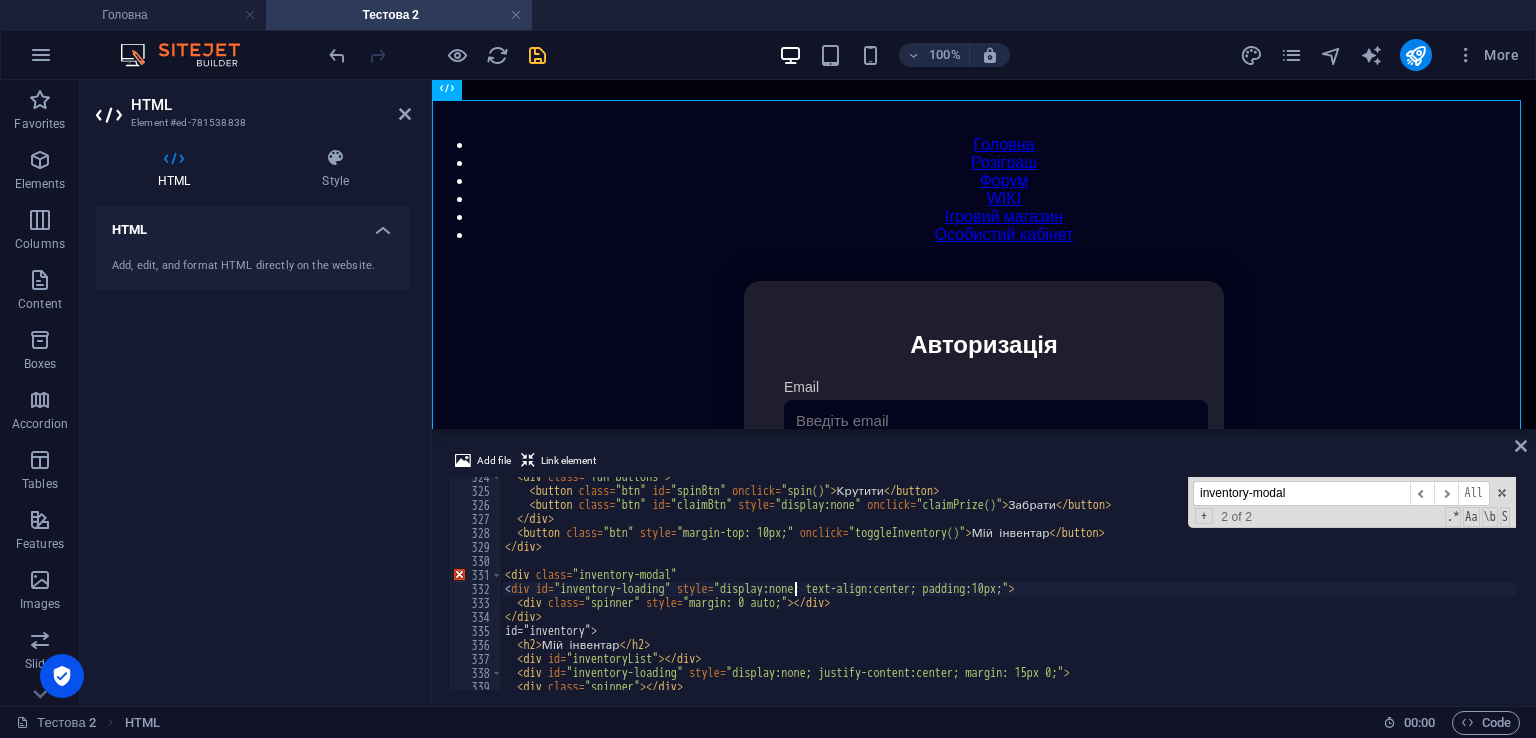 click on "< div   class = "fun-buttons" >      < button   class = "btn"   id = "spinBtn"   onclick = "spin()" > Крутити </ button >      < button   class = "btn"   id = "claimBtn"   style = "display:none"   onclick = "claimPrize()" > Забрати </ button >    </ div >    < button   class = "btn"   style = "margin-top: 10px;"   onclick = "toggleInventory()" > Мій інвентар </ button > </ div > < div   class = "inventory-modal"   < div   id = "inventory-loading"   style = "display:none; text-align:center; padding:10px;" >    < div   class = "spinner"   style = "margin: 0 auto;" > </ div > </ div >  id="inventory">    < h2 > Мій інвентар </ h2 >    < div   id = "inventoryList" > </ div >    < div   id = "inventory-loading"   style = "display:none; justify-content:center; margin: 15px 0;" >    < div   class = "spinner" > </ div >" at bounding box center (1425, 588) 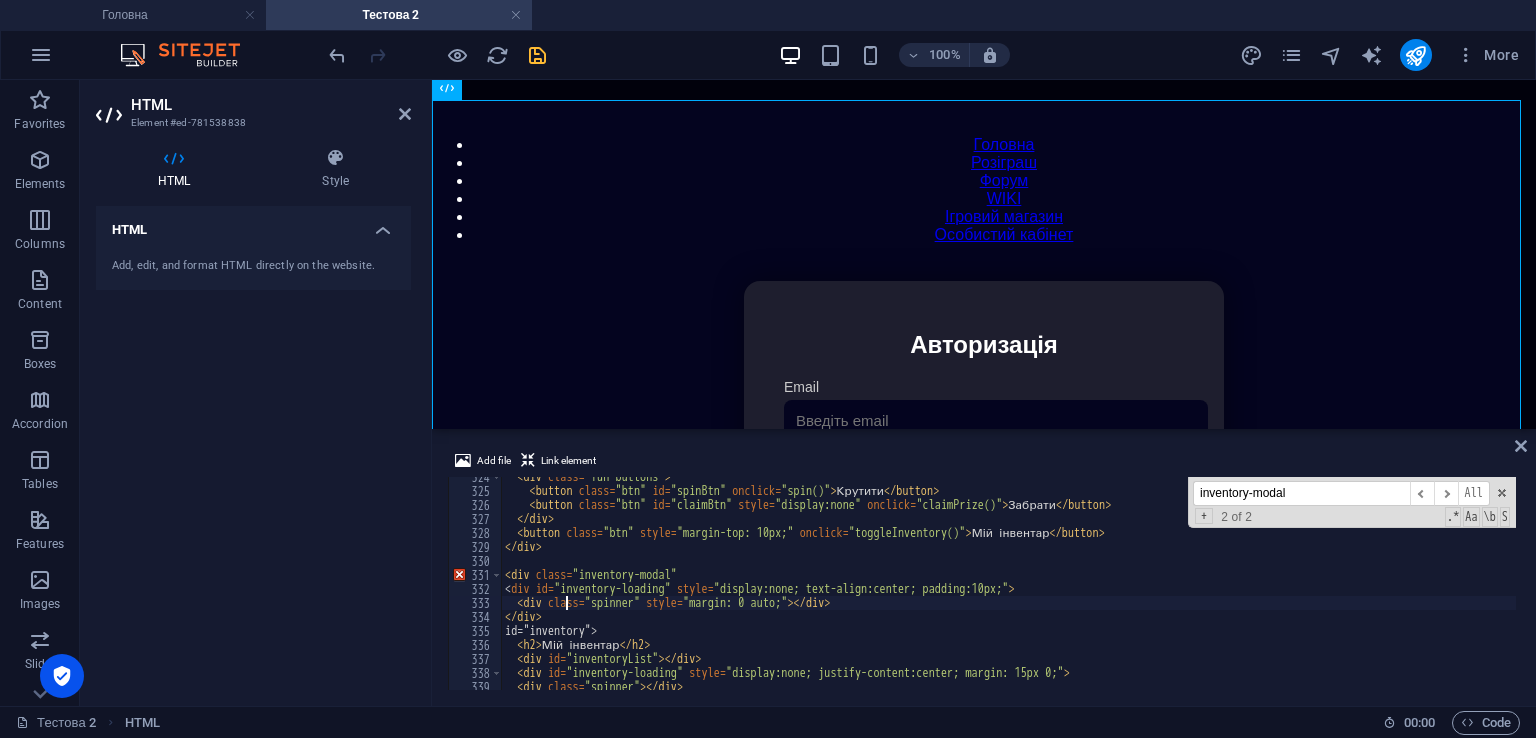 click on "< div   class = "fun-buttons" >      < button   class = "btn"   id = "spinBtn"   onclick = "spin()" > Крутити </ button >      < button   class = "btn"   id = "claimBtn"   style = "display:none"   onclick = "claimPrize()" > Забрати </ button >    </ div >    < button   class = "btn"   style = "margin-top: 10px;"   onclick = "toggleInventory()" > Мій інвентар </ button > </ div > < div   class = "inventory-modal"   < div   id = "inventory-loading"   style = "display:none; text-align:center; padding:10px;" >    < div   class = "spinner"   style = "margin: 0 auto;" > </ div > </ div >  id="inventory">    < h2 > Мій інвентар </ h2 >    < div   id = "inventoryList" > </ div >    < div   id = "inventory-loading"   style = "display:none; justify-content:center; margin: 15px 0;" >    < div   class = "spinner" > </ div >" at bounding box center [1425, 588] 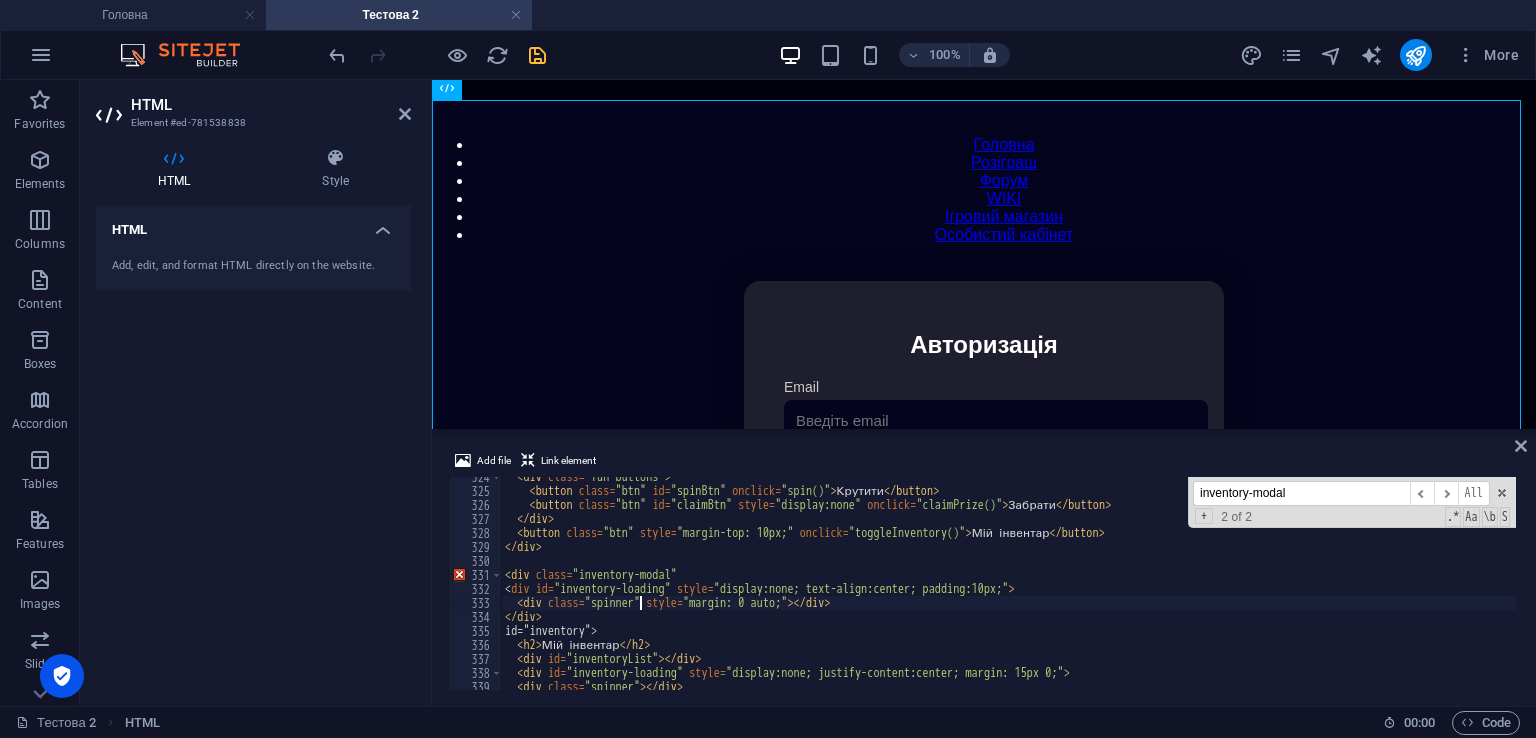 click on "< div   class = "fun-buttons" >      < button   class = "btn"   id = "spinBtn"   onclick = "spin()" > Крутити </ button >      < button   class = "btn"   id = "claimBtn"   style = "display:none"   onclick = "claimPrize()" > Забрати </ button >    </ div >    < button   class = "btn"   style = "margin-top: 10px;"   onclick = "toggleInventory()" > Мій інвентар </ button > </ div > < div   class = "inventory-modal"   < div   id = "inventory-loading"   style = "display:none; text-align:center; padding:10px;" >    < div   class = "spinner"   style = "margin: 0 auto;" > </ div > </ div >  id="inventory">    < h2 > Мій інвентар </ h2 >    < div   id = "inventoryList" > </ div >    < div   id = "inventory-loading"   style = "display:none; justify-content:center; margin: 15px 0;" >    < div   class = "spinner" > </ div >" at bounding box center [1425, 588] 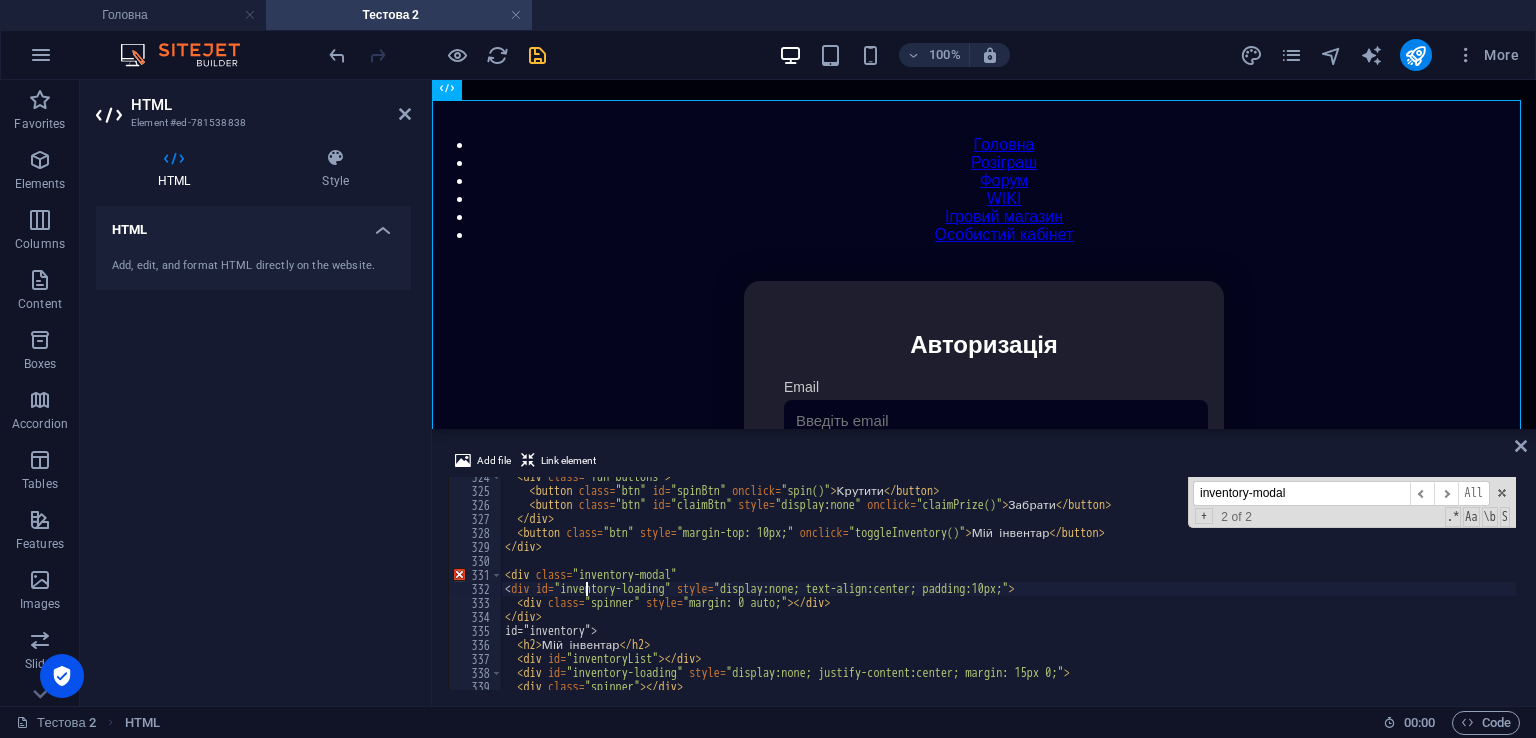 click on "< div   class = "fun-buttons" >      < button   class = "btn"   id = "spinBtn"   onclick = "spin()" > Крутити </ button >      < button   class = "btn"   id = "claimBtn"   style = "display:none"   onclick = "claimPrize()" > Забрати </ button >    </ div >    < button   class = "btn"   style = "margin-top: 10px;"   onclick = "toggleInventory()" > Мій інвентар </ button > </ div > < div   class = "inventory-modal"   < div   id = "inventory-loading"   style = "display:none; text-align:center; padding:10px;" >    < div   class = "spinner"   style = "margin: 0 auto;" > </ div > </ div >  id="inventory">    < h2 > Мій інвентар </ h2 >    < div   id = "inventoryList" > </ div >    < div   id = "inventory-loading"   style = "display:none; justify-content:center; margin: 15px 0;" >    < div   class = "spinner" > </ div >" at bounding box center (1425, 588) 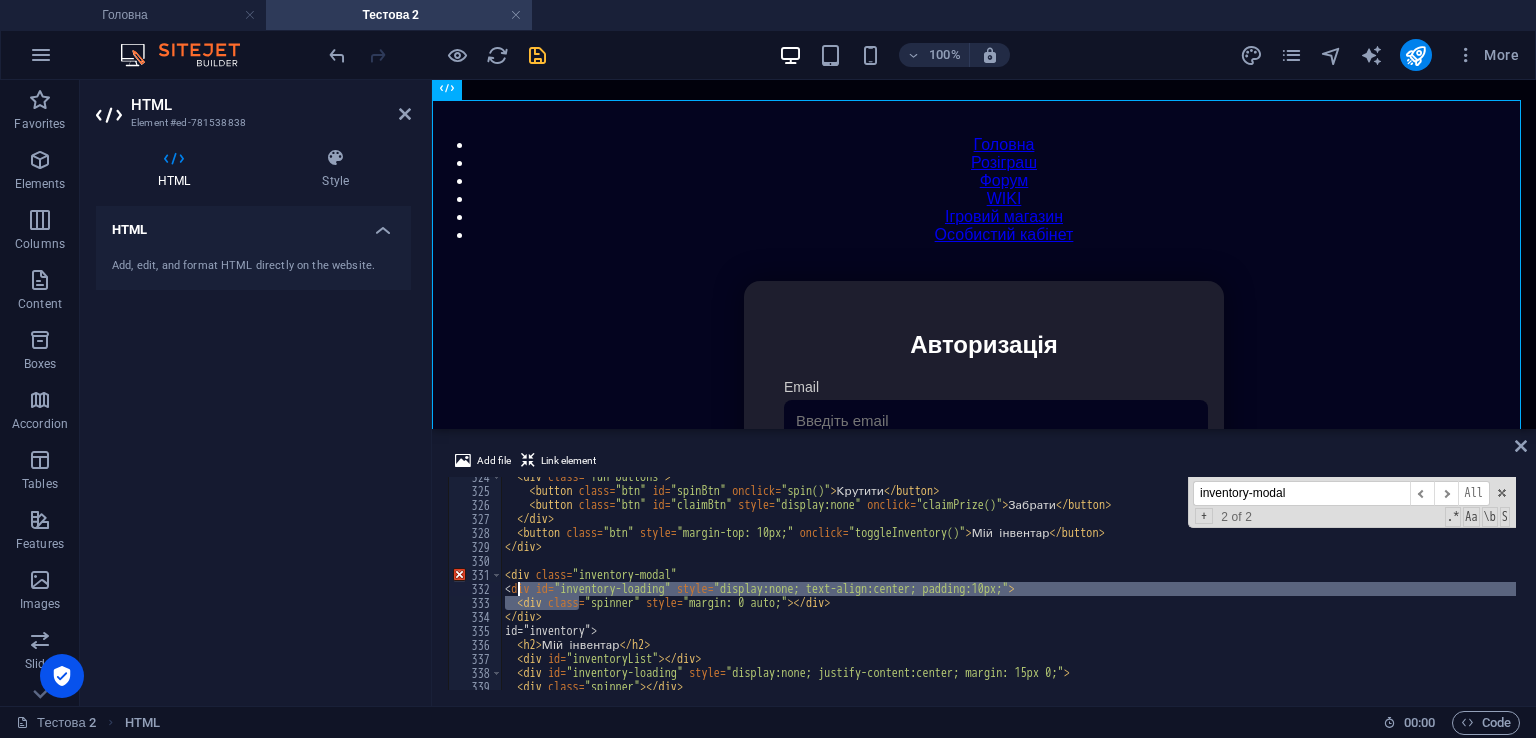 drag, startPoint x: 576, startPoint y: 608, endPoint x: 532, endPoint y: 601, distance: 44.553337 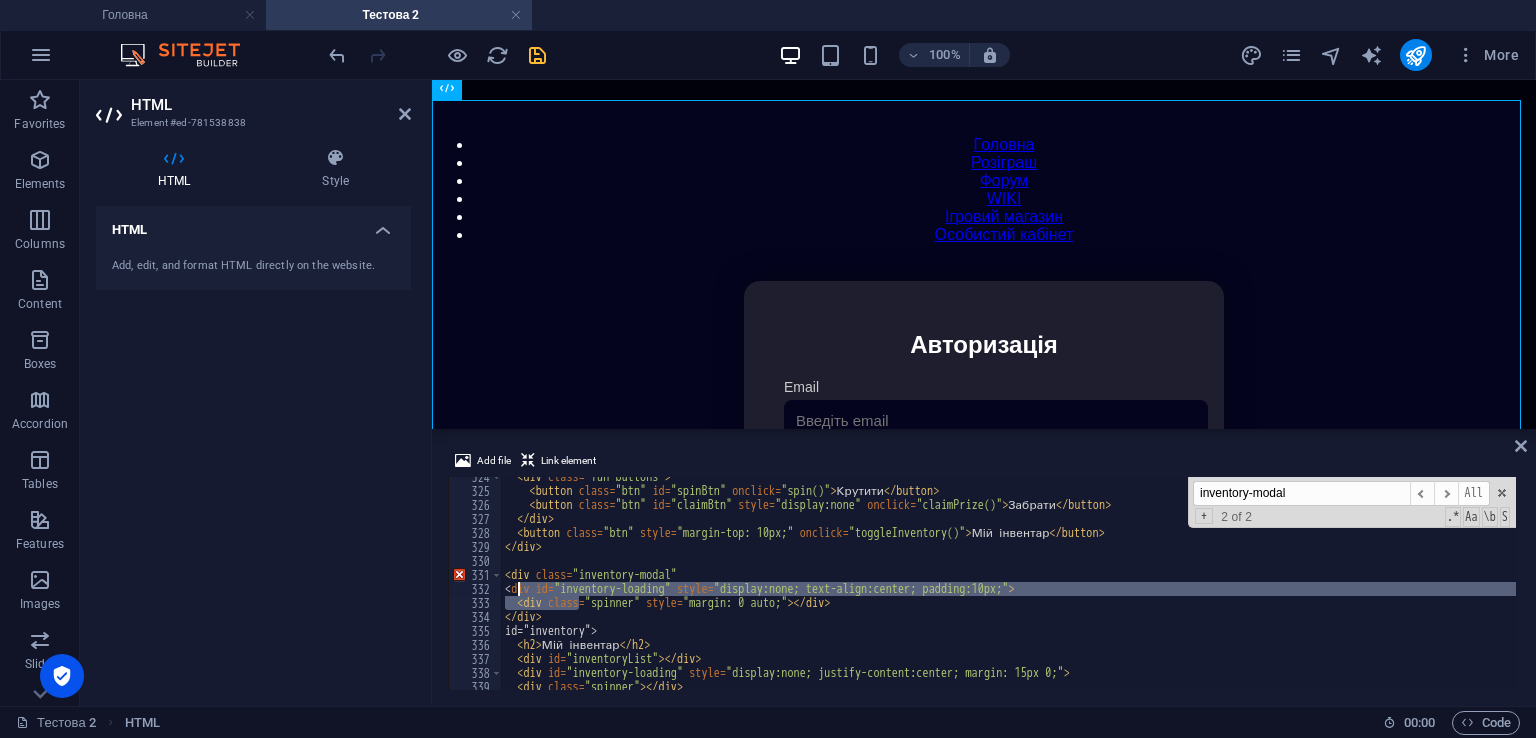 click on "< div   class = "fun-buttons" >      < button   class = "btn"   id = "spinBtn"   onclick = "spin()" > Крутити </ button >      < button   class = "btn"   id = "claimBtn"   style = "display:none"   onclick = "claimPrize()" > Забрати </ button >    </ div >    < button   class = "btn"   style = "margin-top: 10px;"   onclick = "toggleInventory()" > Мій інвентар </ button > </ div > < div   class = "inventory-modal"   < div   id = "inventory-loading"   style = "display:none; text-align:center; padding:10px;" >    < div   class = "spinner"   style = "margin: 0 auto;" > </ div > </ div >  id="inventory">    < h2 > Мій інвентар </ h2 >    < div   id = "inventoryList" > </ div >    < div   id = "inventory-loading"   style = "display:none; justify-content:center; margin: 15px 0;" >    < div   class = "spinner" > </ div > inventory-modal ​ ​ All Replace All + 2 of 2 .* Aa \b S" at bounding box center [1008, 583] 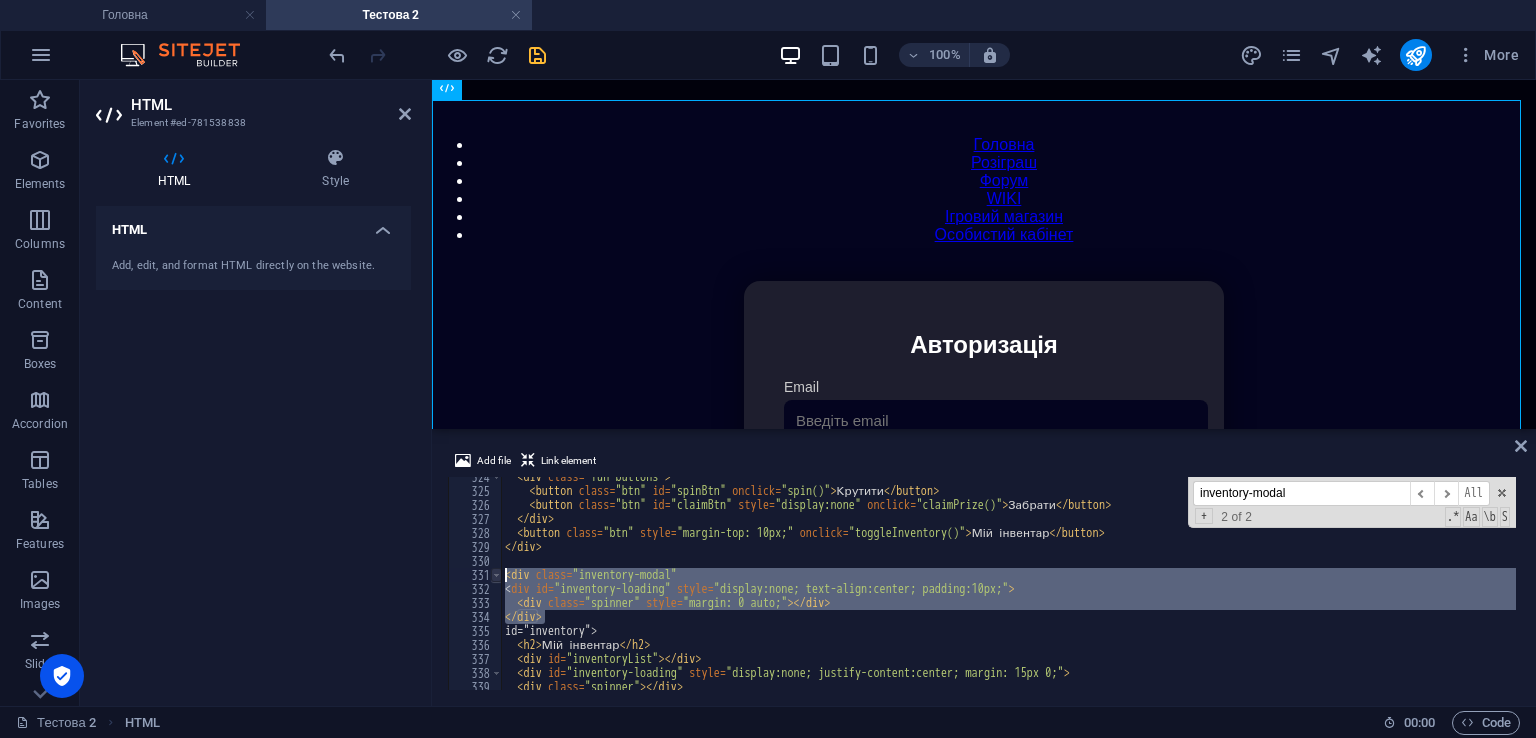 drag, startPoint x: 560, startPoint y: 611, endPoint x: 498, endPoint y: 574, distance: 72.20111 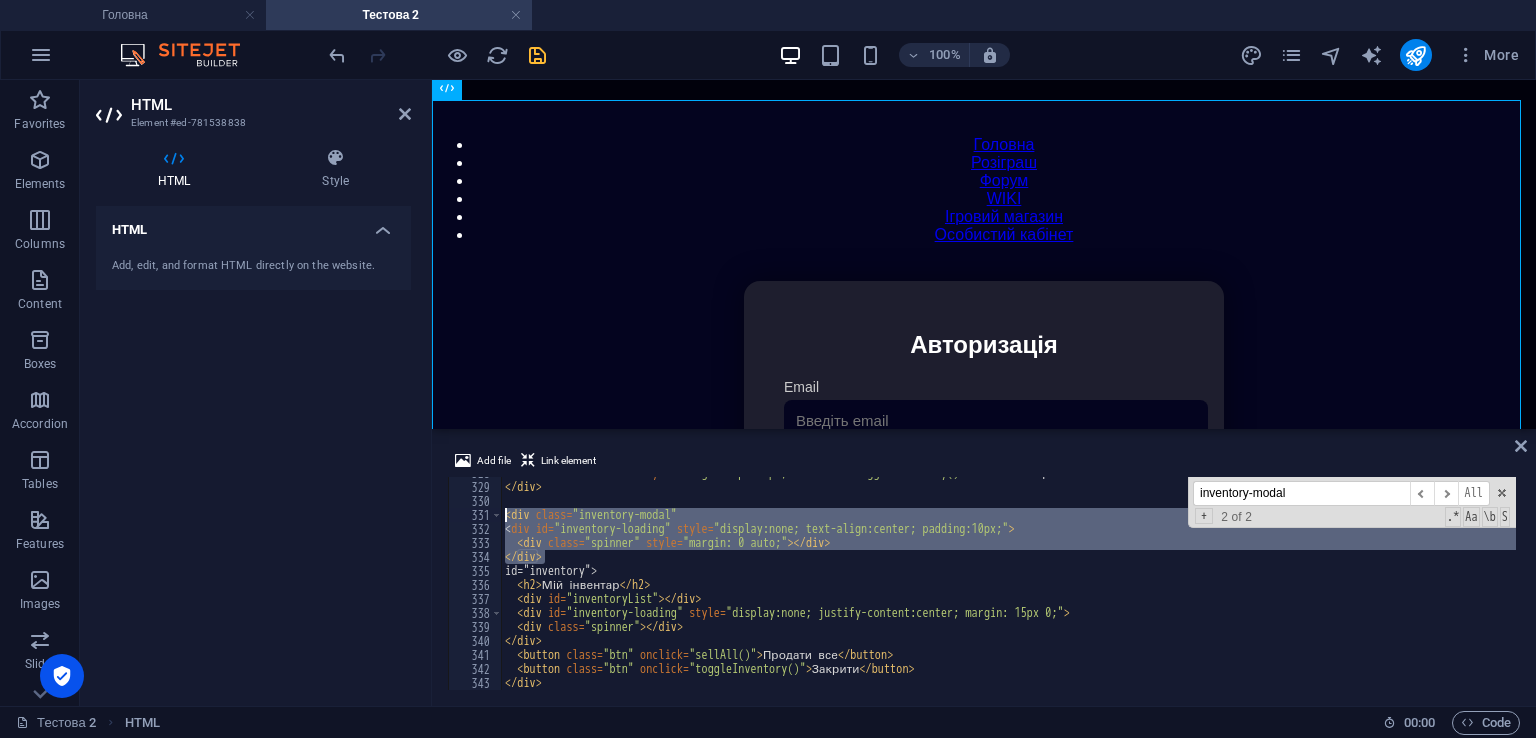 scroll, scrollTop: 4589, scrollLeft: 0, axis: vertical 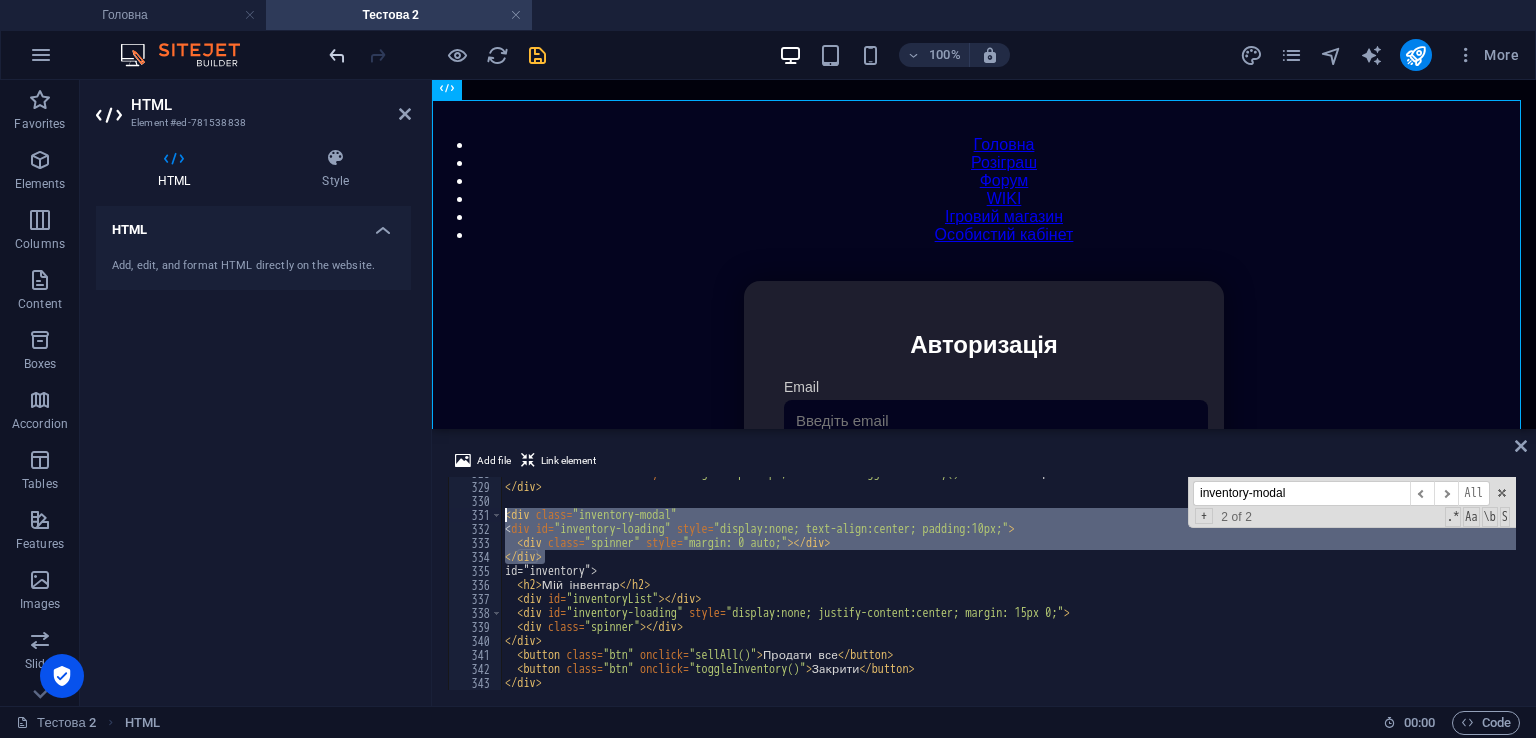 click at bounding box center (337, 55) 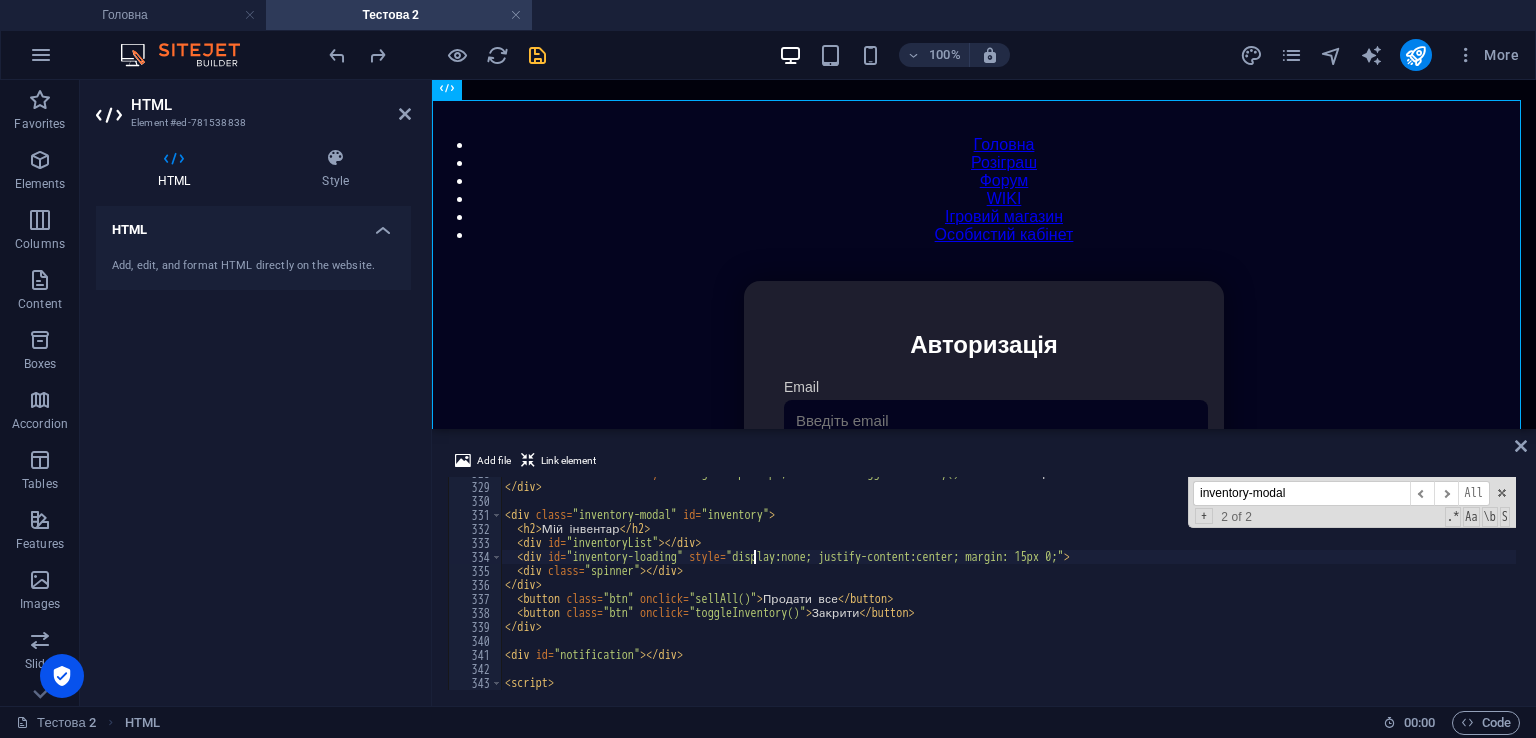 click on "< button   class = "btn"   style = "margin-top: 10px;"   onclick = "toggleInventory()" > Мій інвентар </ button > </ div > < div   class = "inventory-modal"   id = "inventory" >    < h2 > Мій інвентар </ h2 >    < div   id = "inventoryList" > </ div >    < div   id = "inventory-loading"   style = "display:none; justify-content:center; margin: 15px 0;" >    < div   class = "spinner" > </ div > </ div >    < button   class = "btn"   onclick = "sellAll()" > Продати все </ button >    < button   class = "btn"   onclick = "toggleInventory()" > Закрити </ button > </ div > < div   id = "notification" > </ div > < script >" at bounding box center (1425, 584) 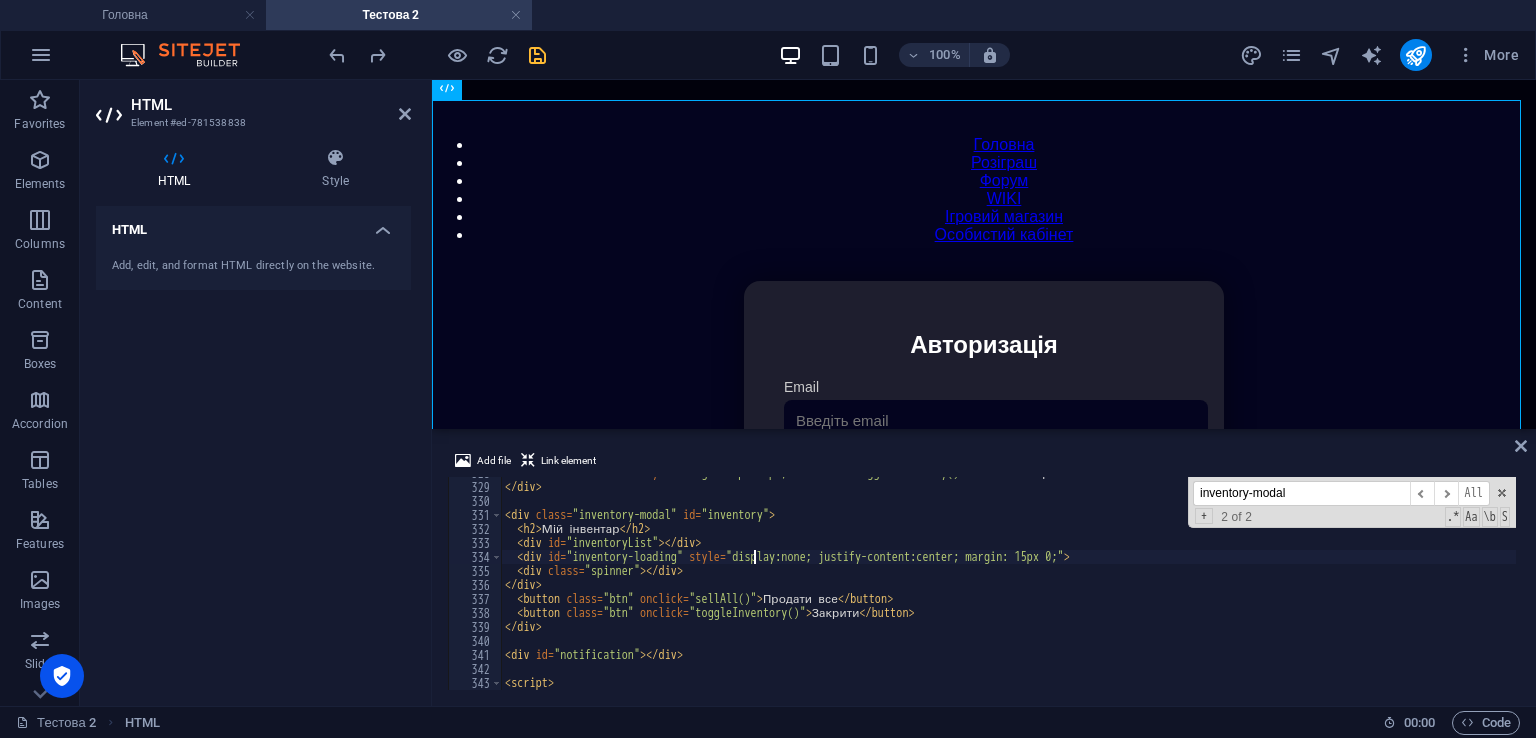click on "< button   class = "btn"   style = "margin-top: 10px;"   onclick = "toggleInventory()" > Мій інвентар </ button > </ div > < div   class = "inventory-modal"   id = "inventory" >    < h2 > Мій інвентар </ h2 >    < div   id = "inventoryList" > </ div >    < div   id = "inventory-loading"   style = "display:none; justify-content:center; margin: 15px 0;" >    < div   class = "spinner" > </ div > </ div >    < button   class = "btn"   onclick = "sellAll()" > Продати все </ button >    < button   class = "btn"   onclick = "toggleInventory()" > Закрити </ button > </ div > < div   id = "notification" > </ div > < script >" at bounding box center (1425, 584) 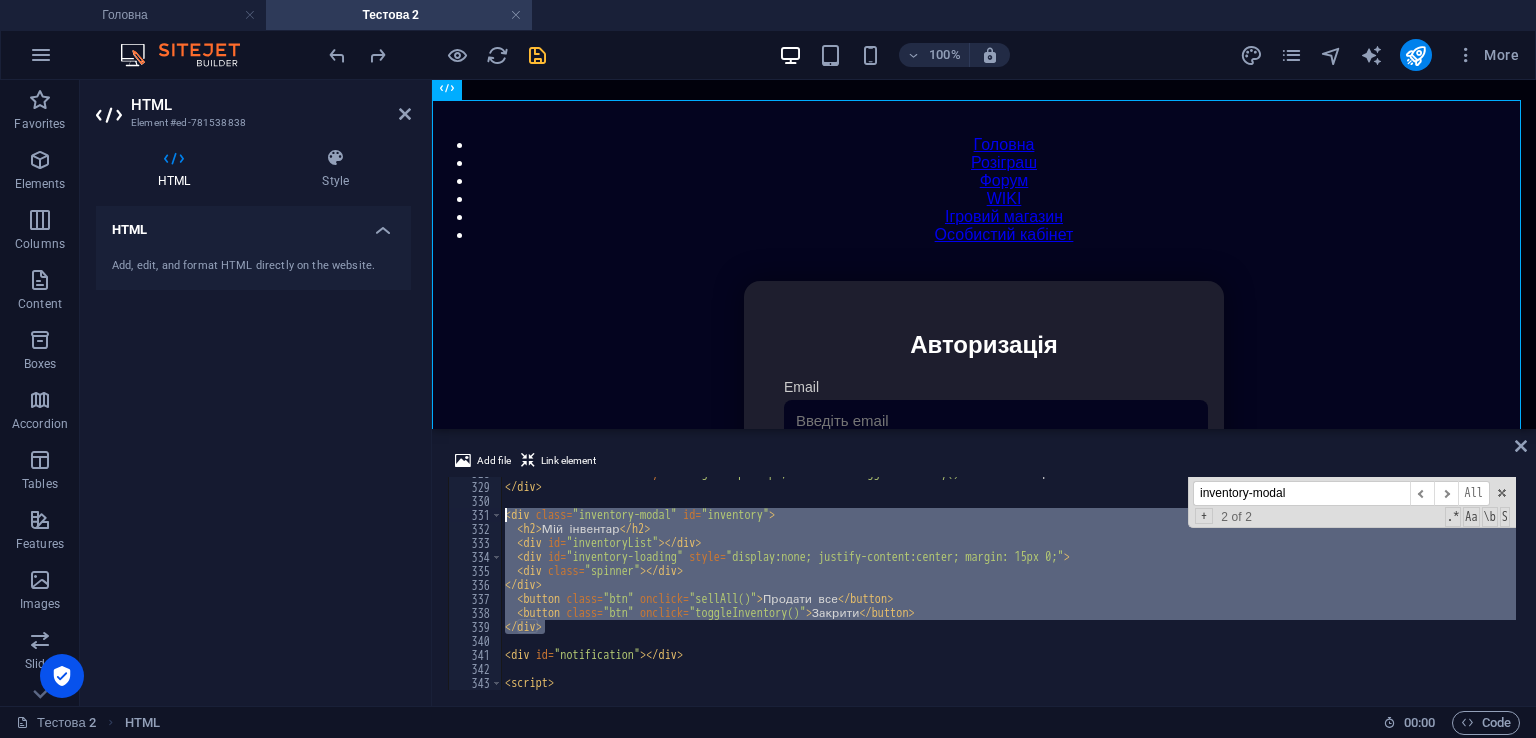 drag, startPoint x: 572, startPoint y: 630, endPoint x: 501, endPoint y: 517, distance: 133.45412 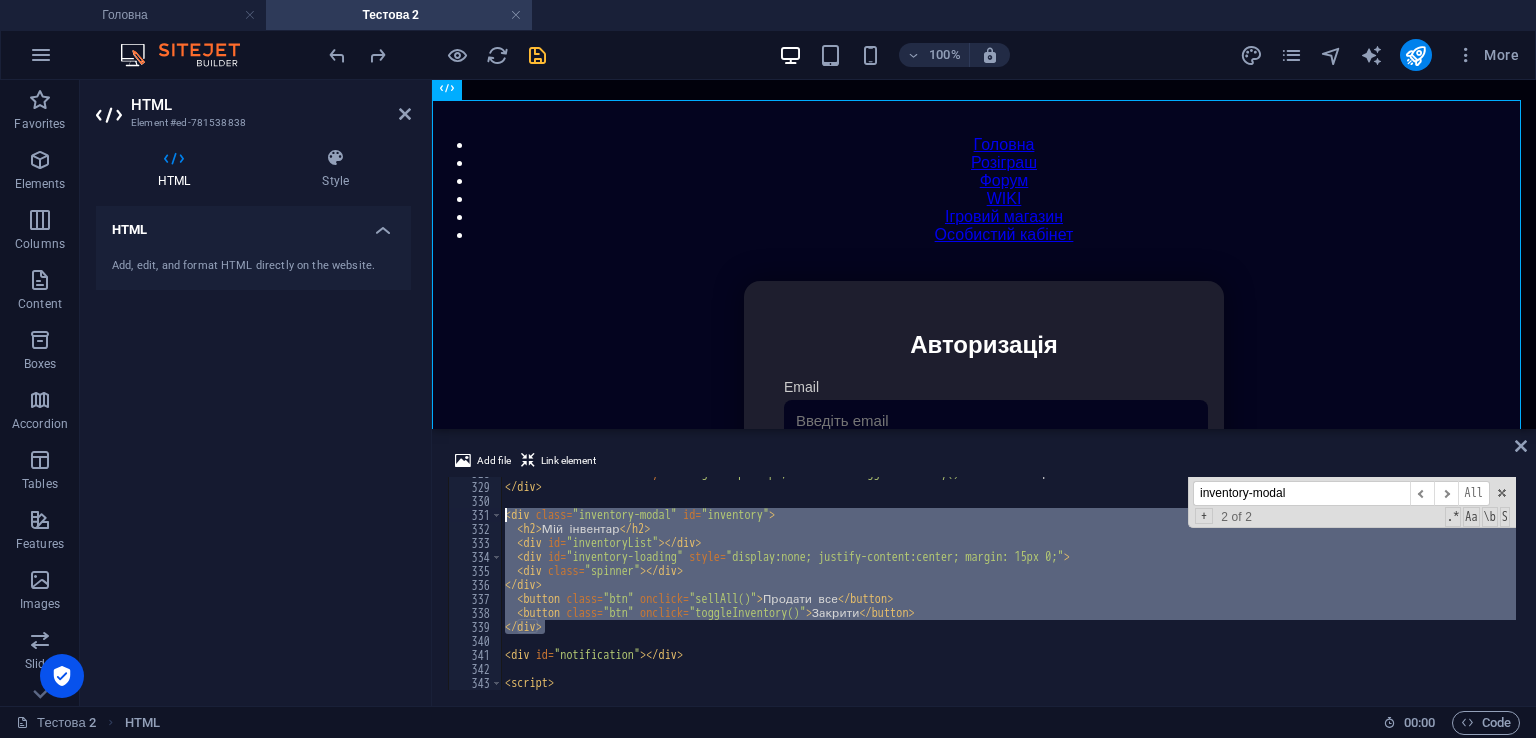 paste 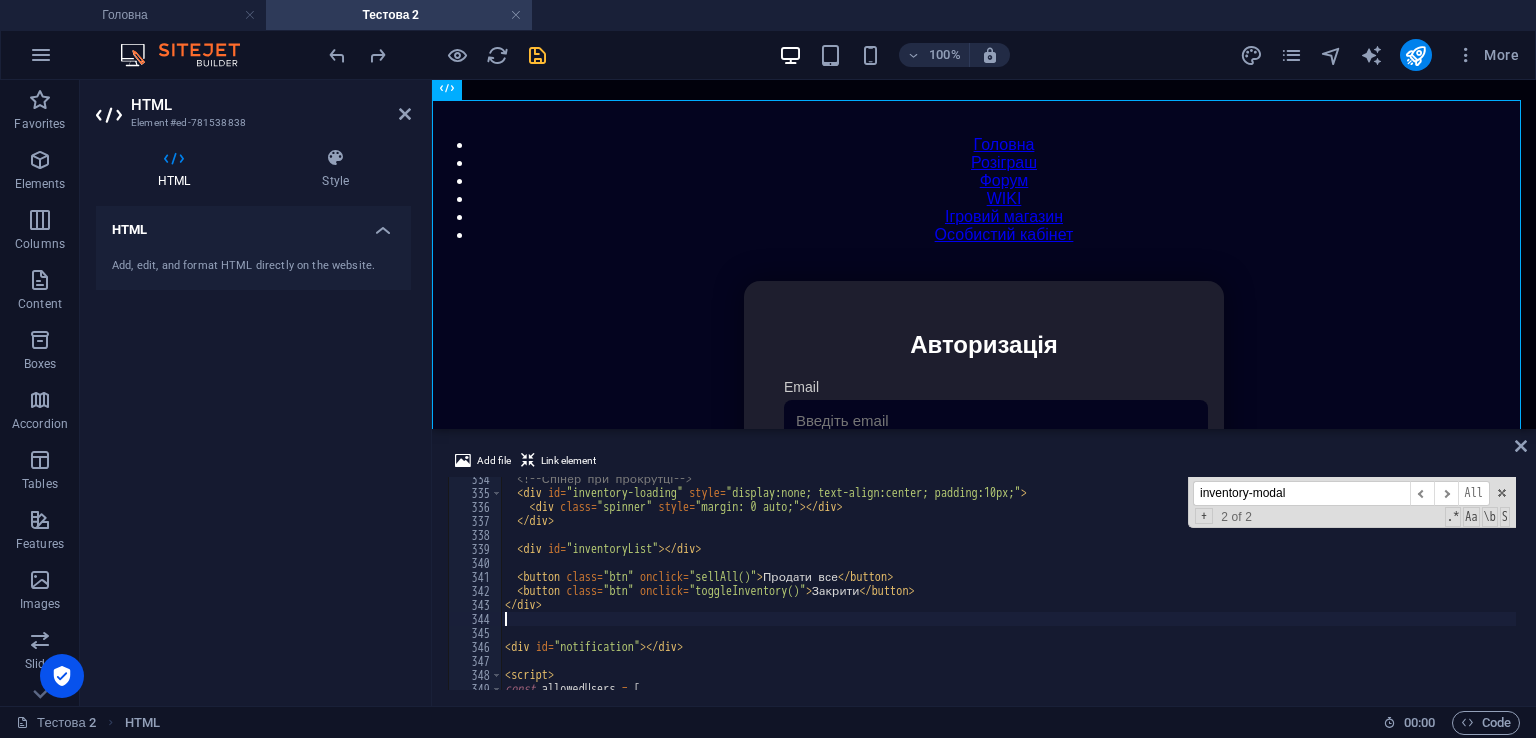 scroll, scrollTop: 4607, scrollLeft: 0, axis: vertical 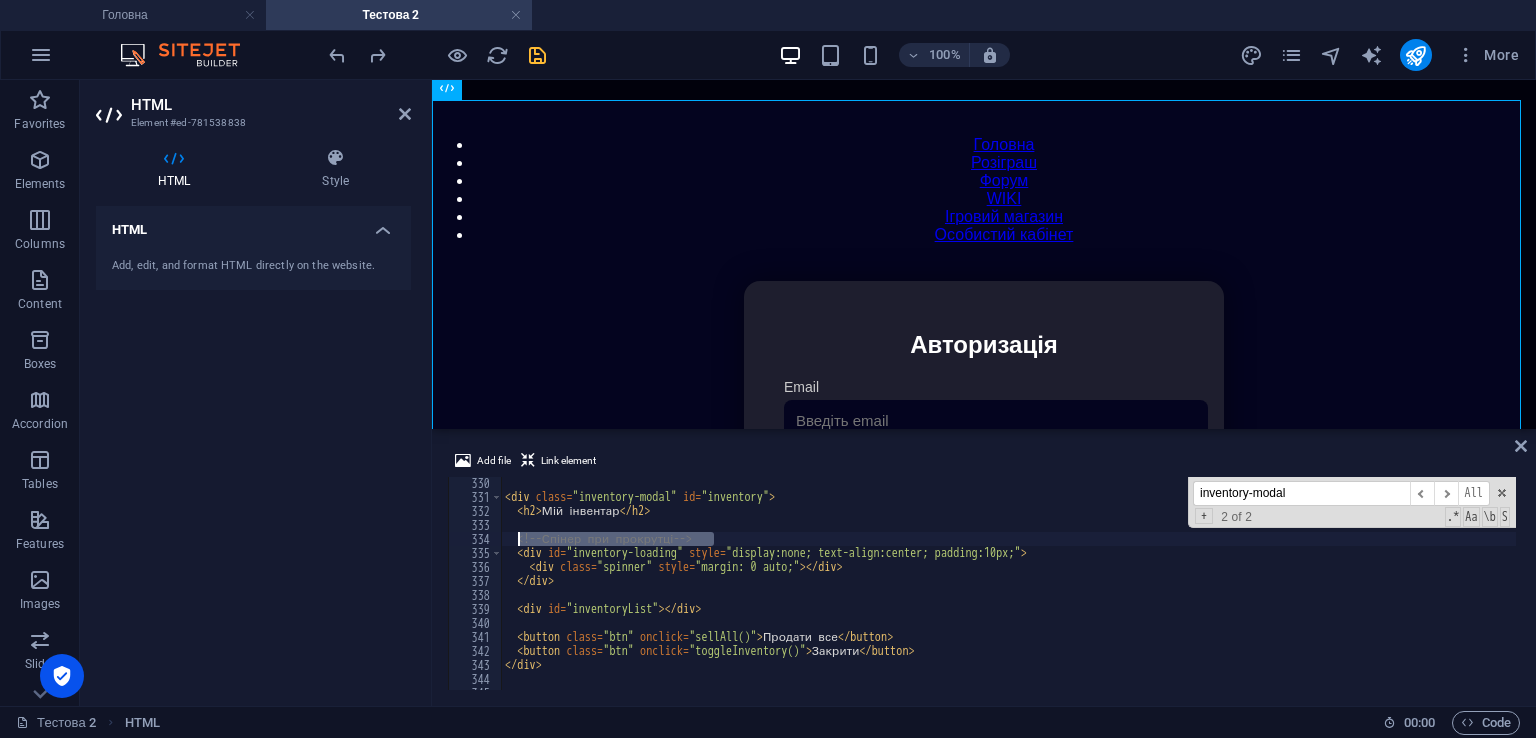 drag, startPoint x: 732, startPoint y: 538, endPoint x: 516, endPoint y: 539, distance: 216.00232 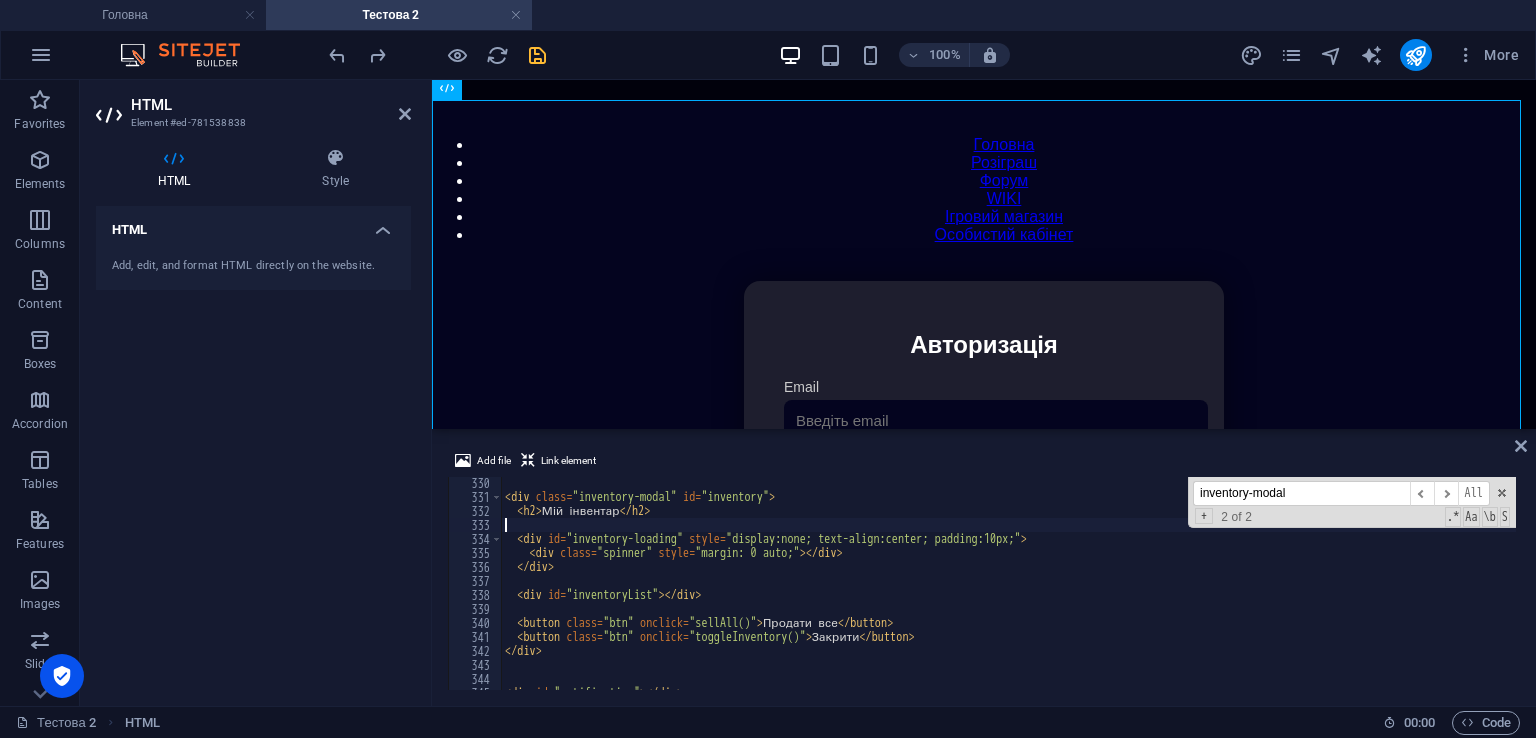 click on "< div   class = "inventory-modal"   id = "inventory" >    < h2 > Мій інвентар </ h2 >    < div   id = "inventory-loading"   style = "display:none; text-align:center; padding:10px;" >      < div   class = "spinner"   style = "margin: 0 auto;" > </ div >    </ div >    < div   id = "inventoryList" > </ div >    < button   class = "btn"   onclick = "sellAll()" > Продати все </ button >    < button   class = "btn"   onclick = "toggleInventory()" > Закрити </ button > </ div > < div   id = "notification" > </ div >" at bounding box center (1425, 594) 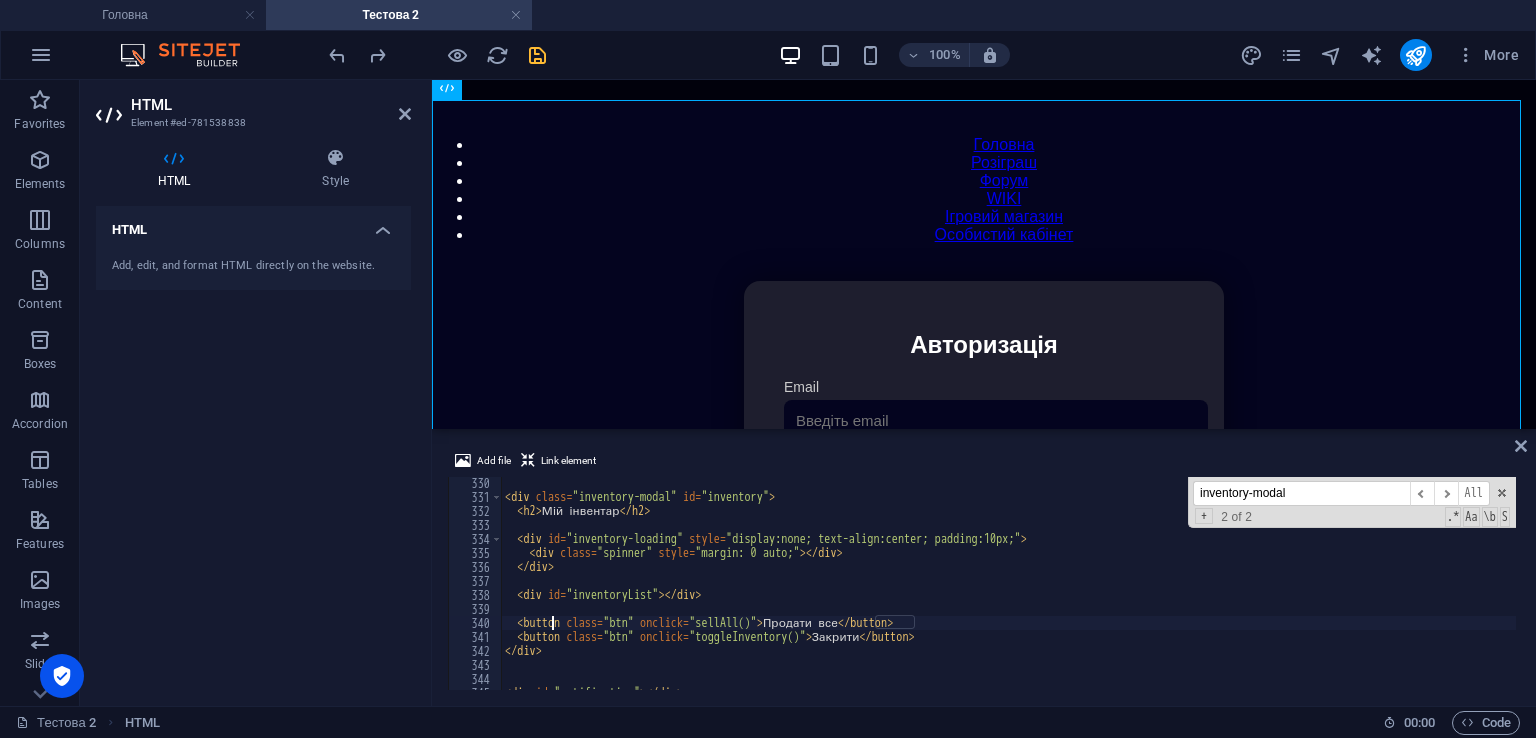 scroll, scrollTop: 4667, scrollLeft: 0, axis: vertical 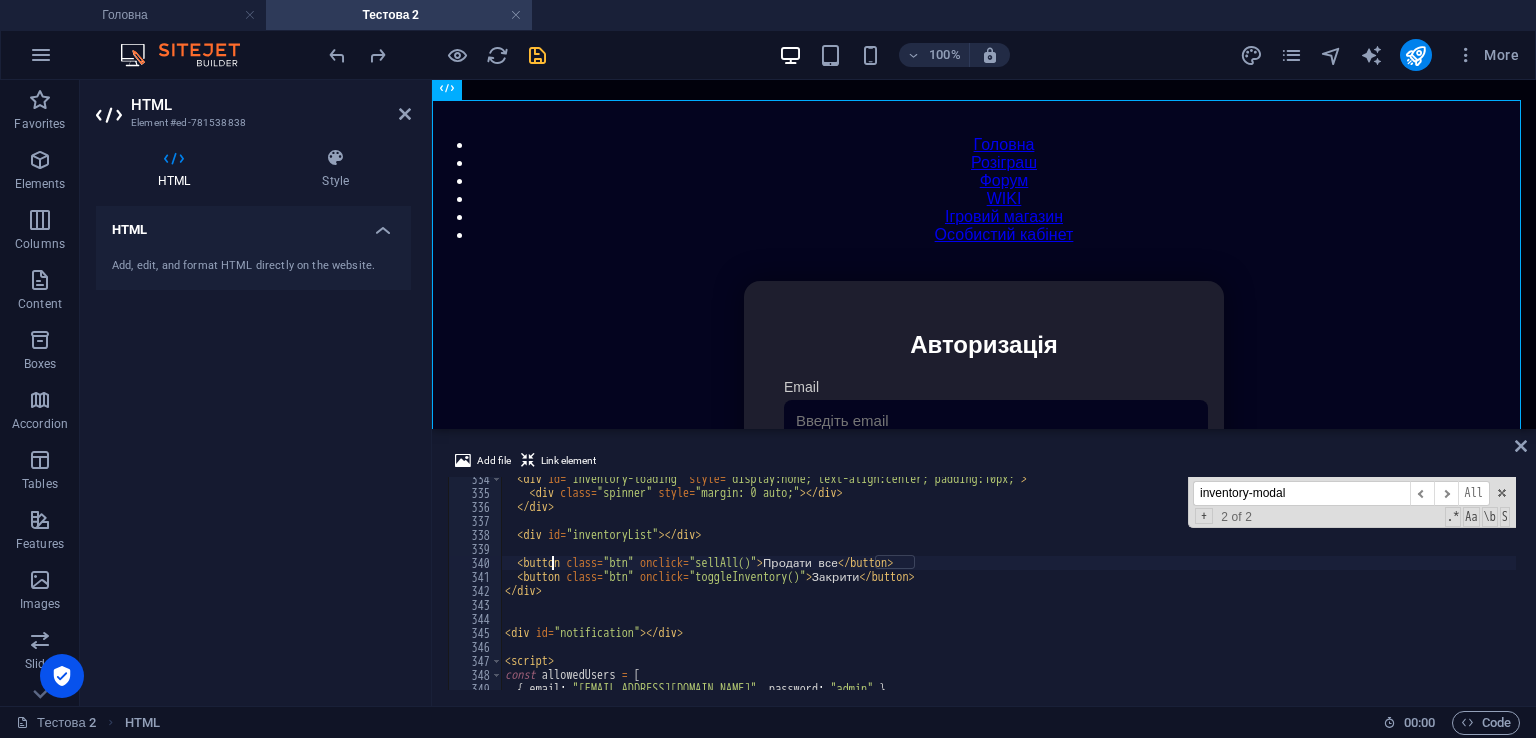 click on "< div   id = "inventory-loading"   style = "display:none; text-align:center; padding:10px;" >      < div   class = "spinner"   style = "margin: 0 auto;" > </ div >    </ div >    < div   id = "inventoryList" > </ div >    < button   class = "btn"   onclick = "sellAll()" > Продати все </ button >    < button   class = "btn"   onclick = "toggleInventory()" > Закрити </ button > </ div > < div   id = "notification" > </ div > < script > const   allowedUsers   =   [    {   email :   "[EMAIL_ADDRESS][DOMAIN_NAME]" ,   password :   "admin"   } ," at bounding box center [1425, 590] 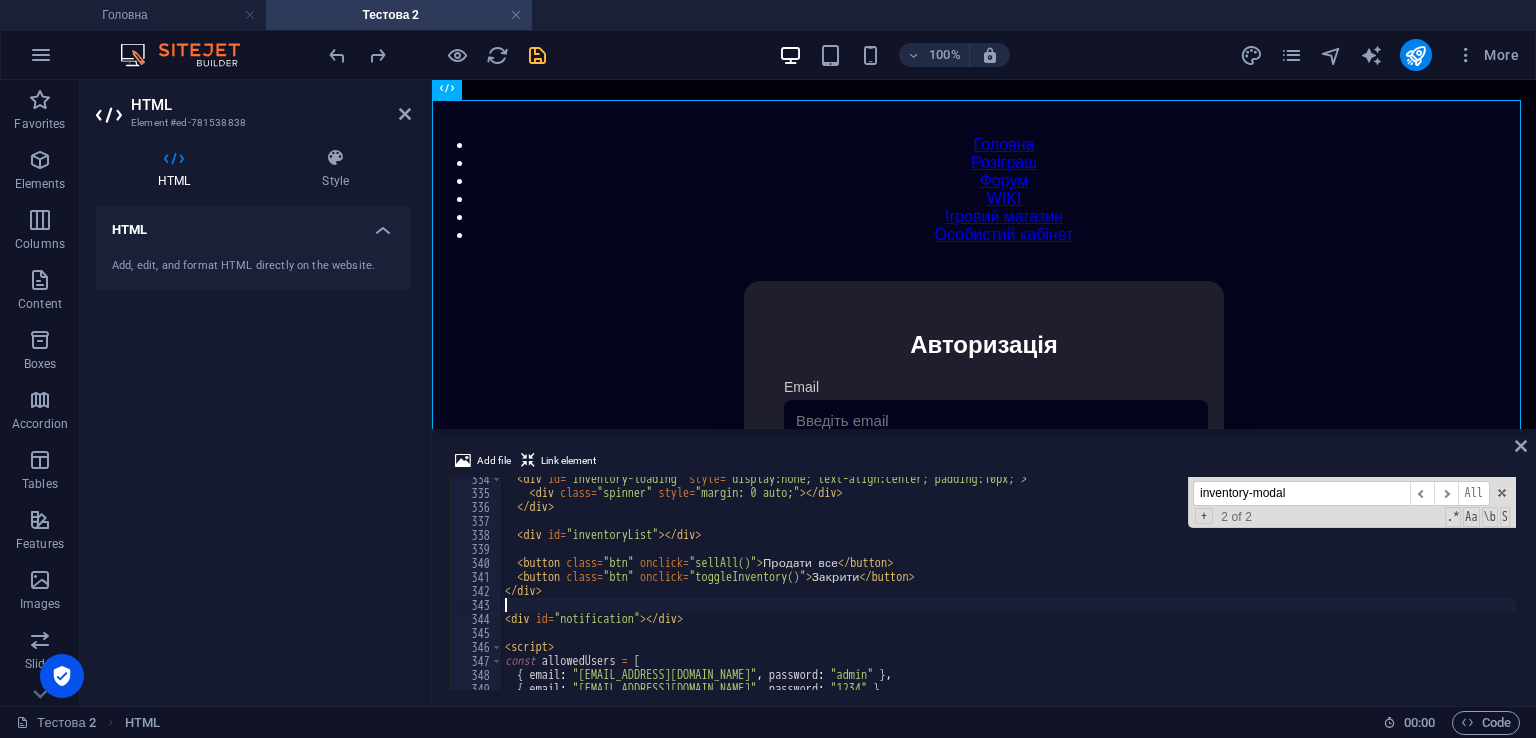 click at bounding box center [537, 55] 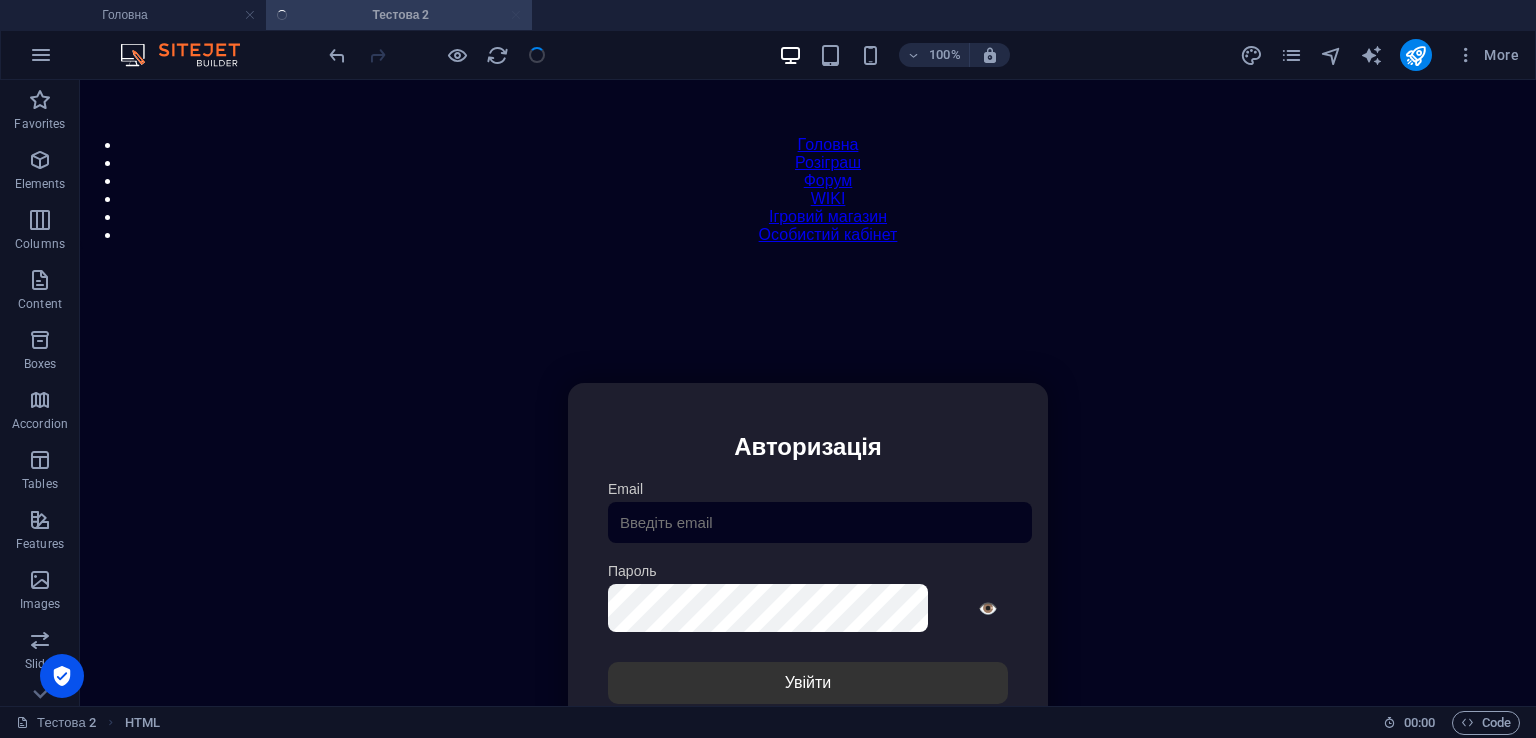 scroll, scrollTop: 82, scrollLeft: 0, axis: vertical 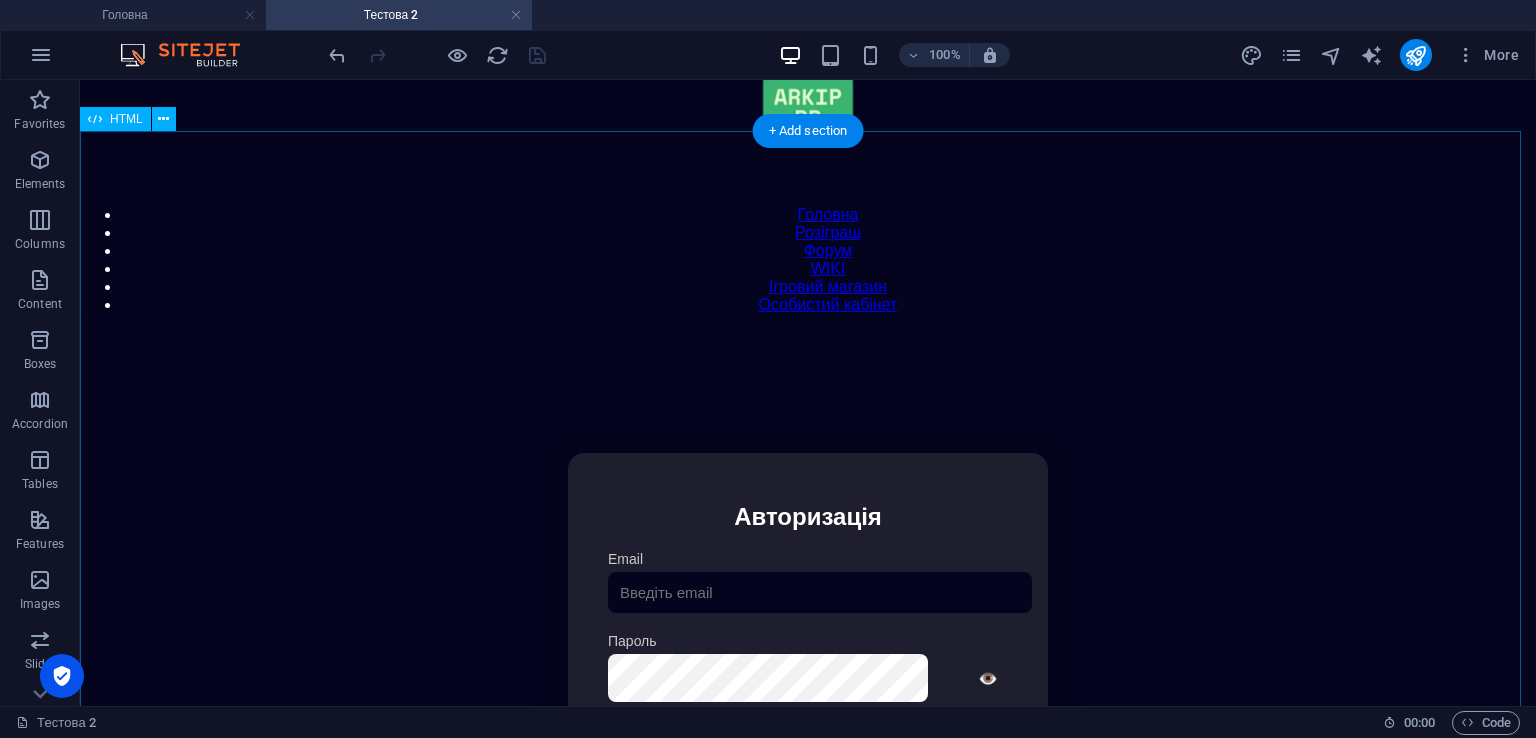 click on "Особистий кабінет
Авторизація
Email
[GEOGRAPHIC_DATA]
👁️
Увійти
Скинути пароль
Скидання пароля
Введіть ваш email:
Скинути
Закрити
Особистий кабінет
Вийти з кабінету
Важлива інформація
Інформація
Нік:
Пошта:
Гроші:   ₴
XP:
Рівень:
Здоров'я:  %
Броня:  %
ВІП:
Рейтинг
Рейтинг гравців
Гравців не знайдено
Документи
Мої документи
Паспорт:   [PERSON_NAME] книжка:   [PERSON_NAME]
Розваги
Рулетка
Крутити" at bounding box center [808, 664] 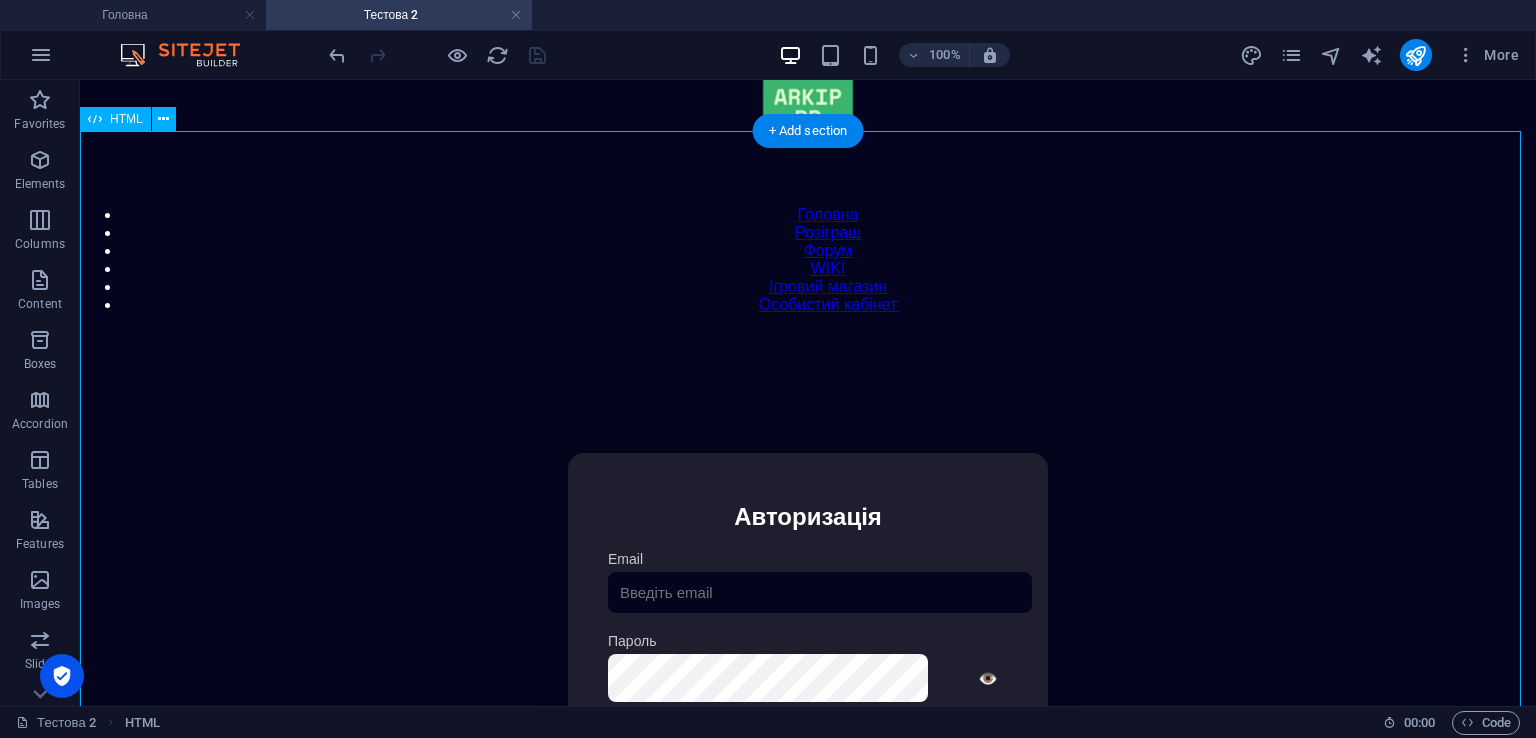 click on "Особистий кабінет
Авторизація
Email
[GEOGRAPHIC_DATA]
👁️
Увійти
Скинути пароль
Скидання пароля
Введіть ваш email:
Скинути
Закрити
Особистий кабінет
Вийти з кабінету
Важлива інформація
Інформація
Нік:
Пошта:
Гроші:   ₴
XP:
Рівень:
Здоров'я:  %
Броня:  %
ВІП:
Рейтинг
Рейтинг гравців
Гравців не знайдено
Документи
Мої документи
Паспорт:   [PERSON_NAME] книжка:   [PERSON_NAME]
Розваги
Рулетка
Крутити" at bounding box center (808, 664) 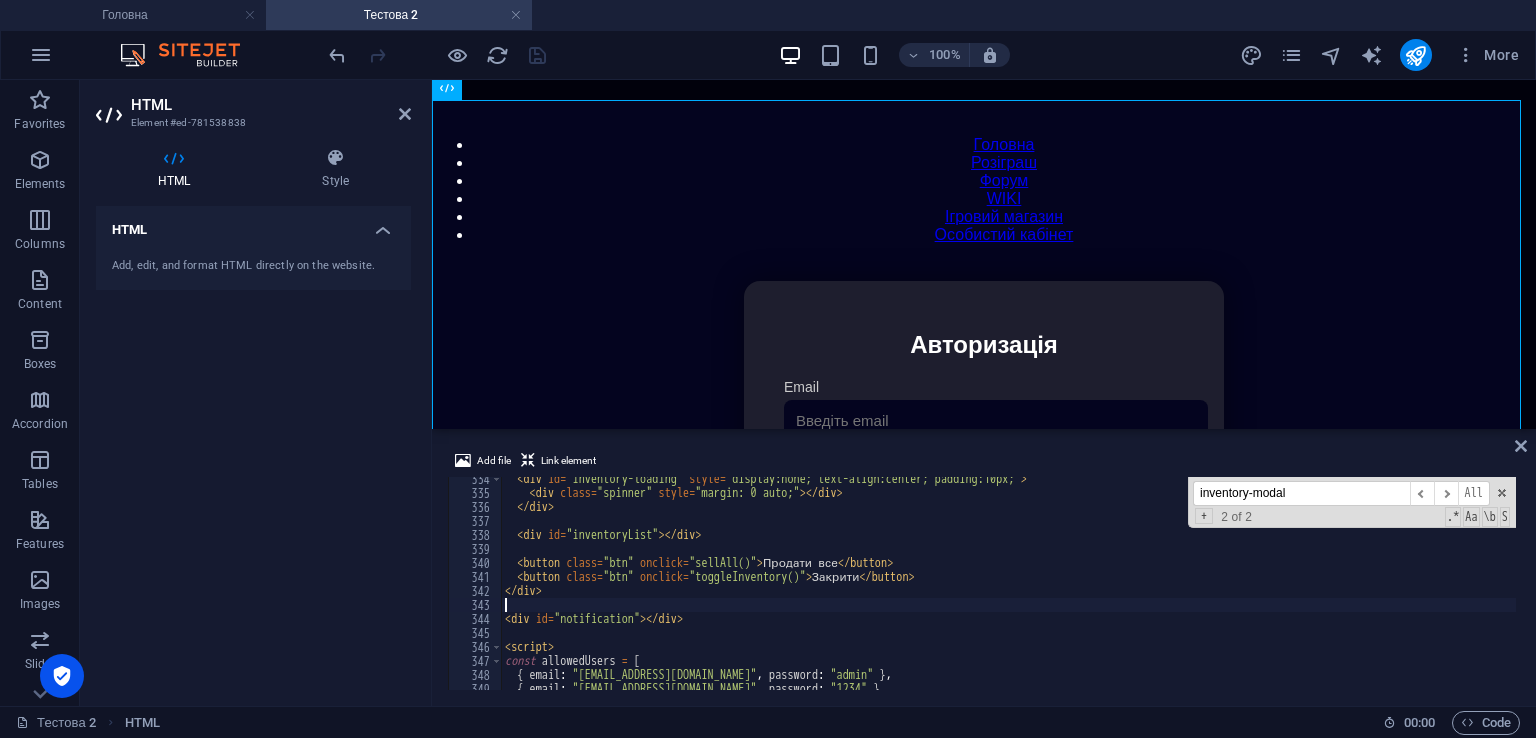 click on "inventory-modal" at bounding box center (1301, 493) 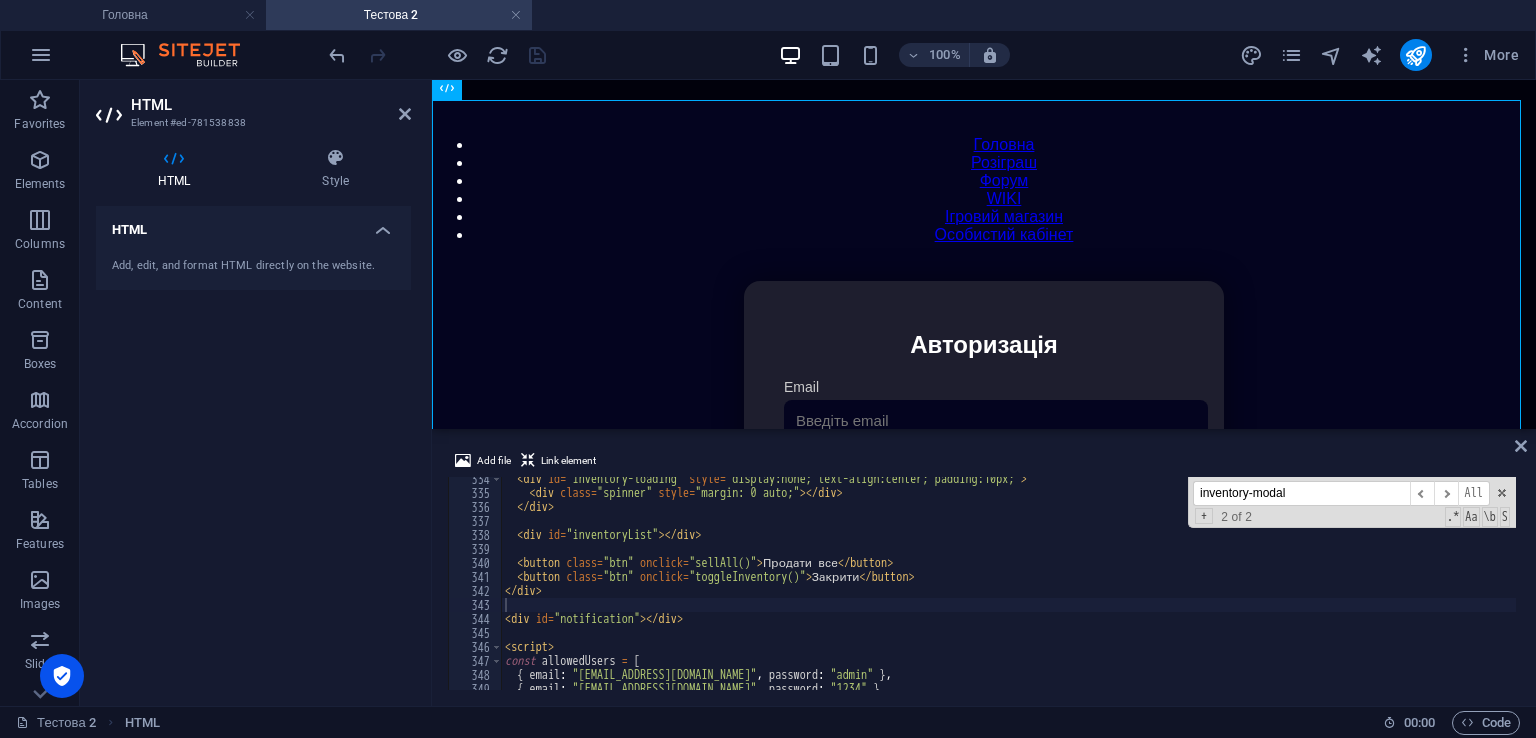 click on "inventory-modal" at bounding box center [1301, 493] 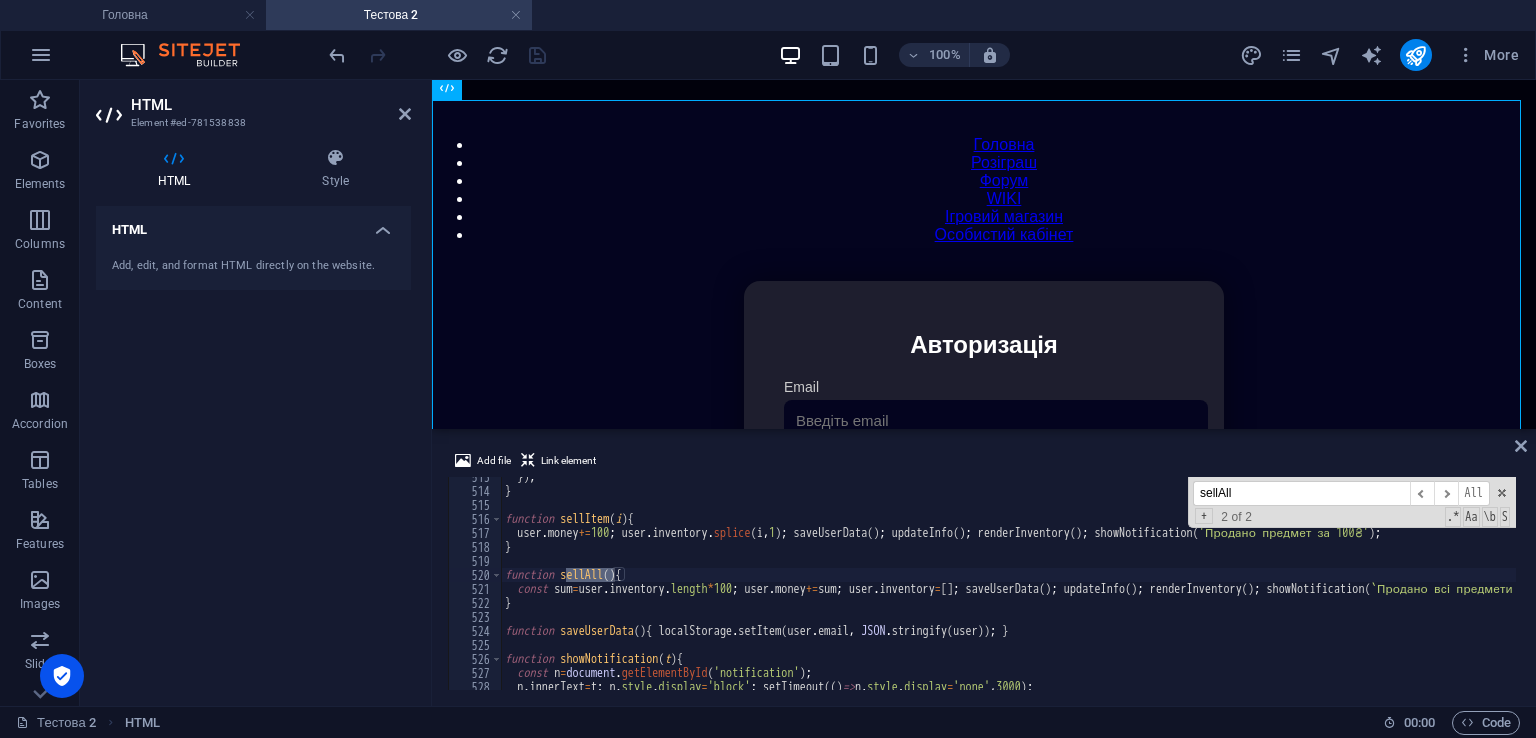 scroll, scrollTop: 7175, scrollLeft: 0, axis: vertical 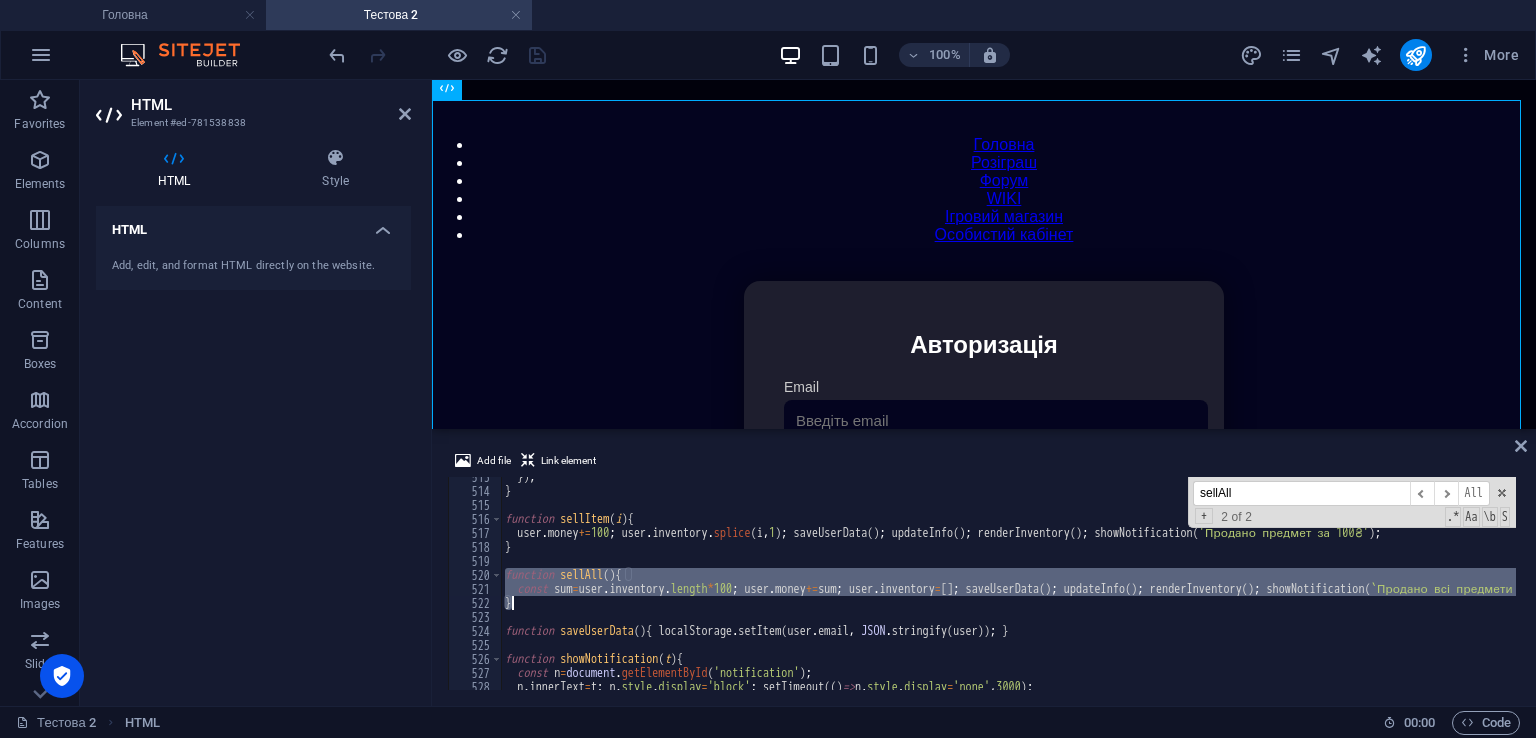 drag, startPoint x: 506, startPoint y: 570, endPoint x: 548, endPoint y: 602, distance: 52.801514 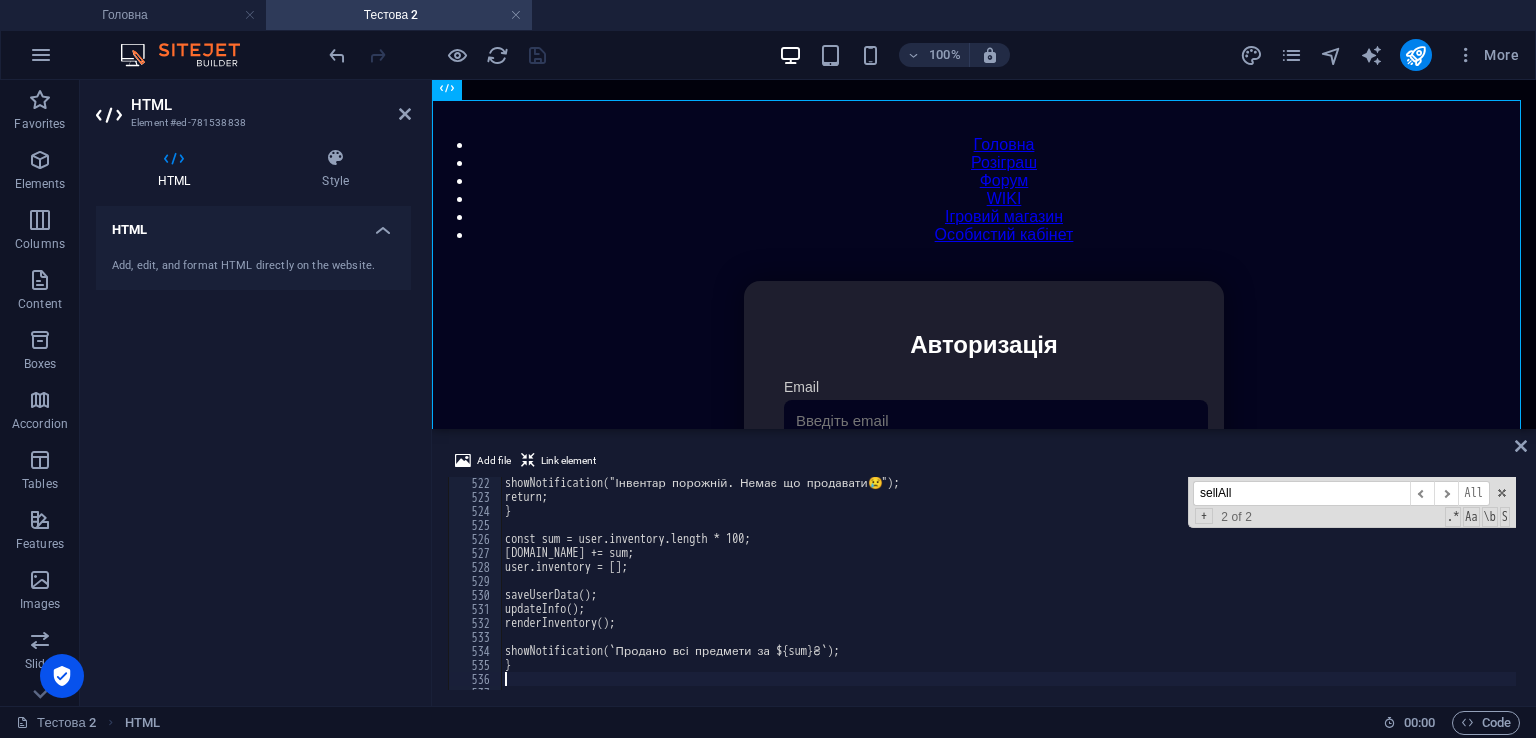 scroll, scrollTop: 7355, scrollLeft: 0, axis: vertical 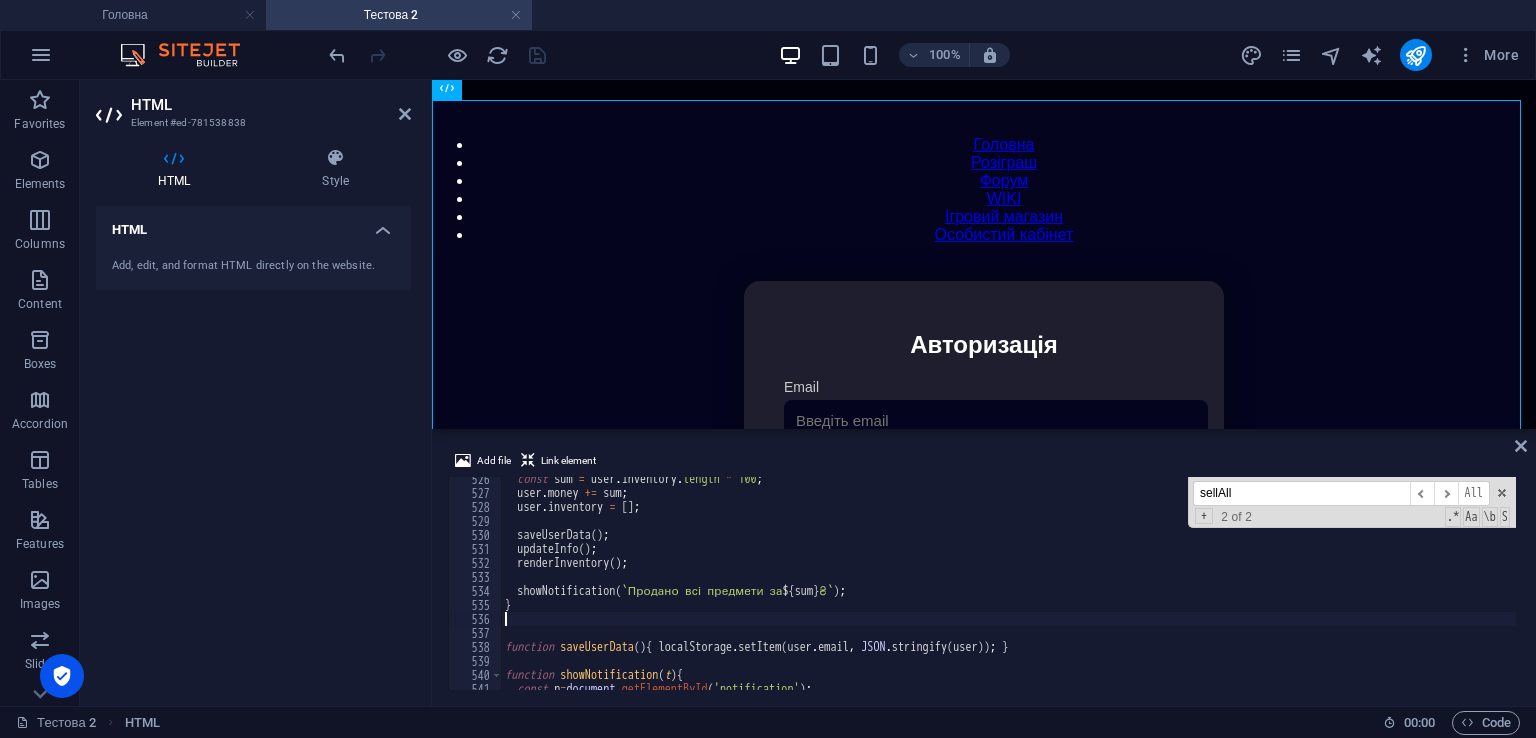 click on "const   sum   =   user . inventory . length   *   100 ;    user . money   +=   sum ;    user . inventory   =   [ ] ;    saveUserData ( ) ;    updateInfo ( ) ;    renderInventory ( ) ;    showNotification ( ` Продано всі предмети за  ${ sum } ₴ ` ) ; } function   saveUserData ( ) {   localStorage . setItem ( user . email ,   JSON . stringify ( user )) ;   } function   showNotification ( t ) {    const   n = document . getElementById ( 'notification' ) ;" at bounding box center (1425, 590) 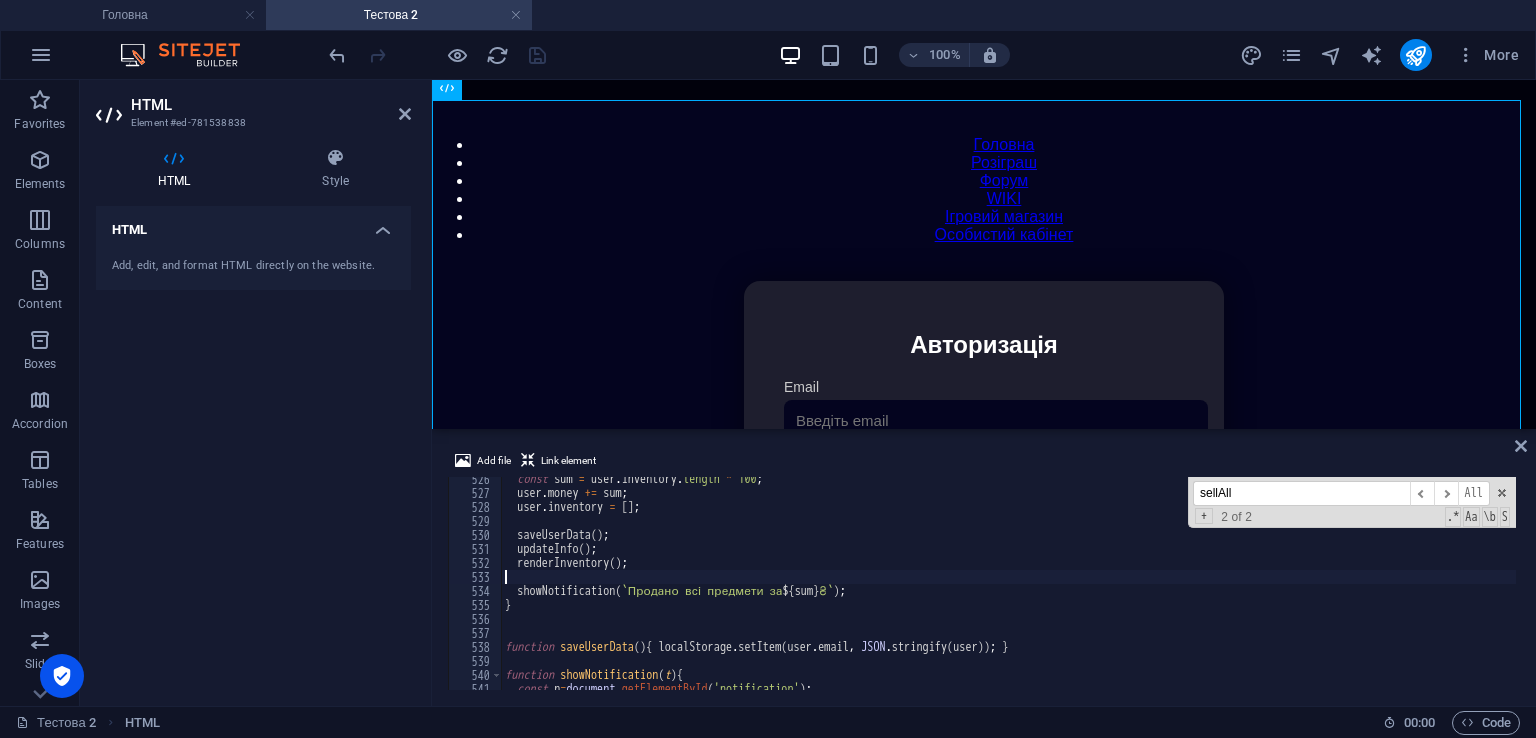 click on "const   sum   =   user . inventory . length   *   100 ;    user . money   +=   sum ;    user . inventory   =   [ ] ;    saveUserData ( ) ;    updateInfo ( ) ;    renderInventory ( ) ;    showNotification ( ` Продано всі предмети за  ${ sum } ₴ ` ) ; } function   saveUserData ( ) {   localStorage . setItem ( user . email ,   JSON . stringify ( user )) ;   } function   showNotification ( t ) {    const   n = document . getElementById ( 'notification' ) ;" at bounding box center [1425, 590] 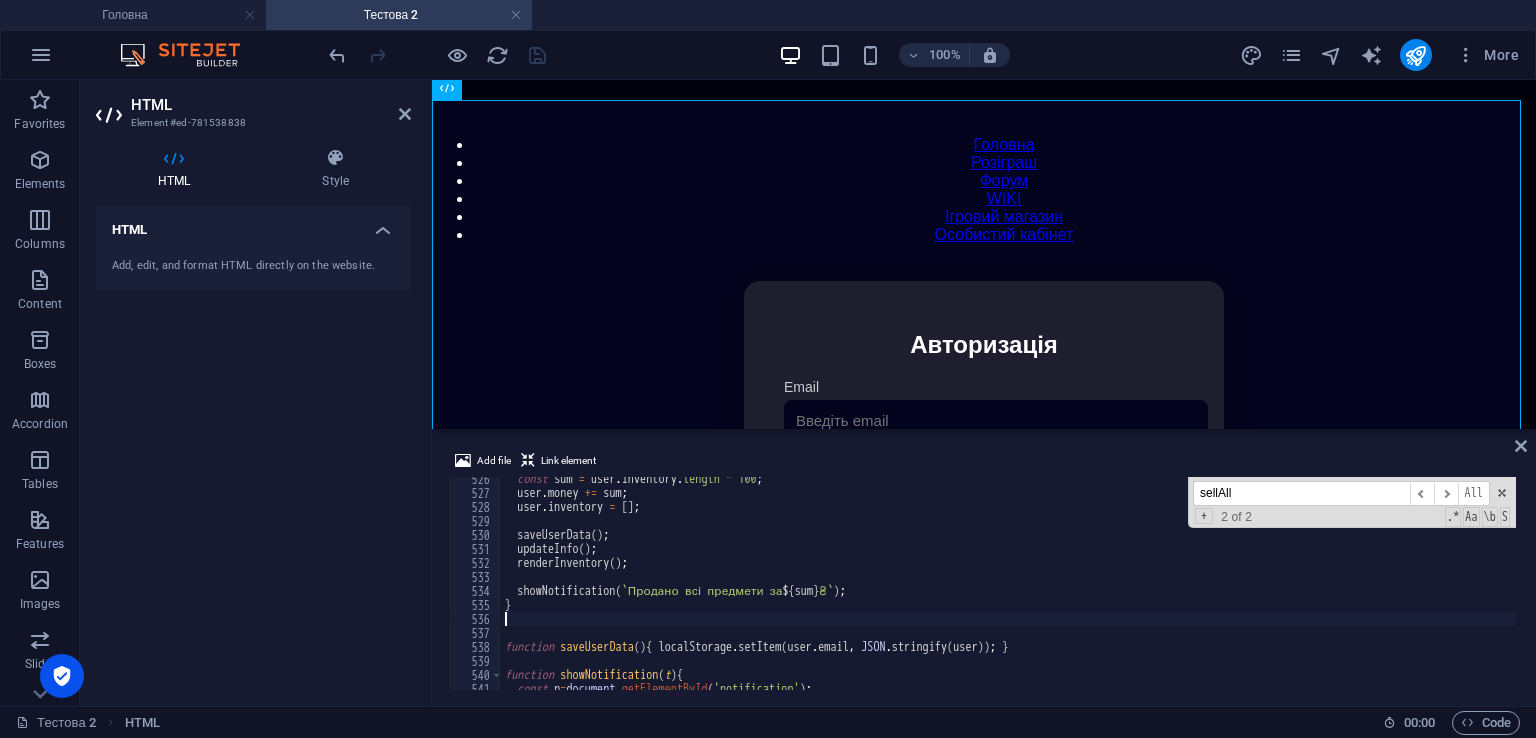 type on "}" 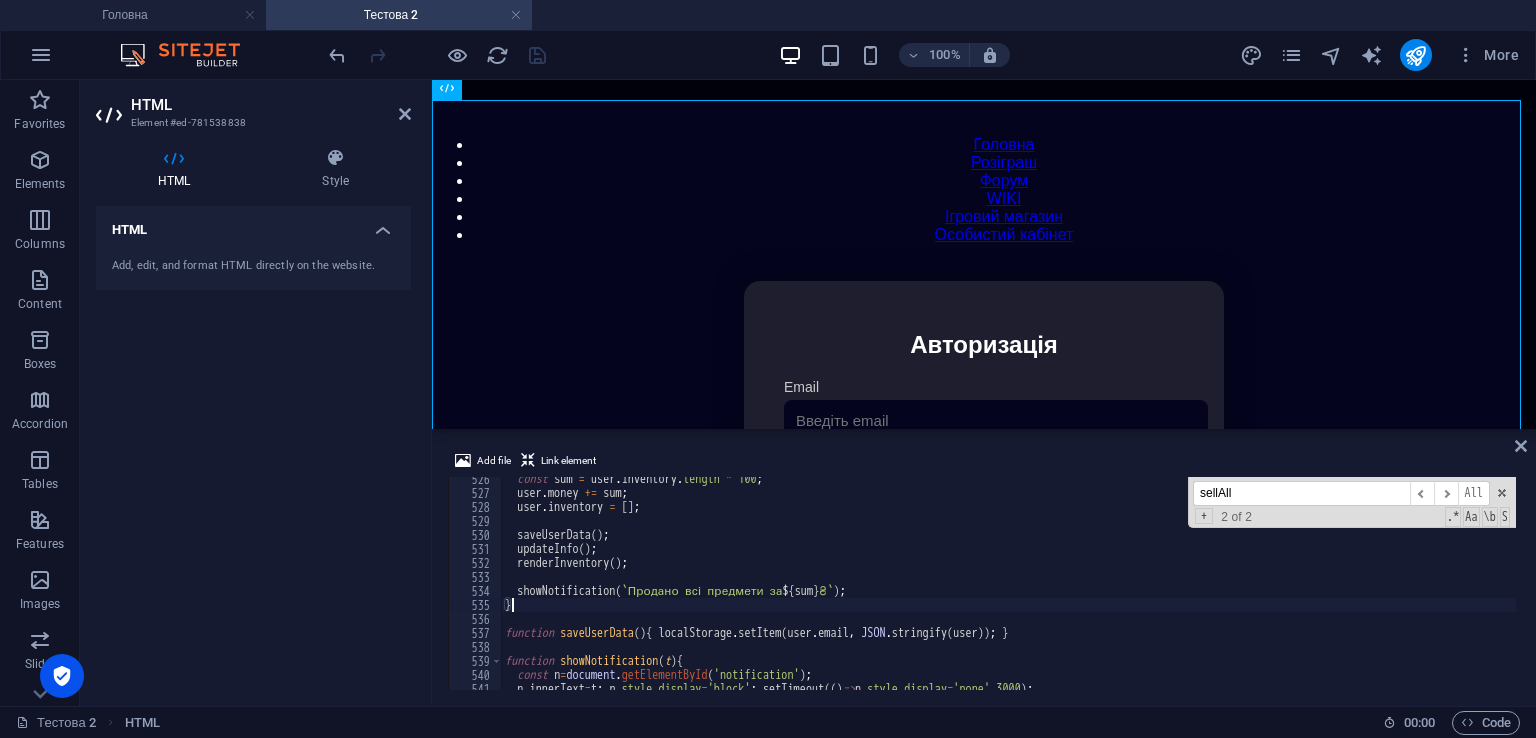 click on "100% More" at bounding box center [926, 55] 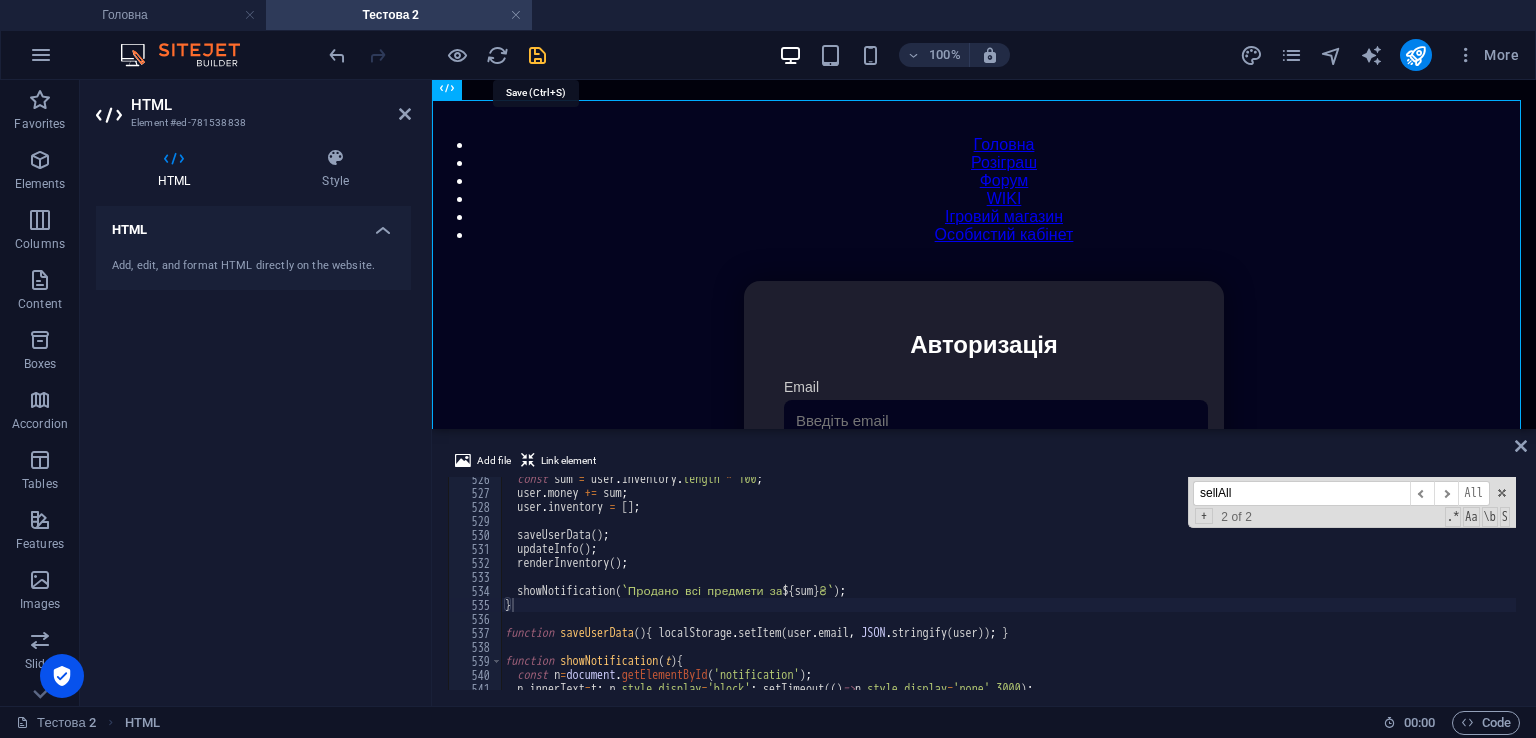 click at bounding box center (537, 55) 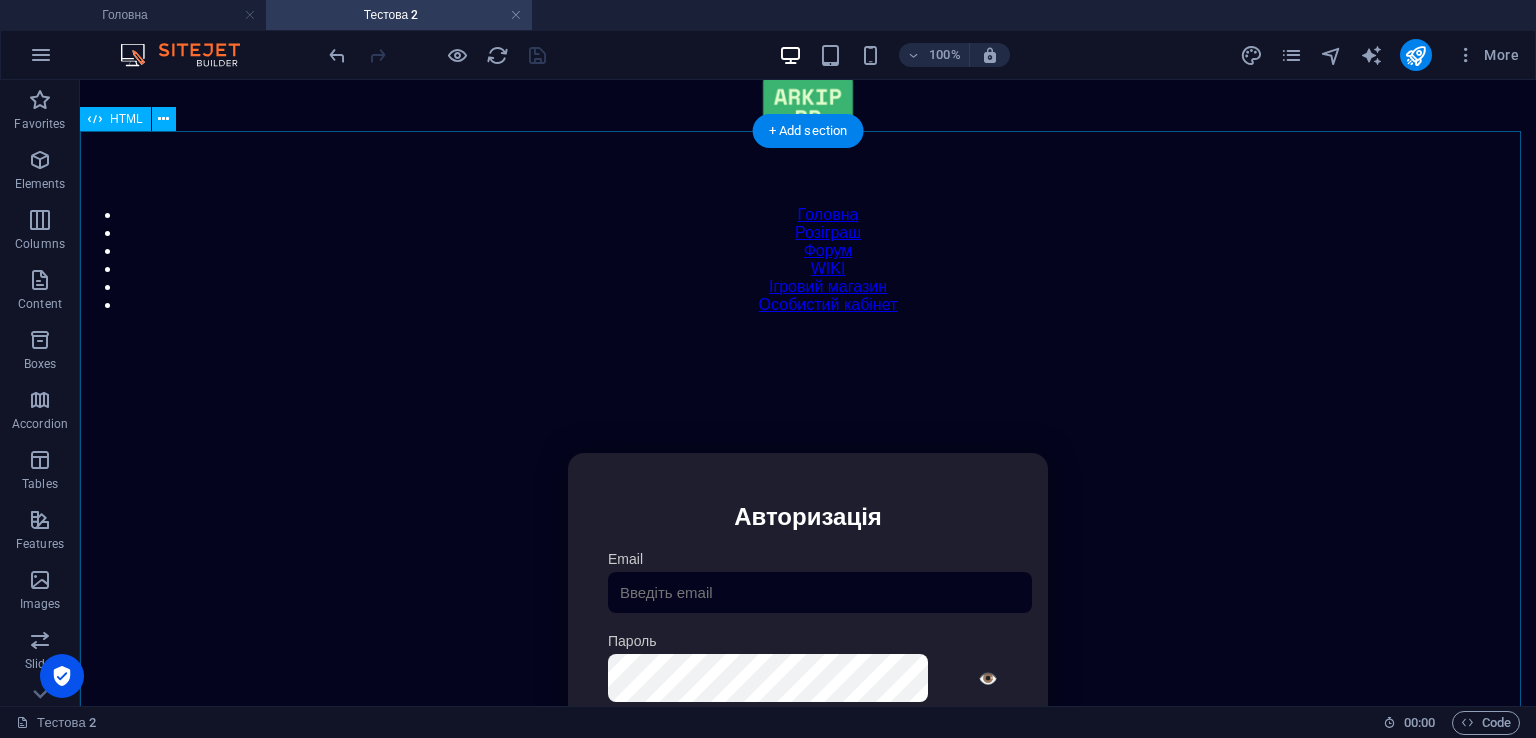 click on "Особистий кабінет
Авторизація
Email
[GEOGRAPHIC_DATA]
👁️
Увійти
Скинути пароль
Скидання пароля
Введіть ваш email:
Скинути
Закрити
Особистий кабінет
Вийти з кабінету
Важлива інформація
Інформація
Нік:
Пошта:
Гроші:   ₴
XP:
Рівень:
Здоров'я:  %
Броня:  %
ВІП:
Рейтинг
Рейтинг гравців
Гравців не знайдено
Документи
Мої документи
Паспорт:   [PERSON_NAME] книжка:   [PERSON_NAME]
Розваги
Рулетка
Крутити" at bounding box center (808, 664) 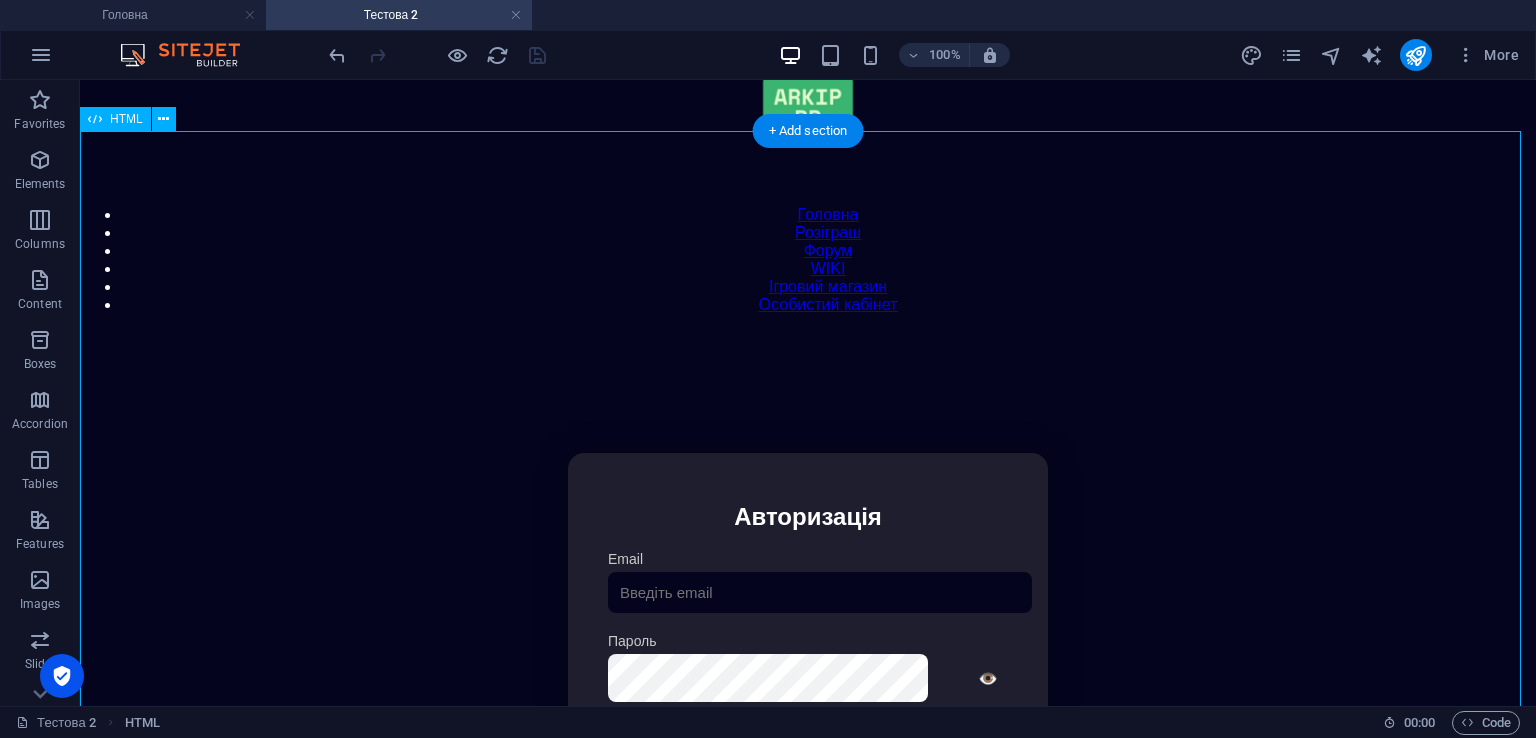 click on "Особистий кабінет
Авторизація
Email
[GEOGRAPHIC_DATA]
👁️
Увійти
Скинути пароль
Скидання пароля
Введіть ваш email:
Скинути
Закрити
Особистий кабінет
Вийти з кабінету
Важлива інформація
Інформація
Нік:
Пошта:
Гроші:   ₴
XP:
Рівень:
Здоров'я:  %
Броня:  %
ВІП:
Рейтинг
Рейтинг гравців
Гравців не знайдено
Документи
Мої документи
Паспорт:   [PERSON_NAME] книжка:   [PERSON_NAME]
Розваги
Рулетка
Крутити" at bounding box center (808, 664) 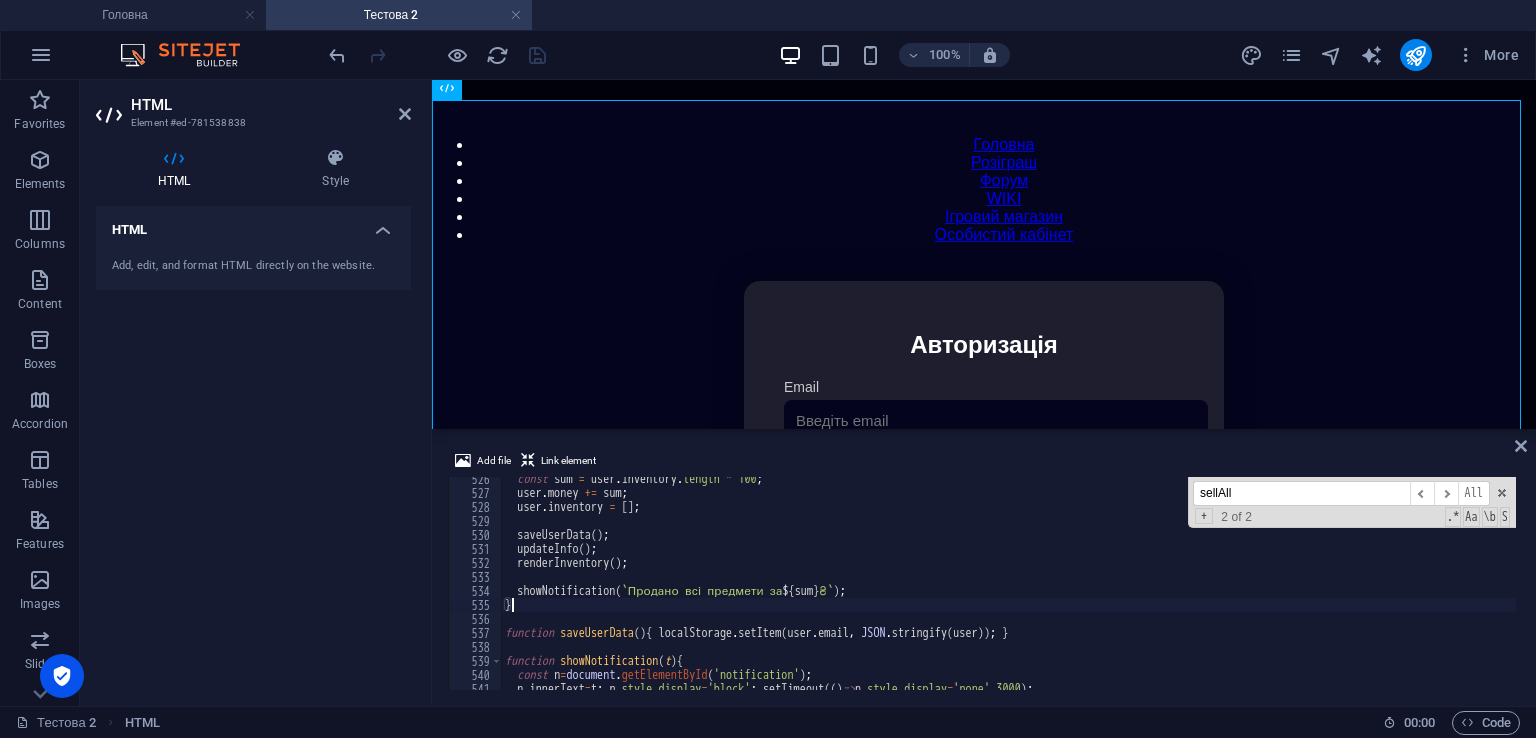 click on "sellAll" at bounding box center (1301, 493) 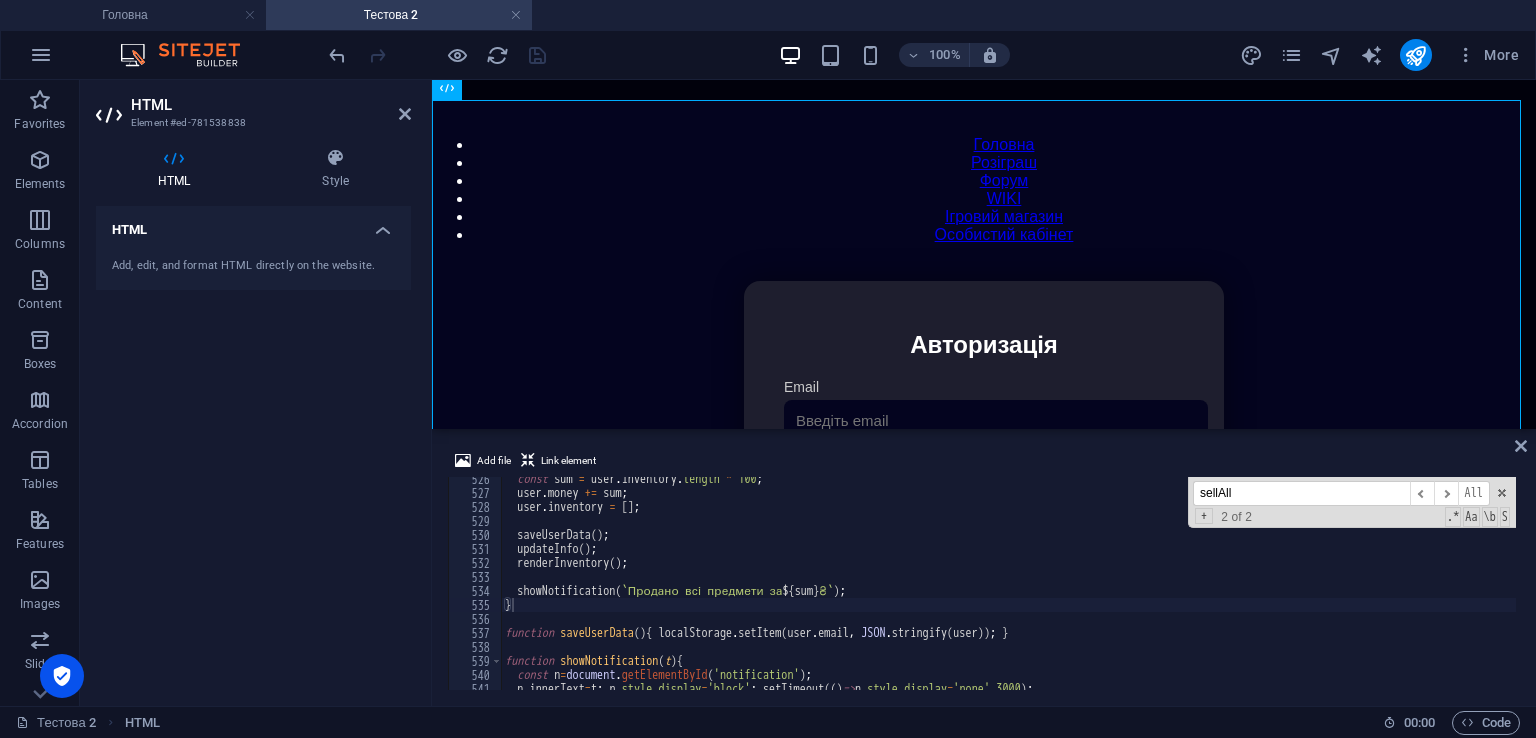 click on "sellAll" at bounding box center (1301, 493) 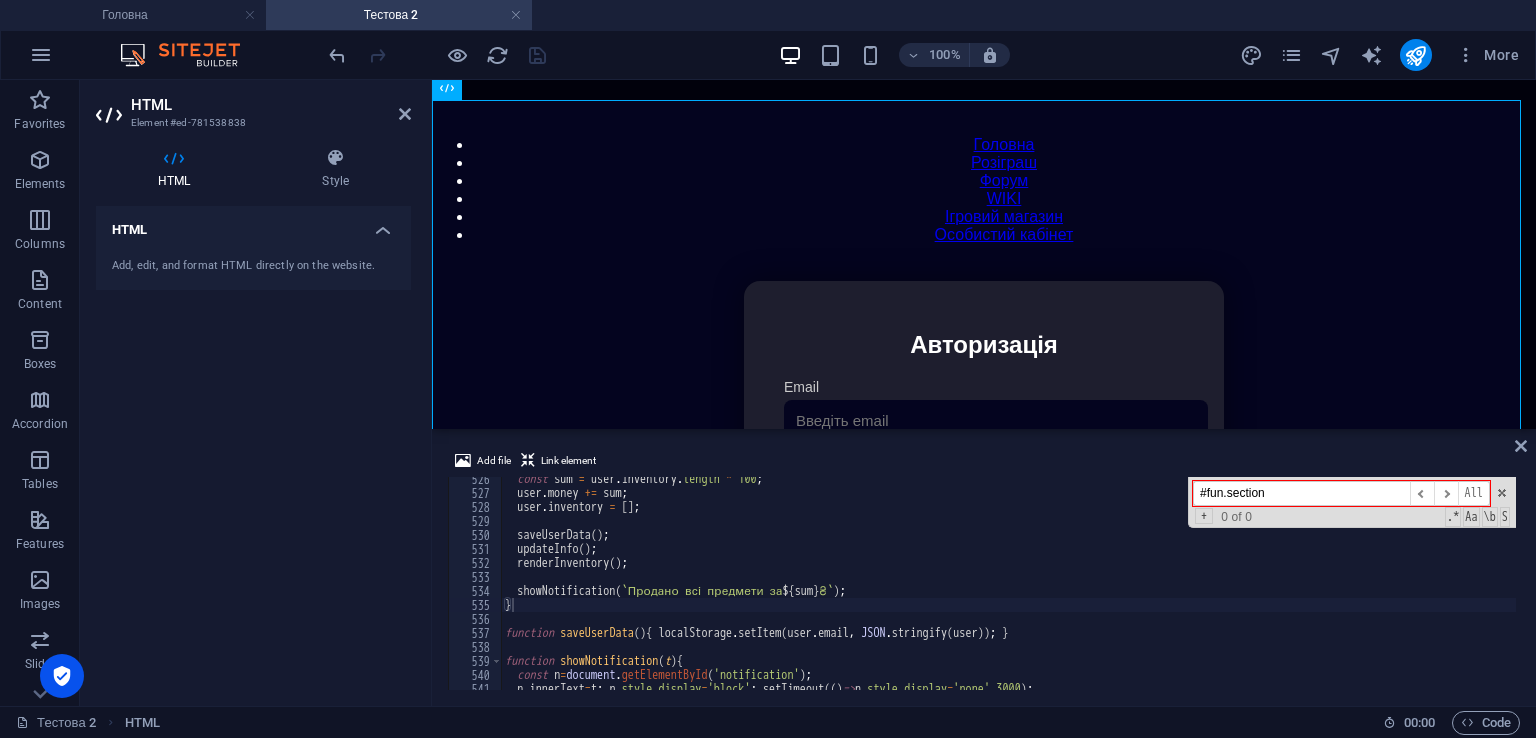 click on "#fun.section" at bounding box center [1301, 493] 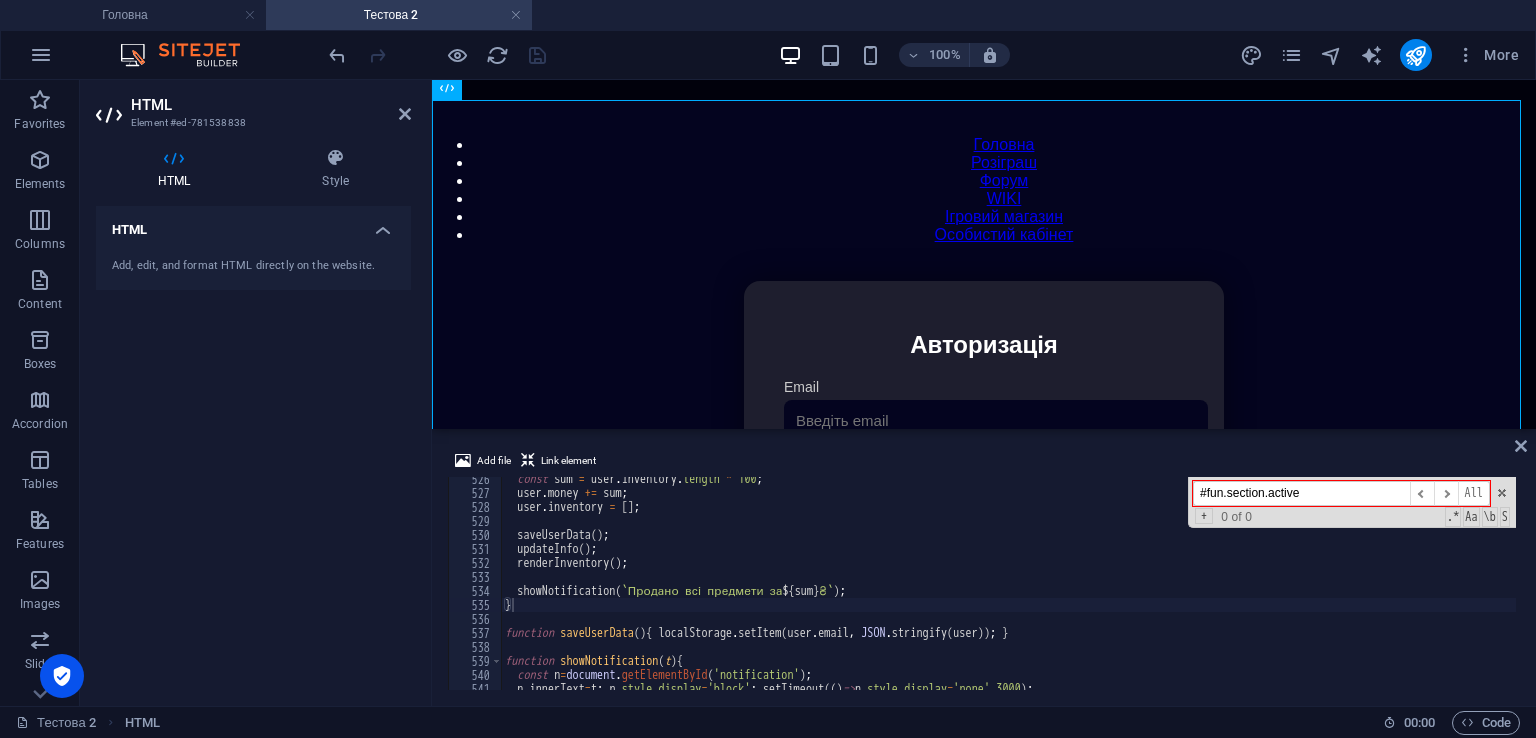 click on "#fun.section.active" at bounding box center [1301, 493] 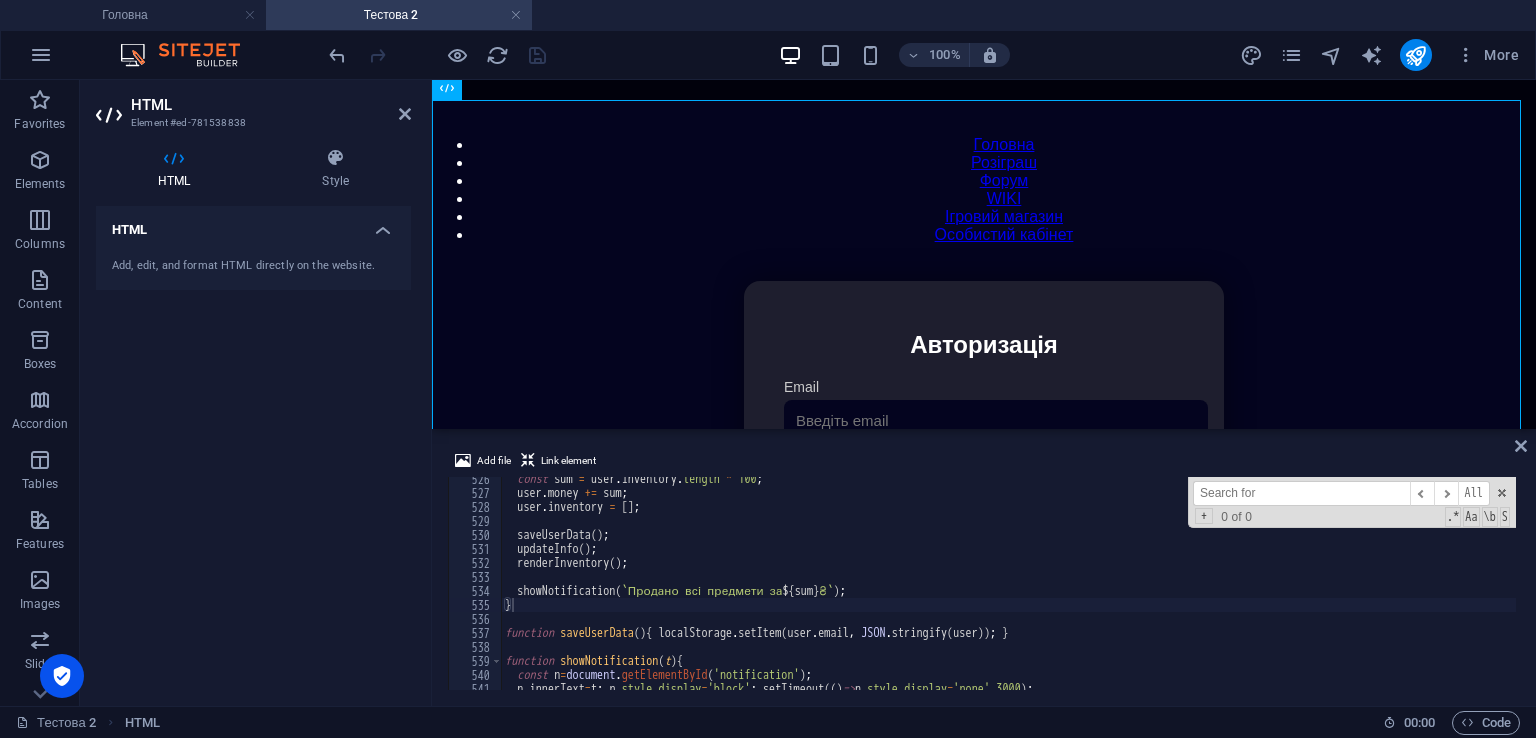 type 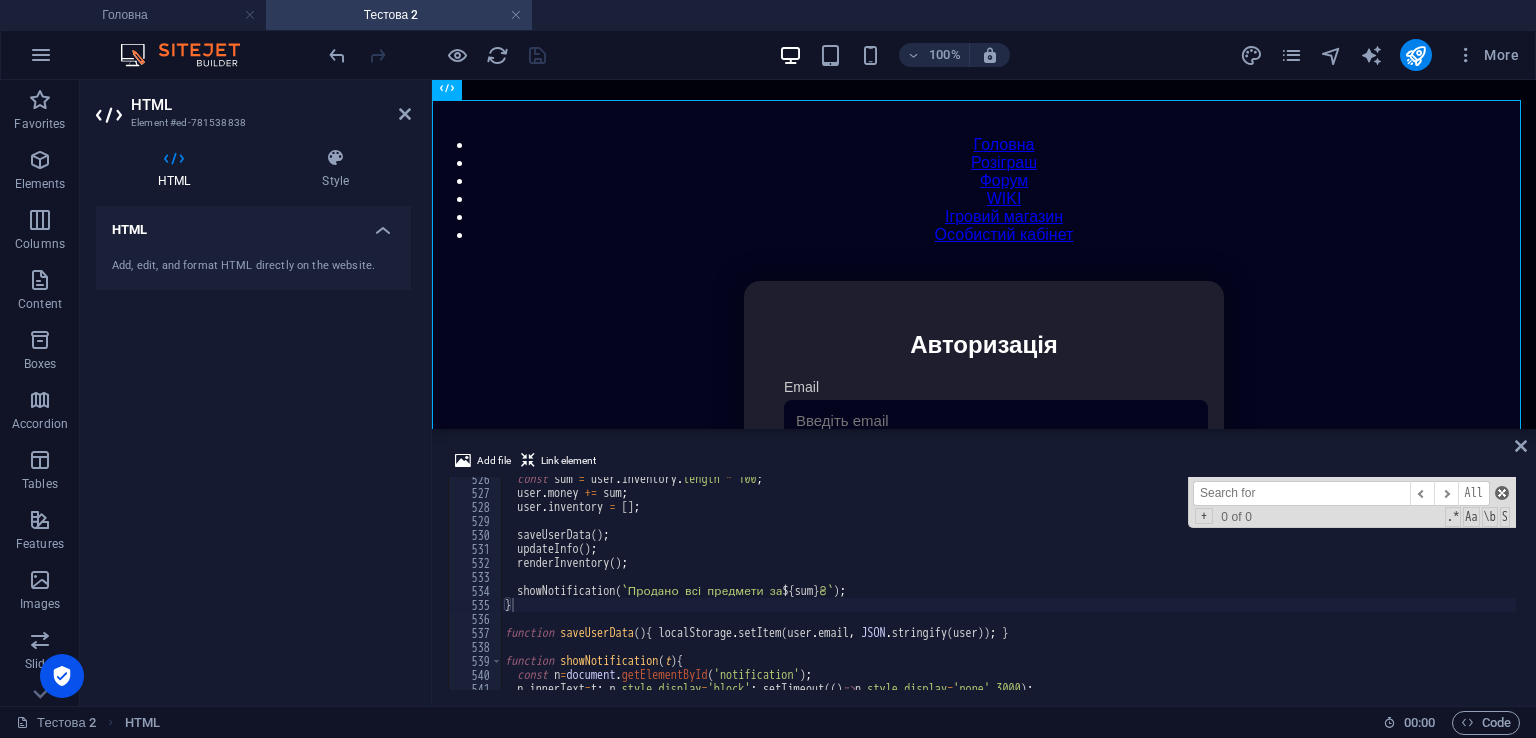 click at bounding box center (1502, 493) 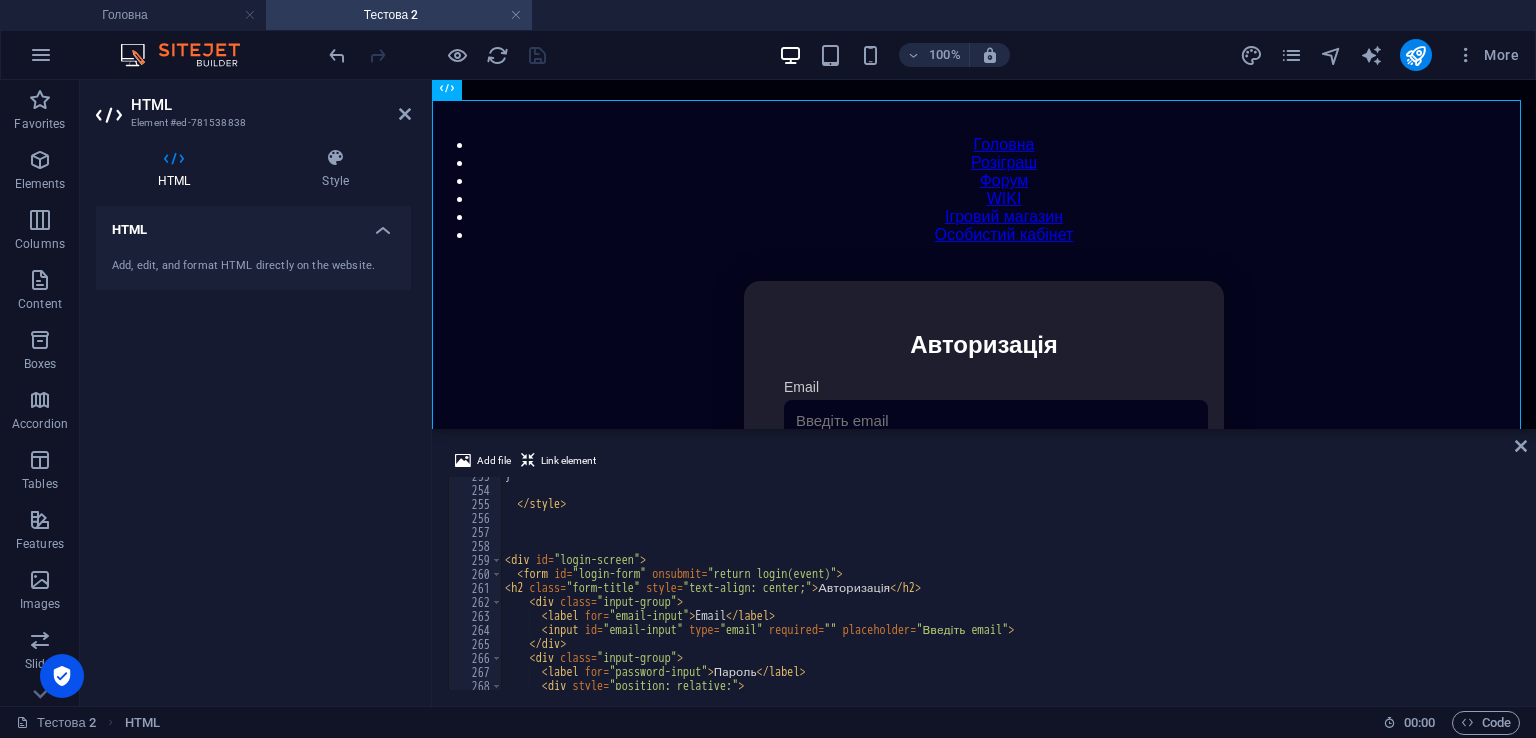 scroll, scrollTop: 3476, scrollLeft: 0, axis: vertical 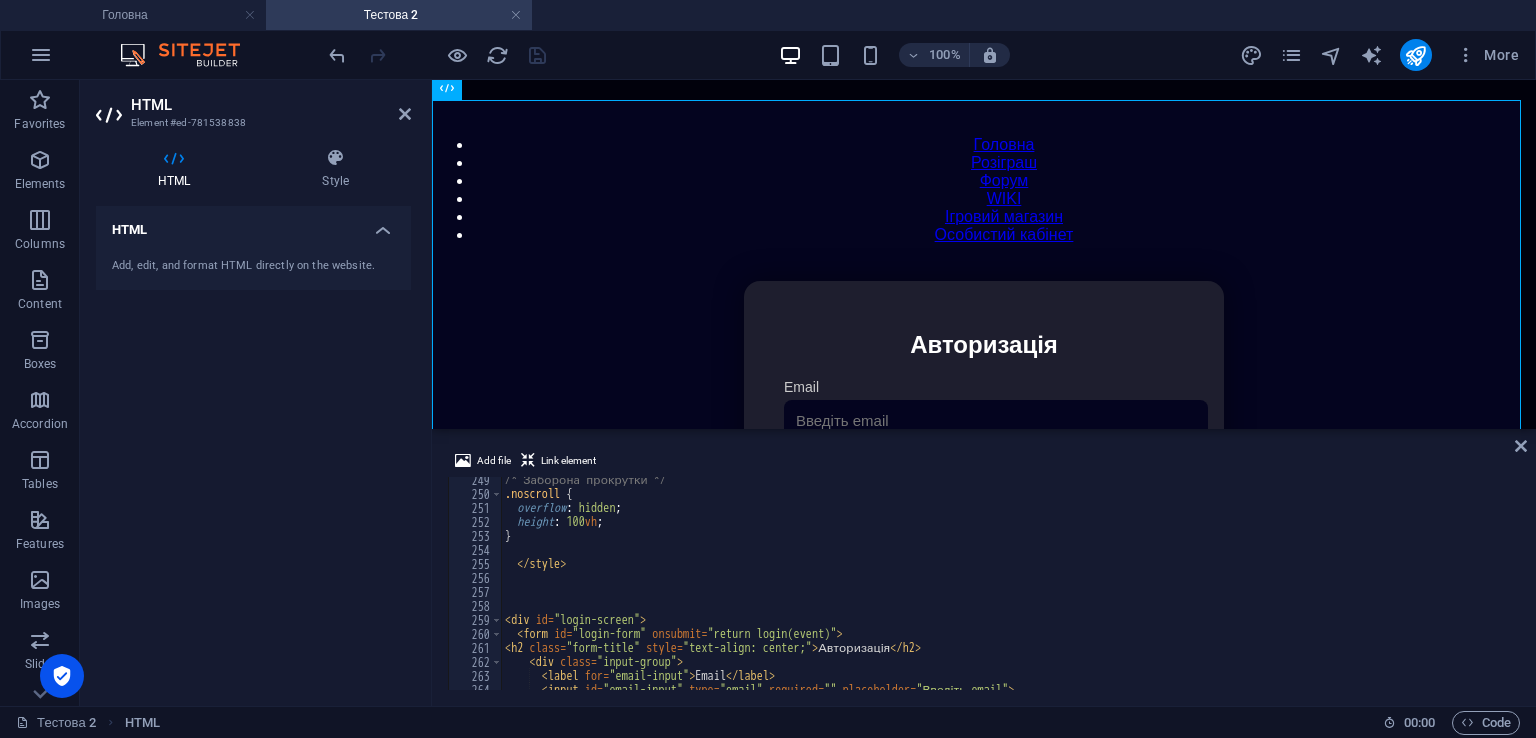 click on "/* Заборона прокрутки */ .noscroll   {    overflow :   hidden ;    height :   100 vh ; }    </ style > < div   id = "login-screen" >    < form   id = "login-form"   onsubmit = "return login(event)" > < h2   class = "form-title"   style = "text-align: center;" > Авторизація </ h2 >      < div   class = "input-group" >         < label   for = "email-input" > Email </ label >         < input   id = "email-input"   type = "email"   required = ""   placeholder = "Введіть email" >" at bounding box center (1425, 591) 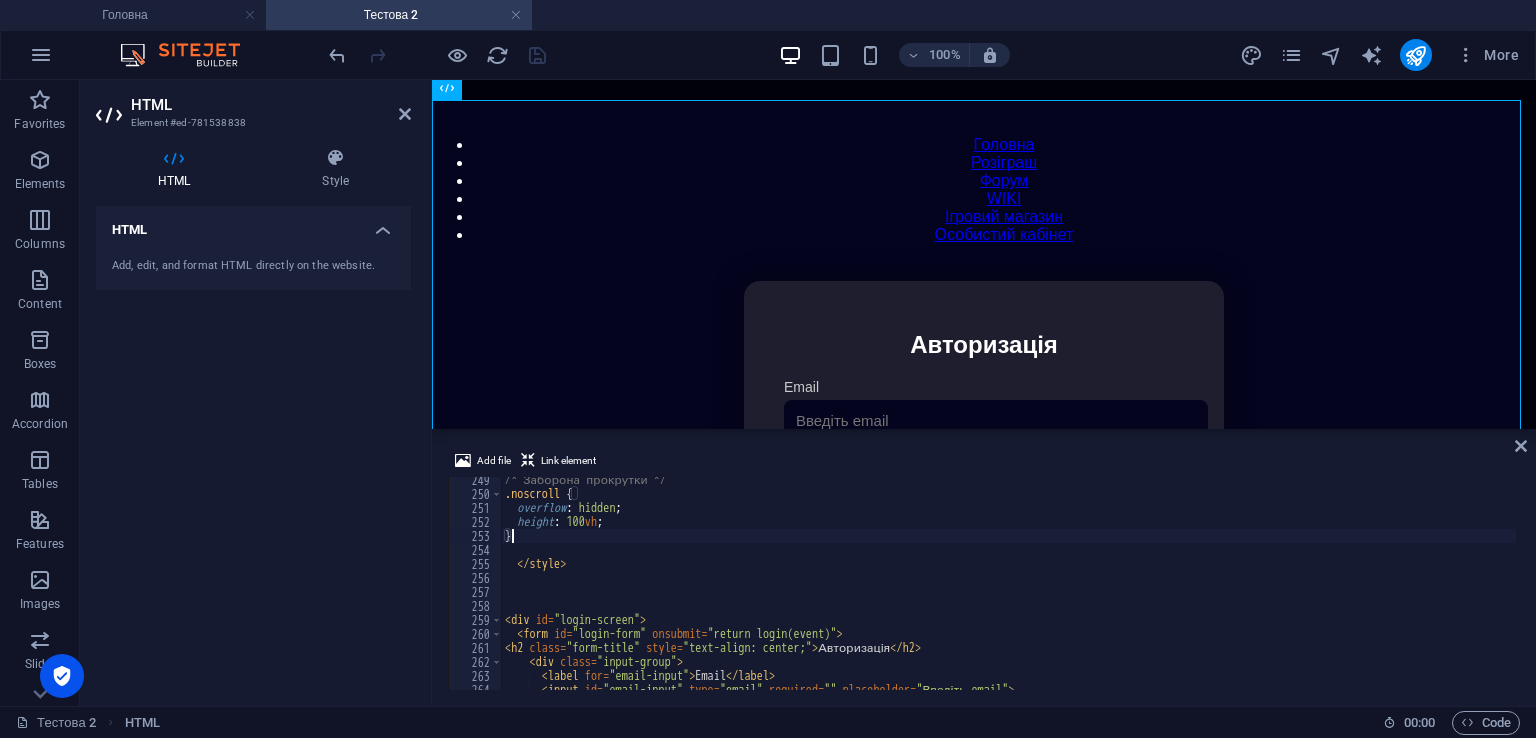 click on "/* Заборона прокрутки */ .noscroll   {    overflow :   hidden ;    height :   100 vh ; }    </ style > < div   id = "login-screen" >    < form   id = "login-form"   onsubmit = "return login(event)" > < h2   class = "form-title"   style = "text-align: center;" > Авторизація </ h2 >      < div   class = "input-group" >         < label   for = "email-input" > Email </ label >         < input   id = "email-input"   type = "email"   required = ""   placeholder = "Введіть email" >" at bounding box center [1425, 591] 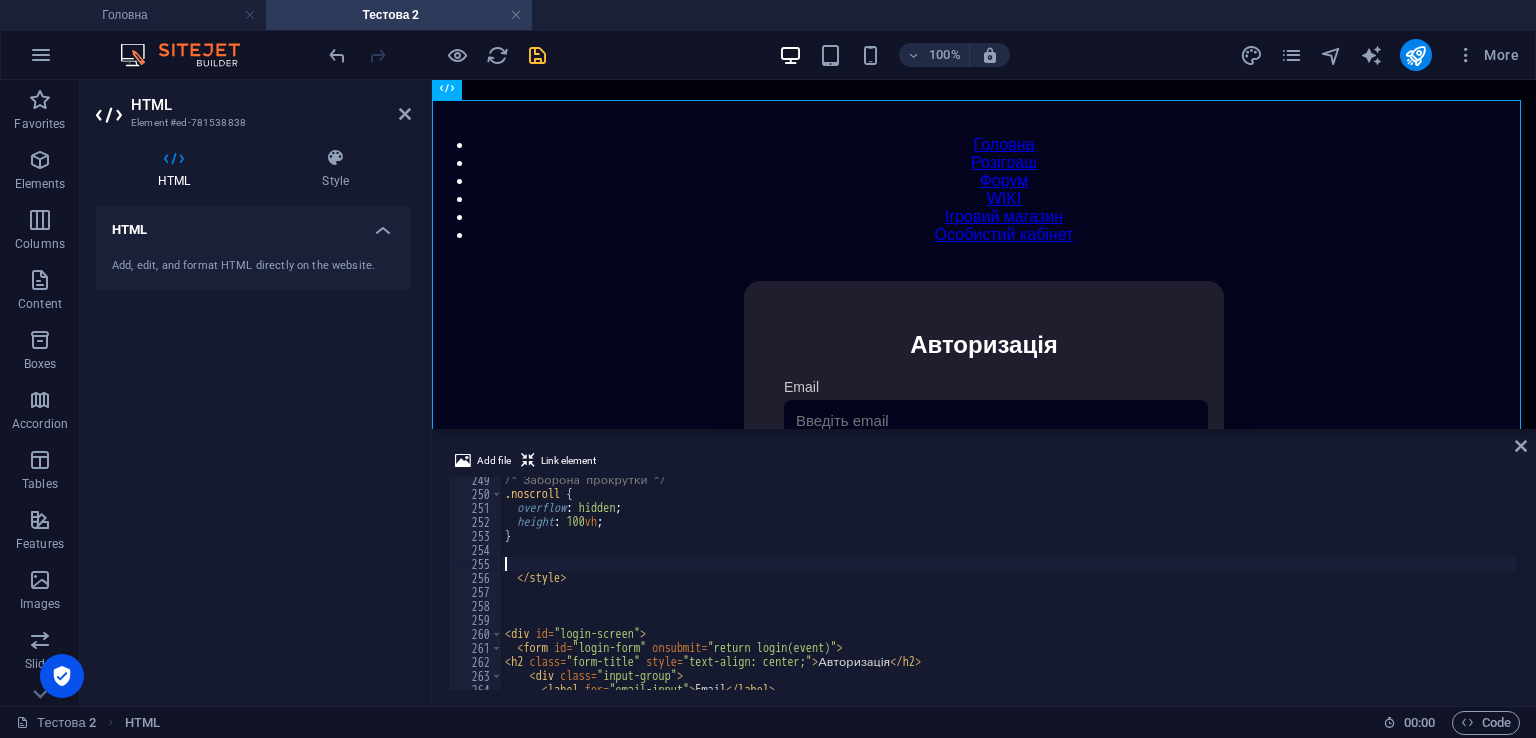 paste on "}" 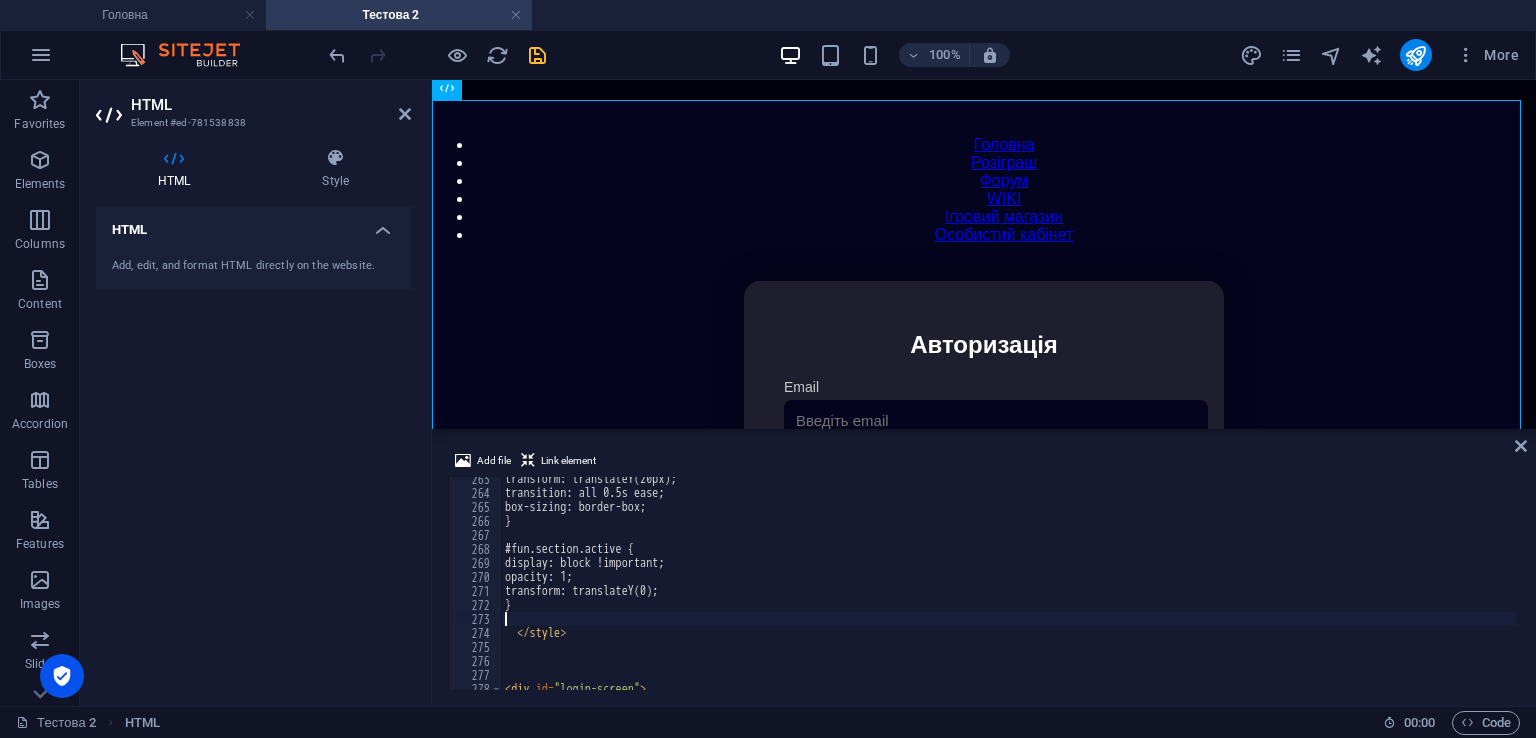 scroll, scrollTop: 3672, scrollLeft: 0, axis: vertical 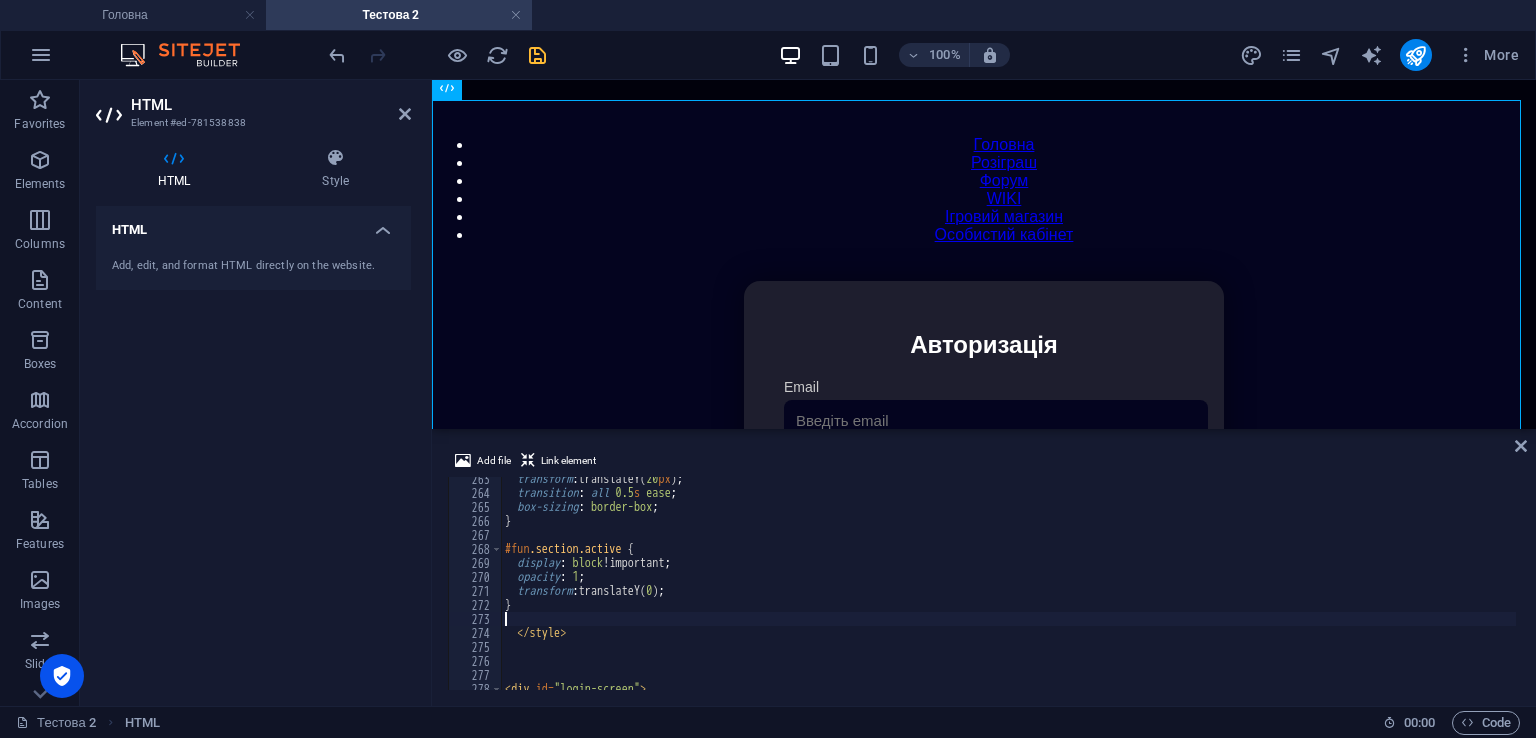 type on "}" 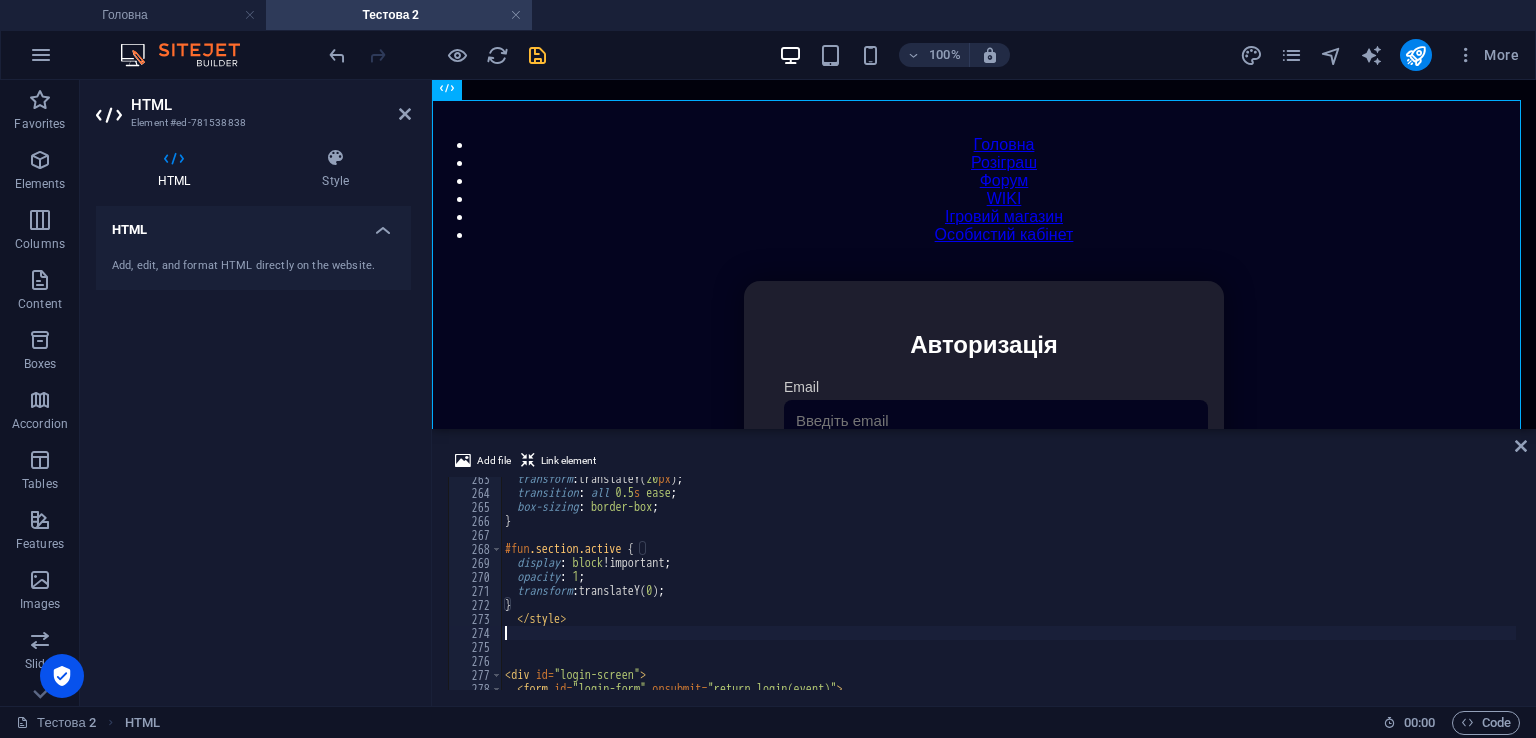 click on "transform :  translateY( 20 px ) ;    transition :   all   0.5 s   ease ;    box-sizing :   border-box ; } #fun .section.active   {    display :   block  !important ;    opacity :   1 ;    transform :  translateY( 0 ) ; }    </ style > < div   id = "login-screen" >    < form   id = "login-form"   onsubmit = "return login(event)" >" at bounding box center [1425, 590] 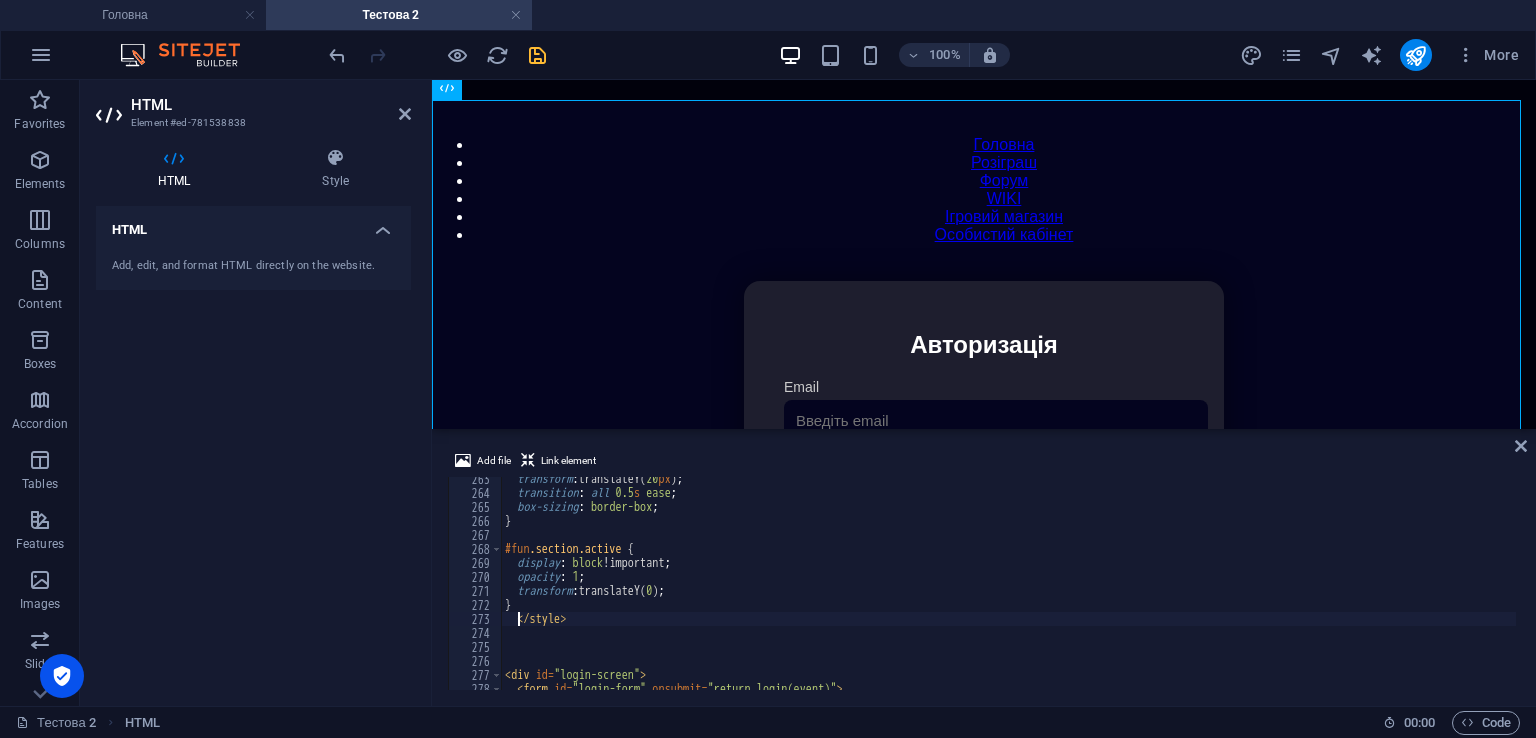 click on "transform :  translateY( 20 px ) ;    transition :   all   0.5 s   ease ;    box-sizing :   border-box ; } #fun .section.active   {    display :   block  !important ;    opacity :   1 ;    transform :  translateY( 0 ) ; }    </ style > < div   id = "login-screen" >    < form   id = "login-form"   onsubmit = "return login(event)" >" at bounding box center [1425, 590] 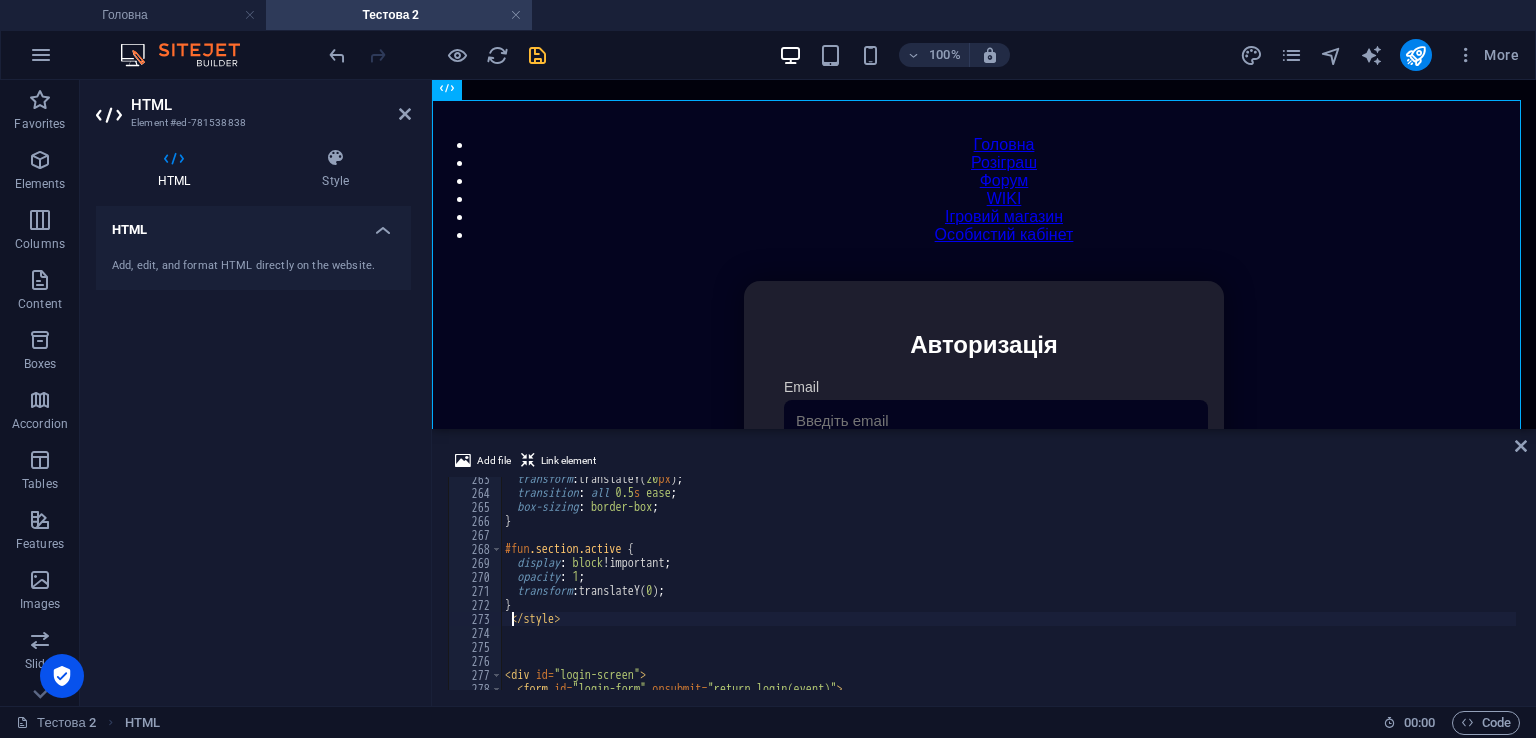 type on "</style>" 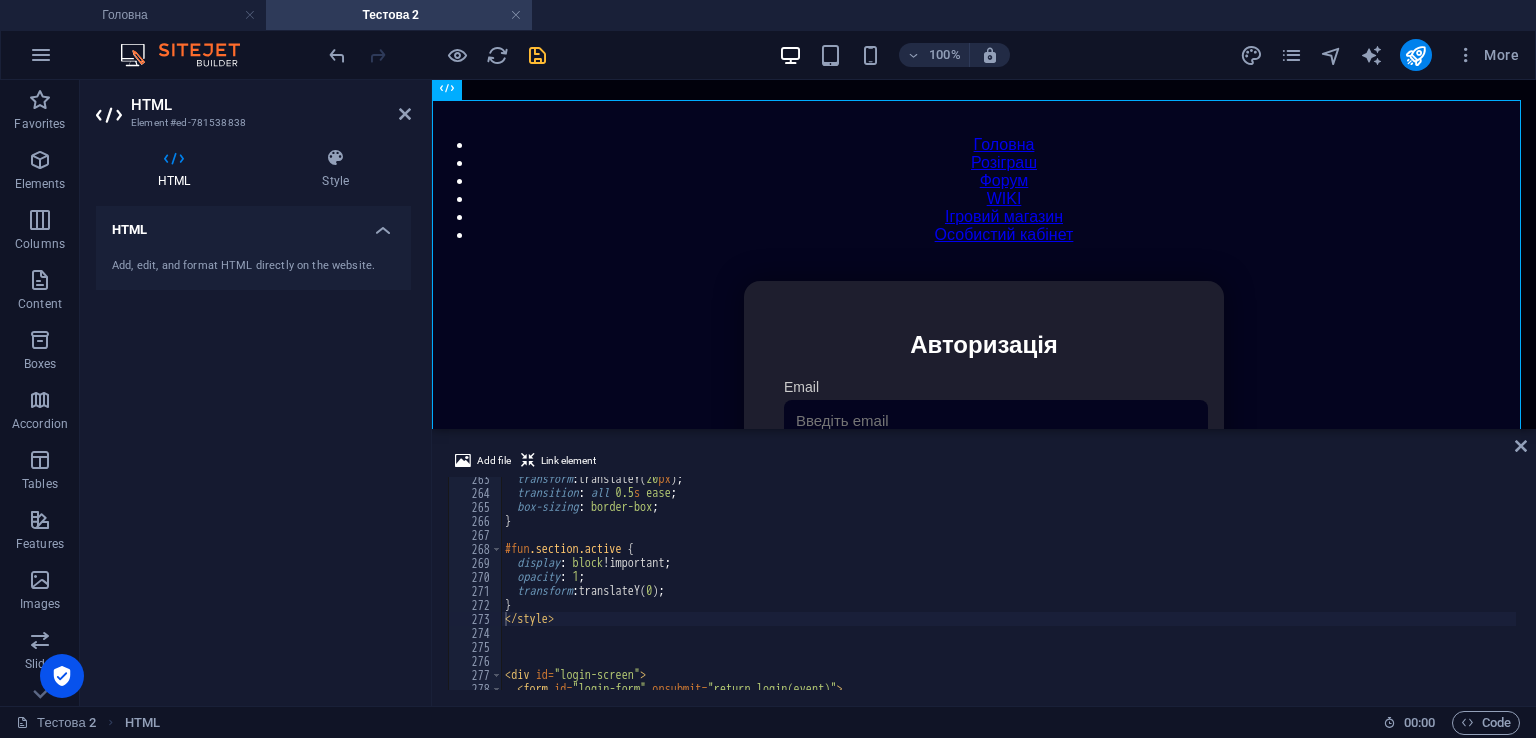click on "100% More" at bounding box center [926, 55] 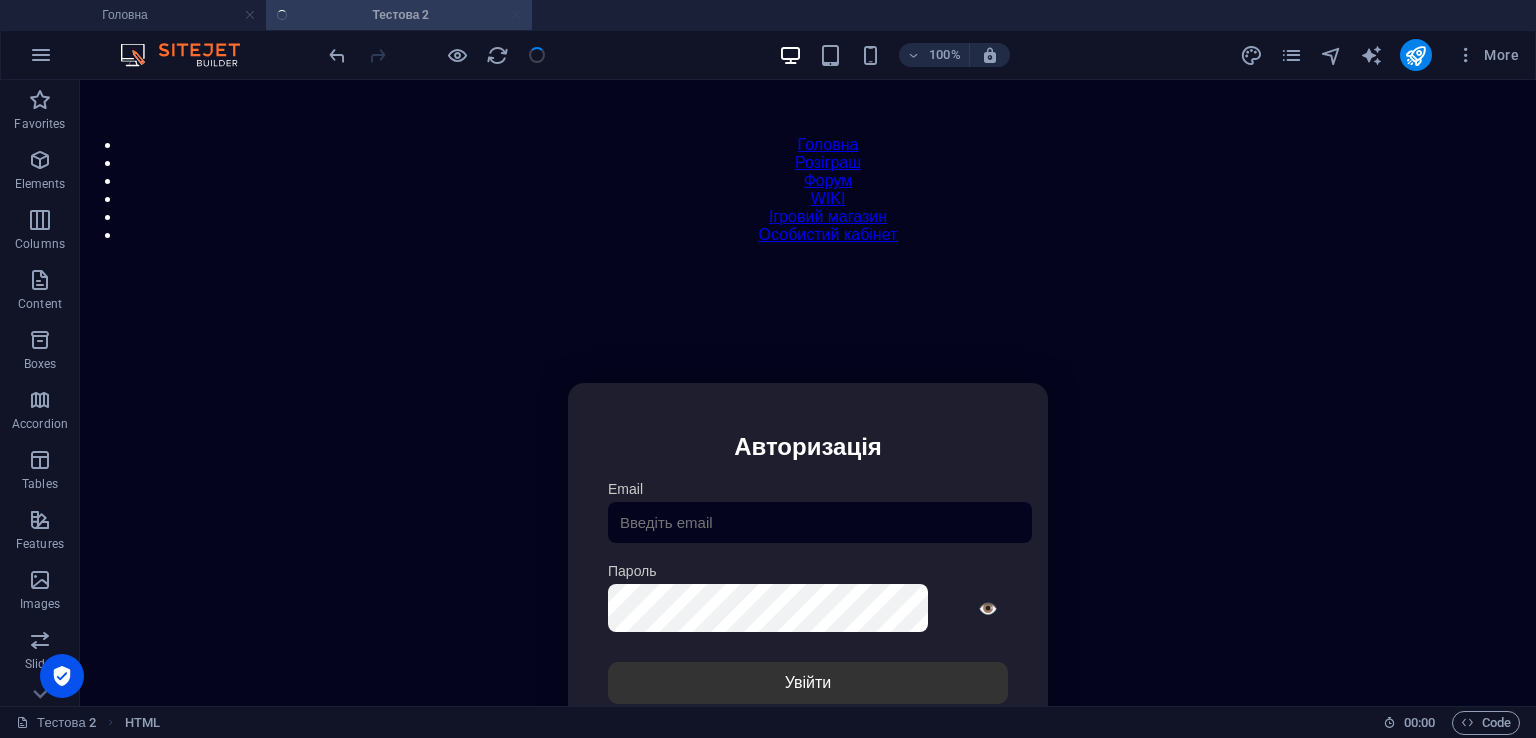 scroll, scrollTop: 82, scrollLeft: 0, axis: vertical 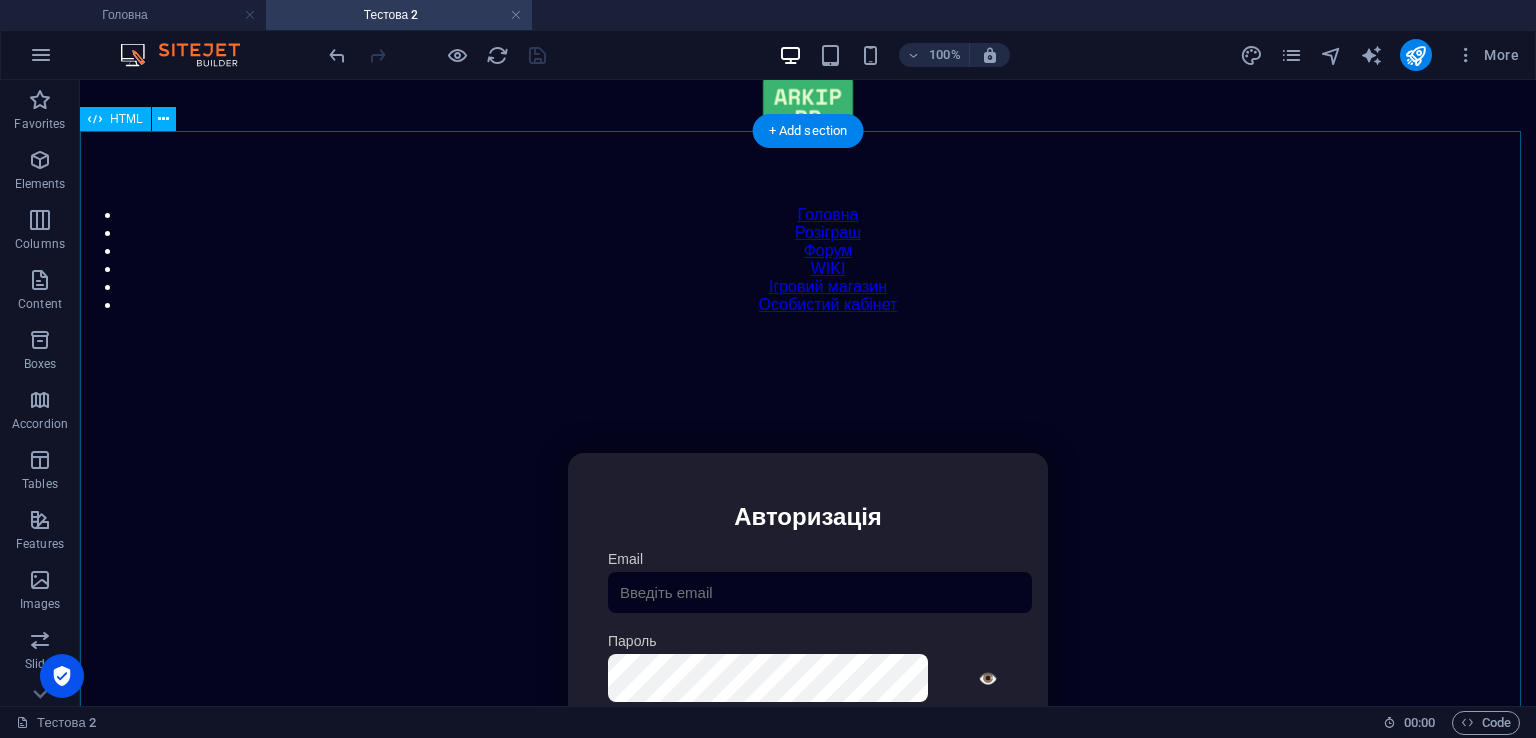 click on "Особистий кабінет
Авторизація
Email
[GEOGRAPHIC_DATA]
👁️
Увійти
Скинути пароль
Скидання пароля
Введіть ваш email:
Скинути
Закрити
Особистий кабінет
Вийти з кабінету
Важлива інформація
Інформація
Нік:
Пошта:
Гроші:   ₴
XP:
Рівень:
Здоров'я:  %
Броня:  %
ВІП:
Рейтинг
Рейтинг гравців
Гравців не знайдено
Документи
Мої документи
Паспорт:   [PERSON_NAME] книжка:   [PERSON_NAME]
Розваги
Рулетка
Крутити" at bounding box center [808, 664] 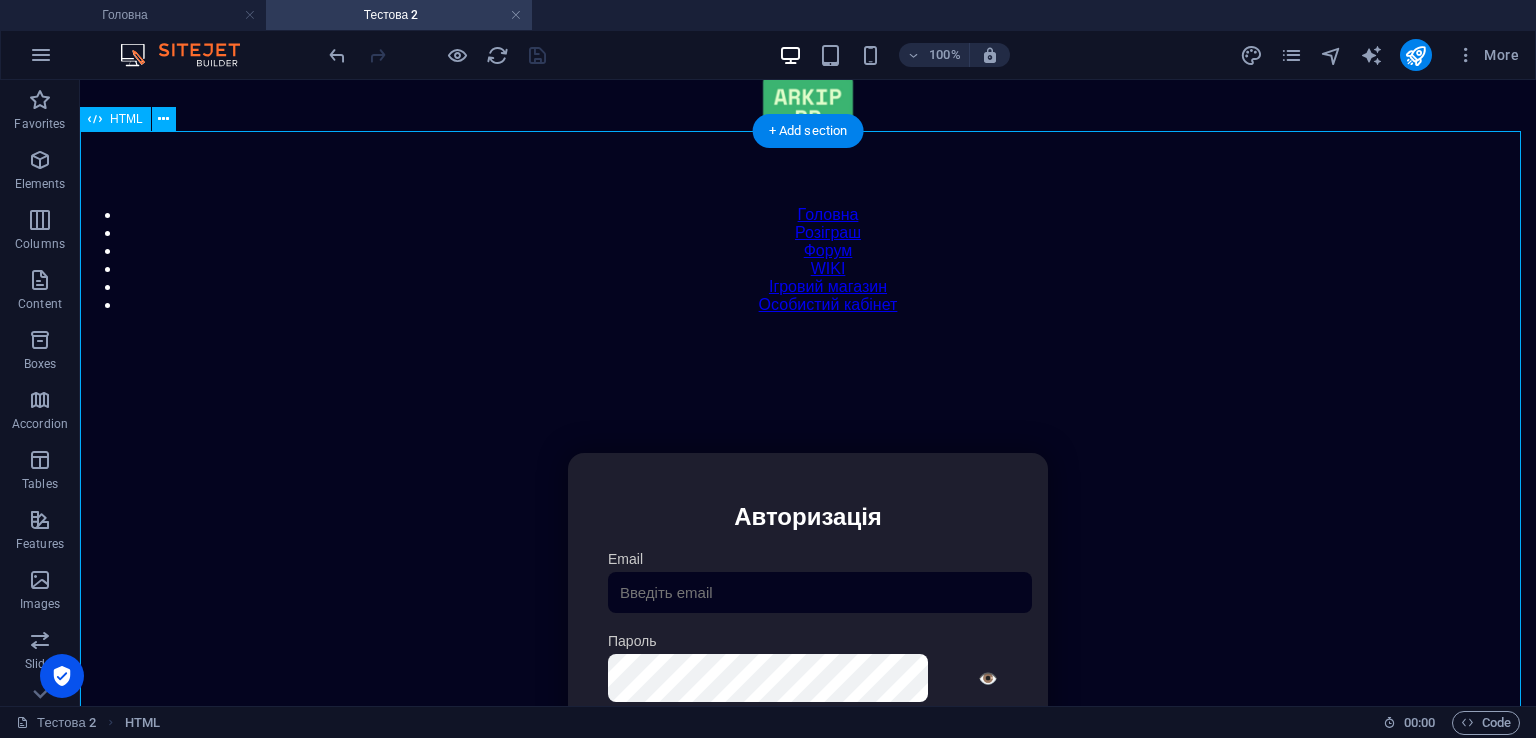 click on "Особистий кабінет
Авторизація
Email
[GEOGRAPHIC_DATA]
👁️
Увійти
Скинути пароль
Скидання пароля
Введіть ваш email:
Скинути
Закрити
Особистий кабінет
Вийти з кабінету
Важлива інформація
Інформація
Нік:
Пошта:
Гроші:   ₴
XP:
Рівень:
Здоров'я:  %
Броня:  %
ВІП:
Рейтинг
Рейтинг гравців
Гравців не знайдено
Документи
Мої документи
Паспорт:   [PERSON_NAME] книжка:   [PERSON_NAME]
Розваги
Рулетка
Крутити" at bounding box center [808, 664] 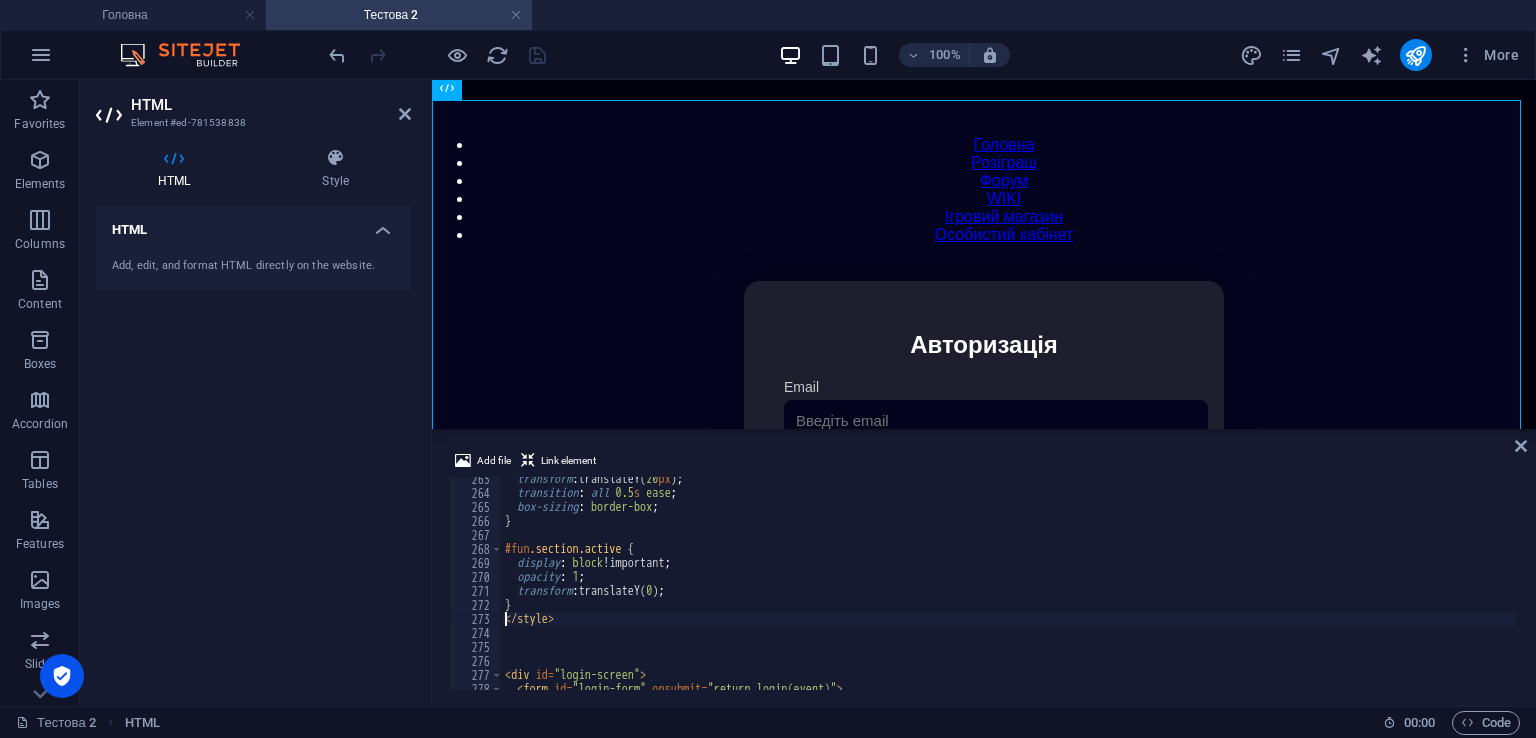 click on "transform :  translateY( 20 px ) ;    transition :   all   0.5 s   ease ;    box-sizing :   border-box ; } #fun .section.active   {    display :   block  !important ;    opacity :   1 ;    transform :  translateY( 0 ) ; } </ style > < div   id = "login-screen" >    < form   id = "login-form"   onsubmit = "return login(event)" >" at bounding box center [1425, 590] 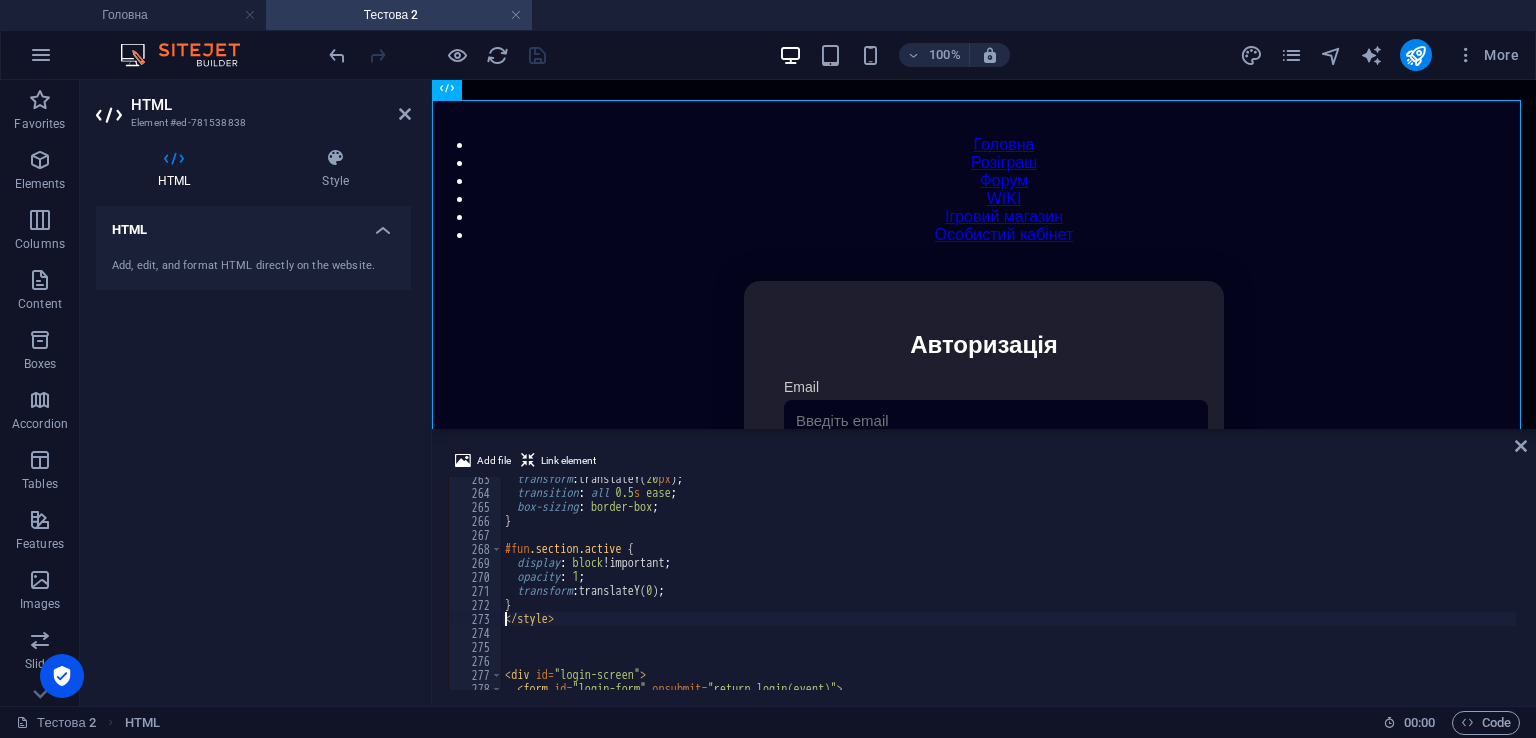 type 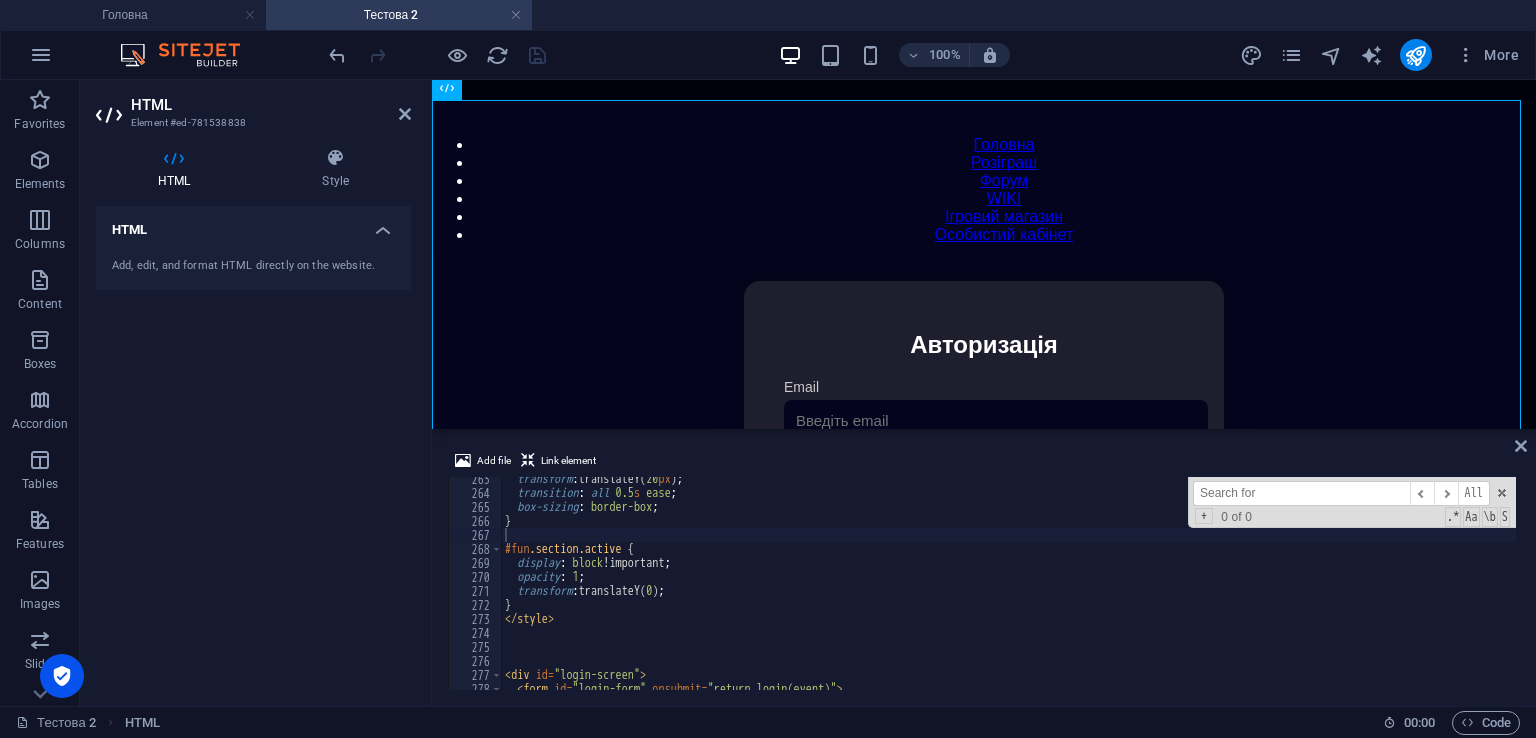 paste on ".roulette-containe" 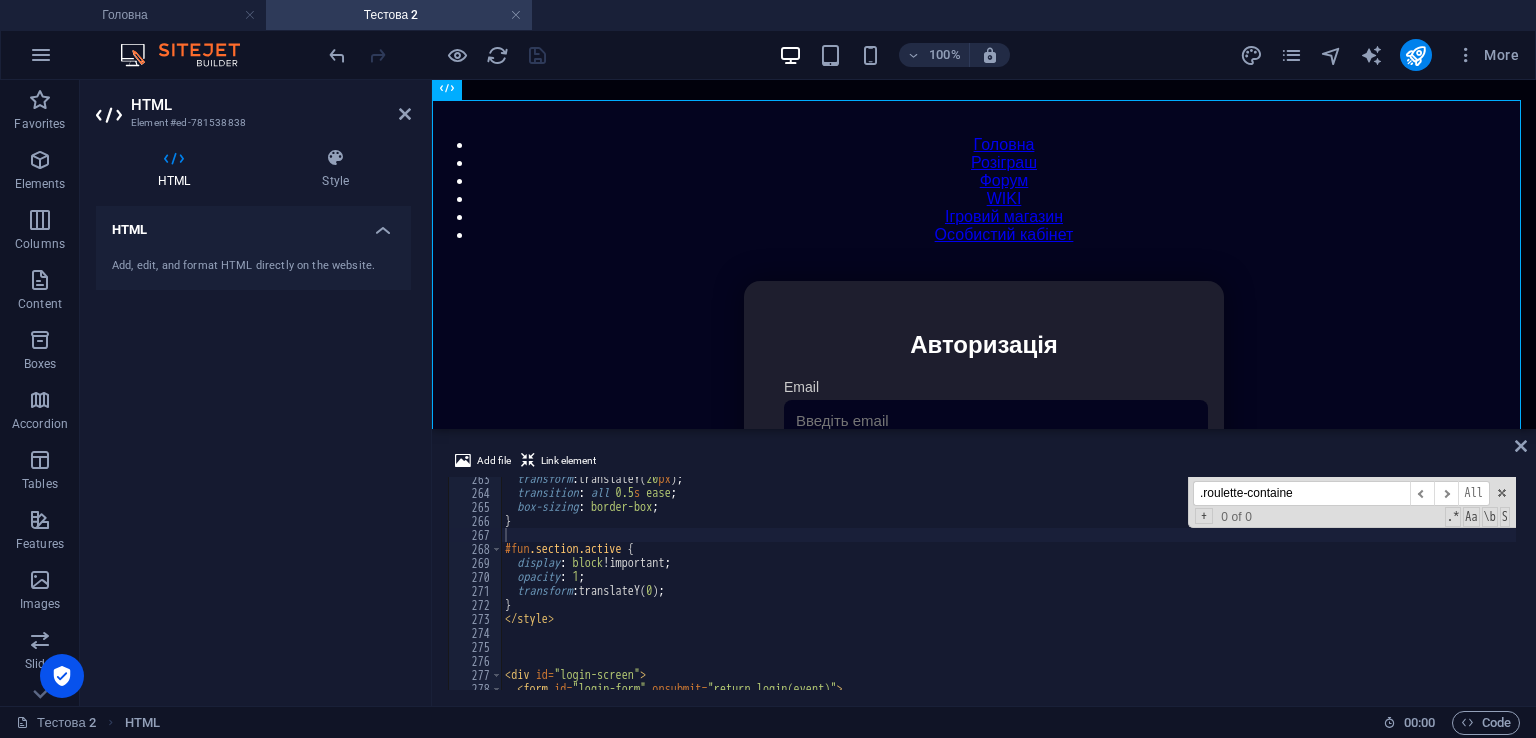 scroll, scrollTop: 6069, scrollLeft: 0, axis: vertical 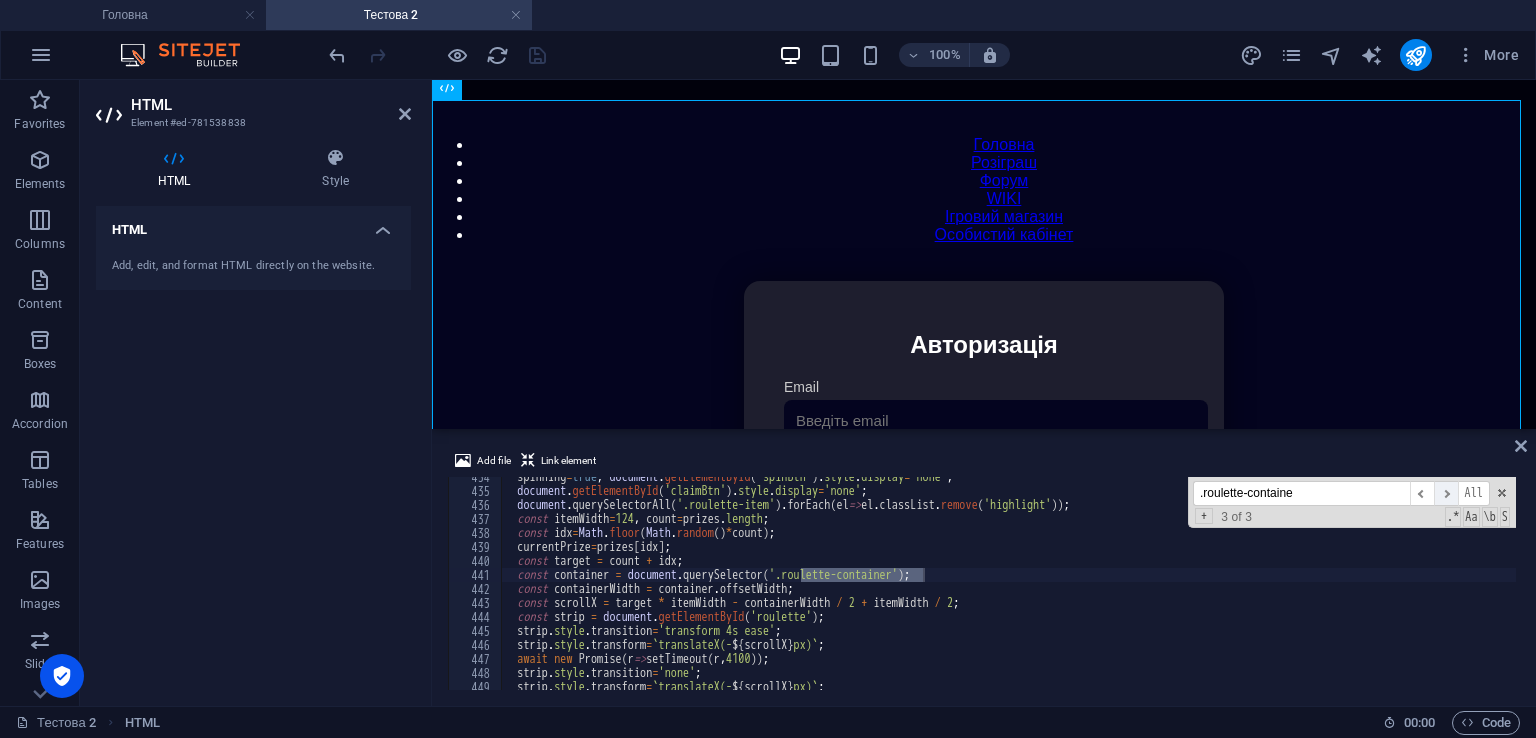 type on ".roulette-containe" 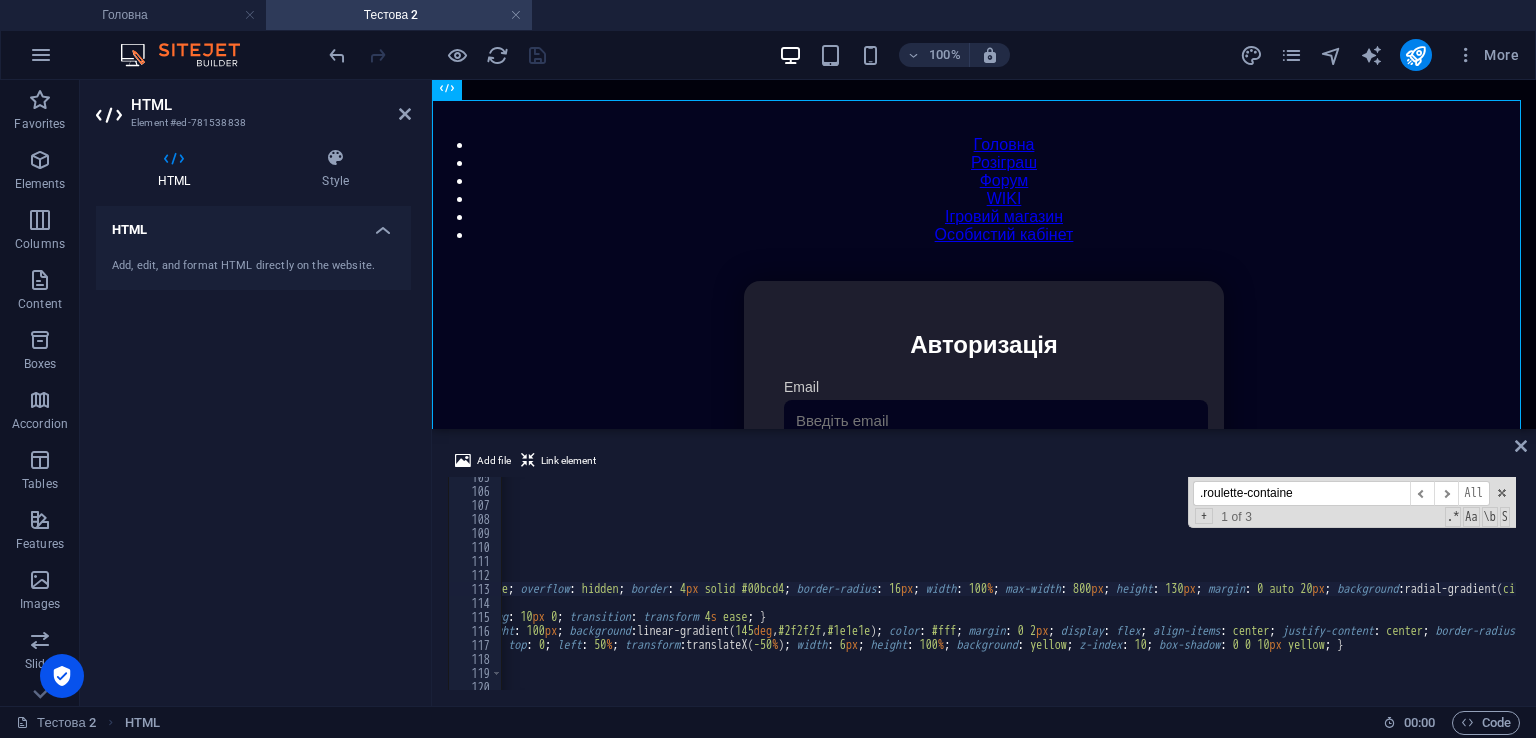 scroll, scrollTop: 0, scrollLeft: 296, axis: horizontal 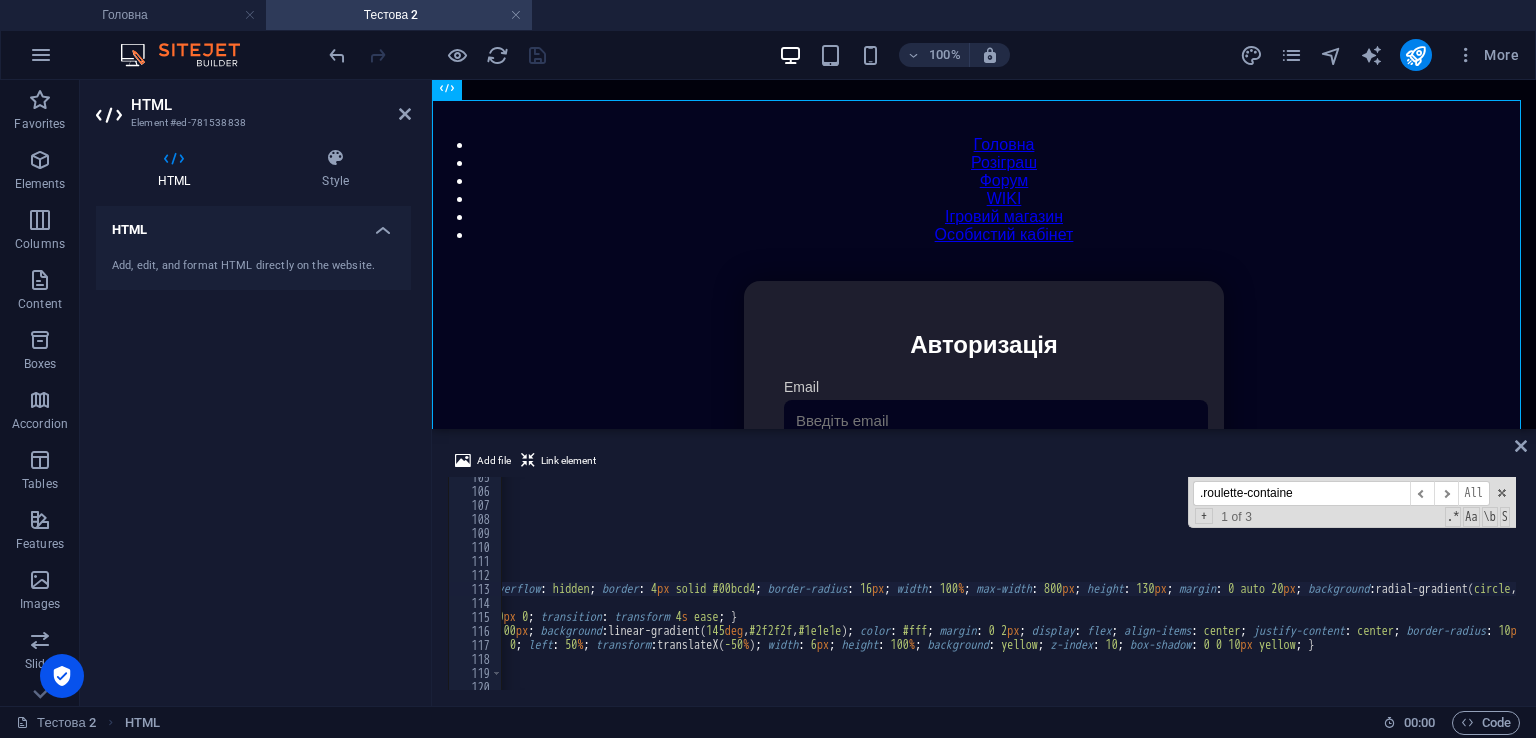 click on "align-items :   center ;    max-width :   800 px ;    width :   100 % ;    margin :   0   auto ;    padding :   20 px ;    box-sizing :   border-box ; }      .roulette-container   {   position :   relative ;   overflow :   hidden ;   border :   4 px   solid   #00bcd4 ;   border-radius :   16 px ;   width :   100 % ;   max-width :   800 px ;   height :   130 px ;   margin :   0   auto   20 px ;   background :  radial-gradient( circle , #111 , #000 ) ;   box-shadow :   0   0   20 px   rgba ( 0 , 188 , 212 , .5 ) ;   }      .roulette-strip   {   display :   flex ;   padding :   10 px   0 ;   transition :   transform   4 s   ease ;   }      .roulette-item   {   min-width :   120 px ;   height :   100 px ;   background :  linear-gradient( 145 deg , #2f2f2f , #1e1e1e ) ;   color :   #fff ;   margin :   0   2 px ;   display :   flex ;   align-items :   center ;   justify-content :   center ;   border-radius :   10 px ;   font-weight :   bold ;   font-size :   16 px ;   user-select :   none ;   }        {   :   ;" at bounding box center [1129, 588] 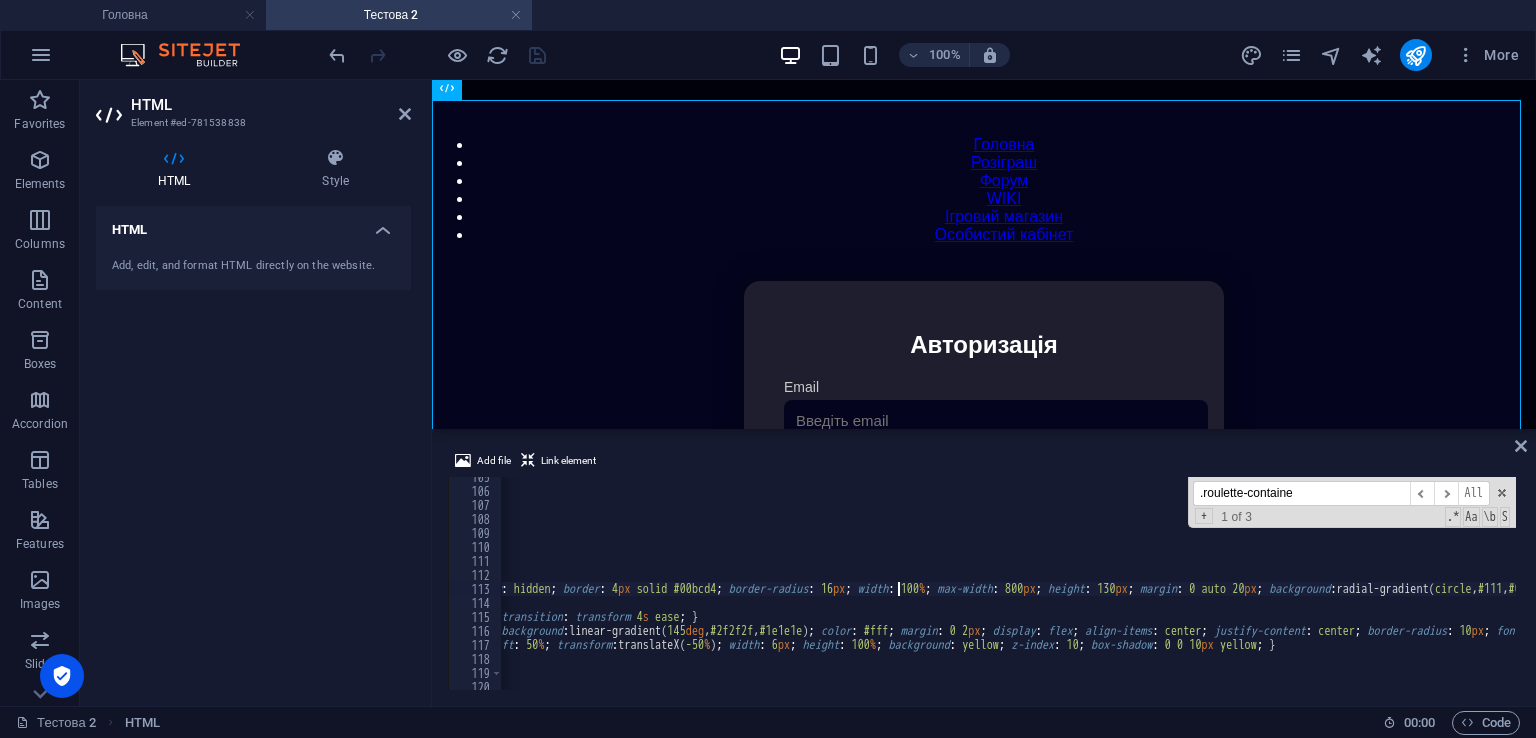 scroll, scrollTop: 0, scrollLeft: 335, axis: horizontal 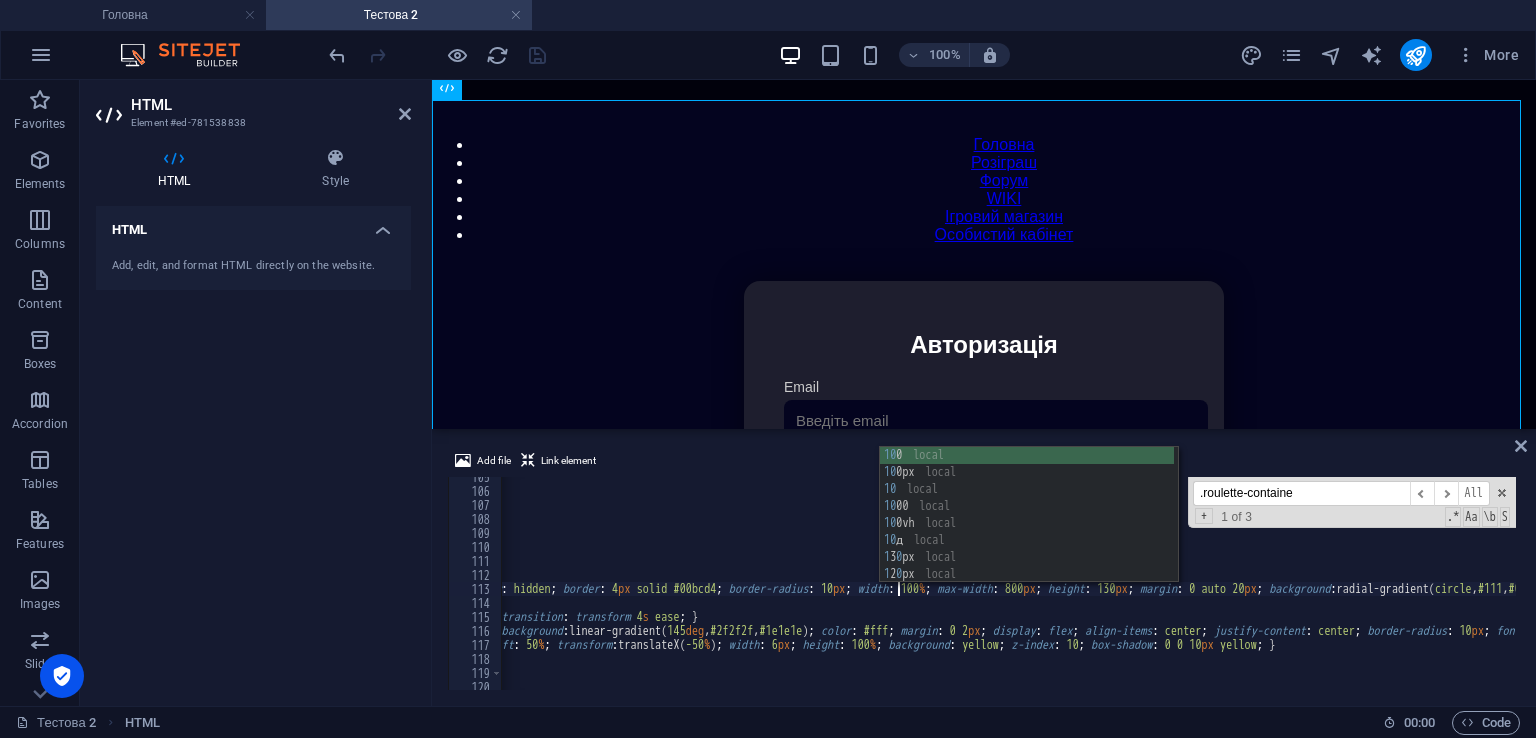 click on "align-items :   center ;    max-width :   800 px ;    width :   100 % ;    margin :   0   auto ;    padding :   20 px ;    box-sizing :   border-box ; }      .roulette-container   {   position :   relative ;   overflow :   hidden ;   border :   4 px   solid   #00bcd4 ;   border-radius :   10 px ;   width :   100 % ;   max-width :   800 px ;   height :   130 px ;   margin :   0   auto   20 px ;   background :  radial-gradient( circle , #111 , #000 ) ;   box-shadow :   0   0   20 px   rgba ( 0 , 188 , 212 , .5 ) ;   }      .roulette-strip   {   display :   flex ;   padding :   10 px   0 ;   transition :   transform   4 s   ease ;   }      .roulette-item   {   min-width :   120 px ;   height :   100 px ;   background :  linear-gradient( 145 deg , #2f2f2f , #1e1e1e ) ;   color :   #fff ;   margin :   0   2 px ;   display :   flex ;   align-items :   center ;   justify-content :   center ;   border-radius :   10 px ;   font-weight :   bold ;   font-size :   16 px ;   user-select :   none ;   }        {   :   ;" at bounding box center [1090, 588] 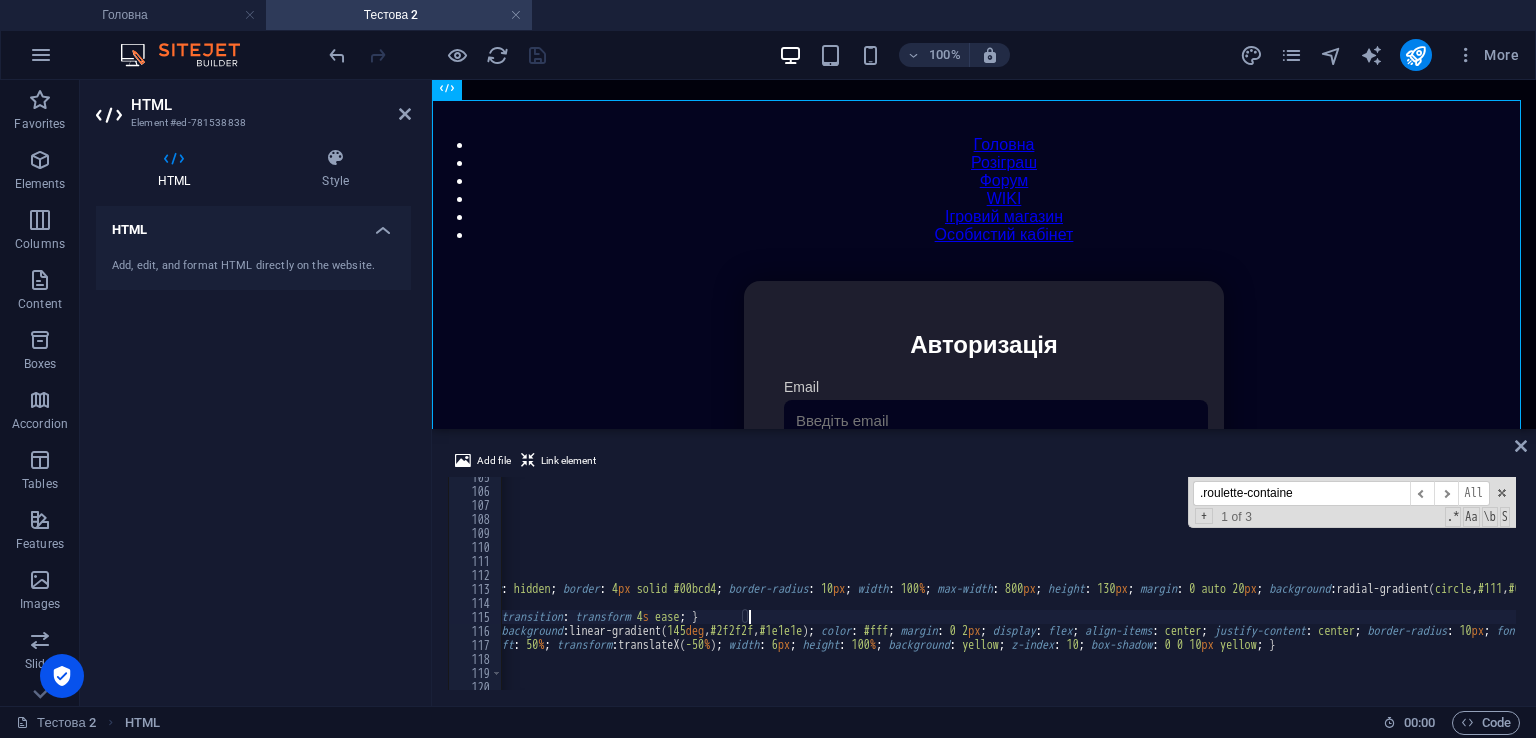 scroll, scrollTop: 0, scrollLeft: 45, axis: horizontal 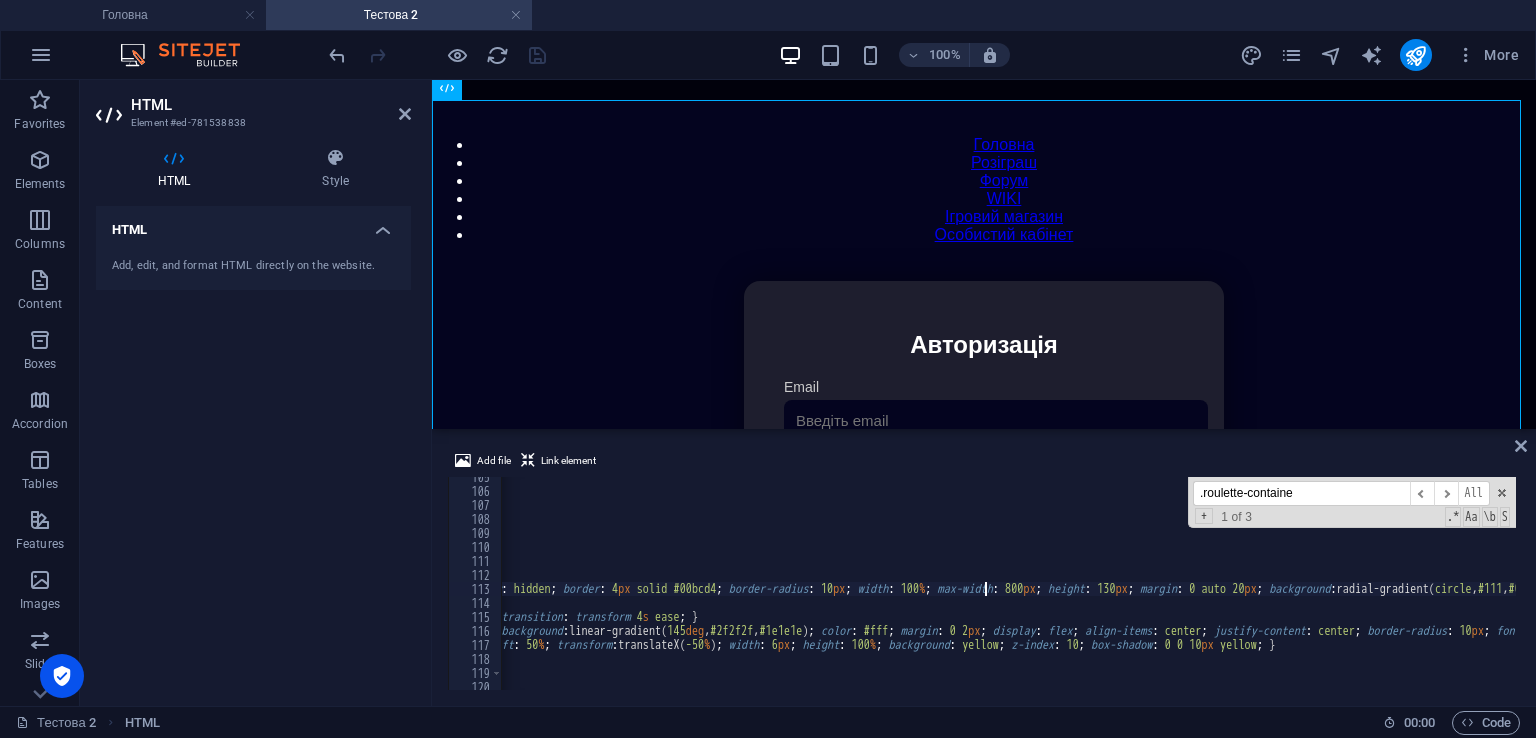 click on "align-items :   center ;    max-width :   800 px ;    width :   100 % ;    margin :   0   auto ;    padding :   20 px ;    box-sizing :   border-box ; }      .roulette-container   {   position :   relative ;   overflow :   hidden ;   border :   4 px   solid   #00bcd4 ;   border-radius :   10 px ;   width :   100 % ;   max-width :   800 px ;   height :   130 px ;   margin :   0   auto   20 px ;   background :  radial-gradient( circle , #111 , #000 ) ;   box-shadow :   0   0   20 px   rgba ( 0 , 188 , 212 , .5 ) ;   }      .roulette-strip   {   display :   flex ;   padding :   10 px   0 ;   transition :   transform   4 s   ease ;   }      .roulette-item   {   min-width :   120 px ;   height :   100 px ;   background :  linear-gradient( 145 deg , #2f2f2f , #1e1e1e ) ;   color :   #fff ;   margin :   0   2 px ;   display :   flex ;   align-items :   center ;   justify-content :   center ;   border-radius :   10 px ;   font-weight :   bold ;   font-size :   16 px ;   user-select :   none ;   }        {   :   ;" at bounding box center (1090, 588) 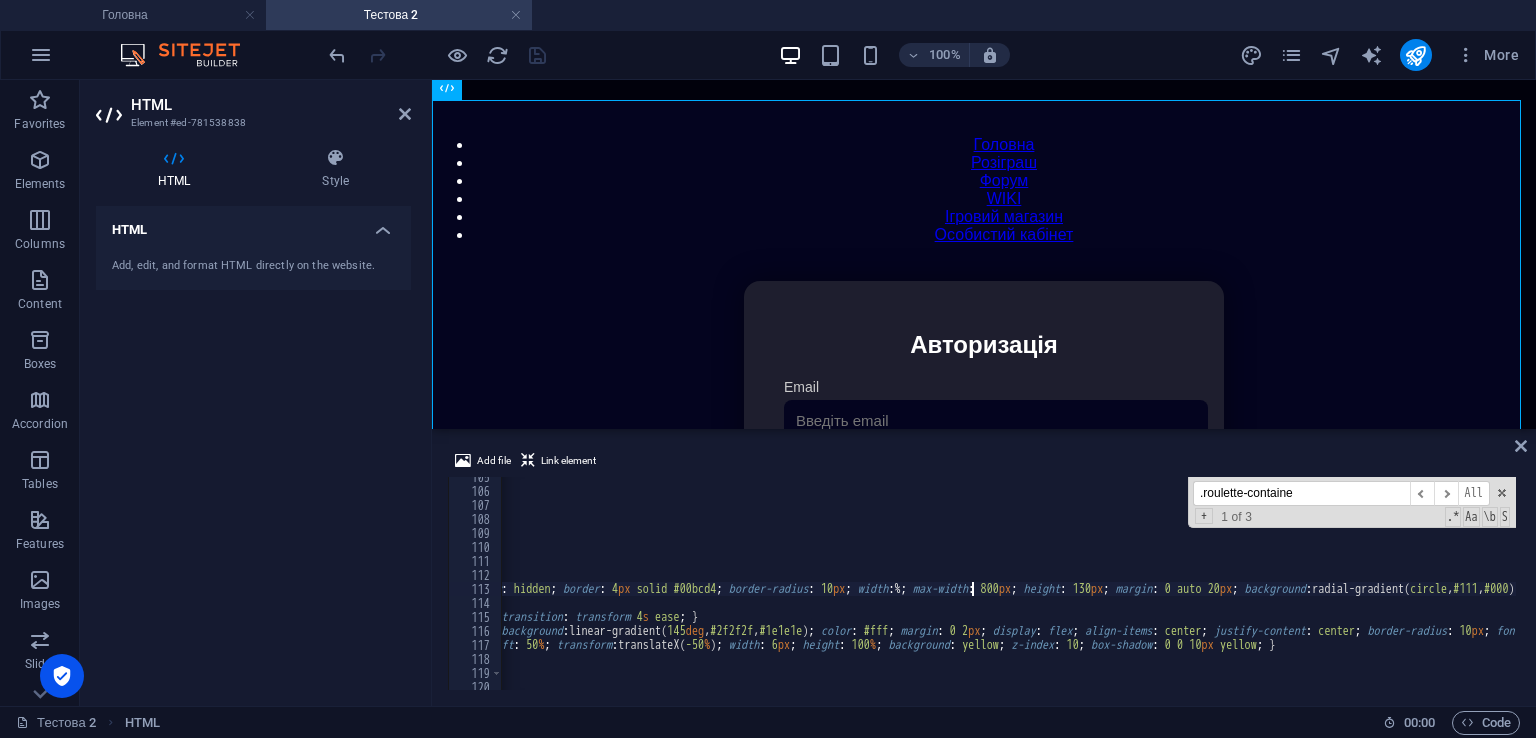 scroll, scrollTop: 0, scrollLeft: 66, axis: horizontal 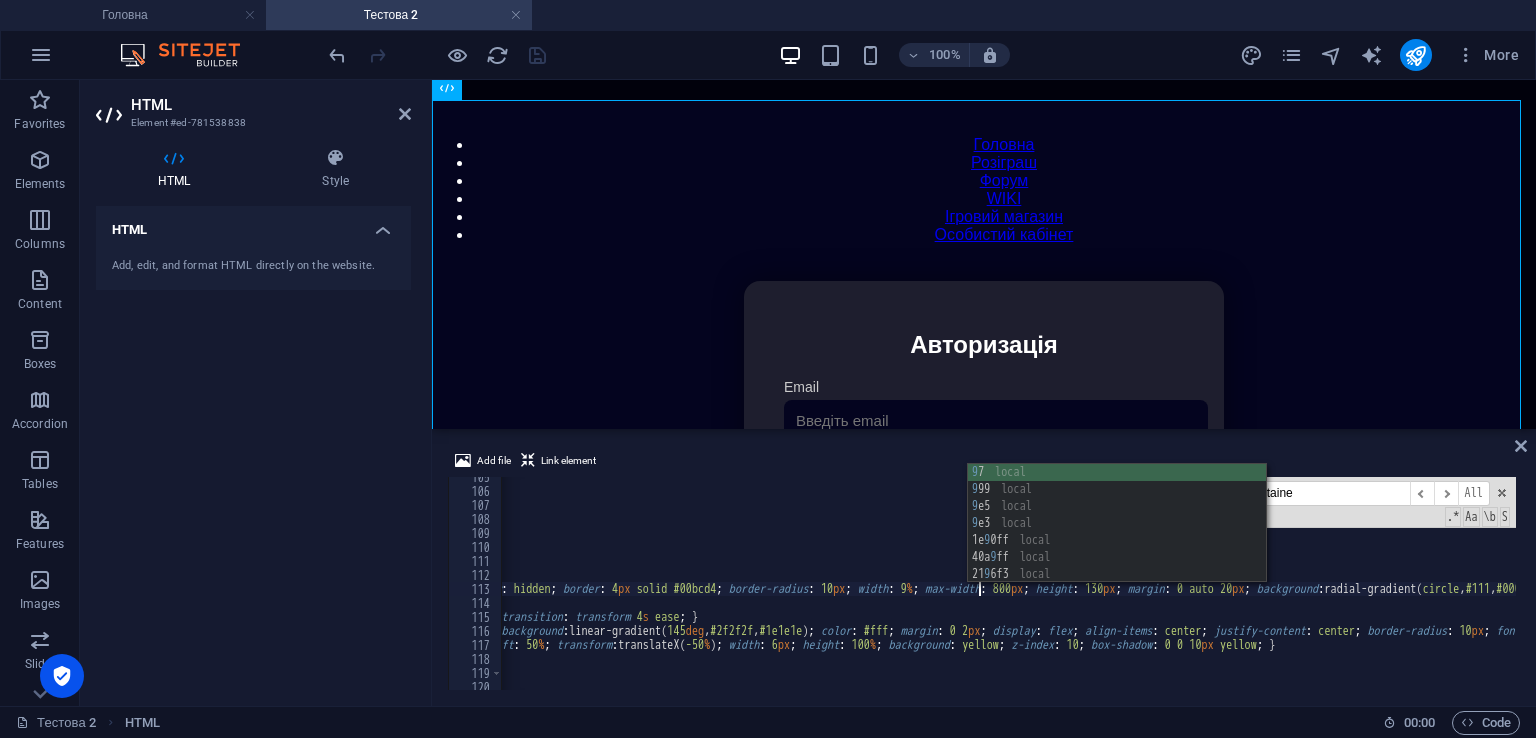 type on ".roulette-container { position: relative; overflow: hidden; border: 4px solid #00bcd4; border-radius: 10px; width: 90%; max-width: 800px; height: 130px; margin: 0 auto 20px; background: radial-gradient(circle,#111,#000); box-shadow: 0 0 20px rgba(0,188,212,.5); }" 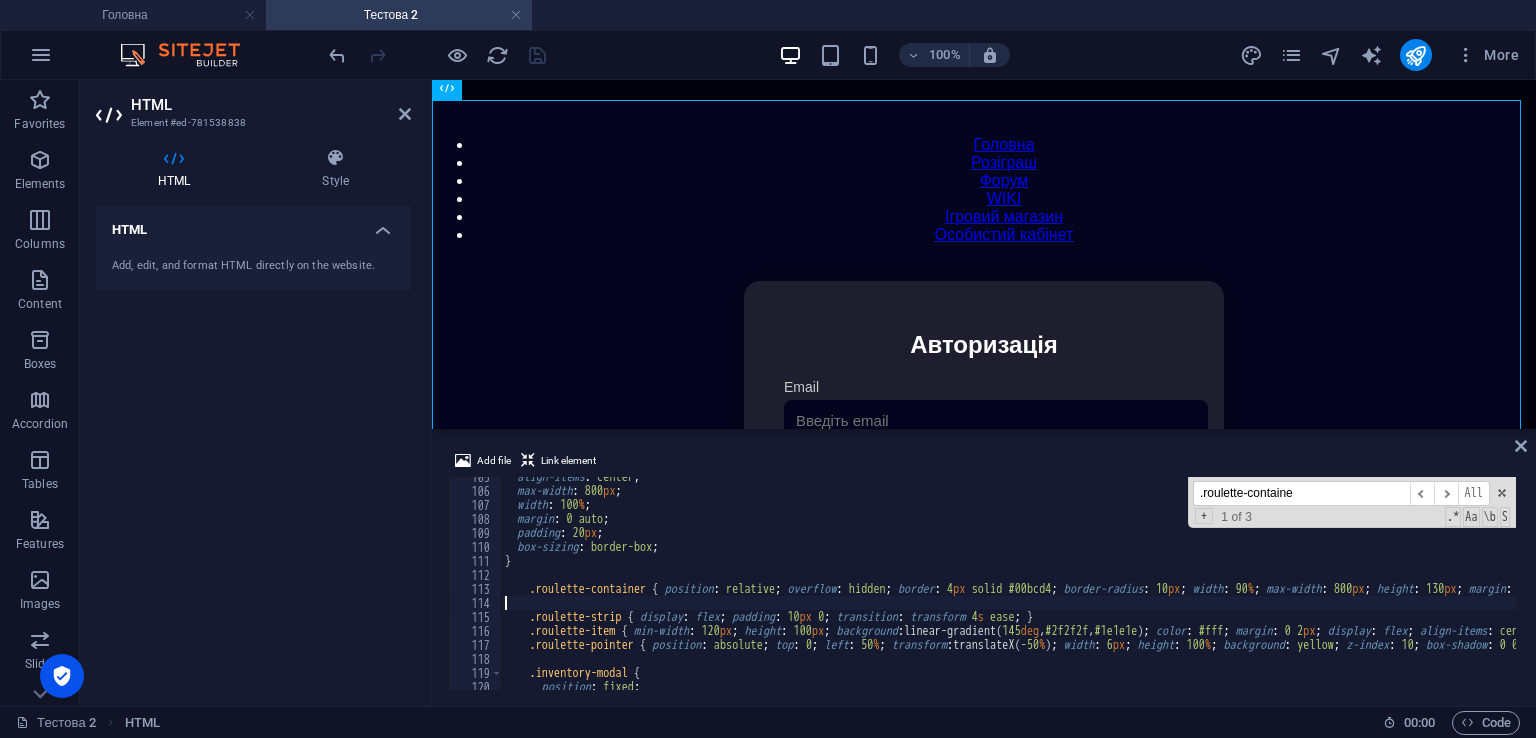 click on "align-items :   center ;    max-width :   800 px ;    width :   100 % ;    margin :   0   auto ;    padding :   20 px ;    box-sizing :   border-box ; }      .roulette-container   {   position :   relative ;   overflow :   hidden ;   border :   4 px   solid   #00bcd4 ;   border-radius :   10 px ;   width :   90 % ;   max-width :   800 px ;   height :   130 px ;   margin :   0   auto   20 px ;   background :  radial-gradient( circle , #111 , #000 ) ;   box-shadow :   0   0   20 px   rgba ( 0 , 188 , 212 , .5 ) ;   }      .roulette-strip   {   display :   flex ;   padding :   10 px   0 ;   transition :   transform   4 s   ease ;   }      .roulette-item   {   min-width :   120 px ;   height :   100 px ;   background :  linear-gradient( 145 deg , #2f2f2f , #1e1e1e ) ;   color :   #fff ;   margin :   0   2 px ;   display :   flex ;   align-items :   center ;   justify-content :   center ;   border-radius :   10 px ;   font-weight :   bold ;   font-size :   16 px ;   user-select :   none ;   }        {   :   ;" at bounding box center (1425, 588) 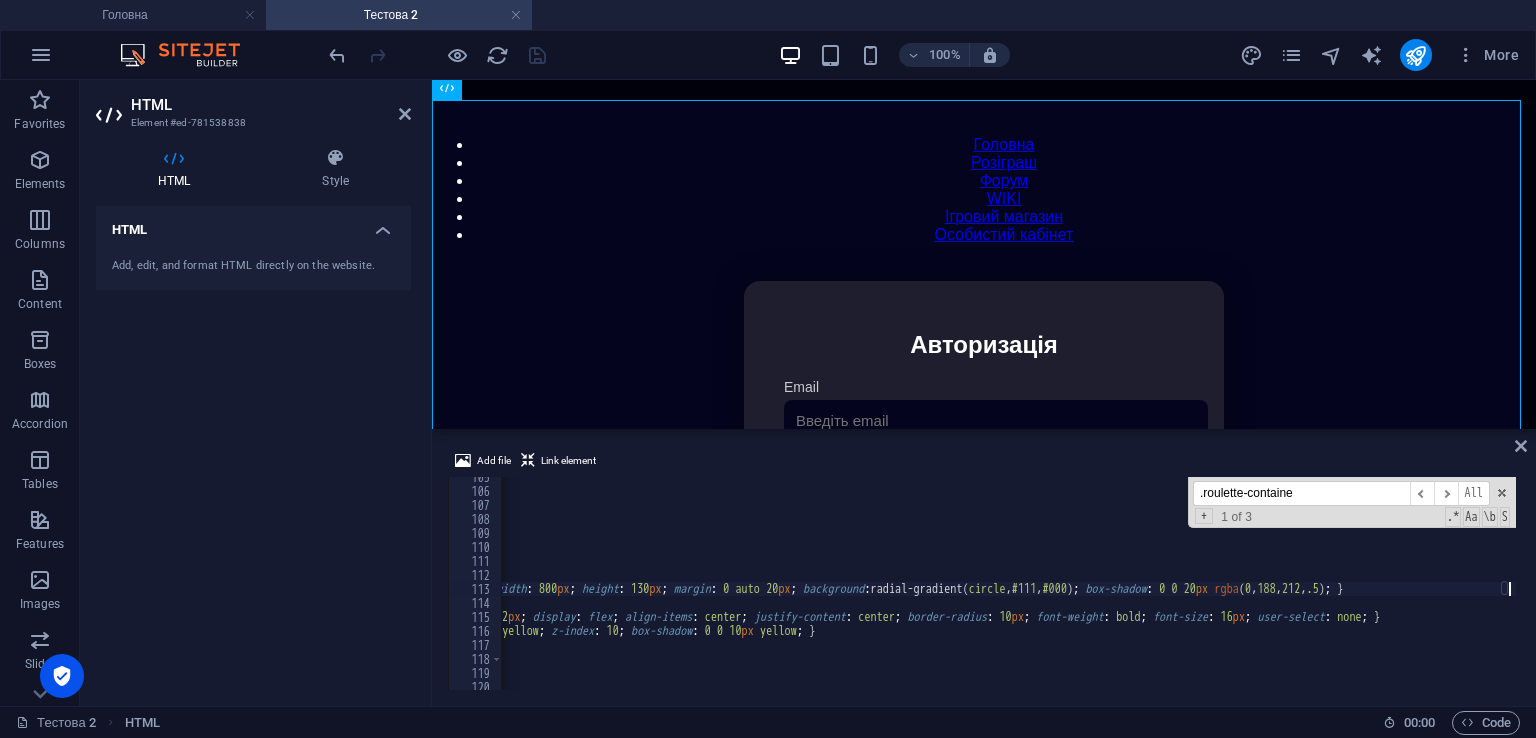 type on ".roulette-container { position: relative; overflow: hidden; border: 4px solid #00bcd4; border-radius: 10px; width: 90%; max-width: 800px; height: 130px; margin: 0 auto 20px; background: radial-gradient(circle,#111,#000); box-shadow: 0 0 20px rgba(0,188,212,.5); }" 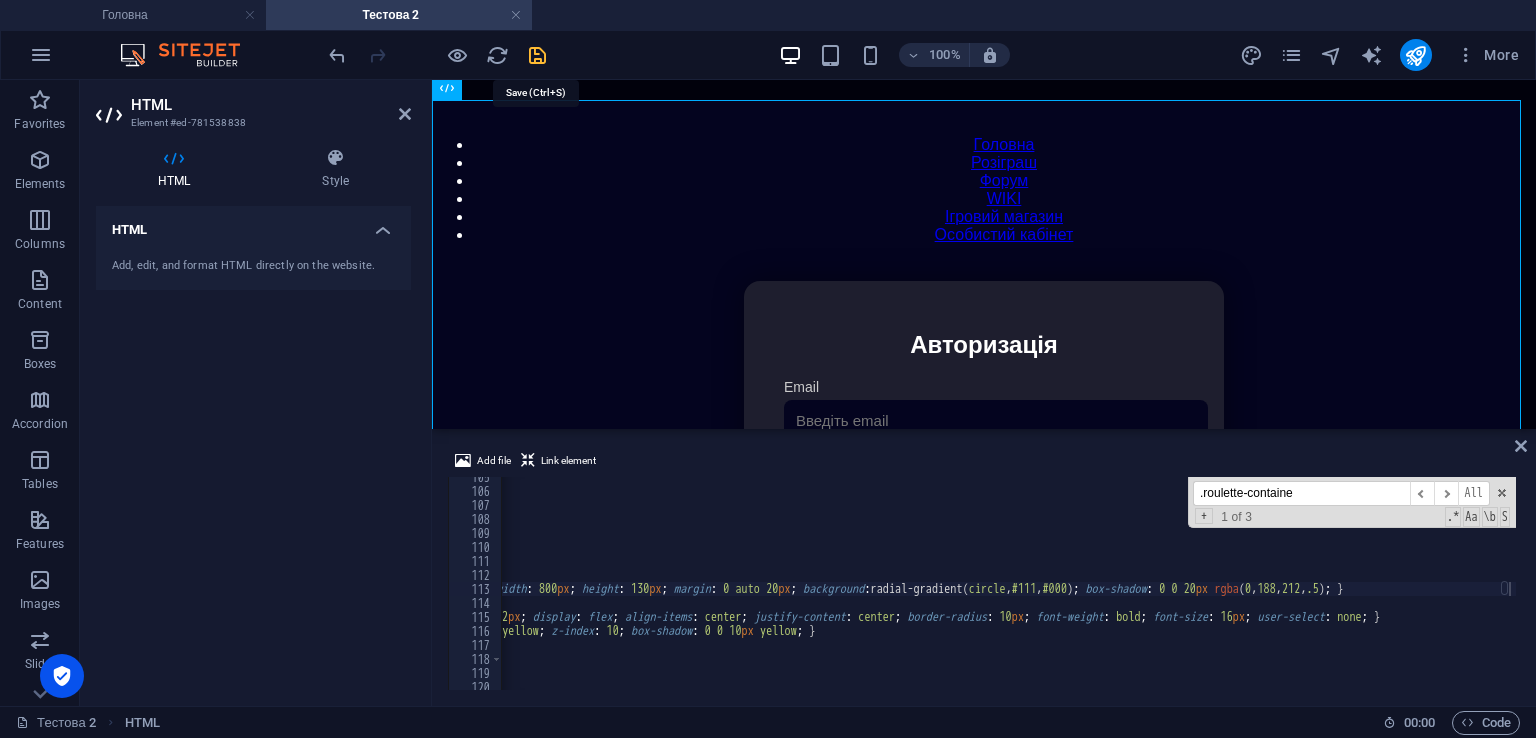 click at bounding box center (537, 55) 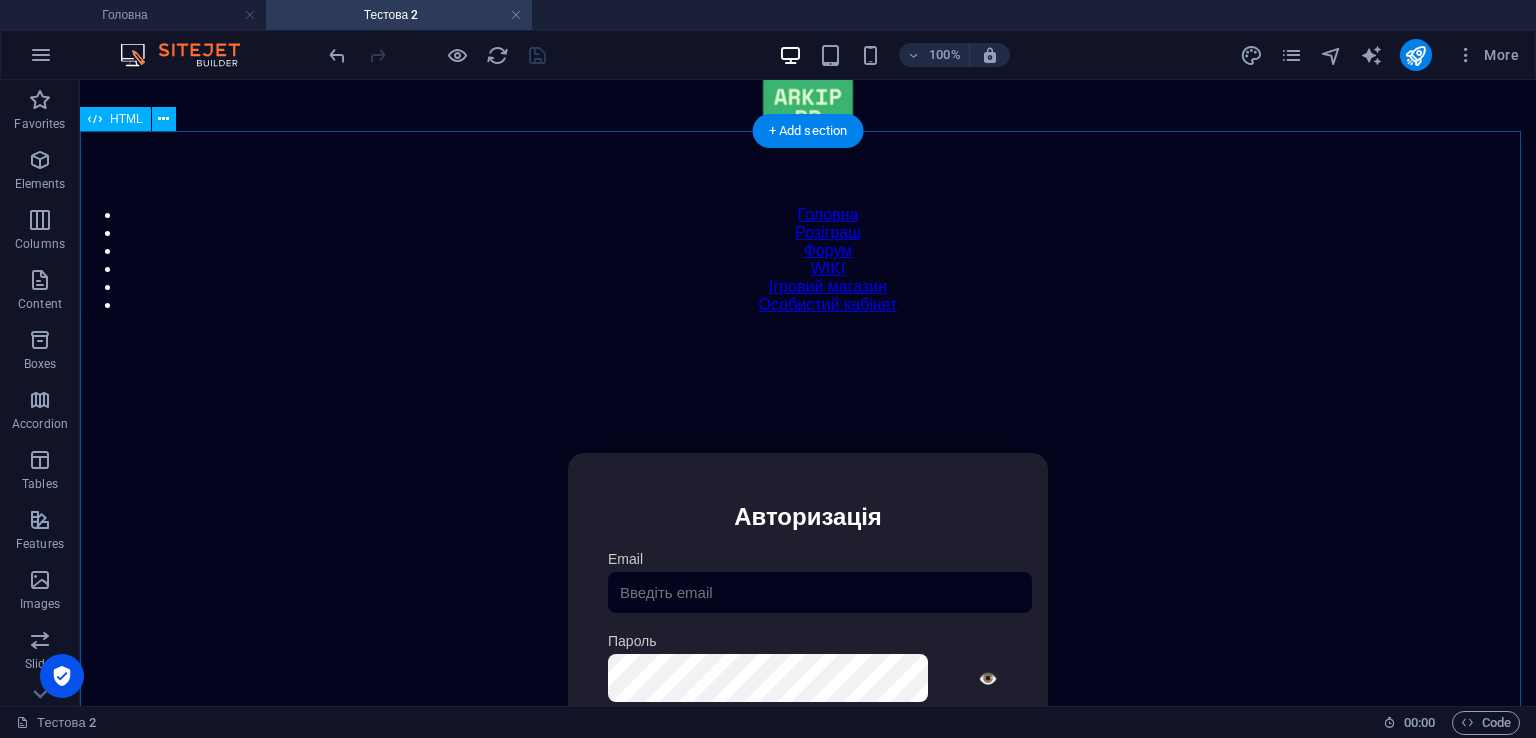 click on "Особистий кабінет
Авторизація
Email
[GEOGRAPHIC_DATA]
👁️
Увійти
Скинути пароль
Скидання пароля
Введіть ваш email:
Скинути
Закрити
Особистий кабінет
Вийти з кабінету
Важлива інформація
Інформація
Нік:
Пошта:
Гроші:   ₴
XP:
Рівень:
Здоров'я:  %
Броня:  %
ВІП:
Рейтинг
Рейтинг гравців
Гравців не знайдено
Документи
Мої документи
Паспорт:   [PERSON_NAME] книжка:   [PERSON_NAME]
Розваги
Рулетка
Крутити" at bounding box center [808, 664] 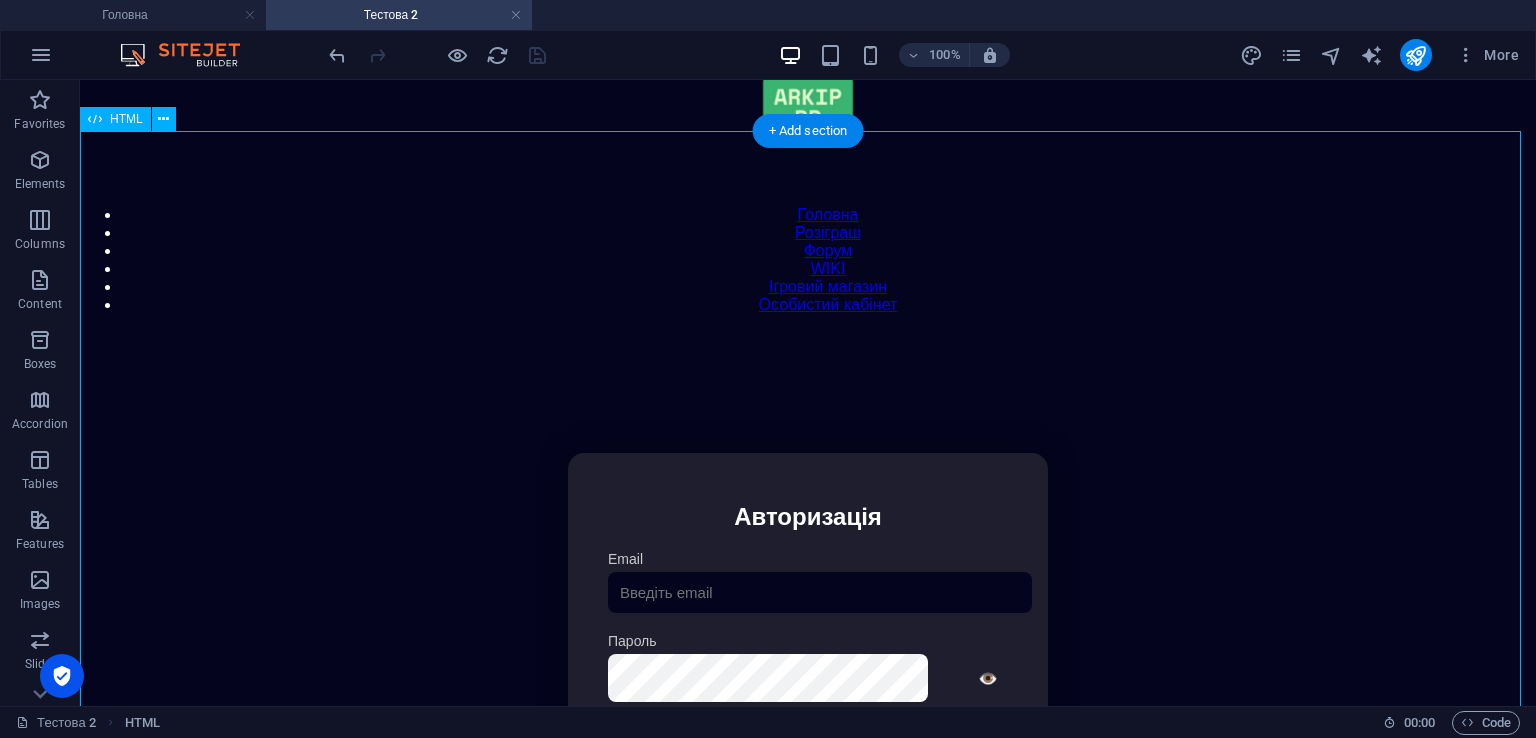 click on "Особистий кабінет
Авторизація
Email
[GEOGRAPHIC_DATA]
👁️
Увійти
Скинути пароль
Скидання пароля
Введіть ваш email:
Скинути
Закрити
Особистий кабінет
Вийти з кабінету
Важлива інформація
Інформація
Нік:
Пошта:
Гроші:   ₴
XP:
Рівень:
Здоров'я:  %
Броня:  %
ВІП:
Рейтинг
Рейтинг гравців
Гравців не знайдено
Документи
Мої документи
Паспорт:   [PERSON_NAME] книжка:   [PERSON_NAME]
Розваги
Рулетка
Крутити" at bounding box center [808, 664] 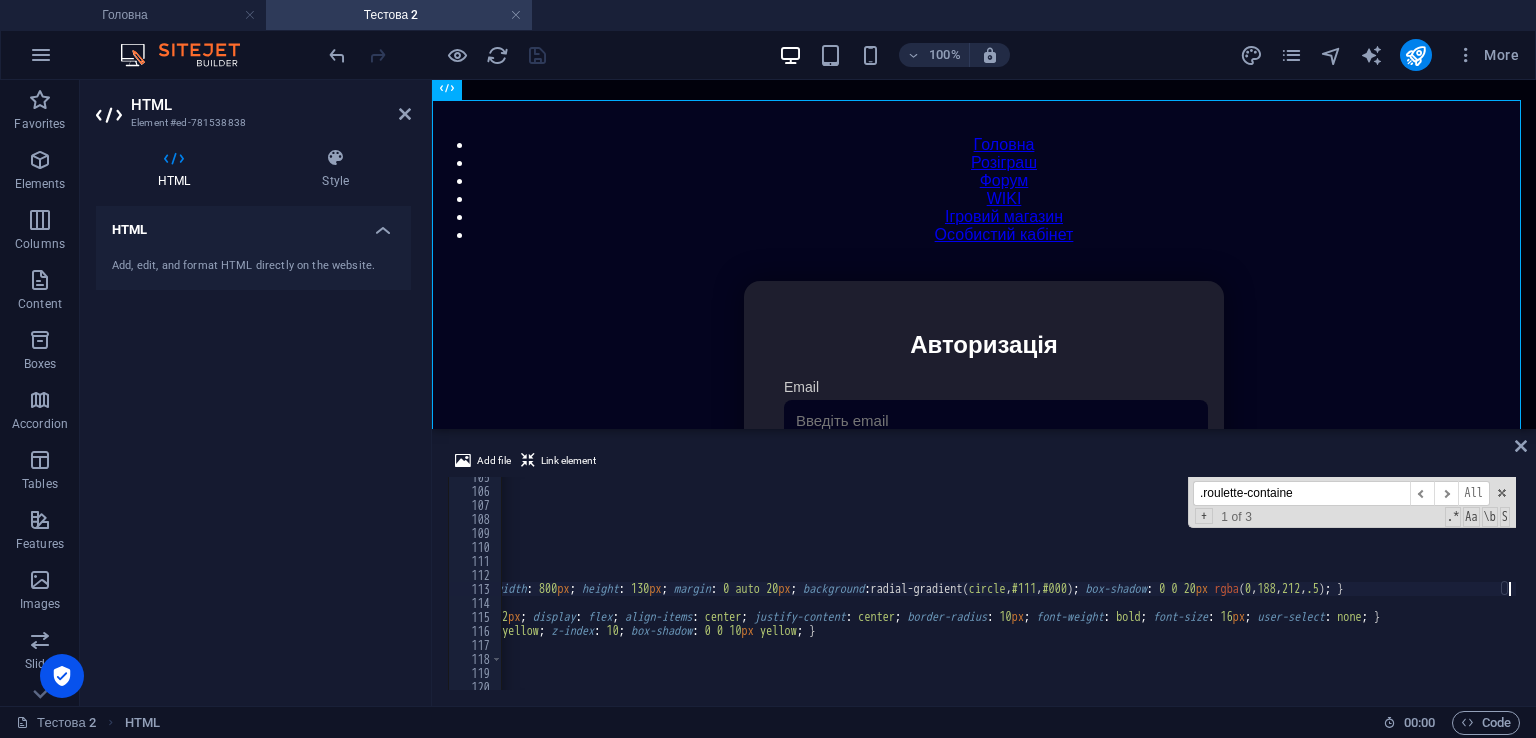 scroll, scrollTop: 0, scrollLeft: 24, axis: horizontal 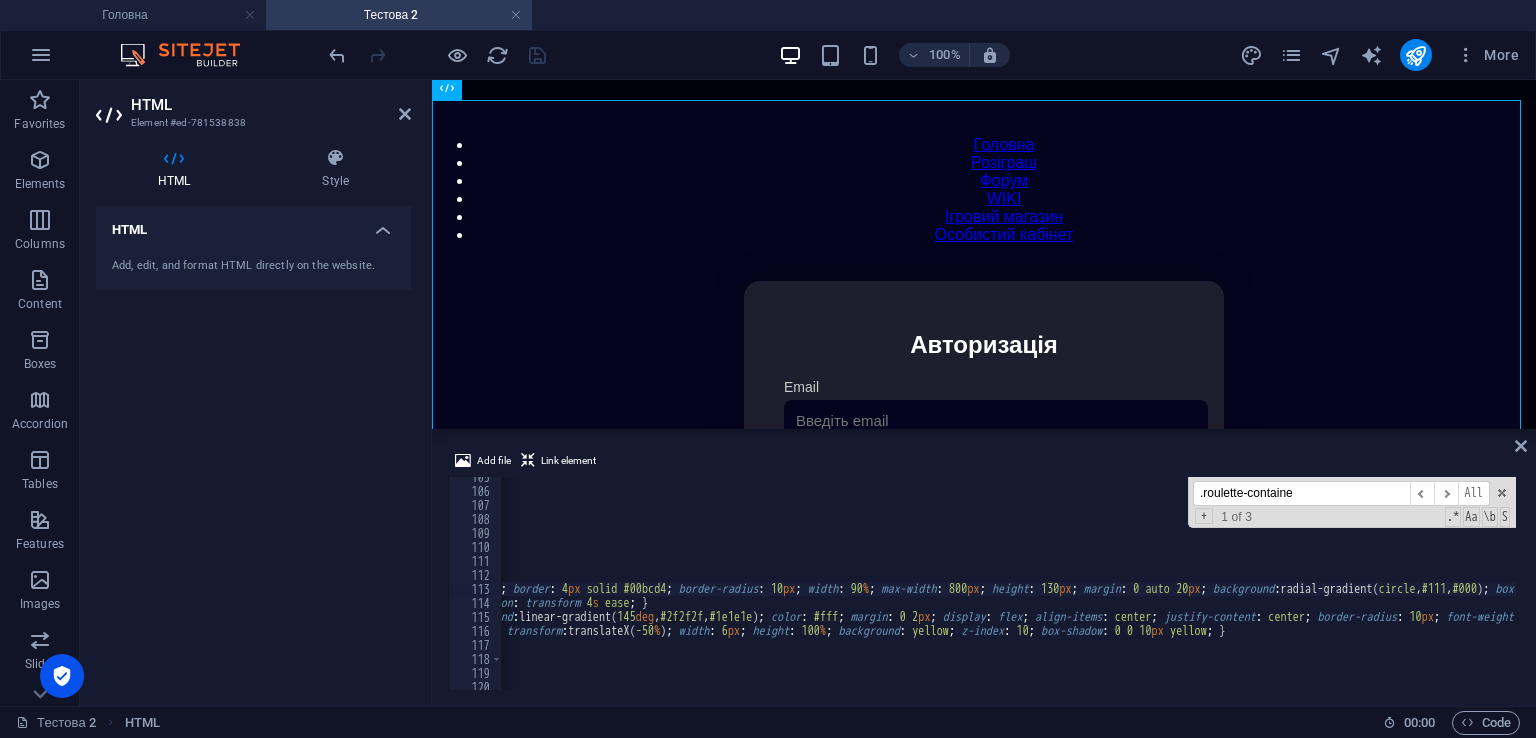 click on "align-items :   center ;    max-width :   800 px ;    width :   100 % ;    margin :   0   auto ;    padding :   20 px ;    box-sizing :   border-box ; }      .roulette-container   {   position :   relative ;   overflow :   hidden ;   border :   4 px   solid   #00bcd4 ;   border-radius :   10 px ;   width :   90 % ;   max-width :   800 px ;   height :   130 px ;   margin :   0   auto   20 px ;   background :  radial-gradient( circle , #111 , #000 ) ;   box-shadow :   0   0   20 px   rgba ( 0 , 188 , 212 , .5 ) ;   }      .roulette-strip   {   display :   flex ;   padding :   10 px   0 ;   transition :   transform   4 s   ease ;   }      .roulette-item   {   min-width :   120 px ;   height :   100 px ;   background :  linear-gradient( 145 deg , #2f2f2f , #1e1e1e ) ;   color :   #fff ;   margin :   0   2 px ;   display :   flex ;   align-items :   center ;   justify-content :   center ;   border-radius :   10 px ;   font-weight :   bold ;   font-size :   16 px ;   user-select :   none ;   }        {   :   ;" at bounding box center (1040, 588) 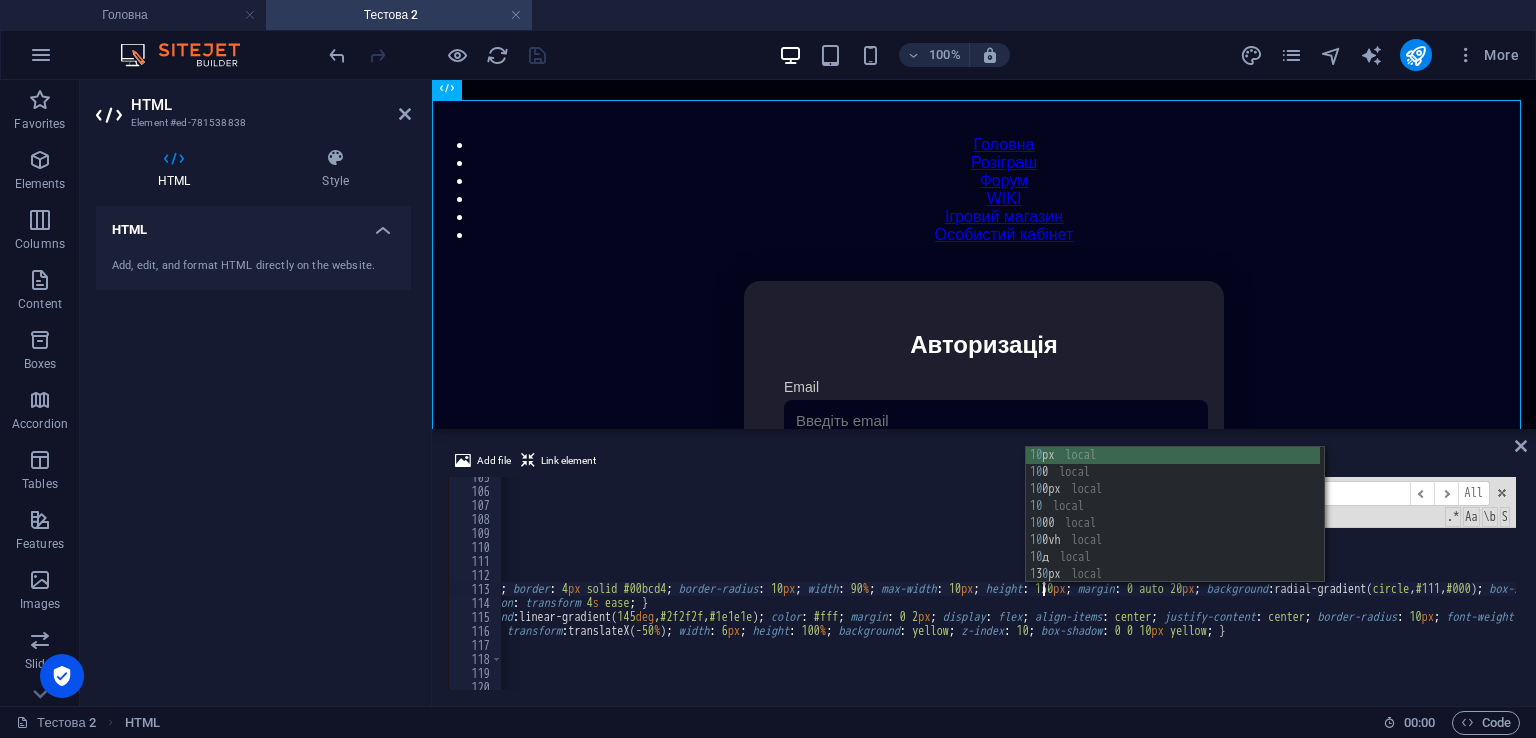 scroll, scrollTop: 0, scrollLeft: 76, axis: horizontal 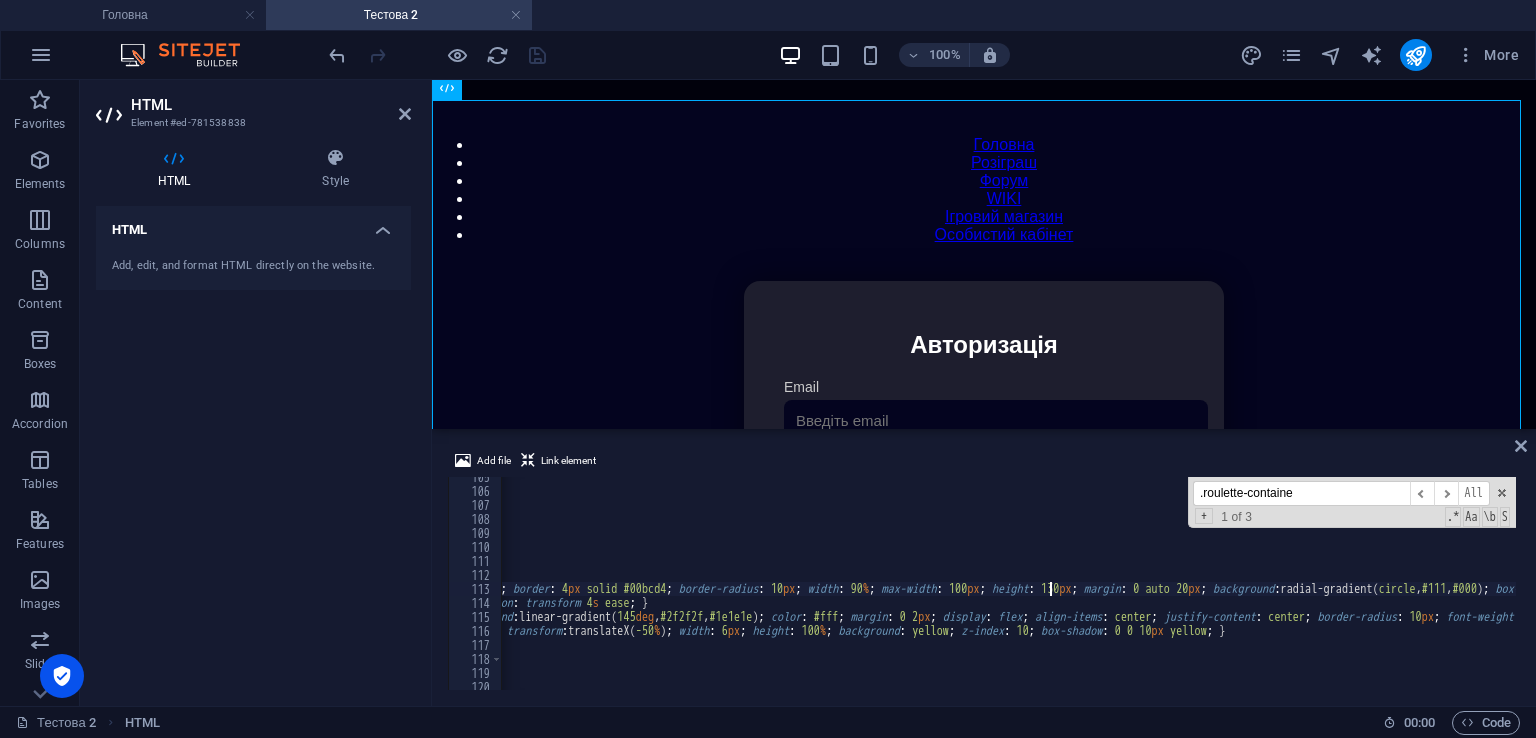 click on "align-items :   center ;    max-width :   800 px ;    width :   100 % ;    margin :   0   auto ;    padding :   20 px ;    box-sizing :   border-box ; }      .roulette-container   {   position :   relative ;   overflow :   hidden ;   border :   4 px   solid   #00bcd4 ;   border-radius :   10 px ;   width :   90 % ;   max-width :   100 px ;   height :   130 px ;   margin :   0   auto   20 px ;   background :  radial-gradient( circle , #111 , #000 ) ;   box-shadow :   0   0   20 px   rgba ( 0 , 188 , 212 , .5 ) ;   }      .roulette-strip   {   display :   flex ;   padding :   10 px   0 ;   transition :   transform   4 s   ease ;   }      .roulette-item   {   min-width :   120 px ;   height :   100 px ;   background :  linear-gradient( 145 deg , #2f2f2f , #1e1e1e ) ;   color :   #fff ;   margin :   0   2 px ;   display :   flex ;   align-items :   center ;   justify-content :   center ;   border-radius :   10 px ;   font-weight :   bold ;   font-size :   16 px ;   user-select :   none ;   }        {   :   ;" at bounding box center (1040, 588) 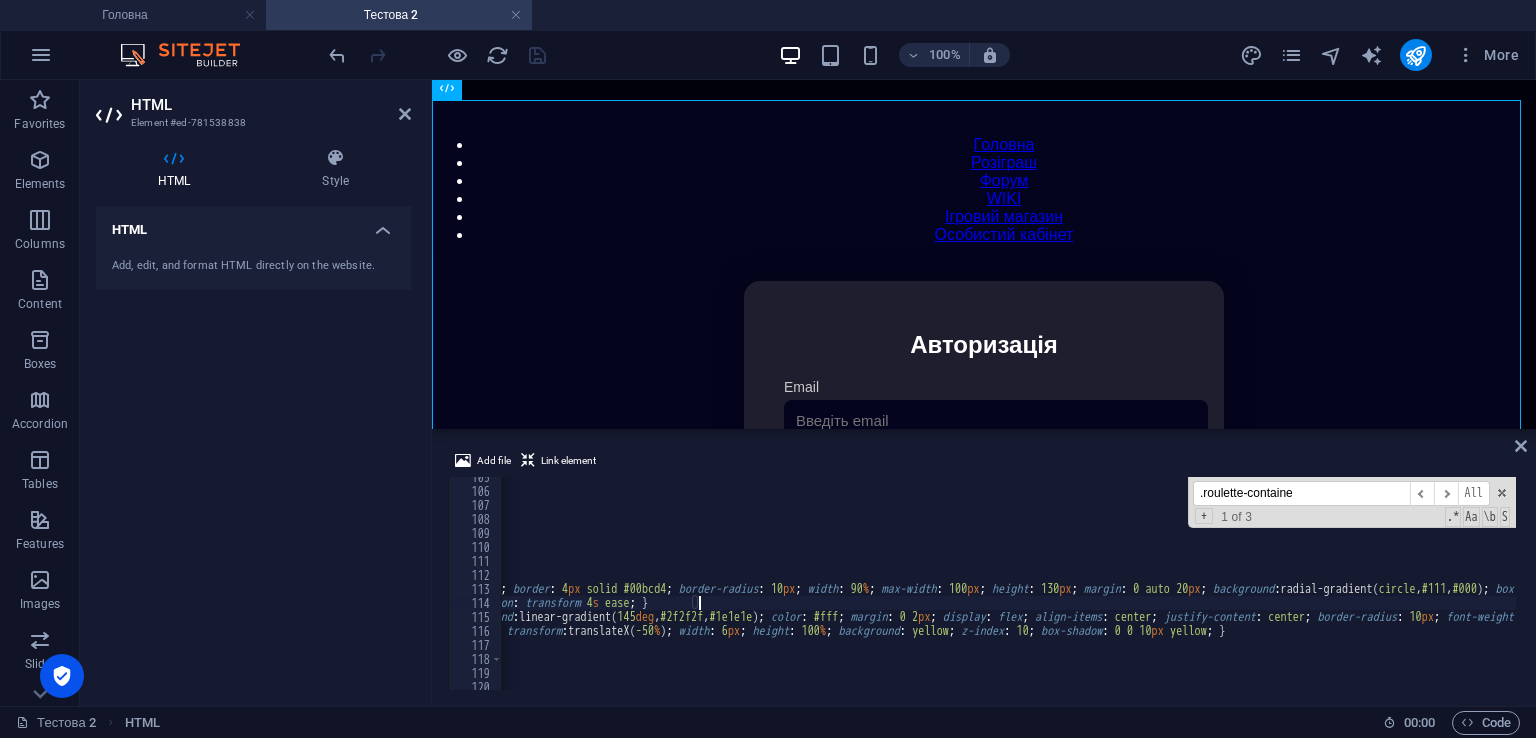 click on "align-items :   center ;    max-width :   800 px ;    width :   100 % ;    margin :   0   auto ;    padding :   20 px ;    box-sizing :   border-box ; }      .roulette-container   {   position :   relative ;   overflow :   hidden ;   border :   4 px   solid   #00bcd4 ;   border-radius :   10 px ;   width :   90 % ;   max-width :   100 px ;   height :   130 px ;   margin :   0   auto   20 px ;   background :  radial-gradient( circle , #111 , #000 ) ;   box-shadow :   0   0   20 px   rgba ( 0 , 188 , 212 , .5 ) ;   }      .roulette-strip   {   display :   flex ;   padding :   10 px   0 ;   transition :   transform   4 s   ease ;   }      .roulette-item   {   min-width :   120 px ;   height :   100 px ;   background :  linear-gradient( 145 deg , #2f2f2f , #1e1e1e ) ;   color :   #fff ;   margin :   0   2 px ;   display :   flex ;   align-items :   center ;   justify-content :   center ;   border-radius :   10 px ;   font-weight :   bold ;   font-size :   16 px ;   user-select :   none ;   }        {   :   ;" at bounding box center [1040, 588] 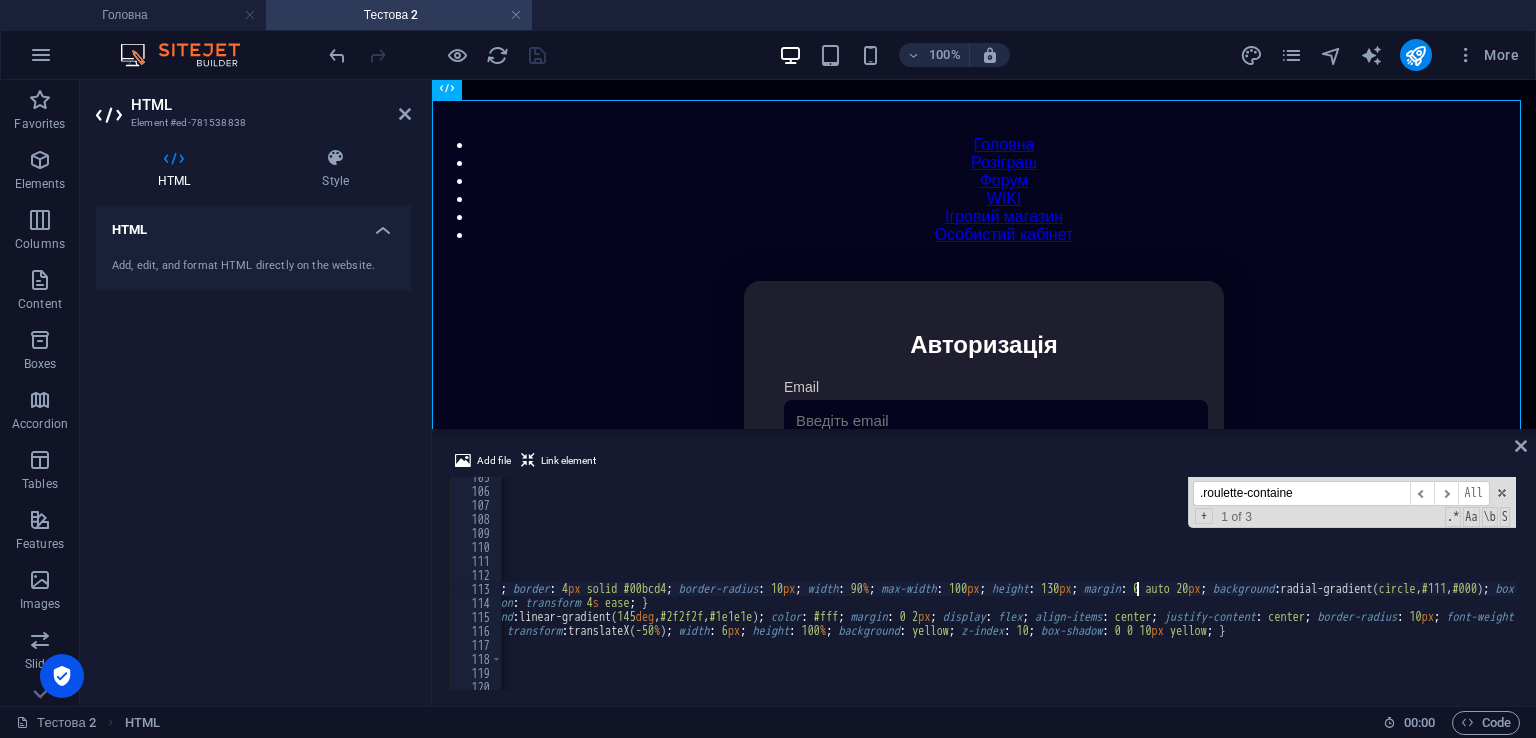 click on "align-items :   center ;    max-width :   800 px ;    width :   100 % ;    margin :   0   auto ;    padding :   20 px ;    box-sizing :   border-box ; }      .roulette-container   {   position :   relative ;   overflow :   hidden ;   border :   4 px   solid   #00bcd4 ;   border-radius :   10 px ;   width :   90 % ;   max-width :   100 px ;   height :   130 px ;   margin :   0   auto   20 px ;   background :  radial-gradient( circle , #111 , #000 ) ;   box-shadow :   0   0   20 px   rgba ( 0 , 188 , 212 , .5 ) ;   }      .roulette-strip   {   display :   flex ;   padding :   10 px   0 ;   transition :   transform   4 s   ease ;   }      .roulette-item   {   min-width :   120 px ;   height :   100 px ;   background :  linear-gradient( 145 deg , #2f2f2f , #1e1e1e ) ;   color :   #fff ;   margin :   0   2 px ;   display :   flex ;   align-items :   center ;   justify-content :   center ;   border-radius :   10 px ;   font-weight :   bold ;   font-size :   16 px ;   user-select :   none ;   }        {   :   ;" at bounding box center (1040, 588) 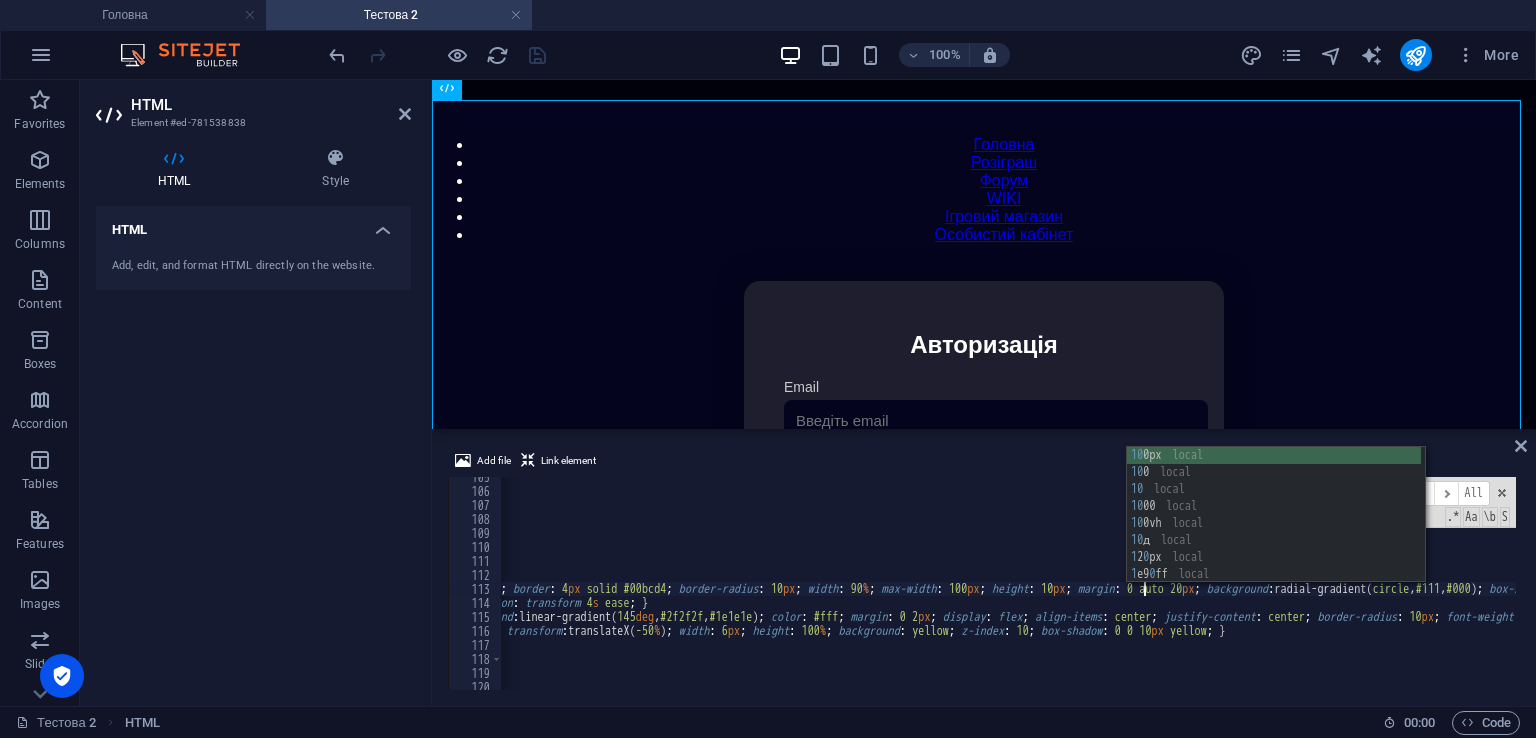 scroll, scrollTop: 0, scrollLeft: 84, axis: horizontal 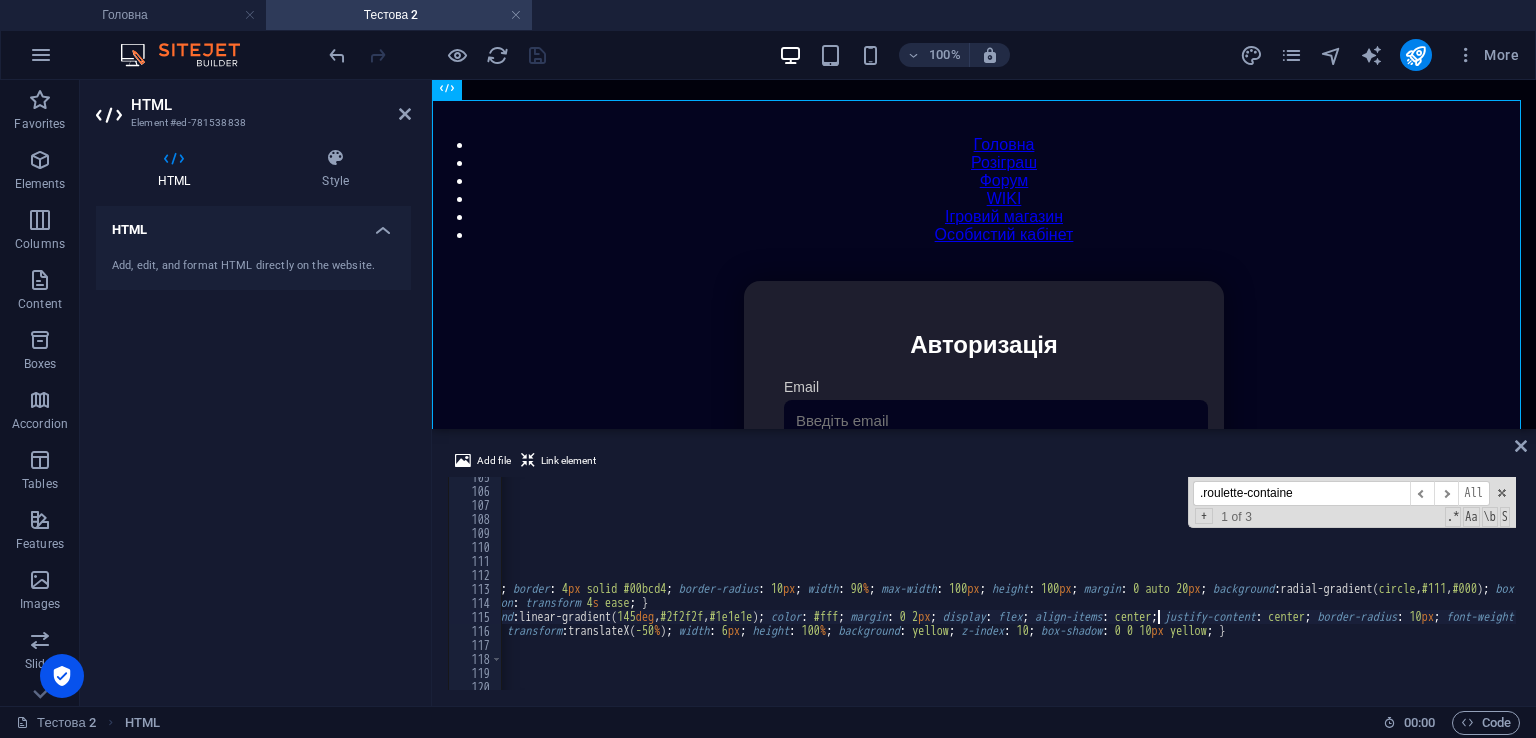 click on "align-items :   center ;    max-width :   800 px ;    width :   100 % ;    margin :   0   auto ;    padding :   20 px ;    box-sizing :   border-box ; }      .roulette-container   {   position :   relative ;   overflow :   hidden ;   border :   4 px   solid   #00bcd4 ;   border-radius :   10 px ;   width :   90 % ;   max-width :   100 px ;   height :   100 px ;   margin :   0   auto   20 px ;   background :  radial-gradient( circle , #111 , #000 ) ;   box-shadow :   0   0   20 px   rgba ( 0 , 188 , 212 , .5 ) ;   }      .roulette-strip   {   display :   flex ;   padding :   10 px   0 ;   transition :   transform   4 s   ease ;   }      .roulette-item   {   min-width :   120 px ;   height :   100 px ;   background :  linear-gradient( 145 deg , #2f2f2f , #1e1e1e ) ;   color :   #fff ;   margin :   0   2 px ;   display :   flex ;   align-items :   center ;   justify-content :   center ;   border-radius :   10 px ;   font-weight :   bold ;   font-size :   16 px ;   user-select :   none ;   }        {   :   ;" at bounding box center [1040, 588] 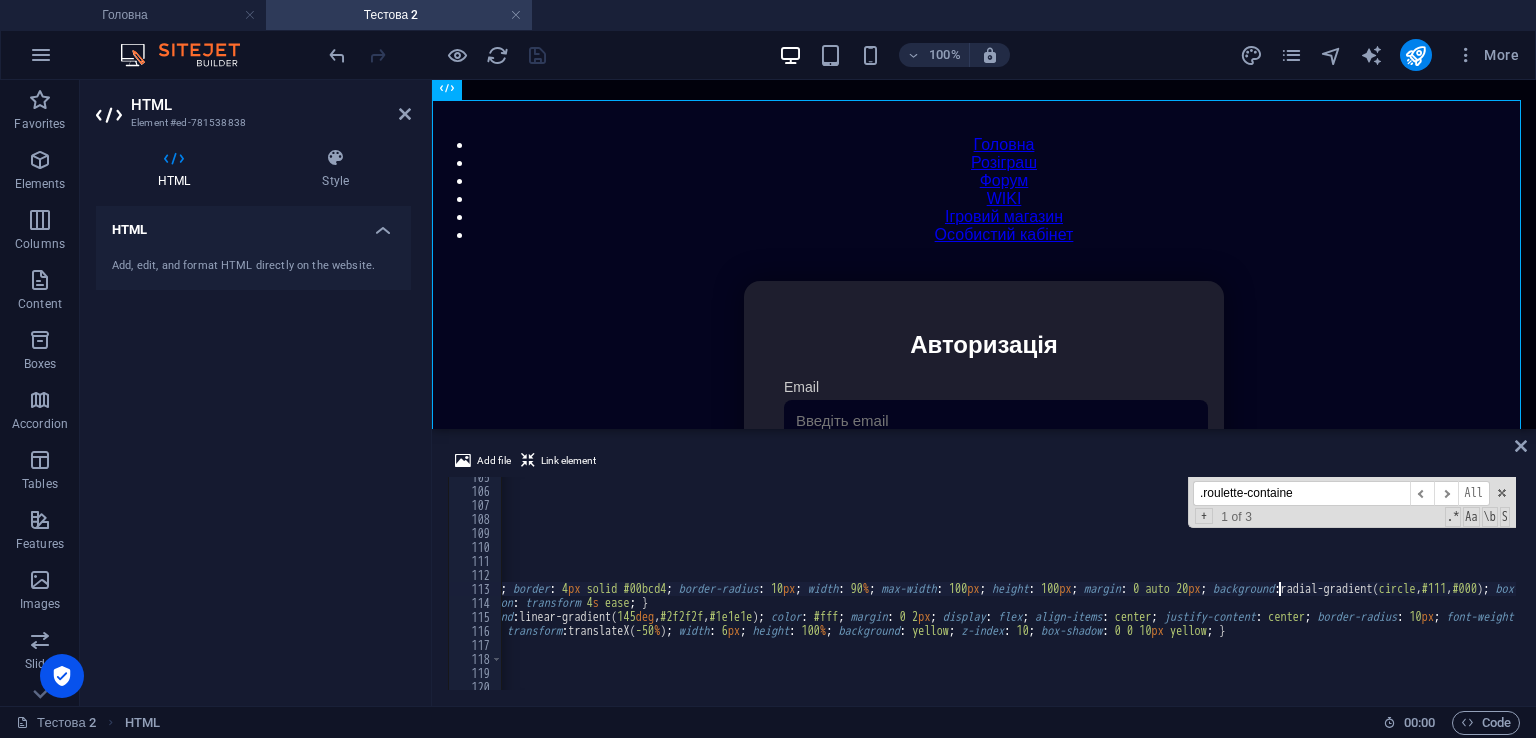 click on "align-items :   center ;    max-width :   800 px ;    width :   100 % ;    margin :   0   auto ;    padding :   20 px ;    box-sizing :   border-box ; }      .roulette-container   {   position :   relative ;   overflow :   hidden ;   border :   4 px   solid   #00bcd4 ;   border-radius :   10 px ;   width :   90 % ;   max-width :   100 px ;   height :   100 px ;   margin :   0   auto   20 px ;   background :  radial-gradient( circle , #111 , #000 ) ;   box-shadow :   0   0   20 px   rgba ( 0 , 188 , 212 , .5 ) ;   }      .roulette-strip   {   display :   flex ;   padding :   10 px   0 ;   transition :   transform   4 s   ease ;   }      .roulette-item   {   min-width :   120 px ;   height :   100 px ;   background :  linear-gradient( 145 deg , #2f2f2f , #1e1e1e ) ;   color :   #fff ;   margin :   0   2 px ;   display :   flex ;   align-items :   center ;   justify-content :   center ;   border-radius :   10 px ;   font-weight :   bold ;   font-size :   16 px ;   user-select :   none ;   }        {   :   ;" at bounding box center [1040, 588] 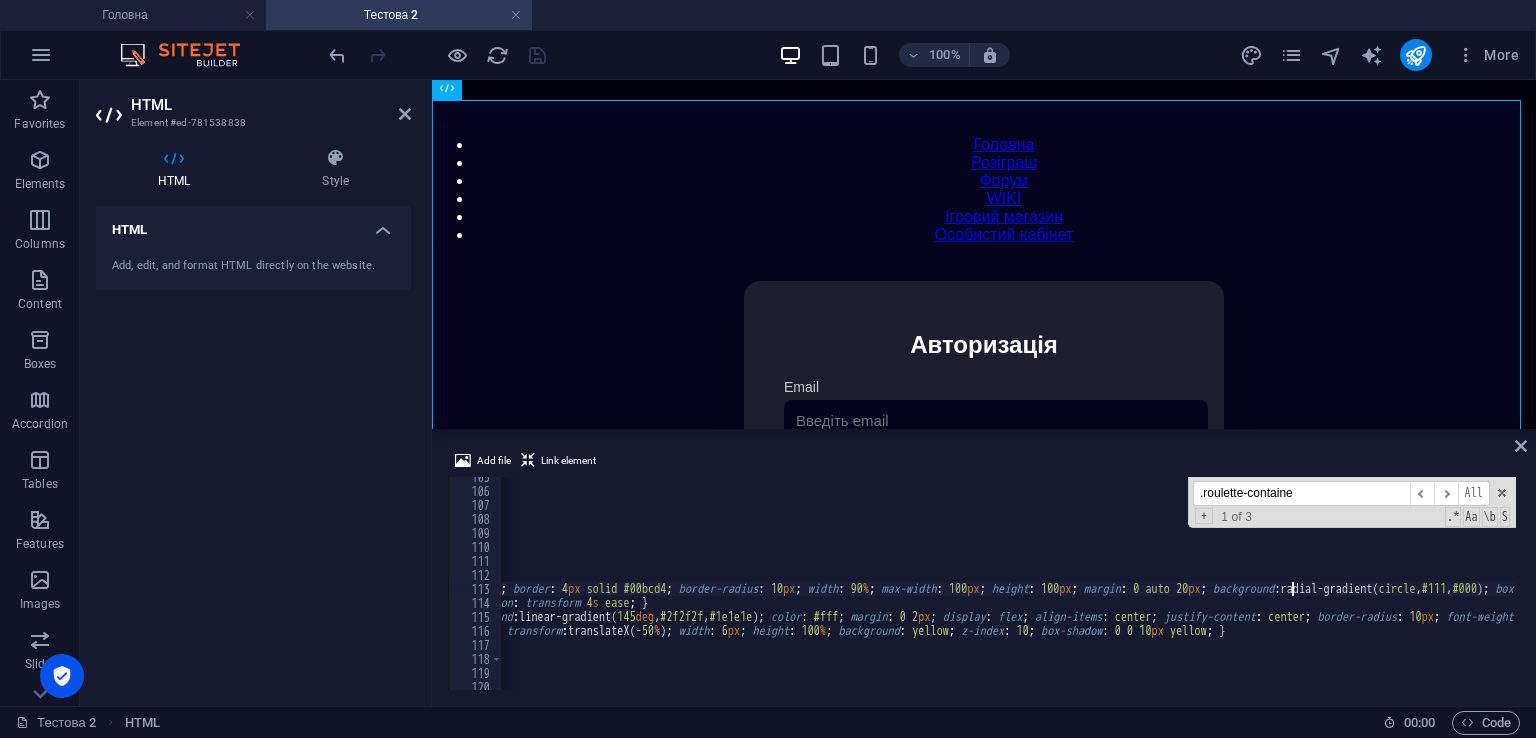 click on "align-items :   center ;    max-width :   800 px ;    width :   100 % ;    margin :   0   auto ;    padding :   20 px ;    box-sizing :   border-box ; }      .roulette-container   {   position :   relative ;   overflow :   hidden ;   border :   4 px   solid   #00bcd4 ;   border-radius :   10 px ;   width :   90 % ;   max-width :   100 px ;   height :   100 px ;   margin :   0   auto   20 px ;   background :  radial-gradient( circle , #111 , #000 ) ;   box-shadow :   0   0   20 px   rgba ( 0 , 188 , 212 , .5 ) ;   }      .roulette-strip   {   display :   flex ;   padding :   10 px   0 ;   transition :   transform   4 s   ease ;   }      .roulette-item   {   min-width :   120 px ;   height :   100 px ;   background :  linear-gradient( 145 deg , #2f2f2f , #1e1e1e ) ;   color :   #fff ;   margin :   0   2 px ;   display :   flex ;   align-items :   center ;   justify-content :   center ;   border-radius :   10 px ;   font-weight :   bold ;   font-size :   16 px ;   user-select :   none ;   }        {   :   ;" at bounding box center [1040, 588] 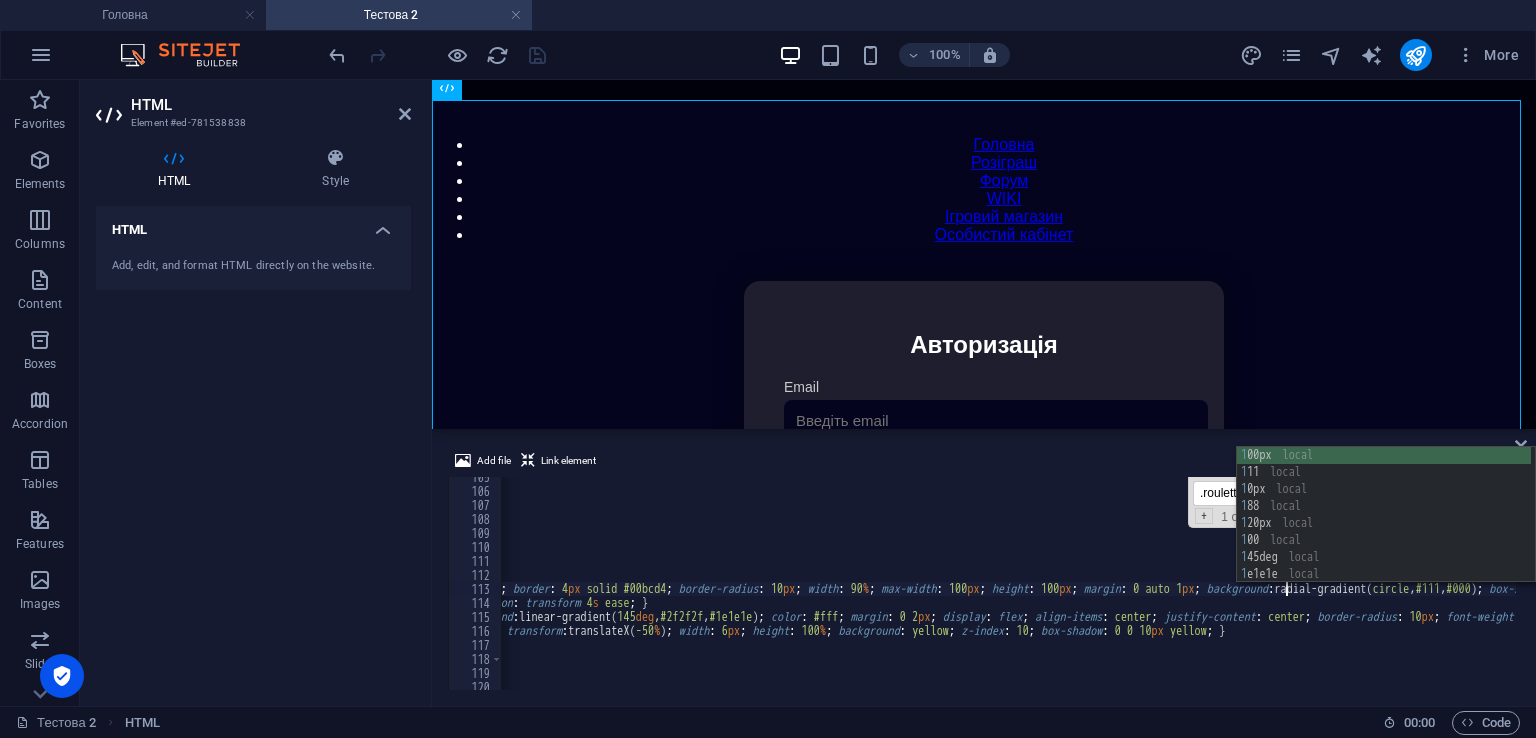 scroll, scrollTop: 0, scrollLeft: 95, axis: horizontal 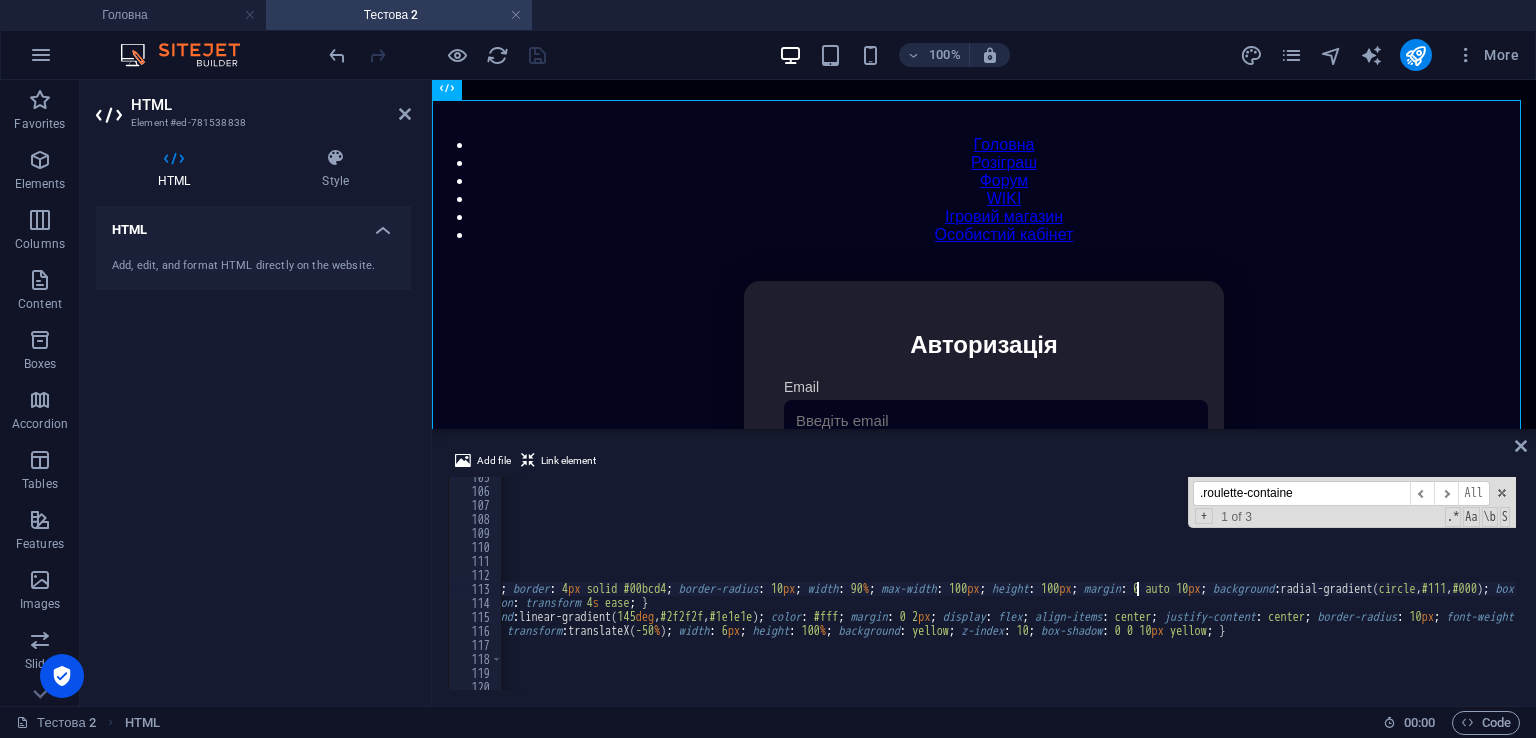 click on "align-items :   center ;    max-width :   800 px ;    width :   100 % ;    margin :   0   auto ;    padding :   20 px ;    box-sizing :   border-box ; }      .roulette-container   {   position :   relative ;   overflow :   hidden ;   border :   4 px   solid   #00bcd4 ;   border-radius :   10 px ;   width :   90 % ;   max-width :   100 px ;   height :   100 px ;   margin :   0   auto   10 px ;   background :  radial-gradient( circle , #111 , #000 ) ;   box-shadow :   0   0   20 px   rgba ( 0 , 188 , 212 , .5 ) ;   }      .roulette-strip   {   display :   flex ;   padding :   10 px   0 ;   transition :   transform   4 s   ease ;   }      .roulette-item   {   min-width :   120 px ;   height :   100 px ;   background :  linear-gradient( 145 deg , #2f2f2f , #1e1e1e ) ;   color :   #fff ;   margin :   0   2 px ;   display :   flex ;   align-items :   center ;   justify-content :   center ;   border-radius :   10 px ;   font-weight :   bold ;   font-size :   16 px ;   user-select :   none ;   }        {   :   ;" at bounding box center [1040, 588] 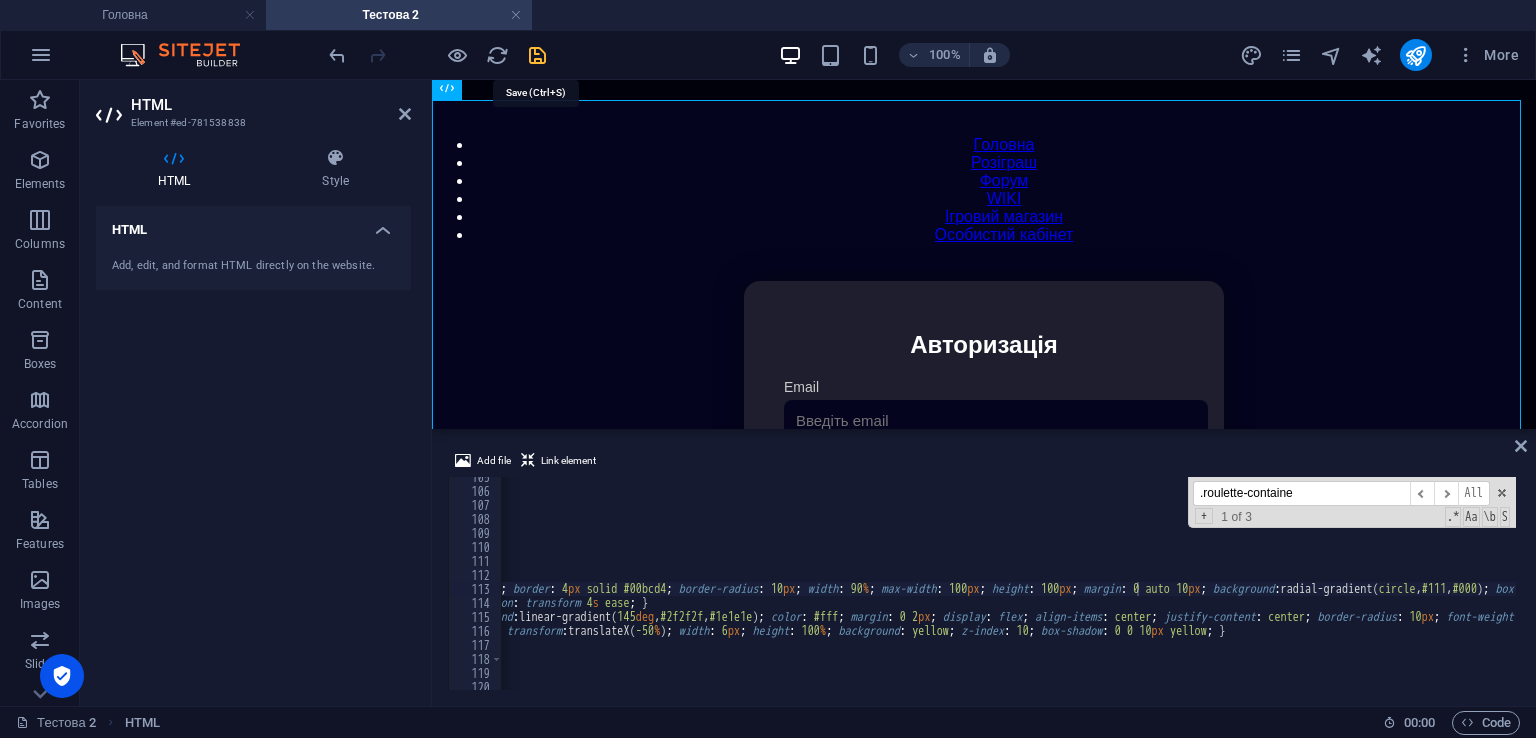 click at bounding box center (537, 55) 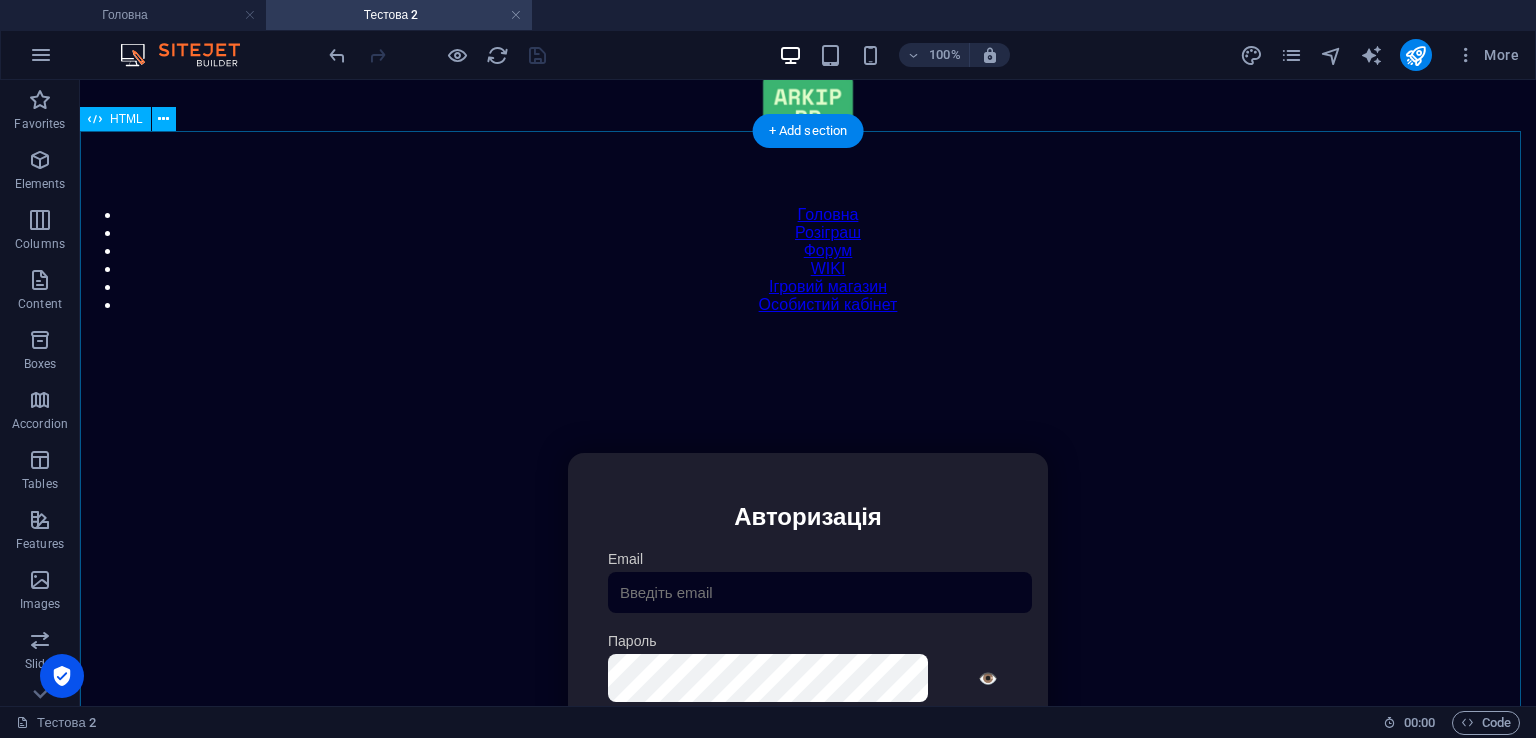 click on "Особистий кабінет
Авторизація
Email
[GEOGRAPHIC_DATA]
👁️
Увійти
Скинути пароль
Скидання пароля
Введіть ваш email:
Скинути
Закрити
Особистий кабінет
Вийти з кабінету
Важлива інформація
Інформація
Нік:
Пошта:
Гроші:   ₴
XP:
Рівень:
Здоров'я:  %
Броня:  %
ВІП:
Рейтинг
Рейтинг гравців
Гравців не знайдено
Документи
Мої документи
Паспорт:   [PERSON_NAME] книжка:   [PERSON_NAME]
Розваги
Рулетка
Крутити" at bounding box center [808, 664] 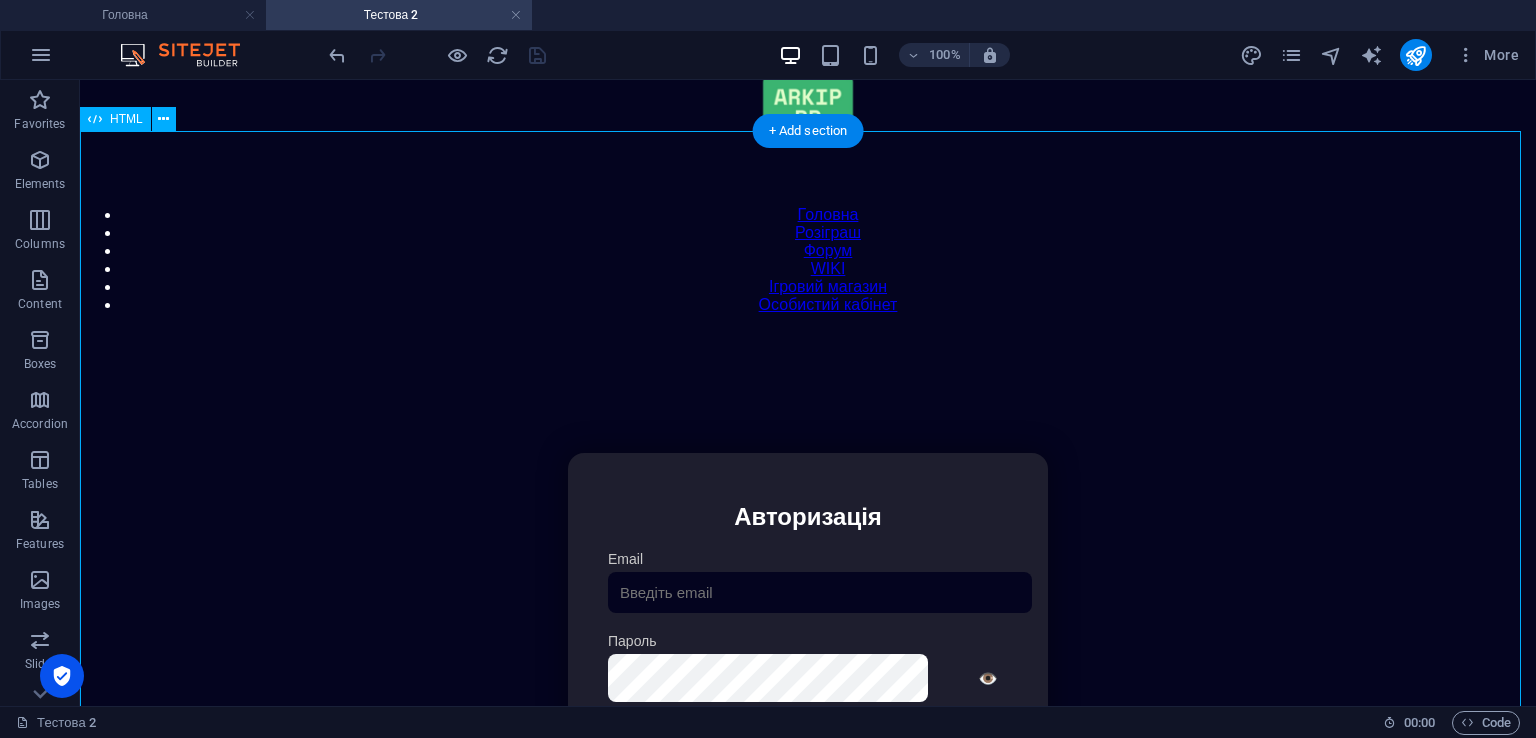 click on "Особистий кабінет
Авторизація
Email
[GEOGRAPHIC_DATA]
👁️
Увійти
Скинути пароль
Скидання пароля
Введіть ваш email:
Скинути
Закрити
Особистий кабінет
Вийти з кабінету
Важлива інформація
Інформація
Нік:
Пошта:
Гроші:   ₴
XP:
Рівень:
Здоров'я:  %
Броня:  %
ВІП:
Рейтинг
Рейтинг гравців
Гравців не знайдено
Документи
Мої документи
Паспорт:   [PERSON_NAME] книжка:   [PERSON_NAME]
Розваги
Рулетка
Крутити" at bounding box center [808, 664] 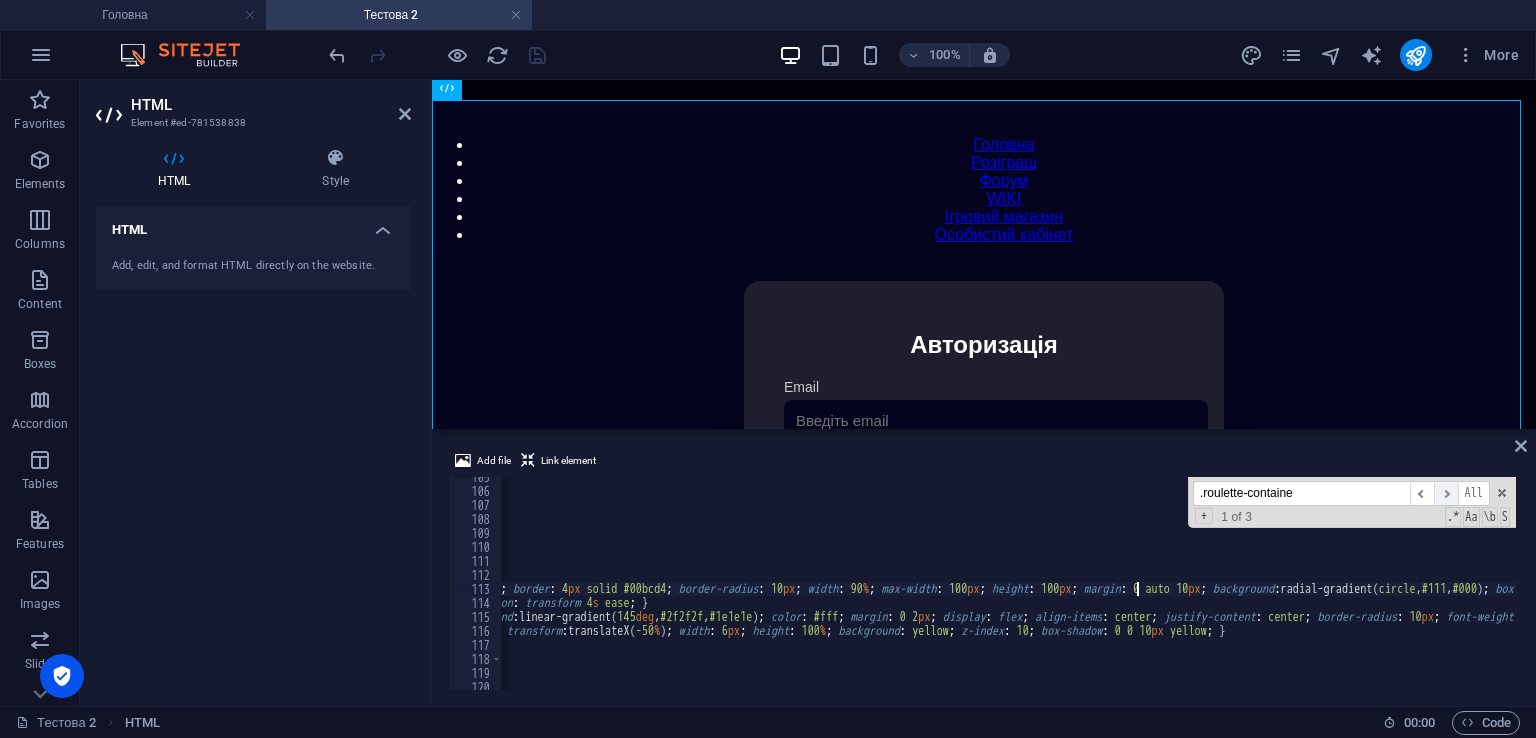click on "​" at bounding box center [1446, 493] 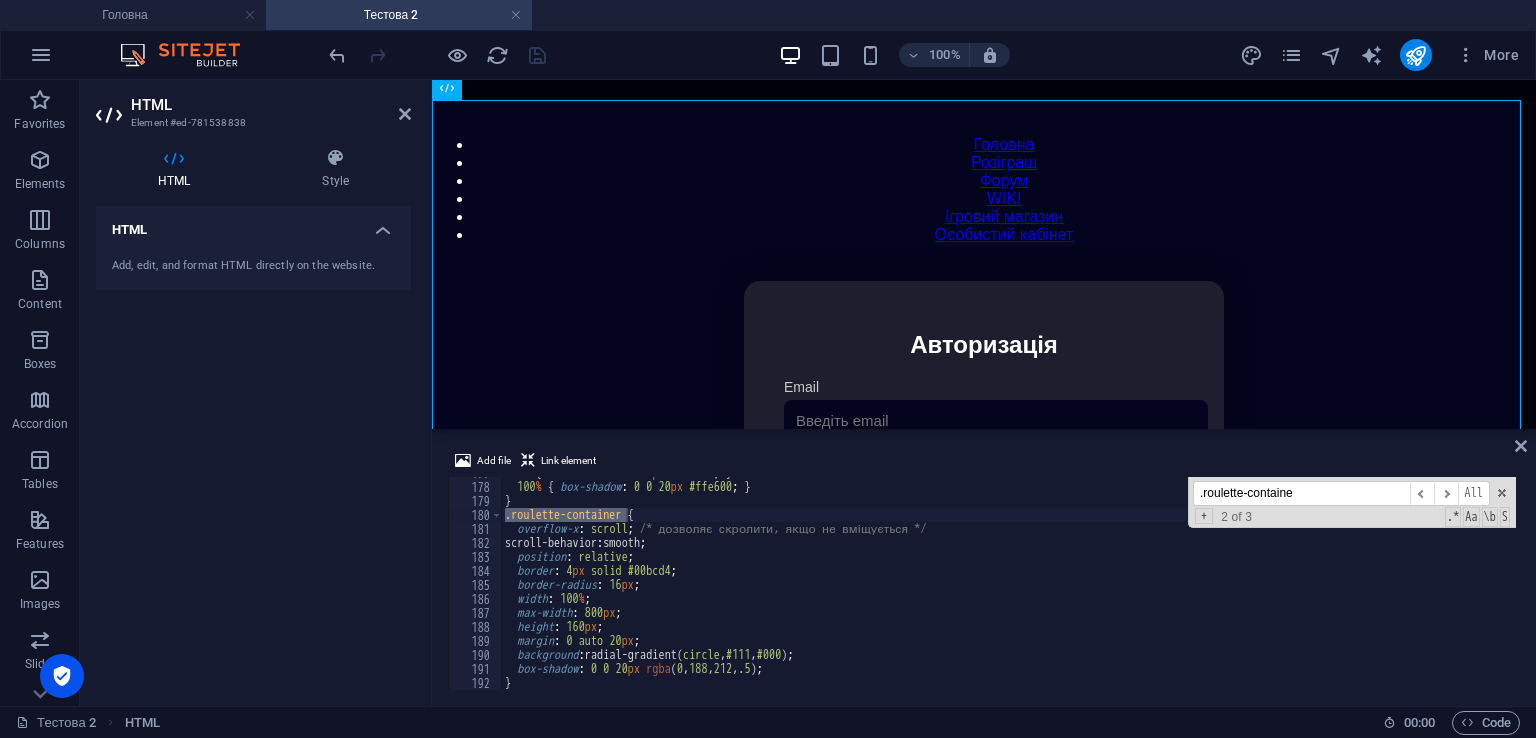 scroll, scrollTop: 2475, scrollLeft: 0, axis: vertical 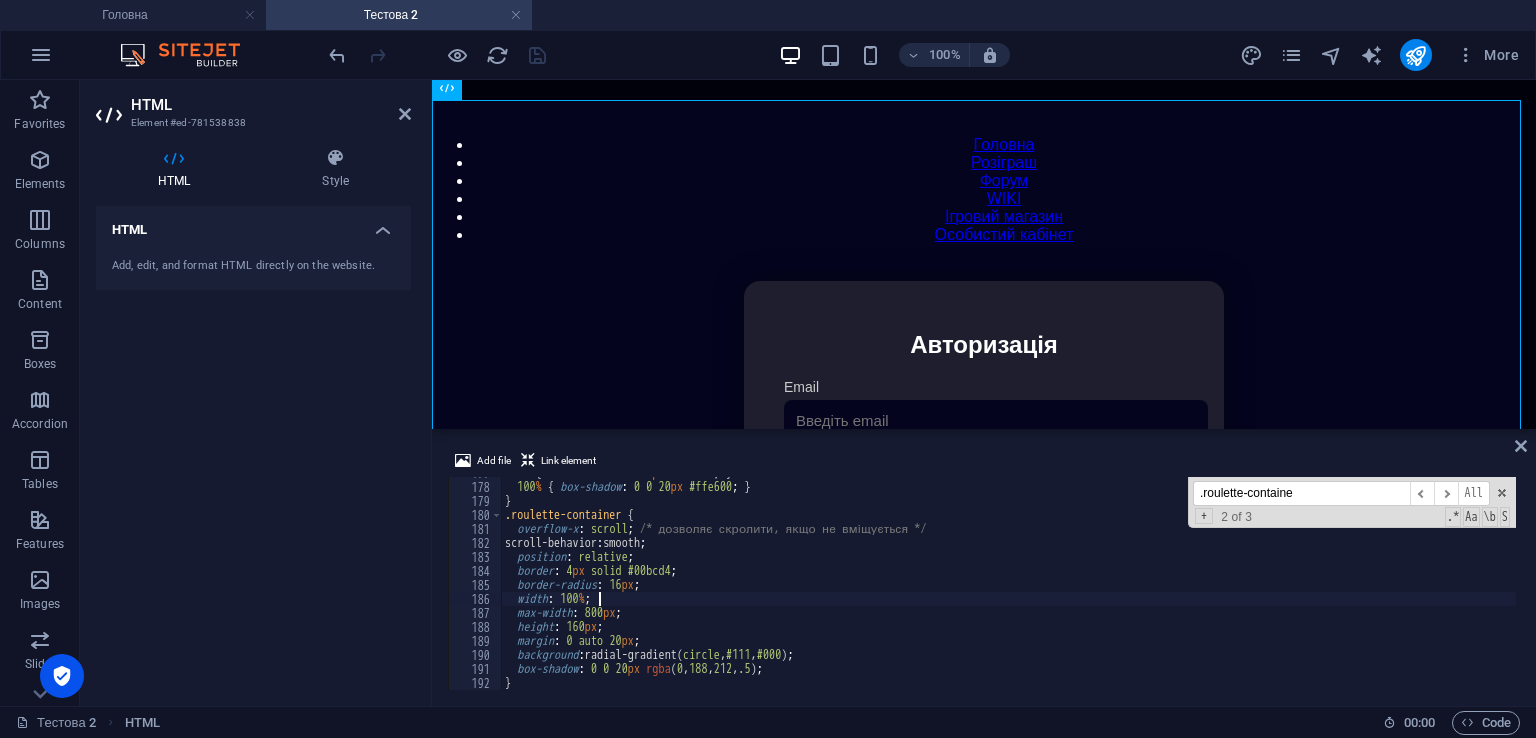 click on "0 %   {   box-shadow :   0   0   5 px   #ffe600 ;   }    100 %   {   box-shadow :   0   0   20 px   #ffe600 ;   } } .roulette-container   {    overflow-x :   scroll ;   /* дозволяє скролити, якщо не вміщується */   scroll-behavior :  smooth ;    position :   relative ;    border :   4 px   solid   #00bcd4 ;    border-radius :   16 px ;    width :   100 % ;    max-width :   800 px ;    height :   160 px ;    margin :   0   auto   20 px ;    background :  radial-gradient( circle , #111 , #000 ) ;    box-shadow :   0   0   20 px   rgba ( 0 , 188 , 212 , .5 ) ; }" at bounding box center [1425, 584] 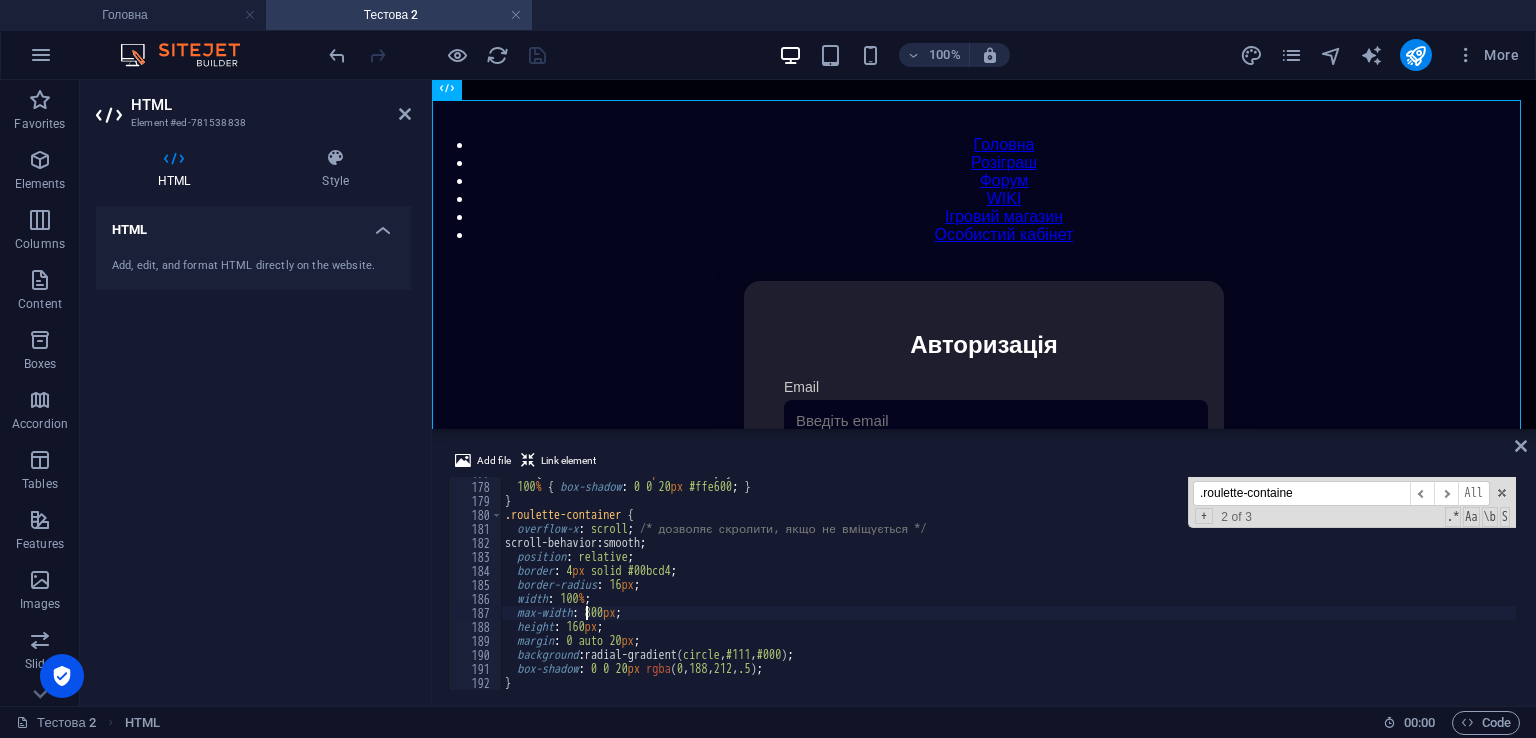 click on "0 %   {   box-shadow :   0   0   5 px   #ffe600 ;   }    100 %   {   box-shadow :   0   0   20 px   #ffe600 ;   } } .roulette-container   {    overflow-x :   scroll ;   /* дозволяє скролити, якщо не вміщується */   scroll-behavior :  smooth ;    position :   relative ;    border :   4 px   solid   #00bcd4 ;    border-radius :   16 px ;    width :   100 % ;    max-width :   800 px ;    height :   160 px ;    margin :   0   auto   20 px ;    background :  radial-gradient( circle , #111 , #000 ) ;    box-shadow :   0   0   20 px   rgba ( 0 , 188 , 212 , .5 ) ; }" at bounding box center [1425, 584] 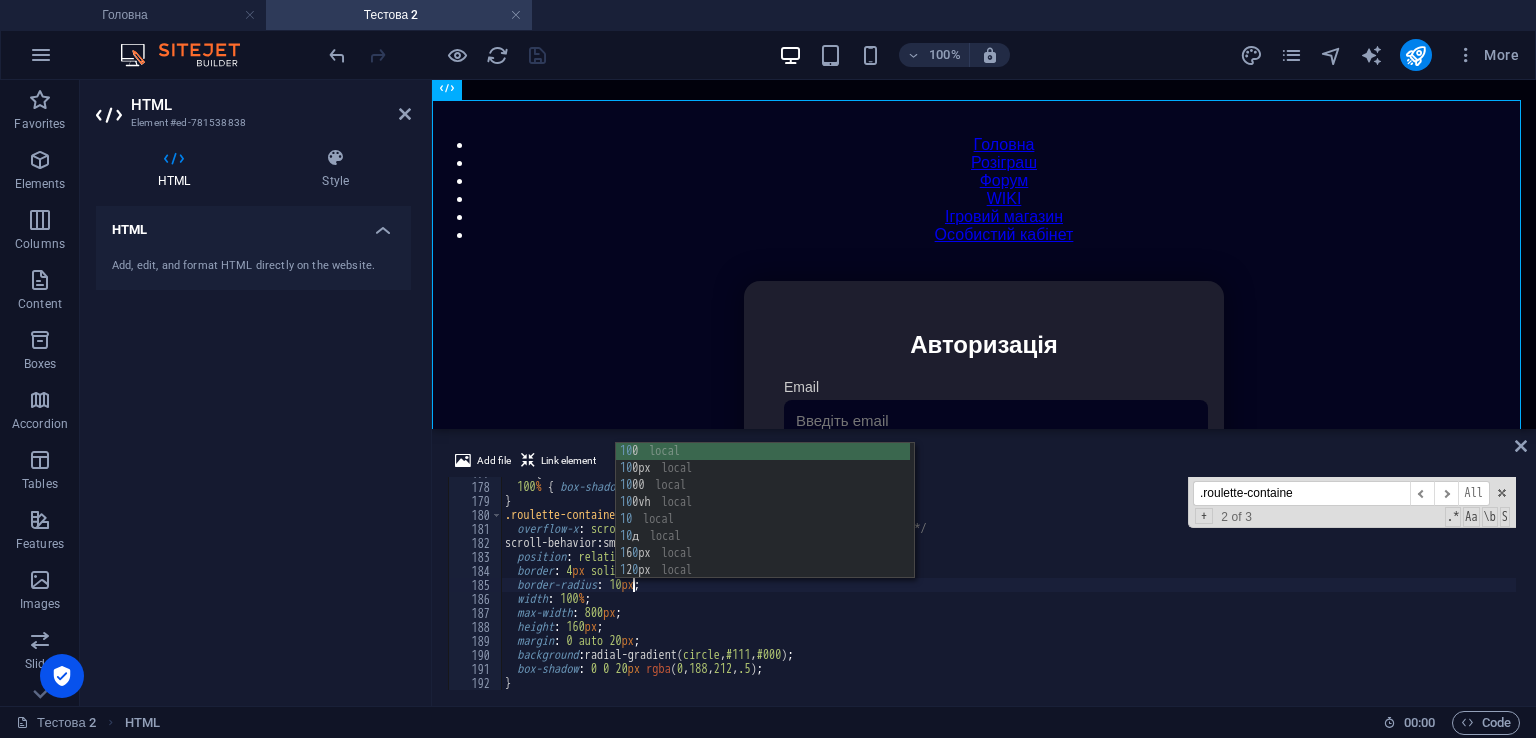 click on "0 %   {   box-shadow :   0   0   5 px   #ffe600 ;   }    100 %   {   box-shadow :   0   0   20 px   #ffe600 ;   } } .roulette-container   {    overflow-x :   scroll ;   /* дозволяє скролити, якщо не вміщується */   scroll-behavior :  smooth ;    position :   relative ;    border :   4 px   solid   #00bcd4 ;    border-radius :   10 px ;    width :   100 % ;    max-width :   800 px ;    height :   160 px ;    margin :   0   auto   20 px ;    background :  radial-gradient( circle , #111 , #000 ) ;    box-shadow :   0   0   20 px   rgba ( 0 , 188 , 212 , .5 ) ; }" at bounding box center [1425, 584] 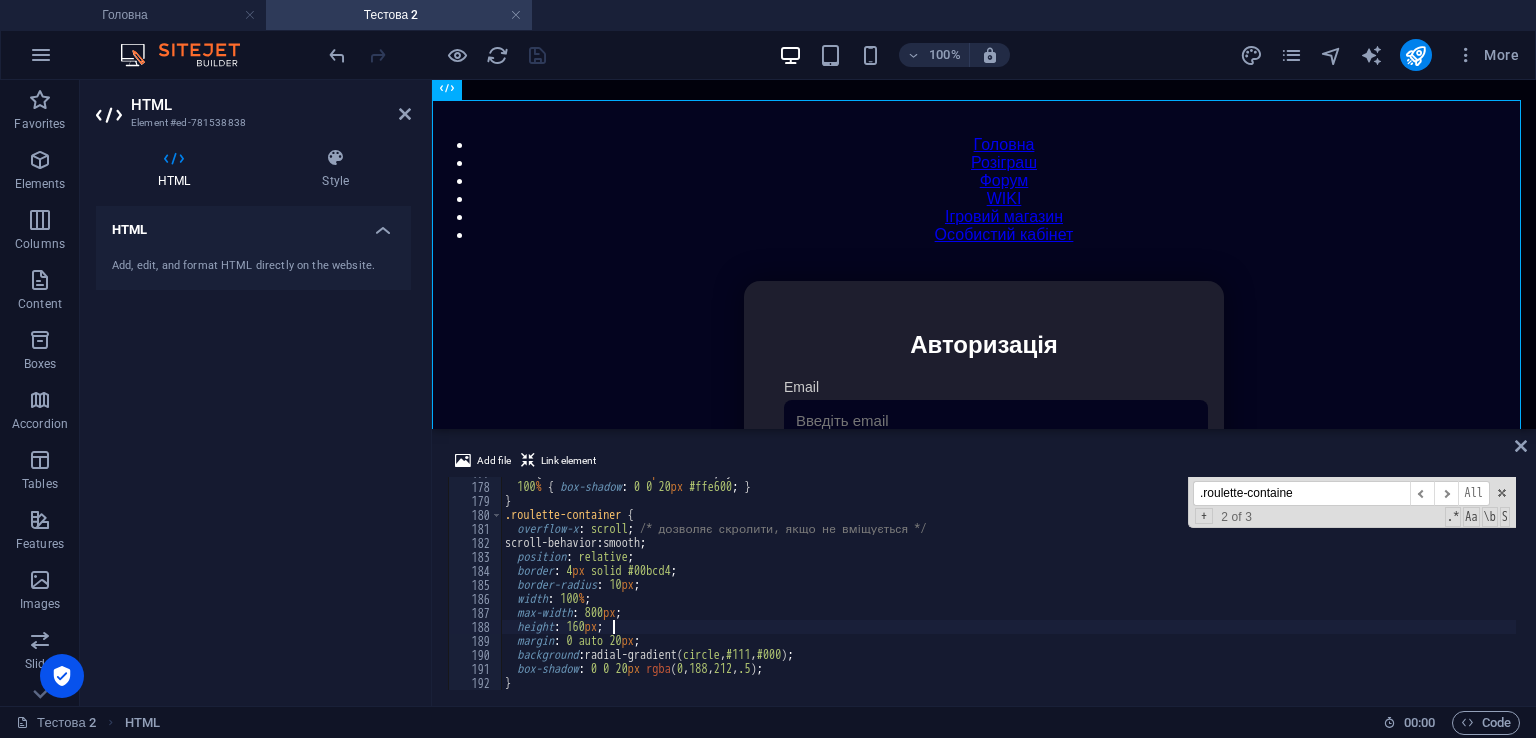 click on "0 %   {   box-shadow :   0   0   5 px   #ffe600 ;   }    100 %   {   box-shadow :   0   0   20 px   #ffe600 ;   } } .roulette-container   {    overflow-x :   scroll ;   /* дозволяє скролити, якщо не вміщується */   scroll-behavior :  smooth ;    position :   relative ;    border :   4 px   solid   #00bcd4 ;    border-radius :   10 px ;    width :   100 % ;    max-width :   800 px ;    height :   160 px ;    margin :   0   auto   20 px ;    background :  radial-gradient( circle , #111 , #000 ) ;    box-shadow :   0   0   20 px   rgba ( 0 , 188 , 212 , .5 ) ; }" at bounding box center (1425, 584) 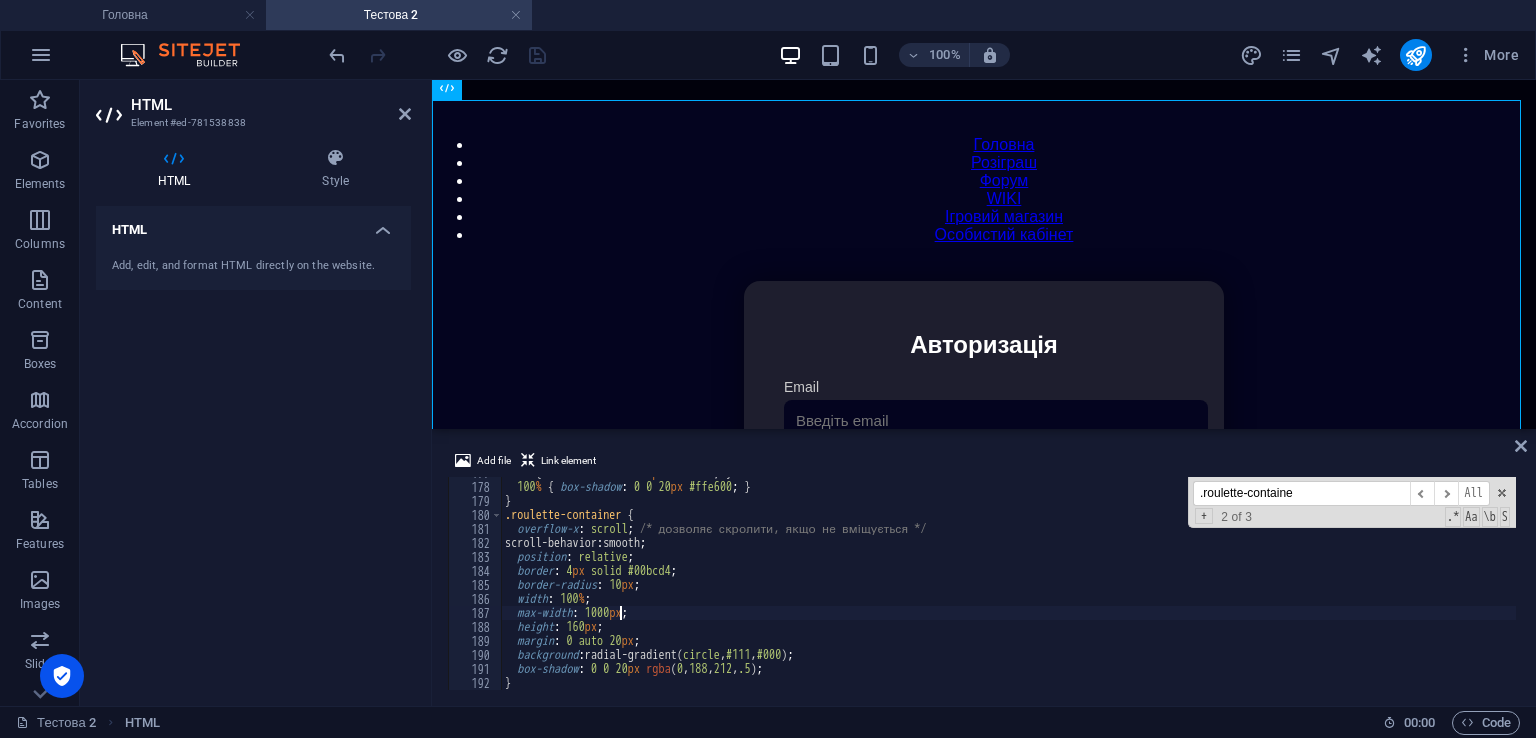 scroll, scrollTop: 0, scrollLeft: 8, axis: horizontal 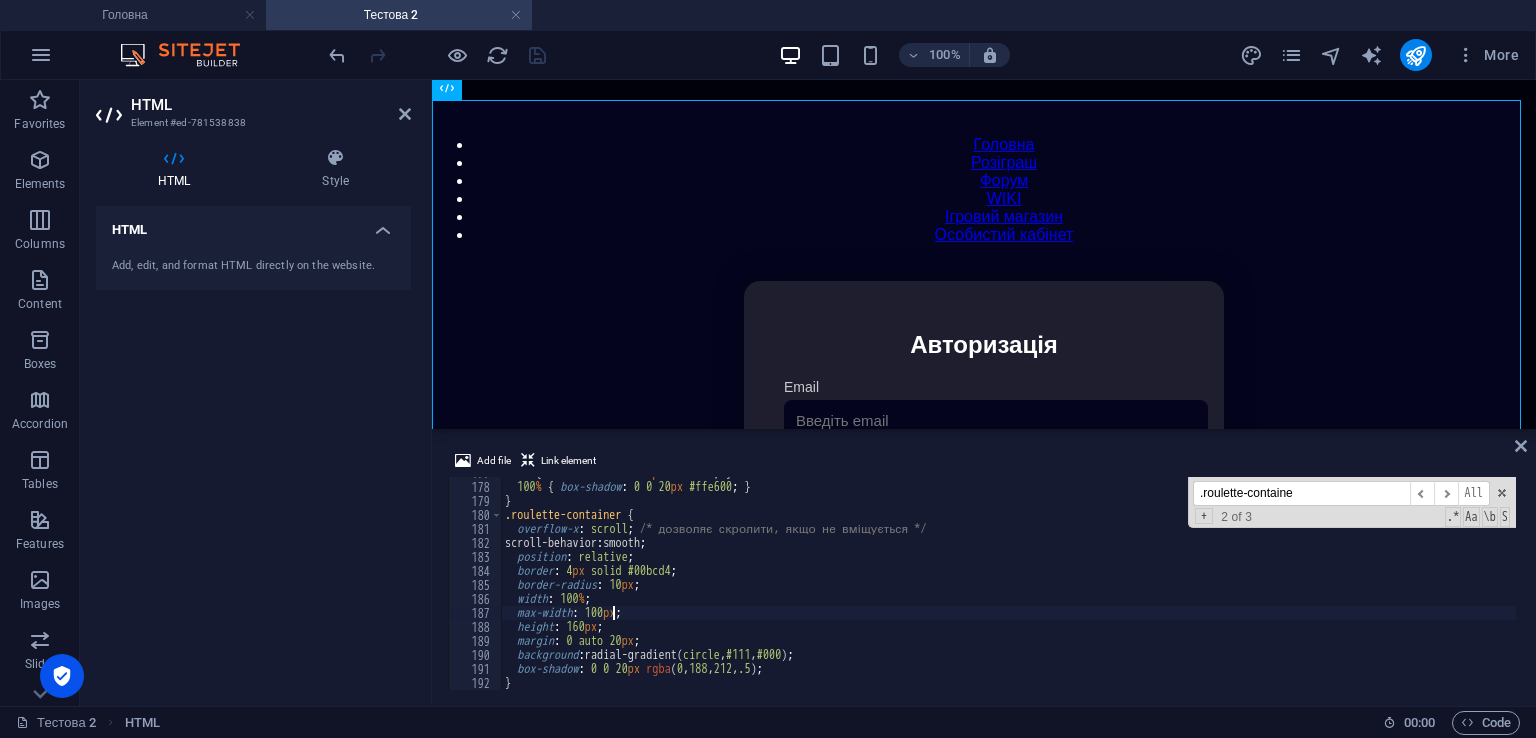 click on "0 %   {   box-shadow :   0   0   5 px   #ffe600 ;   }    100 %   {   box-shadow :   0   0   20 px   #ffe600 ;   } } .roulette-container   {    overflow-x :   scroll ;   /* дозволяє скролити, якщо не вміщується */   scroll-behavior :  smooth ;    position :   relative ;    border :   4 px   solid   #00bcd4 ;    border-radius :   10 px ;    width :   100 % ;    max-width :   100 px ;    height :   160 px ;    margin :   0   auto   20 px ;    background :  radial-gradient( circle , #111 , #000 ) ;    box-shadow :   0   0   20 px   rgba ( 0 , 188 , 212 , .5 ) ; }" at bounding box center [1425, 584] 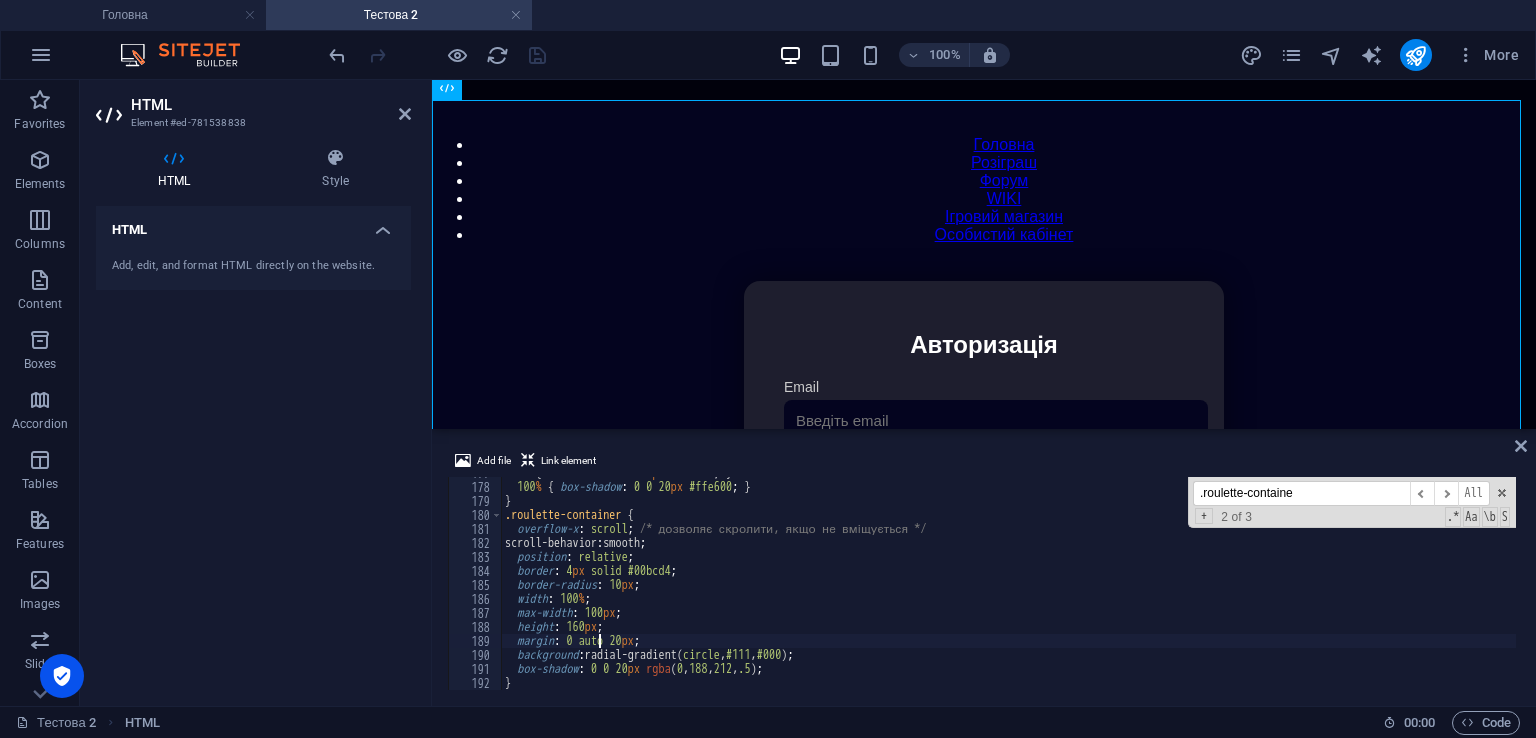 click on "0 %   {   box-shadow :   0   0   5 px   #ffe600 ;   }    100 %   {   box-shadow :   0   0   20 px   #ffe600 ;   } } .roulette-container   {    overflow-x :   scroll ;   /* дозволяє скролити, якщо не вміщується */   scroll-behavior :  smooth ;    position :   relative ;    border :   4 px   solid   #00bcd4 ;    border-radius :   10 px ;    width :   100 % ;    max-width :   100 px ;    height :   160 px ;    margin :   0   auto   20 px ;    background :  radial-gradient( circle , #111 , #000 ) ;    box-shadow :   0   0   20 px   rgba ( 0 , 188 , 212 , .5 ) ; }" at bounding box center (1425, 584) 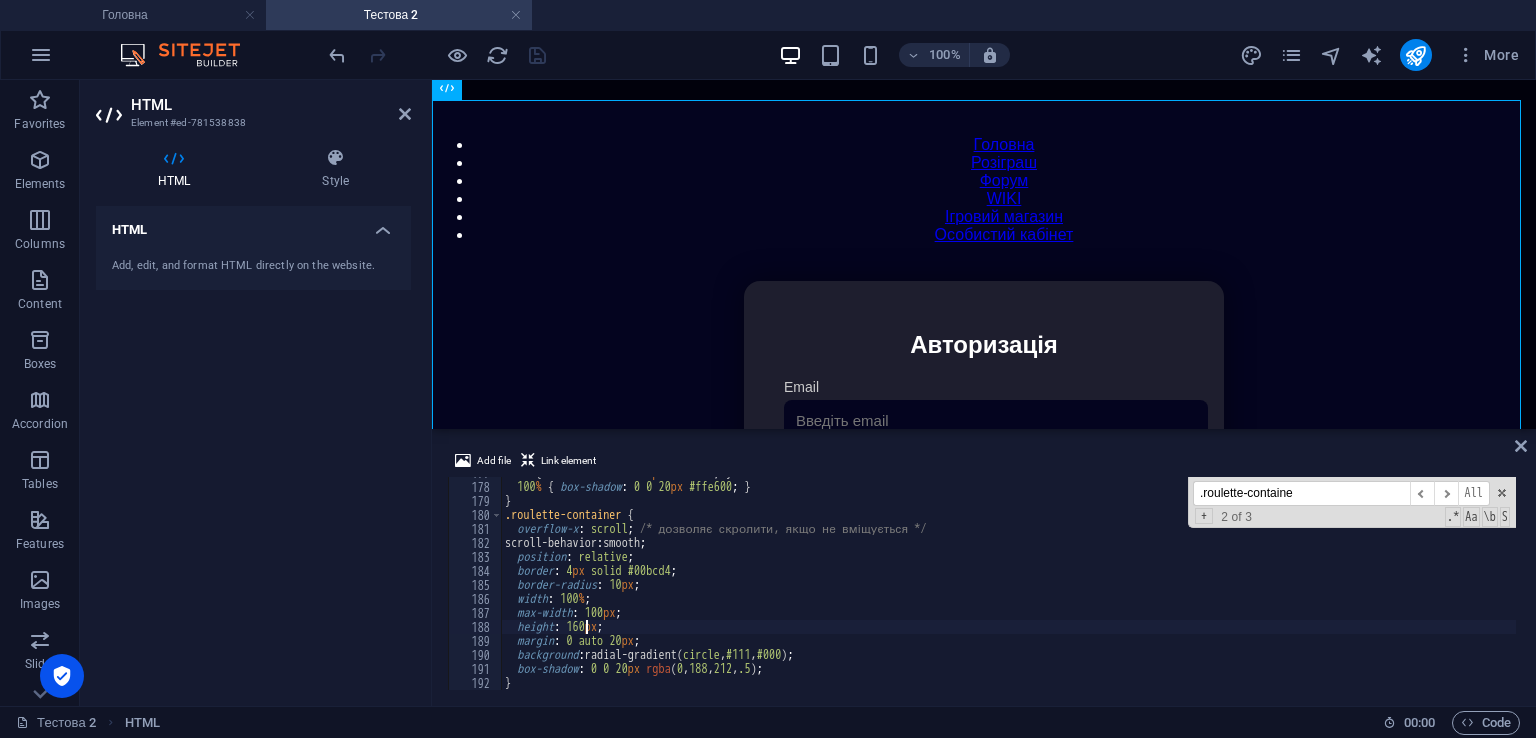 scroll, scrollTop: 0, scrollLeft: 7, axis: horizontal 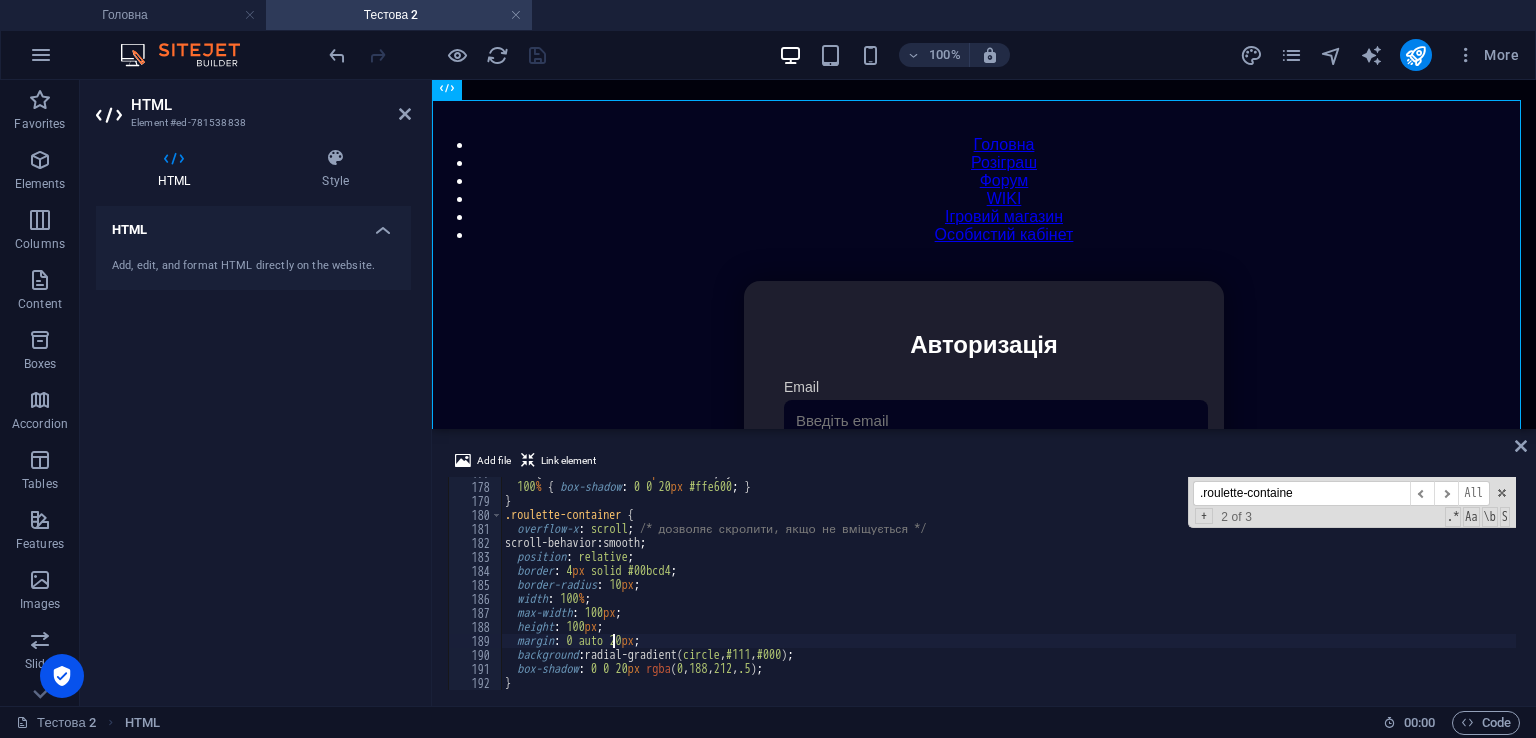 click on "0 %   {   box-shadow :   0   0   5 px   #ffe600 ;   }    100 %   {   box-shadow :   0   0   20 px   #ffe600 ;   } } .roulette-container   {    overflow-x :   scroll ;   /* дозволяє скролити, якщо не вміщується */   scroll-behavior :  smooth ;    position :   relative ;    border :   4 px   solid   #00bcd4 ;    border-radius :   10 px ;    width :   100 % ;    max-width :   100 px ;    height :   100 px ;    margin :   0   auto   20 px ;    background :  radial-gradient( circle , #111 , #000 ) ;    box-shadow :   0   0   20 px   rgba ( 0 , 188 , 212 , .5 ) ; }" at bounding box center [1425, 584] 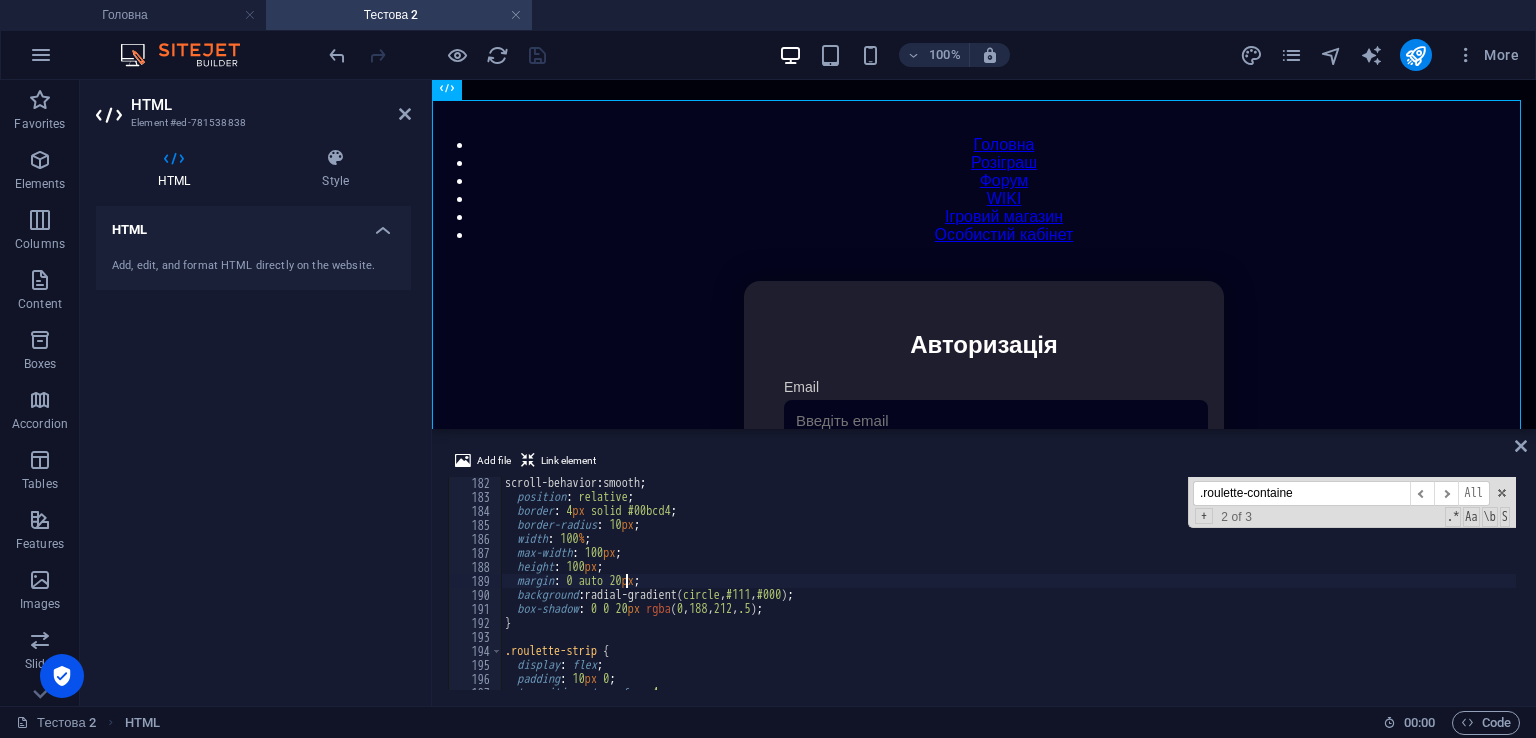 scroll, scrollTop: 2475, scrollLeft: 0, axis: vertical 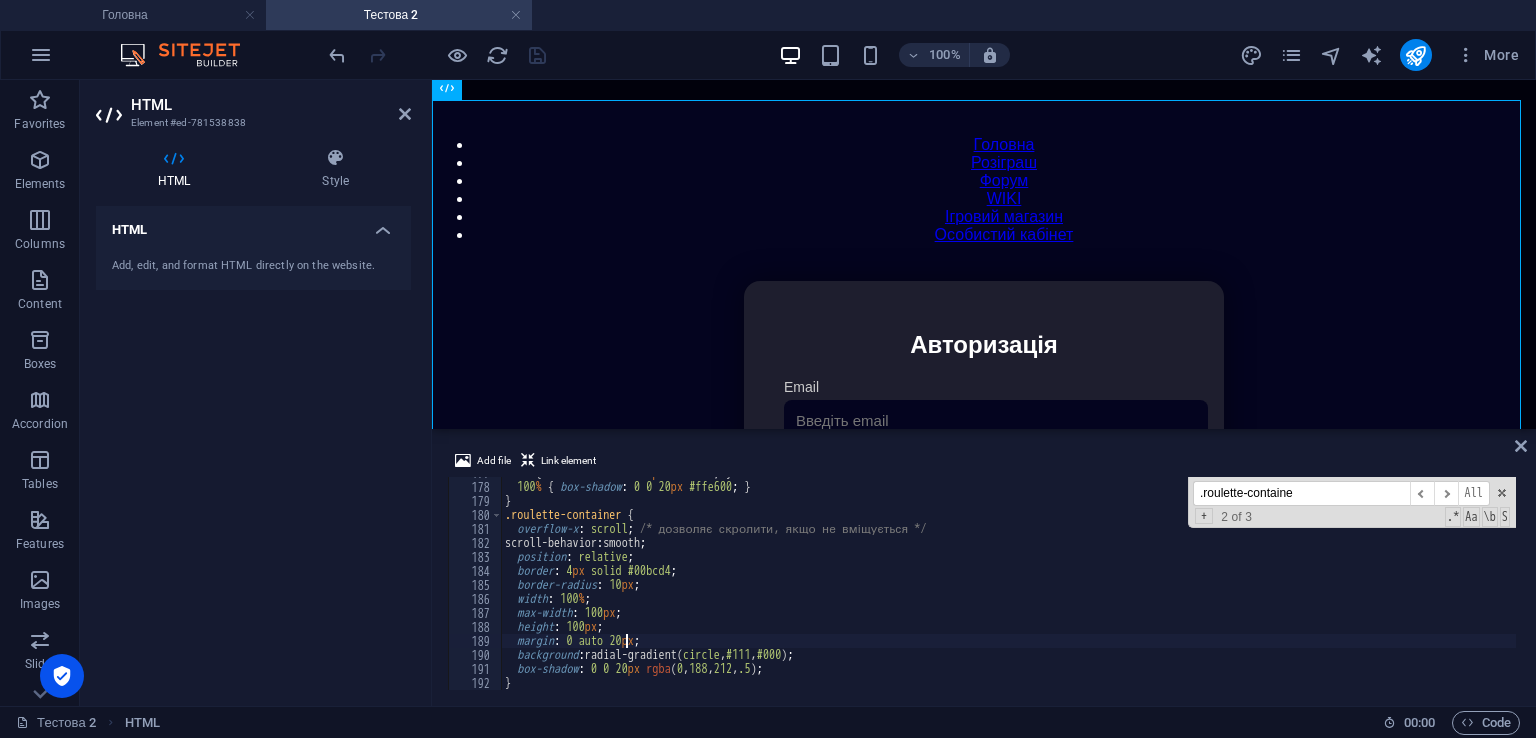 type on "margin: 0 auto 20px;" 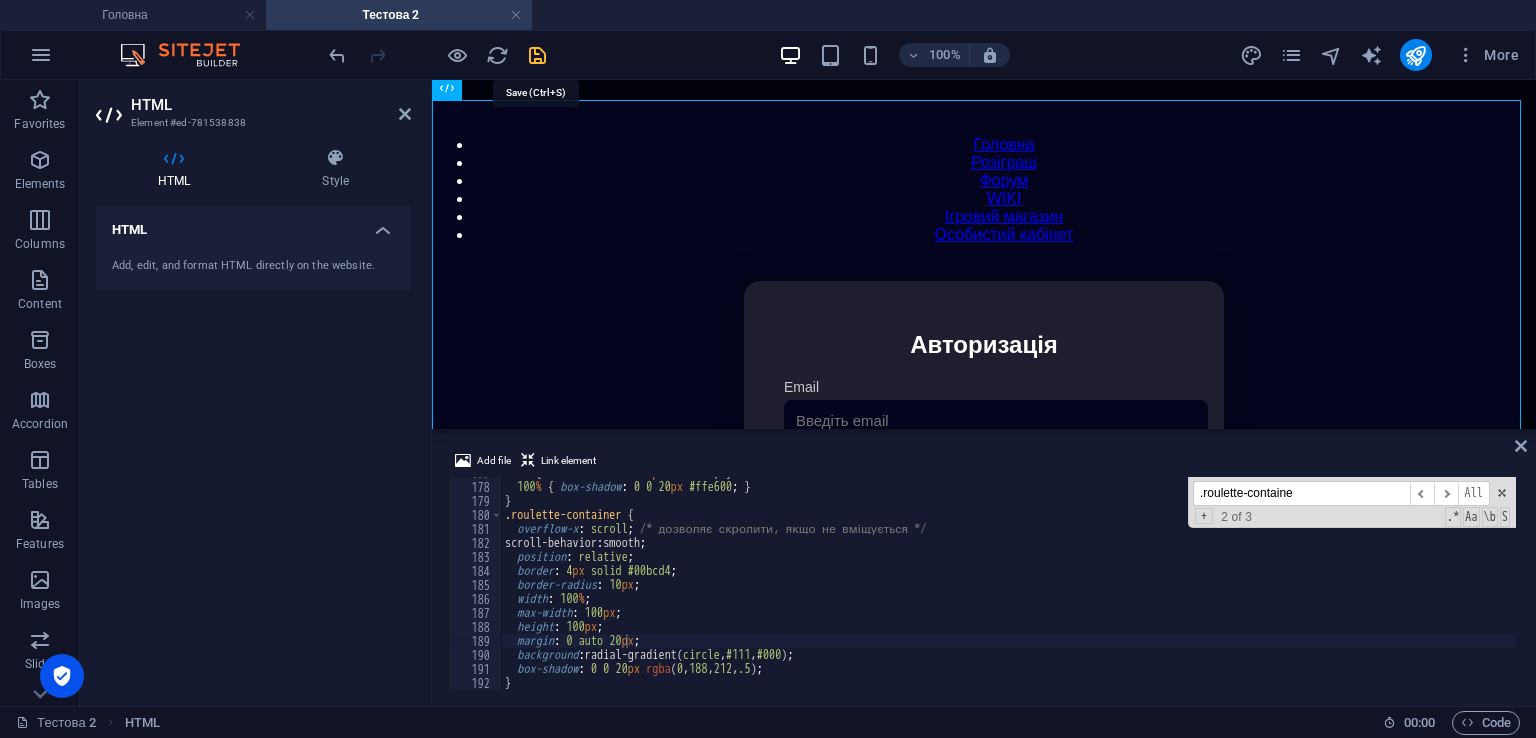 click at bounding box center [537, 55] 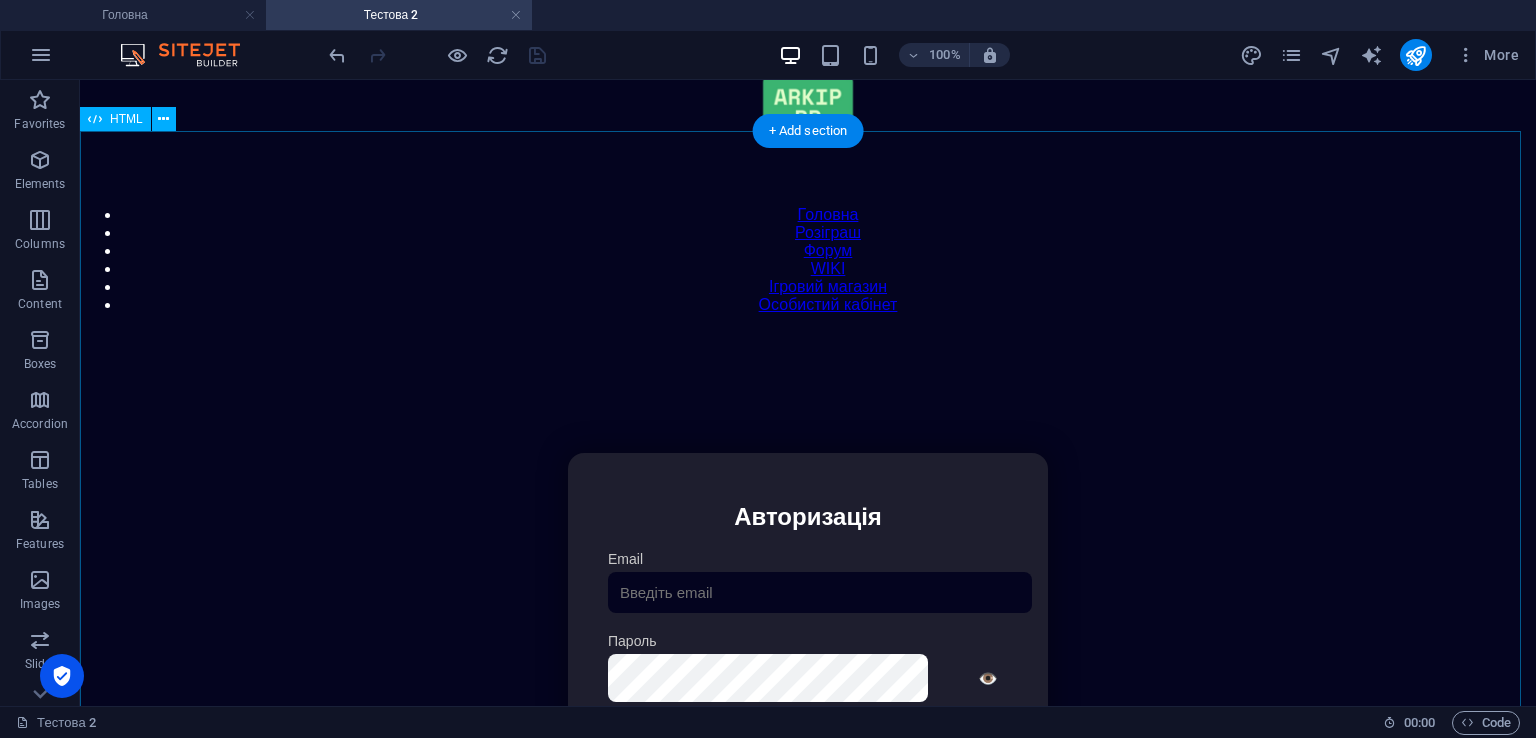 click on "Особистий кабінет
Авторизація
Email
[GEOGRAPHIC_DATA]
👁️
Увійти
Скинути пароль
Скидання пароля
Введіть ваш email:
Скинути
Закрити
Особистий кабінет
Вийти з кабінету
Важлива інформація
Інформація
Нік:
Пошта:
Гроші:   ₴
XP:
Рівень:
Здоров'я:  %
Броня:  %
ВІП:
Рейтинг
Рейтинг гравців
Гравців не знайдено
Документи
Мої документи
Паспорт:   [PERSON_NAME] книжка:   [PERSON_NAME]
Розваги
Рулетка
Крутити" at bounding box center [808, 664] 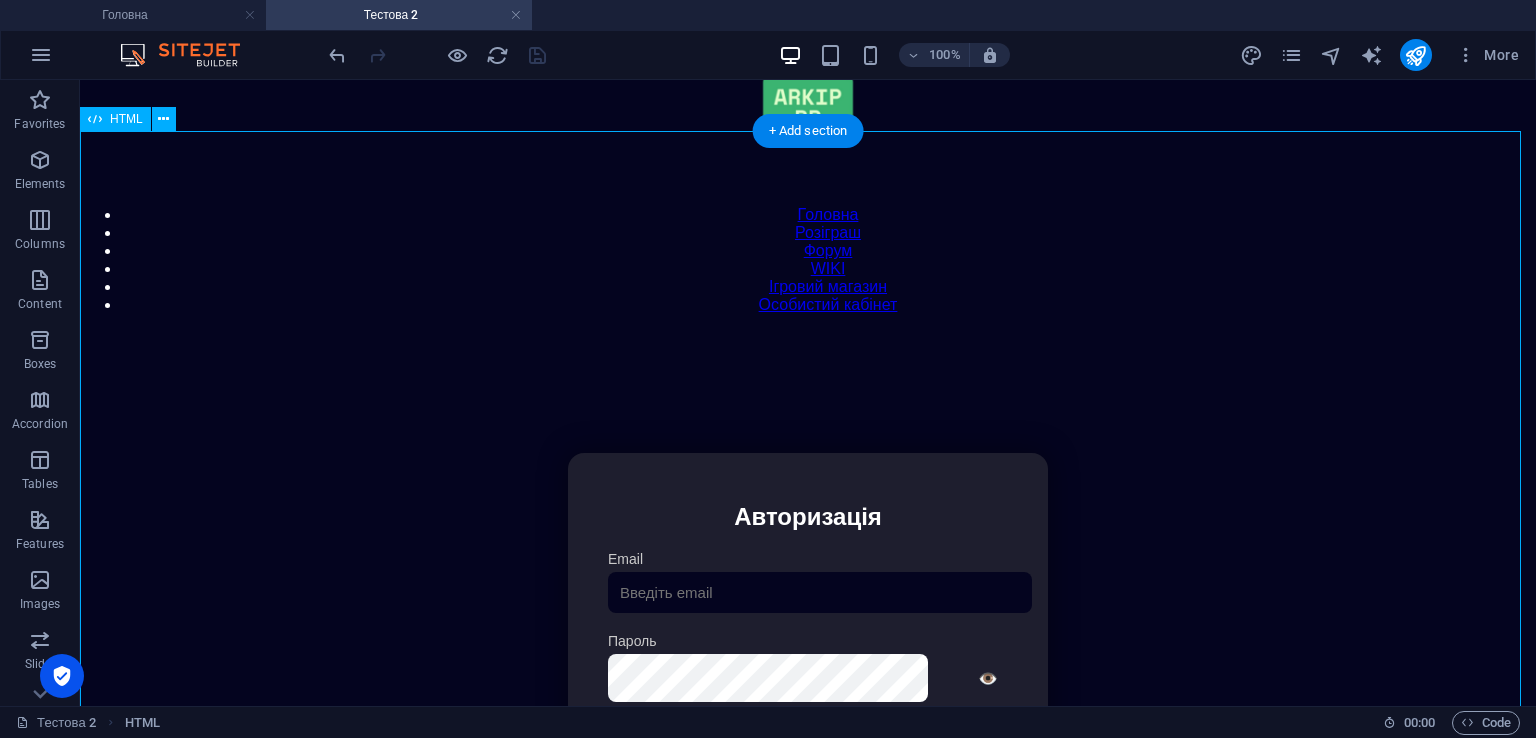 click on "Особистий кабінет
Авторизація
Email
[GEOGRAPHIC_DATA]
👁️
Увійти
Скинути пароль
Скидання пароля
Введіть ваш email:
Скинути
Закрити
Особистий кабінет
Вийти з кабінету
Важлива інформація
Інформація
Нік:
Пошта:
Гроші:   ₴
XP:
Рівень:
Здоров'я:  %
Броня:  %
ВІП:
Рейтинг
Рейтинг гравців
Гравців не знайдено
Документи
Мої документи
Паспорт:   [PERSON_NAME] книжка:   [PERSON_NAME]
Розваги
Рулетка
Крутити" at bounding box center (808, 664) 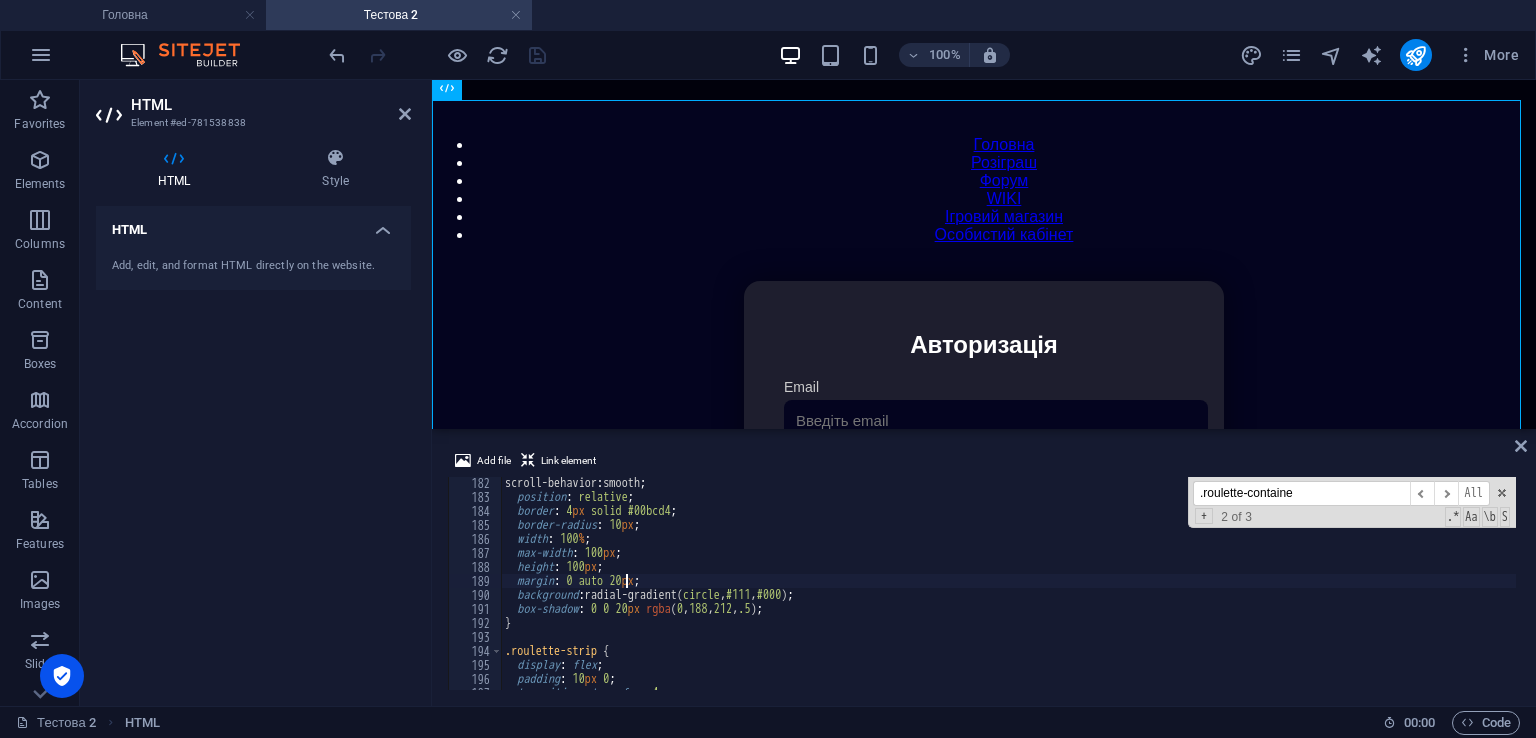 scroll, scrollTop: 2475, scrollLeft: 0, axis: vertical 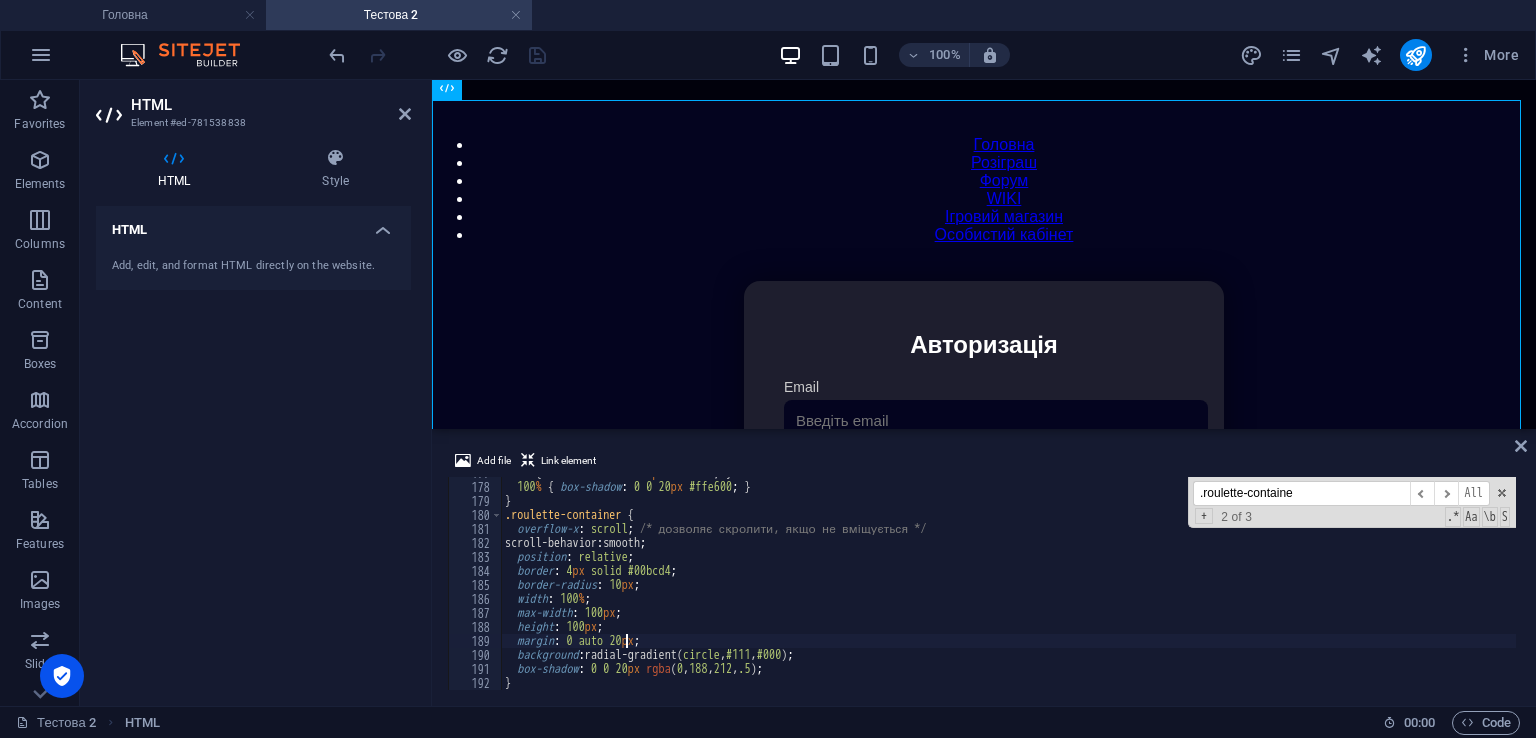 click on "0 %   {   box-shadow :   0   0   5 px   #ffe600 ;   }    100 %   {   box-shadow :   0   0   20 px   #ffe600 ;   } } .roulette-container   {    overflow-x :   scroll ;   /* дозволяє скролити, якщо не вміщується */   scroll-behavior :  smooth ;    position :   relative ;    border :   4 px   solid   #00bcd4 ;    border-radius :   10 px ;    width :   100 % ;    max-width :   100 px ;    height :   100 px ;    margin :   0   auto   20 px ;    background :  radial-gradient( circle , #111 , #000 ) ;    box-shadow :   0   0   20 px   rgba ( 0 , 188 , 212 , .5 ) ; }" at bounding box center (1425, 584) 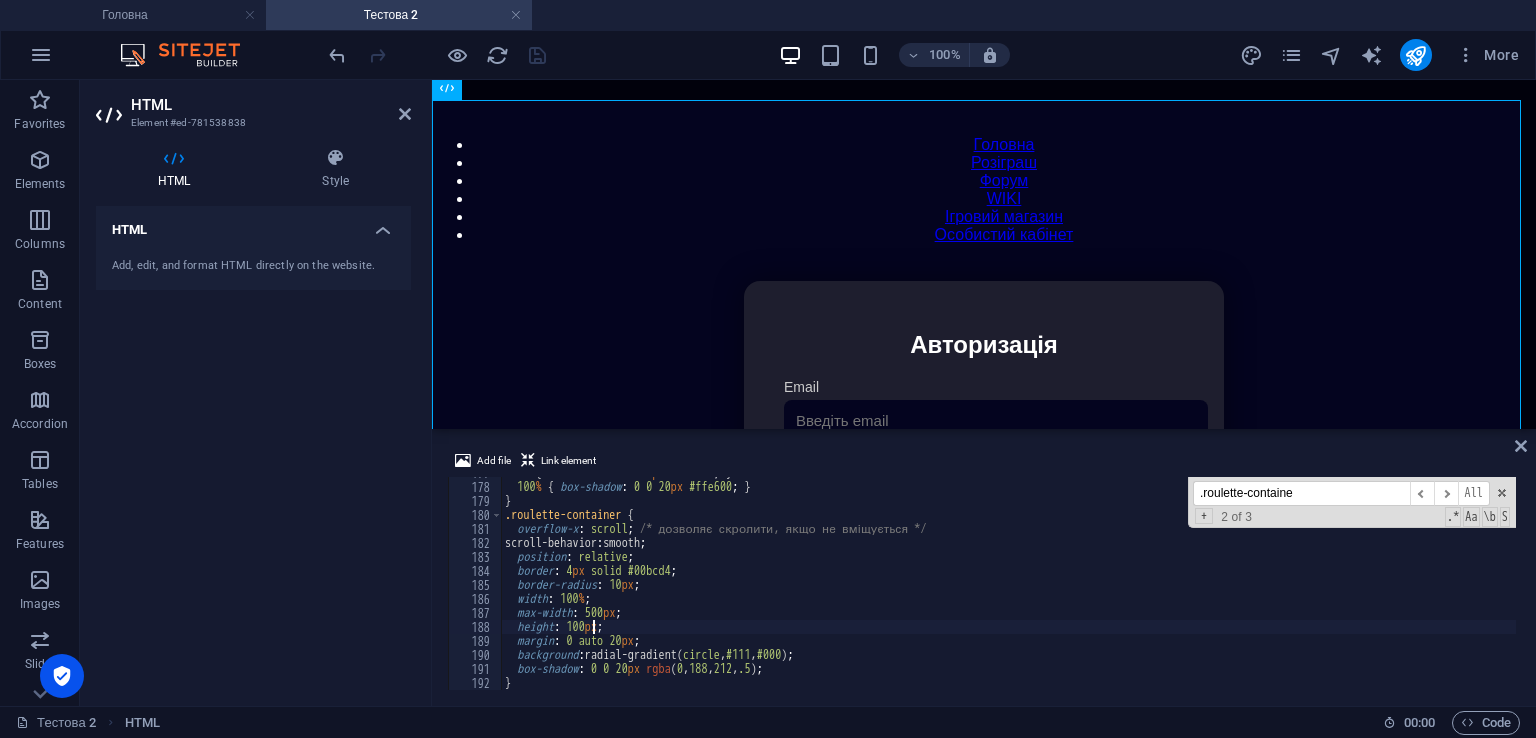 click on "0 %   {   box-shadow :   0   0   5 px   #ffe600 ;   }    100 %   {   box-shadow :   0   0   20 px   #ffe600 ;   } } .roulette-container   {    overflow-x :   scroll ;   /* дозволяє скролити, якщо не вміщується */   scroll-behavior :  smooth ;    position :   relative ;    border :   4 px   solid   #00bcd4 ;    border-radius :   10 px ;    width :   100 % ;    max-width :   500 px ;    height :   100 px ;    margin :   0   auto   20 px ;    background :  radial-gradient( circle , #111 , #000 ) ;    box-shadow :   0   0   20 px   rgba ( 0 , 188 , 212 , .5 ) ; }" at bounding box center [1425, 584] 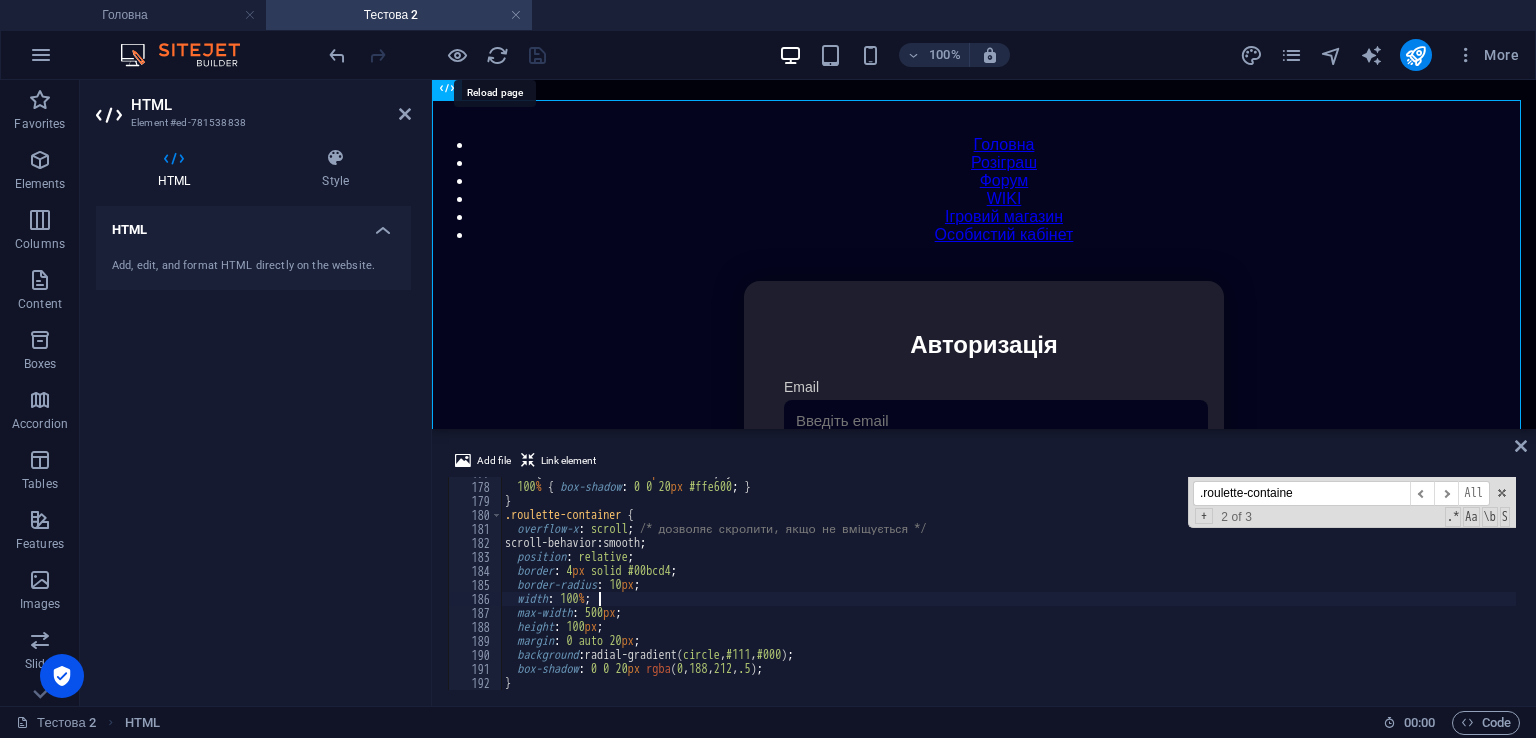 type on "width: 100%;" 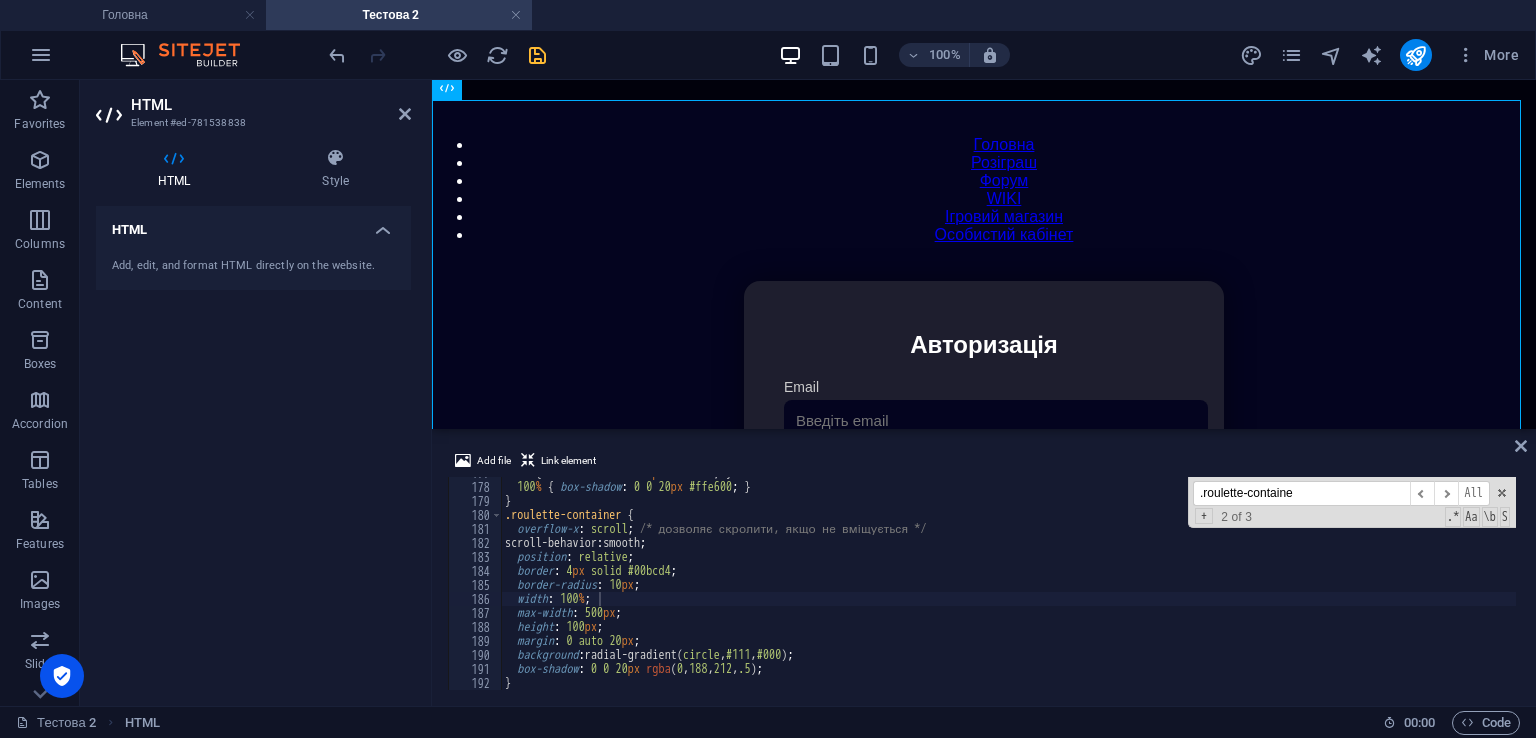 click on "100% More" at bounding box center (926, 55) 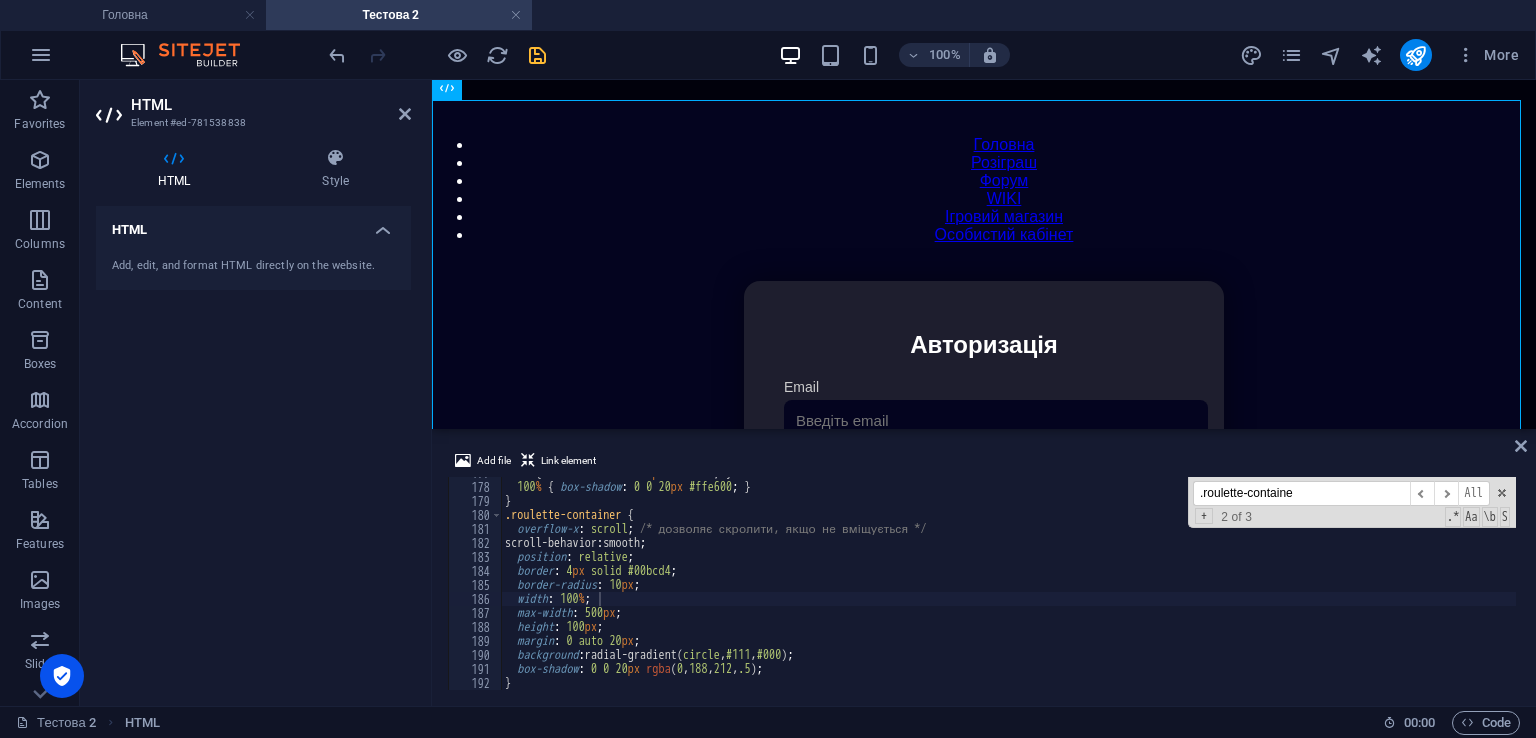click on "100% More" at bounding box center [926, 55] 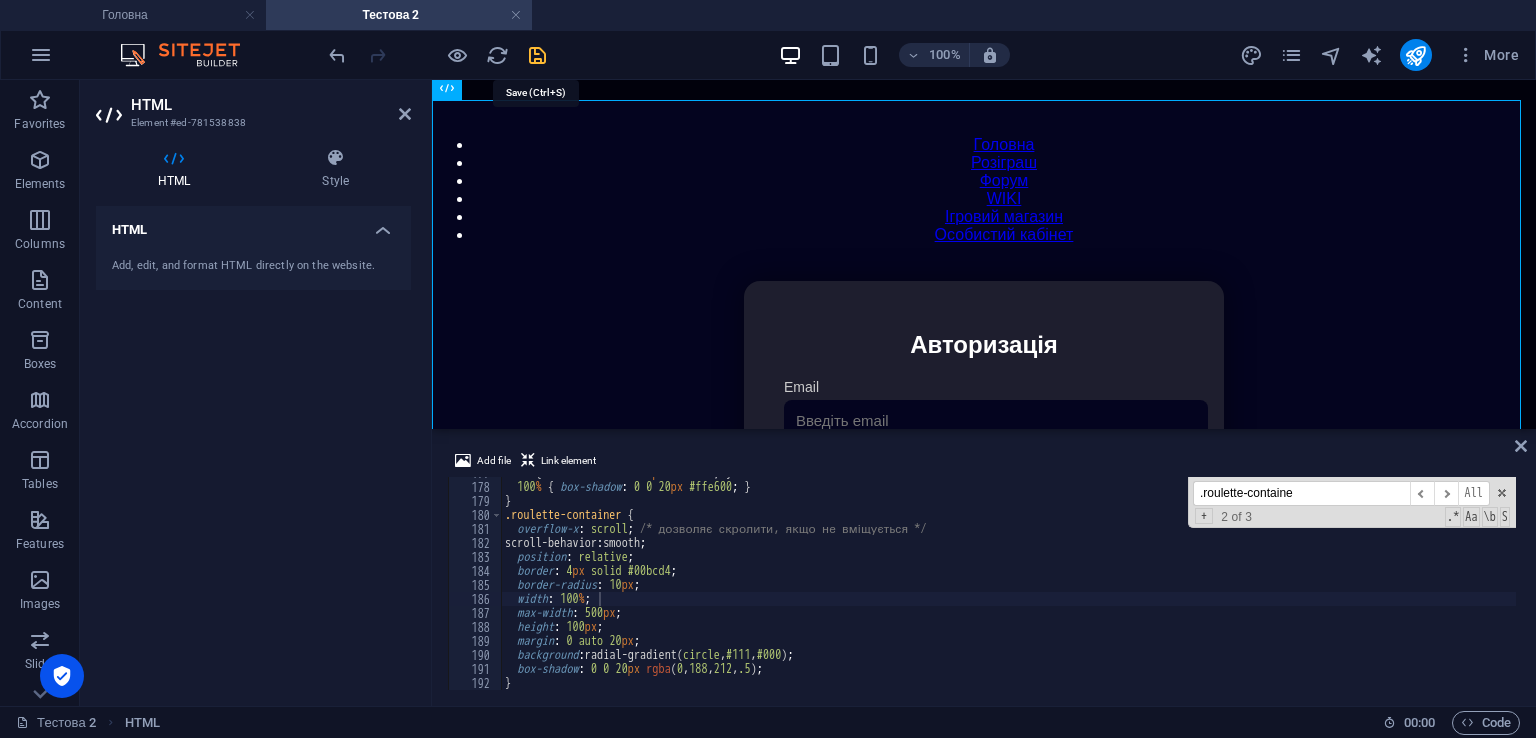 click at bounding box center (537, 55) 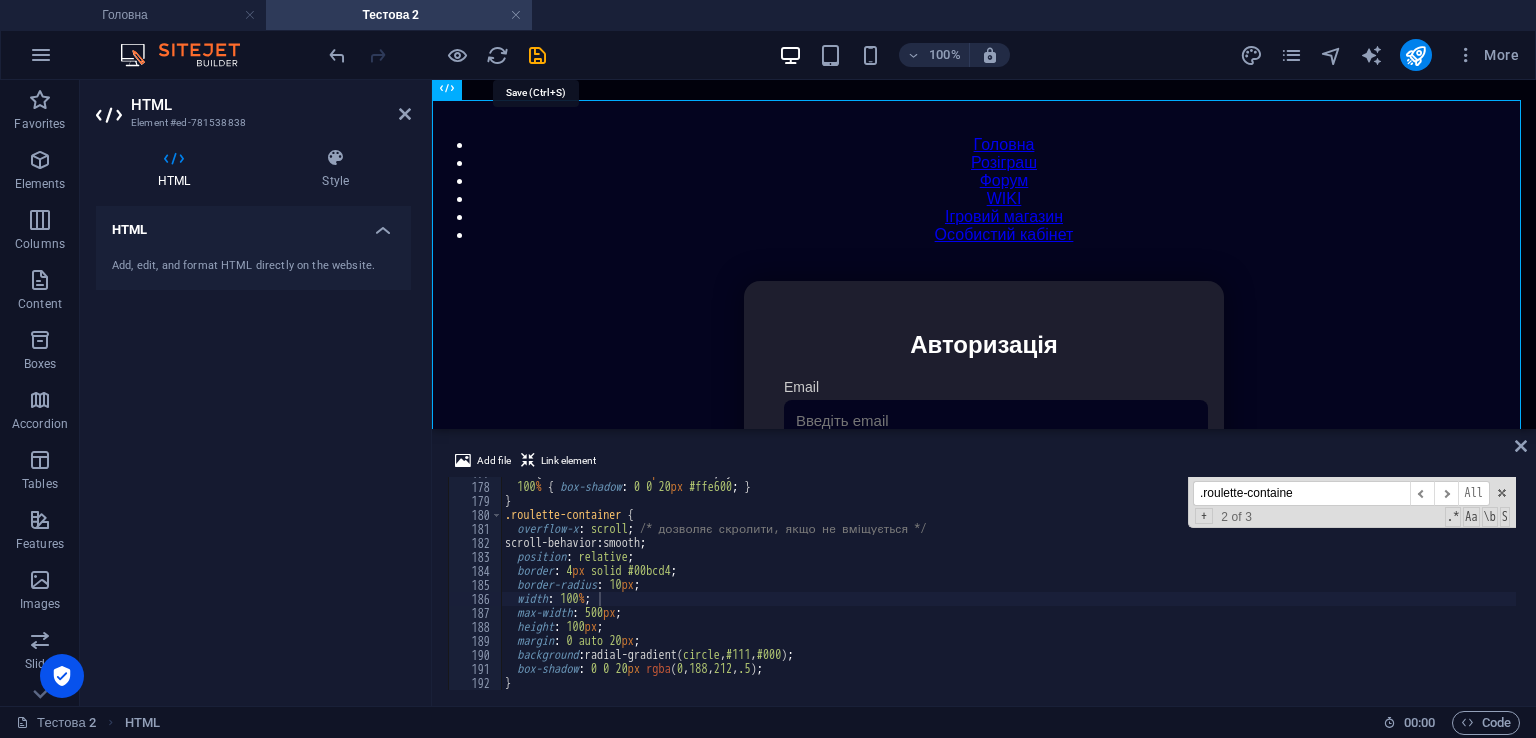 scroll, scrollTop: 82, scrollLeft: 0, axis: vertical 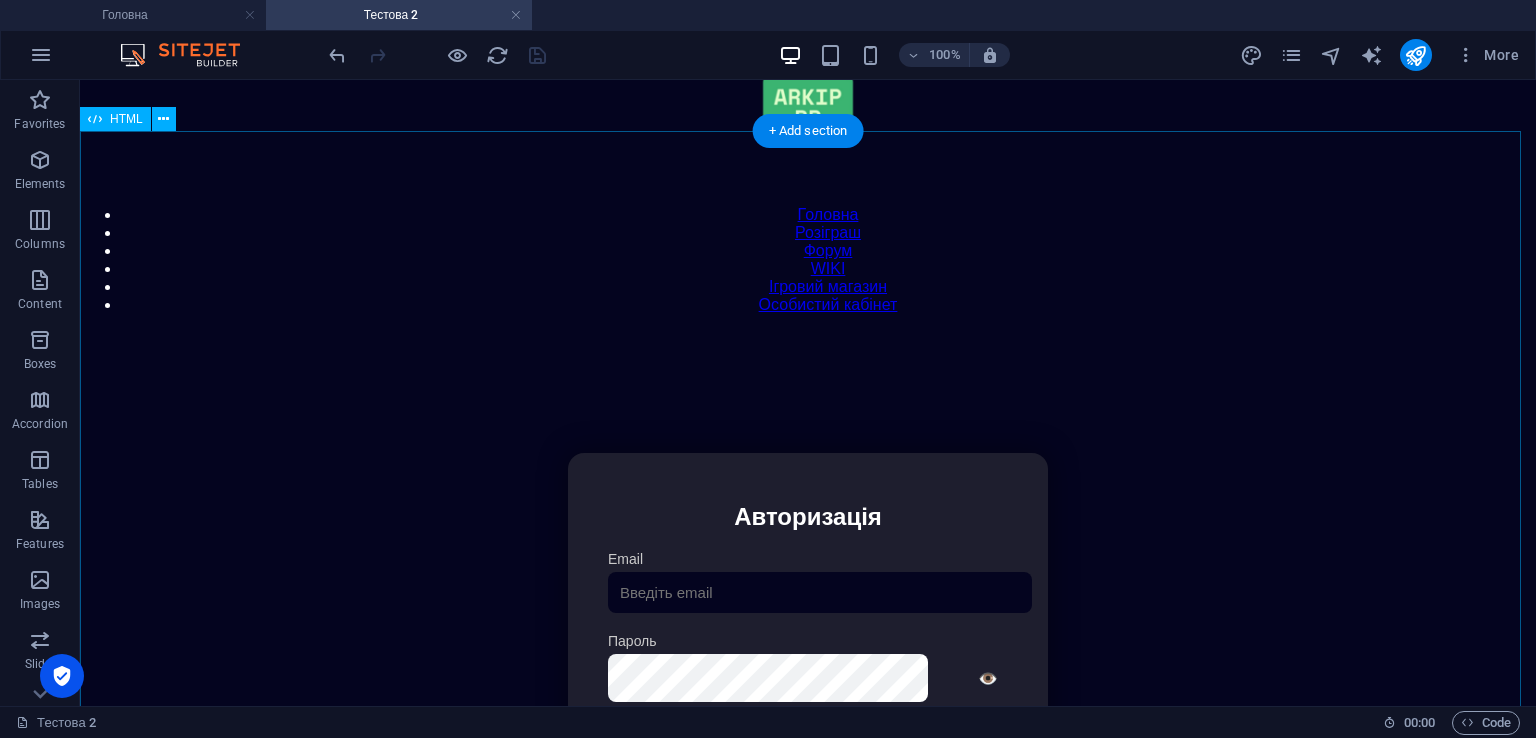 click on "Особистий кабінет
Авторизація
Email
[GEOGRAPHIC_DATA]
👁️
Увійти
Скинути пароль
Скидання пароля
Введіть ваш email:
Скинути
Закрити
Особистий кабінет
Вийти з кабінету
Важлива інформація
Інформація
Нік:
Пошта:
Гроші:   ₴
XP:
Рівень:
Здоров'я:  %
Броня:  %
ВІП:
Рейтинг
Рейтинг гравців
Гравців не знайдено
Документи
Мої документи
Паспорт:   [PERSON_NAME] книжка:   [PERSON_NAME]
Розваги
Рулетка
Крутити" at bounding box center (808, 664) 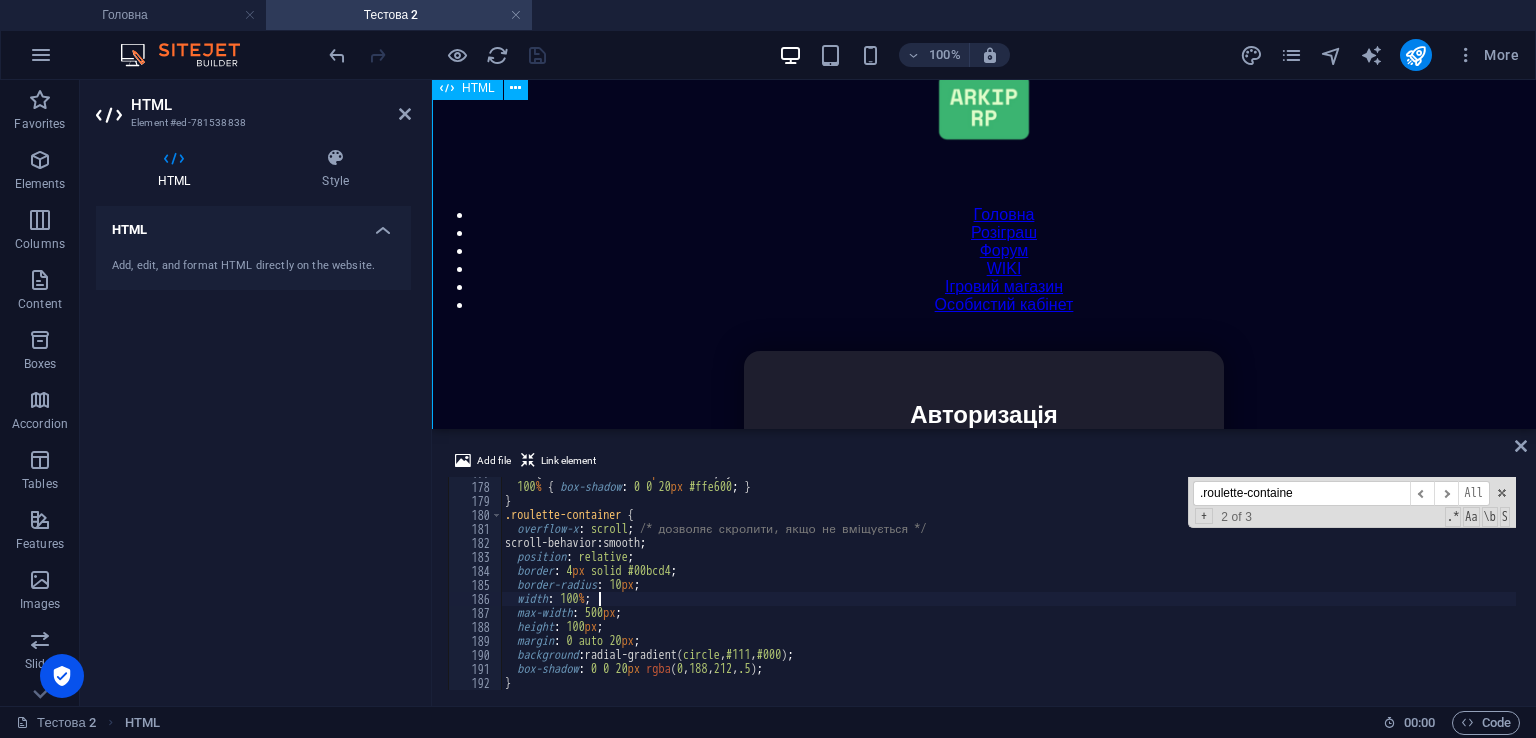 scroll, scrollTop: 152, scrollLeft: 0, axis: vertical 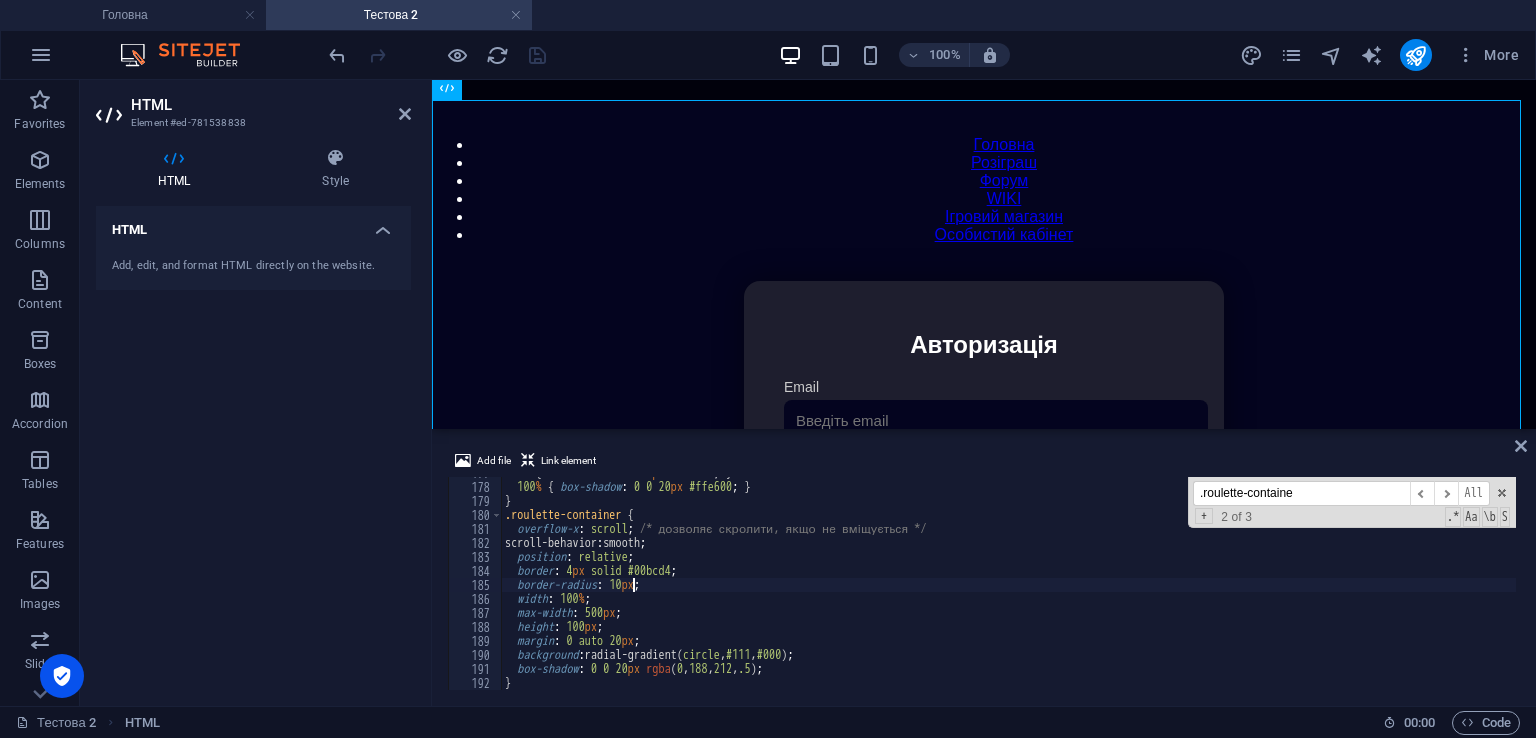 click on "0 %   {   box-shadow :   0   0   5 px   #ffe600 ;   }    100 %   {   box-shadow :   0   0   20 px   #ffe600 ;   } } .roulette-container   {    overflow-x :   scroll ;   /* дозволяє скролити, якщо не вміщується */   scroll-behavior :  smooth ;    position :   relative ;    border :   4 px   solid   #00bcd4 ;    border-radius :   10 px ;    width :   100 % ;    max-width :   500 px ;    height :   100 px ;    margin :   0   auto   20 px ;    background :  radial-gradient( circle , #111 , #000 ) ;    box-shadow :   0   0   20 px   rgba ( 0 , 188 , 212 , .5 ) ; }" at bounding box center [1425, 584] 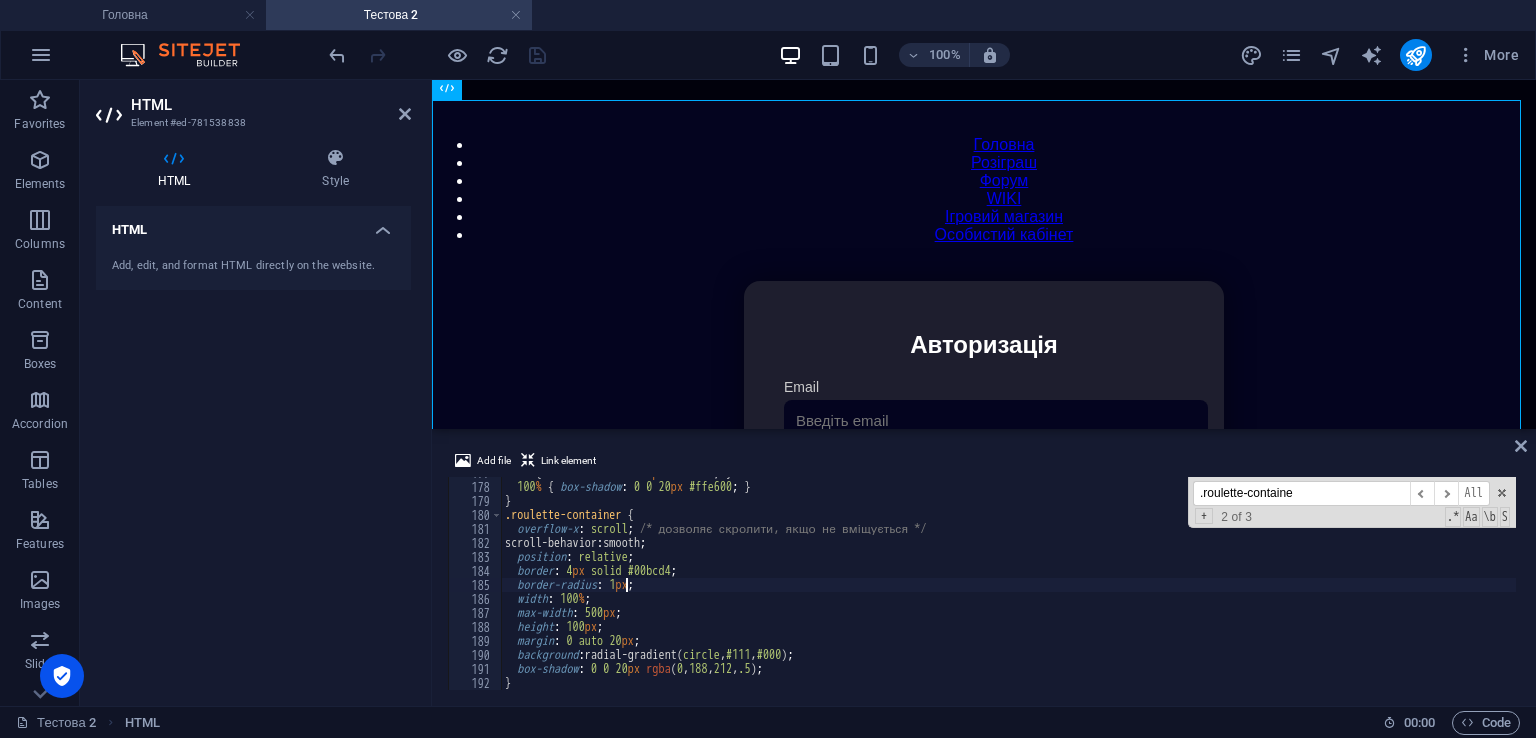 scroll, scrollTop: 2475, scrollLeft: 0, axis: vertical 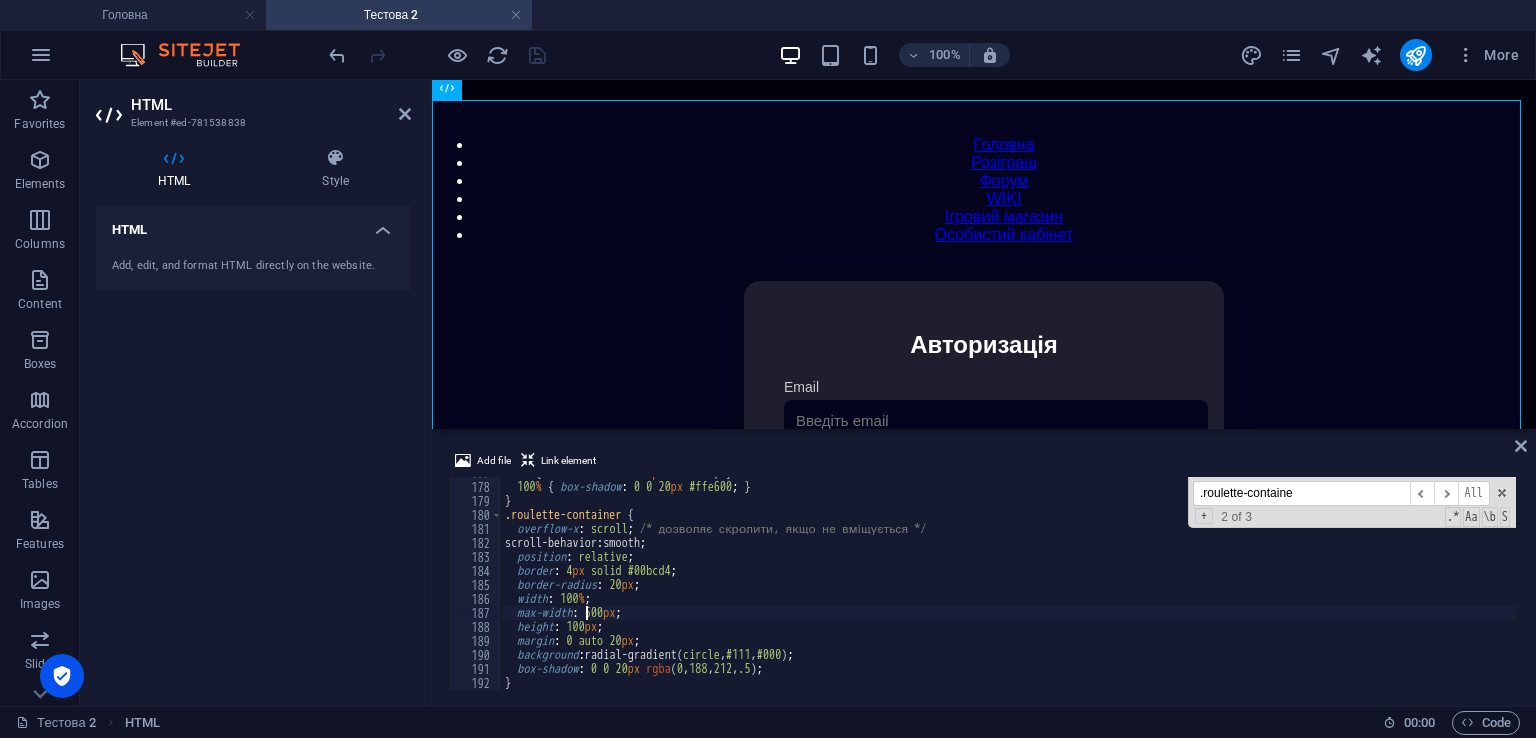 click on "0 %   {   box-shadow :   0   0   5 px   #ffe600 ;   }    100 %   {   box-shadow :   0   0   20 px   #ffe600 ;   } } .roulette-container   {    overflow-x :   scroll ;   /* дозволяє скролити, якщо не вміщується */   scroll-behavior :  smooth ;    position :   relative ;    border :   4 px   solid   #00bcd4 ;    border-radius :   20 px ;    width :   100 % ;    max-width :   500 px ;    height :   100 px ;    margin :   0   auto   20 px ;    background :  radial-gradient( circle , #111 , #000 ) ;    box-shadow :   0   0   20 px   rgba ( 0 , 188 , 212 , .5 ) ; }" at bounding box center [1425, 584] 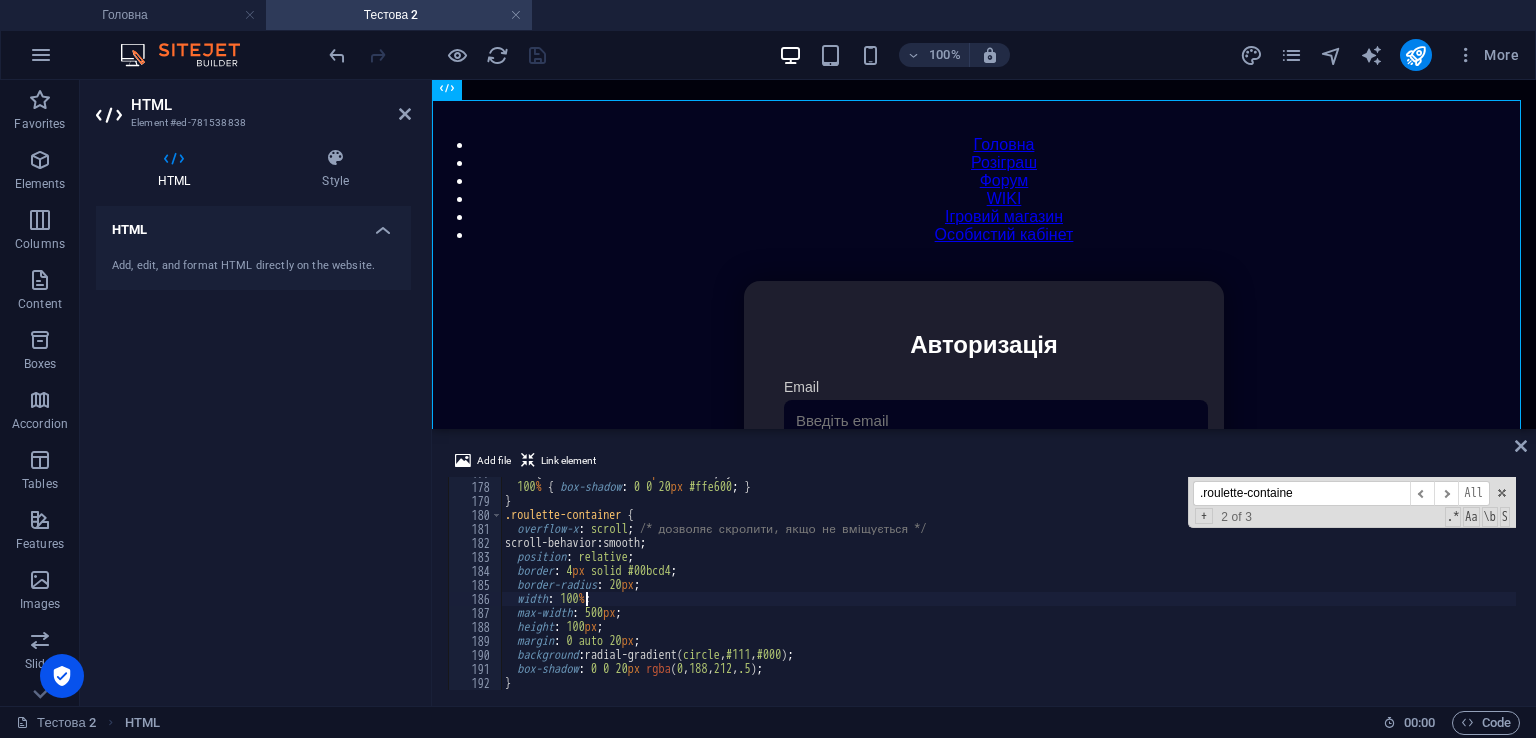 click on "0 %   {   box-shadow :   0   0   5 px   #ffe600 ;   }    100 %   {   box-shadow :   0   0   20 px   #ffe600 ;   } } .roulette-container   {    overflow-x :   scroll ;   /* дозволяє скролити, якщо не вміщується */   scroll-behavior :  smooth ;    position :   relative ;    border :   4 px   solid   #00bcd4 ;    border-radius :   20 px ;    width :   100 % ;    max-width :   500 px ;    height :   100 px ;    margin :   0   auto   20 px ;    background :  radial-gradient( circle , #111 , #000 ) ;    box-shadow :   0   0   20 px   rgba ( 0 , 188 , 212 , .5 ) ; }" at bounding box center [1425, 584] 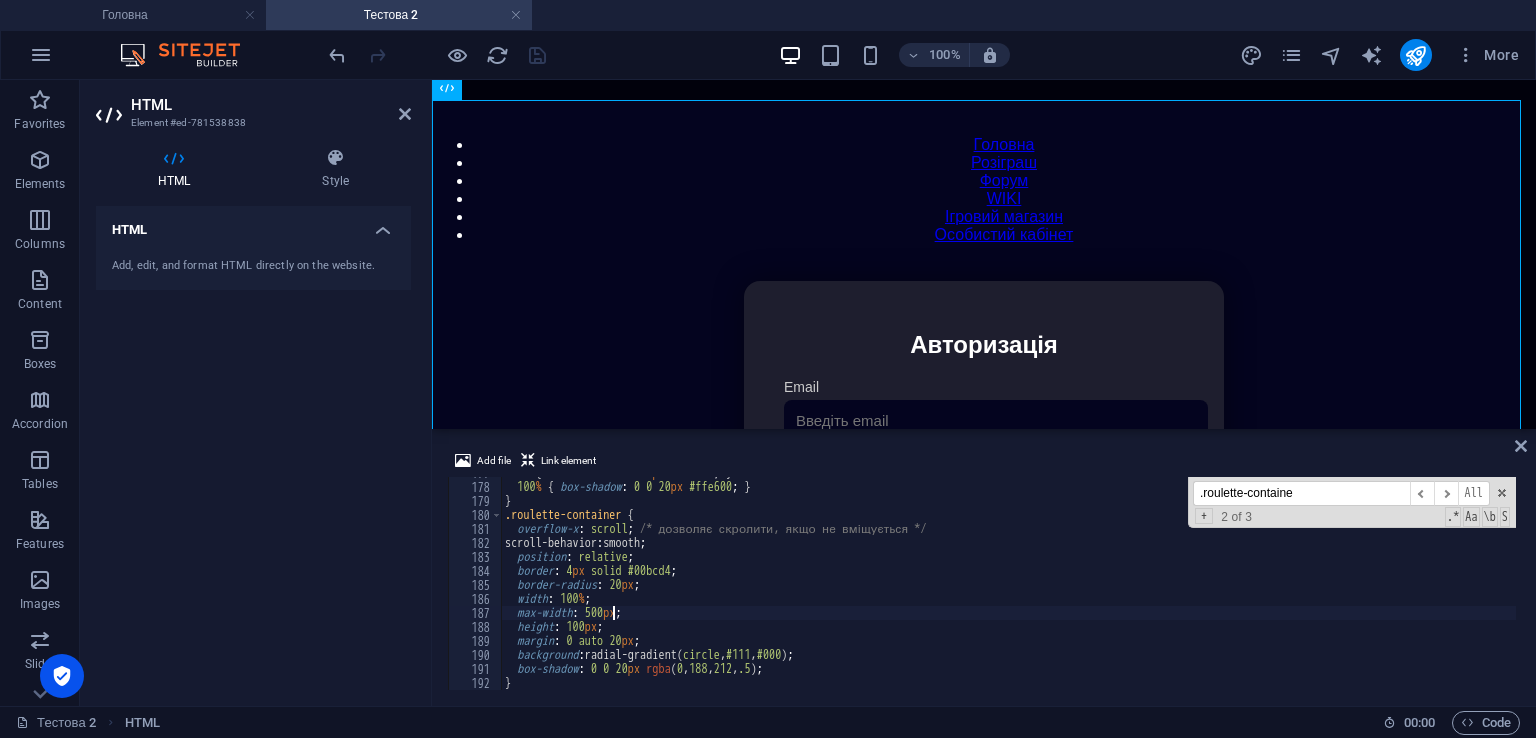 click on "0 %   {   box-shadow :   0   0   5 px   #ffe600 ;   }    100 %   {   box-shadow :   0   0   20 px   #ffe600 ;   } } .roulette-container   {    overflow-x :   scroll ;   /* дозволяє скролити, якщо не вміщується */   scroll-behavior :  smooth ;    position :   relative ;    border :   4 px   solid   #00bcd4 ;    border-radius :   20 px ;    width :   100 % ;    max-width :   500 px ;    height :   100 px ;    margin :   0   auto   20 px ;    background :  radial-gradient( circle , #111 , #000 ) ;    box-shadow :   0   0   20 px   rgba ( 0 , 188 , 212 , .5 ) ; }" at bounding box center (1425, 584) 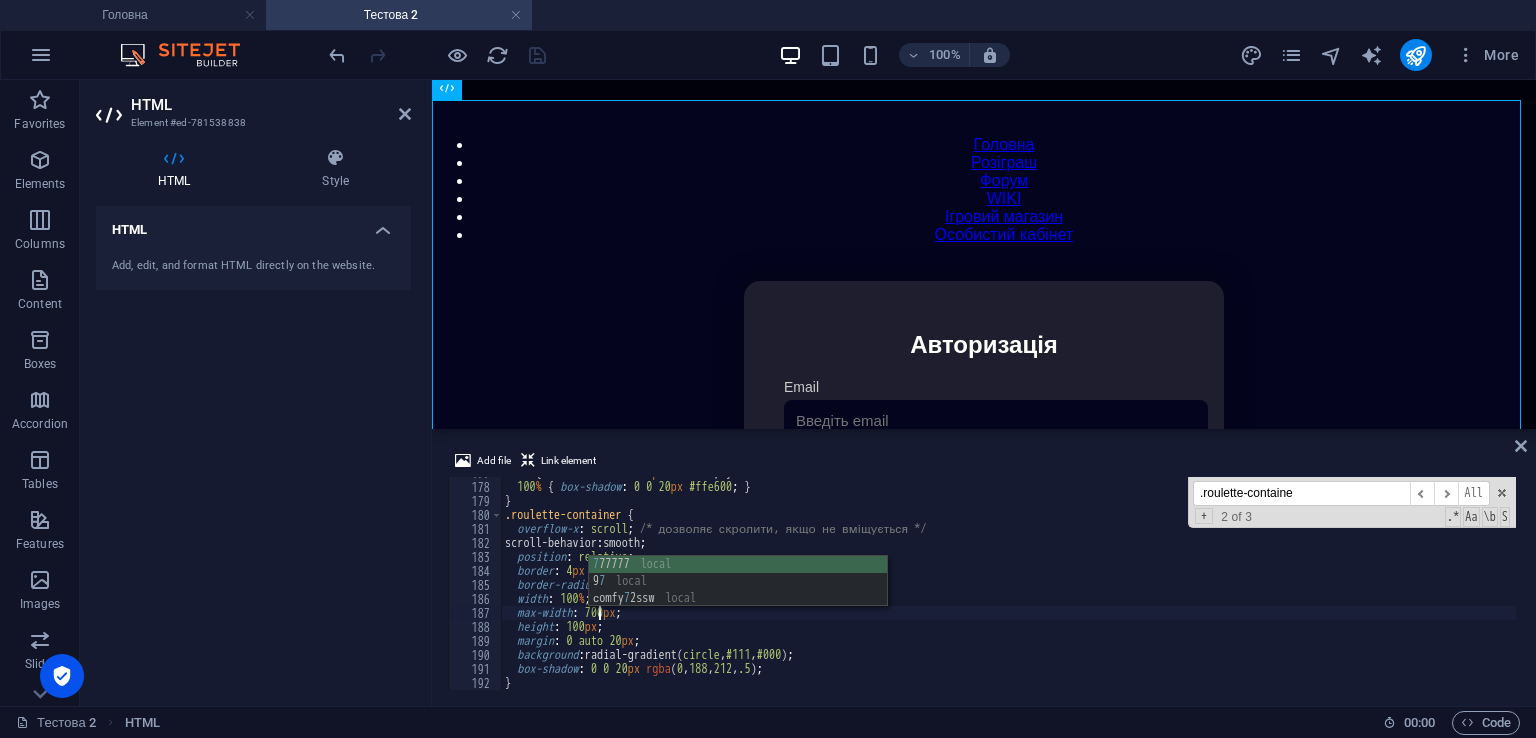click on "0 %   {   box-shadow :   0   0   5 px   #ffe600 ;   }    100 %   {   box-shadow :   0   0   20 px   #ffe600 ;   } } .roulette-container   {    overflow-x :   scroll ;   /* дозволяє скролити, якщо не вміщується */   scroll-behavior :  smooth ;    position :   relative ;    border :   4 px   solid   #00bcd4 ;    border-radius :   20 px ;    width :   100 % ;    max-width :   700 px ;    height :   100 px ;    margin :   0   auto   20 px ;    background :  radial-gradient( circle , #111 , #000 ) ;    box-shadow :   0   0   20 px   rgba ( 0 , 188 , 212 , .5 ) ; }" at bounding box center (1425, 584) 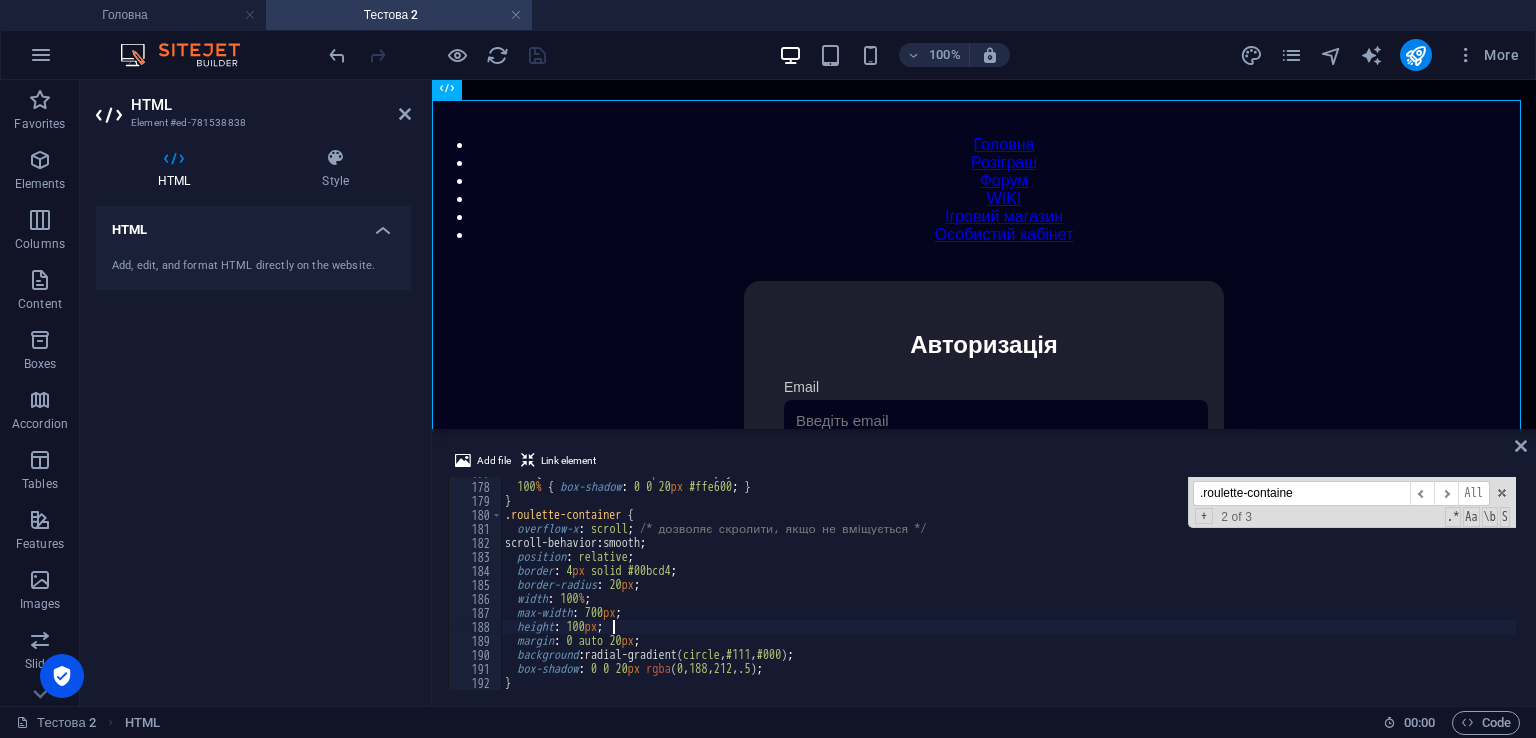 scroll, scrollTop: 0, scrollLeft: 7, axis: horizontal 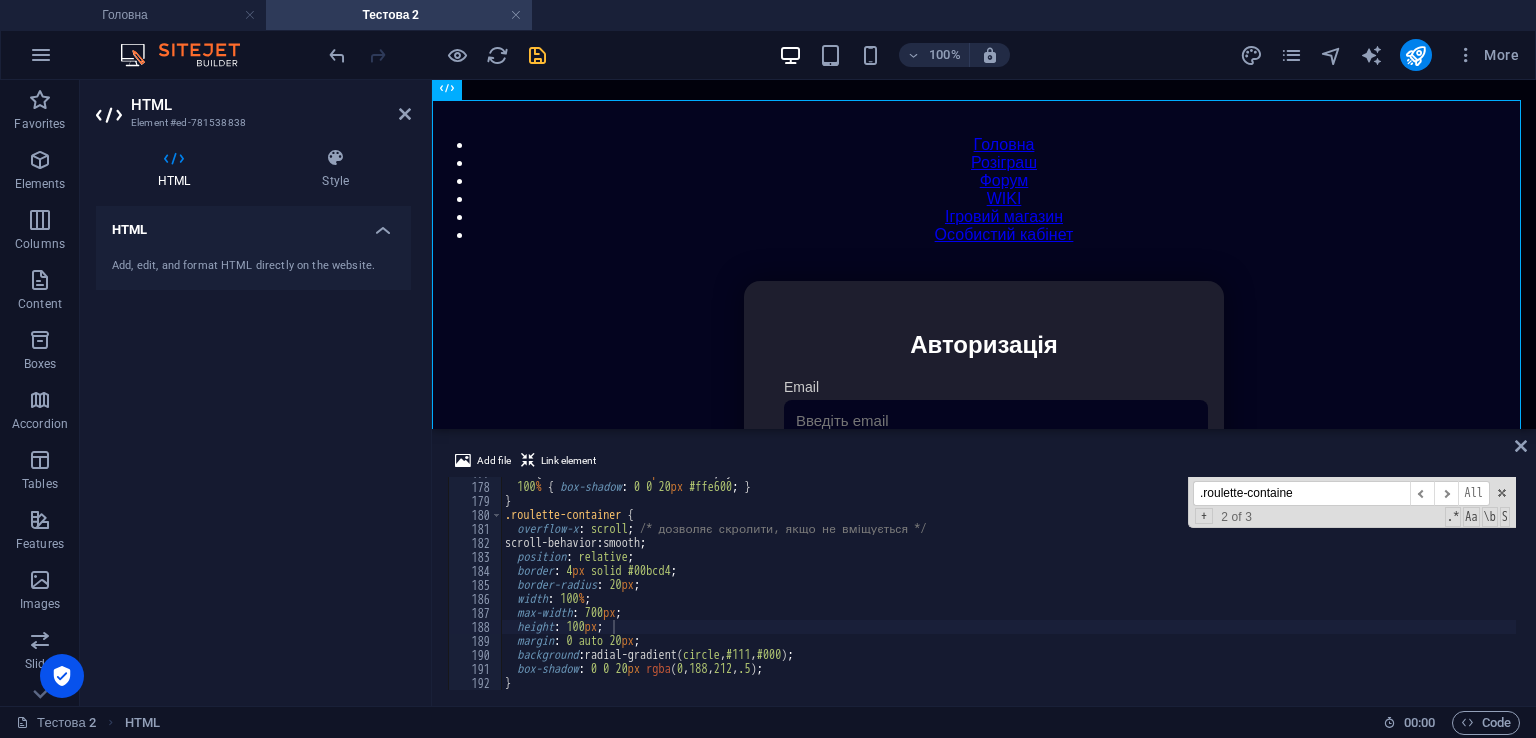 click on "100% More" at bounding box center (926, 55) 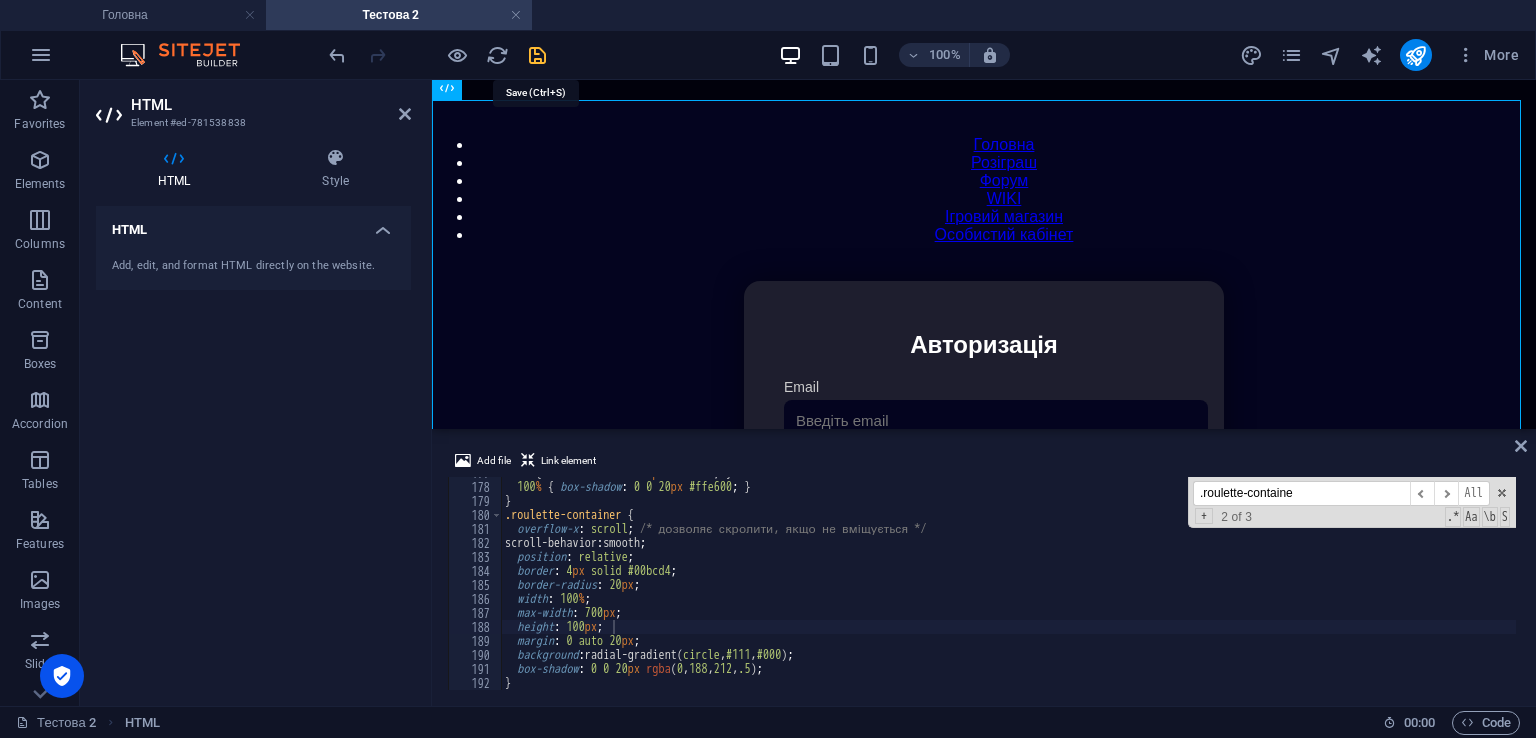 click at bounding box center [537, 55] 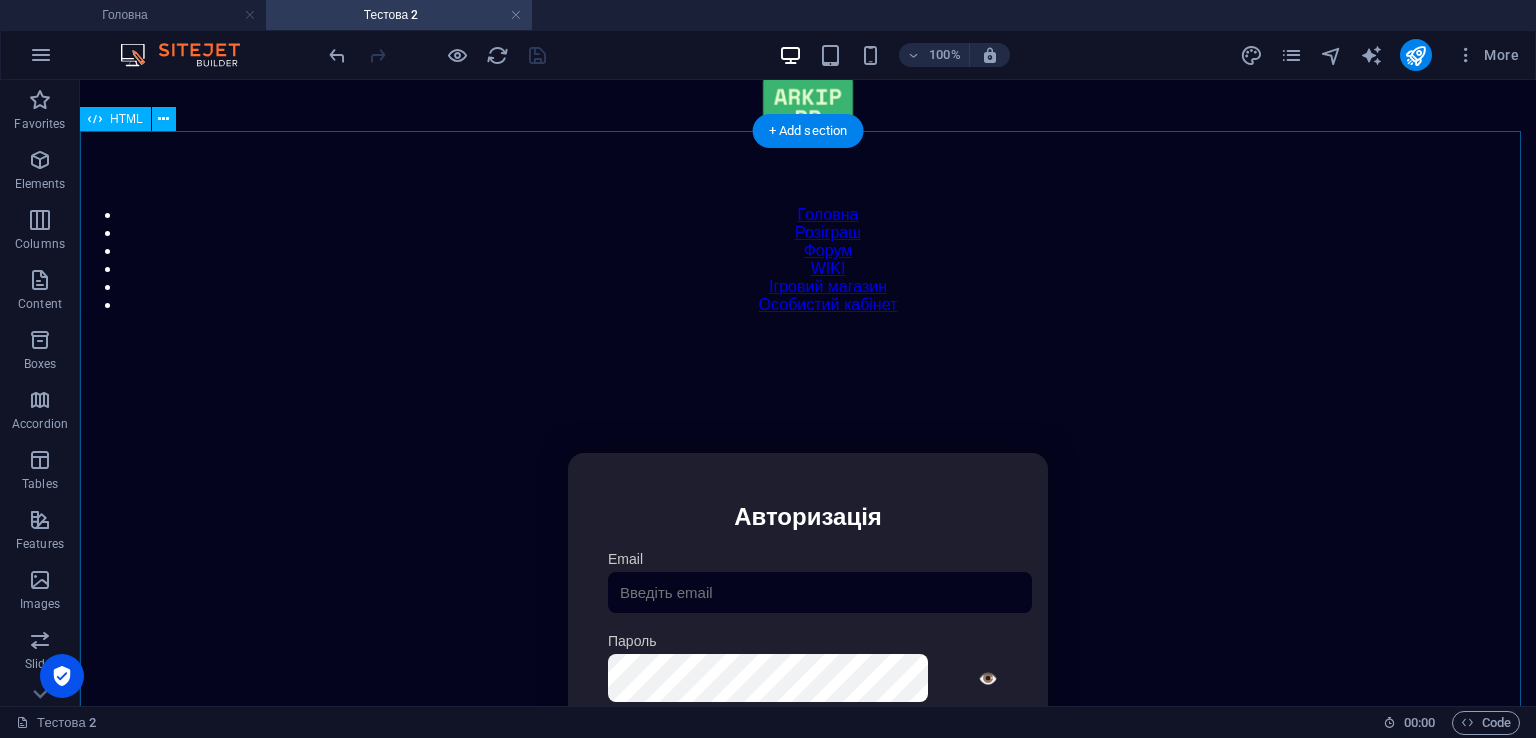click on "Особистий кабінет
Авторизація
Email
[GEOGRAPHIC_DATA]
👁️
Увійти
Скинути пароль
Скидання пароля
Введіть ваш email:
Скинути
Закрити
Особистий кабінет
Вийти з кабінету
Важлива інформація
Інформація
Нік:
Пошта:
Гроші:   ₴
XP:
Рівень:
Здоров'я:  %
Броня:  %
ВІП:
Рейтинг
Рейтинг гравців
Гравців не знайдено
Документи
Мої документи
Паспорт:   [PERSON_NAME] книжка:   [PERSON_NAME]
Розваги
Рулетка
Крутити" at bounding box center (808, 664) 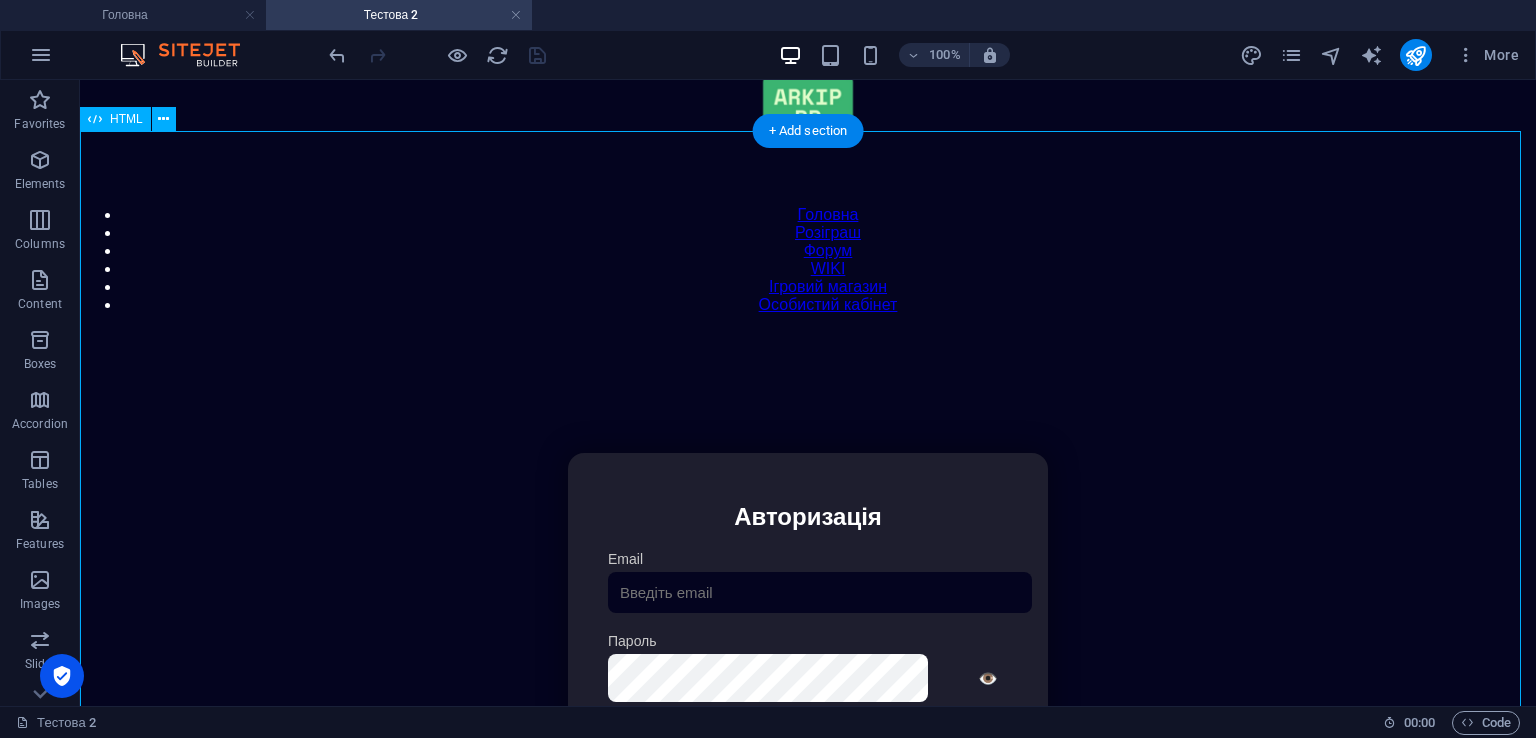 click on "Особистий кабінет
Авторизація
Email
[GEOGRAPHIC_DATA]
👁️
Увійти
Скинути пароль
Скидання пароля
Введіть ваш email:
Скинути
Закрити
Особистий кабінет
Вийти з кабінету
Важлива інформація
Інформація
Нік:
Пошта:
Гроші:   ₴
XP:
Рівень:
Здоров'я:  %
Броня:  %
ВІП:
Рейтинг
Рейтинг гравців
Гравців не знайдено
Документи
Мої документи
Паспорт:   [PERSON_NAME] книжка:   [PERSON_NAME]
Розваги
Рулетка
Крутити" at bounding box center (808, 664) 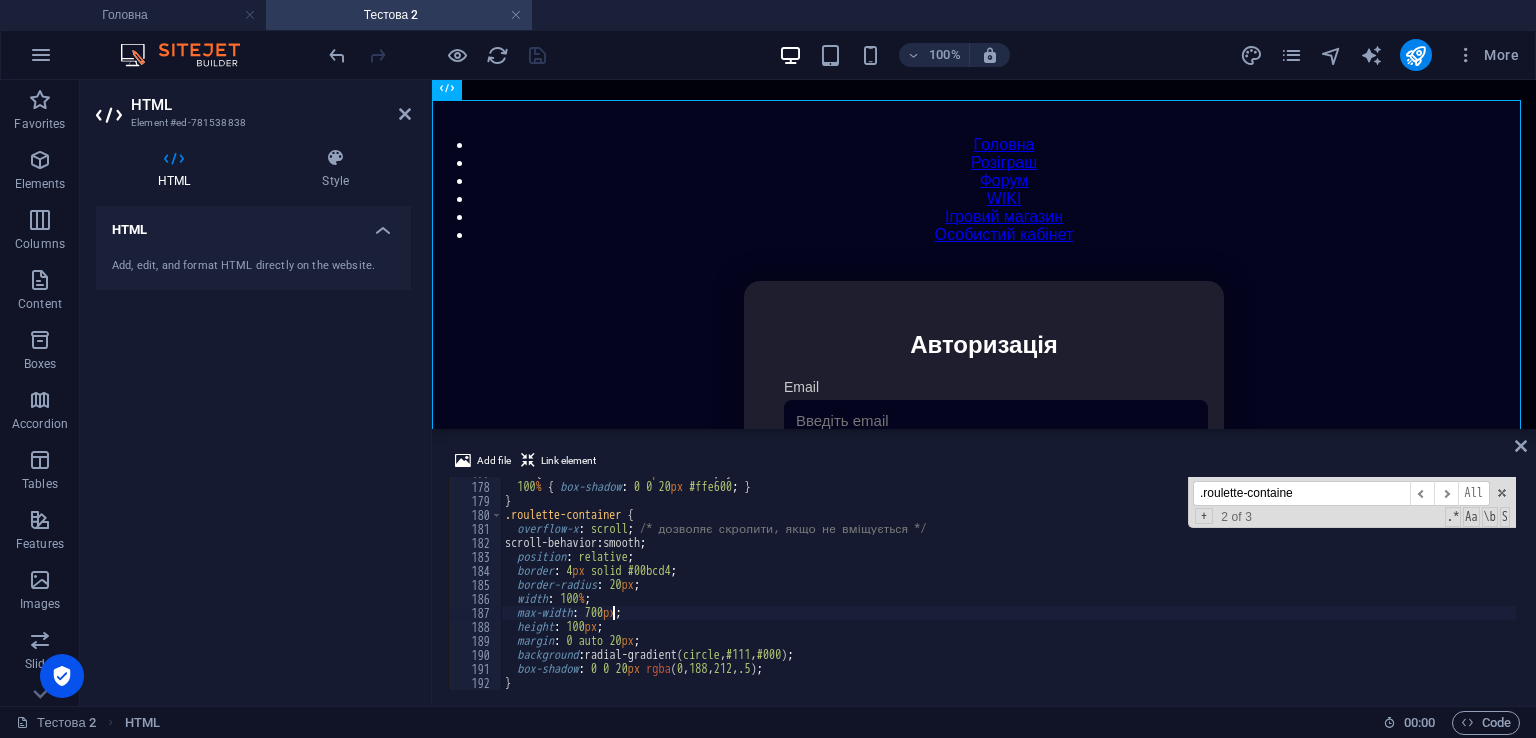 click on "0 %   {   box-shadow :   0   0   5 px   #ffe600 ;   }    100 %   {   box-shadow :   0   0   20 px   #ffe600 ;   } } .roulette-container   {    overflow-x :   scroll ;   /* дозволяє скролити, якщо не вміщується */   scroll-behavior :  smooth ;    position :   relative ;    border :   4 px   solid   #00bcd4 ;    border-radius :   20 px ;    width :   100 % ;    max-width :   700 px ;    height :   100 px ;    margin :   0   auto   20 px ;    background :  radial-gradient( circle , #111 , #000 ) ;    box-shadow :   0   0   20 px   rgba ( 0 , 188 , 212 , .5 ) ; }" at bounding box center (1425, 584) 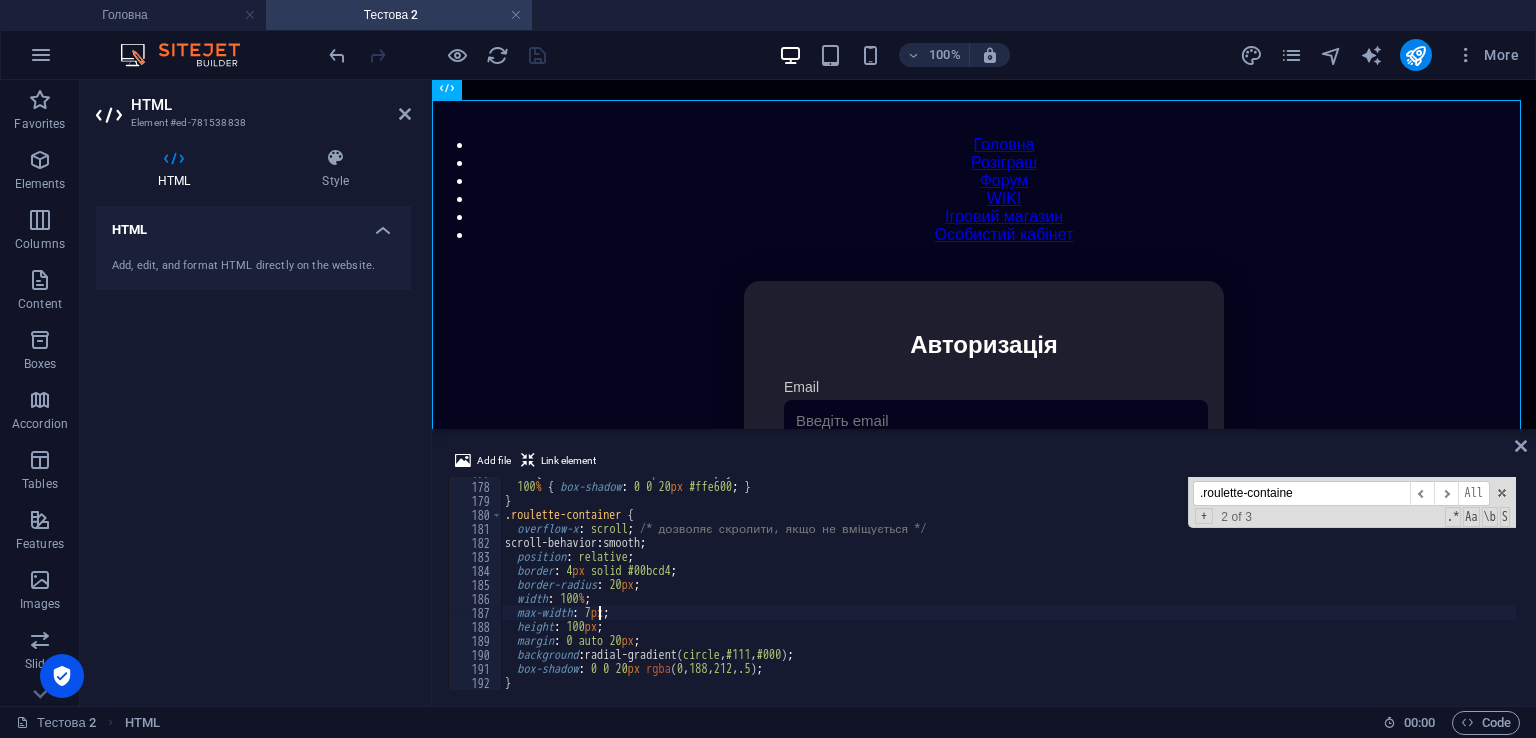 scroll, scrollTop: 0, scrollLeft: 8, axis: horizontal 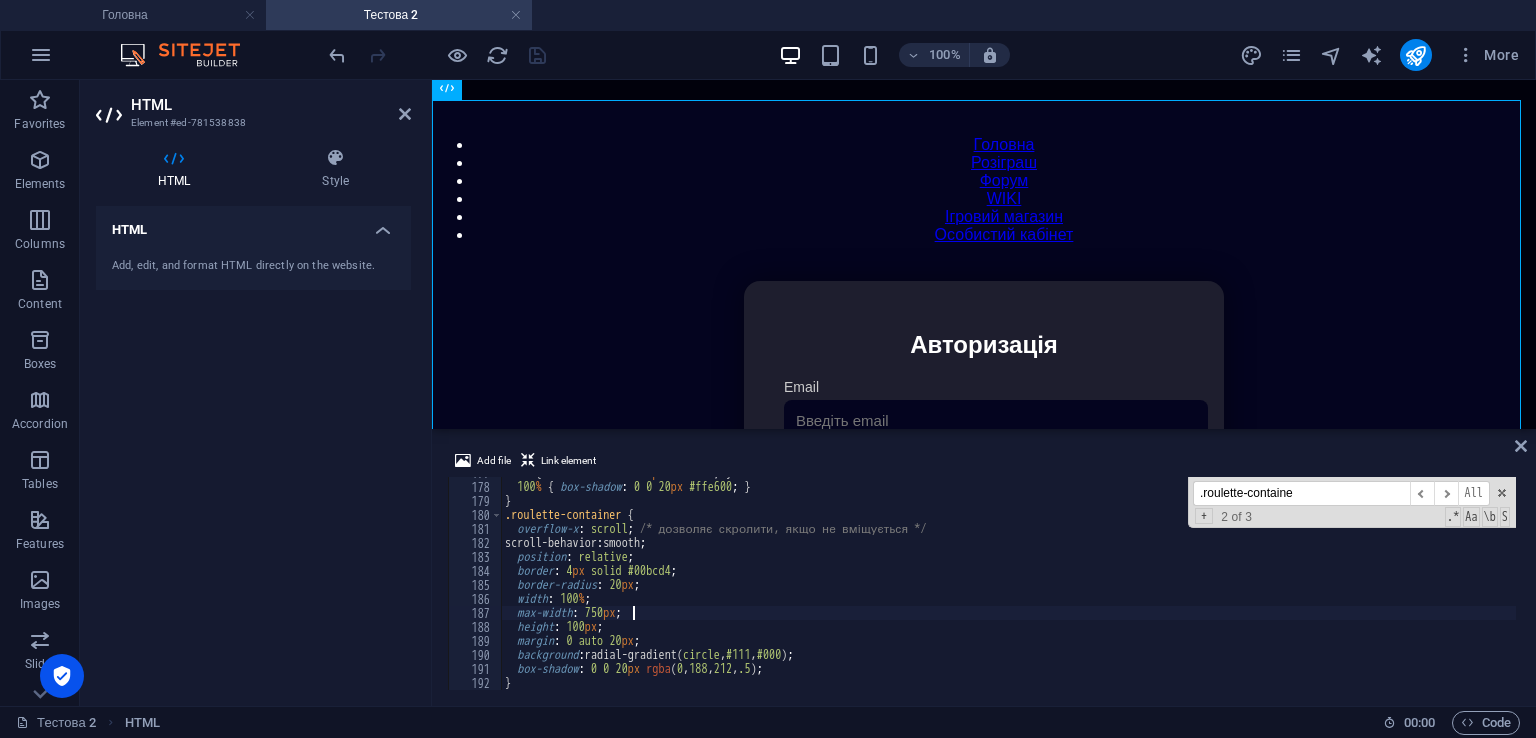 click on "0 %   {   box-shadow :   0   0   5 px   #ffe600 ;   }    100 %   {   box-shadow :   0   0   20 px   #ffe600 ;   } } .roulette-container   {    overflow-x :   scroll ;   /* дозволяє скролити, якщо не вміщується */   scroll-behavior :  smooth ;    position :   relative ;    border :   4 px   solid   #00bcd4 ;    border-radius :   20 px ;    width :   100 % ;    max-width :   750 px ;    height :   100 px ;    margin :   0   auto   20 px ;    background :  radial-gradient( circle , #111 , #000 ) ;    box-shadow :   0   0   20 px   rgba ( 0 , 188 , 212 , .5 ) ; }" at bounding box center (1425, 584) 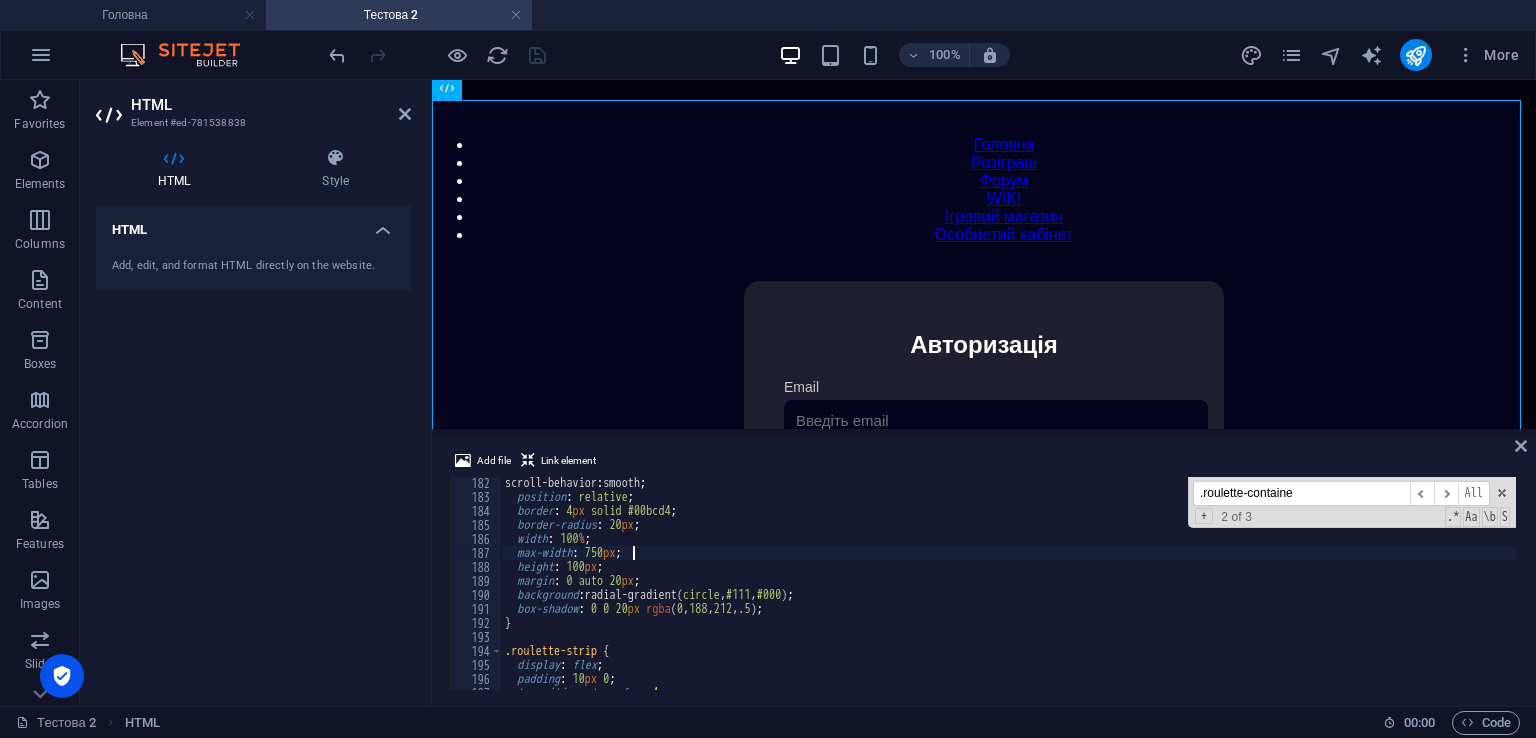 scroll, scrollTop: 2535, scrollLeft: 0, axis: vertical 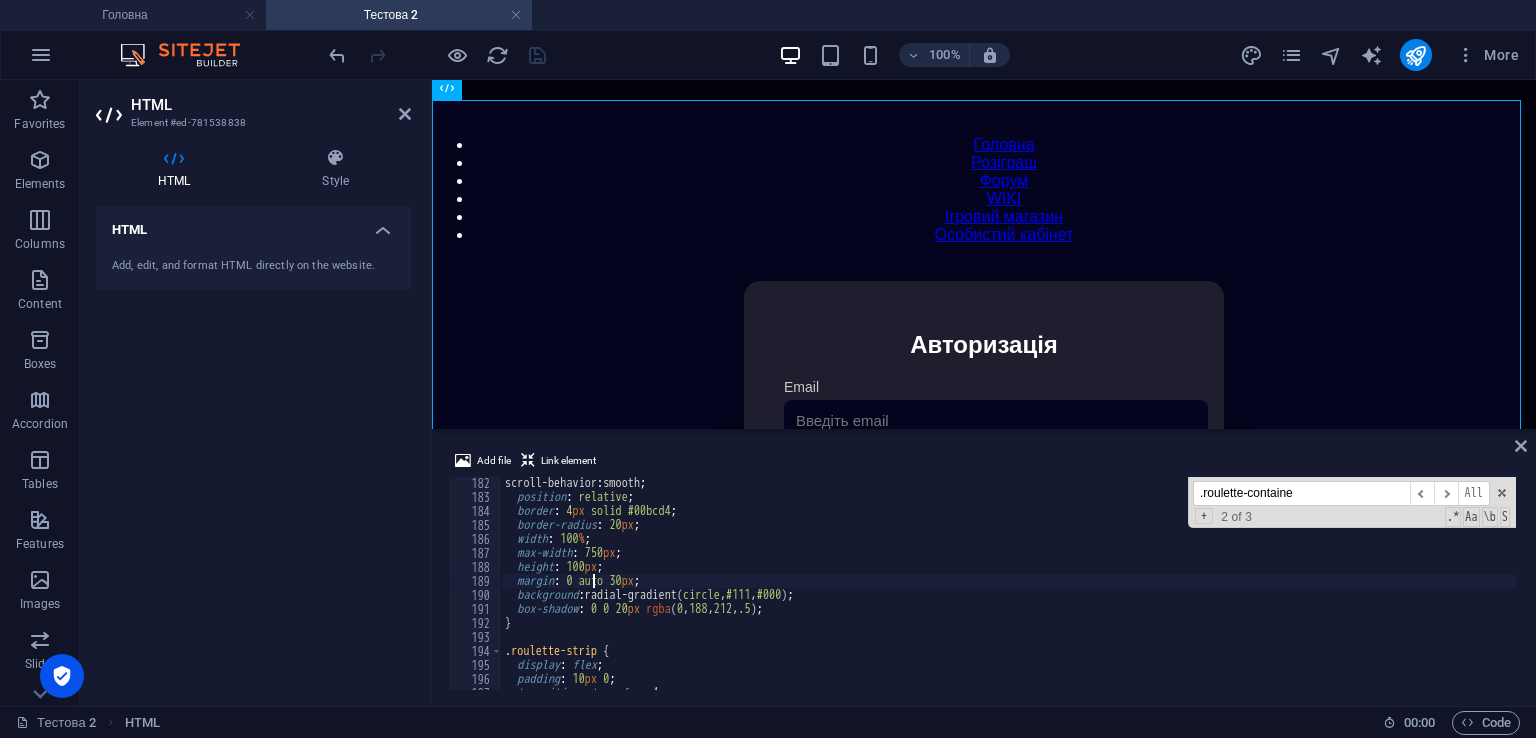 click on "scroll-behavior :  smooth ;    position :   relative ;    border :   4 px   solid   #00bcd4 ;    border-radius :   20 px ;    width :   100 % ;    max-width :   750 px ;    height :   100 px ;    margin :   0   auto   30 px ;    background :  radial-gradient( circle , #111 , #000 ) ;    box-shadow :   0   0   20 px   rgba ( 0 , 188 , 212 , .5 ) ; } .roulette-strip   {    display :   flex ;    padding :   10 px   0 ;    transition :   transform   4 s   ease ;" at bounding box center [1425, 594] 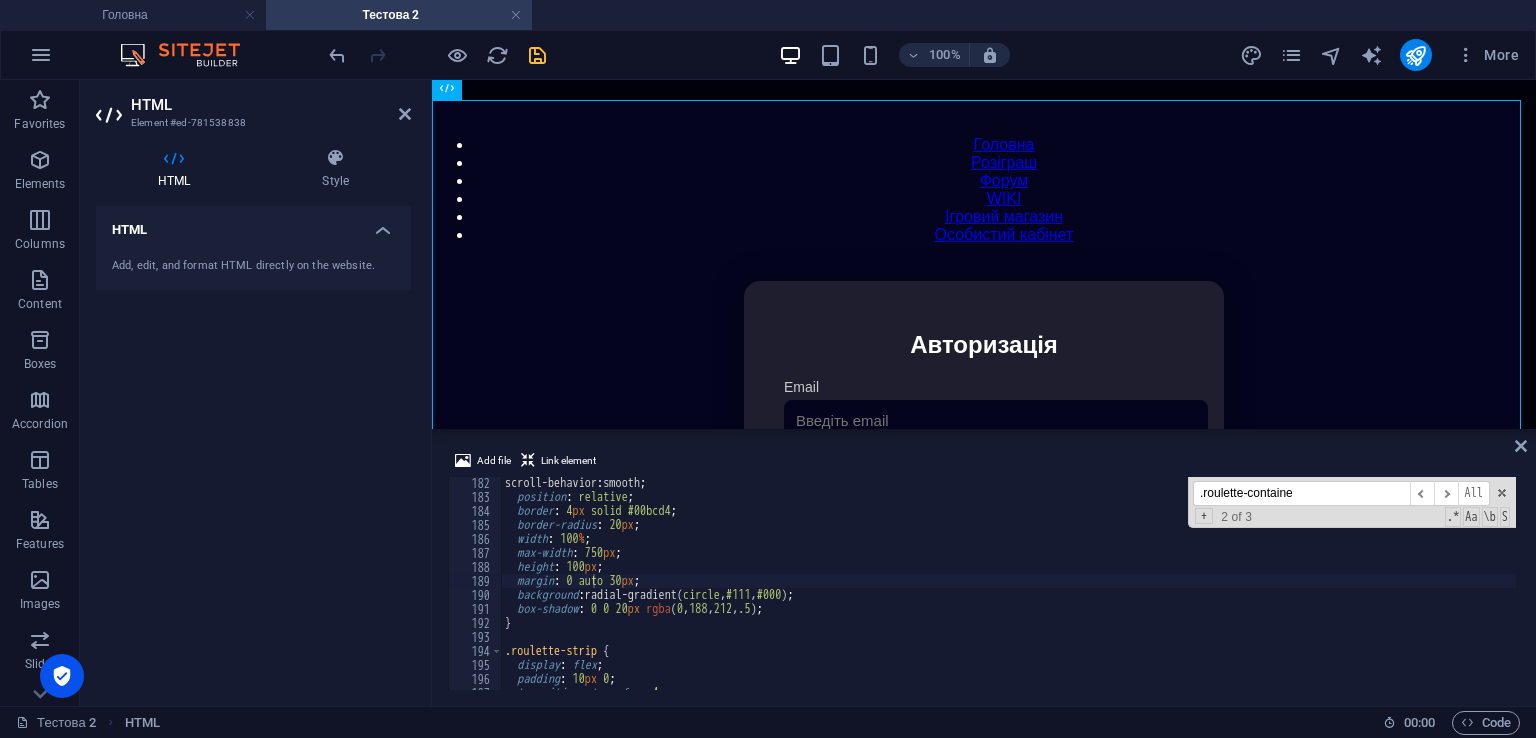 click on "100% More" at bounding box center (768, 55) 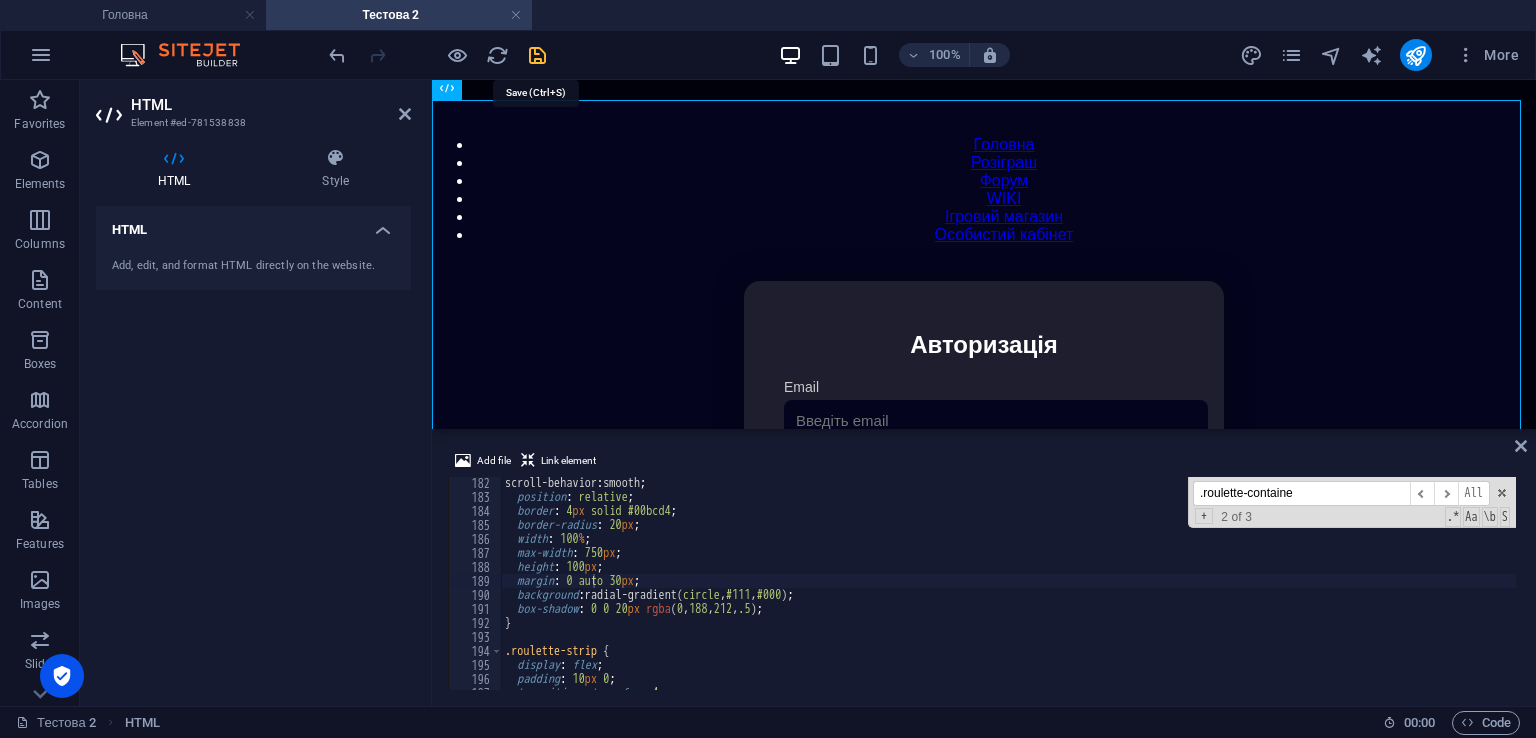 click at bounding box center [537, 55] 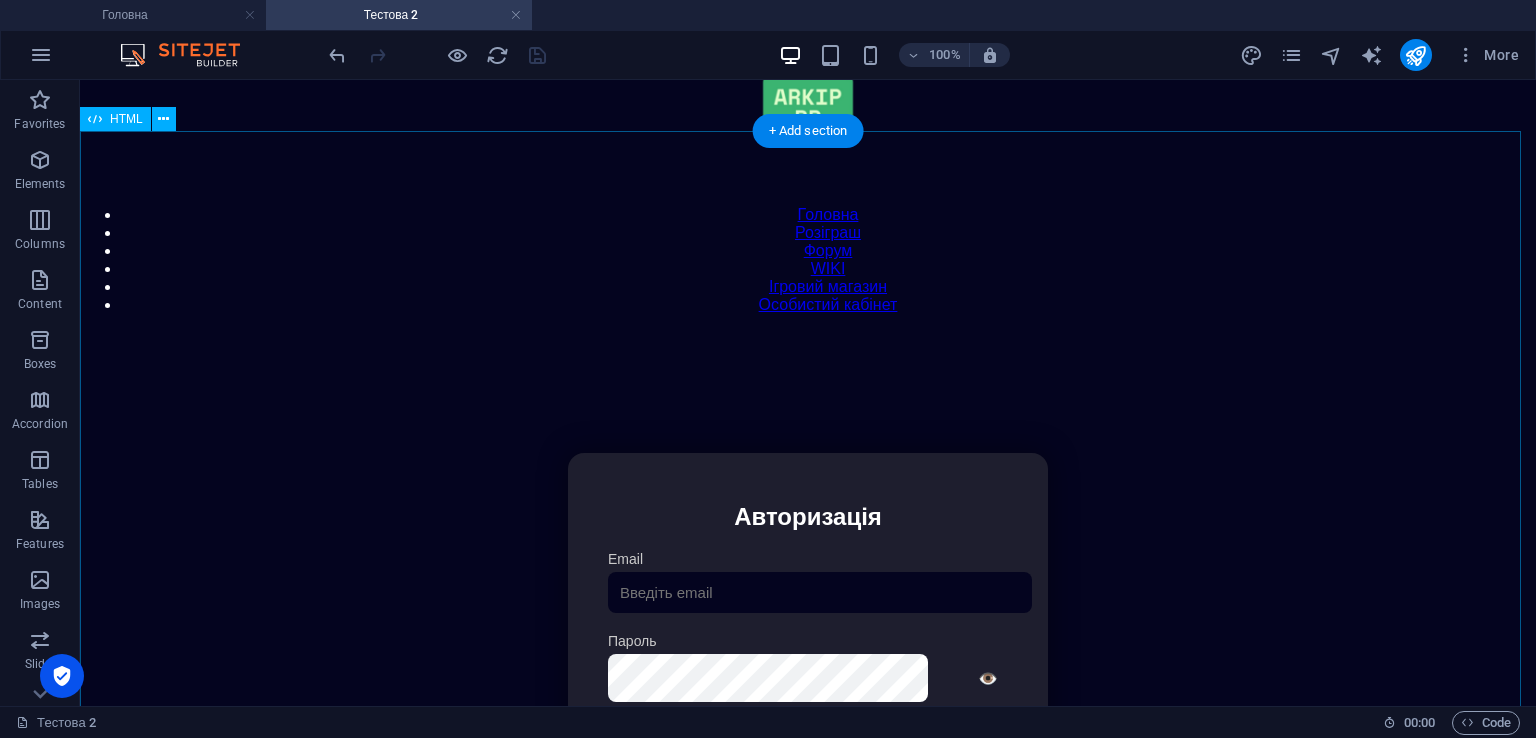 click on "Особистий кабінет
Авторизація
Email
[GEOGRAPHIC_DATA]
👁️
Увійти
Скинути пароль
Скидання пароля
Введіть ваш email:
Скинути
Закрити
Особистий кабінет
Вийти з кабінету
Важлива інформація
Інформація
Нік:
Пошта:
Гроші:   ₴
XP:
Рівень:
Здоров'я:  %
Броня:  %
ВІП:
Рейтинг
Рейтинг гравців
Гравців не знайдено
Документи
Мої документи
Паспорт:   [PERSON_NAME] книжка:   [PERSON_NAME]
Розваги
Рулетка
Крутити" at bounding box center [808, 664] 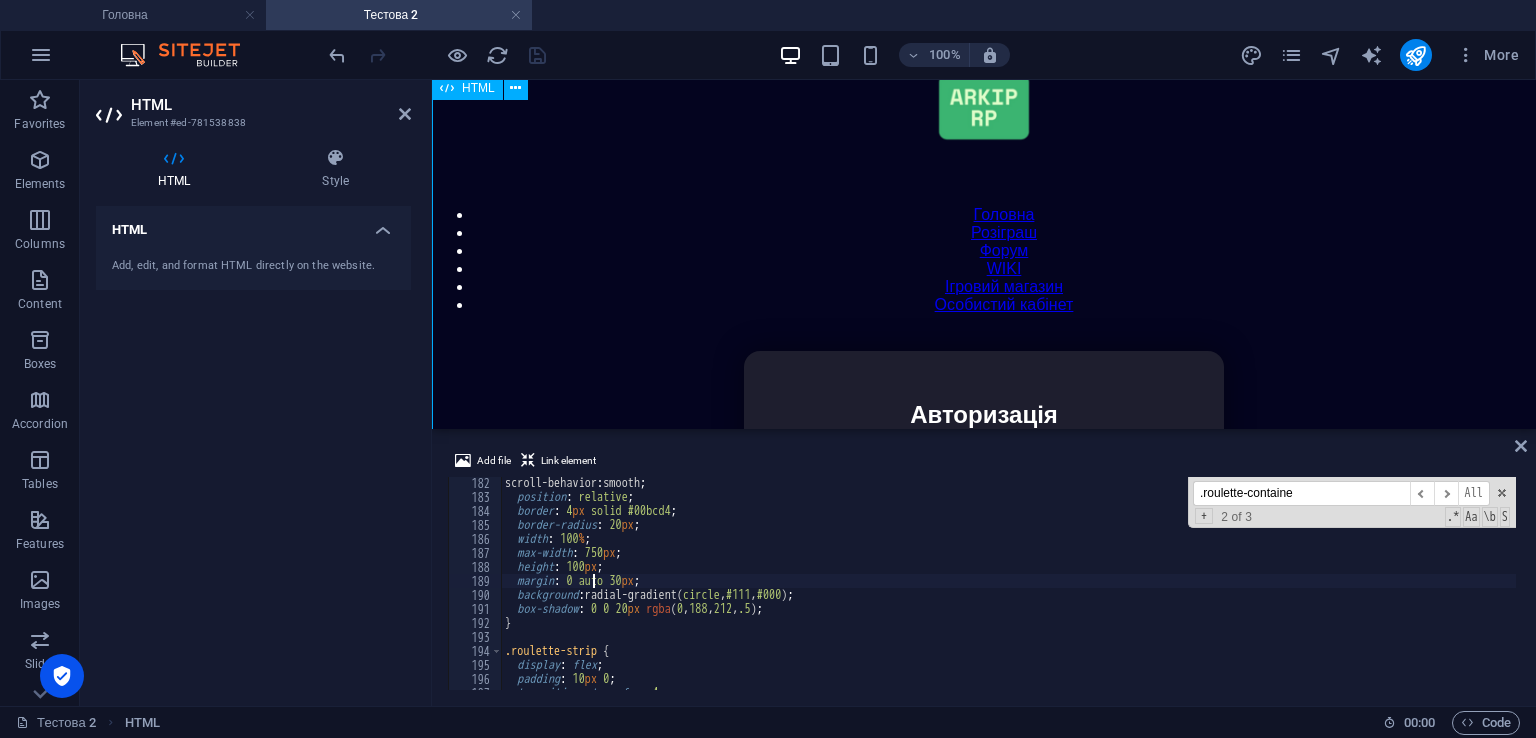 scroll, scrollTop: 152, scrollLeft: 0, axis: vertical 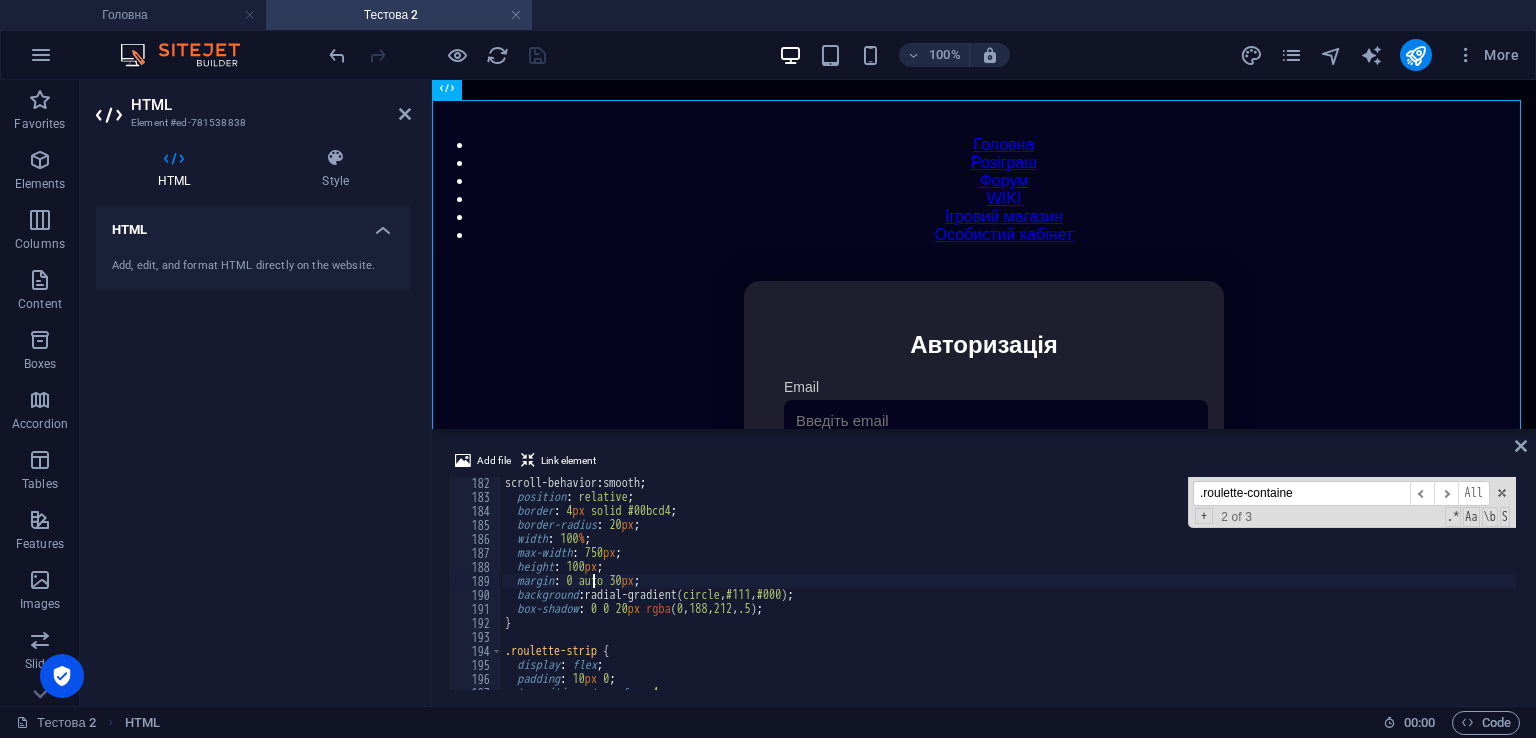 click on "scroll-behavior :  smooth ;    position :   relative ;    border :   4 px   solid   #00bcd4 ;    border-radius :   20 px ;    width :   100 % ;    max-width :   750 px ;    height :   100 px ;    margin :   0   auto   30 px ;    background :  radial-gradient( circle , #111 , #000 ) ;    box-shadow :   0   0   20 px   rgba ( 0 , 188 , 212 , .5 ) ; } .roulette-strip   {    display :   flex ;    padding :   10 px   0 ;    transition :   transform   4 s   ease ;" at bounding box center (1425, 594) 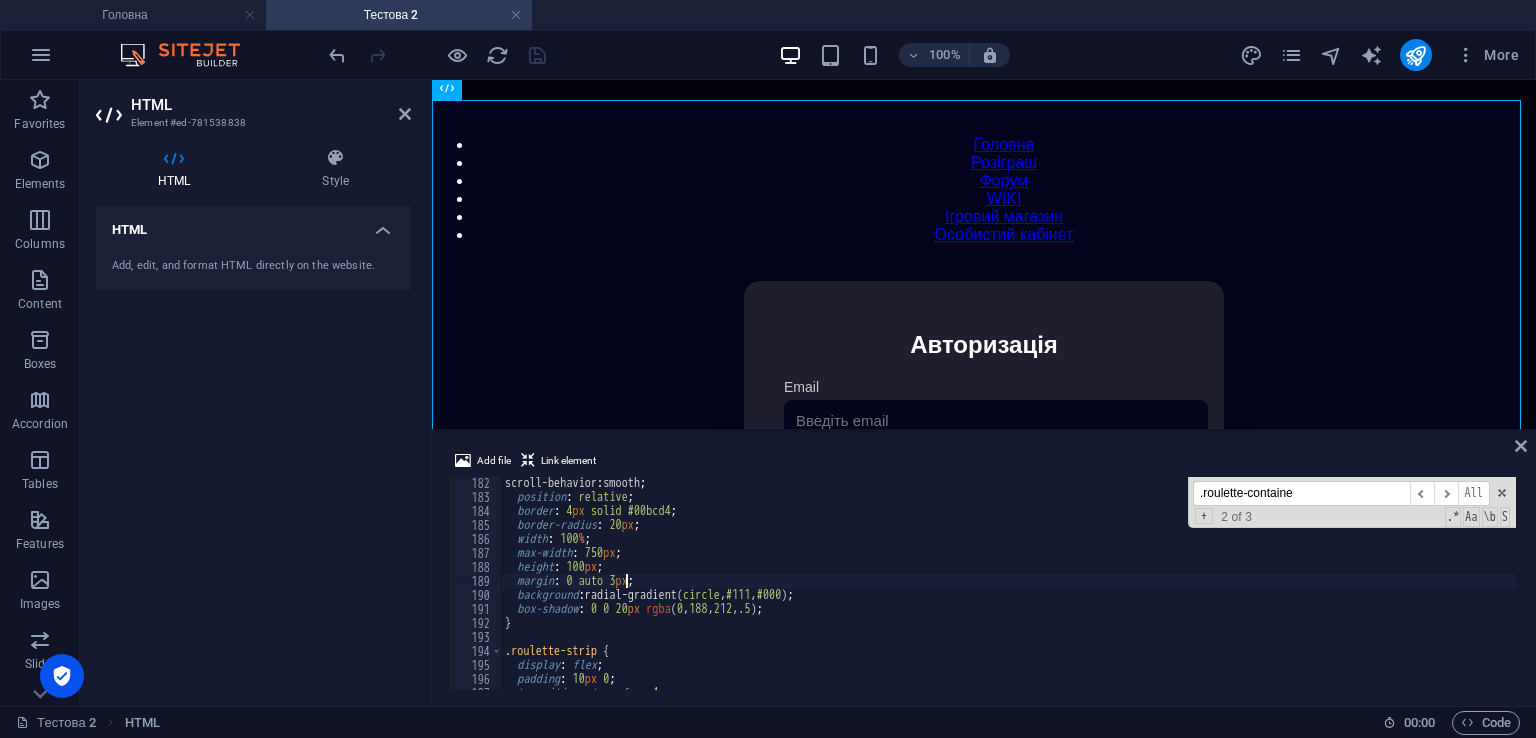 scroll, scrollTop: 2535, scrollLeft: 0, axis: vertical 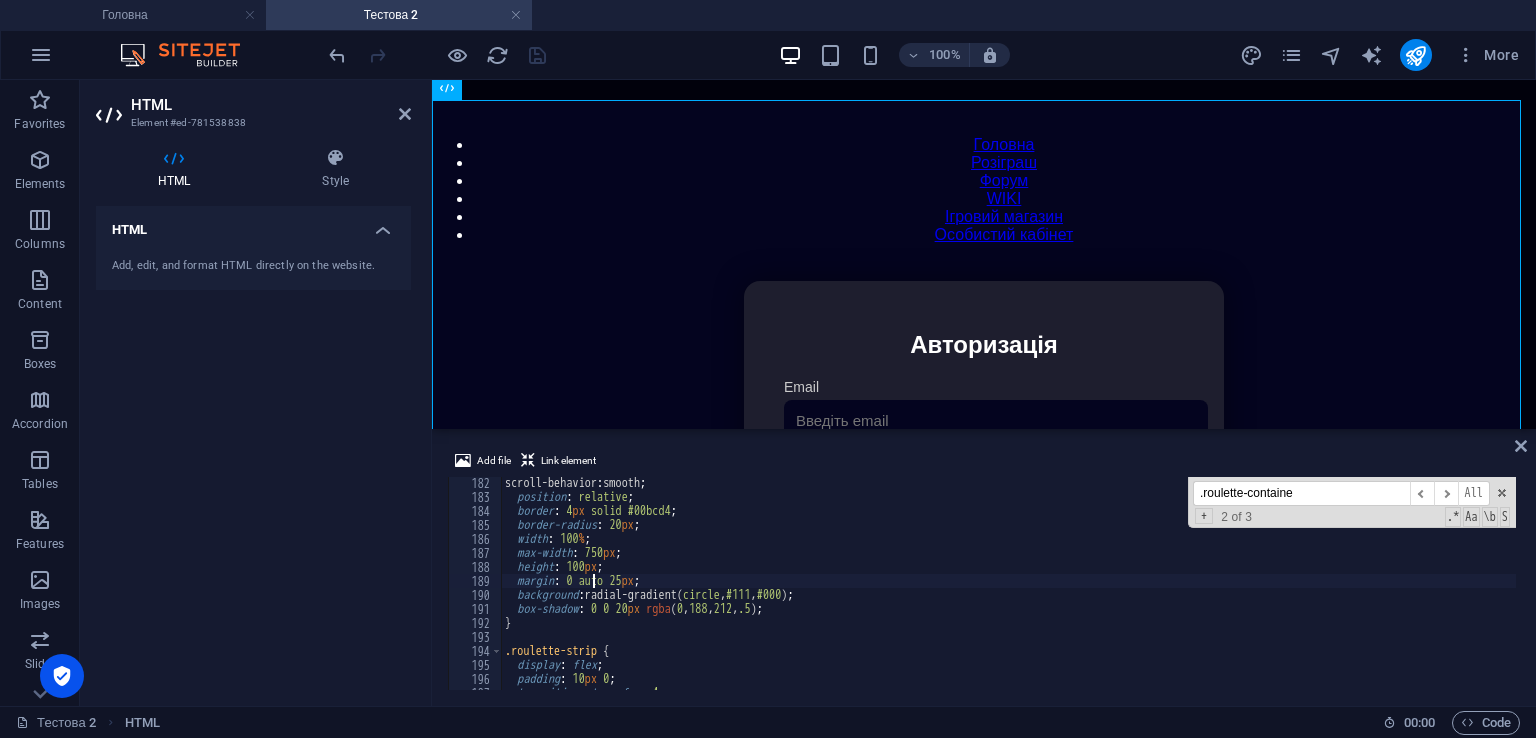 click on "scroll-behavior :  smooth ;    position :   relative ;    border :   4 px   solid   #00bcd4 ;    border-radius :   20 px ;    width :   100 % ;    max-width :   750 px ;    height :   100 px ;    margin :   0   auto   25 px ;    background :  radial-gradient( circle , #111 , #000 ) ;    box-shadow :   0   0   20 px   rgba ( 0 , 188 , 212 , .5 ) ; } .roulette-strip   {    display :   flex ;    padding :   10 px   0 ;    transition :   transform   4 s   ease ;" at bounding box center (1425, 594) 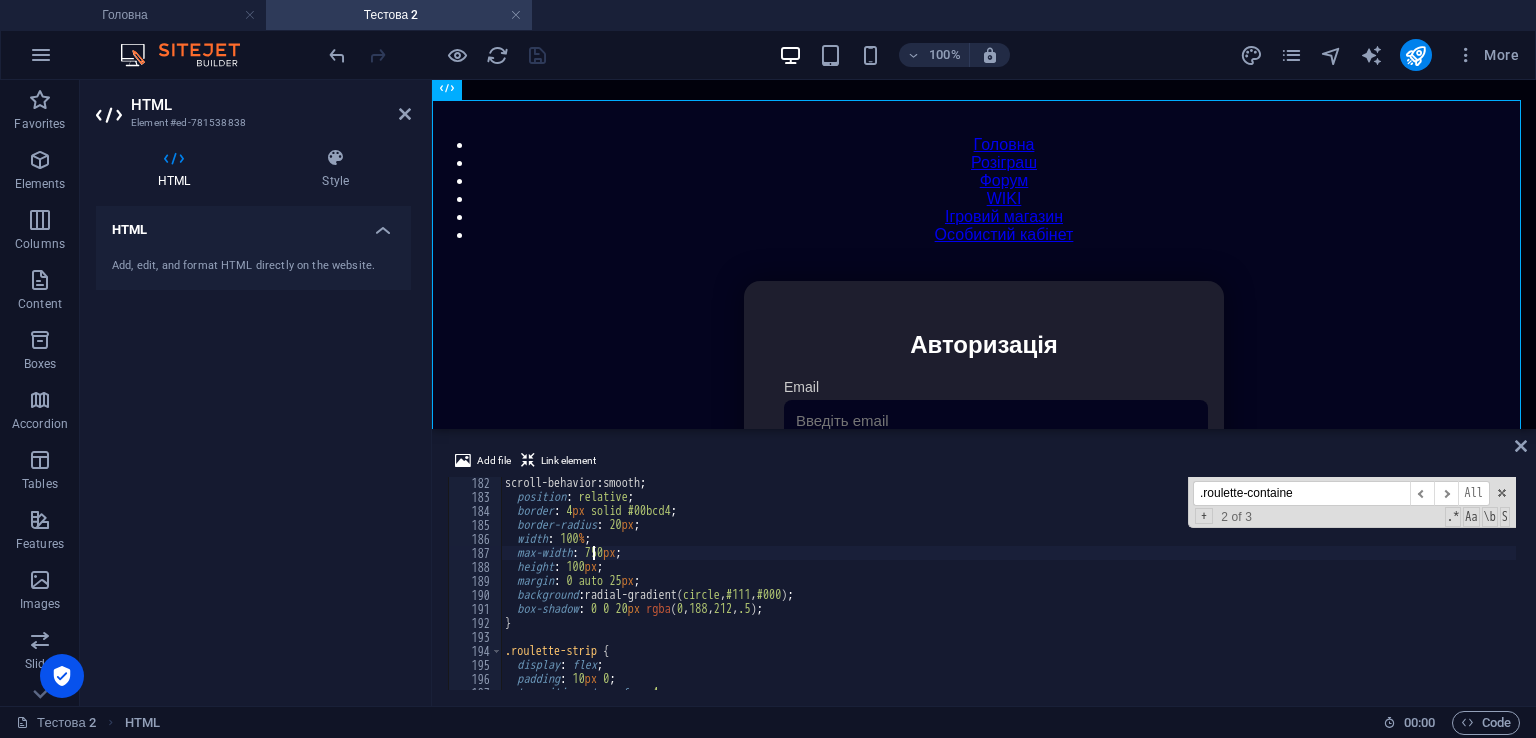 scroll, scrollTop: 0, scrollLeft: 8, axis: horizontal 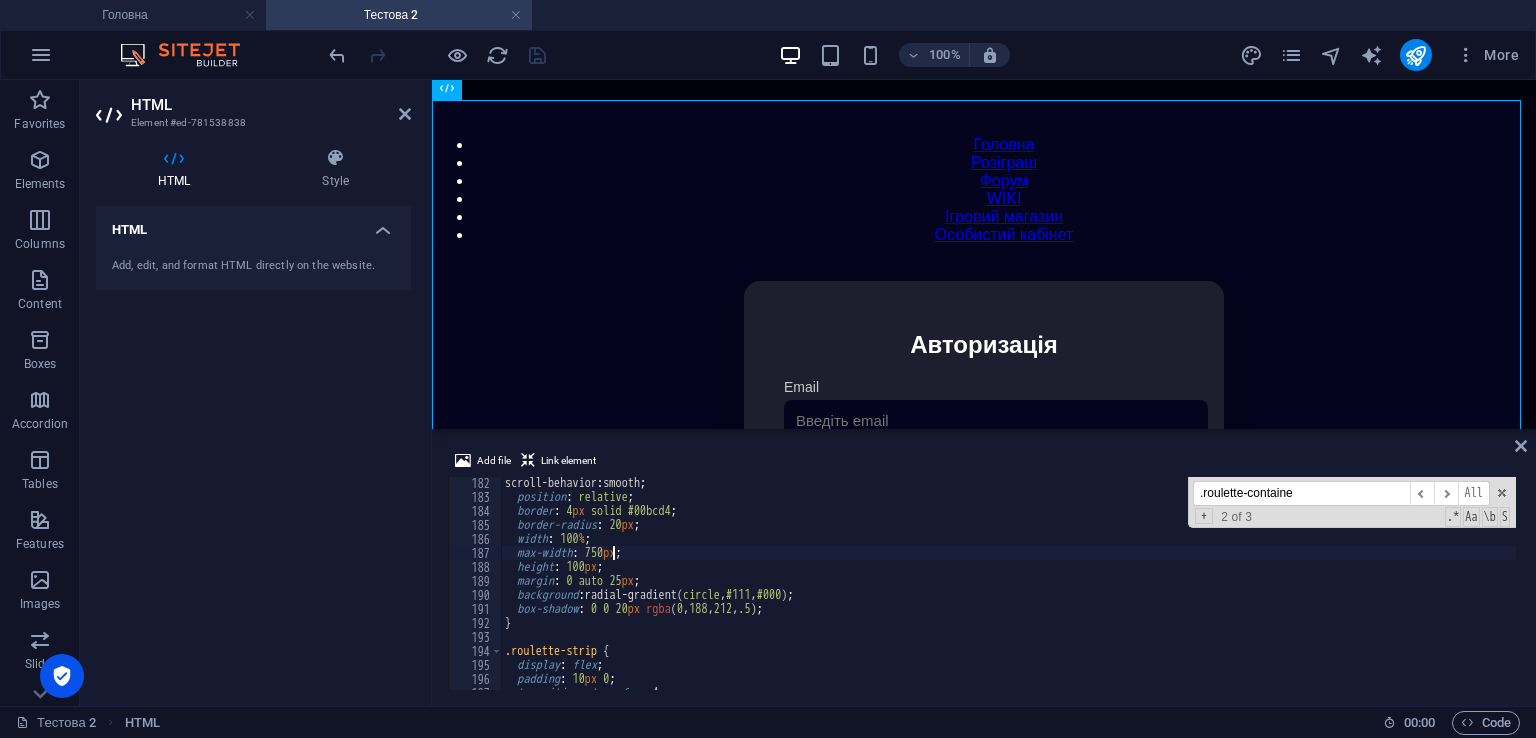 click on "scroll-behavior :  smooth ;    position :   relative ;    border :   4 px   solid   #00bcd4 ;    border-radius :   20 px ;    width :   100 % ;    max-width :   750 px ;    height :   100 px ;    margin :   0   auto   25 px ;    background :  radial-gradient( circle , #111 , #000 ) ;    box-shadow :   0   0   20 px   rgba ( 0 , 188 , 212 , .5 ) ; } .roulette-strip   {    display :   flex ;    padding :   10 px   0 ;    transition :   transform   4 s   ease ;" at bounding box center [1425, 594] 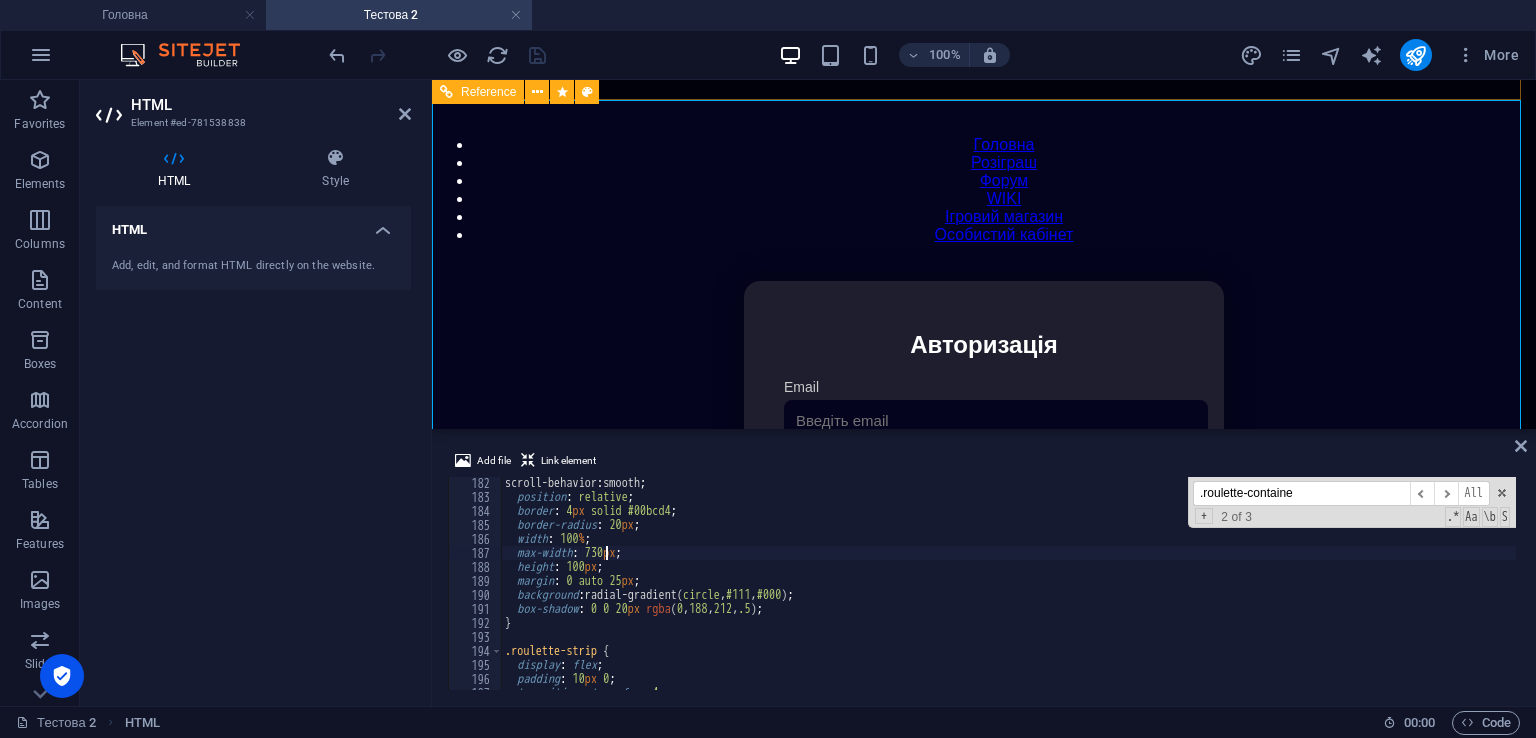 type on "max-width: 730px;" 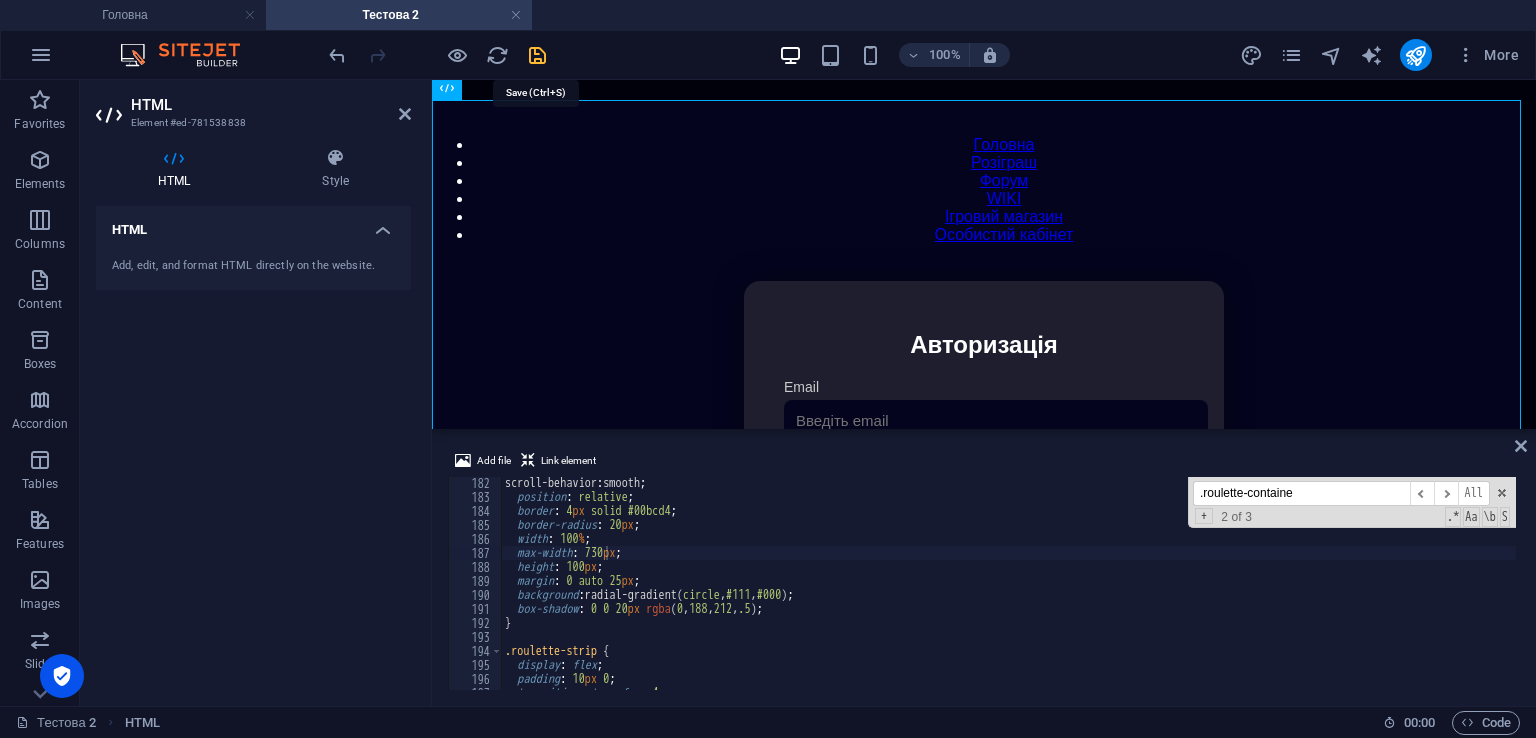 click at bounding box center [537, 55] 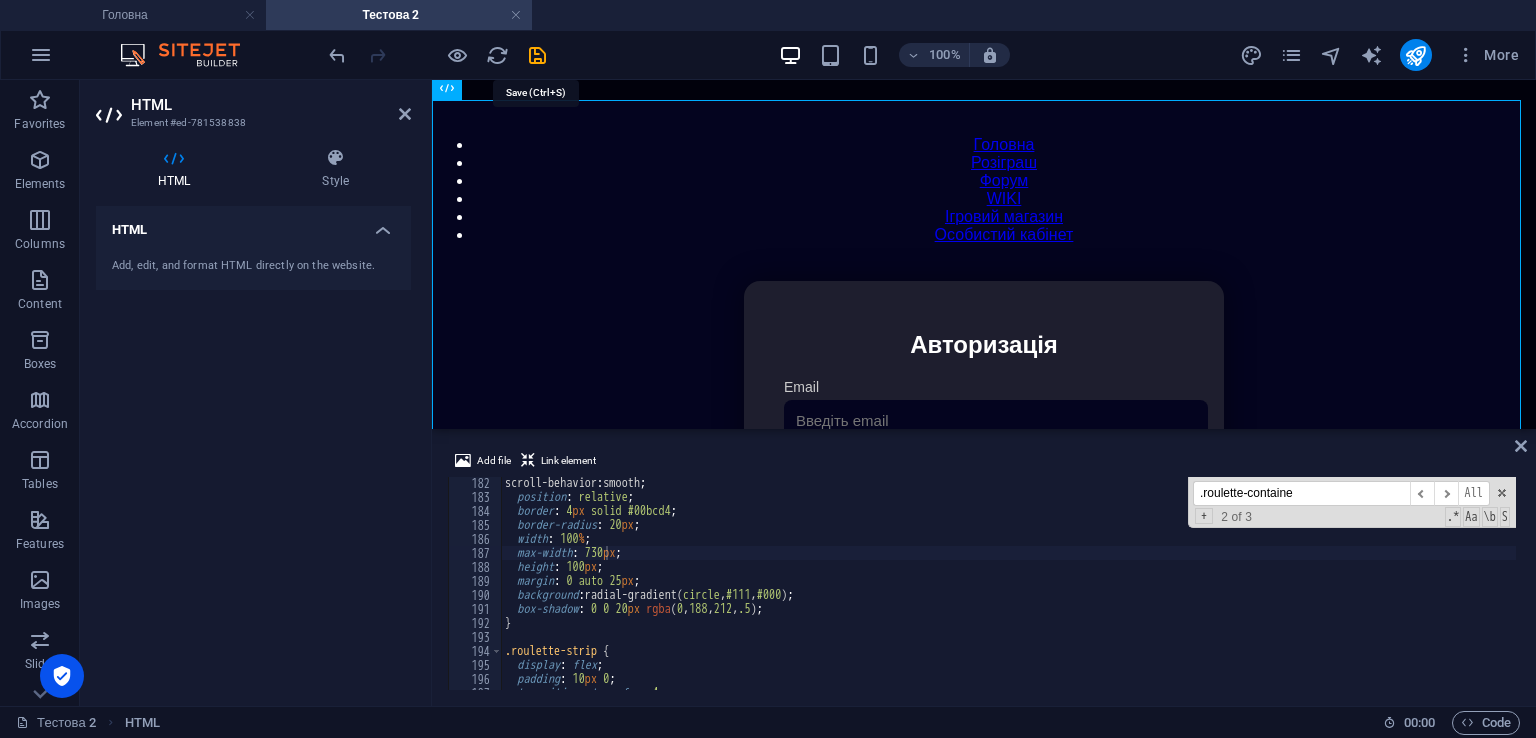 scroll, scrollTop: 82, scrollLeft: 0, axis: vertical 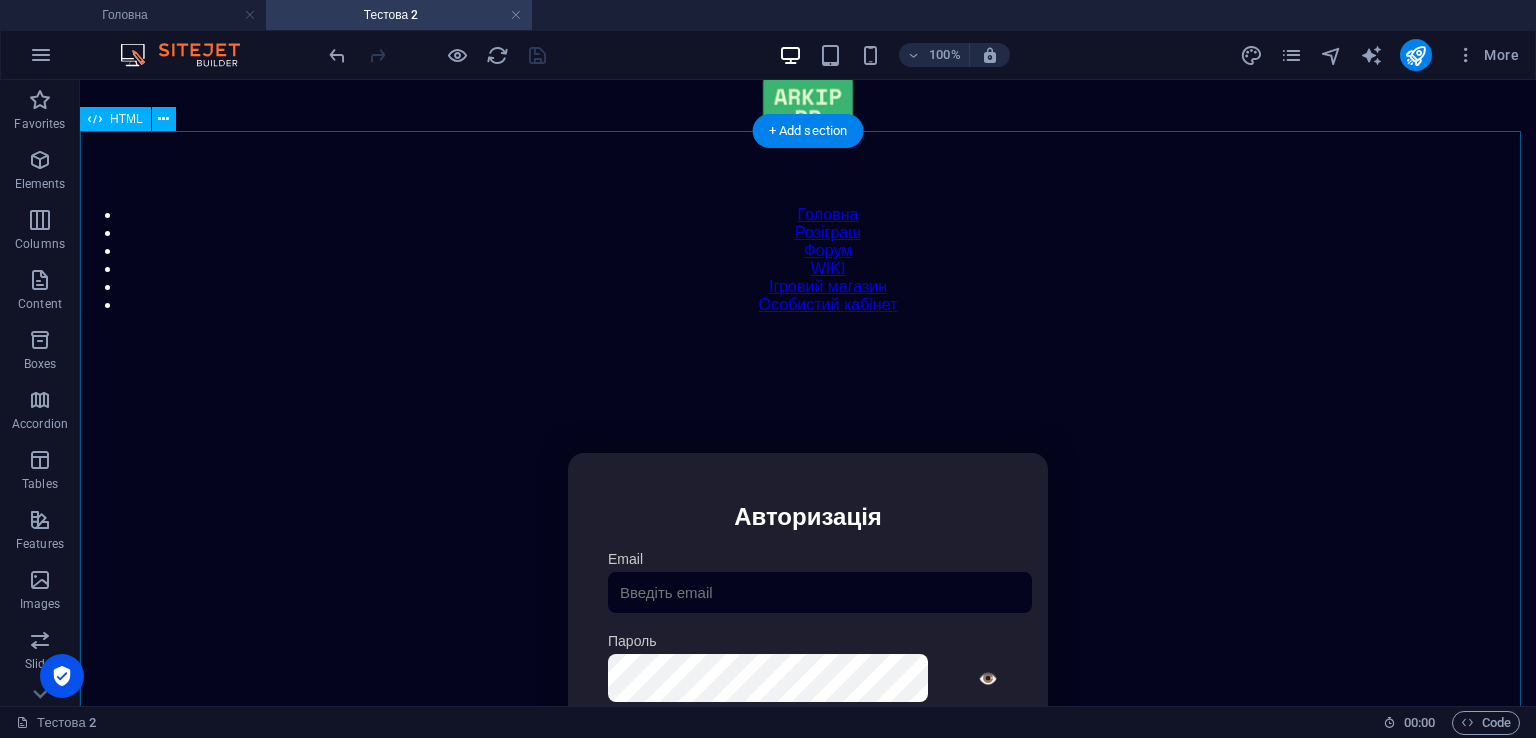 click on "Особистий кабінет
Авторизація
Email
[GEOGRAPHIC_DATA]
👁️
Увійти
Скинути пароль
Скидання пароля
Введіть ваш email:
Скинути
Закрити
Особистий кабінет
Вийти з кабінету
Важлива інформація
Інформація
Нік:
Пошта:
Гроші:   ₴
XP:
Рівень:
Здоров'я:  %
Броня:  %
ВІП:
Рейтинг
Рейтинг гравців
Гравців не знайдено
Документи
Мої документи
Паспорт:   [PERSON_NAME] книжка:   [PERSON_NAME]
Розваги
Рулетка
Крутити" at bounding box center [808, 664] 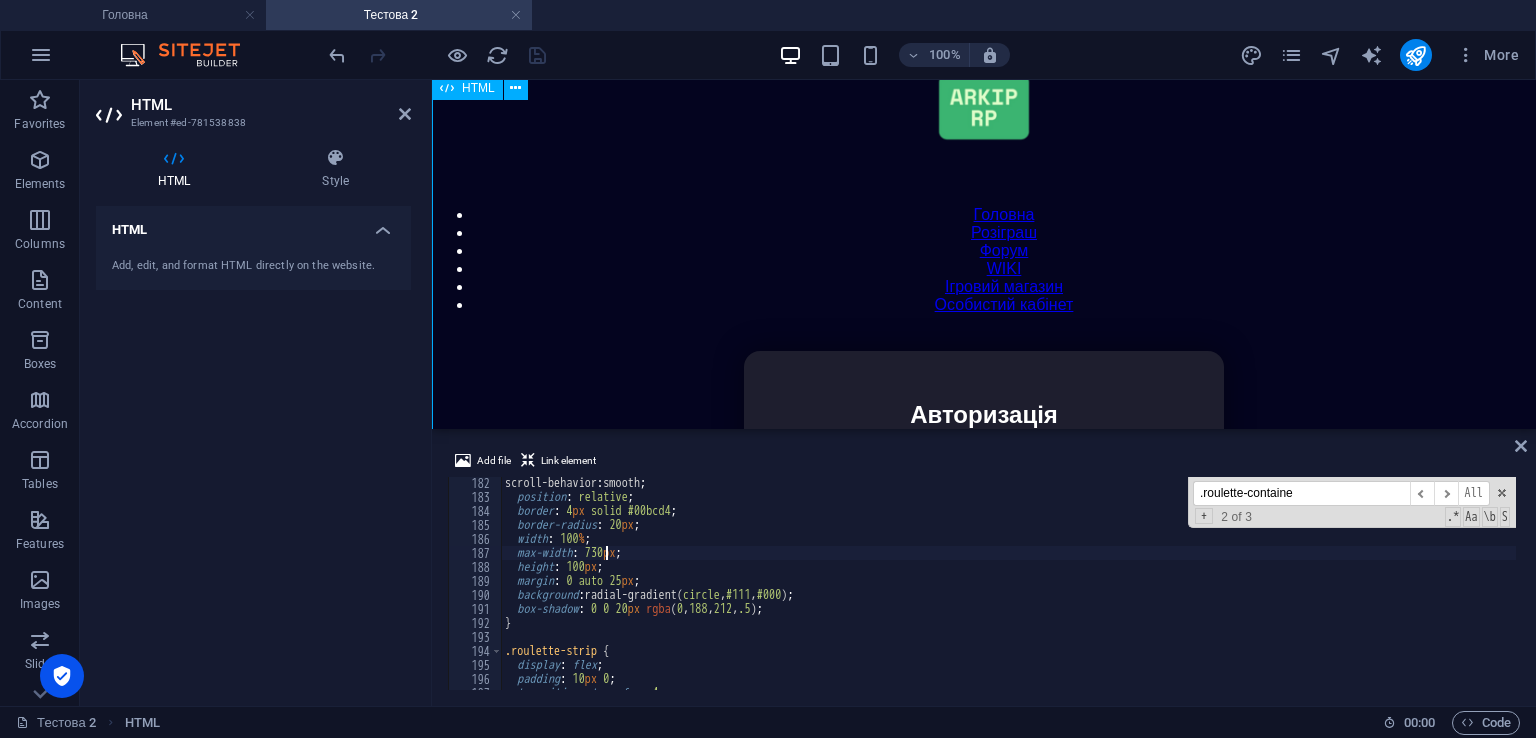 scroll, scrollTop: 152, scrollLeft: 0, axis: vertical 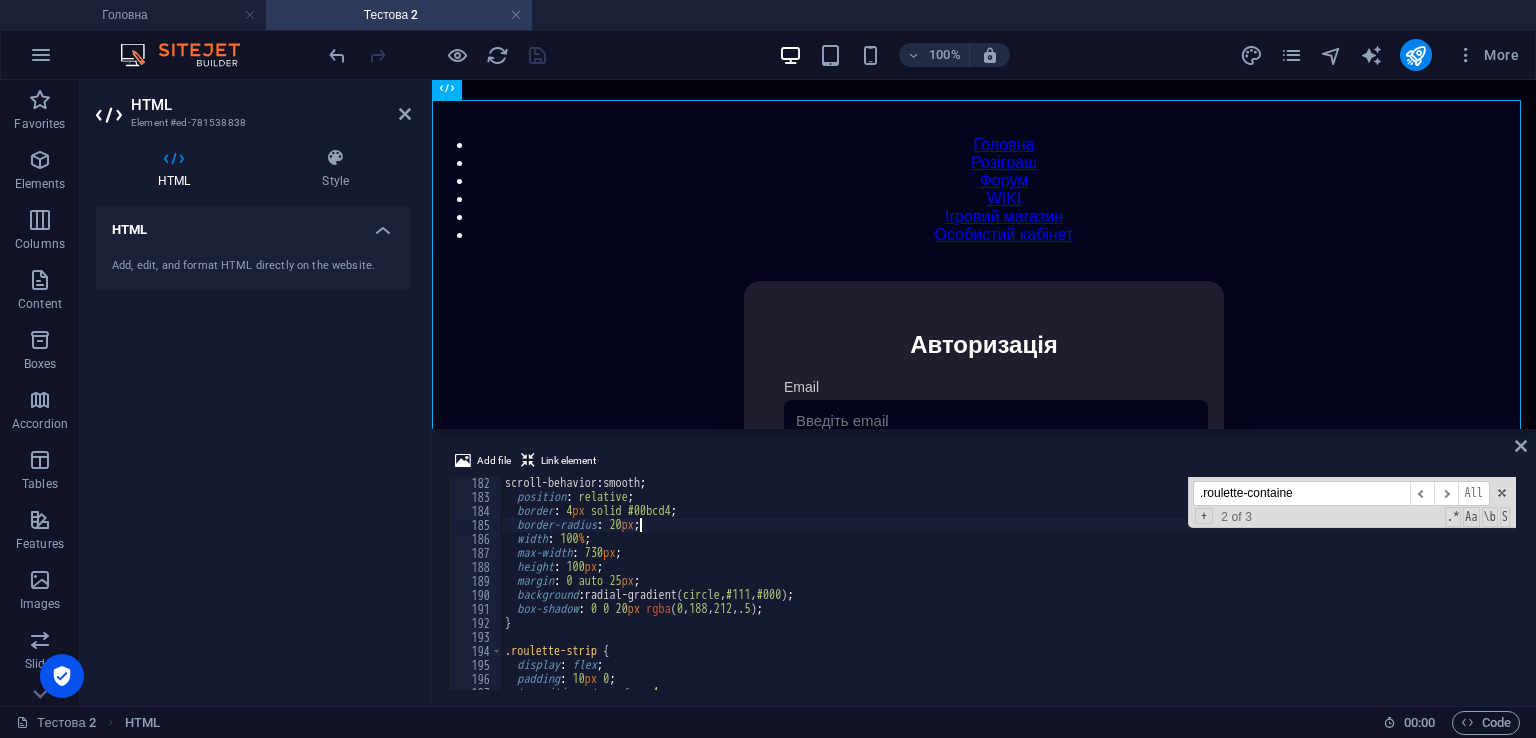 click on "scroll-behavior :  smooth ;    position :   relative ;    border :   4 px   solid   #00bcd4 ;    border-radius :   20 px ;    width :   100 % ;    max-width :   730 px ;    height :   100 px ;    margin :   0   auto   25 px ;    background :  radial-gradient( circle , #111 , #000 ) ;    box-shadow :   0   0   20 px   rgba ( 0 , 188 , 212 , .5 ) ; } .roulette-strip   {    display :   flex ;    padding :   10 px   0 ;    transition :   transform   4 s   ease ;" at bounding box center (1425, 594) 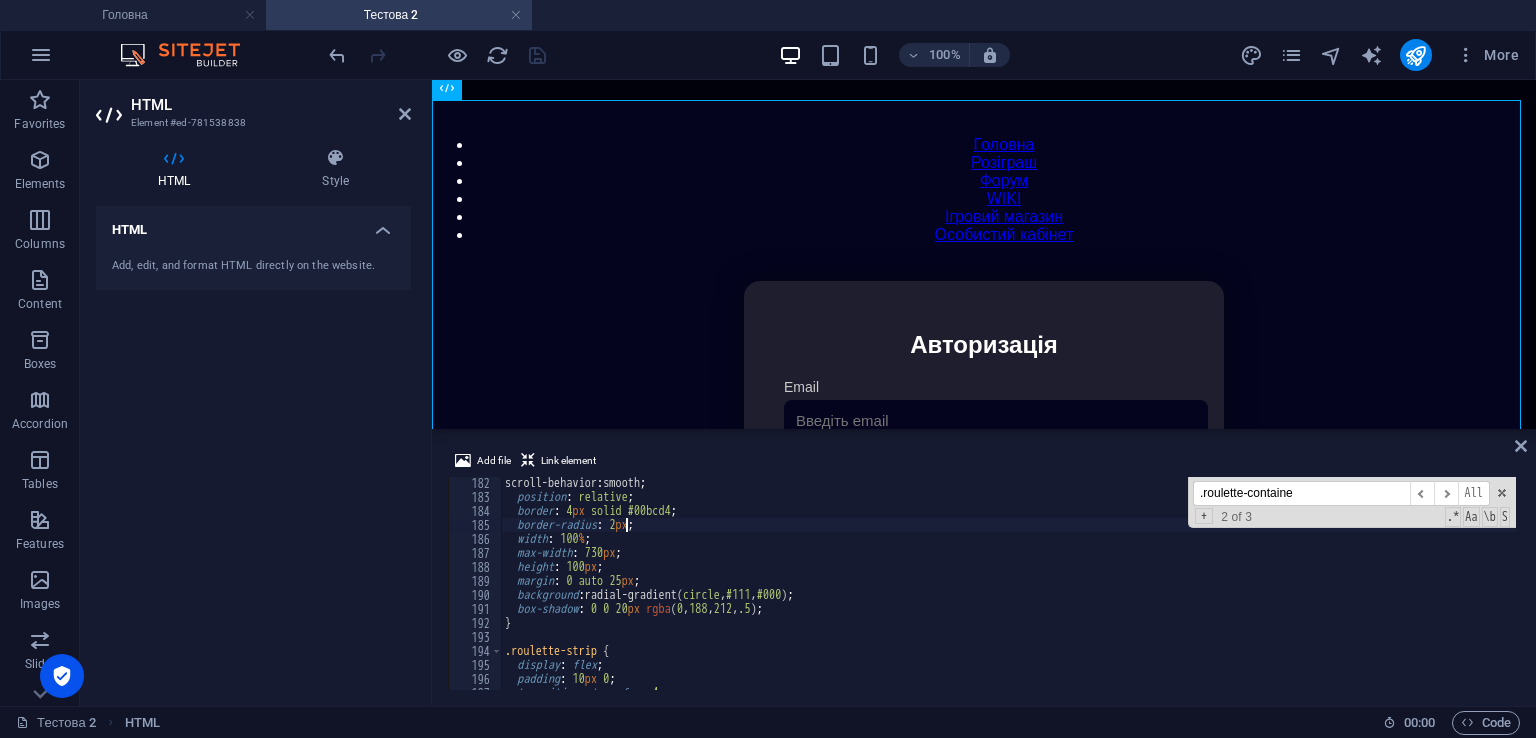 scroll, scrollTop: 2535, scrollLeft: 0, axis: vertical 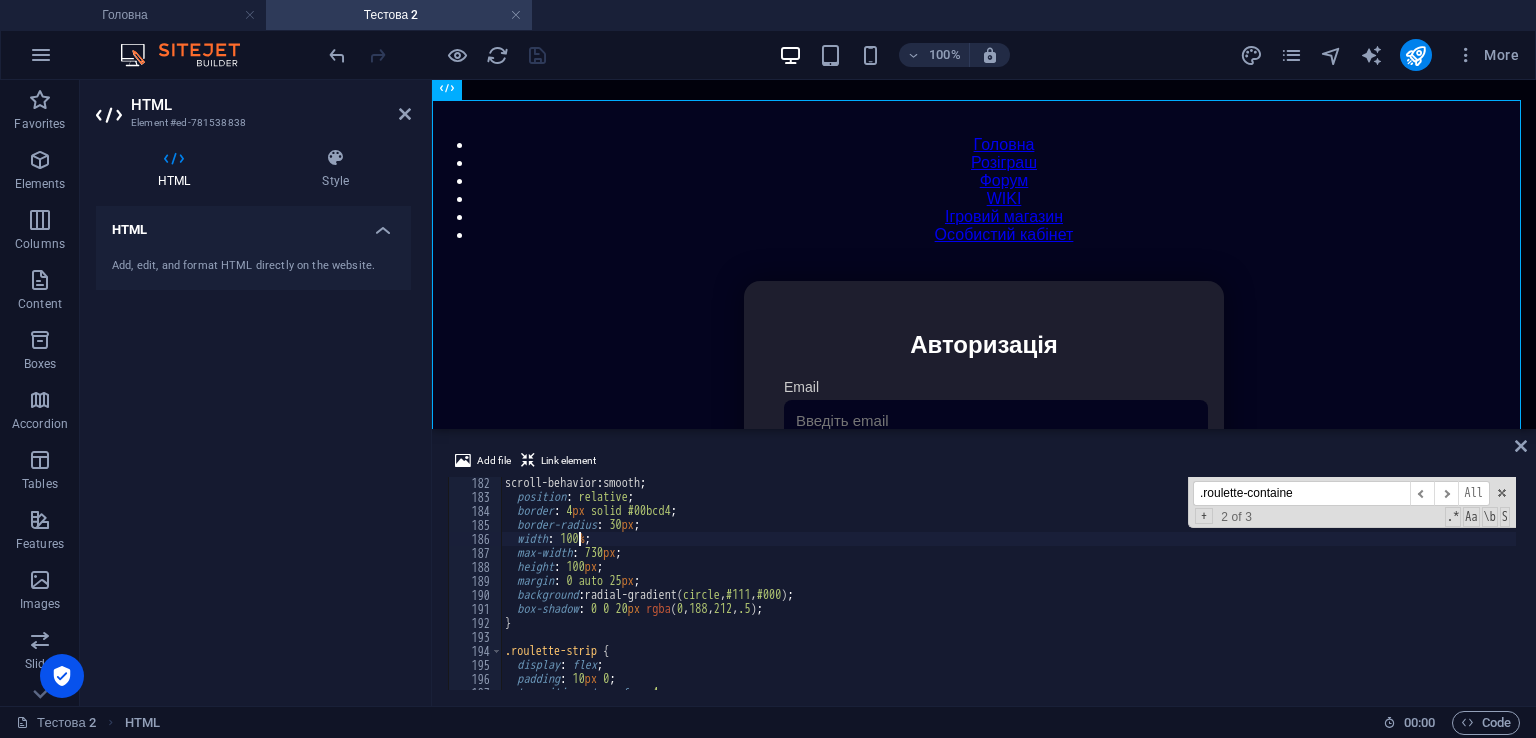 click on "scroll-behavior :  smooth ;    position :   relative ;    border :   4 px   solid   #00bcd4 ;    border-radius :   30 px ;    width :   100 % ;    max-width :   730 px ;    height :   100 px ;    margin :   0   auto   25 px ;    background :  radial-gradient( circle , #111 , #000 ) ;    box-shadow :   0   0   20 px   rgba ( 0 , 188 , 212 , .5 ) ; } .roulette-strip   {    display :   flex ;    padding :   10 px   0 ;    transition :   transform   4 s   ease ;" at bounding box center (1425, 594) 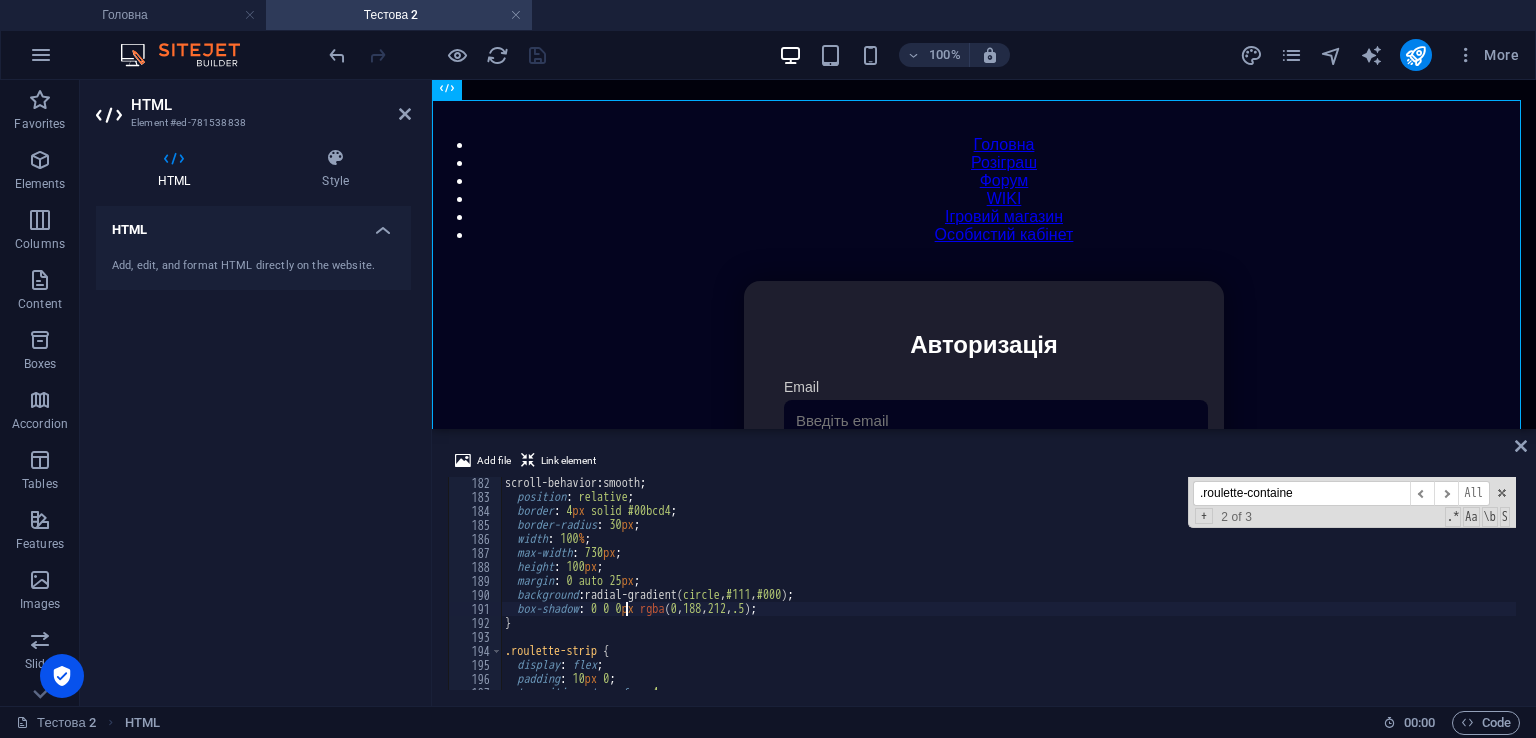 scroll, scrollTop: 0, scrollLeft: 9, axis: horizontal 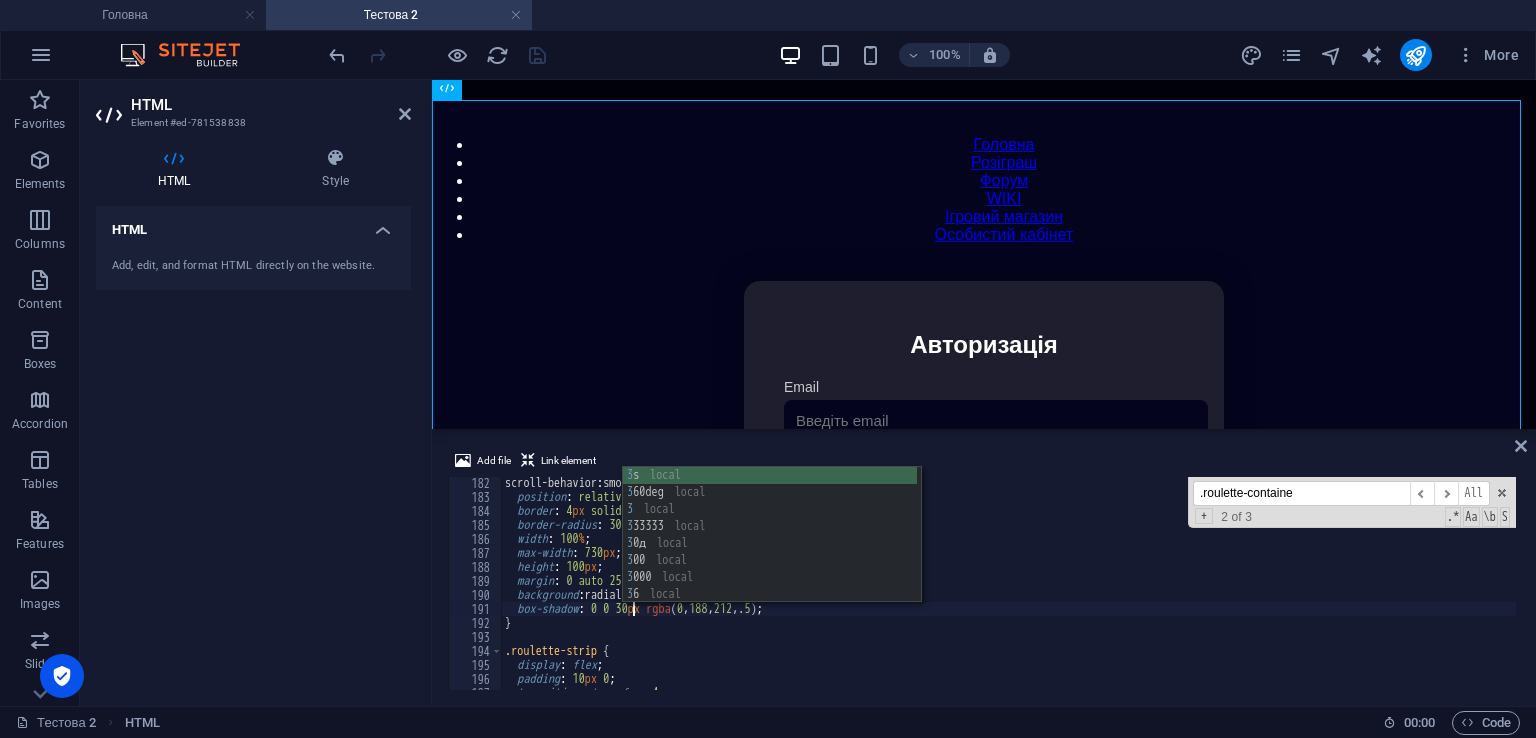 click on "scroll-behavior :  smooth ;    position :   relative ;    border :   4 px   solid   #00bcd4 ;    border-radius :   30 px ;    width :   100 % ;    max-width :   730 px ;    height :   100 px ;    margin :   0   auto   25 px ;    background :  radial-gradient( circle , #111 , #000 ) ;    box-shadow :   0   0   30 px   rgba ( 0 , 188 , 212 , .5 ) ; } .roulette-strip   {    display :   flex ;    padding :   10 px   0 ;    transition :   transform   4 s   ease ;" at bounding box center [1425, 594] 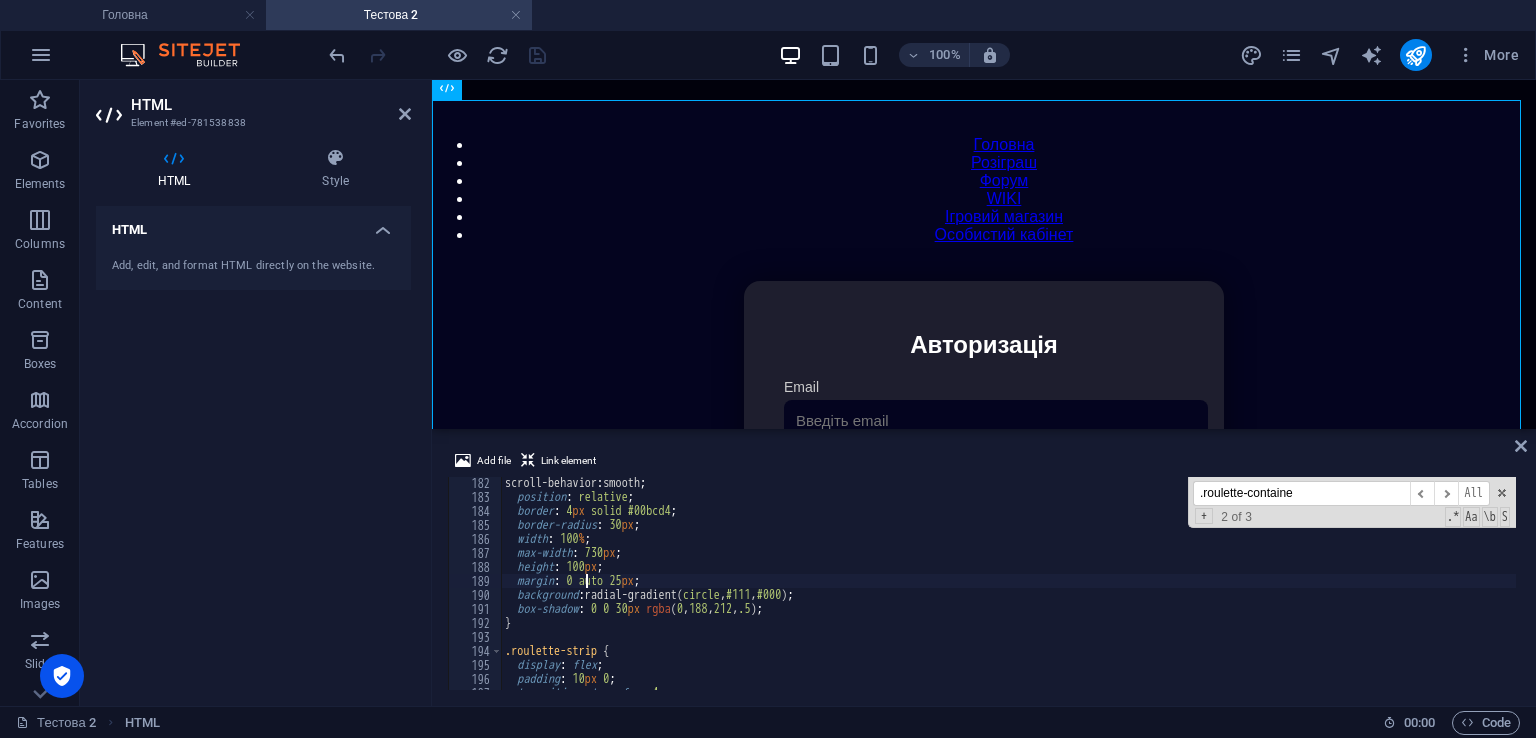 click on "scroll-behavior :  smooth ;    position :   relative ;    border :   4 px   solid   #00bcd4 ;    border-radius :   30 px ;    width :   100 % ;    max-width :   730 px ;    height :   100 px ;    margin :   0   auto   25 px ;    background :  radial-gradient( circle , #111 , #000 ) ;    box-shadow :   0   0   30 px   rgba ( 0 , 188 , 212 , .5 ) ; } .roulette-strip   {    display :   flex ;    padding :   10 px   0 ;    transition :   transform   4 s   ease ;" at bounding box center (1425, 594) 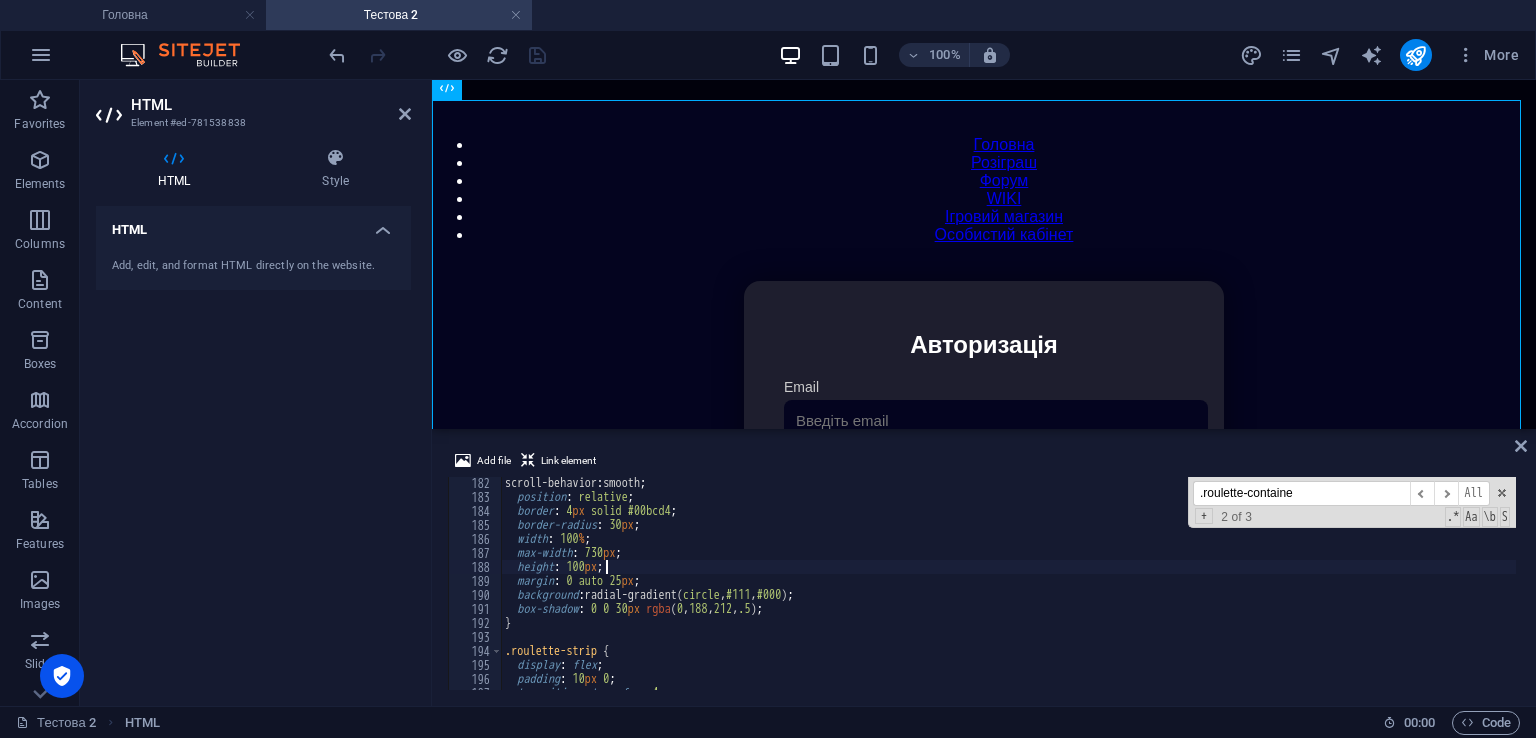 scroll, scrollTop: 0, scrollLeft: 7, axis: horizontal 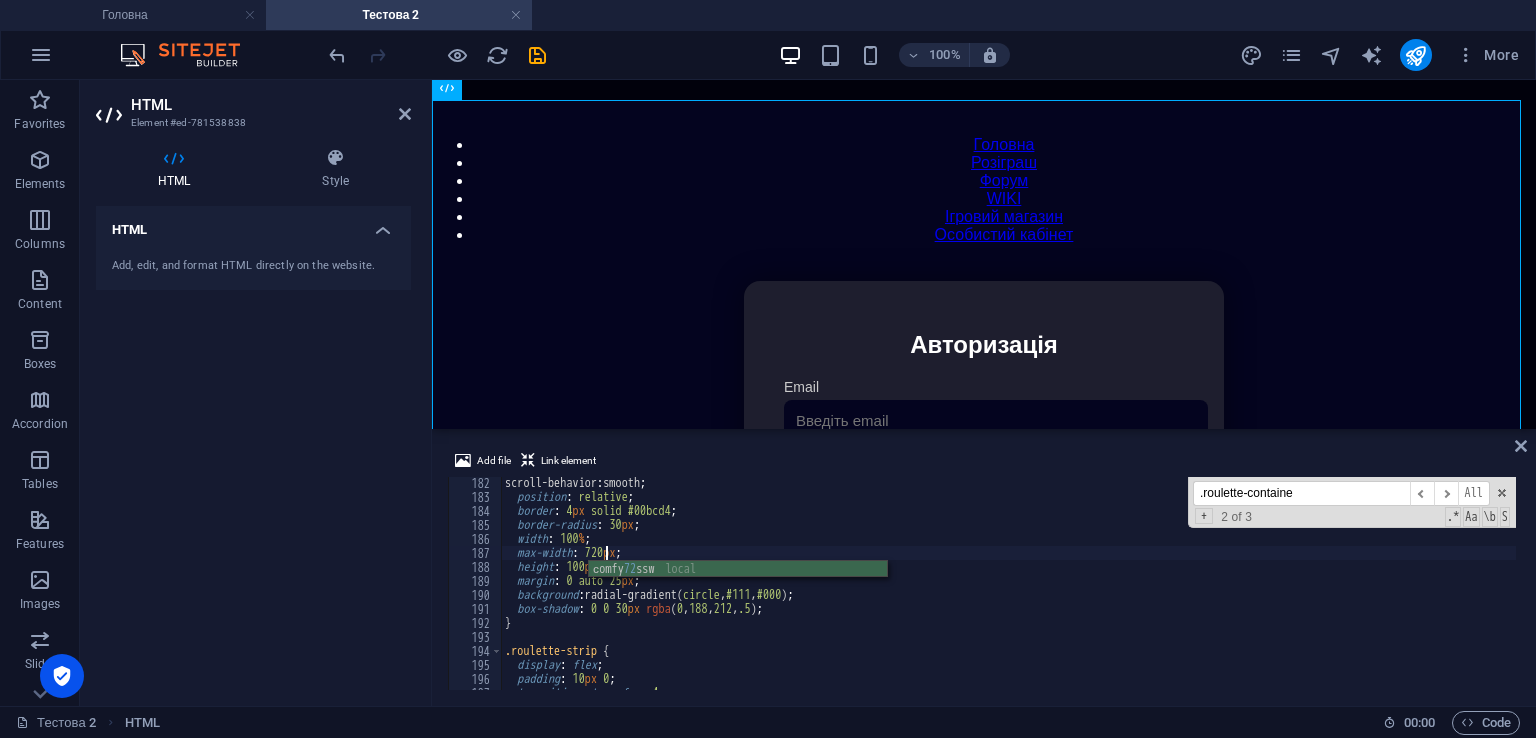 click on "scroll-behavior :  smooth ;    position :   relative ;    border :   4 px   solid   #00bcd4 ;    border-radius :   30 px ;    width :   100 % ;    max-width :   720 px ;    height :   100 px ;    margin :   0   auto   25 px ;    background :  radial-gradient( circle , #111 , #000 ) ;    box-shadow :   0   0   30 px   rgba ( 0 , 188 , 212 , .5 ) ; } .roulette-strip   {    display :   flex ;    padding :   10 px   0 ;    transition :   transform   4 s   ease ;" at bounding box center [1425, 594] 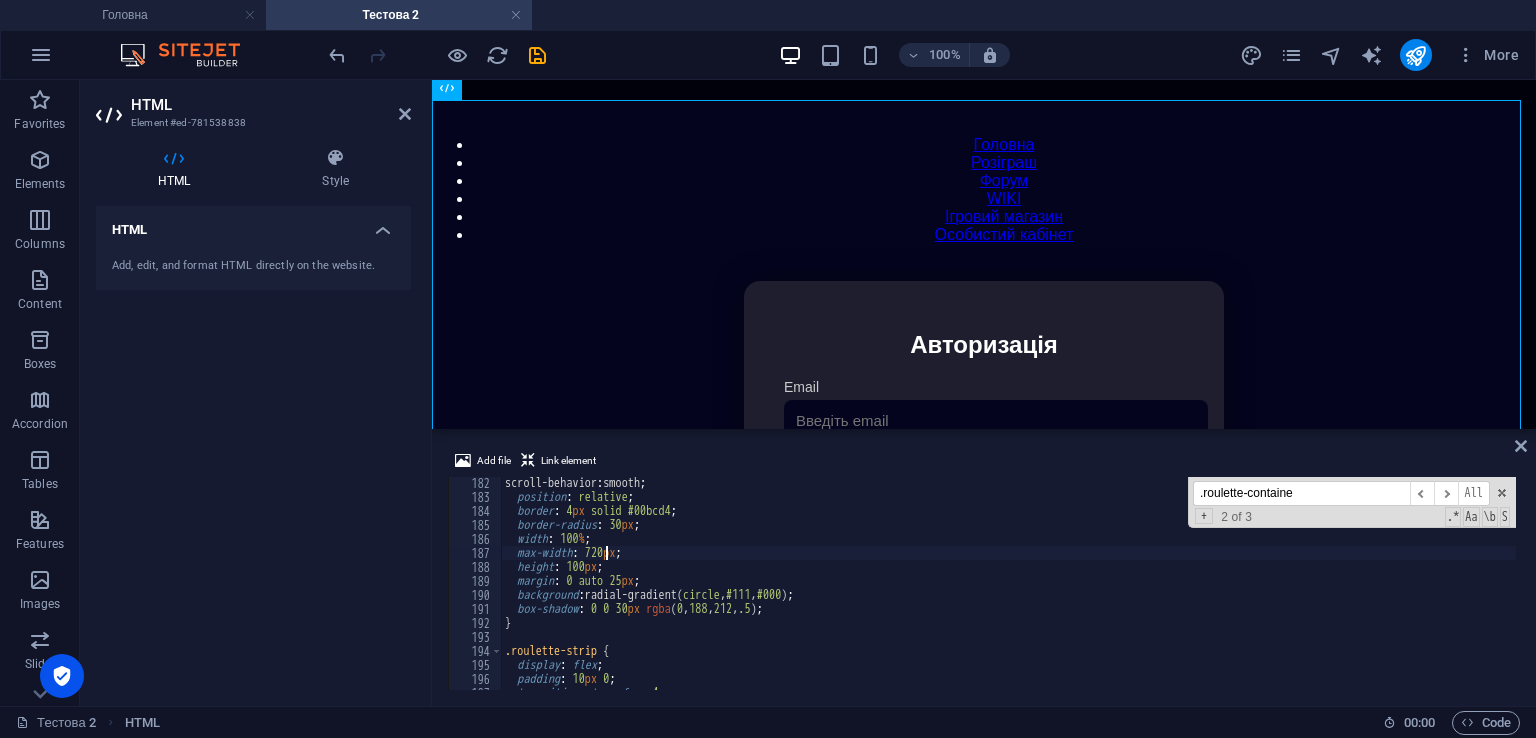 click on "scroll-behavior :  smooth ;    position :   relative ;    border :   4 px   solid   #00bcd4 ;    border-radius :   30 px ;    width :   100 % ;    max-width :   720 px ;    height :   100 px ;    margin :   0   auto   25 px ;    background :  radial-gradient( circle , #111 , #000 ) ;    box-shadow :   0   0   30 px   rgba ( 0 , 188 , 212 , .5 ) ; } .roulette-strip   {    display :   flex ;    padding :   10 px   0 ;    transition :   transform   4 s   ease ;" at bounding box center [1425, 594] 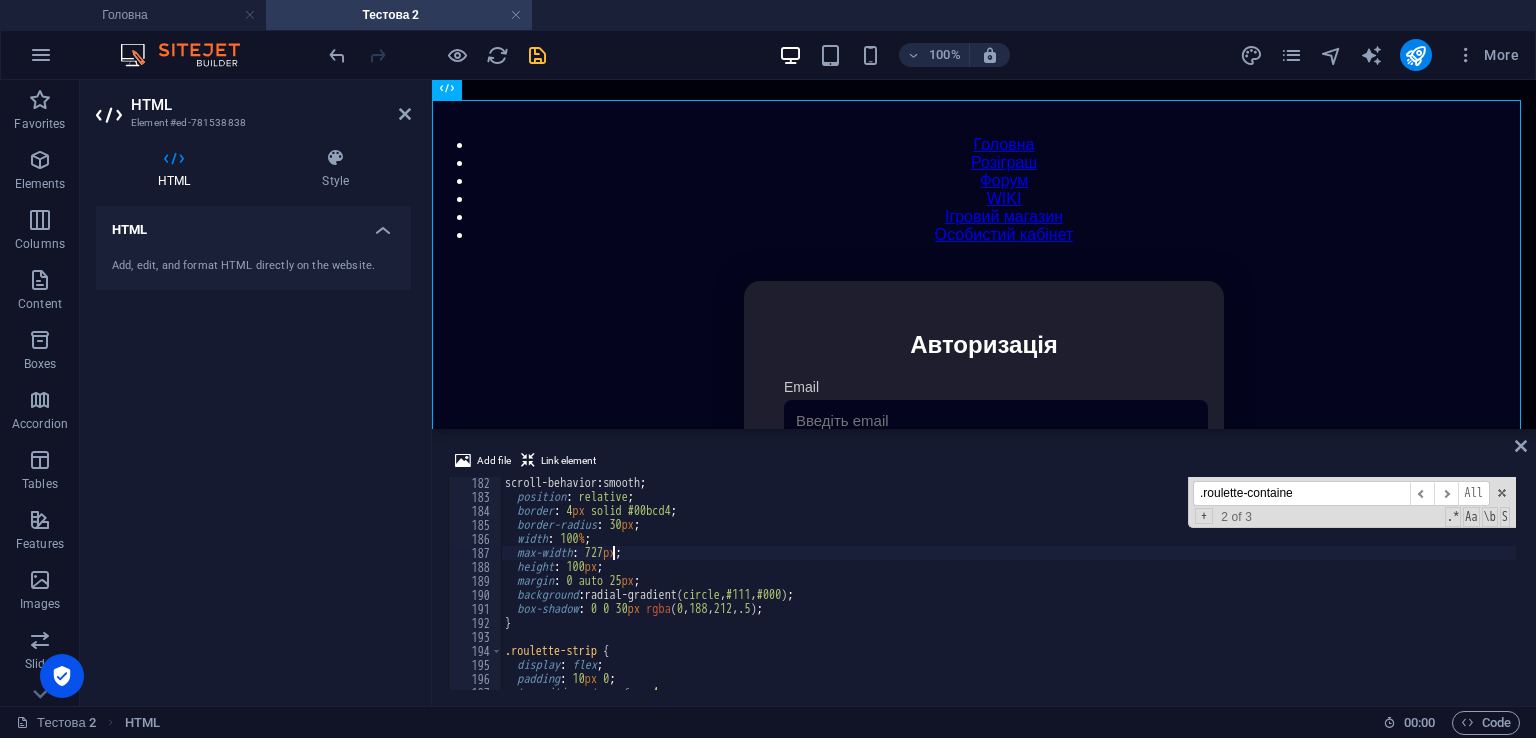 type on "max-width: 727px;" 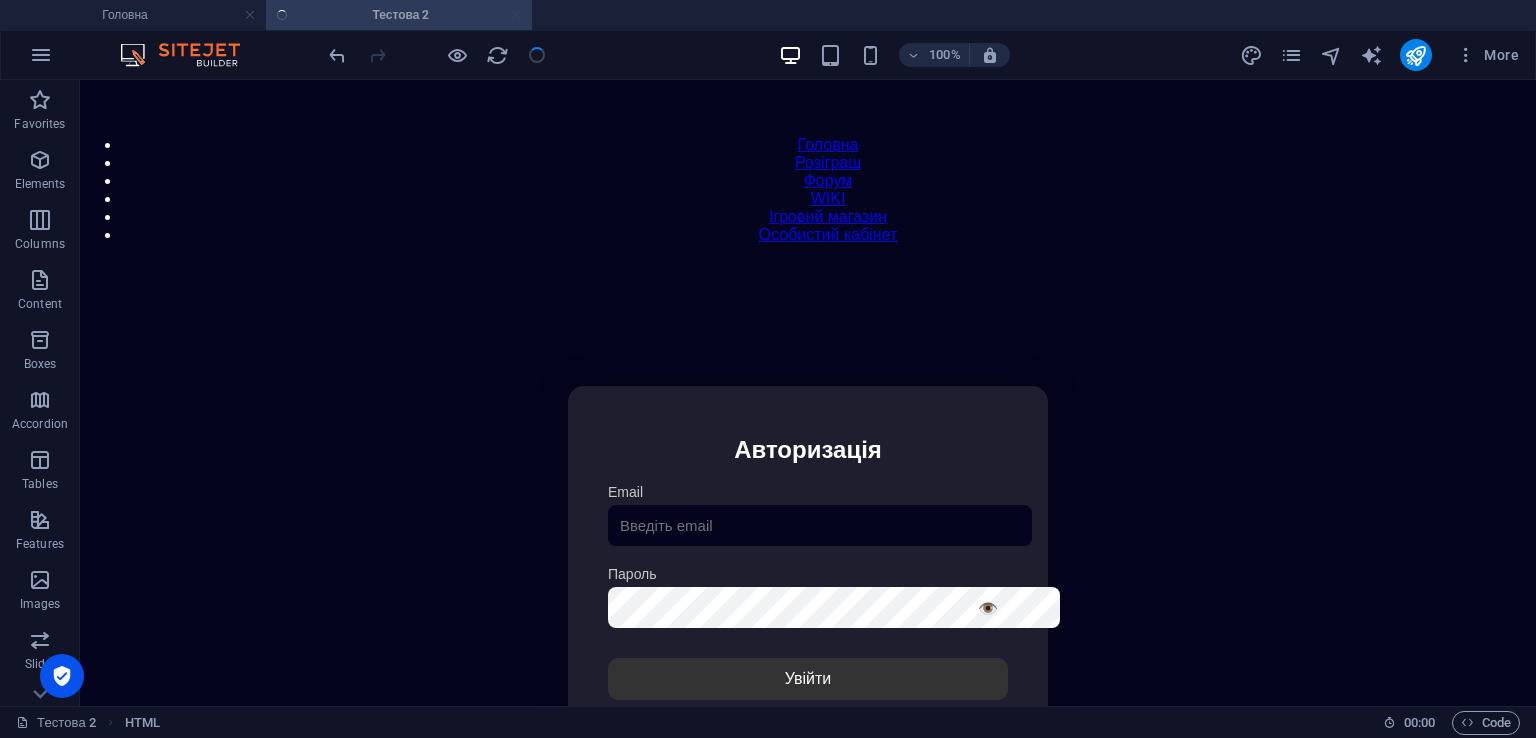 scroll, scrollTop: 82, scrollLeft: 0, axis: vertical 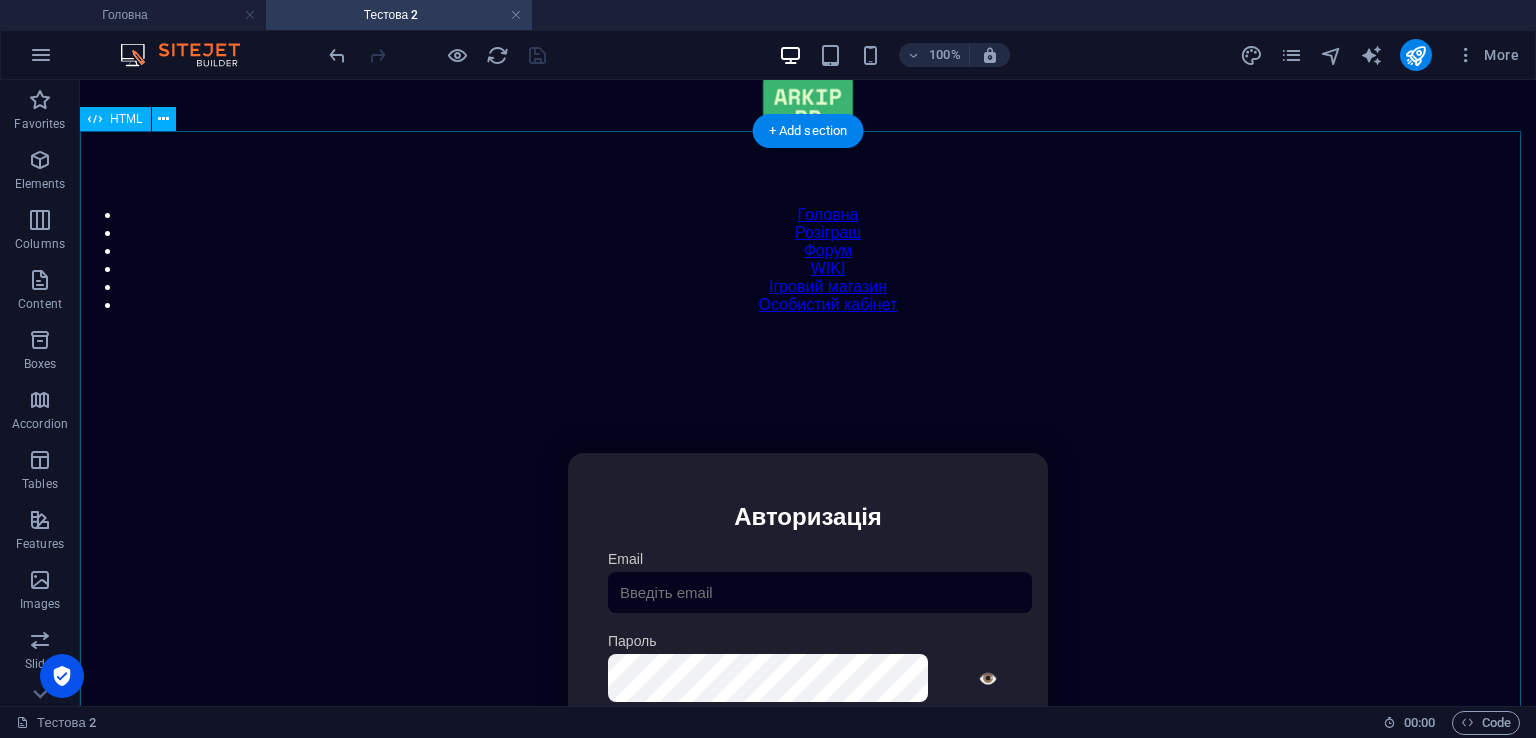 click on "Особистий кабінет
Авторизація
Email
[GEOGRAPHIC_DATA]
👁️
Увійти
Скинути пароль
Скидання пароля
Введіть ваш email:
Скинути
Закрити
Особистий кабінет
Вийти з кабінету
Важлива інформація
Інформація
Нік:
Пошта:
Гроші:   ₴
XP:
Рівень:
Здоров'я:  %
Броня:  %
ВІП:
Рейтинг
Рейтинг гравців
Гравців не знайдено
Документи
Мої документи
Паспорт:   [PERSON_NAME] книжка:   [PERSON_NAME]
Розваги
Рулетка
Крутити" at bounding box center [808, 664] 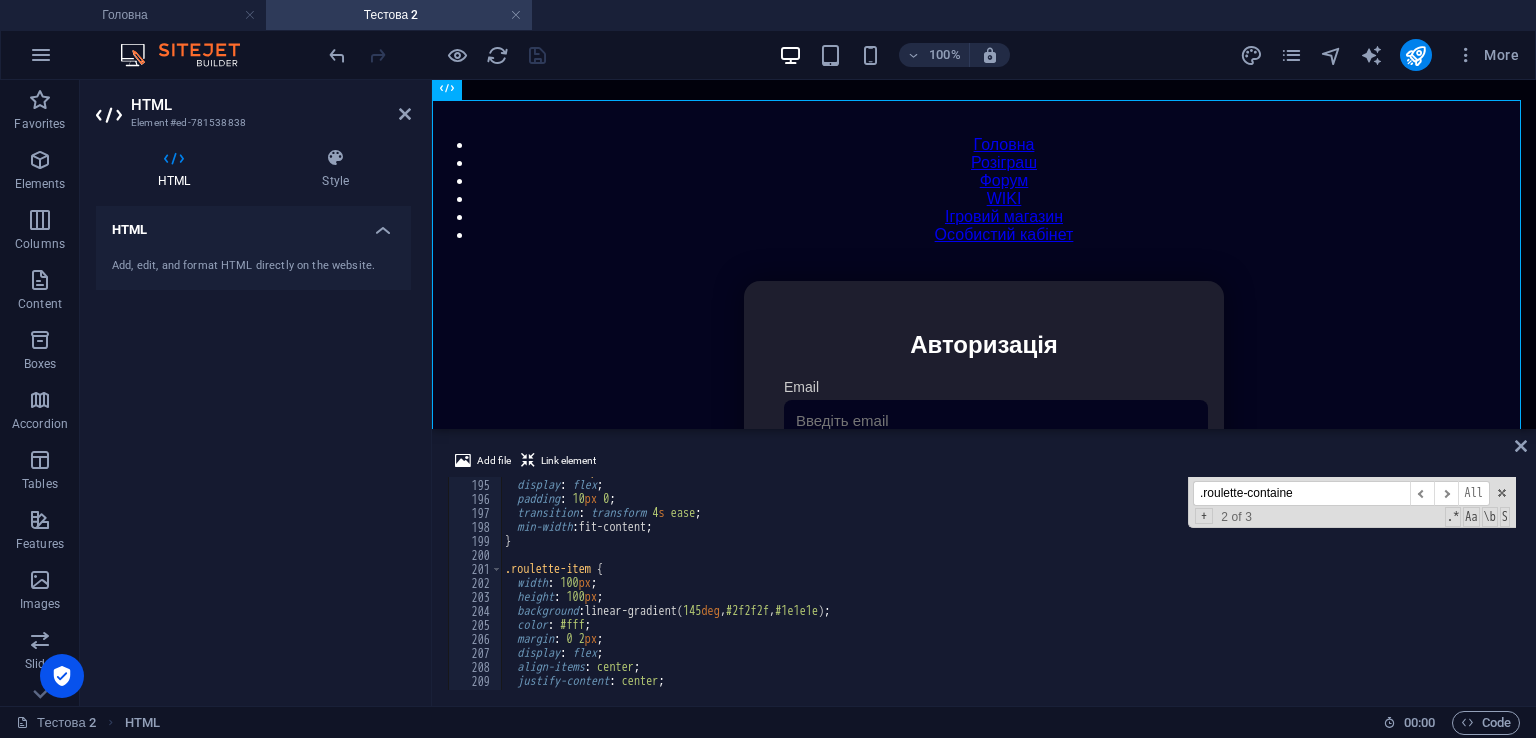 scroll, scrollTop: 2775, scrollLeft: 0, axis: vertical 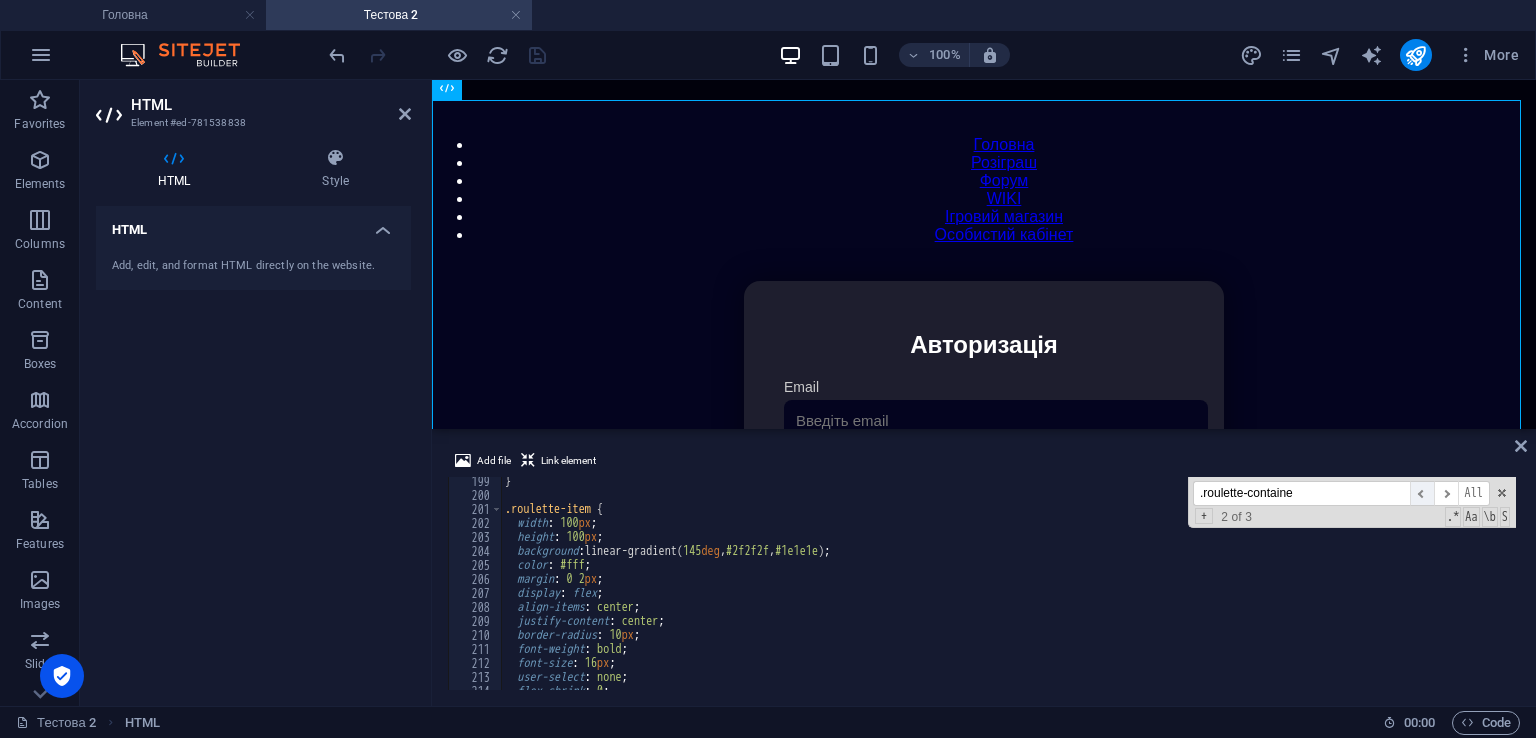 click on "​" at bounding box center (1422, 493) 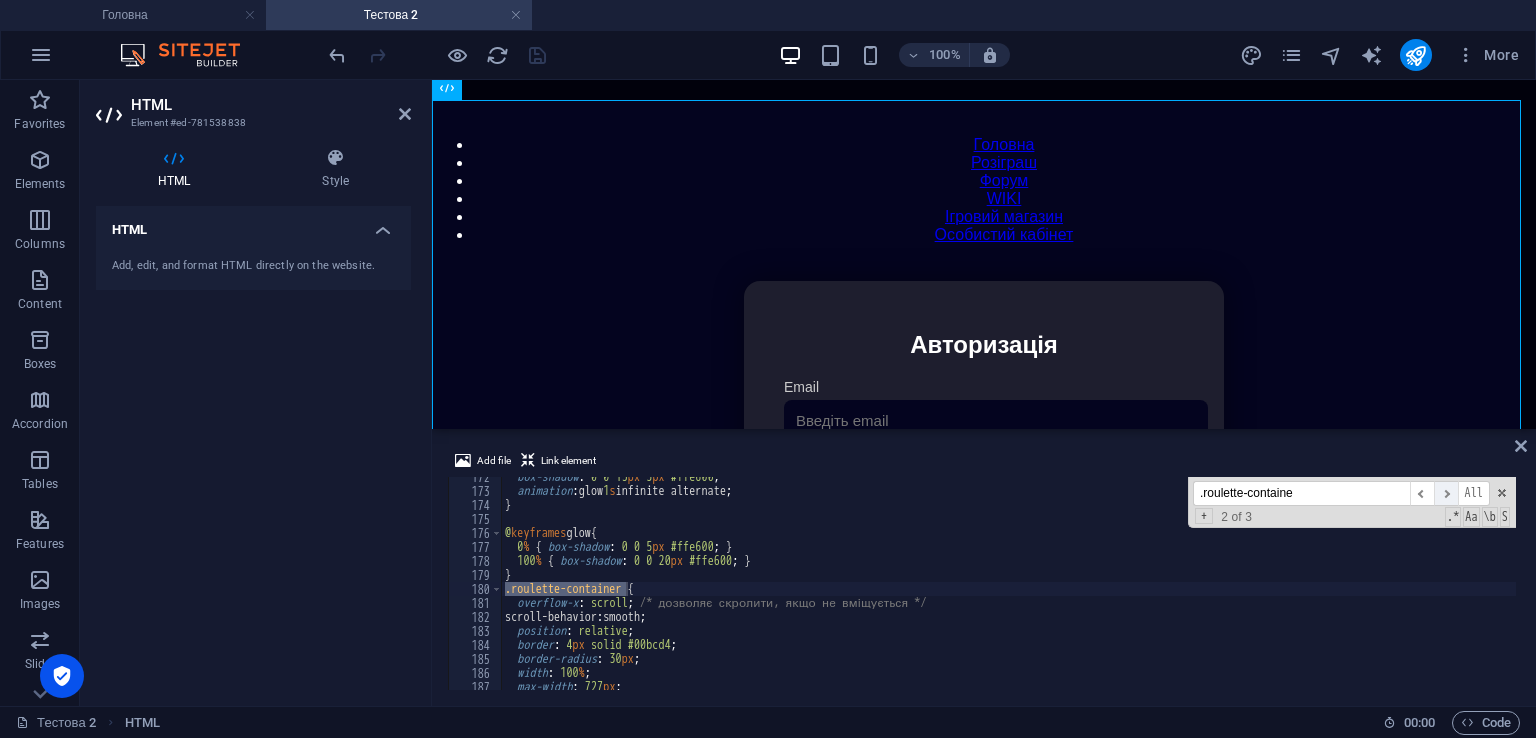 click on "​" at bounding box center (1446, 493) 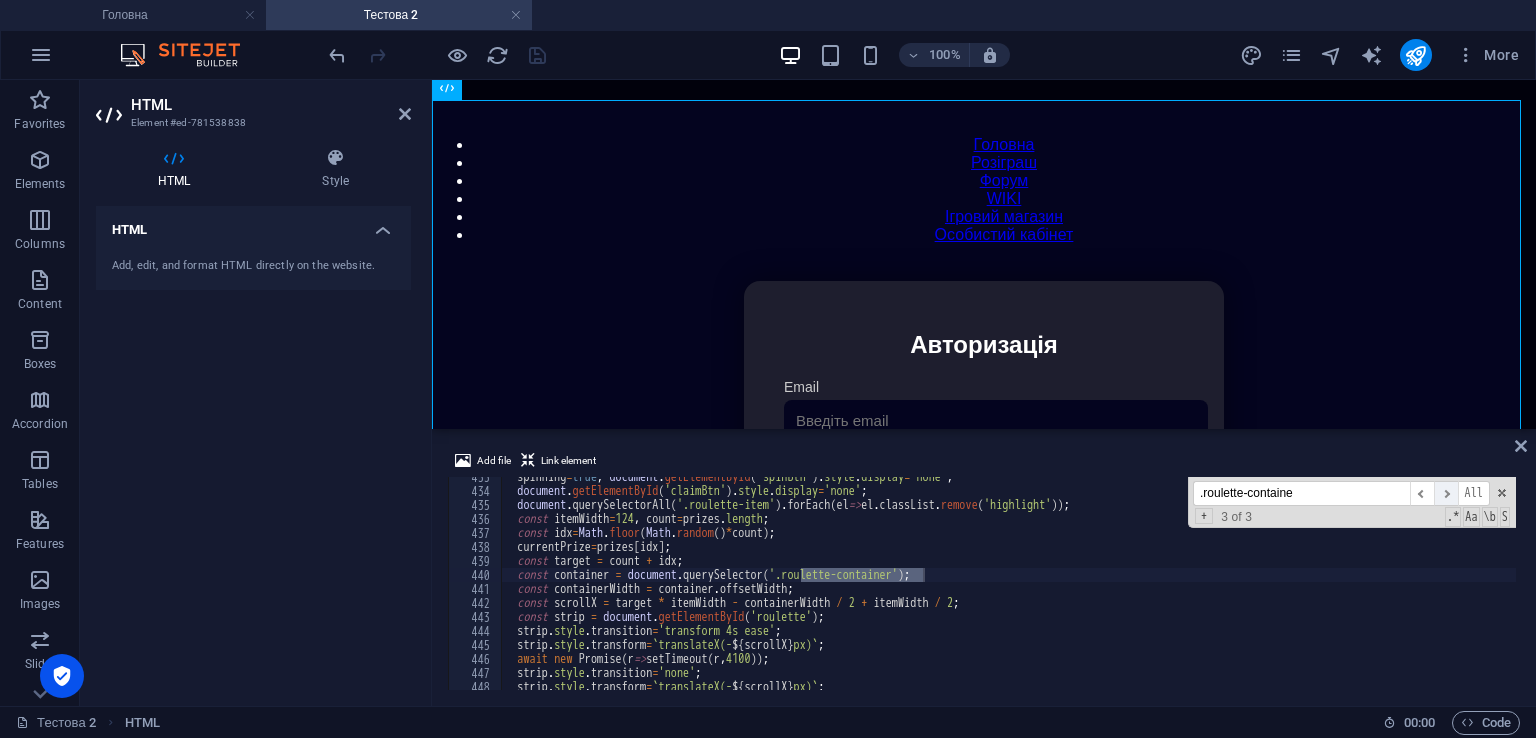 click on "​" at bounding box center [1446, 493] 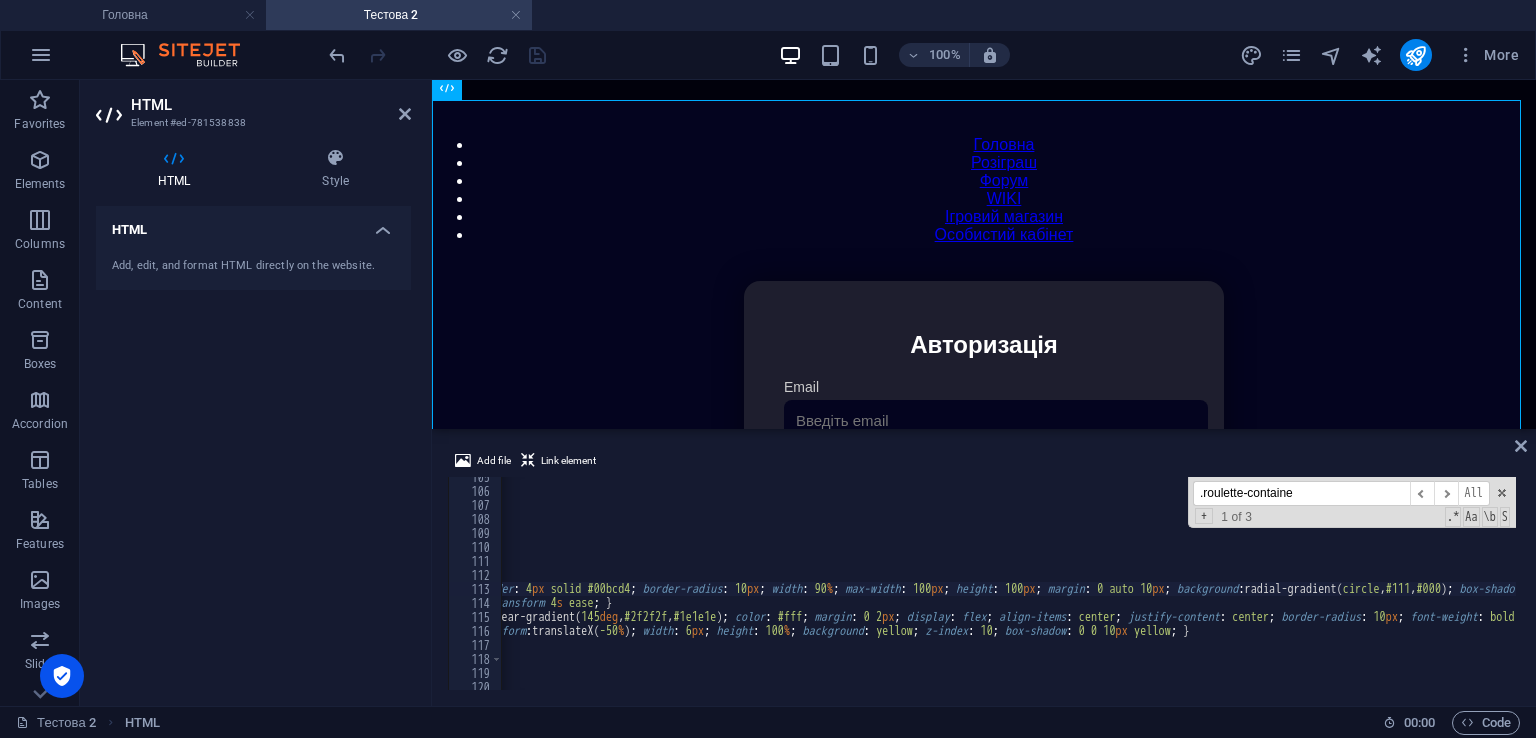 scroll, scrollTop: 0, scrollLeft: 423, axis: horizontal 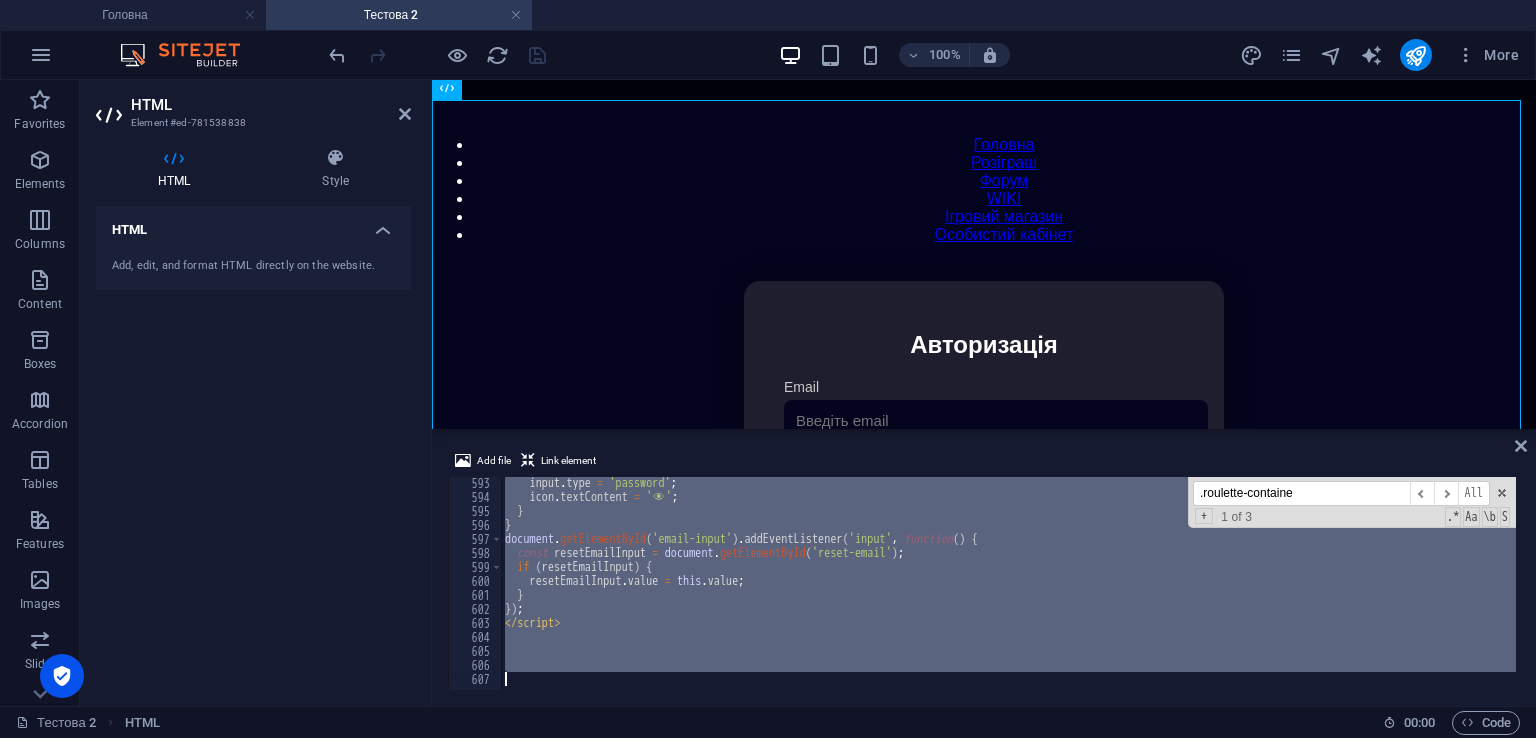 drag, startPoint x: 497, startPoint y: 492, endPoint x: 1100, endPoint y: 776, distance: 666.53204 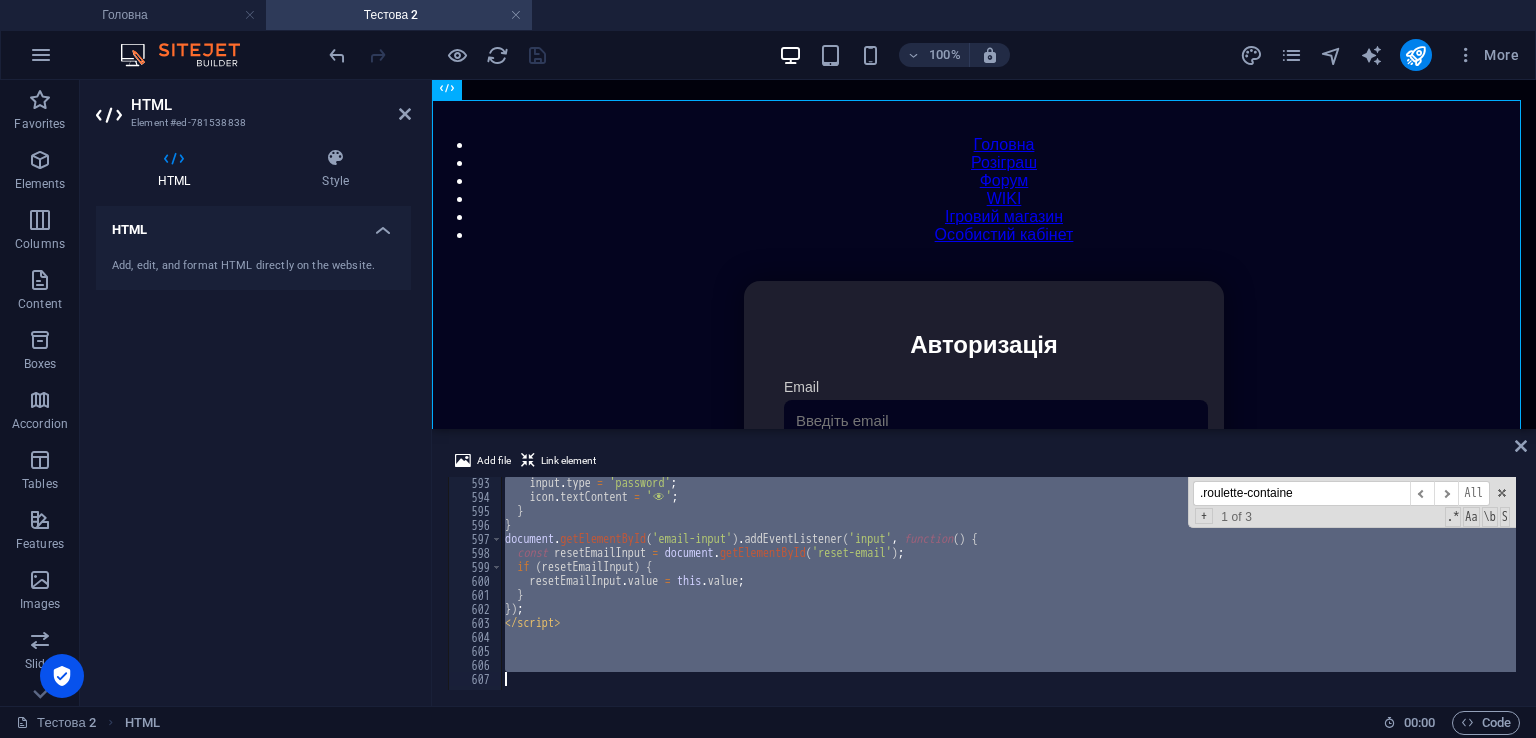 click on "input . type   =   'password' ;      icon . textContent   =   ' 👁 ️' ;    } } document . getElementById ( 'email-input' ) . addEventListener ( 'input' ,   function ( )   {    const   resetEmailInput   =   document . getElementById ( 'reset-email' ) ;    if   ( resetEmailInput )   {      resetEmailInput . value   =   this . value ;    } }) ; </ script > .roulette-containe ​ ​ All Replace All + 1 of 3 .* Aa \b S" at bounding box center [1008, 583] 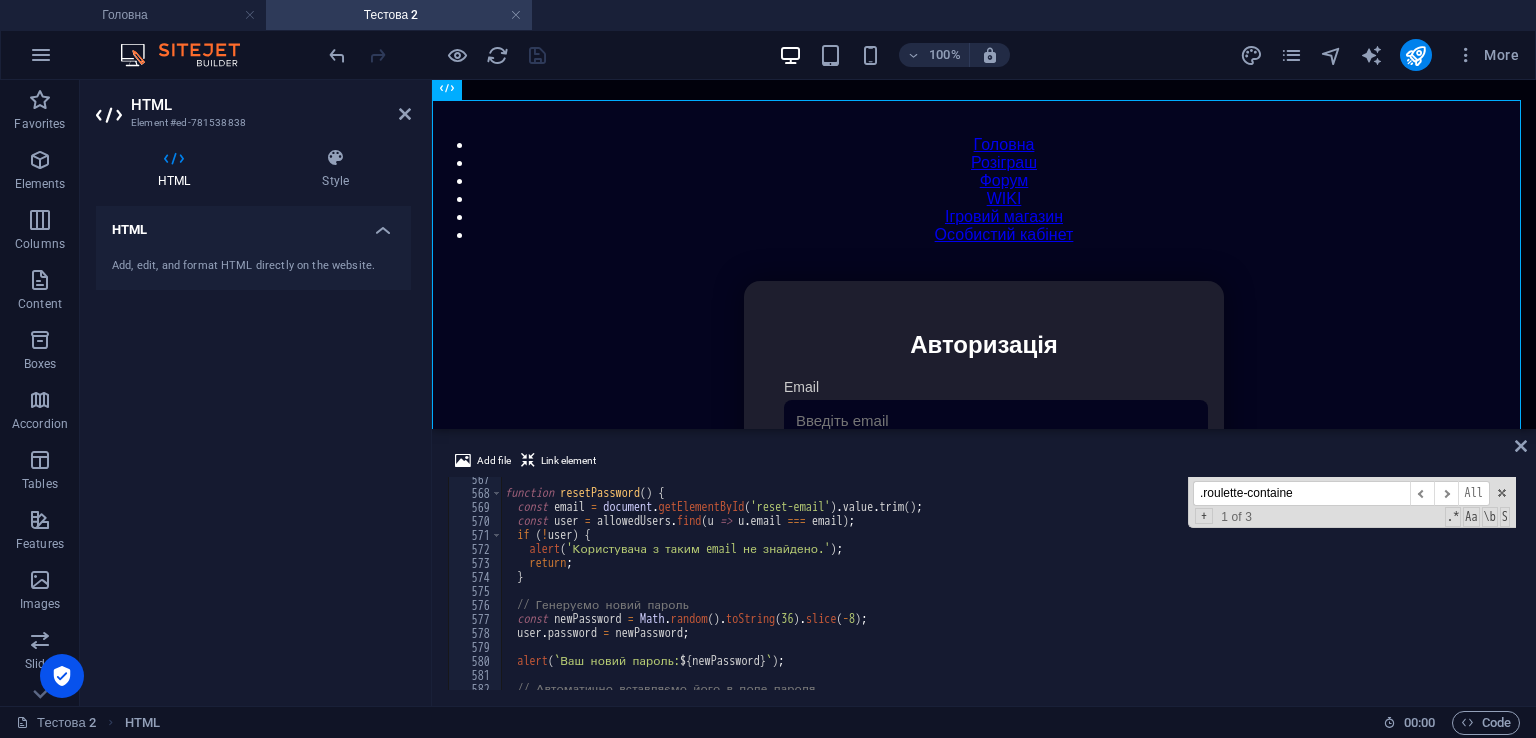 scroll, scrollTop: 7628, scrollLeft: 0, axis: vertical 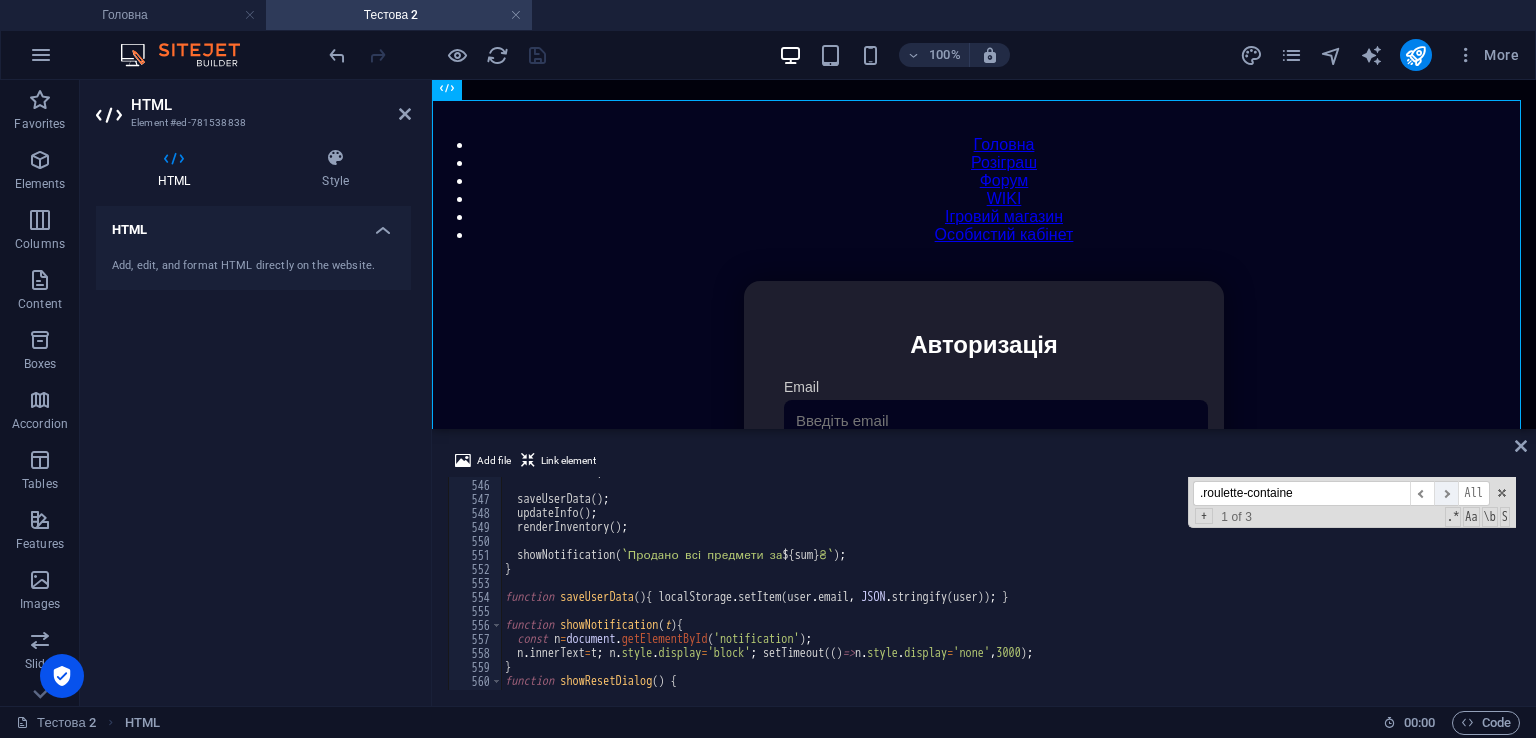 click on "​" at bounding box center [1446, 493] 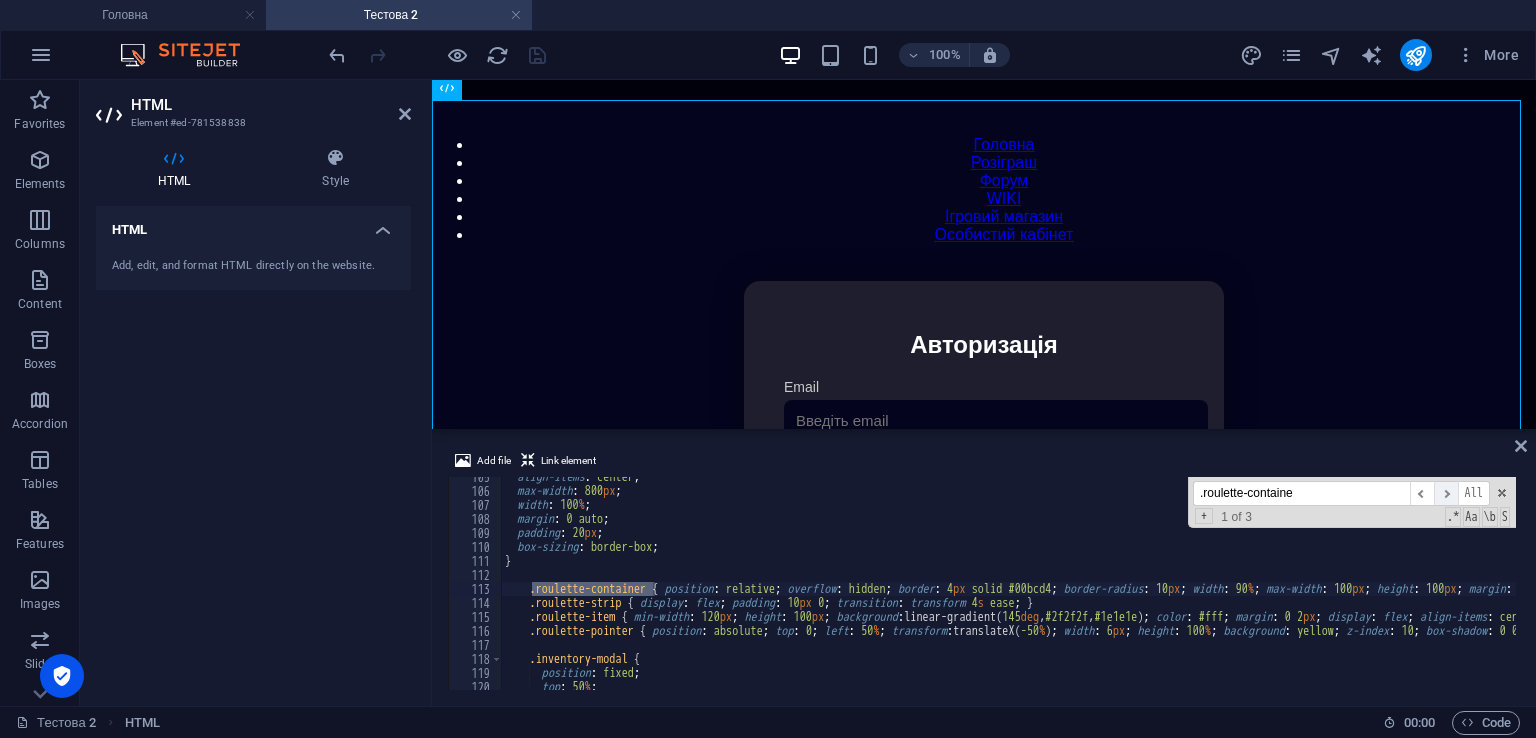 scroll, scrollTop: 1463, scrollLeft: 0, axis: vertical 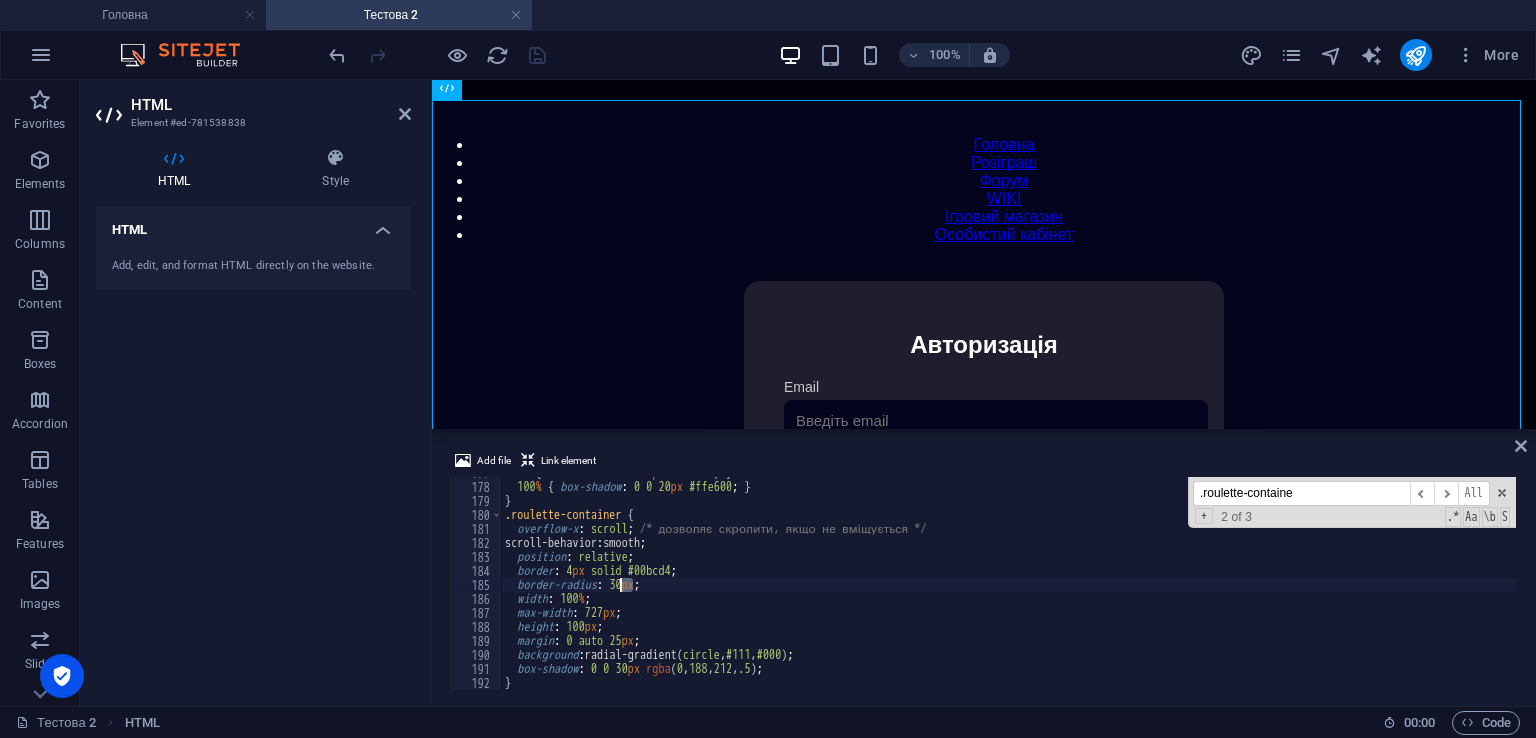 click on "0 %   {   box-shadow :   0   0   5 px   #ffe600 ;   }    100 %   {   box-shadow :   0   0   20 px   #ffe600 ;   } } .roulette-container   {    overflow-x :   scroll ;   /* дозволяє скролити, якщо не вміщується */   scroll-behavior :  smooth ;    position :   relative ;    border :   4 px   solid   #00bcd4 ;    border-radius :   30 px ;    width :   100 % ;    max-width :   727 px ;    height :   100 px ;    margin :   0   auto   25 px ;    background :  radial-gradient( circle , #111 , #000 ) ;    box-shadow :   0   0   30 px   rgba ( 0 , 188 , 212 , .5 ) ; }" at bounding box center [1425, 584] 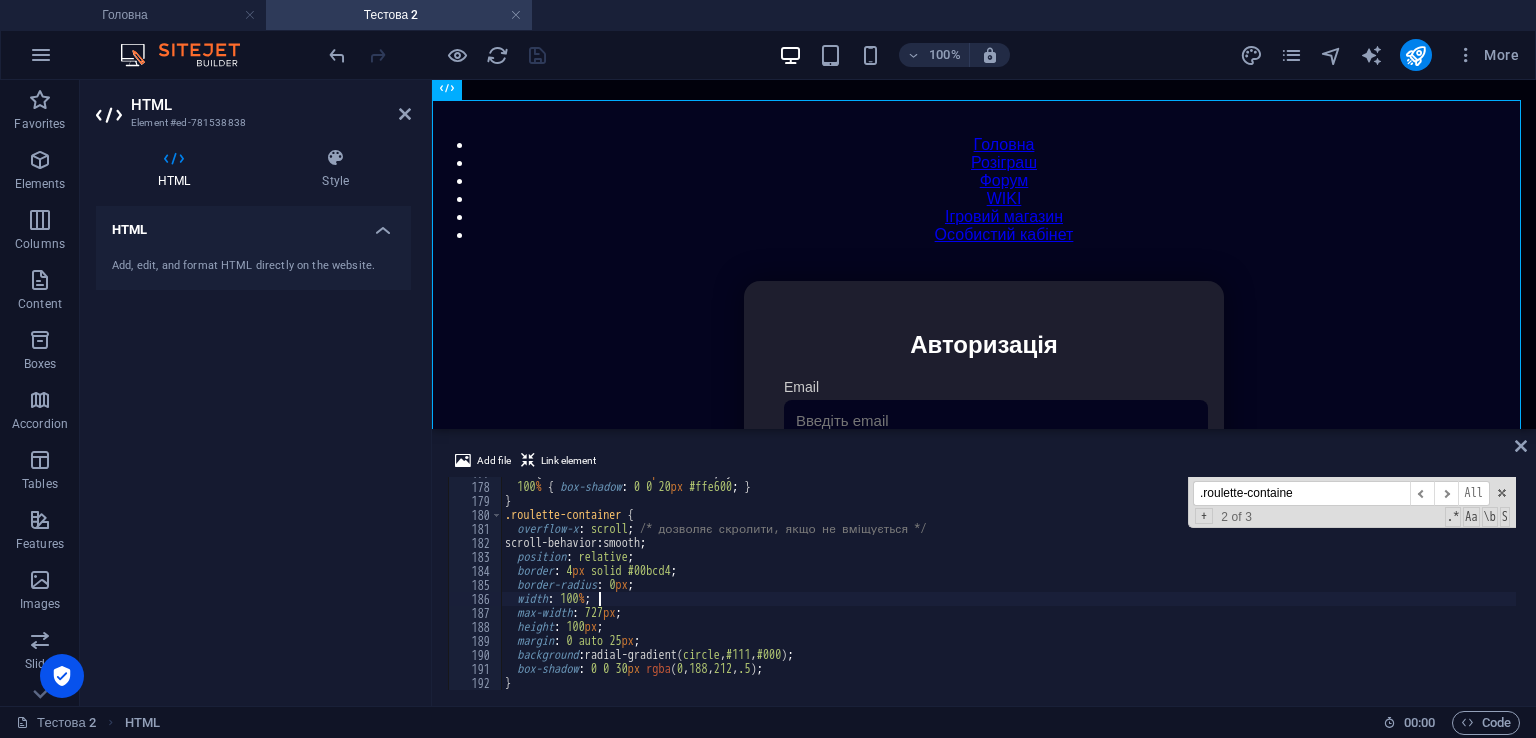 click on "0 %   {   box-shadow :   0   0   5 px   #ffe600 ;   }    100 %   {   box-shadow :   0   0   20 px   #ffe600 ;   } } .roulette-container   {    overflow-x :   scroll ;   /* дозволяє скролити, якщо не вміщується */   scroll-behavior :  smooth ;    position :   relative ;    border :   4 px   solid   #00bcd4 ;    border-radius :   0 px ;    width :   100 % ;    max-width :   727 px ;    height :   100 px ;    margin :   0   auto   25 px ;    background :  radial-gradient( circle , #111 , #000 ) ;    box-shadow :   0   0   30 px   rgba ( 0 , 188 , 212 , .5 ) ; }" at bounding box center (1425, 584) 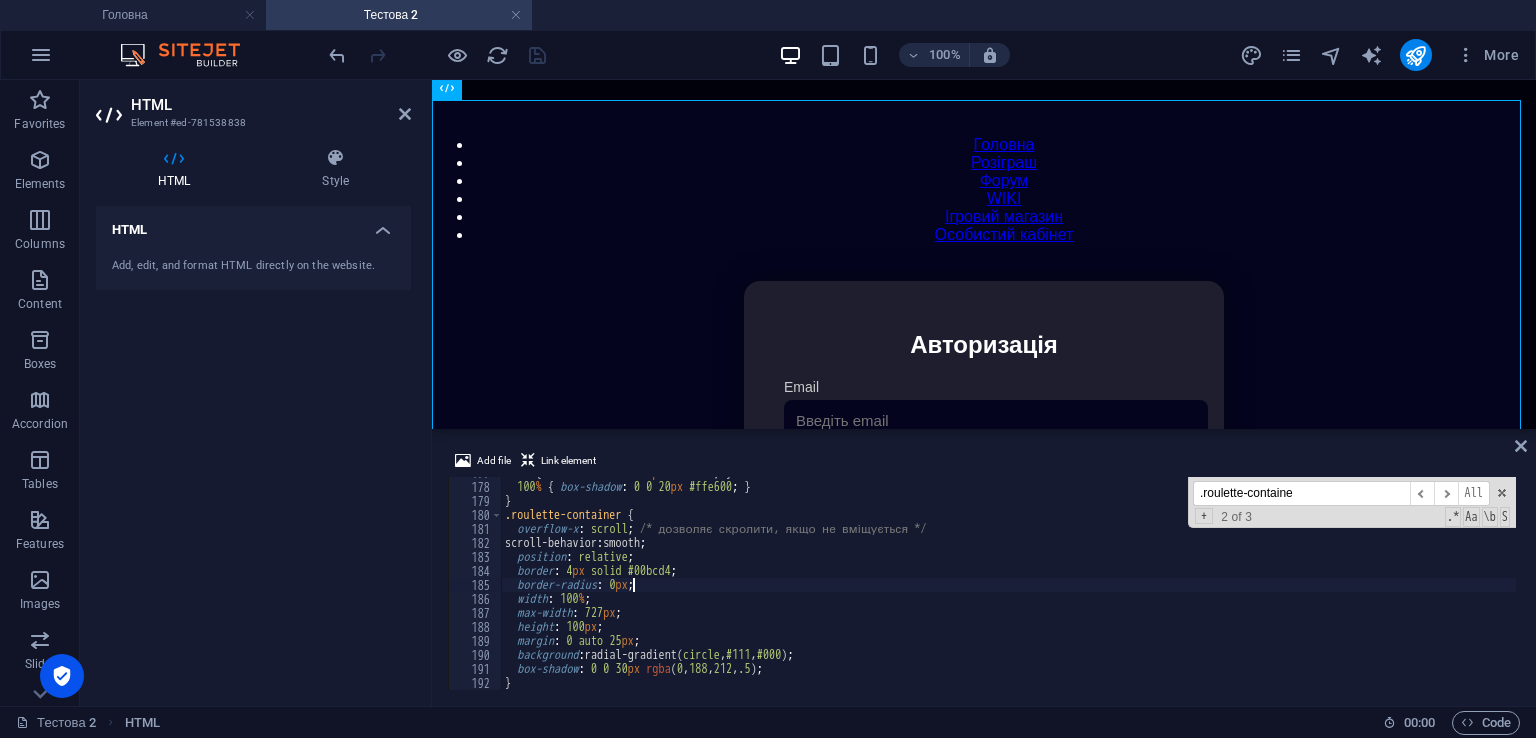 click on "0 %   {   box-shadow :   0   0   5 px   #ffe600 ;   }    100 %   {   box-shadow :   0   0   20 px   #ffe600 ;   } } .roulette-container   {    overflow-x :   scroll ;   /* дозволяє скролити, якщо не вміщується */   scroll-behavior :  smooth ;    position :   relative ;    border :   4 px   solid   #00bcd4 ;    border-radius :   0 px ;    width :   100 % ;    max-width :   727 px ;    height :   100 px ;    margin :   0   auto   25 px ;    background :  radial-gradient( circle , #111 , #000 ) ;    box-shadow :   0   0   30 px   rgba ( 0 , 188 , 212 , .5 ) ; }" at bounding box center (1425, 584) 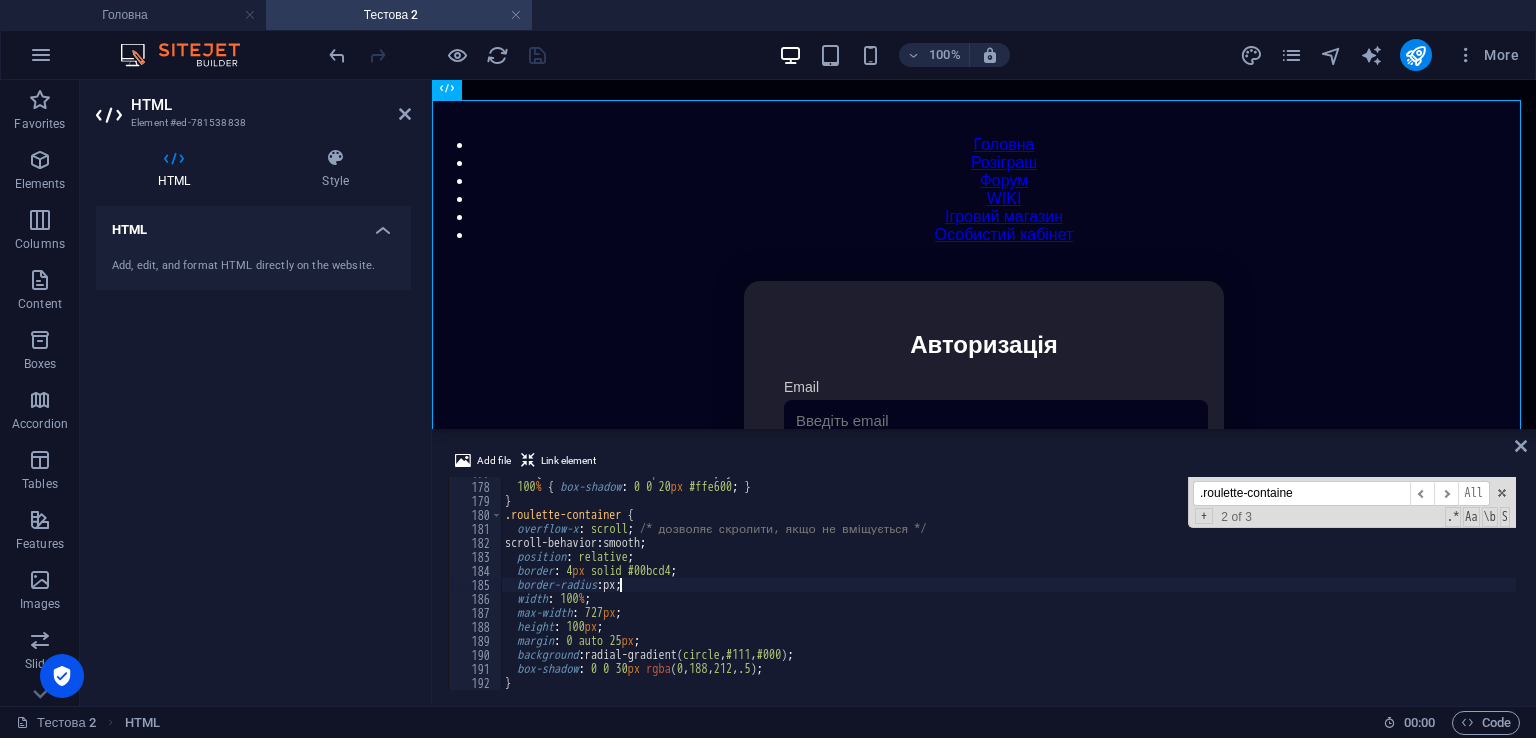 scroll, scrollTop: 0, scrollLeft: 10, axis: horizontal 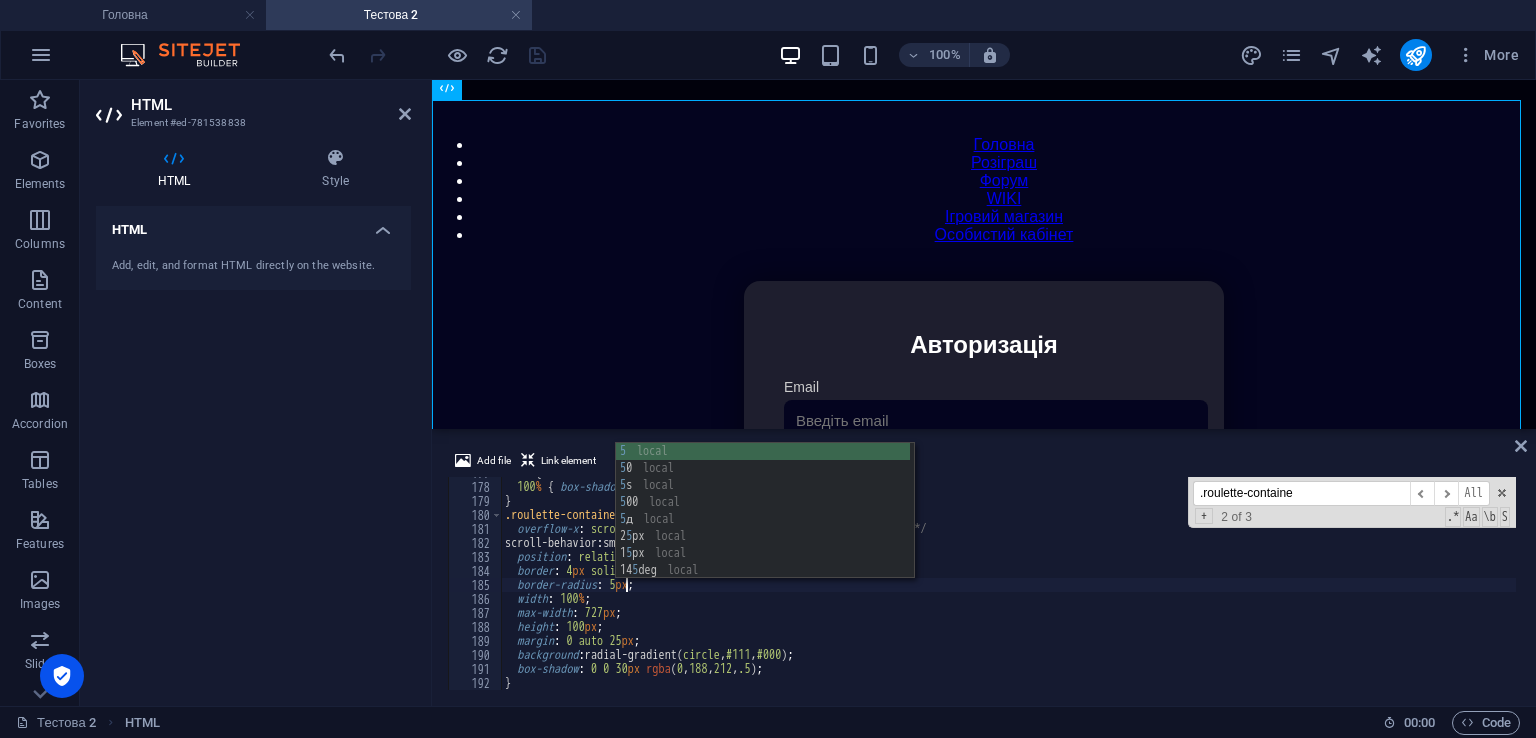 type on "border-radius: 5px;" 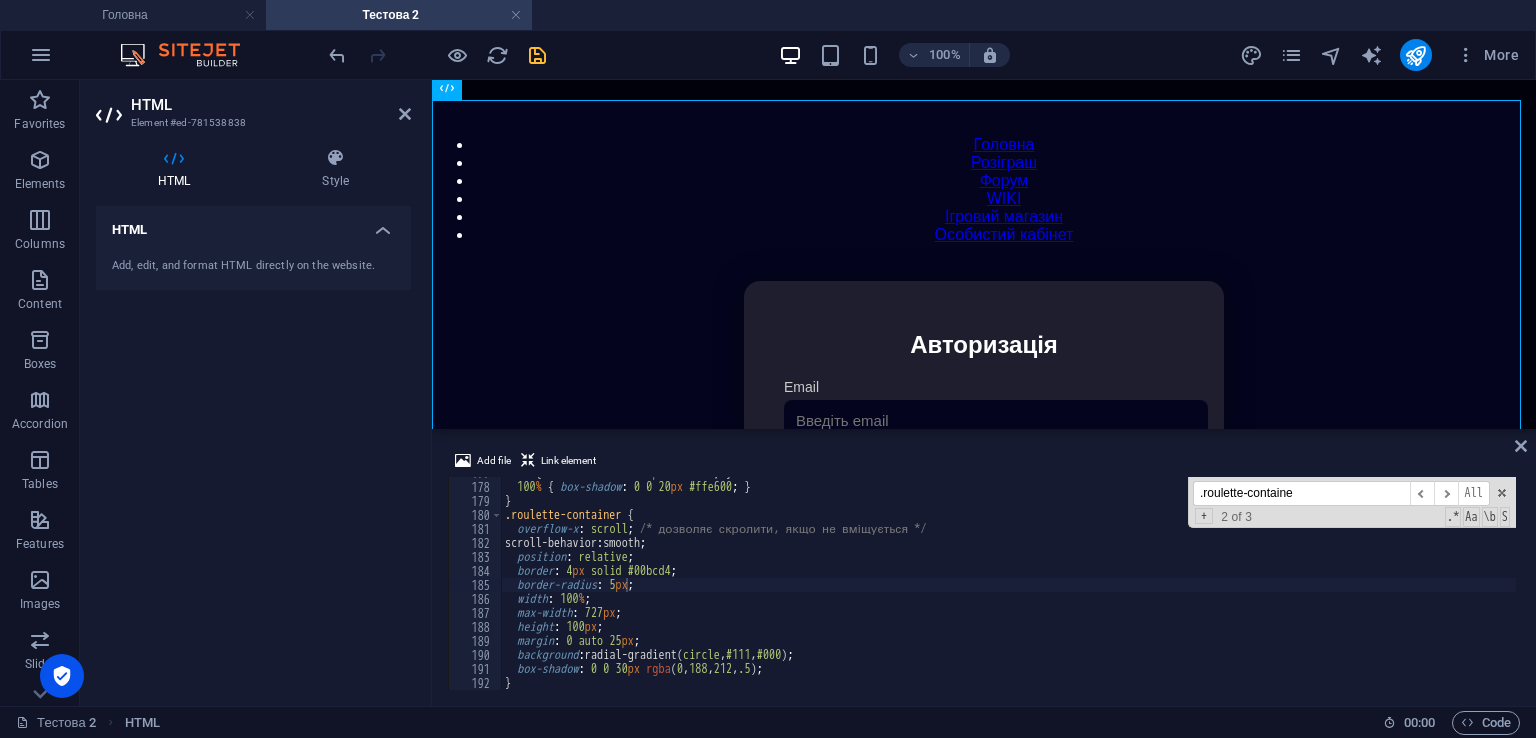 drag, startPoint x: 551, startPoint y: 433, endPoint x: 119, endPoint y: 337, distance: 442.53815 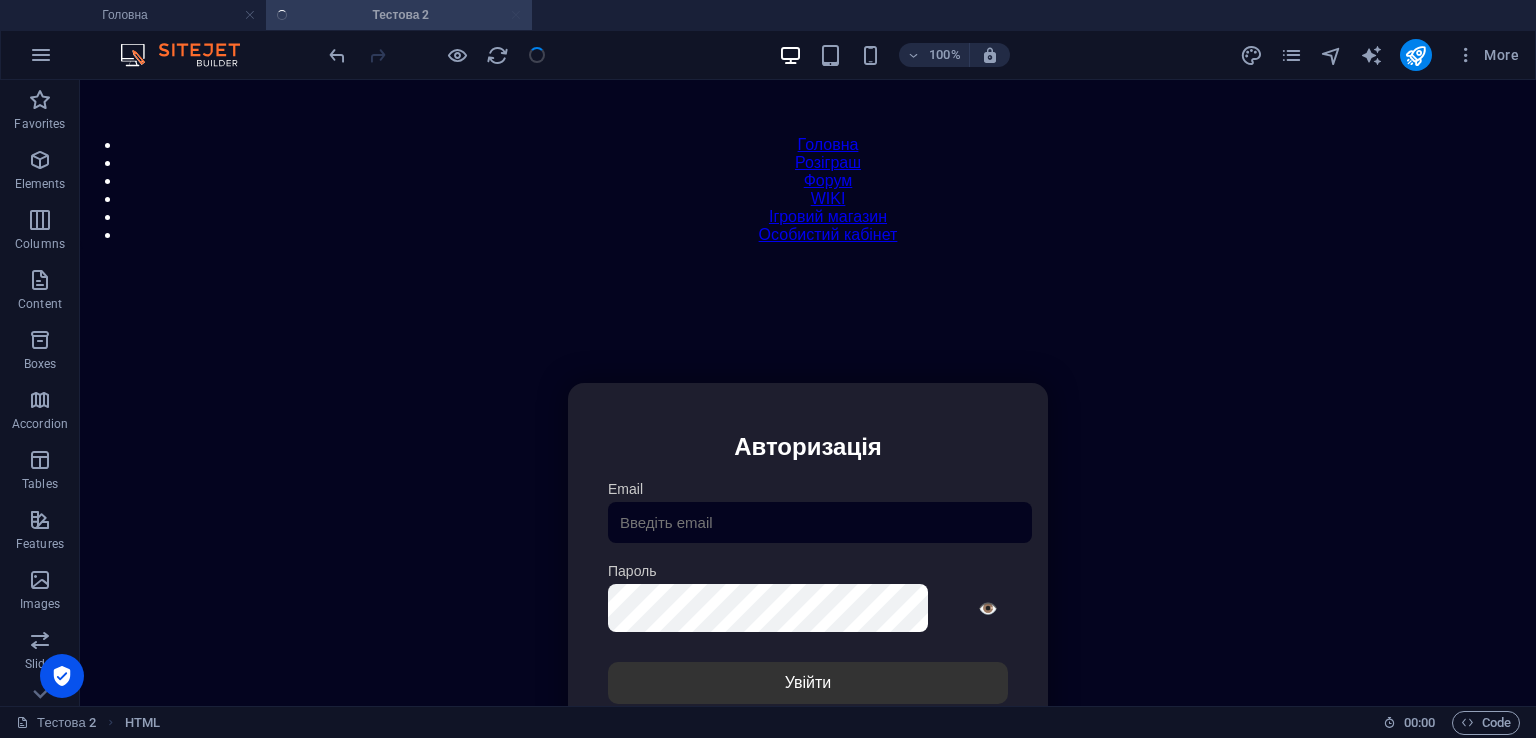 scroll, scrollTop: 82, scrollLeft: 0, axis: vertical 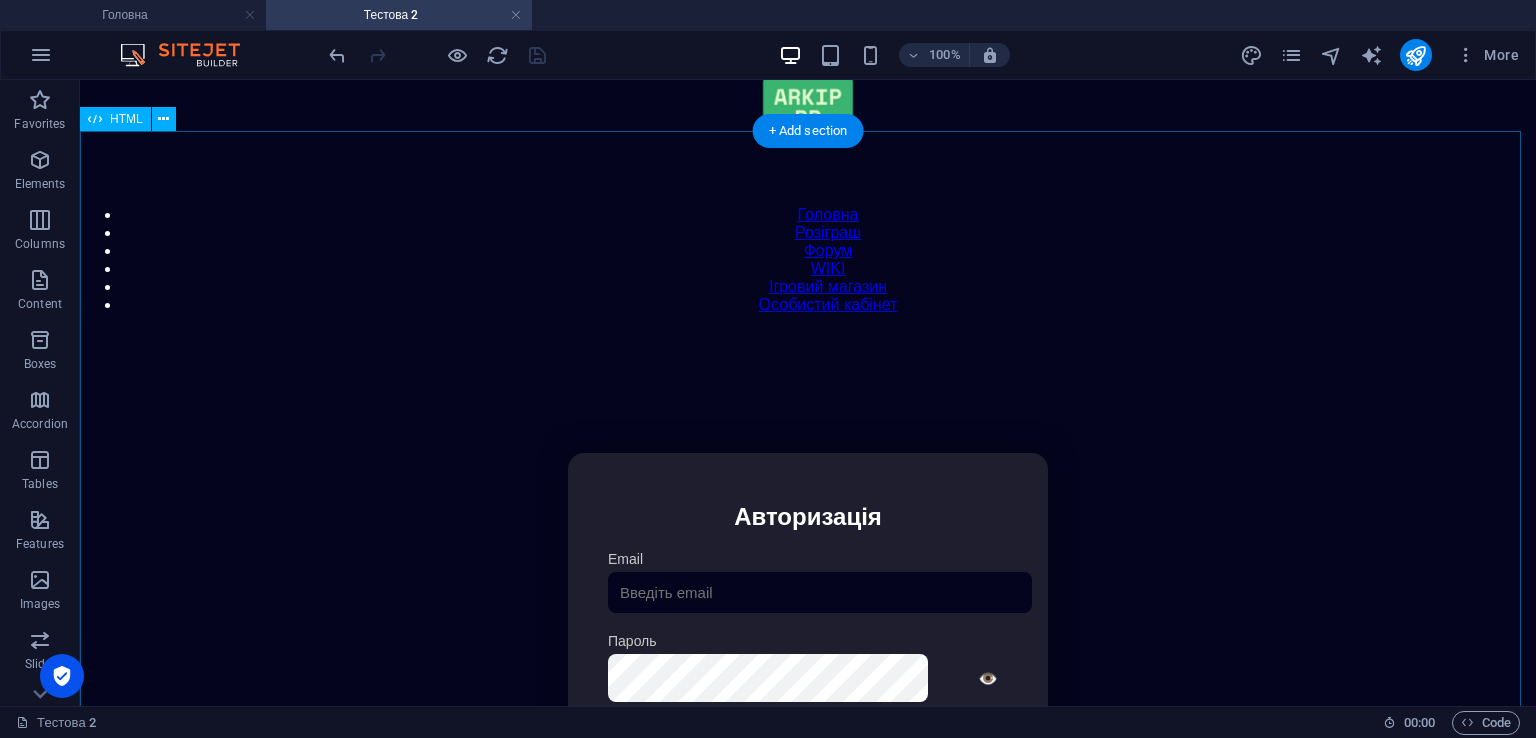 click on "Особистий кабінет
Авторизація
Email
[GEOGRAPHIC_DATA]
👁️
Увійти
Скинути пароль
Скидання пароля
Введіть ваш email:
Скинути
Закрити
Особистий кабінет
Вийти з кабінету
Важлива інформація
Інформація
Нік:
Пошта:
Гроші:   ₴
XP:
Рівень:
Здоров'я:  %
Броня:  %
ВІП:
Рейтинг
Рейтинг гравців
Гравців не знайдено
Документи
Мої документи
Паспорт:   [PERSON_NAME] книжка:   [PERSON_NAME]
Розваги
Рулетка
Крутити" at bounding box center (808, 664) 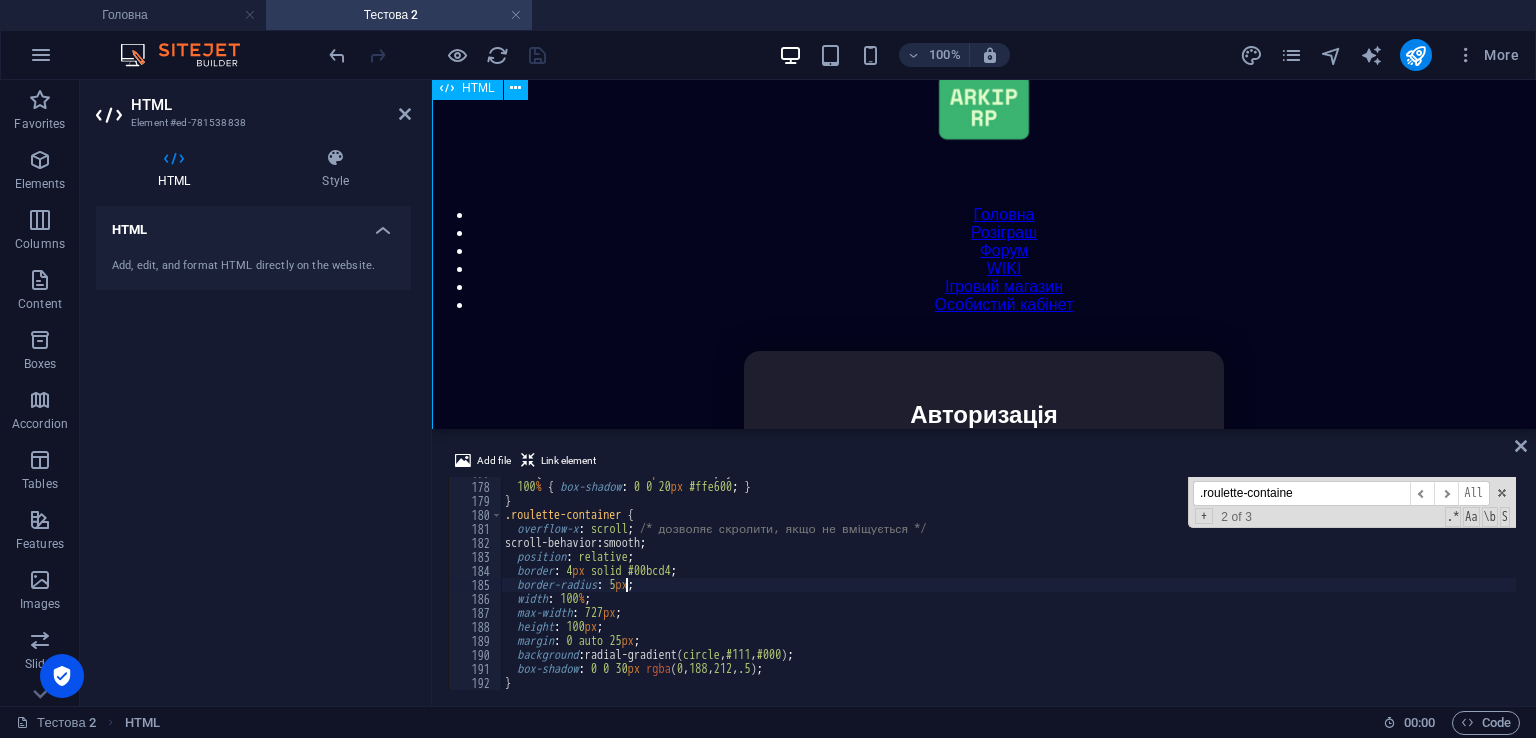 scroll, scrollTop: 152, scrollLeft: 0, axis: vertical 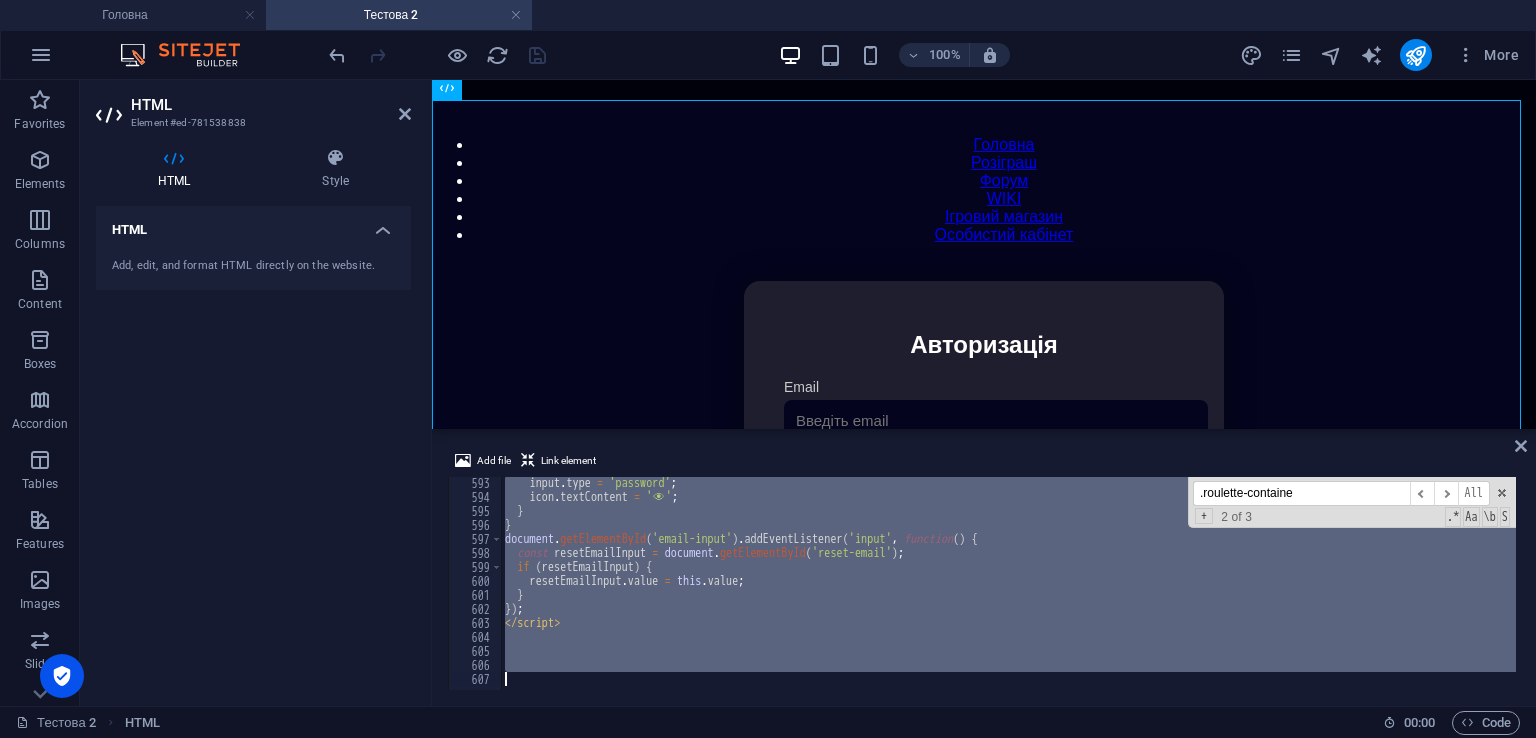 drag, startPoint x: 501, startPoint y: 477, endPoint x: 1199, endPoint y: 776, distance: 759.3451 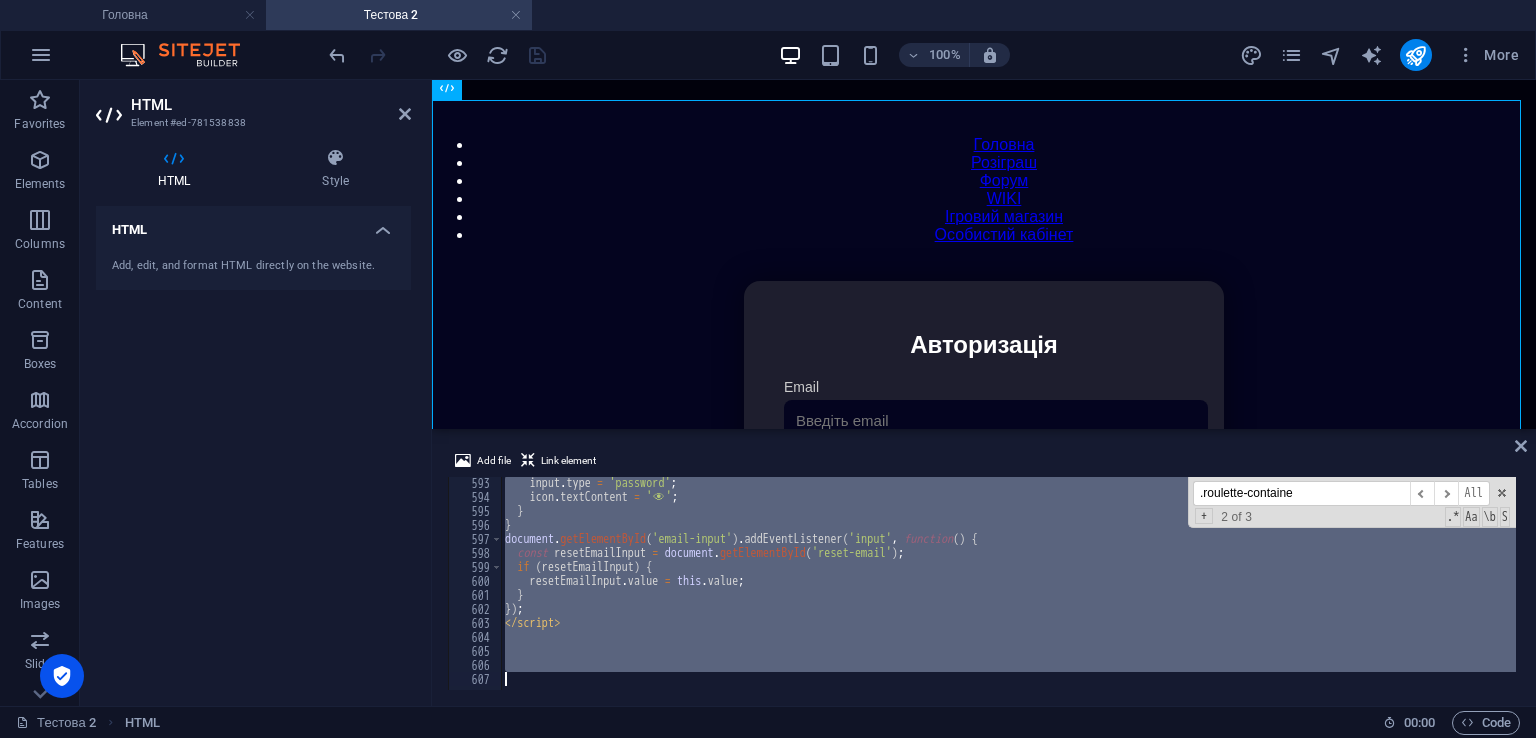 click on "Add file Link element 593 594 595 596 597 598 599 600 601 602 603 604 605 606 607      input . type   =   'password' ;      icon . textContent   =   ' 👁 ️' ;    } } document . getElementById ( 'email-input' ) . addEventListener ( 'input' ,   function ( )   {    const   resetEmailInput   =   document . getElementById ( 'reset-email' ) ;    if   ( resetEmailInput )   {      resetEmailInput . value   =   this . value ;    } }) ; </ script > .roulette-containe ​ ​ All Replace All + 2 of 3 .* Aa \b S     XXXXXXXXXXXXXXXXXXXXXXXXXXXXXXXXXXXXXXXXXXXXXXXXXXXXXXXXXXXXXXXXXXXXXXXXXXXXXXXXXXXXXXXXXXXXXXXXXXXXXXXXXXXXXXXXXXXXXXXXXXXXXXXXXXXXXXXXXXXXXXXXXXXXXXXXXXXXXXXXXXXXXXXXXXXXXXXXXXXXXXXXXXXXXXXXXXXXXXXXXXXXXXXXXXXXXXXXXXXXXXXXXXXXXXXXXXXXXXXXXXXXXXXXXXXXXXXX" at bounding box center (984, 569) 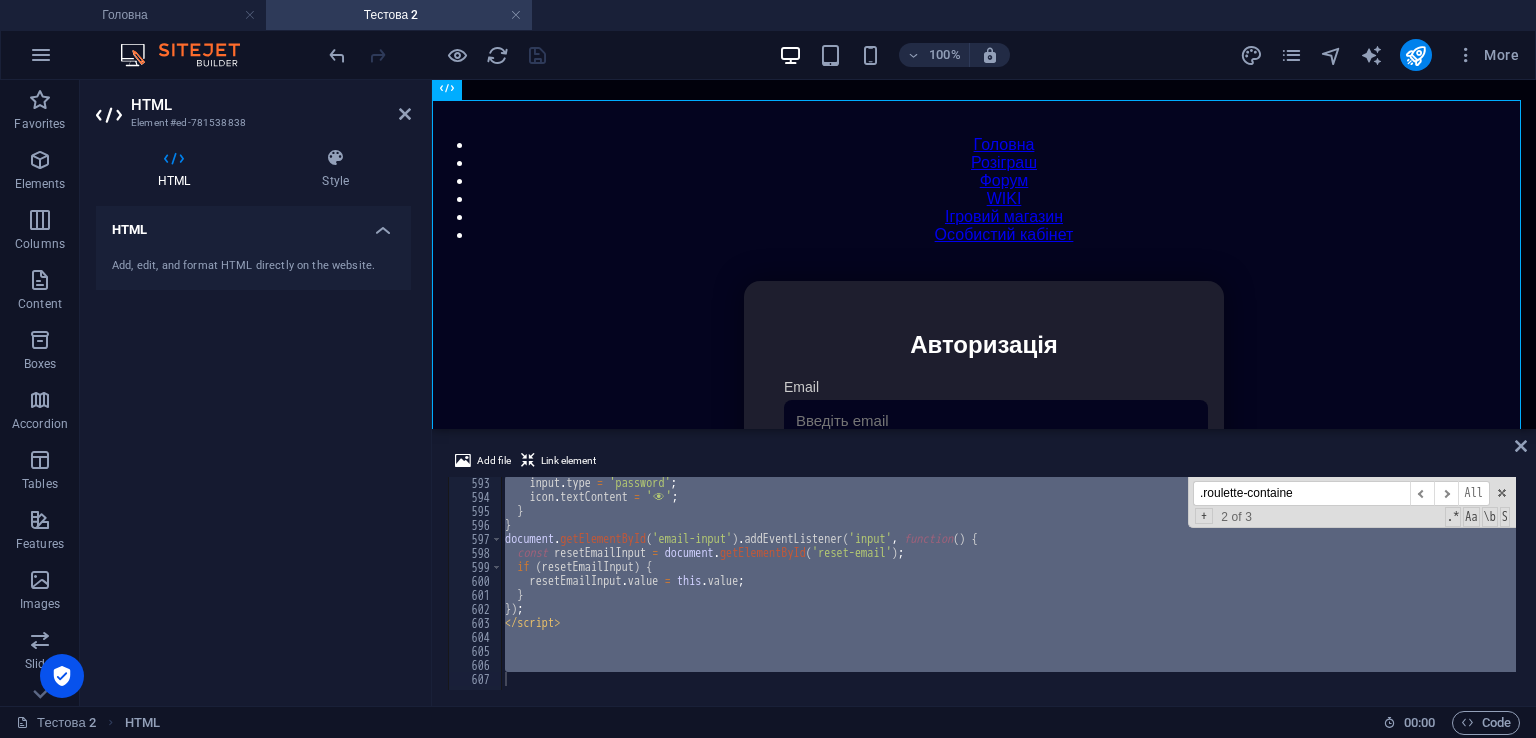 click on "input . type   =   'password' ;      icon . textContent   =   ' 👁 ️' ;    } } document . getElementById ( 'email-input' ) . addEventListener ( 'input' ,   function ( )   {    const   resetEmailInput   =   document . getElementById ( 'reset-email' ) ;    if   ( resetEmailInput )   {      resetEmailInput . value   =   this . value ;    } }) ; </ script > .roulette-containe ​ ​ All Replace All + 2 of 3 .* Aa \b S" at bounding box center (1008, 583) 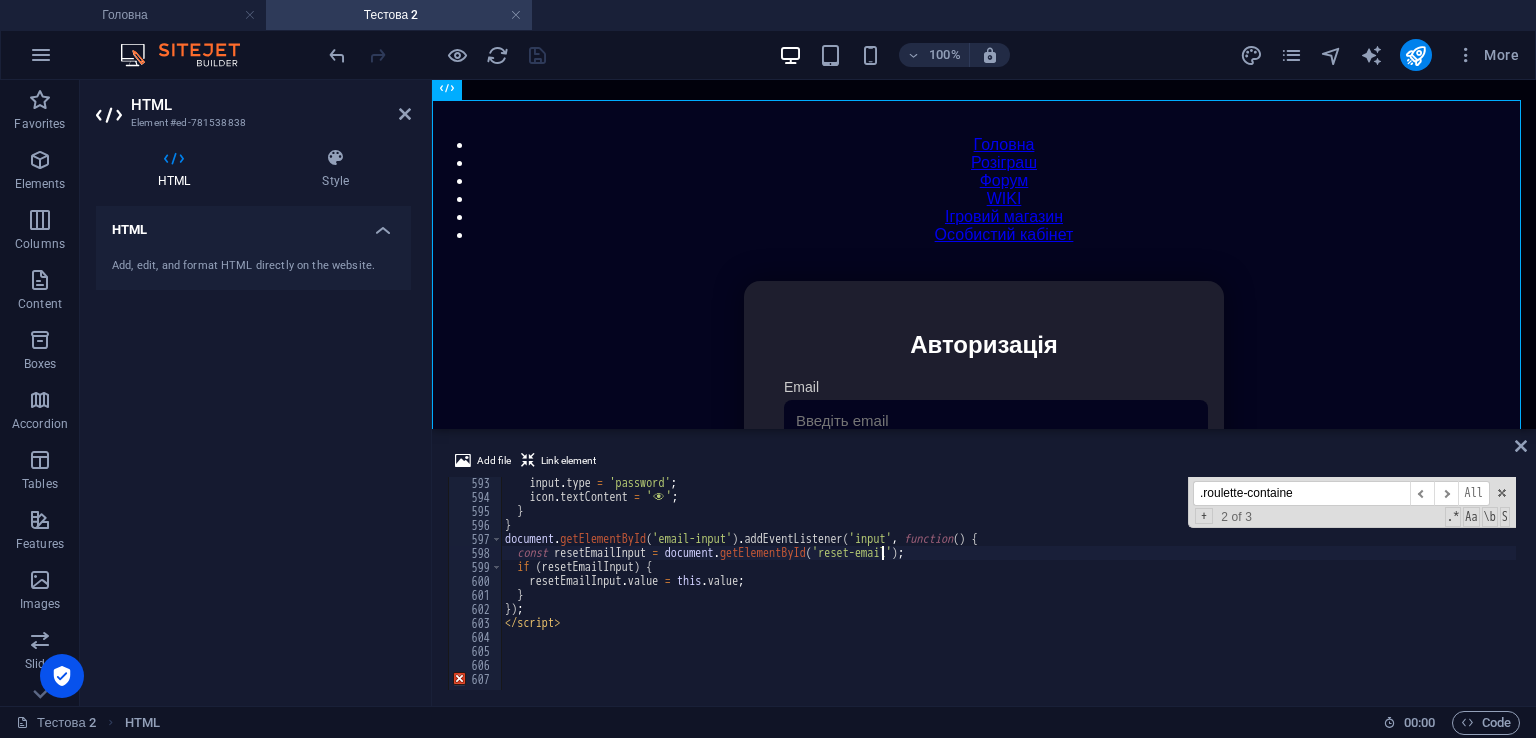 scroll, scrollTop: 7988, scrollLeft: 0, axis: vertical 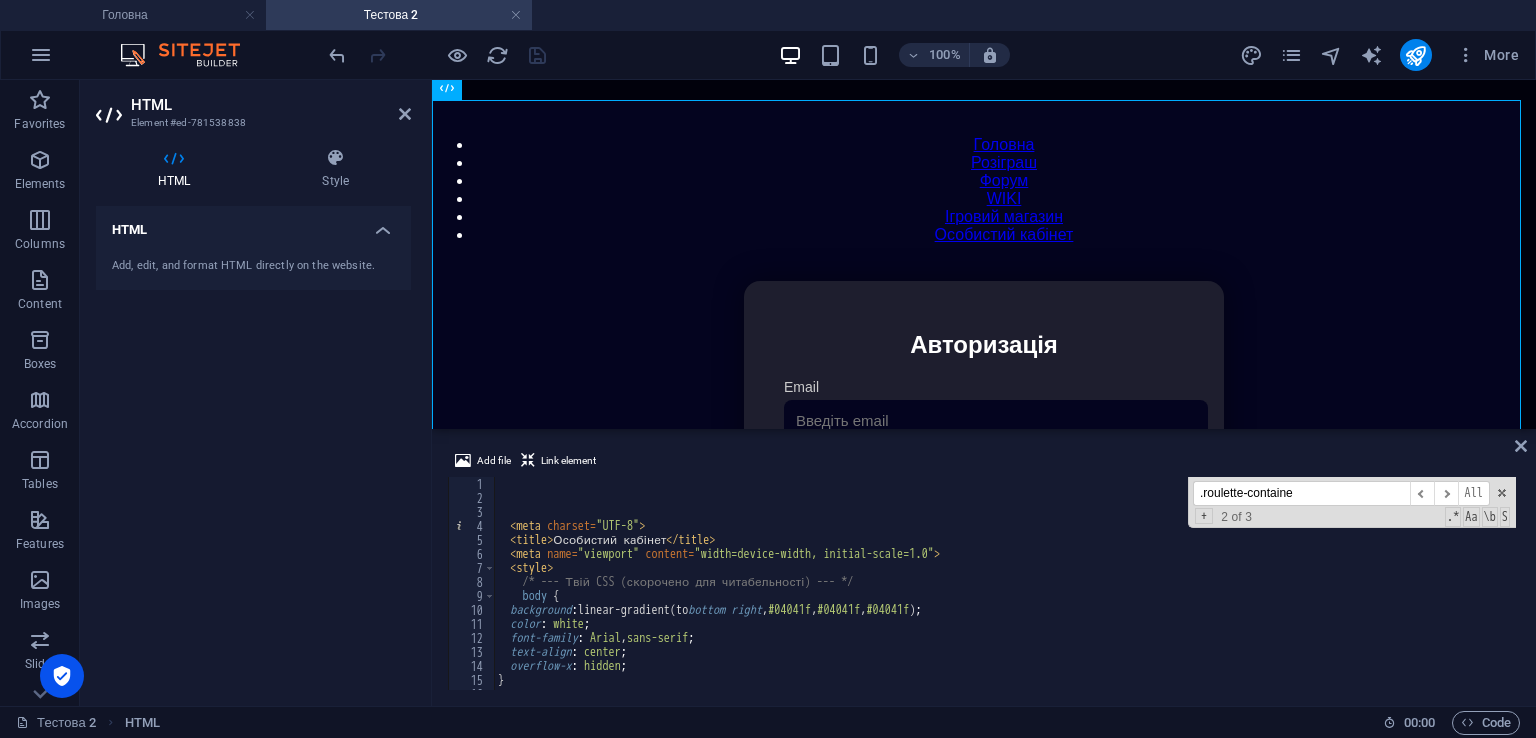 click on ".roulette-containe" at bounding box center [1301, 493] 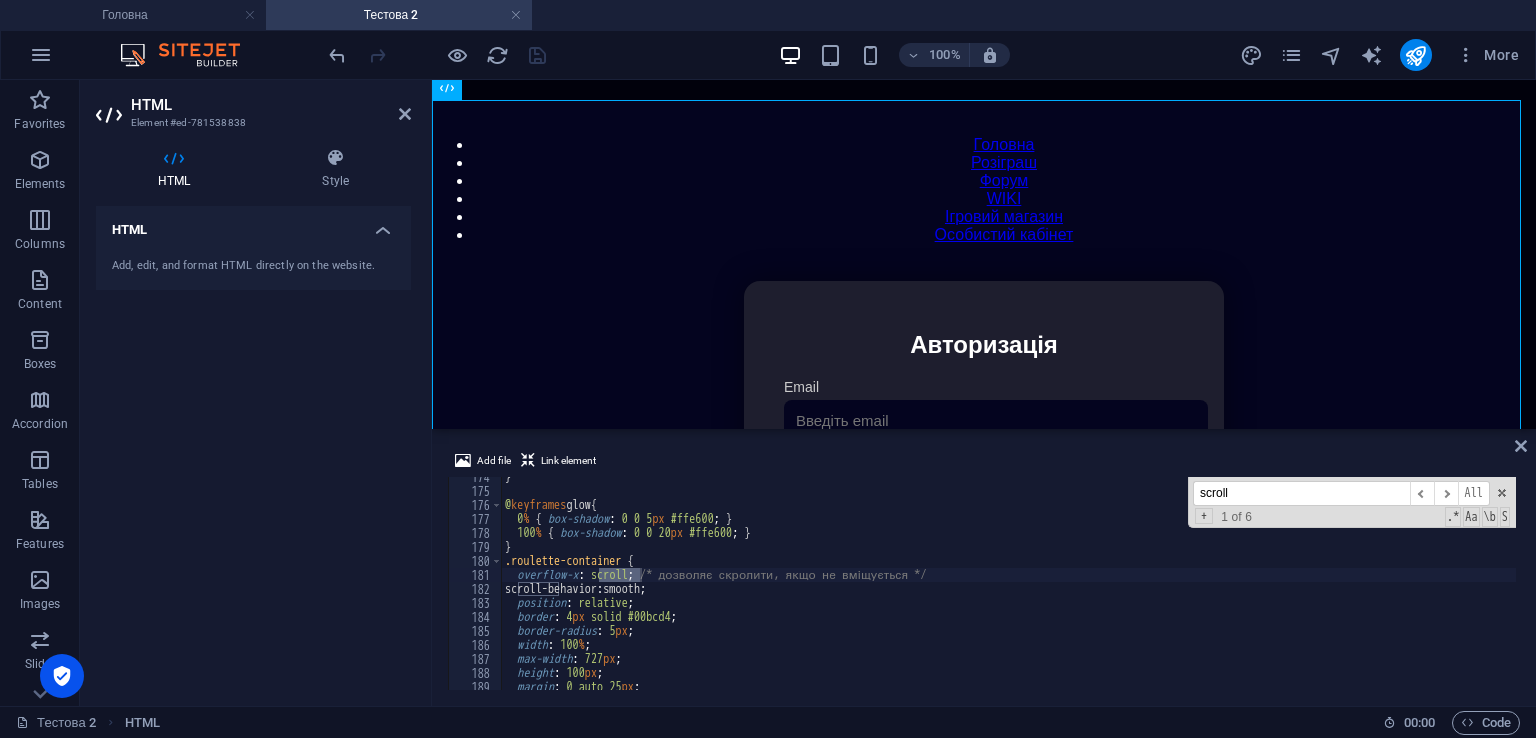 scroll, scrollTop: 2429, scrollLeft: 0, axis: vertical 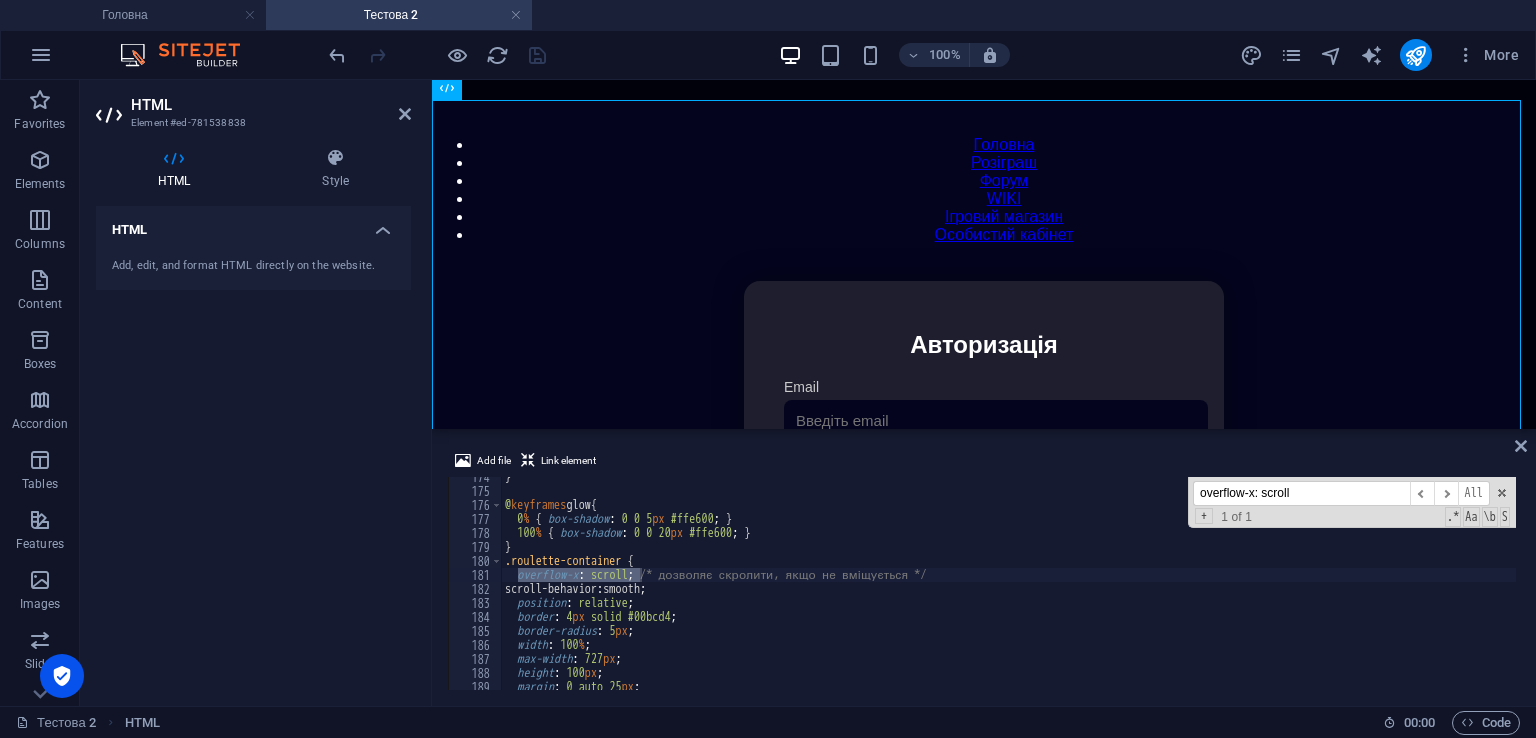 type on "overflow-x: scroll" 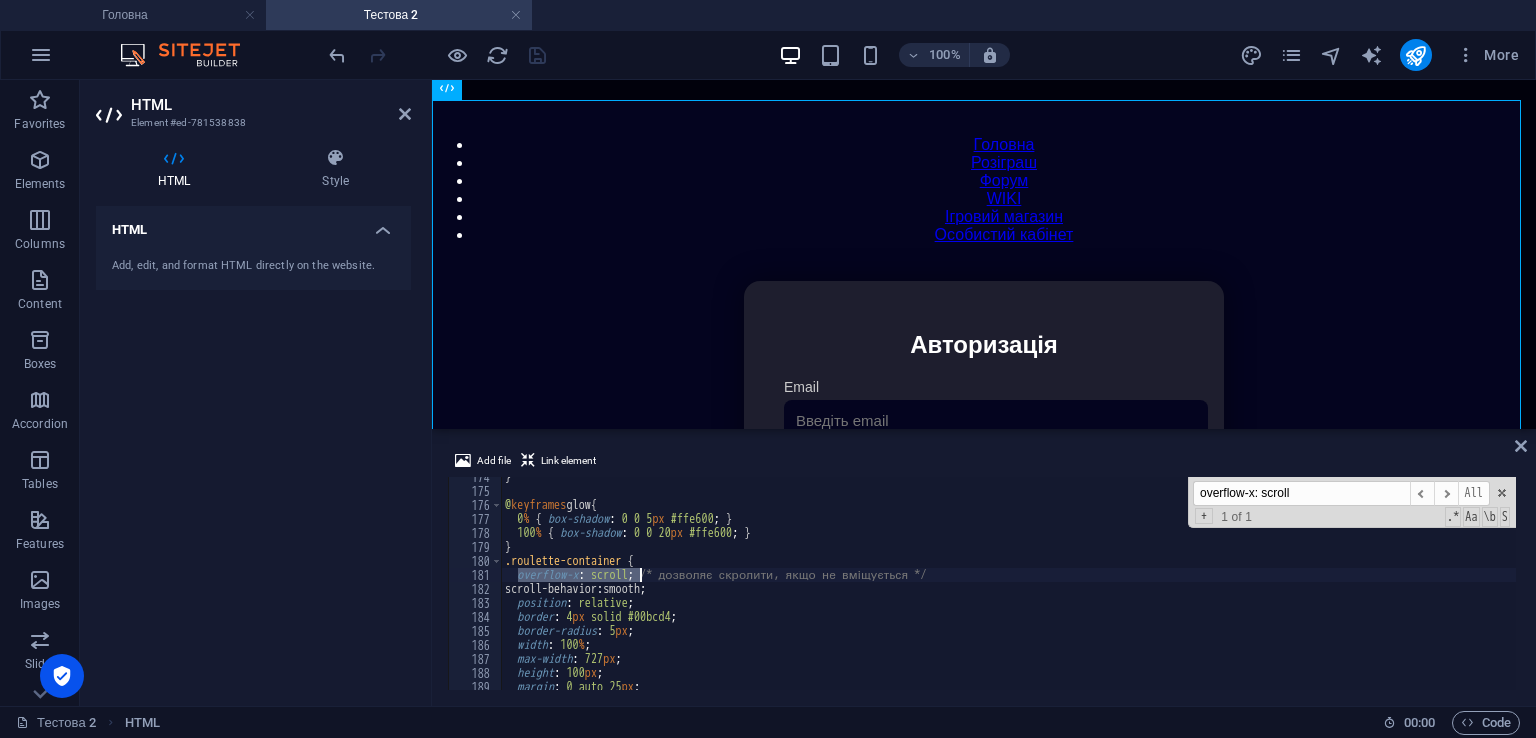 click on "} @ keyframes  glow  {    0 %   {   box-shadow :   0   0   5 px   #ffe600 ;   }    100 %   {   box-shadow :   0   0   20 px   #ffe600 ;   } } .roulette-container   {    overflow-x :   scroll ;   /* дозволяє скролити, якщо не вміщується */   scroll-behavior :  smooth ;    position :   relative ;    border :   4 px   solid   #00bcd4 ;    border-radius :   5 px ;    width :   100 % ;    max-width :   727 px ;    height :   100 px ;    margin :   0   auto   25 px ; overflow-x: scroll ​ ​ All Replace All + 1 of 1 .* Aa \b S" at bounding box center (1008, 583) 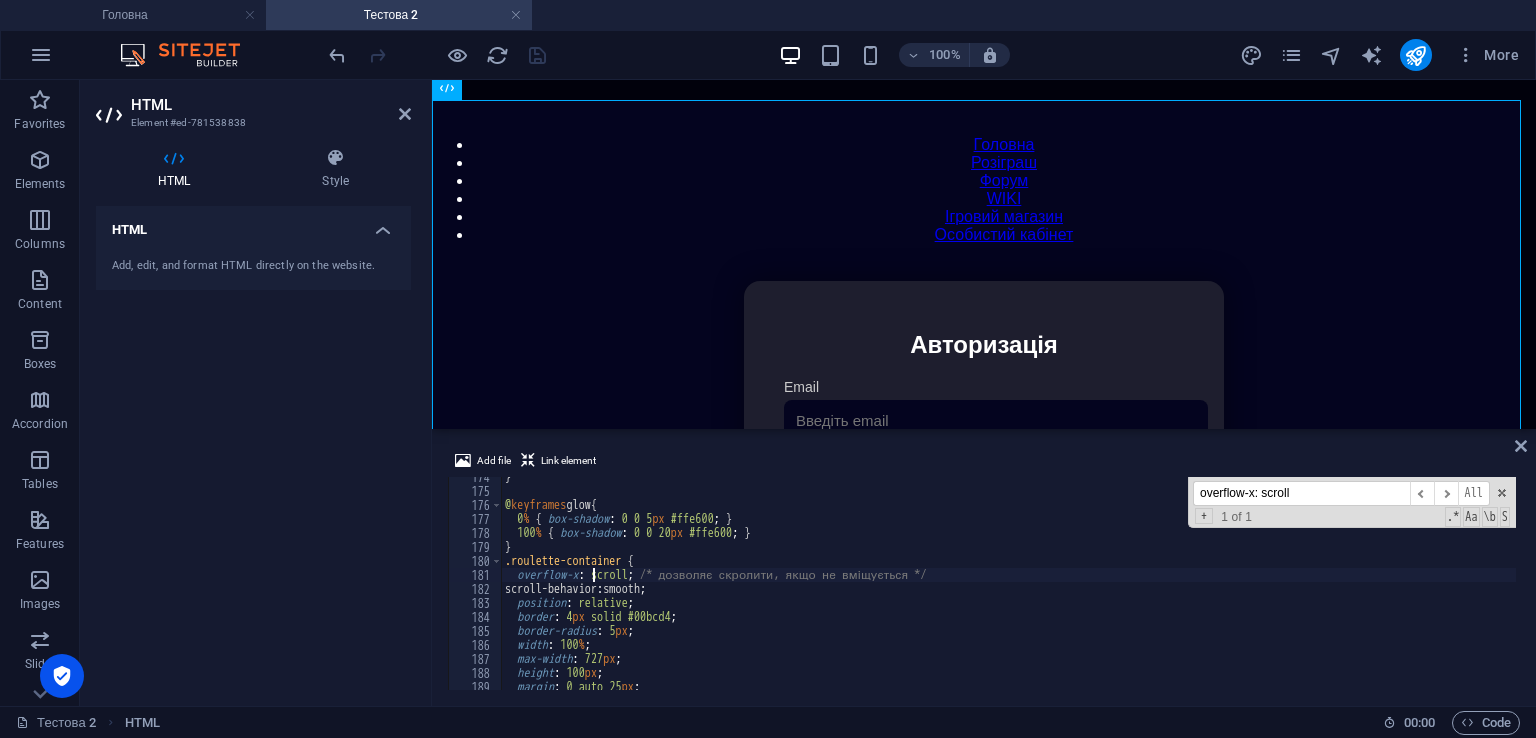 click on "} @ keyframes  glow  {    0 %   {   box-shadow :   0   0   5 px   #ffe600 ;   }    100 %   {   box-shadow :   0   0   20 px   #ffe600 ;   } } .roulette-container   {    overflow-x :   scroll ;   /* дозволяє скролити, якщо не вміщується */   scroll-behavior :  smooth ;    position :   relative ;    border :   4 px   solid   #00bcd4 ;    border-radius :   5 px ;    width :   100 % ;    max-width :   727 px ;    height :   100 px ;    margin :   0   auto   25 px ;" at bounding box center (1425, 588) 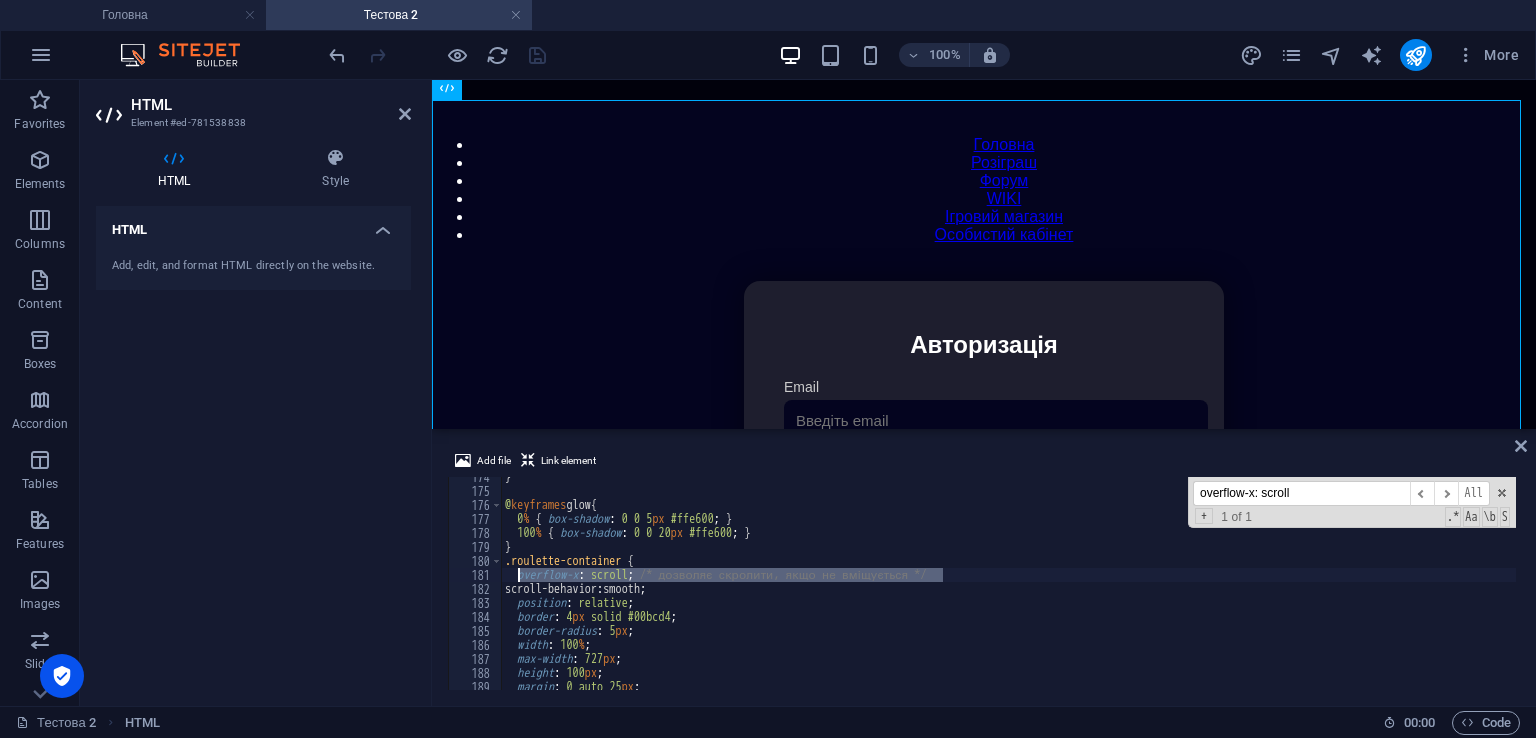 drag, startPoint x: 974, startPoint y: 574, endPoint x: 521, endPoint y: 573, distance: 453.0011 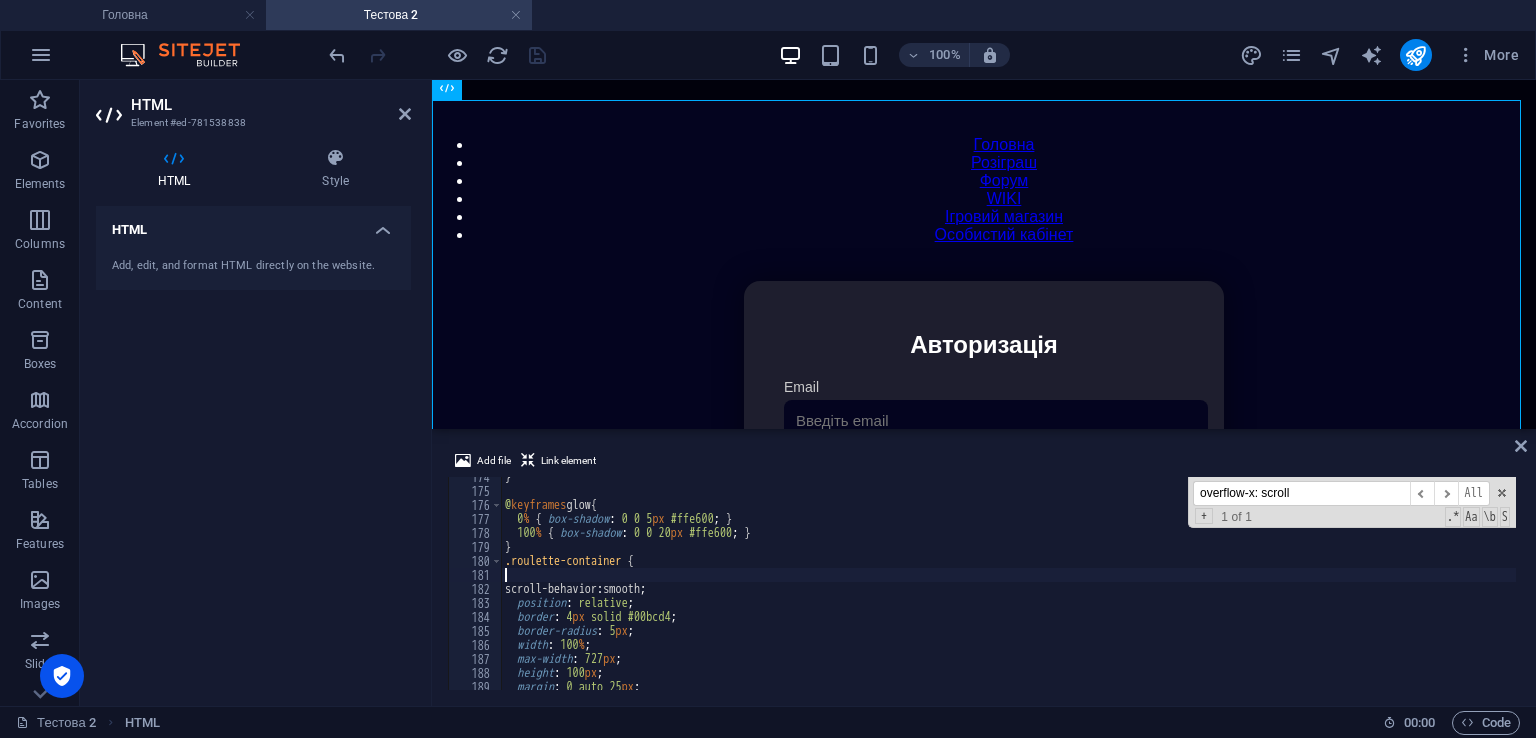 type on ".roulette-container {" 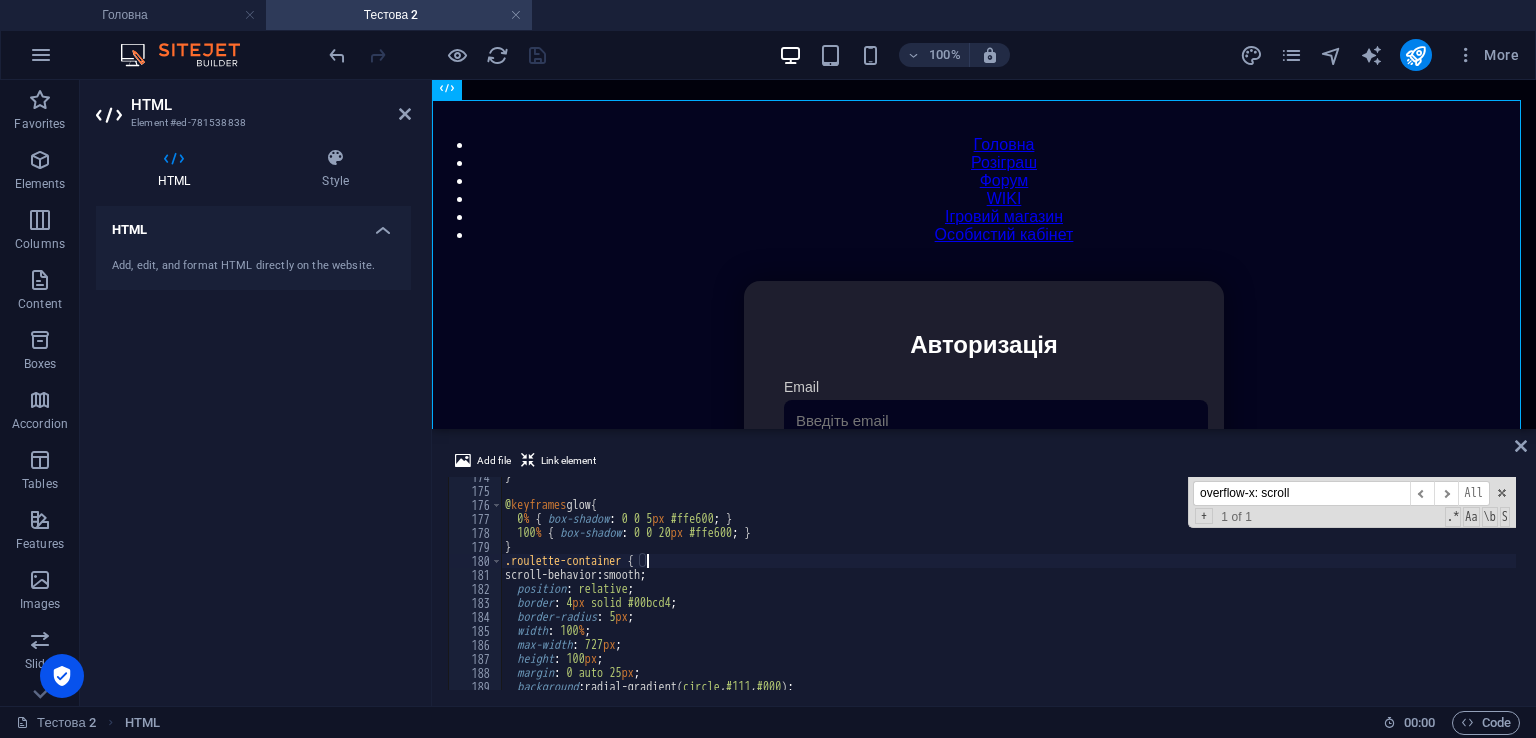 click on "100% More" at bounding box center (926, 55) 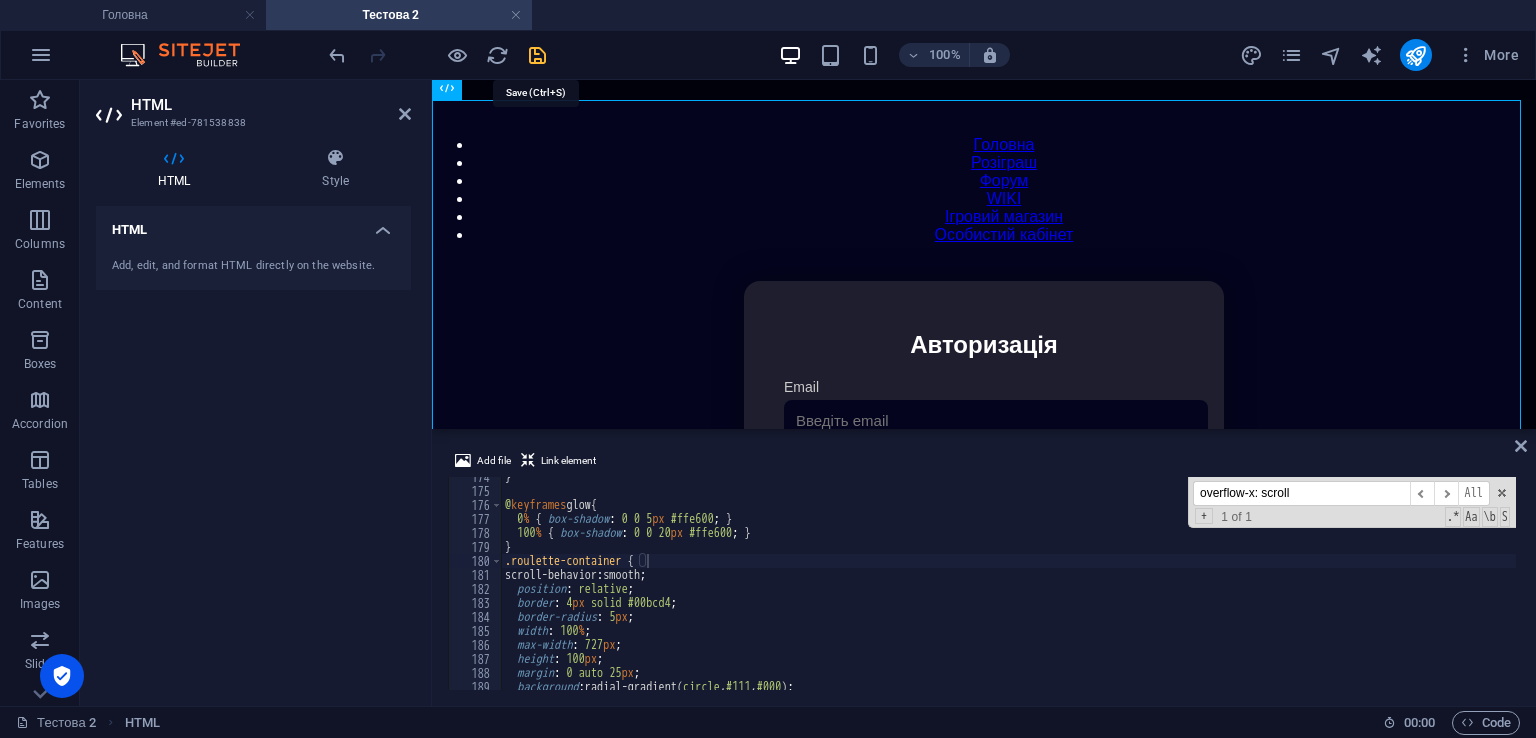 click at bounding box center [537, 55] 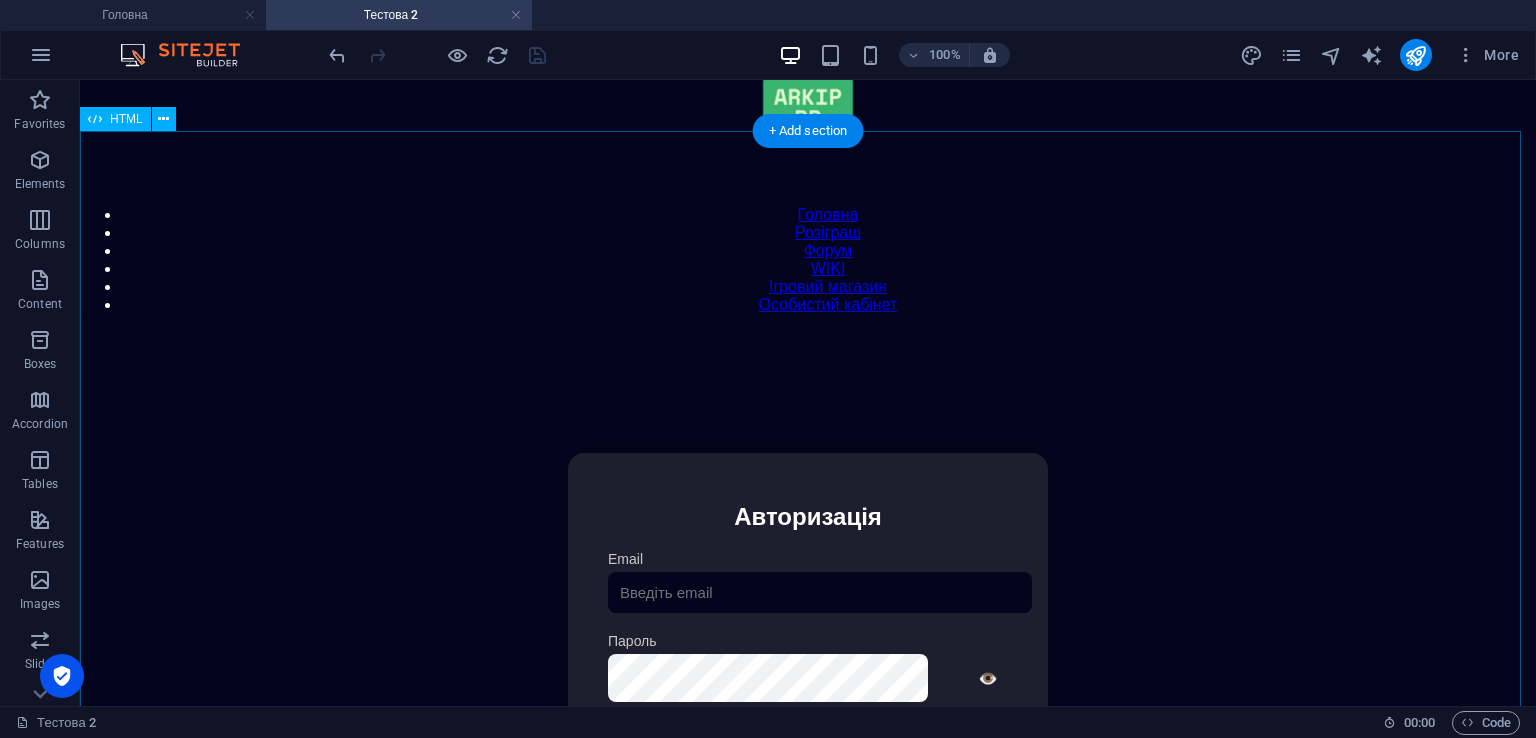 click on "Особистий кабінет
Авторизація
Email
[GEOGRAPHIC_DATA]
👁️
Увійти
Скинути пароль
Скидання пароля
Введіть ваш email:
Скинути
Закрити
Особистий кабінет
Вийти з кабінету
Важлива інформація
Інформація
Нік:
Пошта:
Гроші:   ₴
XP:
Рівень:
Здоров'я:  %
Броня:  %
ВІП:
Рейтинг
Рейтинг гравців
Гравців не знайдено
Документи
Мої документи
Паспорт:   [PERSON_NAME] книжка:   [PERSON_NAME]
Розваги
Рулетка
Крутити" at bounding box center (808, 664) 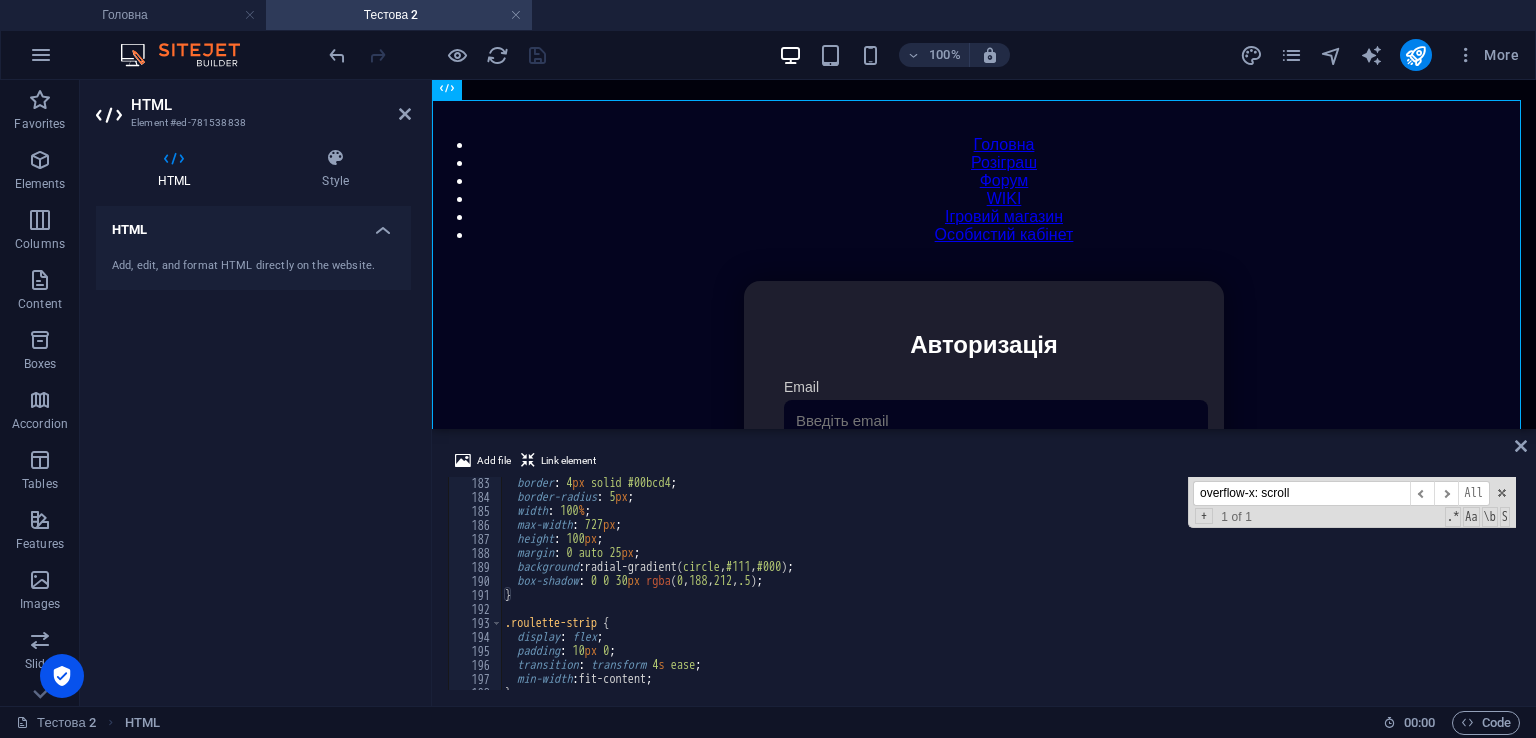 scroll, scrollTop: 2489, scrollLeft: 0, axis: vertical 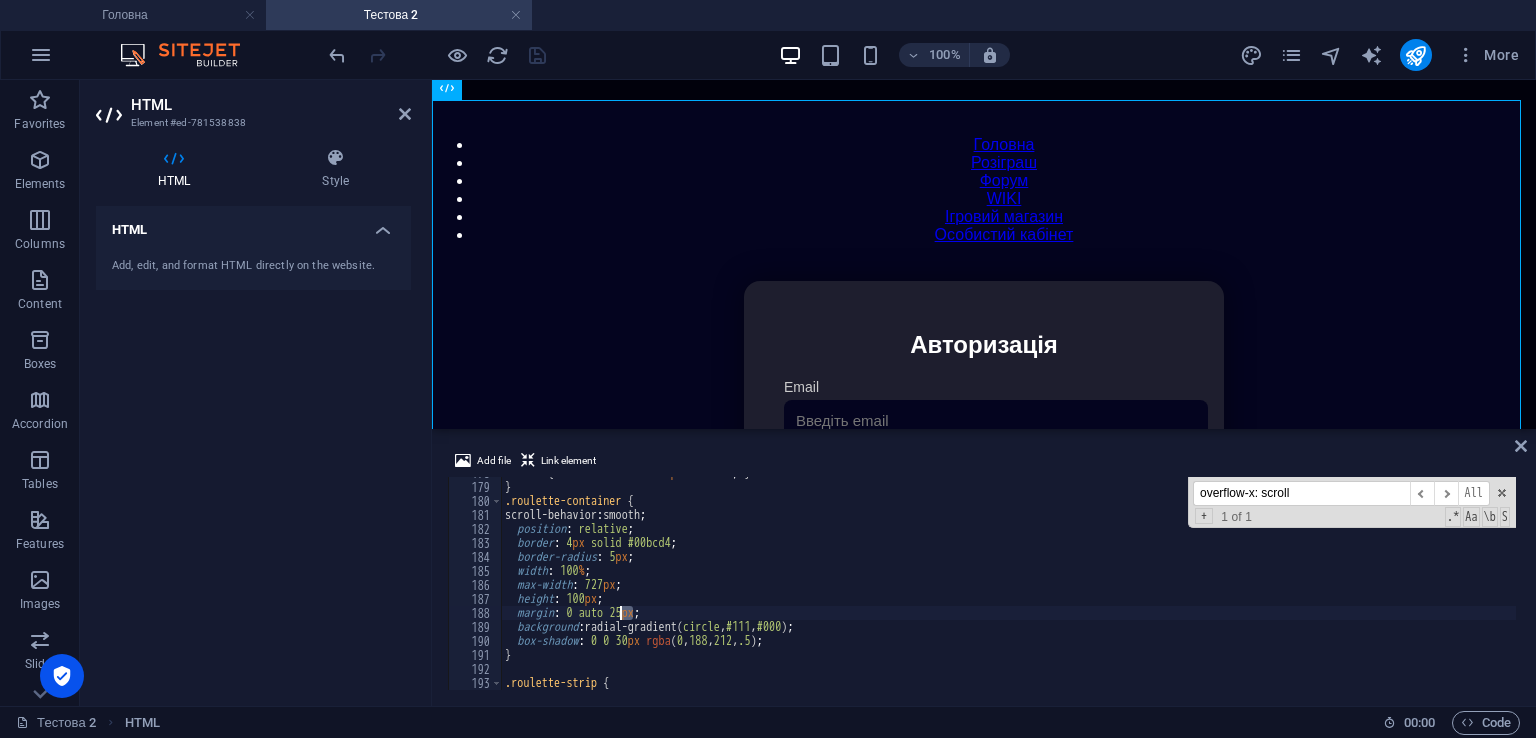 drag, startPoint x: 632, startPoint y: 613, endPoint x: 617, endPoint y: 610, distance: 15.297058 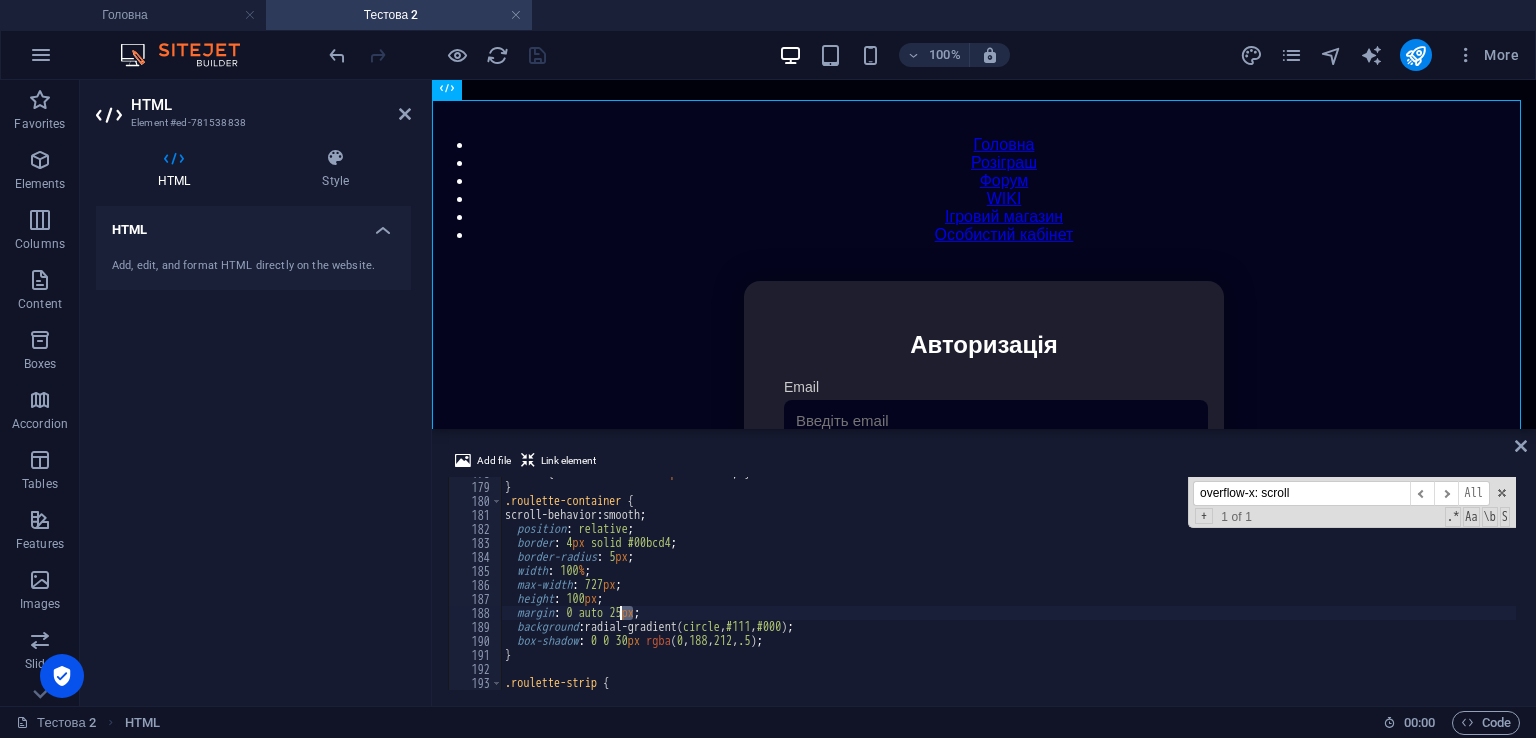 scroll, scrollTop: 0, scrollLeft: 10, axis: horizontal 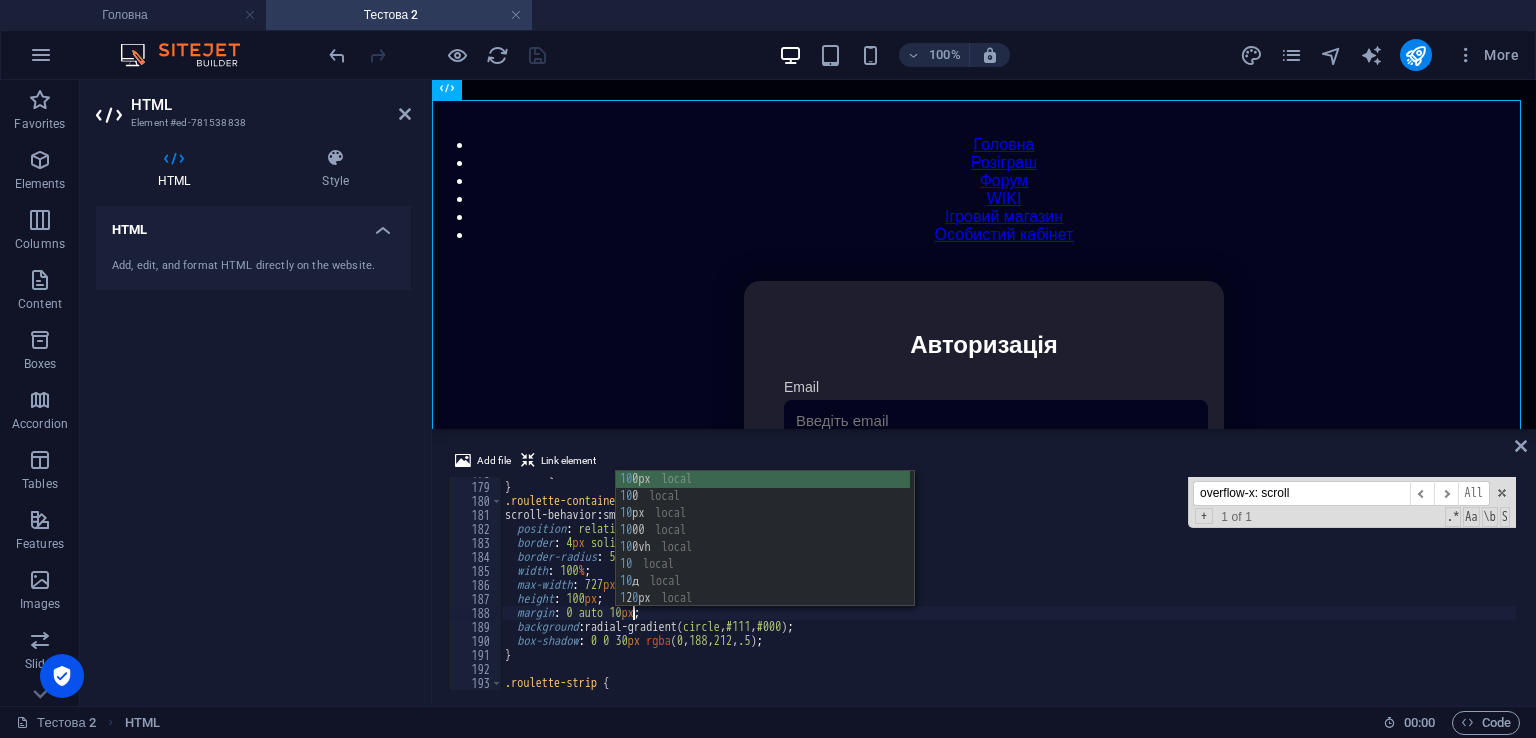 type on "margin: 0 auto 10px;" 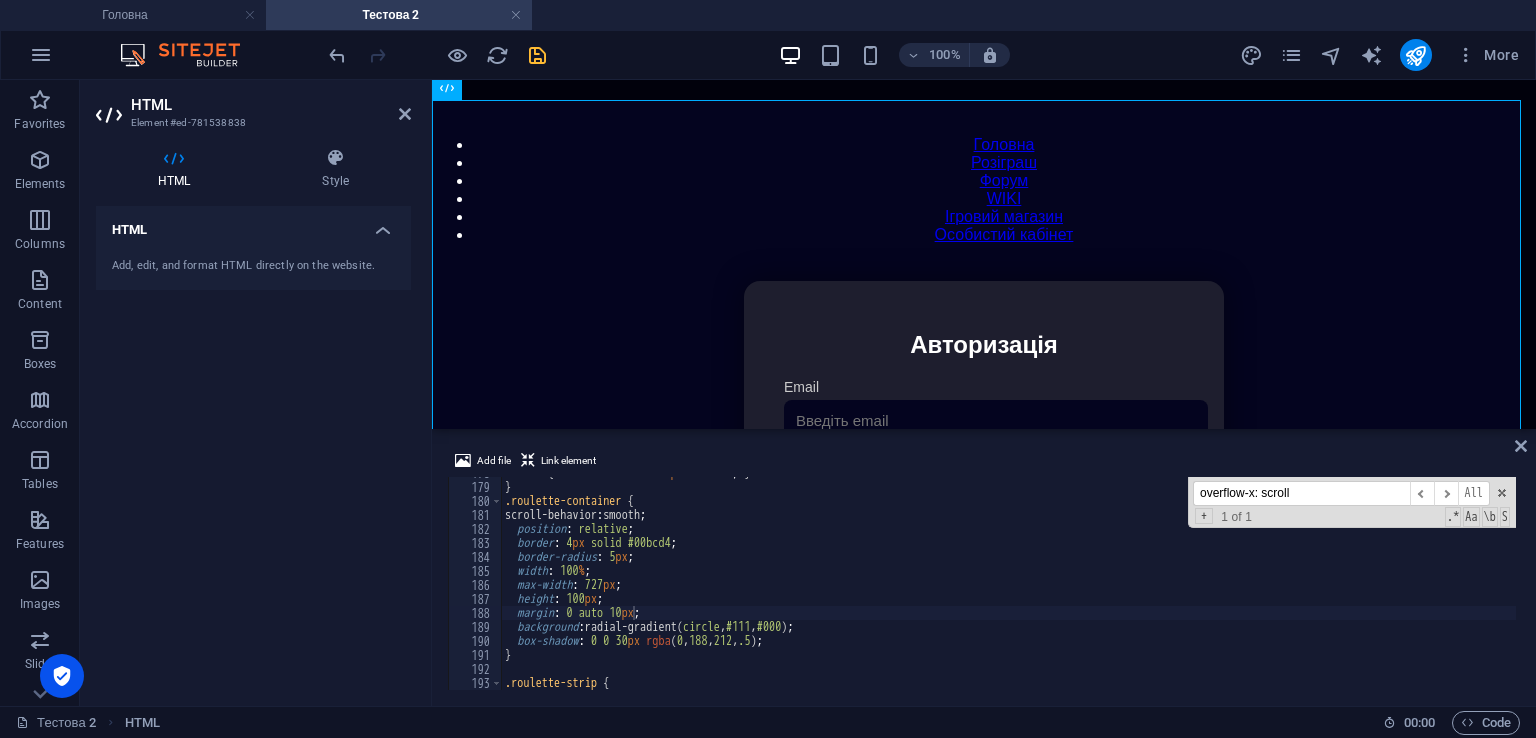 click at bounding box center [537, 55] 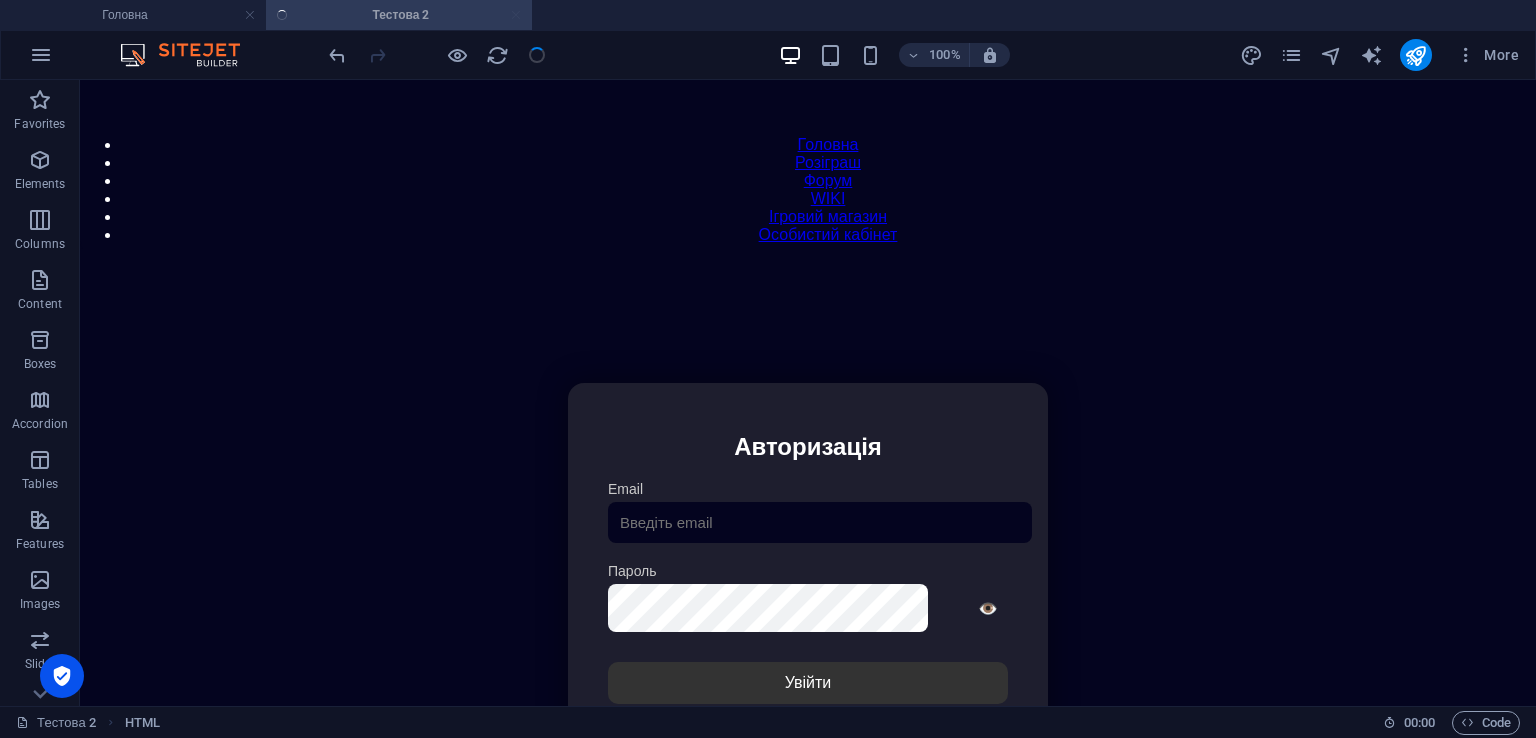 scroll, scrollTop: 82, scrollLeft: 0, axis: vertical 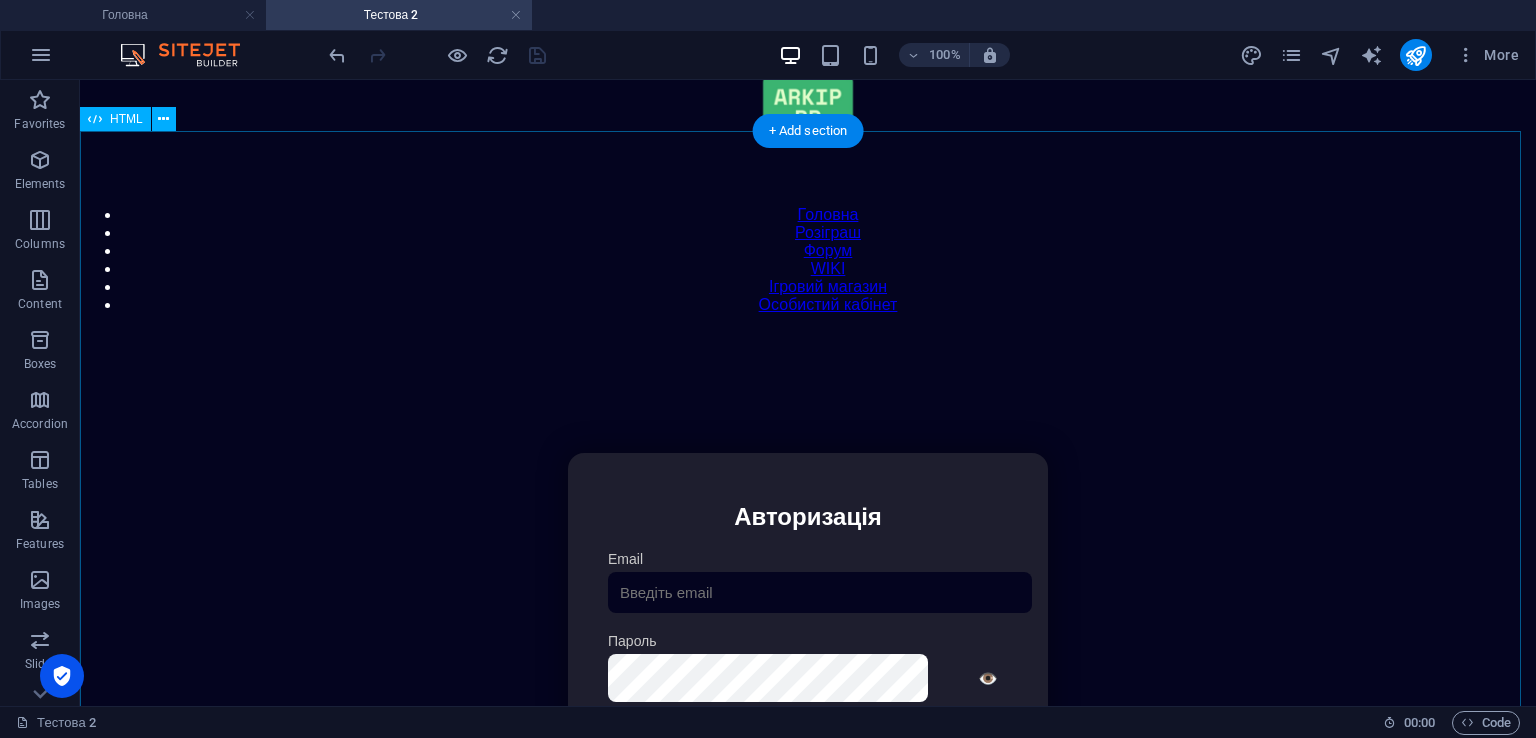 click on "Особистий кабінет
Авторизація
Email
[GEOGRAPHIC_DATA]
👁️
Увійти
Скинути пароль
Скидання пароля
Введіть ваш email:
Скинути
Закрити
Особистий кабінет
Вийти з кабінету
Важлива інформація
Інформація
Нік:
Пошта:
Гроші:   ₴
XP:
Рівень:
Здоров'я:  %
Броня:  %
ВІП:
Рейтинг
Рейтинг гравців
Гравців не знайдено
Документи
Мої документи
Паспорт:   [PERSON_NAME] книжка:   [PERSON_NAME]
Розваги
Рулетка
Крутити" at bounding box center (808, 664) 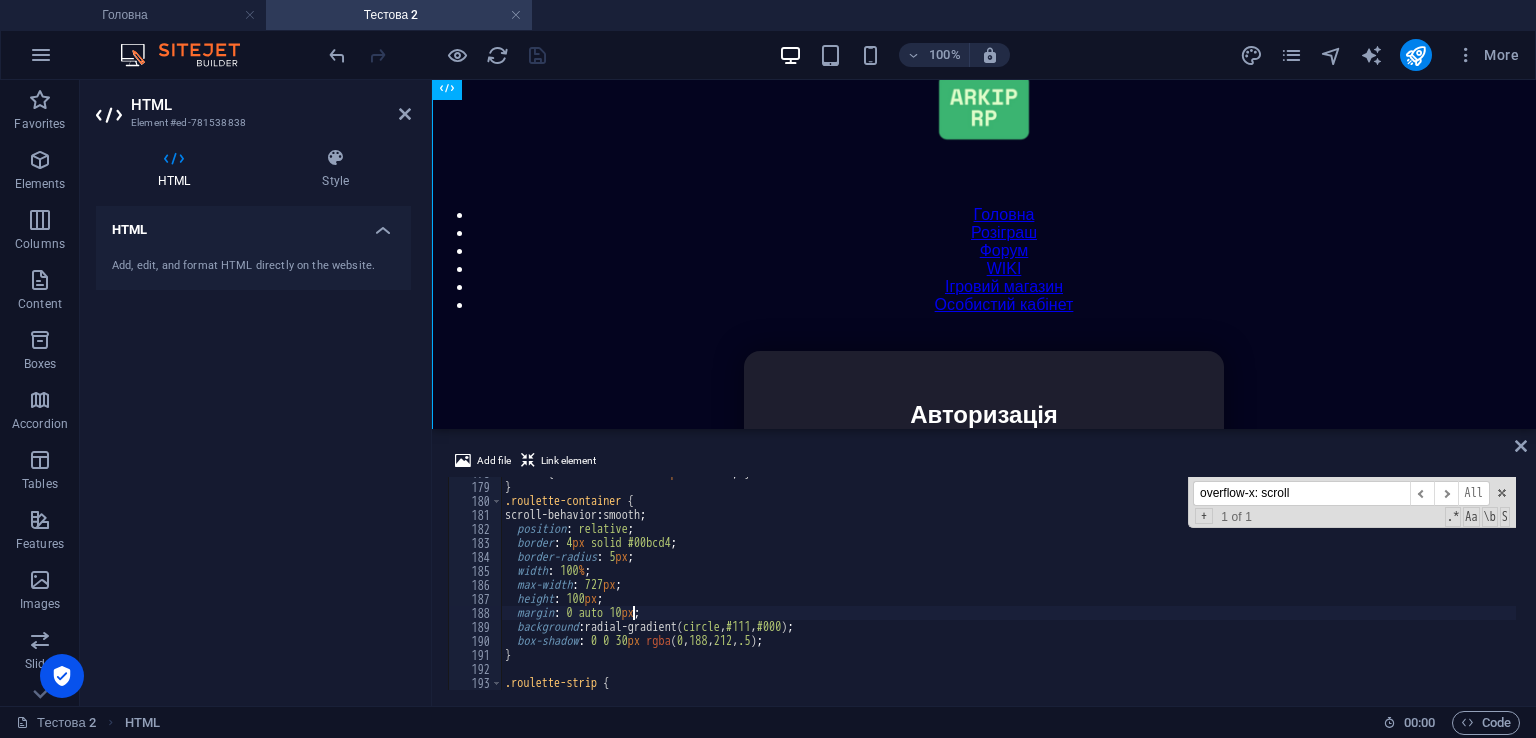 scroll, scrollTop: 152, scrollLeft: 0, axis: vertical 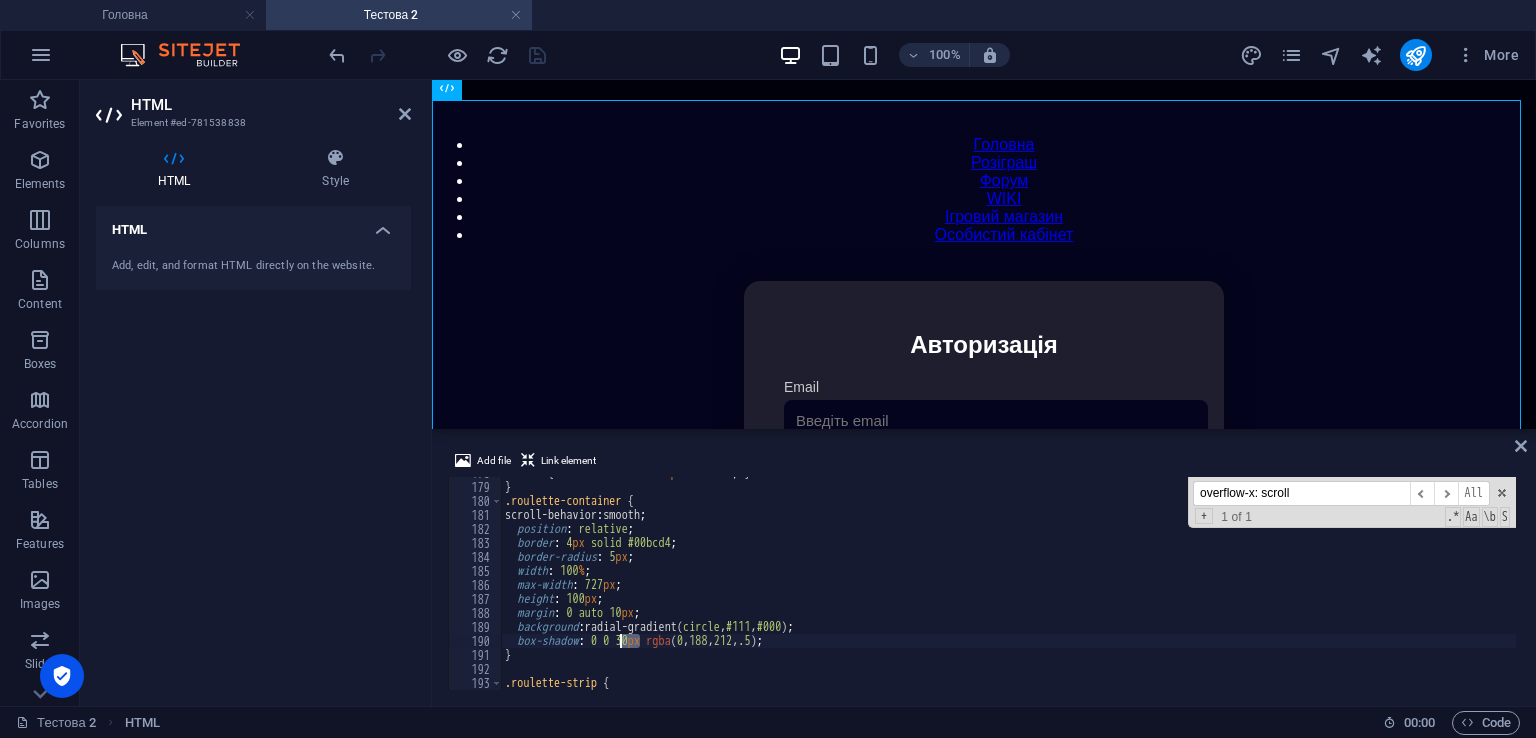 drag, startPoint x: 640, startPoint y: 642, endPoint x: 623, endPoint y: 642, distance: 17 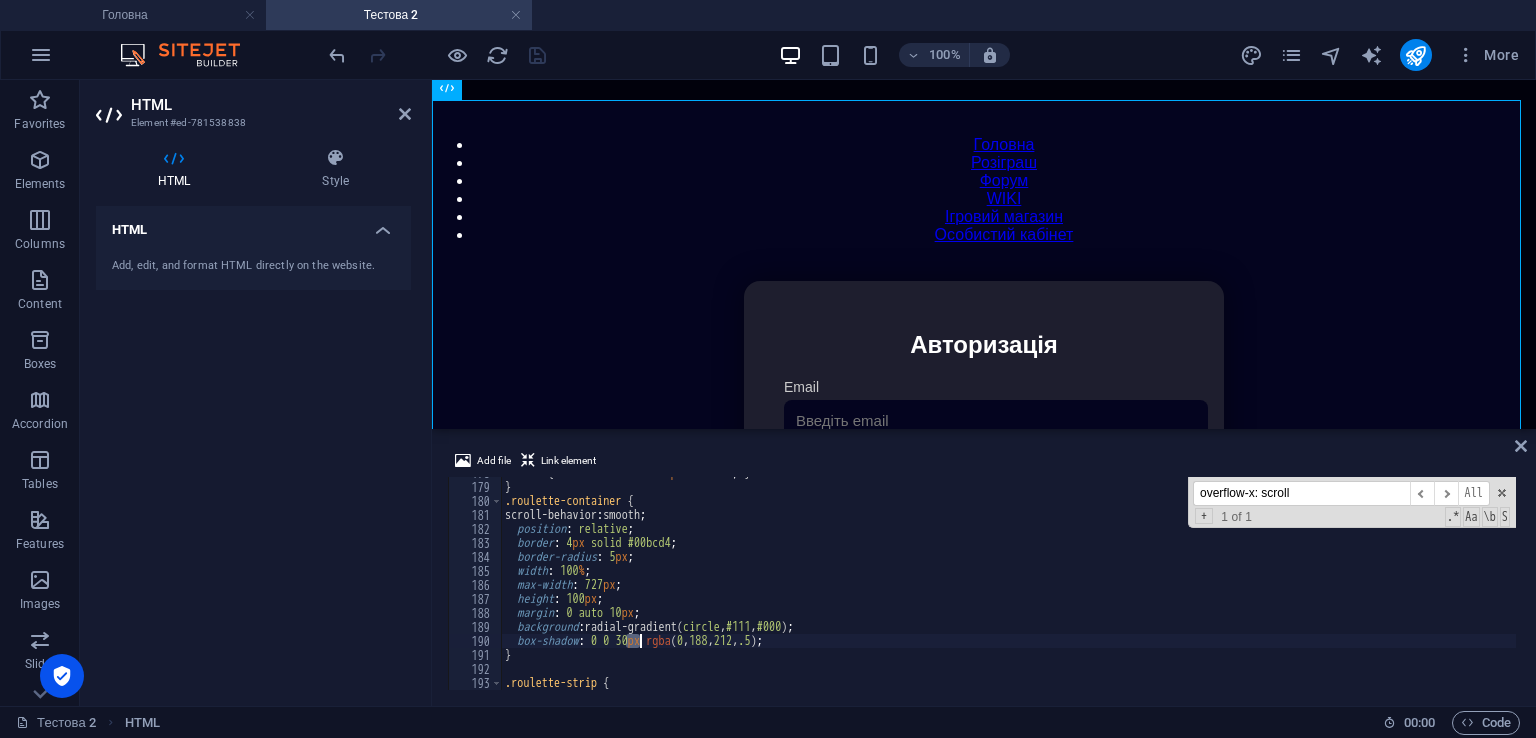 click on "100 %   {   box-shadow :   0   0   20 px   #ffe600 ;   } } .roulette-container   {   scroll-behavior :  smooth ;    position :   relative ;    border :   4 px   solid   #00bcd4 ;    border-radius :   5 px ;    width :   100 % ;    max-width :   727 px ;    height :   100 px ;    margin :   0   auto   10 px ;    background :  radial-gradient( circle , #111 , #000 ) ;    box-shadow :   0   0   30 px   rgba ( 0 , 188 , 212 , .5 ) ; } .roulette-strip   {" at bounding box center (1425, 584) 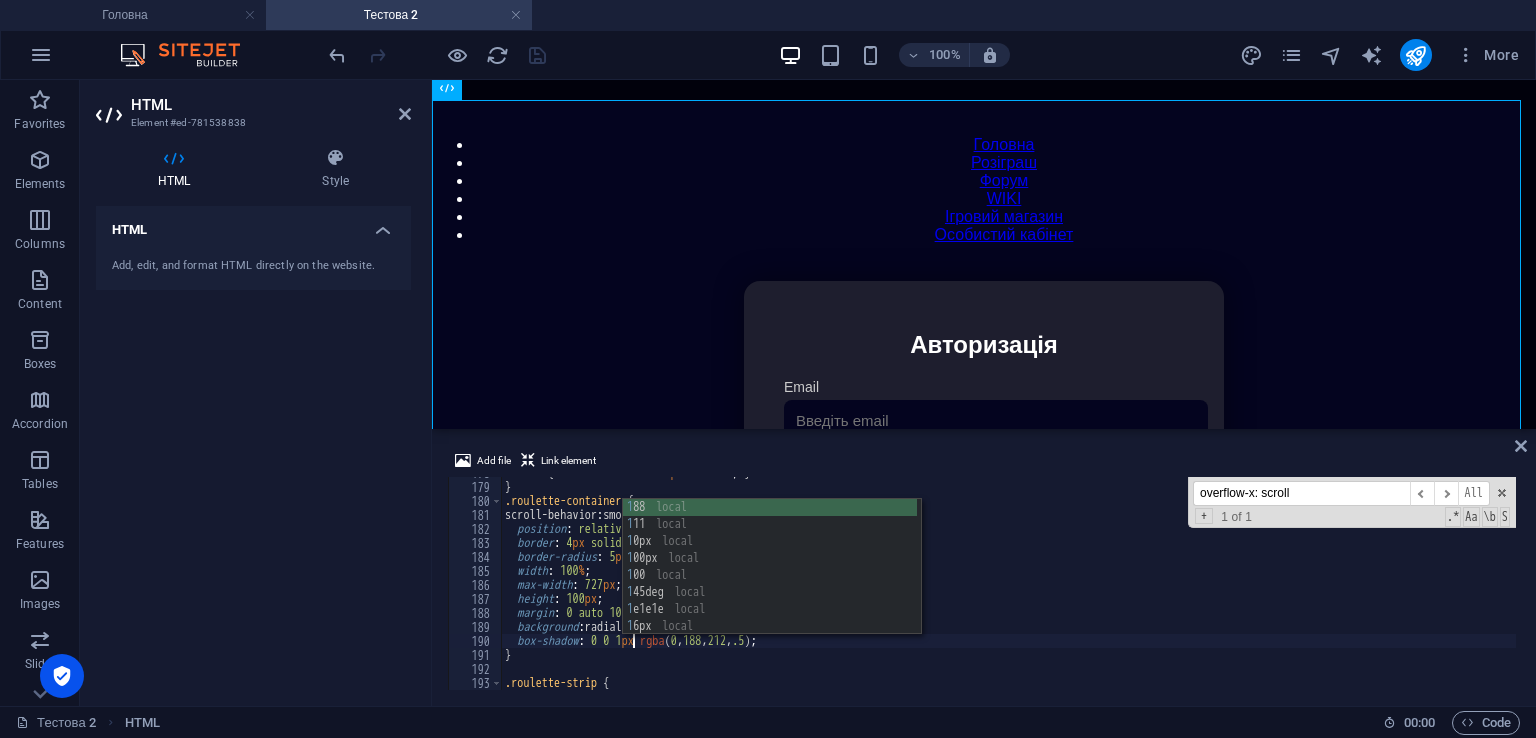 scroll, scrollTop: 0, scrollLeft: 10, axis: horizontal 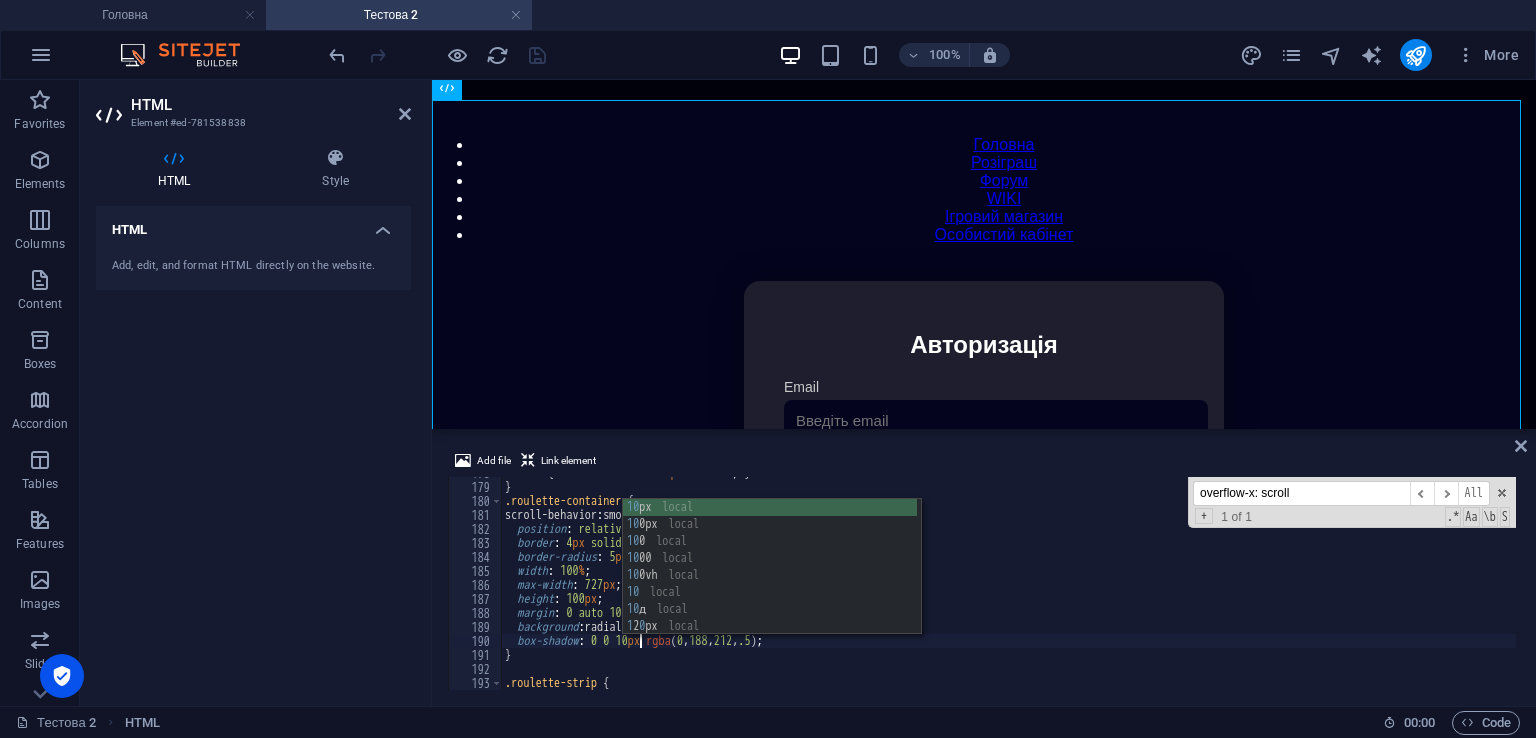 type on "box-shadow: 0 0 10px rgba(0,188,212,.5);" 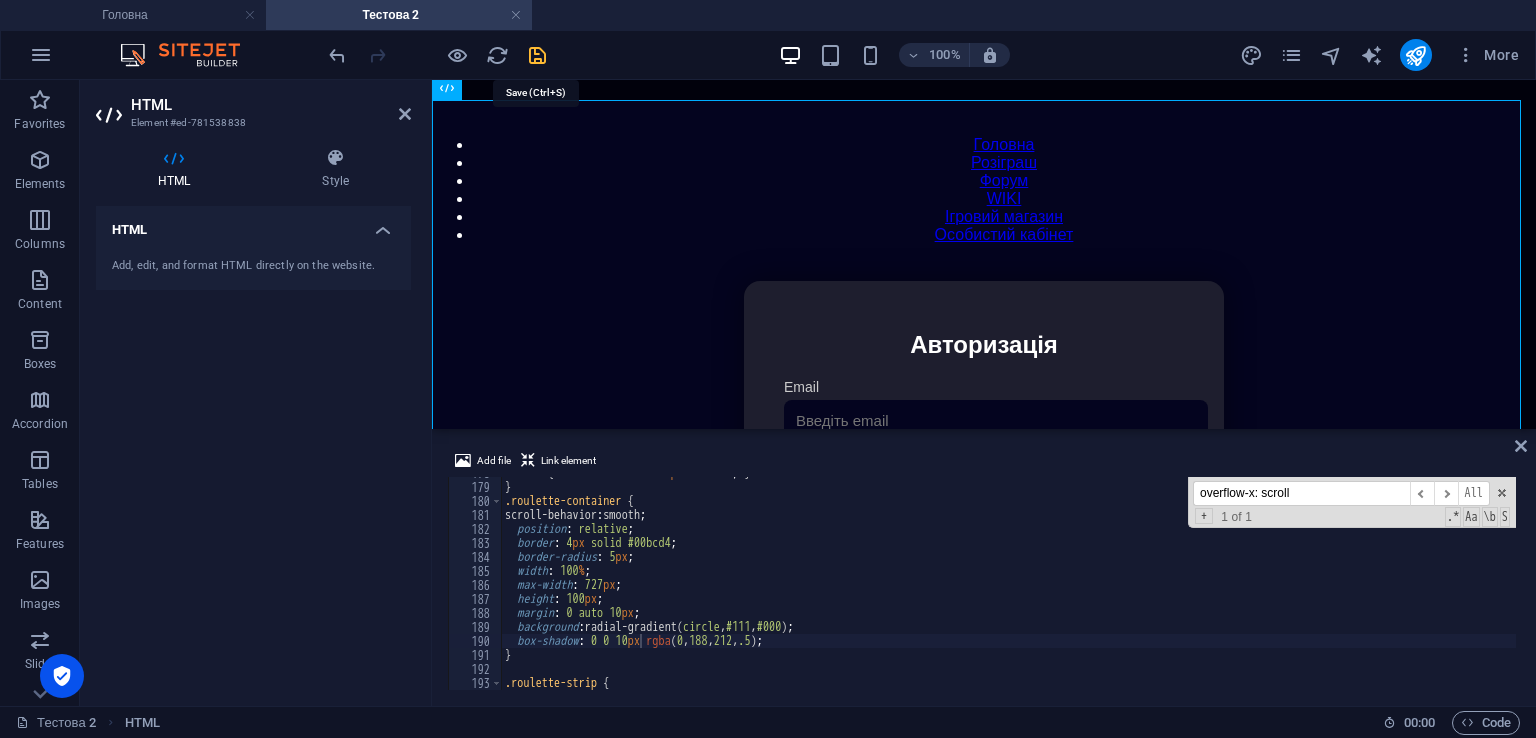 click at bounding box center (537, 55) 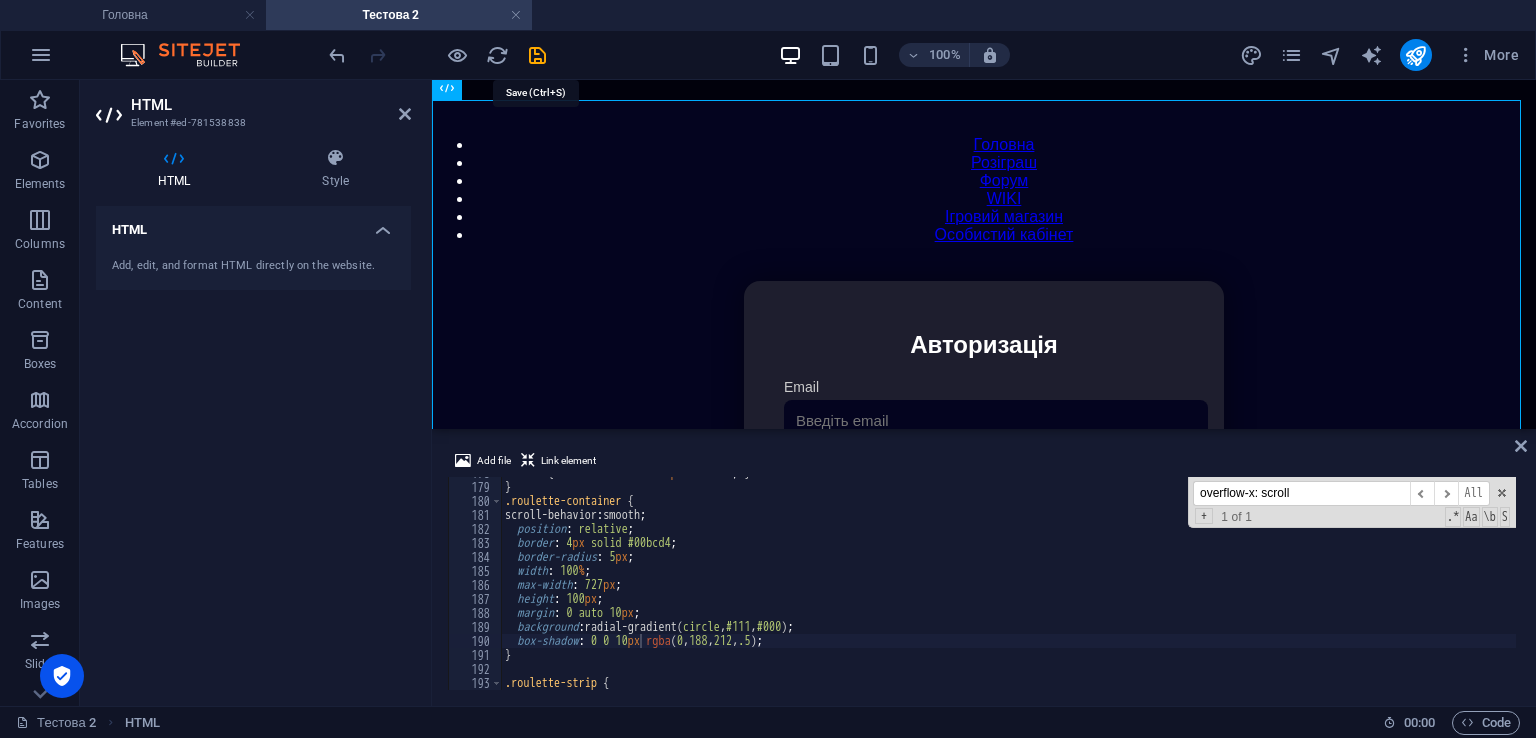 scroll, scrollTop: 82, scrollLeft: 0, axis: vertical 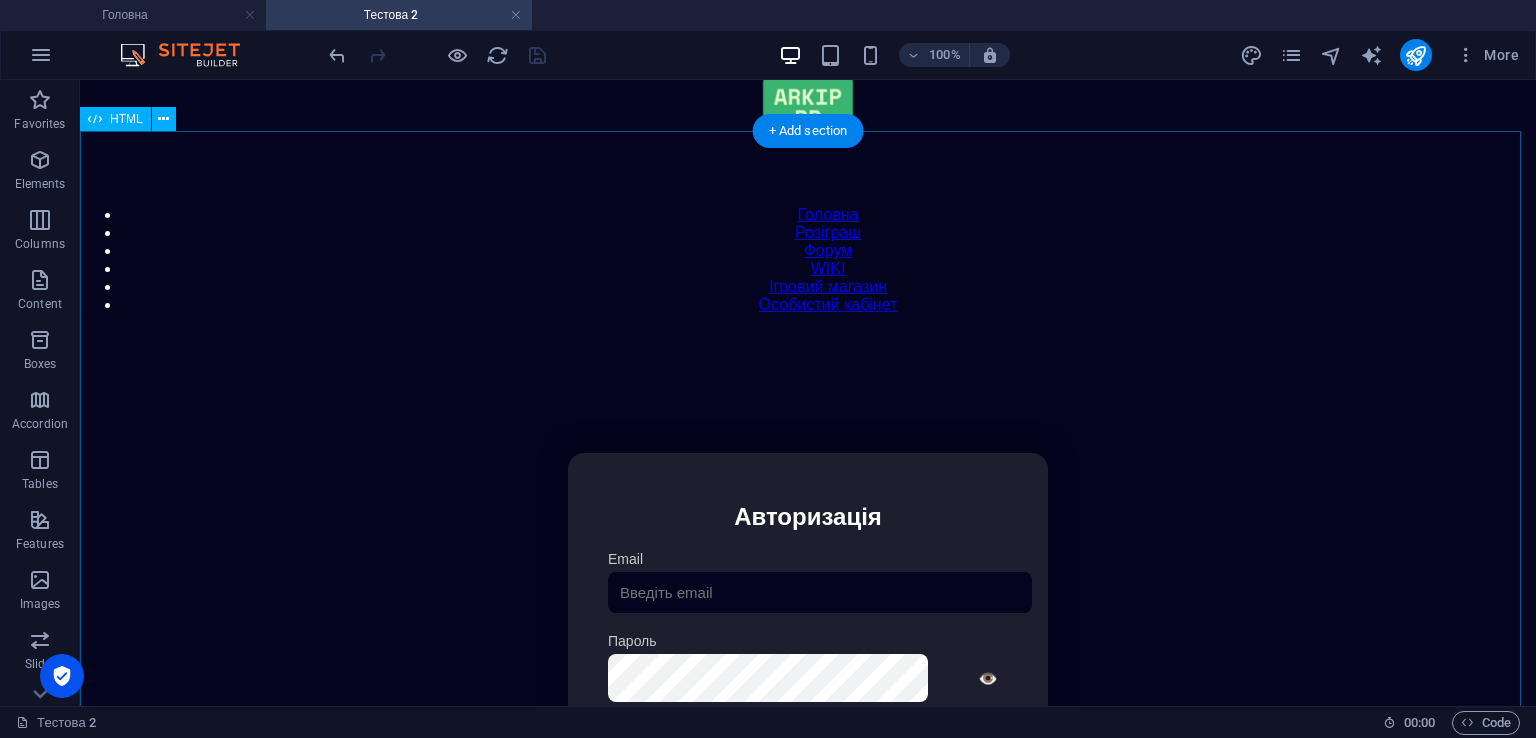 click on "Особистий кабінет
Авторизація
Email
[GEOGRAPHIC_DATA]
👁️
Увійти
Скинути пароль
Скидання пароля
Введіть ваш email:
Скинути
Закрити
Особистий кабінет
Вийти з кабінету
Важлива інформація
Інформація
Нік:
Пошта:
Гроші:   ₴
XP:
Рівень:
Здоров'я:  %
Броня:  %
ВІП:
Рейтинг
Рейтинг гравців
Гравців не знайдено
Документи
Мої документи
Паспорт:   [PERSON_NAME] книжка:   [PERSON_NAME]
Розваги
Рулетка
Крутити" at bounding box center [808, 664] 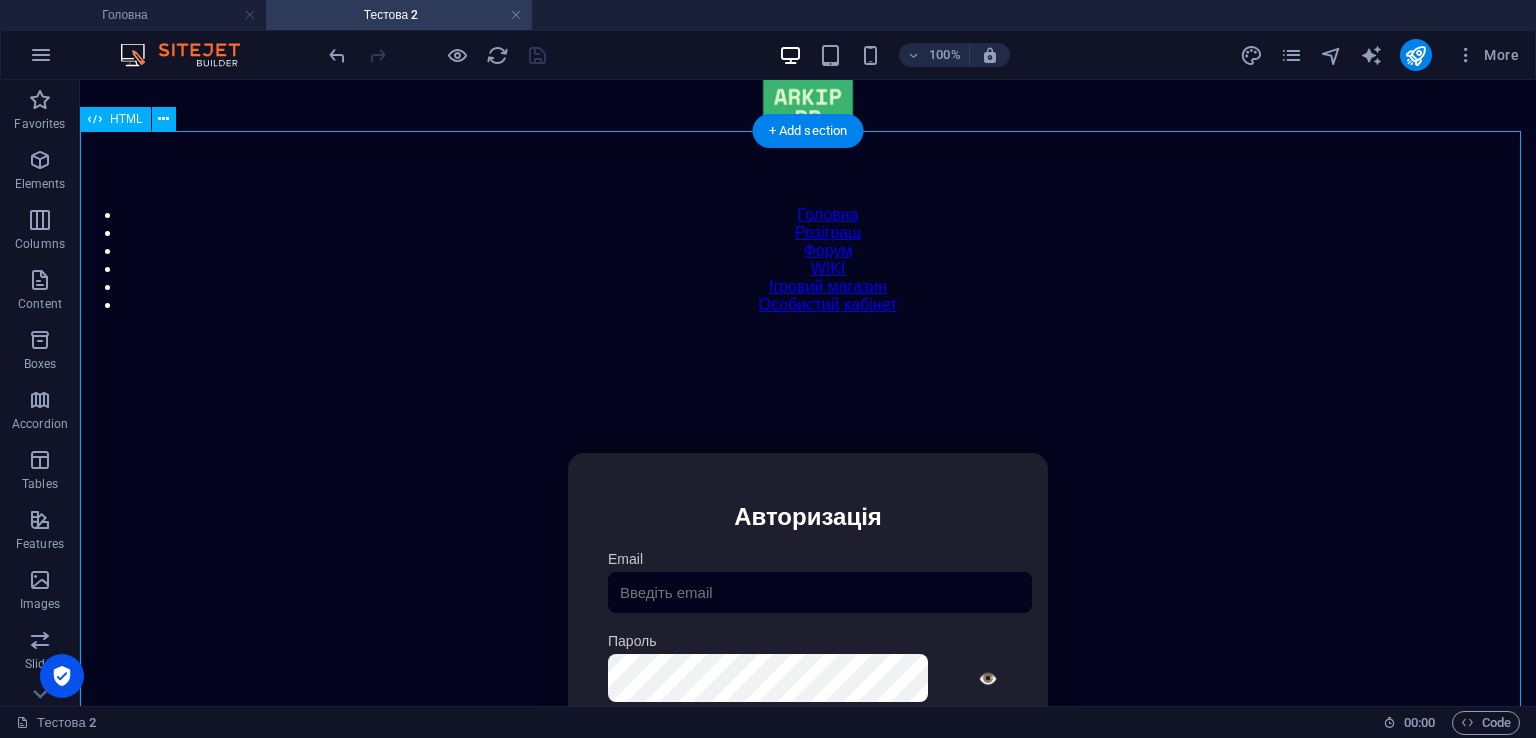 click on "Особистий кабінет
Авторизація
Email
[GEOGRAPHIC_DATA]
👁️
Увійти
Скинути пароль
Скидання пароля
Введіть ваш email:
Скинути
Закрити
Особистий кабінет
Вийти з кабінету
Важлива інформація
Інформація
Нік:
Пошта:
Гроші:   ₴
XP:
Рівень:
Здоров'я:  %
Броня:  %
ВІП:
Рейтинг
Рейтинг гравців
Гравців не знайдено
Документи
Мої документи
Паспорт:   [PERSON_NAME] книжка:   [PERSON_NAME]
Розваги
Рулетка
Крутити" at bounding box center [808, 664] 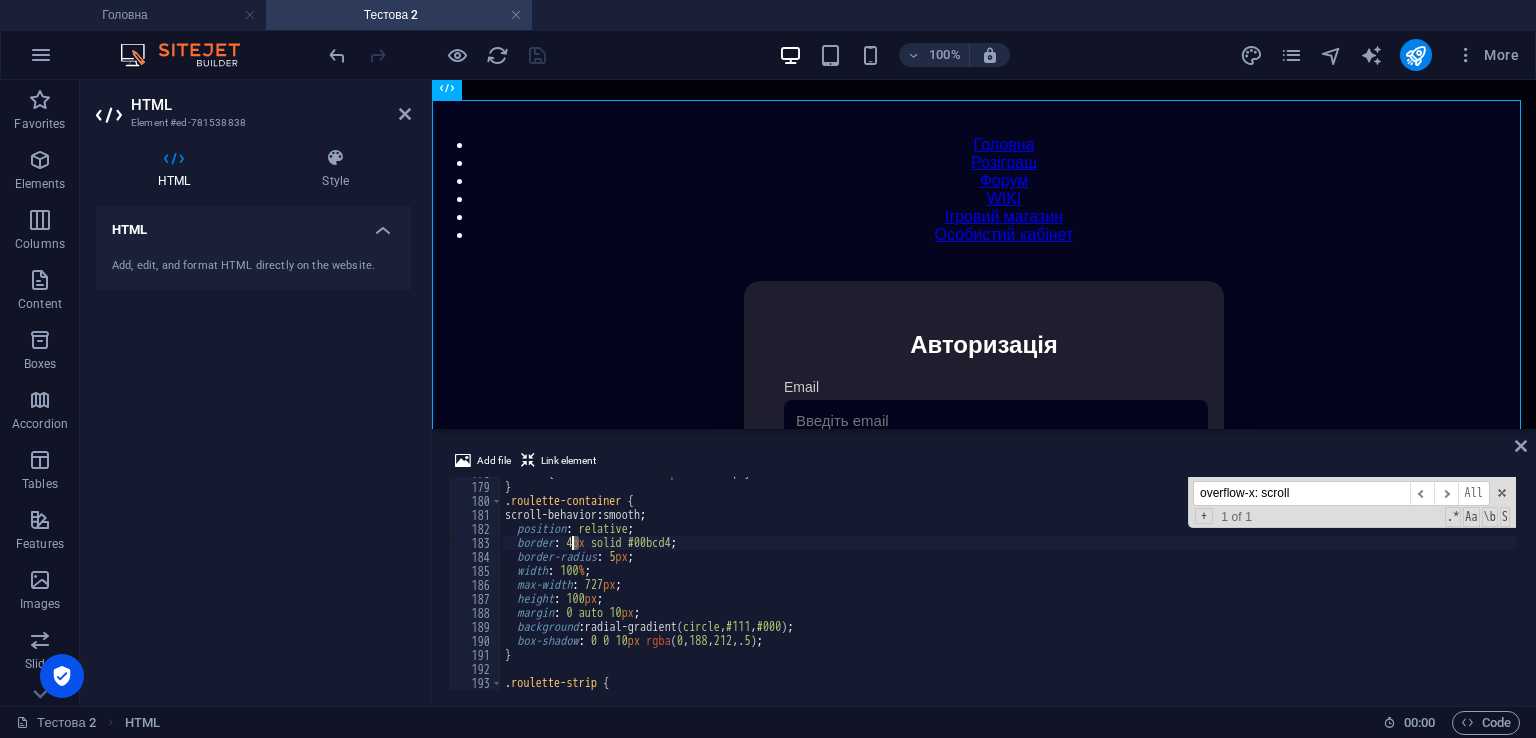 click on "100 %   {   box-shadow :   0   0   20 px   #ffe600 ;   } } .roulette-container   {   scroll-behavior :  smooth ;    position :   relative ;    border :   4 px   solid   #00bcd4 ;    border-radius :   5 px ;    width :   100 % ;    max-width :   727 px ;    height :   100 px ;    margin :   0   auto   10 px ;    background :  radial-gradient( circle , #111 , #000 ) ;    box-shadow :   0   0   10 px   rgba ( 0 , 188 , 212 , .5 ) ; } .roulette-strip   {" at bounding box center (1425, 584) 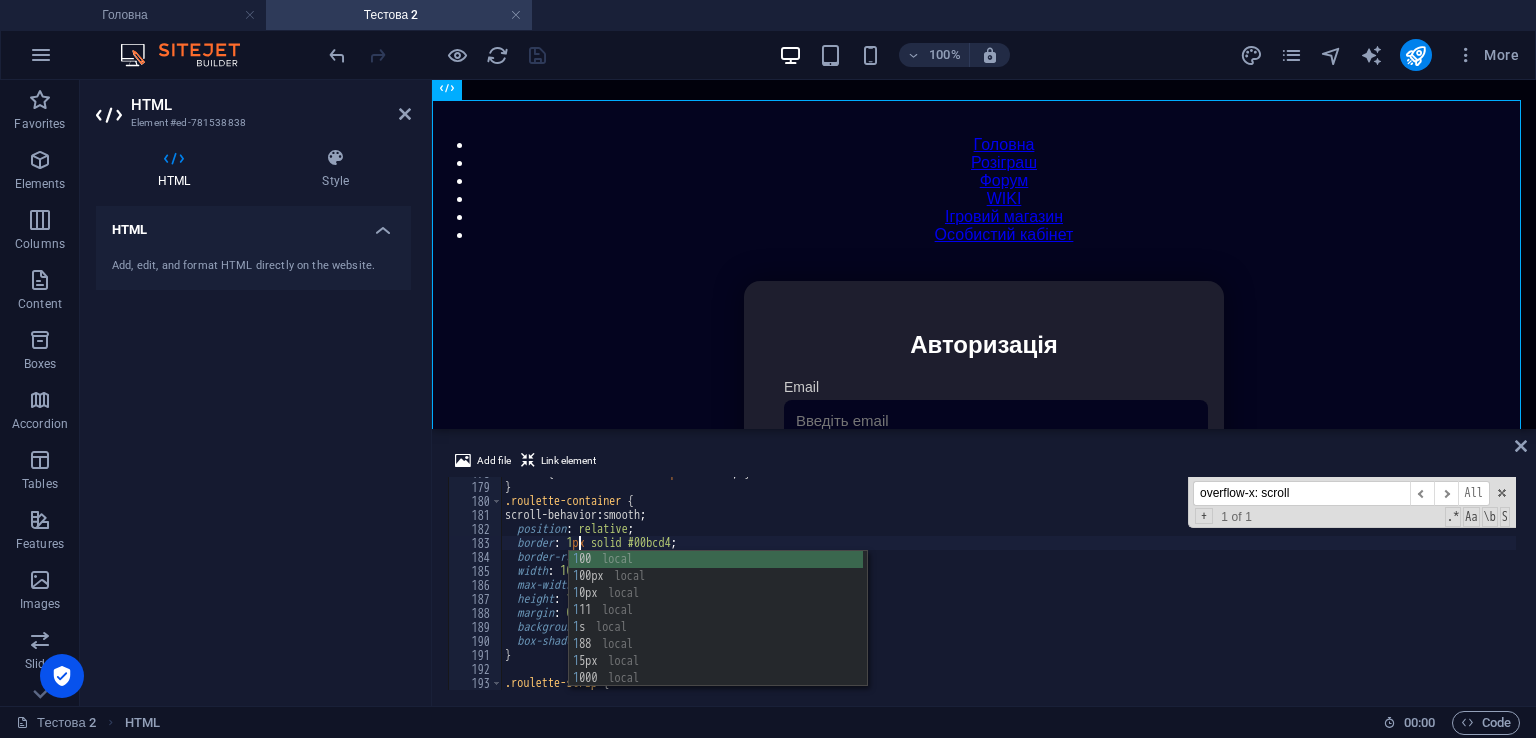 scroll, scrollTop: 0, scrollLeft: 6, axis: horizontal 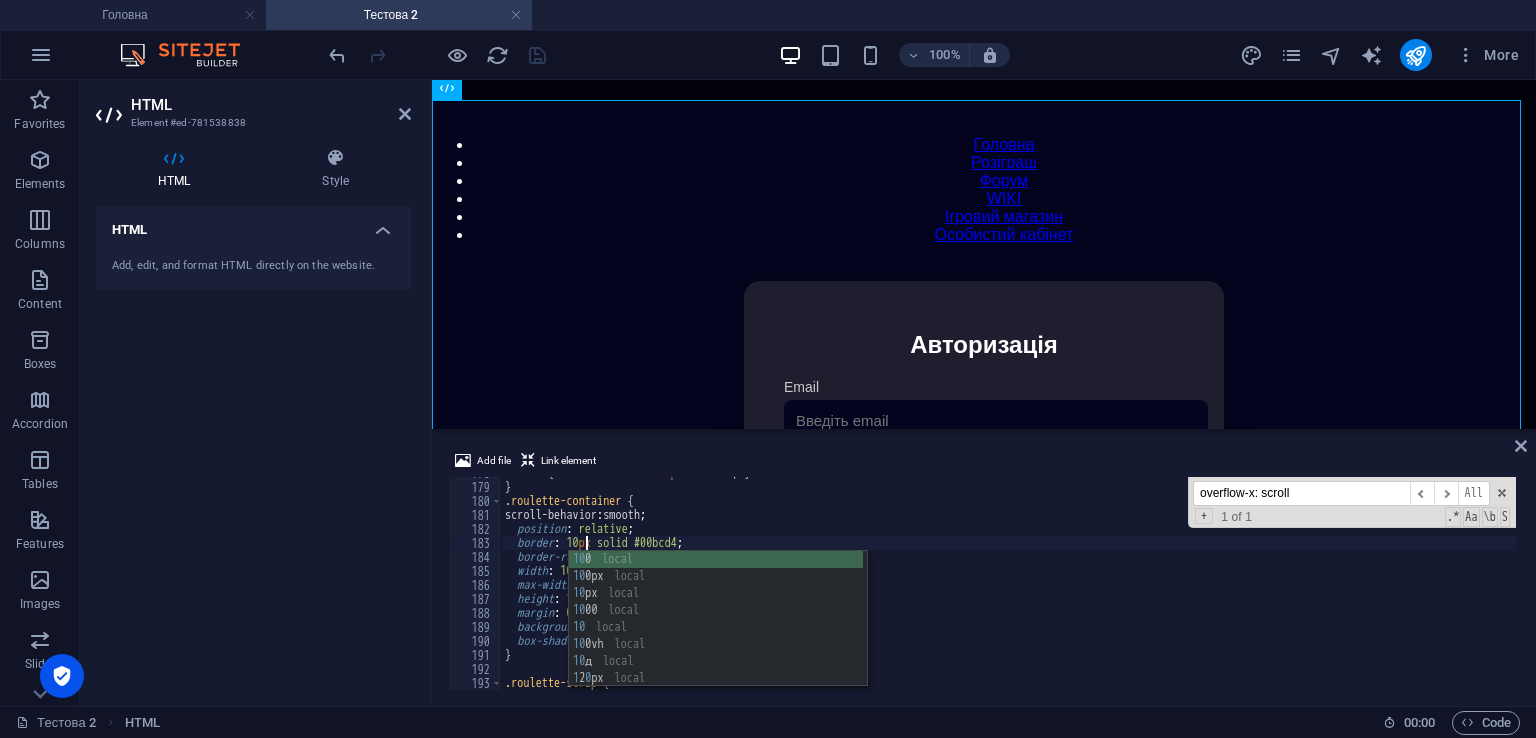 type on "border: 10px solid #00bcd4;" 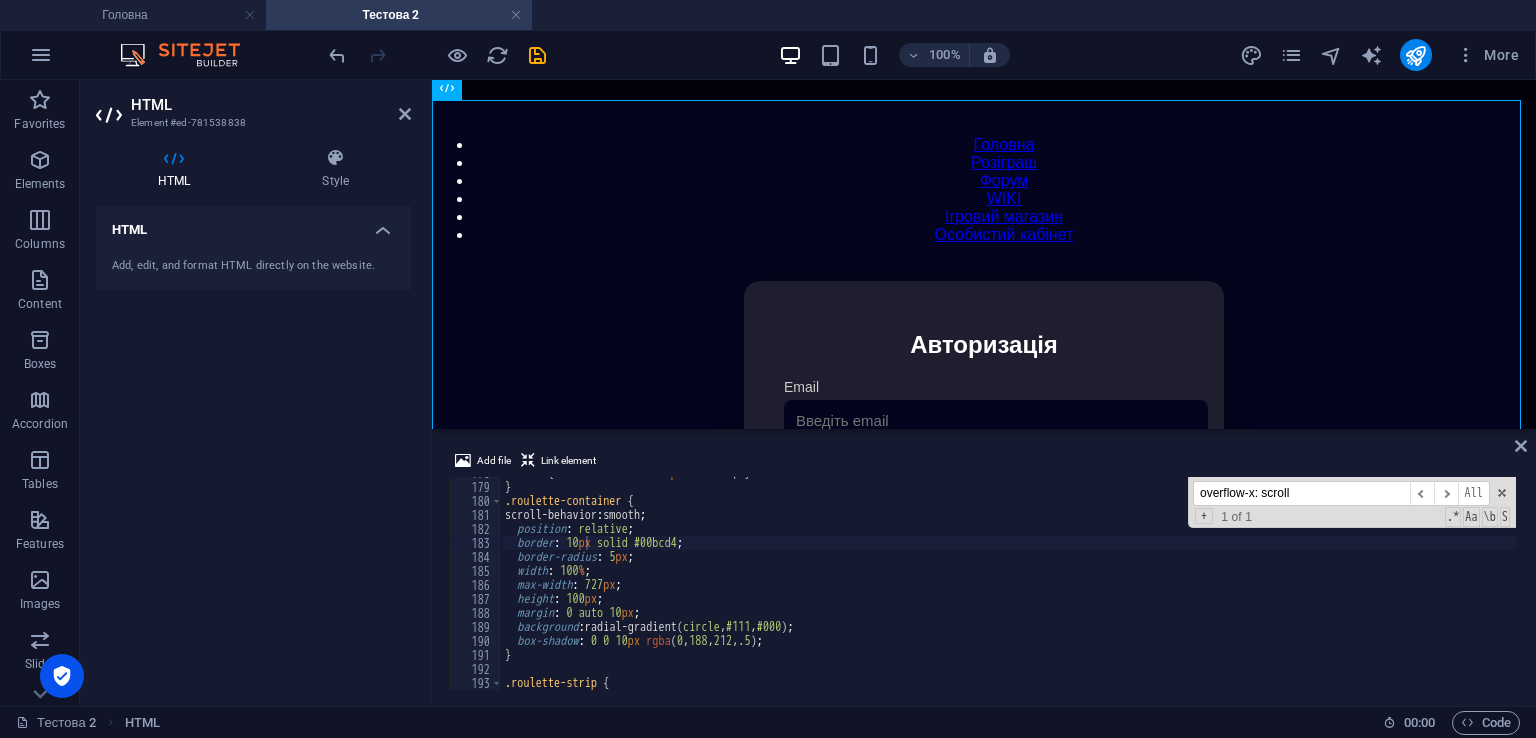 click on "100% More" at bounding box center [926, 55] 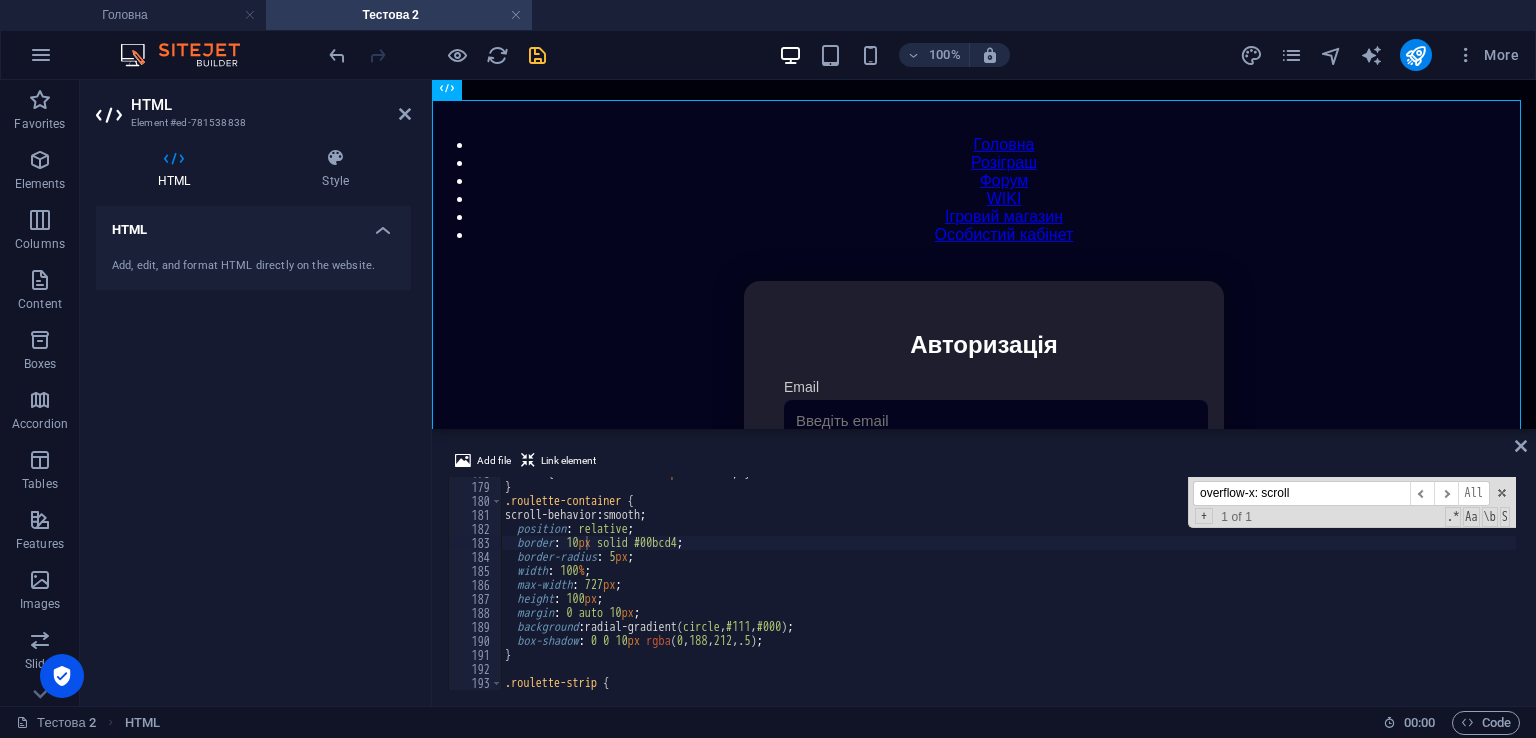 click at bounding box center (537, 55) 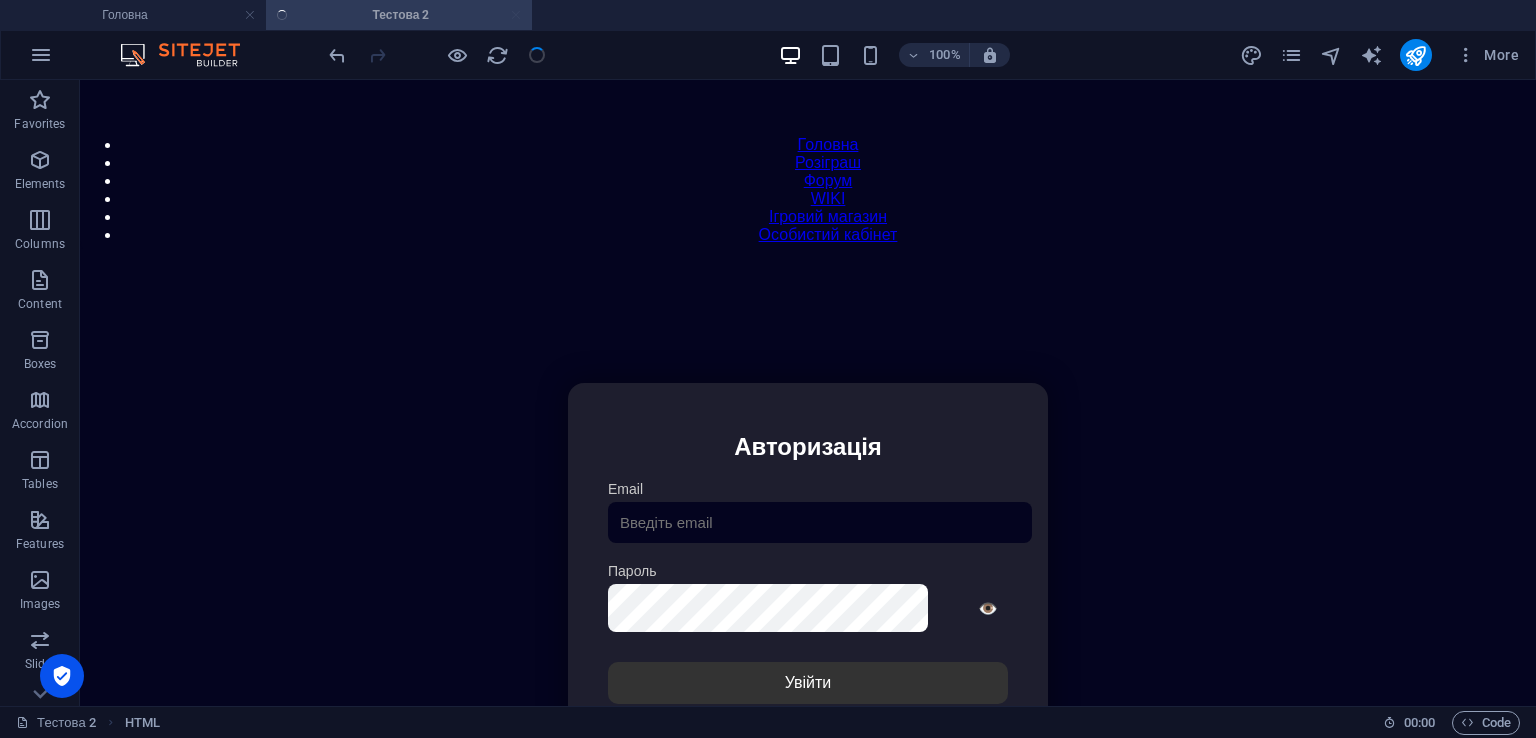 scroll, scrollTop: 82, scrollLeft: 0, axis: vertical 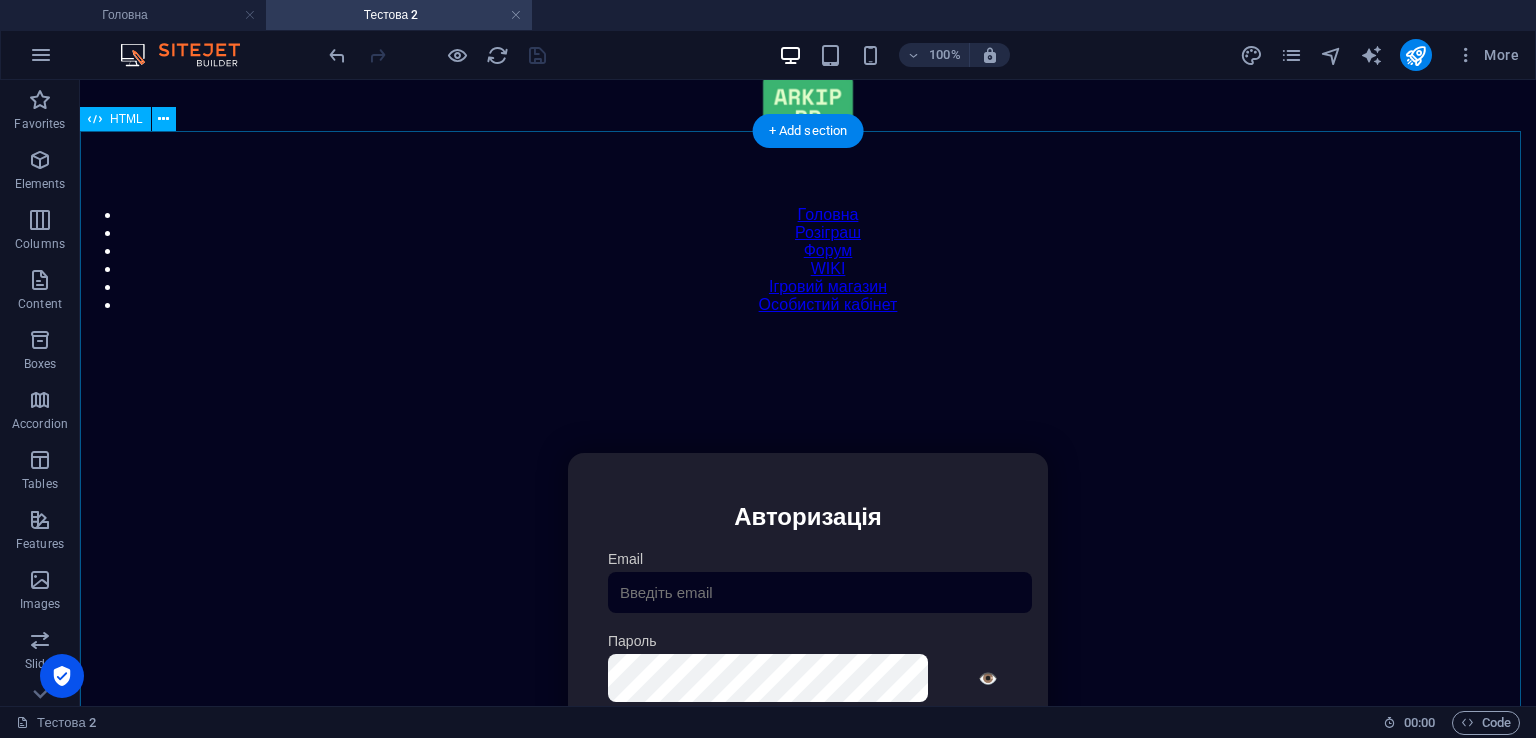 click on "Особистий кабінет
Авторизація
Email
[GEOGRAPHIC_DATA]
👁️
Увійти
Скинути пароль
Скидання пароля
Введіть ваш email:
Скинути
Закрити
Особистий кабінет
Вийти з кабінету
Важлива інформація
Інформація
Нік:
Пошта:
Гроші:   ₴
XP:
Рівень:
Здоров'я:  %
Броня:  %
ВІП:
Рейтинг
Рейтинг гравців
Гравців не знайдено
Документи
Мої документи
Паспорт:   [PERSON_NAME] книжка:   [PERSON_NAME]
Розваги
Рулетка
Крутити" at bounding box center (808, 664) 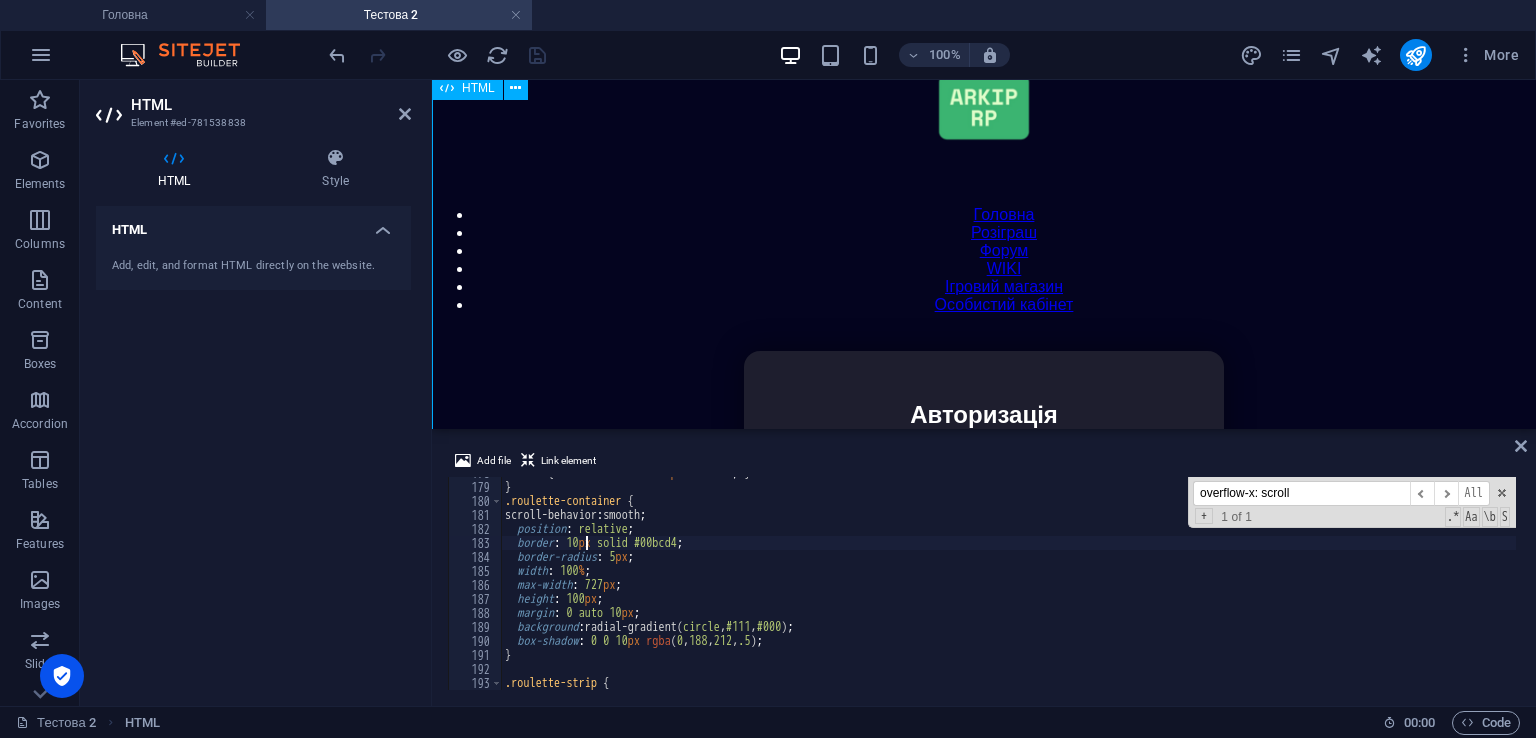 scroll, scrollTop: 152, scrollLeft: 0, axis: vertical 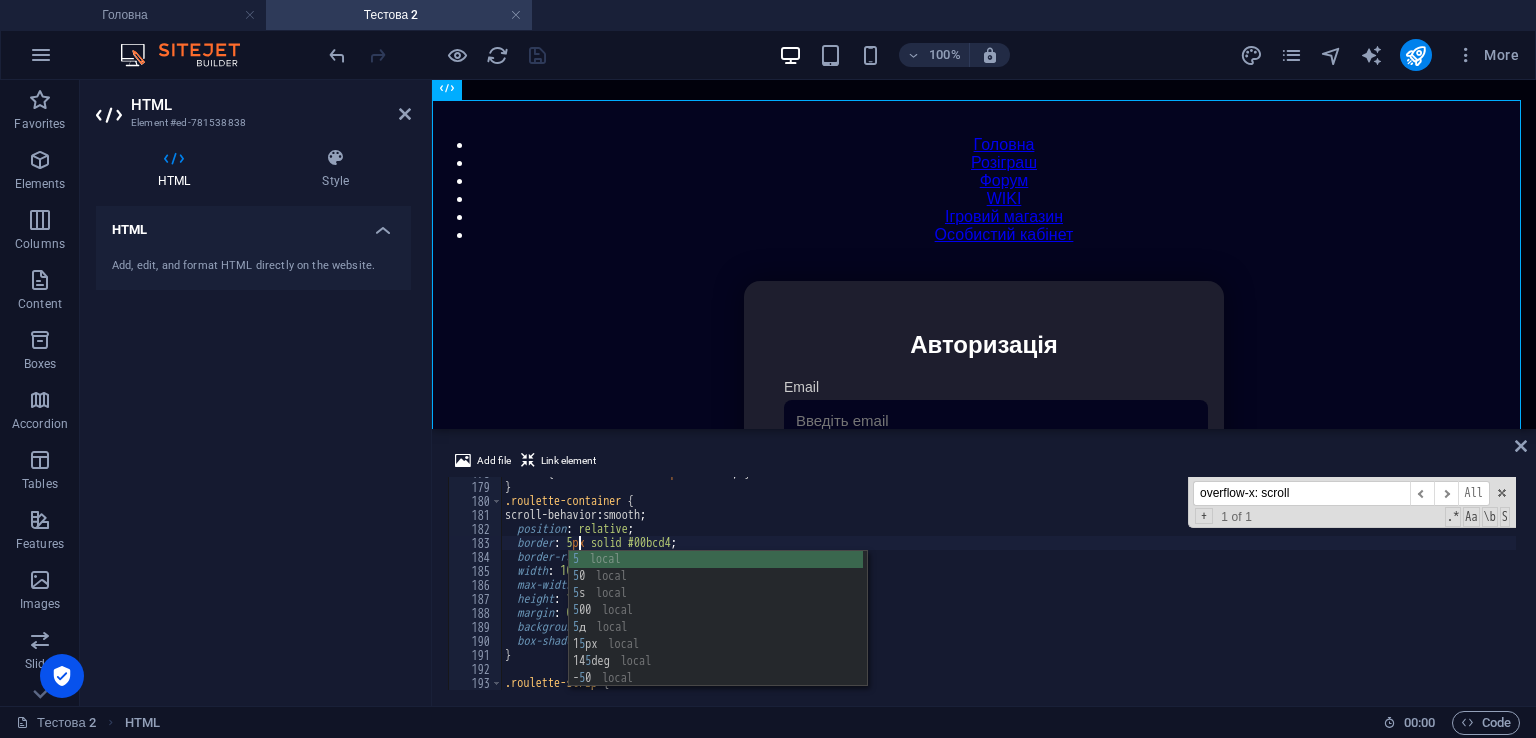 click on "100 %   {   box-shadow :   0   0   20 px   #ffe600 ;   } } .roulette-container   {   scroll-behavior :  smooth ;    position :   relative ;    border :   5 px   solid   #00bcd4 ;    border-radius :   5 px ;    width :   100 % ;    max-width :   727 px ;    height :   100 px ;    margin :   0   auto   10 px ;    background :  radial-gradient( circle , #111 , #000 ) ;    box-shadow :   0   0   10 px   rgba ( 0 , 188 , 212 , .5 ) ; } .roulette-strip   {" at bounding box center [1425, 584] 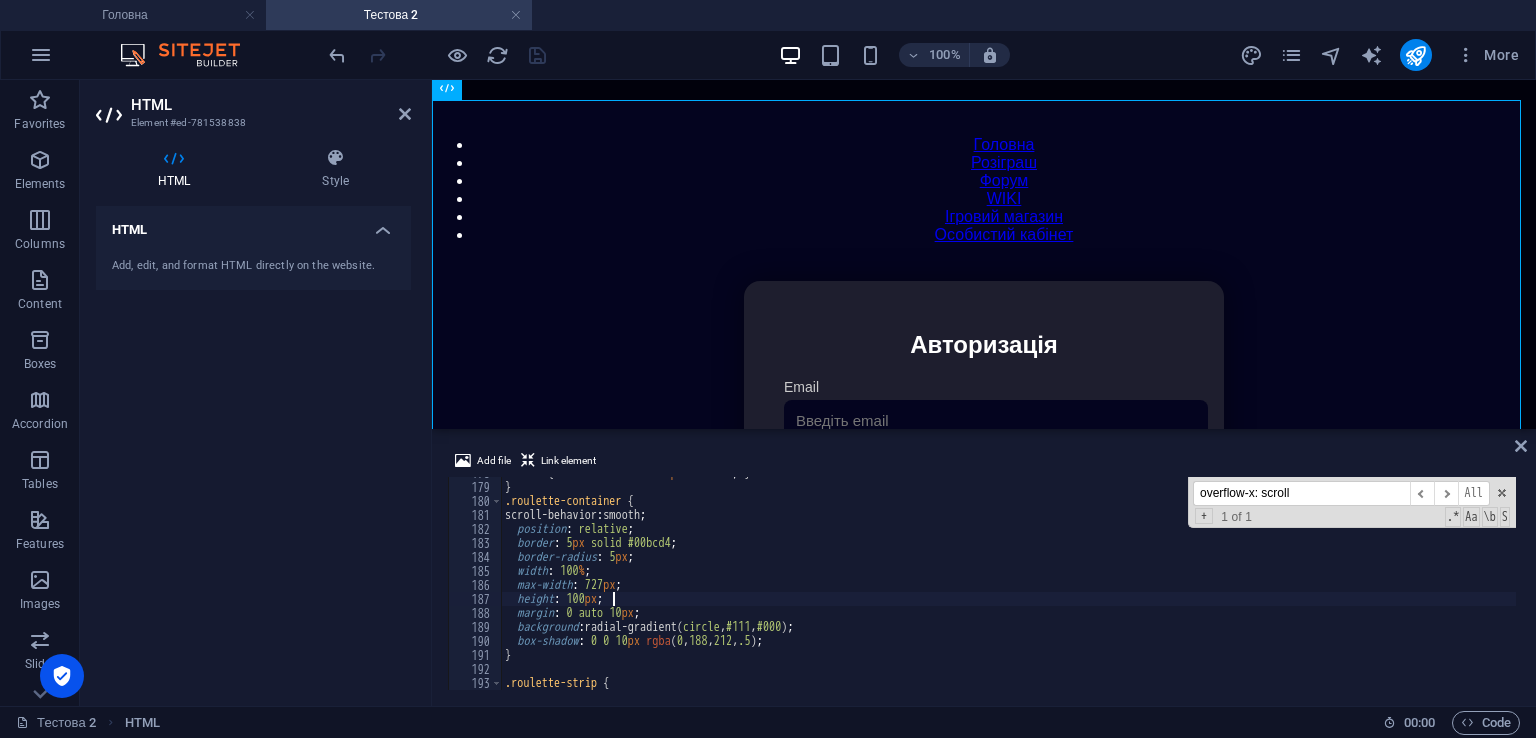 click on "100 %   {   box-shadow :   0   0   20 px   #ffe600 ;   } } .roulette-container   {   scroll-behavior :  smooth ;    position :   relative ;    border :   5 px   solid   #00bcd4 ;    border-radius :   5 px ;    width :   100 % ;    max-width :   727 px ;    height :   100 px ;    margin :   0   auto   10 px ;    background :  radial-gradient( circle , #111 , #000 ) ;    box-shadow :   0   0   10 px   rgba ( 0 , 188 , 212 , .5 ) ; } .roulette-strip   {" at bounding box center (1425, 584) 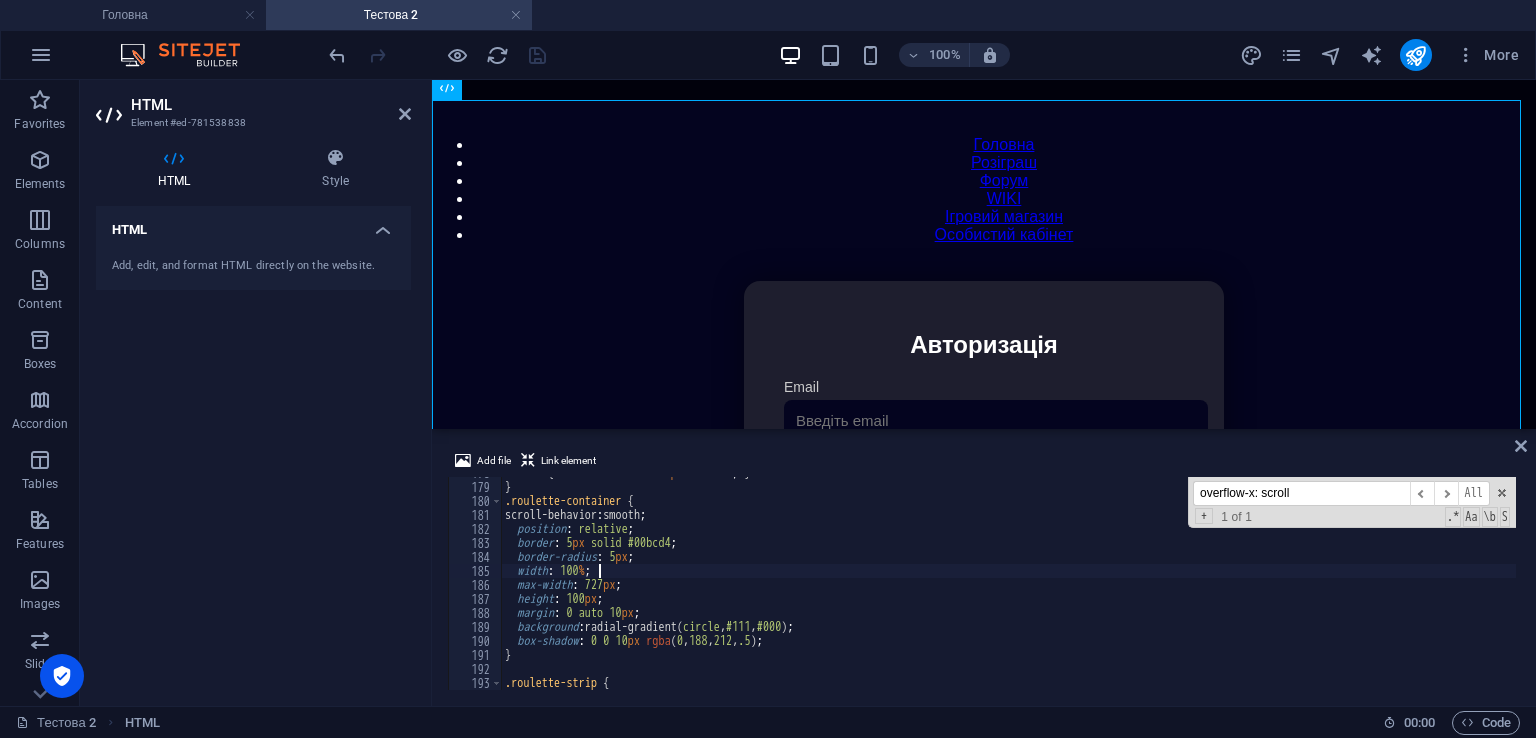 click on "100 %   {   box-shadow :   0   0   20 px   #ffe600 ;   } } .roulette-container   {   scroll-behavior :  smooth ;    position :   relative ;    border :   5 px   solid   #00bcd4 ;    border-radius :   5 px ;    width :   100 % ;    max-width :   727 px ;    height :   100 px ;    margin :   0   auto   10 px ;    background :  radial-gradient( circle , #111 , #000 ) ;    box-shadow :   0   0   10 px   rgba ( 0 , 188 , 212 , .5 ) ; } .roulette-strip   {" at bounding box center (1425, 584) 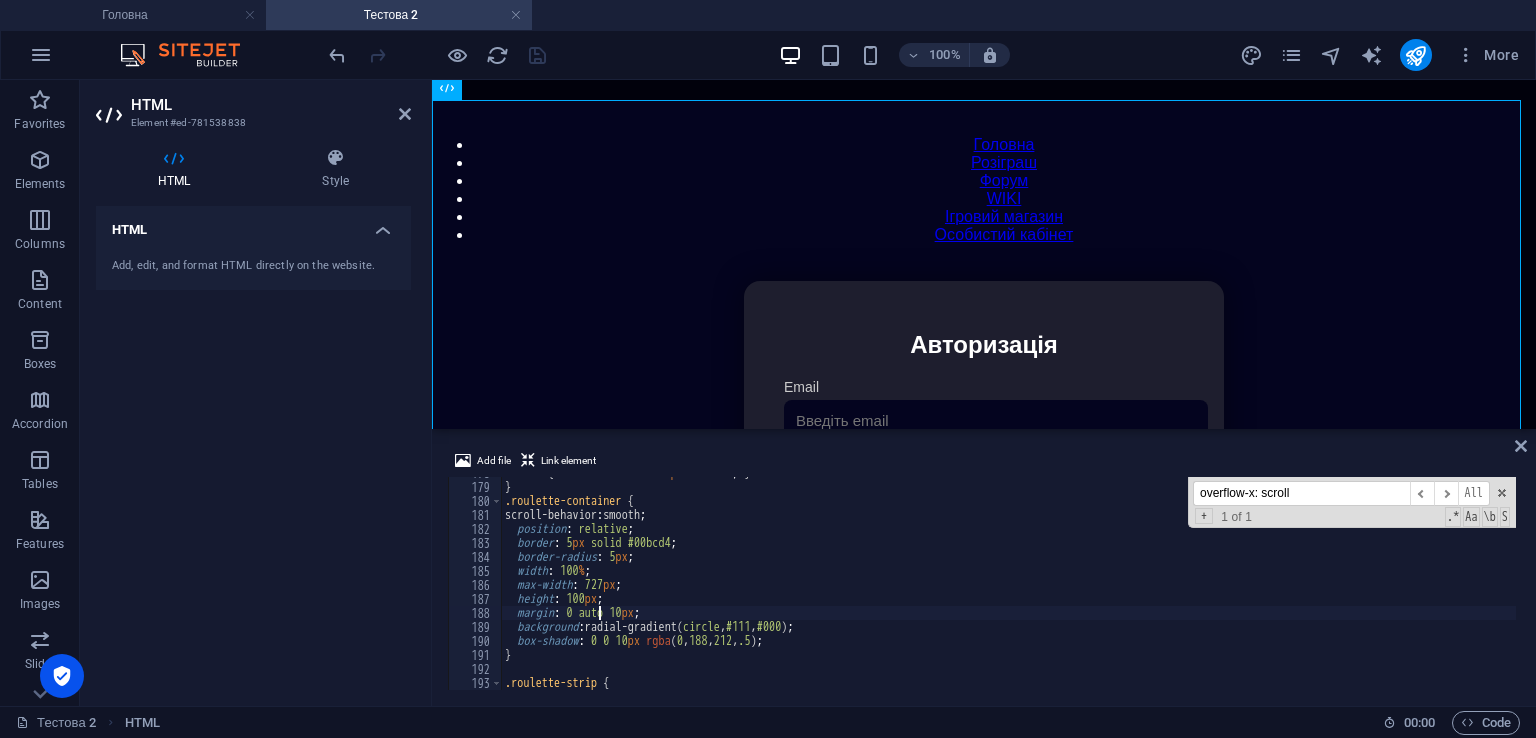 click on "100 %   {   box-shadow :   0   0   20 px   #ffe600 ;   } } .roulette-container   {   scroll-behavior :  smooth ;    position :   relative ;    border :   5 px   solid   #00bcd4 ;    border-radius :   5 px ;    width :   100 % ;    max-width :   727 px ;    height :   100 px ;    margin :   0   auto   10 px ;    background :  radial-gradient( circle , #111 , #000 ) ;    box-shadow :   0   0   10 px   rgba ( 0 , 188 , 212 , .5 ) ; } .roulette-strip   {" at bounding box center (1425, 584) 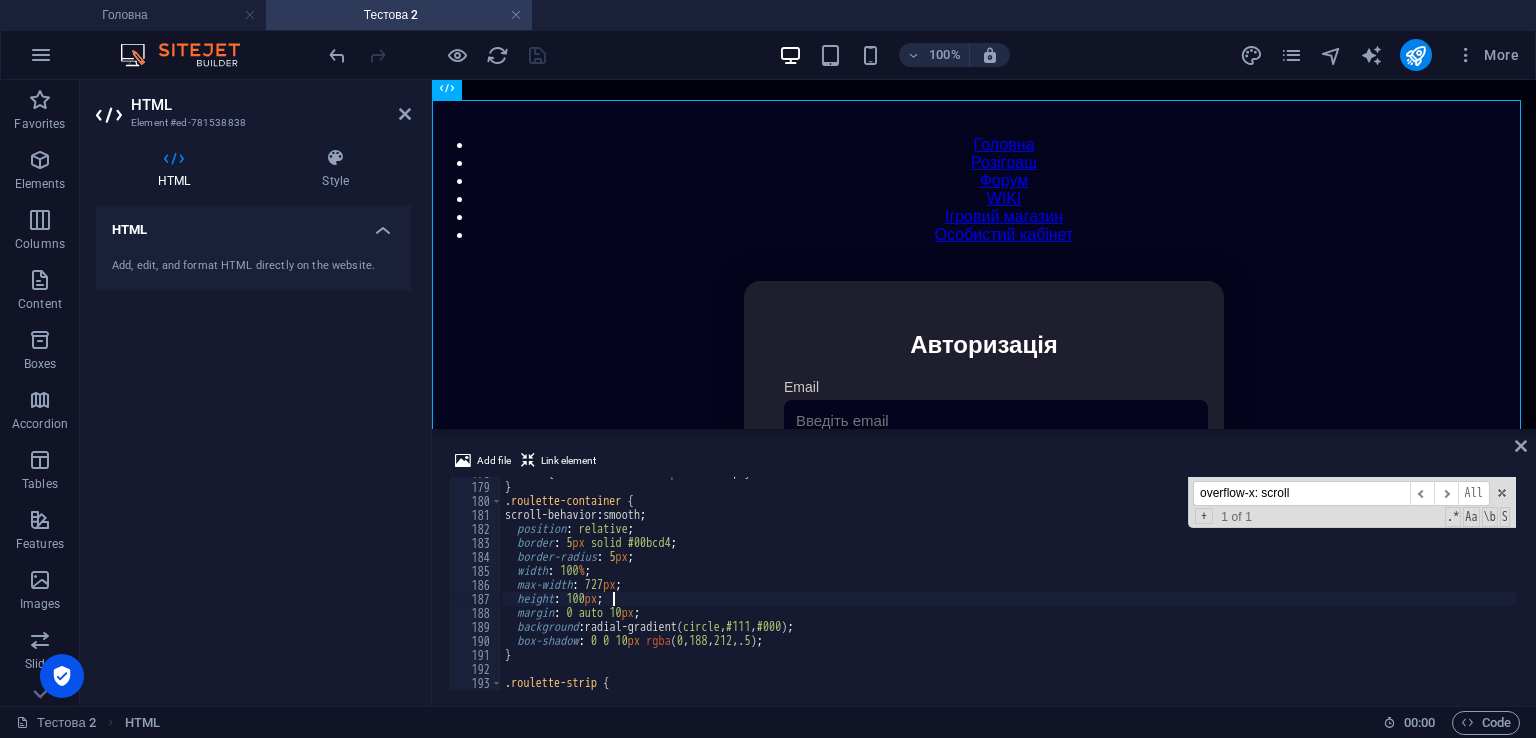 click on "100 %   {   box-shadow :   0   0   20 px   #ffe600 ;   } } .roulette-container   {   scroll-behavior :  smooth ;    position :   relative ;    border :   5 px   solid   #00bcd4 ;    border-radius :   5 px ;    width :   100 % ;    max-width :   727 px ;    height :   100 px ;    margin :   0   auto   10 px ;    background :  radial-gradient( circle , #111 , #000 ) ;    box-shadow :   0   0   10 px   rgba ( 0 , 188 , 212 , .5 ) ; } .roulette-strip   {" at bounding box center (1425, 584) 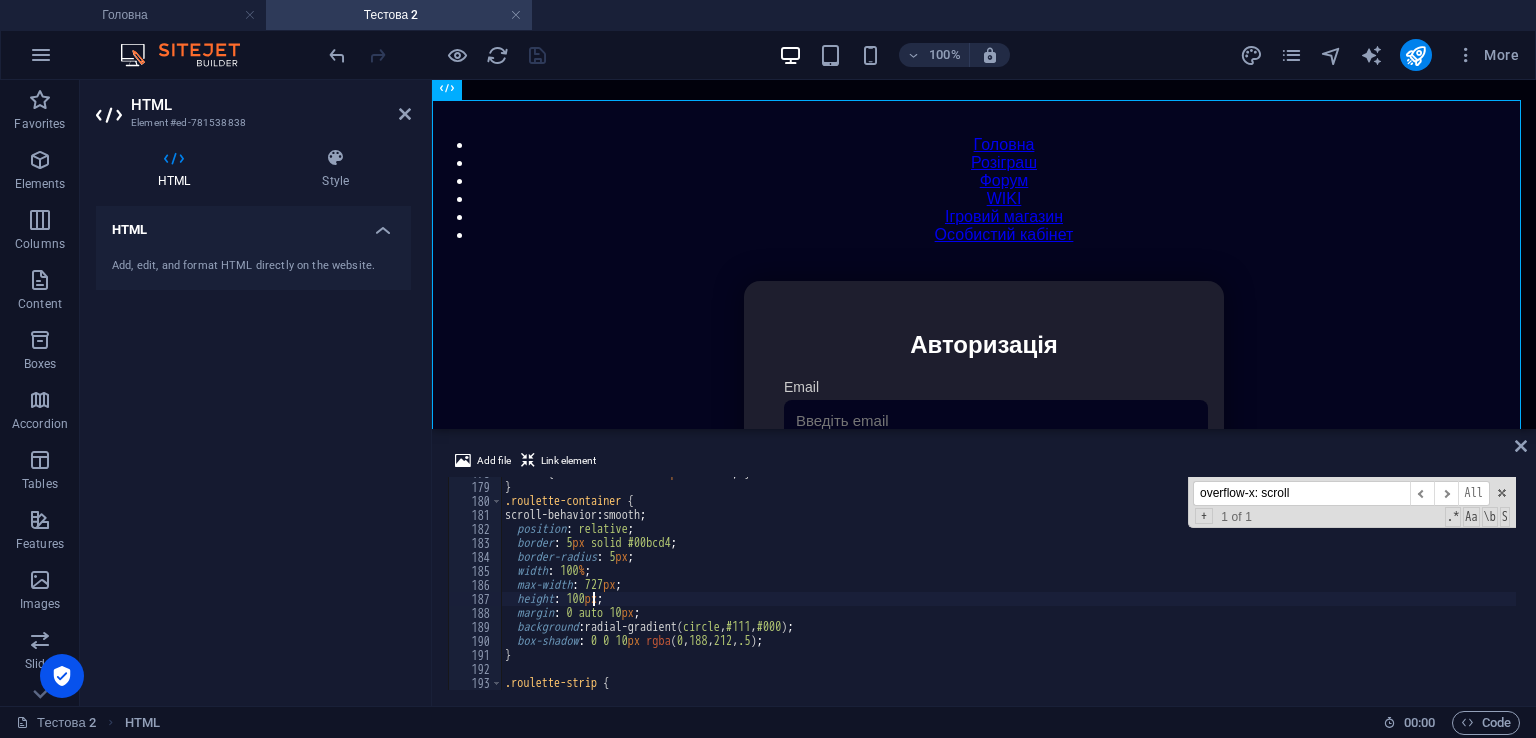 click on "100 %   {   box-shadow :   0   0   20 px   #ffe600 ;   } } .roulette-container   {   scroll-behavior :  smooth ;    position :   relative ;    border :   5 px   solid   #00bcd4 ;    border-radius :   5 px ;    width :   100 % ;    max-width :   727 px ;    height :   100 px ;    margin :   0   auto   10 px ;    background :  radial-gradient( circle , #111 , #000 ) ;    box-shadow :   0   0   10 px   rgba ( 0 , 188 , 212 , .5 ) ; } .roulette-strip   {" at bounding box center [1425, 584] 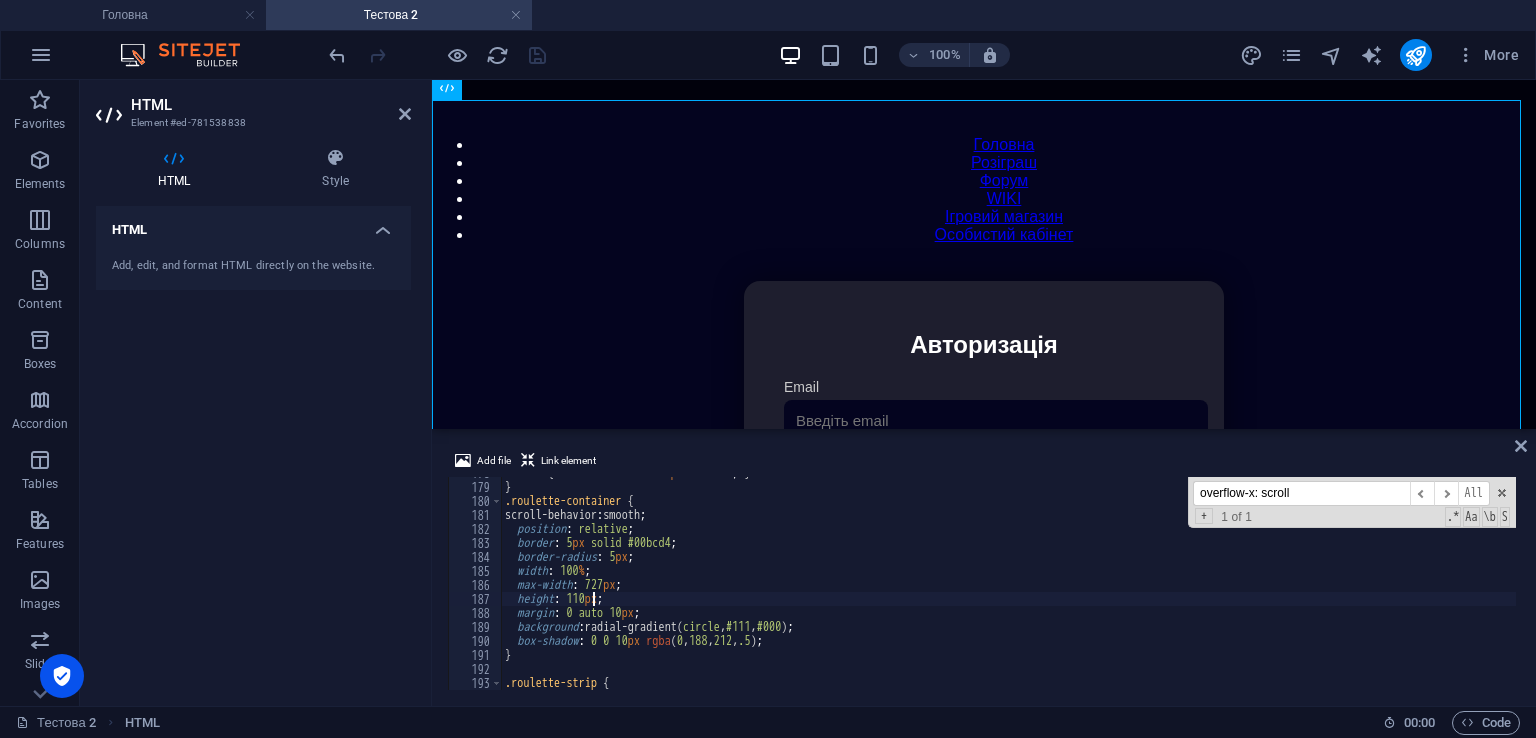 click on "100 %   {   box-shadow :   0   0   20 px   #ffe600 ;   } } .roulette-container   {   scroll-behavior :  smooth ;    position :   relative ;    border :   5 px   solid   #00bcd4 ;    border-radius :   5 px ;    width :   100 % ;    max-width :   727 px ;    height :   110 px ;    margin :   0   auto   10 px ;    background :  radial-gradient( circle , #111 , #000 ) ;    box-shadow :   0   0   10 px   rgba ( 0 , 188 , 212 , .5 ) ; } .roulette-strip   {" at bounding box center [1425, 584] 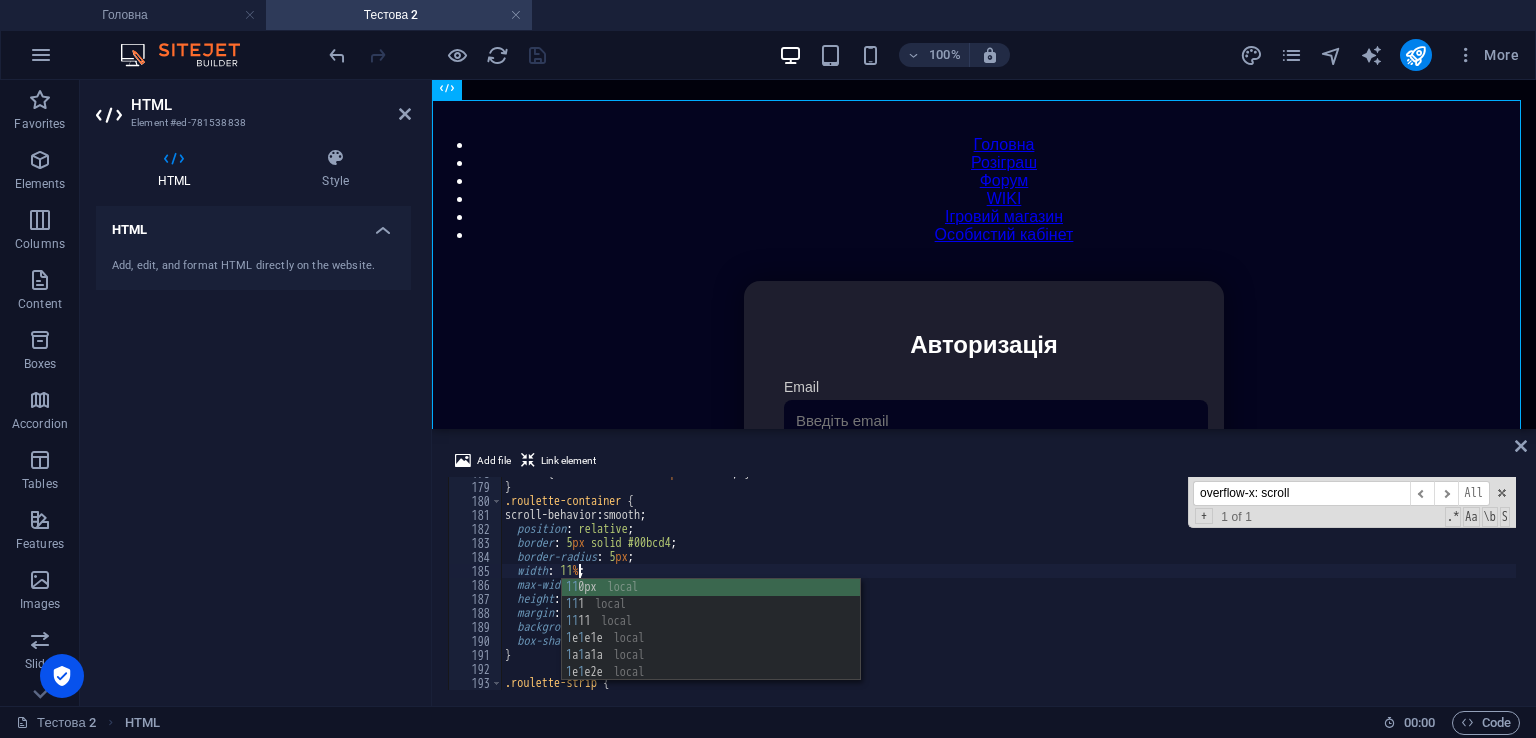 scroll, scrollTop: 0, scrollLeft: 6, axis: horizontal 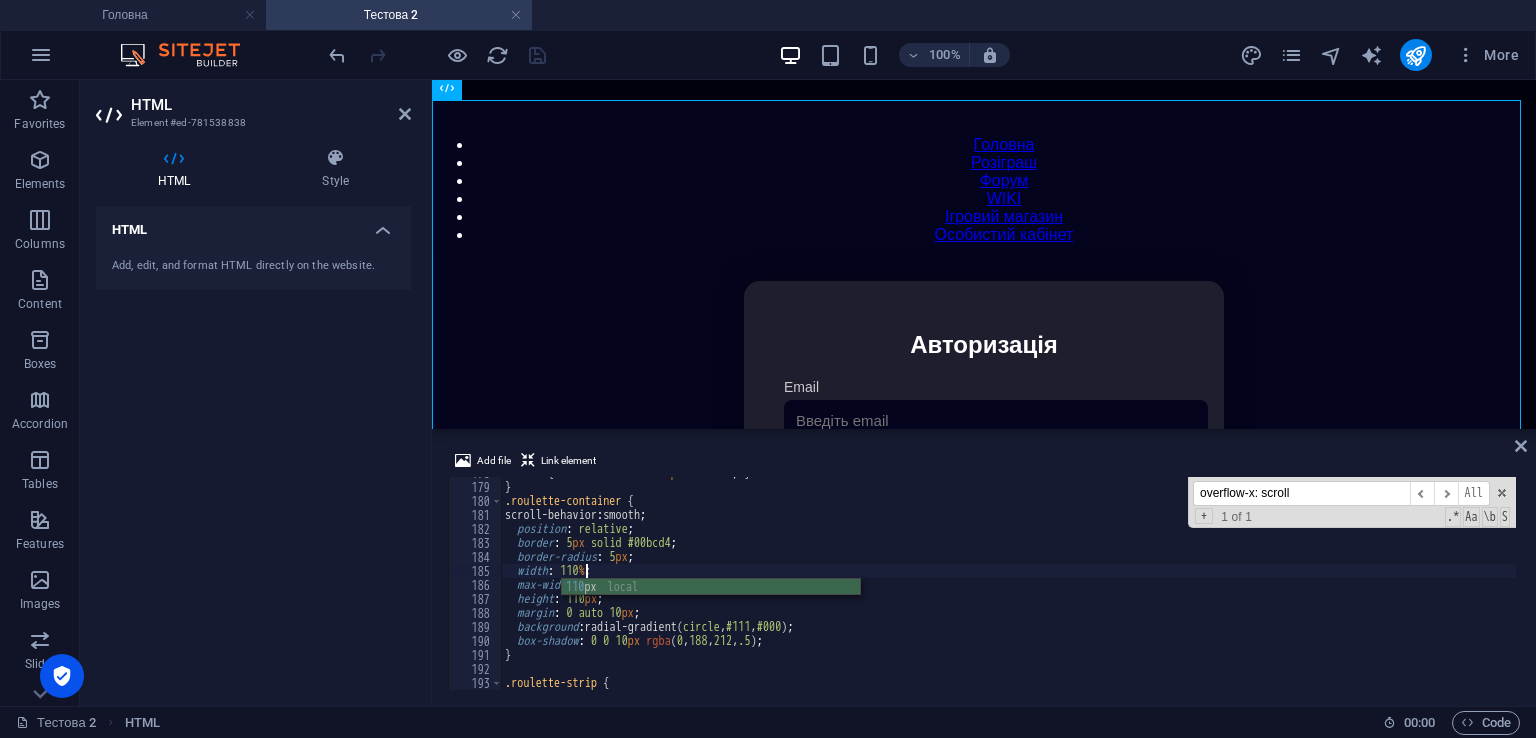 type on "width: 110%;" 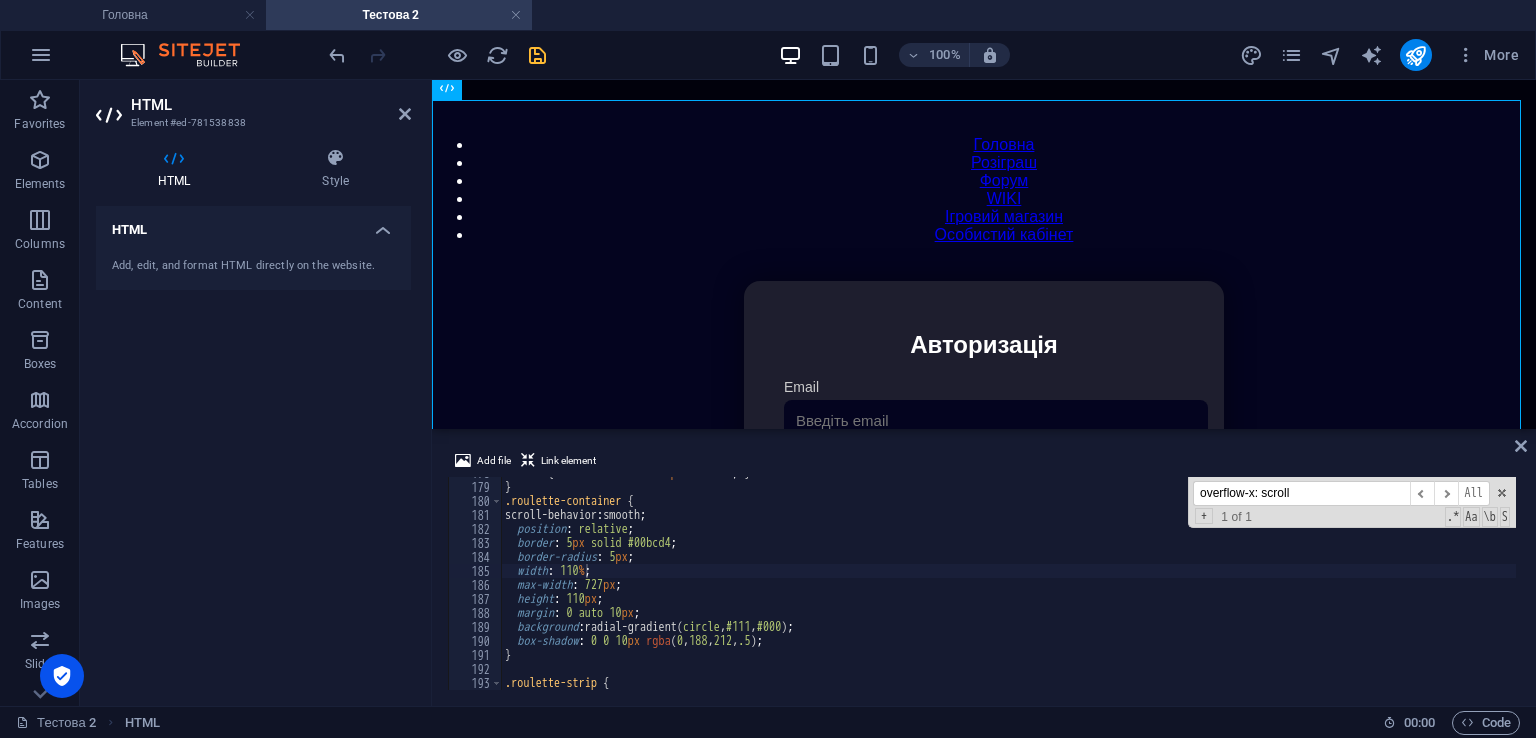 click on "Add file Link element width: 110%; 178 179 180 181 182 183 184 185 186 187 188 189 190 191 192 193 194 195    100 %   {   box-shadow :   0   0   20 px   #ffe600 ;   } } .roulette-container   {   scroll-behavior :  smooth ;    position :   relative ;    border :   5 px   solid   #00bcd4 ;    border-radius :   5 px ;    width :   110 % ;    max-width :   727 px ;    height :   110 px ;    margin :   0   auto   10 px ;    background :  radial-gradient( circle , #111 , #000 ) ;    box-shadow :   0   0   10 px   rgba ( 0 , 188 , 212 , .5 ) ; } .roulette-strip   { overflow-x: scroll ​ ​ All Replace All + 1 of 1 .* Aa \b S     XXXXXXXXXXXXXXXXXXXXXXXXXXXXXXXXXXXXXXXXXXXXXXXXXXXXXXXXXXXXXXXXXXXXXXXXXXXXXXXXXXXXXXXXXXXXXXXXXXXXXXXXXXXXXXXXXXXXXXXXXXXXXXXXXXXXXXXXXXXXXXXXXXXXXXXXXXXXXXXXXXXXXXXXXXXXXXXXXXXXXXXXXXXXXXXXXXXXXXXXXXXXXXXXXXXXXXXXXXXXXXXXXXXXXXXXXXXXXXXXXXXXXXXXXXXXXXXX" at bounding box center [984, 569] 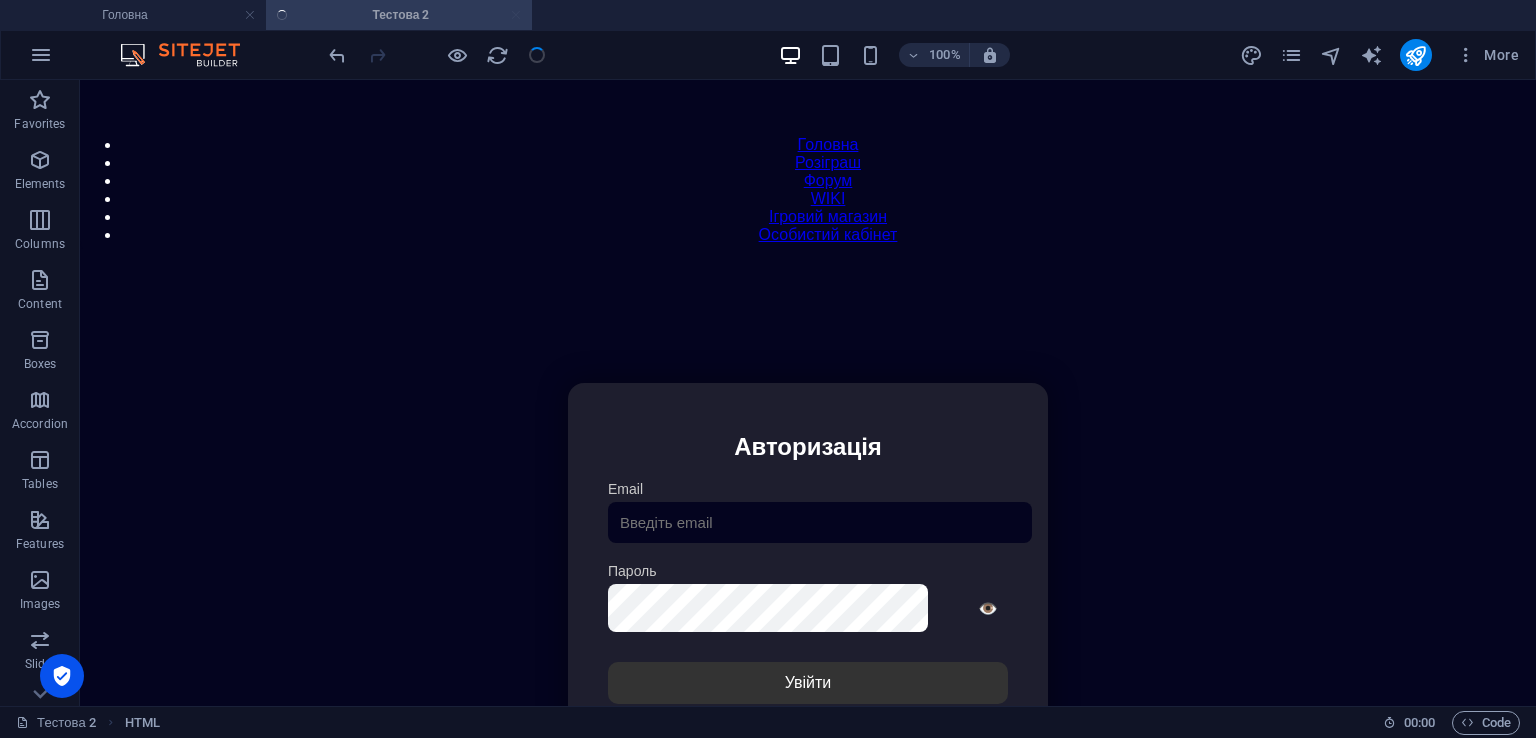 scroll, scrollTop: 82, scrollLeft: 0, axis: vertical 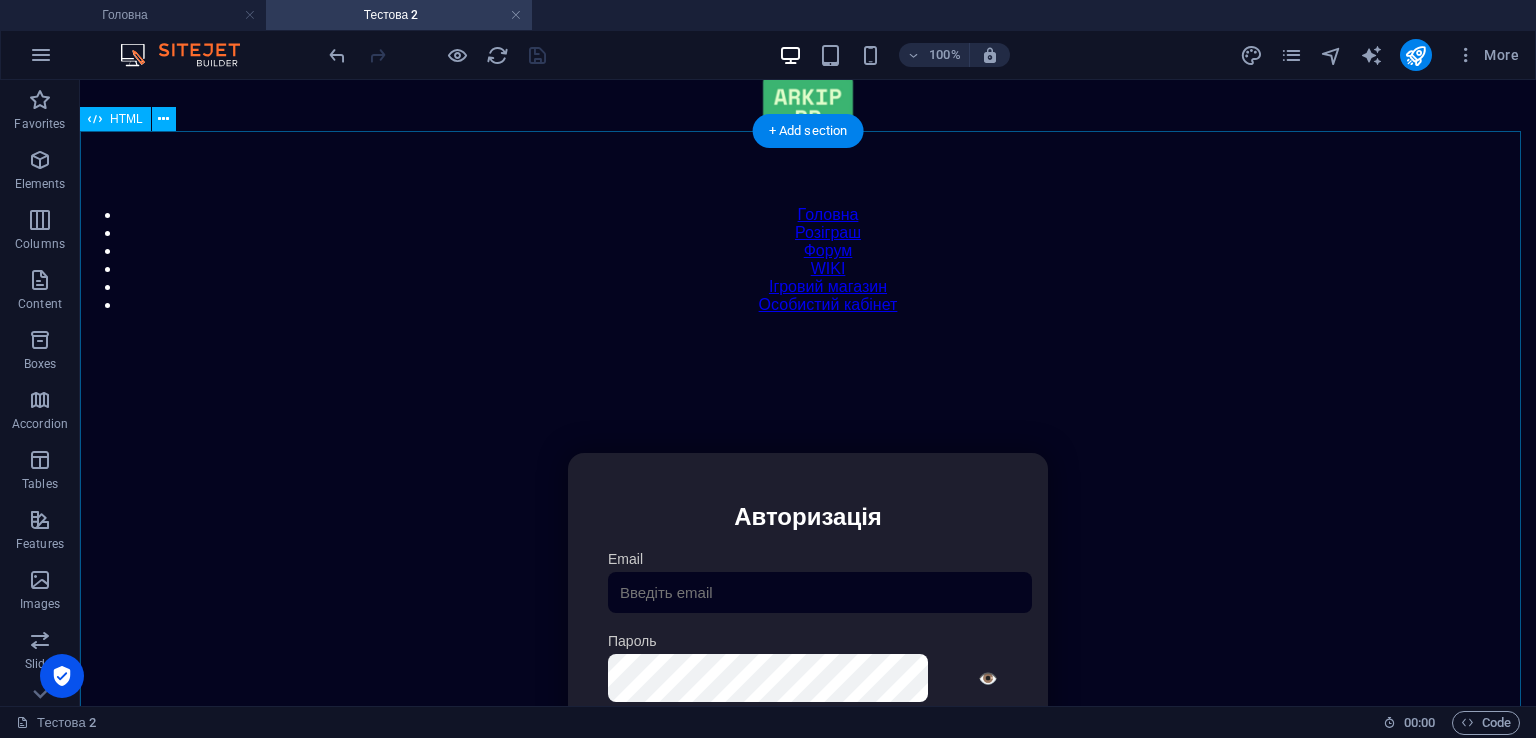 click on "Особистий кабінет
Авторизація
Email
[GEOGRAPHIC_DATA]
👁️
Увійти
Скинути пароль
Скидання пароля
Введіть ваш email:
Скинути
Закрити
Особистий кабінет
Вийти з кабінету
Важлива інформація
Інформація
Нік:
Пошта:
Гроші:   ₴
XP:
Рівень:
Здоров'я:  %
Броня:  %
ВІП:
Рейтинг
Рейтинг гравців
Гравців не знайдено
Документи
Мої документи
Паспорт:   [PERSON_NAME] книжка:   [PERSON_NAME]
Розваги
Рулетка
Крутити" at bounding box center [808, 664] 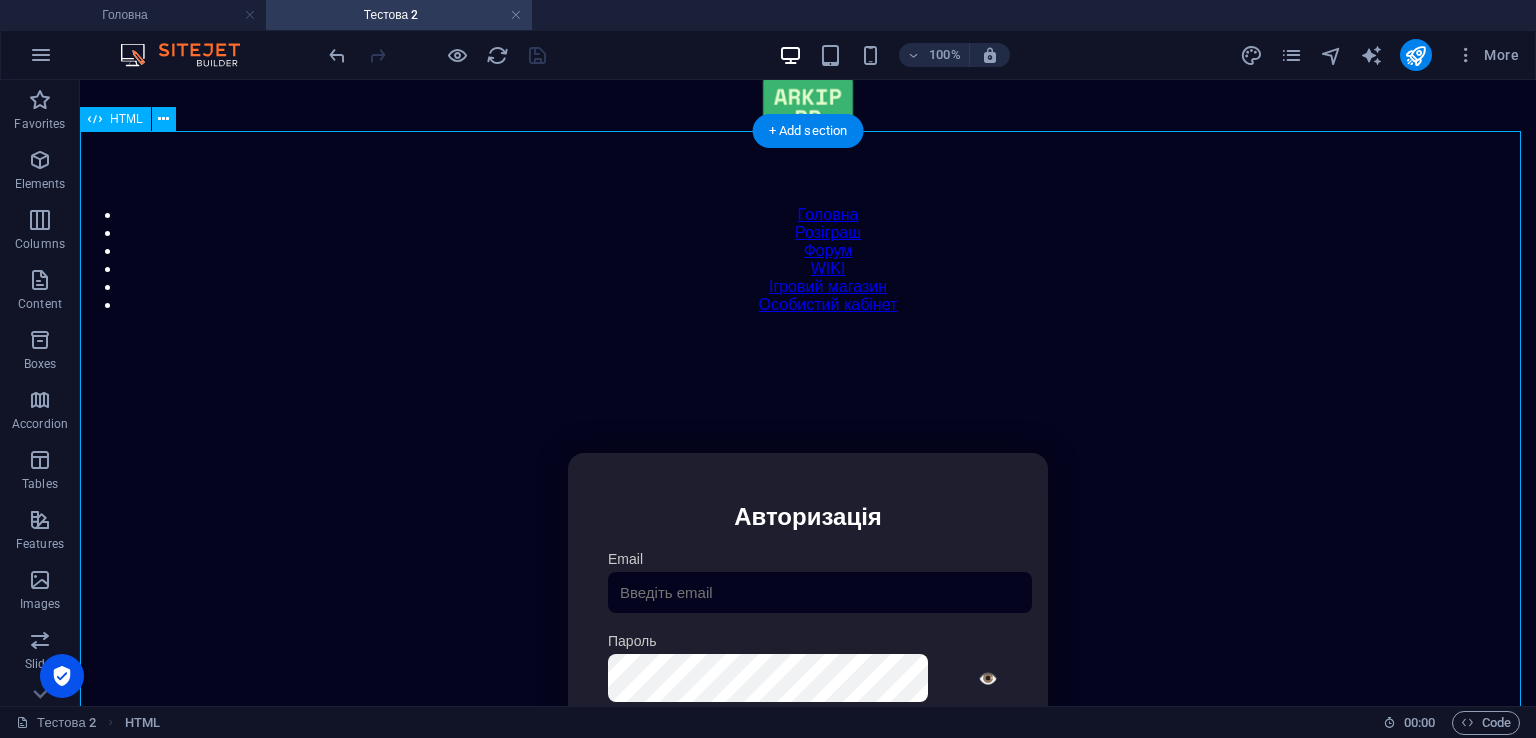 click on "Особистий кабінет
Авторизація
Email
[GEOGRAPHIC_DATA]
👁️
Увійти
Скинути пароль
Скидання пароля
Введіть ваш email:
Скинути
Закрити
Особистий кабінет
Вийти з кабінету
Важлива інформація
Інформація
Нік:
Пошта:
Гроші:   ₴
XP:
Рівень:
Здоров'я:  %
Броня:  %
ВІП:
Рейтинг
Рейтинг гравців
Гравців не знайдено
Документи
Мої документи
Паспорт:   [PERSON_NAME] книжка:   [PERSON_NAME]
Розваги
Рулетка
Крутити" at bounding box center [808, 664] 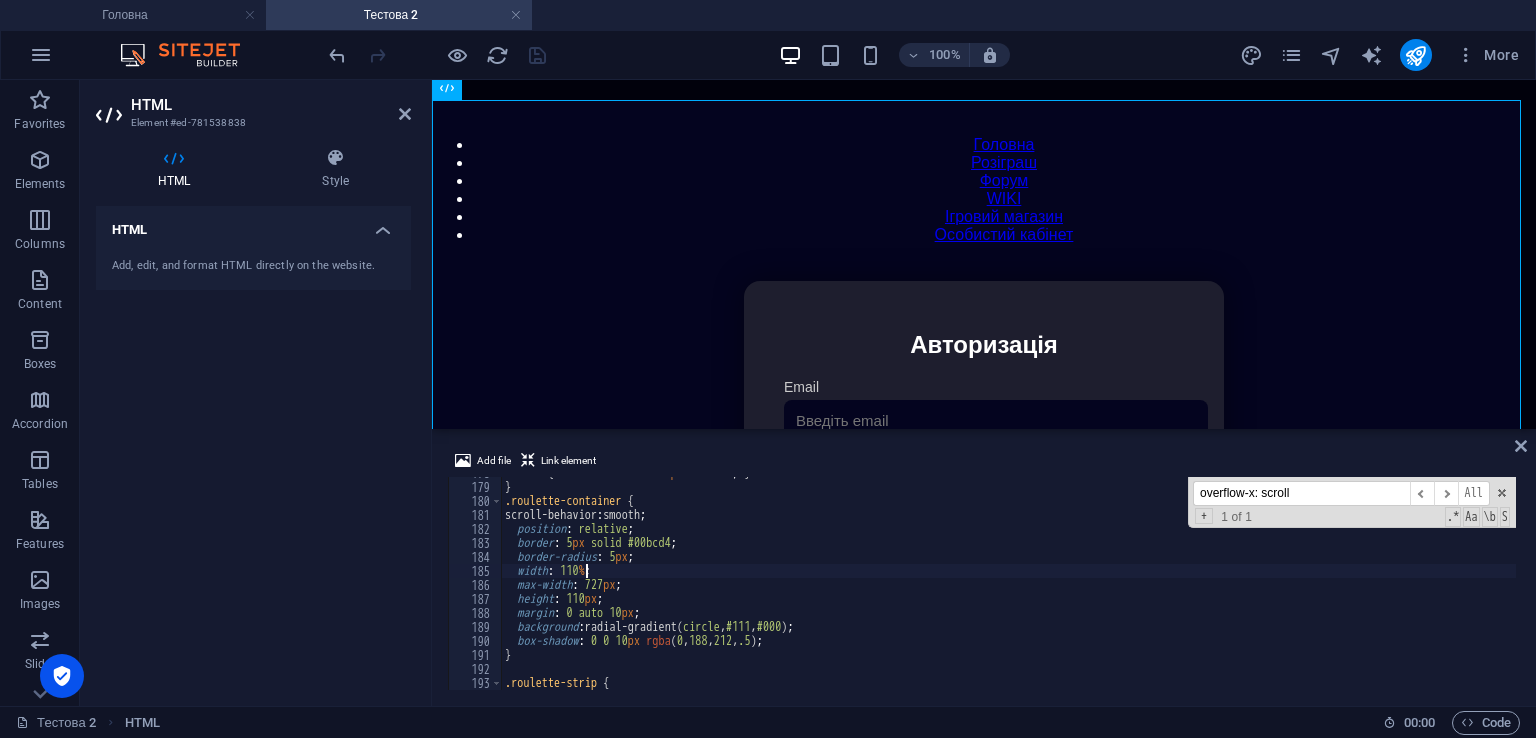 scroll, scrollTop: 2498, scrollLeft: 0, axis: vertical 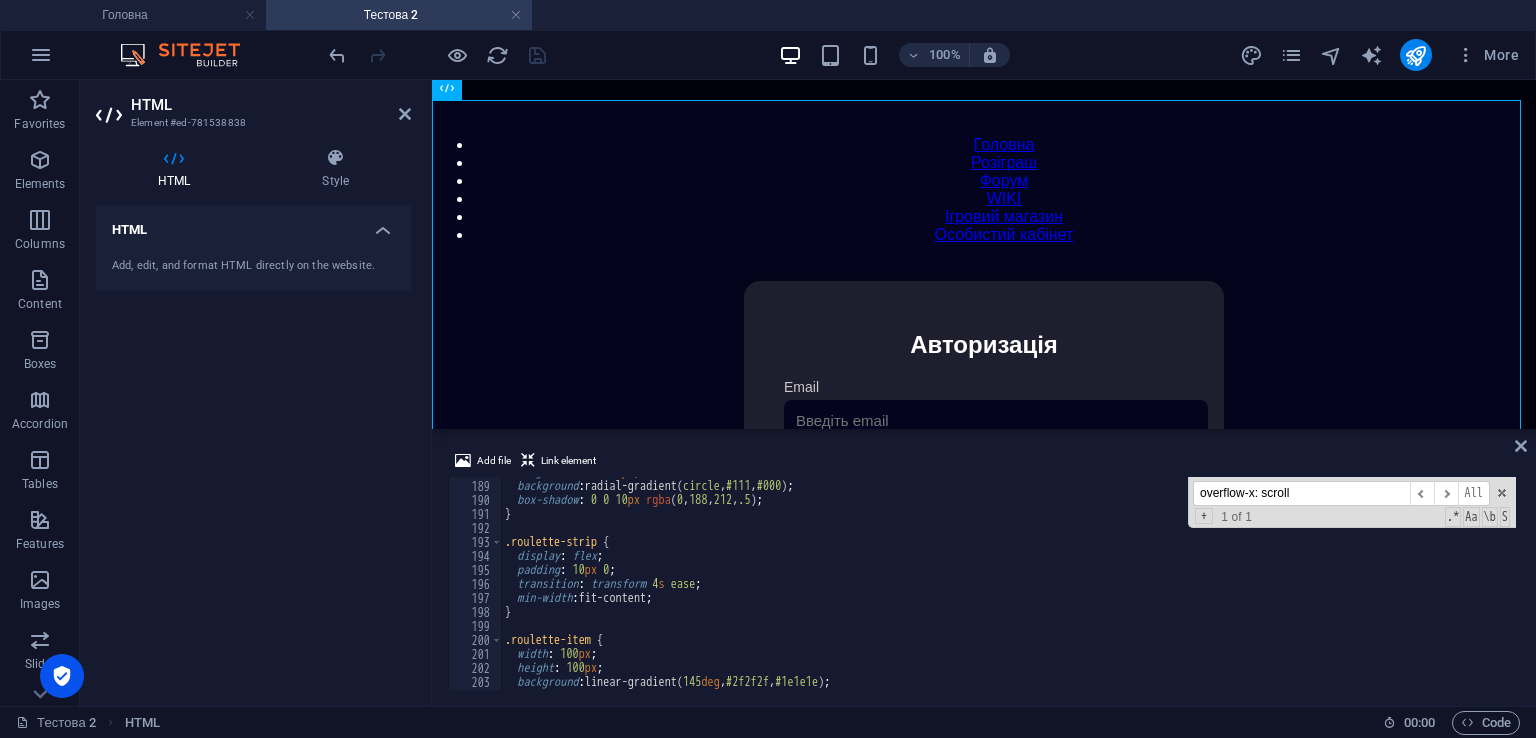 click on "overflow-x: scroll" at bounding box center [1301, 493] 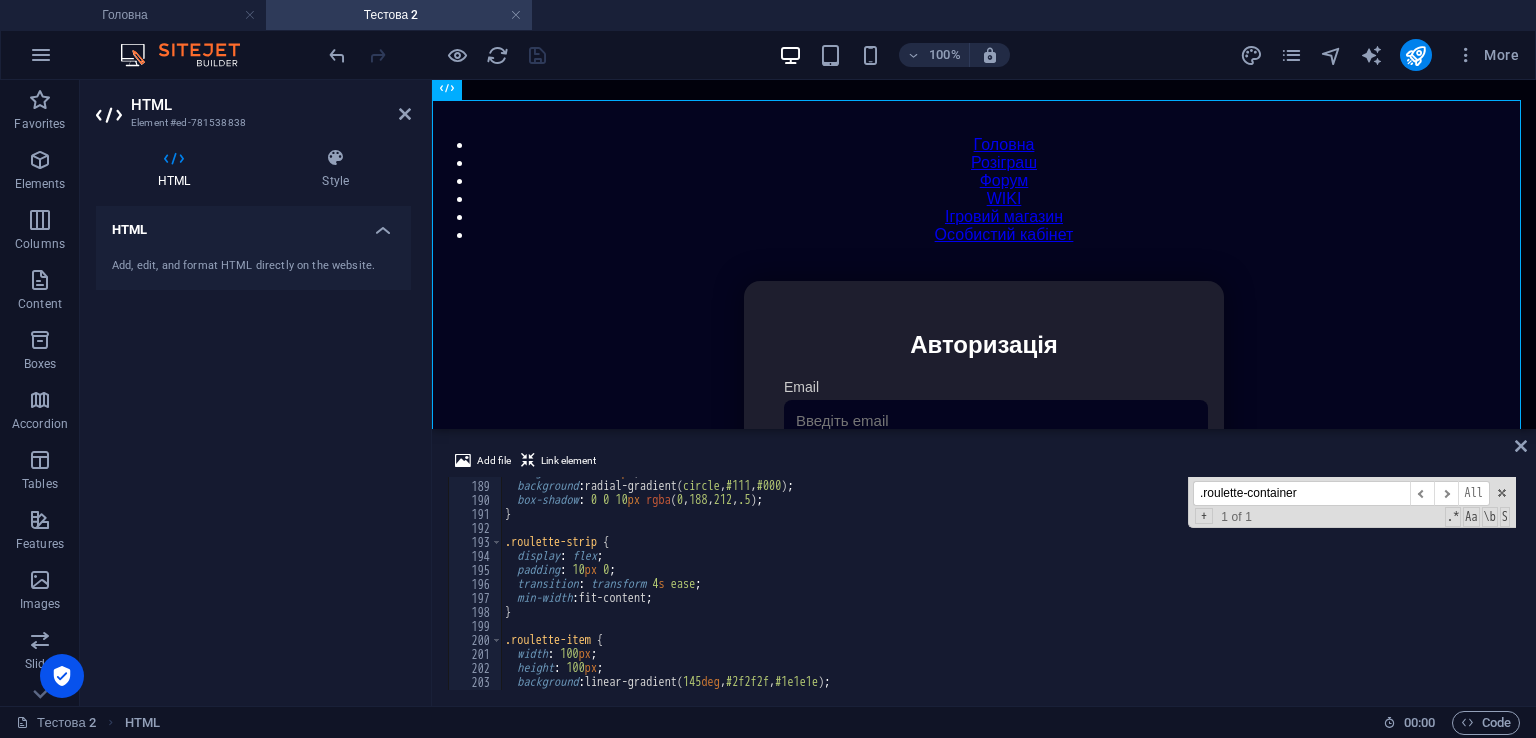 scroll, scrollTop: 6041, scrollLeft: 0, axis: vertical 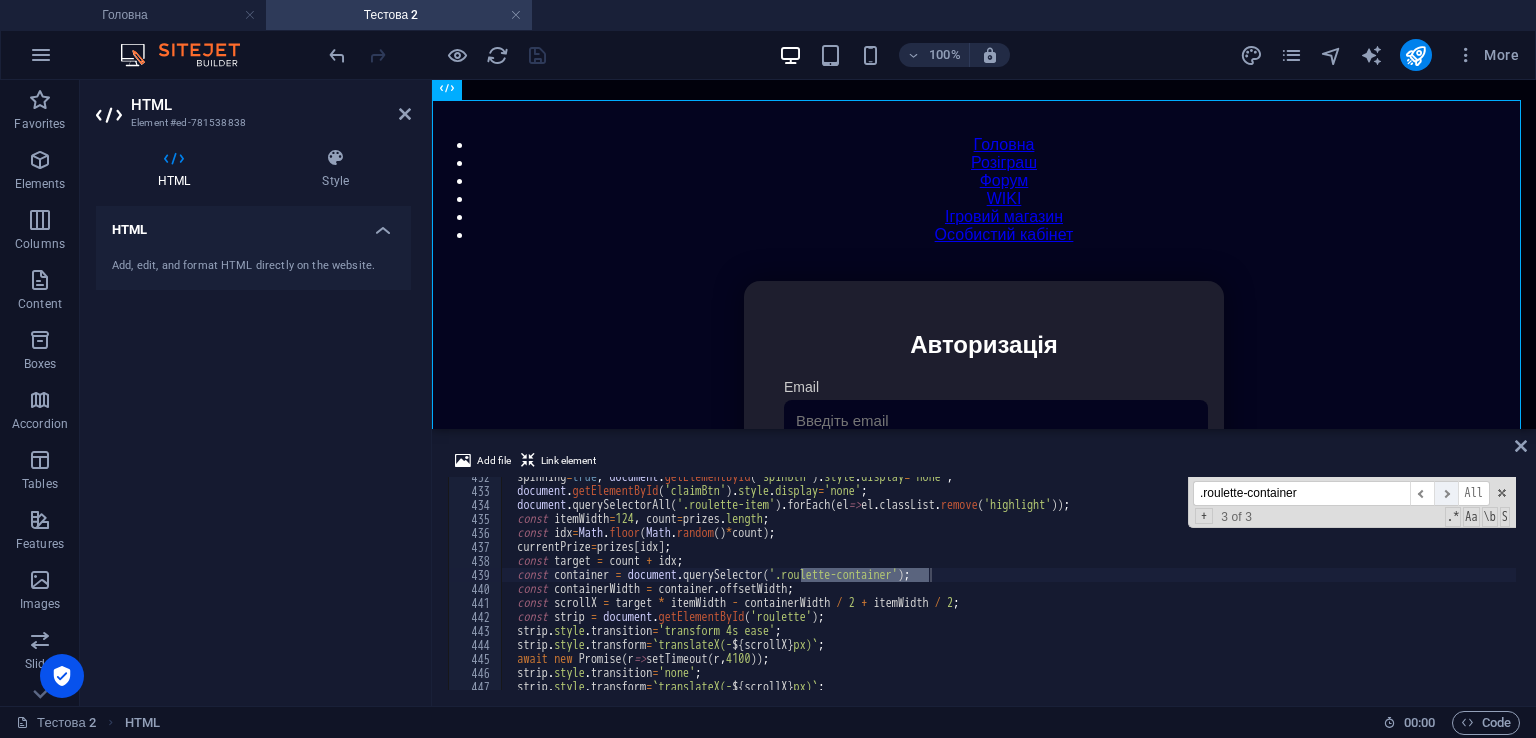 type on ".roulette-container" 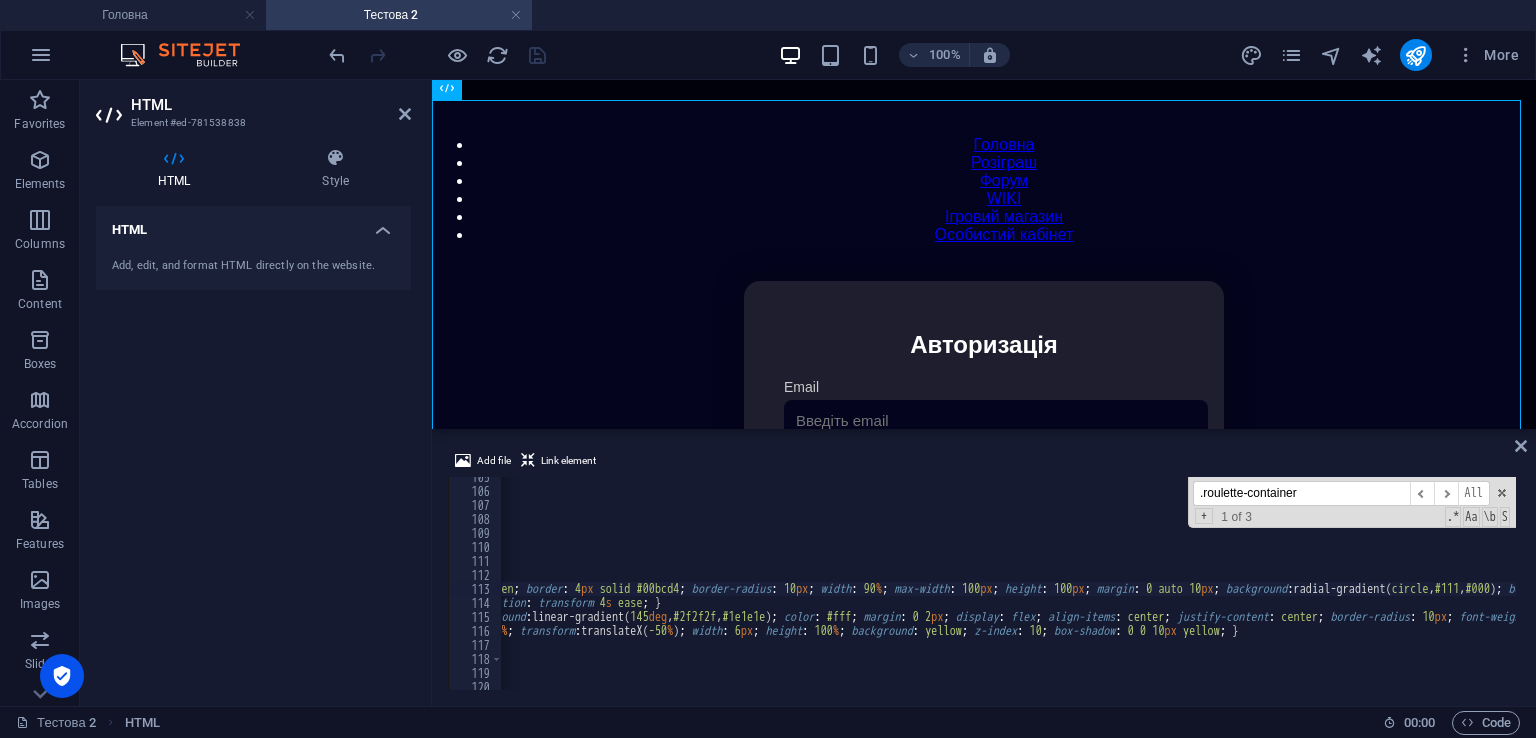 scroll, scrollTop: 0, scrollLeft: 370, axis: horizontal 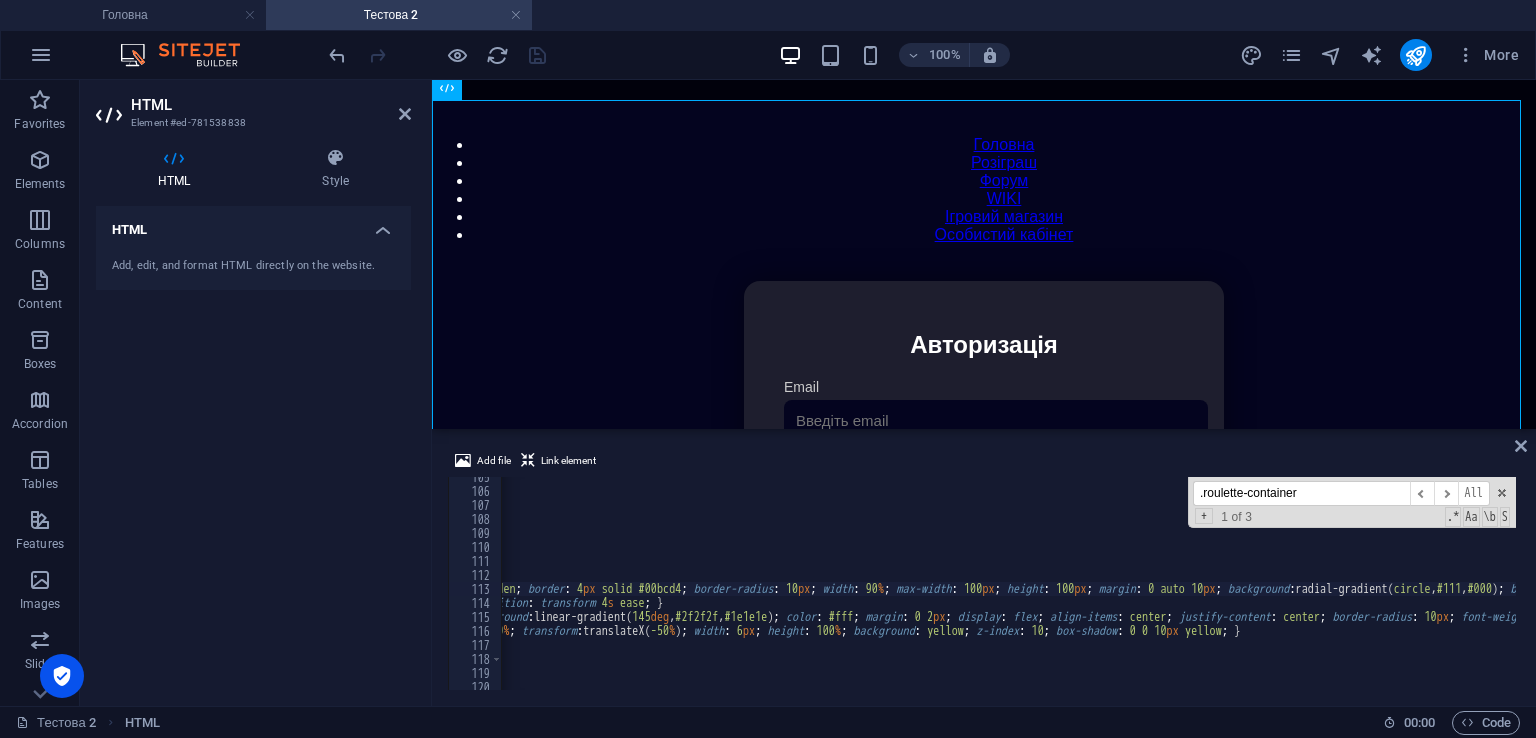 click on "align-items :   center ;    max-width :   800 px ;    width :   100 % ;    margin :   0   auto ;    padding :   20 px ;    box-sizing :   border-box ; }      .roulette-container   {   position :   relative ;   overflow :   hidden ;   border :   4 px   solid   #00bcd4 ;   border-radius :   10 px ;   width :   90 % ;   max-width :   100 px ;   height :   100 px ;   margin :   0   auto   10 px ;   background :  radial-gradient( circle , #111 , #000 ) ;   box-shadow :   0   0   20 px   rgba ( 0 , 188 , 212 , .5 ) ;   }      .roulette-strip   {   display :   flex ;   padding :   10 px   0 ;   transition :   transform   4 s   ease ;   }      .roulette-item   {   min-width :   120 px ;   height :   100 px ;   background :  linear-gradient( 145 deg , #2f2f2f , #1e1e1e ) ;   color :   #fff ;   margin :   0   2 px ;   display :   flex ;   align-items :   center ;   justify-content :   center ;   border-radius :   10 px ;   font-weight :   bold ;   font-size :   16 px ;   user-select :   none ;   }        {   :   ;" at bounding box center (1055, 588) 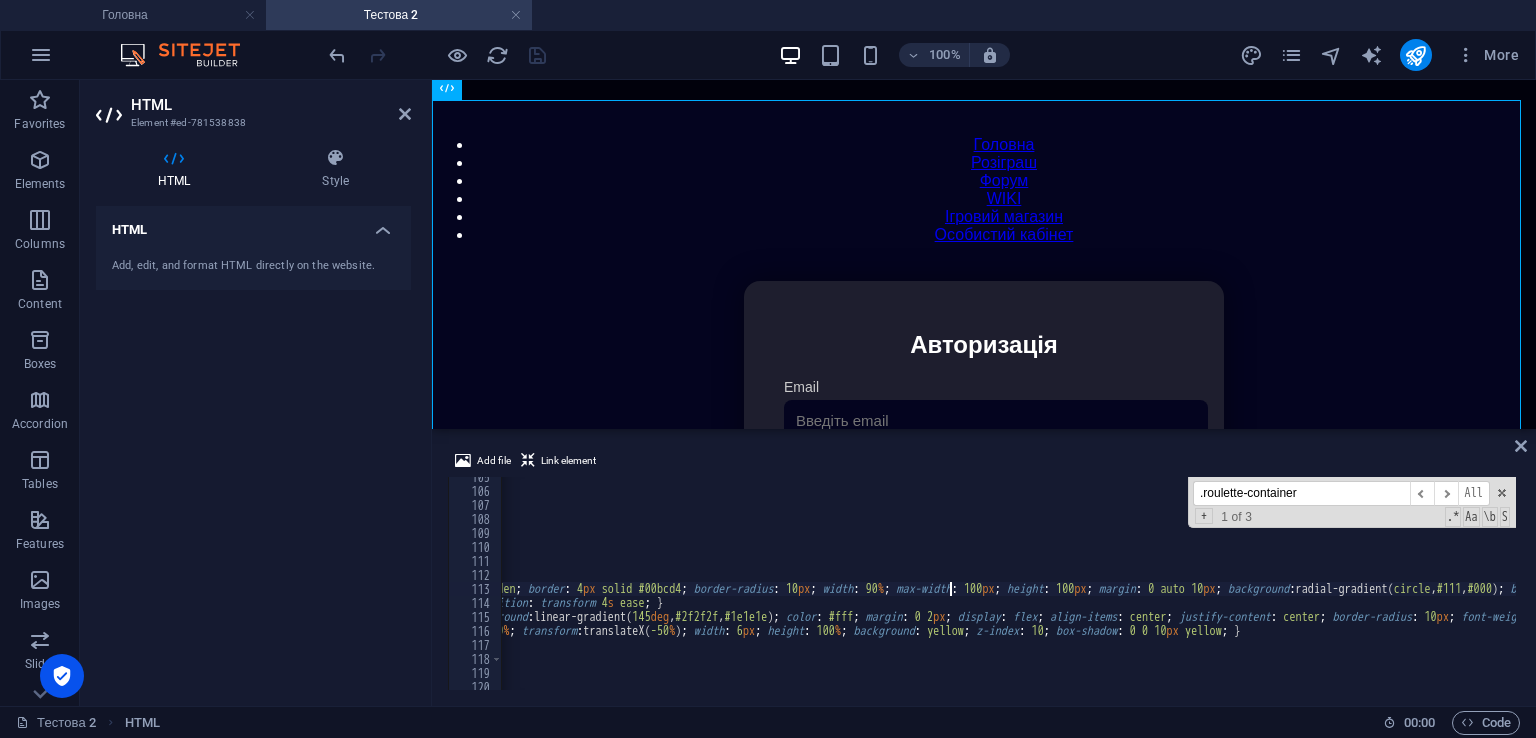 click on "align-items :   center ;    max-width :   800 px ;    width :   100 % ;    margin :   0   auto ;    padding :   20 px ;    box-sizing :   border-box ; }      .roulette-container   {   position :   relative ;   overflow :   hidden ;   border :   4 px   solid   #00bcd4 ;   border-radius :   10 px ;   width :   90 % ;   max-width :   100 px ;   height :   100 px ;   margin :   0   auto   10 px ;   background :  radial-gradient( circle , #111 , #000 ) ;   box-shadow :   0   0   20 px   rgba ( 0 , 188 , 212 , .5 ) ;   }      .roulette-strip   {   display :   flex ;   padding :   10 px   0 ;   transition :   transform   4 s   ease ;   }      .roulette-item   {   min-width :   120 px ;   height :   100 px ;   background :  linear-gradient( 145 deg , #2f2f2f , #1e1e1e ) ;   color :   #fff ;   margin :   0   2 px ;   display :   flex ;   align-items :   center ;   justify-content :   center ;   border-radius :   10 px ;   font-weight :   bold ;   font-size :   16 px ;   user-select :   none ;   }        {   :   ;" at bounding box center [1055, 588] 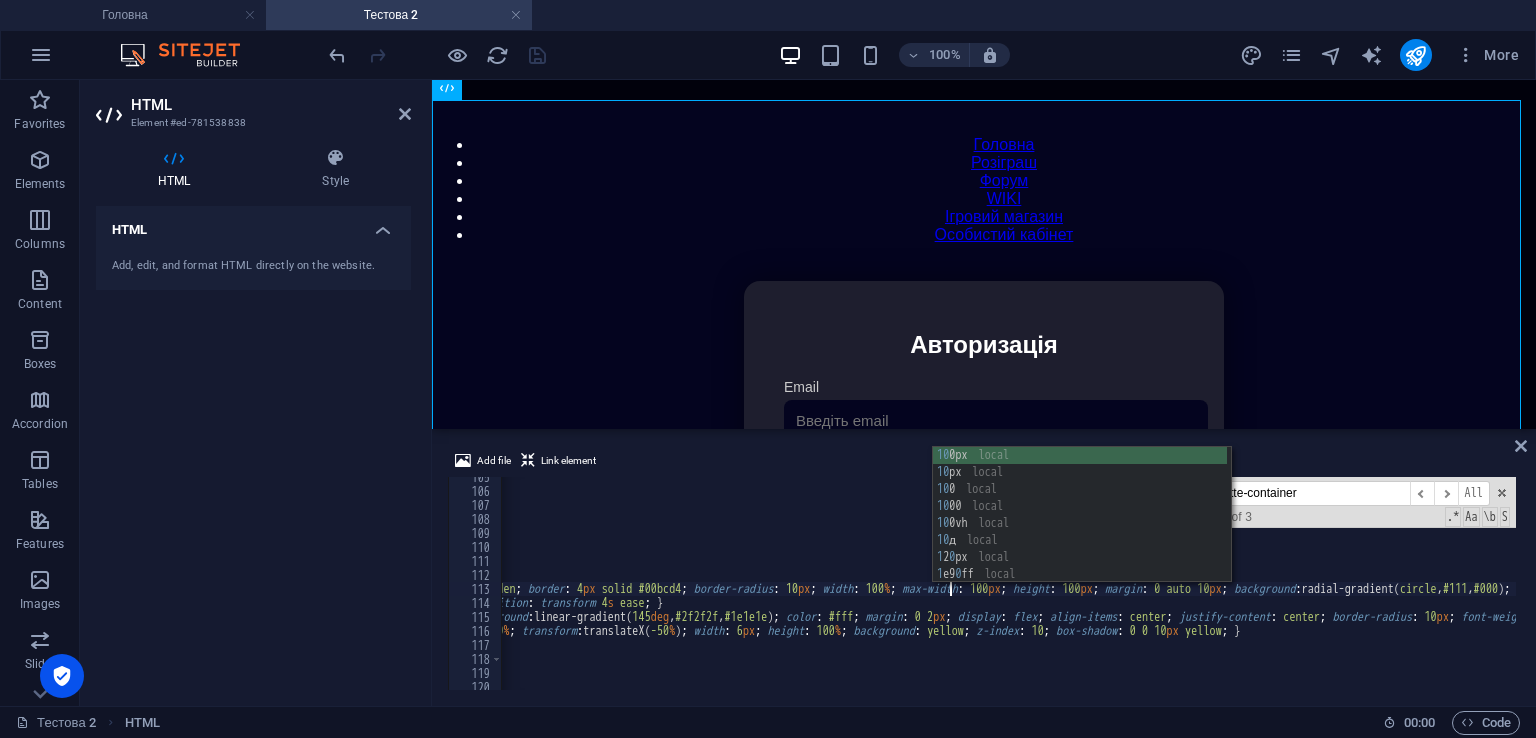 click on "align-items :   center ;    max-width :   800 px ;    width :   100 % ;    margin :   0   auto ;    padding :   20 px ;    box-sizing :   border-box ; }      .roulette-container   {   position :   relative ;   overflow :   hidden ;   border :   4 px   solid   #00bcd4 ;   border-radius :   10 px ;   width :   100 % ;   max-width :   100 px ;   height :   100 px ;   margin :   0   auto   10 px ;   background :  radial-gradient( circle , #111 , #000 ) ;   box-shadow :   0   0   20 px   rgba ( 0 , 188 , 212 , .5 ) ;   }      .roulette-strip   {   display :   flex ;   padding :   10 px   0 ;   transition :   transform   4 s   ease ;   }      .roulette-item   {   min-width :   120 px ;   height :   100 px ;   background :  linear-gradient( 145 deg , #2f2f2f , #1e1e1e ) ;   color :   #fff ;   margin :   0   2 px ;   display :   flex ;   align-items :   center ;   justify-content :   center ;   border-radius :   10 px ;   font-weight :   bold ;   font-size :   16 px ;   user-select :   none ;   }        {   :   ;" at bounding box center [1055, 588] 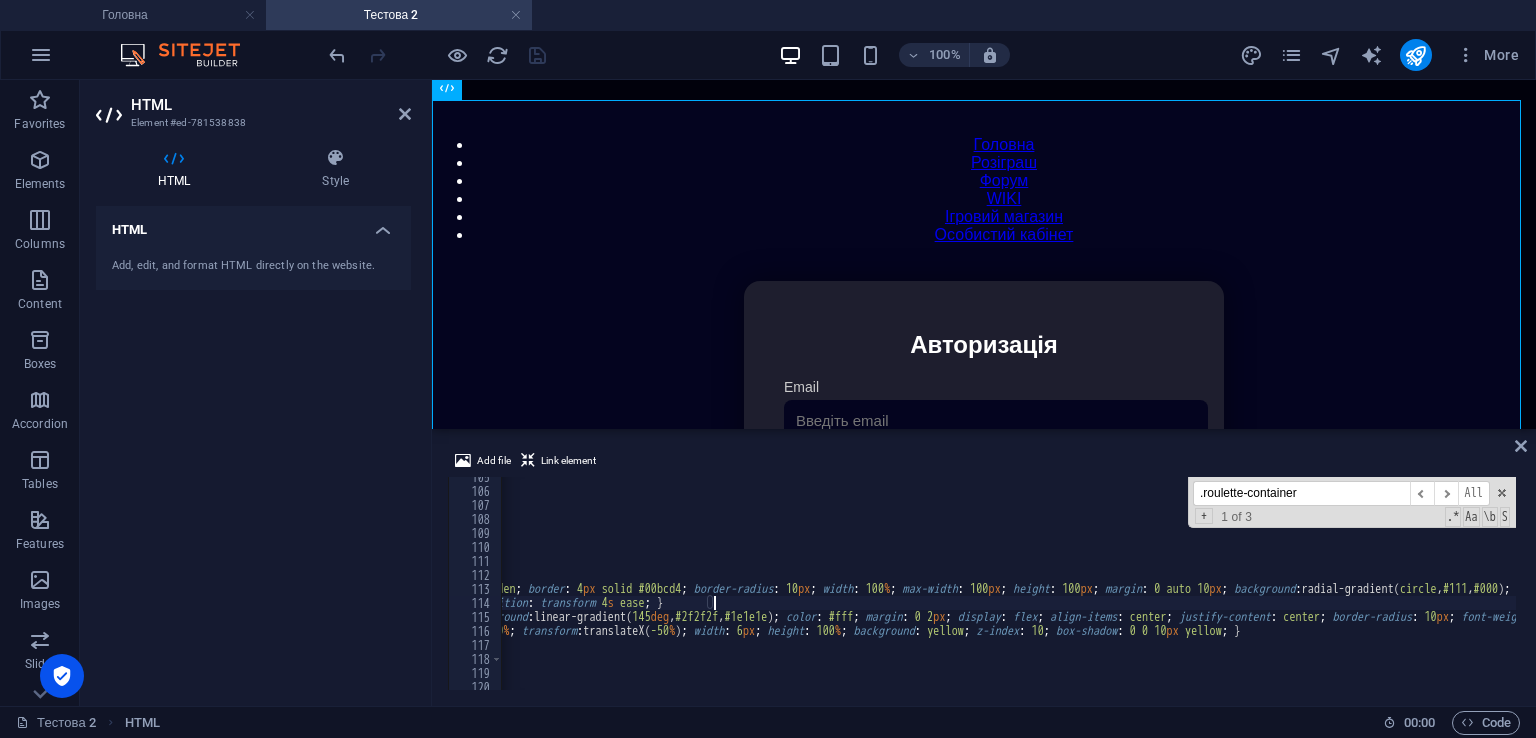 scroll, scrollTop: 0, scrollLeft: 45, axis: horizontal 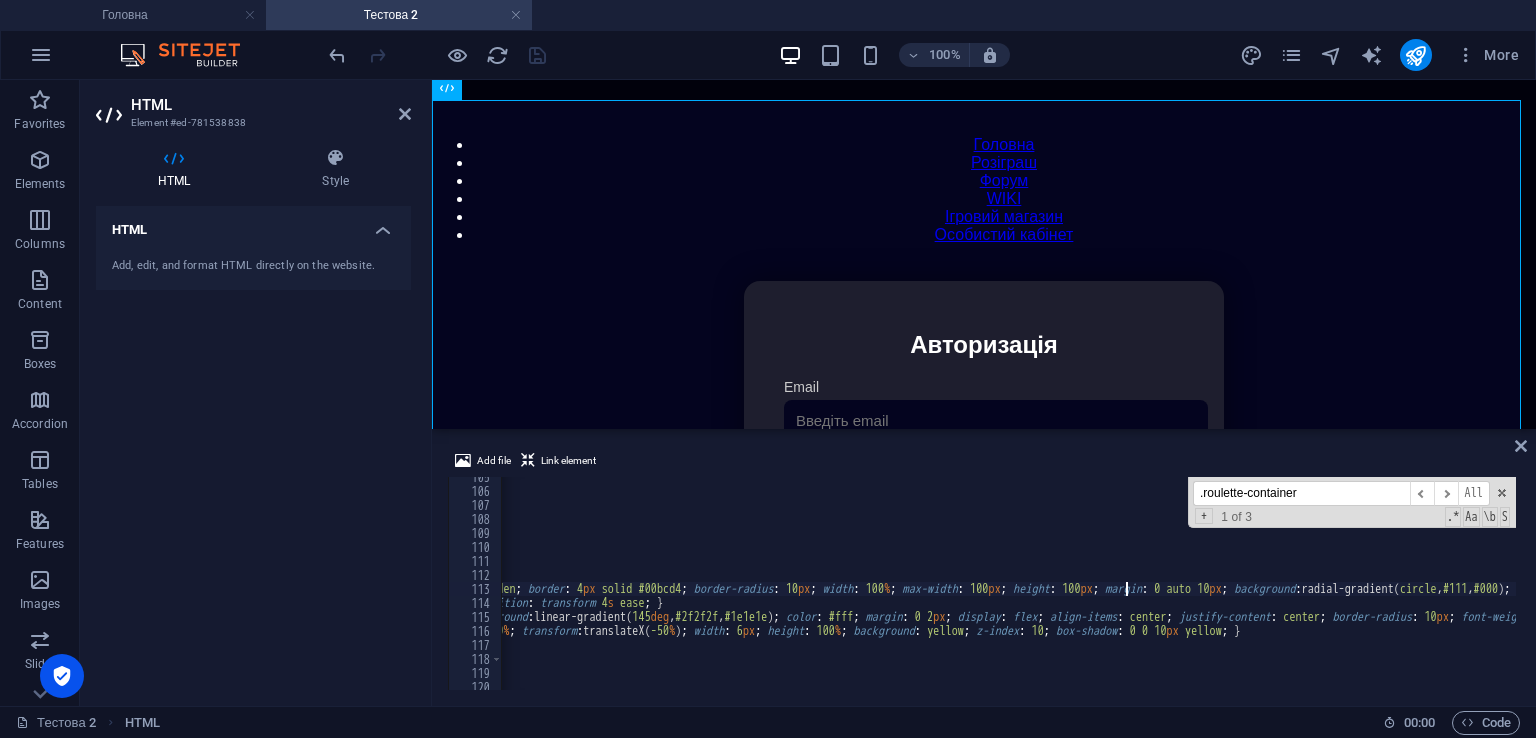 click on "align-items :   center ;    max-width :   800 px ;    width :   100 % ;    margin :   0   auto ;    padding :   20 px ;    box-sizing :   border-box ; }      .roulette-container   {   position :   relative ;   overflow :   hidden ;   border :   4 px   solid   #00bcd4 ;   border-radius :   10 px ;   width :   100 % ;   max-width :   100 px ;   height :   100 px ;   margin :   0   auto   10 px ;   background :  radial-gradient( circle , #111 , #000 ) ;   box-shadow :   0   0   20 px   rgba ( 0 , 188 , 212 , .5 ) ;   }      .roulette-strip   {   display :   flex ;   padding :   10 px   0 ;   transition :   transform   4 s   ease ;   }      .roulette-item   {   min-width :   120 px ;   height :   100 px ;   background :  linear-gradient( 145 deg , #2f2f2f , #1e1e1e ) ;   color :   #fff ;   margin :   0   2 px ;   display :   flex ;   align-items :   center ;   justify-content :   center ;   border-radius :   10 px ;   font-weight :   bold ;   font-size :   16 px ;   user-select :   none ;   }        {   :   ;" at bounding box center [1055, 588] 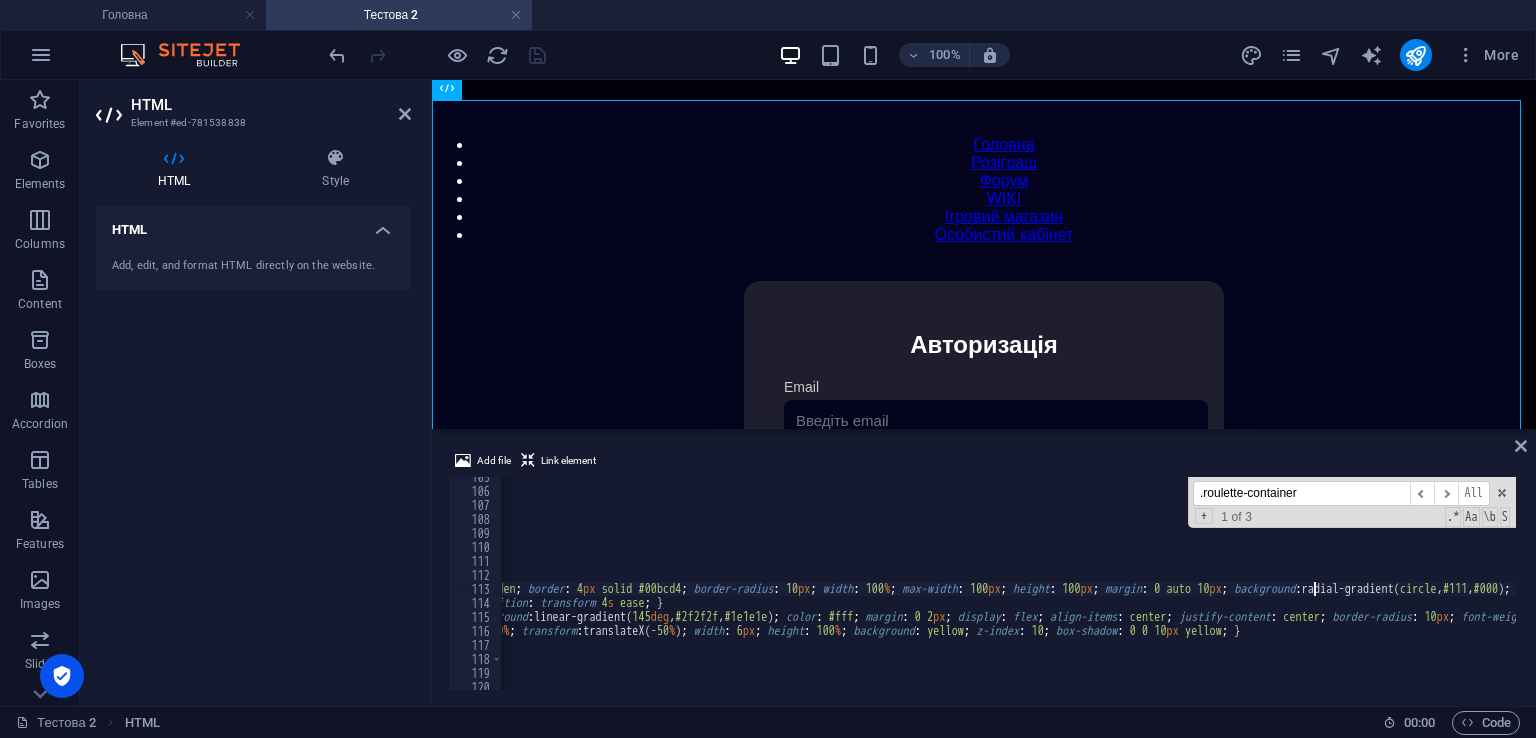 click on "align-items :   center ;    max-width :   800 px ;    width :   100 % ;    margin :   0   auto ;    padding :   20 px ;    box-sizing :   border-box ; }      .roulette-container   {   position :   relative ;   overflow :   hidden ;   border :   4 px   solid   #00bcd4 ;   border-radius :   10 px ;   width :   100 % ;   max-width :   100 px ;   height :   100 px ;   margin :   0   auto   10 px ;   background :  radial-gradient( circle , #111 , #000 ) ;   box-shadow :   0   0   20 px   rgba ( 0 , 188 , 212 , .5 ) ;   }      .roulette-strip   {   display :   flex ;   padding :   10 px   0 ;   transition :   transform   4 s   ease ;   }      .roulette-item   {   min-width :   120 px ;   height :   100 px ;   background :  linear-gradient( 145 deg , #2f2f2f , #1e1e1e ) ;   color :   #fff ;   margin :   0   2 px ;   display :   flex ;   align-items :   center ;   justify-content :   center ;   border-radius :   10 px ;   font-weight :   bold ;   font-size :   16 px ;   user-select :   none ;   }        {   :   ;" at bounding box center (1055, 588) 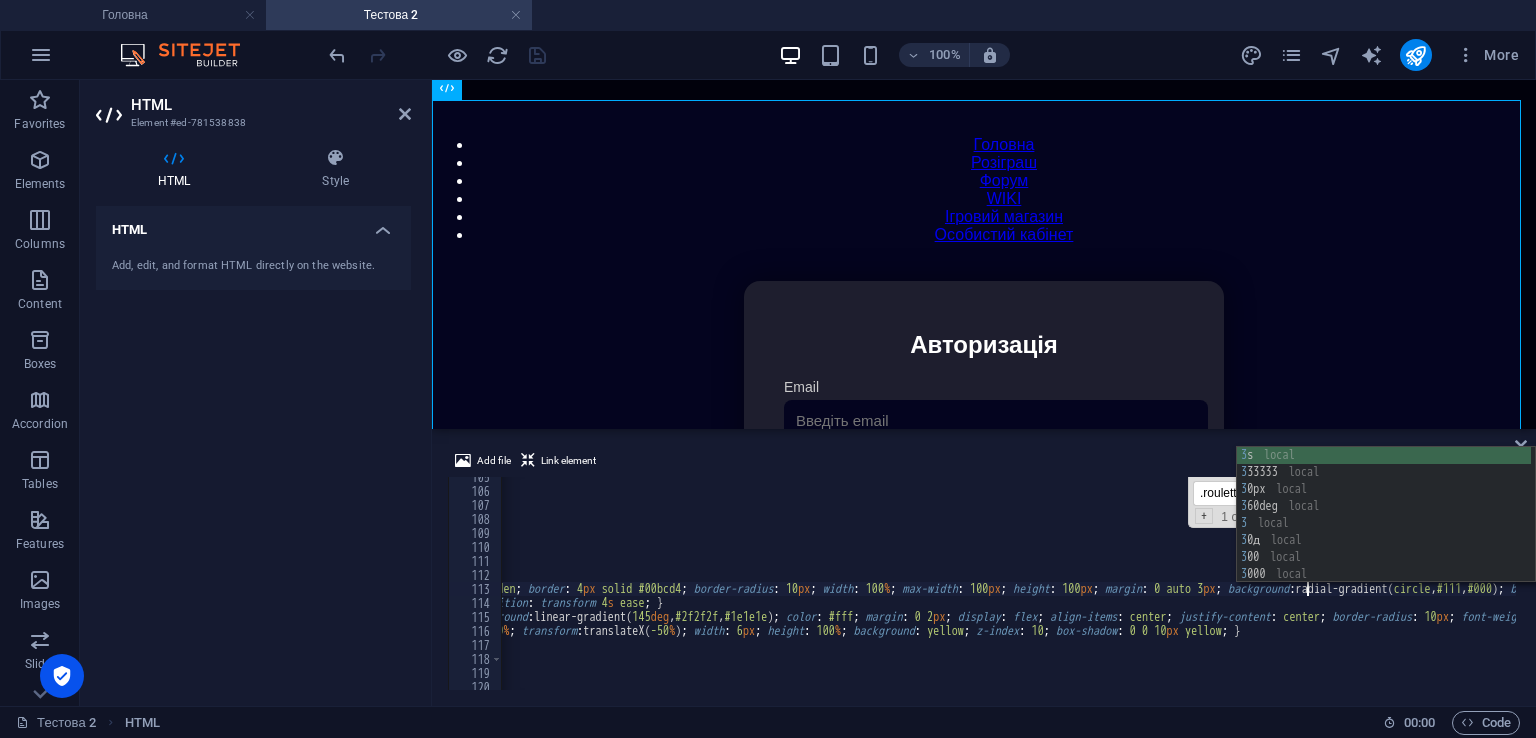 scroll, scrollTop: 0, scrollLeft: 96, axis: horizontal 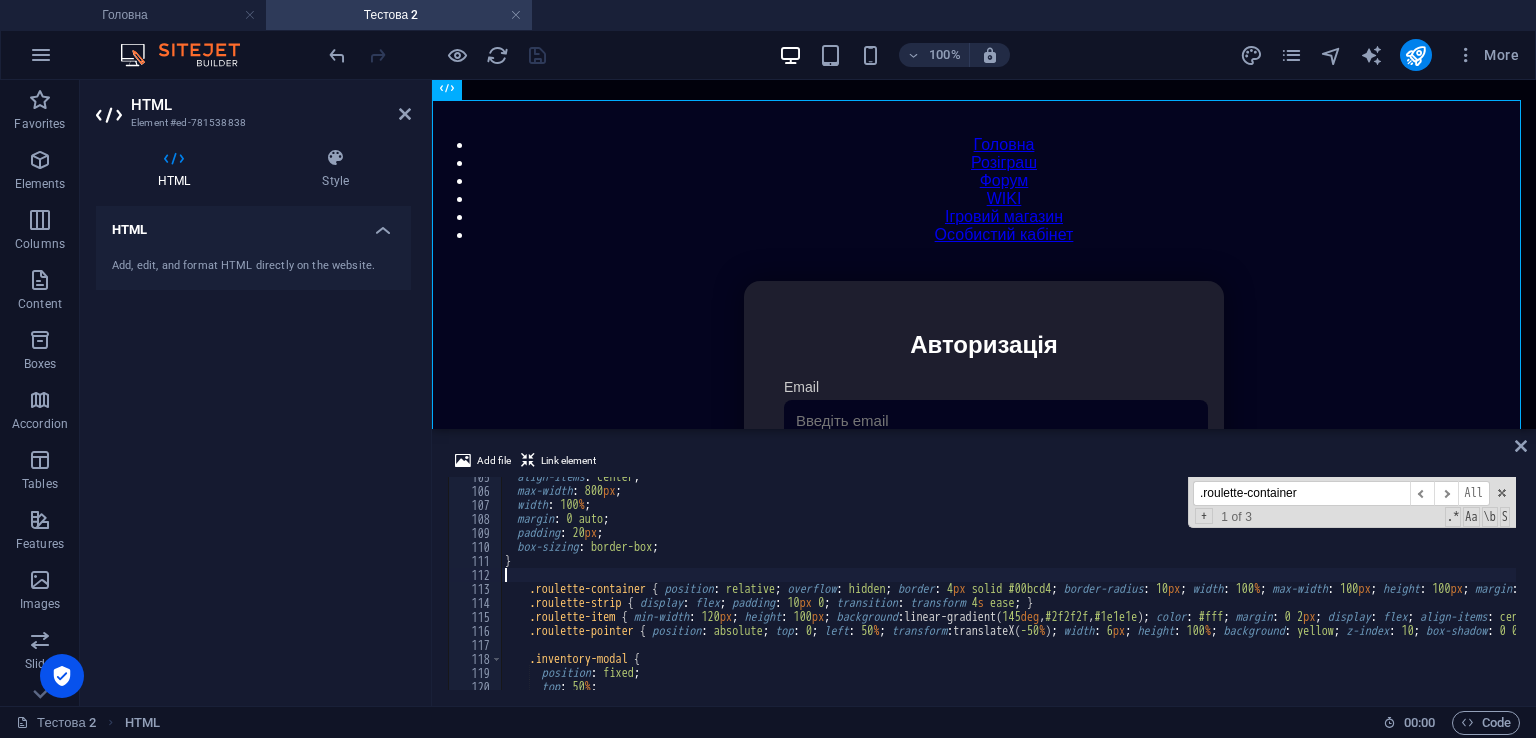 click on "align-items :   center ;    max-width :   800 px ;    width :   100 % ;    margin :   0   auto ;    padding :   20 px ;    box-sizing :   border-box ; }      .roulette-container   {   position :   relative ;   overflow :   hidden ;   border :   4 px   solid   #00bcd4 ;   border-radius :   10 px ;   width :   100 % ;   max-width :   100 px ;   height :   100 px ;   margin :   0   auto   30 px ;   background :  radial-gradient( circle , #111 , #000 ) ;   box-shadow :   0   0   20 px   rgba ( 0 , 188 , 212 , .5 ) ;   }      .roulette-strip   {   display :   flex ;   padding :   10 px   0 ;   transition :   transform   4 s   ease ;   }      .roulette-item   {   min-width :   120 px ;   height :   100 px ;   background :  linear-gradient( 145 deg , #2f2f2f , #1e1e1e ) ;   color :   #fff ;   margin :   0   2 px ;   display :   flex ;   align-items :   center ;   justify-content :   center ;   border-radius :   10 px ;   font-weight :   bold ;   font-size :   16 px ;   user-select :   none ;   }        {   :   ;" at bounding box center (1425, 588) 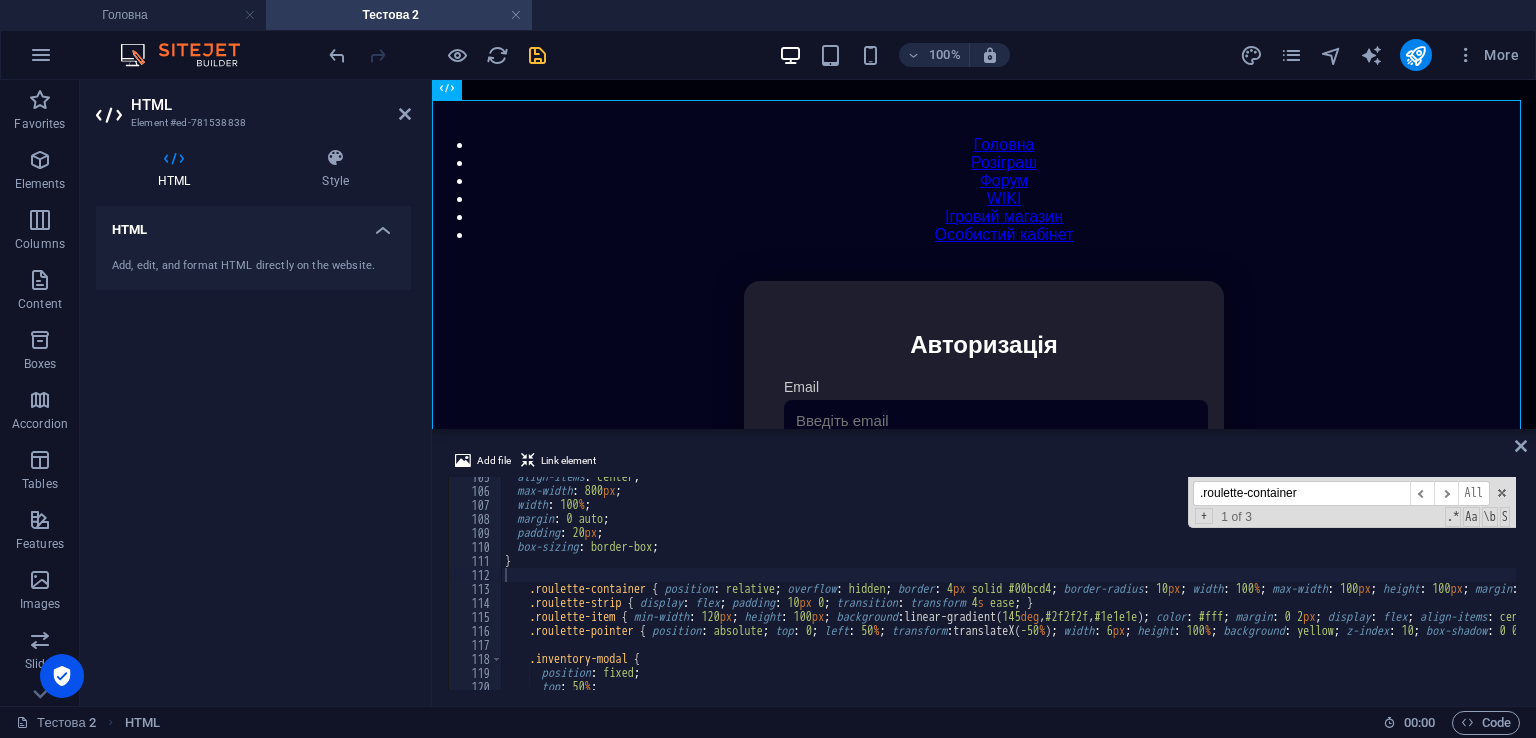 drag, startPoint x: 639, startPoint y: 62, endPoint x: 576, endPoint y: 49, distance: 64.327286 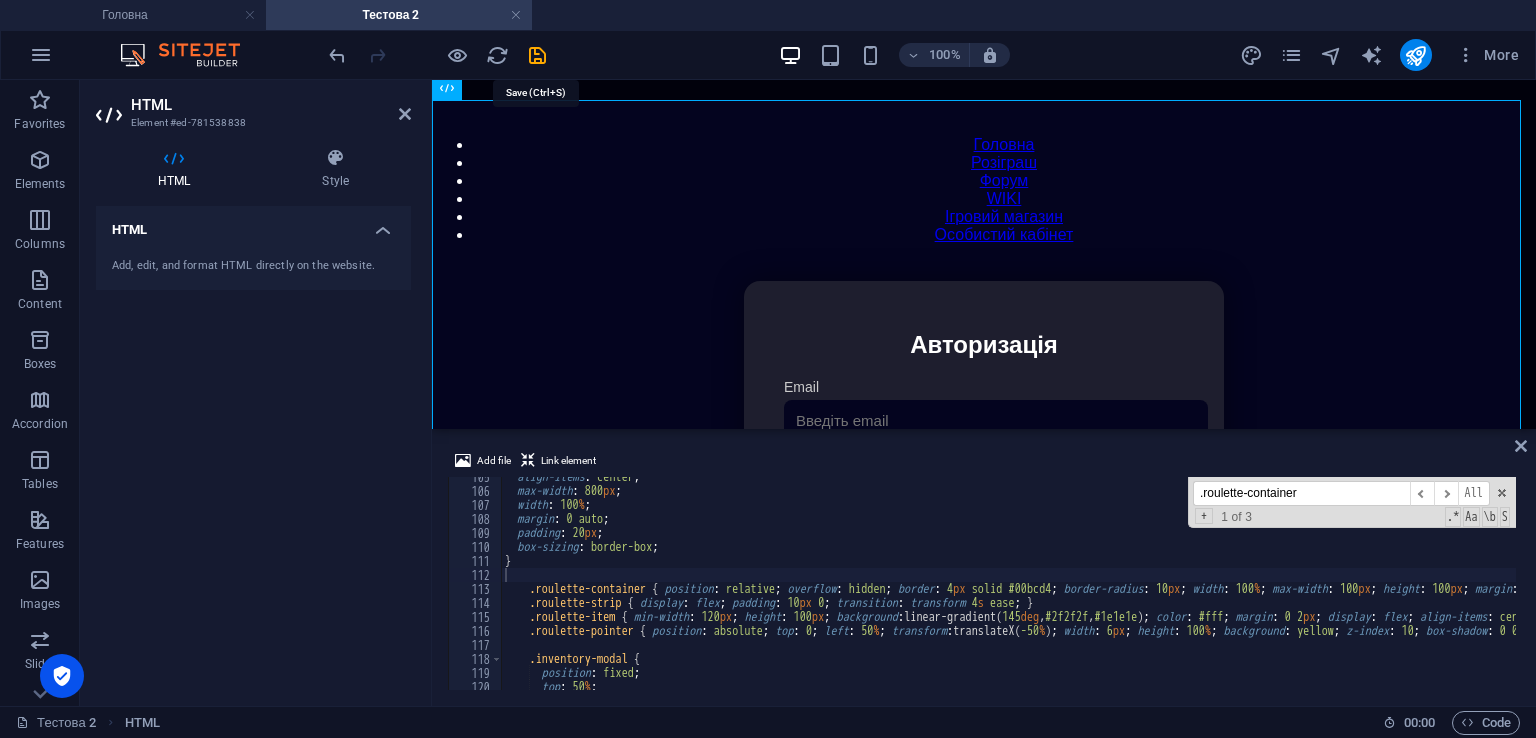 click at bounding box center [537, 55] 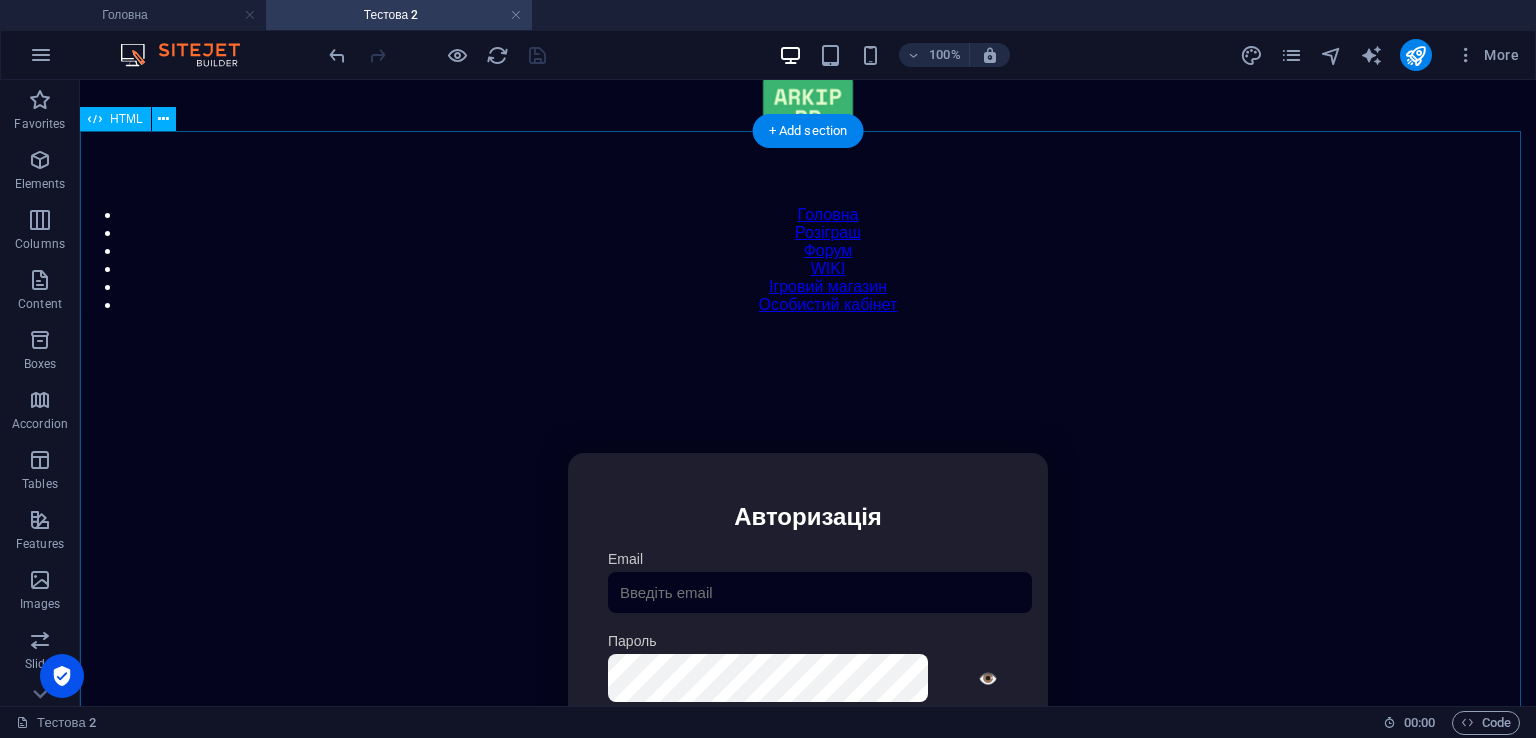 click on "Особистий кабінет
Авторизація
Email
[GEOGRAPHIC_DATA]
👁️
Увійти
Скинути пароль
Скидання пароля
Введіть ваш email:
Скинути
Закрити
Особистий кабінет
Вийти з кабінету
Важлива інформація
Інформація
Нік:
Пошта:
Гроші:   ₴
XP:
Рівень:
Здоров'я:  %
Броня:  %
ВІП:
Рейтинг
Рейтинг гравців
Гравців не знайдено
Документи
Мої документи
Паспорт:   [PERSON_NAME] книжка:   [PERSON_NAME]
Розваги
Рулетка
Крутити" at bounding box center [808, 664] 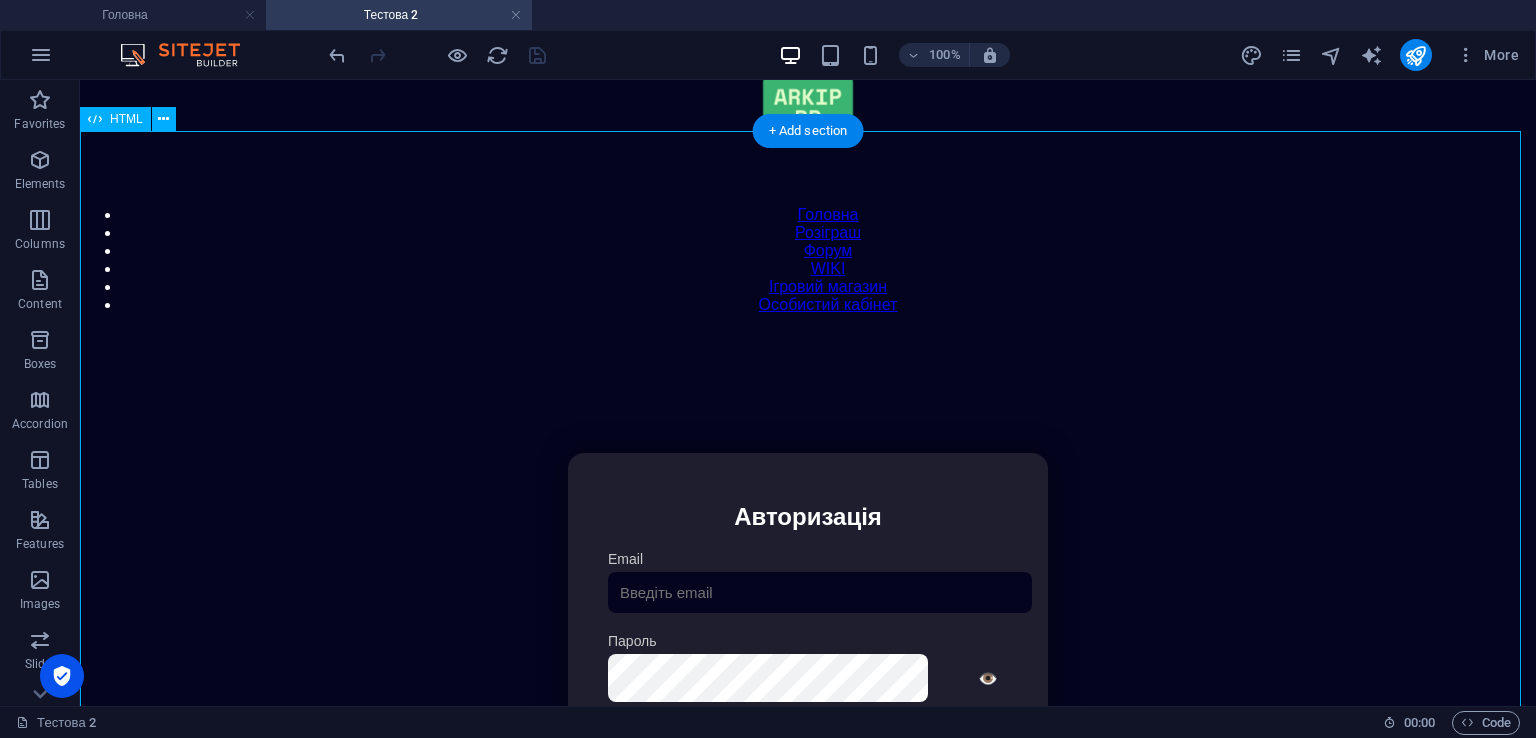 click on "Особистий кабінет
Авторизація
Email
[GEOGRAPHIC_DATA]
👁️
Увійти
Скинути пароль
Скидання пароля
Введіть ваш email:
Скинути
Закрити
Особистий кабінет
Вийти з кабінету
Важлива інформація
Інформація
Нік:
Пошта:
Гроші:   ₴
XP:
Рівень:
Здоров'я:  %
Броня:  %
ВІП:
Рейтинг
Рейтинг гравців
Гравців не знайдено
Документи
Мої документи
Паспорт:   [PERSON_NAME] книжка:   [PERSON_NAME]
Розваги
Рулетка
Крутити" at bounding box center (808, 664) 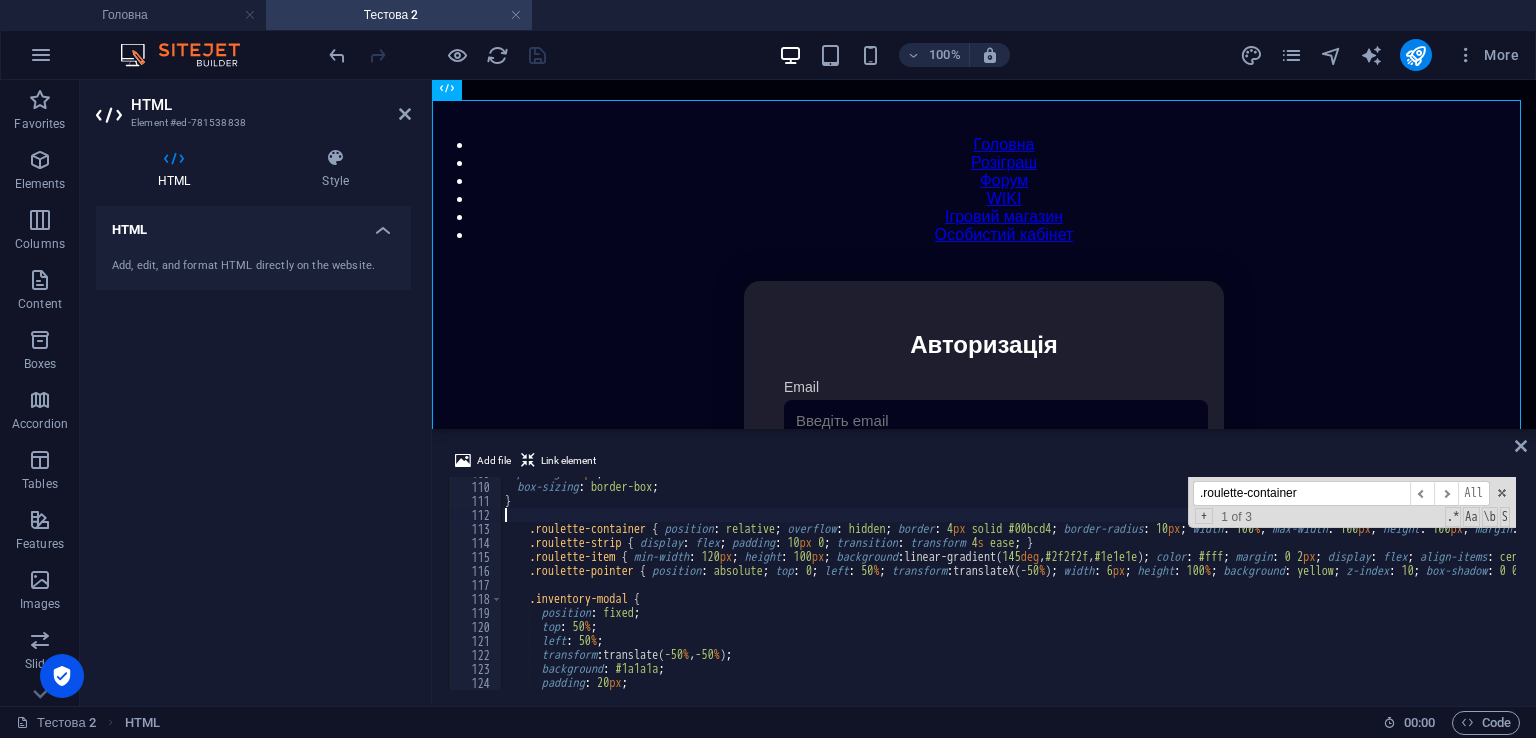 scroll, scrollTop: 1463, scrollLeft: 0, axis: vertical 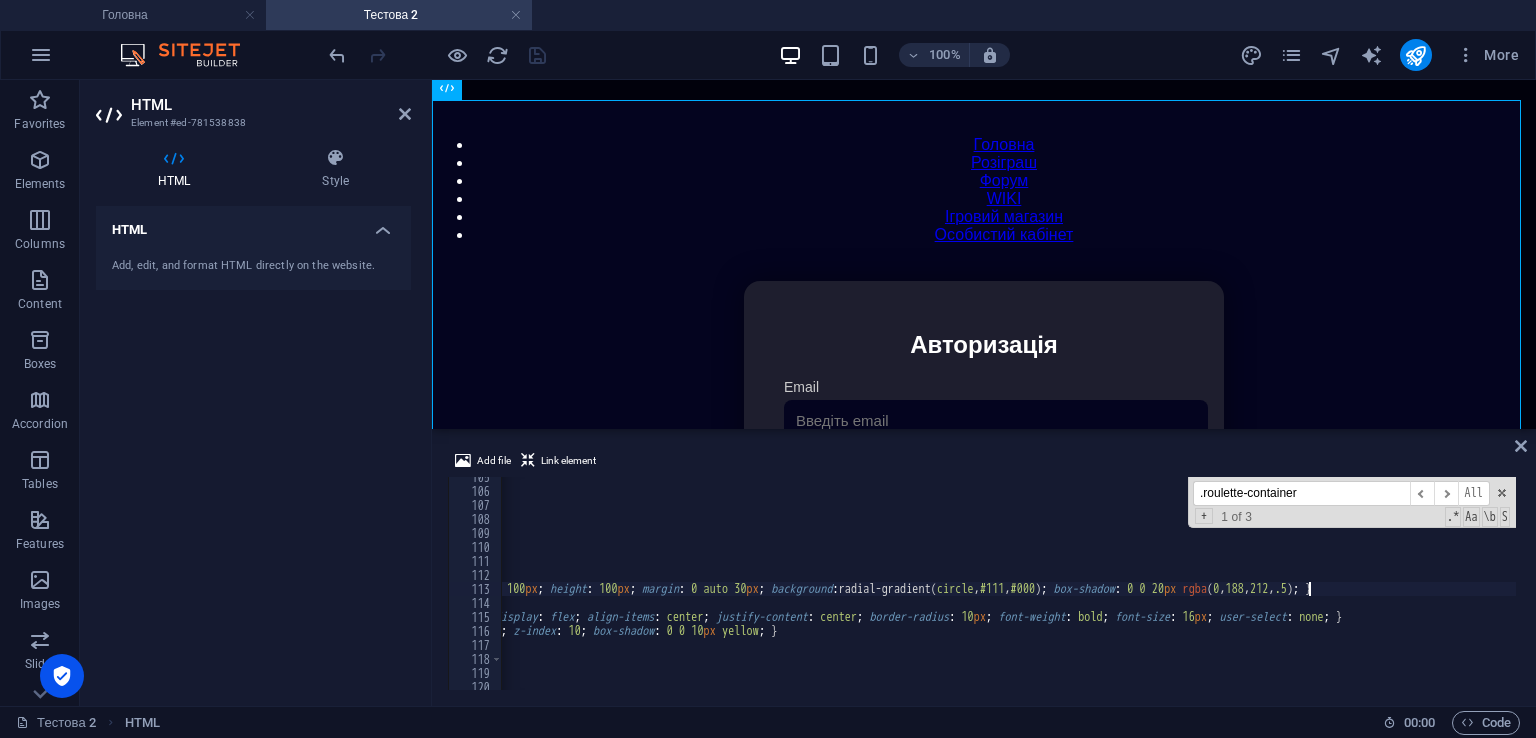 click on "align-items :   center ;    max-width :   800 px ;    width :   100 % ;    margin :   0   auto ;    padding :   20 px ;    box-sizing :   border-box ; }      .roulette-container   {   position :   relative ;   overflow :   hidden ;   border :   4 px   solid   #00bcd4 ;   border-radius :   10 px ;   width :   100 % ;   max-width :   100 px ;   height :   100 px ;   margin :   0   auto   30 px ;   background :  radial-gradient( circle , #111 , #000 ) ;   box-shadow :   0   0   20 px   rgba ( 0 , 188 , 212 , .5 ) ;   }      .roulette-strip   {   display :   flex ;   padding :   10 px   0 ;   transition :   transform   4 s   ease ;   }      .roulette-item   {   min-width :   120 px ;   height :   100 px ;   background :  linear-gradient( 145 deg , #2f2f2f , #1e1e1e ) ;   color :   #fff ;   margin :   0   2 px ;   display :   flex ;   align-items :   center ;   justify-content :   center ;   border-radius :   10 px ;   font-weight :   bold ;   font-size :   16 px ;   user-select :   none ;   }        {   :   ;" at bounding box center [592, 588] 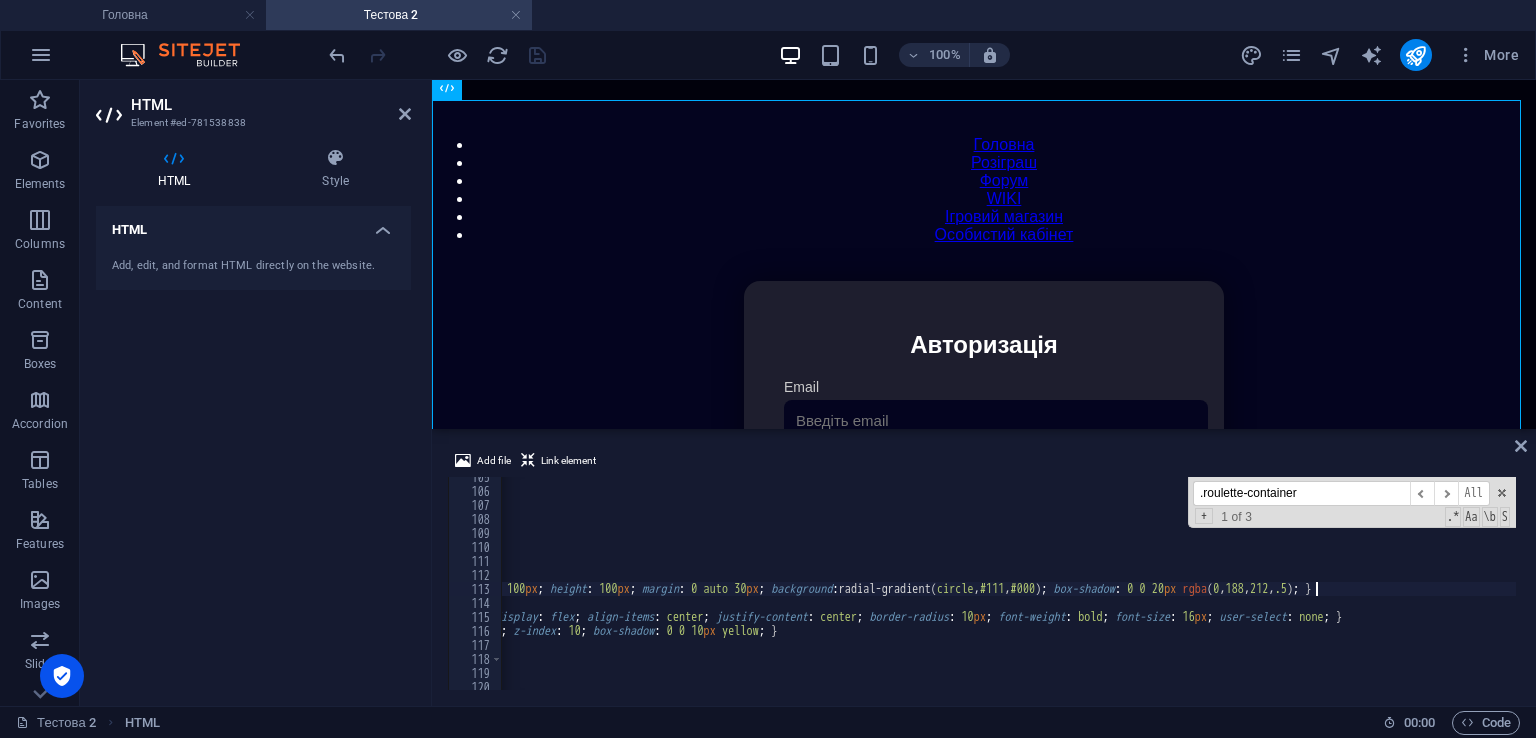 click on "align-items :   center ;    max-width :   800 px ;    width :   100 % ;    margin :   0   auto ;    padding :   20 px ;    box-sizing :   border-box ; }      .roulette-container   {   position :   relative ;   overflow :   hidden ;   border :   4 px   solid   #00bcd4 ;   border-radius :   10 px ;   width :   100 % ;   max-width :   100 px ;   height :   100 px ;   margin :   0   auto   30 px ;   background :  radial-gradient( circle , #111 , #000 ) ;   box-shadow :   0   0   20 px   rgba ( 0 , 188 , 212 , .5 ) ;   }      .roulette-strip   {   display :   flex ;   padding :   10 px   0 ;   transition :   transform   4 s   ease ;   }      .roulette-item   {   min-width :   120 px ;   height :   100 px ;   background :  linear-gradient( 145 deg , #2f2f2f , #1e1e1e ) ;   color :   #fff ;   margin :   0   2 px ;   display :   flex ;   align-items :   center ;   justify-content :   center ;   border-radius :   10 px ;   font-weight :   bold ;   font-size :   16 px ;   user-select :   none ;   }        {   :   ;" at bounding box center (592, 588) 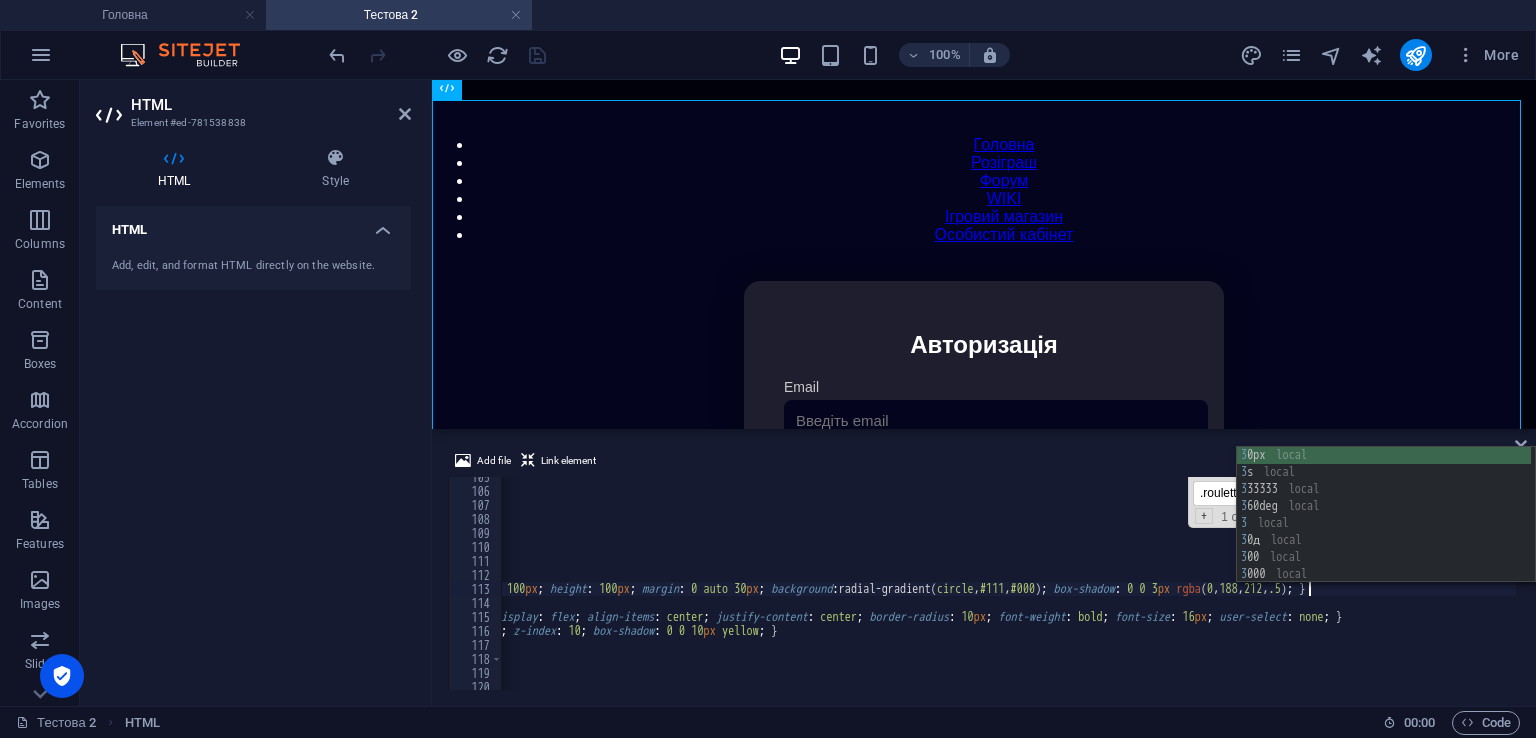 scroll, scrollTop: 0, scrollLeft: 134, axis: horizontal 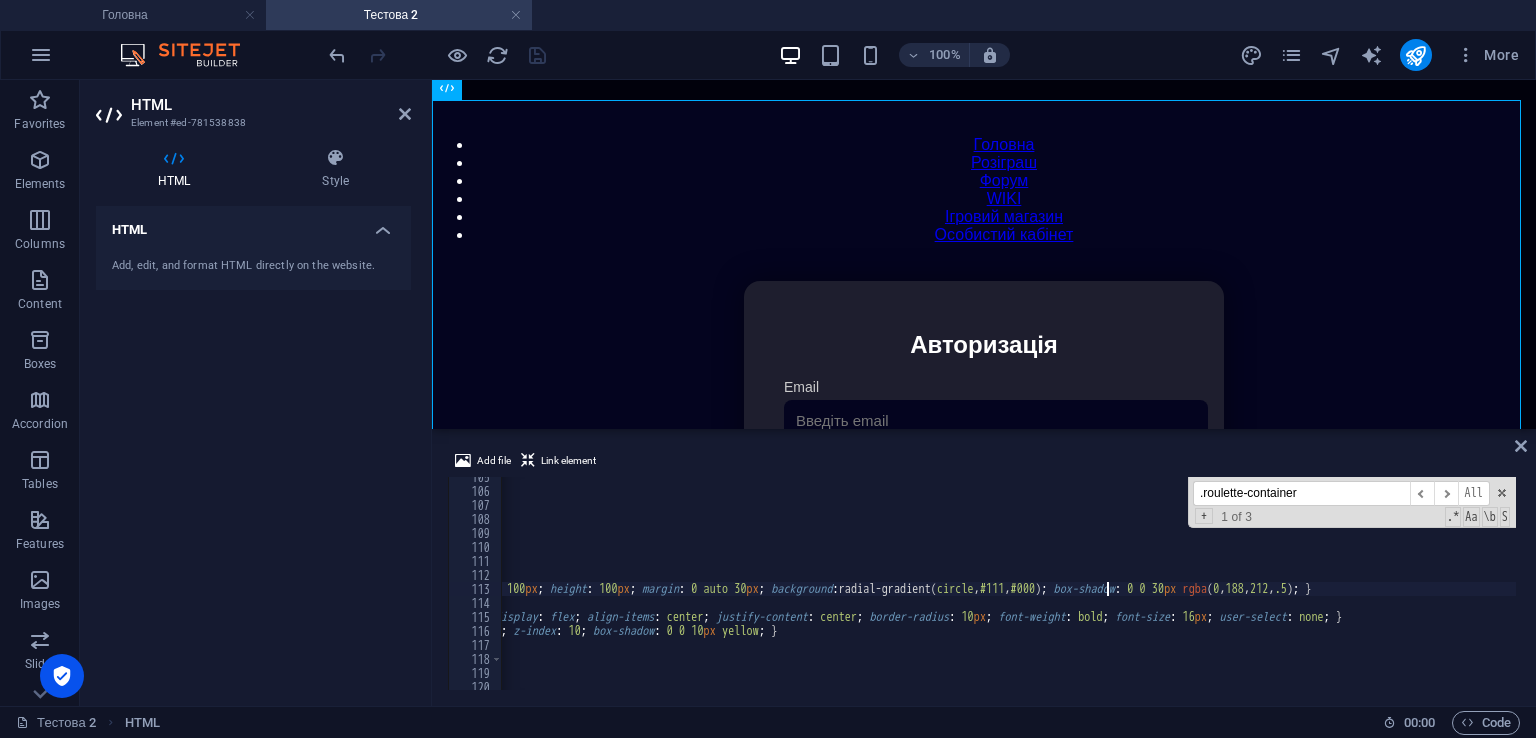 click on "align-items :   center ;    max-width :   800 px ;    width :   100 % ;    margin :   0   auto ;    padding :   20 px ;    box-sizing :   border-box ; }      .roulette-container   {   position :   relative ;   overflow :   hidden ;   border :   4 px   solid   #00bcd4 ;   border-radius :   10 px ;   width :   100 % ;   max-width :   100 px ;   height :   100 px ;   margin :   0   auto   30 px ;   background :  radial-gradient( circle , #111 , #000 ) ;   box-shadow :   0   0   30 px   rgba ( 0 , 188 , 212 , .5 ) ;   }      .roulette-strip   {   display :   flex ;   padding :   10 px   0 ;   transition :   transform   4 s   ease ;   }      .roulette-item   {   min-width :   120 px ;   height :   100 px ;   background :  linear-gradient( 145 deg , #2f2f2f , #1e1e1e ) ;   color :   #fff ;   margin :   0   2 px ;   display :   flex ;   align-items :   center ;   justify-content :   center ;   border-radius :   10 px ;   font-weight :   bold ;   font-size :   16 px ;   user-select :   none ;   }        {   :   ;" at bounding box center [592, 588] 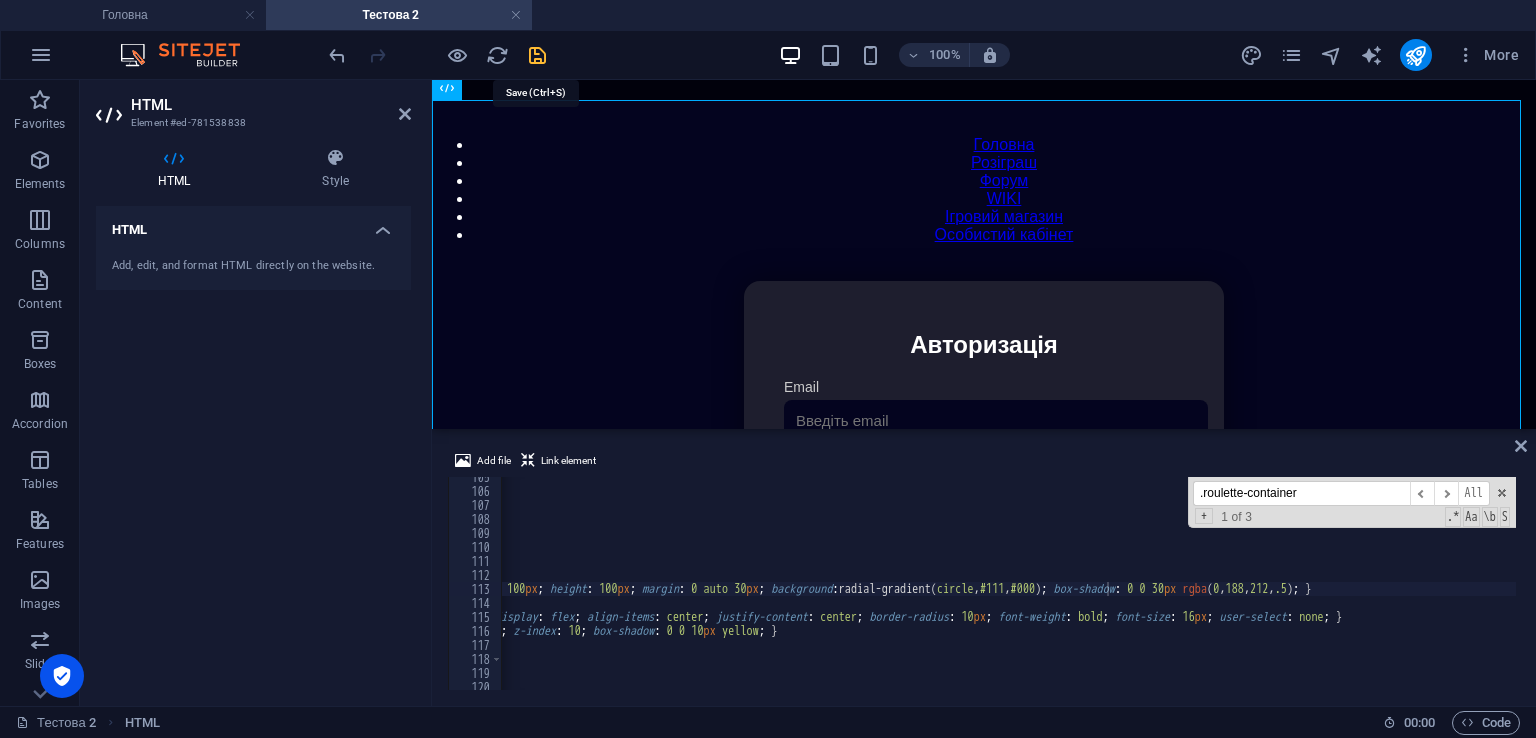 click at bounding box center (537, 55) 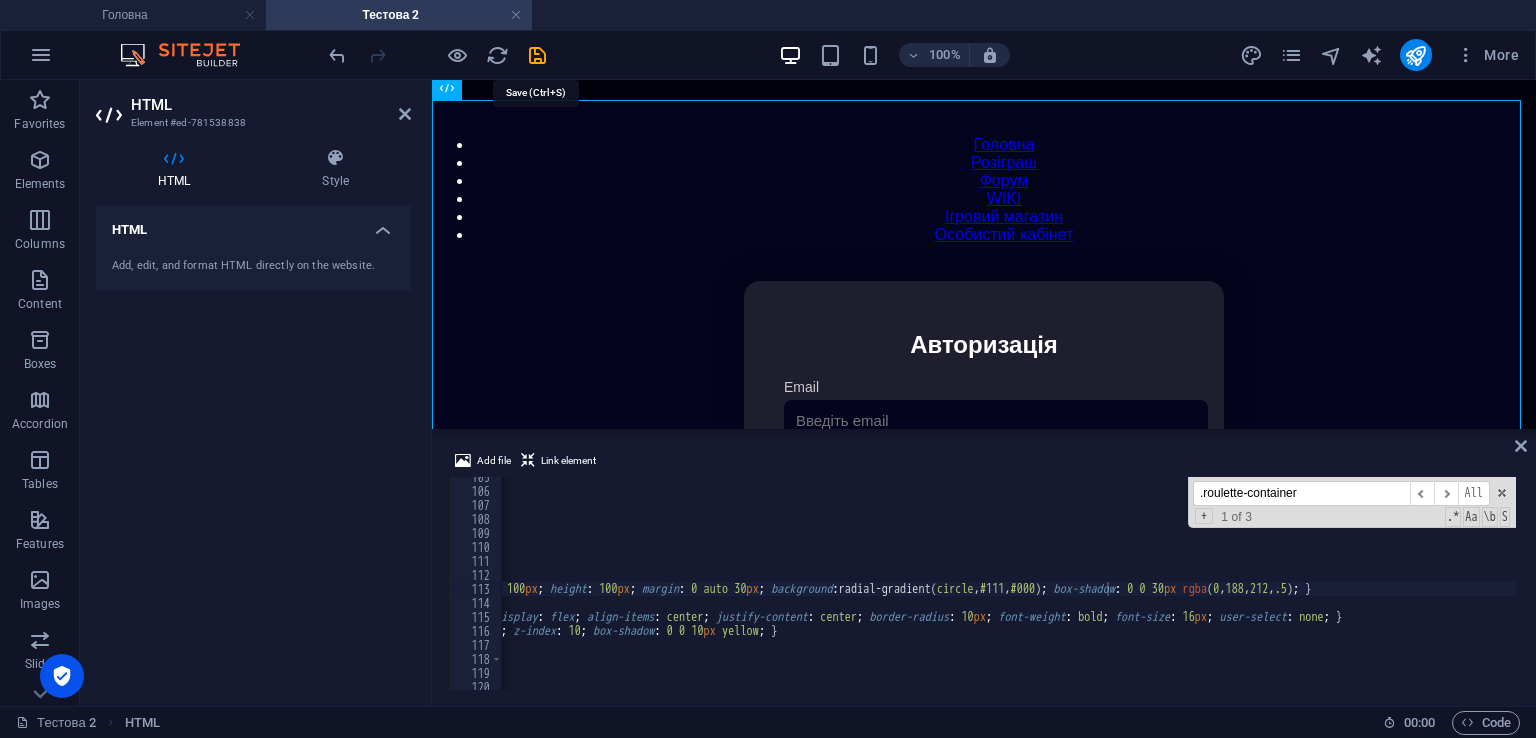 scroll, scrollTop: 82, scrollLeft: 0, axis: vertical 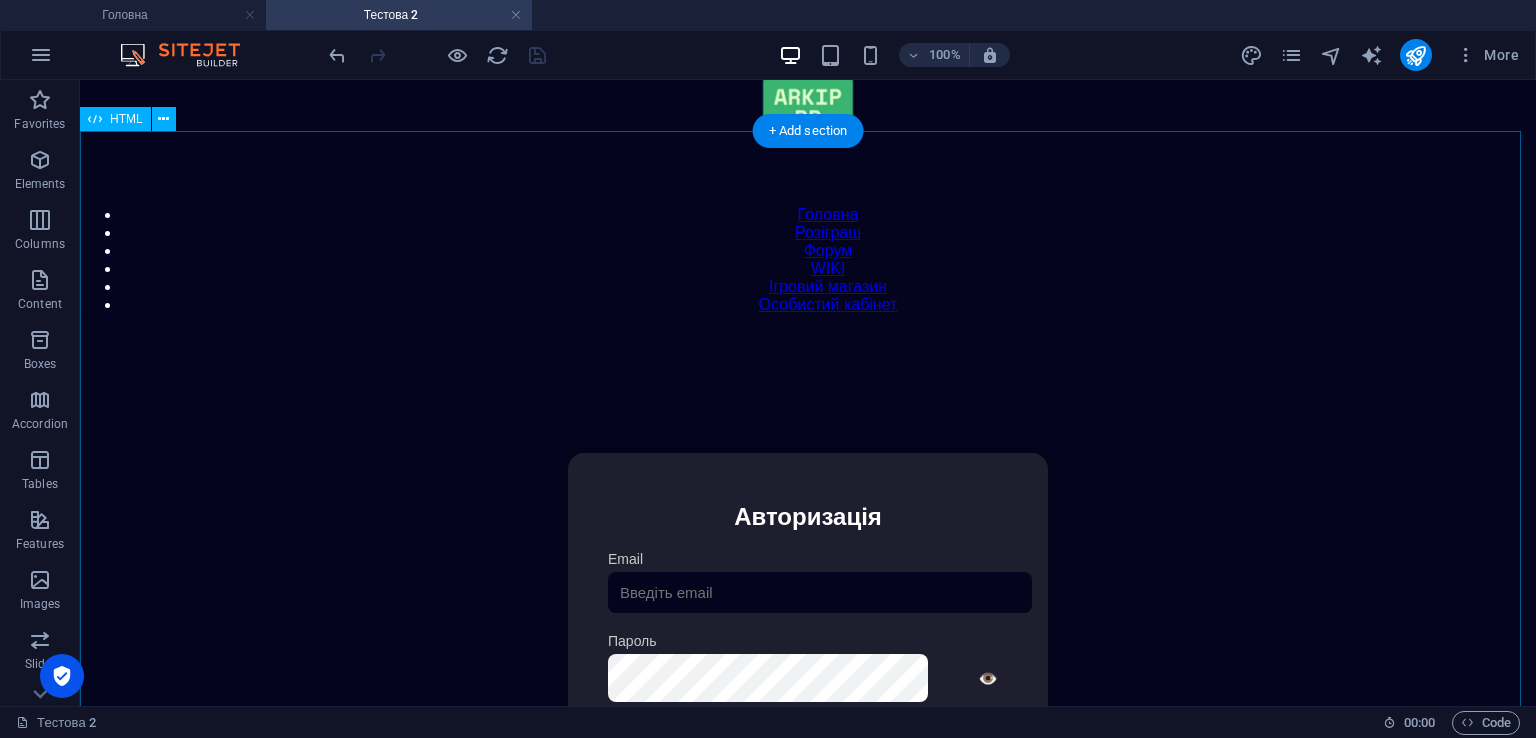 click on "Особистий кабінет
Авторизація
Email
[GEOGRAPHIC_DATA]
👁️
Увійти
Скинути пароль
Скидання пароля
Введіть ваш email:
Скинути
Закрити
Особистий кабінет
Вийти з кабінету
Важлива інформація
Інформація
Нік:
Пошта:
Гроші:   ₴
XP:
Рівень:
Здоров'я:  %
Броня:  %
ВІП:
Рейтинг
Рейтинг гравців
Гравців не знайдено
Документи
Мої документи
Паспорт:   [PERSON_NAME] книжка:   [PERSON_NAME]
Розваги
Рулетка
Крутити" at bounding box center [808, 664] 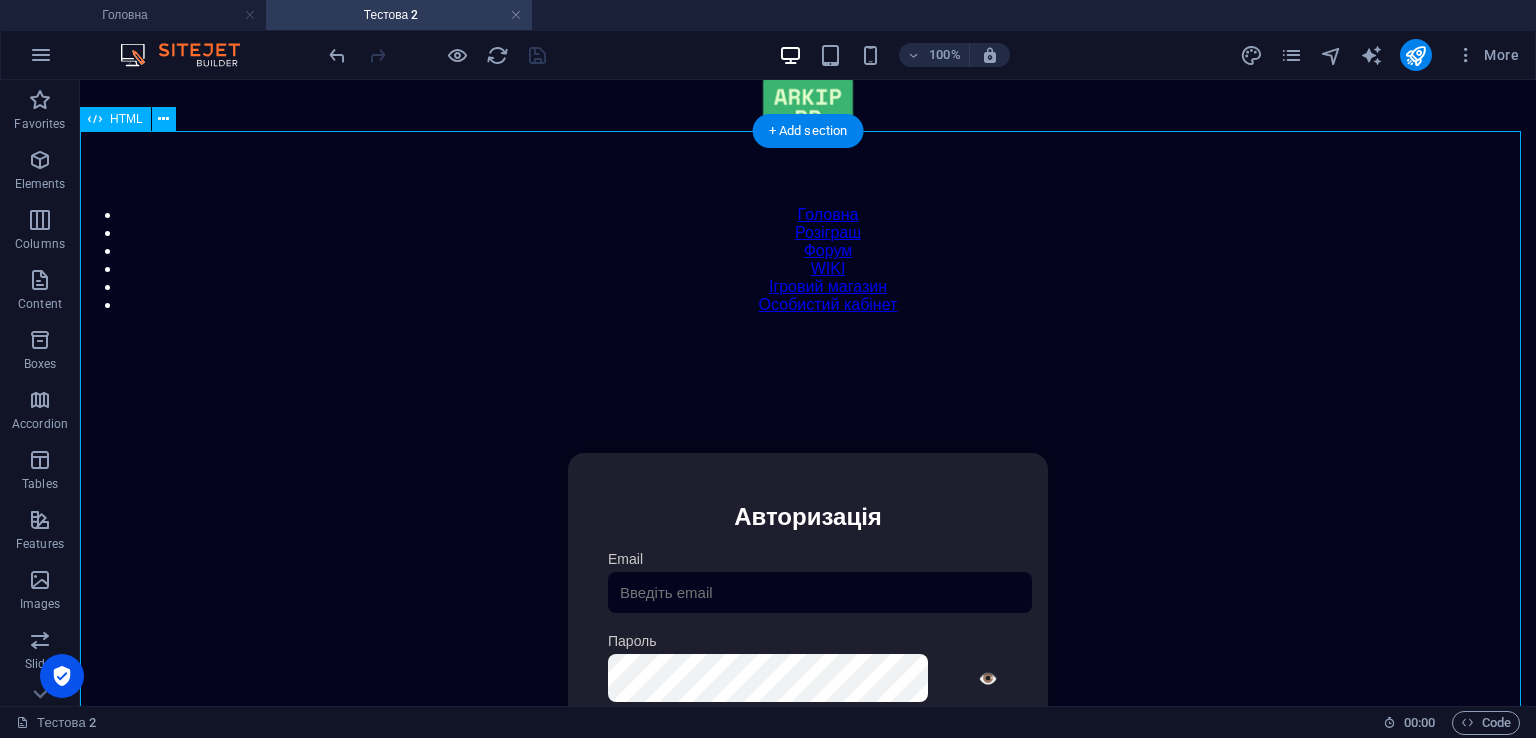 click on "Особистий кабінет
Авторизація
Email
[GEOGRAPHIC_DATA]
👁️
Увійти
Скинути пароль
Скидання пароля
Введіть ваш email:
Скинути
Закрити
Особистий кабінет
Вийти з кабінету
Важлива інформація
Інформація
Нік:
Пошта:
Гроші:   ₴
XP:
Рівень:
Здоров'я:  %
Броня:  %
ВІП:
Рейтинг
Рейтинг гравців
Гравців не знайдено
Документи
Мої документи
Паспорт:   [PERSON_NAME] книжка:   [PERSON_NAME]
Розваги
Рулетка
Крутити" at bounding box center [808, 664] 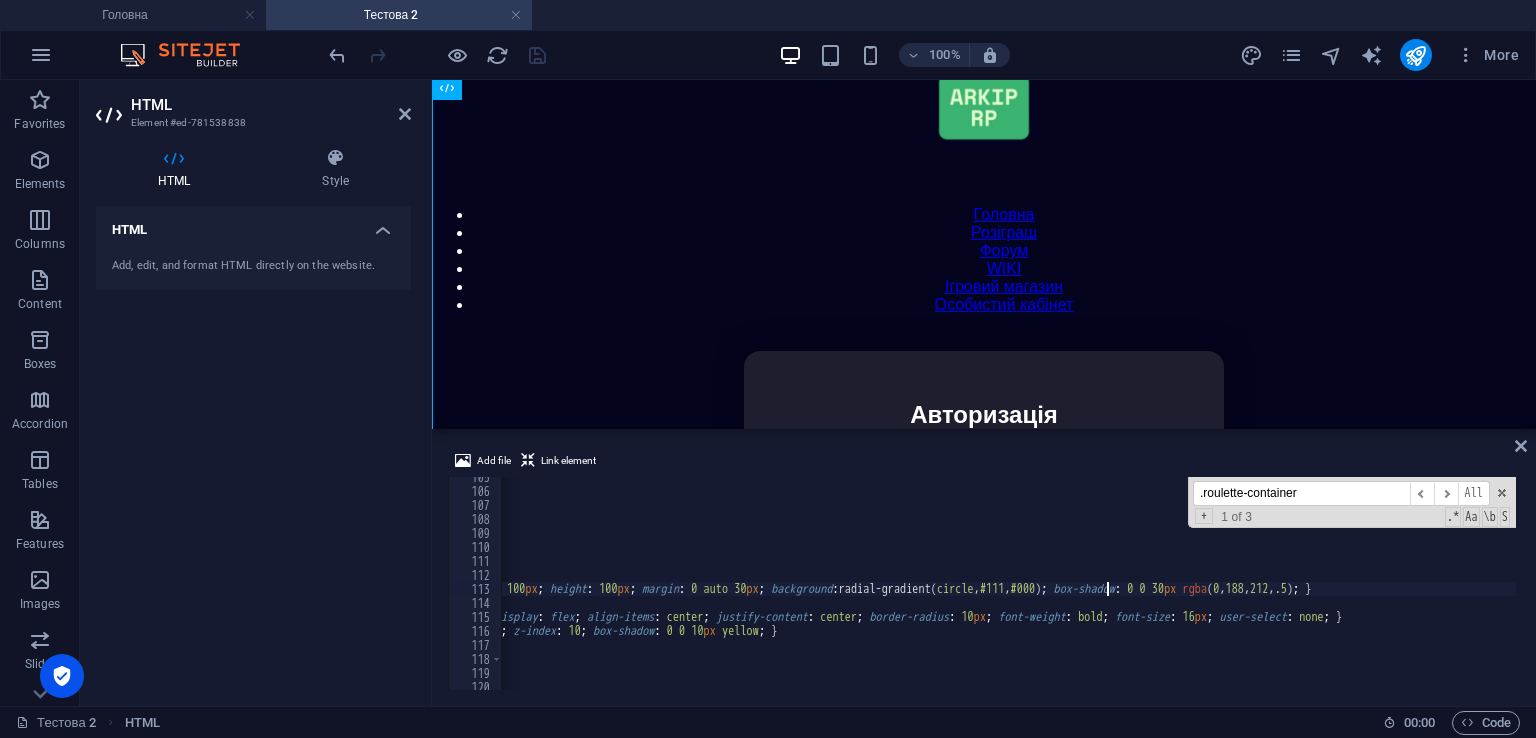 scroll, scrollTop: 152, scrollLeft: 0, axis: vertical 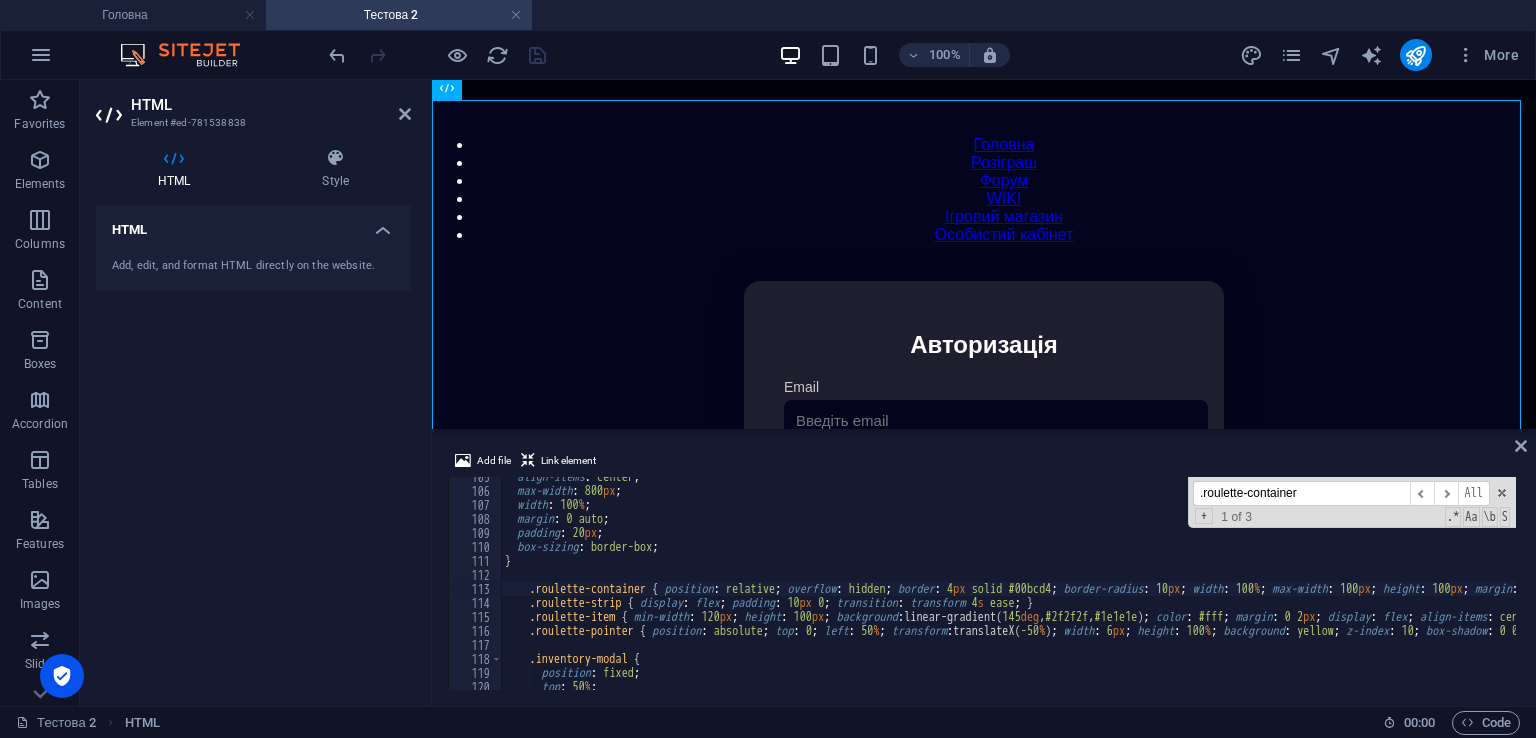 click on "align-items :   center ;    max-width :   800 px ;    width :   100 % ;    margin :   0   auto ;    padding :   20 px ;    box-sizing :   border-box ; }      .roulette-container   {   position :   relative ;   overflow :   hidden ;   border :   4 px   solid   #00bcd4 ;   border-radius :   10 px ;   width :   100 % ;   max-width :   100 px ;   height :   100 px ;   margin :   0   auto   30 px ;   background :  radial-gradient( circle , #111 , #000 ) ;   box-shadow :   0   0   30 px   rgba ( 0 , 188 , 212 , .5 ) ;   }      .roulette-strip   {   display :   flex ;   padding :   10 px   0 ;   transition :   transform   4 s   ease ;   }      .roulette-item   {   min-width :   120 px ;   height :   100 px ;   background :  linear-gradient( 145 deg , #2f2f2f , #1e1e1e ) ;   color :   #fff ;   margin :   0   2 px ;   display :   flex ;   align-items :   center ;   justify-content :   center ;   border-radius :   10 px ;   font-weight :   bold ;   font-size :   16 px ;   user-select :   none ;   }        {   :   ;" at bounding box center (1425, 588) 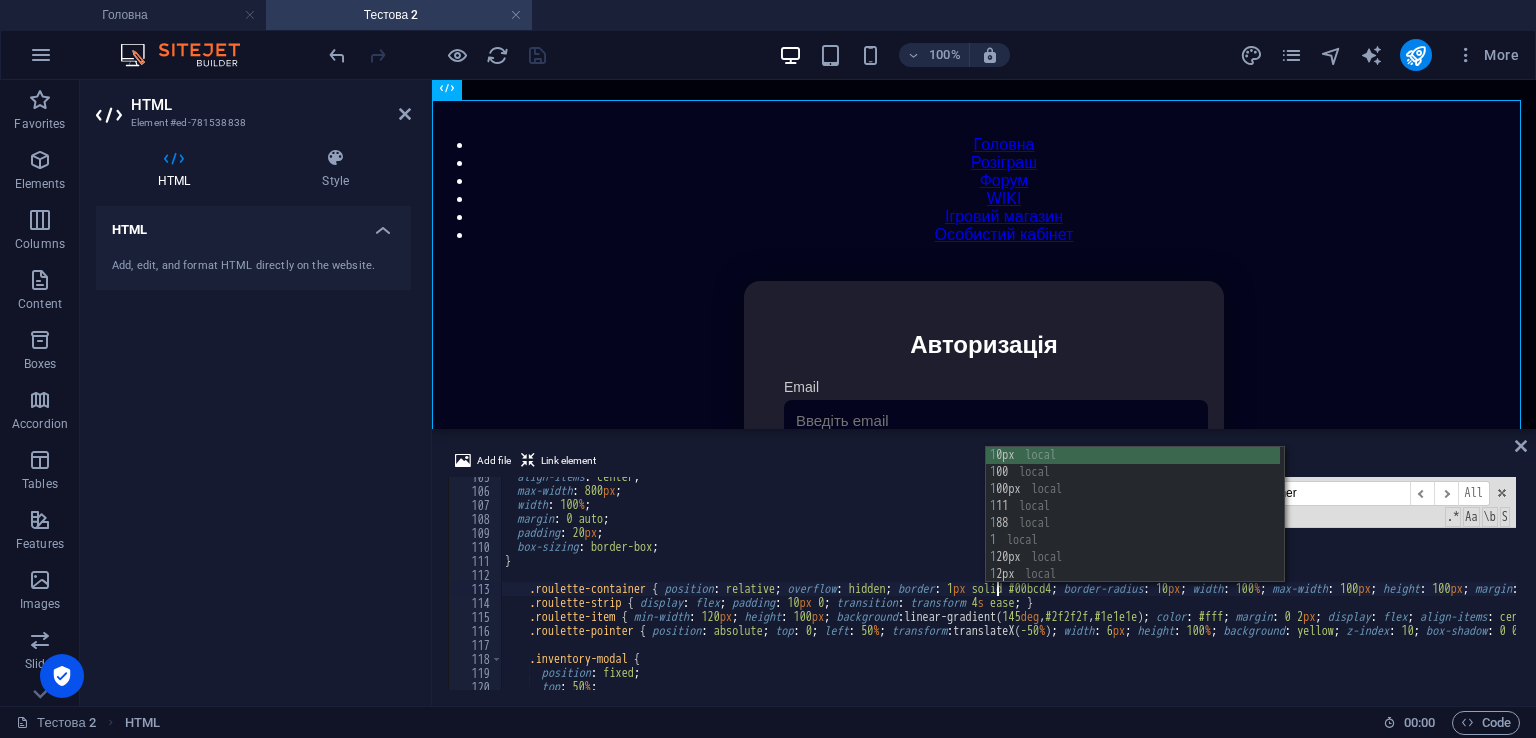 type on ".roulette-container { position: relative; overflow: hidden; border: 10px solid #00bcd4; border-radius: 10px; width: 100%; max-width: 100px; height: 100px; margin: 0 auto 30px; background: radial-gradient(circle,#111,#000); box-shadow: 0 0 30px rgba(0,188,212,.5); }" 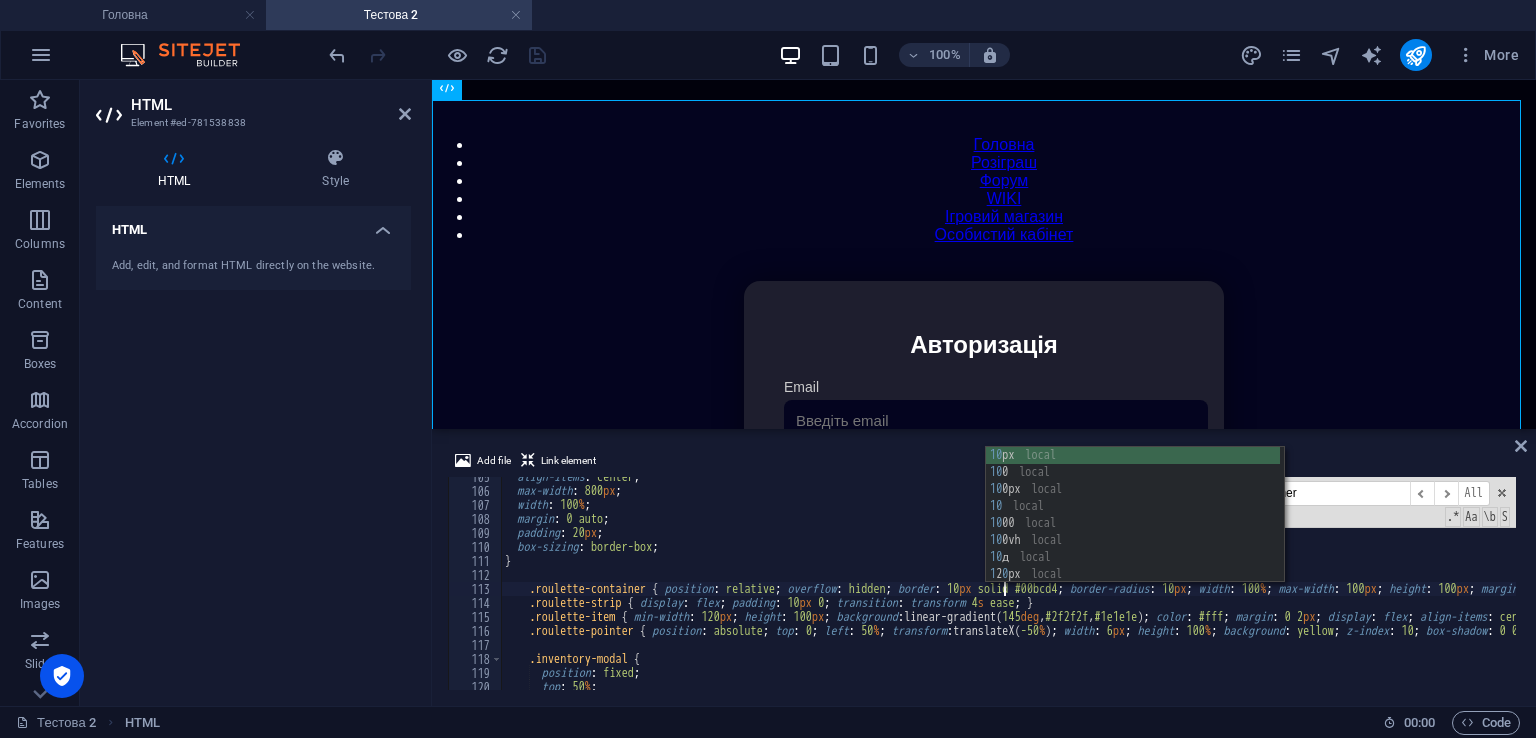 click on "align-items :   center ;    max-width :   800 px ;    width :   100 % ;    margin :   0   auto ;    padding :   20 px ;    box-sizing :   border-box ; }      .roulette-container   {   position :   relative ;   overflow :   hidden ;   border :   10 px   solid   #00bcd4 ;   border-radius :   10 px ;   width :   100 % ;   max-width :   100 px ;   height :   100 px ;   margin :   0   auto   30 px ;   background :  radial-gradient( circle , #111 , #000 ) ;   box-shadow :   0   0   30 px   rgba ( 0 , 188 , 212 , .5 ) ;   }      .roulette-strip   {   display :   flex ;   padding :   10 px   0 ;   transition :   transform   4 s   ease ;   }      .roulette-item   {   min-width :   120 px ;   height :   100 px ;   background :  linear-gradient( 145 deg , #2f2f2f , #1e1e1e ) ;   color :   #fff ;   margin :   0   2 px ;   display :   flex ;   align-items :   center ;   justify-content :   center ;   border-radius :   10 px ;   font-weight :   bold ;   font-size :   16 px ;   user-select :   none ;   }        {   :   ;" at bounding box center (1425, 588) 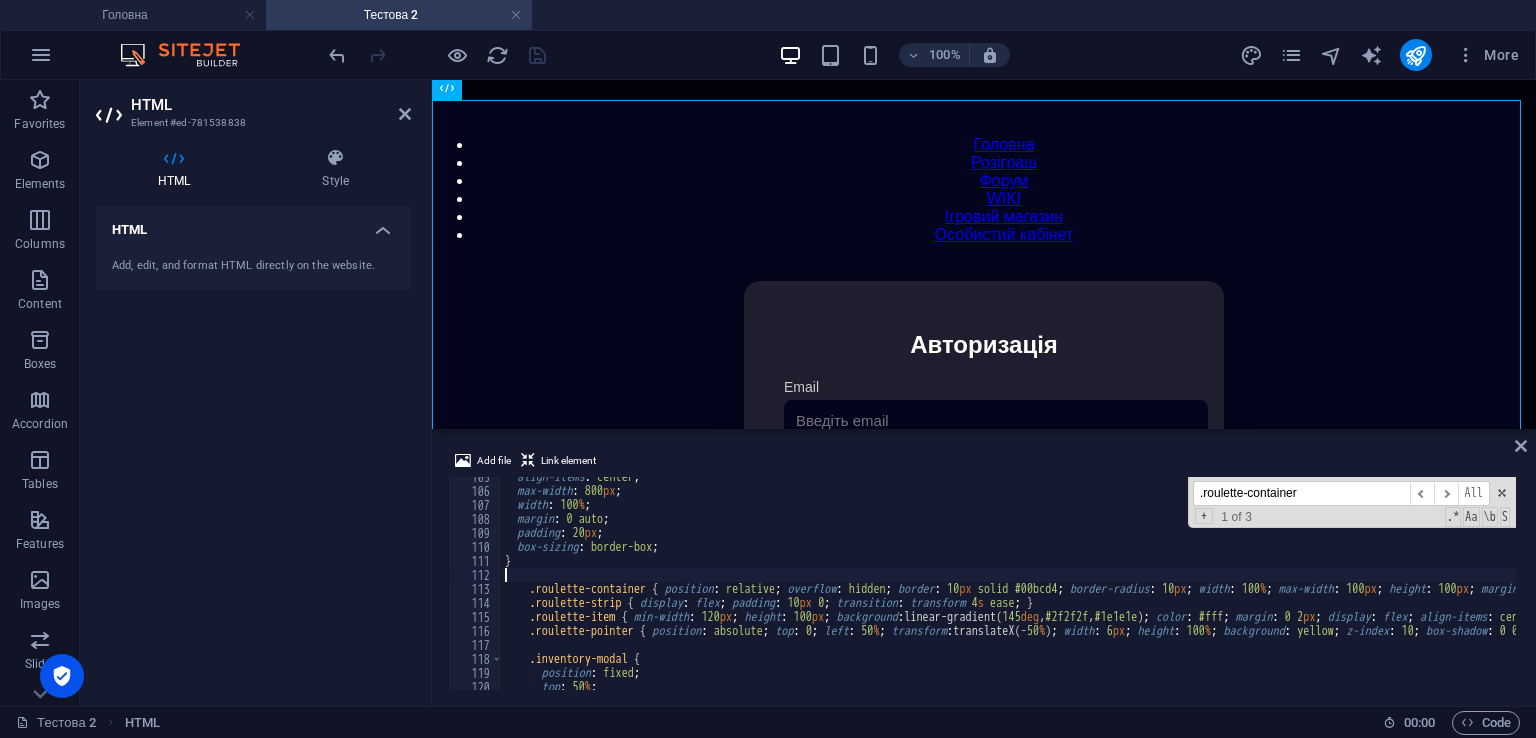 scroll, scrollTop: 0, scrollLeft: 0, axis: both 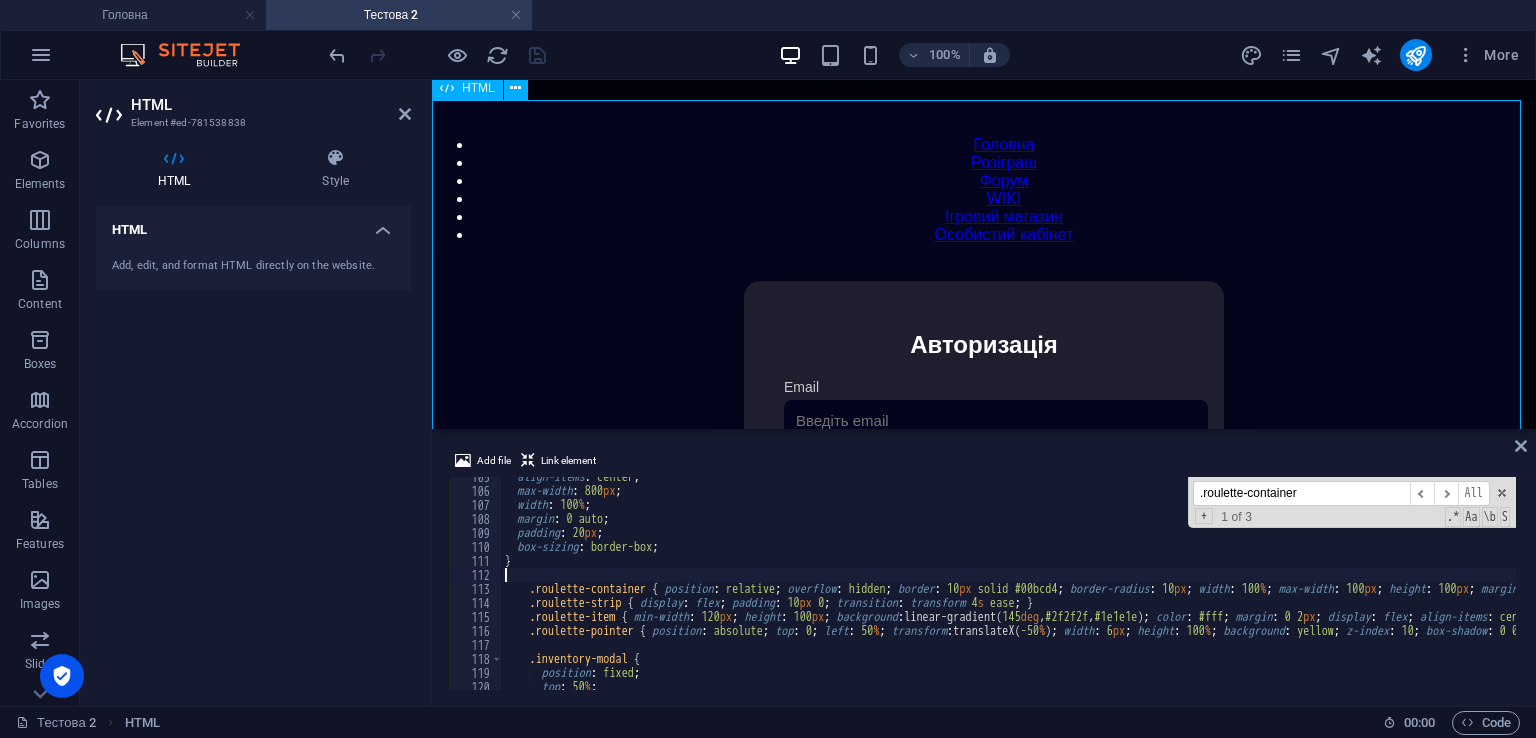 type 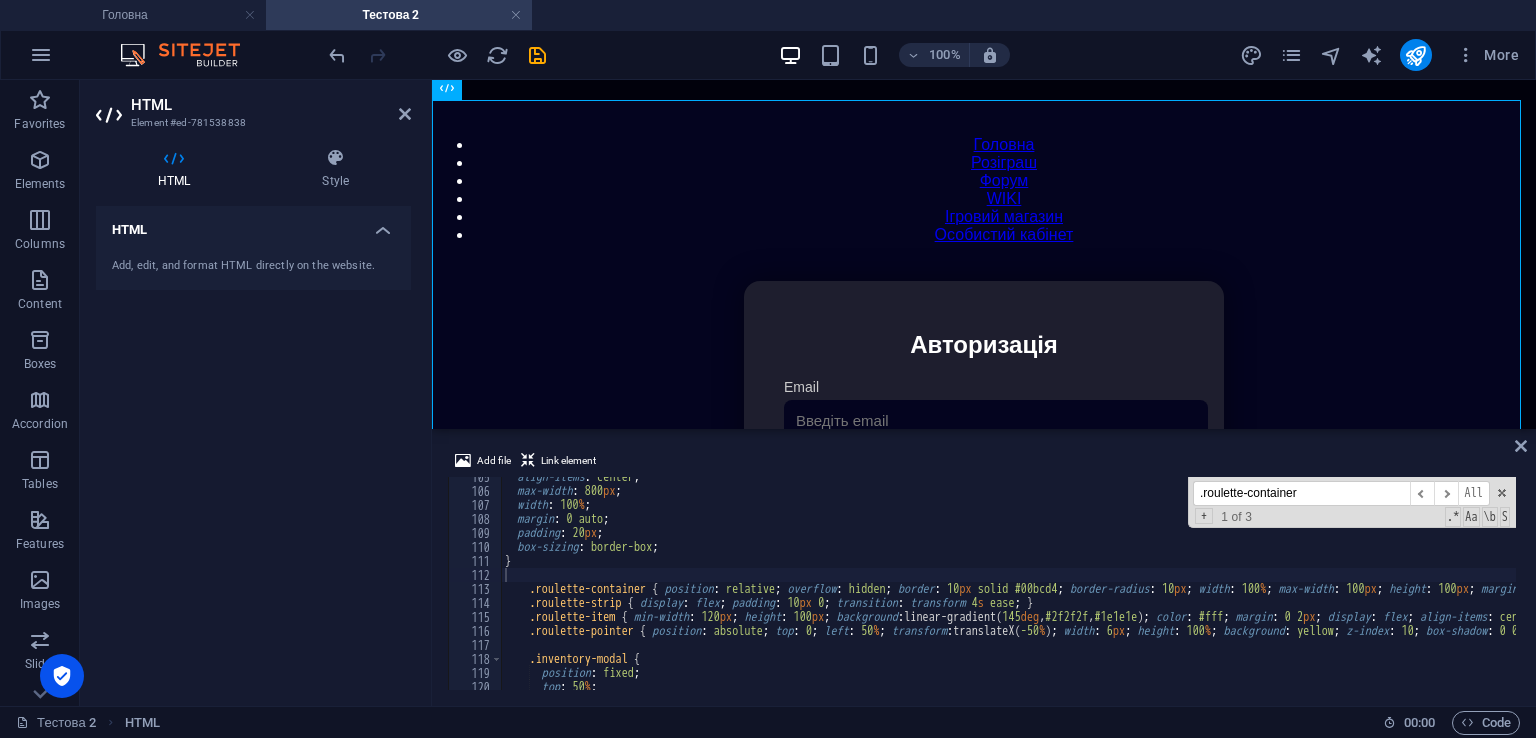 click on "100% More" at bounding box center [926, 55] 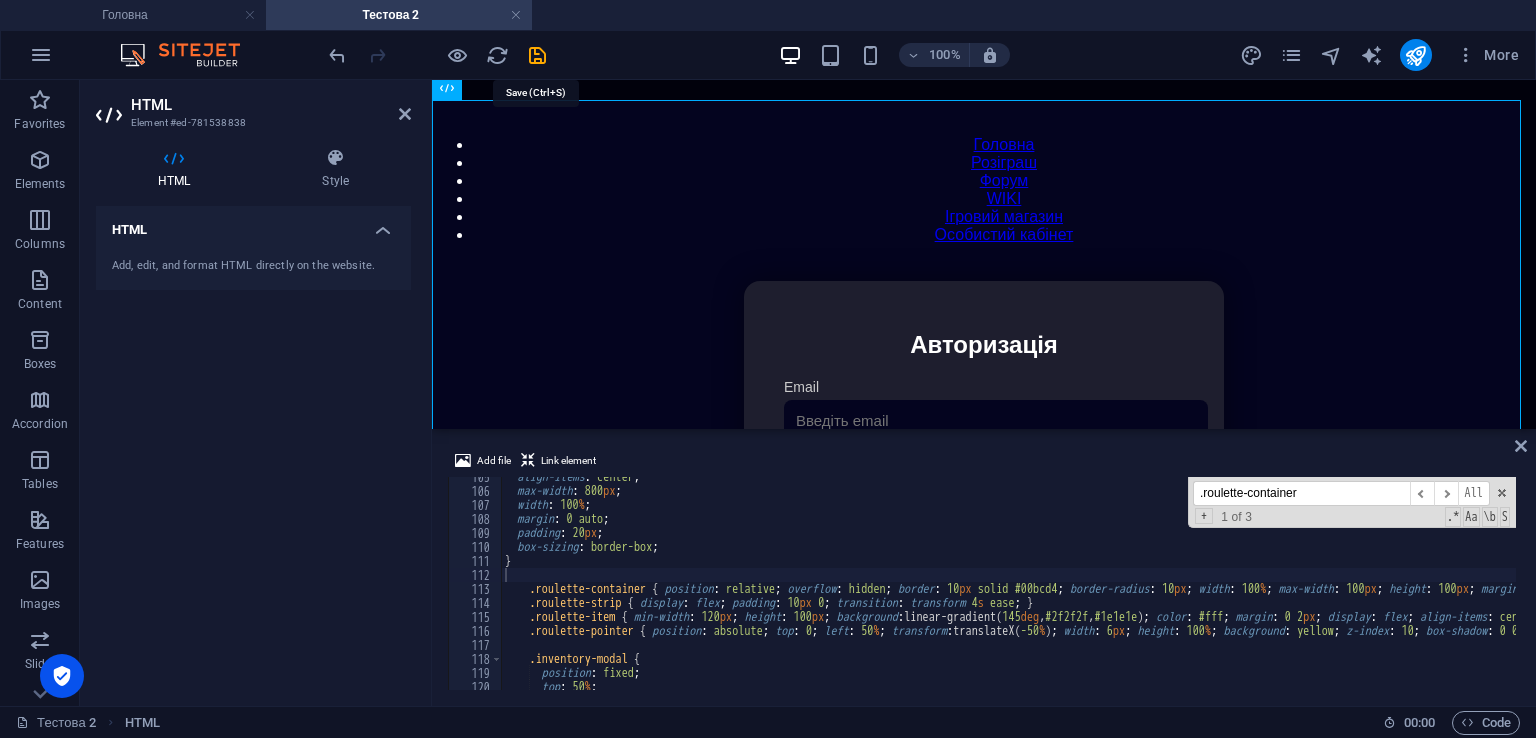 click at bounding box center [537, 55] 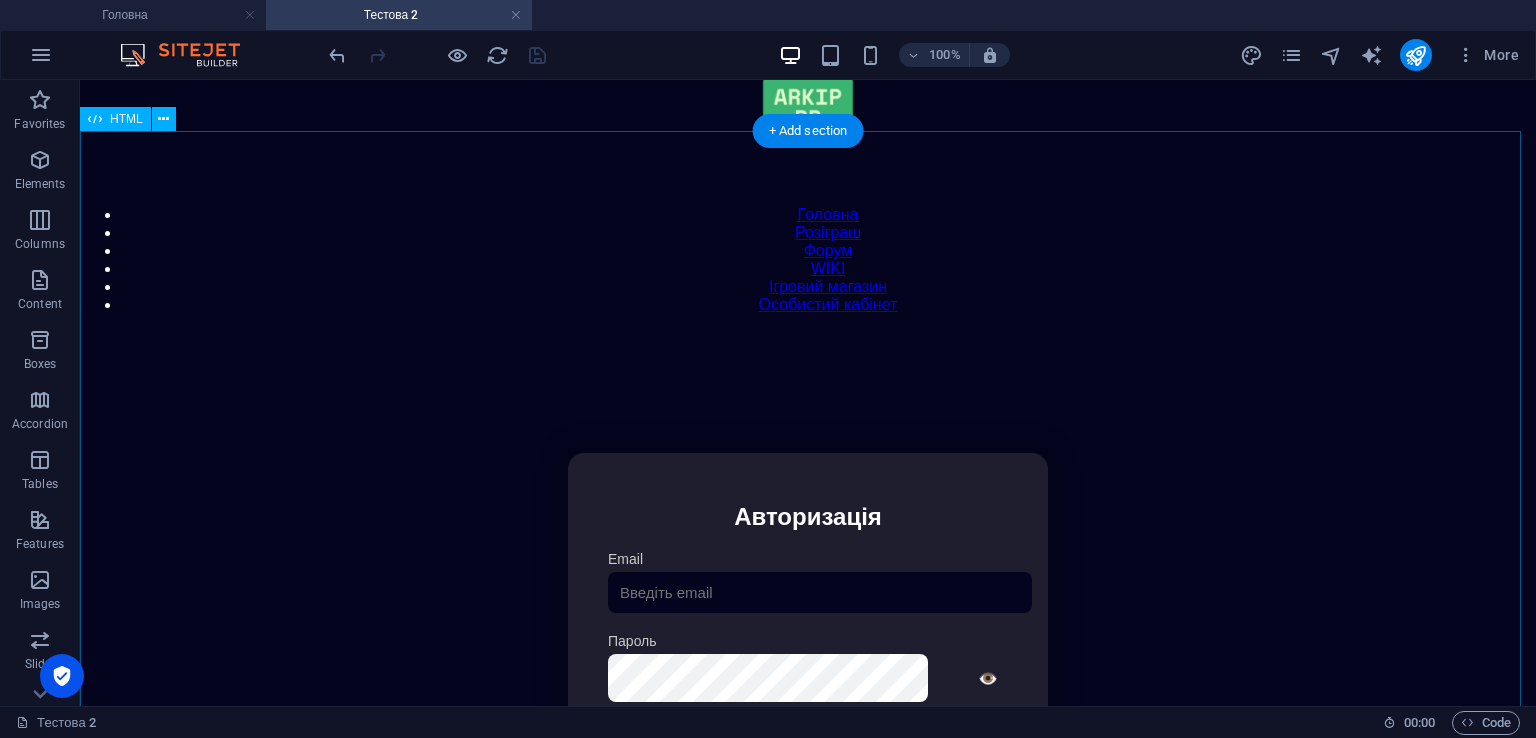 click on "Особистий кабінет
Авторизація
Email
[GEOGRAPHIC_DATA]
👁️
Увійти
Скинути пароль
Скидання пароля
Введіть ваш email:
Скинути
Закрити
Особистий кабінет
Вийти з кабінету
Важлива інформація
Інформація
Нік:
Пошта:
Гроші:   ₴
XP:
Рівень:
Здоров'я:  %
Броня:  %
ВІП:
Рейтинг
Рейтинг гравців
Гравців не знайдено
Документи
Мої документи
Паспорт:   [PERSON_NAME] книжка:   [PERSON_NAME]
Розваги
Рулетка
Крутити" at bounding box center [808, 664] 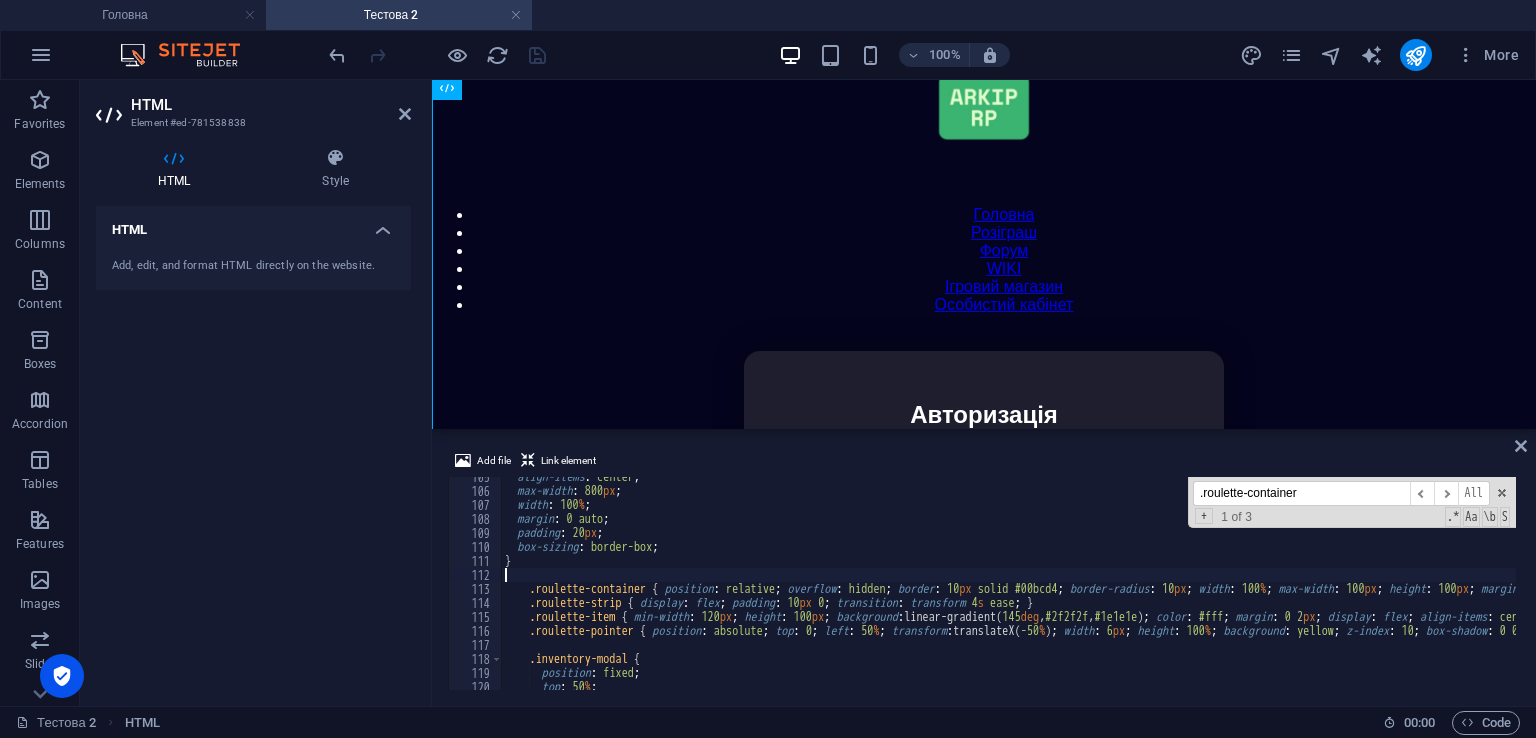 scroll, scrollTop: 152, scrollLeft: 0, axis: vertical 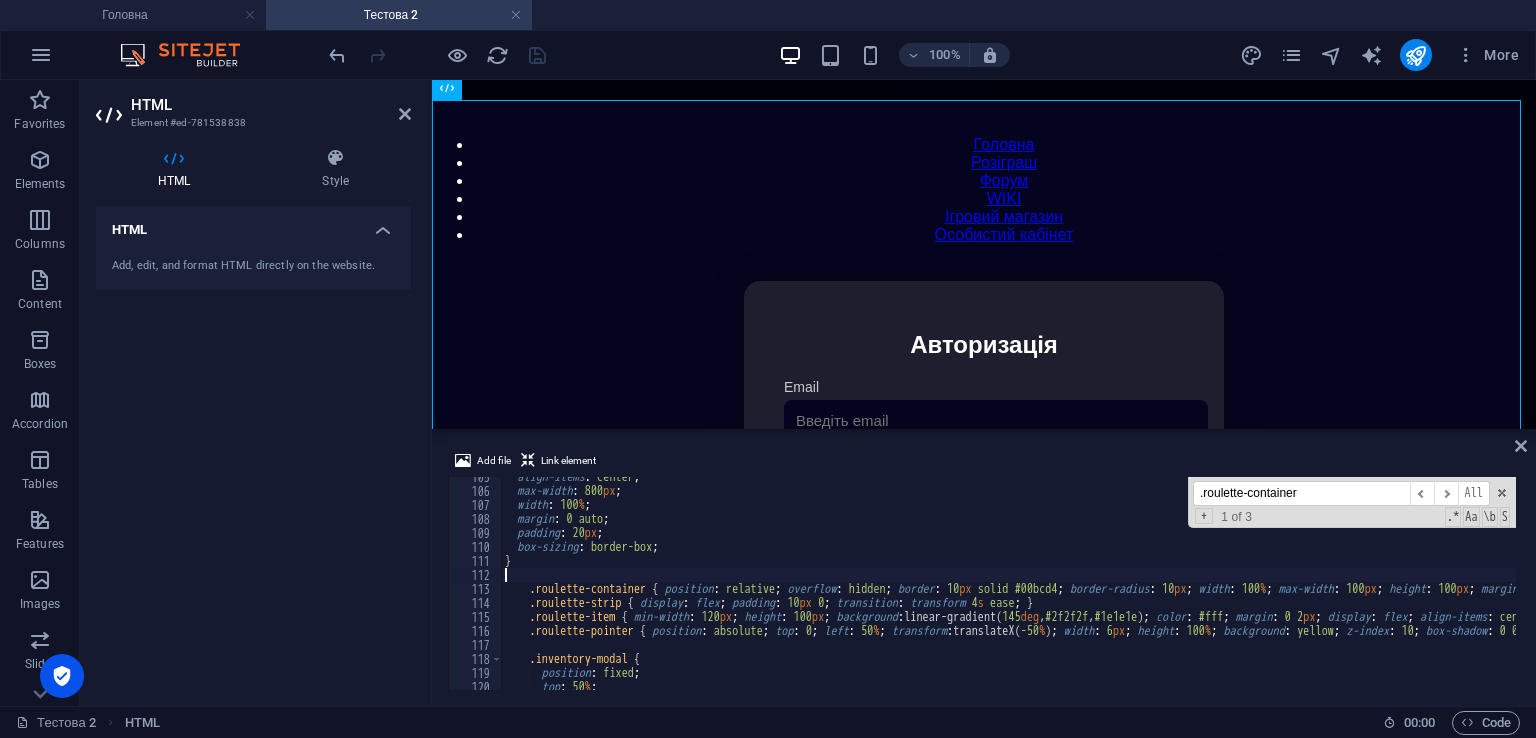 click on ".roulette-container" at bounding box center [1301, 493] 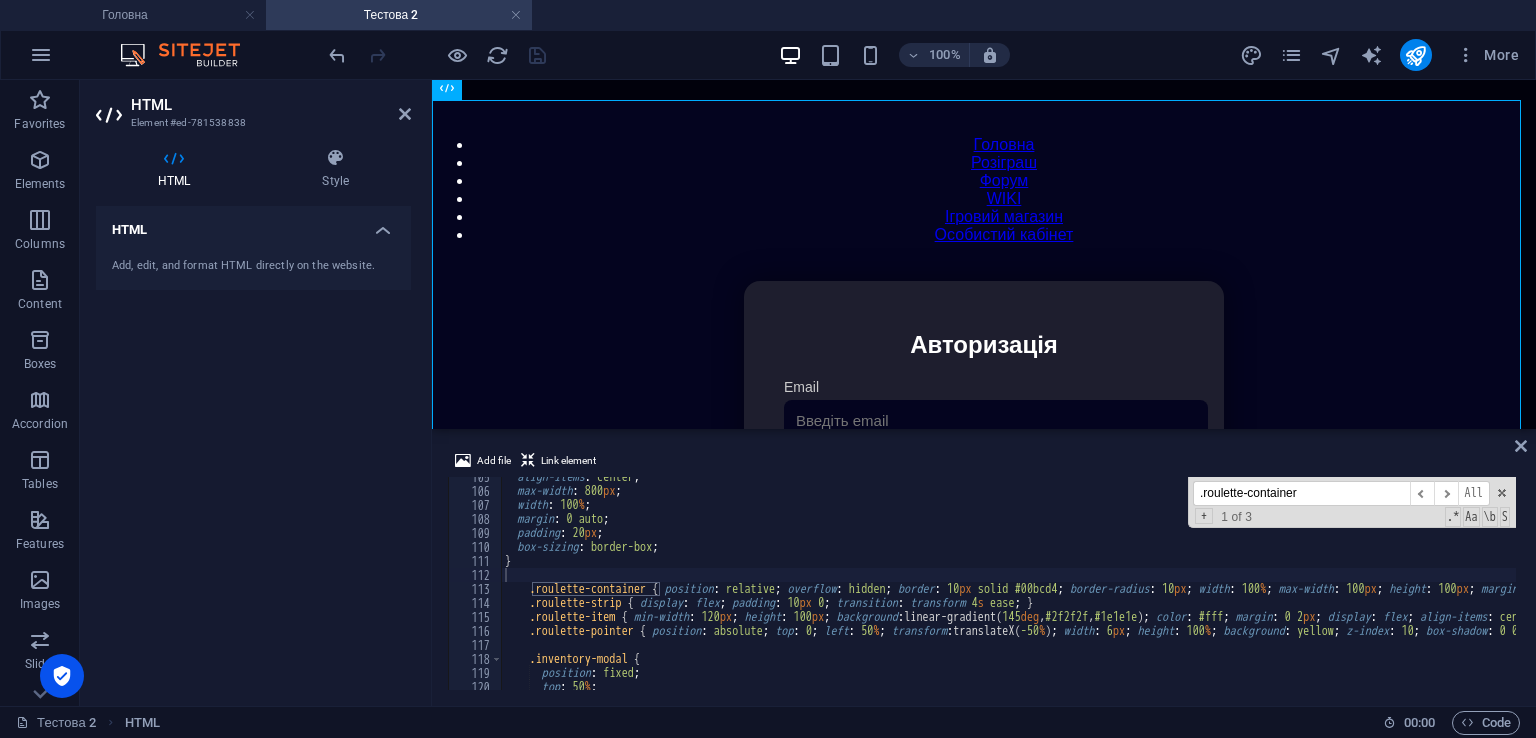 click on ".roulette-container" at bounding box center (1301, 493) 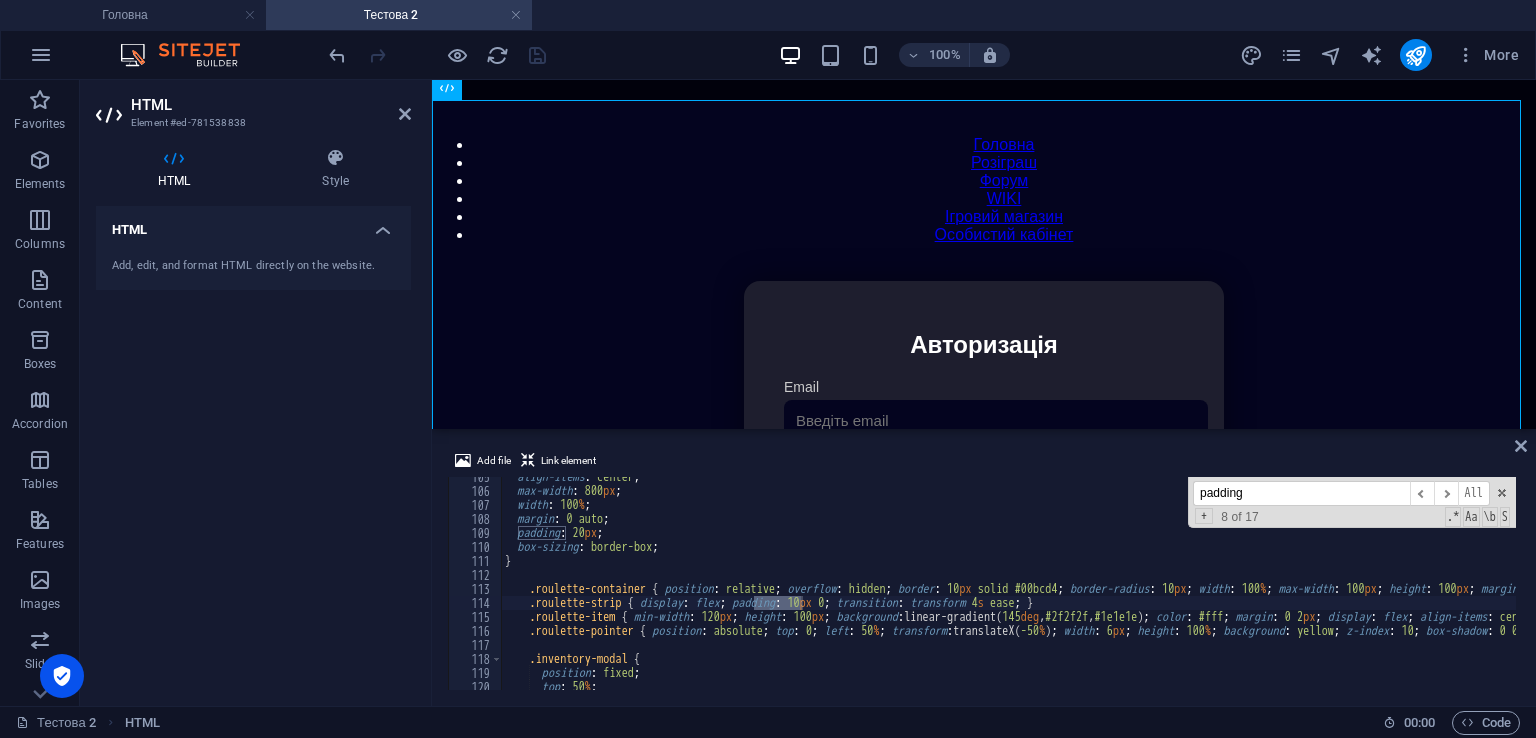 type on "padding" 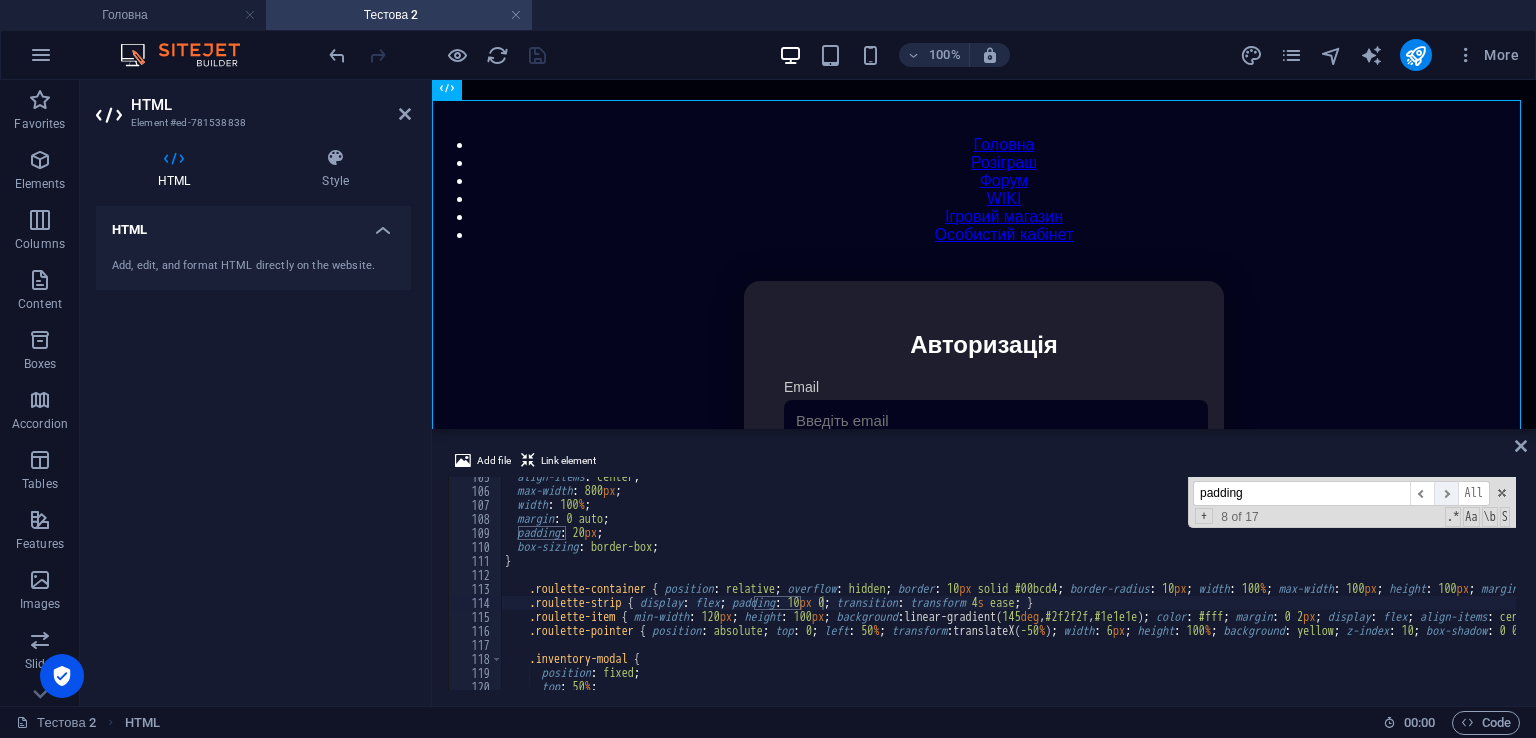 click on "​" at bounding box center (1446, 493) 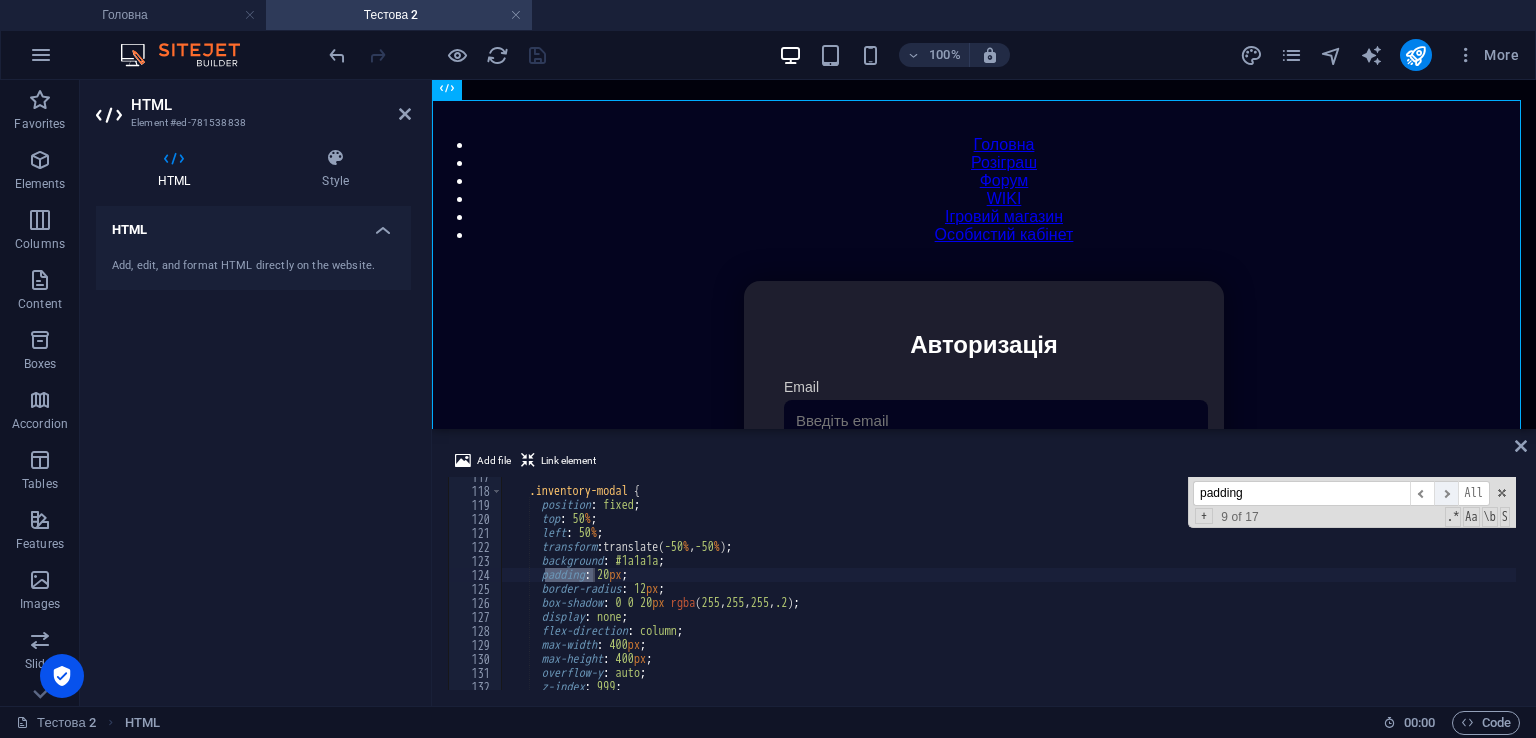 click on "​" at bounding box center (1446, 493) 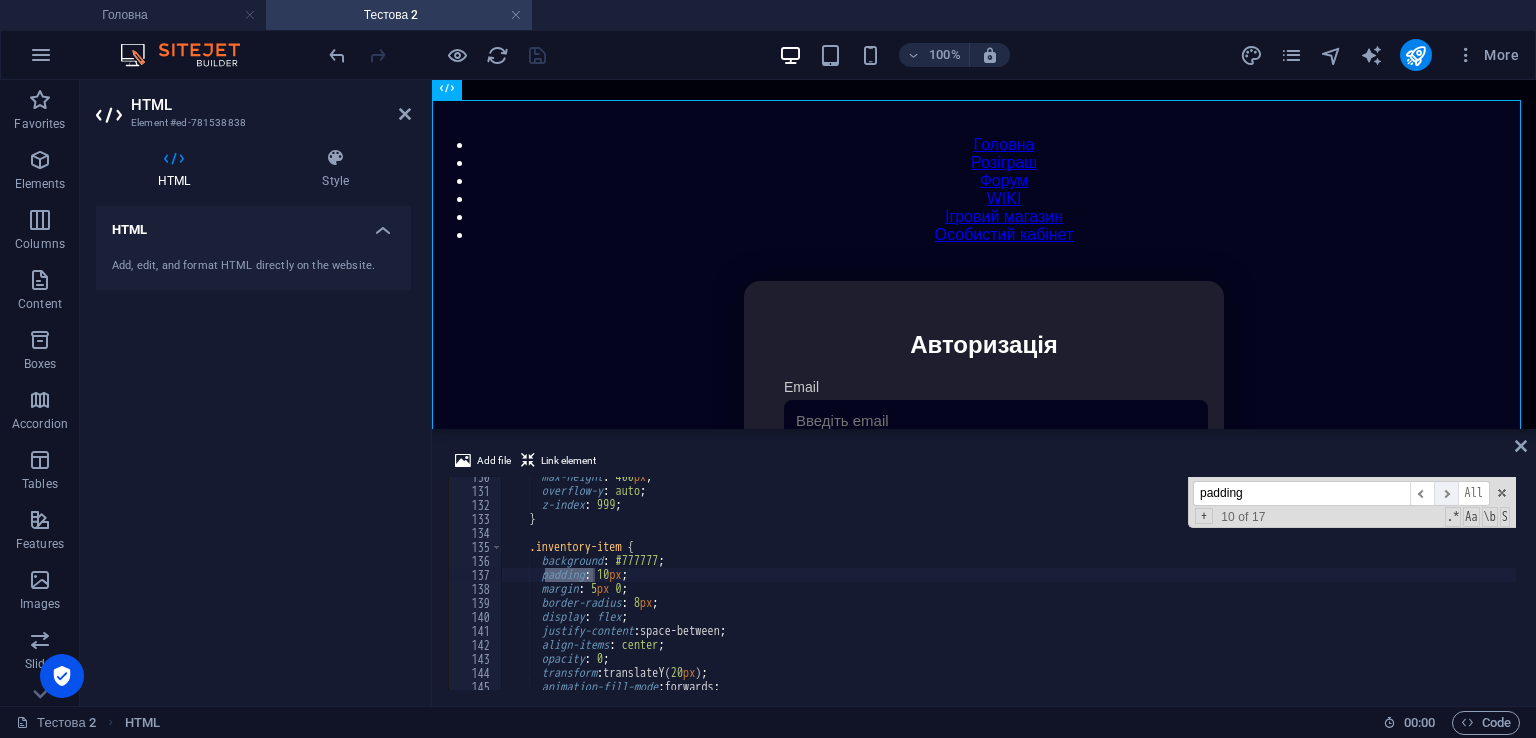 click on "​" at bounding box center (1446, 493) 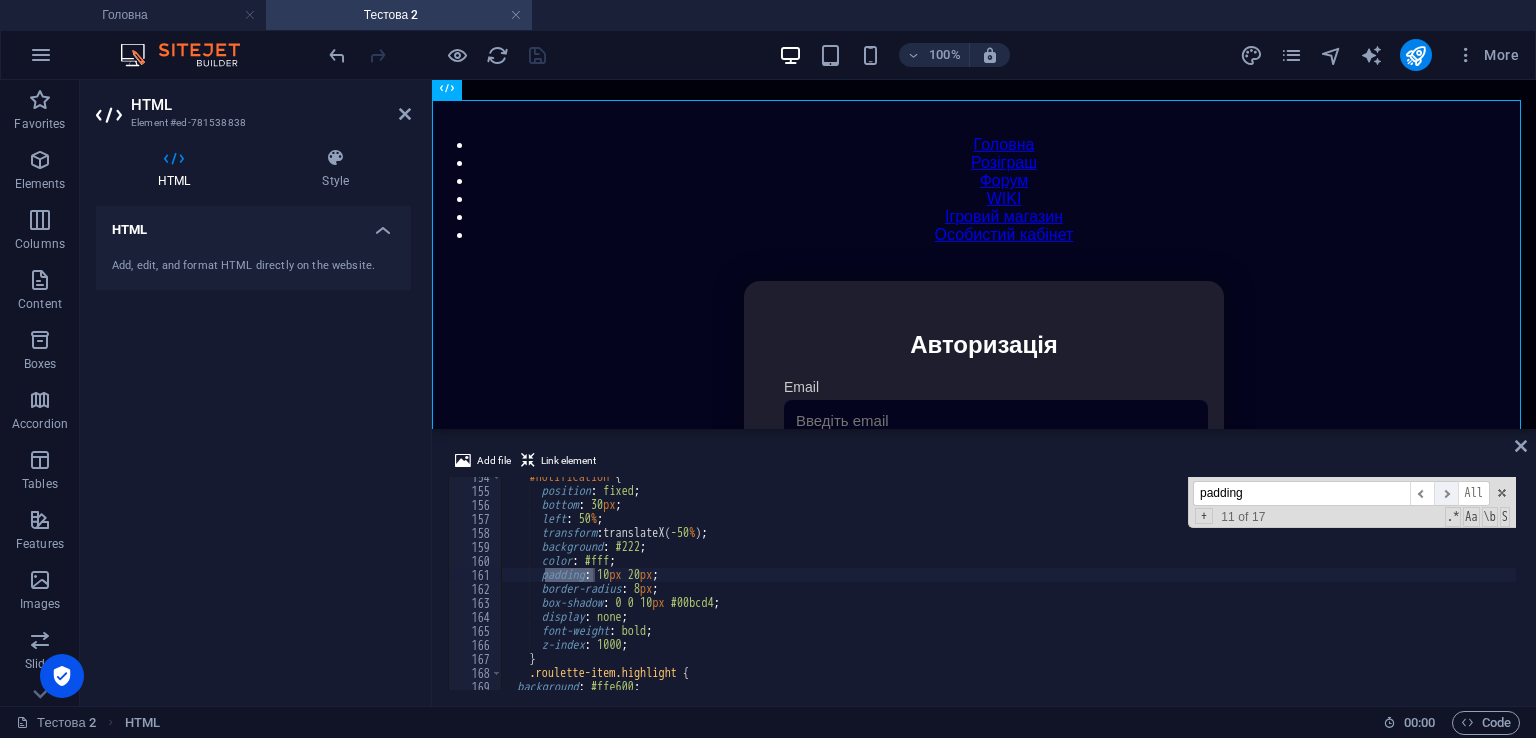 click on "​" at bounding box center [1446, 493] 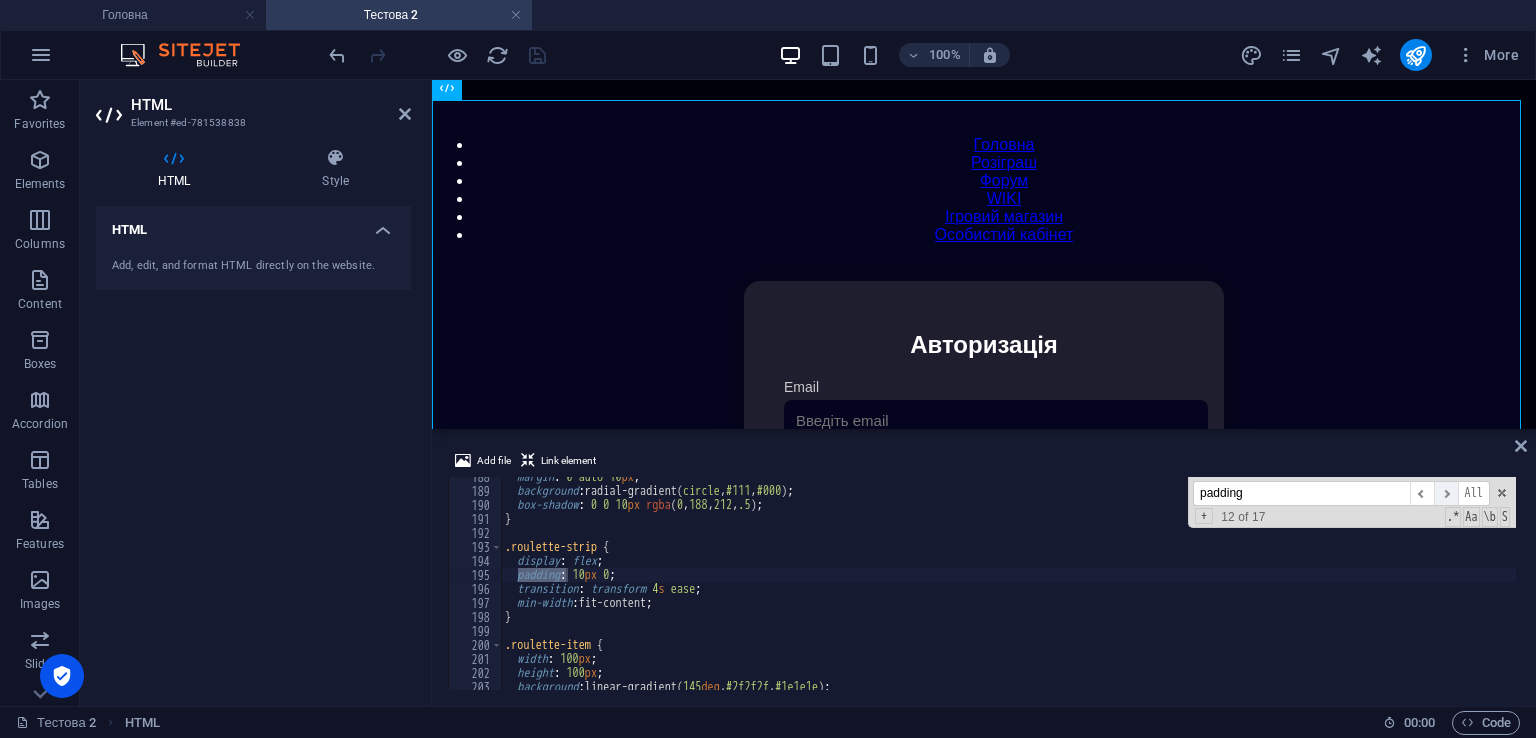 click on "​" at bounding box center (1446, 493) 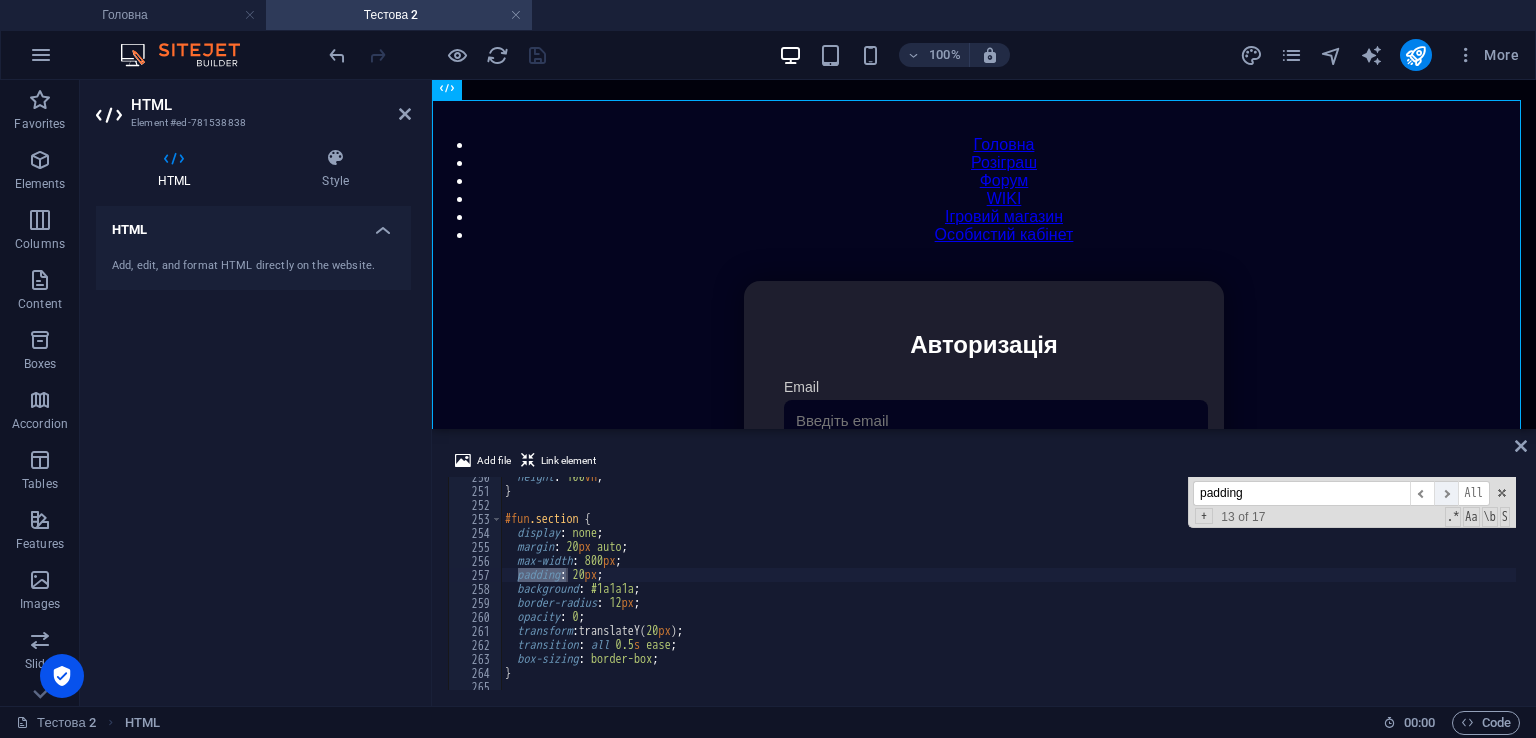 scroll, scrollTop: 3493, scrollLeft: 0, axis: vertical 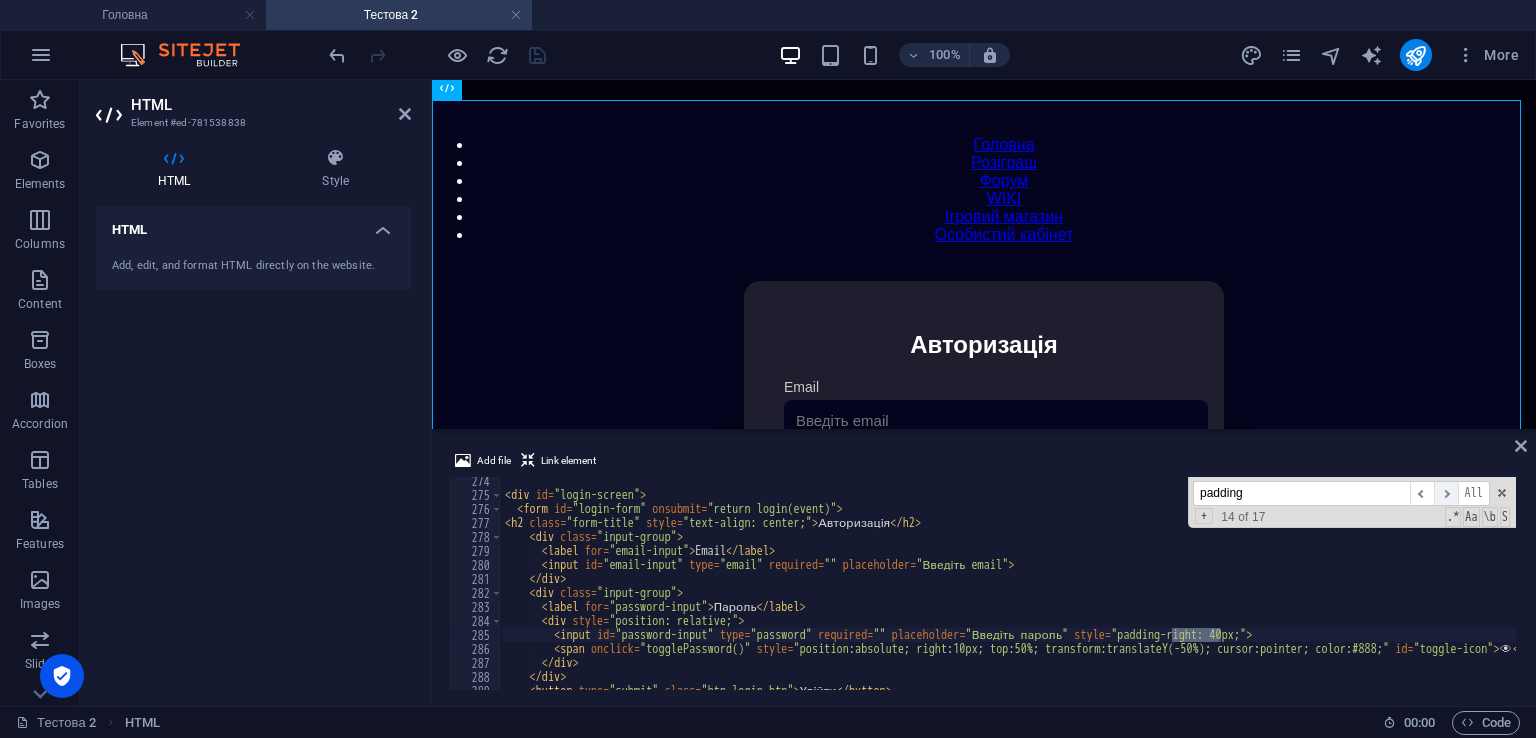 click on "​" at bounding box center [1446, 493] 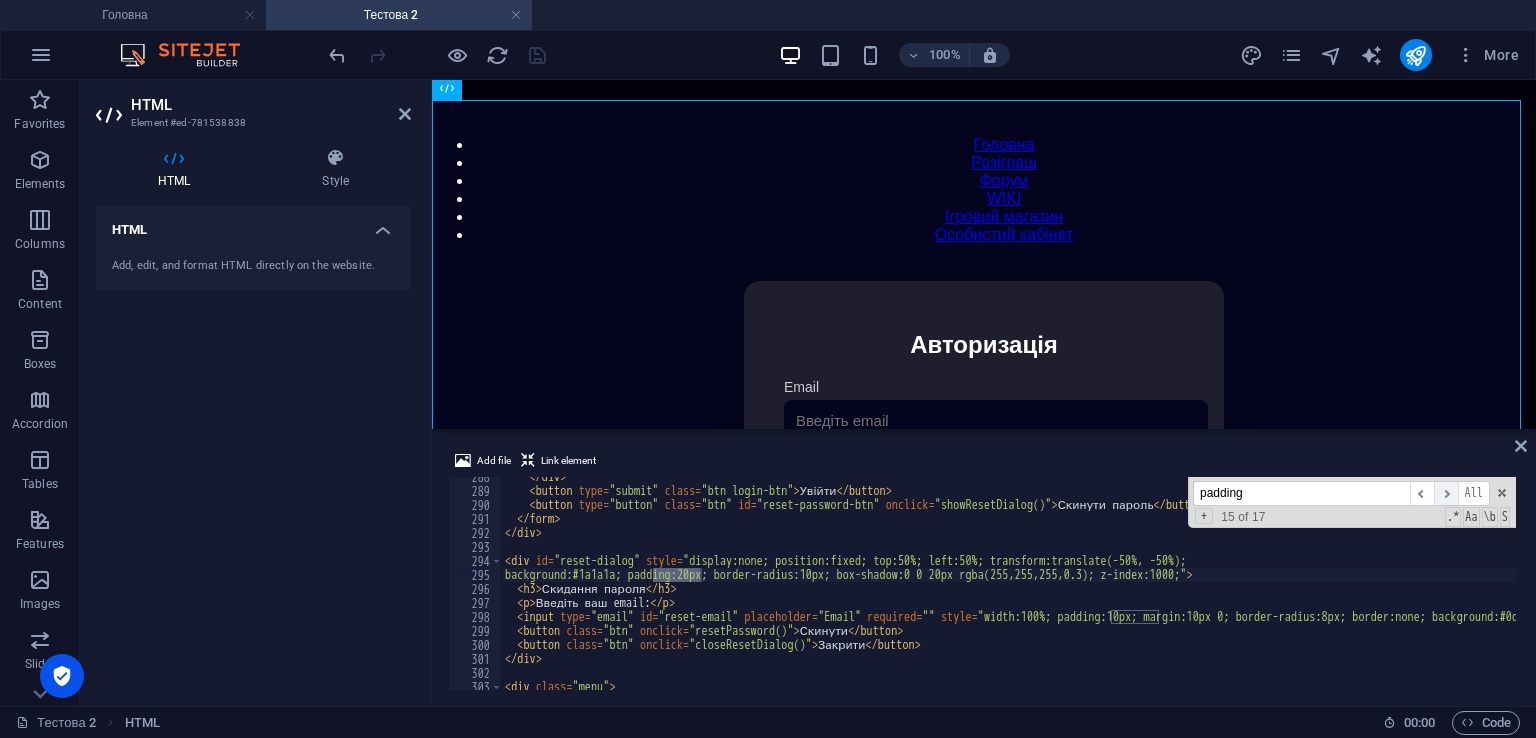 scroll, scrollTop: 4025, scrollLeft: 0, axis: vertical 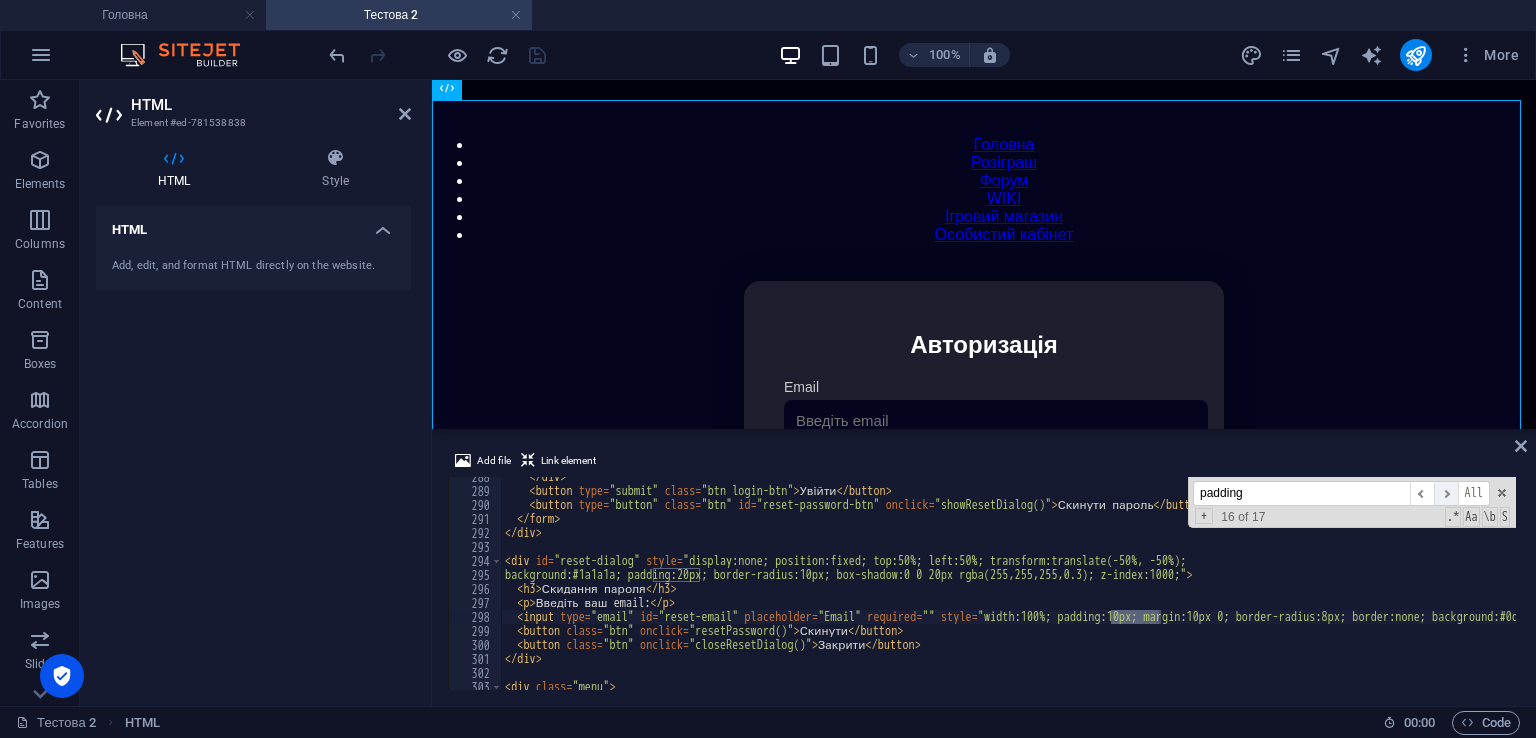 click on "​" at bounding box center [1446, 493] 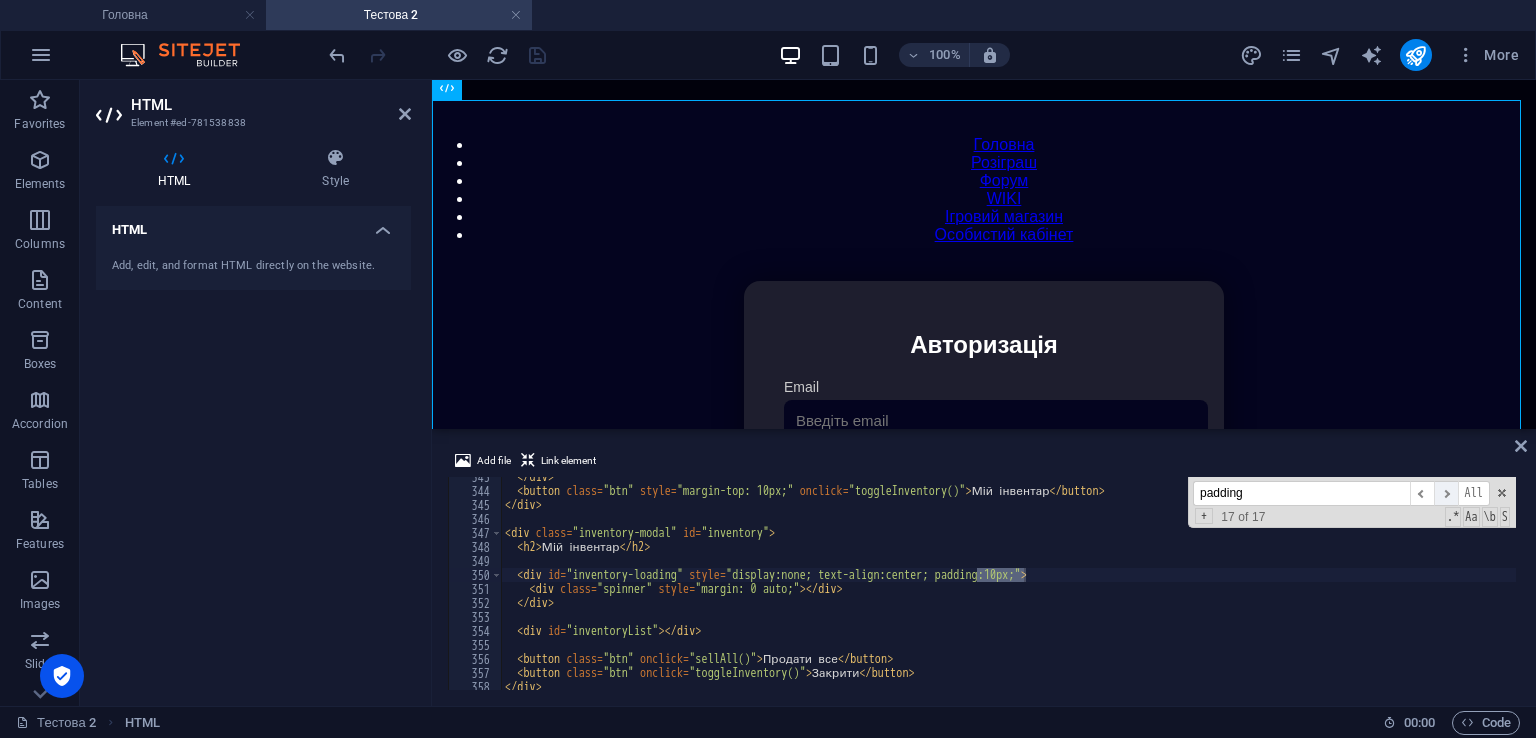click on "​" at bounding box center (1446, 493) 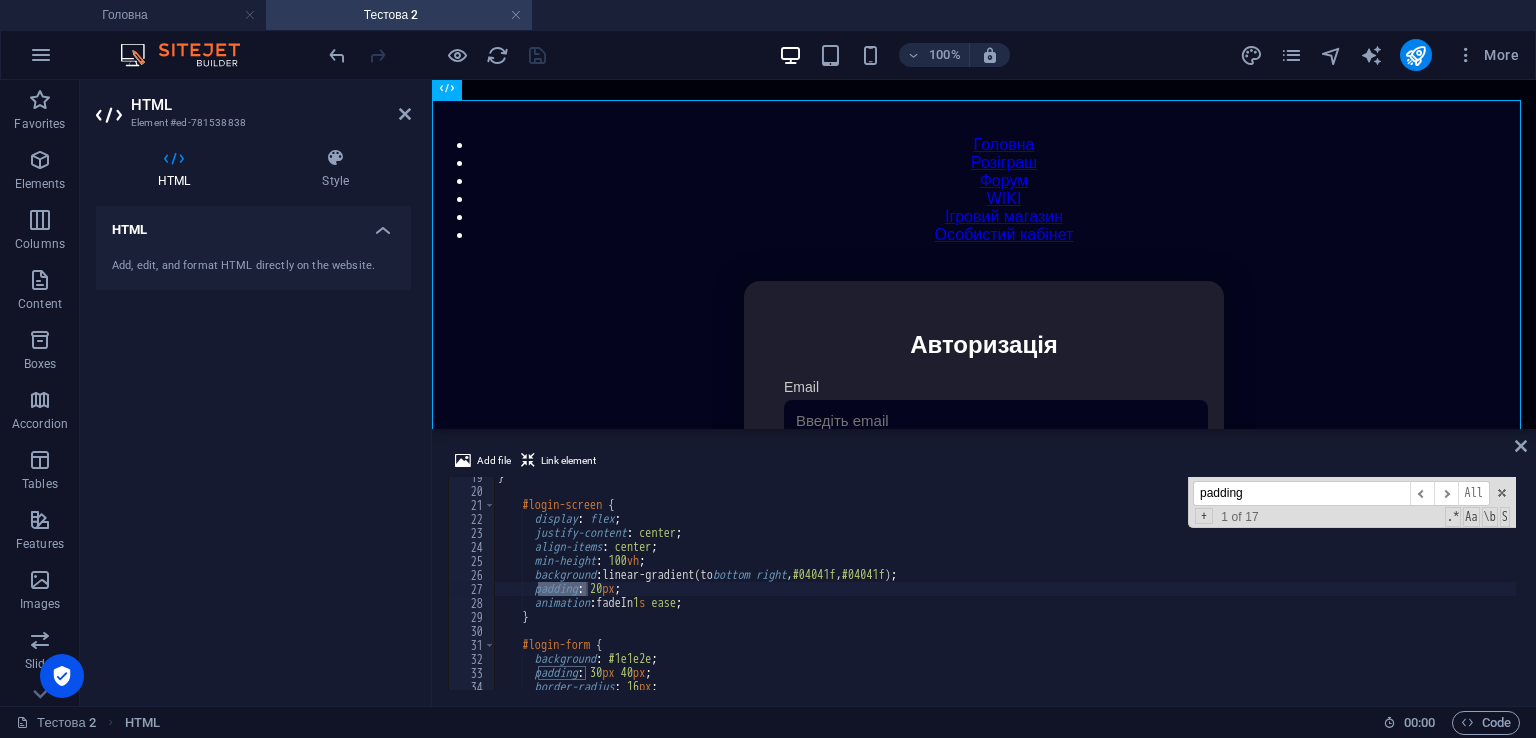 type on "#login-form {" 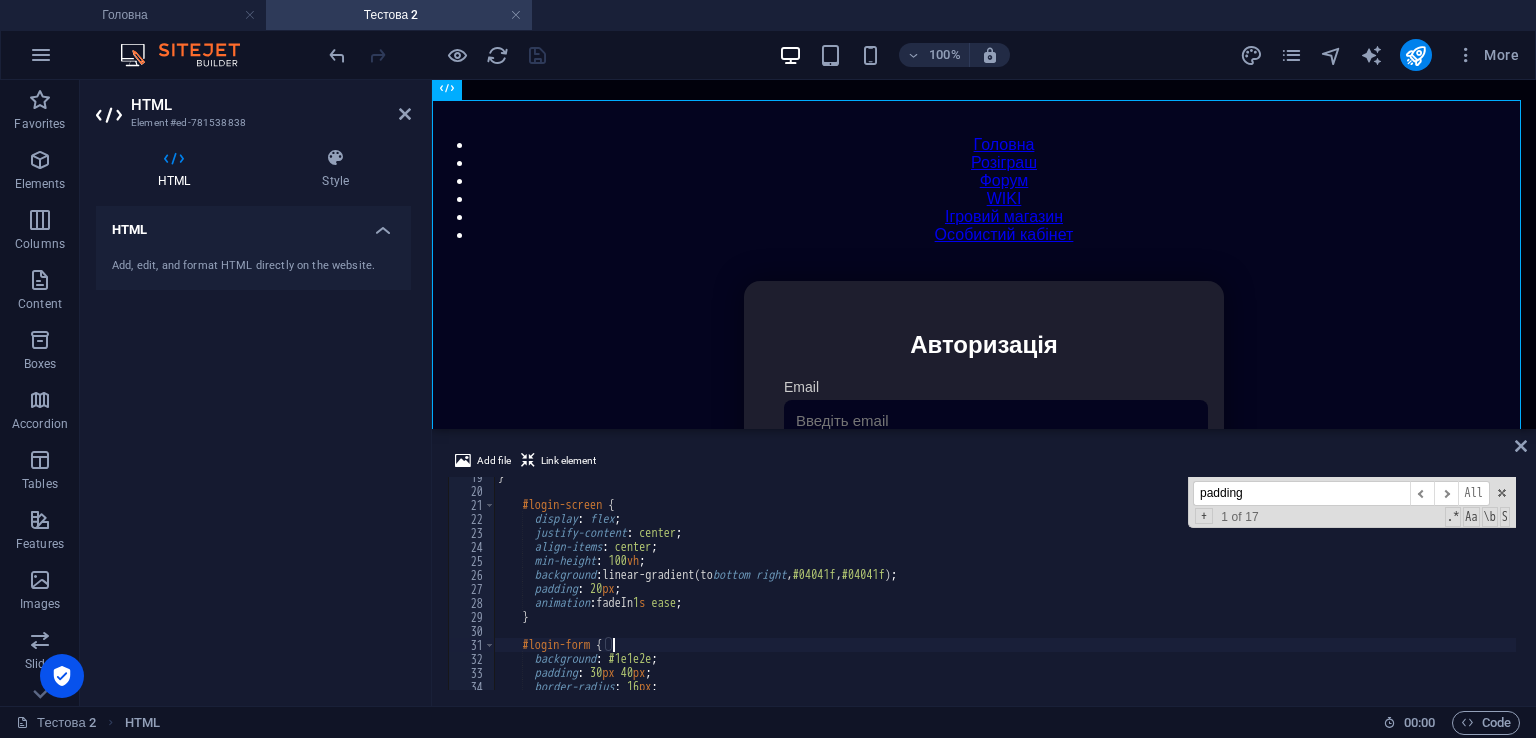 click on "padding" at bounding box center (1301, 493) 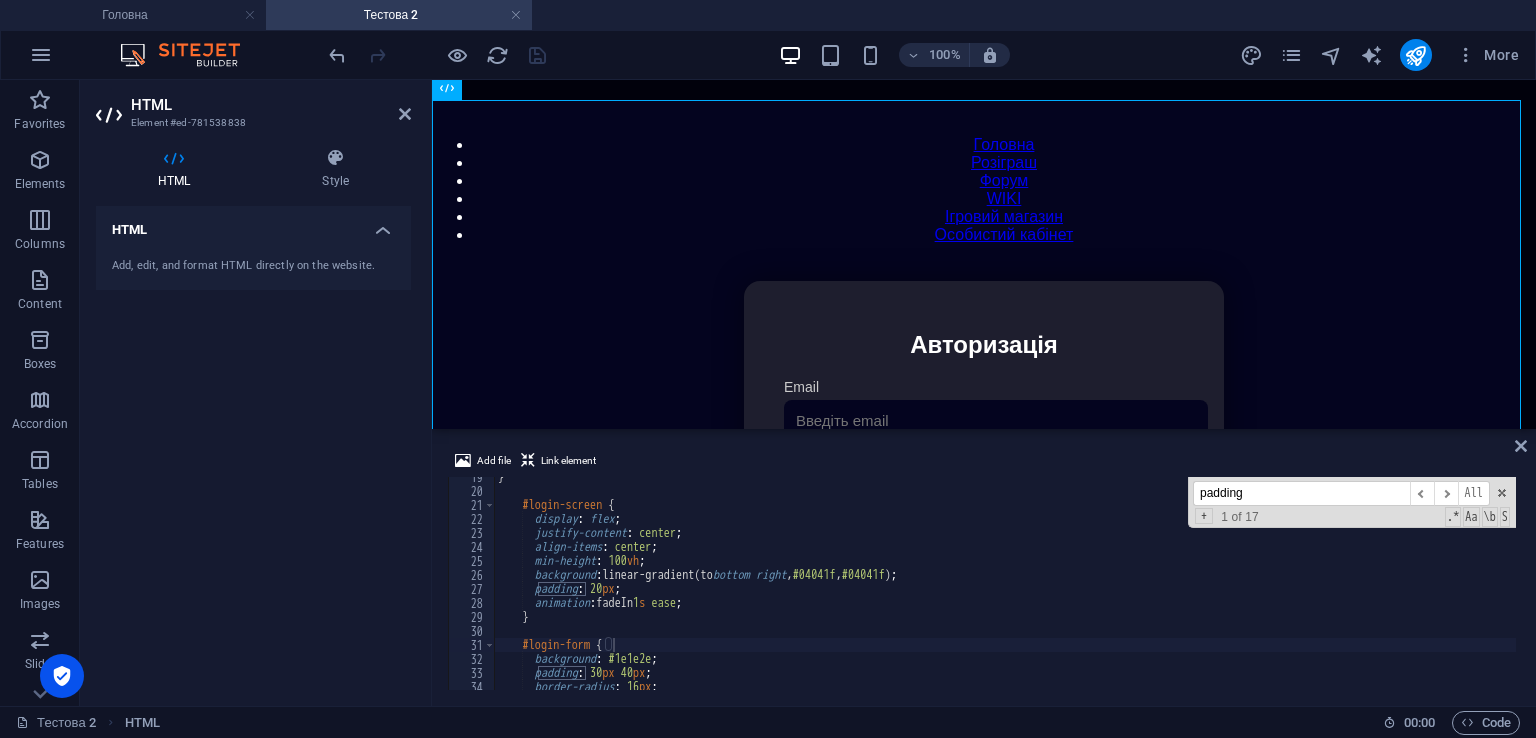 click on "padding" at bounding box center (1301, 493) 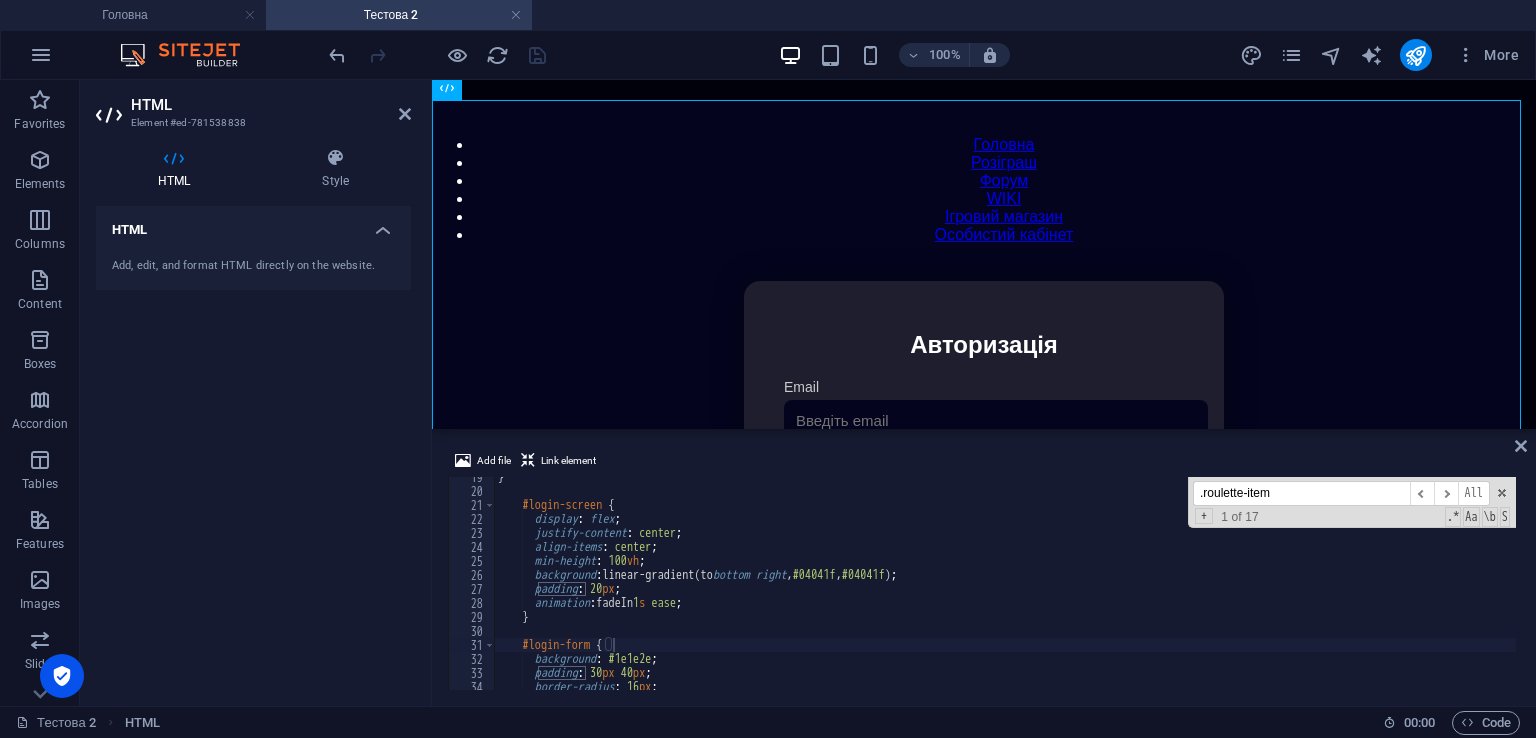 scroll, scrollTop: 1505, scrollLeft: 0, axis: vertical 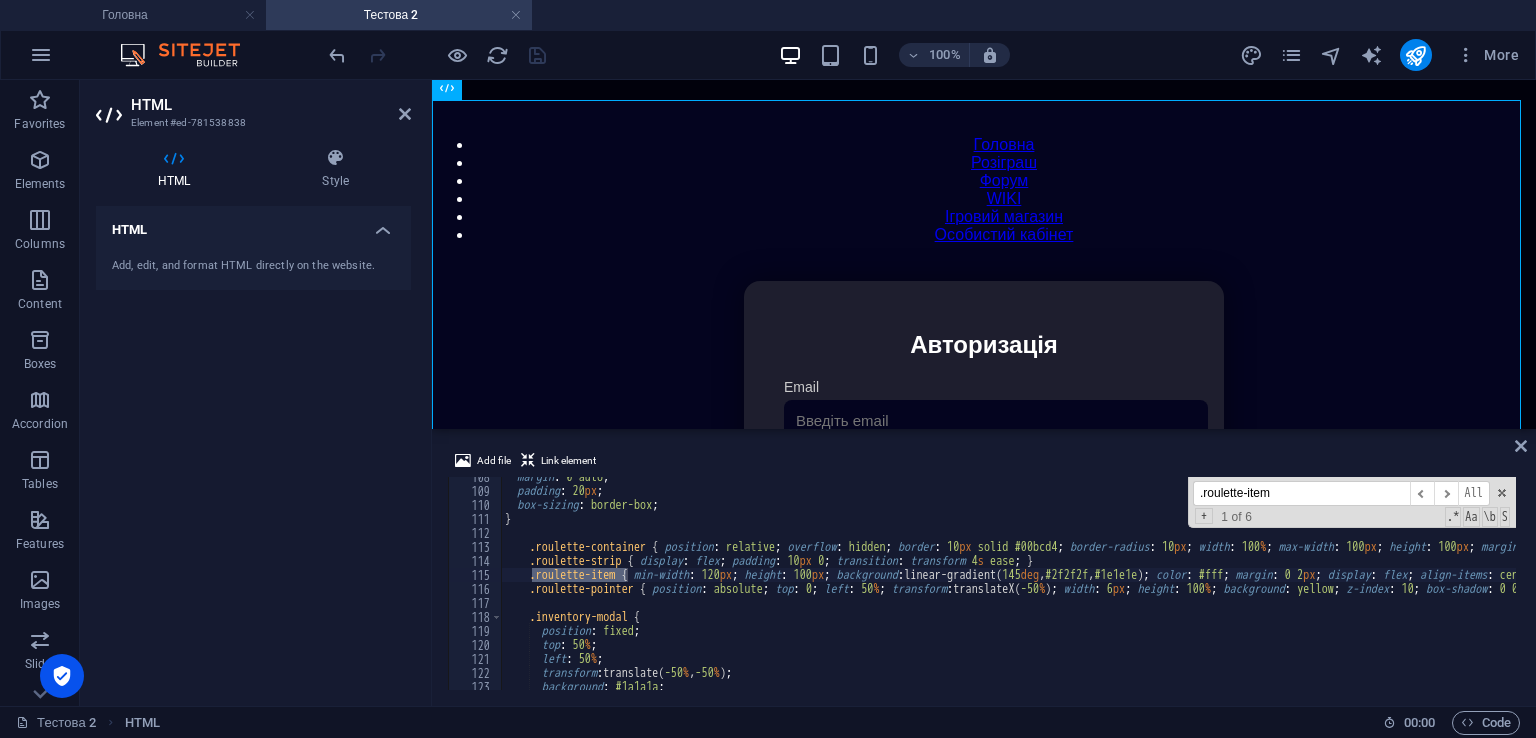 click on ".roulette-item" at bounding box center (1301, 493) 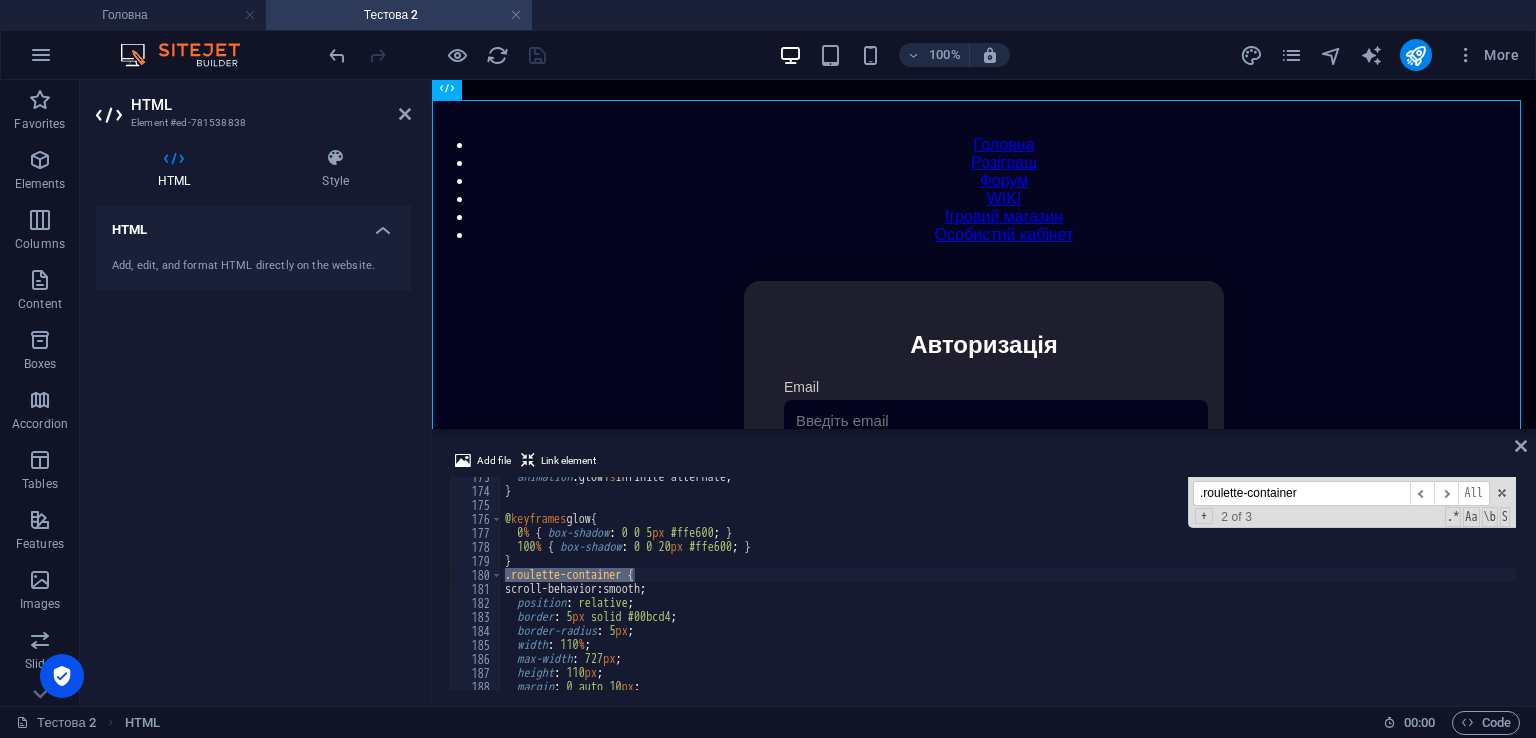 scroll, scrollTop: 2415, scrollLeft: 0, axis: vertical 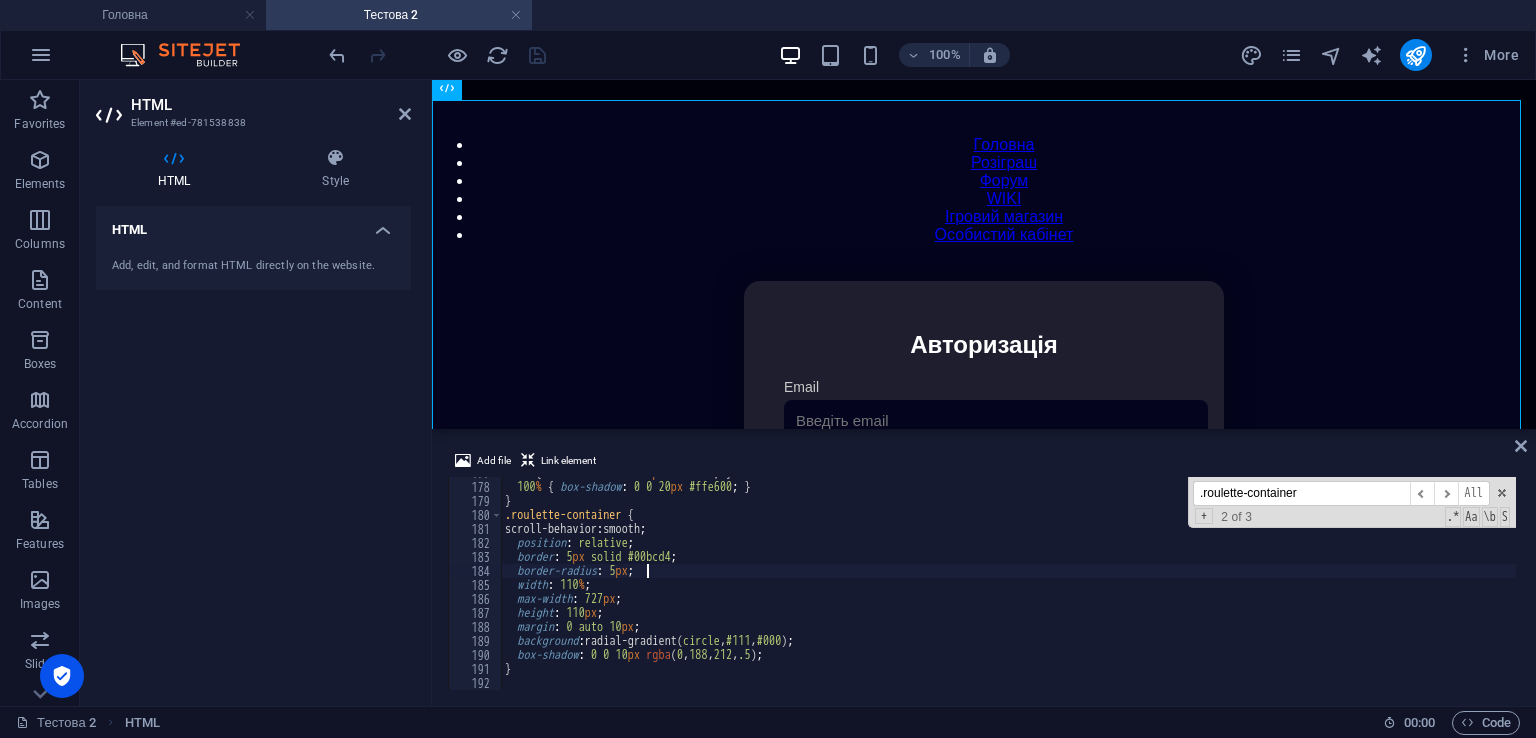 click on "0 %   {   box-shadow :   0   0   5 px   #ffe600 ;   }    100 %   {   box-shadow :   0   0   20 px   #ffe600 ;   } } .roulette-container   {   scroll-behavior :  smooth ;    position :   relative ;    border :   5 px   solid   #00bcd4 ;    border-radius :   5 px ;    width :   110 % ;    max-width :   727 px ;    height :   110 px ;    margin :   0   auto   10 px ;    background :  radial-gradient( circle , #111 , #000 ) ;    box-shadow :   0   0   10 px   rgba ( 0 , 188 , 212 , .5 ) ; }" at bounding box center [1425, 584] 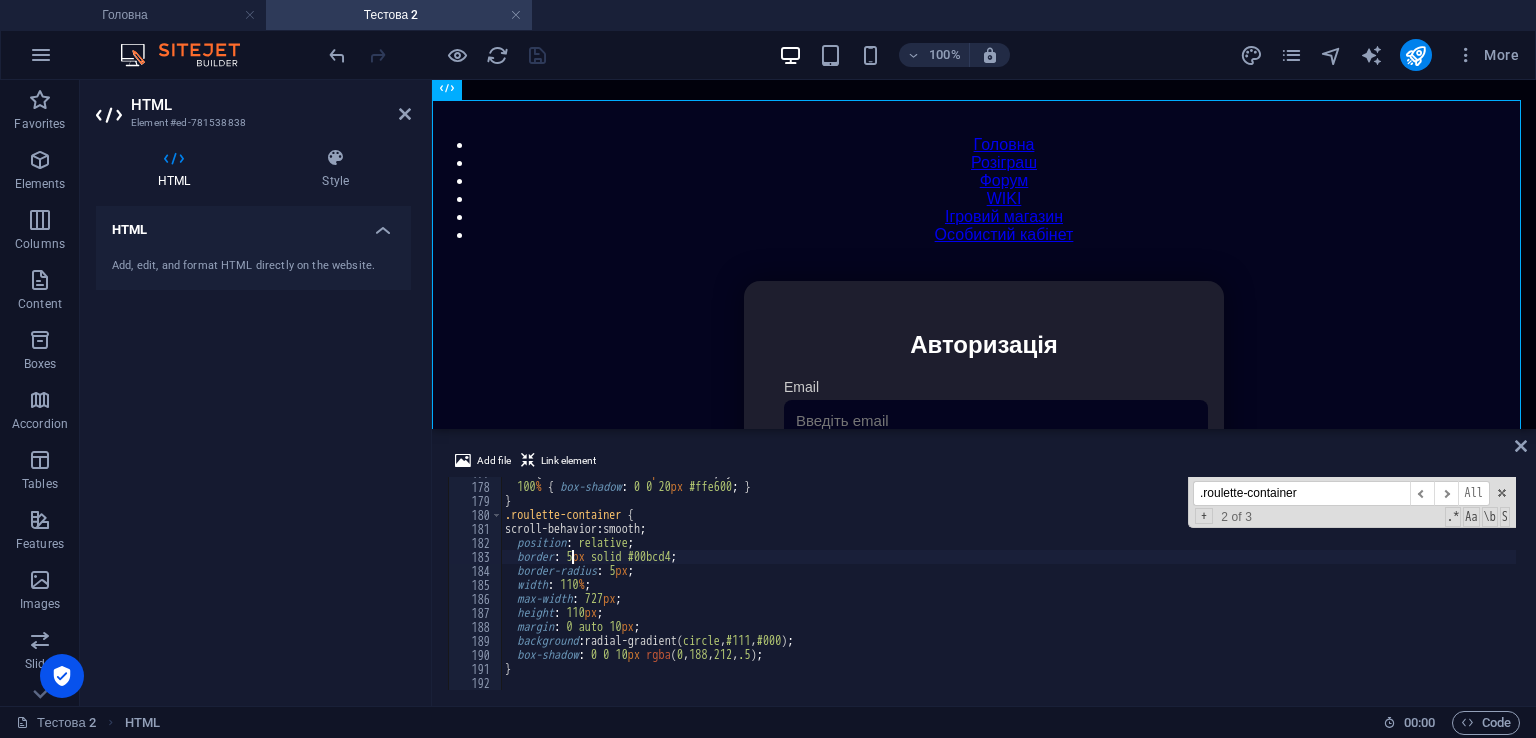 click on "0 %   {   box-shadow :   0   0   5 px   #ffe600 ;   }    100 %   {   box-shadow :   0   0   20 px   #ffe600 ;   } } .roulette-container   {   scroll-behavior :  smooth ;    position :   relative ;    border :   5 px   solid   #00bcd4 ;    border-radius :   5 px ;    width :   110 % ;    max-width :   727 px ;    height :   110 px ;    margin :   0   auto   10 px ;    background :  radial-gradient( circle , #111 , #000 ) ;    box-shadow :   0   0   10 px   rgba ( 0 , 188 , 212 , .5 ) ; }" at bounding box center (1425, 584) 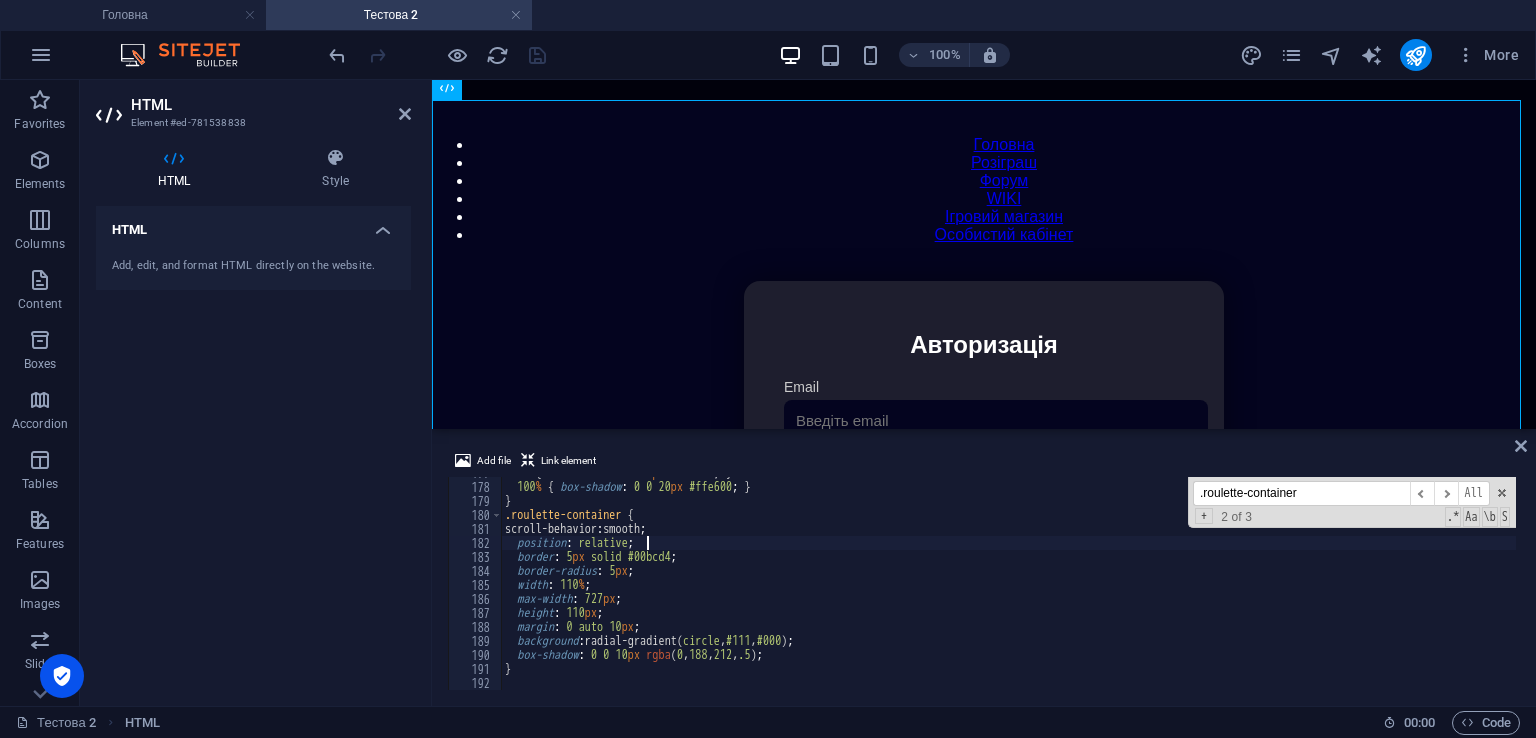click on "0 %   {   box-shadow :   0   0   5 px   #ffe600 ;   }    100 %   {   box-shadow :   0   0   20 px   #ffe600 ;   } } .roulette-container   {   scroll-behavior :  smooth ;    position :   relative ;    border :   5 px   solid   #00bcd4 ;    border-radius :   5 px ;    width :   110 % ;    max-width :   727 px ;    height :   110 px ;    margin :   0   auto   10 px ;    background :  radial-gradient( circle , #111 , #000 ) ;    box-shadow :   0   0   10 px   rgba ( 0 , 188 , 212 , .5 ) ; }" at bounding box center [1425, 584] 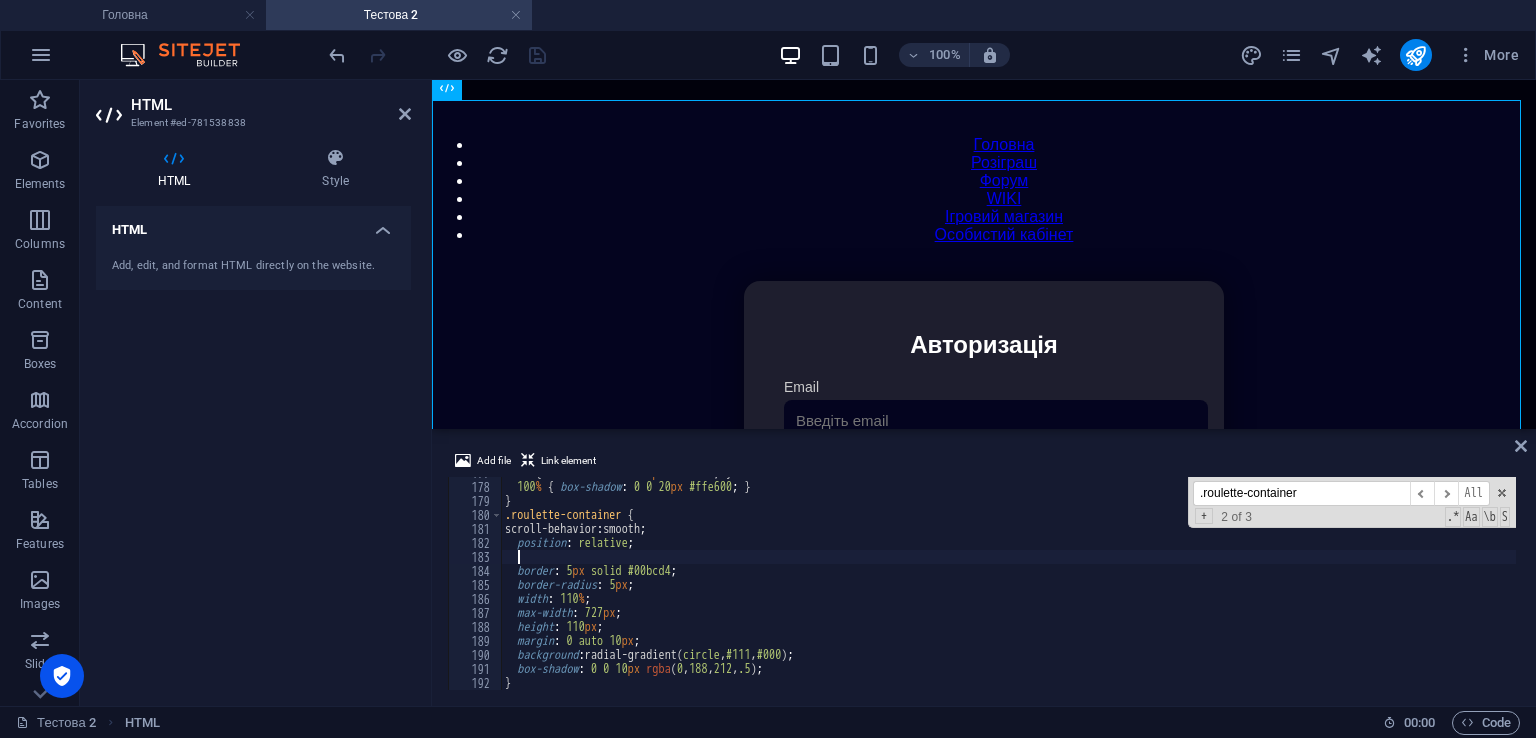paste on "padding-top: 10px;" 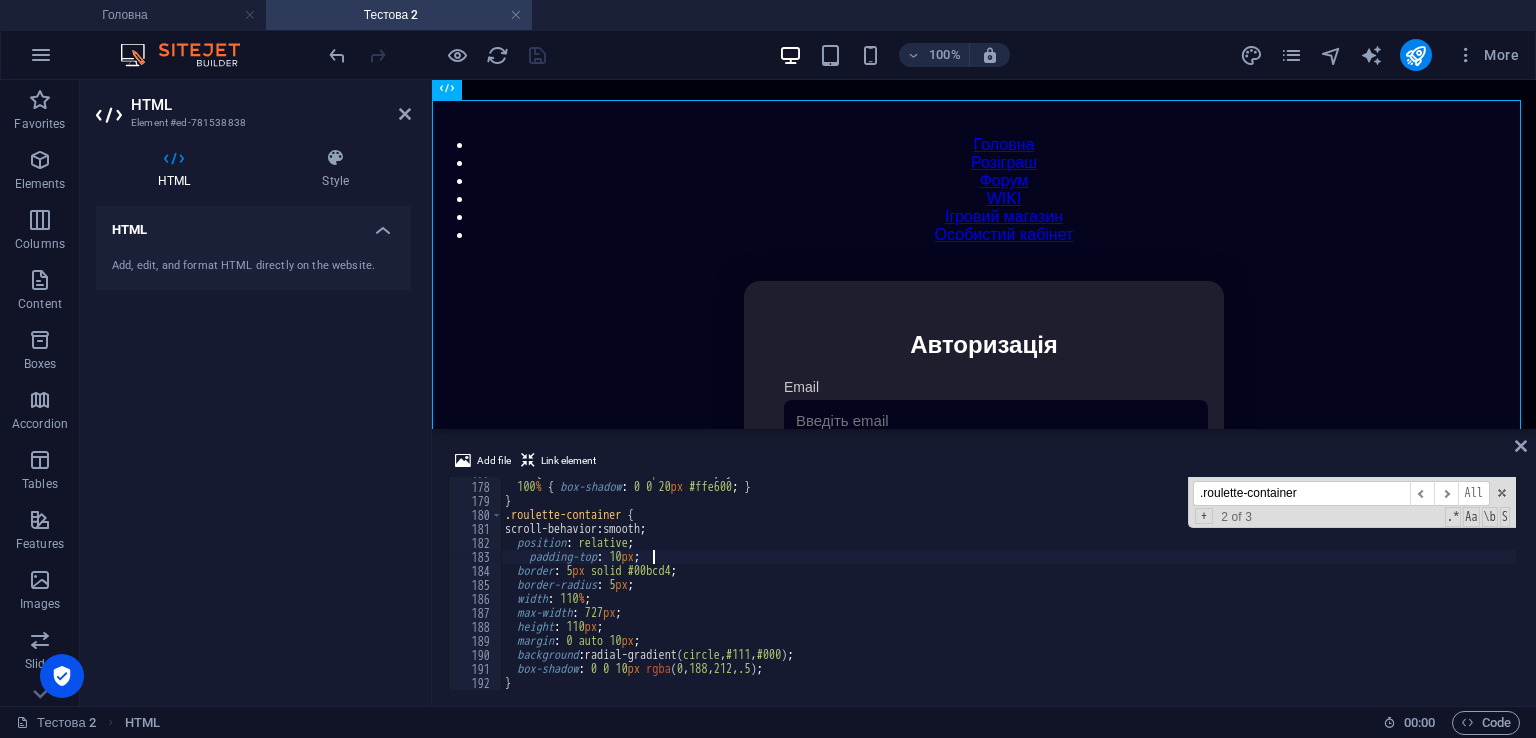click on "0 %   {   box-shadow :   0   0   5 px   #ffe600 ;   }    100 %   {   box-shadow :   0   0   20 px   #ffe600 ;   } } .roulette-container   {   scroll-behavior :  smooth ;    position :   relative ;      padding-top :   10 px ;    border :   5 px   solid   #00bcd4 ;    border-radius :   5 px ;    width :   110 % ;    max-width :   727 px ;    height :   110 px ;    margin :   0   auto   10 px ;    background :  radial-gradient( circle , #111 , #000 ) ;    box-shadow :   0   0   10 px   rgba ( 0 , 188 , 212 , .5 ) ; }" at bounding box center [1425, 584] 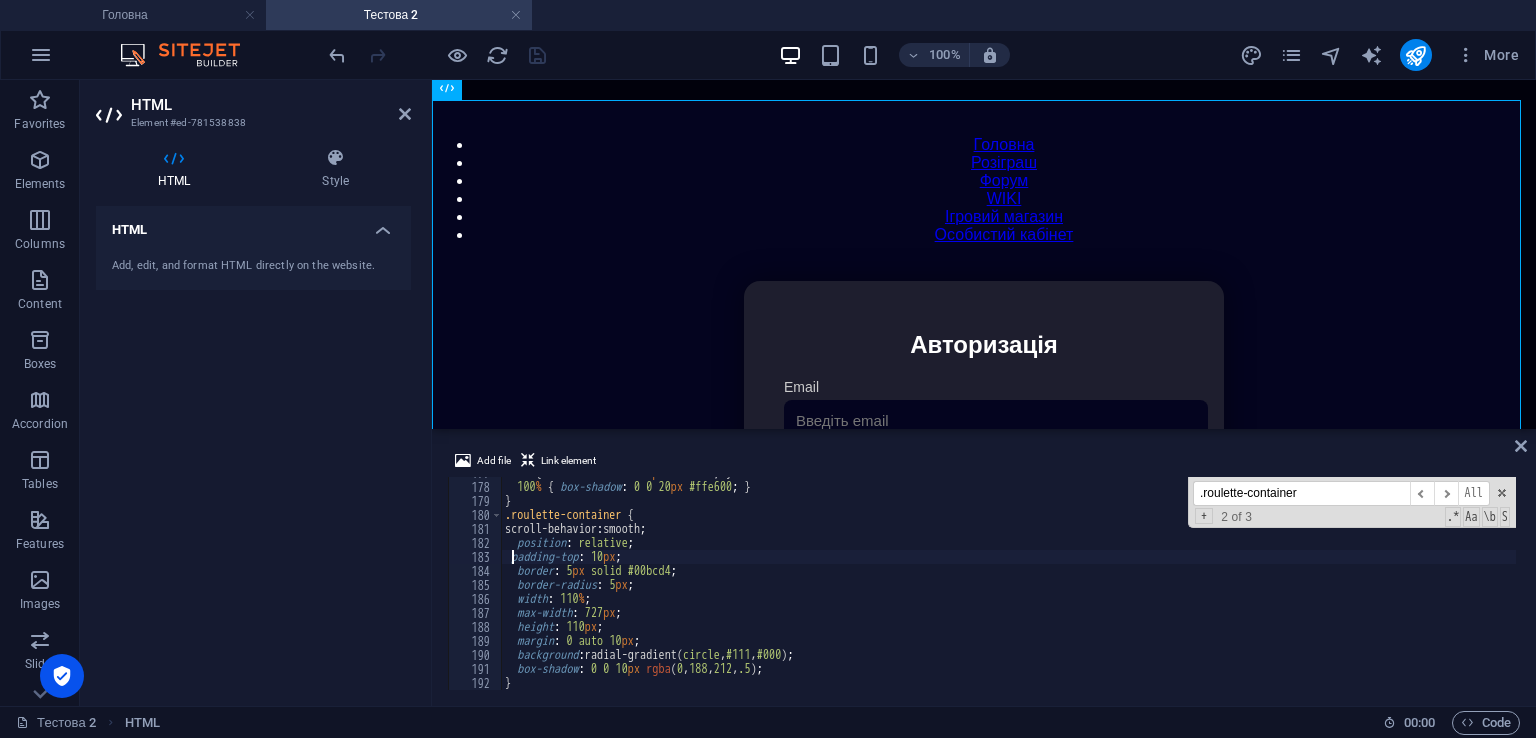 scroll, scrollTop: 0, scrollLeft: 1, axis: horizontal 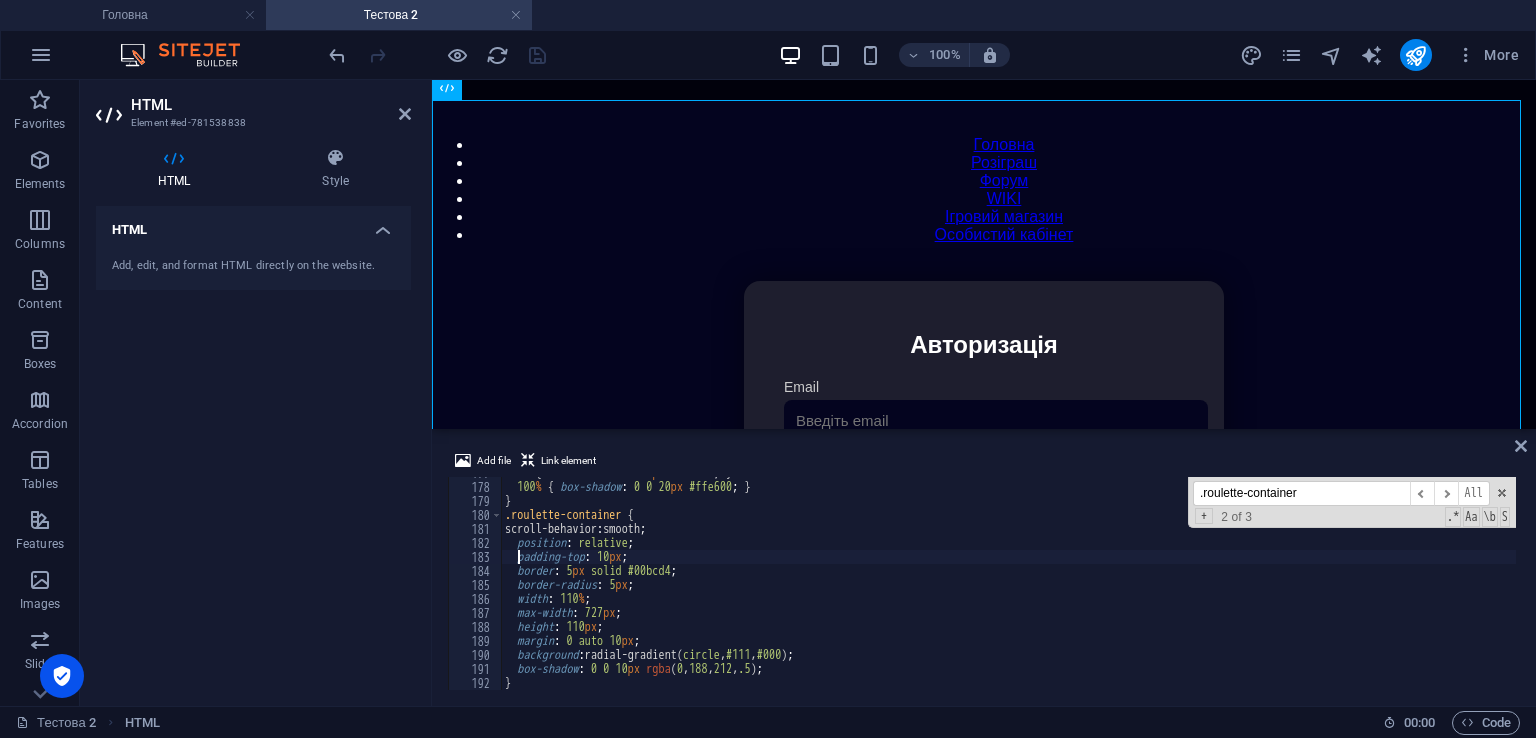 click on "0 %   {   box-shadow :   0   0   5 px   #ffe600 ;   }    100 %   {   box-shadow :   0   0   20 px   #ffe600 ;   } } .roulette-container   {   scroll-behavior :  smooth ;    position :   relative ;    padding-top :   10 px ;    border :   5 px   solid   #00bcd4 ;    border-radius :   5 px ;    width :   110 % ;    max-width :   727 px ;    height :   110 px ;    margin :   0   auto   10 px ;    background :  radial-gradient( circle , #111 , #000 ) ;    box-shadow :   0   0   10 px   rgba ( 0 , 188 , 212 , .5 ) ; }" at bounding box center [1425, 584] 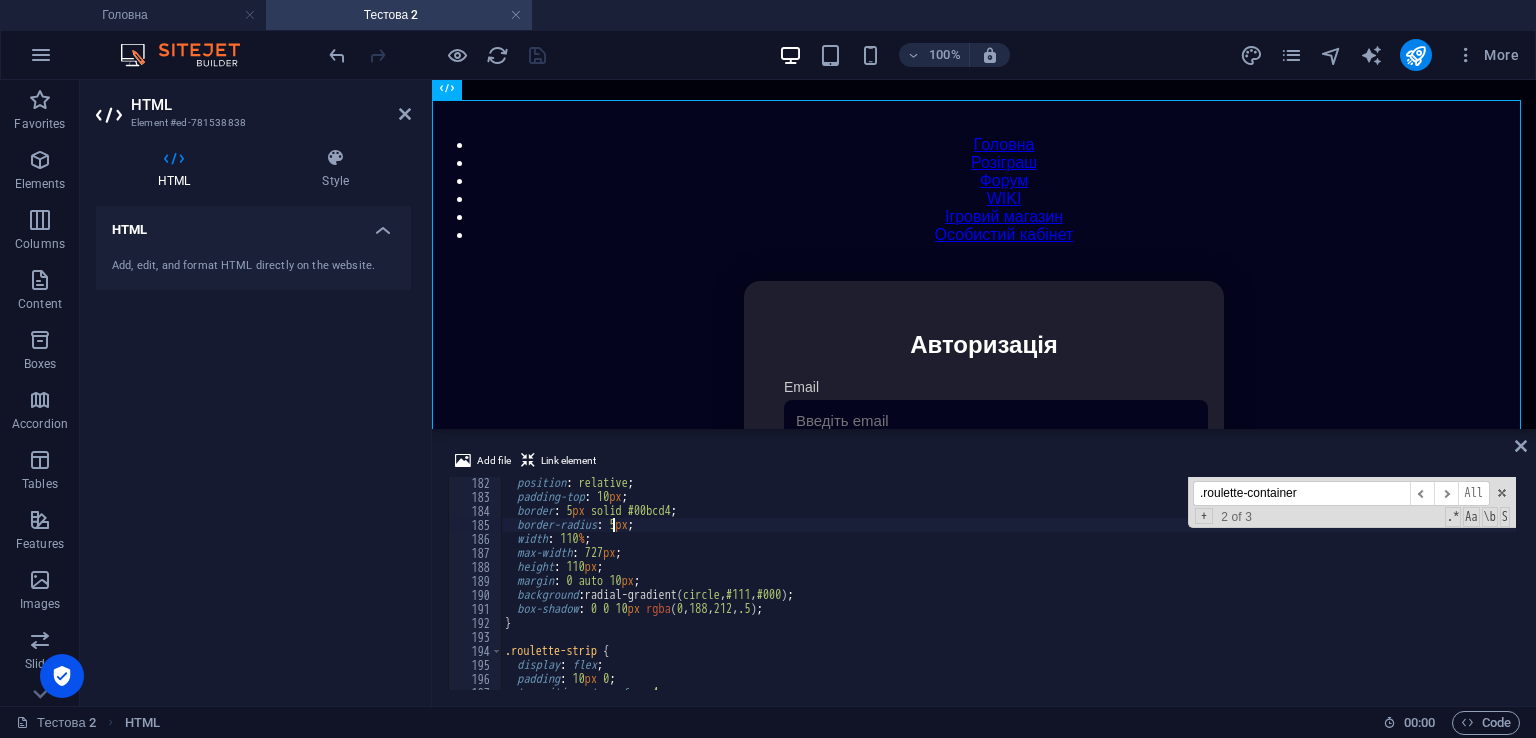 scroll, scrollTop: 2535, scrollLeft: 0, axis: vertical 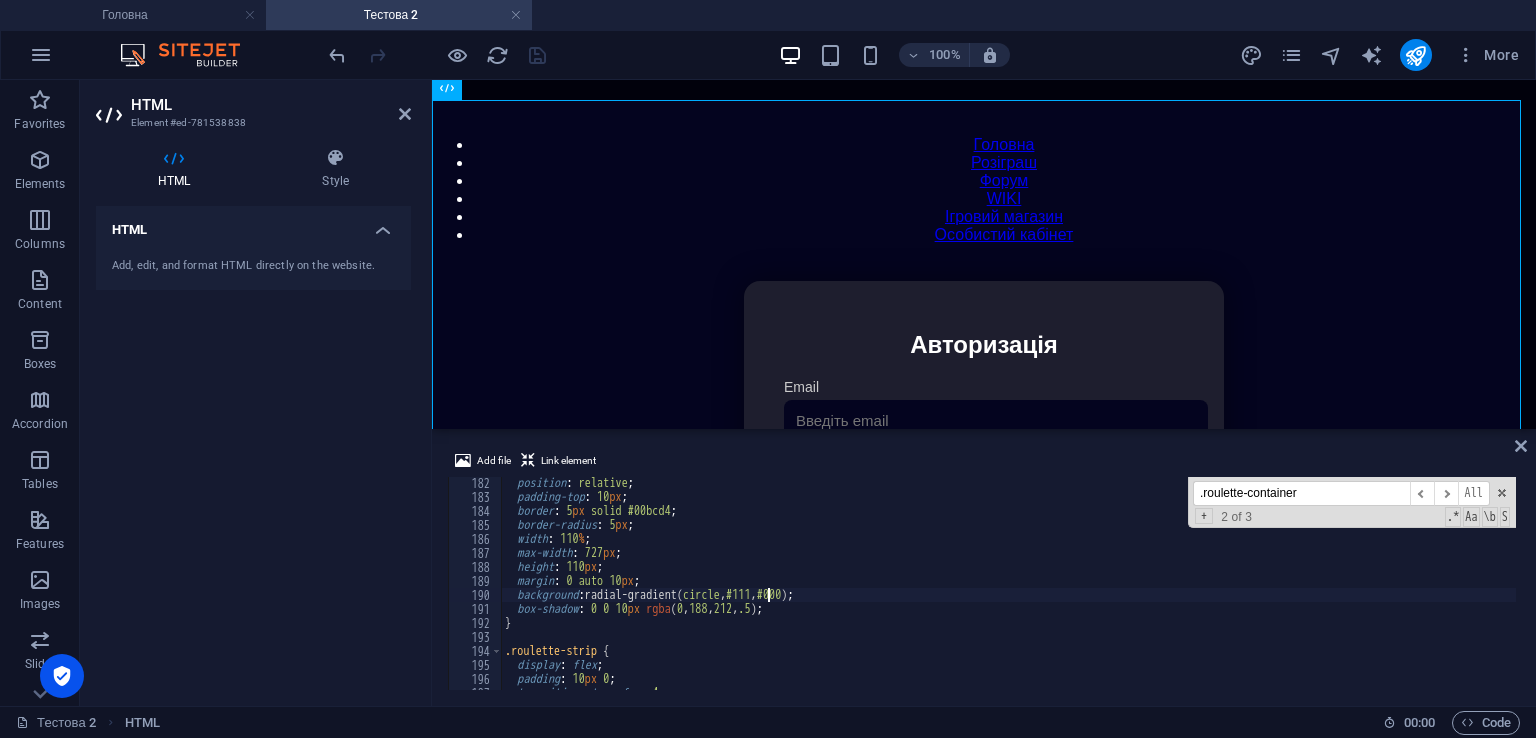 click on "position :   relative ;    padding-top :   10 px ;    border :   5 px   solid   #00bcd4 ;    border-radius :   5 px ;    width :   110 % ;    max-width :   727 px ;    height :   110 px ;    margin :   0   auto   10 px ;    background :  radial-gradient( circle , #111 , #000 ) ;    box-shadow :   0   0   10 px   rgba ( 0 , 188 , 212 , .5 ) ; } .roulette-strip   {    display :   flex ;    padding :   10 px   0 ;    transition :   transform   4 s   ease ;" at bounding box center (1425, 594) 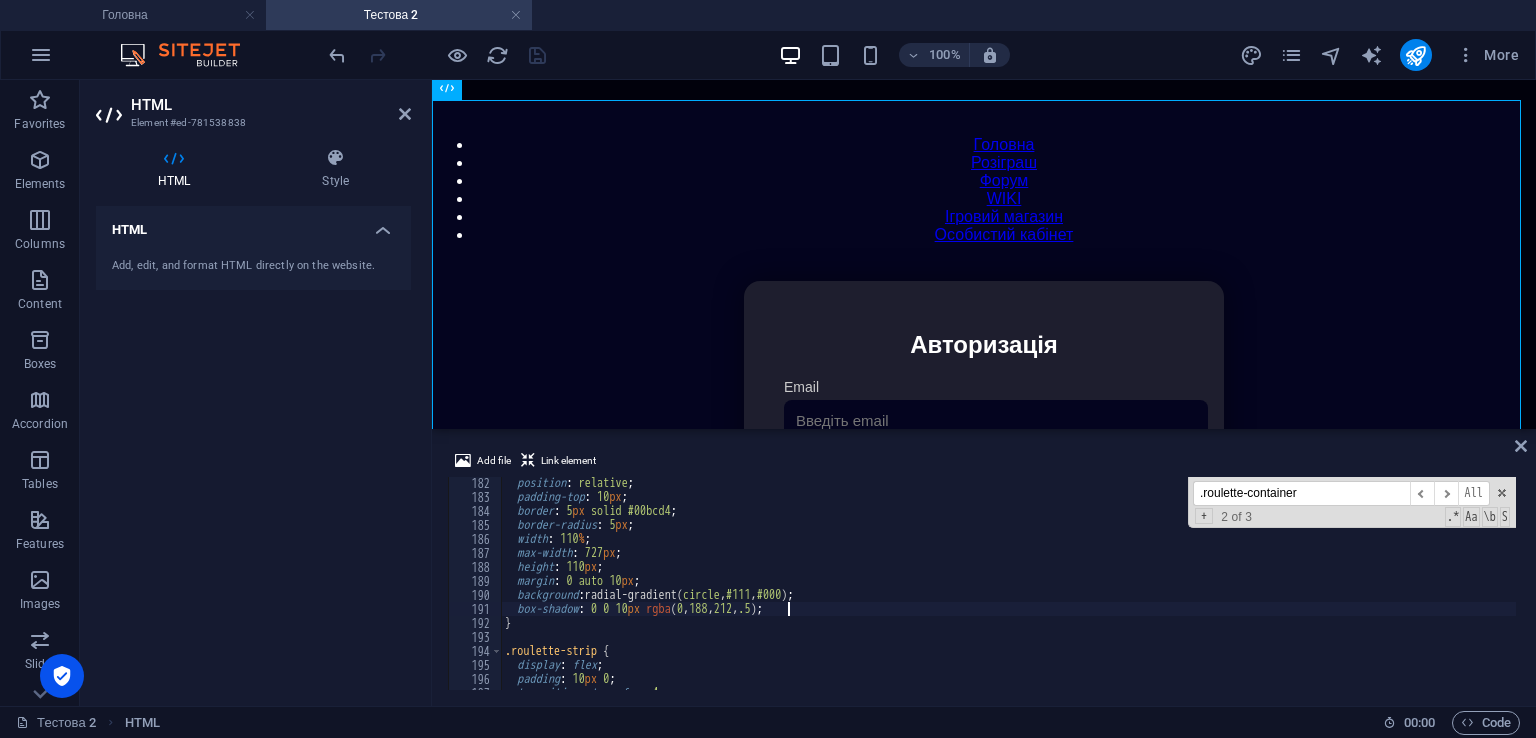 click on "position :   relative ;    padding-top :   10 px ;    border :   5 px   solid   #00bcd4 ;    border-radius :   5 px ;    width :   110 % ;    max-width :   727 px ;    height :   110 px ;    margin :   0   auto   10 px ;    background :  radial-gradient( circle , #111 , #000 ) ;    box-shadow :   0   0   10 px   rgba ( 0 , 188 , 212 , .5 ) ; } .roulette-strip   {    display :   flex ;    padding :   10 px   0 ;    transition :   transform   4 s   ease ;" at bounding box center (1425, 594) 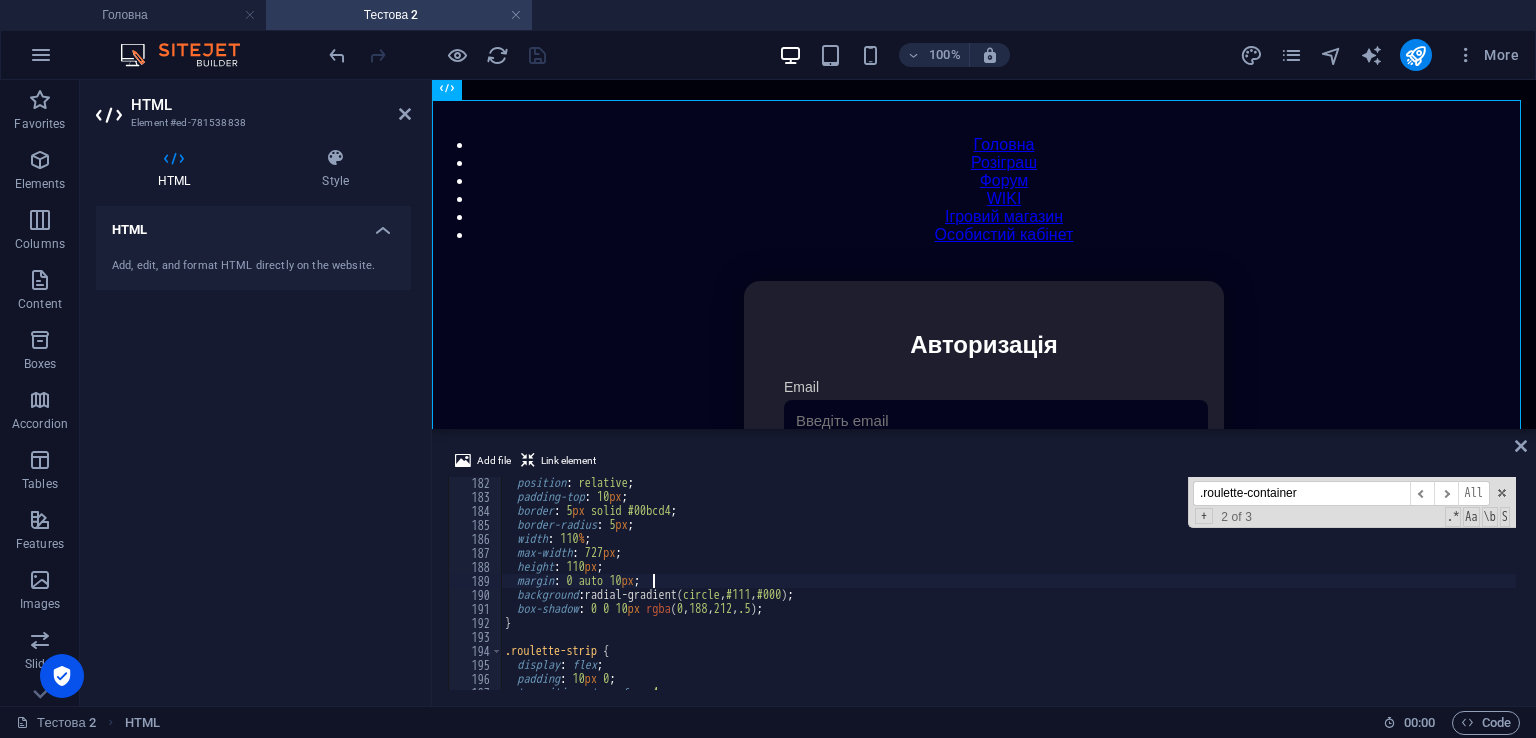 click on "position :   relative ;    padding-top :   10 px ;    border :   5 px   solid   #00bcd4 ;    border-radius :   5 px ;    width :   110 % ;    max-width :   727 px ;    height :   110 px ;    margin :   0   auto   10 px ;    background :  radial-gradient( circle , #111 , #000 ) ;    box-shadow :   0   0   10 px   rgba ( 0 , 188 , 212 , .5 ) ; } .roulette-strip   {    display :   flex ;    padding :   10 px   0 ;    transition :   transform   4 s   ease ;" at bounding box center (1425, 594) 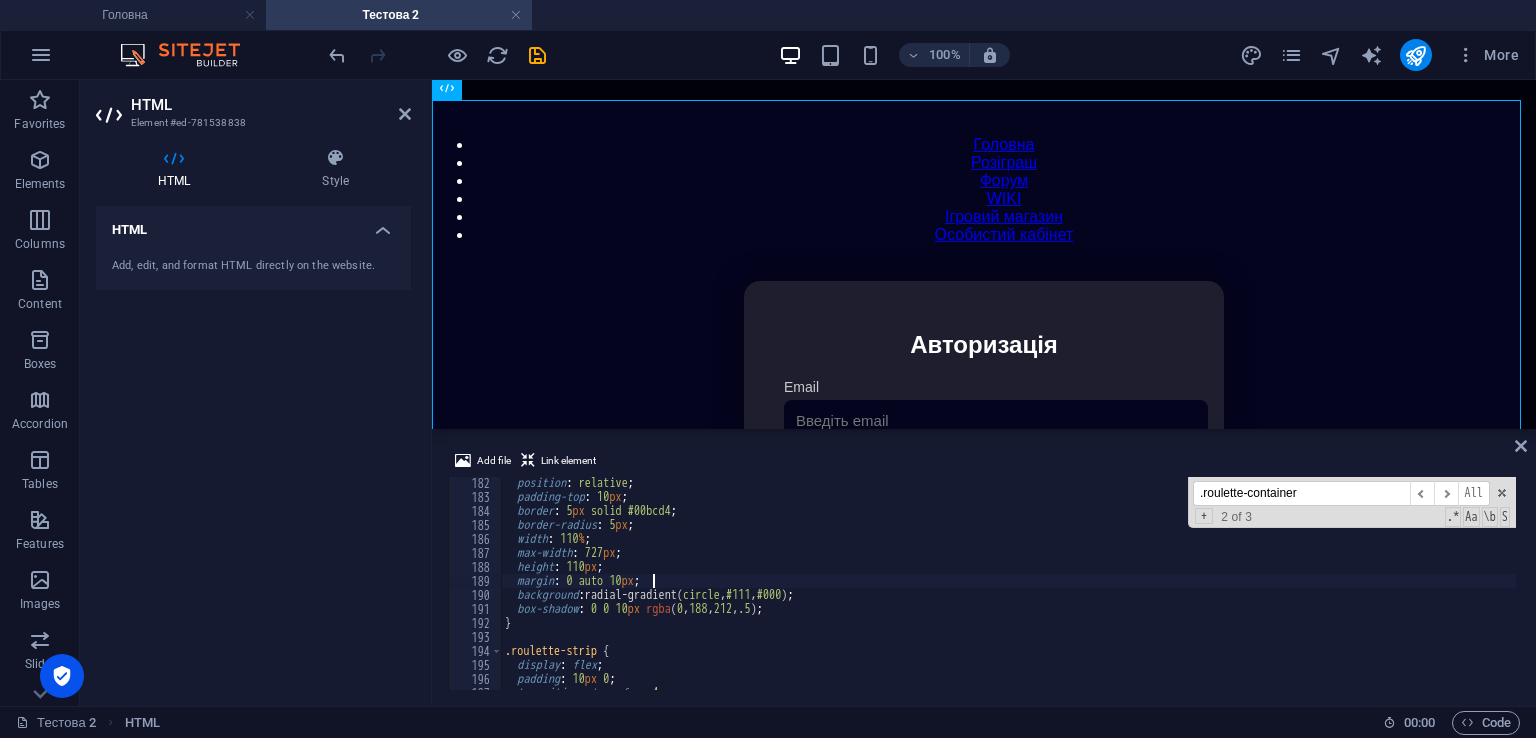 click on "position :   relative ;    padding-top :   10 px ;    border :   5 px   solid   #00bcd4 ;    border-radius :   5 px ;    width :   110 % ;    max-width :   727 px ;    height :   110 px ;    margin :   0   auto   10 px ;    background :  radial-gradient( circle , #111 , #000 ) ;    box-shadow :   0   0   10 px   rgba ( 0 , 188 , 212 , .5 ) ; } .roulette-strip   {    display :   flex ;    padding :   10 px   0 ;    transition :   transform   4 s   ease ;" at bounding box center (1425, 594) 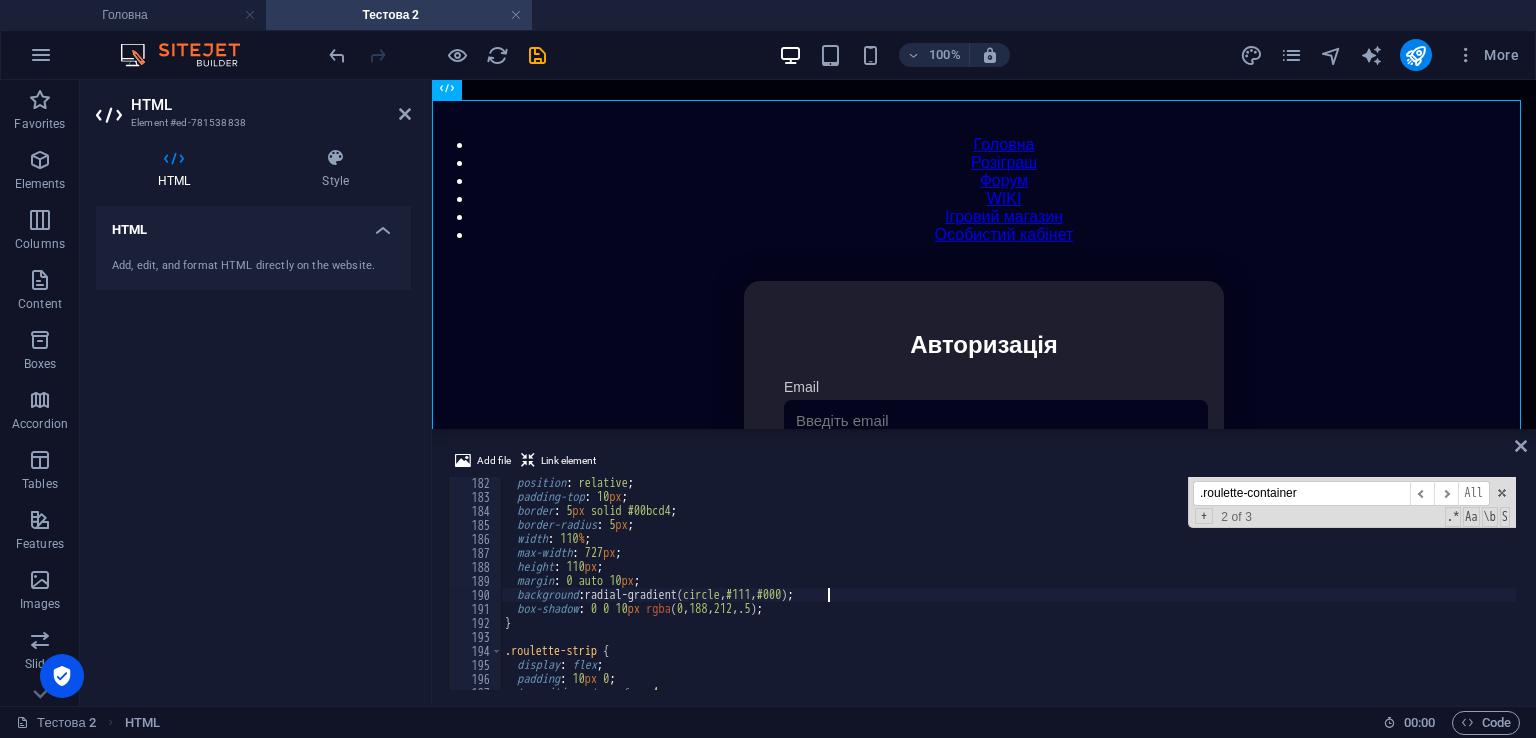 click on "position :   relative ;    padding-top :   10 px ;    border :   5 px   solid   #00bcd4 ;    border-radius :   5 px ;    width :   110 % ;    max-width :   727 px ;    height :   110 px ;    margin :   0   auto   10 px ;    background :  radial-gradient( circle , #111 , #000 ) ;    box-shadow :   0   0   10 px   rgba ( 0 , 188 , 212 , .5 ) ; } .roulette-strip   {    display :   flex ;    padding :   10 px   0 ;    transition :   transform   4 s   ease ;" at bounding box center [1425, 594] 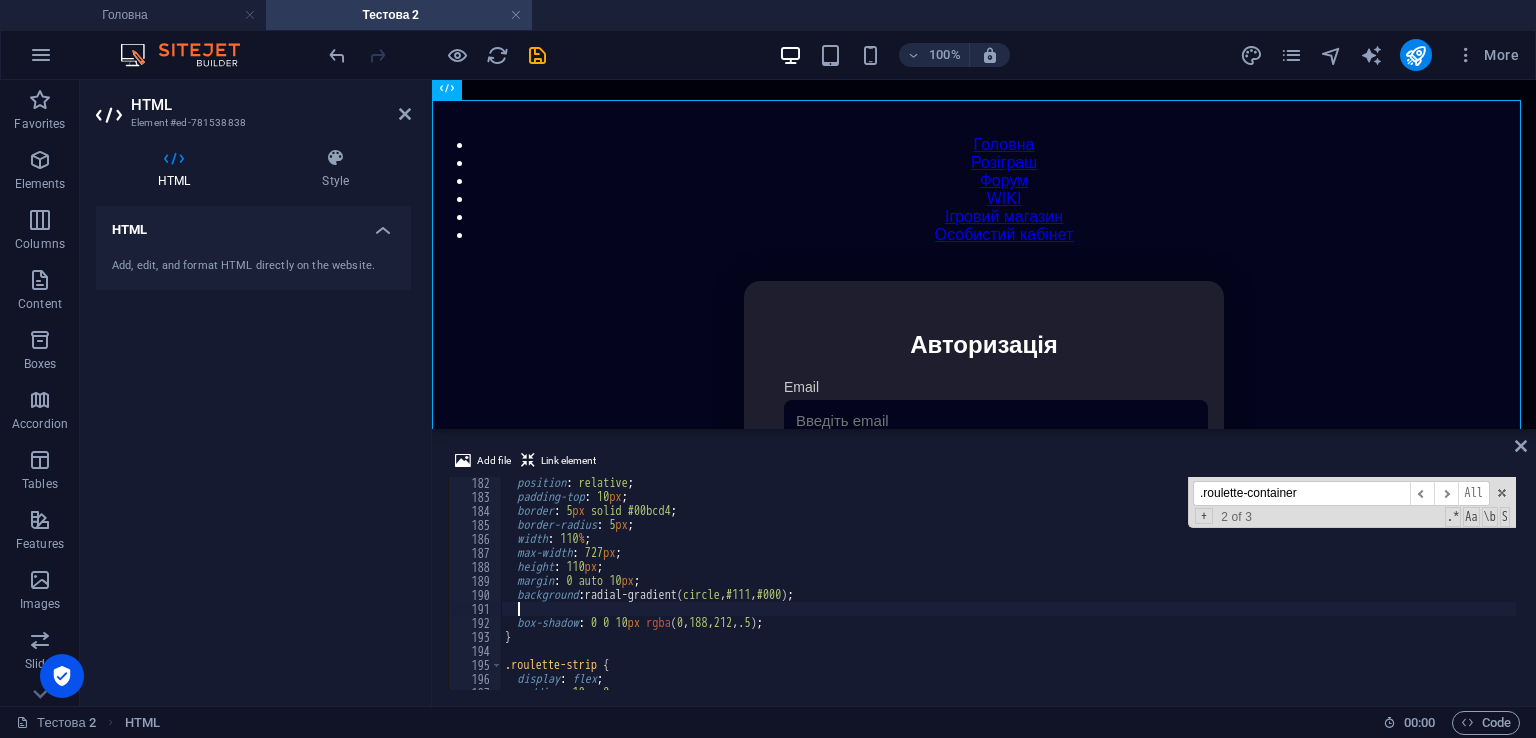 scroll, scrollTop: 0, scrollLeft: 0, axis: both 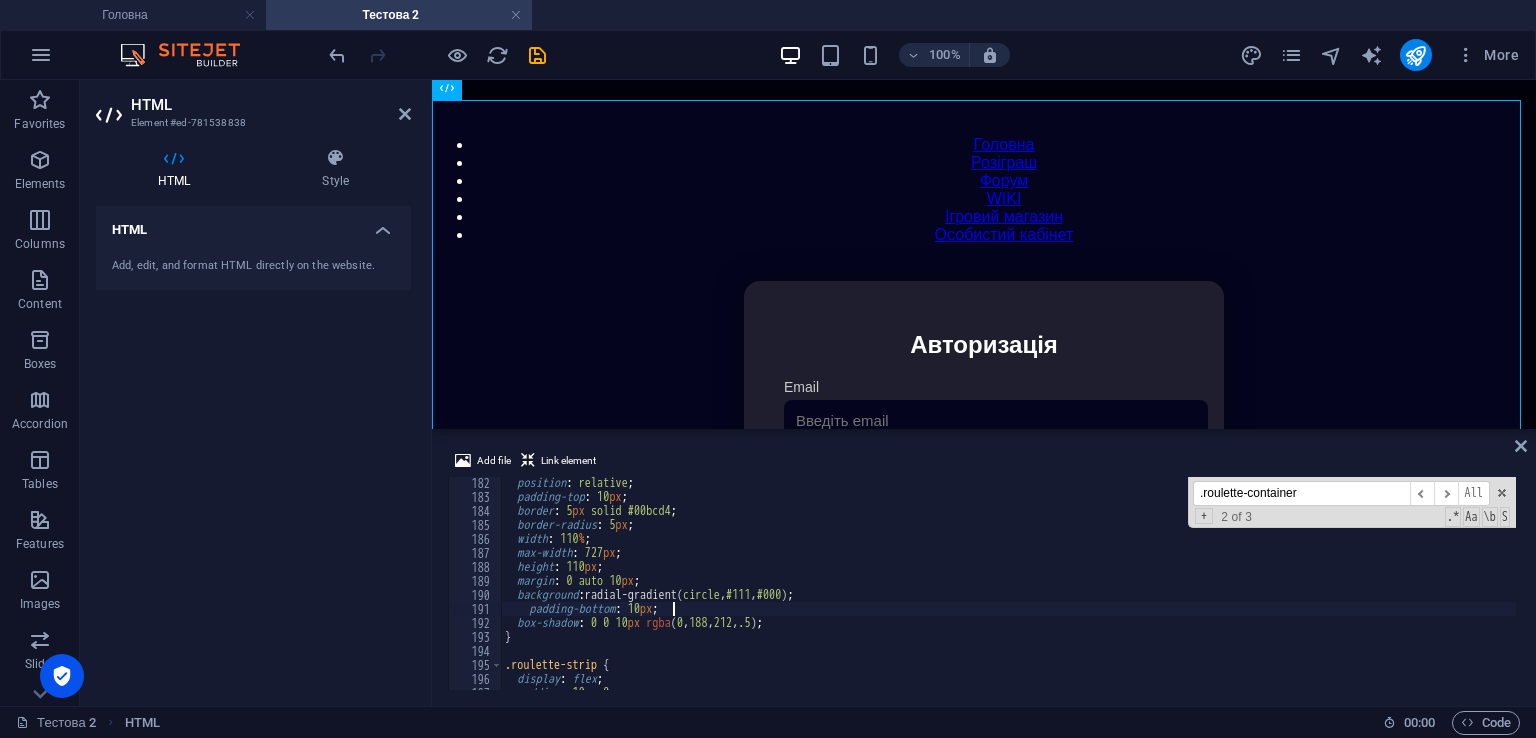 click on "position :   relative ;    padding-top :   10 px ;    border :   5 px   solid   #00bcd4 ;    border-radius :   5 px ;    width :   110 % ;    max-width :   727 px ;    height :   110 px ;    margin :   0   auto   10 px ;    background :  radial-gradient( circle , #111 , #000 ) ;      padding-bottom :   10 px ;    box-shadow :   0   0   10 px   rgba ( 0 , 188 , 212 , .5 ) ; } .roulette-strip   {    display :   flex ;    padding :   10 px   0 ;" at bounding box center [1425, 594] 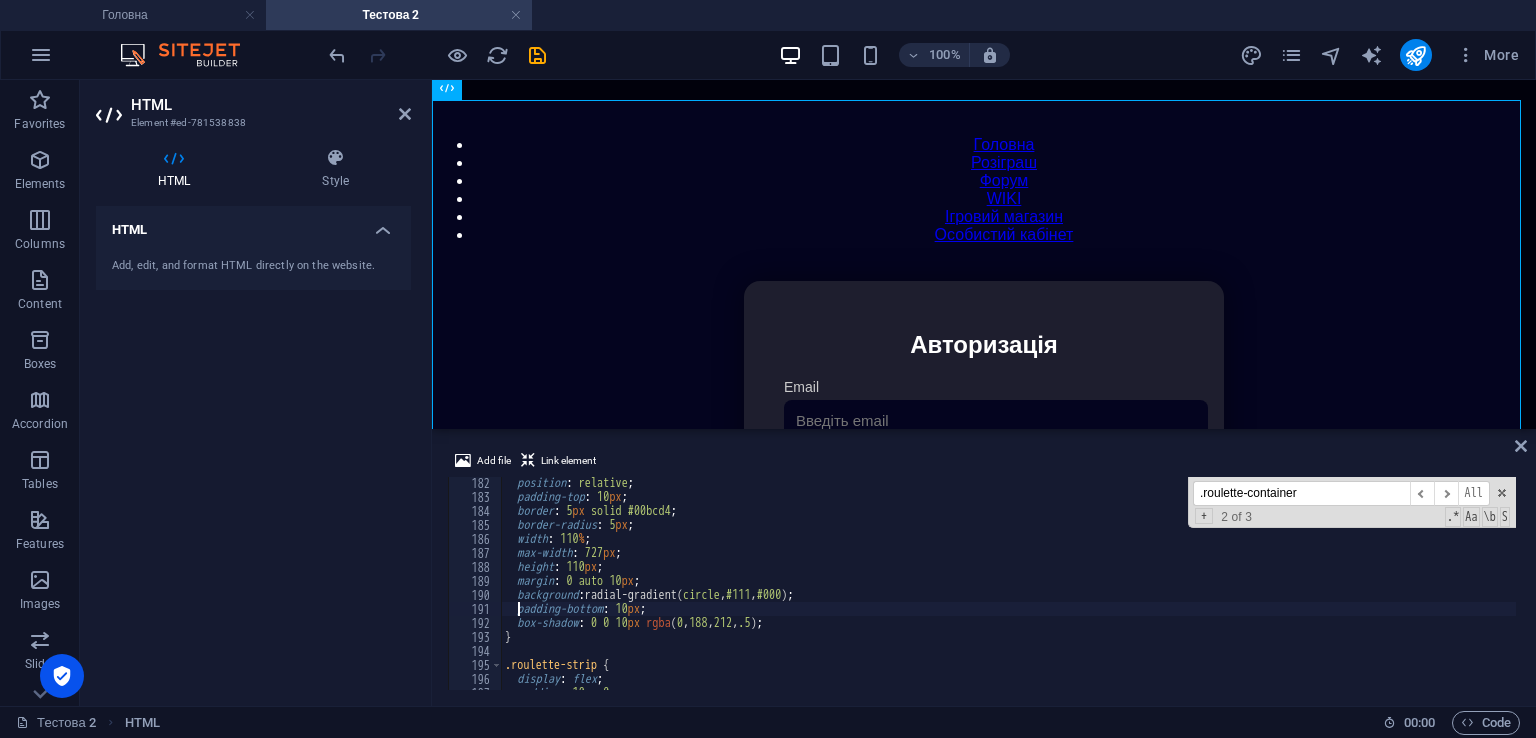 scroll, scrollTop: 0, scrollLeft: 1, axis: horizontal 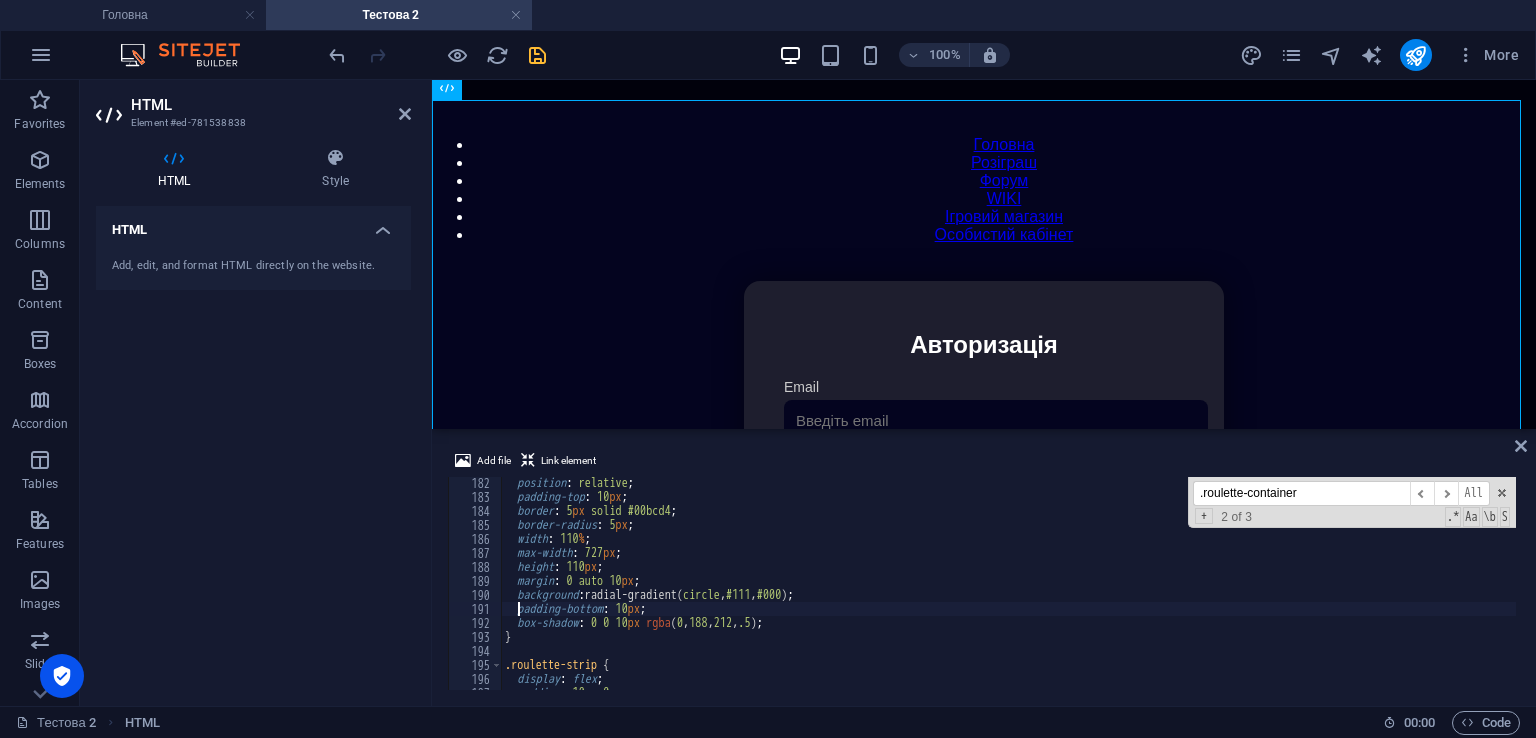 type on "padding-bottom: 10px;" 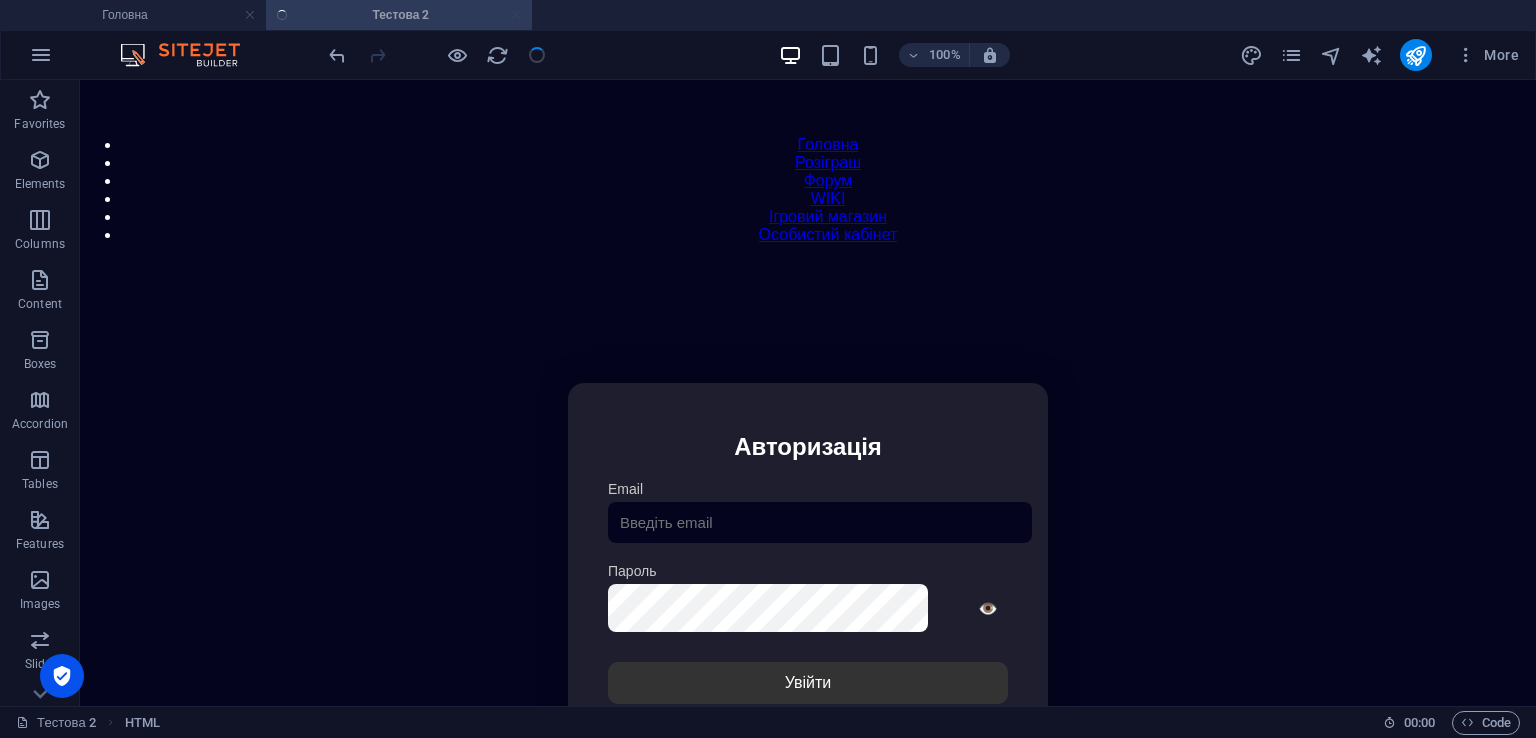 scroll, scrollTop: 82, scrollLeft: 0, axis: vertical 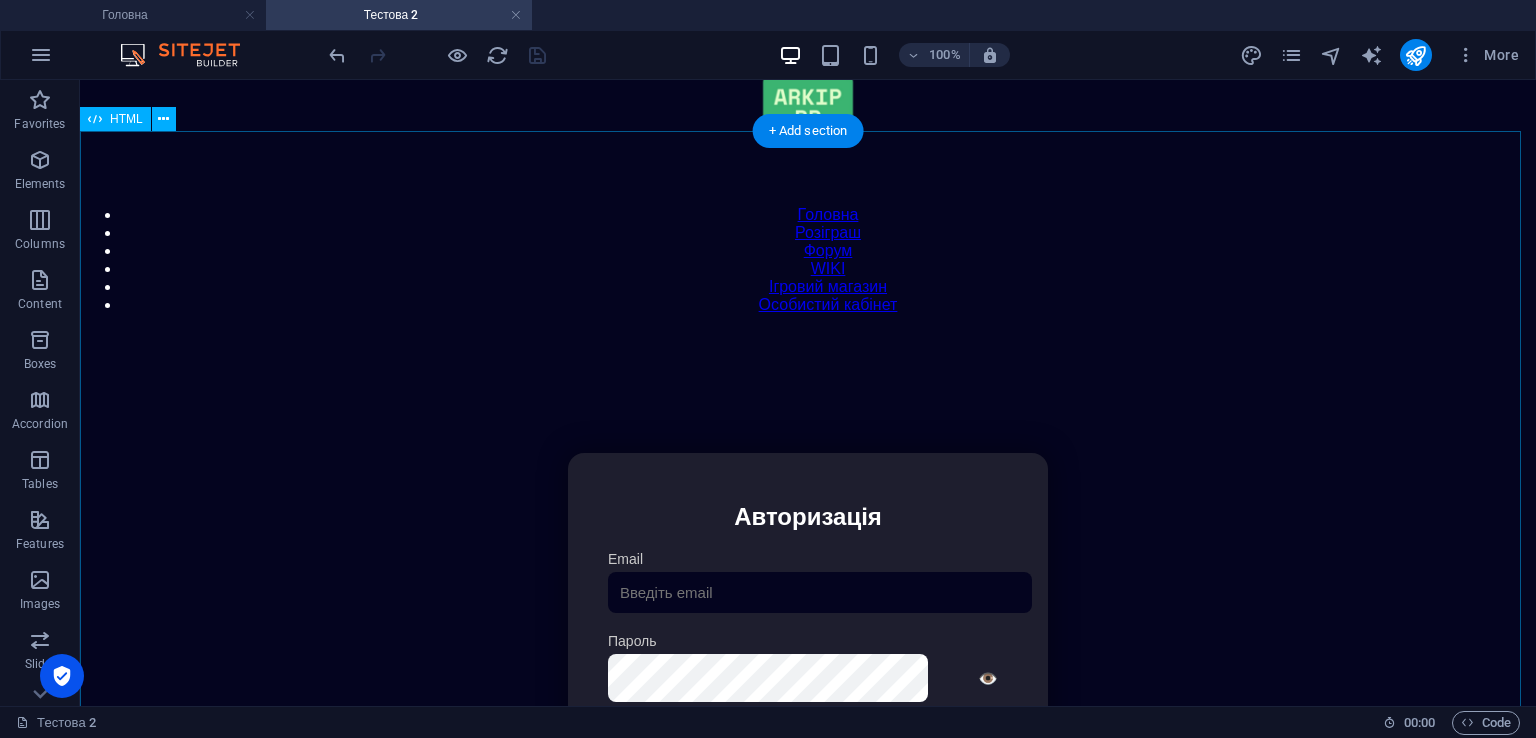 click on "Особистий кабінет
Авторизація
Email
[GEOGRAPHIC_DATA]
👁️
Увійти
Скинути пароль
Скидання пароля
Введіть ваш email:
Скинути
Закрити
Особистий кабінет
Вийти з кабінету
Важлива інформація
Інформація
Нік:
Пошта:
Гроші:   ₴
XP:
Рівень:
Здоров'я:  %
Броня:  %
ВІП:
Рейтинг
Рейтинг гравців
Гравців не знайдено
Документи
Мої документи
Паспорт:   [PERSON_NAME] книжка:   [PERSON_NAME]
Розваги
Рулетка
Крутити" at bounding box center [808, 664] 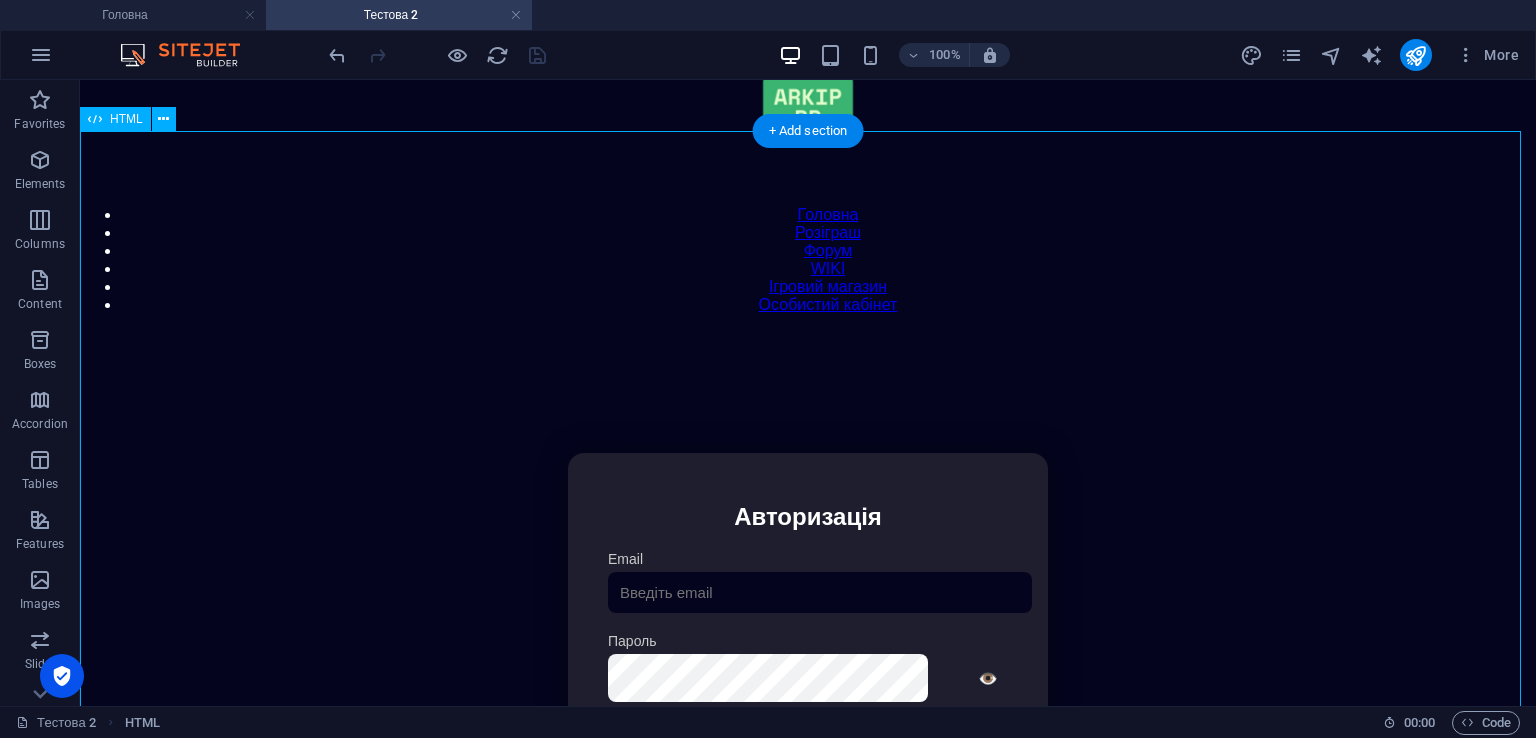 click on "Особистий кабінет
Авторизація
Email
[GEOGRAPHIC_DATA]
👁️
Увійти
Скинути пароль
Скидання пароля
Введіть ваш email:
Скинути
Закрити
Особистий кабінет
Вийти з кабінету
Важлива інформація
Інформація
Нік:
Пошта:
Гроші:   ₴
XP:
Рівень:
Здоров'я:  %
Броня:  %
ВІП:
Рейтинг
Рейтинг гравців
Гравців не знайдено
Документи
Мої документи
Паспорт:   [PERSON_NAME] книжка:   [PERSON_NAME]
Розваги
Рулетка
Крутити" at bounding box center [808, 664] 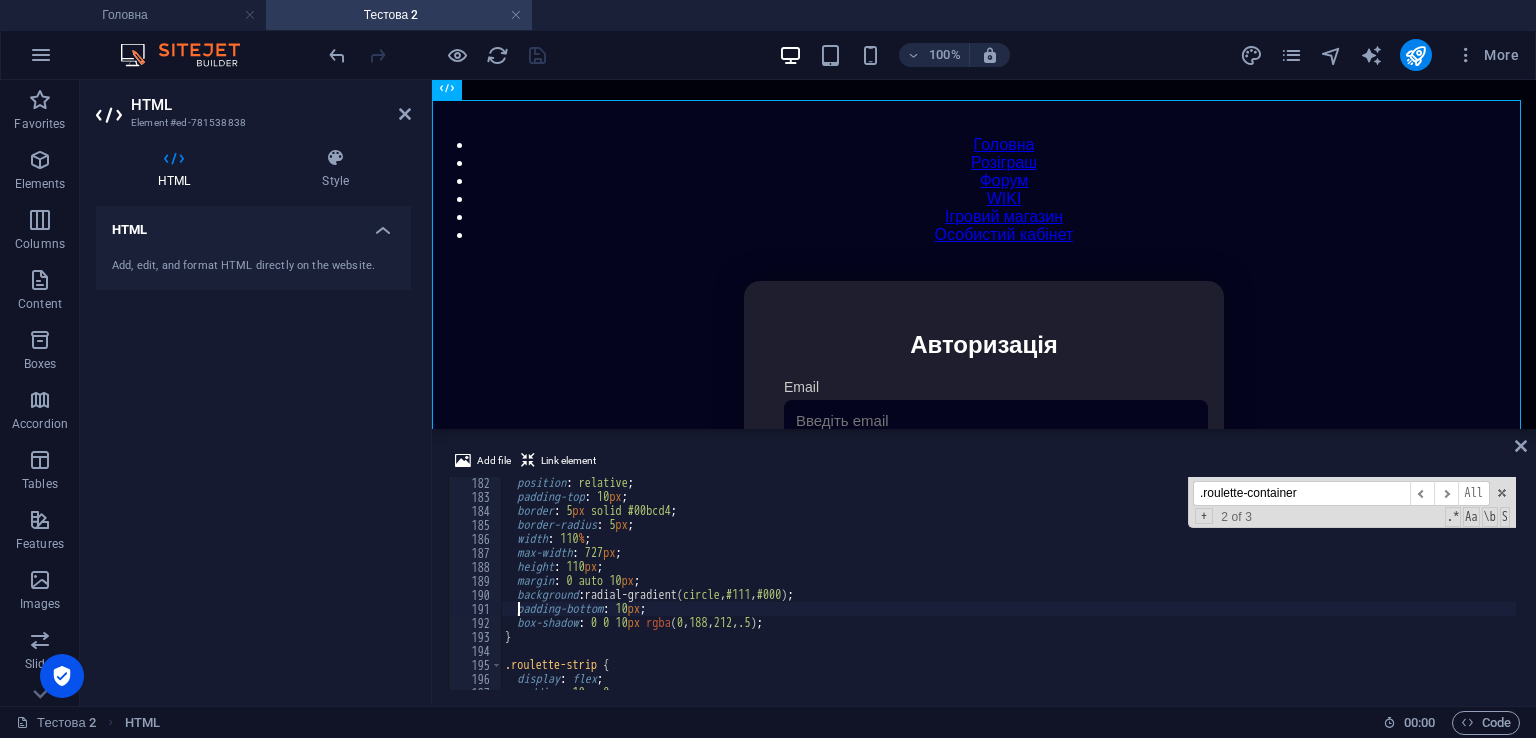 scroll, scrollTop: 2475, scrollLeft: 0, axis: vertical 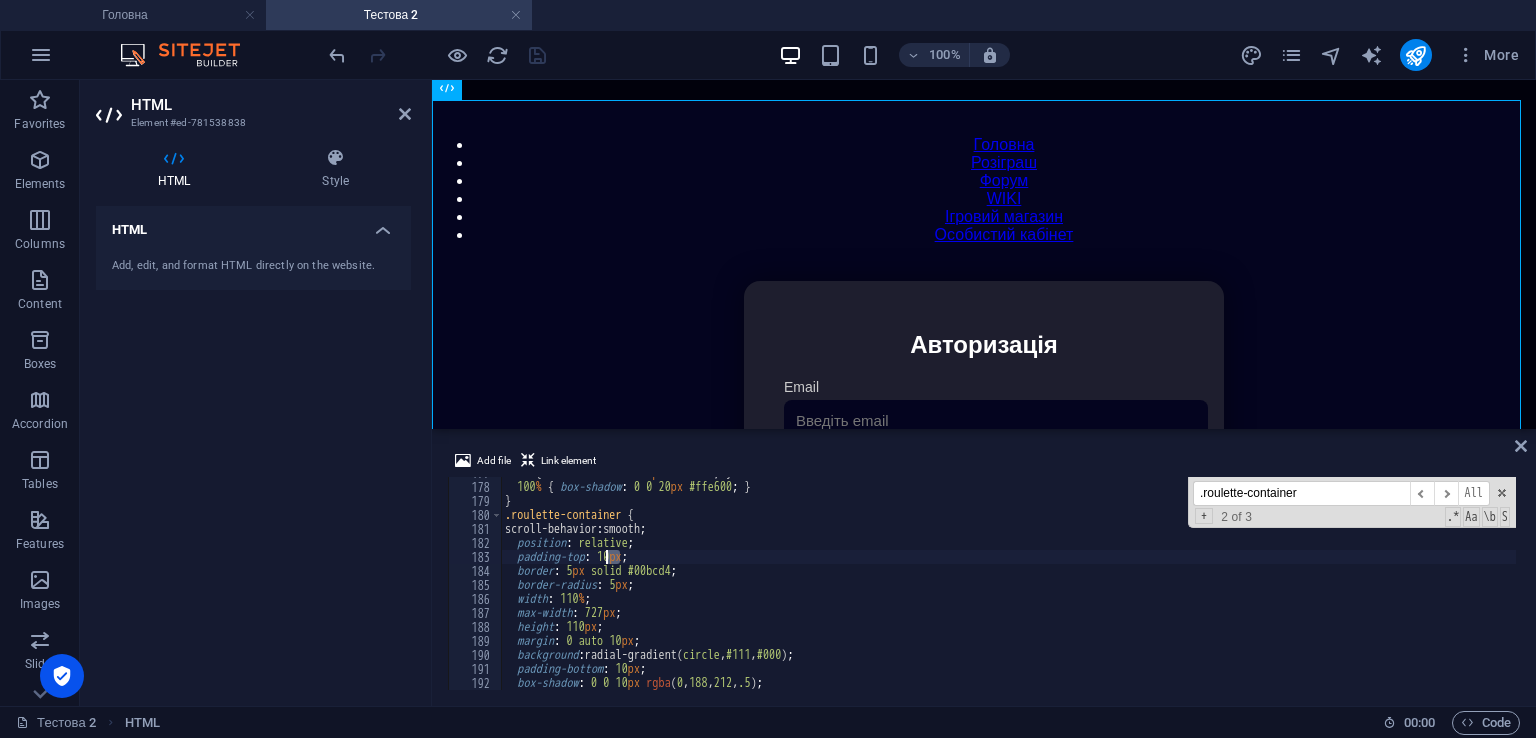 drag, startPoint x: 619, startPoint y: 557, endPoint x: 608, endPoint y: 556, distance: 11.045361 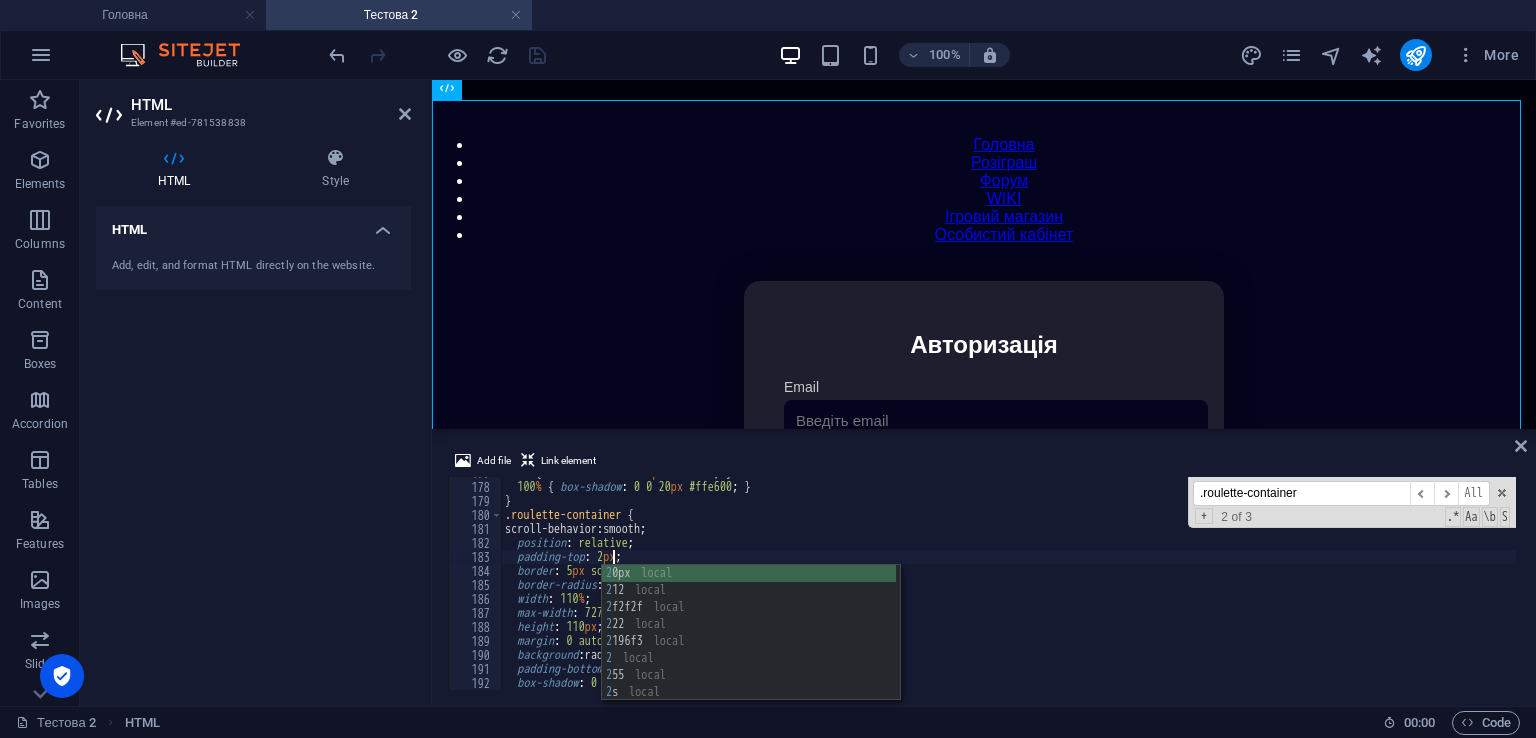 scroll, scrollTop: 0, scrollLeft: 8, axis: horizontal 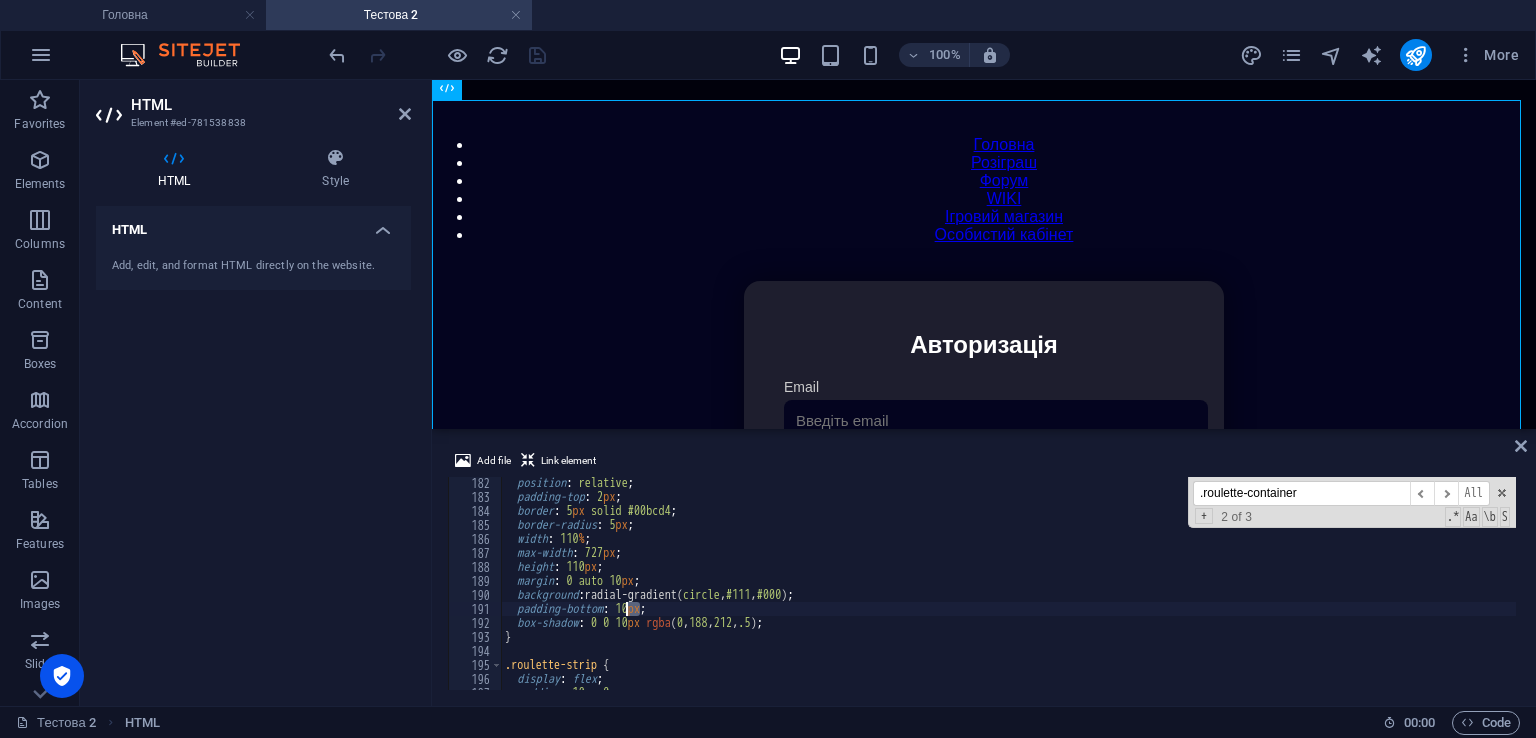 drag, startPoint x: 638, startPoint y: 605, endPoint x: 624, endPoint y: 602, distance: 14.3178215 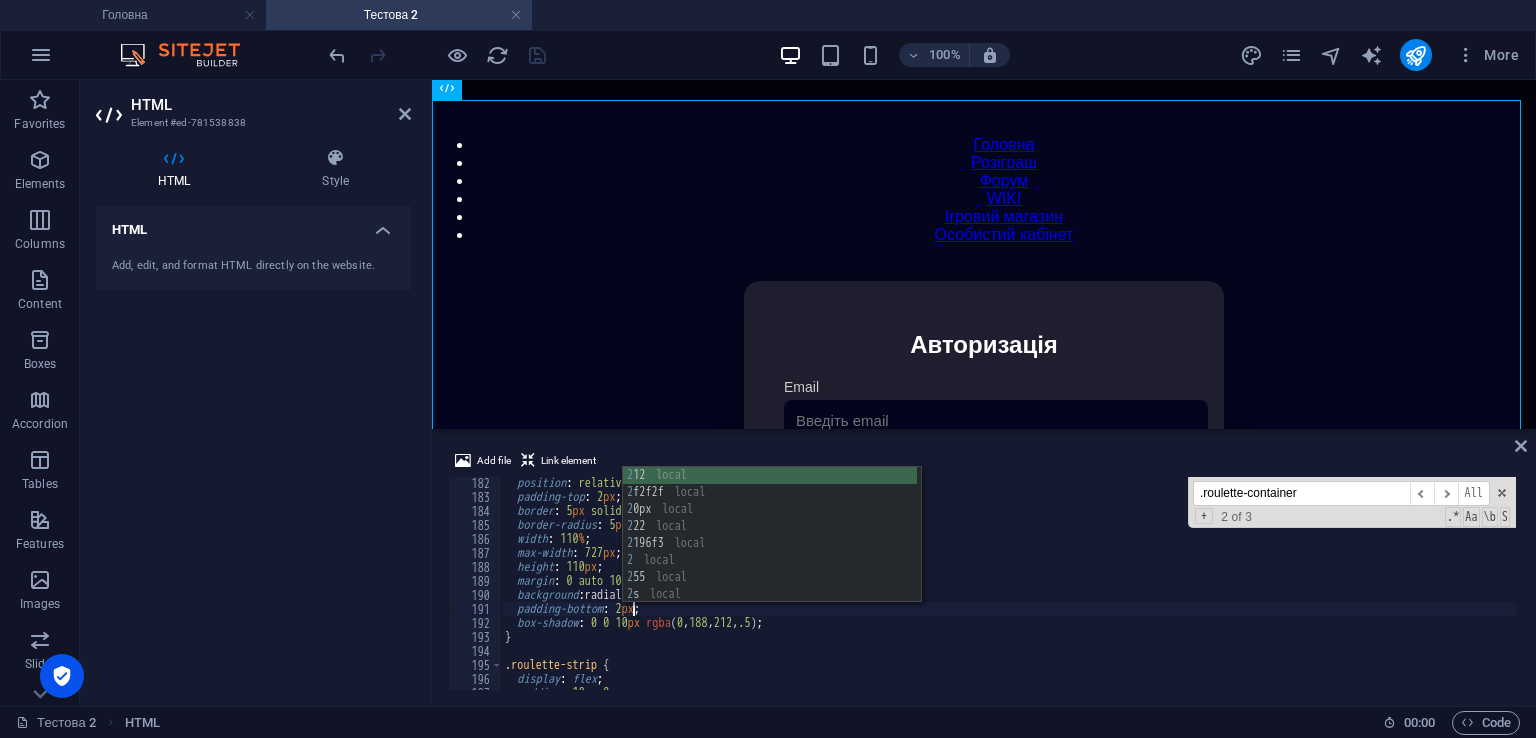 scroll, scrollTop: 0, scrollLeft: 9, axis: horizontal 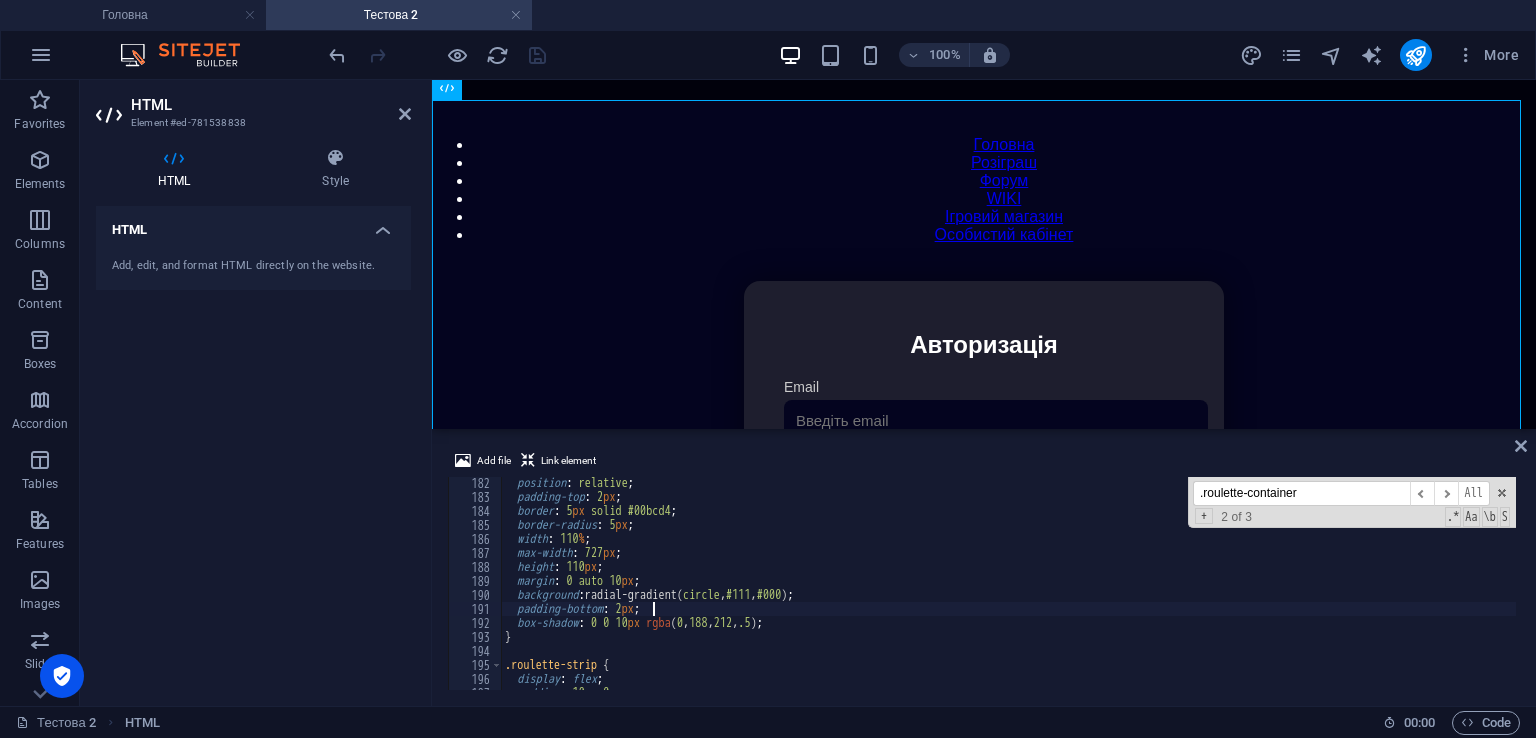 type on "padding-bottom: 2px;" 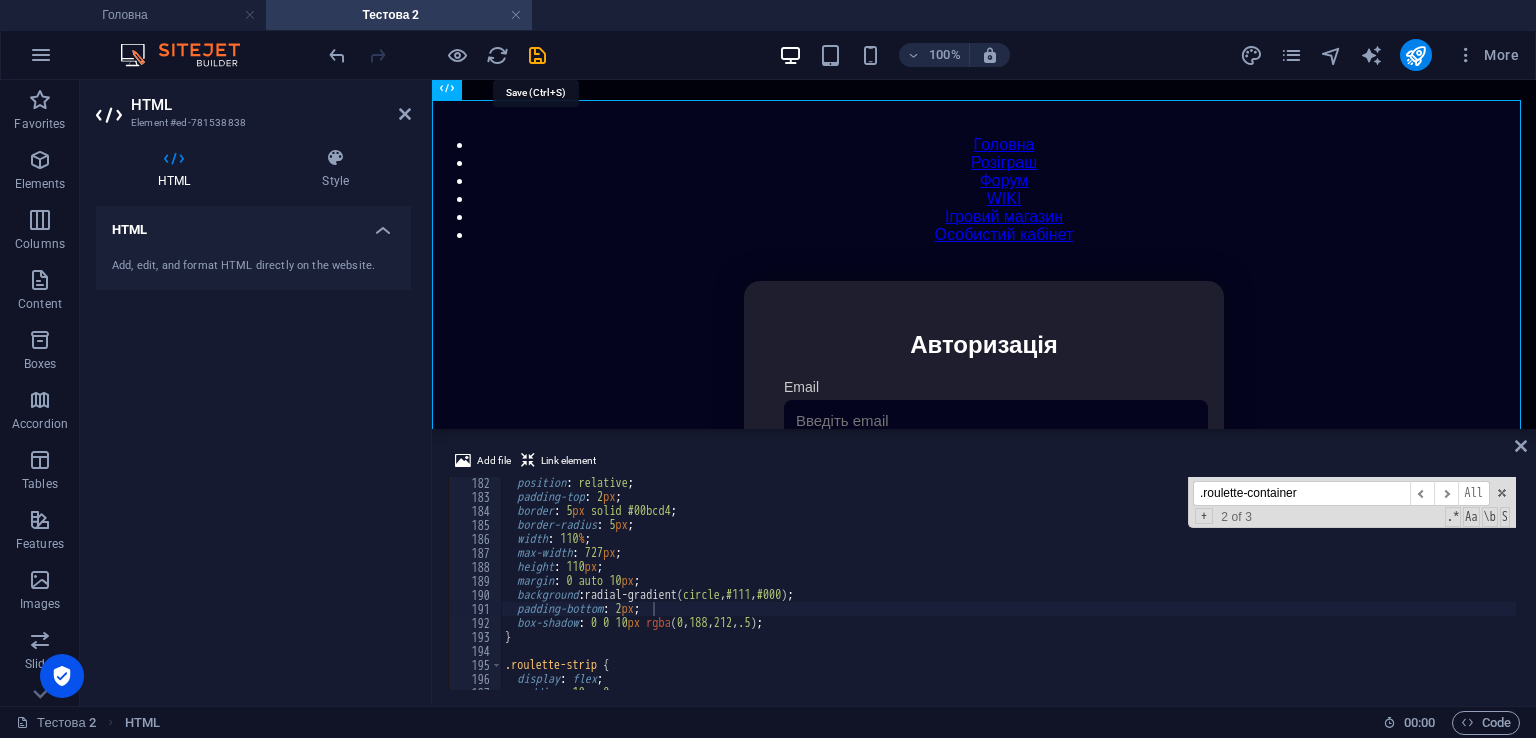 click at bounding box center (537, 55) 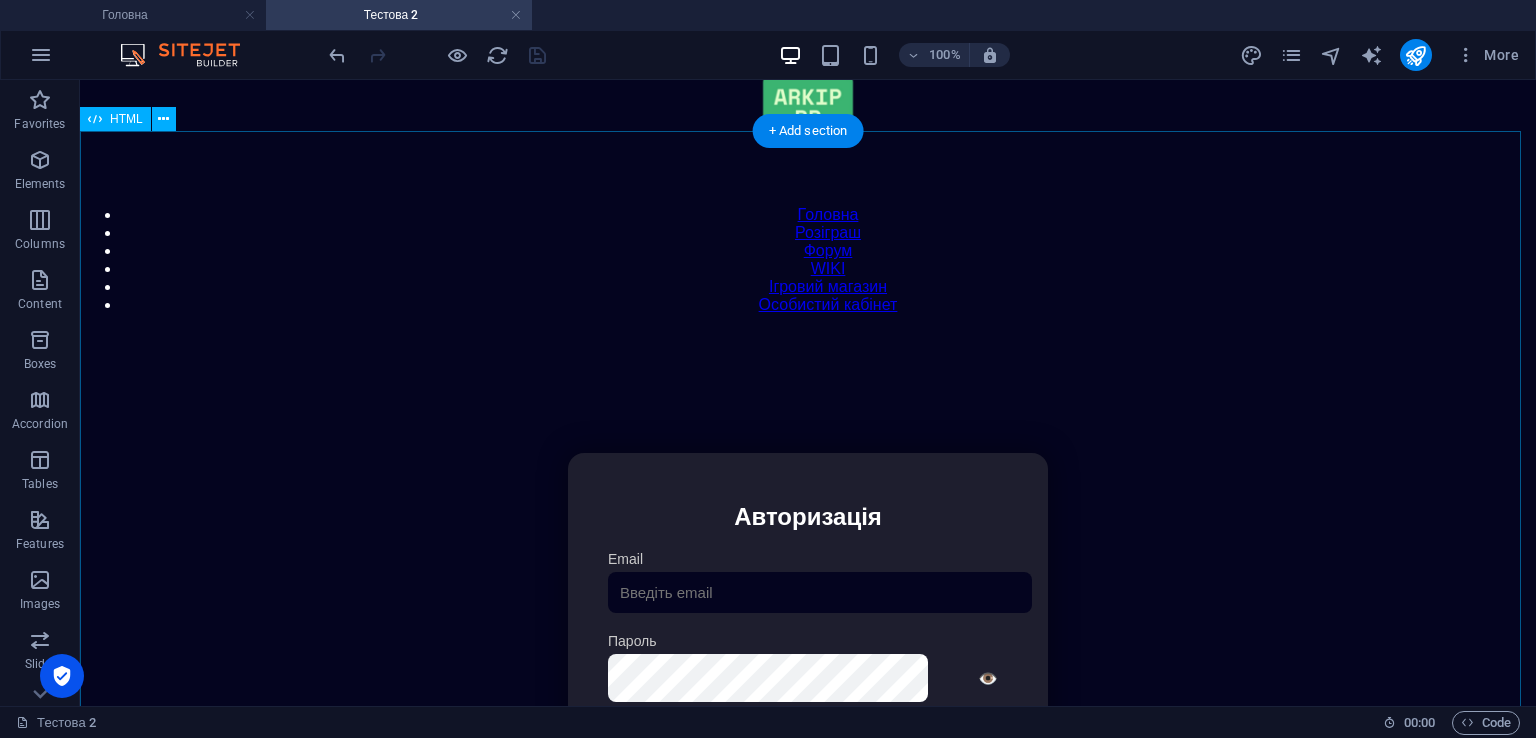 click on "Особистий кабінет
Авторизація
Email
[GEOGRAPHIC_DATA]
👁️
Увійти
Скинути пароль
Скидання пароля
Введіть ваш email:
Скинути
Закрити
Особистий кабінет
Вийти з кабінету
Важлива інформація
Інформація
Нік:
Пошта:
Гроші:   ₴
XP:
Рівень:
Здоров'я:  %
Броня:  %
ВІП:
Рейтинг
Рейтинг гравців
Гравців не знайдено
Документи
Мої документи
Паспорт:   [PERSON_NAME] книжка:   [PERSON_NAME]
Розваги
Рулетка
Крутити" at bounding box center [808, 664] 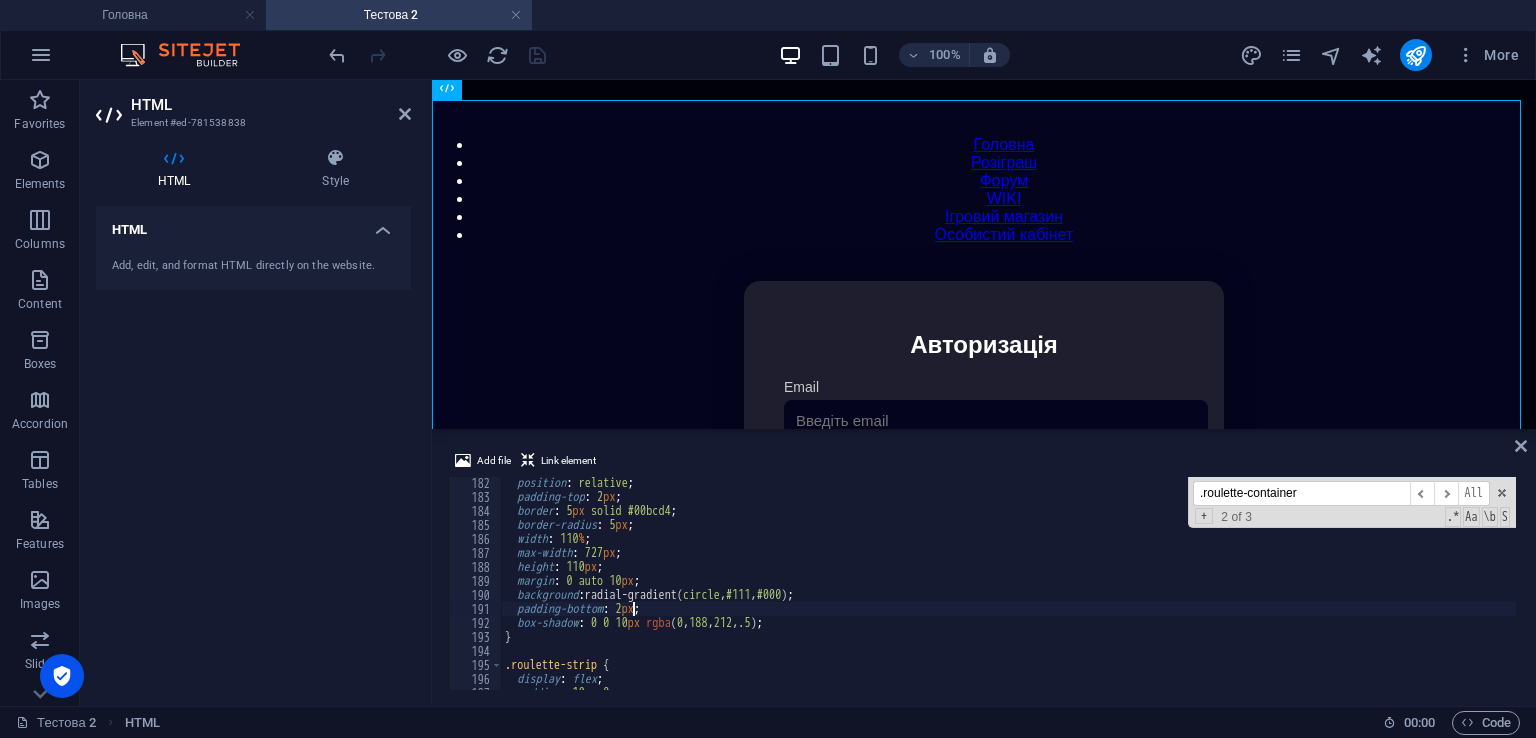 click on "position :   relative ;    padding-top :   2 px ;    border :   5 px   solid   #00bcd4 ;    border-radius :   5 px ;    width :   110 % ;    max-width :   727 px ;    height :   110 px ;    margin :   0   auto   10 px ;    background :  radial-gradient( circle , #111 , #000 ) ;    padding-bottom :   2 px ;    box-shadow :   0   0   10 px   rgba ( 0 , 188 , 212 , .5 ) ; } .roulette-strip   {    display :   flex ;    padding :   10 px   0 ;" at bounding box center [1425, 594] 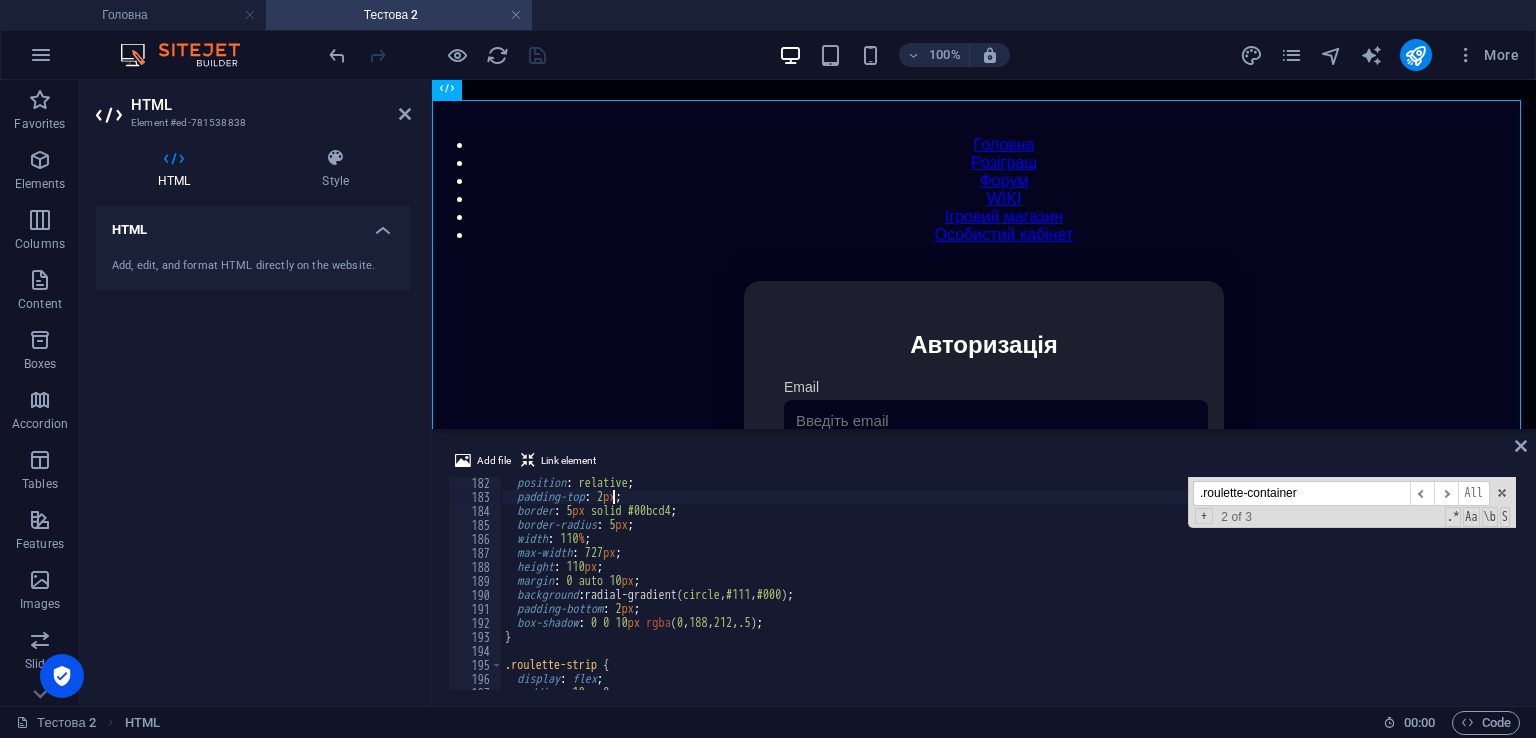 click on "position :   relative ;    padding-top :   2 px ;    border :   5 px   solid   #00bcd4 ;    border-radius :   5 px ;    width :   110 % ;    max-width :   727 px ;    height :   110 px ;    margin :   0   auto   10 px ;    background :  radial-gradient( circle , #111 , #000 ) ;    padding-bottom :   2 px ;    box-shadow :   0   0   10 px   rgba ( 0 , 188 , 212 , .5 ) ; } .roulette-strip   {    display :   flex ;    padding :   10 px   0 ;" at bounding box center (1425, 594) 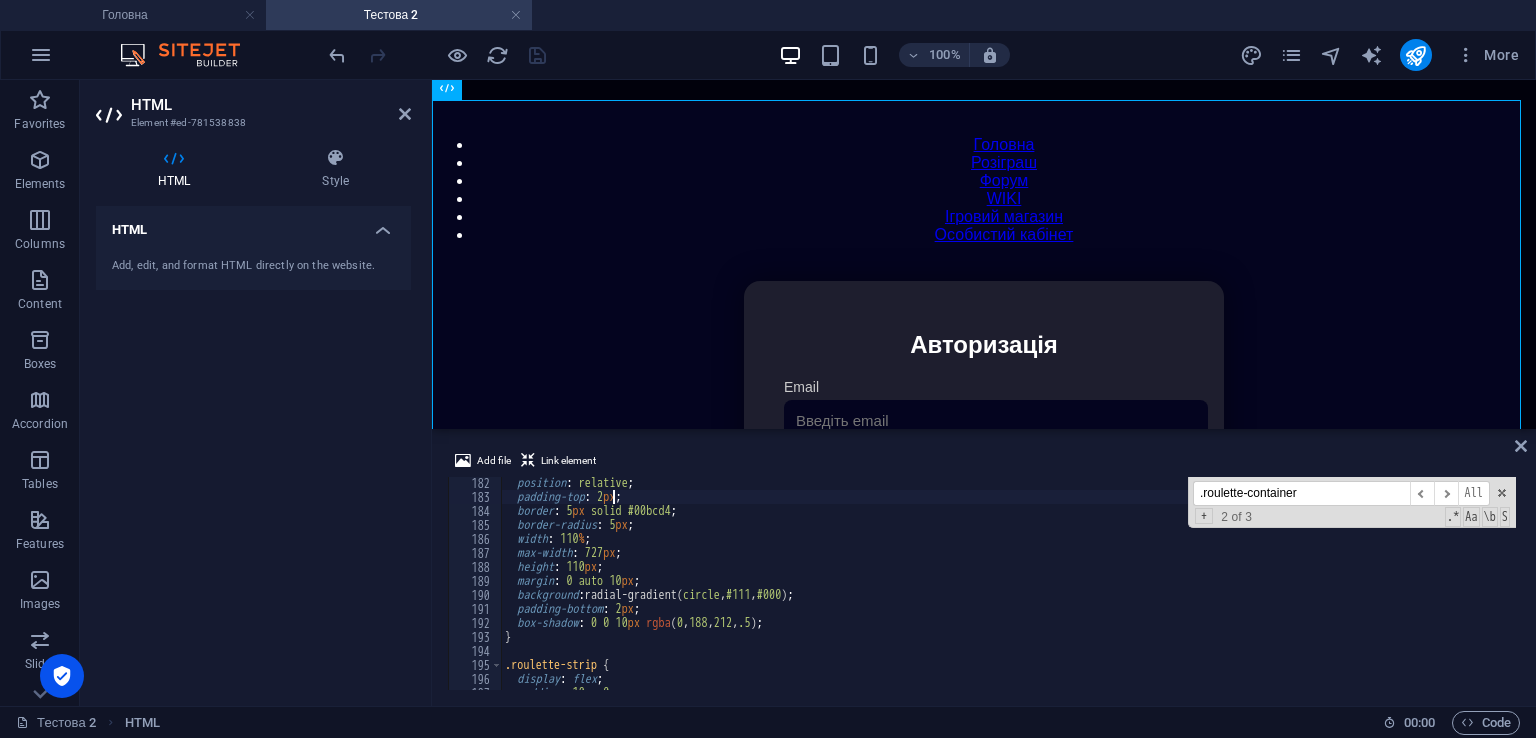 scroll, scrollTop: 2535, scrollLeft: 0, axis: vertical 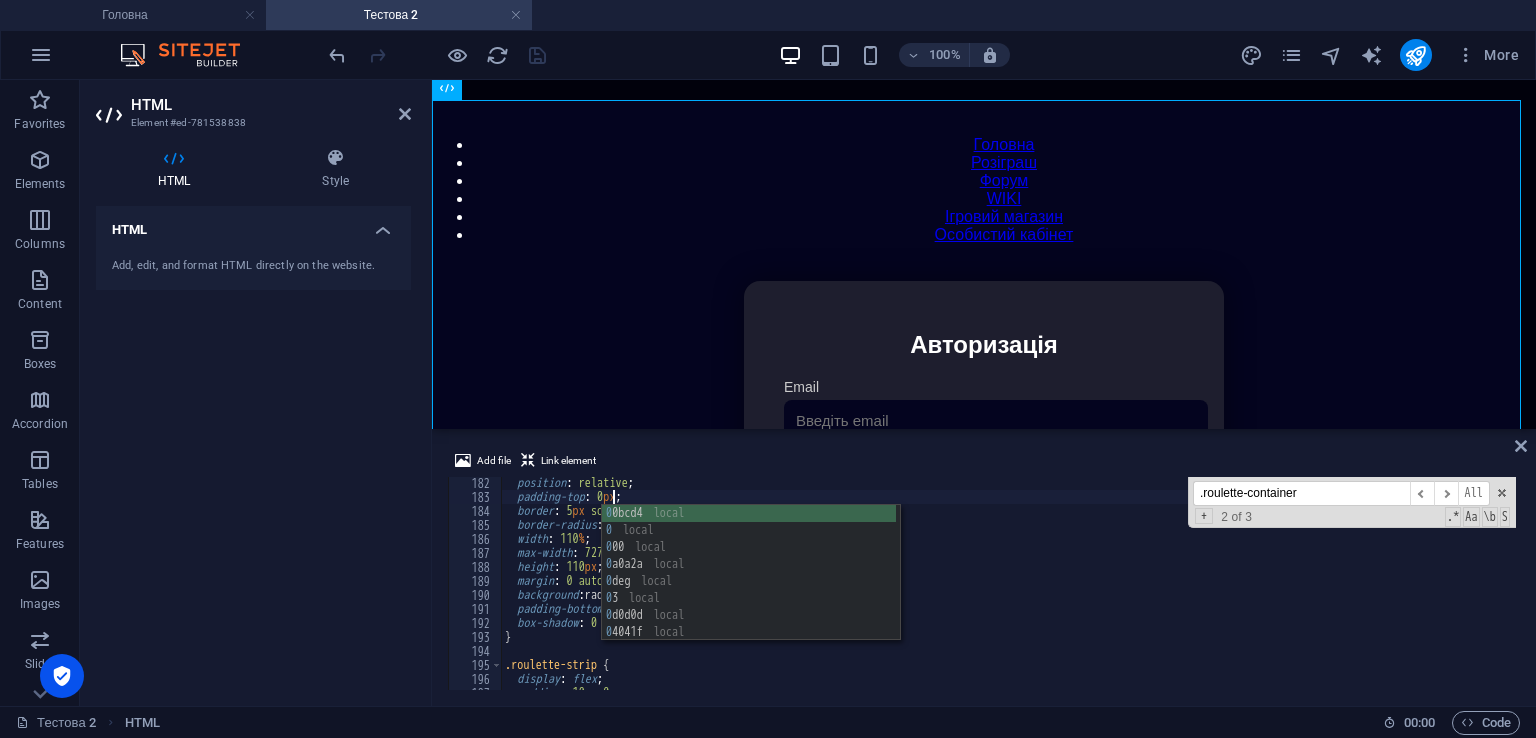 click on "position :   relative ;    padding-top :   0 px ;    border :   5 px   solid   #00bcd4 ;    border-radius :   5 px ;    width :   110 % ;    max-width :   727 px ;    height :   110 px ;    margin :   0   auto   10 px ;    background :  radial-gradient( circle , #111 , #000 ) ;    padding-bottom :   2 px ;    box-shadow :   0   0   10 px   rgba ( 0 , 188 , 212 , .5 ) ; } .roulette-strip   {    display :   flex ;    padding :   10 px   0 ;" at bounding box center [1425, 594] 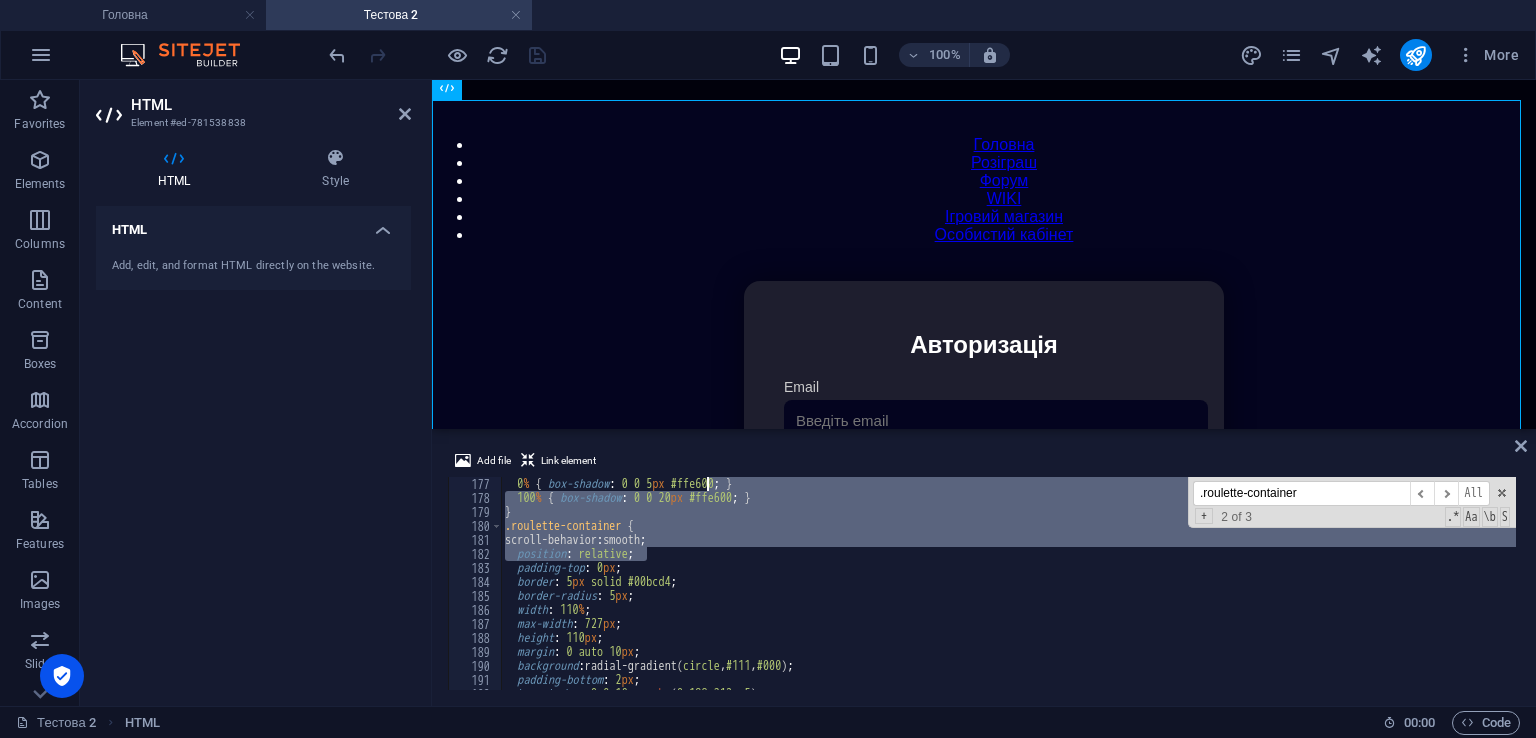 click on "0 %   {   box-shadow :   0   0   5 px   #ffe600 ;   }    100 %   {   box-shadow :   0   0   20 px   #ffe600 ;   } } .roulette-container   {   scroll-behavior :  smooth ;    position :   relative ;    padding-top :   0 px ;    border :   5 px   solid   #00bcd4 ;    border-radius :   5 px ;    width :   110 % ;    max-width :   727 px ;    height :   110 px ;    margin :   0   auto   10 px ;    background :  radial-gradient( circle , #111 , #000 ) ;    padding-bottom :   2 px ;    box-shadow :   0   0   10 px   rgba ( 0 , 188 , 212 , .5 ) ;" at bounding box center [1425, 595] 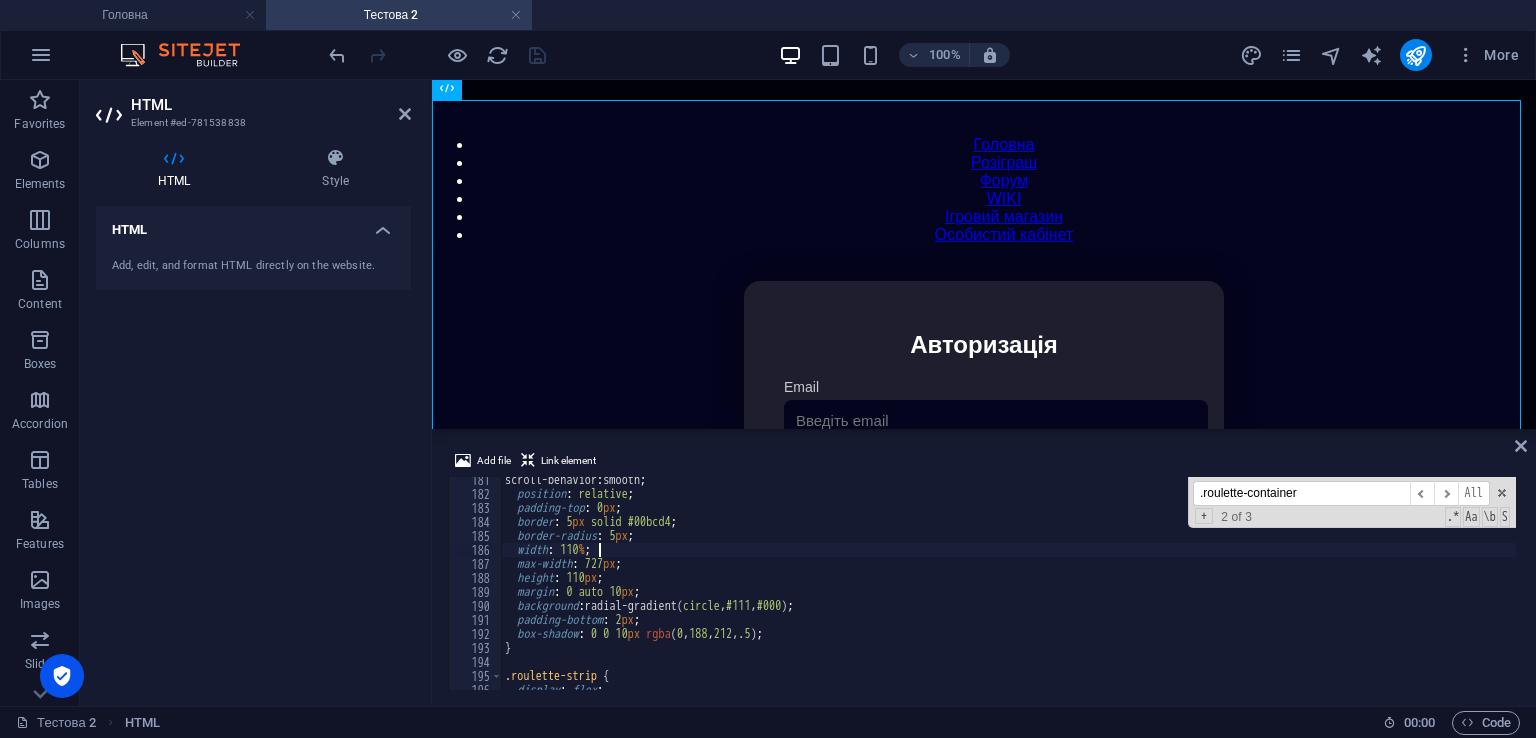 scroll, scrollTop: 2584, scrollLeft: 0, axis: vertical 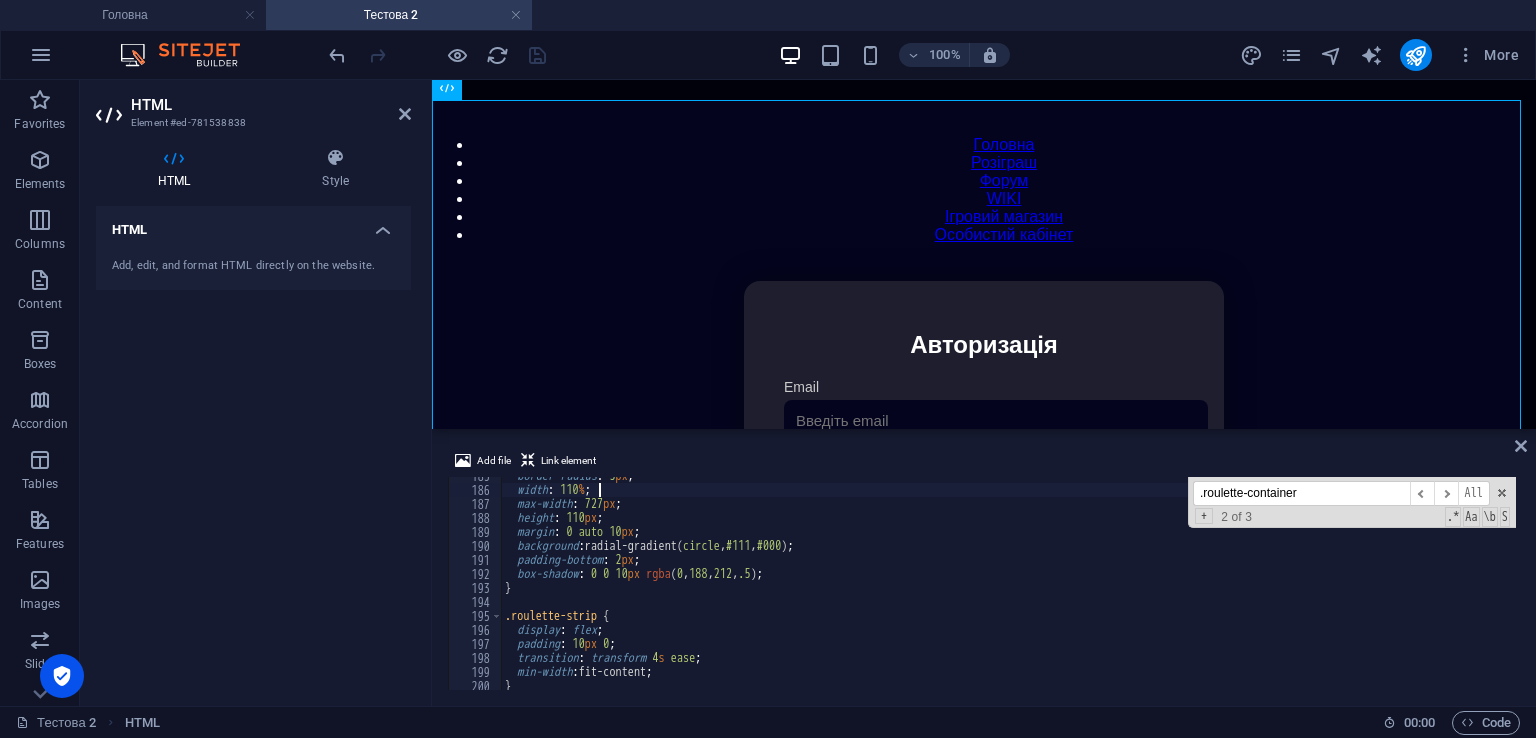 type on "width: 110%;" 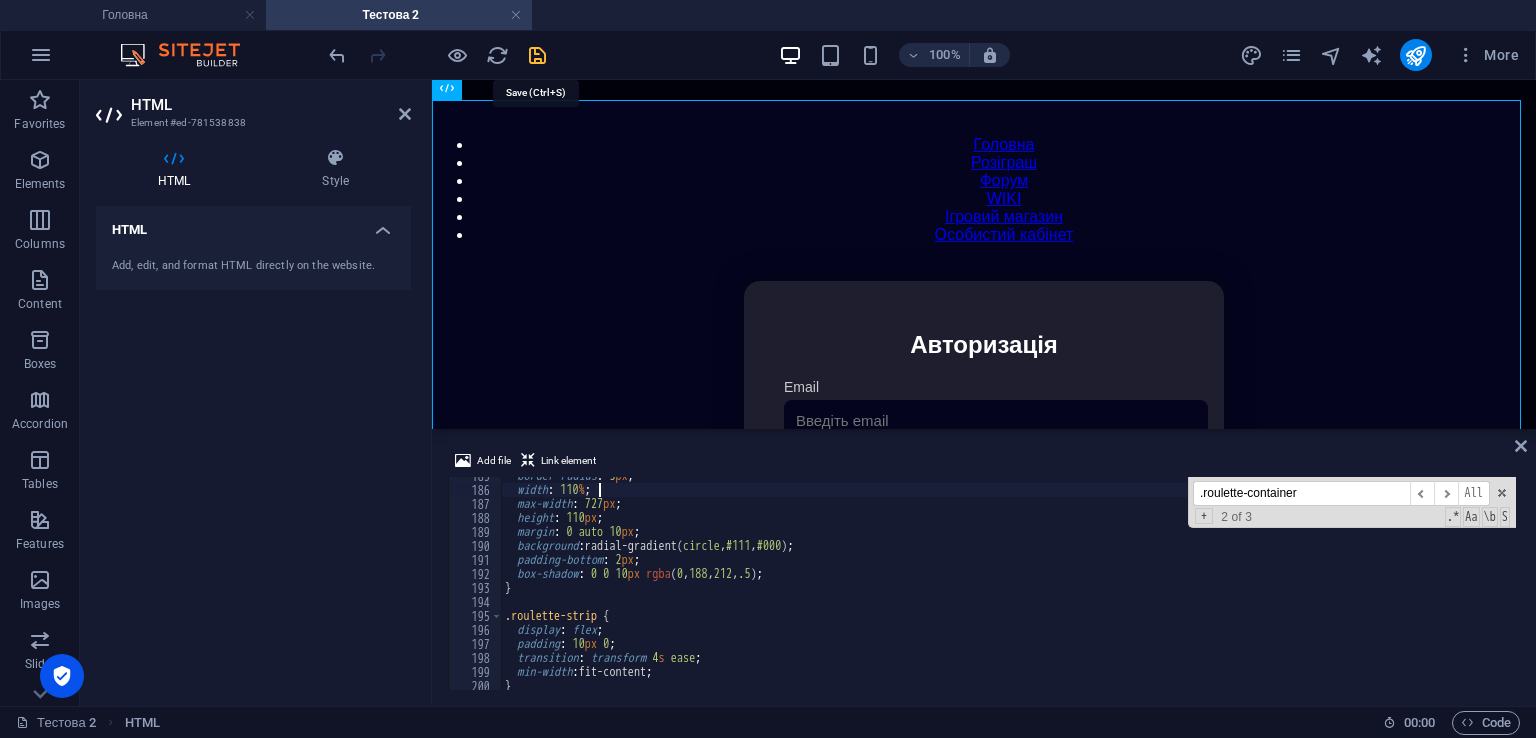 click at bounding box center (537, 55) 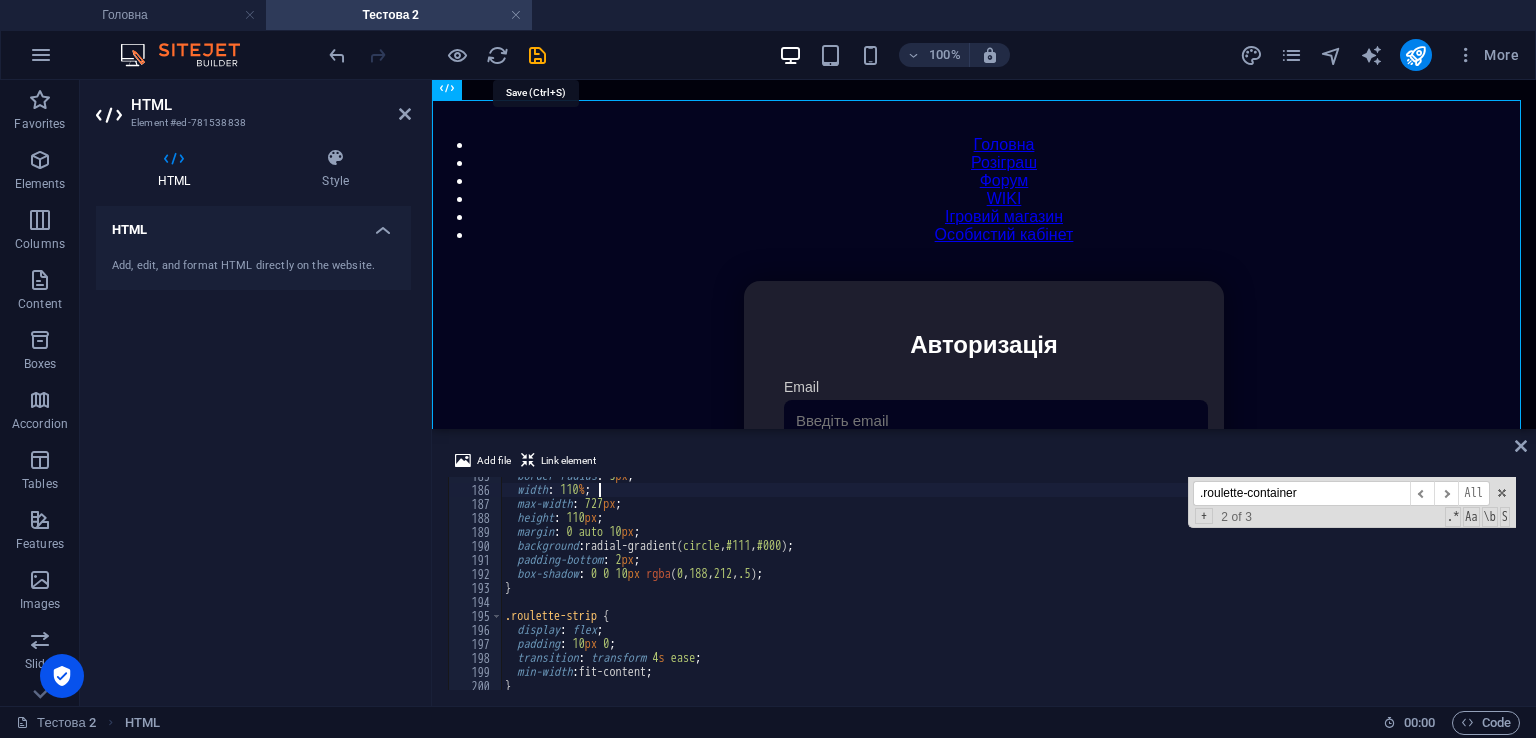 scroll, scrollTop: 82, scrollLeft: 0, axis: vertical 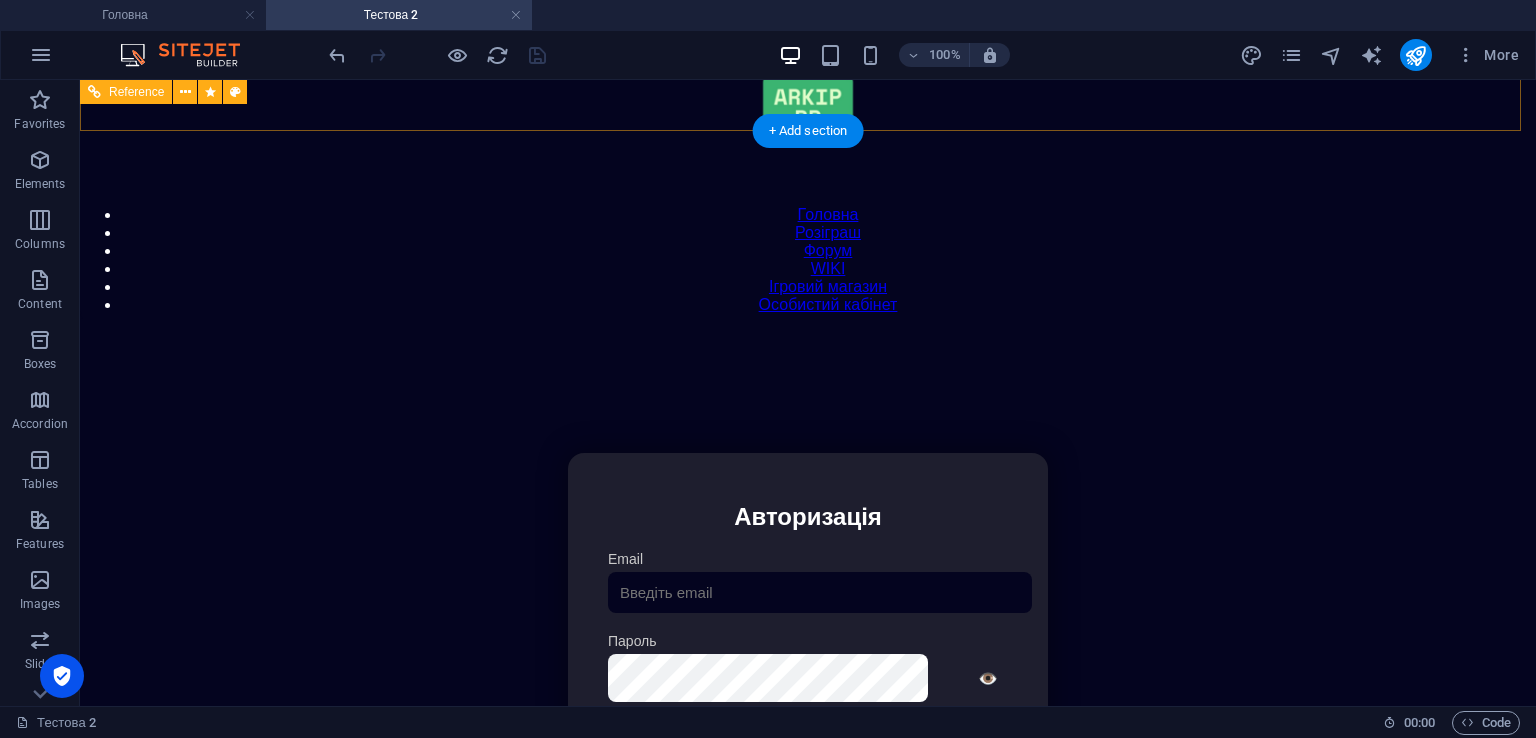 click on "Особистий кабінет
Авторизація
Email
[GEOGRAPHIC_DATA]
👁️
Увійти
Скинути пароль
Скидання пароля
Введіть ваш email:
Скинути
Закрити
Особистий кабінет
Вийти з кабінету
Важлива інформація
Інформація
Нік:
Пошта:
Гроші:   ₴
XP:
Рівень:
Здоров'я:  %
Броня:  %
ВІП:
Рейтинг
Рейтинг гравців
Гравців не знайдено
Документи
Мої документи
Паспорт:   [PERSON_NAME] книжка:   [PERSON_NAME]
Розваги
Рулетка
Крутити" at bounding box center [808, 664] 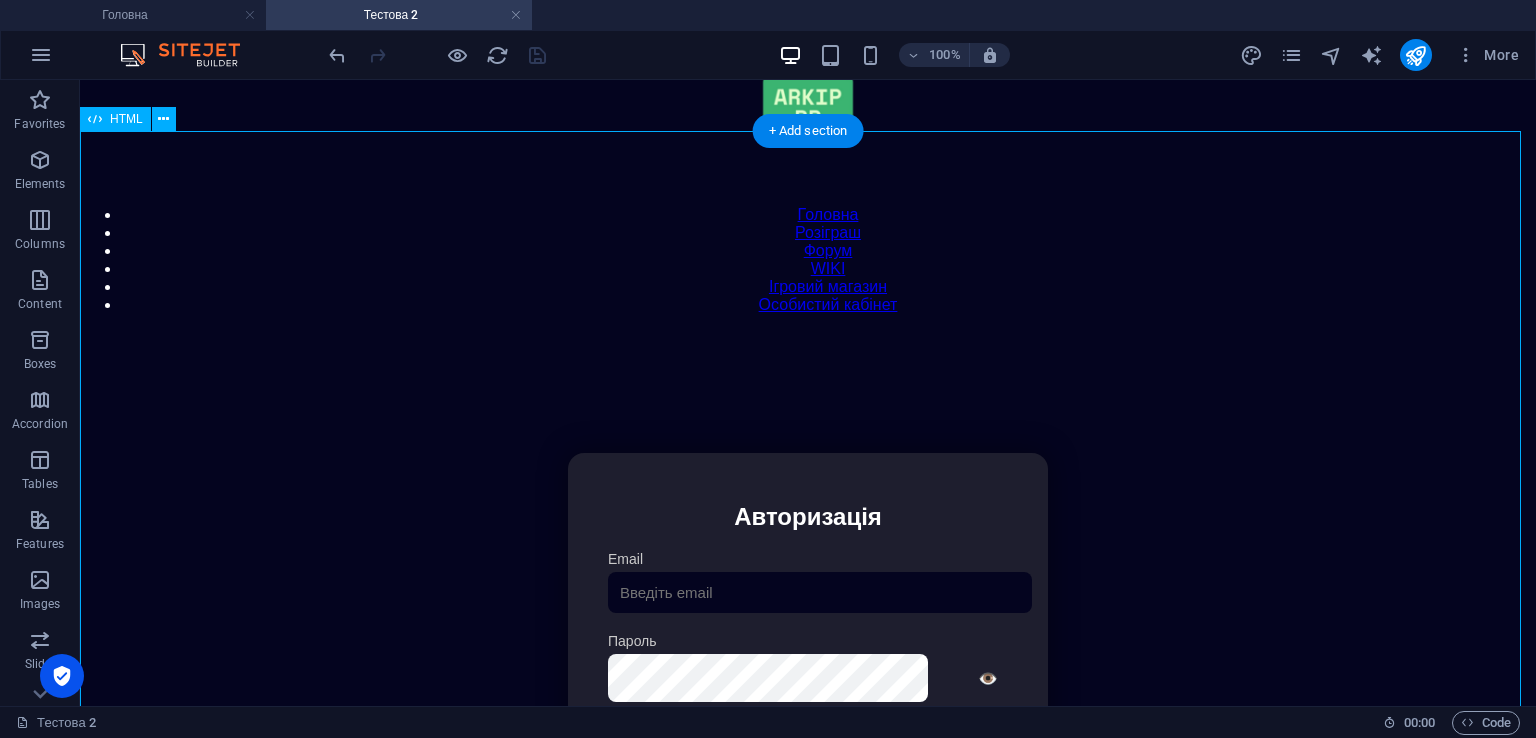 click on "Особистий кабінет
Авторизація
Email
[GEOGRAPHIC_DATA]
👁️
Увійти
Скинути пароль
Скидання пароля
Введіть ваш email:
Скинути
Закрити
Особистий кабінет
Вийти з кабінету
Важлива інформація
Інформація
Нік:
Пошта:
Гроші:   ₴
XP:
Рівень:
Здоров'я:  %
Броня:  %
ВІП:
Рейтинг
Рейтинг гравців
Гравців не знайдено
Документи
Мої документи
Паспорт:   [PERSON_NAME] книжка:   [PERSON_NAME]
Розваги
Рулетка
Крутити" at bounding box center (808, 664) 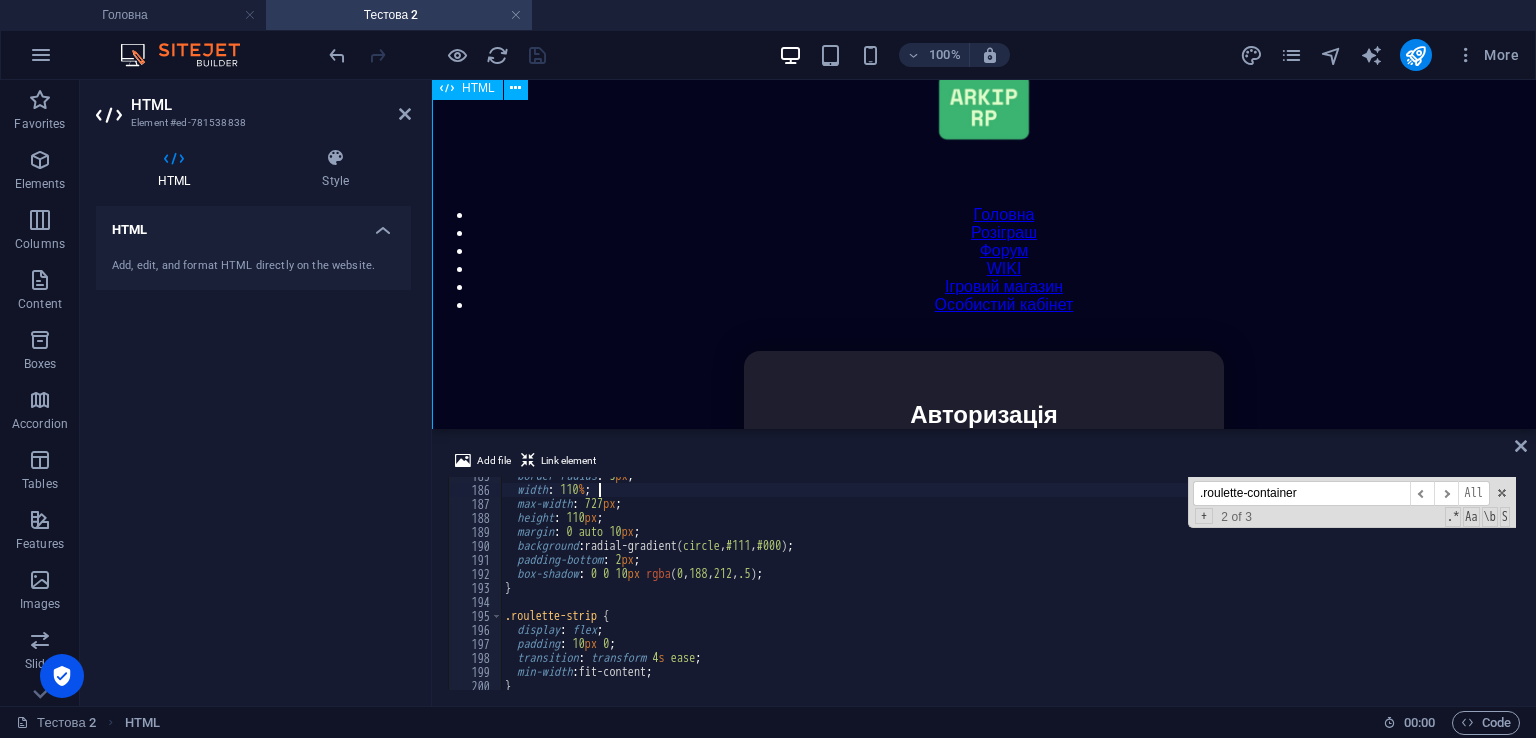 scroll, scrollTop: 152, scrollLeft: 0, axis: vertical 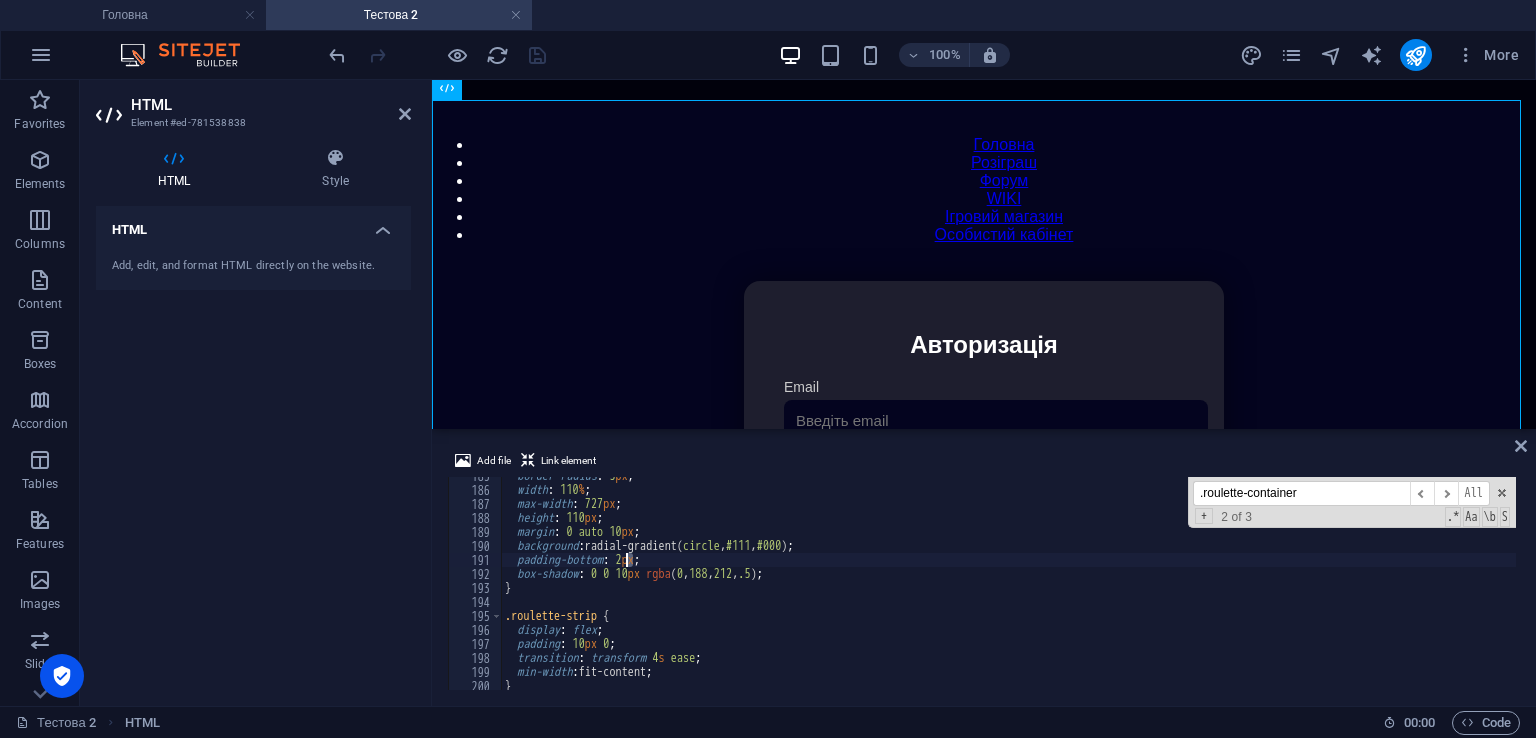 click on "border-radius :   5 px ;    width :   110 % ;    max-width :   727 px ;    height :   110 px ;    margin :   0   auto   10 px ;    background :  radial-gradient( circle , #111 , #000 ) ;    padding-bottom :   2 px ;    box-shadow :   0   0   10 px   rgba ( 0 , 188 , 212 , .5 ) ; } .roulette-strip   {    display :   flex ;    padding :   10 px   0 ;    transition :   transform   4 s   ease ;    min-width :  fit-content ; }" at bounding box center (1425, 587) 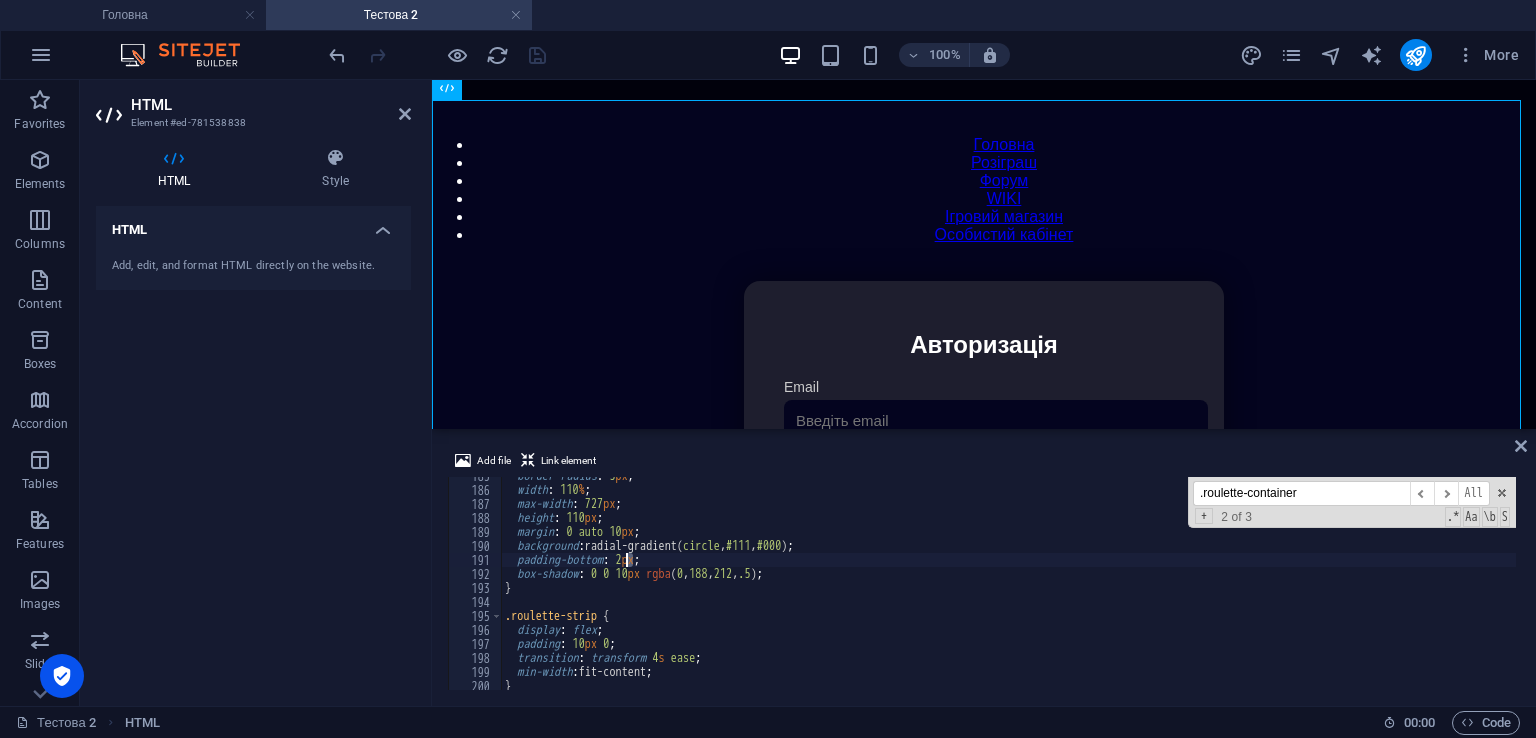 scroll, scrollTop: 0, scrollLeft: 9, axis: horizontal 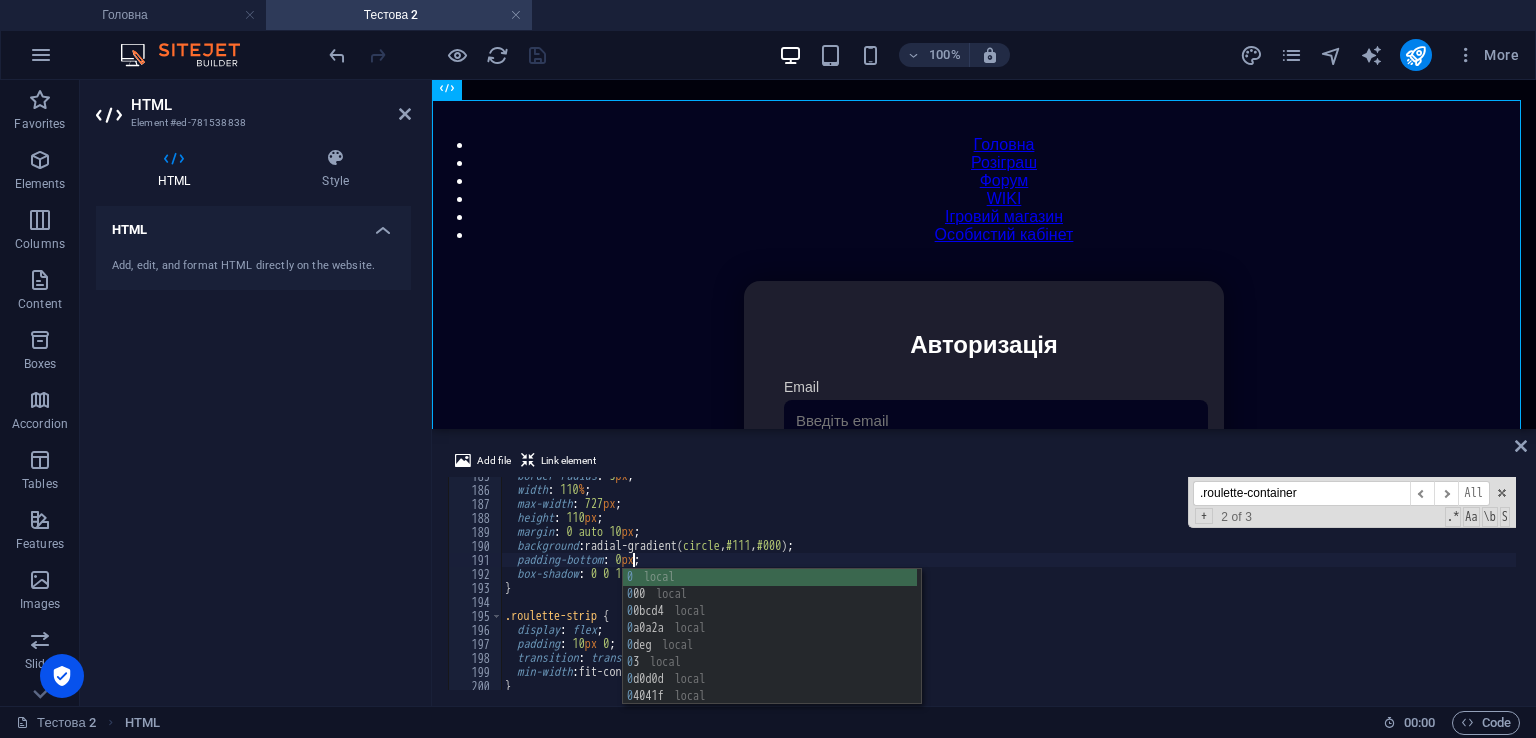 click on "border-radius :   5 px ;    width :   110 % ;    max-width :   727 px ;    height :   110 px ;    margin :   0   auto   10 px ;    background :  radial-gradient( circle , #111 , #000 ) ;    padding-bottom :   0 px ;    box-shadow :   0   0   10 px   rgba ( 0 , 188 , 212 , .5 ) ; } .roulette-strip   {    display :   flex ;    padding :   10 px   0 ;    transition :   transform   4 s   ease ;    min-width :  fit-content ; }" at bounding box center (1425, 587) 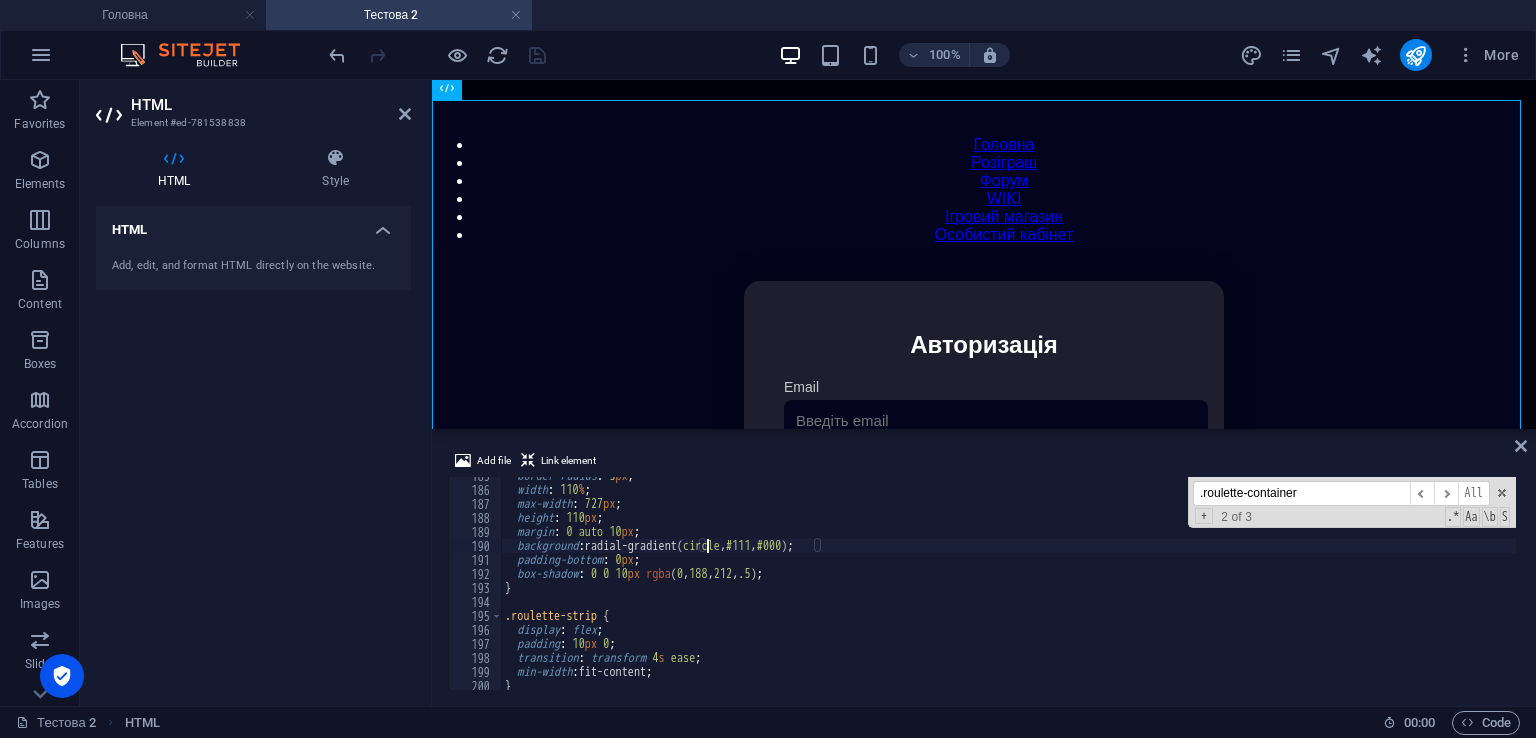 type on "background: radial-gradient(circle,#111,#000);" 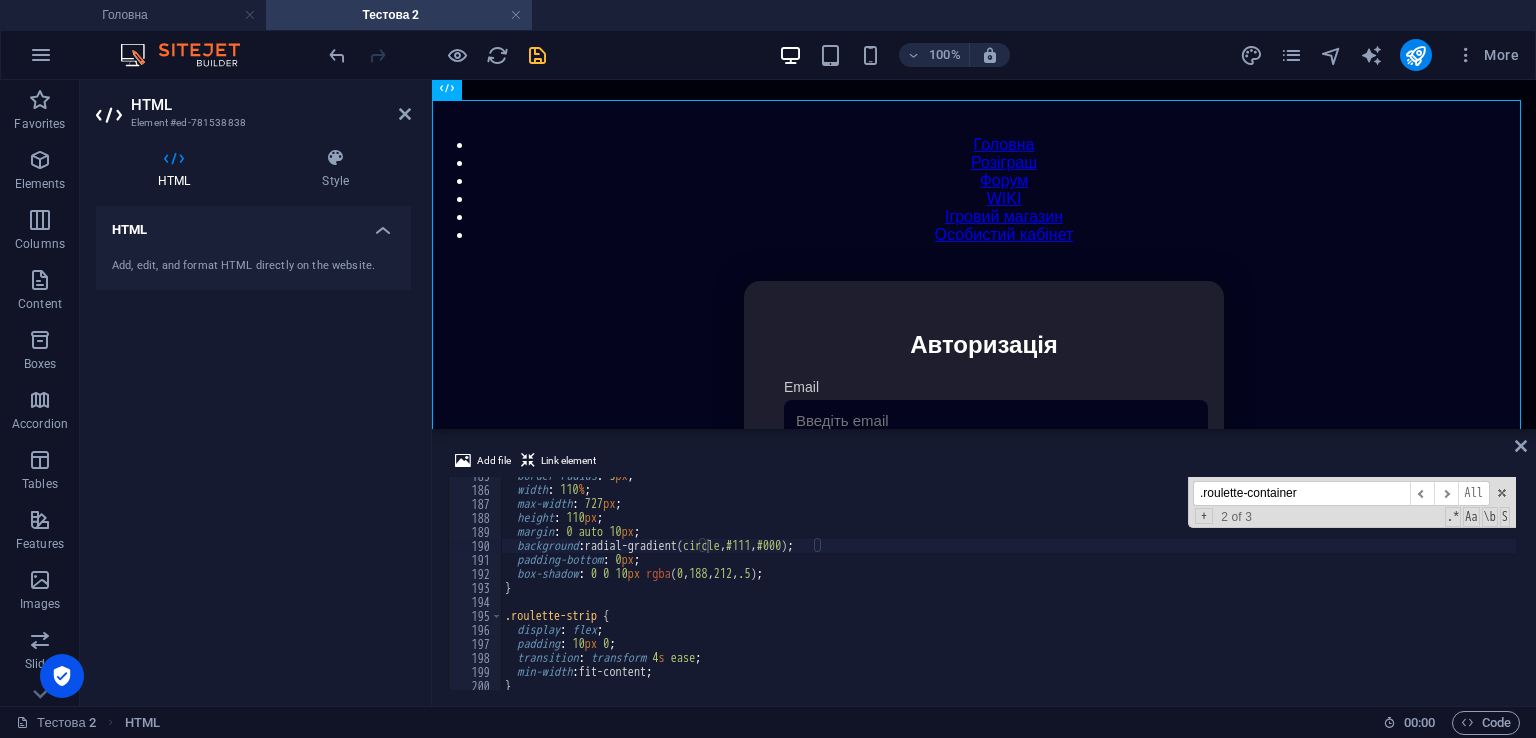 drag, startPoint x: 551, startPoint y: 51, endPoint x: 541, endPoint y: 53, distance: 10.198039 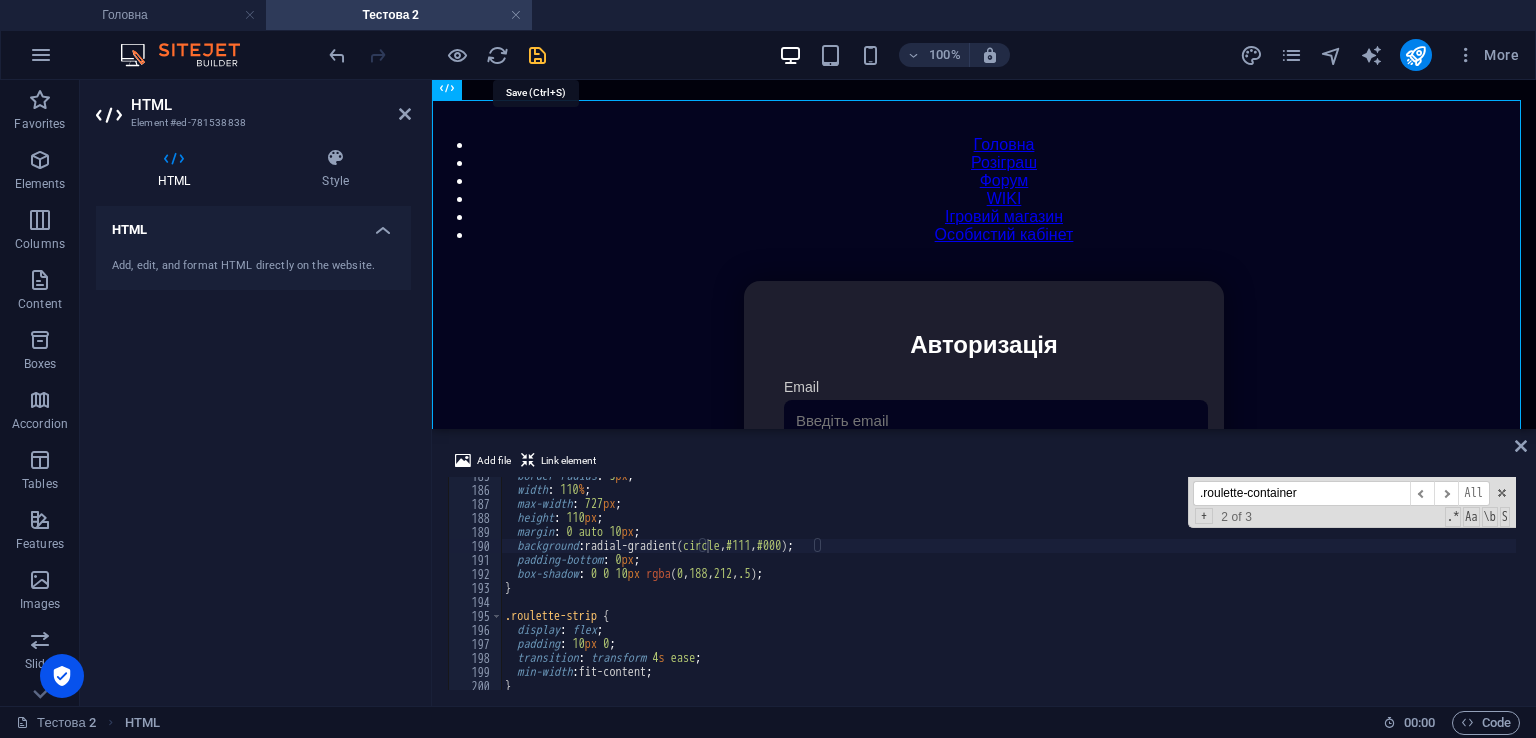click at bounding box center [537, 55] 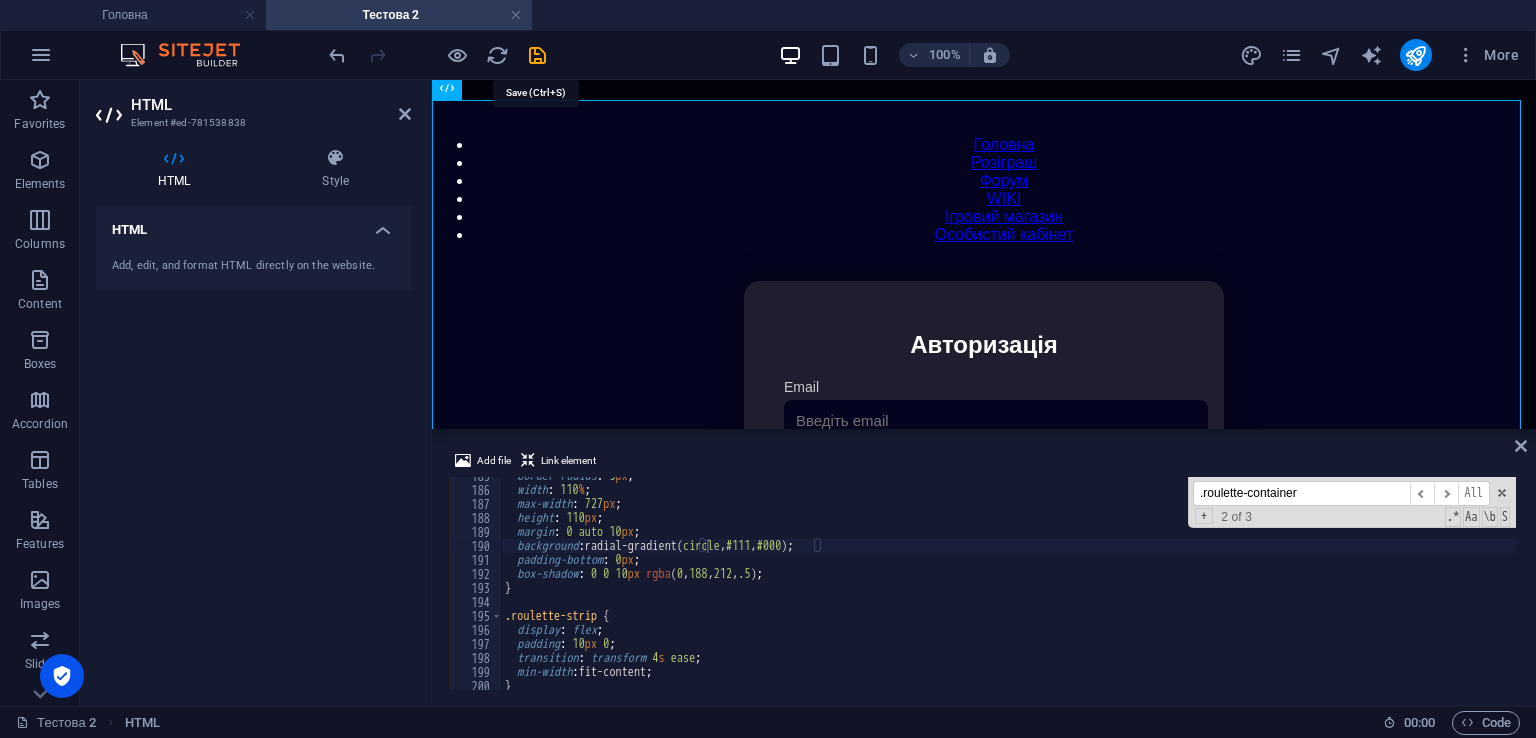 scroll, scrollTop: 82, scrollLeft: 0, axis: vertical 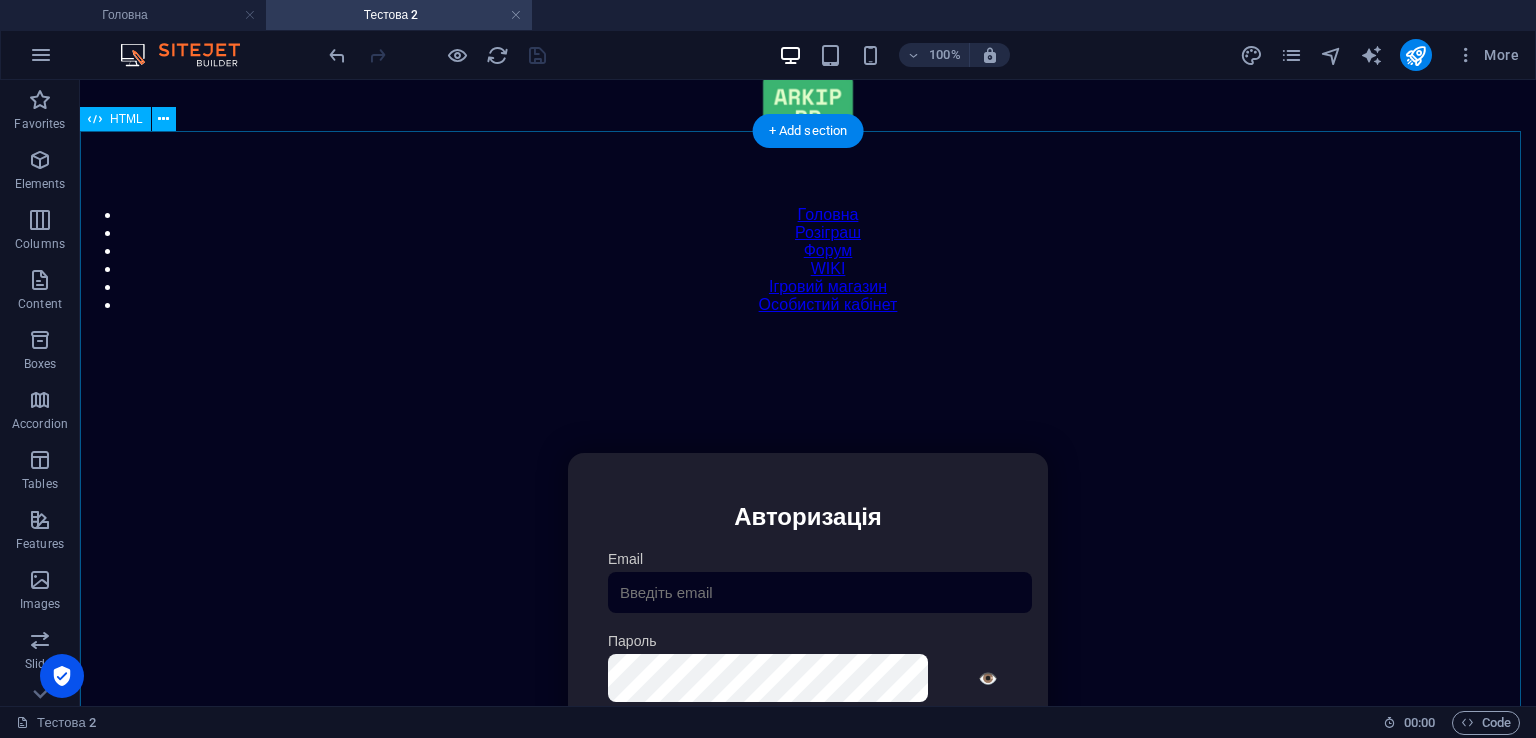 click on "Особистий кабінет
Авторизація
Email
[GEOGRAPHIC_DATA]
👁️
Увійти
Скинути пароль
Скидання пароля
Введіть ваш email:
Скинути
Закрити
Особистий кабінет
Вийти з кабінету
Важлива інформація
Інформація
Нік:
Пошта:
Гроші:   ₴
XP:
Рівень:
Здоров'я:  %
Броня:  %
ВІП:
Рейтинг
Рейтинг гравців
Гравців не знайдено
Документи
Мої документи
Паспорт:   [PERSON_NAME] книжка:   [PERSON_NAME]
Розваги
Рулетка
Крутити" at bounding box center (808, 664) 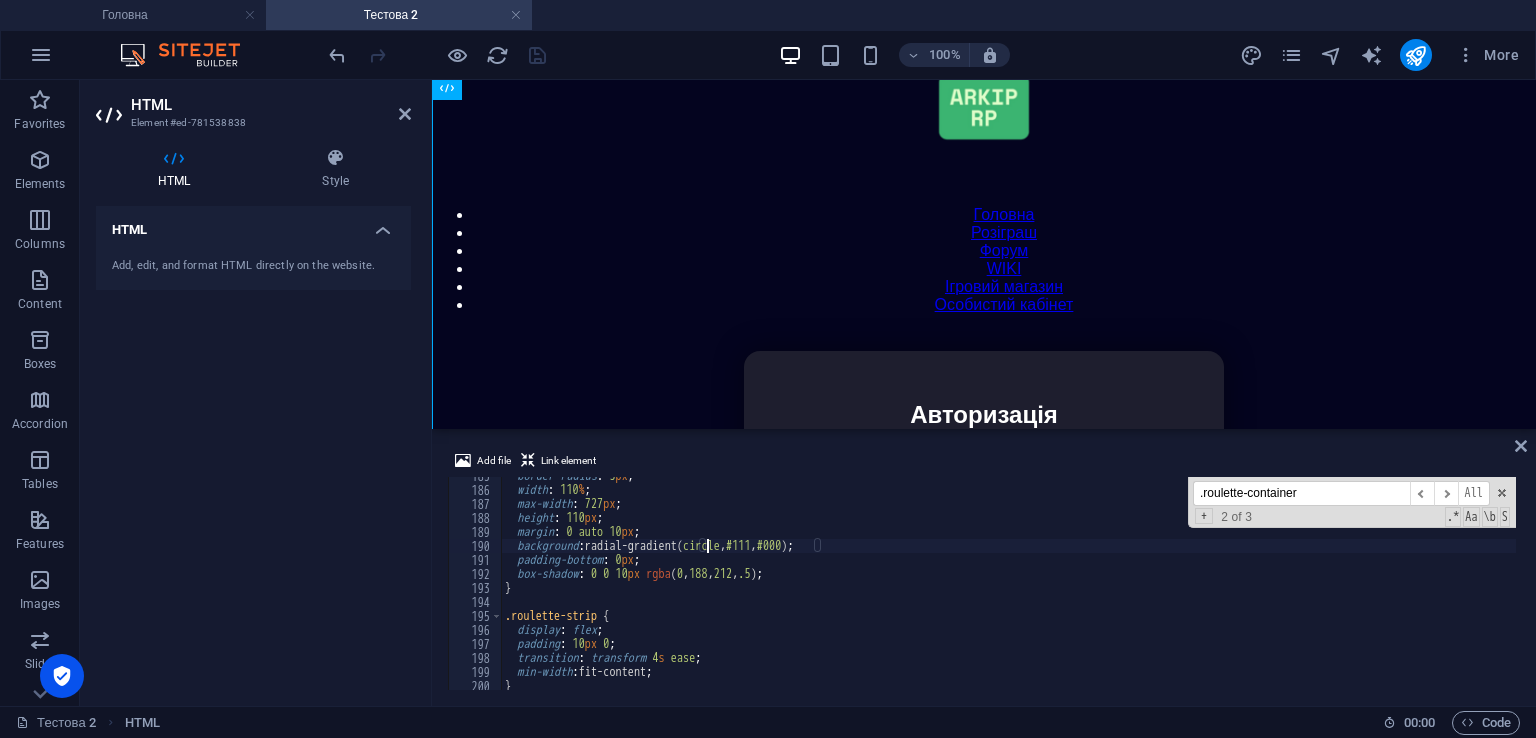 scroll, scrollTop: 152, scrollLeft: 0, axis: vertical 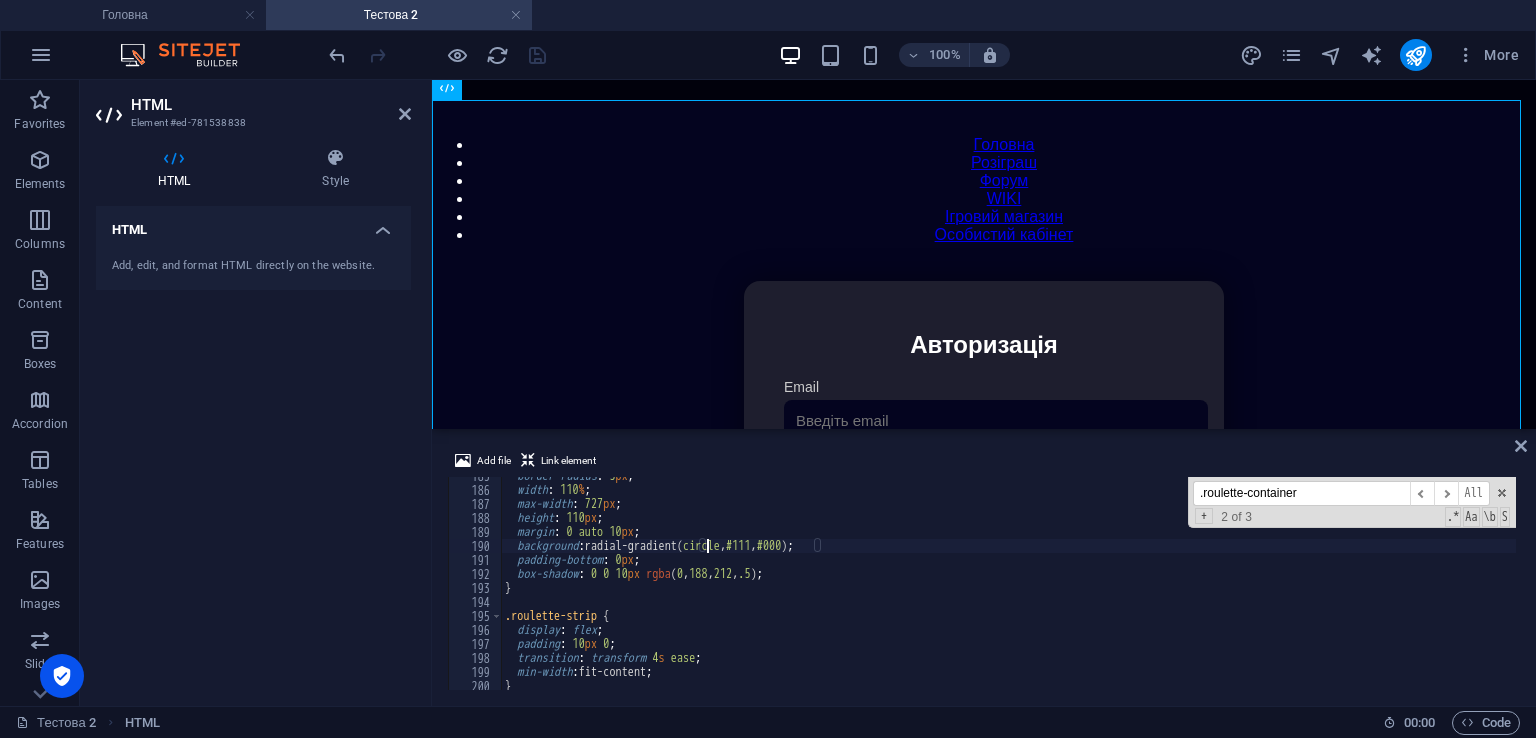 click on ".roulette-container" at bounding box center (1301, 493) 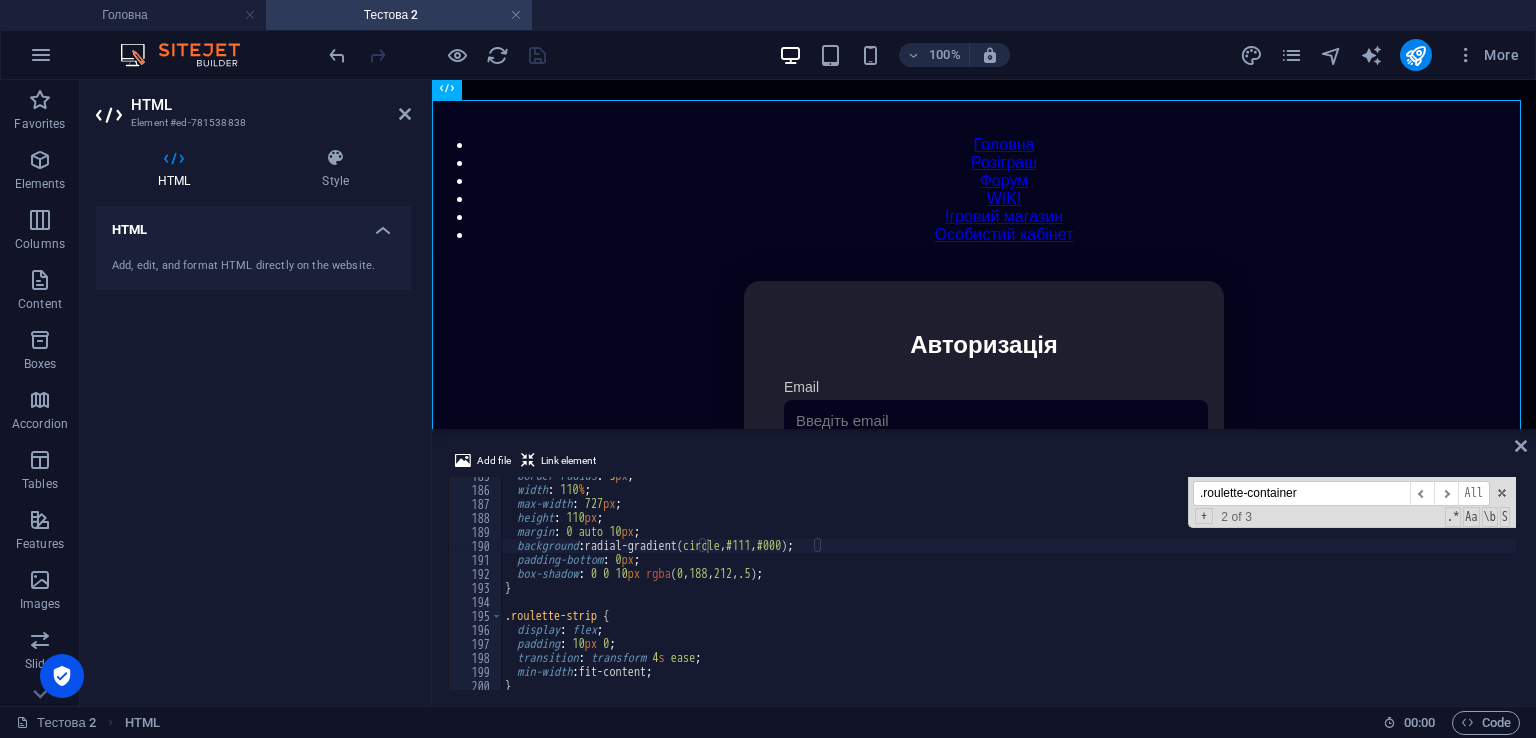 click on ".roulette-container" at bounding box center [1301, 493] 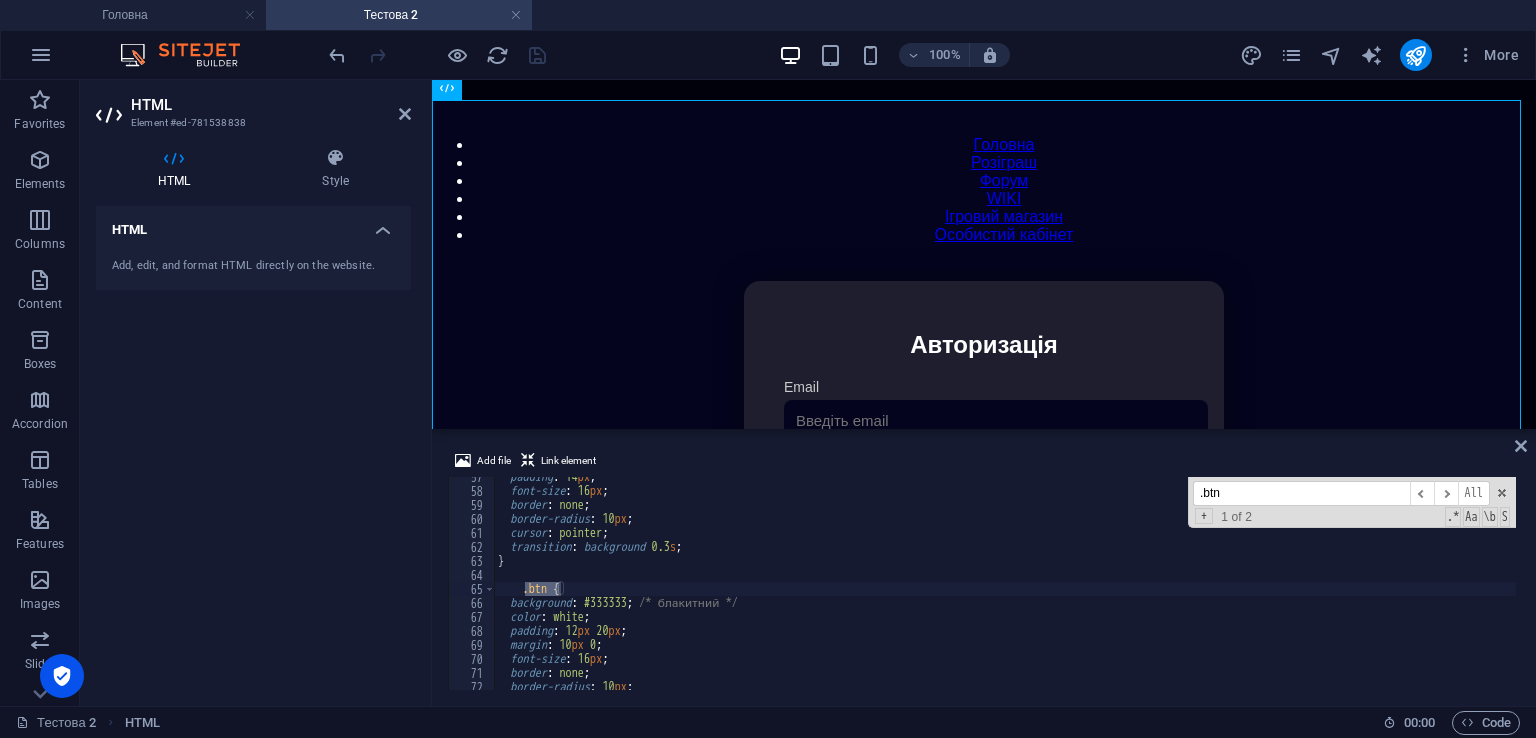 scroll, scrollTop: 851, scrollLeft: 0, axis: vertical 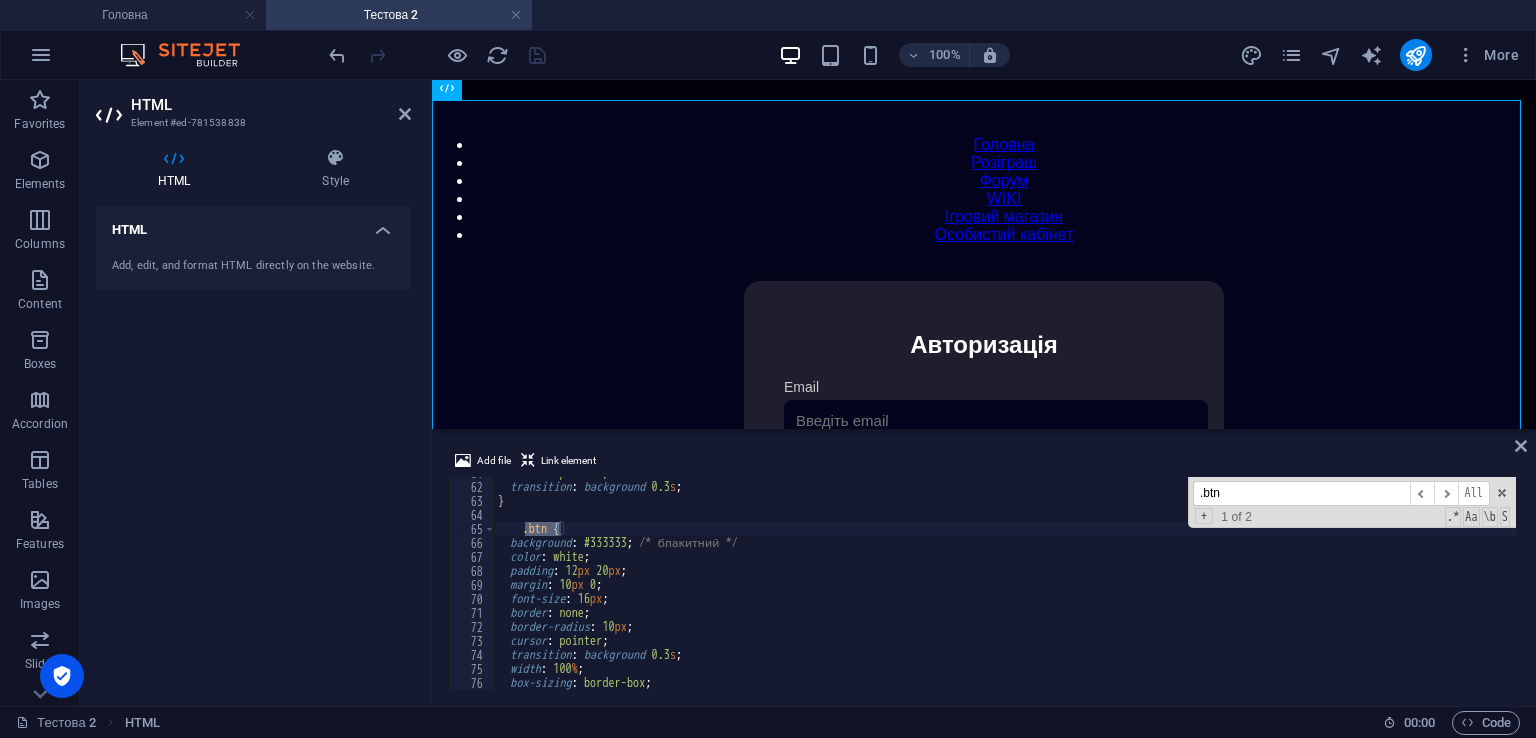 type on ".btn" 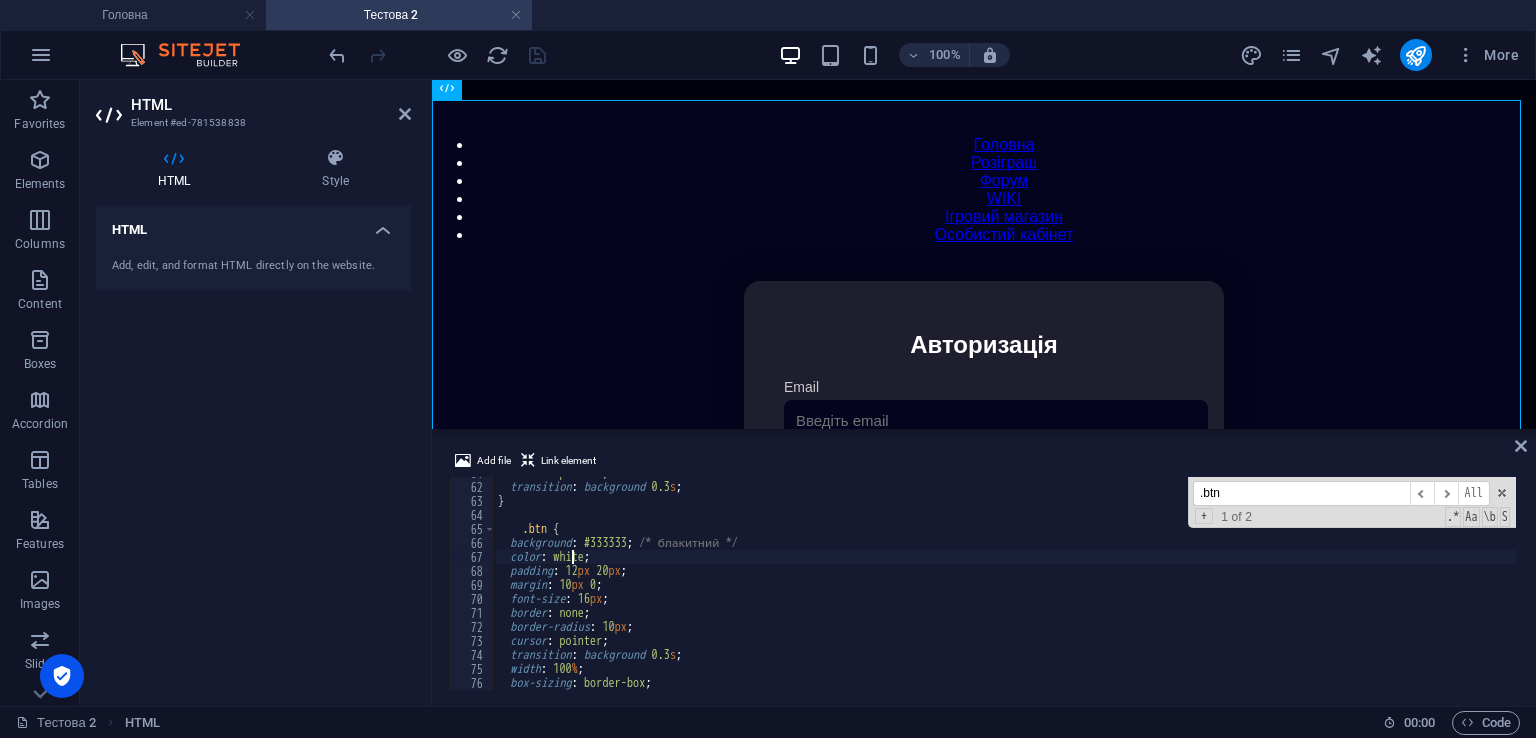 click on "cursor :   pointer ;    transition :   background   0.3 s ; }      .btn   {    background :   #333333 ;   /* блакитний */    color :   white ;    padding :   12 px   20 px ;    margin :   10 px   0 ;    font-size :   16 px ;    border :   none ;    border-radius :   10 px ;    cursor :   pointer ;    transition :   background   0.3 s ;    width :   100 % ;    box-sizing :   border-box ;" at bounding box center [1418, 584] 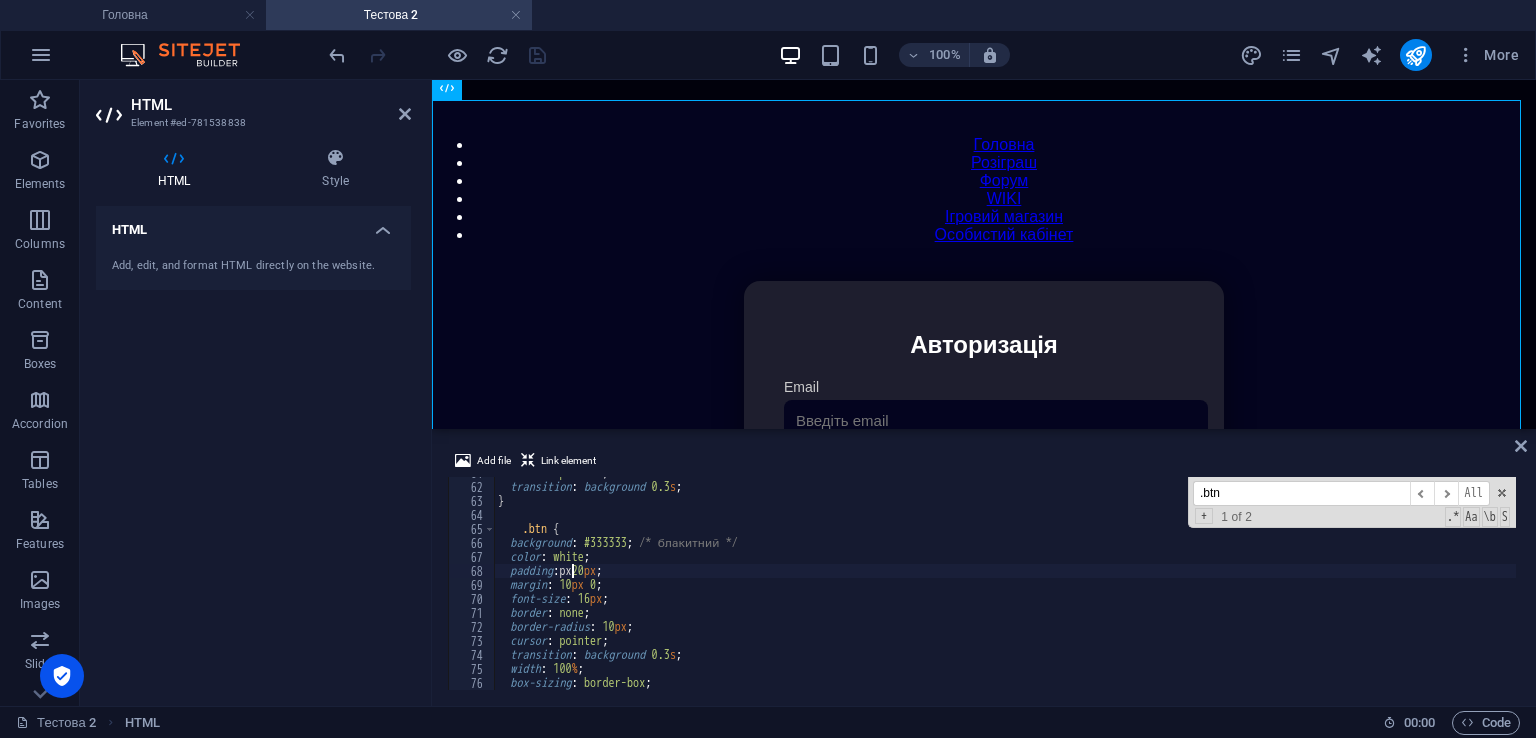 scroll, scrollTop: 0, scrollLeft: 7, axis: horizontal 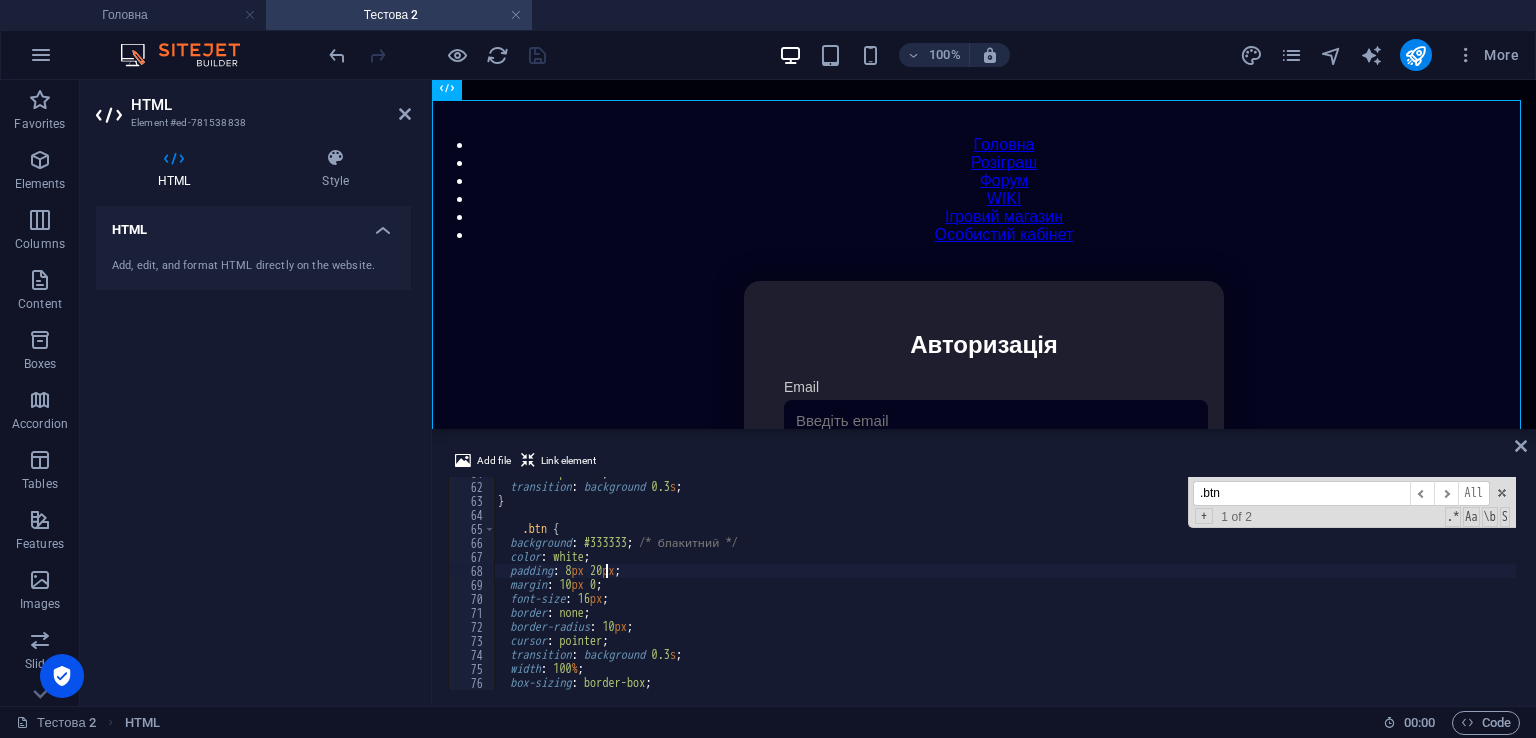 click on "cursor :   pointer ;    transition :   background   0.3 s ; }      .btn   {    background :   #333333 ;   /* блакитний */    color :   white ;    padding :   8 px   20 px ;    margin :   10 px   0 ;    font-size :   16 px ;    border :   none ;    border-radius :   10 px ;    cursor :   pointer ;    transition :   background   0.3 s ;    width :   100 % ;    box-sizing :   border-box ;" at bounding box center [1418, 584] 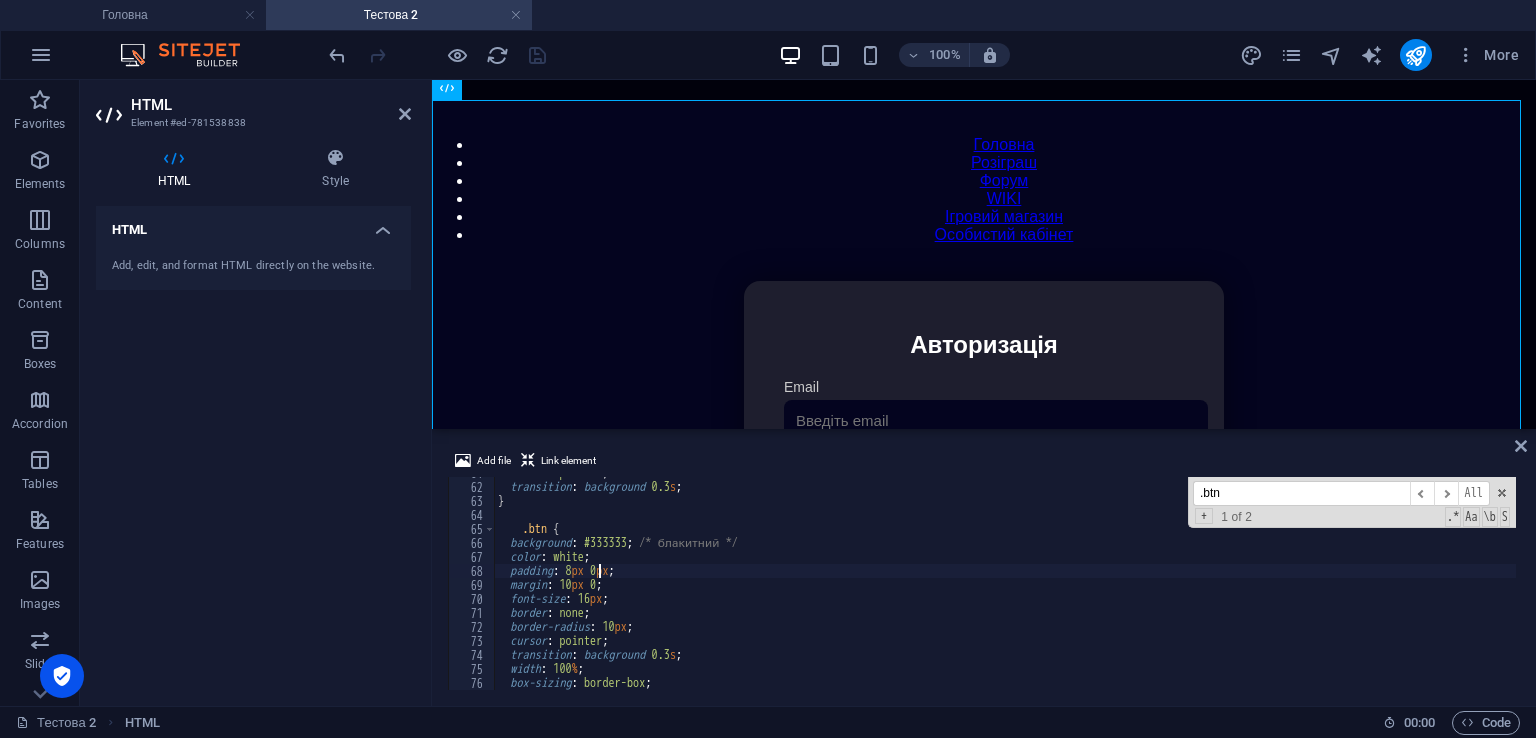 scroll, scrollTop: 0, scrollLeft: 8, axis: horizontal 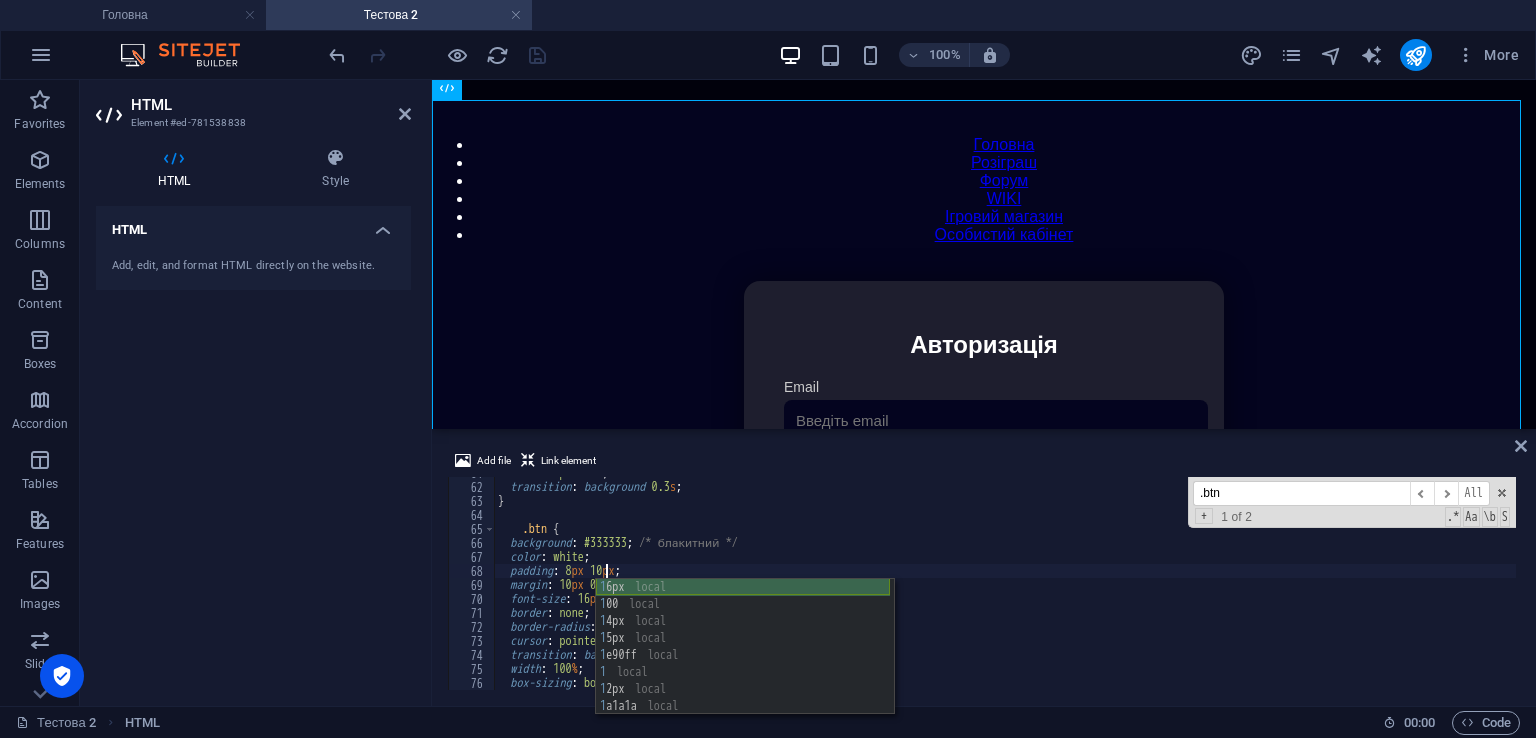 click on "1 6px local 1 00 local 1 4px local 1 5px local 1 e90ff local 1 local 1 2px local 1 a1a1a local 1 e1e2e local" at bounding box center [743, 664] 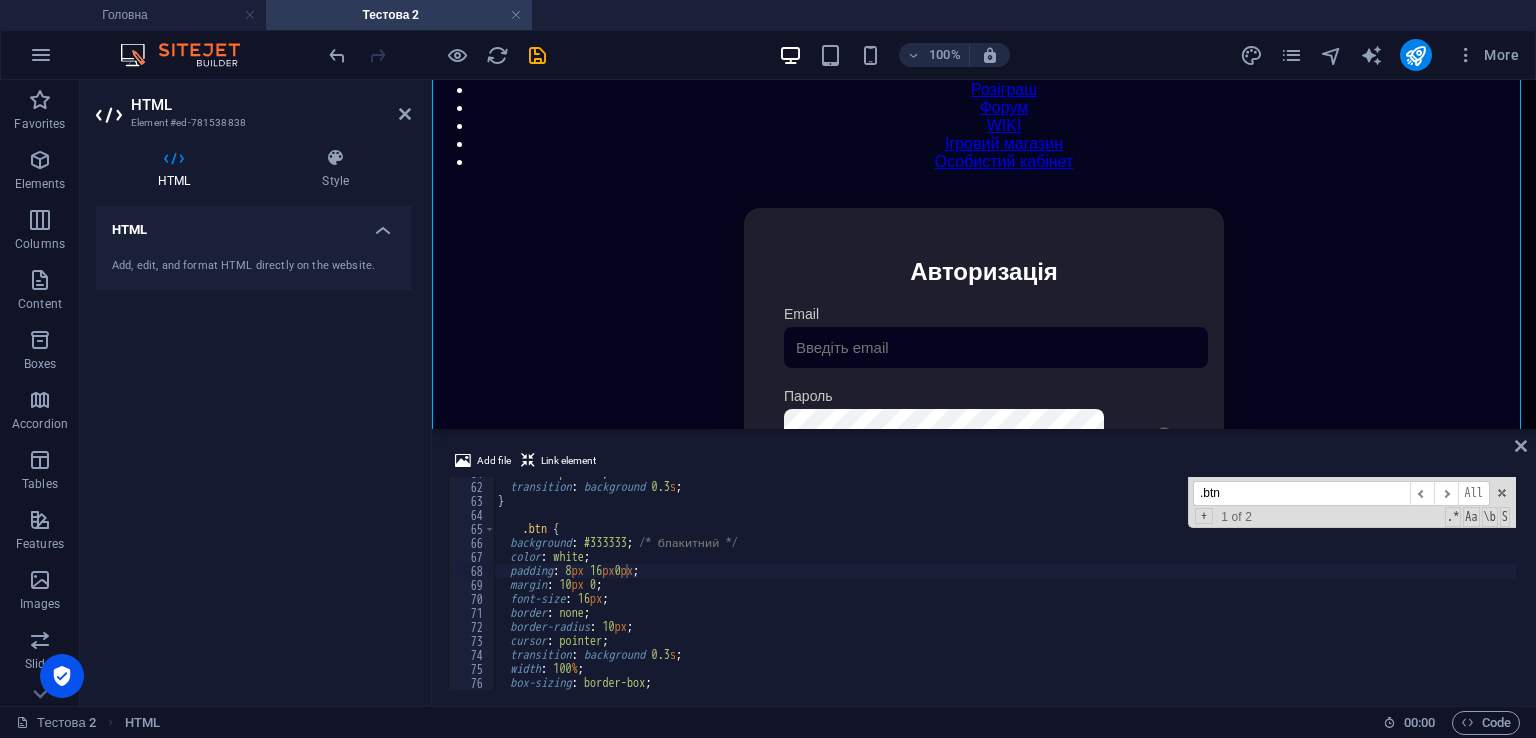 scroll, scrollTop: 252, scrollLeft: 0, axis: vertical 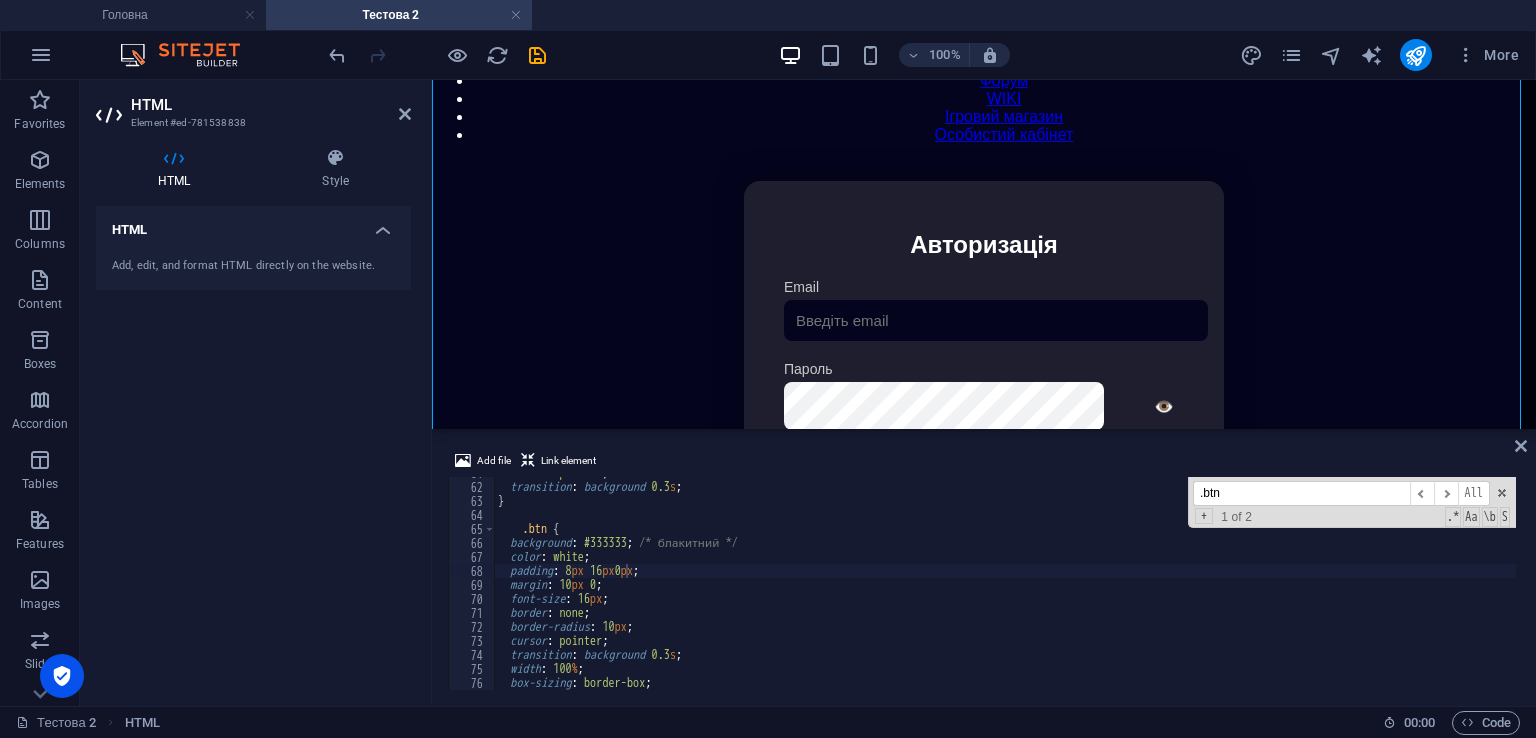 click on "cursor :   pointer ;    transition :   background   0.3 s ; }      .btn   {    background :   #333333 ;   /* блакитний */    color :   white ;    padding :   8 px   16 px 0 px ;    margin :   10 px   0 ;    font-size :   16 px ;    border :   none ;    border-radius :   10 px ;    cursor :   pointer ;    transition :   background   0.3 s ;    width :   100 % ;    box-sizing :   border-box ;" at bounding box center [1418, 584] 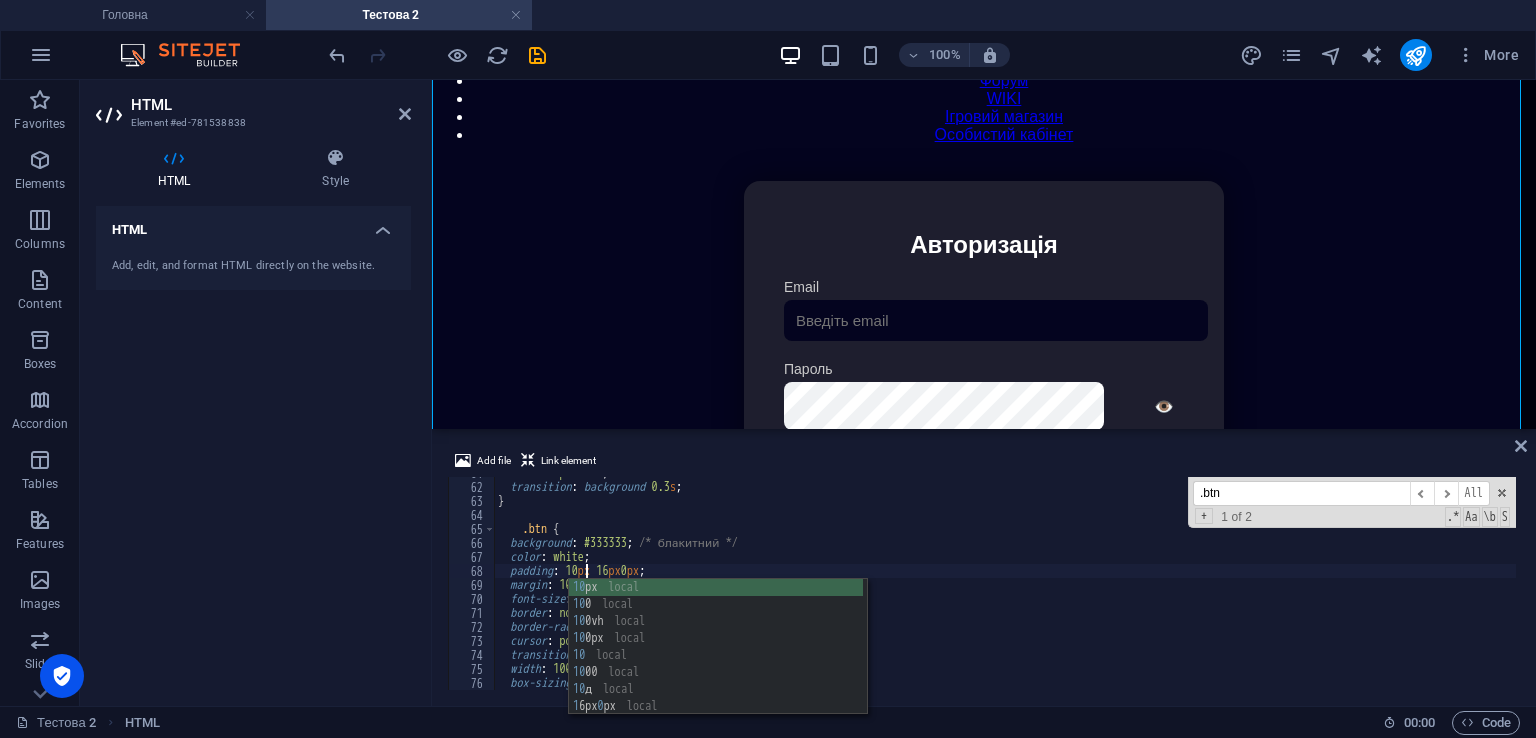 click on "cursor :   pointer ;    transition :   background   0.3 s ; }      .btn   {    background :   #333333 ;   /* блакитний */    color :   white ;    padding :   10 px   16 px 0 px ;    margin :   10 px   0 ;    font-size :   16 px ;    border :   none ;    border-radius :   10 px ;    cursor :   pointer ;    transition :   background   0.3 s ;    width :   100 % ;    box-sizing :   border-box ;" at bounding box center (1418, 584) 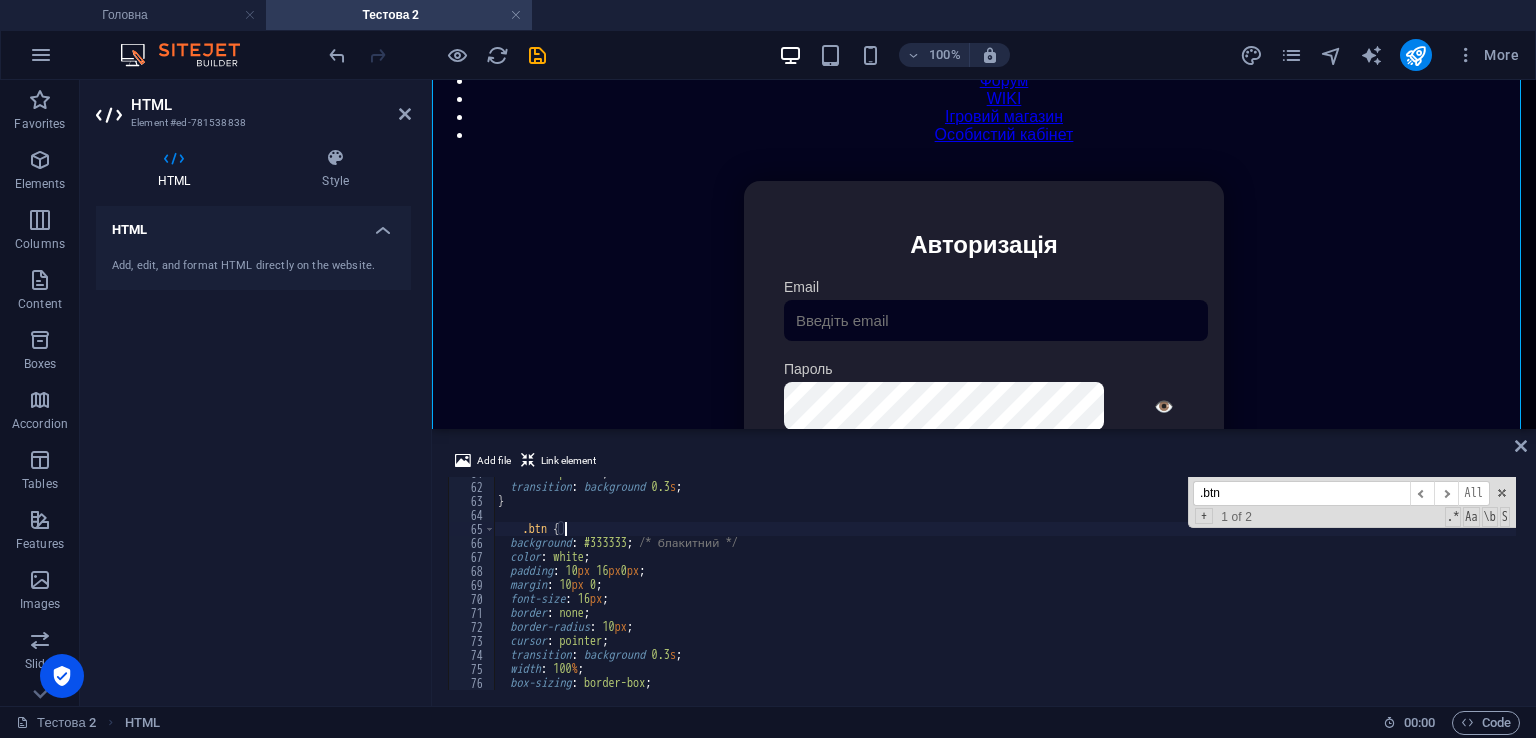 scroll, scrollTop: 0, scrollLeft: 4, axis: horizontal 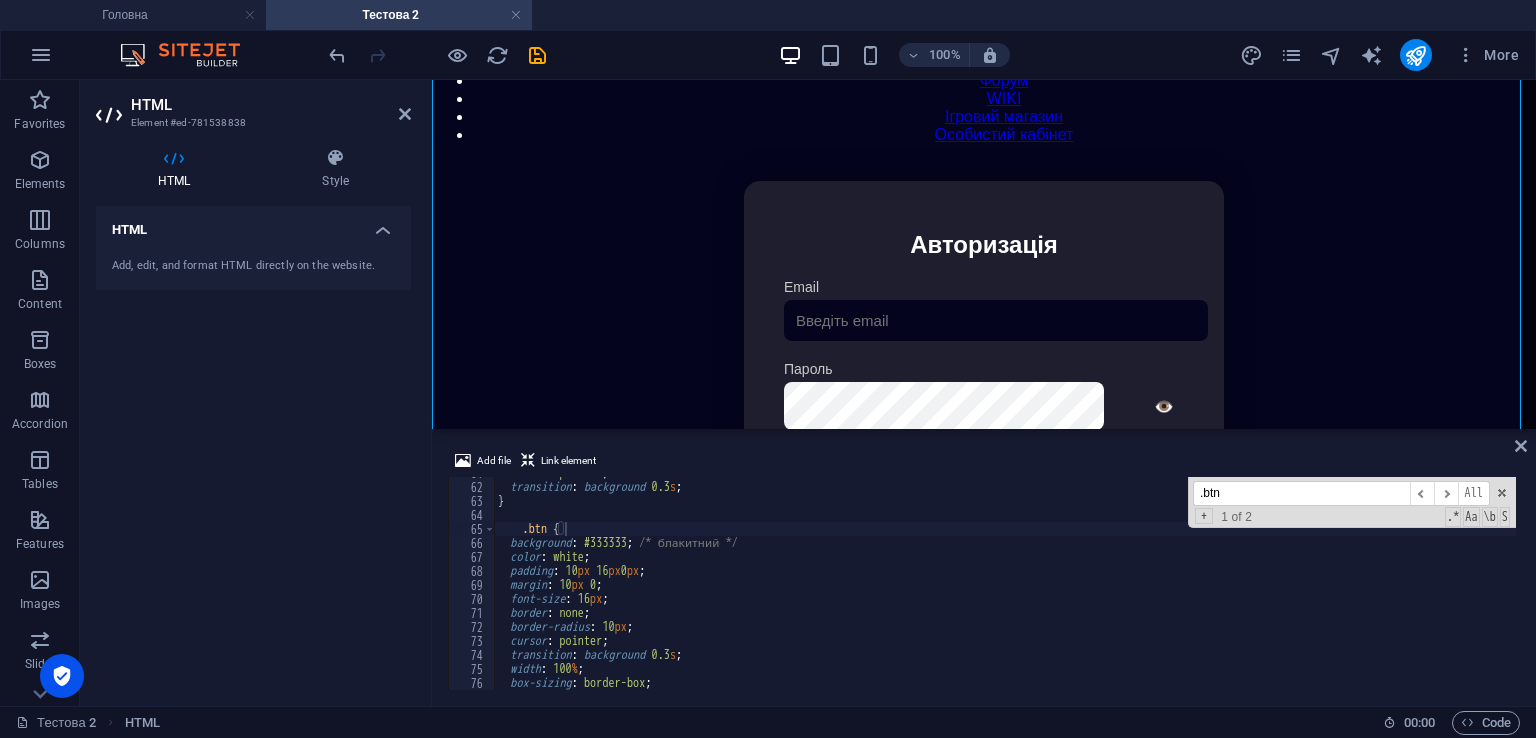 click on "cursor :   pointer ;    transition :   background   0.3 s ; }      .btn   {    background :   #333333 ;   /* блакитний */    color :   white ;    padding :   10 px   16 px 0 px ;    margin :   10 px   0 ;    font-size :   16 px ;    border :   none ;    border-radius :   10 px ;    cursor :   pointer ;    transition :   background   0.3 s ;    width :   100 % ;    box-sizing :   border-box ;" at bounding box center (1418, 584) 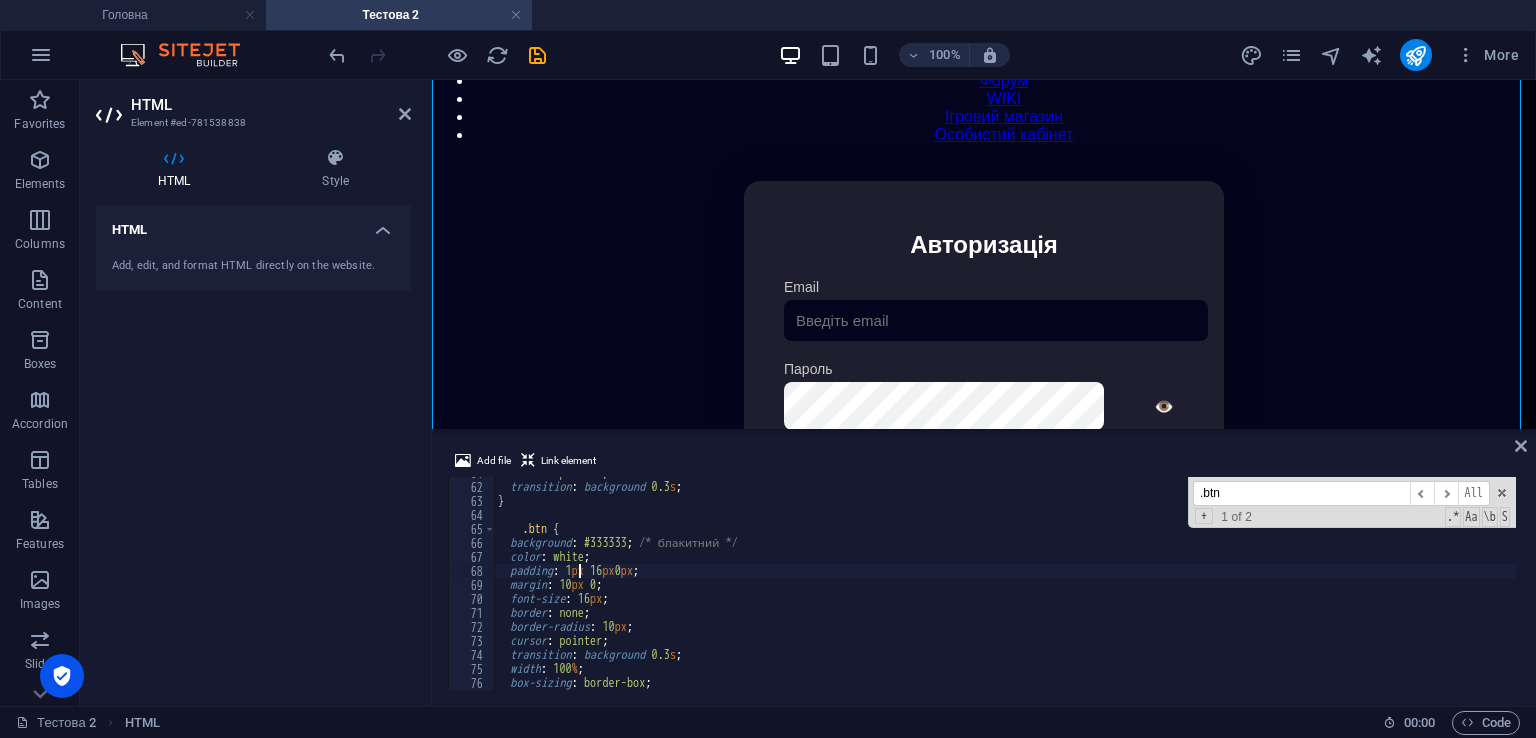 scroll, scrollTop: 0, scrollLeft: 6, axis: horizontal 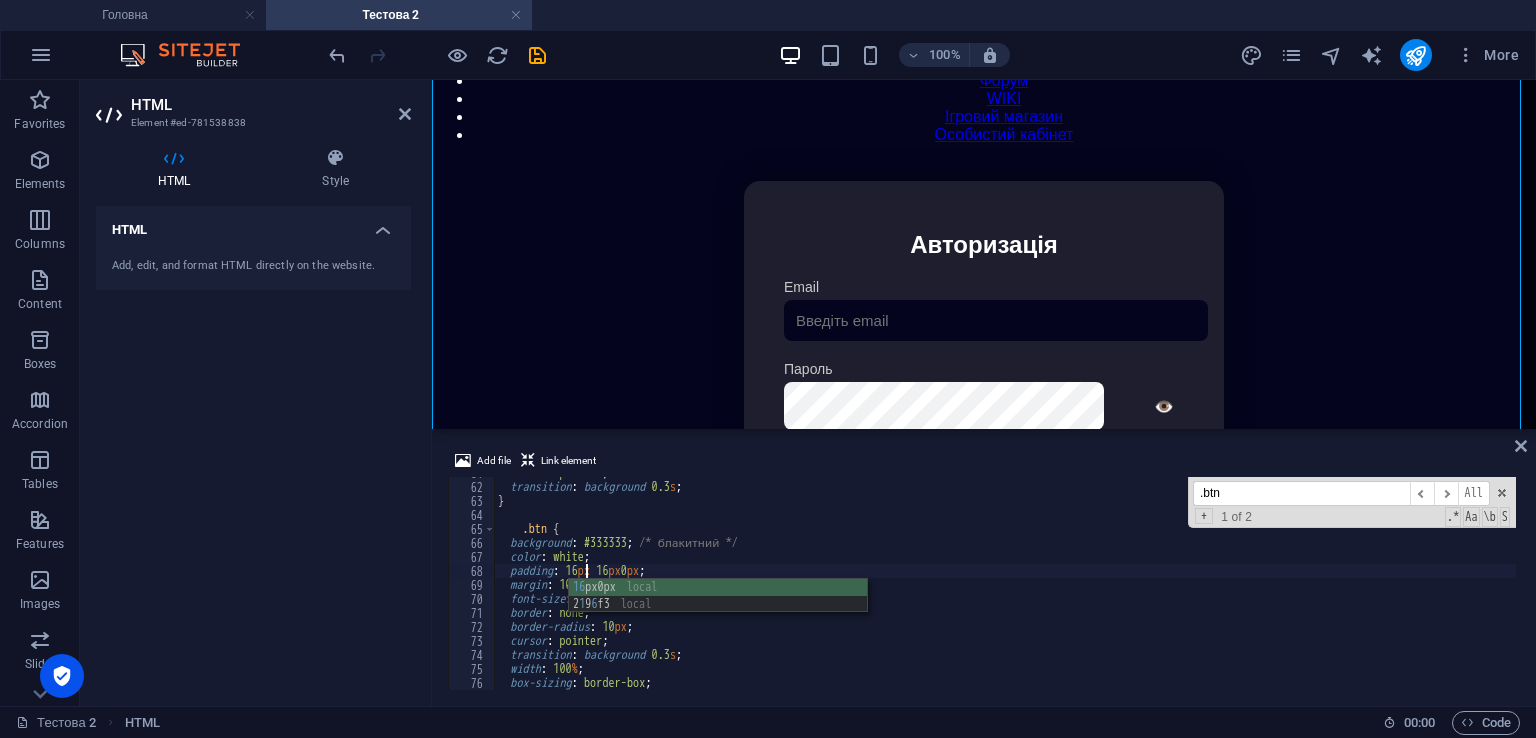 click on "Add file Link element padding: 16px 16px0px; 61 62 63 64 65 66 67 68 69 70 71 72 73 74 75 76 77 78    cursor :   pointer ;    transition :   background   0.3 s ; }      .btn   {    background :   #333333 ;   /* блакитний */    color :   white ;    padding :   16 px   16 px 0 px ;    margin :   10 px   0 ;    font-size :   16 px ;    border :   none ;    border-radius :   10 px ;    cursor :   pointer ;    transition :   background   0.3 s ;    width :   100 % ;    box-sizing :   border-box ; .btn ​ ​ All Replace All + 1 of 2 .* Aa \b S     XXXXXXXXXXXXXXXXXXXXXXXXXXXXXXXXXXXXXXXXXXXXXXXXXXXXXXXXXXXXXXXXXXXXXXXXXXXXXXXXXXXXXXXXXXXXXXXXXXXXXXXXXXXXXXXXXXXXXXXXXXXXXXXXXXXXXXXXXXXXXXXXXXXXXXXXXXXXXXXXXXXXXXXXXXXXXXXXXXXXXXXXXXXXXXXXXXXXXXXXXXXXXXXXXXXXXXXXXXXXXXXXXXXXXXXXXXXXXXXXXXXXXXXXXXXXXXXX" at bounding box center [984, 569] 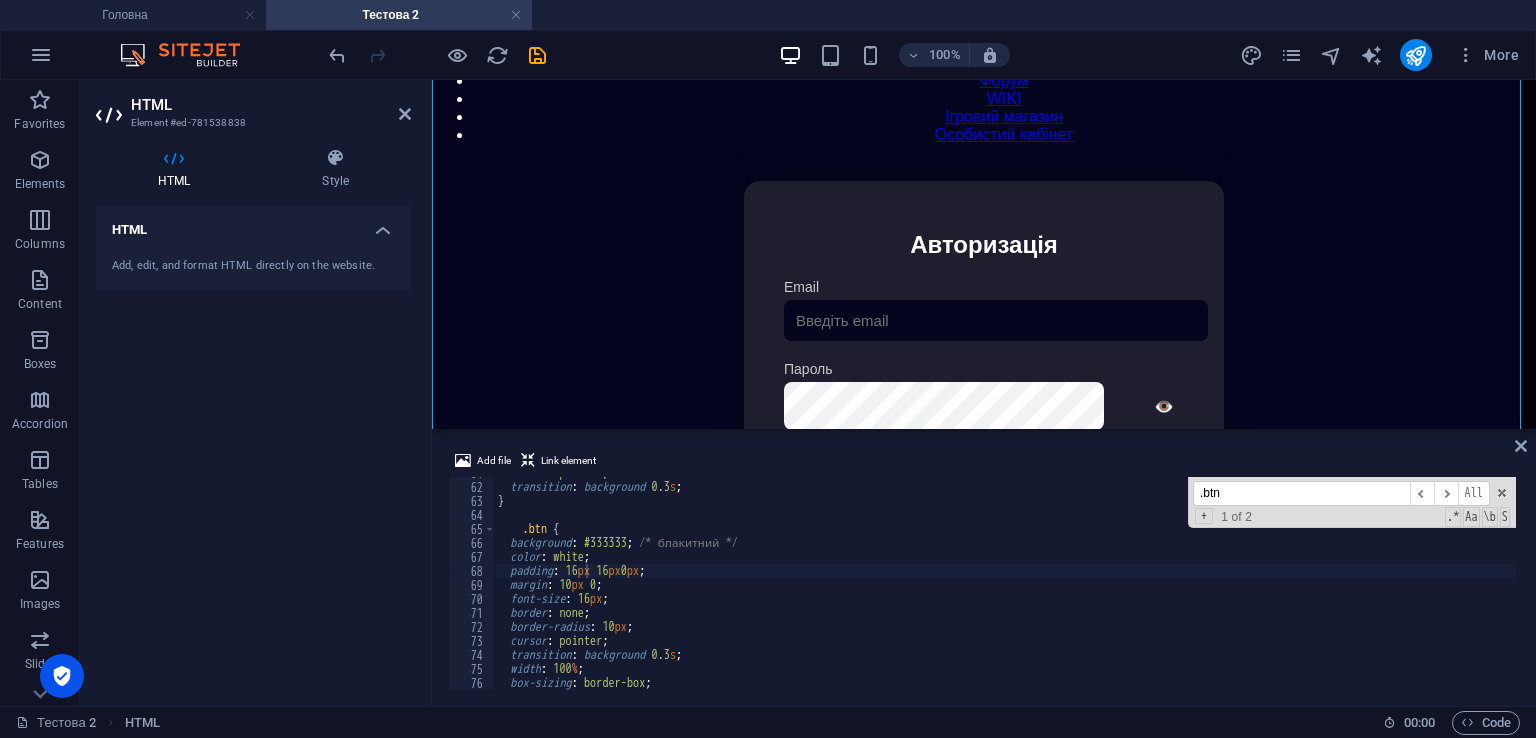 click on "cursor :   pointer ;    transition :   background   0.3 s ; }      .btn   {    background :   #333333 ;   /* блакитний */    color :   white ;    padding :   16 px   16 px 0 px ;    margin :   10 px   0 ;    font-size :   16 px ;    border :   none ;    border-radius :   10 px ;    cursor :   pointer ;    transition :   background   0.3 s ;    width :   100 % ;    box-sizing :   border-box ;" at bounding box center [1418, 584] 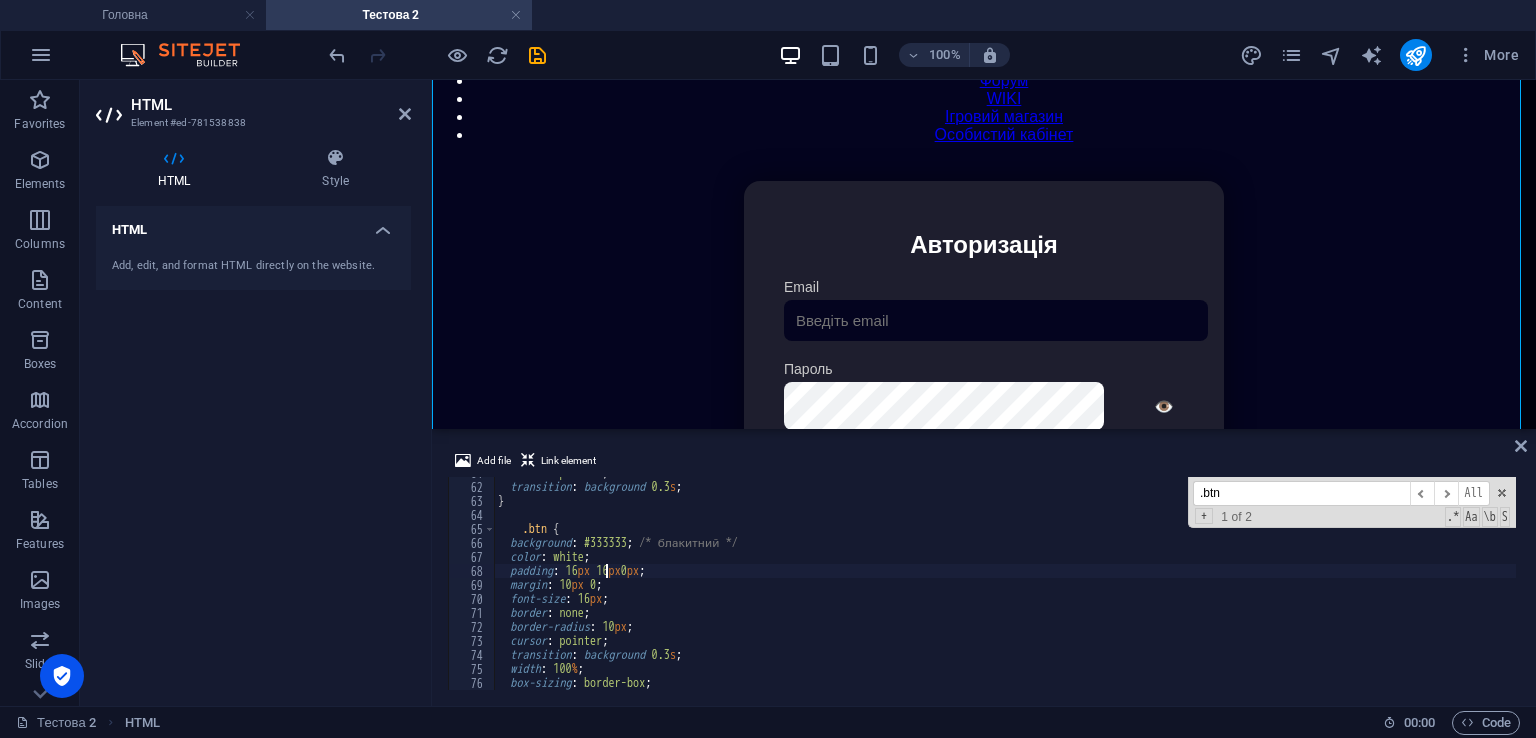 click on "cursor :   pointer ;    transition :   background   0.3 s ; }      .btn   {    background :   #333333 ;   /* блакитний */    color :   white ;    padding :   16 px   16 px 0 px ;    margin :   10 px   0 ;    font-size :   16 px ;    border :   none ;    border-radius :   10 px ;    cursor :   pointer ;    transition :   background   0.3 s ;    width :   100 % ;    box-sizing :   border-box ;" at bounding box center (1418, 584) 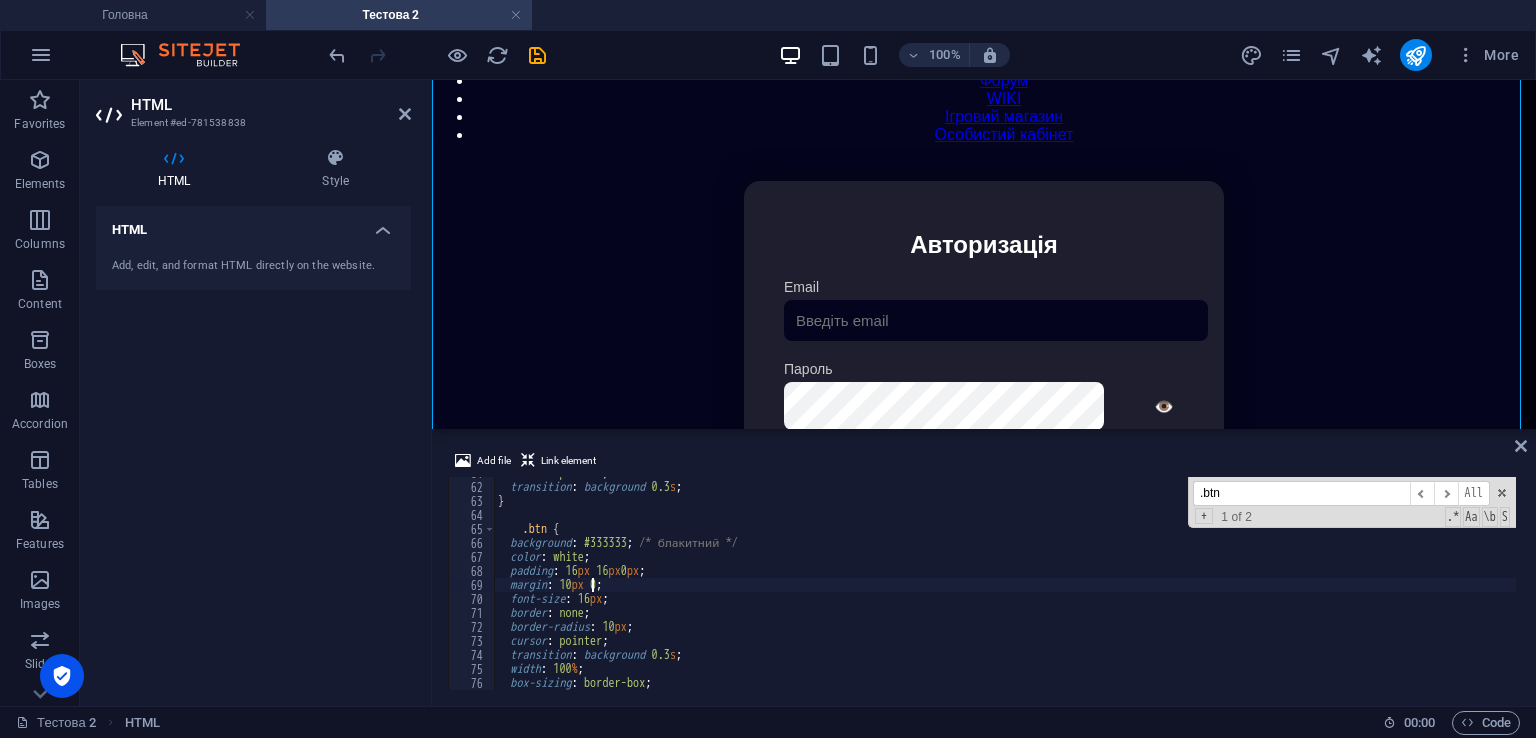click on "cursor :   pointer ;    transition :   background   0.3 s ; }      .btn   {    background :   #333333 ;   /* блакитний */    color :   white ;    padding :   16 px   16 px 0 px ;    margin :   10 px   0 ;    font-size :   16 px ;    border :   none ;    border-radius :   10 px ;    cursor :   pointer ;    transition :   background   0.3 s ;    width :   100 % ;    box-sizing :   border-box ;" at bounding box center (1418, 584) 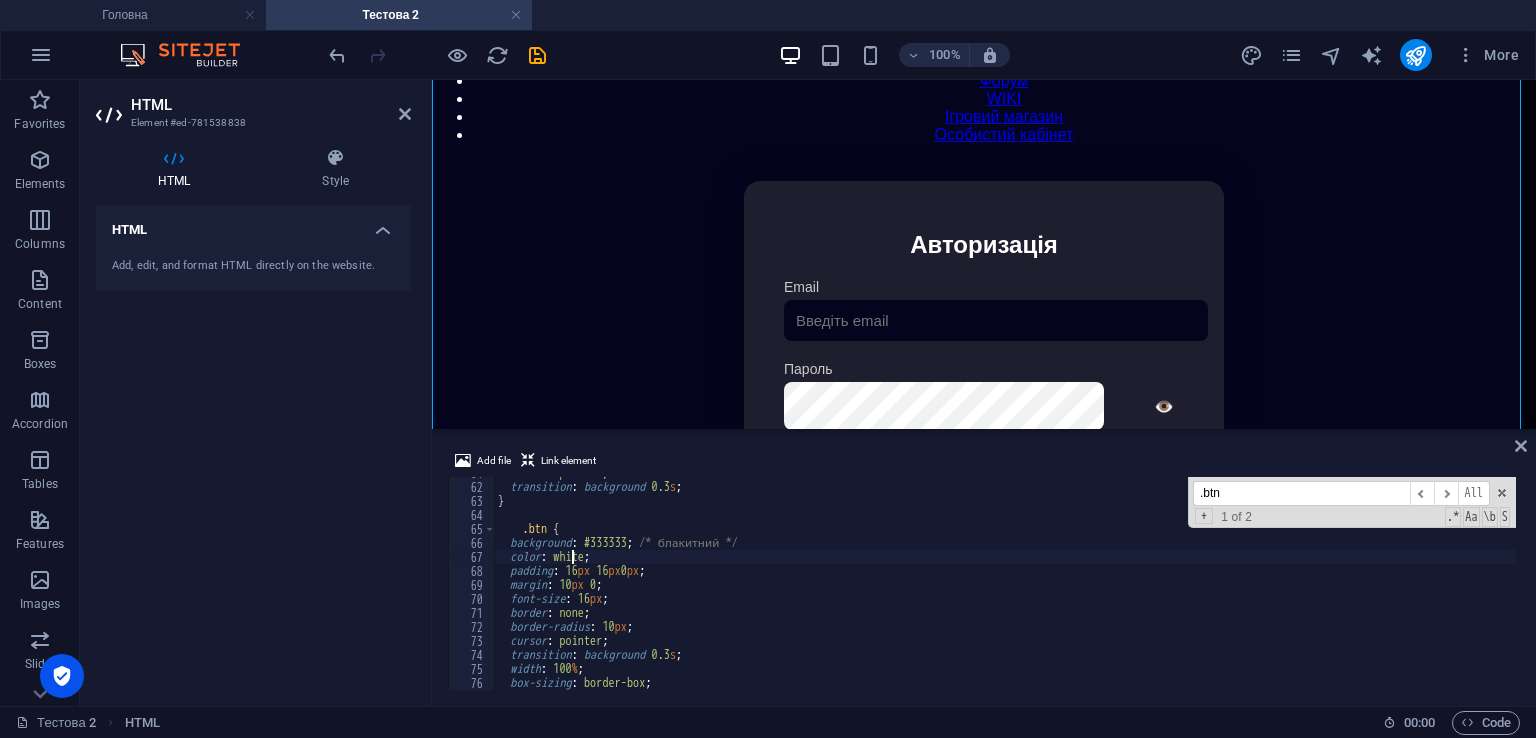 click on "100% More" at bounding box center (768, 55) 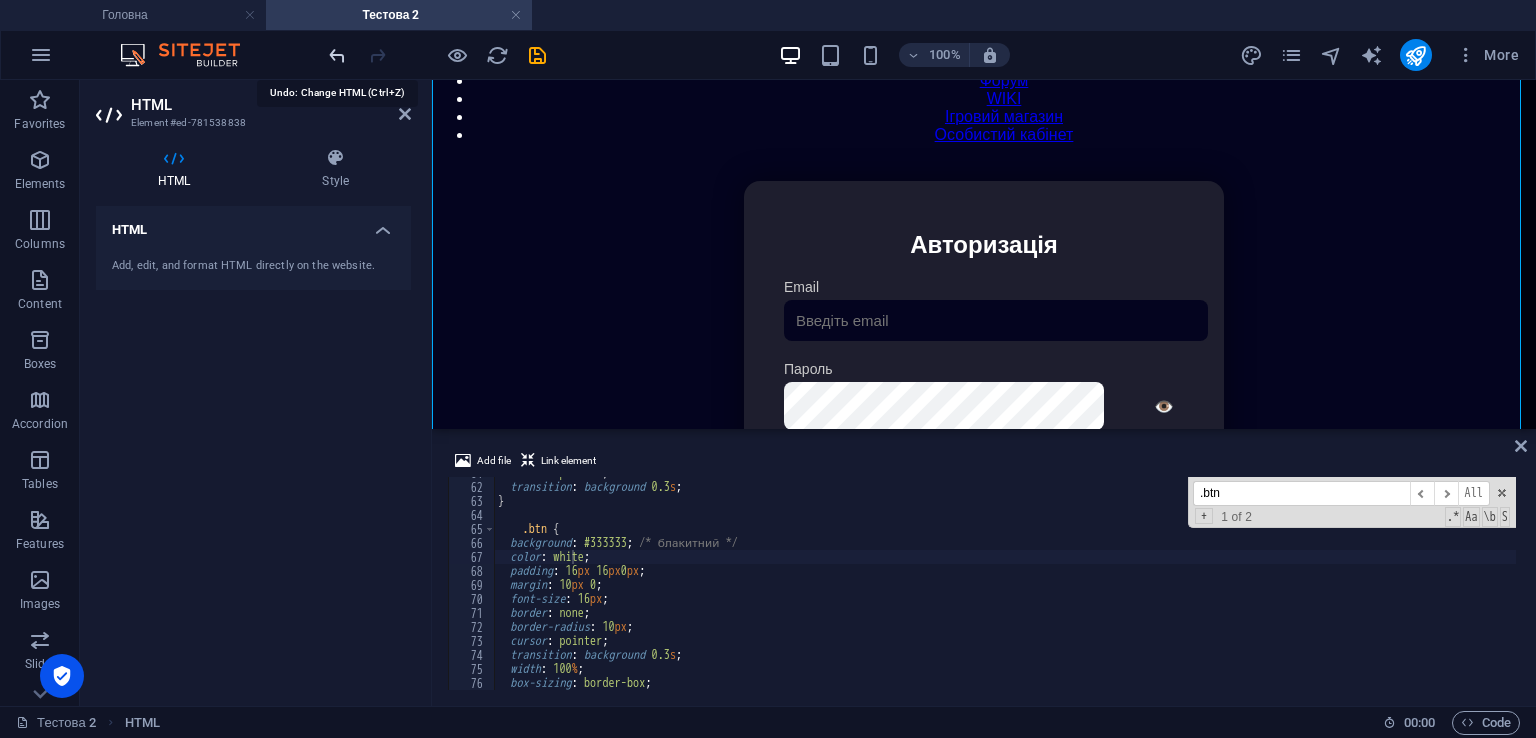 click at bounding box center [337, 55] 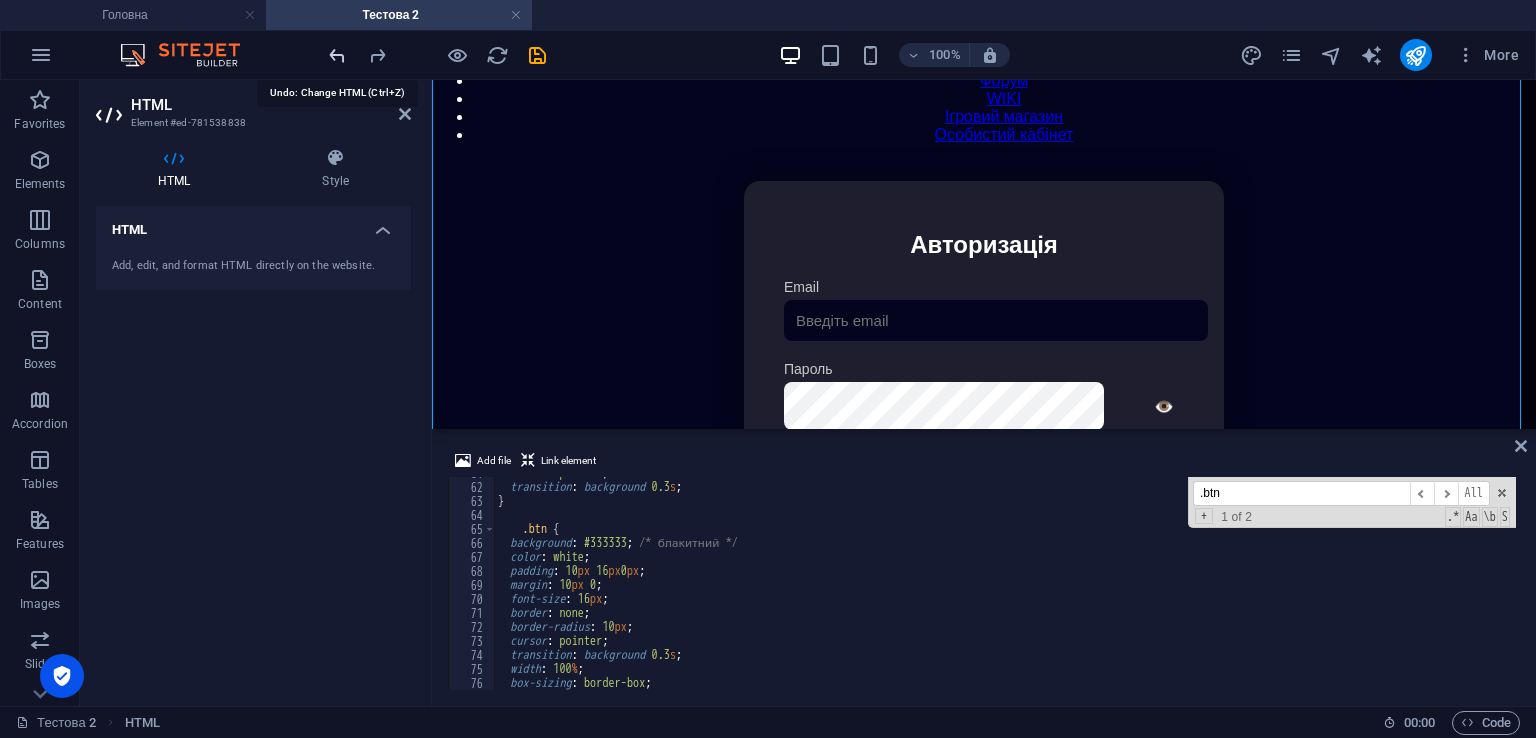 click at bounding box center [337, 55] 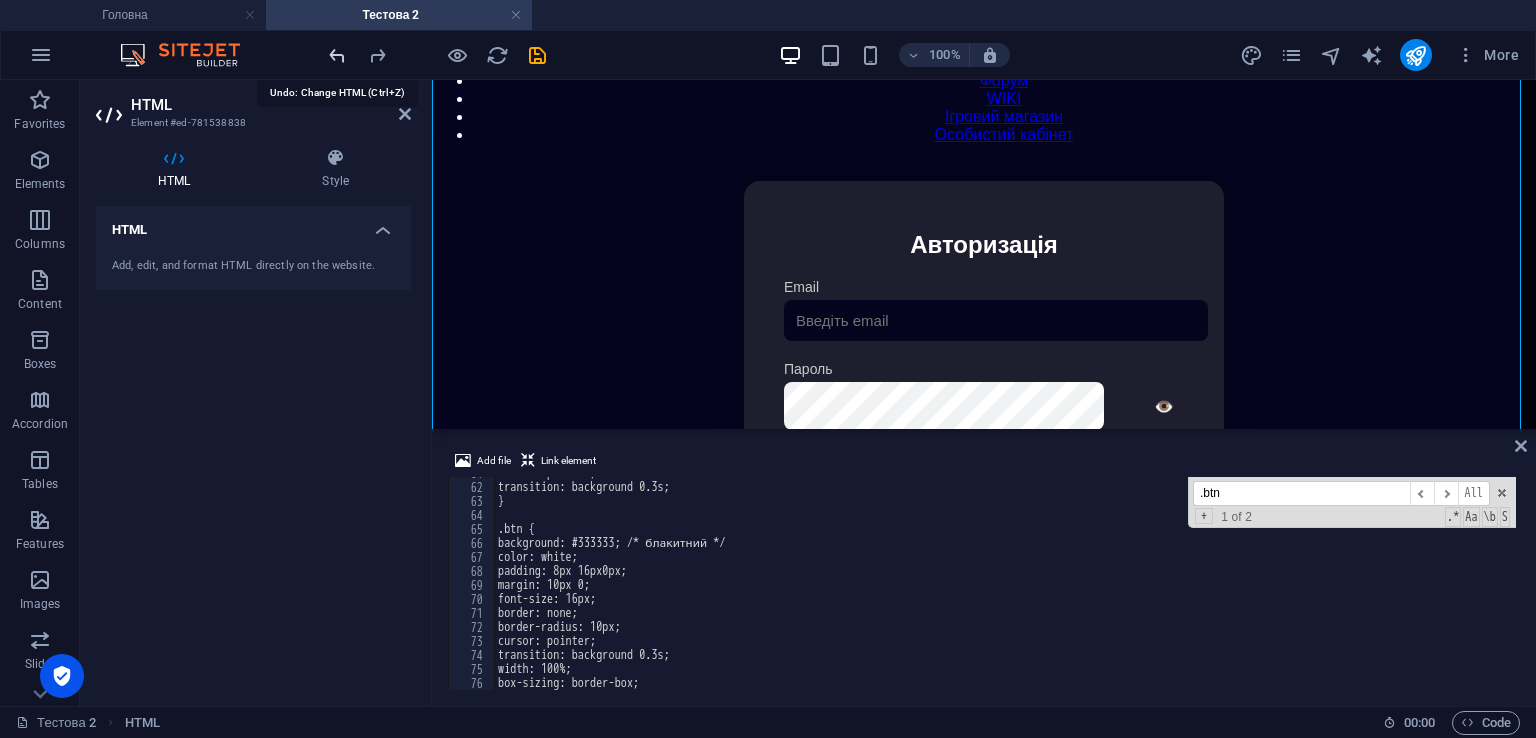 click at bounding box center [337, 55] 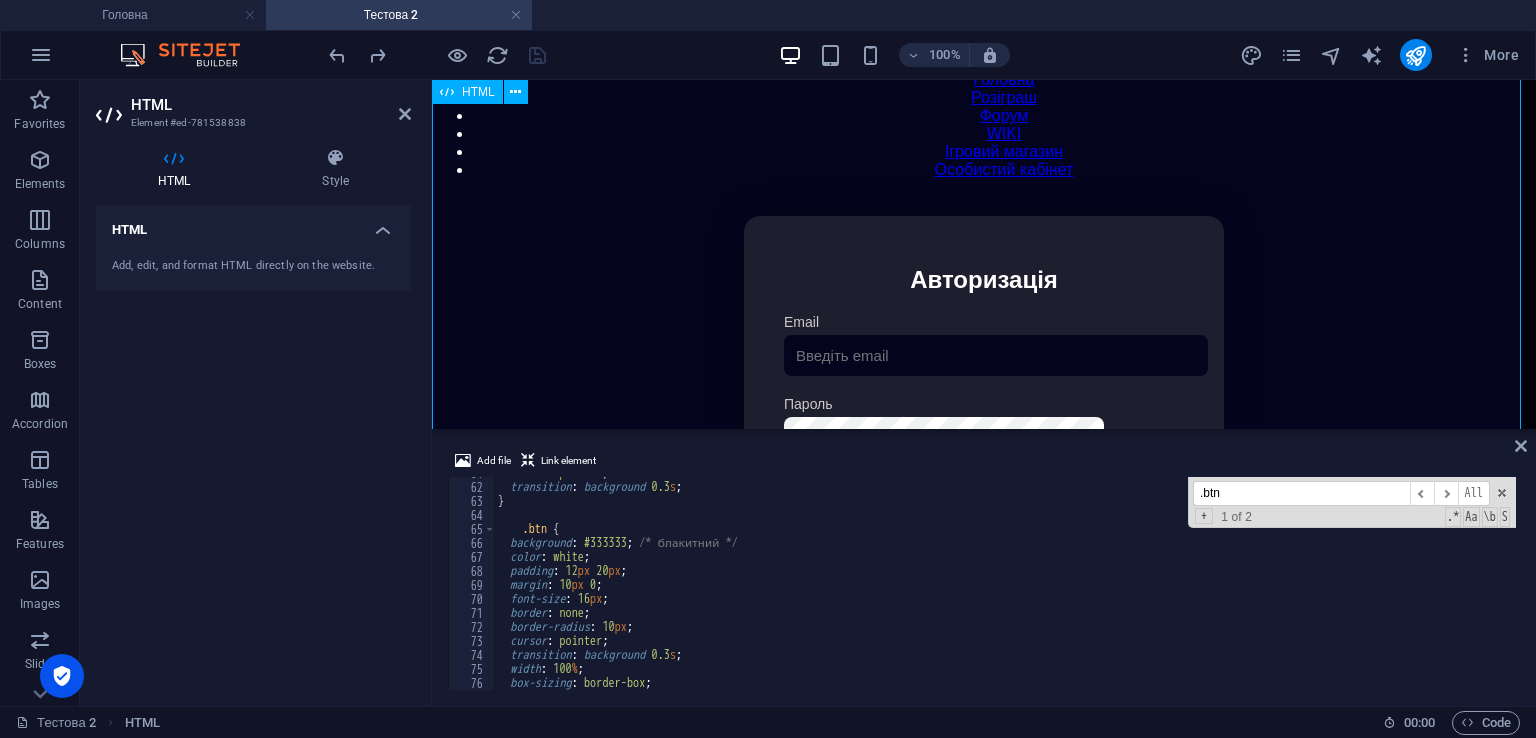 scroll, scrollTop: 317, scrollLeft: 0, axis: vertical 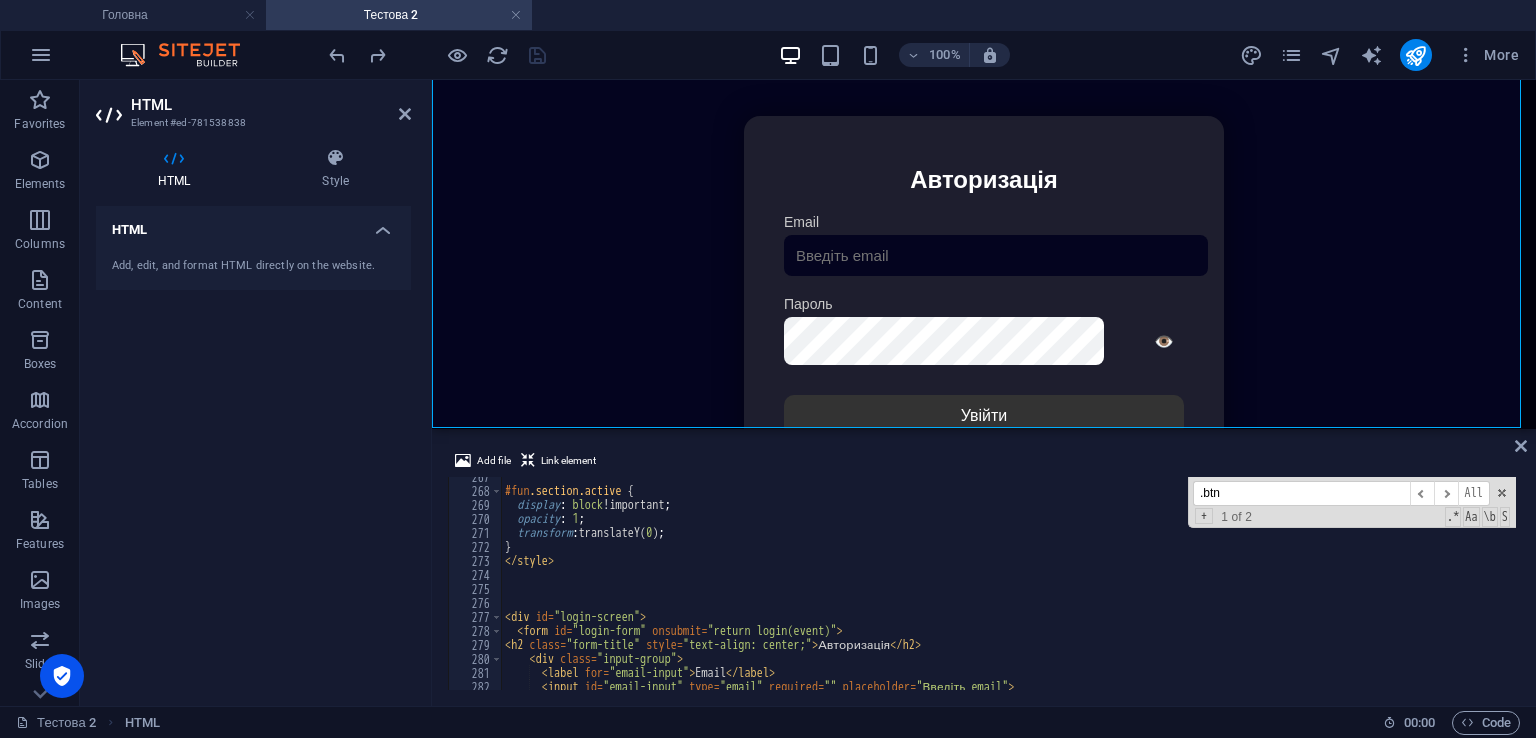 type on "}" 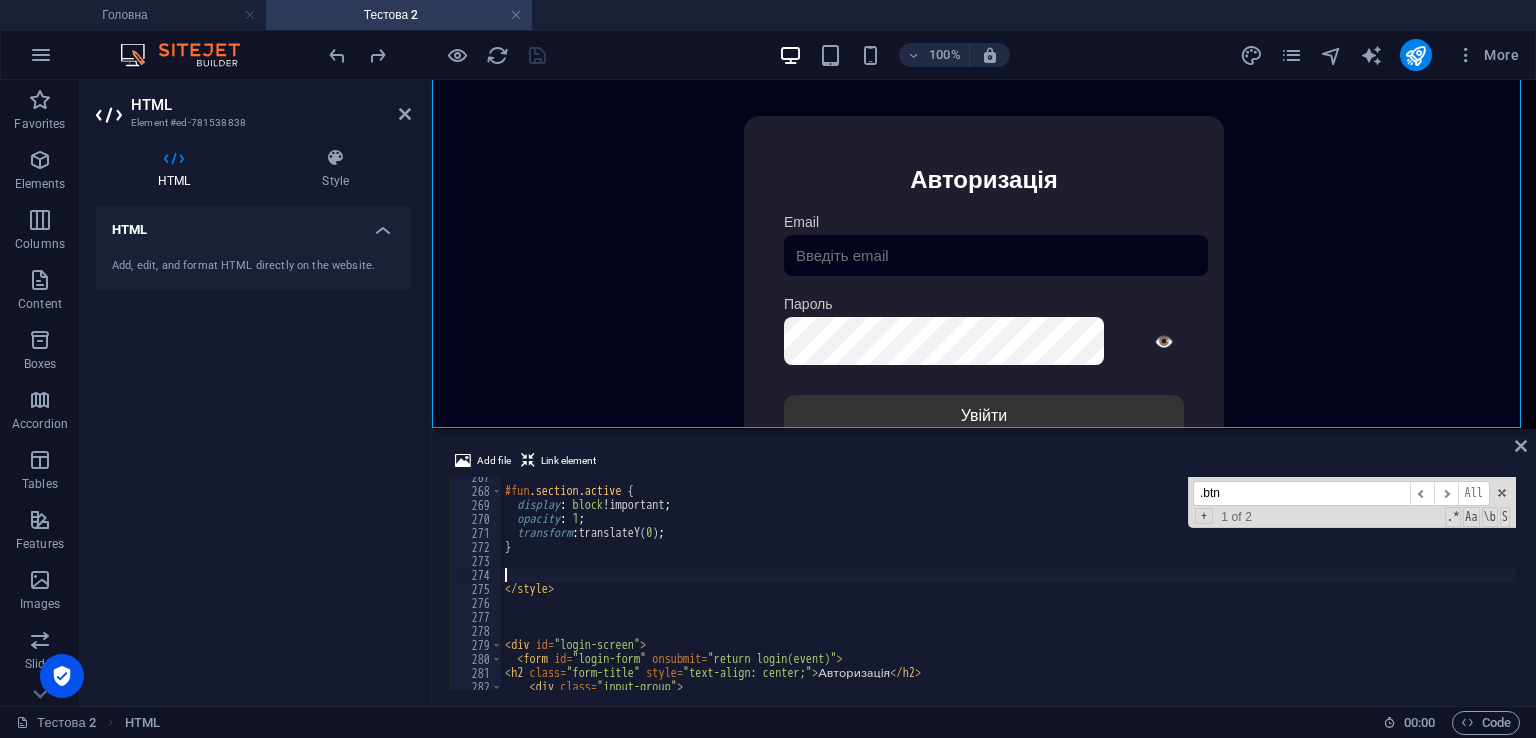 paste on "}" 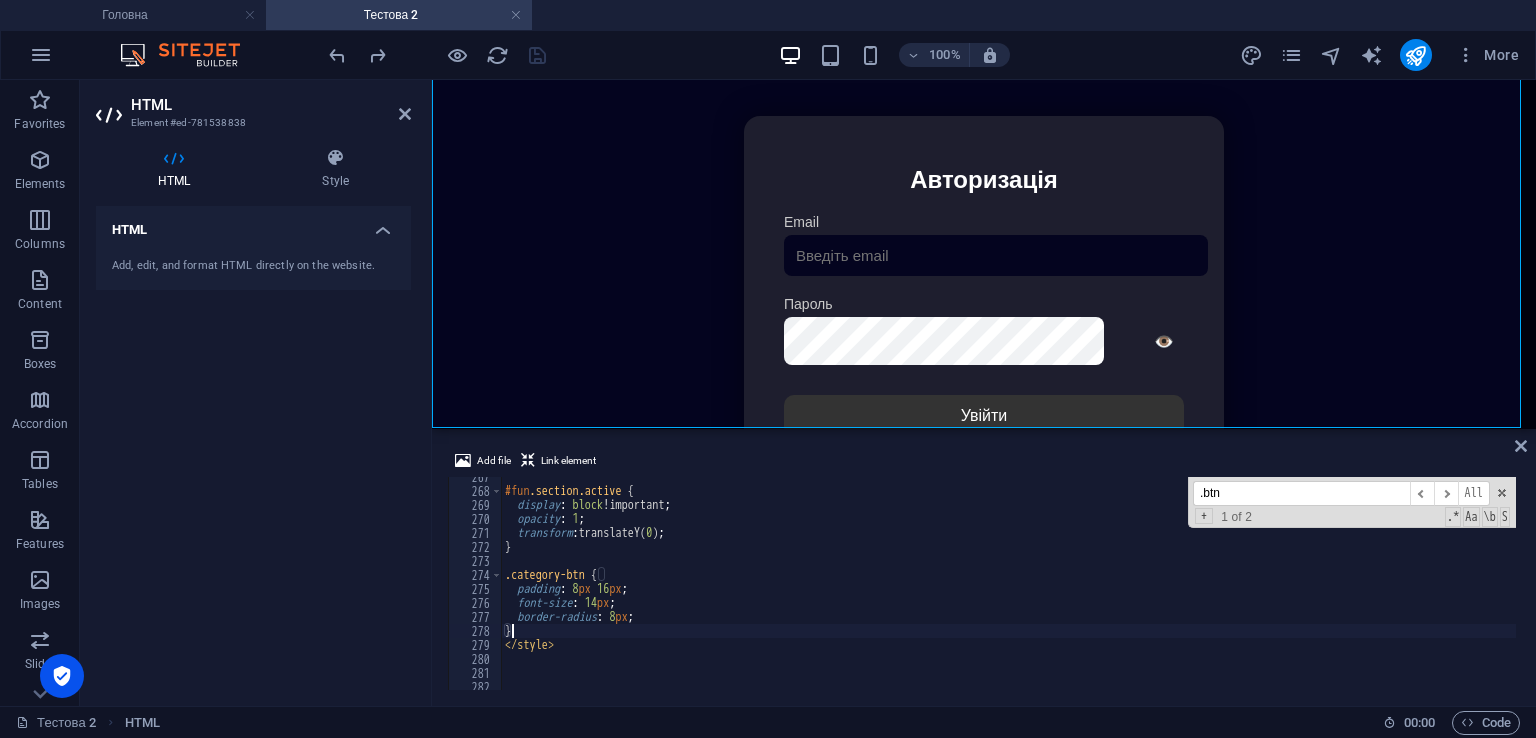 click on "#fun .section.active   {    display :   block  !important ;    opacity :   1 ;    transform :  translateY( 0 ) ; } .category-btn   {    padding :   8 px   16 px ;    font-size :   14 px ;    border-radius :   8 px ; } </ style >" at bounding box center (1425, 588) 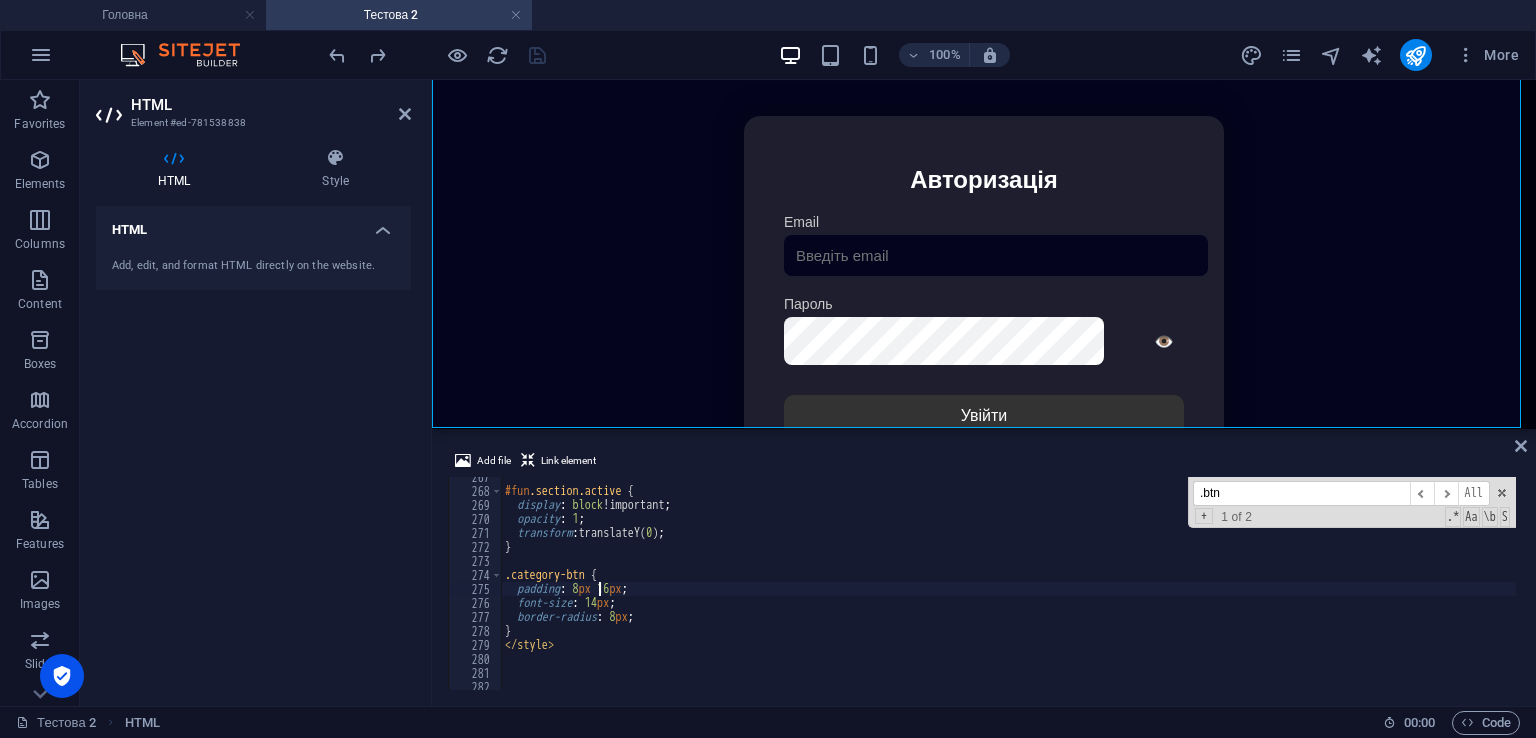 click on "#fun .section.active   {    display :   block  !important ;    opacity :   1 ;    transform :  translateY( 0 ) ; } .category-btn   {    padding :   8 px   16 px ;    font-size :   14 px ;    border-radius :   8 px ; } </ style >" at bounding box center (1425, 588) 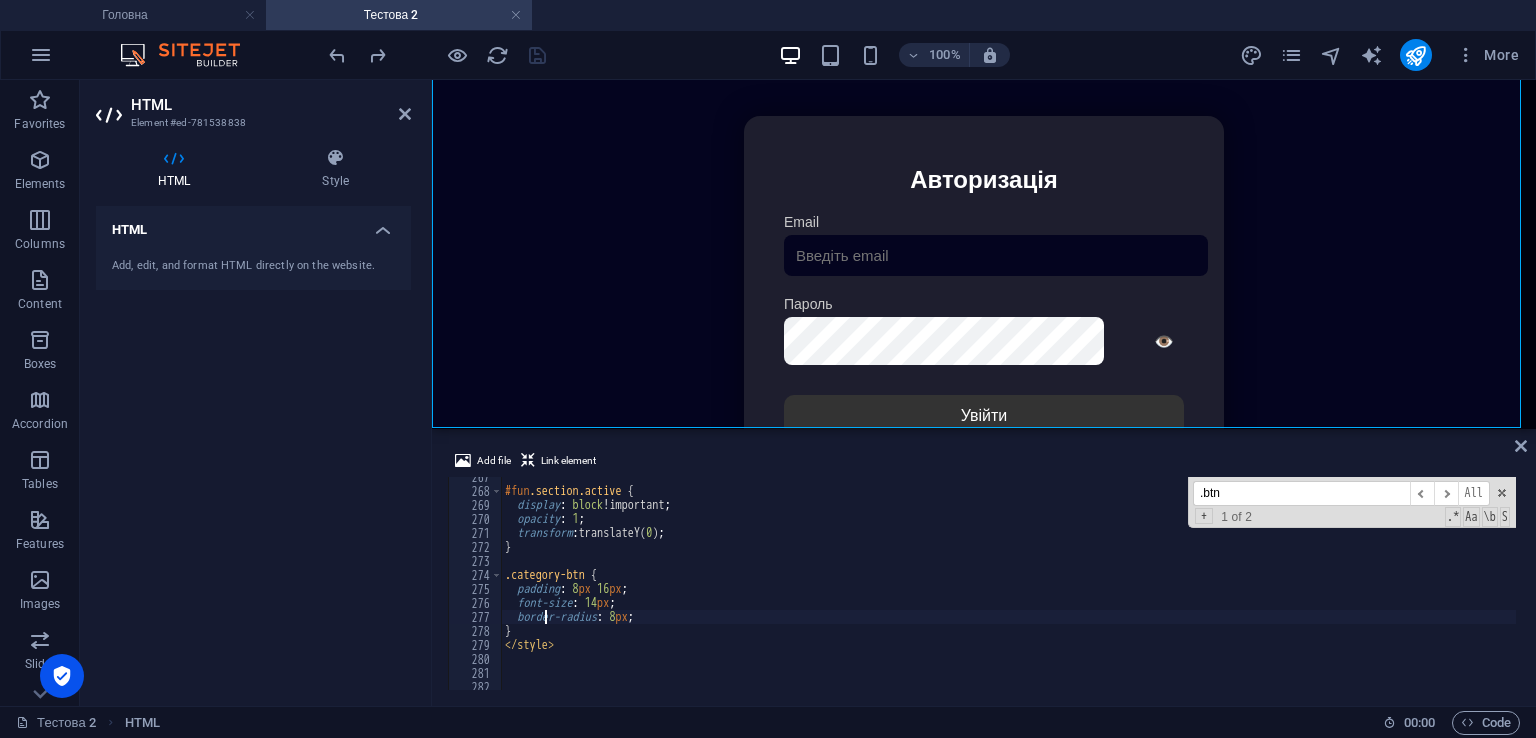 click on "#fun .section.active   {    display :   block  !important ;    opacity :   1 ;    transform :  translateY( 0 ) ; } .category-btn   {    padding :   8 px   16 px ;    font-size :   14 px ;    border-radius :   8 px ; } </ style >" at bounding box center [1425, 588] 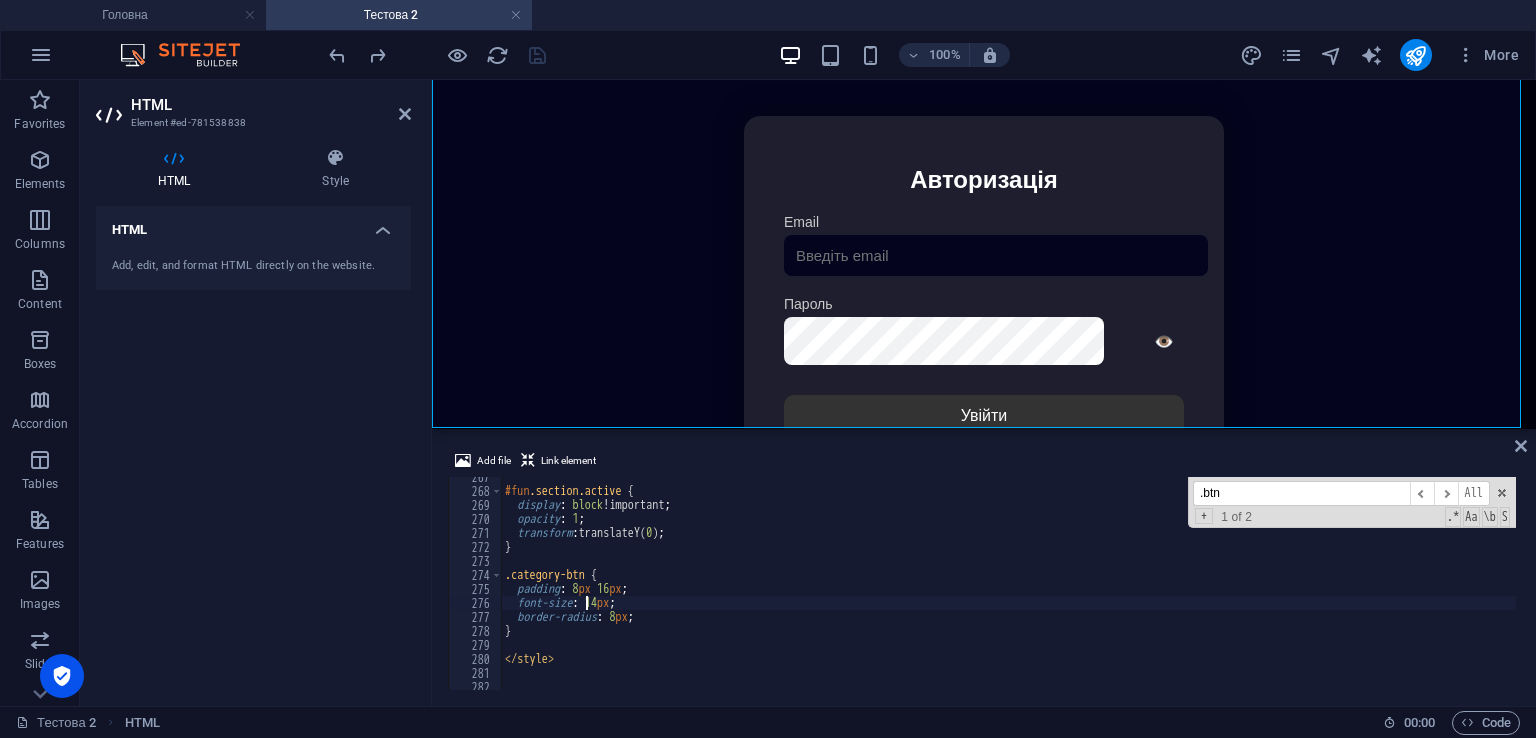 click on "#fun .section.active   {    display :   block  !important ;    opacity :   1 ;    transform :  translateY( 0 ) ; } .category-btn   {    padding :   8 px   16 px ;    font-size :   14 px ;    border-radius :   8 px ; } </ style >" at bounding box center (1425, 588) 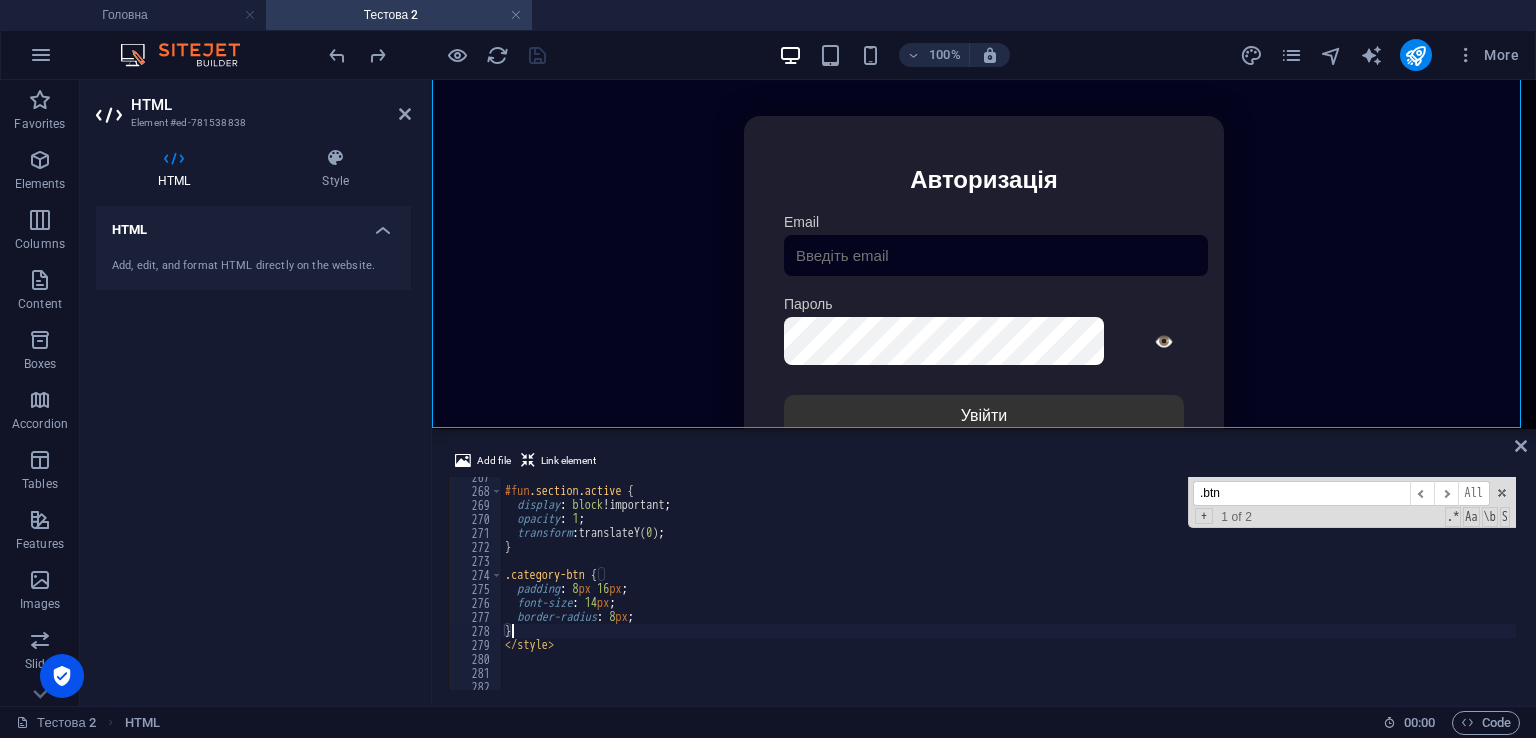 click on "#fun .section.active   {    display :   block  !important ;    opacity :   1 ;    transform :  translateY( 0 ) ; } .category-btn   {    padding :   8 px   16 px ;    font-size :   14 px ;    border-radius :   8 px ; } </ style >" at bounding box center (1425, 588) 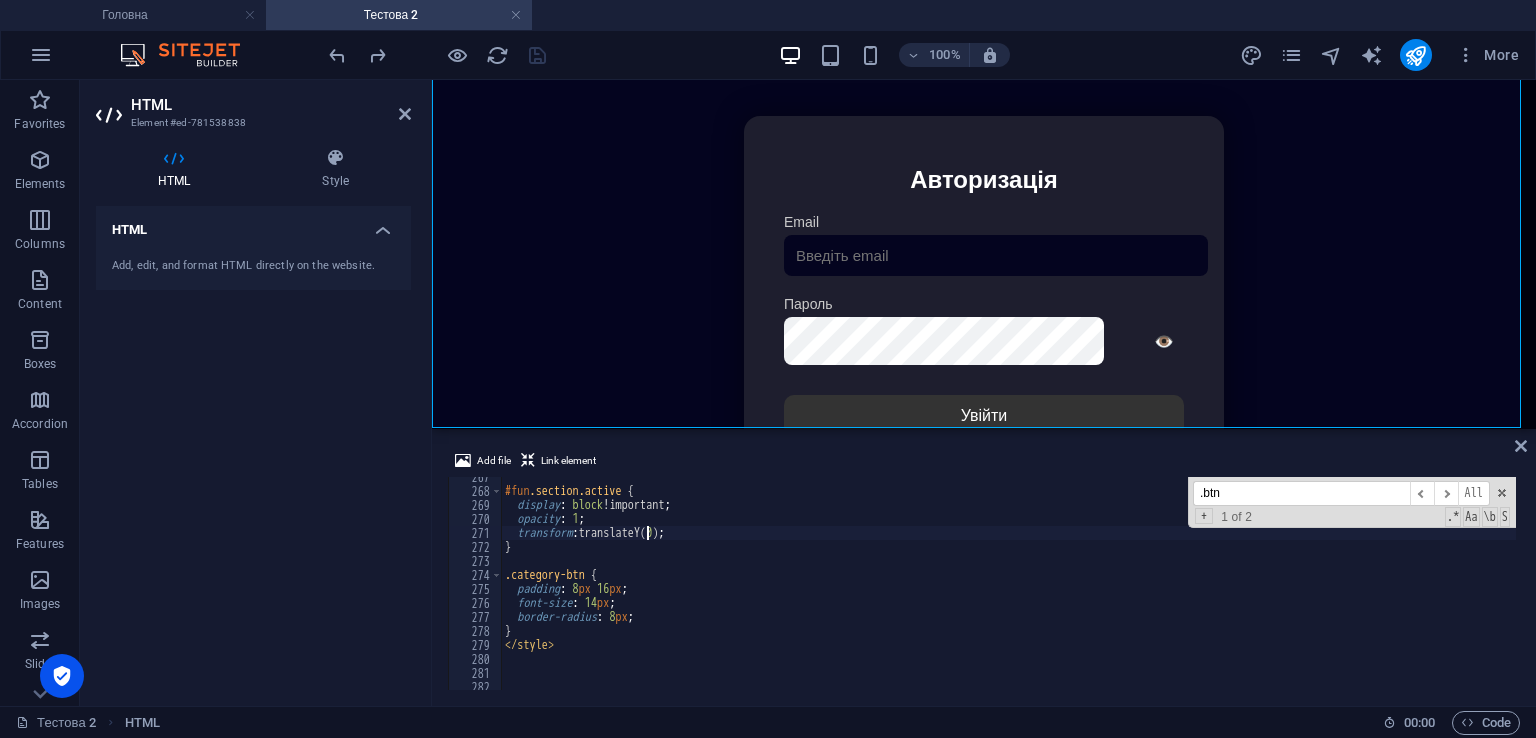 type on "transform: translateY(0);" 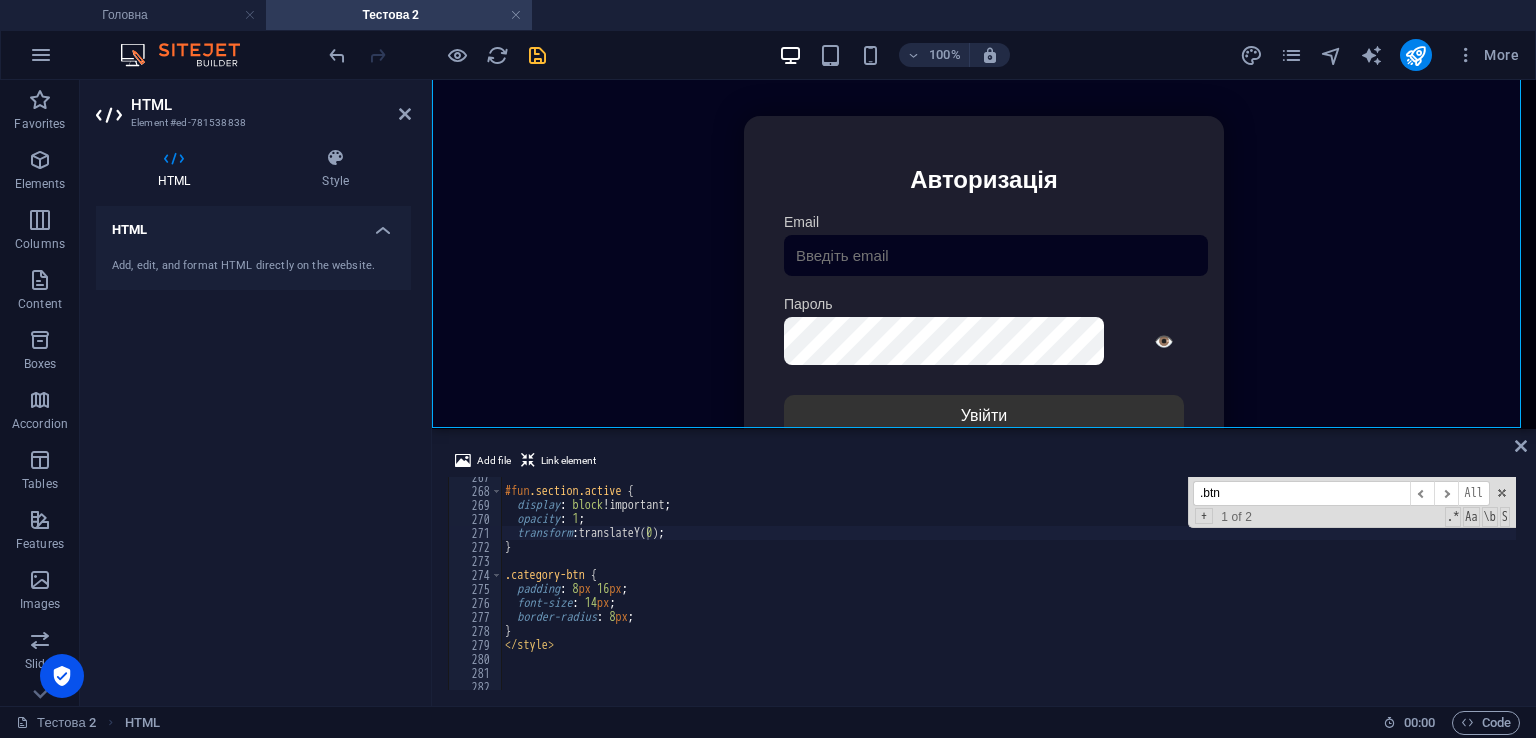 click at bounding box center (537, 55) 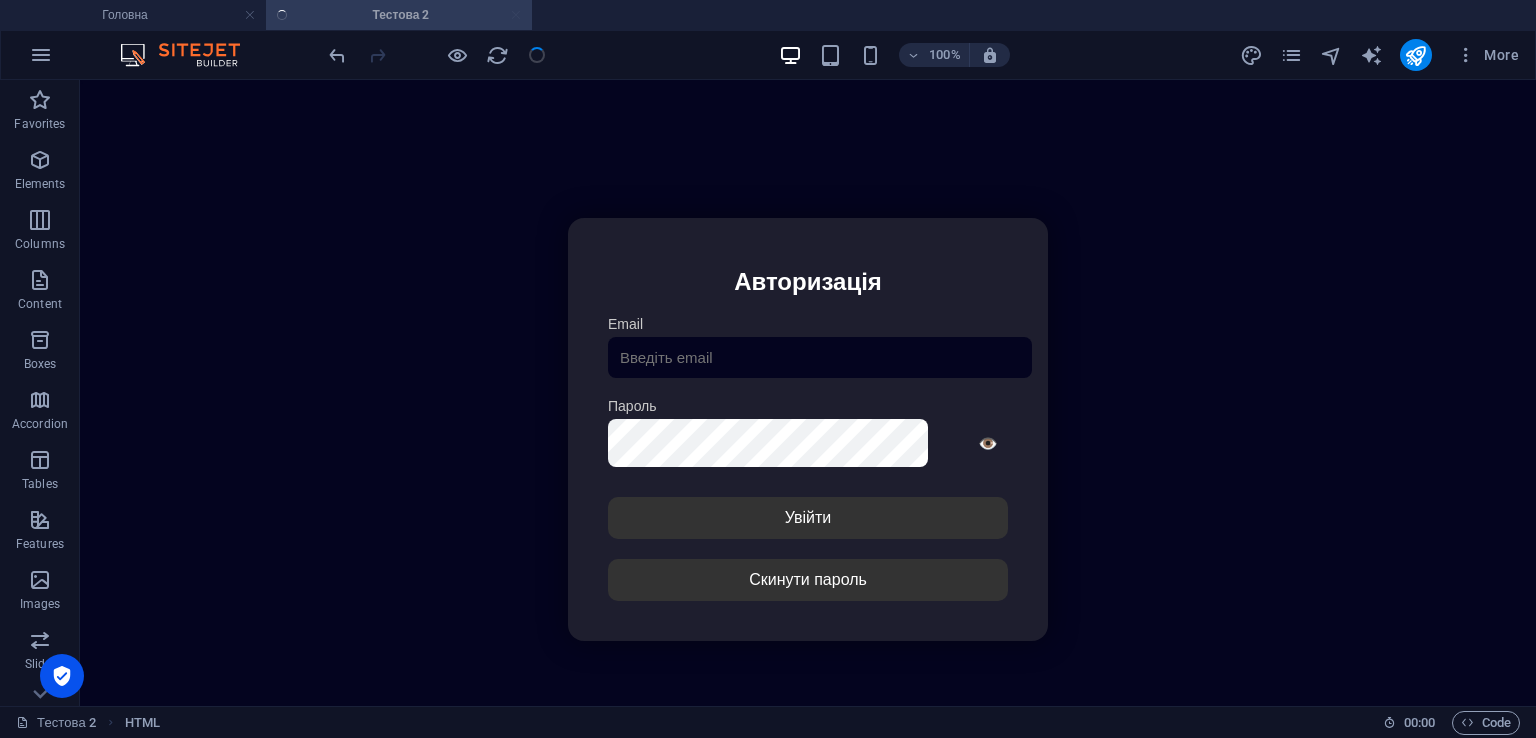 scroll, scrollTop: 124, scrollLeft: 0, axis: vertical 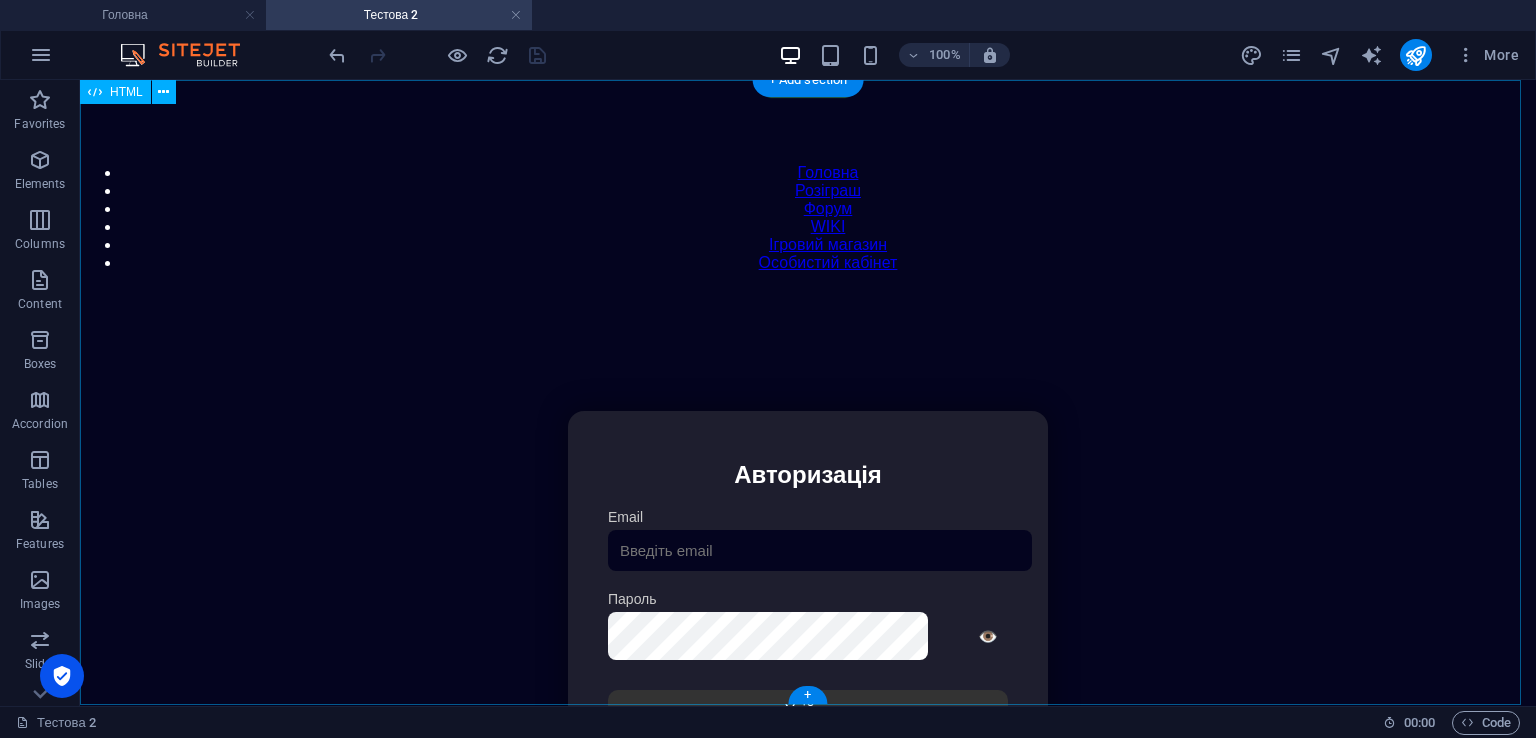 click on "Особистий кабінет
Авторизація
Email
[GEOGRAPHIC_DATA]
👁️
Увійти
Скинути пароль
Скидання пароля
Введіть ваш email:
Скинути
Закрити
Особистий кабінет
Вийти з кабінету
Важлива інформація
Інформація
Нік:
Пошта:
Гроші:   ₴
XP:
Рівень:
Здоров'я:  %
Броня:  %
ВІП:
Рейтинг
Рейтинг гравців
Гравців не знайдено
Документи
Мої документи
Паспорт:   [PERSON_NAME] книжка:   [PERSON_NAME]
Розваги
Рулетка
Крутити" at bounding box center [808, 622] 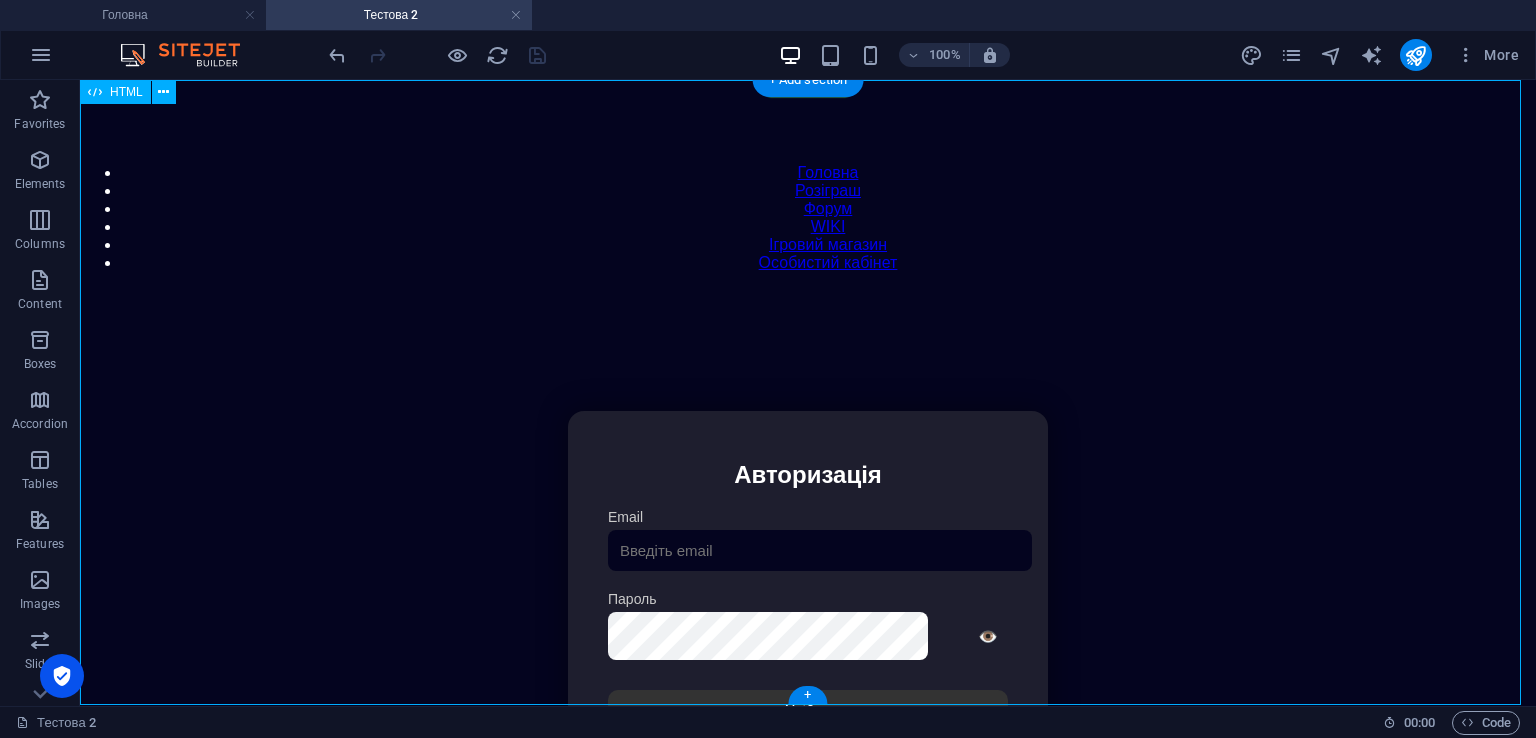 click on "Особистий кабінет
Авторизація
Email
[GEOGRAPHIC_DATA]
👁️
Увійти
Скинути пароль
Скидання пароля
Введіть ваш email:
Скинути
Закрити
Особистий кабінет
Вийти з кабінету
Важлива інформація
Інформація
Нік:
Пошта:
Гроші:   ₴
XP:
Рівень:
Здоров'я:  %
Броня:  %
ВІП:
Рейтинг
Рейтинг гравців
Гравців не знайдено
Документи
Мої документи
Паспорт:   [PERSON_NAME] книжка:   [PERSON_NAME]
Розваги
Рулетка
Крутити" at bounding box center (808, 622) 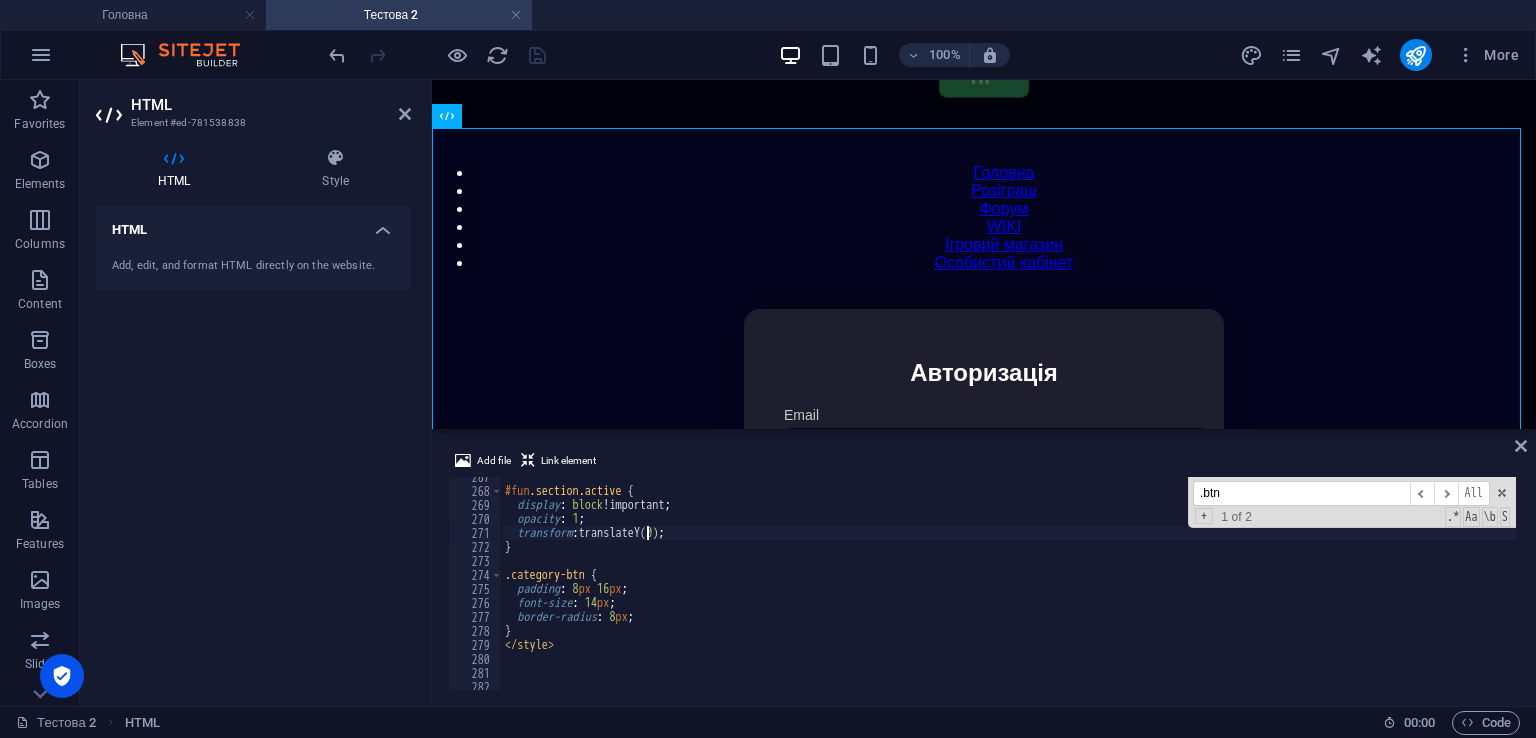 click on "#fun .section.active   {    display :   block  !important ;    opacity :   1 ;    transform :  translateY( 0 ) ; } .category-btn   {    padding :   8 px   16 px ;    font-size :   14 px ;    border-radius :   8 px ; } </ style >" at bounding box center [1425, 588] 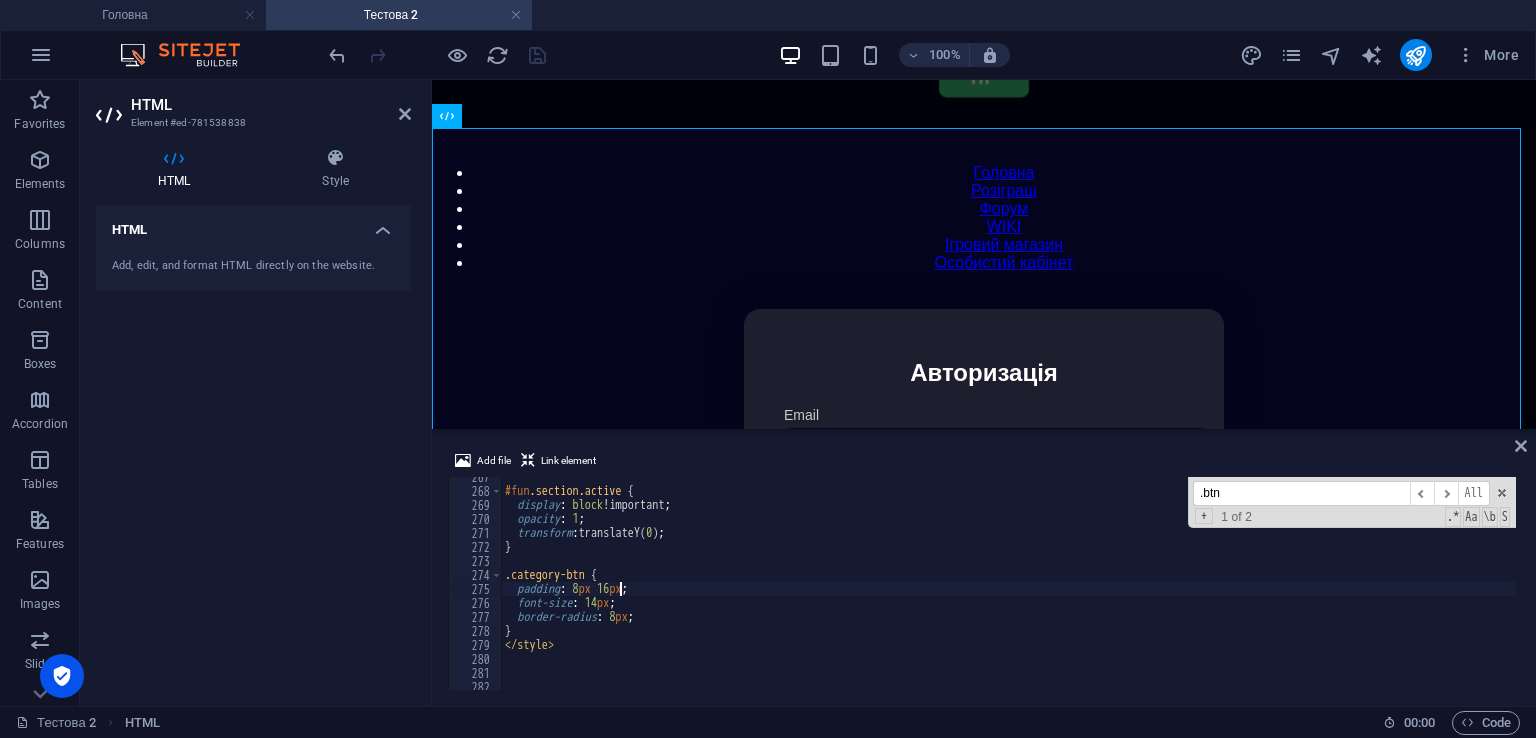 click on "#fun .section.active   {    display :   block  !important ;    opacity :   1 ;    transform :  translateY( 0 ) ; } .category-btn   {    padding :   8 px   16 px ;    font-size :   14 px ;    border-radius :   8 px ; } </ style >" at bounding box center (1425, 588) 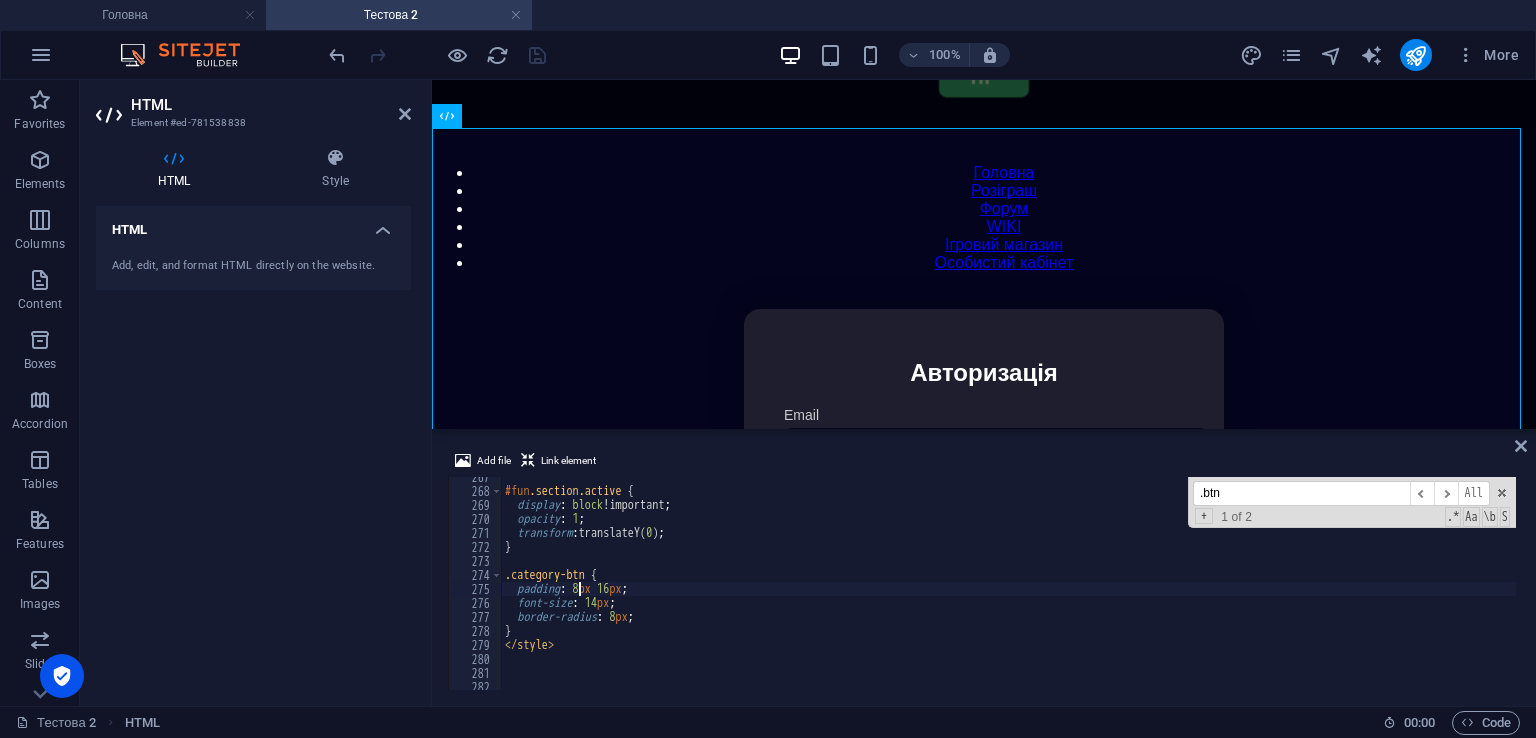 click on "#fun .section.active   {    display :   block  !important ;    opacity :   1 ;    transform :  translateY( 0 ) ; } .category-btn   {    padding :   8 px   16 px ;    font-size :   14 px ;    border-radius :   8 px ; } </ style >" at bounding box center (1425, 588) 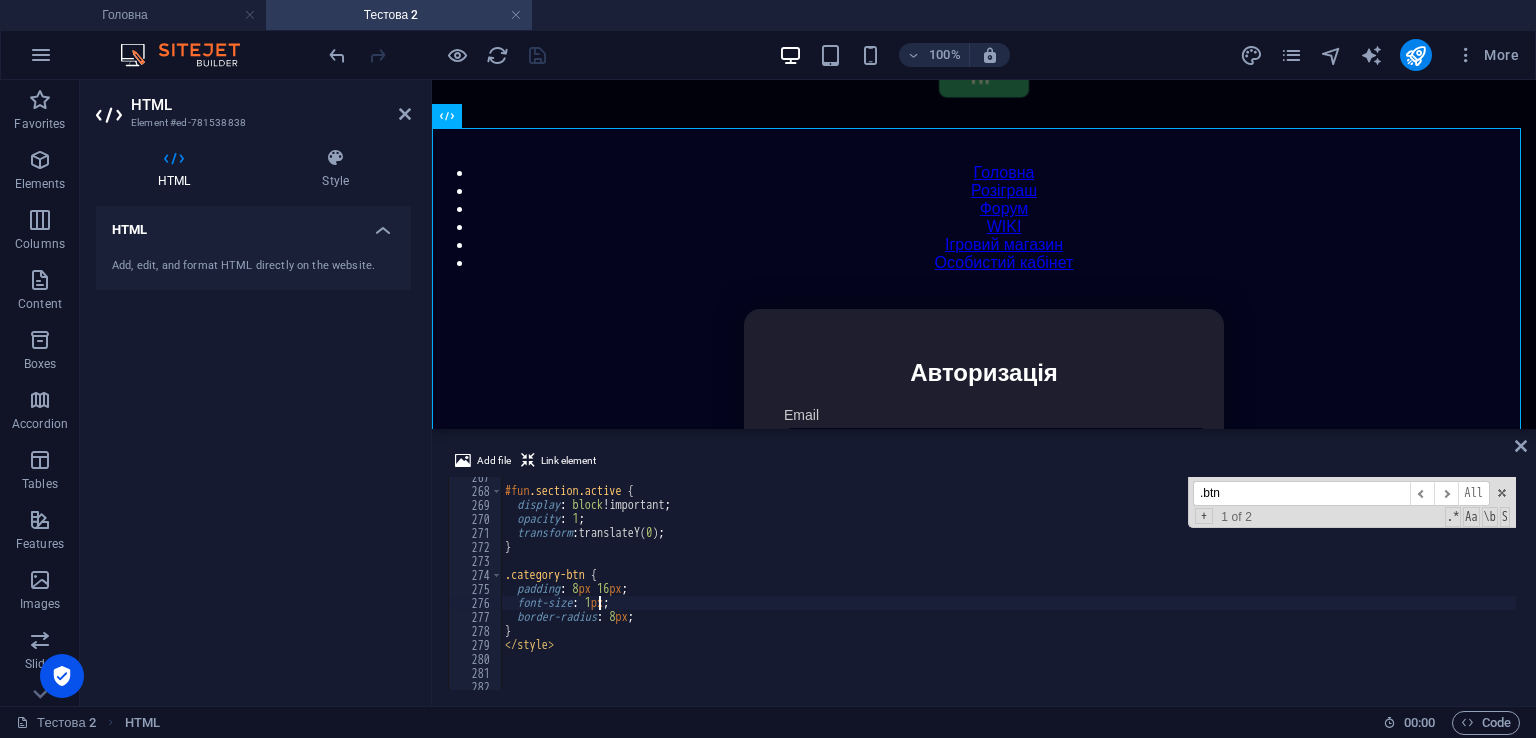 scroll, scrollTop: 3731, scrollLeft: 0, axis: vertical 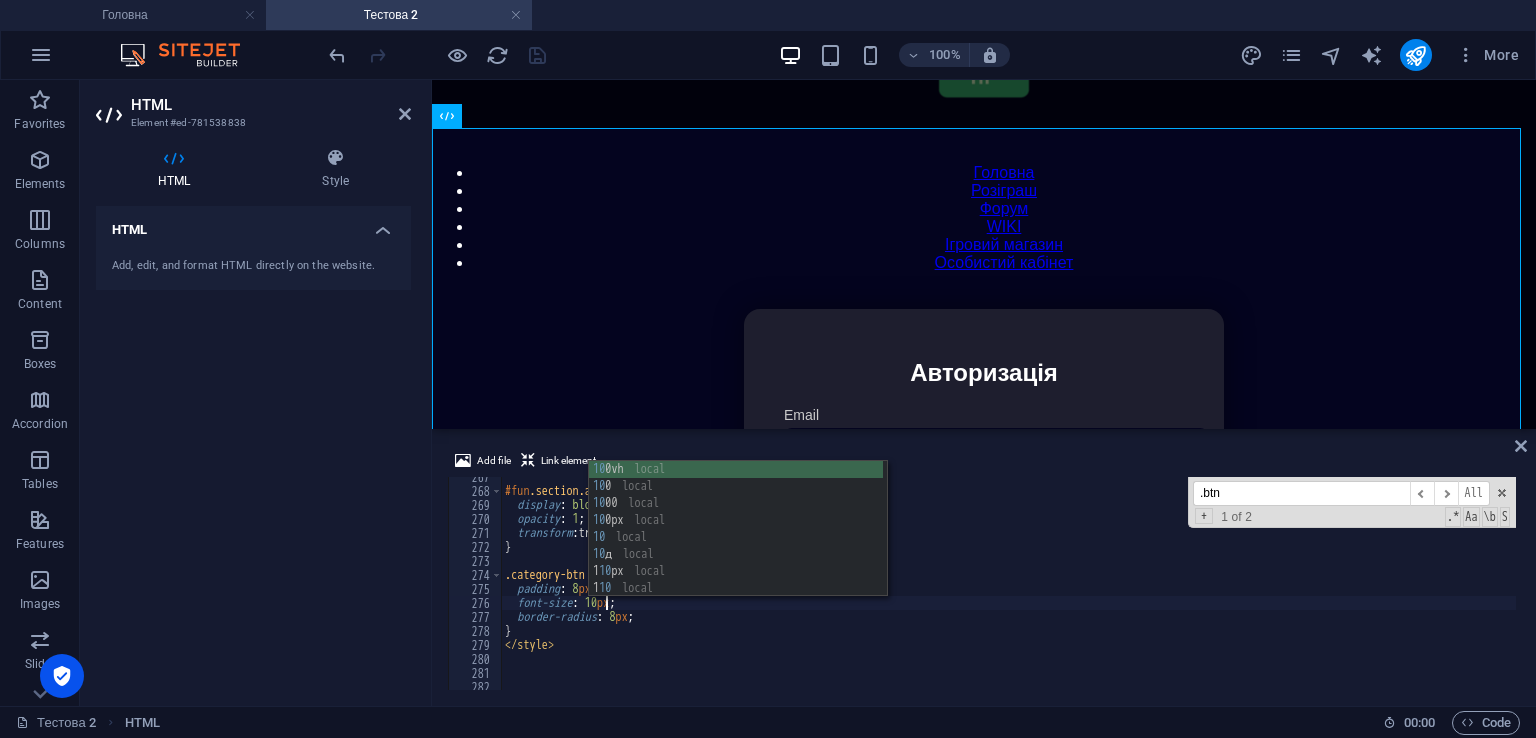 click on "#fun .section.active   {    display :   block  !important ;    opacity :   1 ;    transform :  translateY( 0 ) ; } .category-btn   {    padding :   8 px   16 px ;    font-size :   10 px ;    border-radius :   8 px ; } </ style >" at bounding box center (1425, 588) 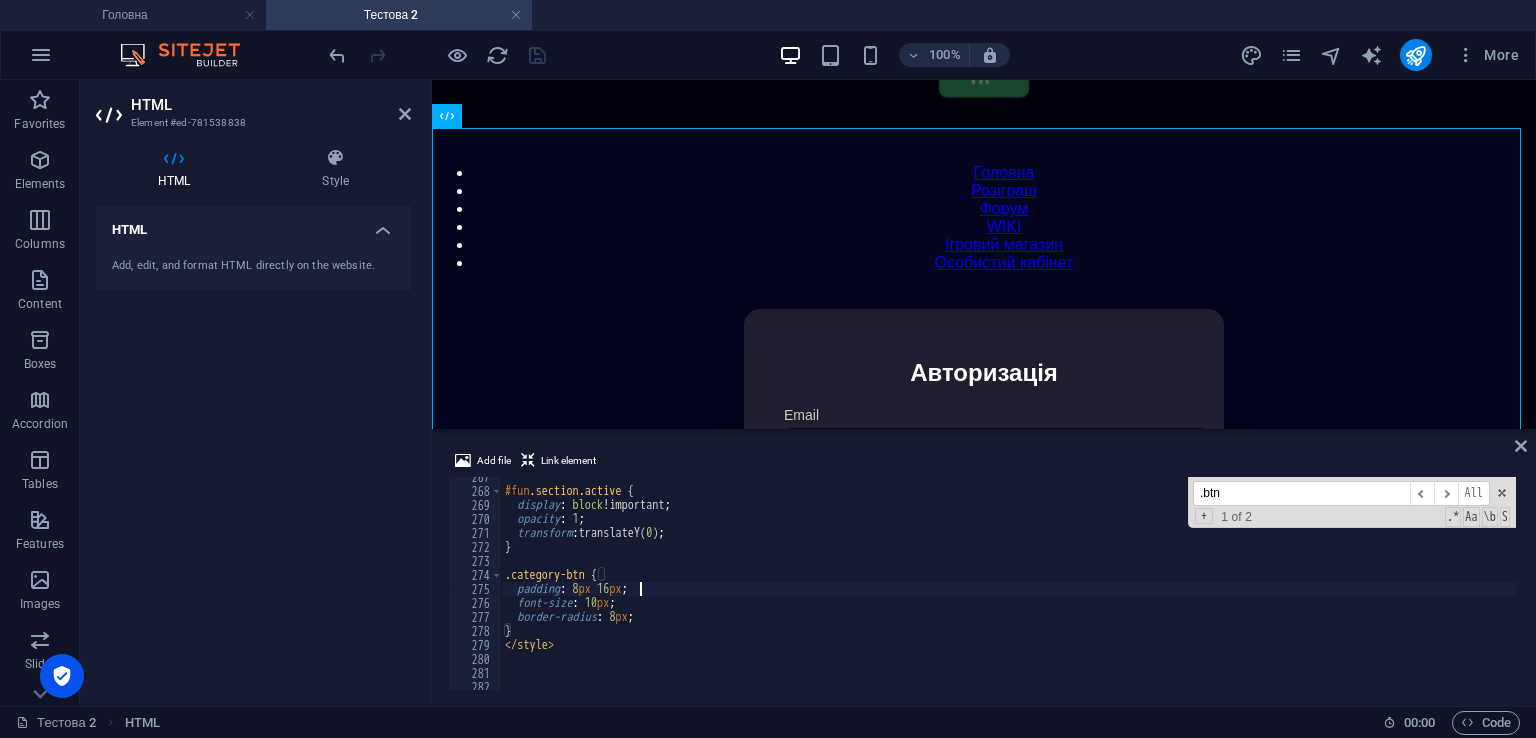 click on "#fun .section.active   {    display :   block  !important ;    opacity :   1 ;    transform :  translateY( 0 ) ; } .category-btn   {    padding :   8 px   16 px ;    font-size :   10 px ;    border-radius :   8 px ; } </ style >" at bounding box center (1425, 588) 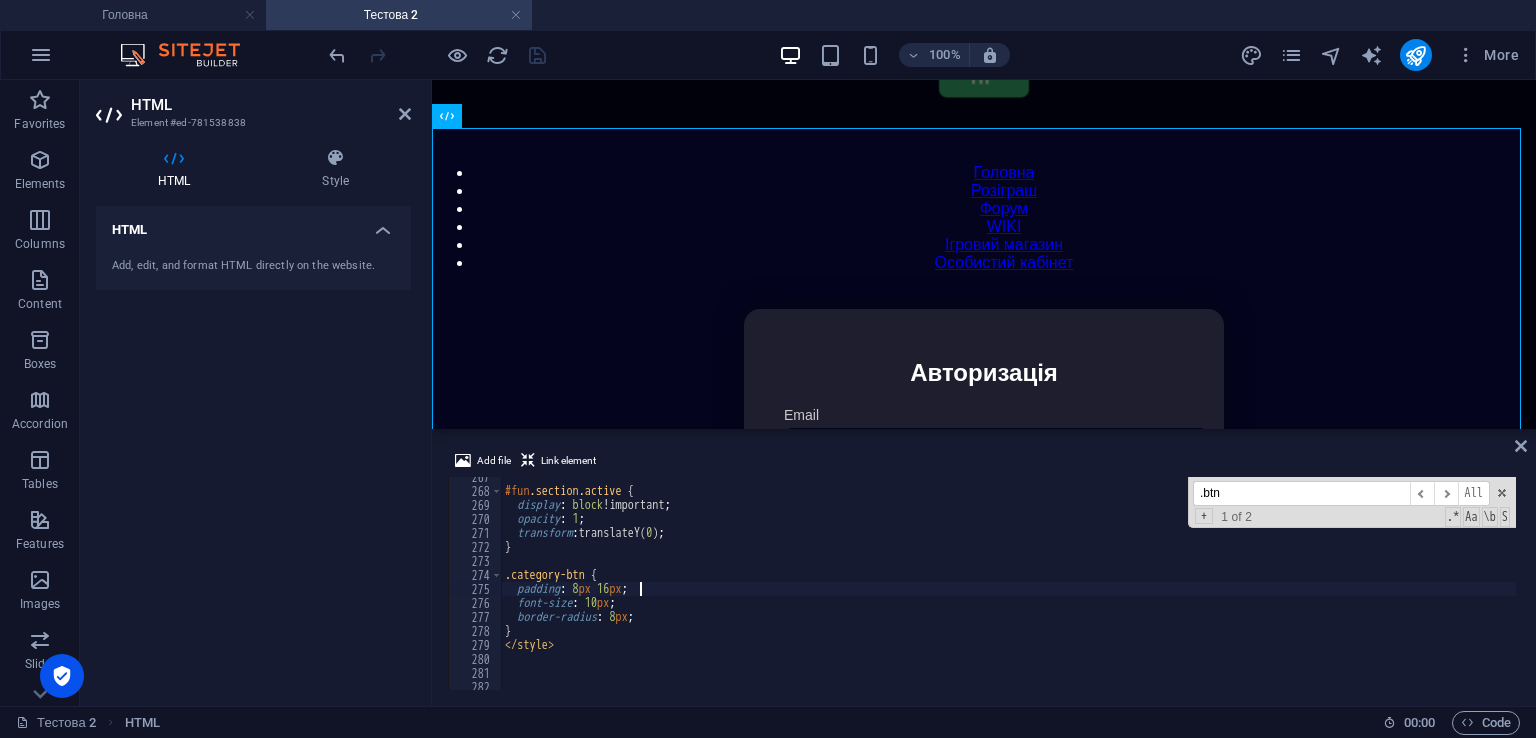 click on "Add file Link element padding: 8px 16px; 267 268 269 270 271 272 273 274 275 276 277 278 279 280 281 282 283 #fun .section.active   {    display :   block  !important ;    opacity :   1 ;    transform :  translateY( 0 ) ; } .category-btn   {    padding :   8 px   16 px ;    font-size :   10 px ;    border-radius :   8 px ; } </ style > .btn ​ ​ All Replace All + 1 of 2 .* Aa \b S     הההההההההההההההההההההההההההההההההההההההההההההההההההההההההההההההההההההההההההההההההההההההההההההההההההההההההההההההההההההההההההההההההההההההההההההההההההההההההההההההההההההההההההההההההההההההההההההההההההההההההההההההההההההההההההההההההההההההההההההההההההההההההההההההה" at bounding box center [984, 569] 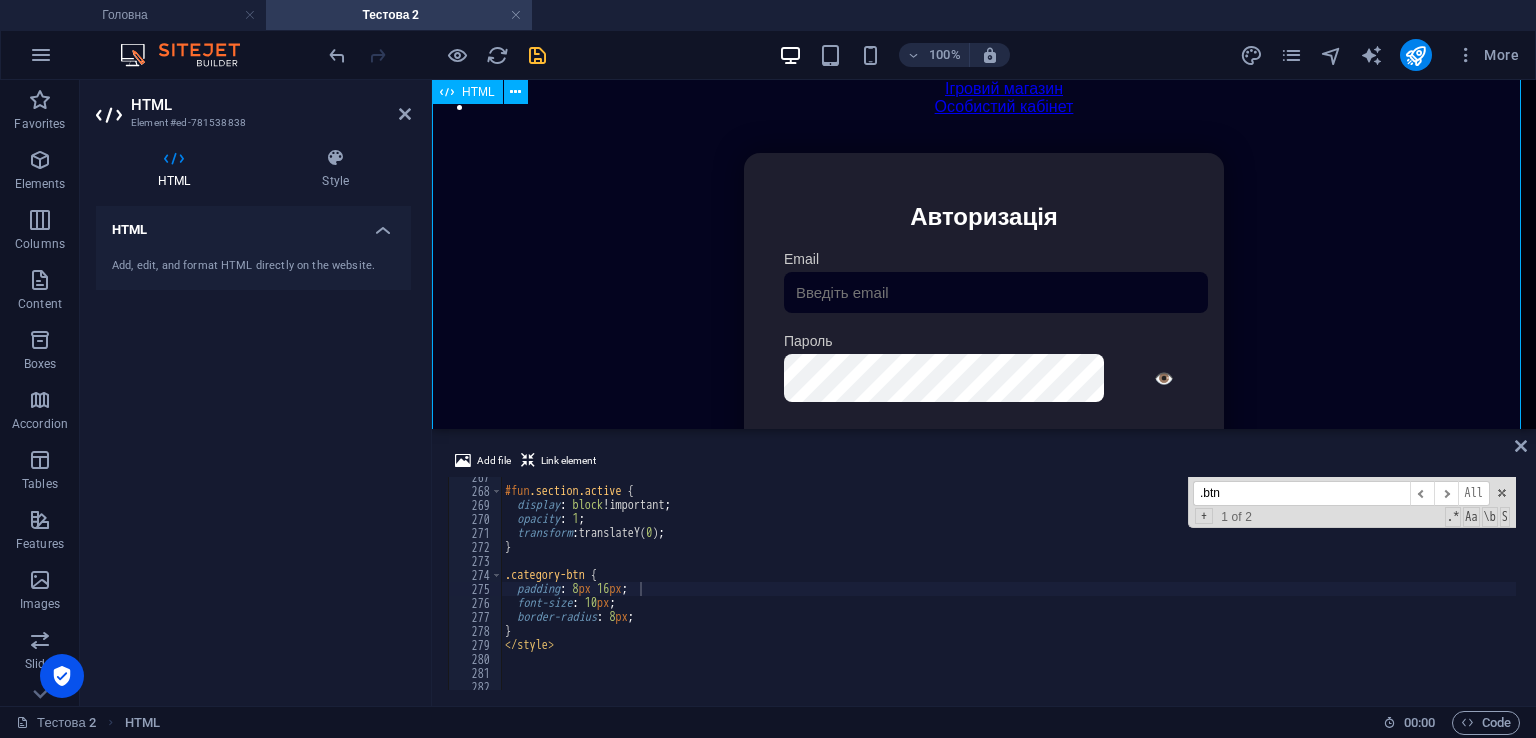 scroll, scrollTop: 308, scrollLeft: 0, axis: vertical 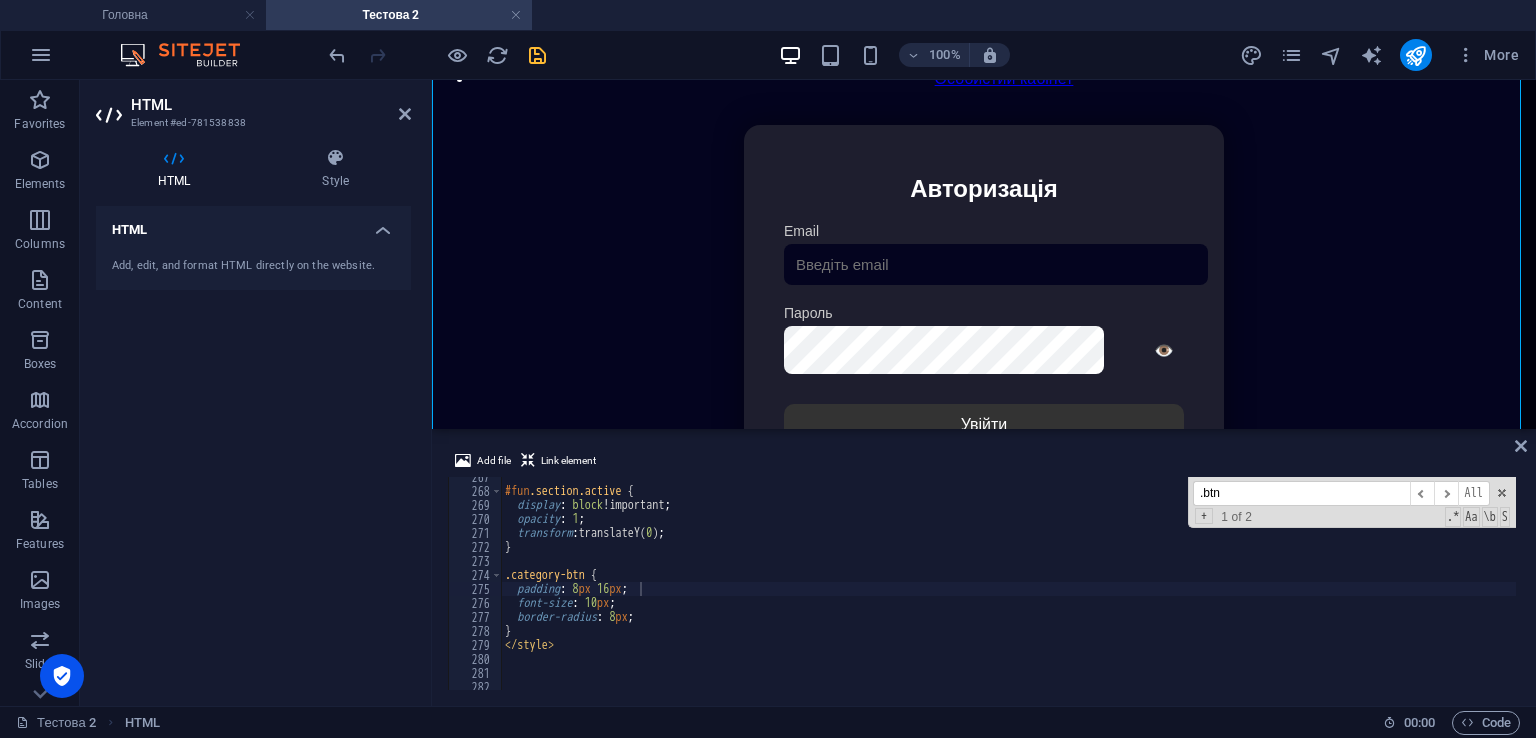 click on "#fun .section.active   {    display :   block  !important ;    opacity :   1 ;    transform :  translateY( 0 ) ; } .category-btn   {    padding :   8 px   16 px ;    font-size :   10 px ;    border-radius :   8 px ; } </ style >" at bounding box center [1425, 588] 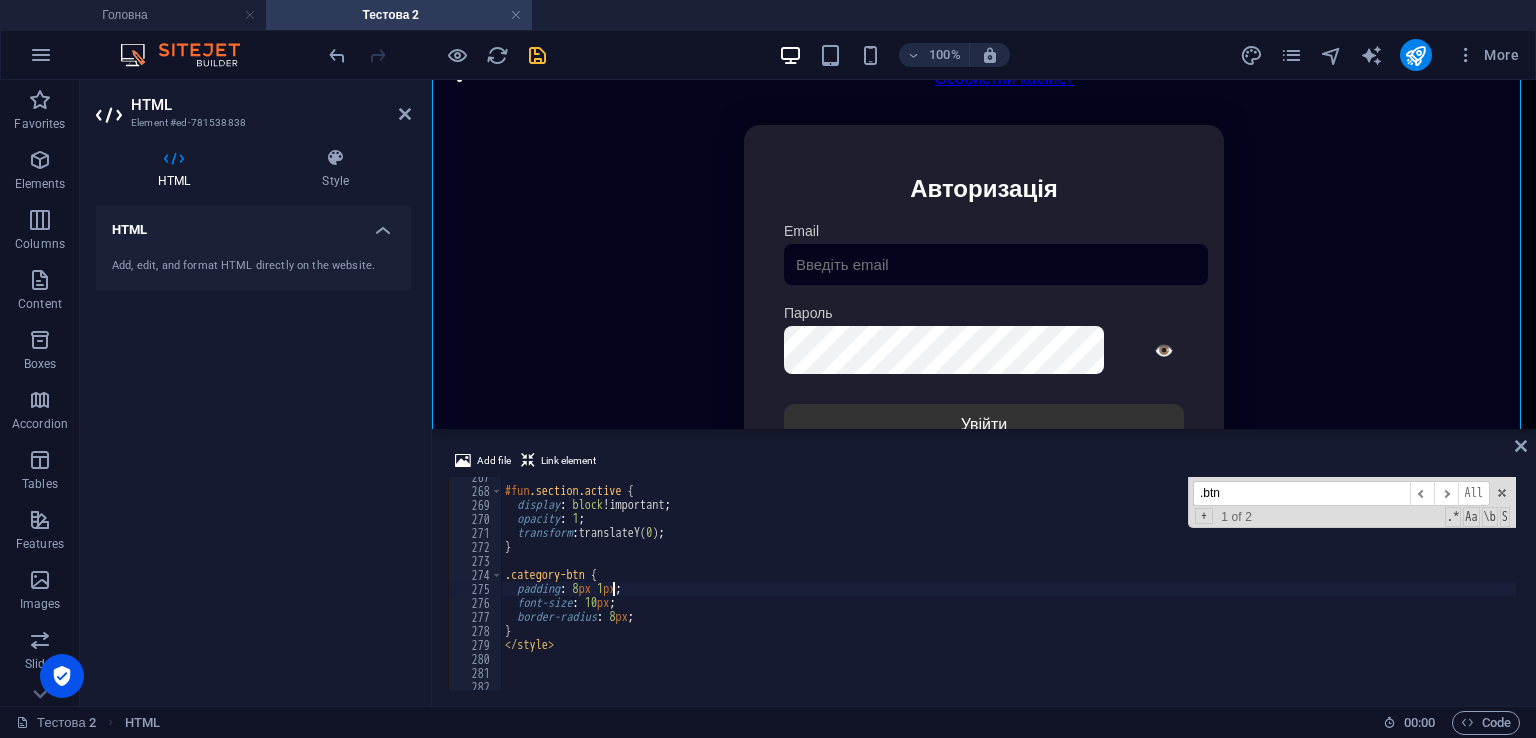 scroll, scrollTop: 0, scrollLeft: 9, axis: horizontal 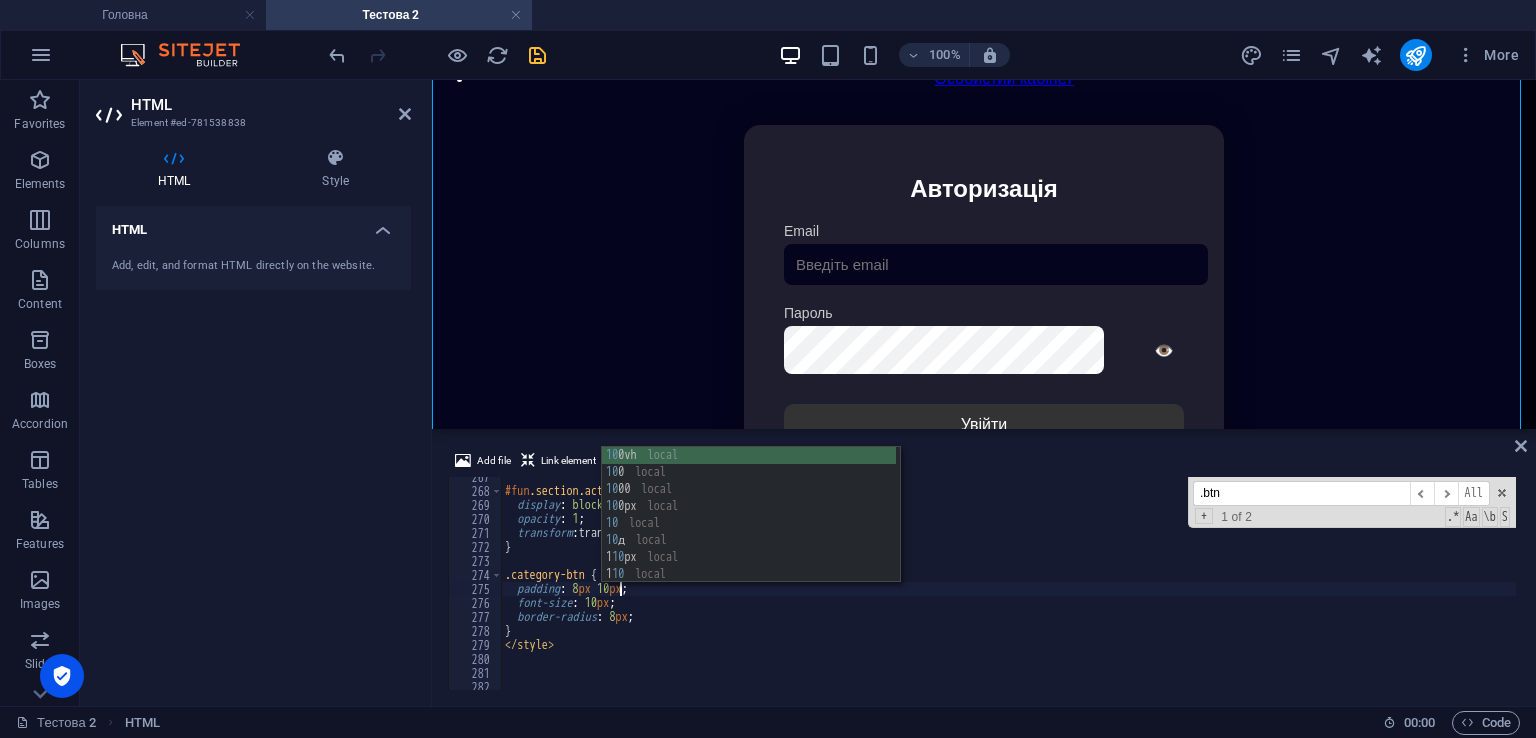 type on "padding: 8px 10px;" 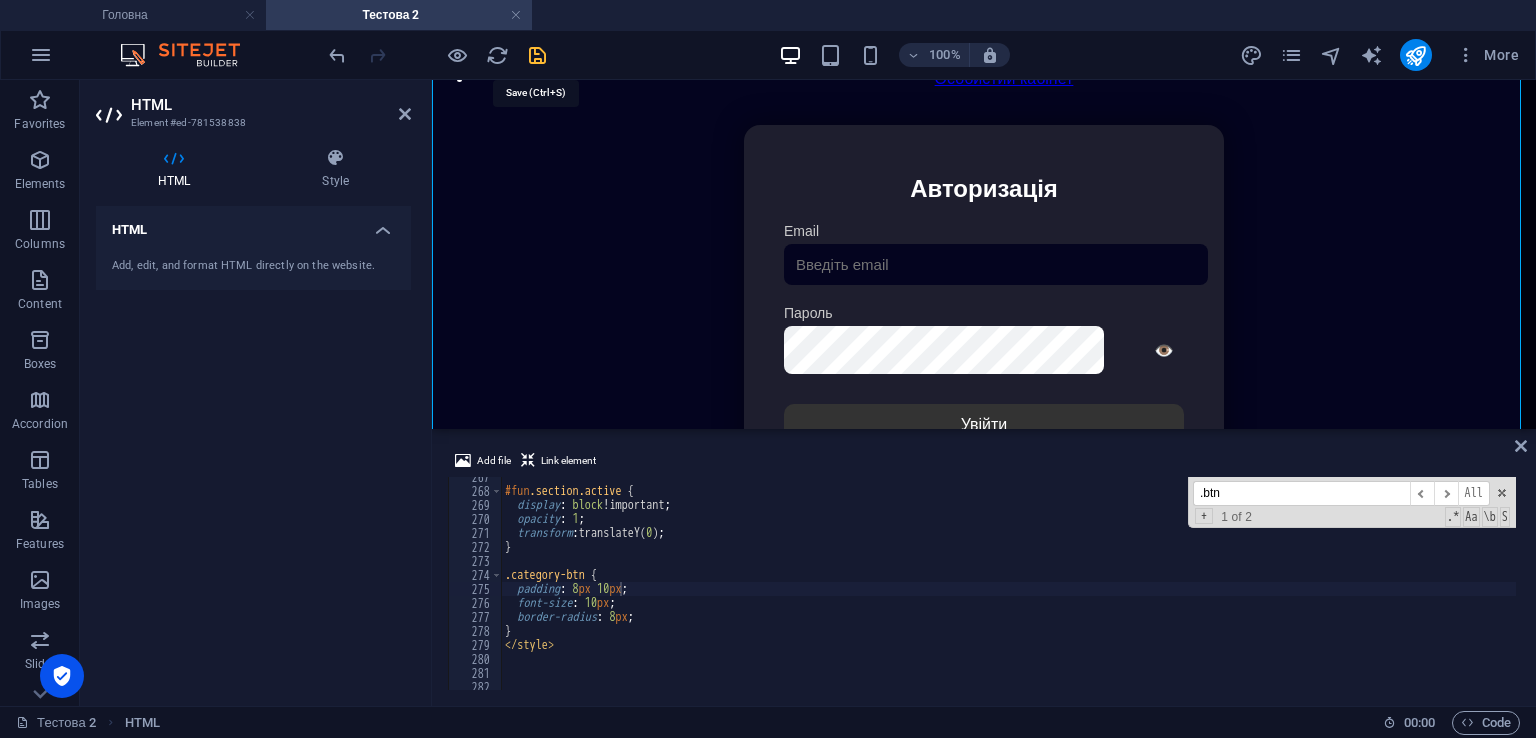 click at bounding box center [537, 55] 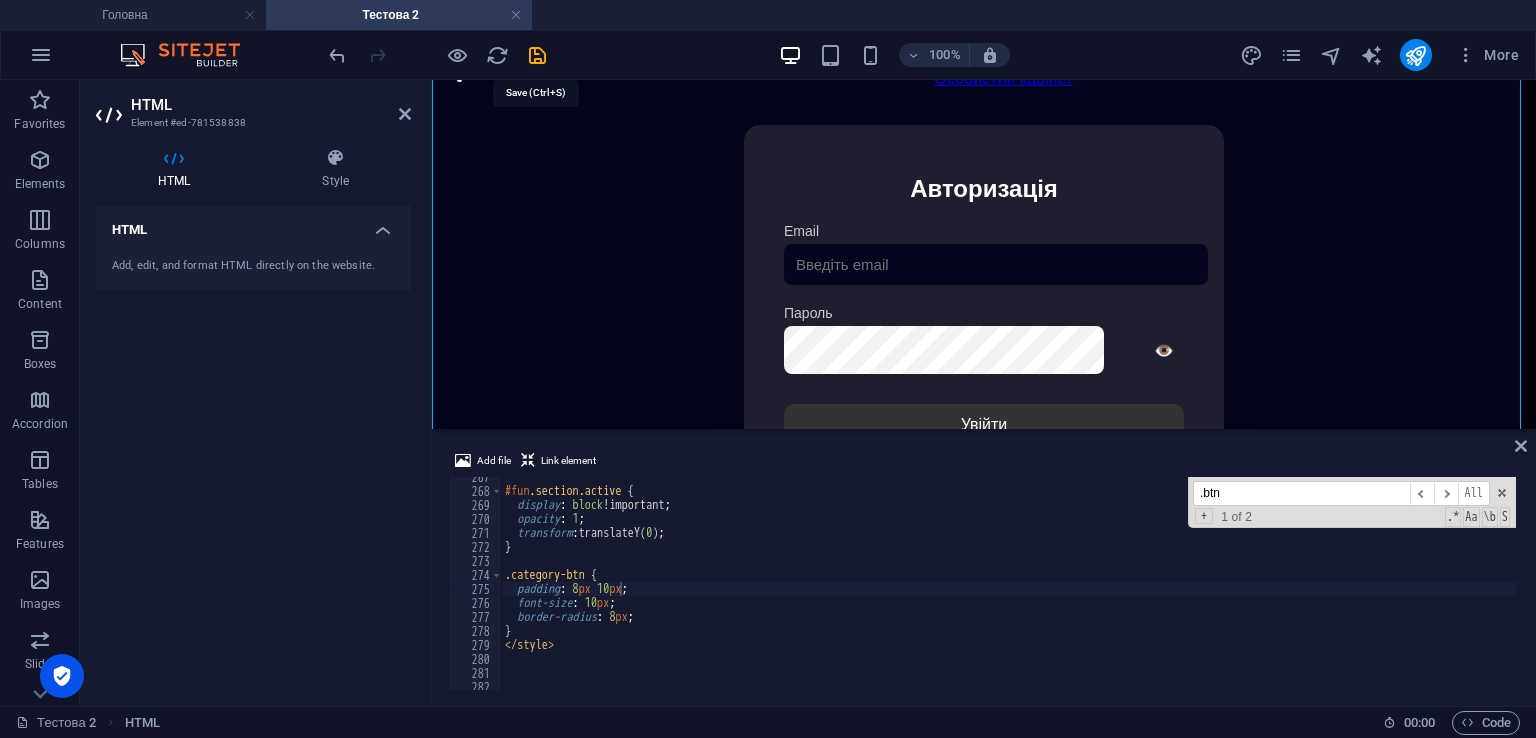 scroll, scrollTop: 124, scrollLeft: 0, axis: vertical 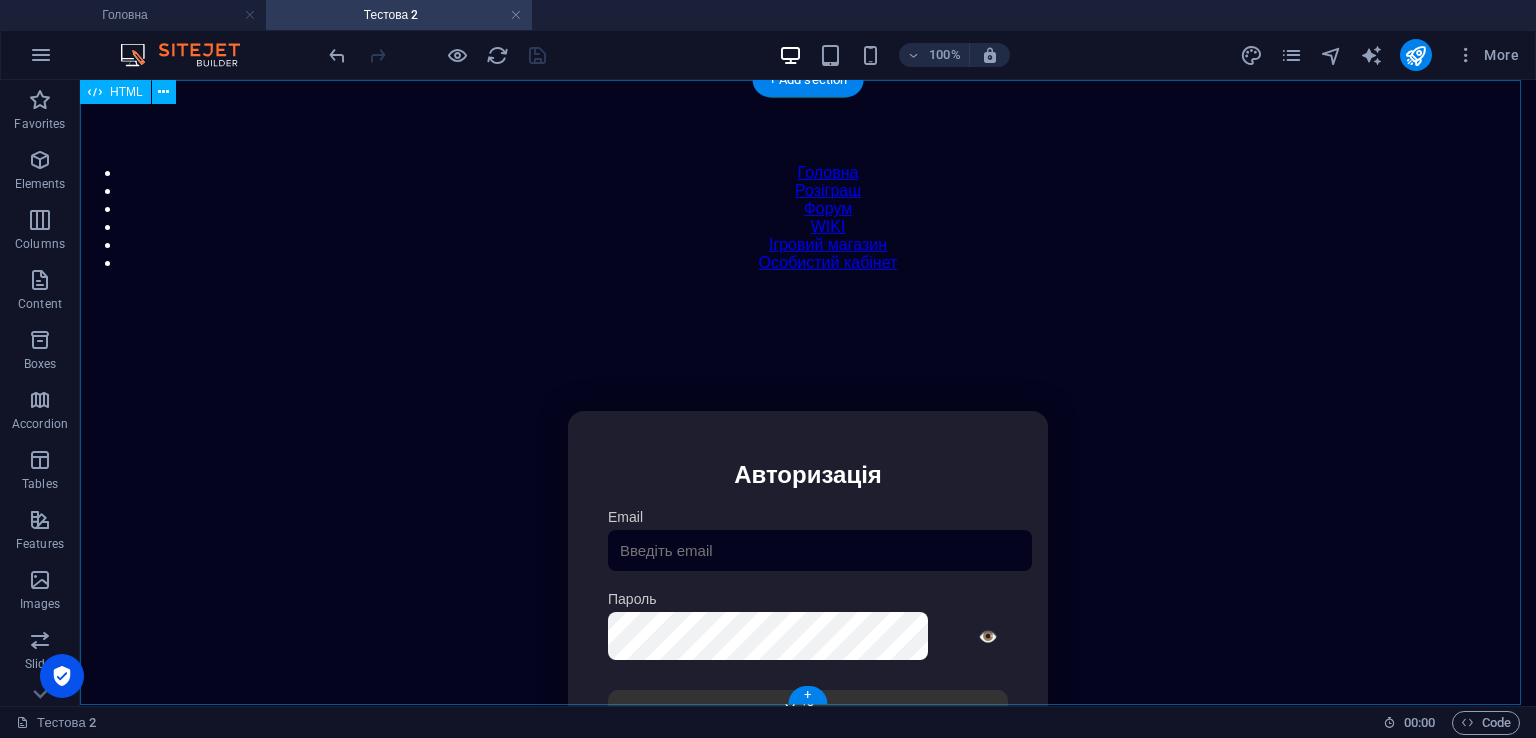 click on "Особистий кабінет
Авторизація
Email
[GEOGRAPHIC_DATA]
👁️
Увійти
Скинути пароль
Скидання пароля
Введіть ваш email:
Скинути
Закрити
Особистий кабінет
Вийти з кабінету
Важлива інформація
Інформація
Нік:
Пошта:
Гроші:   ₴
XP:
Рівень:
Здоров'я:  %
Броня:  %
ВІП:
Рейтинг
Рейтинг гравців
Гравців не знайдено
Документи
Мої документи
Паспорт:   [PERSON_NAME] книжка:   [PERSON_NAME]
Розваги
Рулетка
Крутити" at bounding box center (808, 622) 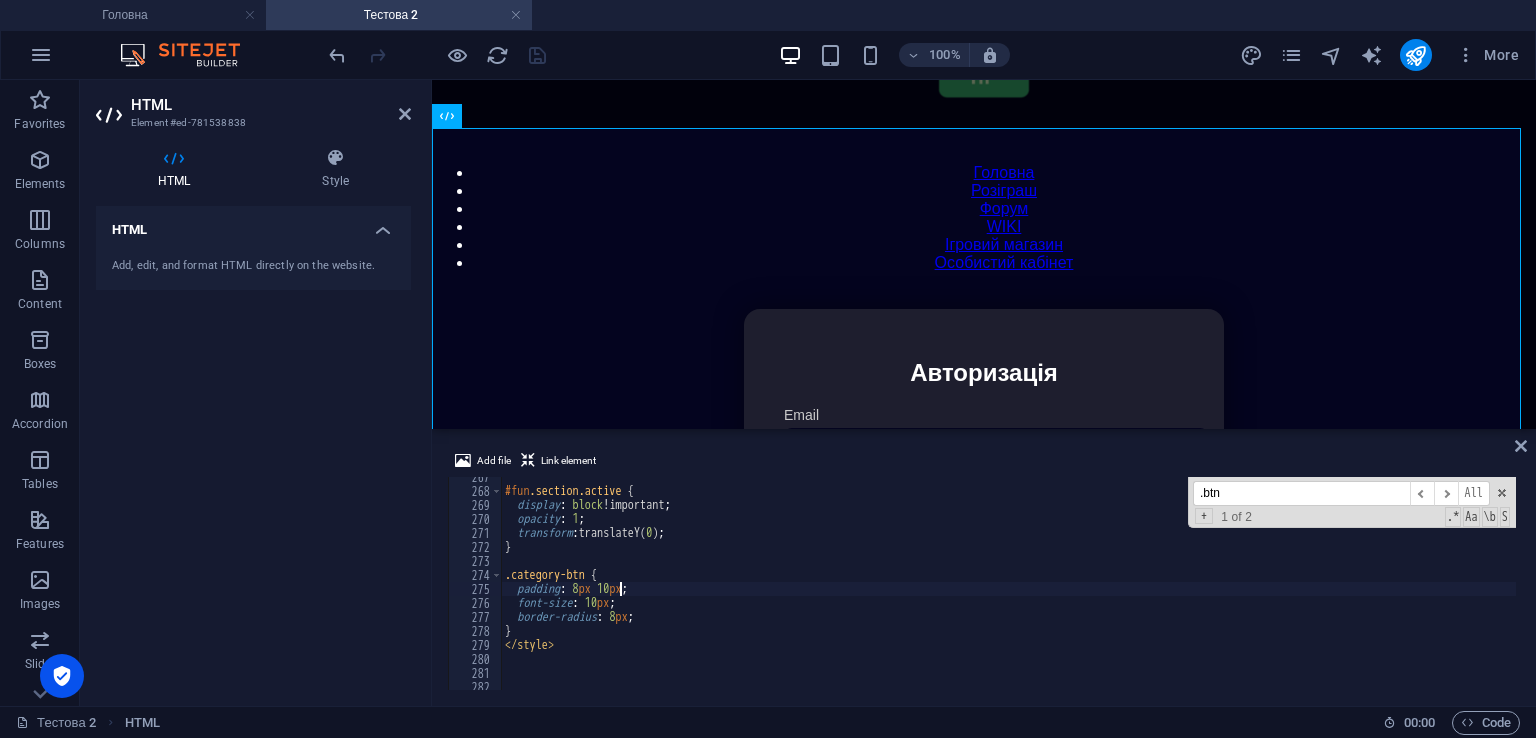 click on ".btn ​ ​ All Replace All + 1 of 2 .* Aa \b S" at bounding box center [1352, 502] 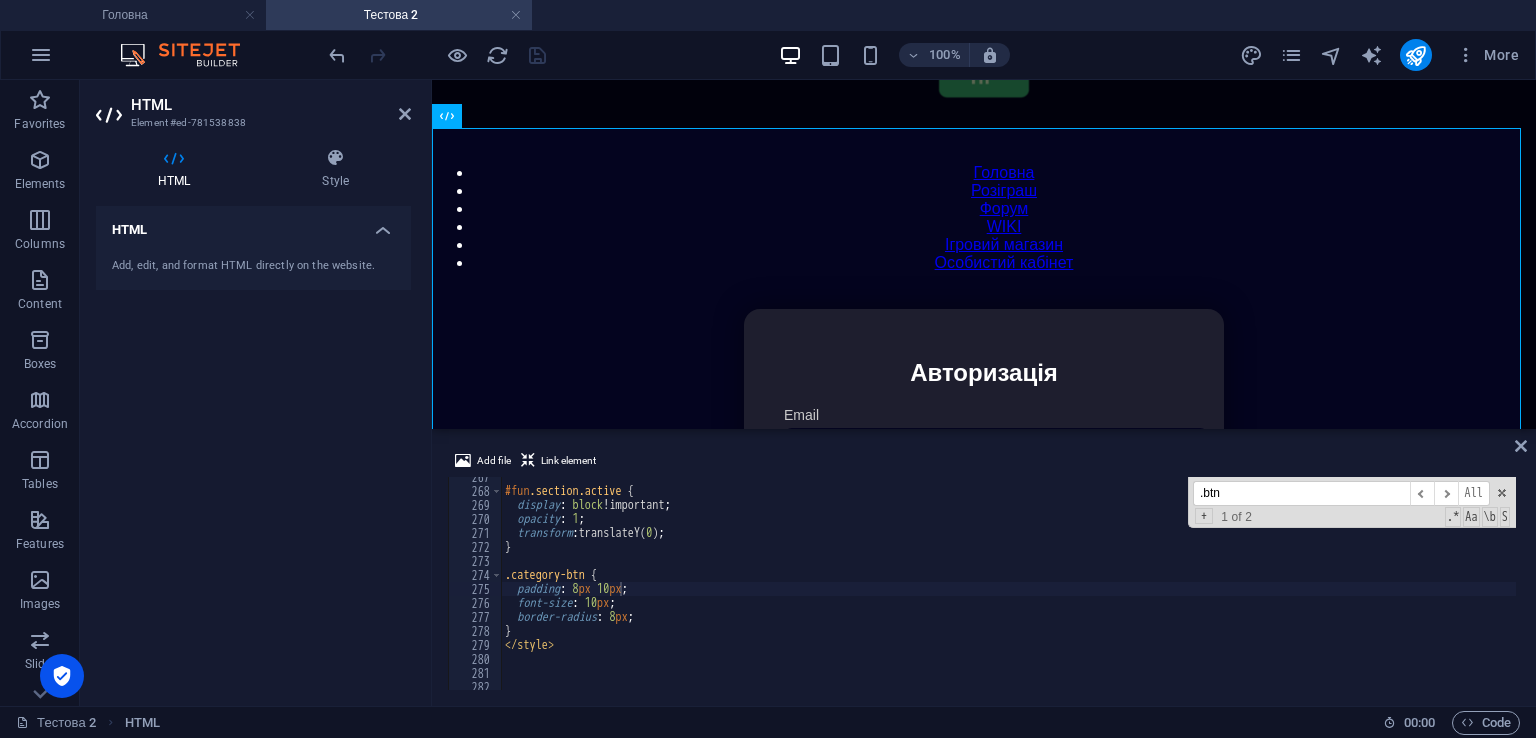 click on ".btn ​ ​ All Replace All + 1 of 2 .* Aa \b S" at bounding box center (1352, 502) 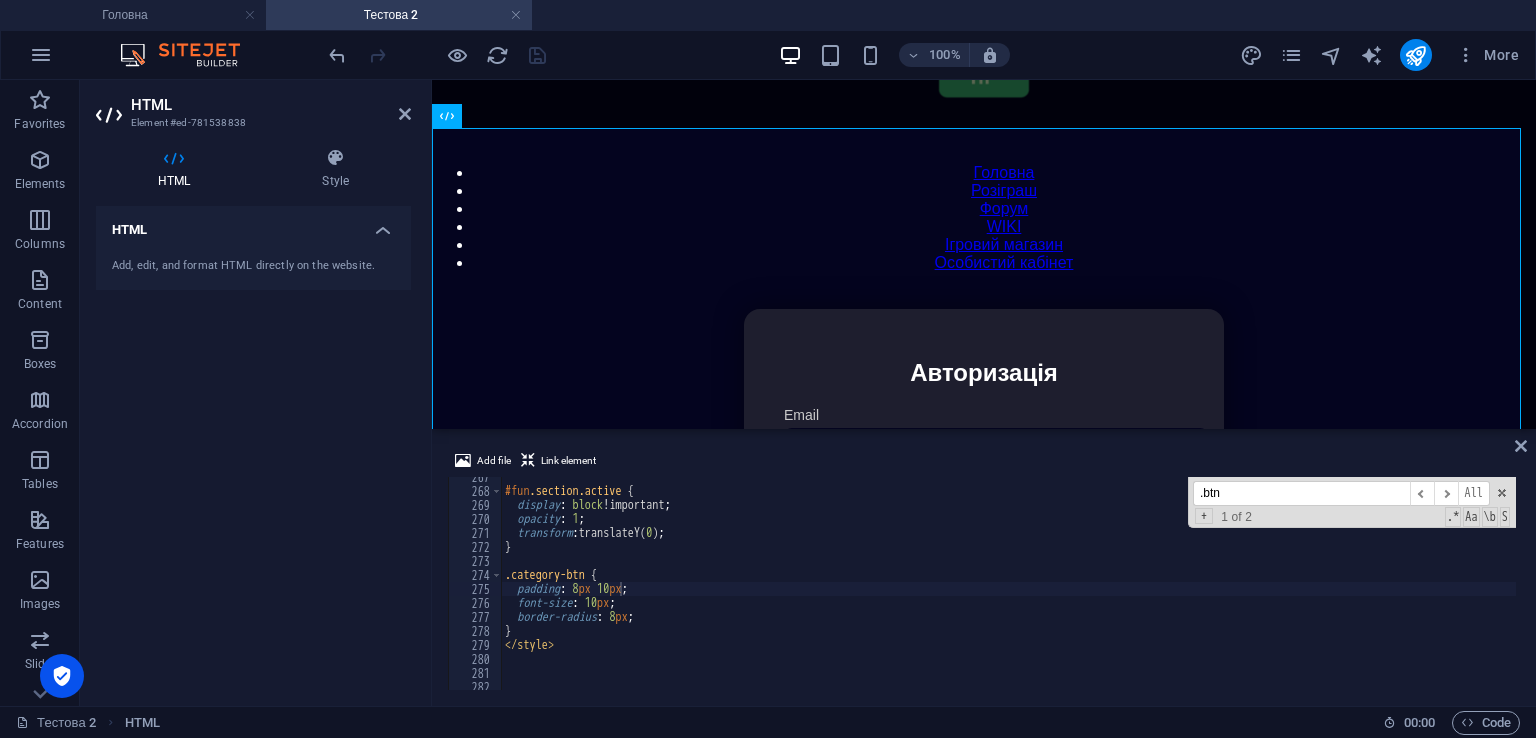 click on ".btn ​ ​ All Replace All + 1 of 2 .* Aa \b S" at bounding box center [1352, 502] 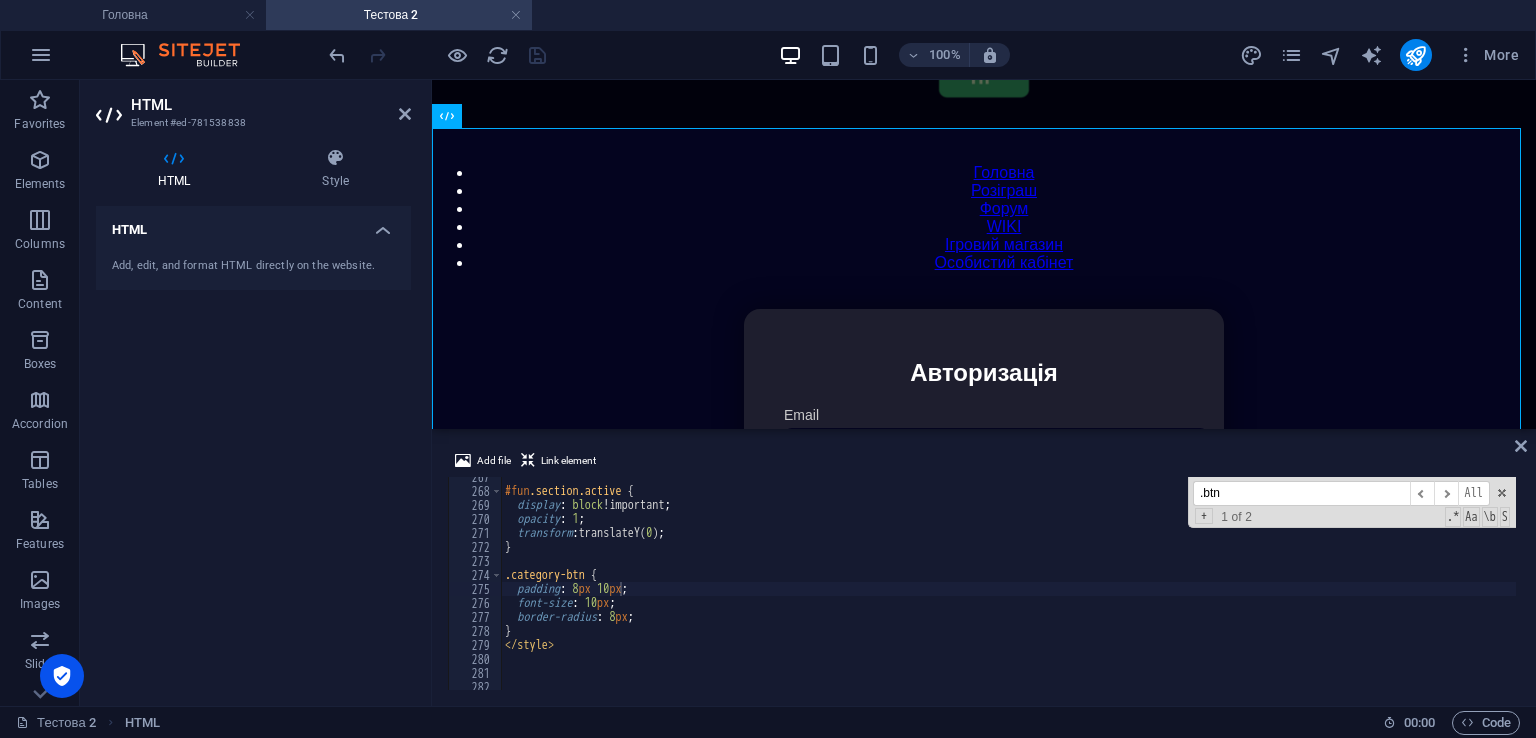 click on ".btn" at bounding box center [1301, 493] 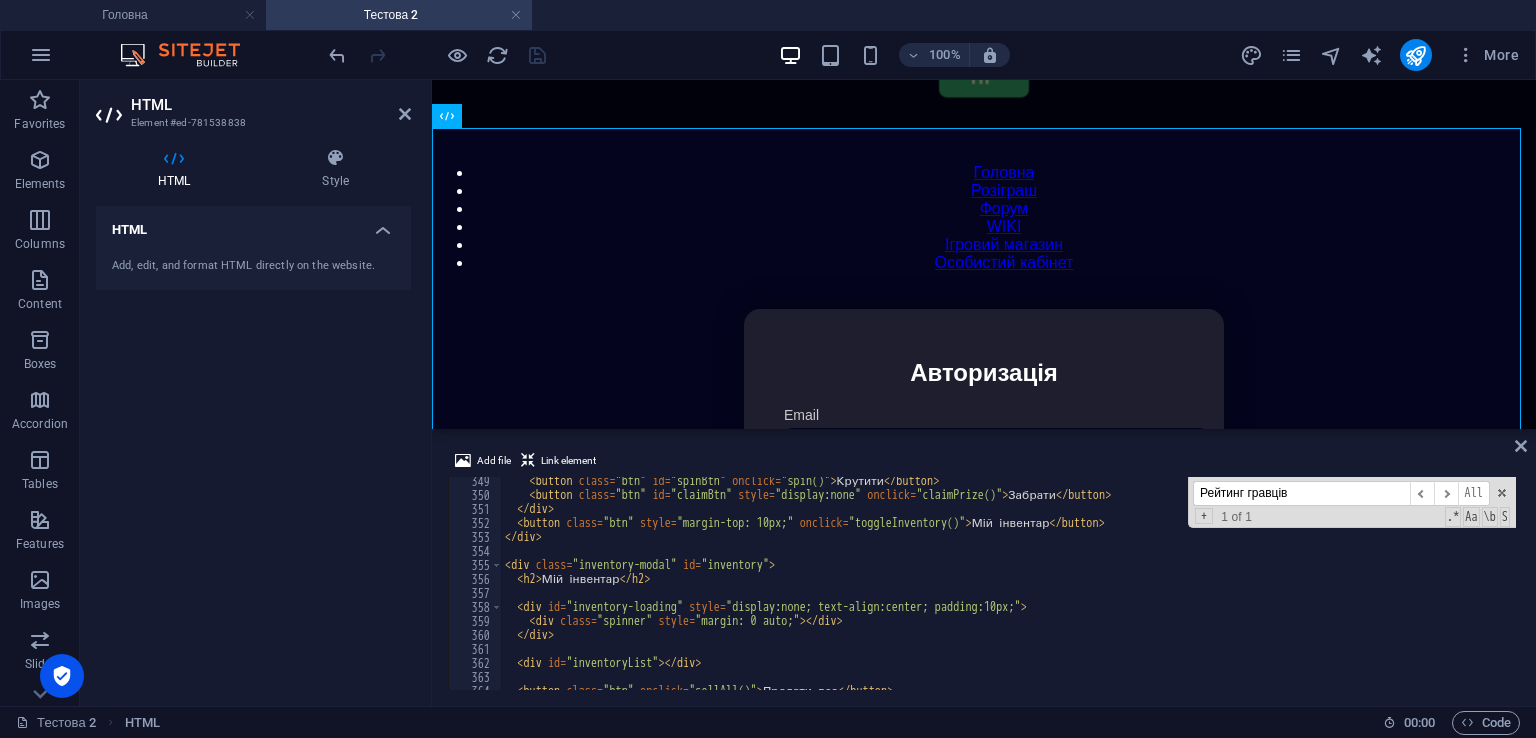 scroll, scrollTop: 4875, scrollLeft: 0, axis: vertical 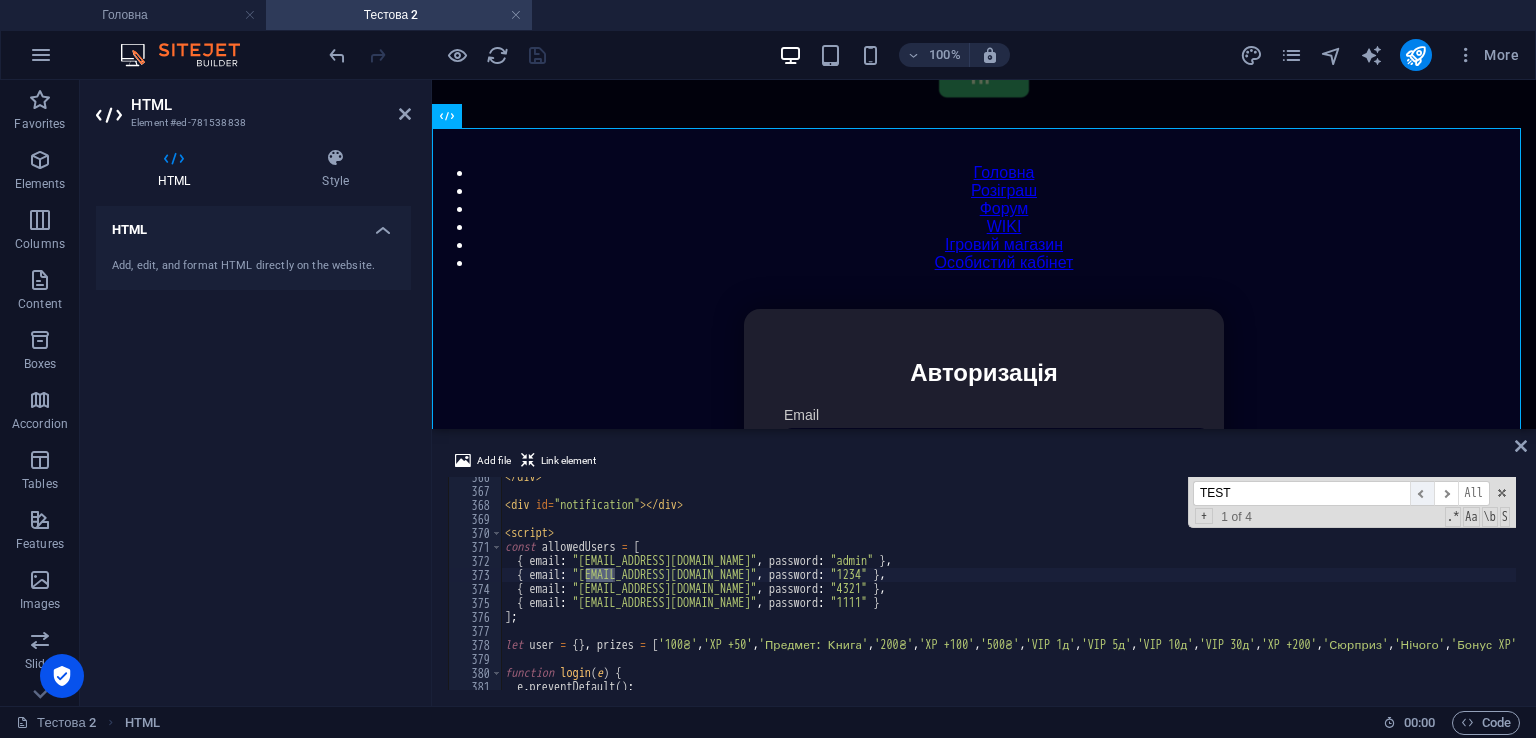 type on "TEST" 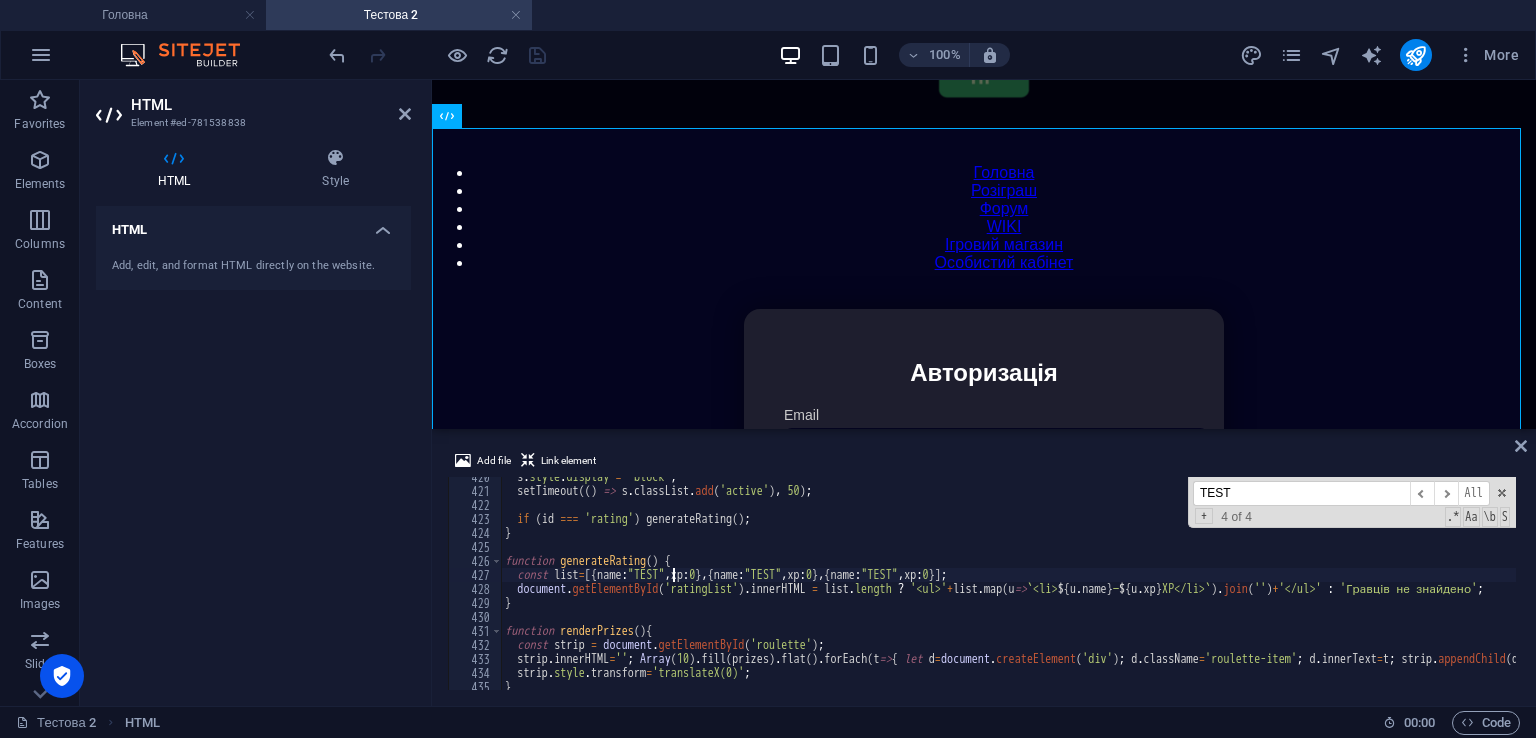 click on "s . style . display   =   'block' ;    setTimeout (( )   =>   s . classList . add ( 'active' ) ,   50 ) ;    if   ( id   ===   'rating' )   generateRating ( ) ; } function   generateRating ( )   {    const   list = [{ name : "TEST" , xp : 0 } , { name : "TEST" , xp : 0 } , { name : "TEST" , xp : 0 }] ;    document . getElementById ( 'ratingList' ) . innerHTML   =   list . length   ?   '<ul>' + list . map ( u => ` <li> ${ u . name }  —  ${ u . xp }  XP</li> ` ) . join ( '' ) + '</ul>'   :   'Гравців не знайдено' ; } function   renderPrizes ( ) {    const   strip   =   document . getElementById ( 'roulette' ) ;    strip . innerHTML = '' ;   Array ( 10 ) . fill ( prizes ) . flat ( ) . forEach ( t => {   let   d = document . createElement ( 'div' ) ;   d . className = 'roulette-item' ;   d . innerText = t ;   strip . appendChild ( d ) ;   }) ;    strip . style . transform = 'translateX(0)' ; }" at bounding box center [1425, 588] 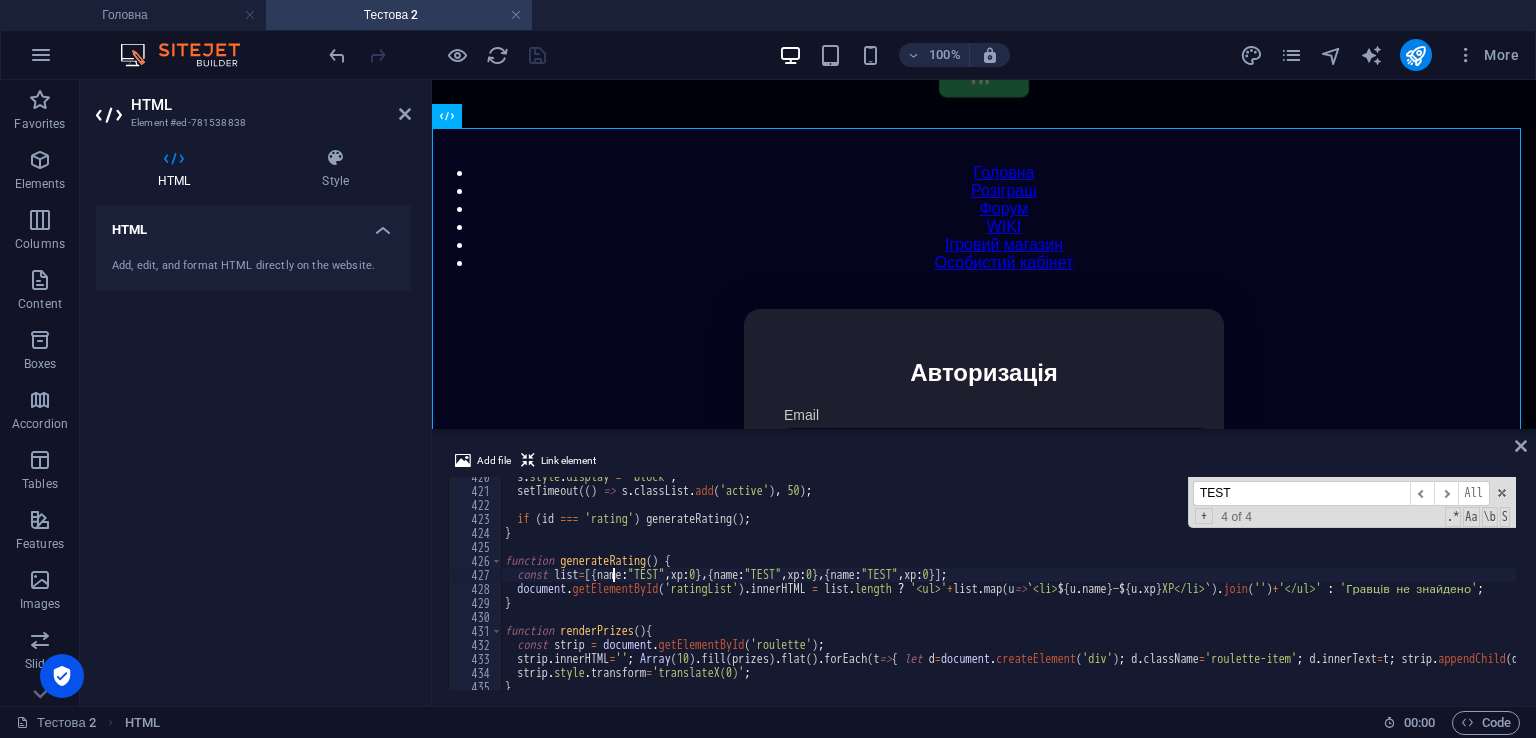 click on "s . style . display   =   'block' ;    setTimeout (( )   =>   s . classList . add ( 'active' ) ,   50 ) ;    if   ( id   ===   'rating' )   generateRating ( ) ; } function   generateRating ( )   {    const   list = [{ name : "TEST" , xp : 0 } , { name : "TEST" , xp : 0 } , { name : "TEST" , xp : 0 }] ;    document . getElementById ( 'ratingList' ) . innerHTML   =   list . length   ?   '<ul>' + list . map ( u => ` <li> ${ u . name }  —  ${ u . xp }  XP</li> ` ) . join ( '' ) + '</ul>'   :   'Гравців не знайдено' ; } function   renderPrizes ( ) {    const   strip   =   document . getElementById ( 'roulette' ) ;    strip . innerHTML = '' ;   Array ( 10 ) . fill ( prizes ) . flat ( ) . forEach ( t => {   let   d = document . createElement ( 'div' ) ;   d . className = 'roulette-item' ;   d . innerText = t ;   strip . appendChild ( d ) ;   }) ;    strip . style . transform = 'translateX(0)' ; }" at bounding box center (1425, 588) 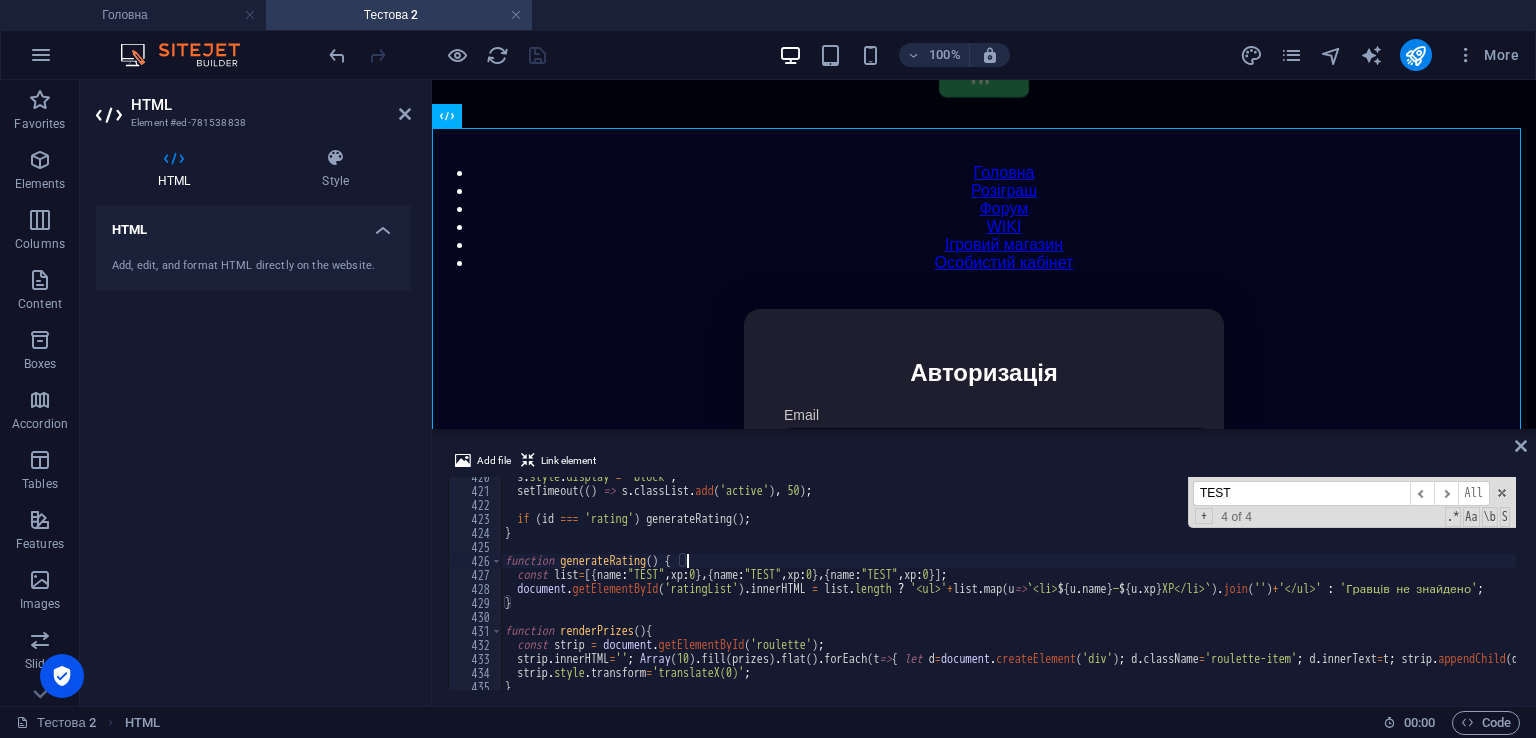 click on "s . style . display   =   'block' ;    setTimeout (( )   =>   s . classList . add ( 'active' ) ,   50 ) ;    if   ( id   ===   'rating' )   generateRating ( ) ; } function   generateRating ( )   {    const   list = [{ name : "TEST" , xp : 0 } , { name : "TEST" , xp : 0 } , { name : "TEST" , xp : 0 }] ;    document . getElementById ( 'ratingList' ) . innerHTML   =   list . length   ?   '<ul>' + list . map ( u => ` <li> ${ u . name }  —  ${ u . xp }  XP</li> ` ) . join ( '' ) + '</ul>'   :   'Гравців не знайдено' ; } function   renderPrizes ( ) {    const   strip   =   document . getElementById ( 'roulette' ) ;    strip . innerHTML = '' ;   Array ( 10 ) . fill ( prizes ) . flat ( ) . forEach ( t => {   let   d = document . createElement ( 'div' ) ;   d . className = 'roulette-item' ;   d . innerText = t ;   strip . appendChild ( d ) ;   }) ;    strip . style . transform = 'translateX(0)' ; }" at bounding box center [1425, 588] 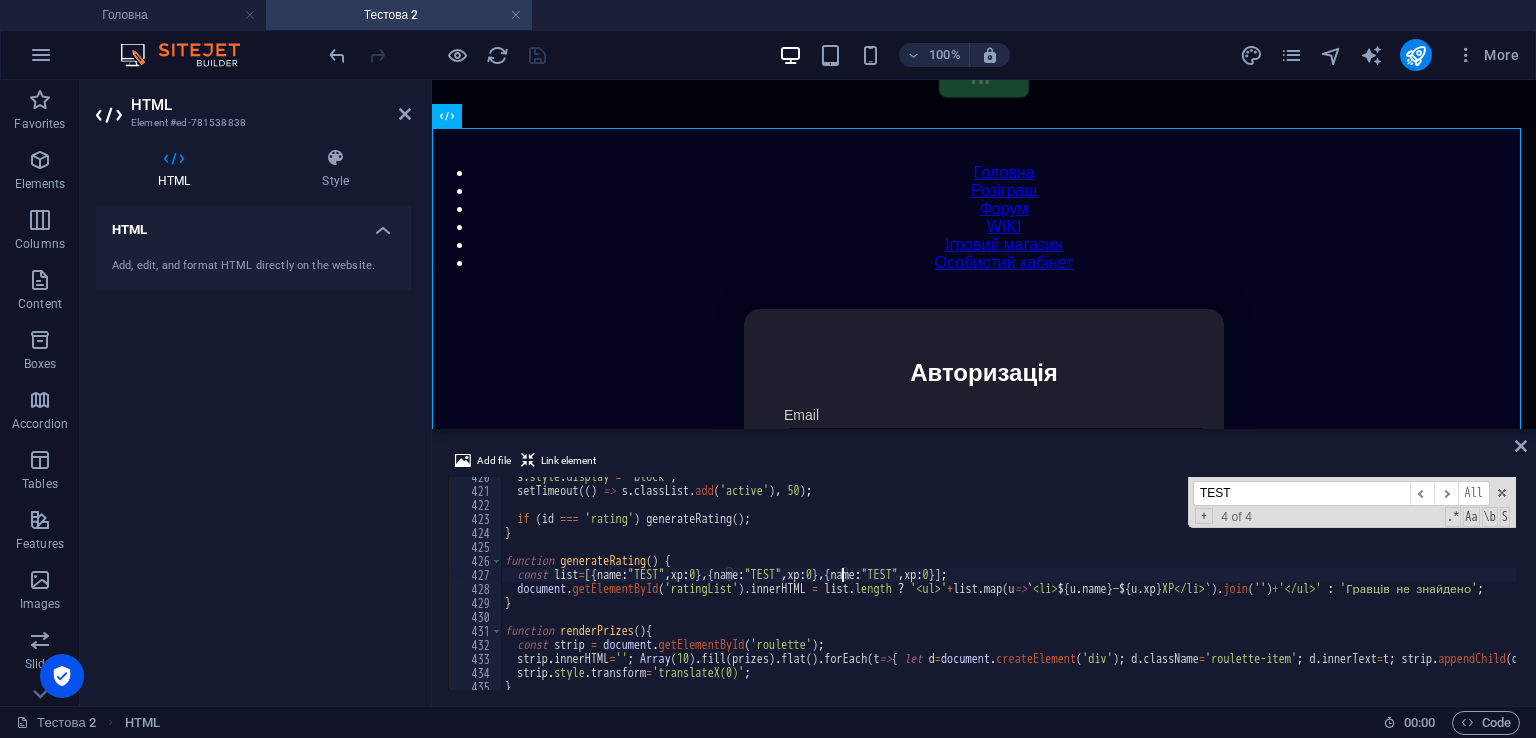 click on "s . style . display   =   'block' ;    setTimeout (( )   =>   s . classList . add ( 'active' ) ,   50 ) ;    if   ( id   ===   'rating' )   generateRating ( ) ; } function   generateRating ( )   {    const   list = [{ name : "TEST" , xp : 0 } , { name : "TEST" , xp : 0 } , { name : "TEST" , xp : 0 }] ;    document . getElementById ( 'ratingList' ) . innerHTML   =   list . length   ?   '<ul>' + list . map ( u => ` <li> ${ u . name }  —  ${ u . xp }  XP</li> ` ) . join ( '' ) + '</ul>'   :   'Гравців не знайдено' ; } function   renderPrizes ( ) {    const   strip   =   document . getElementById ( 'roulette' ) ;    strip . innerHTML = '' ;   Array ( 10 ) . fill ( prizes ) . flat ( ) . forEach ( t => {   let   d = document . createElement ( 'div' ) ;   d . className = 'roulette-item' ;   d . innerText = t ;   strip . appendChild ( d ) ;   }) ;    strip . style . transform = 'translateX(0)' ; }" at bounding box center (1425, 588) 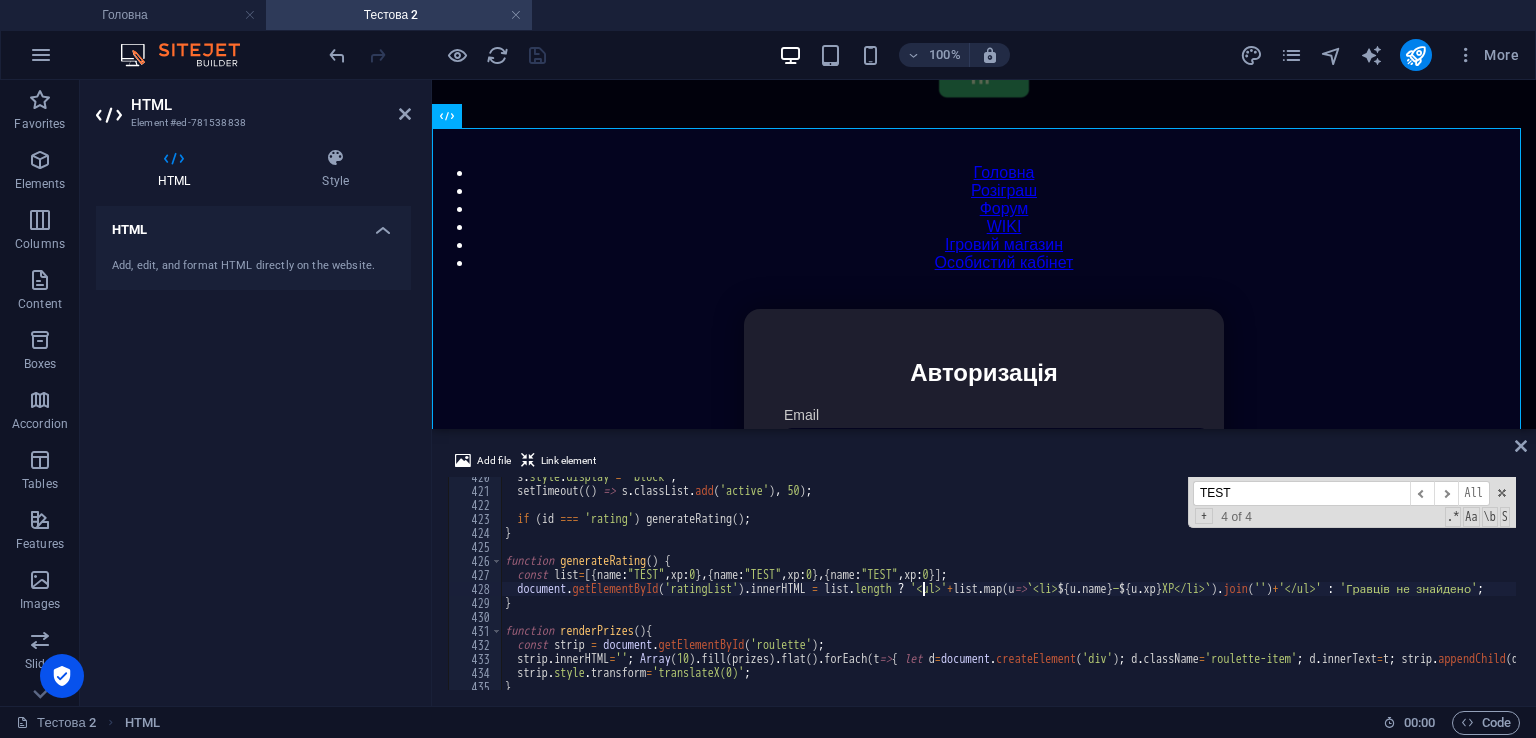 click on "s . style . display   =   'block' ;    setTimeout (( )   =>   s . classList . add ( 'active' ) ,   50 ) ;    if   ( id   ===   'rating' )   generateRating ( ) ; } function   generateRating ( )   {    const   list = [{ name : "TEST" , xp : 0 } , { name : "TEST" , xp : 0 } , { name : "TEST" , xp : 0 }] ;    document . getElementById ( 'ratingList' ) . innerHTML   =   list . length   ?   '<ul>' + list . map ( u => ` <li> ${ u . name }  —  ${ u . xp }  XP</li> ` ) . join ( '' ) + '</ul>'   :   'Гравців не знайдено' ; } function   renderPrizes ( ) {    const   strip   =   document . getElementById ( 'roulette' ) ;    strip . innerHTML = '' ;   Array ( 10 ) . fill ( prizes ) . flat ( ) . forEach ( t => {   let   d = document . createElement ( 'div' ) ;   d . className = 'roulette-item' ;   d . innerText = t ;   strip . appendChild ( d ) ;   }) ;    strip . style . transform = 'translateX(0)' ; }" at bounding box center [1425, 588] 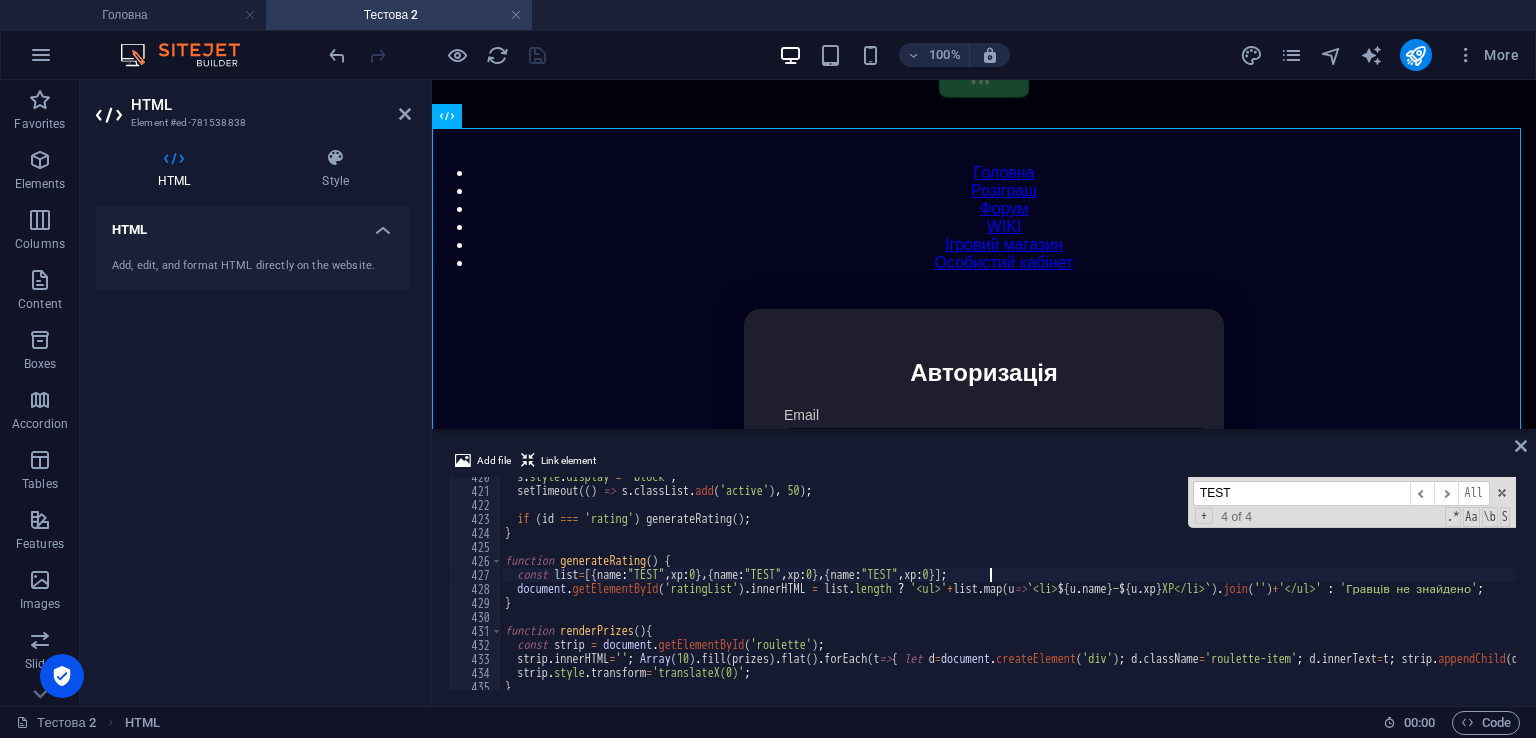 click on "s . style . display   =   'block' ;    setTimeout (( )   =>   s . classList . add ( 'active' ) ,   50 ) ;    if   ( id   ===   'rating' )   generateRating ( ) ; } function   generateRating ( )   {    const   list = [{ name : "TEST" , xp : 0 } , { name : "TEST" , xp : 0 } , { name : "TEST" , xp : 0 }] ;    document . getElementById ( 'ratingList' ) . innerHTML   =   list . length   ?   '<ul>' + list . map ( u => ` <li> ${ u . name }  —  ${ u . xp }  XP</li> ` ) . join ( '' ) + '</ul>'   :   'Гравців не знайдено' ; } function   renderPrizes ( ) {    const   strip   =   document . getElementById ( 'roulette' ) ;    strip . innerHTML = '' ;   Array ( 10 ) . fill ( prizes ) . flat ( ) . forEach ( t => {   let   d = document . createElement ( 'div' ) ;   d . className = 'roulette-item' ;   d . innerText = t ;   strip . appendChild ( d ) ;   }) ;    strip . style . transform = 'translateX(0)' ; }" at bounding box center [1425, 588] 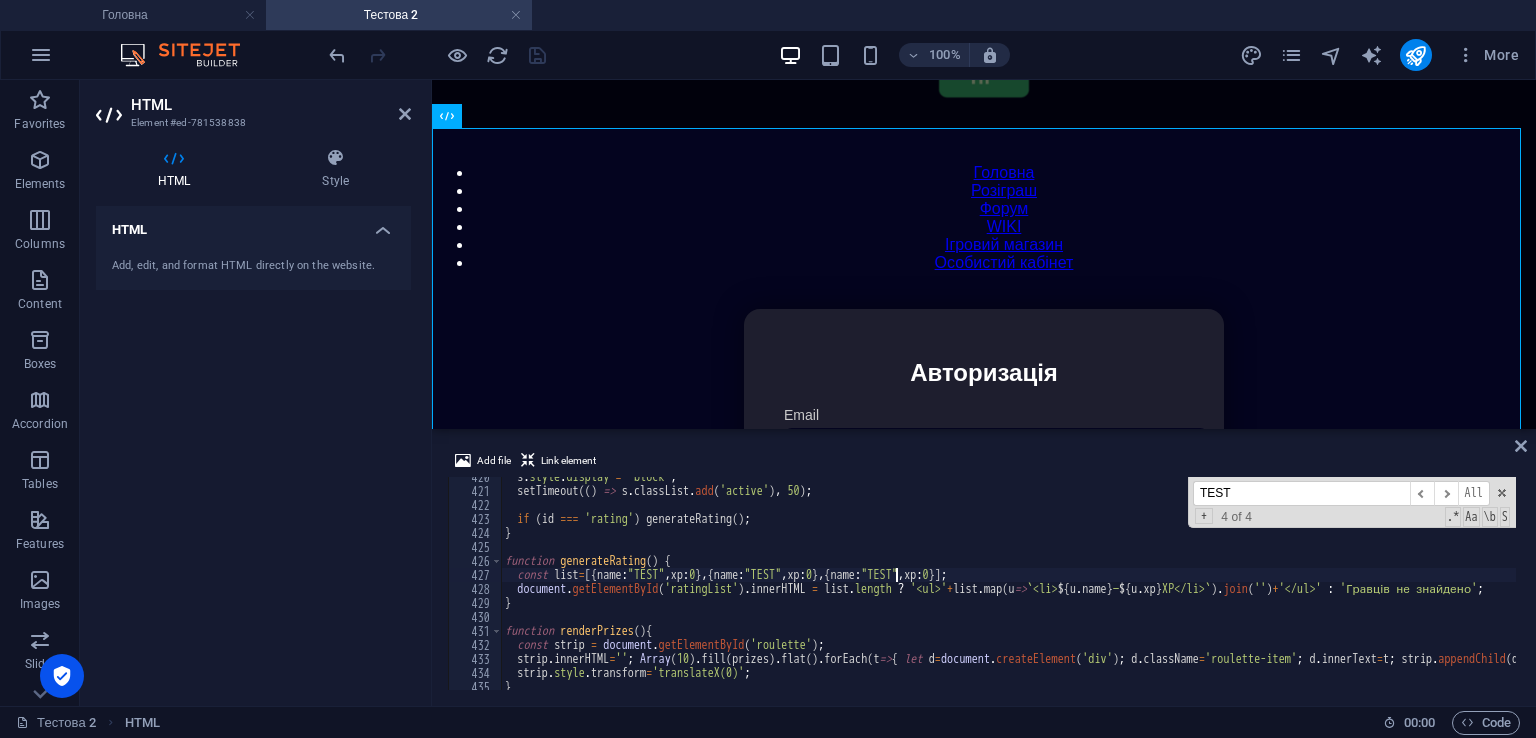click on "s . style . display   =   'block' ;    setTimeout (( )   =>   s . classList . add ( 'active' ) ,   50 ) ;    if   ( id   ===   'rating' )   generateRating ( ) ; } function   generateRating ( )   {    const   list = [{ name : "TEST" , xp : 0 } , { name : "TEST" , xp : 0 } , { name : "TEST" , xp : 0 }] ;    document . getElementById ( 'ratingList' ) . innerHTML   =   list . length   ?   '<ul>' + list . map ( u => ` <li> ${ u . name }  —  ${ u . xp }  XP</li> ` ) . join ( '' ) + '</ul>'   :   'Гравців не знайдено' ; } function   renderPrizes ( ) {    const   strip   =   document . getElementById ( 'roulette' ) ;    strip . innerHTML = '' ;   Array ( 10 ) . fill ( prizes ) . flat ( ) . forEach ( t => {   let   d = document . createElement ( 'div' ) ;   d . className = 'roulette-item' ;   d . innerText = t ;   strip . appendChild ( d ) ;   }) ;    strip . style . transform = 'translateX(0)' ; }" at bounding box center [1425, 588] 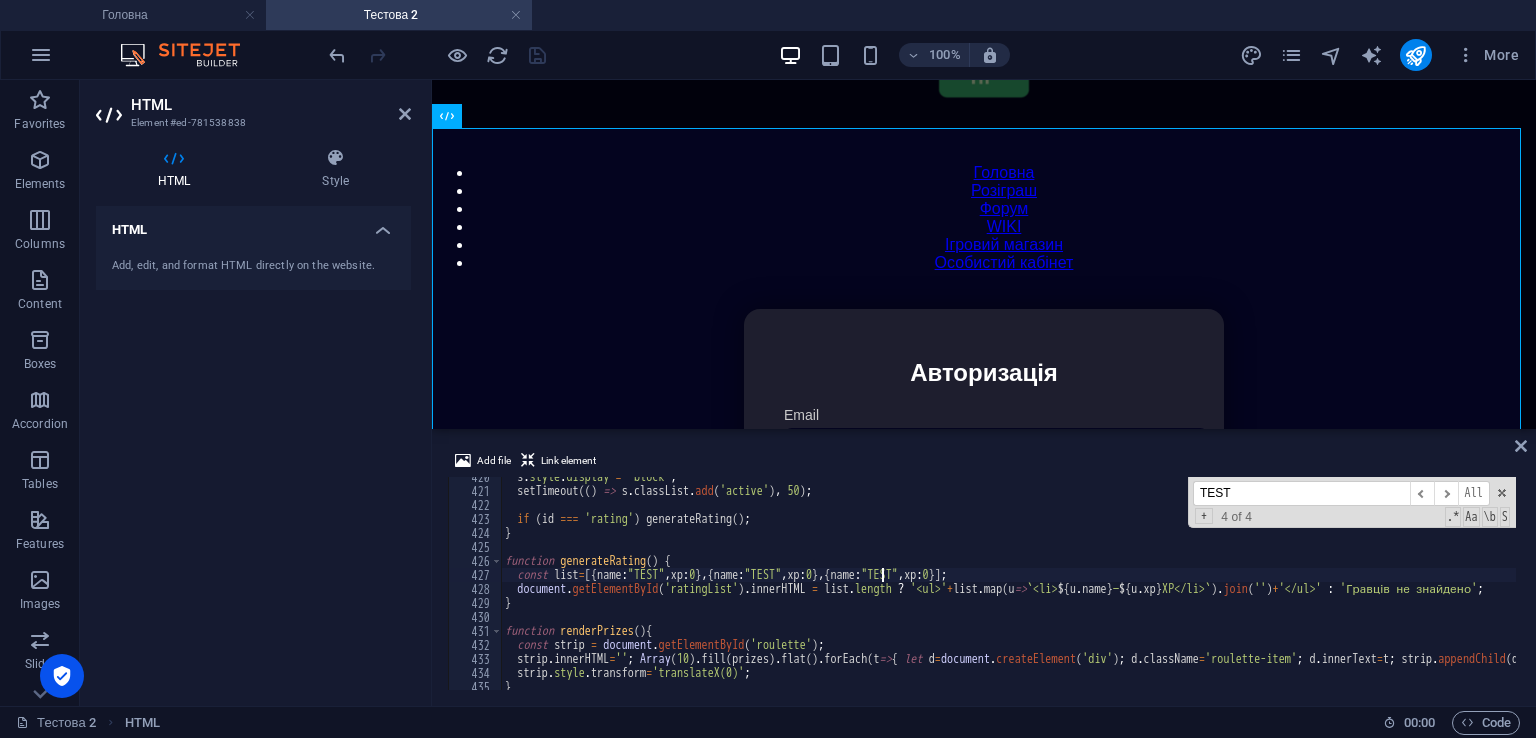 click on "s . style . display   =   'block' ;    setTimeout (( )   =>   s . classList . add ( 'active' ) ,   50 ) ;    if   ( id   ===   'rating' )   generateRating ( ) ; } function   generateRating ( )   {    const   list = [{ name : "TEST" , xp : 0 } , { name : "TEST" , xp : 0 } , { name : "TEST" , xp : 0 }] ;    document . getElementById ( 'ratingList' ) . innerHTML   =   list . length   ?   '<ul>' + list . map ( u => ` <li> ${ u . name }  —  ${ u . xp }  XP</li> ` ) . join ( '' ) + '</ul>'   :   'Гравців не знайдено' ; } function   renderPrizes ( ) {    const   strip   =   document . getElementById ( 'roulette' ) ;    strip . innerHTML = '' ;   Array ( 10 ) . fill ( prizes ) . flat ( ) . forEach ( t => {   let   d = document . createElement ( 'div' ) ;   d . className = 'roulette-item' ;   d . innerText = t ;   strip . appendChild ( d ) ;   }) ;    strip . style . transform = 'translateX(0)' ; }" at bounding box center (1425, 588) 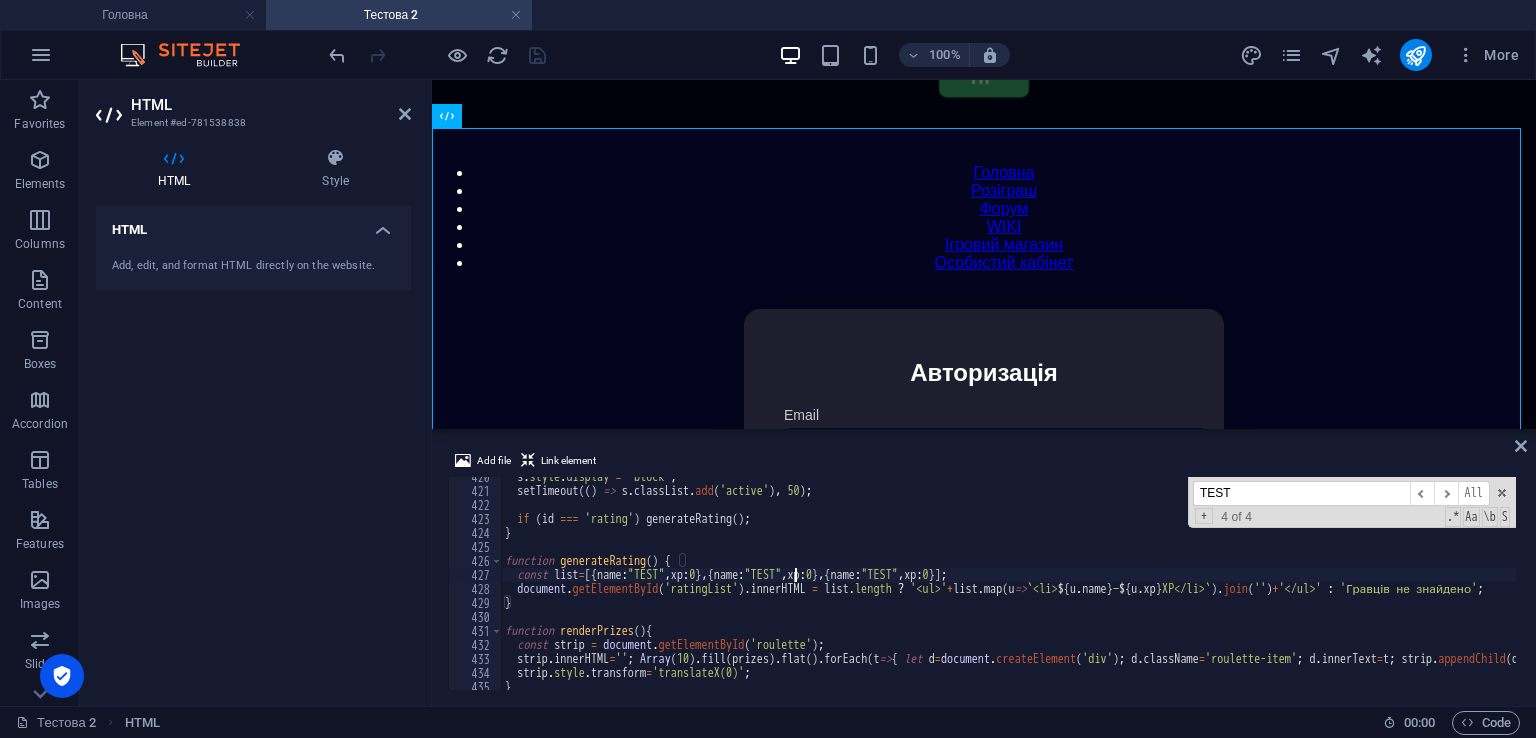 click on "s . style . display   =   'block' ;    setTimeout (( )   =>   s . classList . add ( 'active' ) ,   50 ) ;    if   ( id   ===   'rating' )   generateRating ( ) ; } function   generateRating ( )   {    const   list = [{ name : "TEST" , xp : 0 } , { name : "TEST" , xp : 0 } , { name : "TEST" , xp : 0 }] ;    document . getElementById ( 'ratingList' ) . innerHTML   =   list . length   ?   '<ul>' + list . map ( u => ` <li> ${ u . name }  —  ${ u . xp }  XP</li> ` ) . join ( '' ) + '</ul>'   :   'Гравців не знайдено' ; } function   renderPrizes ( ) {    const   strip   =   document . getElementById ( 'roulette' ) ;    strip . innerHTML = '' ;   Array ( 10 ) . fill ( prizes ) . flat ( ) . forEach ( t => {   let   d = document . createElement ( 'div' ) ;   d . className = 'roulette-item' ;   d . innerText = t ;   strip . appendChild ( d ) ;   }) ;    strip . style . transform = 'translateX(0)' ; }" at bounding box center [1425, 588] 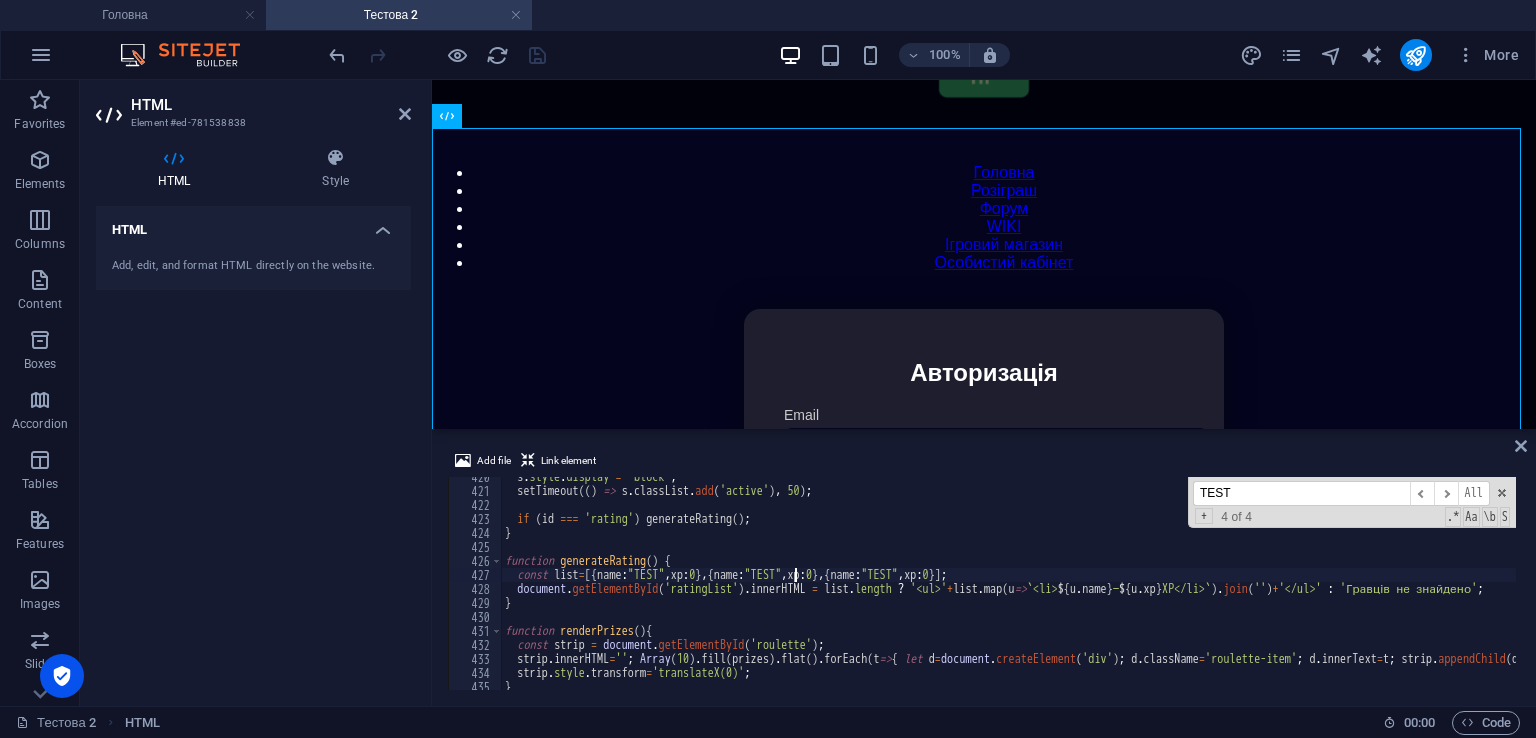 click on "s . style . display   =   'block' ;    setTimeout (( )   =>   s . classList . add ( 'active' ) ,   50 ) ;    if   ( id   ===   'rating' )   generateRating ( ) ; } function   generateRating ( )   {    const   list = [{ name : "TEST" , xp : 0 } , { name : "TEST" , xp : 0 } , { name : "TEST" , xp : 0 }] ;    document . getElementById ( 'ratingList' ) . innerHTML   =   list . length   ?   '<ul>' + list . map ( u => ` <li> ${ u . name }  —  ${ u . xp }  XP</li> ` ) . join ( '' ) + '</ul>'   :   'Гравців не знайдено' ; } function   renderPrizes ( ) {    const   strip   =   document . getElementById ( 'roulette' ) ;    strip . innerHTML = '' ;   Array ( 10 ) . fill ( prizes ) . flat ( ) . forEach ( t => {   let   d = document . createElement ( 'div' ) ;   d . className = 'roulette-item' ;   d . innerText = t ;   strip . appendChild ( d ) ;   }) ;    strip . style . transform = 'translateX(0)' ; }" at bounding box center (1425, 588) 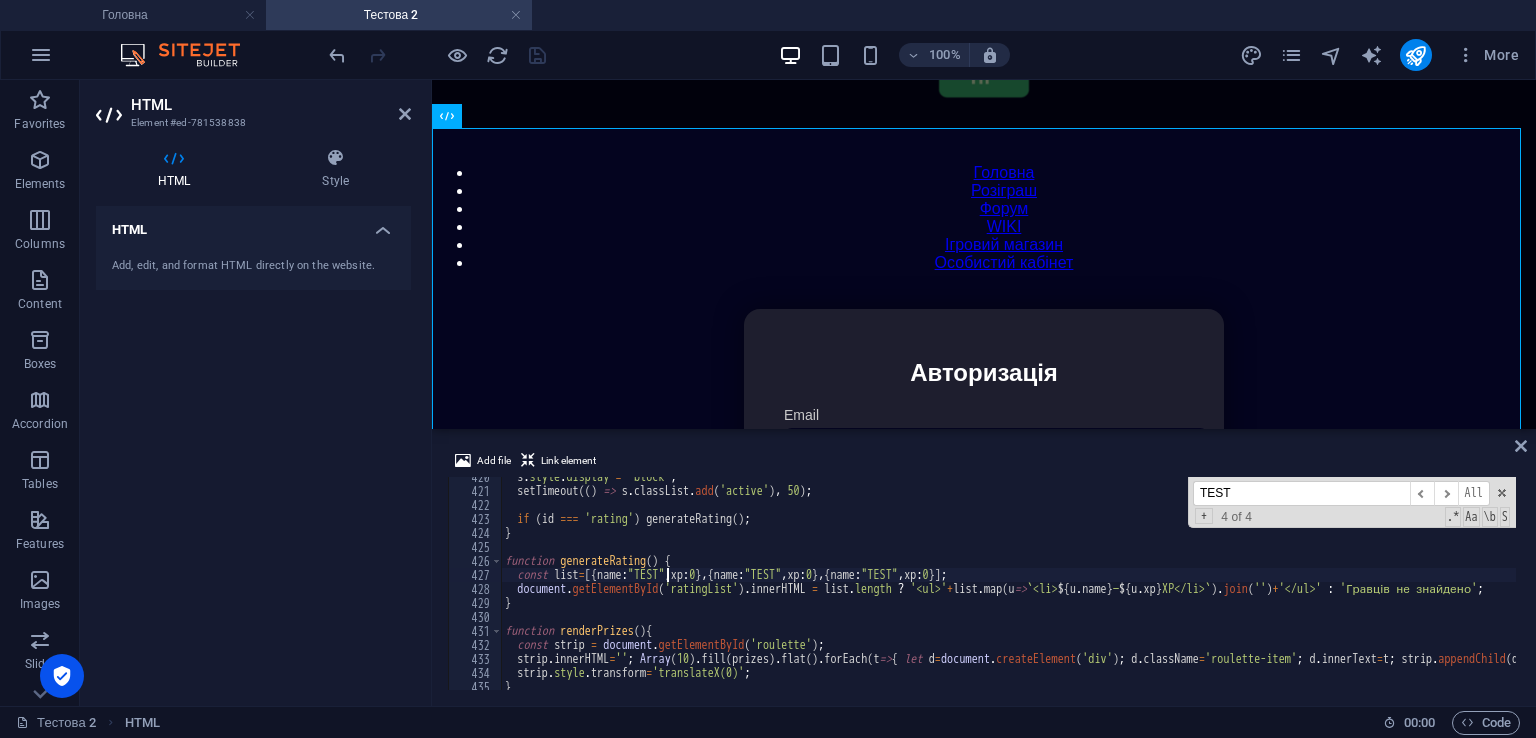 click on "s . style . display   =   'block' ;    setTimeout (( )   =>   s . classList . add ( 'active' ) ,   50 ) ;    if   ( id   ===   'rating' )   generateRating ( ) ; } function   generateRating ( )   {    const   list = [{ name : "TEST" , xp : 0 } , { name : "TEST" , xp : 0 } , { name : "TEST" , xp : 0 }] ;    document . getElementById ( 'ratingList' ) . innerHTML   =   list . length   ?   '<ul>' + list . map ( u => ` <li> ${ u . name }  —  ${ u . xp }  XP</li> ` ) . join ( '' ) + '</ul>'   :   'Гравців не знайдено' ; } function   renderPrizes ( ) {    const   strip   =   document . getElementById ( 'roulette' ) ;    strip . innerHTML = '' ;   Array ( 10 ) . fill ( prizes ) . flat ( ) . forEach ( t => {   let   d = document . createElement ( 'div' ) ;   d . className = 'roulette-item' ;   d . innerText = t ;   strip . appendChild ( d ) ;   }) ;    strip . style . transform = 'translateX(0)' ; }" at bounding box center (1425, 588) 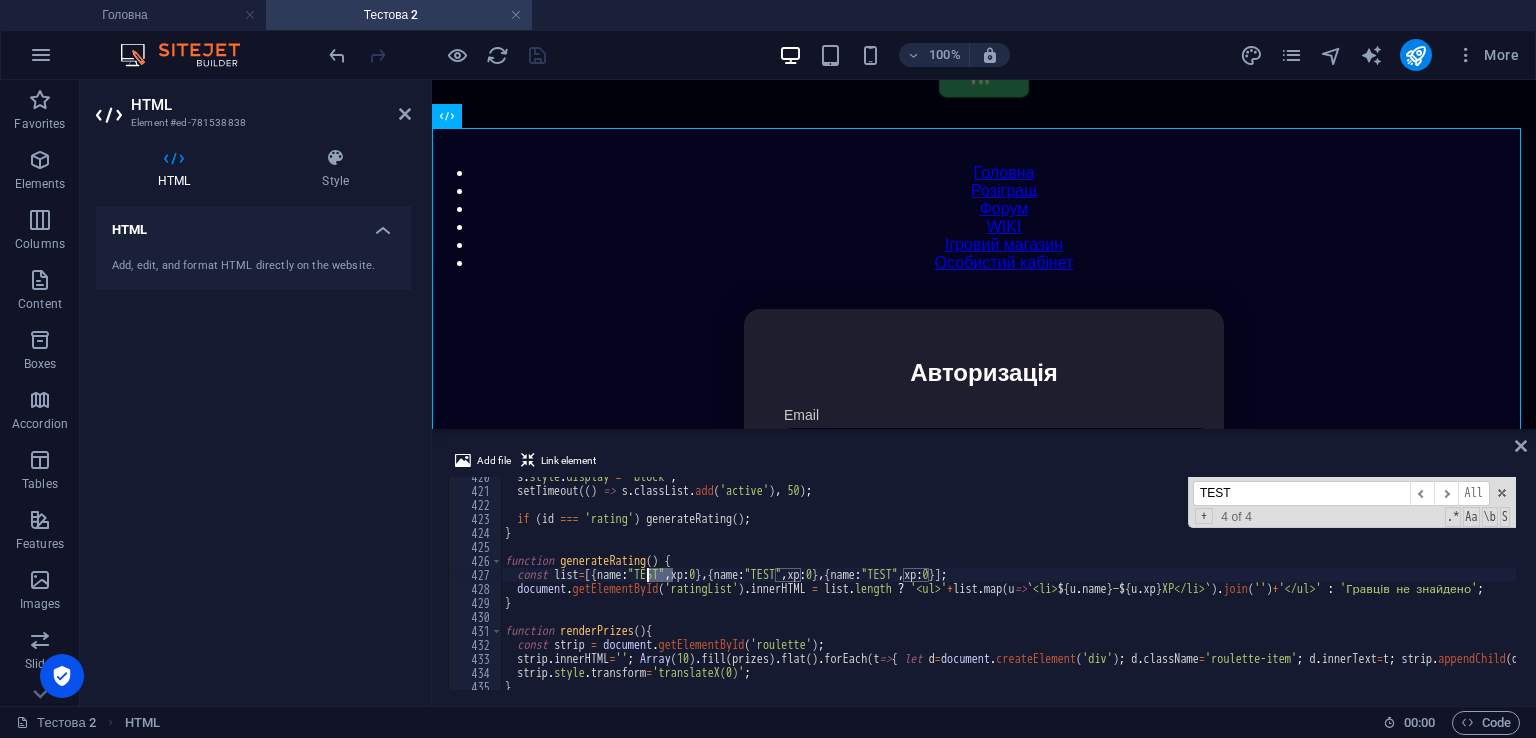 click on "s . style . display   =   'block' ;    setTimeout (( )   =>   s . classList . add ( 'active' ) ,   50 ) ;    if   ( id   ===   'rating' )   generateRating ( ) ; } function   generateRating ( )   {    const   list = [{ name : "TEST" , xp : 0 } , { name : "TEST" , xp : 0 } , { name : "TEST" , xp : 0 }] ;    document . getElementById ( 'ratingList' ) . innerHTML   =   list . length   ?   '<ul>' + list . map ( u => ` <li> ${ u . name }  —  ${ u . xp }  XP</li> ` ) . join ( '' ) + '</ul>'   :   'Гравців не знайдено' ; } function   renderPrizes ( ) {    const   strip   =   document . getElementById ( 'roulette' ) ;    strip . innerHTML = '' ;   Array ( 10 ) . fill ( prizes ) . flat ( ) . forEach ( t => {   let   d = document . createElement ( 'div' ) ;   d . className = 'roulette-item' ;   d . innerText = t ;   strip . appendChild ( d ) ;   }) ;    strip . style . transform = 'translateX(0)' ; }" at bounding box center [1425, 588] 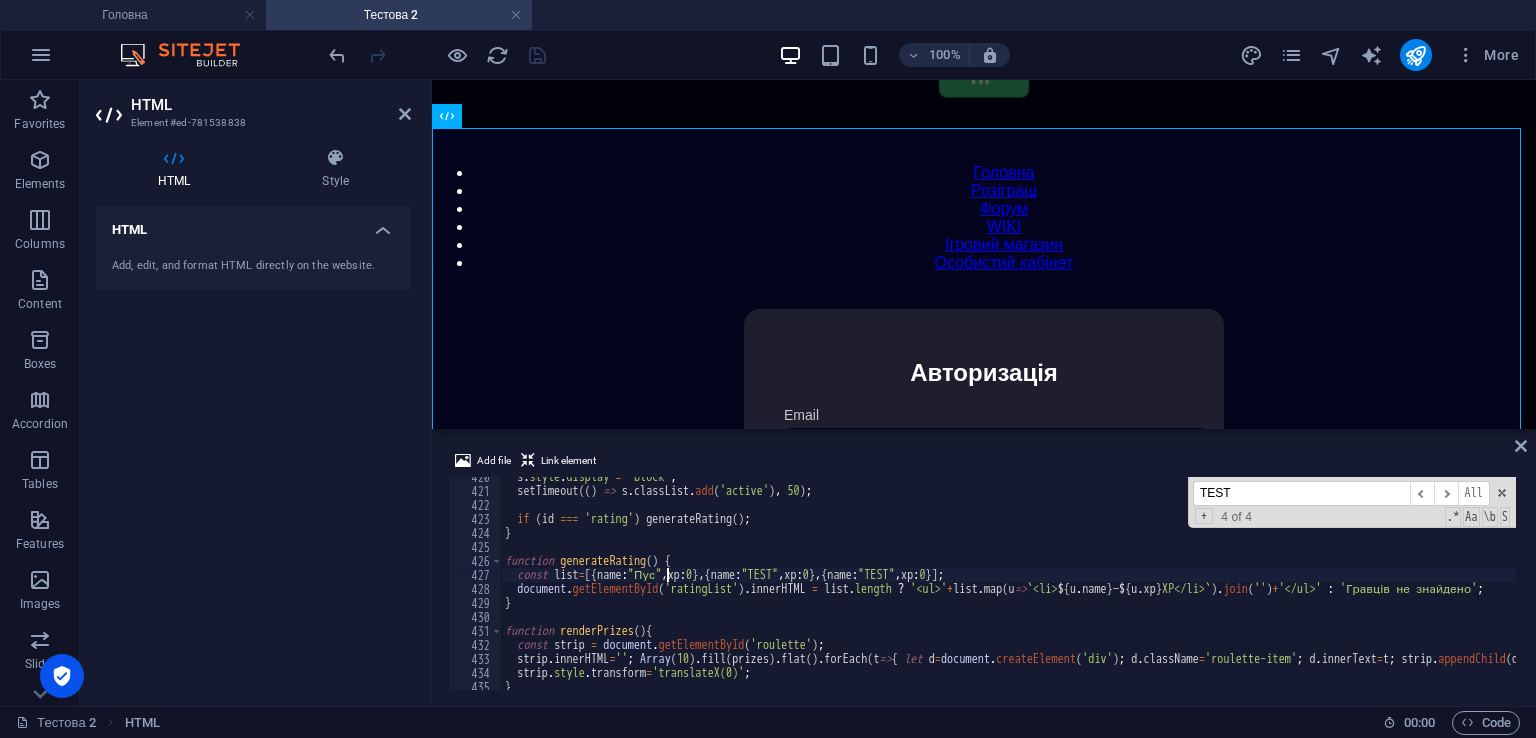 scroll, scrollTop: 0, scrollLeft: 13, axis: horizontal 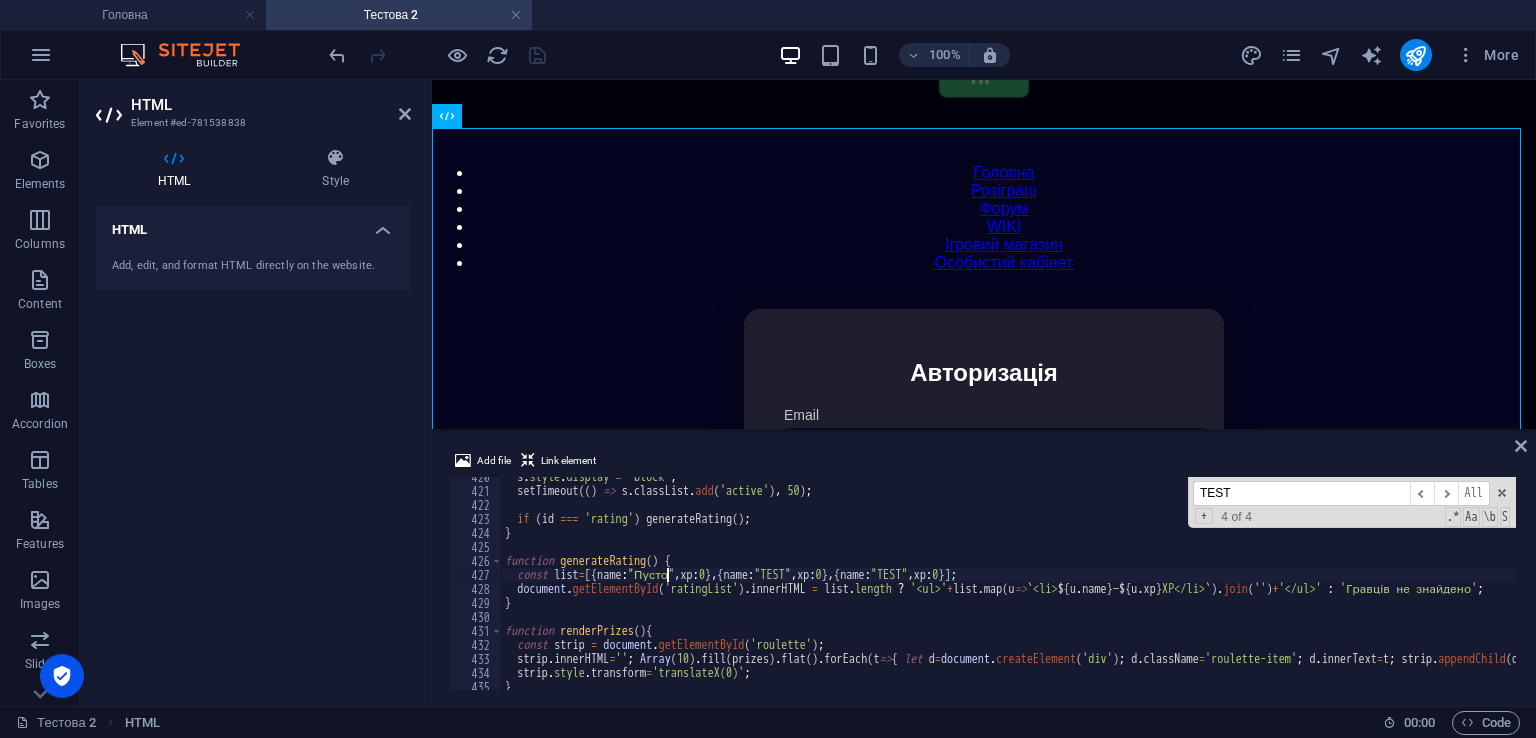 click on "s . style . display   =   'block' ;    setTimeout (( )   =>   s . classList . add ( 'active' ) ,   50 ) ;    if   ( id   ===   'rating' )   generateRating ( ) ; } function   generateRating ( )   {    const   list = [{ name : "Пусто" , xp : 0 } , { name : "TEST" , xp : 0 } , { name : "TEST" , xp : 0 }] ;    document . getElementById ( 'ratingList' ) . innerHTML   =   list . length   ?   '<ul>' + list . map ( u => ` <li> ${ u . name }  —  ${ u . xp }  XP</li> ` ) . join ( '' ) + '</ul>'   :   'Гравців не знайдено' ; } function   renderPrizes ( ) {    const   strip   =   document . getElementById ( 'roulette' ) ;    strip . innerHTML = '' ;   Array ( 10 ) . fill ( prizes ) . flat ( ) . forEach ( t => {   let   d = document . createElement ( 'div' ) ;   d . className = 'roulette-item' ;   d . innerText = t ;   strip . appendChild ( d ) ;   }) ;    strip . style . transform = 'translateX(0)' ; }" at bounding box center (1425, 588) 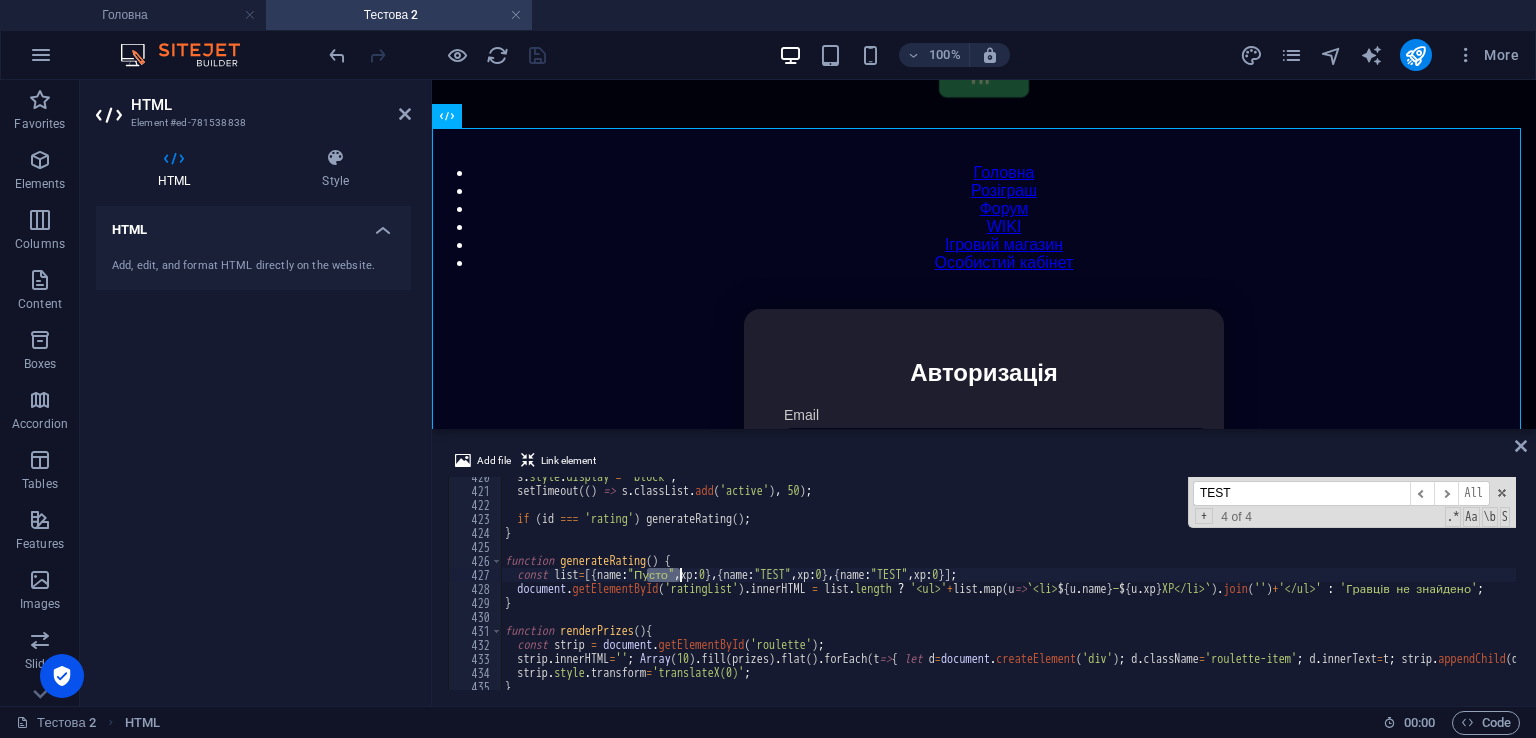 click on "s . style . display   =   'block' ;    setTimeout (( )   =>   s . classList . add ( 'active' ) ,   50 ) ;    if   ( id   ===   'rating' )   generateRating ( ) ; } function   generateRating ( )   {    const   list = [{ name : "Пусто" , xp : 0 } , { name : "TEST" , xp : 0 } , { name : "TEST" , xp : 0 }] ;    document . getElementById ( 'ratingList' ) . innerHTML   =   list . length   ?   '<ul>' + list . map ( u => ` <li> ${ u . name }  —  ${ u . xp }  XP</li> ` ) . join ( '' ) + '</ul>'   :   'Гравців не знайдено' ; } function   renderPrizes ( ) {    const   strip   =   document . getElementById ( 'roulette' ) ;    strip . innerHTML = '' ;   Array ( 10 ) . fill ( prizes ) . flat ( ) . forEach ( t => {   let   d = document . createElement ( 'div' ) ;   d . className = 'roulette-item' ;   d . innerText = t ;   strip . appendChild ( d ) ;   }) ;    strip . style . transform = 'translateX(0)' ; }" at bounding box center [1425, 588] 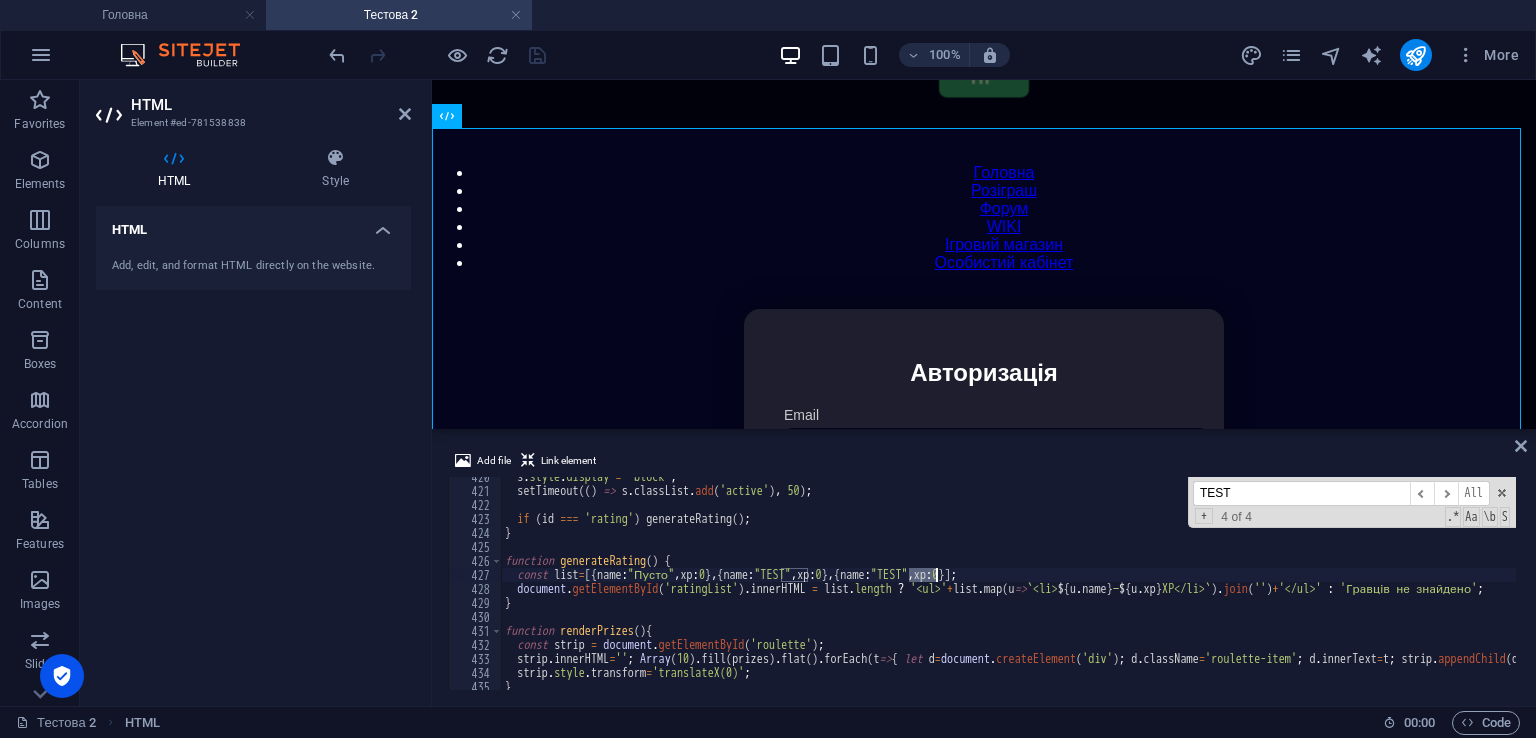 click on "s . style . display   =   'block' ;    setTimeout (( )   =>   s . classList . add ( 'active' ) ,   50 ) ;    if   ( id   ===   'rating' )   generateRating ( ) ; } function   generateRating ( )   {    const   list = [{ name : "Пусто" , xp : 0 } , { name : "TEST" , xp : 0 } , { name : "TEST" , xp : 0 }] ;    document . getElementById ( 'ratingList' ) . innerHTML   =   list . length   ?   '<ul>' + list . map ( u => ` <li> ${ u . name }  —  ${ u . xp }  XP</li> ` ) . join ( '' ) + '</ul>'   :   'Гравців не знайдено' ; } function   renderPrizes ( ) {    const   strip   =   document . getElementById ( 'roulette' ) ;    strip . innerHTML = '' ;   Array ( 10 ) . fill ( prizes ) . flat ( ) . forEach ( t => {   let   d = document . createElement ( 'div' ) ;   d . className = 'roulette-item' ;   d . innerText = t ;   strip . appendChild ( d ) ;   }) ;    strip . style . transform = 'translateX(0)' ; }" at bounding box center [1425, 588] 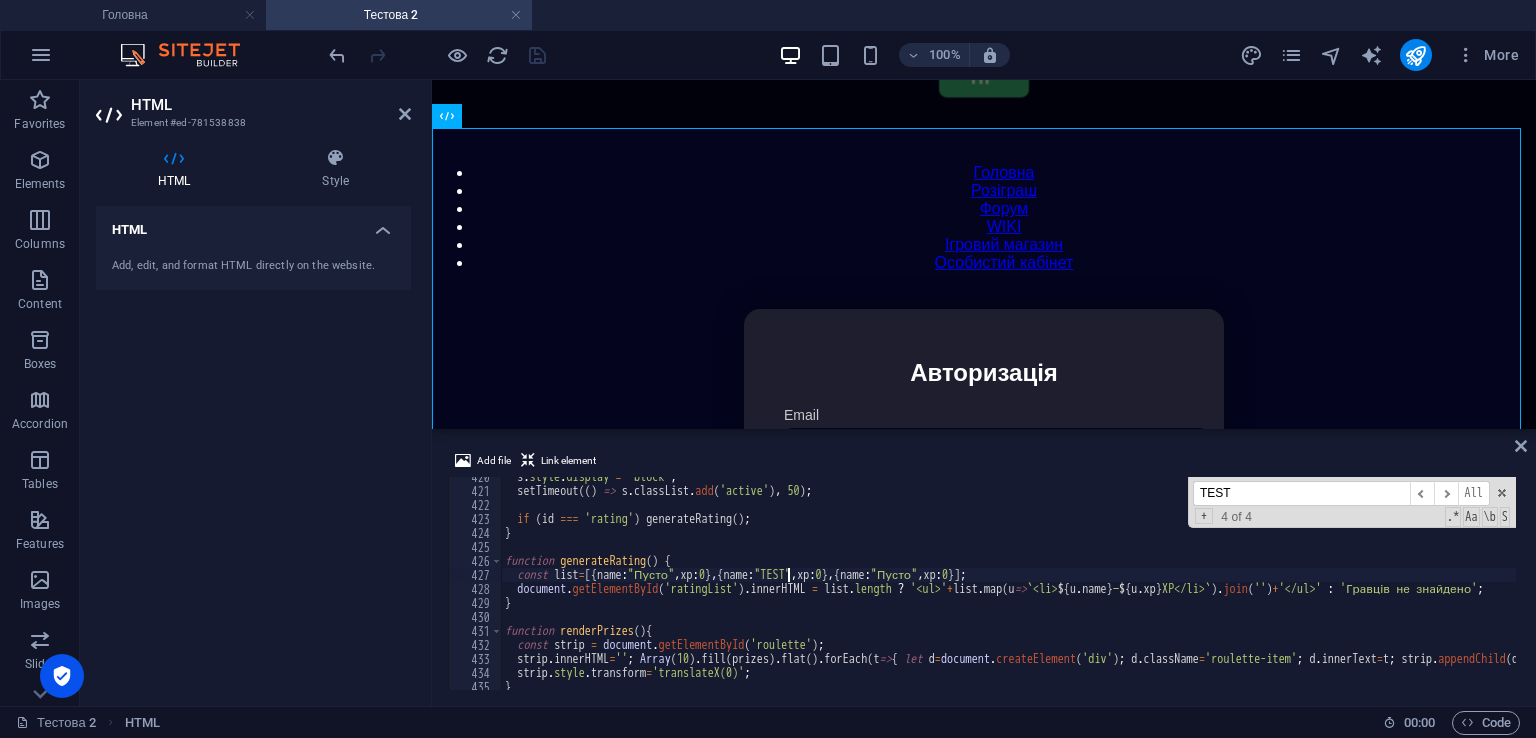 click on "s . style . display   =   'block' ;    setTimeout (( )   =>   s . classList . add ( 'active' ) ,   50 ) ;    if   ( id   ===   'rating' )   generateRating ( ) ; } function   generateRating ( )   {    const   list = [{ name : "Пусто" , xp : 0 } , { name : "TEST" , xp : 0 } , { name : "Пусто" , xp : 0 }] ;    document . getElementById ( 'ratingList' ) . innerHTML   =   list . length   ?   '<ul>' + list . map ( u => ` <li> ${ u . name }  —  ${ u . xp }  XP</li> ` ) . join ( '' ) + '</ul>'   :   'Гравців не знайдено' ; } function   renderPrizes ( ) {    const   strip   =   document . getElementById ( 'roulette' ) ;    strip . innerHTML = '' ;   Array ( 10 ) . fill ( prizes ) . flat ( ) . forEach ( t => {   let   d = document . createElement ( 'div' ) ;   d . className = 'roulette-item' ;   d . innerText = t ;   strip . appendChild ( d ) ;   }) ;    strip . style . transform = 'translateX(0)' ; }" at bounding box center [1425, 588] 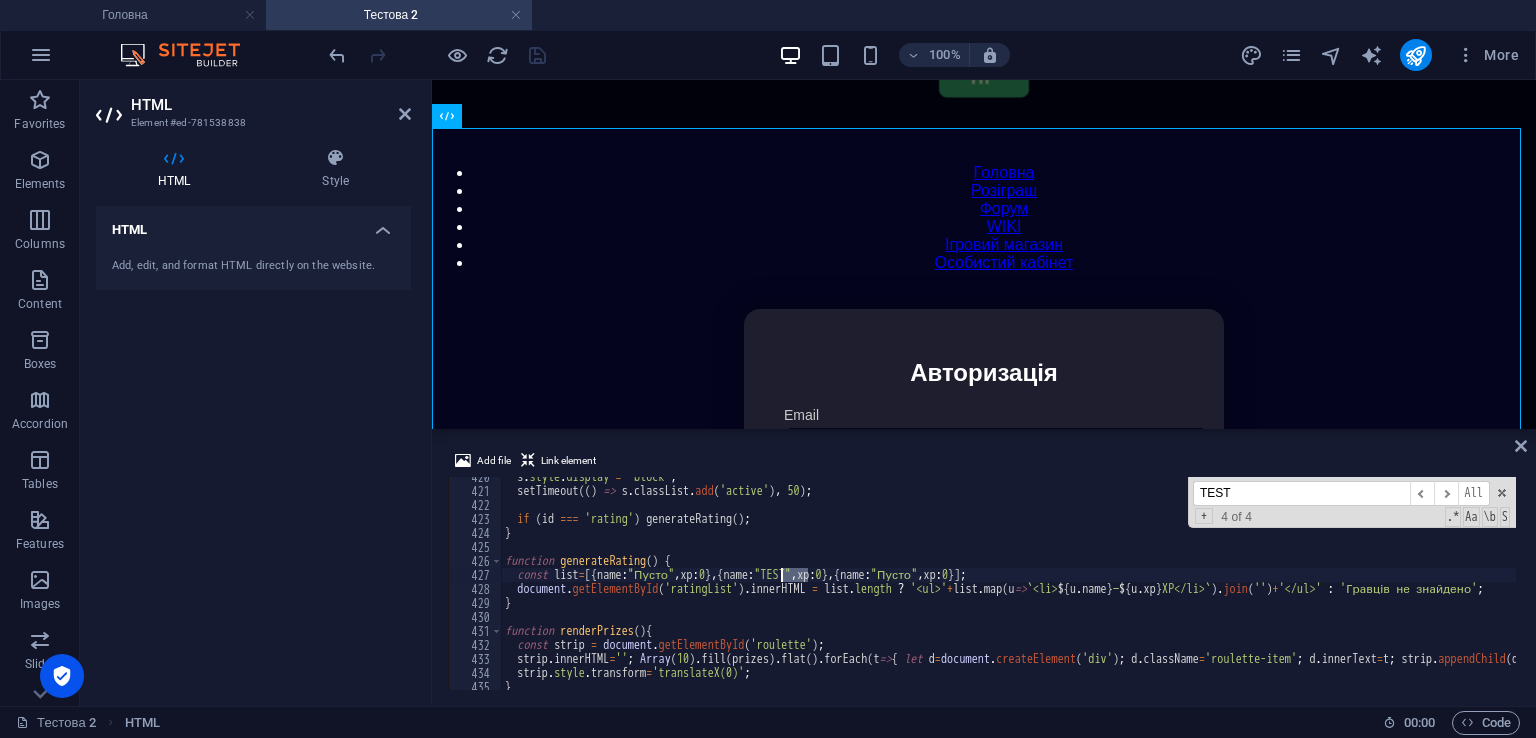 paste on "Пусто" 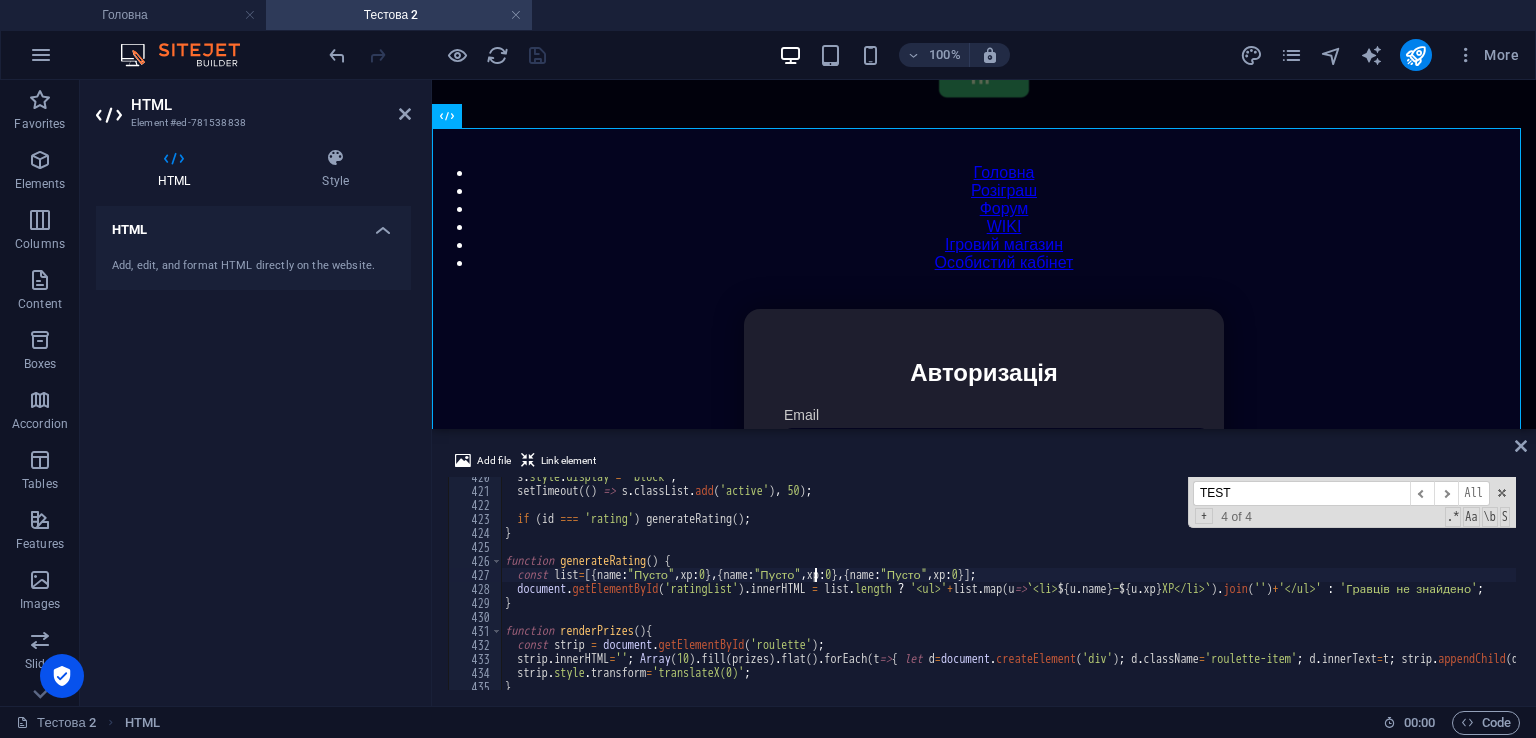 click on "s . style . display   =   'block' ;    setTimeout (( )   =>   s . classList . add ( 'active' ) ,   50 ) ;    if   ( id   ===   'rating' )   generateRating ( ) ; } function   generateRating ( )   {    const   list = [{ name : "Пусто" , xp : 0 } , { name : "Пусто" , xp : 0 } , { name : "Пусто" , xp : 0 }] ;    document . getElementById ( 'ratingList' ) . innerHTML   =   list . length   ?   '<ul>' + list . map ( u => ` <li> ${ u . name }  —  ${ u . xp }  XP</li> ` ) . join ( '' ) + '</ul>'   :   'Гравців не знайдено' ; } function   renderPrizes ( ) {    const   strip   =   document . getElementById ( 'roulette' ) ;    strip . innerHTML = '' ;   Array ( 10 ) . fill ( prizes ) . flat ( ) . forEach ( t => {   let   d = document . createElement ( 'div' ) ;   d . className = 'roulette-item' ;   d . innerText = t ;   strip . appendChild ( d ) ;   }) ;    strip . style . transform = 'translateX(0)' ; }" at bounding box center [1425, 588] 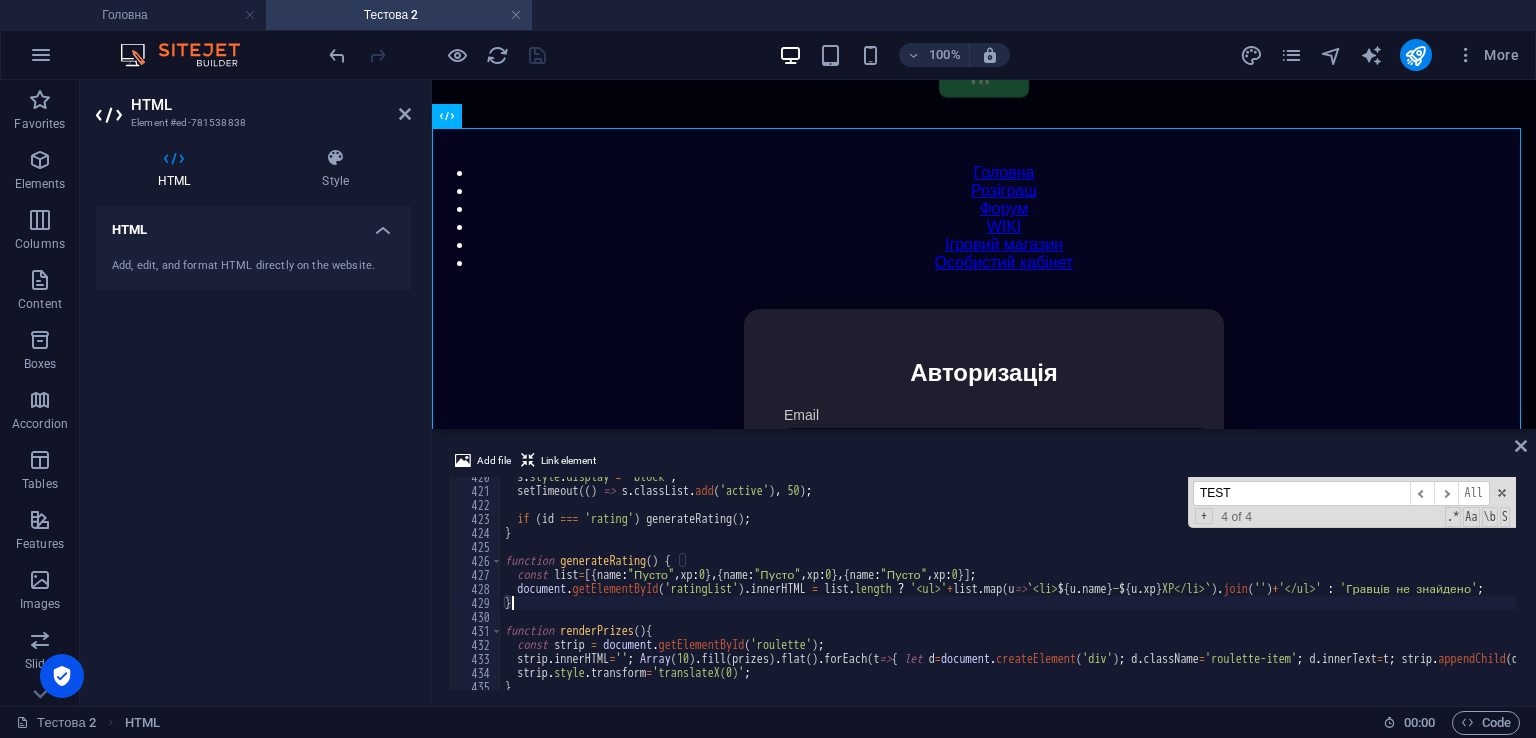 scroll, scrollTop: 0, scrollLeft: 0, axis: both 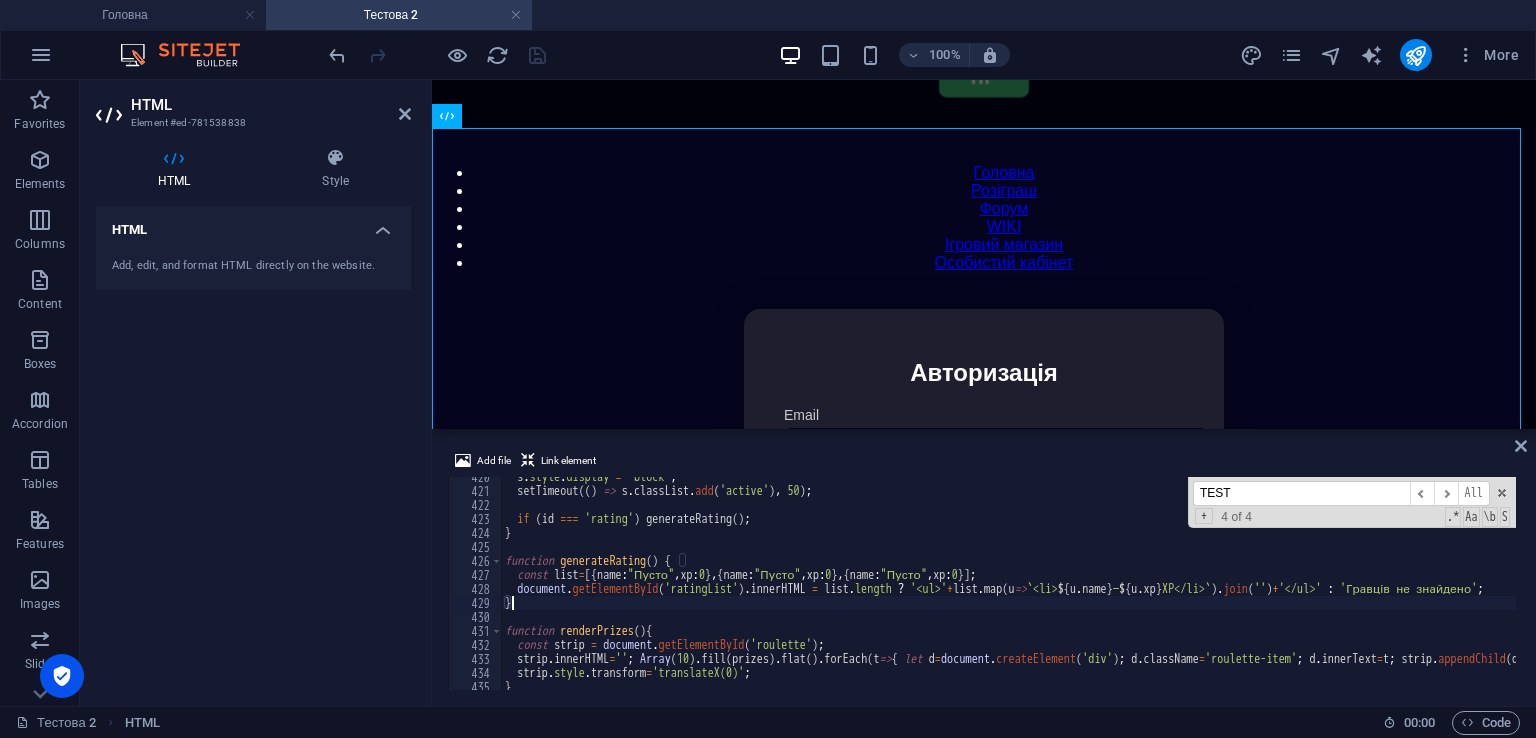 type on "}" 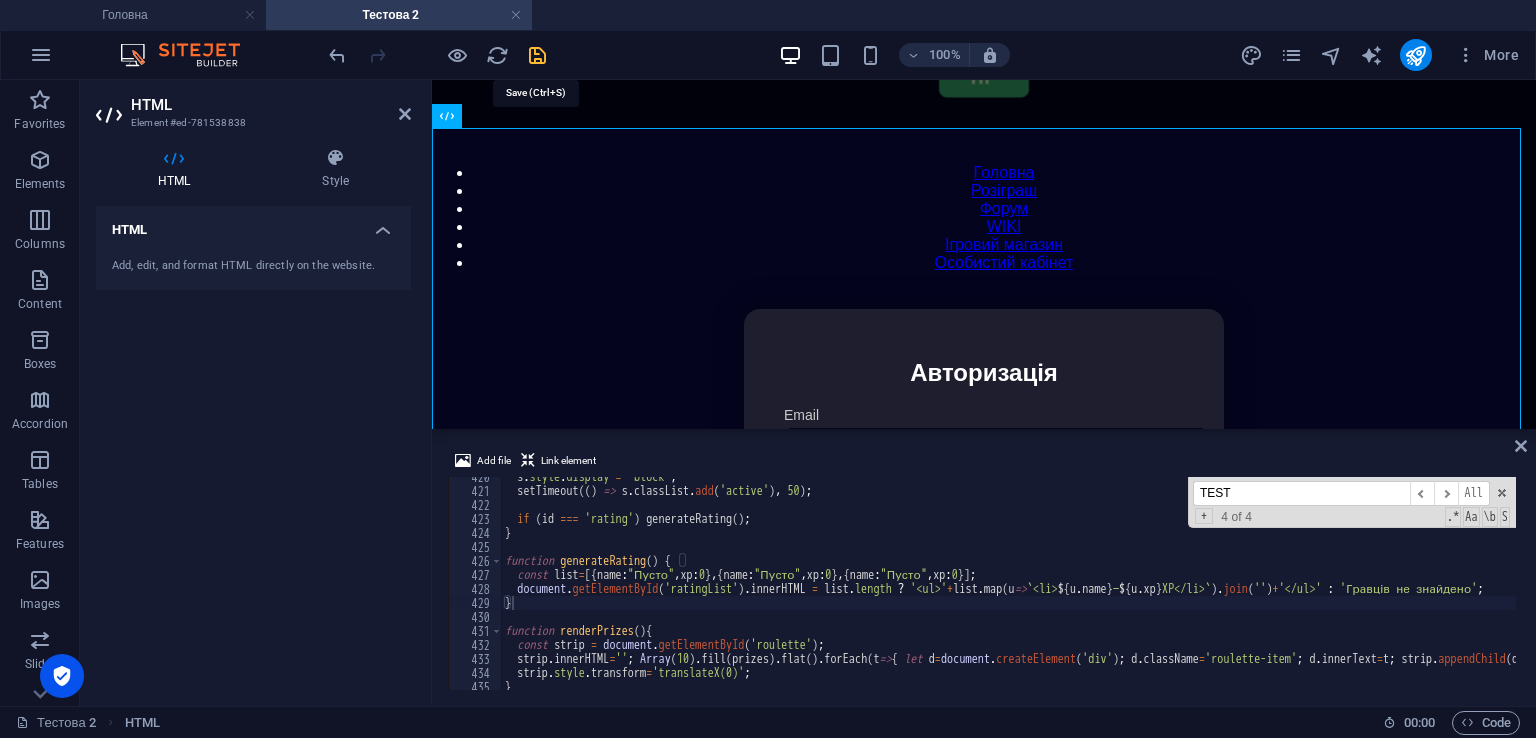 click at bounding box center [537, 55] 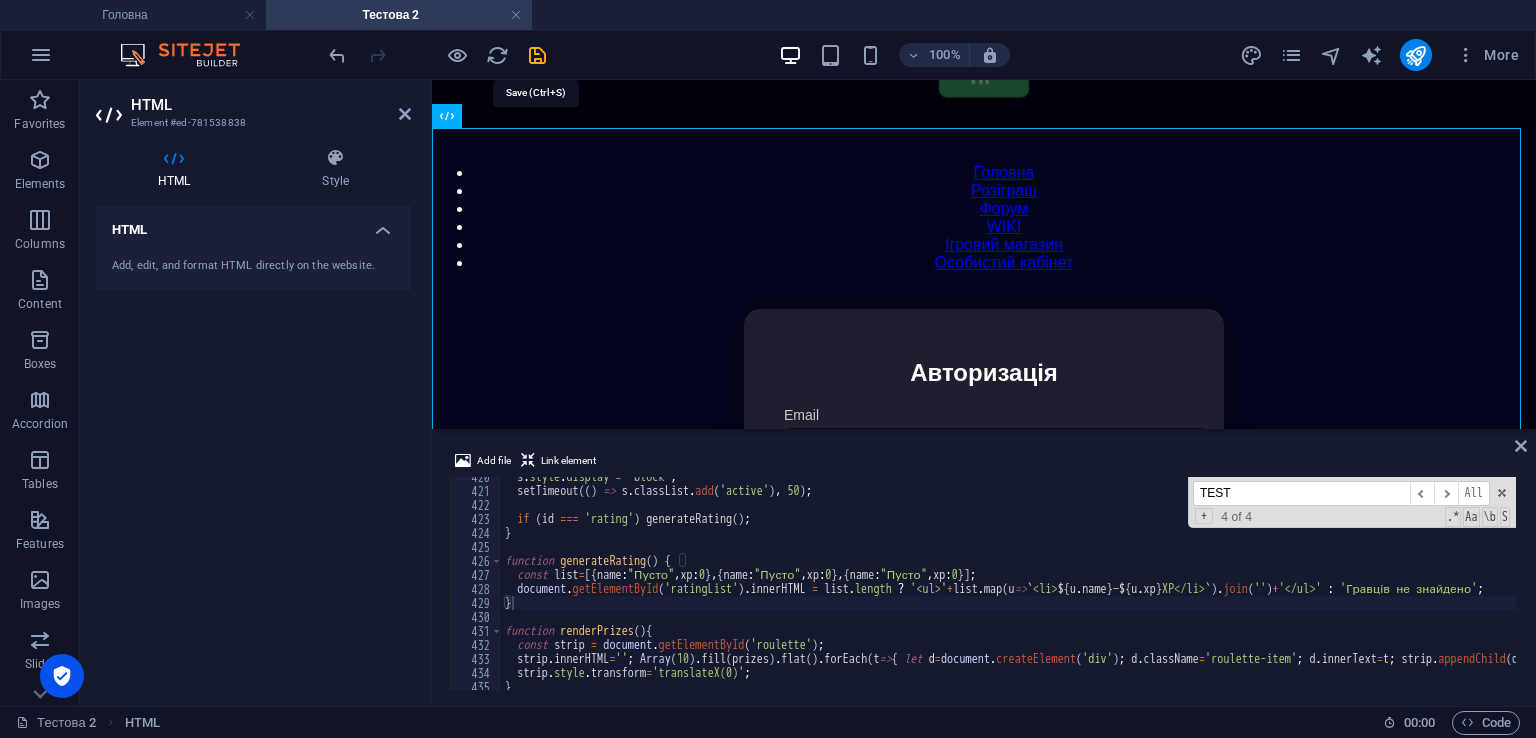 scroll, scrollTop: 54, scrollLeft: 0, axis: vertical 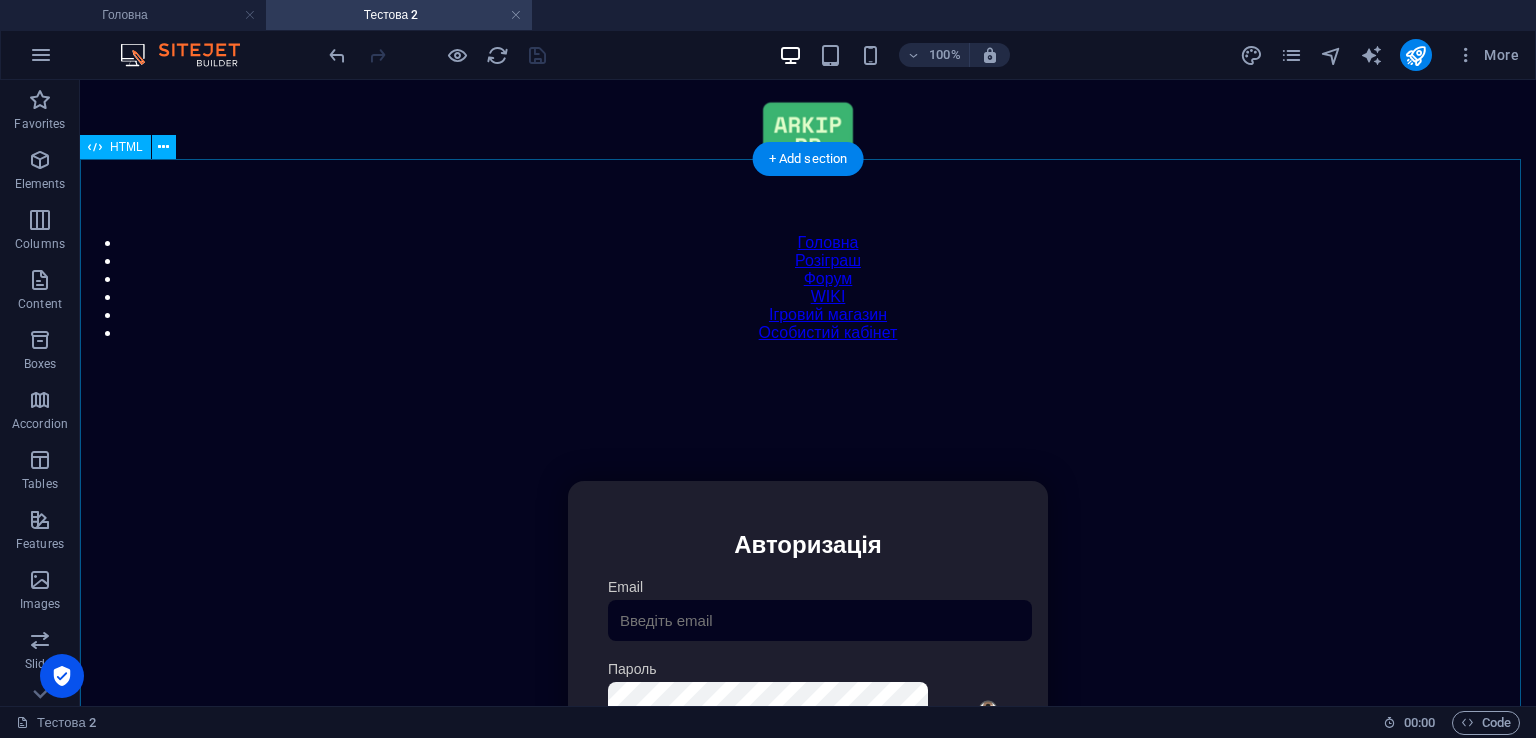 click on "Особистий кабінет
Авторизація
Email
[GEOGRAPHIC_DATA]
👁️
Увійти
Скинути пароль
Скидання пароля
Введіть ваш email:
Скинути
Закрити
Особистий кабінет
Вийти з кабінету
Важлива інформація
Інформація
Нік:
Пошта:
Гроші:   ₴
XP:
Рівень:
Здоров'я:  %
Броня:  %
ВІП:
Рейтинг
Рейтинг гравців
Гравців не знайдено
Документи
Мої документи
Паспорт:   [PERSON_NAME] книжка:   [PERSON_NAME]
Розваги
Рулетка
Крутити" at bounding box center [808, 692] 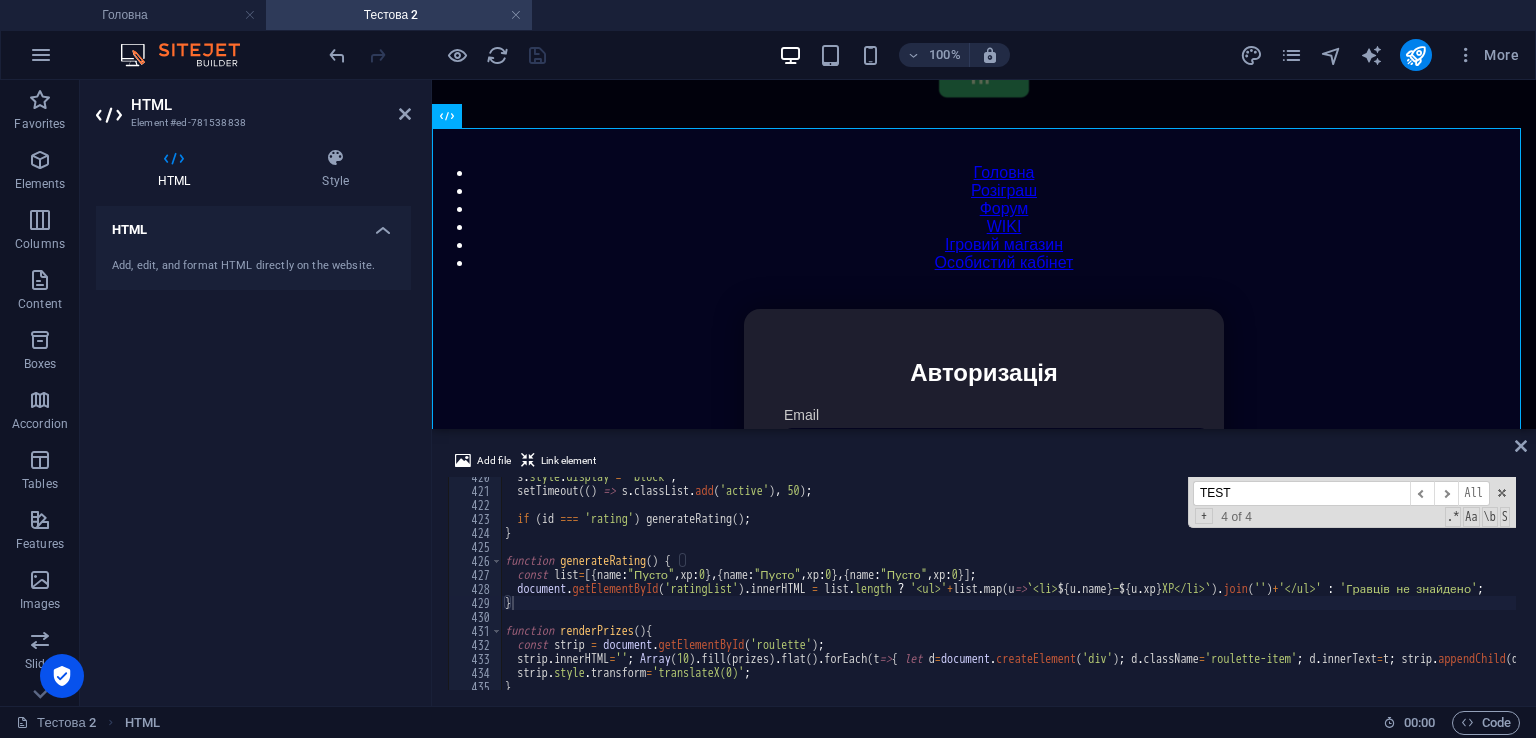 click on "TEST" at bounding box center [1301, 493] 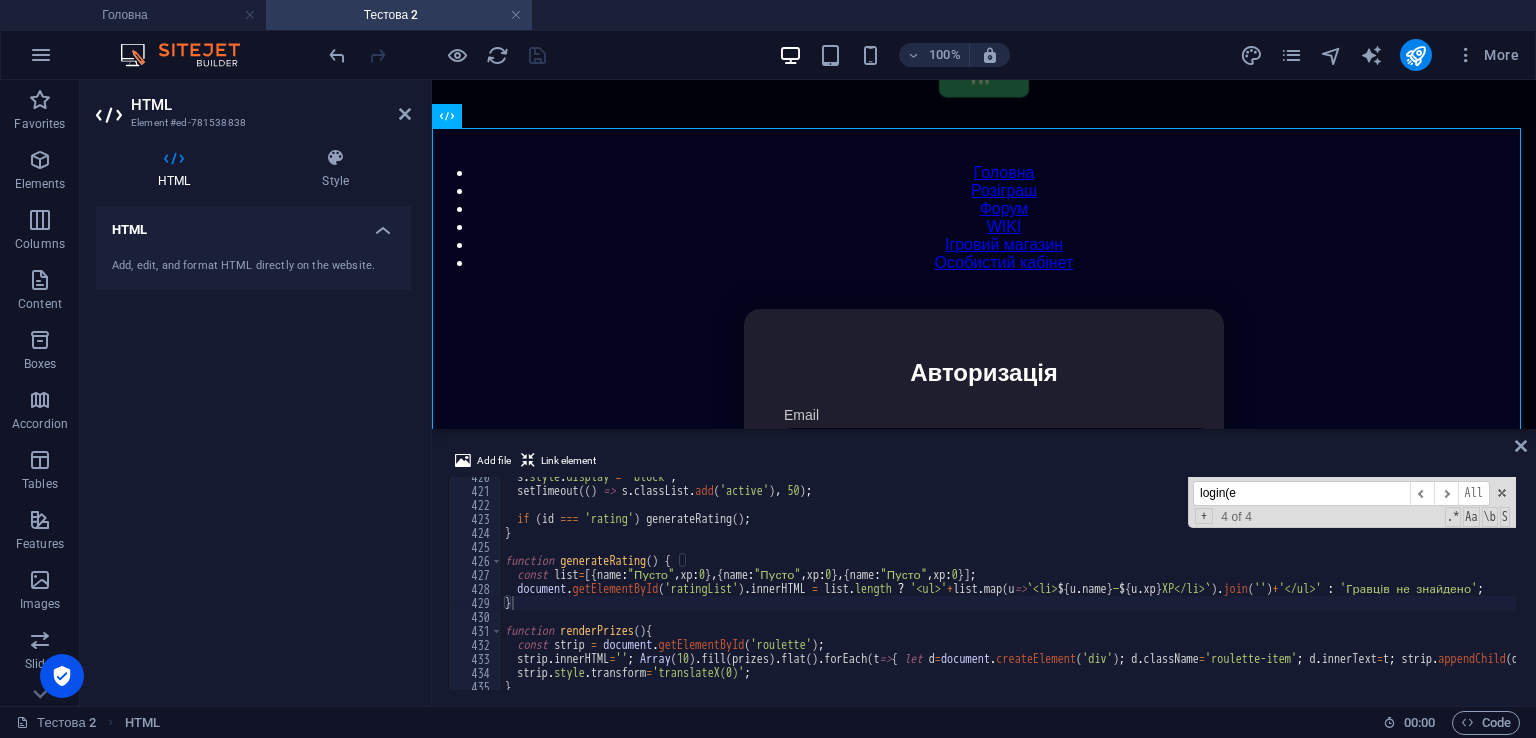 scroll, scrollTop: 3857, scrollLeft: 0, axis: vertical 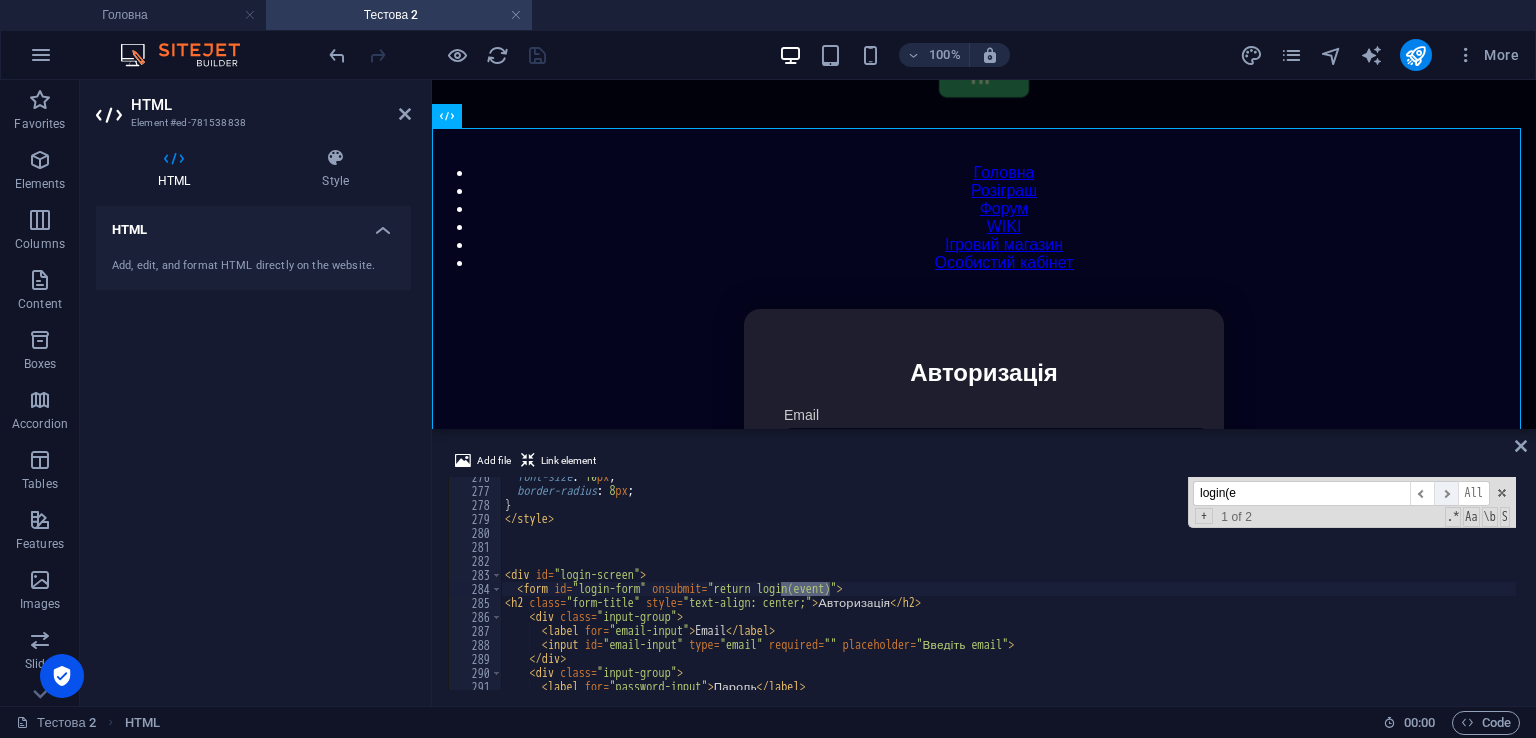 type on "login(e" 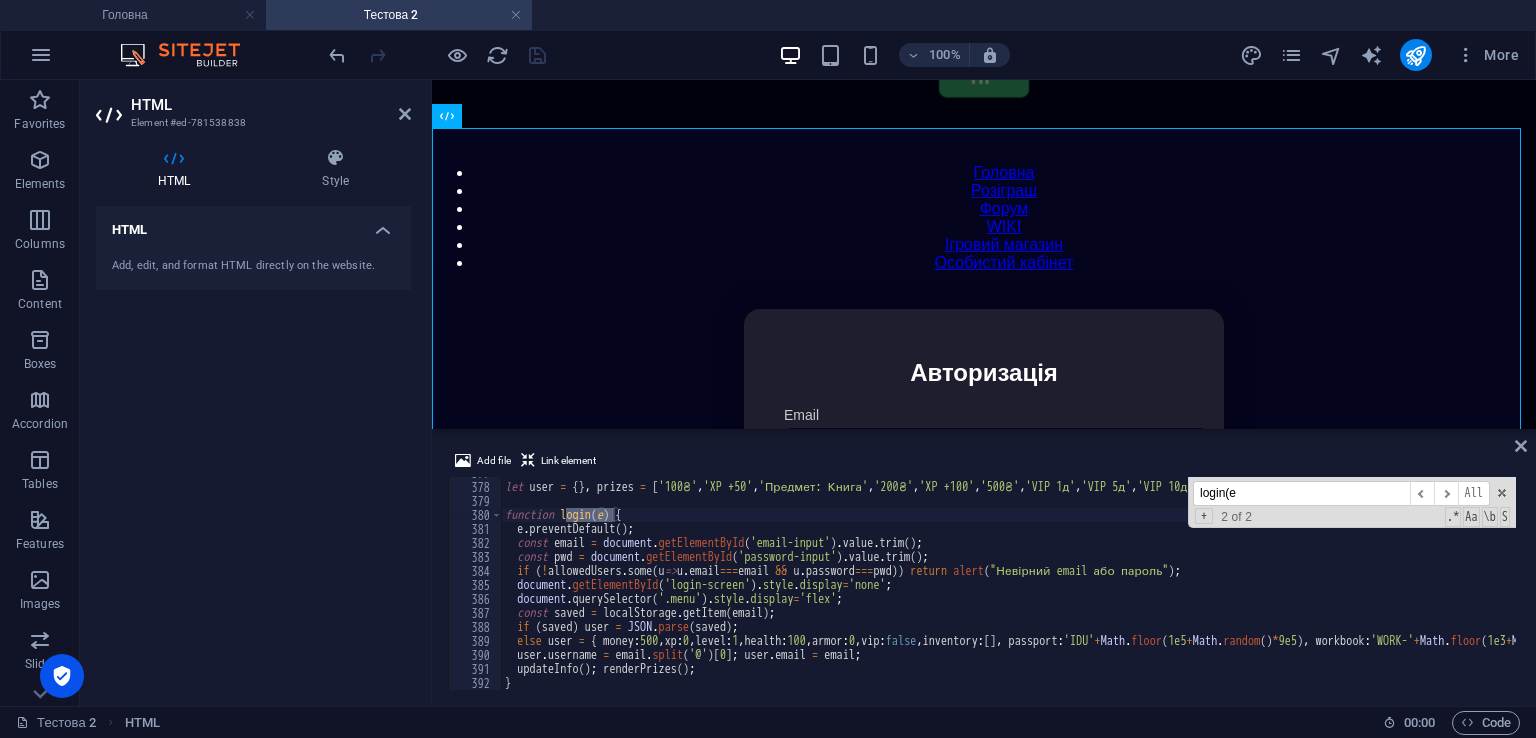 scroll, scrollTop: 5275, scrollLeft: 0, axis: vertical 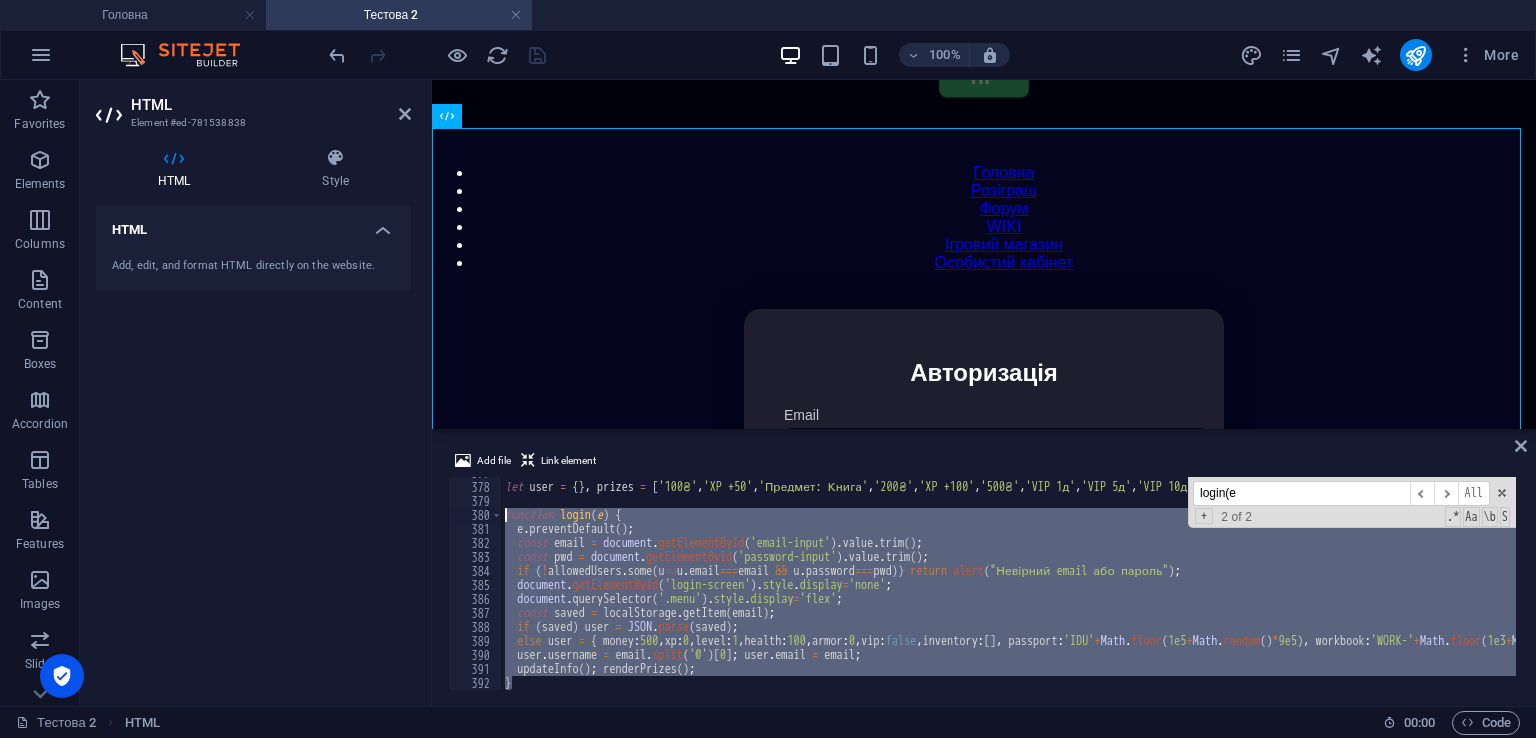 drag, startPoint x: 547, startPoint y: 624, endPoint x: 506, endPoint y: 516, distance: 115.52056 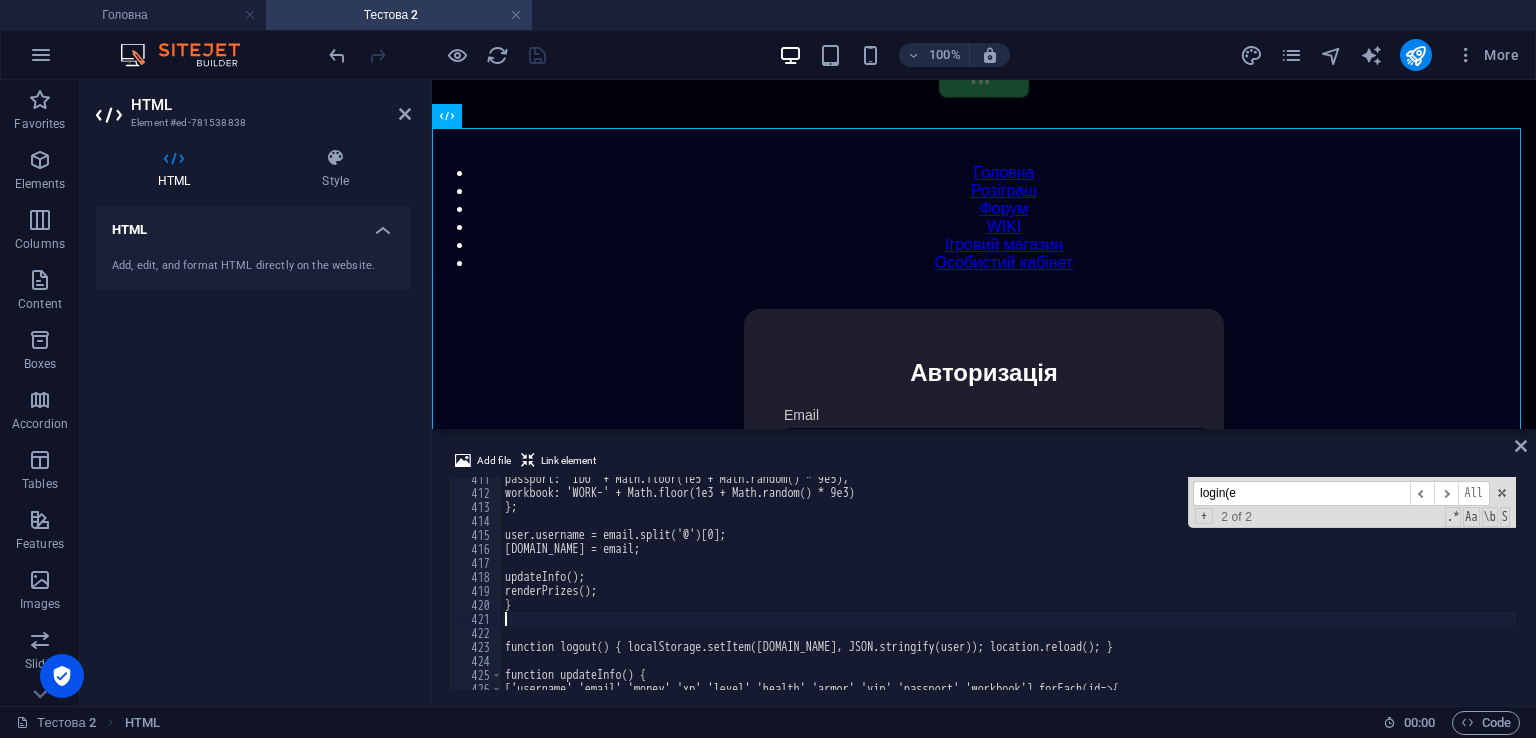 scroll, scrollTop: 5744, scrollLeft: 0, axis: vertical 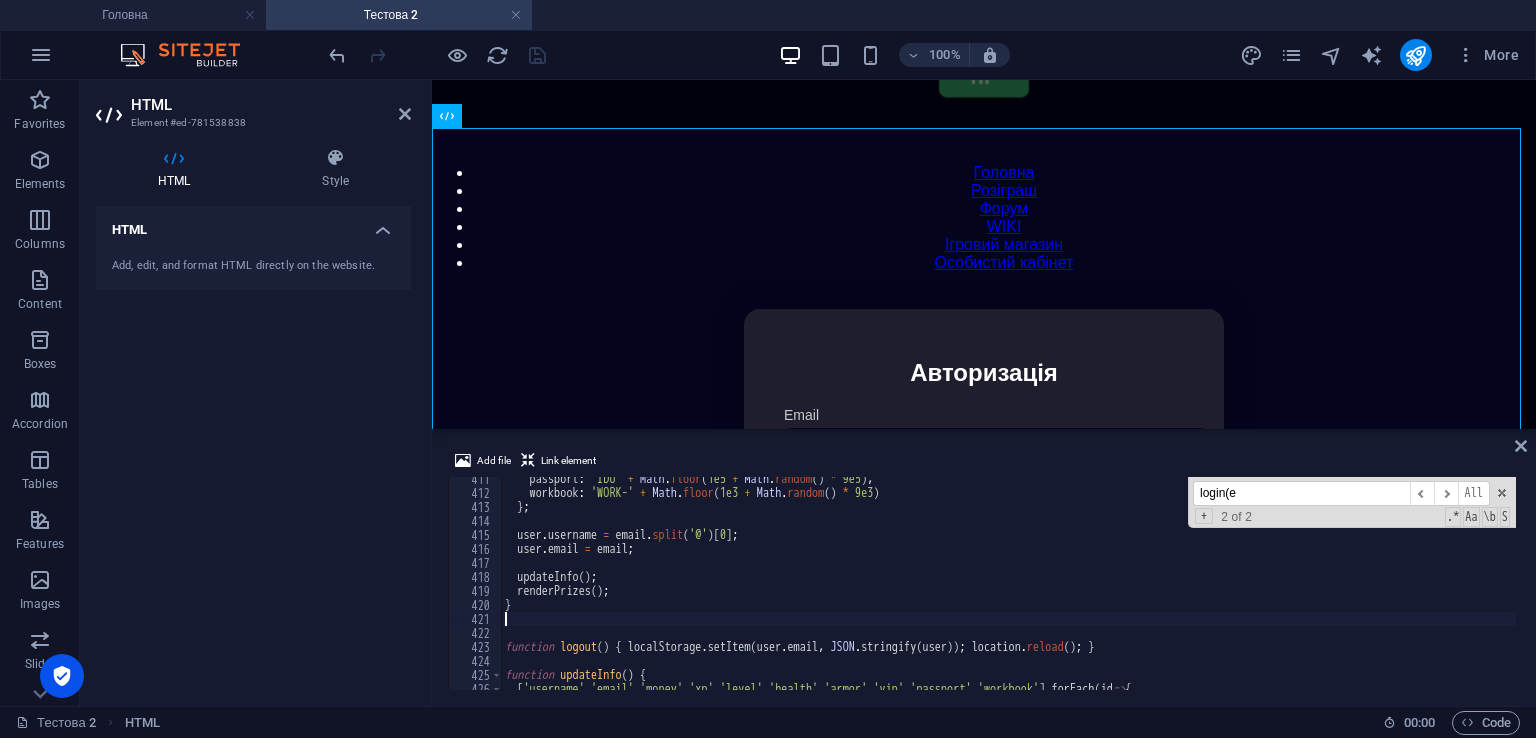 click on "passport :   'IDU'   +   Math . floor ( 1e5   +   Math . random ( )   *   9e5 ) ,      workbook :   'WORK-'   +   Math . floor ( 1e3   +   Math . random ( )   *   9e3 )    } ;    user . username   =   email . split ( '@' ) [ 0 ] ;    user . email   =   email ;    updateInfo ( ) ;    renderPrizes ( ) ; } function   logout ( )   {   localStorage . setItem ( user . email ,   JSON . stringify ( user )) ;   location . reload ( ) ;   } function   updateInfo ( )   {    [ 'username' , 'email' , 'money' , 'xp' , 'level' , 'health' , 'armor' , 'vip' , 'passport' , 'workbook' ] . forEach ( id => {" at bounding box center (1425, 590) 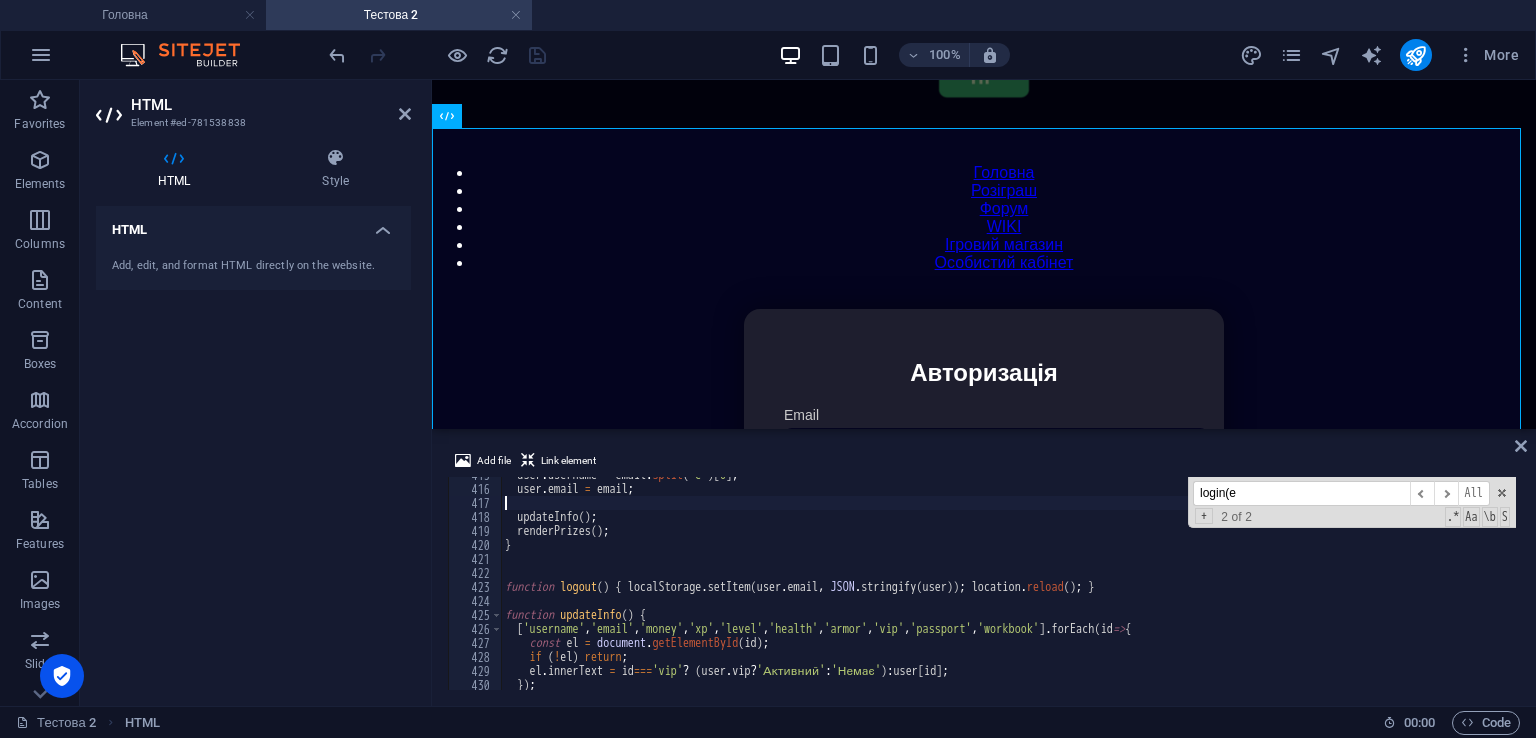 scroll, scrollTop: 5804, scrollLeft: 0, axis: vertical 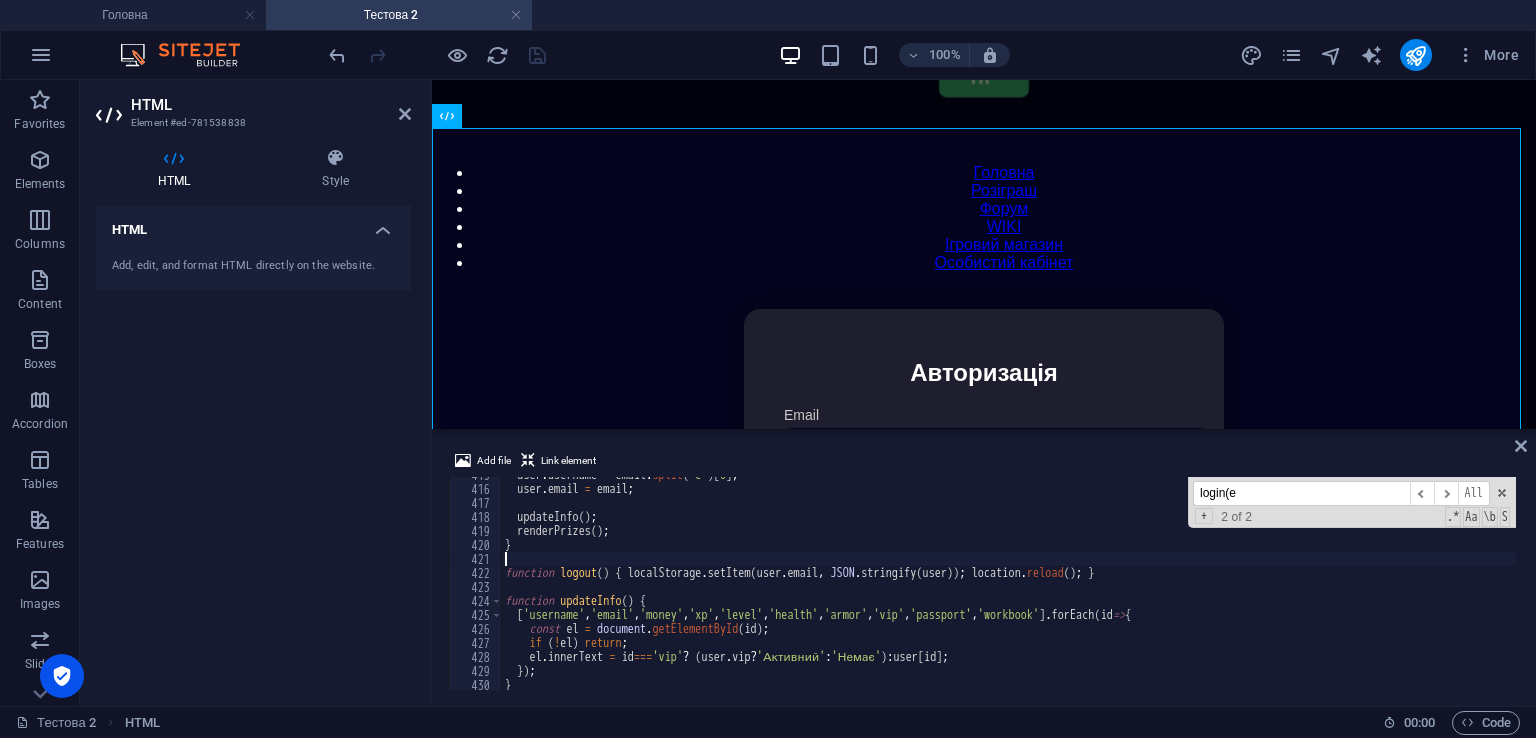 click on "100% More" at bounding box center [926, 55] 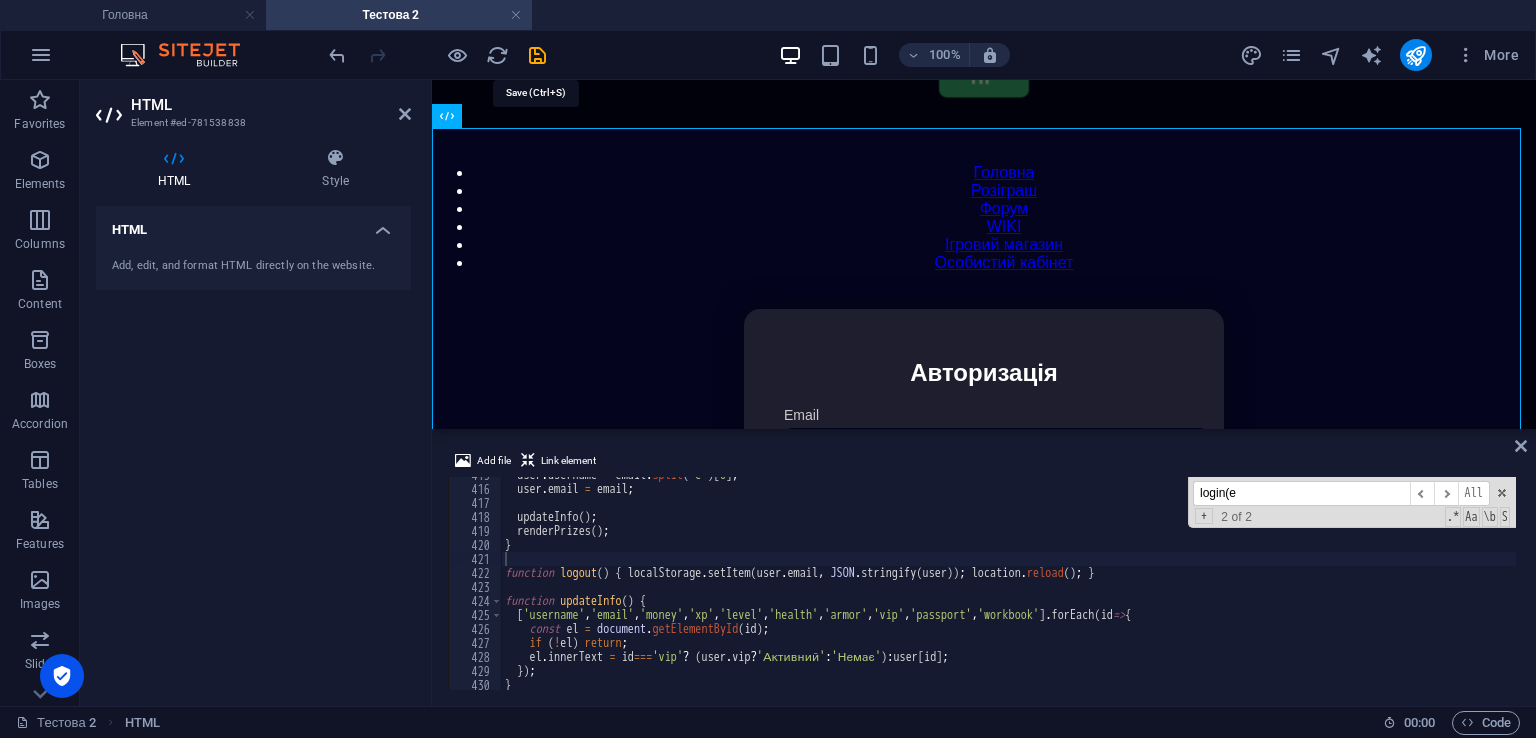 click at bounding box center [437, 55] 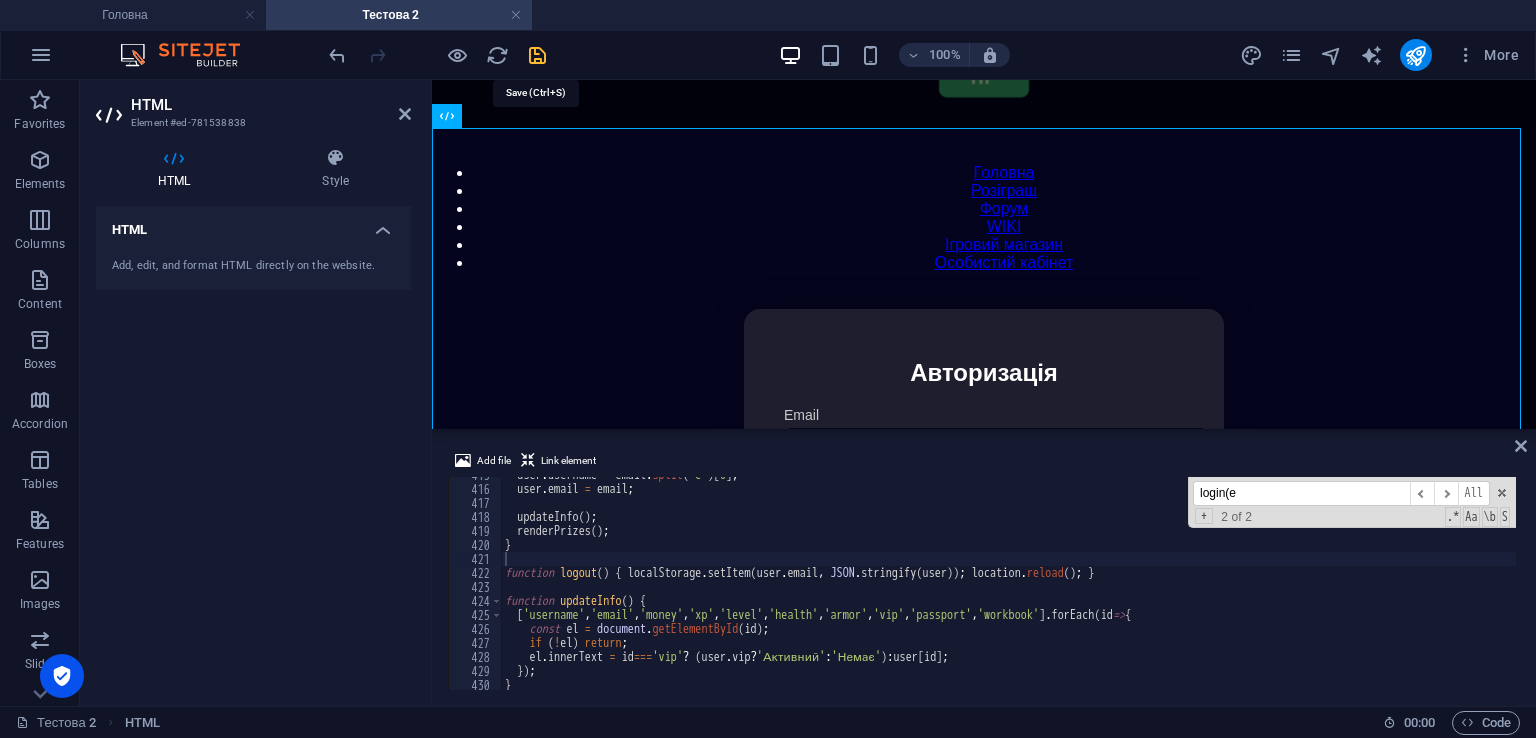 click at bounding box center (537, 55) 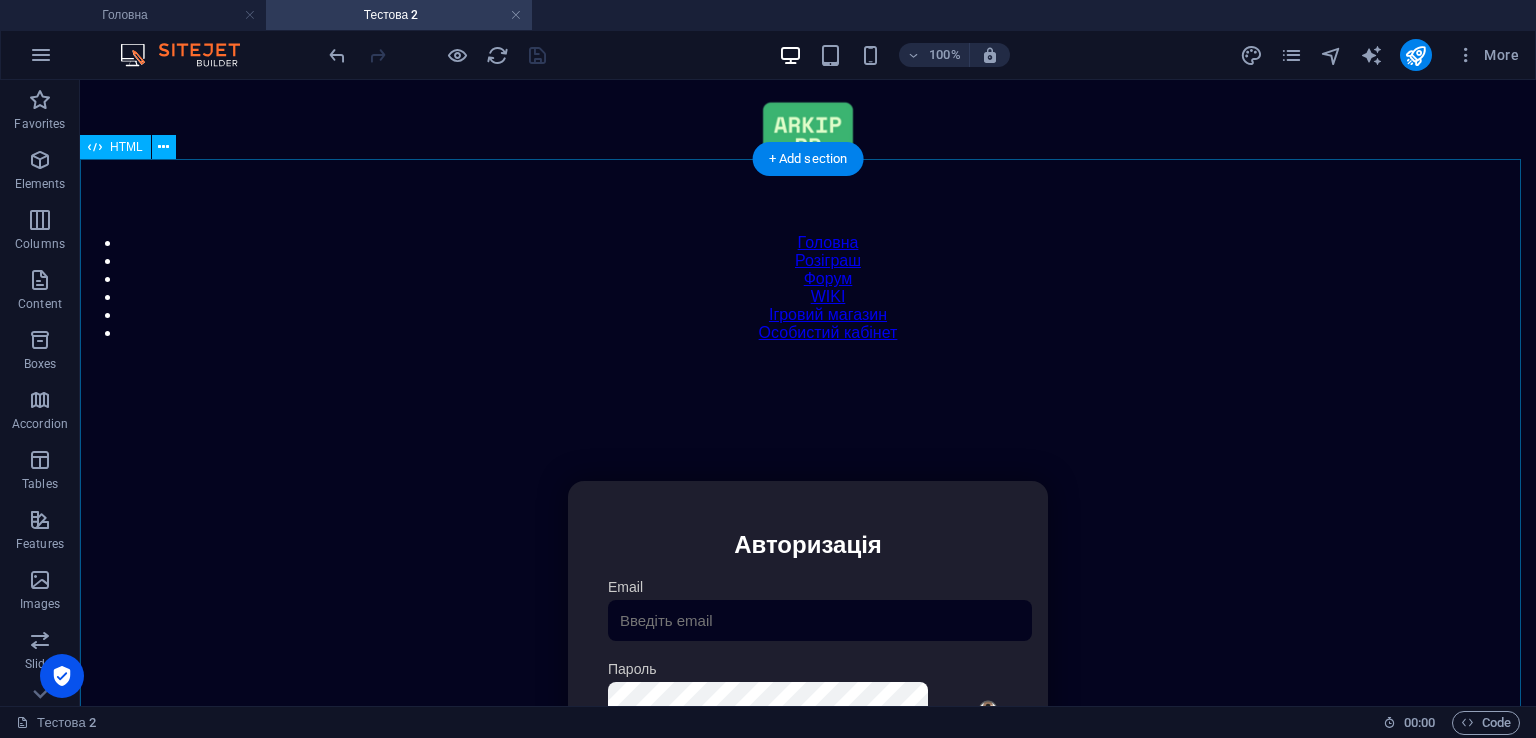 click on "Особистий кабінет
Авторизація
Email
[GEOGRAPHIC_DATA]
👁️
Увійти
Скинути пароль
Скидання пароля
Введіть ваш email:
Скинути
Закрити
Особистий кабінет
Вийти з кабінету
Важлива інформація
Інформація
Нік:
Пошта:
Гроші:   ₴
XP:
Рівень:
Здоров'я:  %
Броня:  %
ВІП:
Рейтинг
Рейтинг гравців
Гравців не знайдено
Документи
Мої документи
Паспорт:   [PERSON_NAME] книжка:   [PERSON_NAME]
Розваги
Рулетка
Крутити" at bounding box center [808, 692] 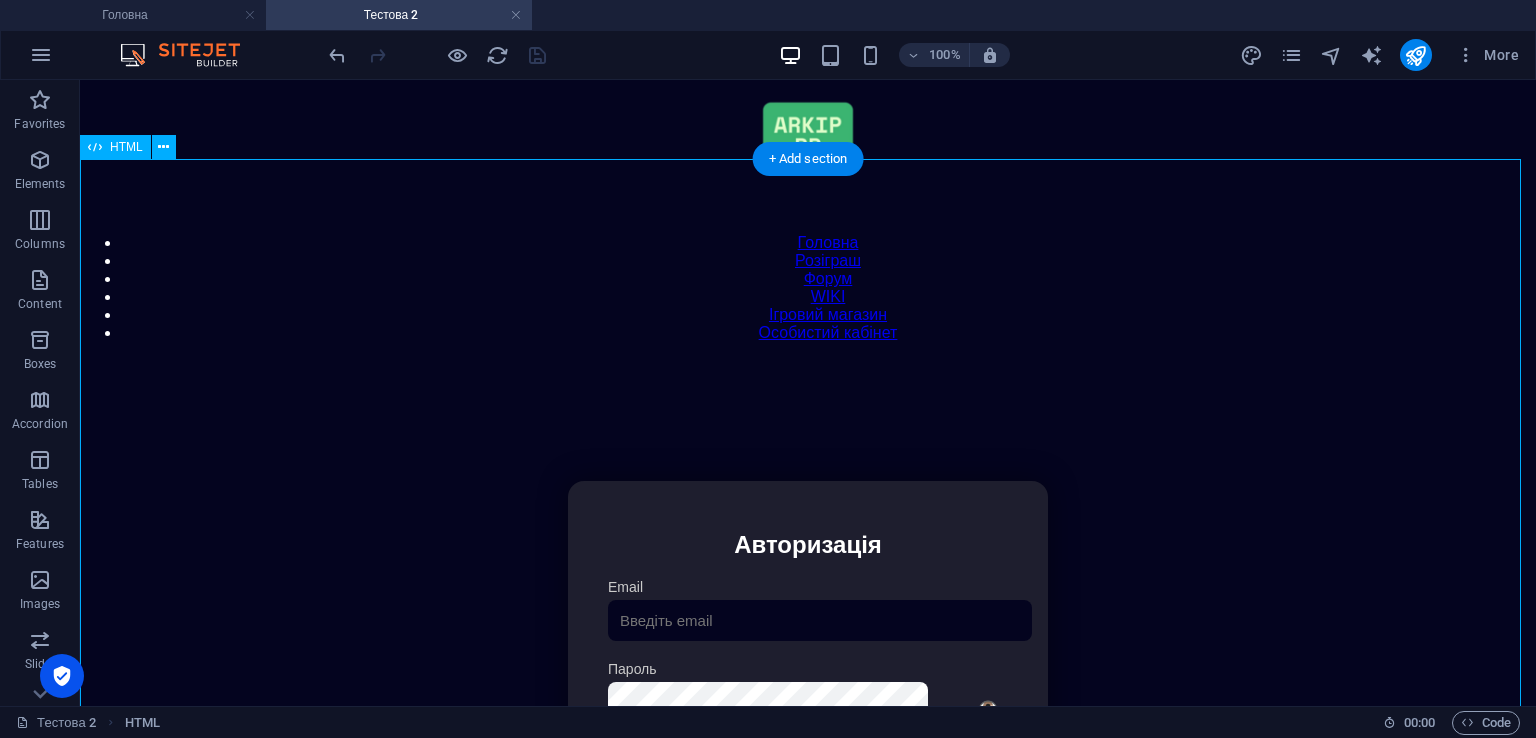 click on "Особистий кабінет
Авторизація
Email
[GEOGRAPHIC_DATA]
👁️
Увійти
Скинути пароль
Скидання пароля
Введіть ваш email:
Скинути
Закрити
Особистий кабінет
Вийти з кабінету
Важлива інформація
Інформація
Нік:
Пошта:
Гроші:   ₴
XP:
Рівень:
Здоров'я:  %
Броня:  %
ВІП:
Рейтинг
Рейтинг гравців
Гравців не знайдено
Документи
Мої документи
Паспорт:   [PERSON_NAME] книжка:   [PERSON_NAME]
Розваги
Рулетка
Крутити" at bounding box center [808, 692] 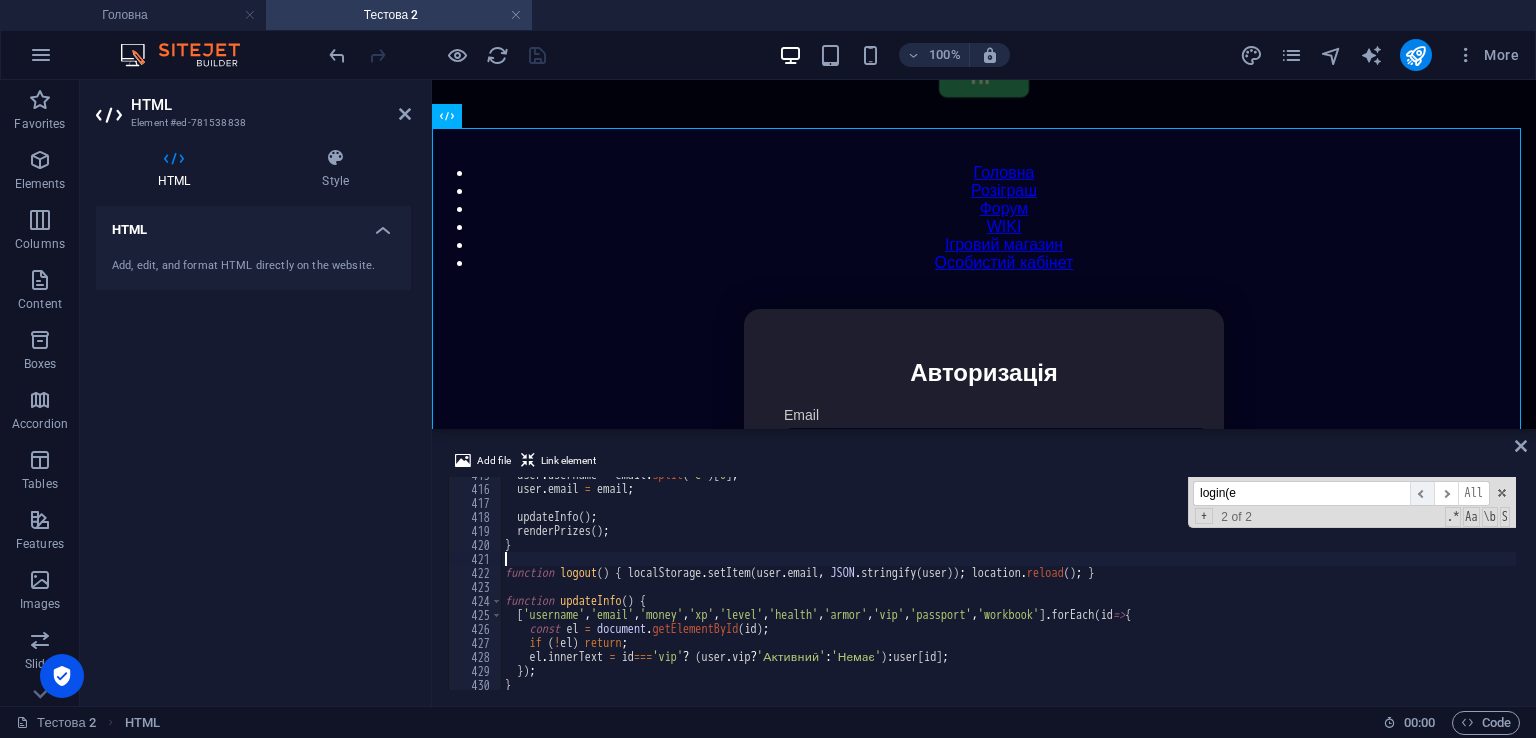 click on "​" at bounding box center (1422, 493) 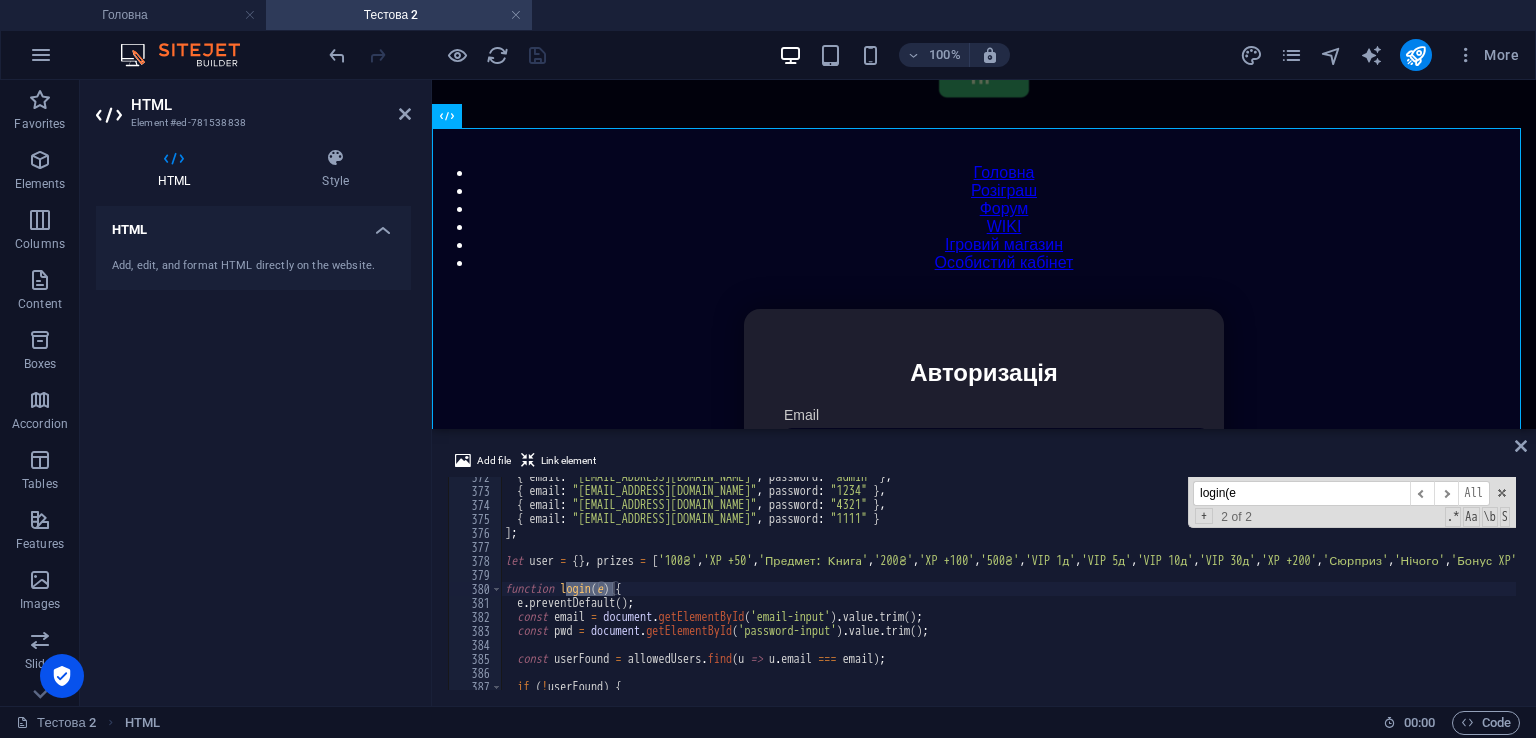 click on "login(e" at bounding box center [1301, 493] 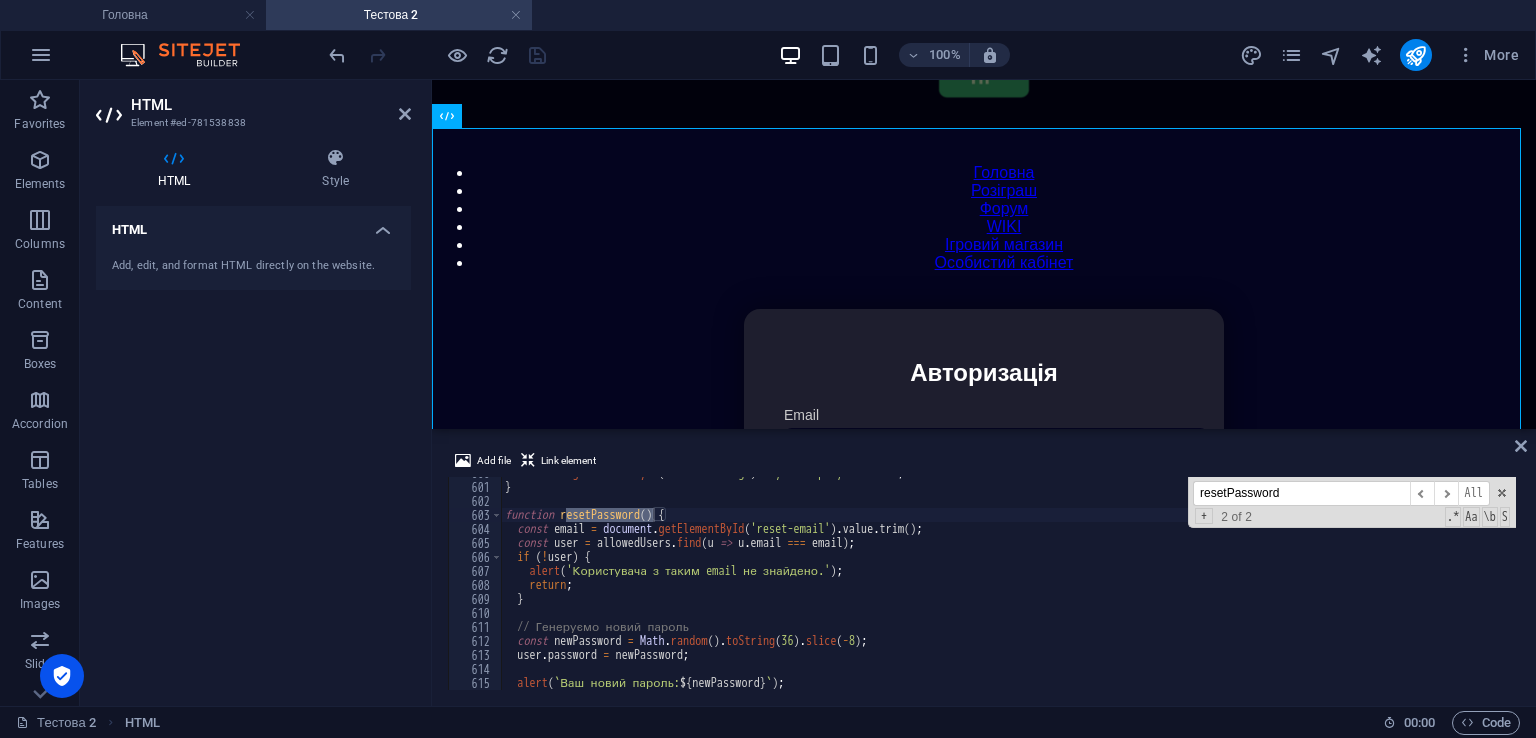 scroll, scrollTop: 8457, scrollLeft: 0, axis: vertical 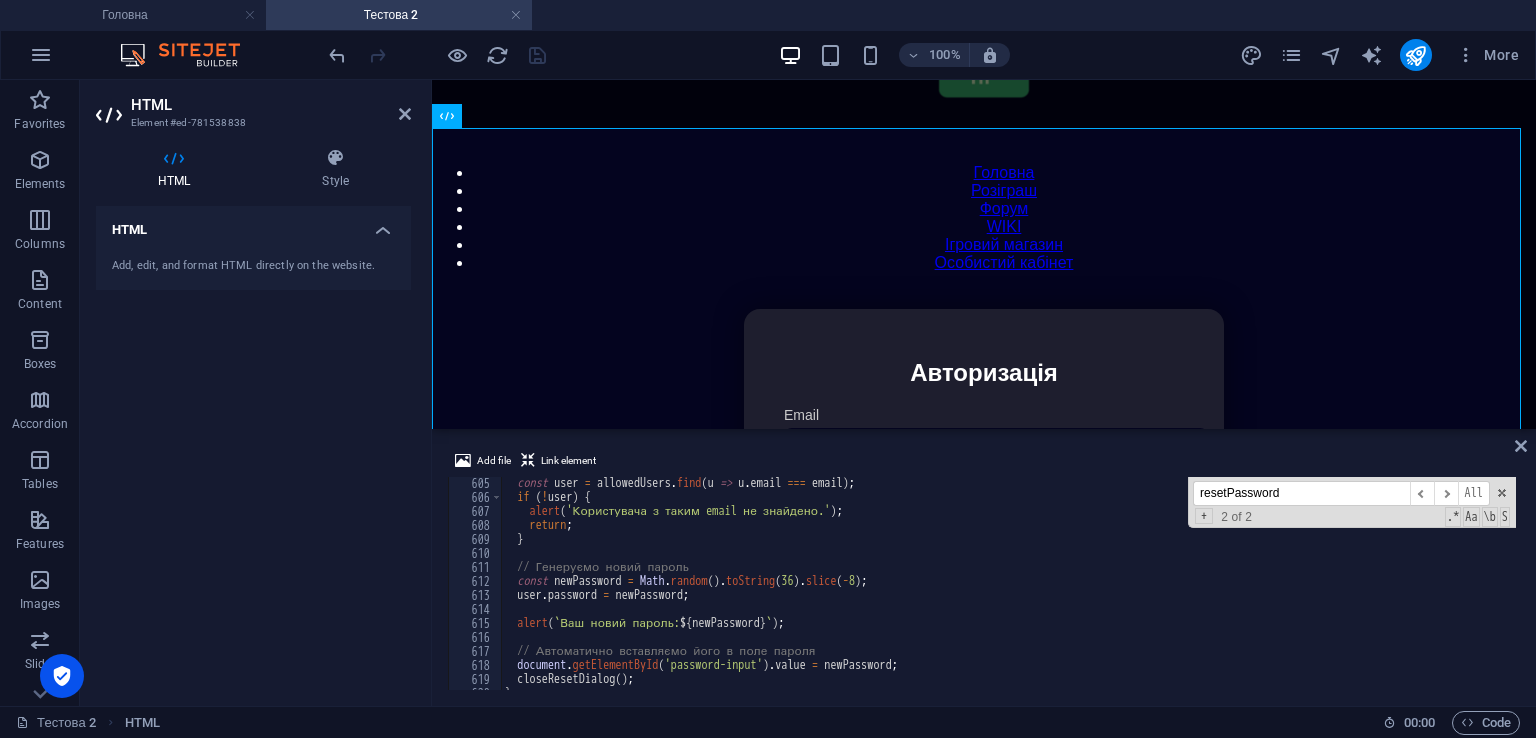 type on "resetPassword" 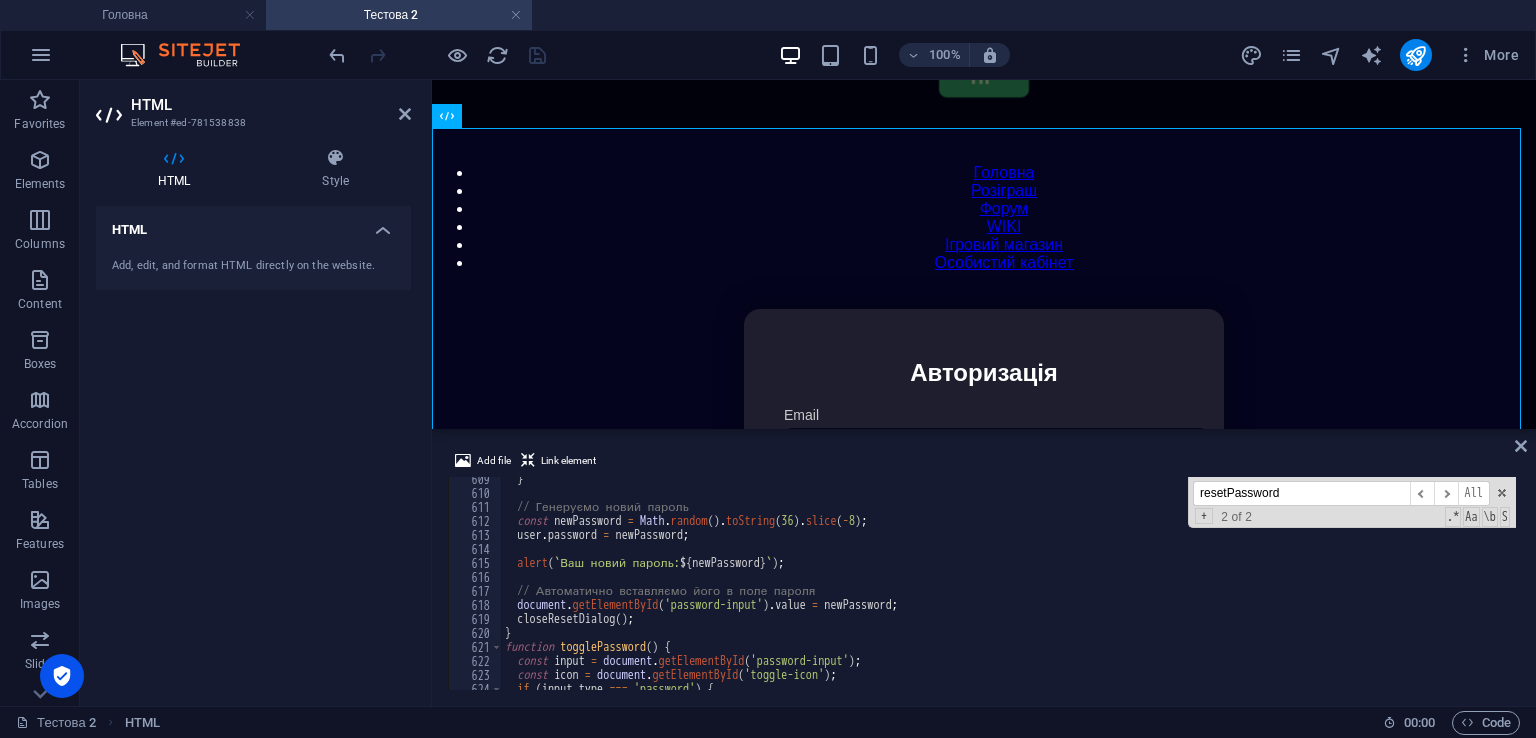 scroll, scrollTop: 8517, scrollLeft: 0, axis: vertical 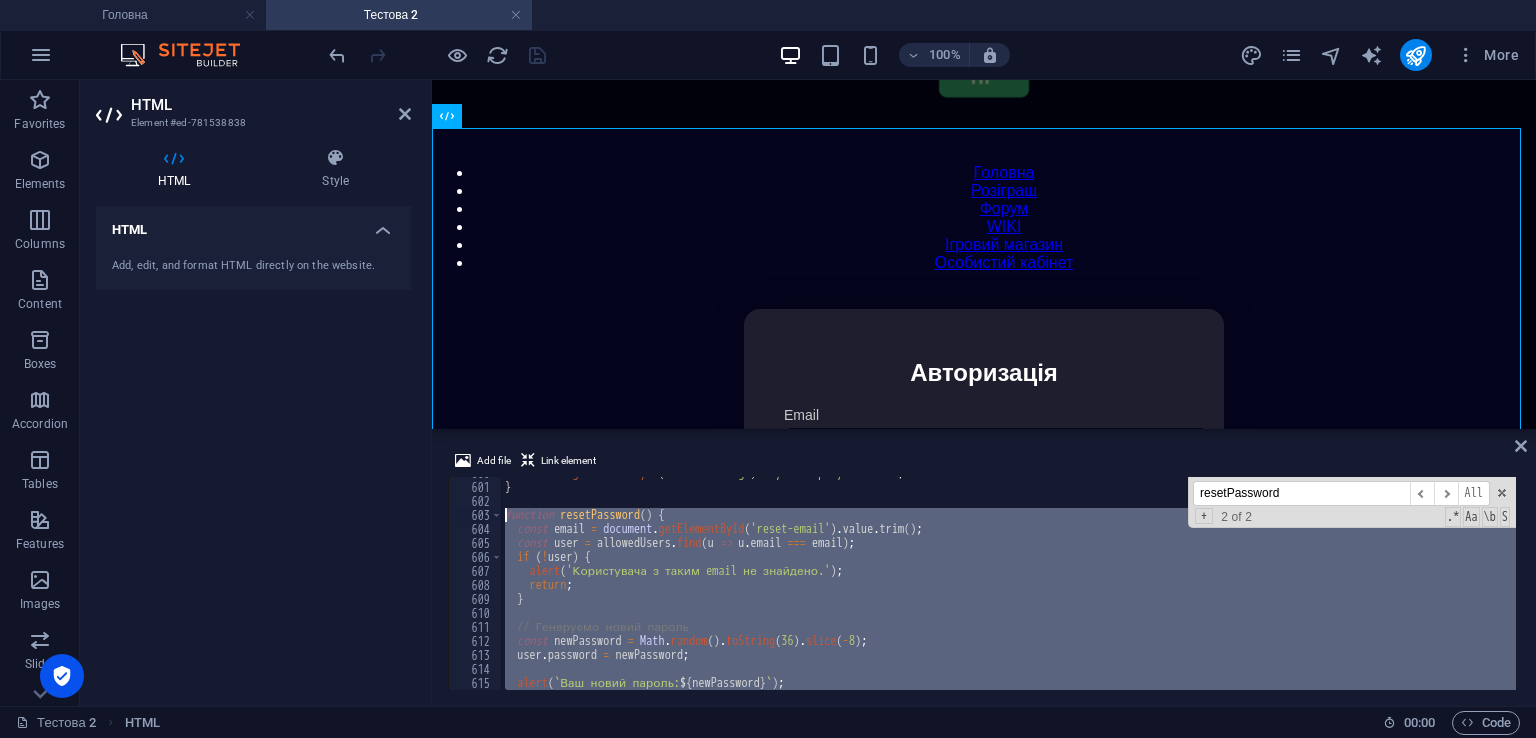 drag, startPoint x: 532, startPoint y: 631, endPoint x: 501, endPoint y: 517, distance: 118.13975 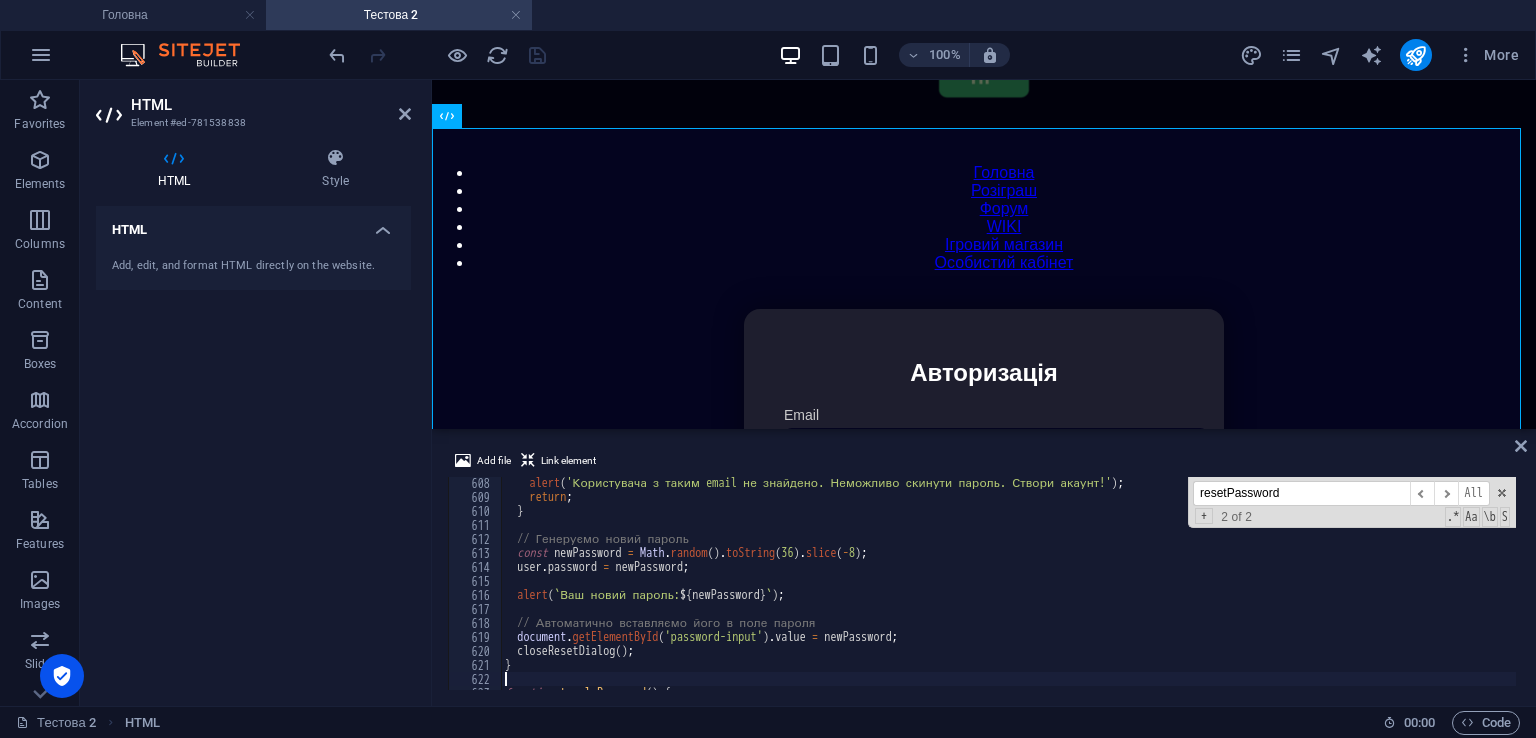 scroll, scrollTop: 8559, scrollLeft: 0, axis: vertical 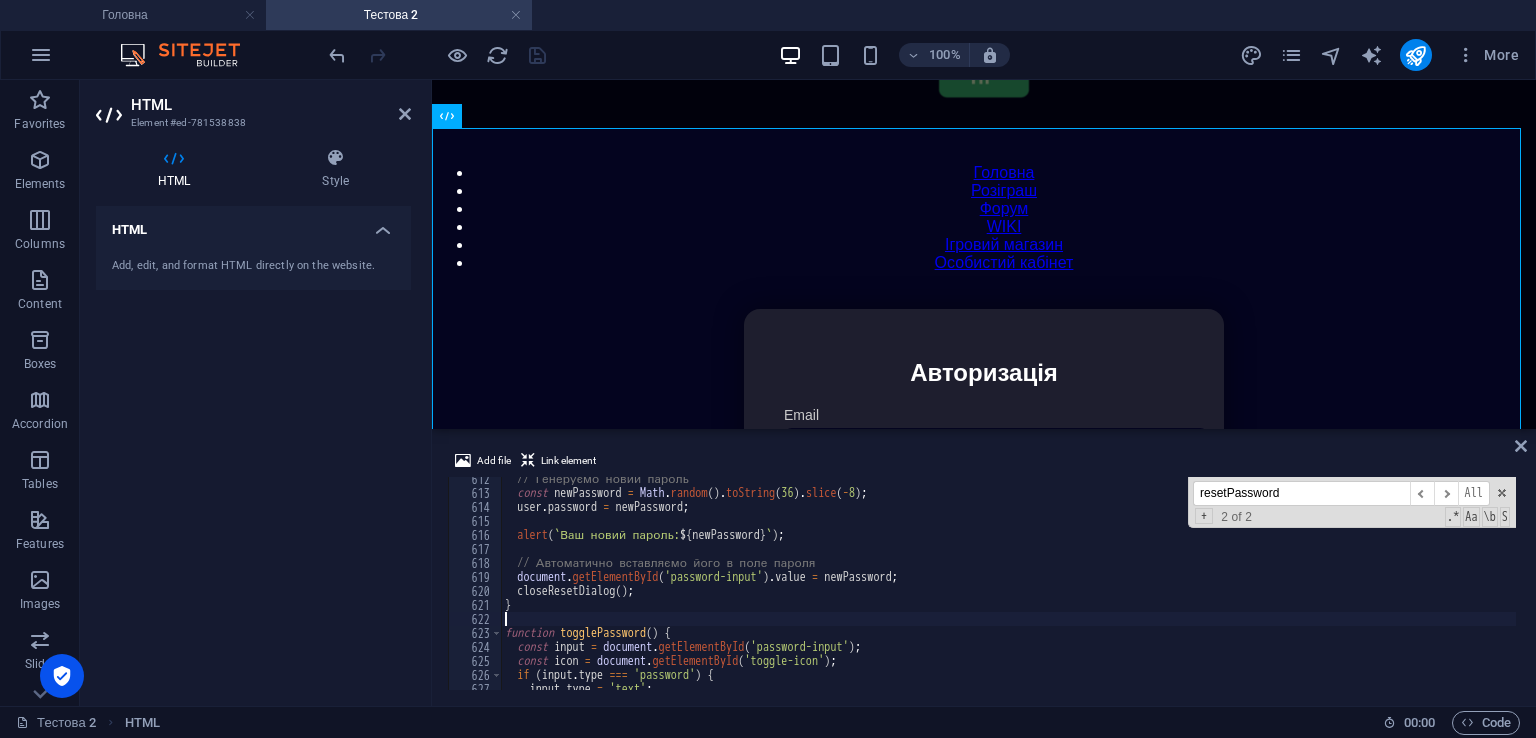 click on "Add file Link element 612 613 614 615 616 617 618 619 620 621 622 623 624 625 626 627 628    // Генеруємо новий пароль    const   newPassword   =   Math . random ( ) . toString ( 36 ) . slice ( - 8 ) ;    user . password   =   newPassword ;    alert ( ` Ваш новий пароль:  ${ newPassword } ` ) ;    // Автоматично вставляємо його в поле пароля    document . getElementById ( 'password-input' ) . value   =   newPassword ;    closeResetDialog ( ) ; } function   togglePassword ( )   {    const   input   =   document . getElementById ( 'password-input' ) ;    const   icon   =   document . getElementById ( 'toggle-icon' ) ;    if   ( input . type   ===   'password' )   {      input . type   =   'text' ; resetPassword ​ ​ All Replace All + 2 of 2 .* Aa \b S" at bounding box center (984, 569) 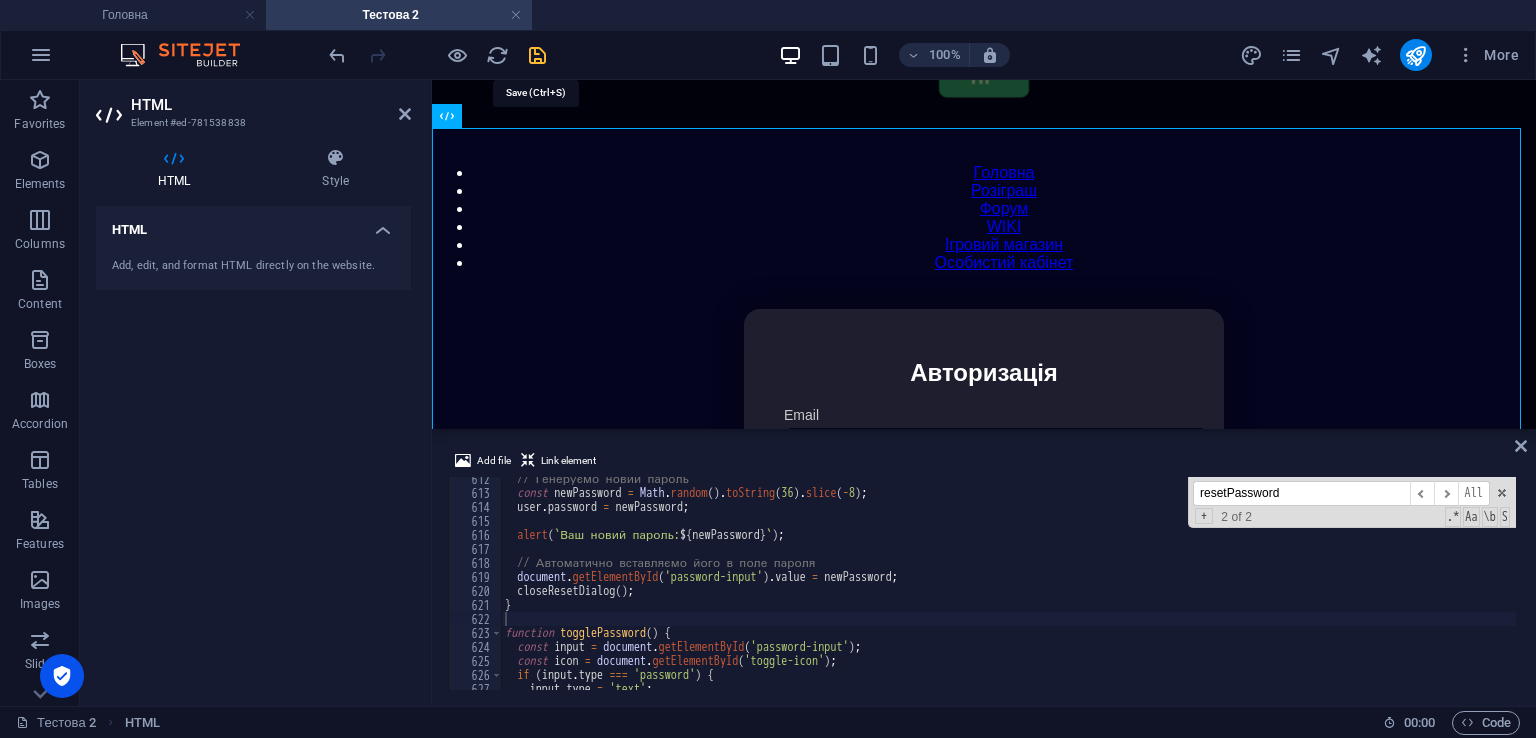 click at bounding box center [537, 55] 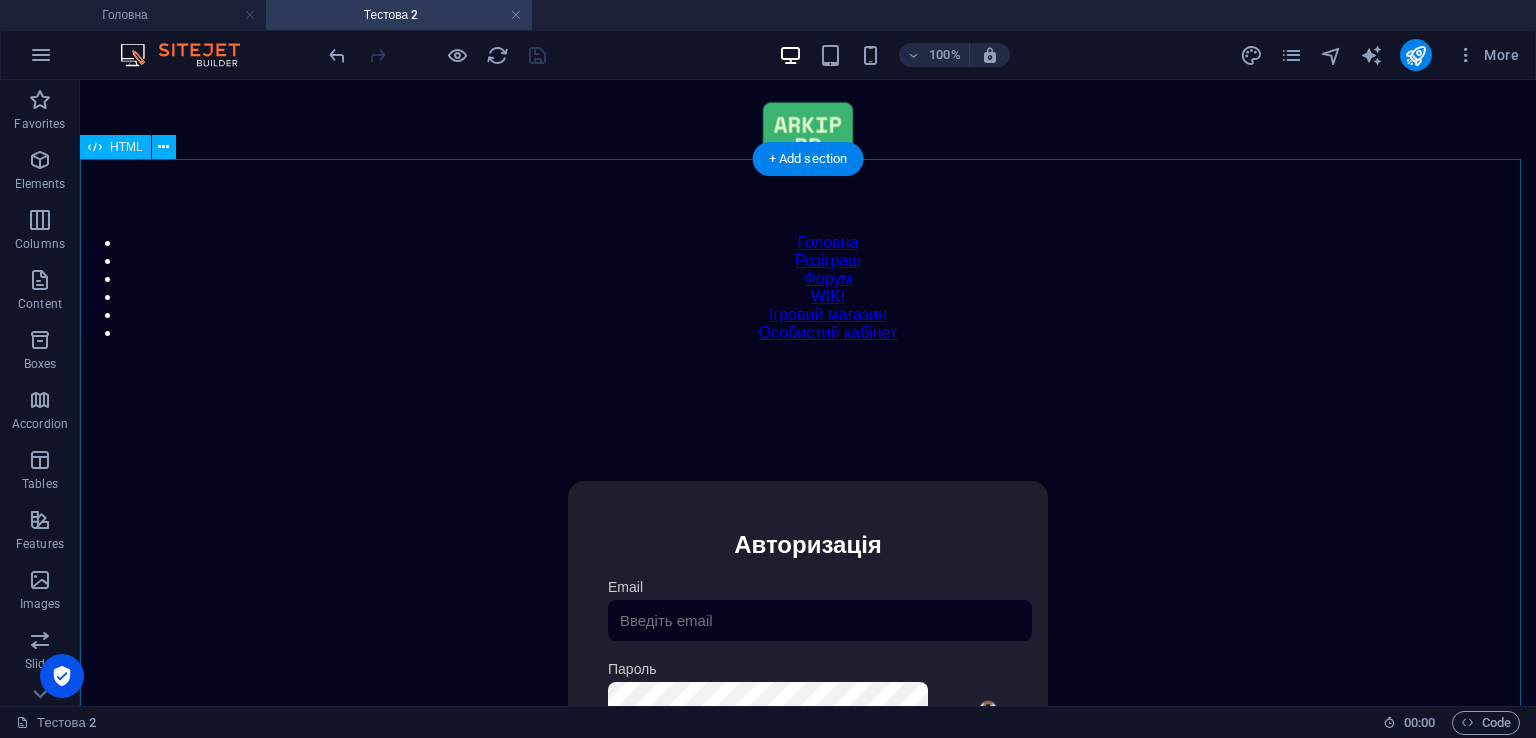 click on "Особистий кабінет
Авторизація
Email
[GEOGRAPHIC_DATA]
👁️
Увійти
Скинути пароль
Скидання пароля
Введіть ваш email:
Скинути
Закрити
Особистий кабінет
Вийти з кабінету
Важлива інформація
Інформація
Нік:
Пошта:
Гроші:   ₴
XP:
Рівень:
Здоров'я:  %
Броня:  %
ВІП:
Рейтинг
Рейтинг гравців
Гравців не знайдено
Документи
Мої документи
Паспорт:   [PERSON_NAME] книжка:   [PERSON_NAME]
Розваги
Рулетка
Крутити" at bounding box center (808, 692) 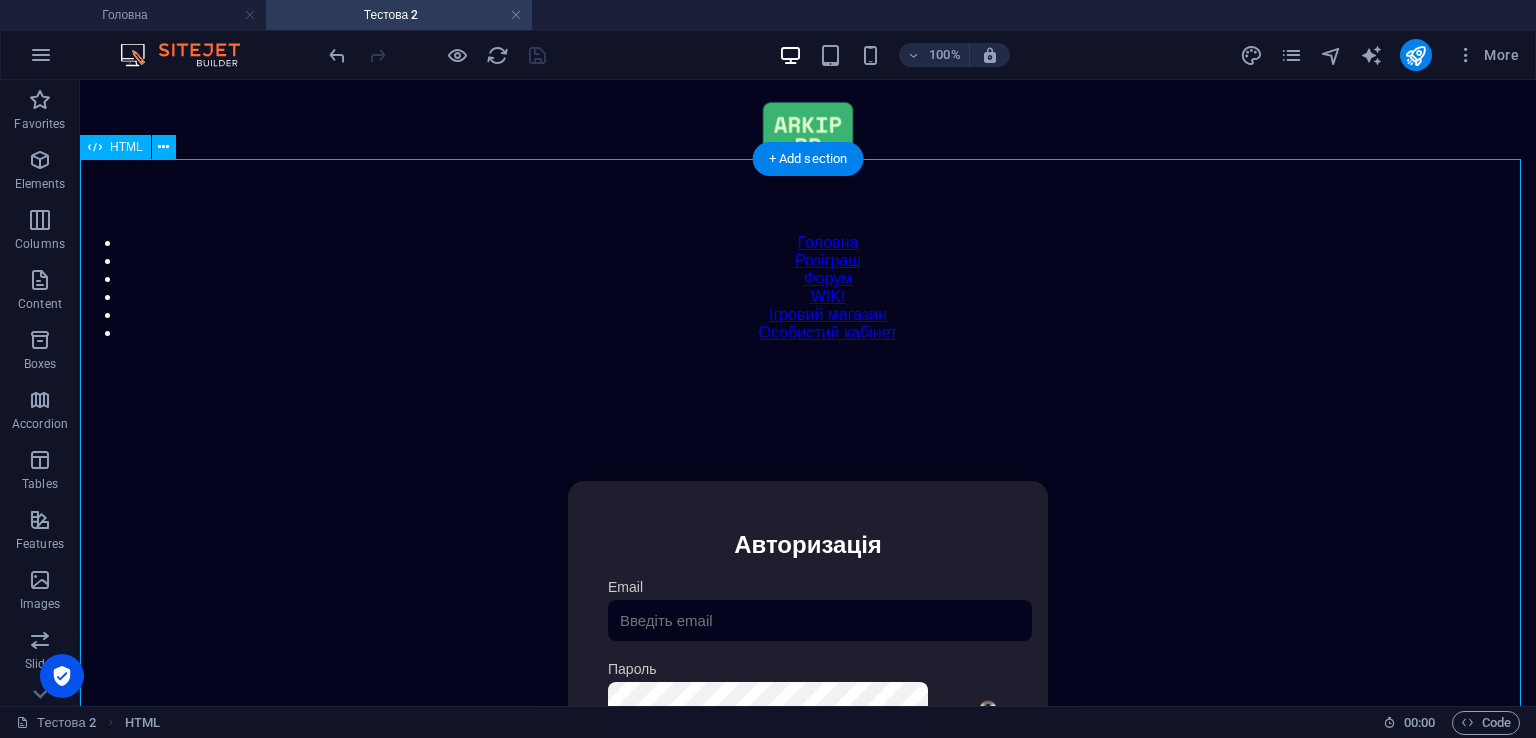 click on "Особистий кабінет
Авторизація
Email
[GEOGRAPHIC_DATA]
👁️
Увійти
Скинути пароль
Скидання пароля
Введіть ваш email:
Скинути
Закрити
Особистий кабінет
Вийти з кабінету
Важлива інформація
Інформація
Нік:
Пошта:
Гроші:   ₴
XP:
Рівень:
Здоров'я:  %
Броня:  %
ВІП:
Рейтинг
Рейтинг гравців
Гравців не знайдено
Документи
Мої документи
Паспорт:   [PERSON_NAME] книжка:   [PERSON_NAME]
Розваги
Рулетка
Крутити" at bounding box center [808, 692] 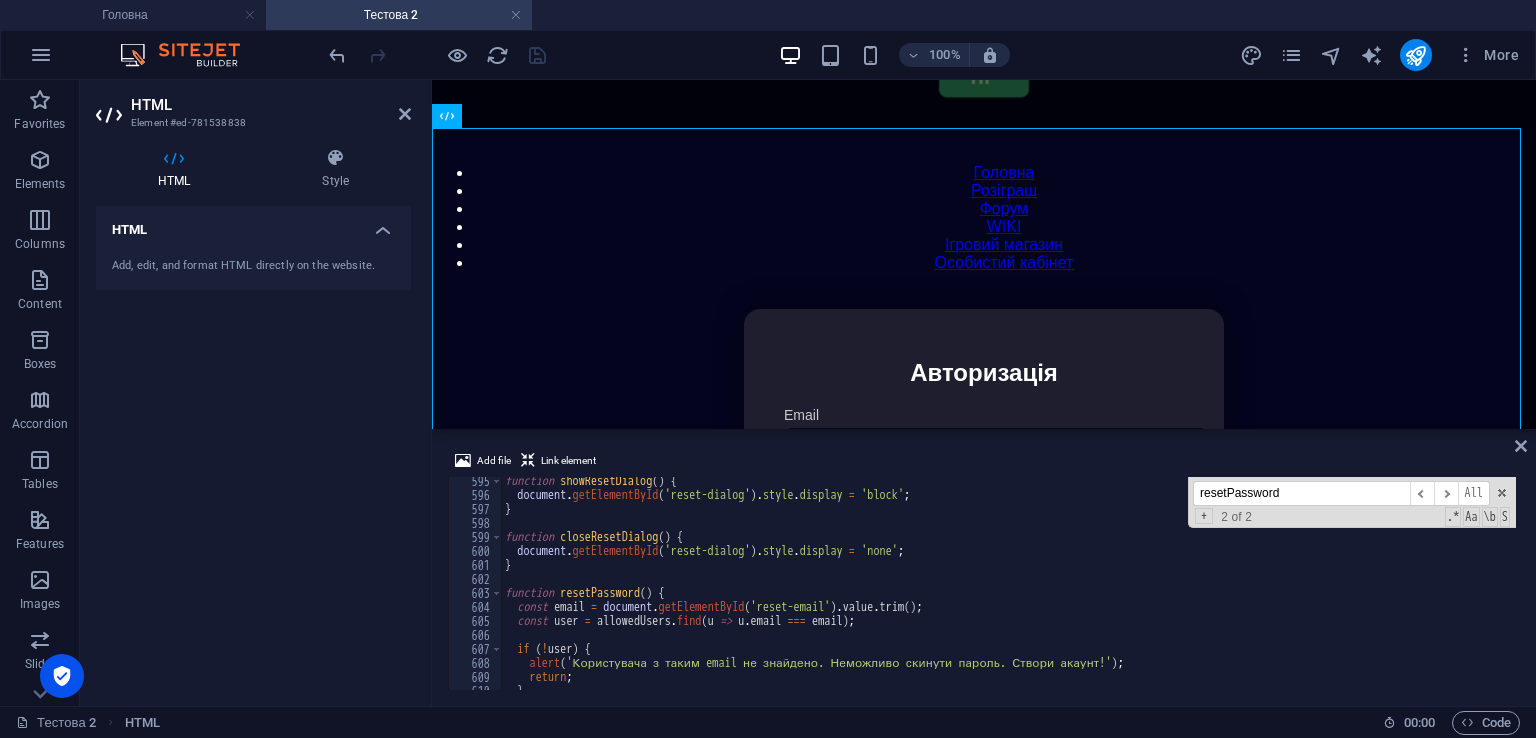 scroll, scrollTop: 8259, scrollLeft: 0, axis: vertical 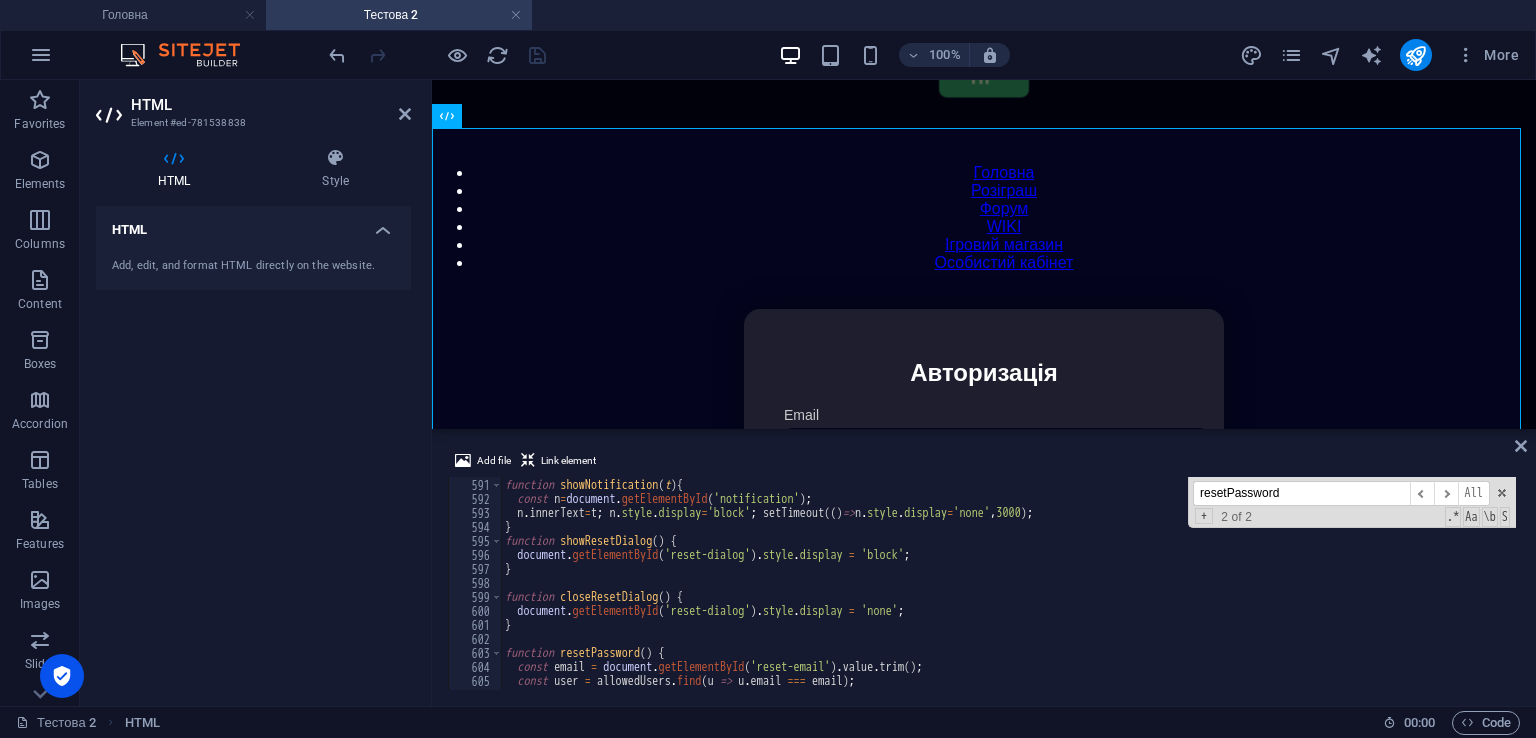 drag, startPoint x: 1520, startPoint y: 663, endPoint x: 1525, endPoint y: 494, distance: 169.07394 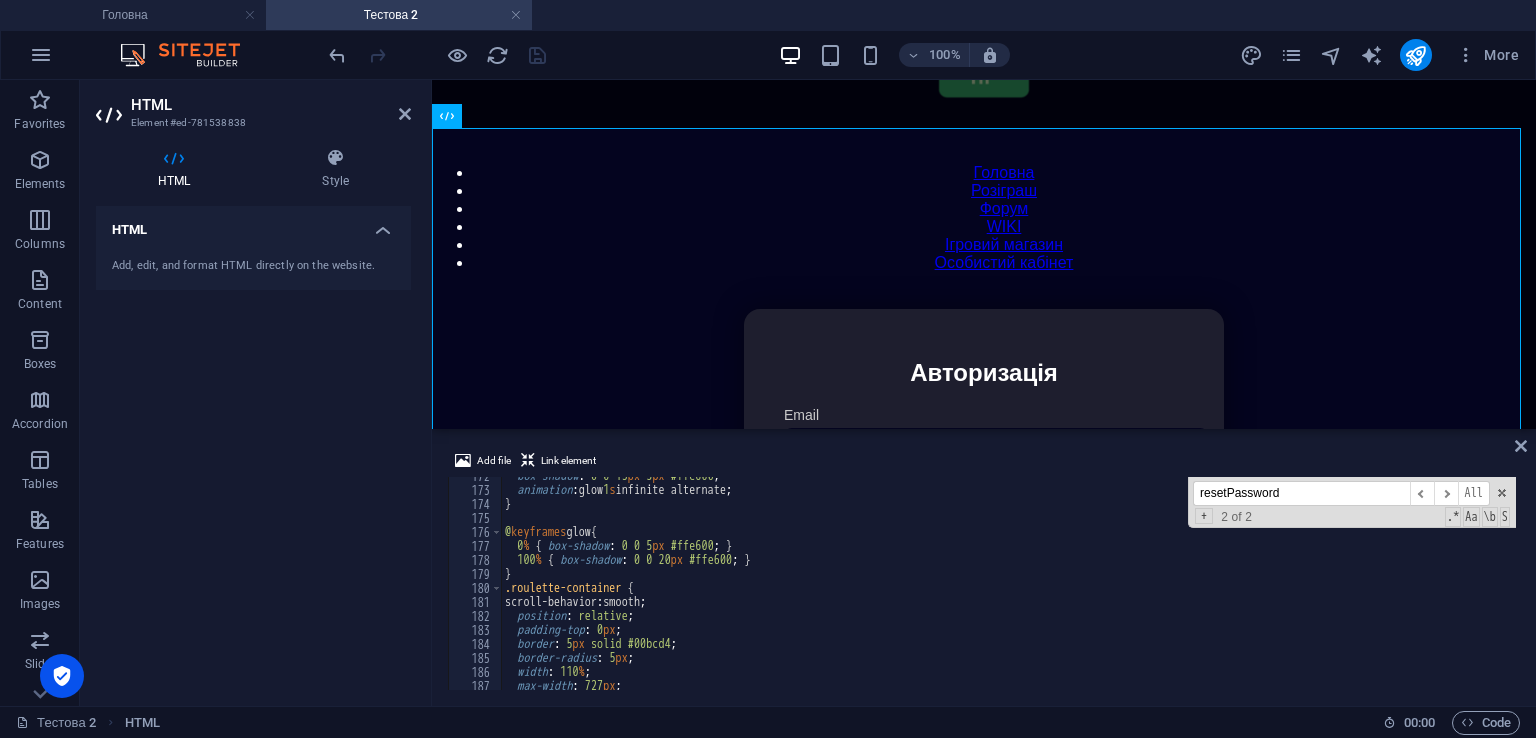 scroll, scrollTop: 0, scrollLeft: 0, axis: both 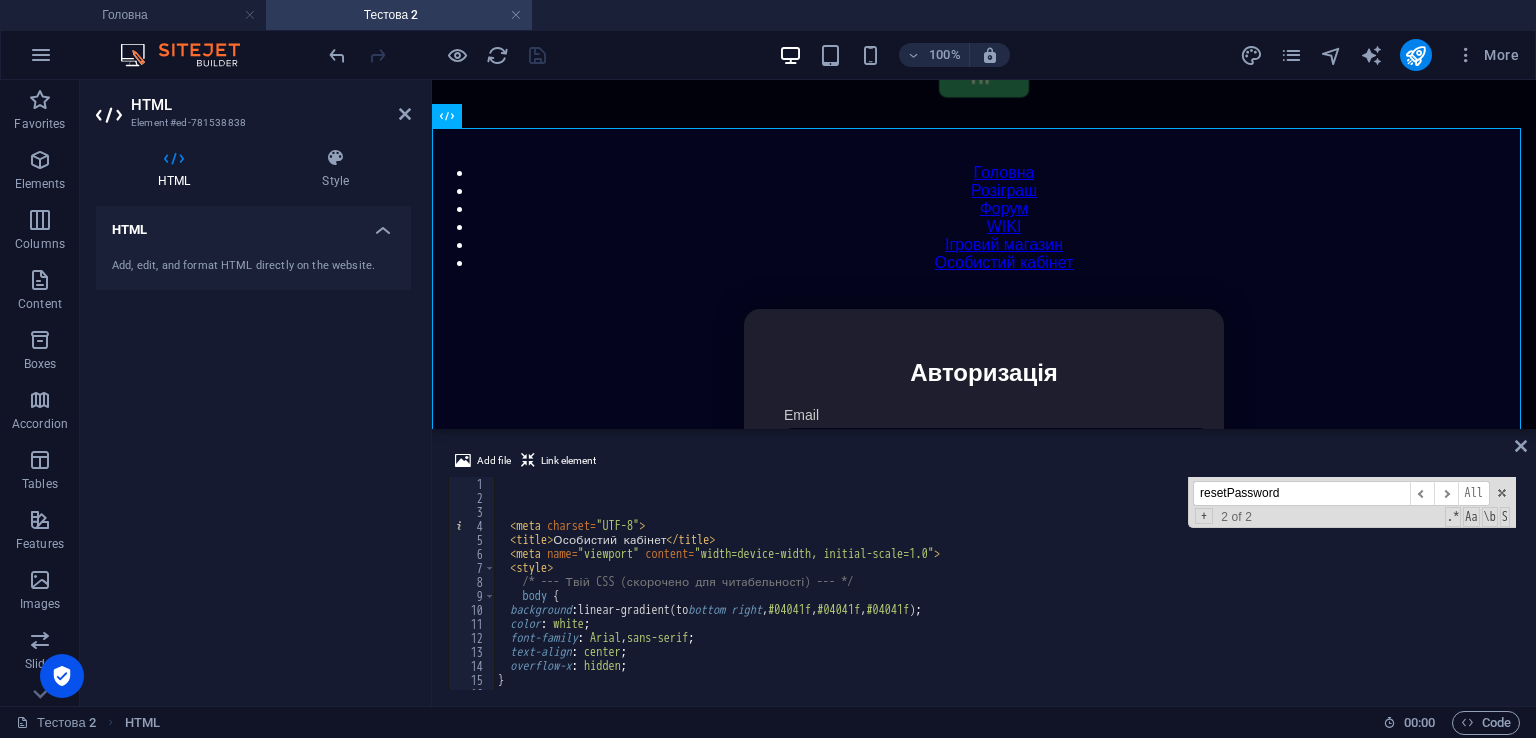 click on "Add file Link element" at bounding box center [984, 463] 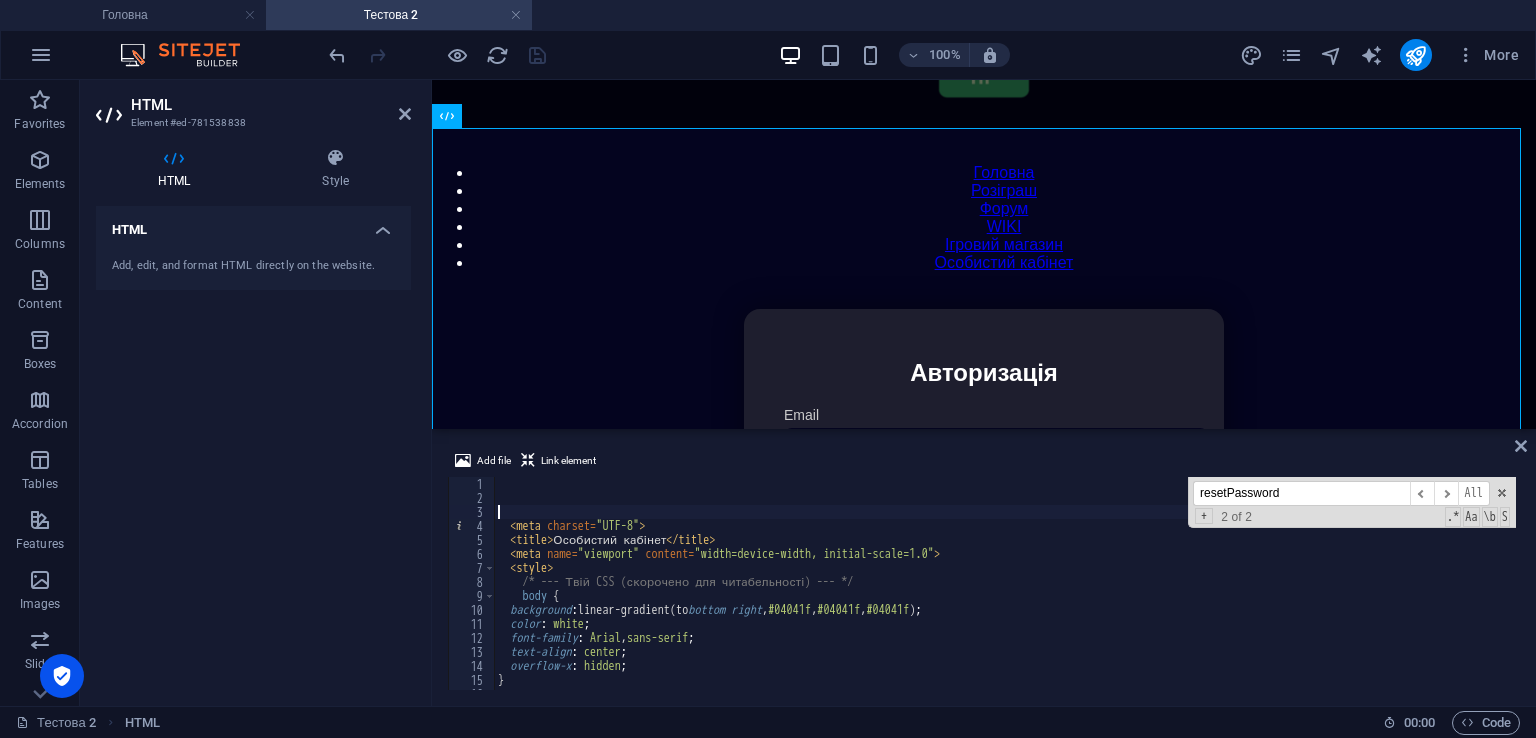 click on "< meta   charset = "UTF-8" >    < title > Особистий кабінет </ title >    < meta   name = "viewport"   content = "width=device-width, initial-scale=1.0" >    < style >      /* --- Твій CSS (скорочено для читабельності) --- */      body   {    background :  linear-gradient(to  bottom   right ,  #04041f ,  #04041f ,  #04041f ) ;    color :   white ;    font-family :   Arial ,  sans-serif ;    text-align :   center ;    overflow-x :   hidden ; }" at bounding box center [1418, 595] 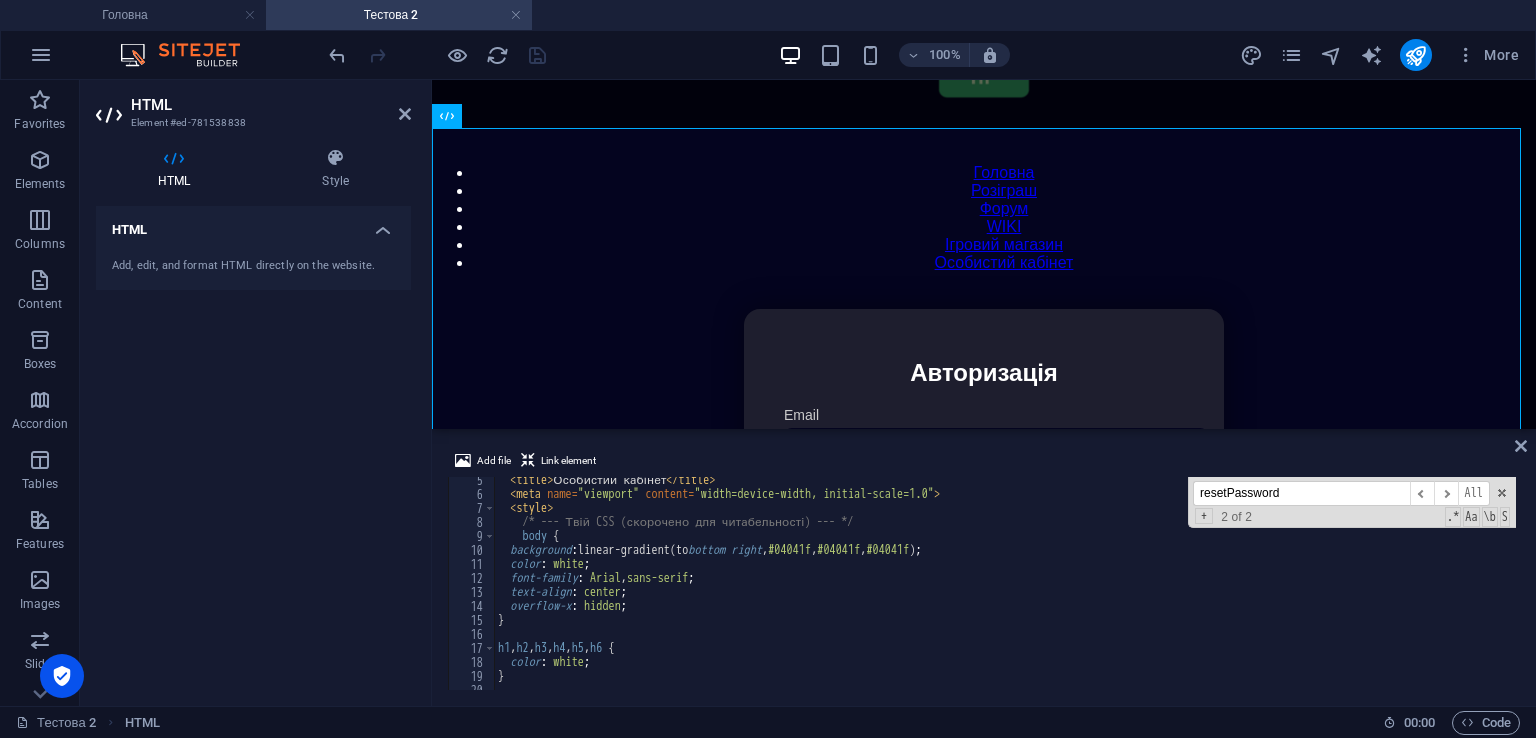 scroll, scrollTop: 60, scrollLeft: 0, axis: vertical 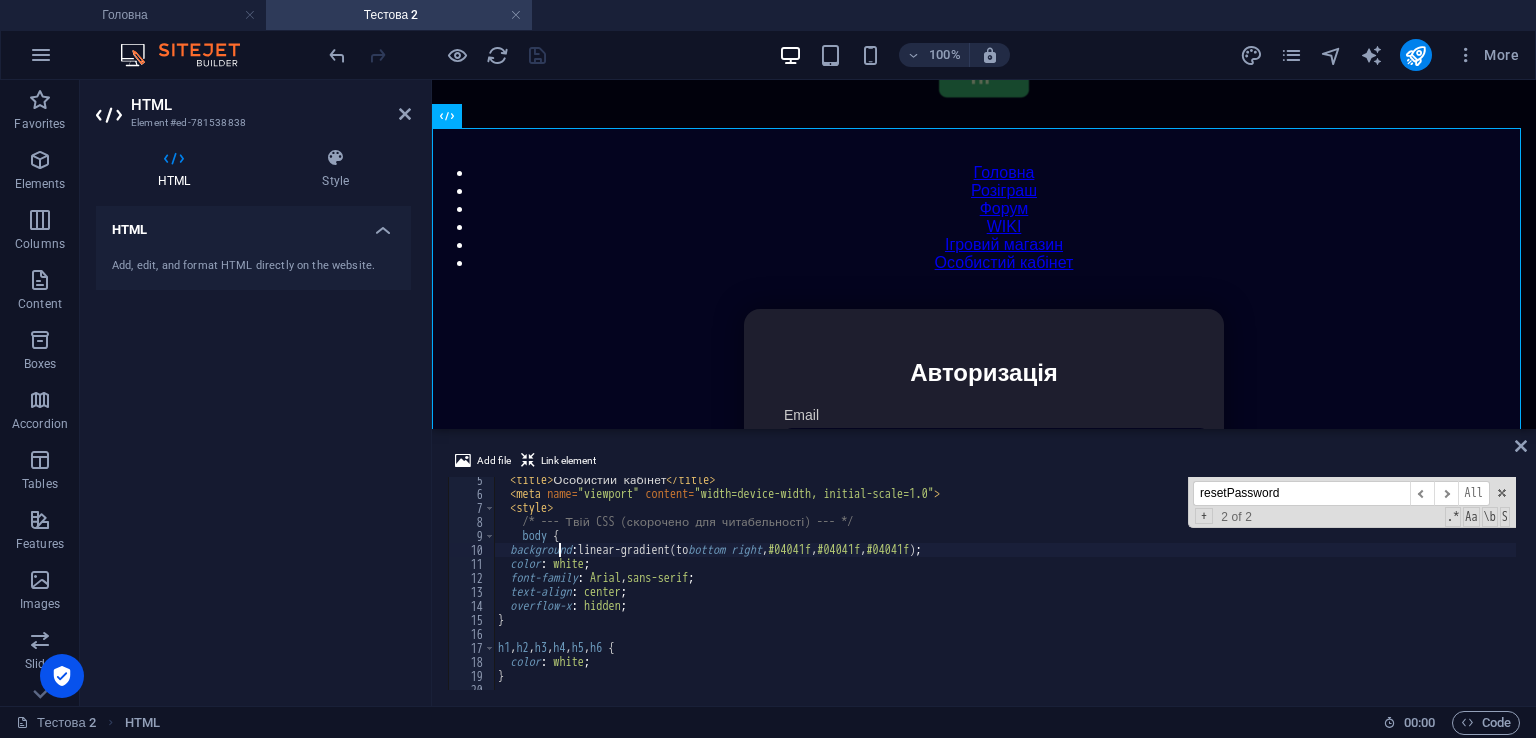 click on "< title > Особистий кабінет </ title >    < meta   name = "viewport"   content = "width=device-width, initial-scale=1.0" >    < style >      /* --- Твій CSS (скорочено для читабельності) --- */      body   {    background :  linear-gradient(to  bottom   right ,  #04041f ,  #04041f ,  #04041f ) ;    color :   white ;    font-family :   Arial ,  sans-serif ;    text-align :   center ;    overflow-x :   hidden ; } h1 ,  h2 ,  h3 ,  h4 ,  h5 ,  h6   {    color :   white ; }" at bounding box center (1418, 591) 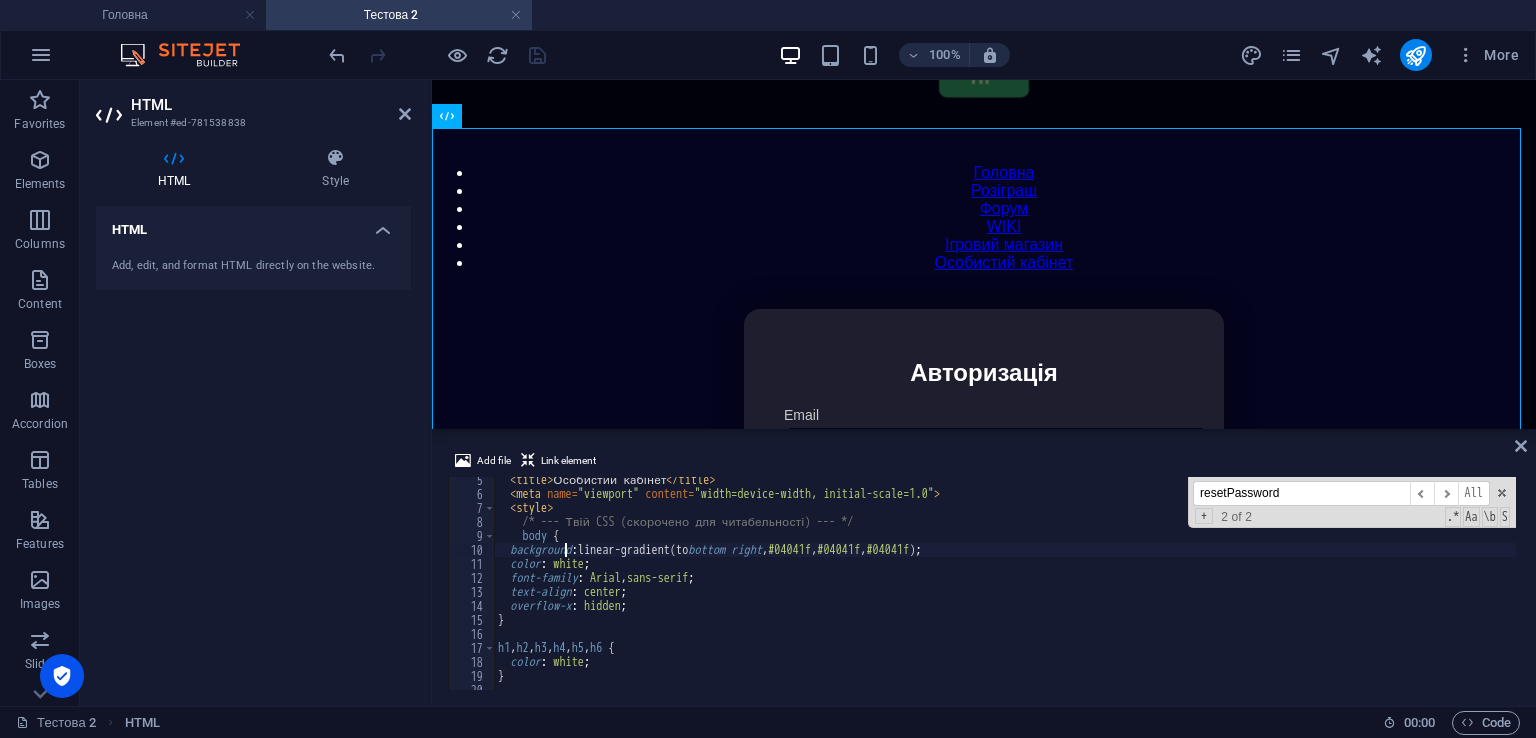 click on "< title > Особистий кабінет </ title >    < meta   name = "viewport"   content = "width=device-width, initial-scale=1.0" >    < style >      /* --- Твій CSS (скорочено для читабельності) --- */      body   {    background :  linear-gradient(to  bottom   right ,  #04041f ,  #04041f ,  #04041f ) ;    color :   white ;    font-family :   Arial ,  sans-serif ;    text-align :   center ;    overflow-x :   hidden ; } h1 ,  h2 ,  h3 ,  h4 ,  h5 ,  h6   {    color :   white ; }" at bounding box center [1418, 591] 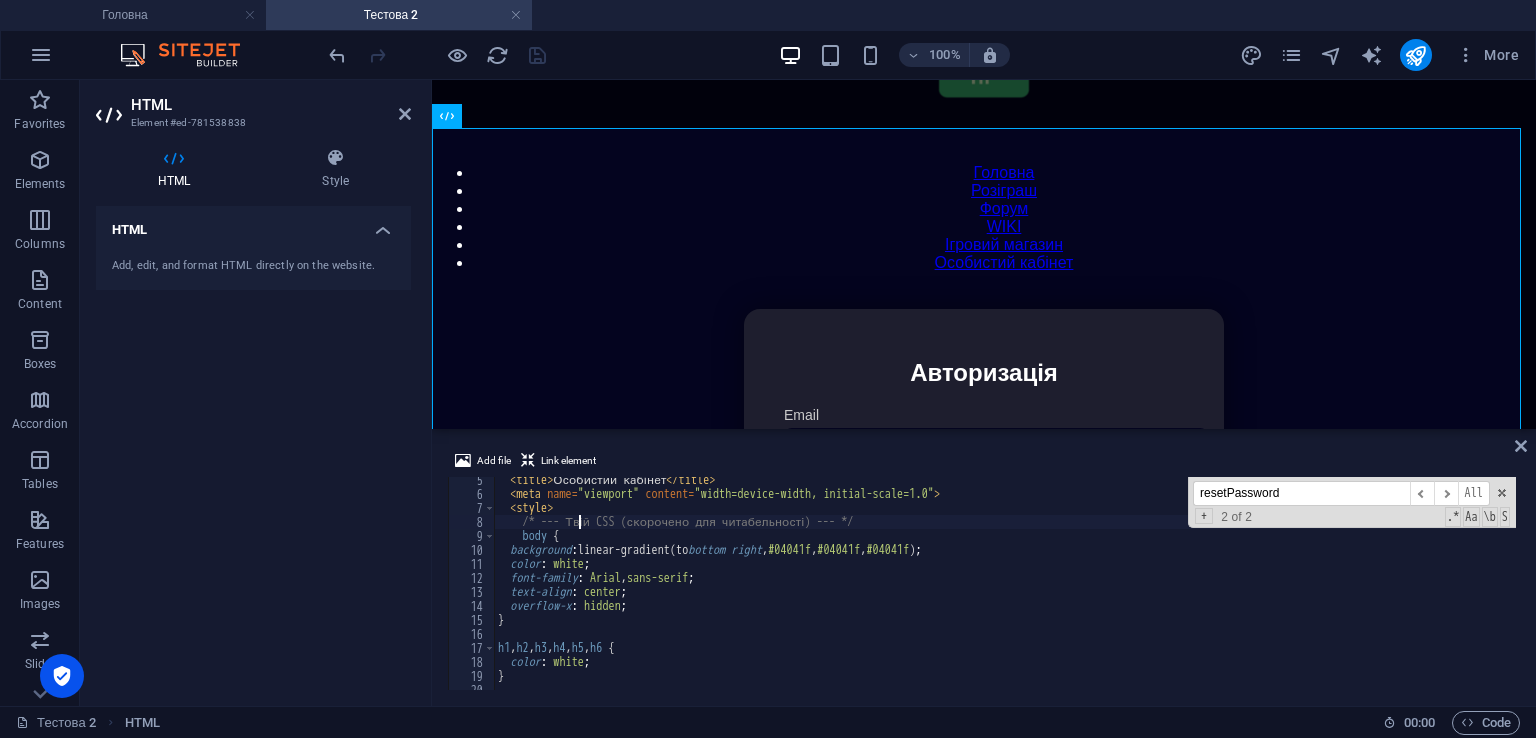 click on "< title > Особистий кабінет </ title >    < meta   name = "viewport"   content = "width=device-width, initial-scale=1.0" >    < style >      /* --- Твій CSS (скорочено для читабельності) --- */      body   {    background :  linear-gradient(to  bottom   right ,  #04041f ,  #04041f ,  #04041f ) ;    color :   white ;    font-family :   Arial ,  sans-serif ;    text-align :   center ;    overflow-x :   hidden ; } h1 ,  h2 ,  h3 ,  h4 ,  h5 ,  h6   {    color :   white ; }" at bounding box center (1418, 591) 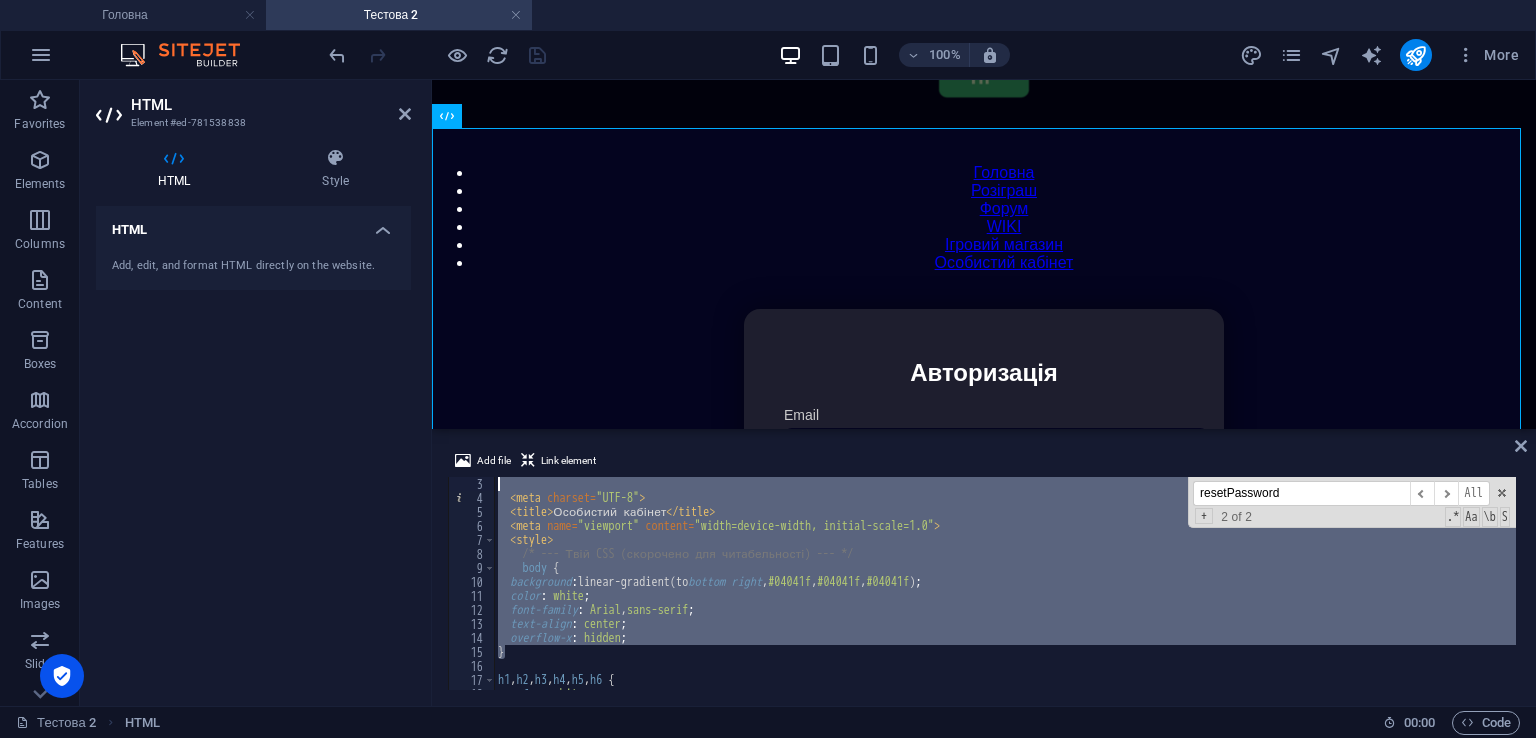 scroll, scrollTop: 0, scrollLeft: 0, axis: both 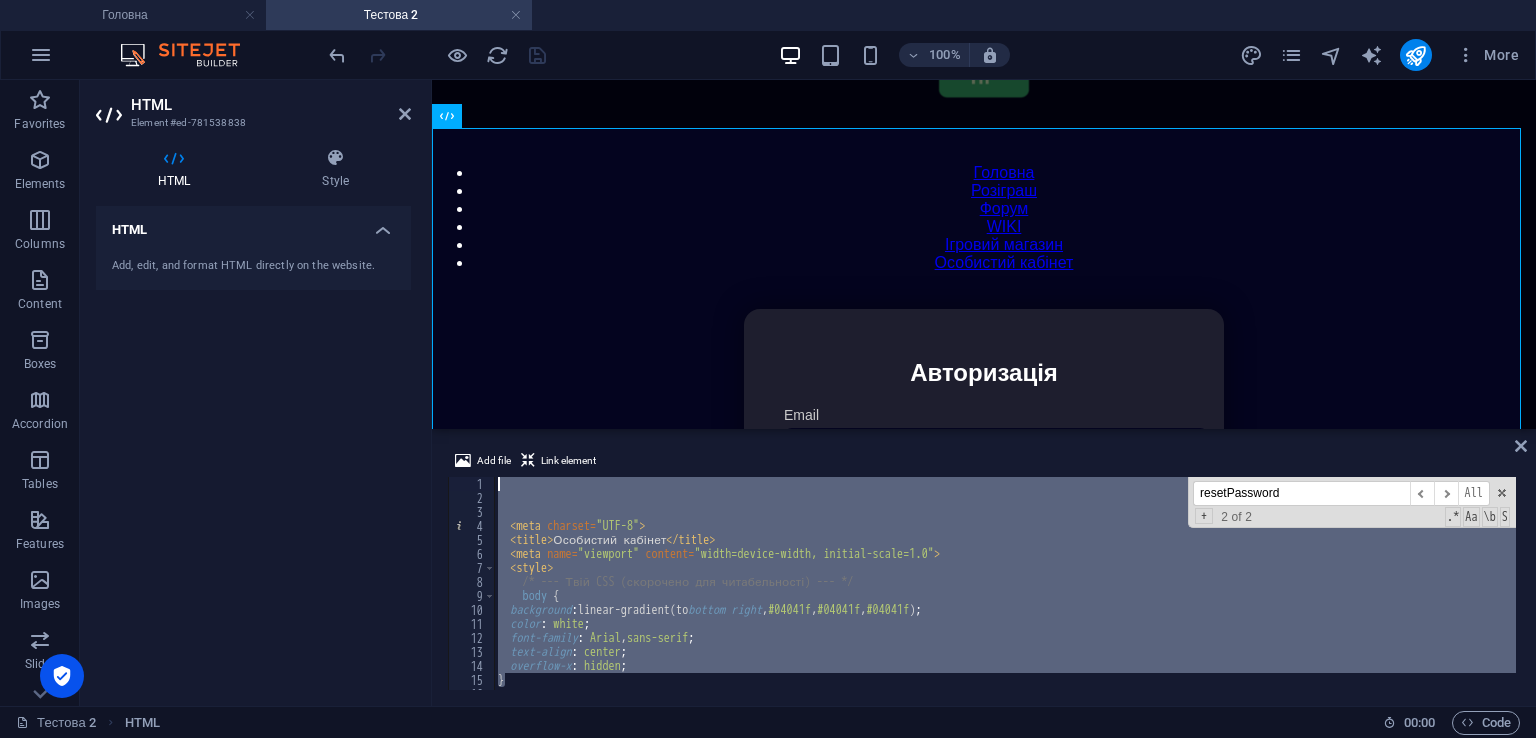 drag, startPoint x: 652, startPoint y: 625, endPoint x: 384, endPoint y: 321, distance: 405.26535 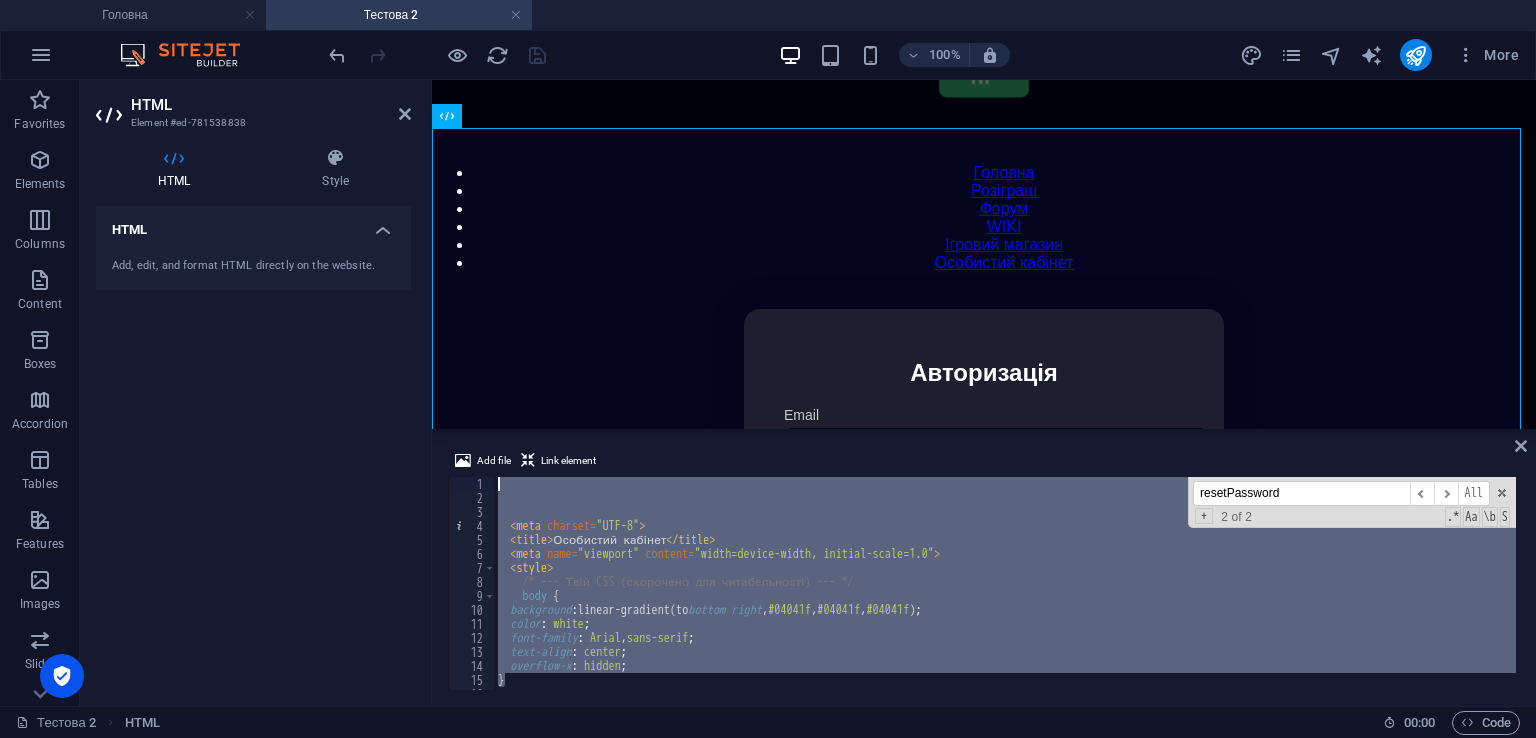 click on "< meta   charset = "UTF-8" >    < title > Особистий кабінет </ title >    < meta   name = "viewport"   content = "width=device-width, initial-scale=1.0" >    < style >      /* --- Твій CSS (скорочено для читабельності) --- */      body   {    background :  linear-gradient(to  bottom   right ,  #04041f ,  #04041f ,  #04041f ) ;    color :   white ;    font-family :   Arial ,  sans-serif ;    text-align :   center ;    overflow-x :   hidden ; } resetPassword ​ ​ All Replace All + 2 of 2 .* Aa \b S" at bounding box center [1005, 583] 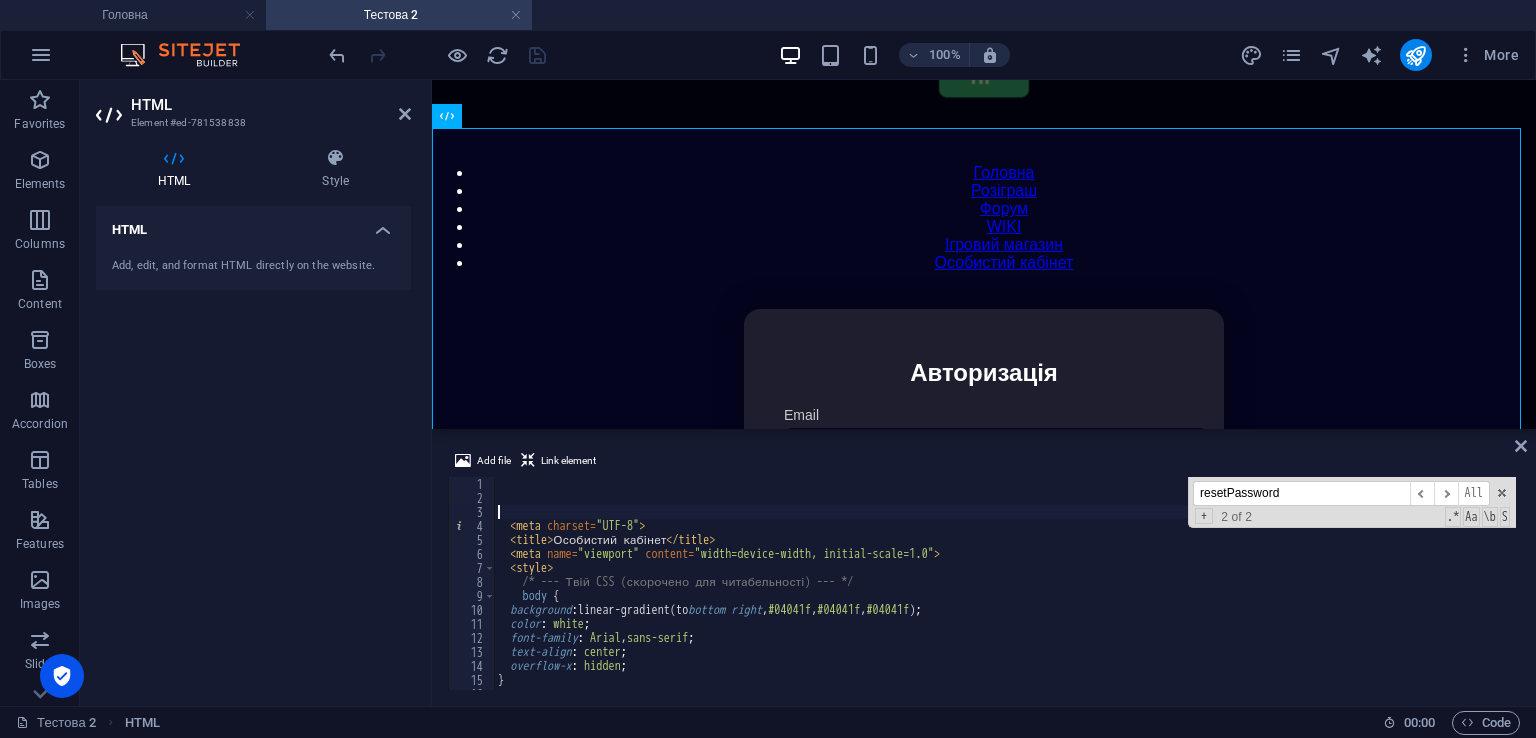 click on "< meta   charset = "UTF-8" >    < title > Особистий кабінет </ title >    < meta   name = "viewport"   content = "width=device-width, initial-scale=1.0" >    < style >      /* --- Твій CSS (скорочено для читабельності) --- */      body   {    background :  linear-gradient(to  bottom   right ,  #04041f ,  #04041f ,  #04041f ) ;    color :   white ;    font-family :   Arial ,  sans-serif ;    text-align :   center ;    overflow-x :   hidden ; }" at bounding box center (1418, 595) 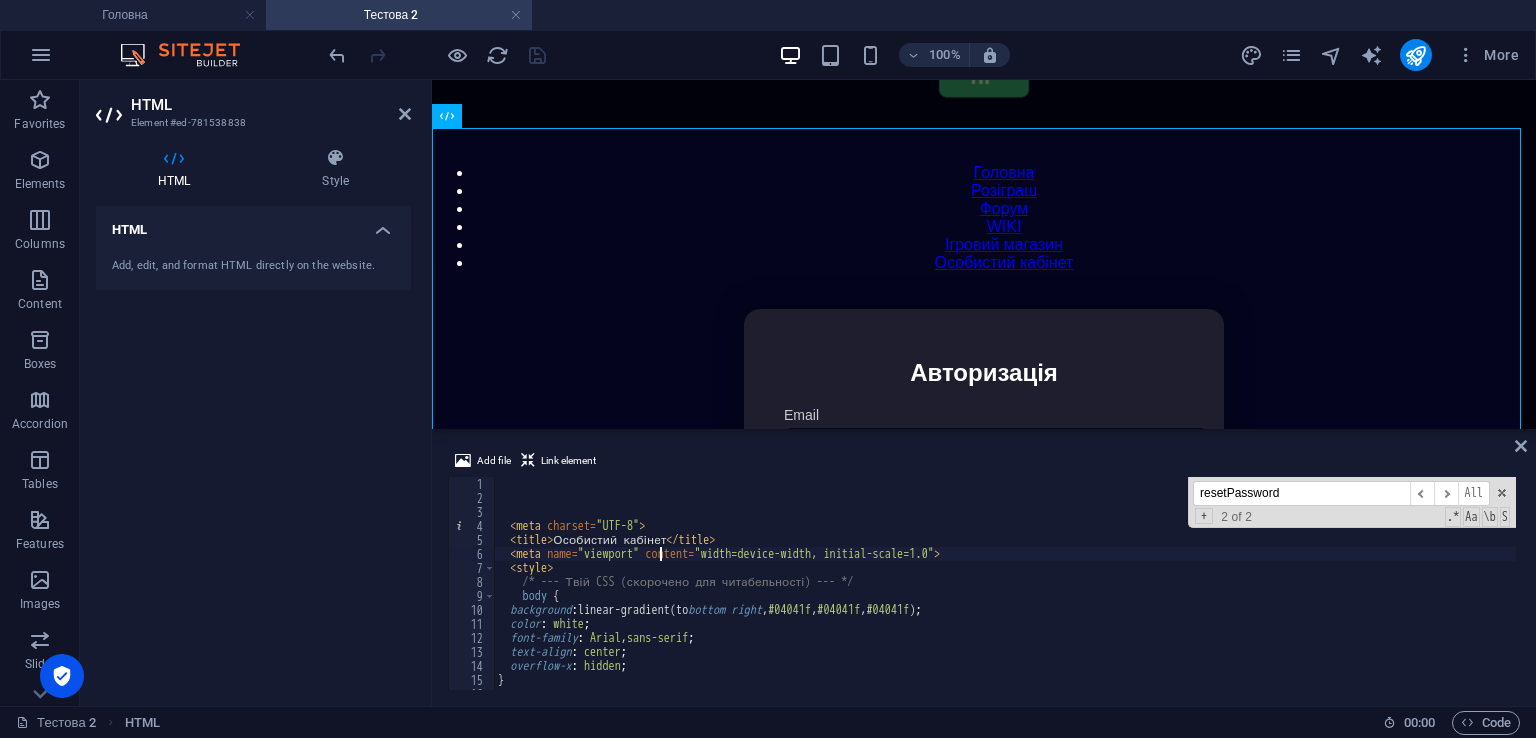 click on "< meta   charset = "UTF-8" >    < title > Особистий кабінет </ title >    < meta   name = "viewport"   content = "width=device-width, initial-scale=1.0" >    < style >      /* --- Твій CSS (скорочено для читабельності) --- */      body   {    background :  linear-gradient(to  bottom   right ,  #04041f ,  #04041f ,  #04041f ) ;    color :   white ;    font-family :   Arial ,  sans-serif ;    text-align :   center ;    overflow-x :   hidden ; }" at bounding box center (1418, 595) 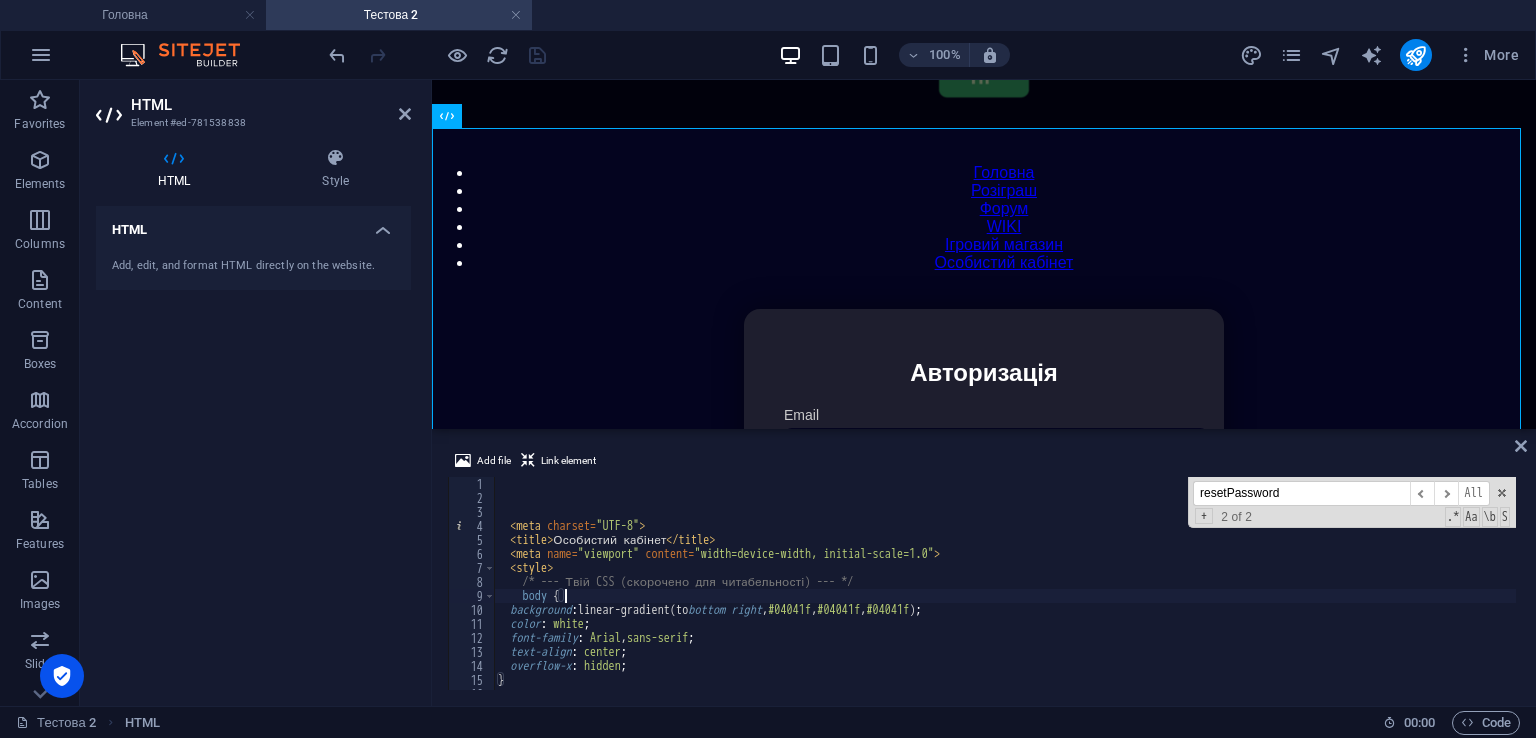 type on "body {" 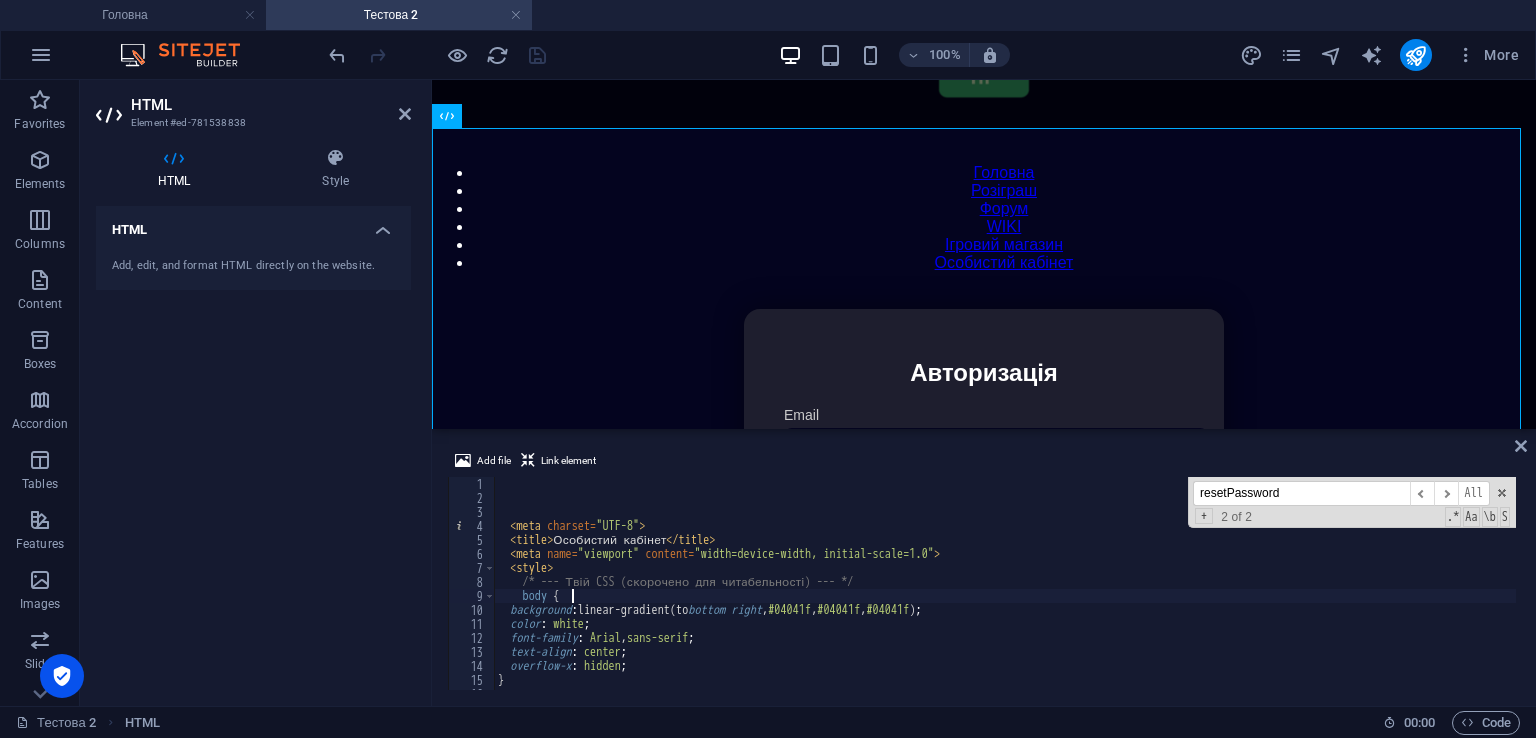 scroll, scrollTop: 0, scrollLeft: 3, axis: horizontal 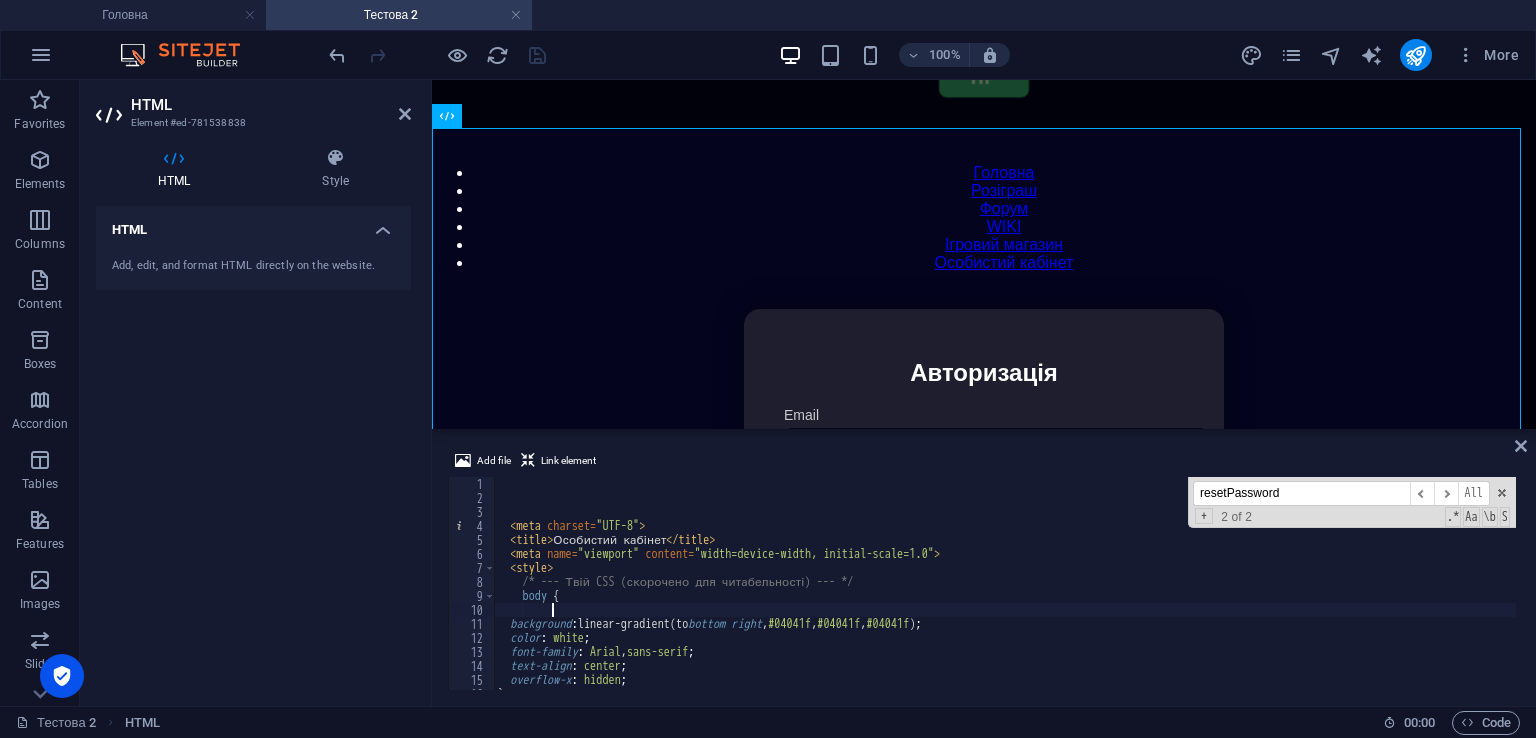 paste 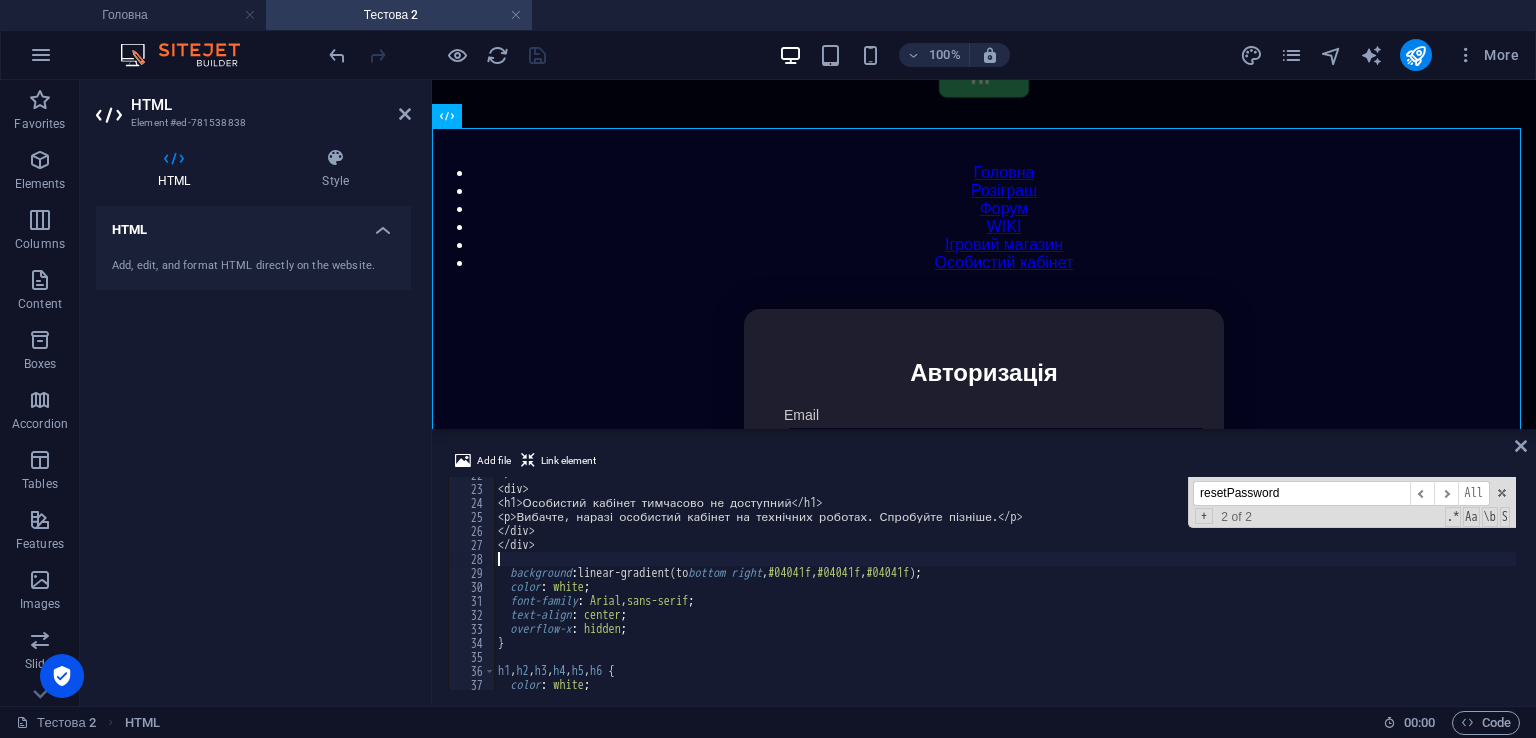 scroll, scrollTop: 243, scrollLeft: 0, axis: vertical 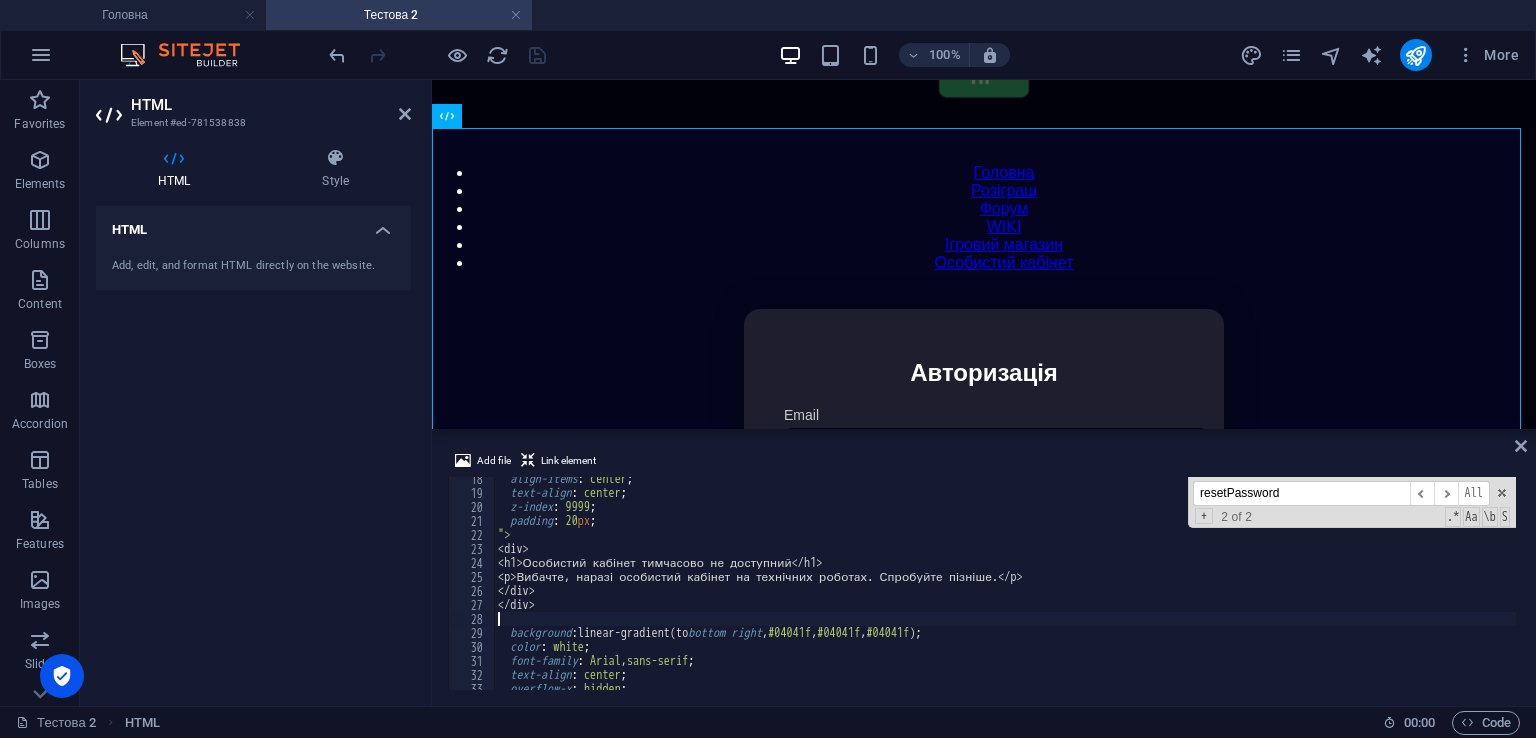 type 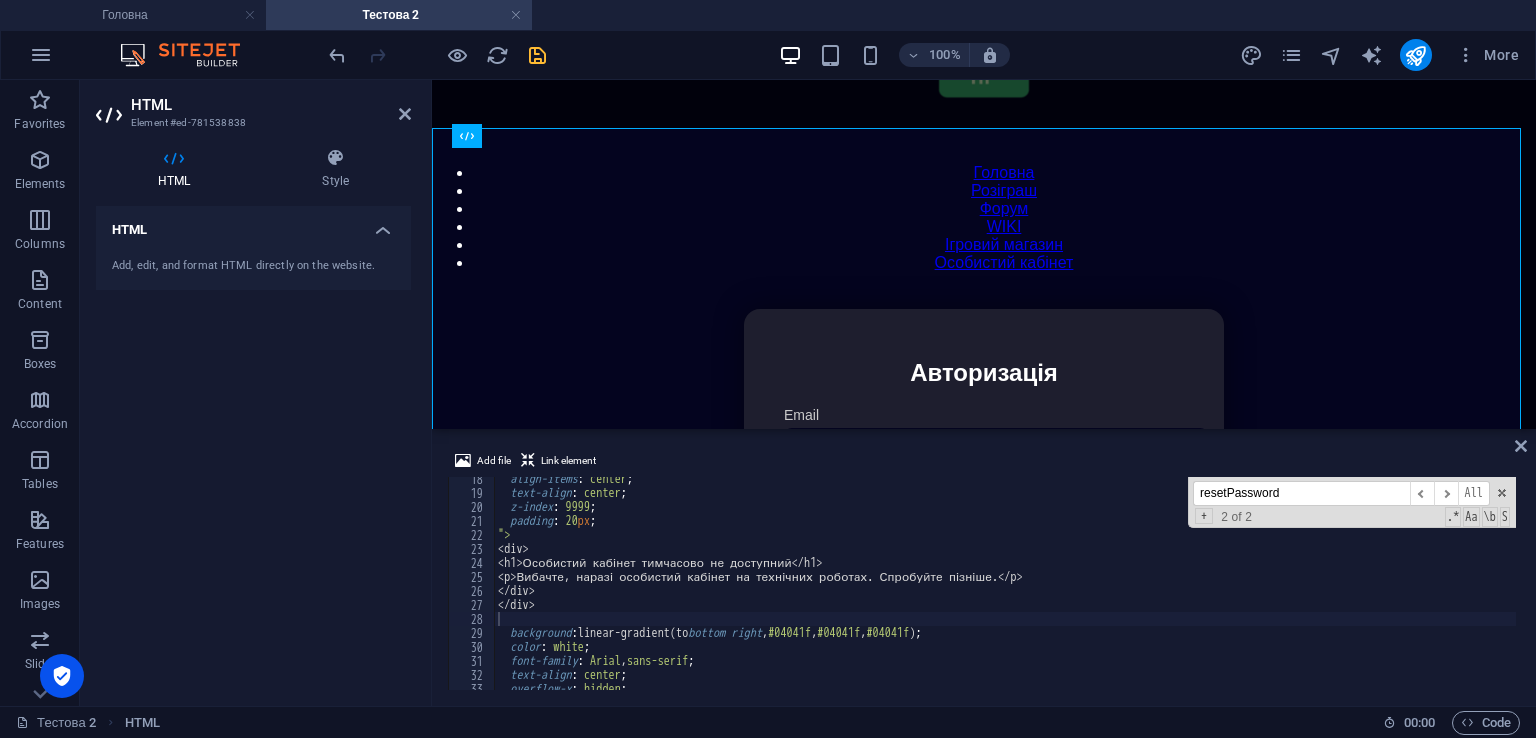 click on "Add file Link element 18 19 20 21 22 23 24 25 26 27 28 29 30 31 32 33 34    align-items :   center ;    text-align :   center ;    z-index :   9999 ;    padding :   20 px ; " >   <div>     <h1>Особистий кабінет тимчасово не доступний</h1>     <p>Вибачте, наразі особистий кабінет на технічних роботах. Спробуйте пізніше.</p>   </div> </div>    background :  linear-gradient(to  bottom   right ,  #04041f ,  #04041f ,  #04041f ) ;    color :   white ;    font-family :   Arial ,  sans-serif ;    text-align :   center ;    overflow-x :   hidden ; resetPassword ​ ​ All Replace All + 2 of 2 .* Aa \b S     XXXXXXXXXXXXXXXXXXXXXXXXXXXXXXXXXXXXXXXXXXXXXXXXXXXXXXXXXXXXXXXXXXXXXXXXXXXXXXXXXXXXXXXXXXXXXXXXXXXXXXXXXXXXXXXXXXXXXXXXXXXXXXXXXXXXXXXXXXXXXXXXXXXXXXXXXXXXXXXXXXXXXXXXXXXXXXXXXXXXXXXXXXXXXXXXXXXXXXXXXXXXXXXXXXXXXXXXXXXXXXXXXXXXXXXXXXXXXXXXXXXXXXXXXXXXXXXX" at bounding box center (984, 569) 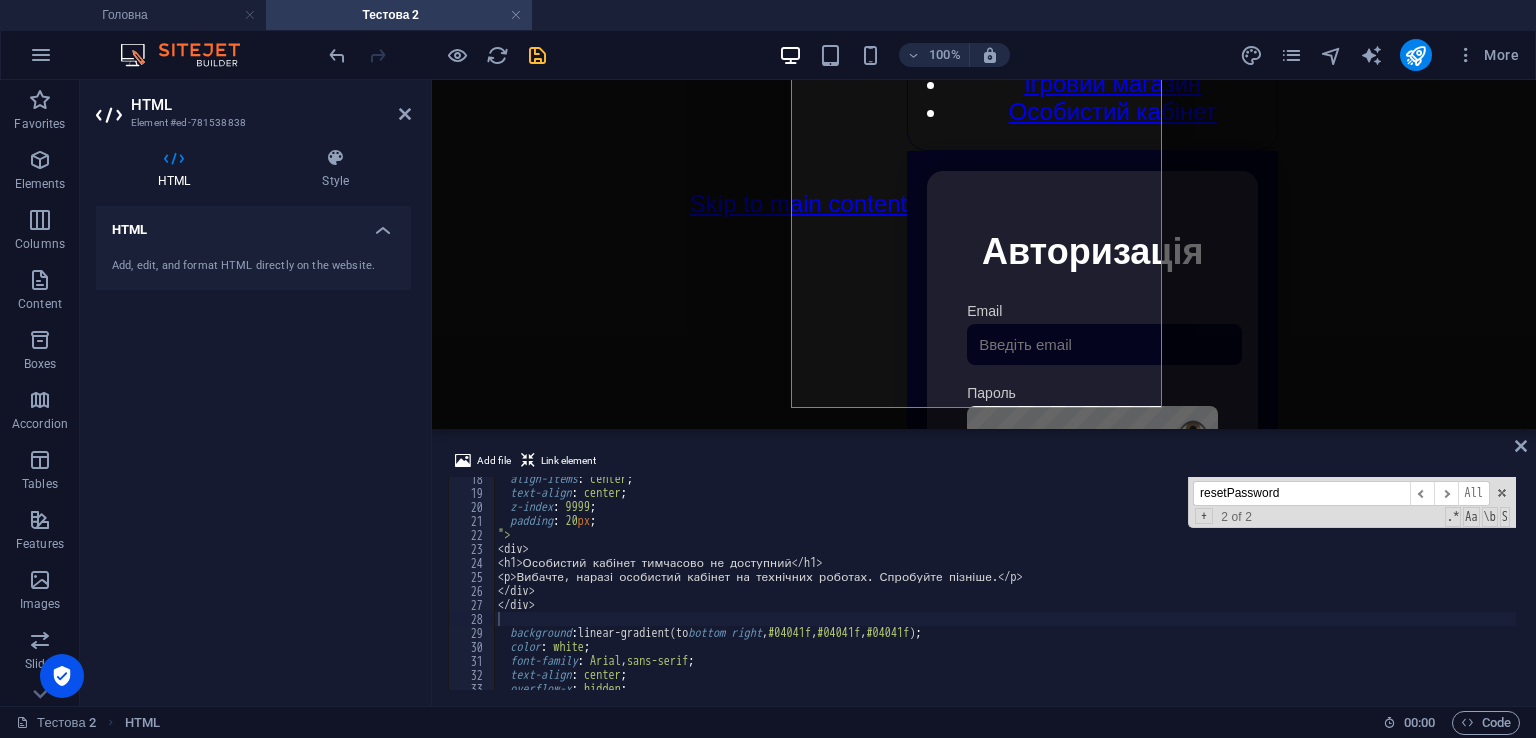 scroll, scrollTop: 357, scrollLeft: 0, axis: vertical 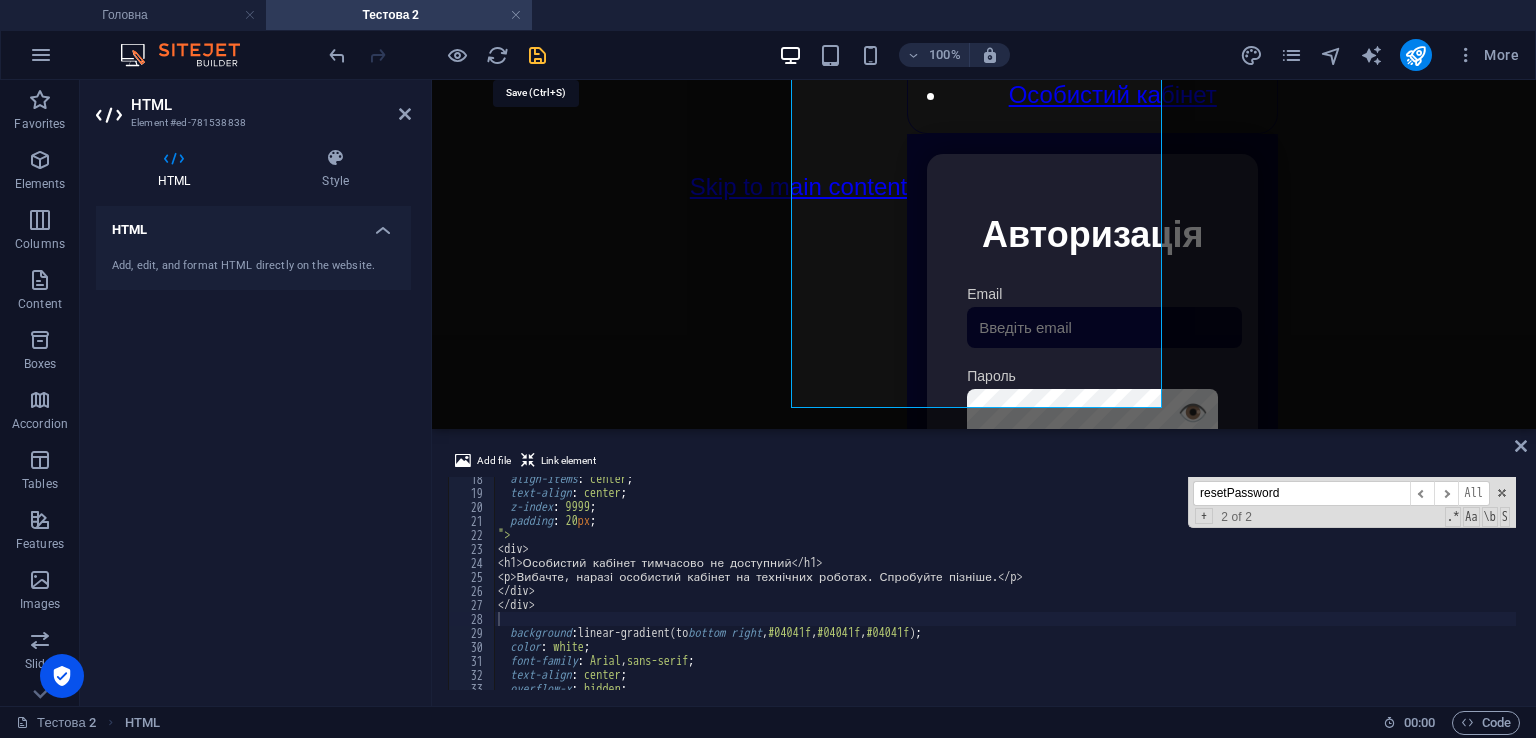 click at bounding box center [537, 55] 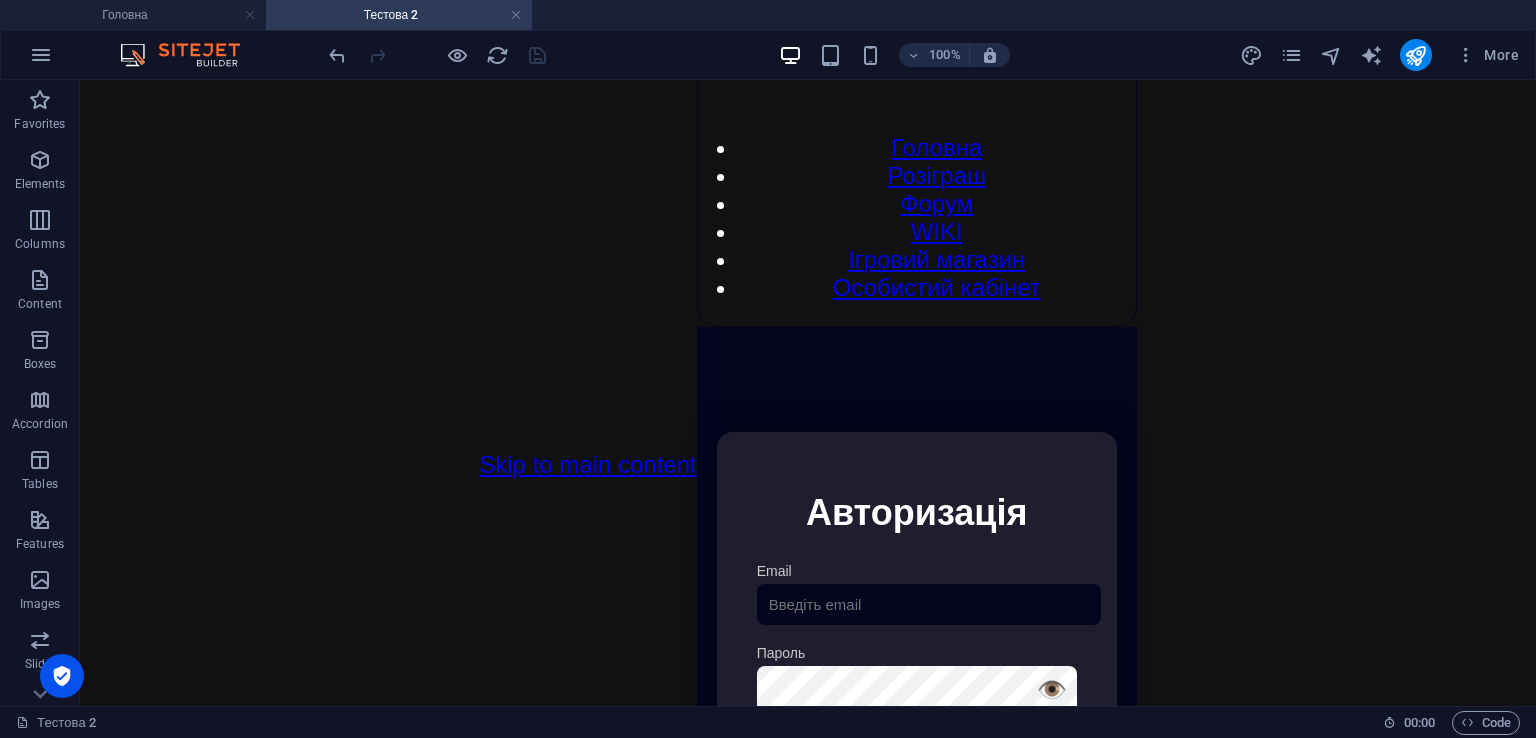 scroll, scrollTop: 64, scrollLeft: 0, axis: vertical 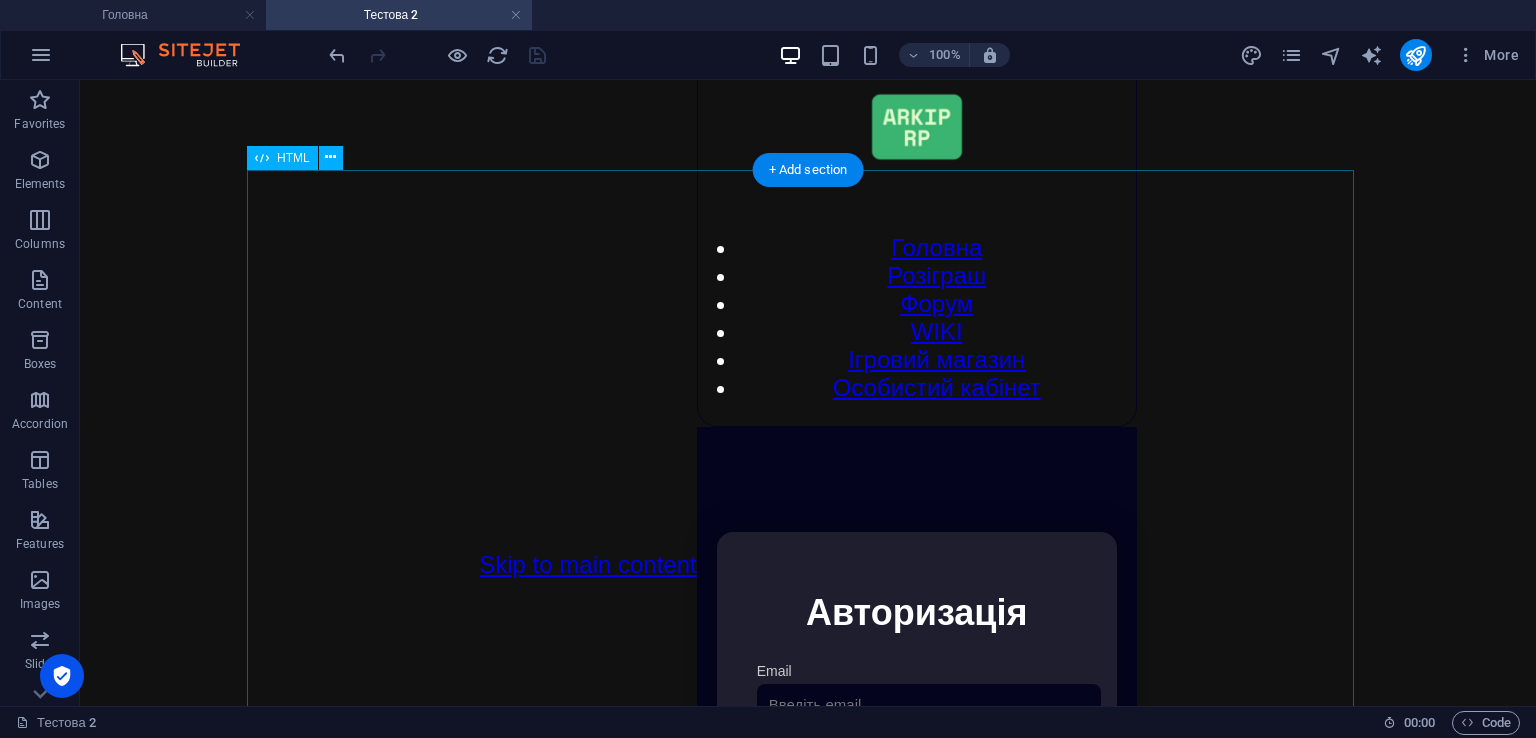 click on "Особистий кабінет
Авторизація
Email
[GEOGRAPHIC_DATA]
👁️
Увійти
Скинути пароль
Скидання пароля
Введіть ваш email:
Скинути
Закрити
Особистий кабінет
Вийти з кабінету
Важлива інформація
Інформація
Нік:
Пошта:
Гроші:   ₴
XP:
Рівень:
Здоров'я:  %
Броня:  %
ВІП:
Рейтинг
Рейтинг гравців
Гравців не знайдено
Документи
Мої документи
Паспорт:   [PERSON_NAME] книжка:   [PERSON_NAME]
Розваги
Рулетка
Крутити" at bounding box center (917, 760) 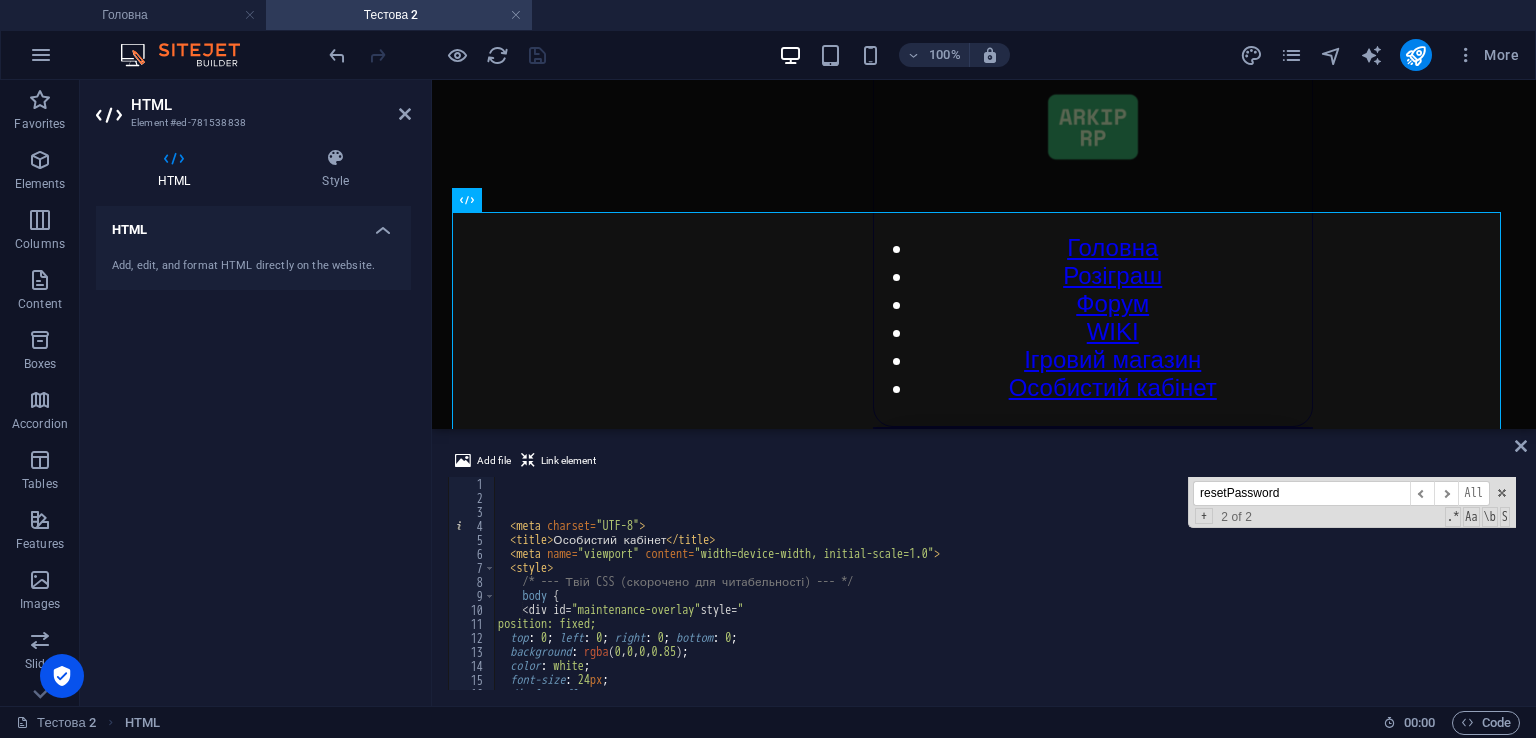 scroll, scrollTop: 0, scrollLeft: 0, axis: both 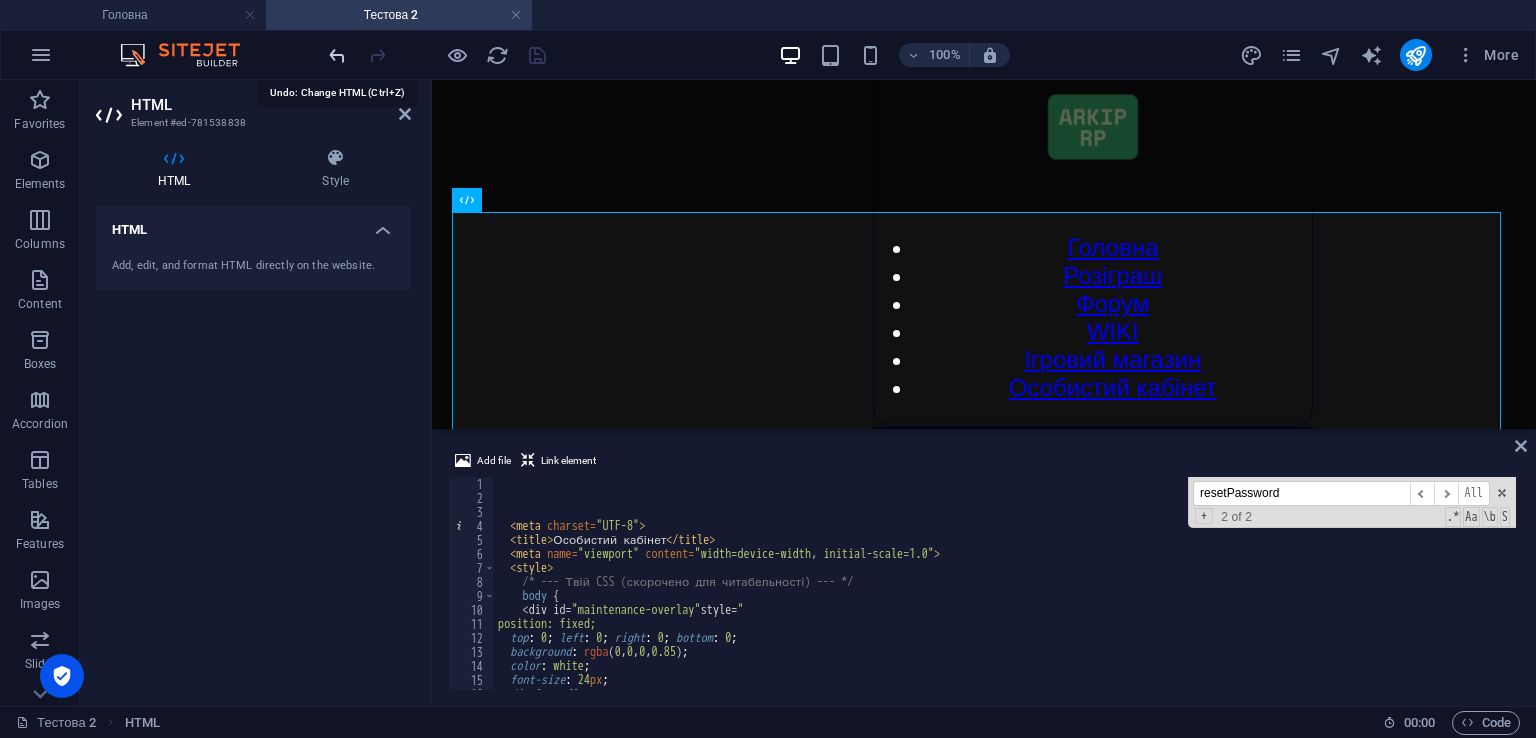 click at bounding box center [337, 55] 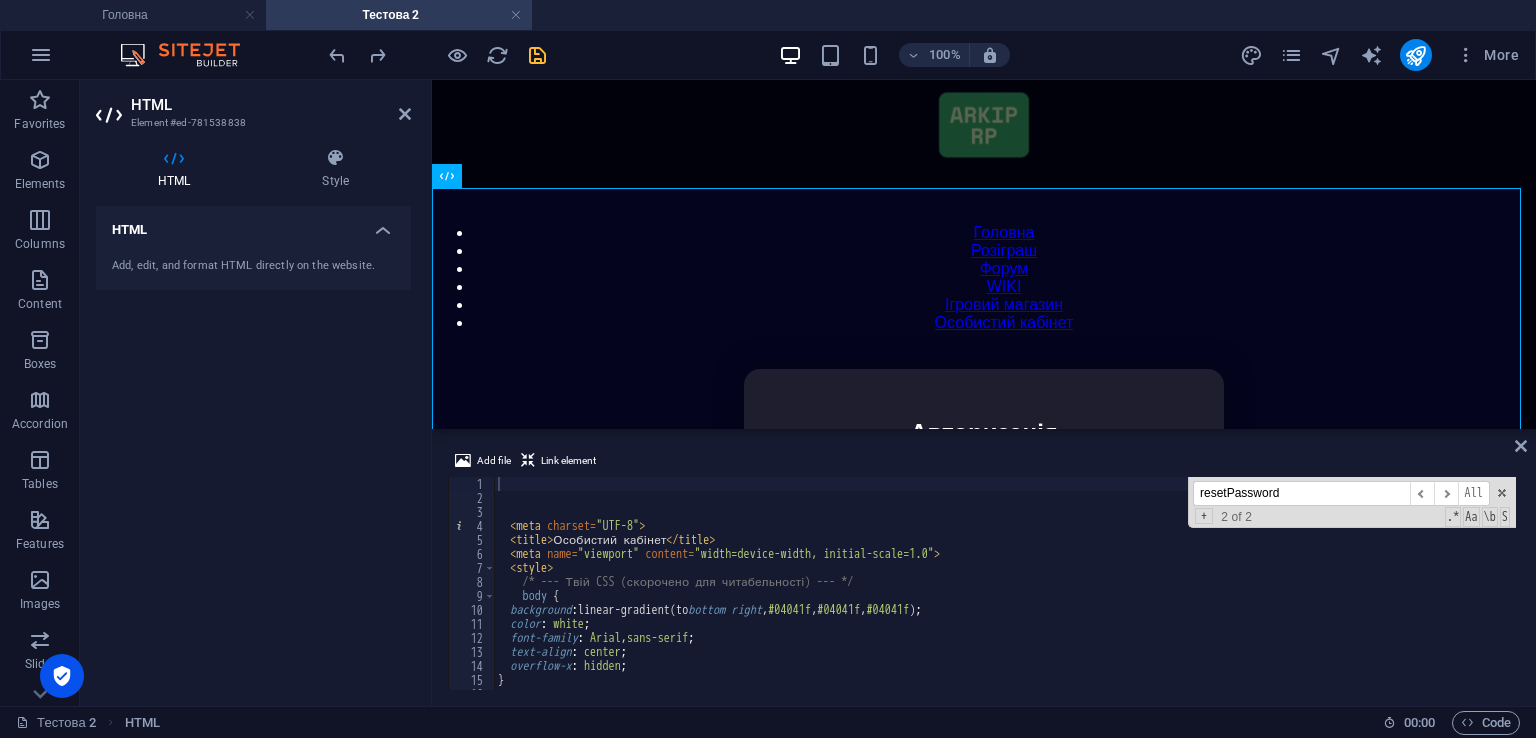 click on "< meta   charset = "UTF-8" >    < title > Особистий кабінет </ title >    < meta   name = "viewport"   content = "width=device-width, initial-scale=1.0" >    < style >      /* --- Твій CSS (скорочено для читабельності) --- */      body   {    background :  linear-gradient(to  bottom   right ,  #04041f ,  #04041f ,  #04041f ) ;    color :   white ;    font-family :   Arial ,  sans-serif ;    text-align :   center ;    overflow-x :   hidden ; }" at bounding box center [1418, 595] 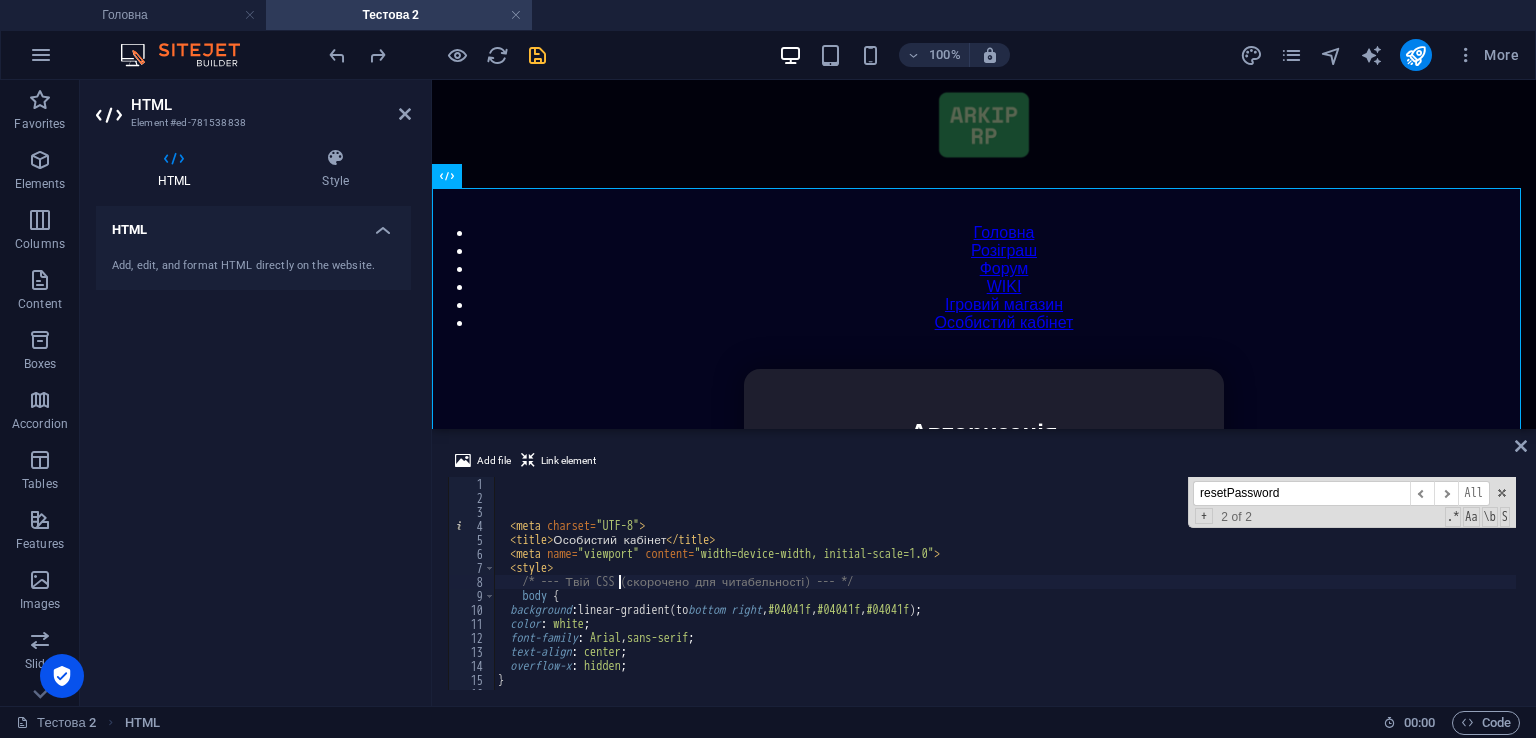 click on "< meta   charset = "UTF-8" >    < title > Особистий кабінет </ title >    < meta   name = "viewport"   content = "width=device-width, initial-scale=1.0" >    < style >      /* --- Твій CSS (скорочено для читабельності) --- */      body   {    background :  linear-gradient(to  bottom   right ,  #04041f ,  #04041f ,  #04041f ) ;    color :   white ;    font-family :   Arial ,  sans-serif ;    text-align :   center ;    overflow-x :   hidden ; }" at bounding box center [1418, 595] 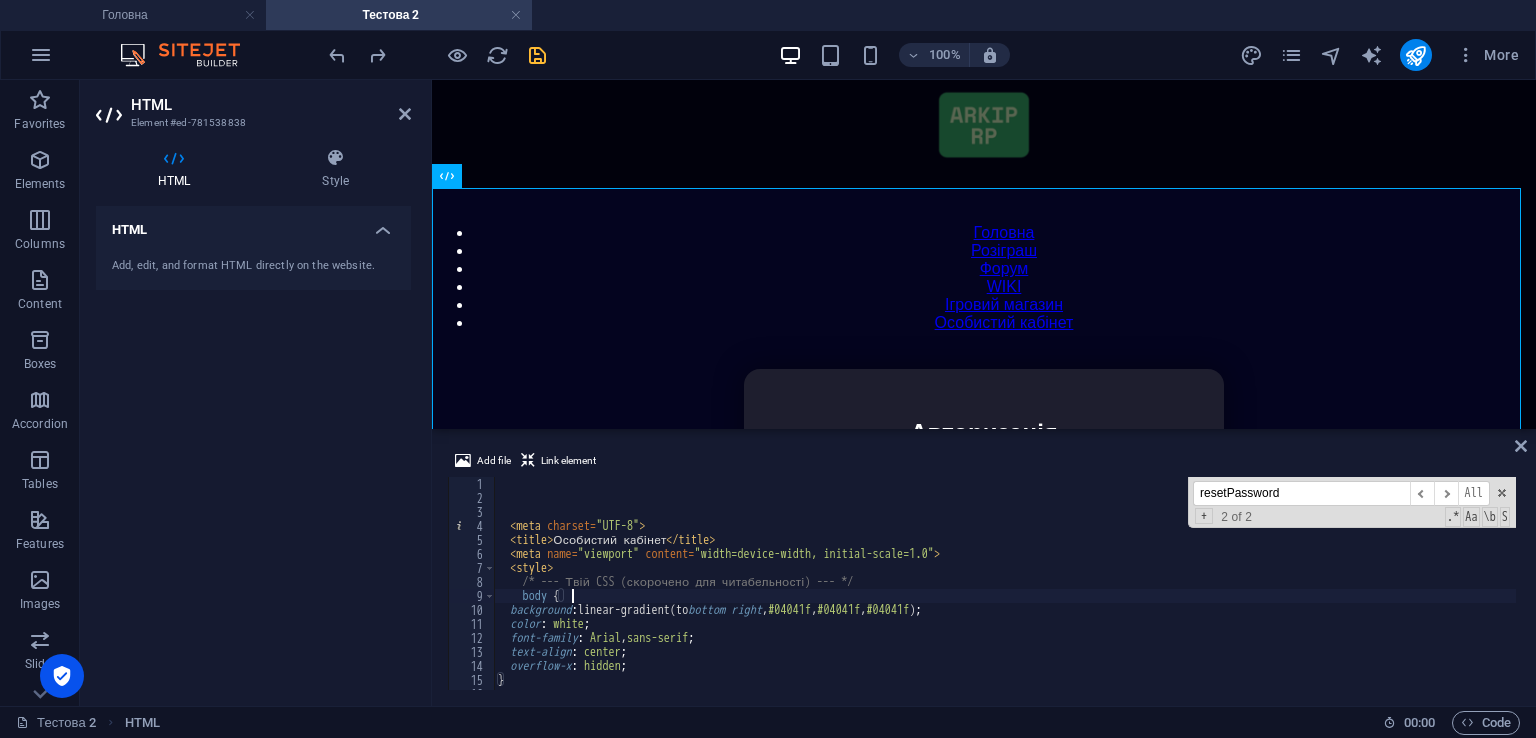 scroll, scrollTop: 0, scrollLeft: 4, axis: horizontal 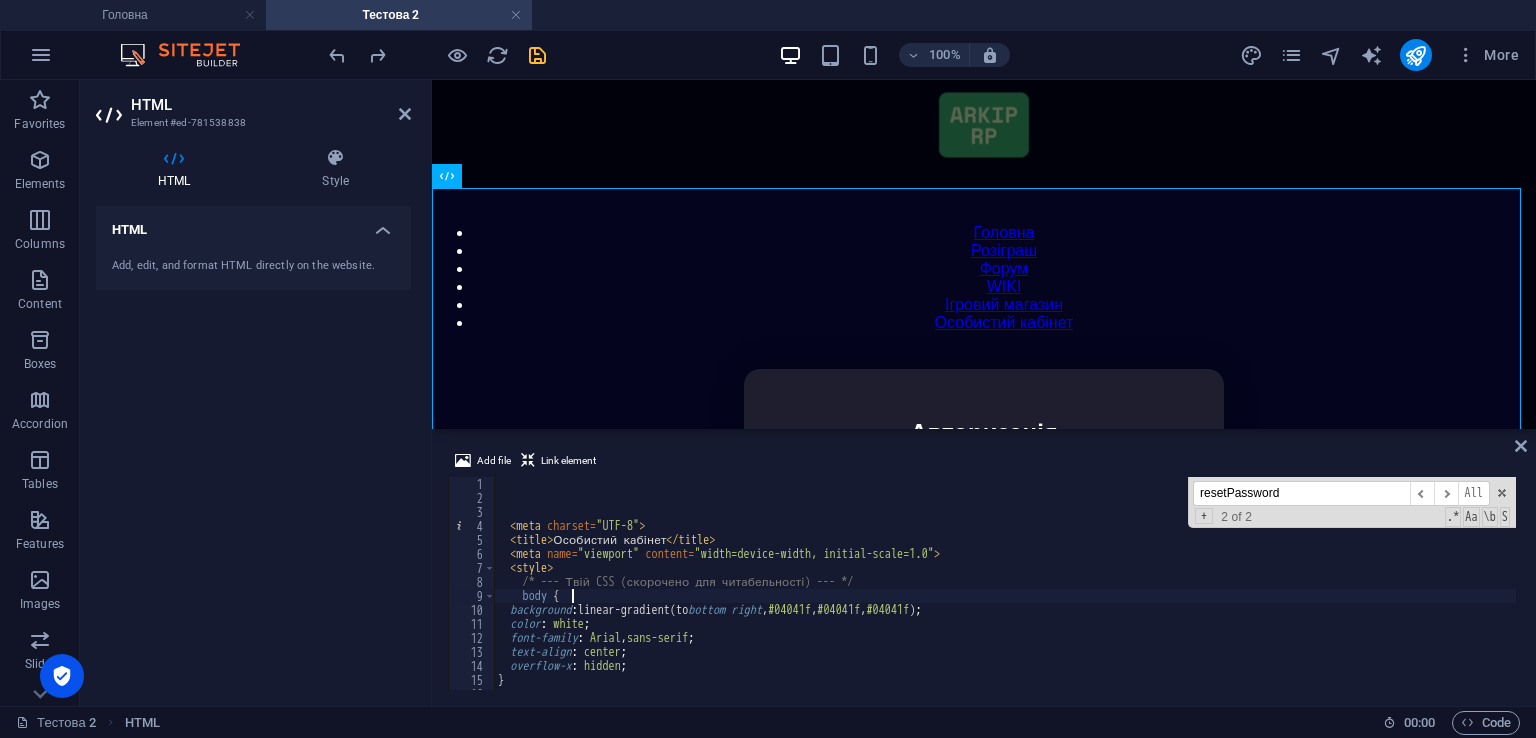 paste 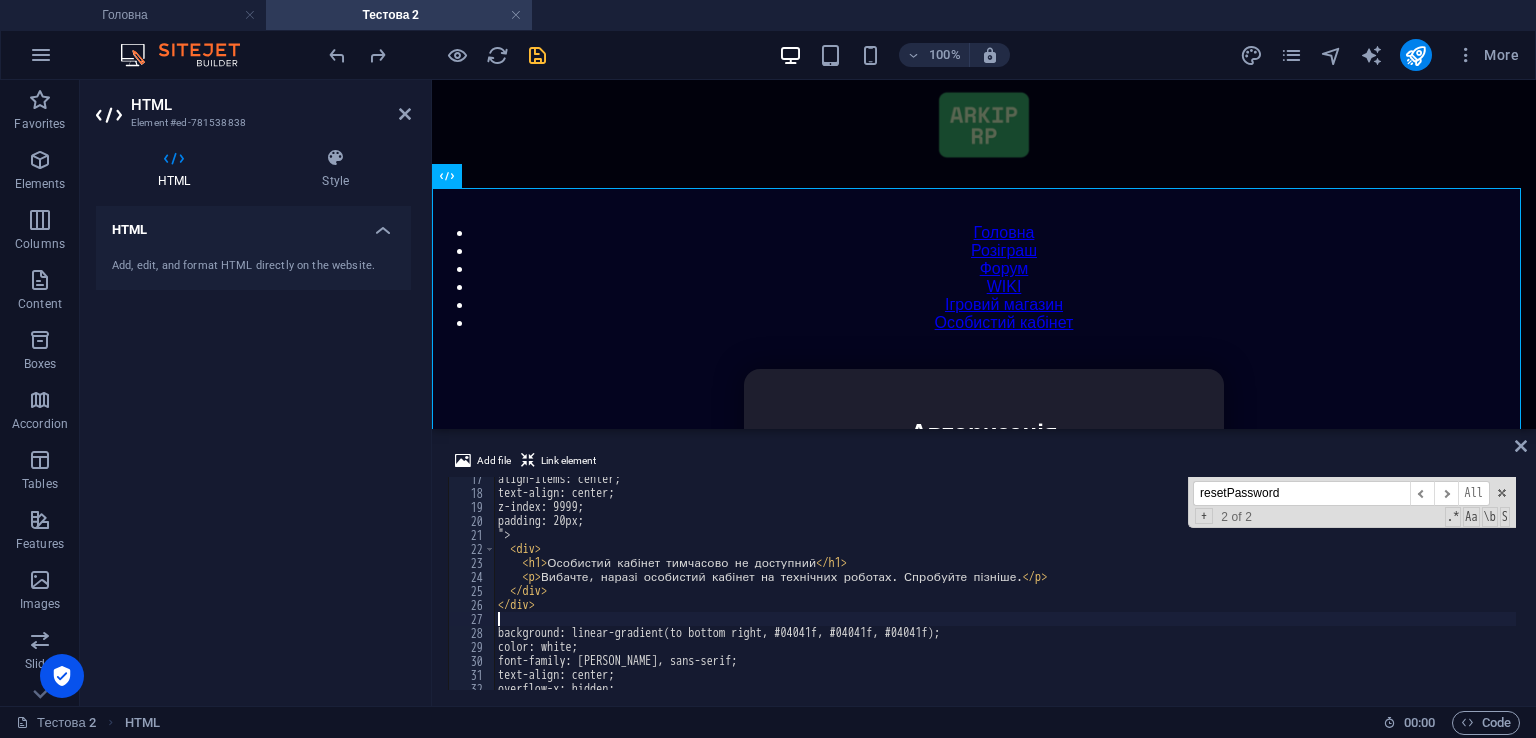 scroll, scrollTop: 228, scrollLeft: 0, axis: vertical 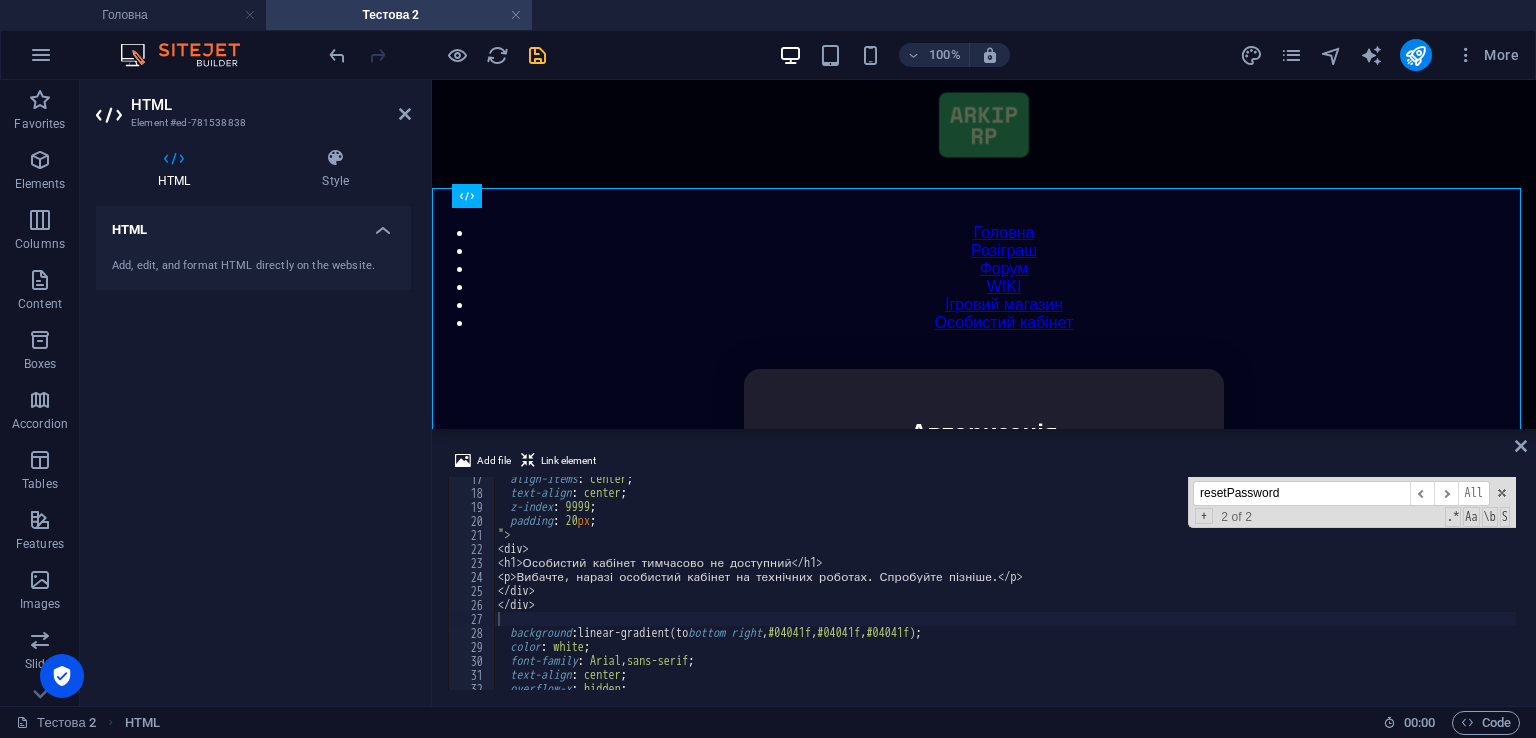 click on "Add file Link element 17 18 19 20 21 22 23 24 25 26 27 28 29 30 31 32 33    align-items :   center ;    text-align :   center ;    z-index :   9999 ;    padding :   20 px ; " >   <div>     <h1>Особистий кабінет тимчасово не доступний</h1>     <p>Вибачте, наразі особистий кабінет на технічних роботах. Спробуйте пізніше.</p>   </div> </div>    background :  linear-gradient(to  bottom   right ,  #04041f ,  #04041f ,  #04041f ) ;    color :   white ;    font-family :   Arial ,  sans-serif ;    text-align :   center ;    overflow-x :   hidden ; resetPassword ​ ​ All Replace All + 2 of 2 .* Aa \b S     XXXXXXXXXXXXXXXXXXXXXXXXXXXXXXXXXXXXXXXXXXXXXXXXXXXXXXXXXXXXXXXXXXXXXXXXXXXXXXXXXXXXXXXXXXXXXXXXXXXXXXXXXXXXXXXXXXXXXXXXXXXXXXXXXXXXXXXXXXXXXXXXXXXXXXXXXXXXXXXXXXXXXXXXXXXXXXXXXXXXXXXXXXXXXXXXXXXXXXXXXXXXXXXXXXXXXXXXXXXXXXXXXXXXXXXXXXXXXXXXXXXXXXXXXXXXXXXX" at bounding box center [984, 569] 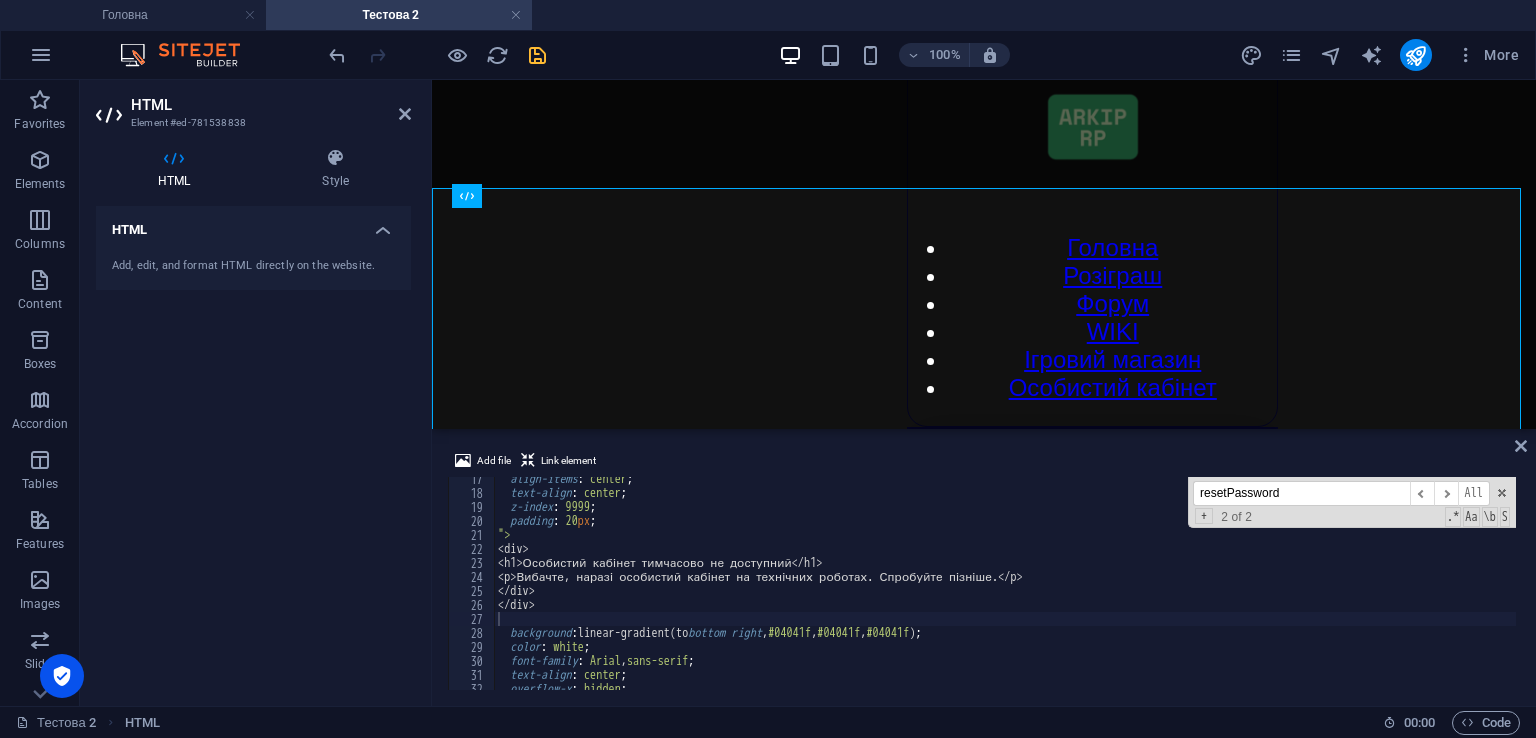 click on "Add file Link element 17 18 19 20 21 22 23 24 25 26 27 28 29 30 31 32 33    align-items :   center ;    text-align :   center ;    z-index :   9999 ;    padding :   20 px ; " >   <div>     <h1>Особистий кабінет тимчасово не доступний</h1>     <p>Вибачте, наразі особистий кабінет на технічних роботах. Спробуйте пізніше.</p>   </div> </div>    background :  linear-gradient(to  bottom   right ,  #04041f ,  #04041f ,  #04041f ) ;    color :   white ;    font-family :   Arial ,  sans-serif ;    text-align :   center ;    overflow-x :   hidden ; resetPassword ​ ​ All Replace All + 2 of 2 .* Aa \b S     XXXXXXXXXXXXXXXXXXXXXXXXXXXXXXXXXXXXXXXXXXXXXXXXXXXXXXXXXXXXXXXXXXXXXXXXXXXXXXXXXXXXXXXXXXXXXXXXXXXXXXXXXXXXXXXXXXXXXXXXXXXXXXXXXXXXXXXXXXXXXXXXXXXXXXXXXXXXXXXXXXXXXXXXXXXXXXXXXXXXXXXXXXXXXXXXXXXXXXXXXXXXXXXXXXXXXXXXXXXXXXXXXXXXXXXXXXXXXXXXXXXXXXXXXXXXXXXX" at bounding box center (984, 569) 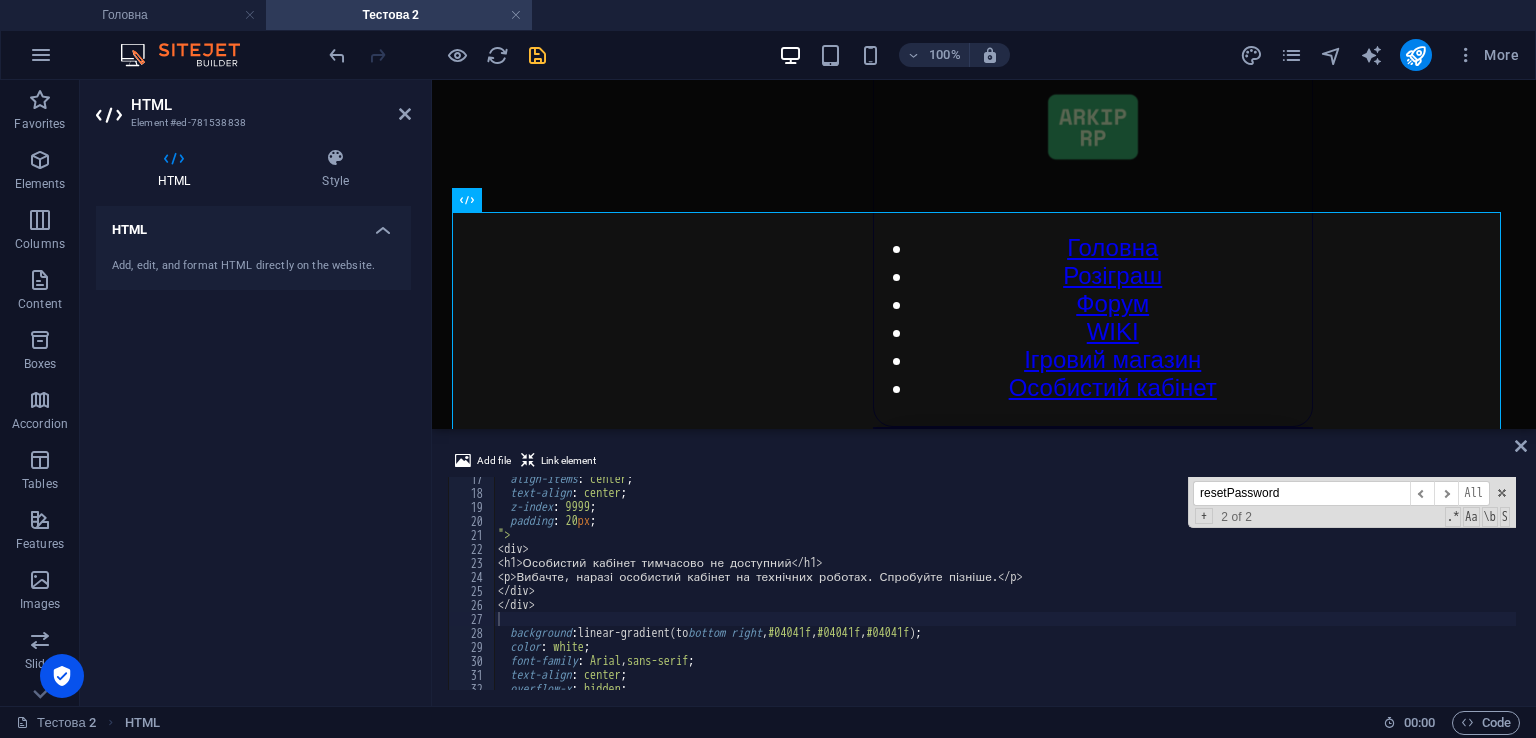 scroll, scrollTop: 348, scrollLeft: 0, axis: vertical 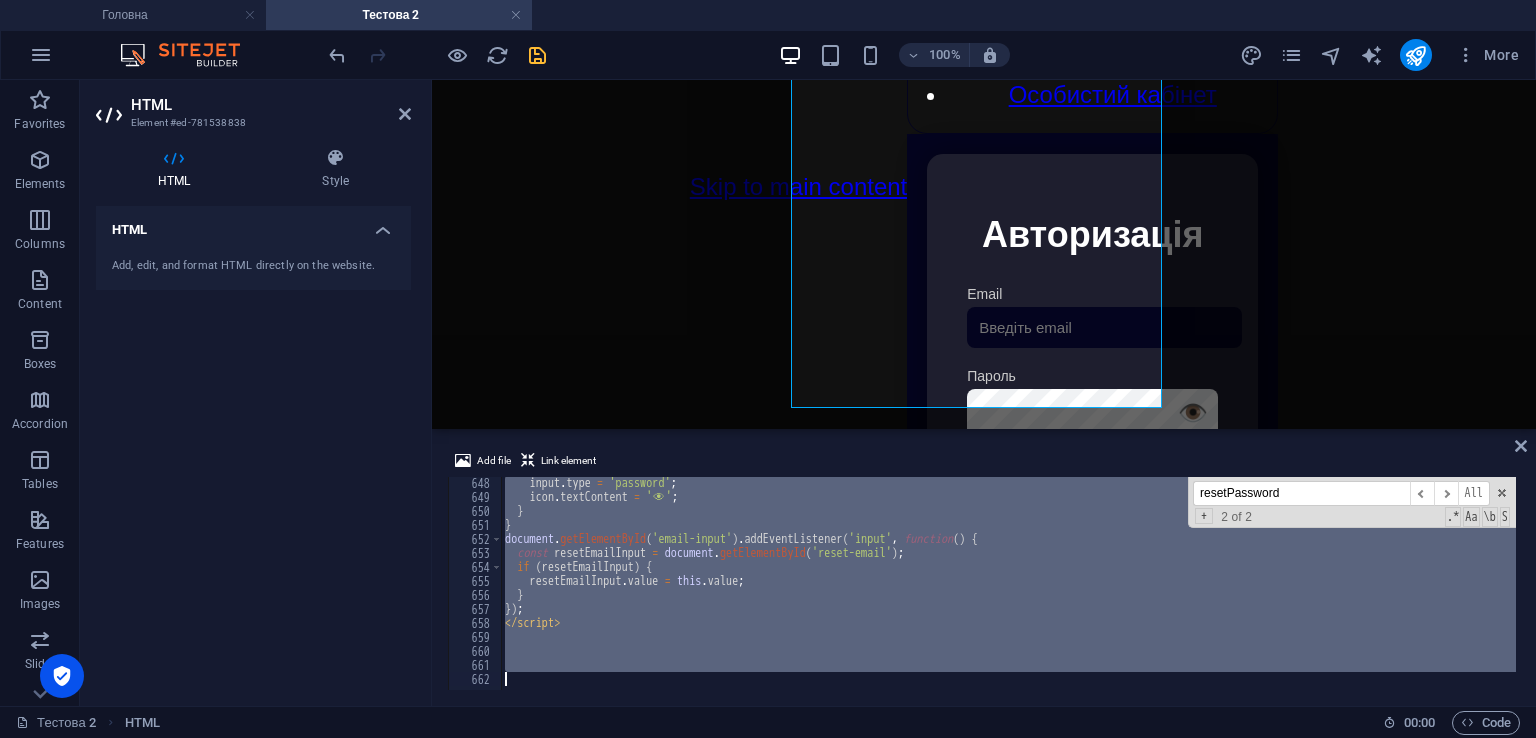 drag, startPoint x: 502, startPoint y: 476, endPoint x: 1360, endPoint y: 776, distance: 908.93567 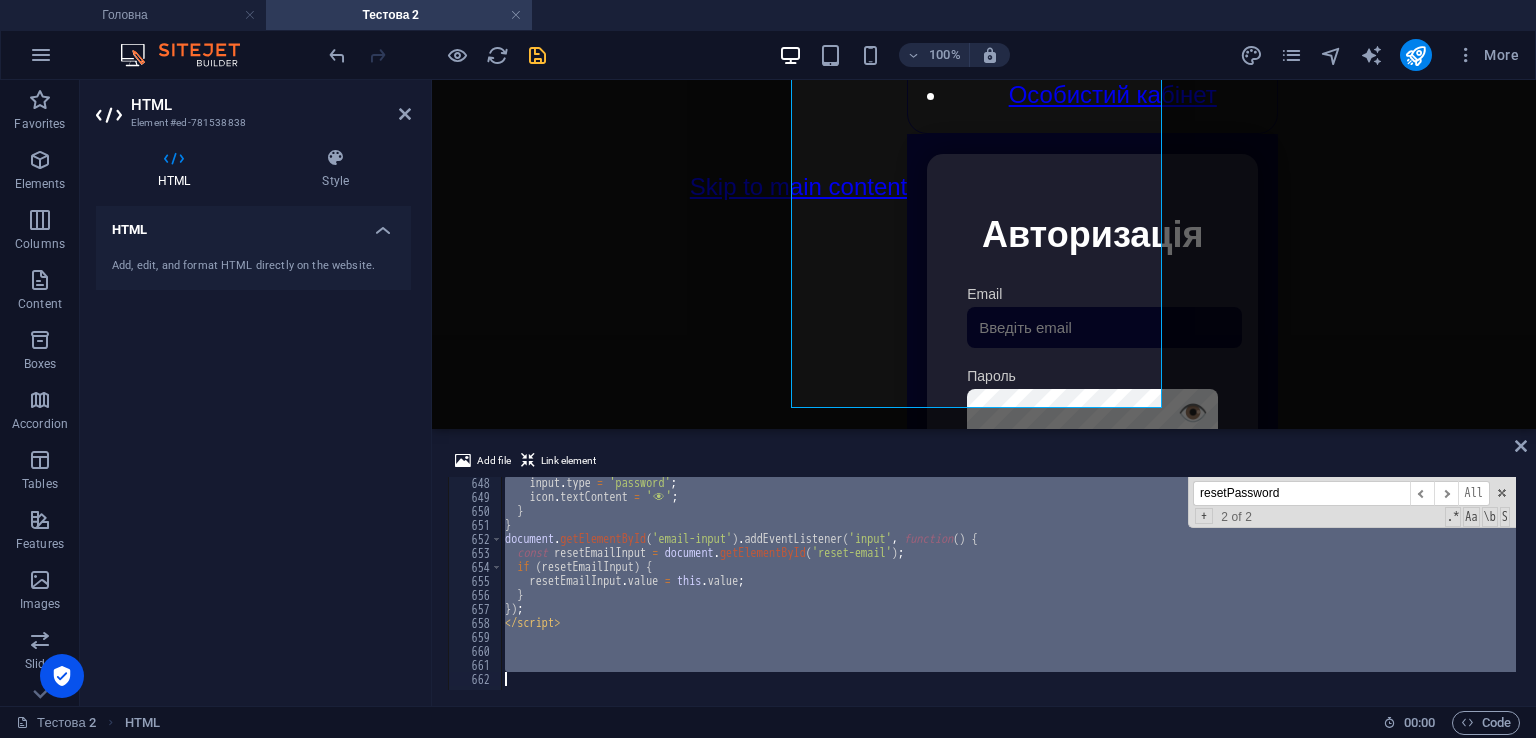 click on "input . type   =   'password' ;      icon . textContent   =   ' 👁 ️' ;    } } document . getElementById ( 'email-input' ) . addEventListener ( 'input' ,   function ( )   {    const   resetEmailInput   =   document . getElementById ( 'reset-email' ) ;    if   ( resetEmailInput )   {      resetEmailInput . value   =   this . value ;    } }) ; </ script > resetPassword ​ ​ All Replace All + 2 of 2 .* Aa \b S" at bounding box center [1008, 583] 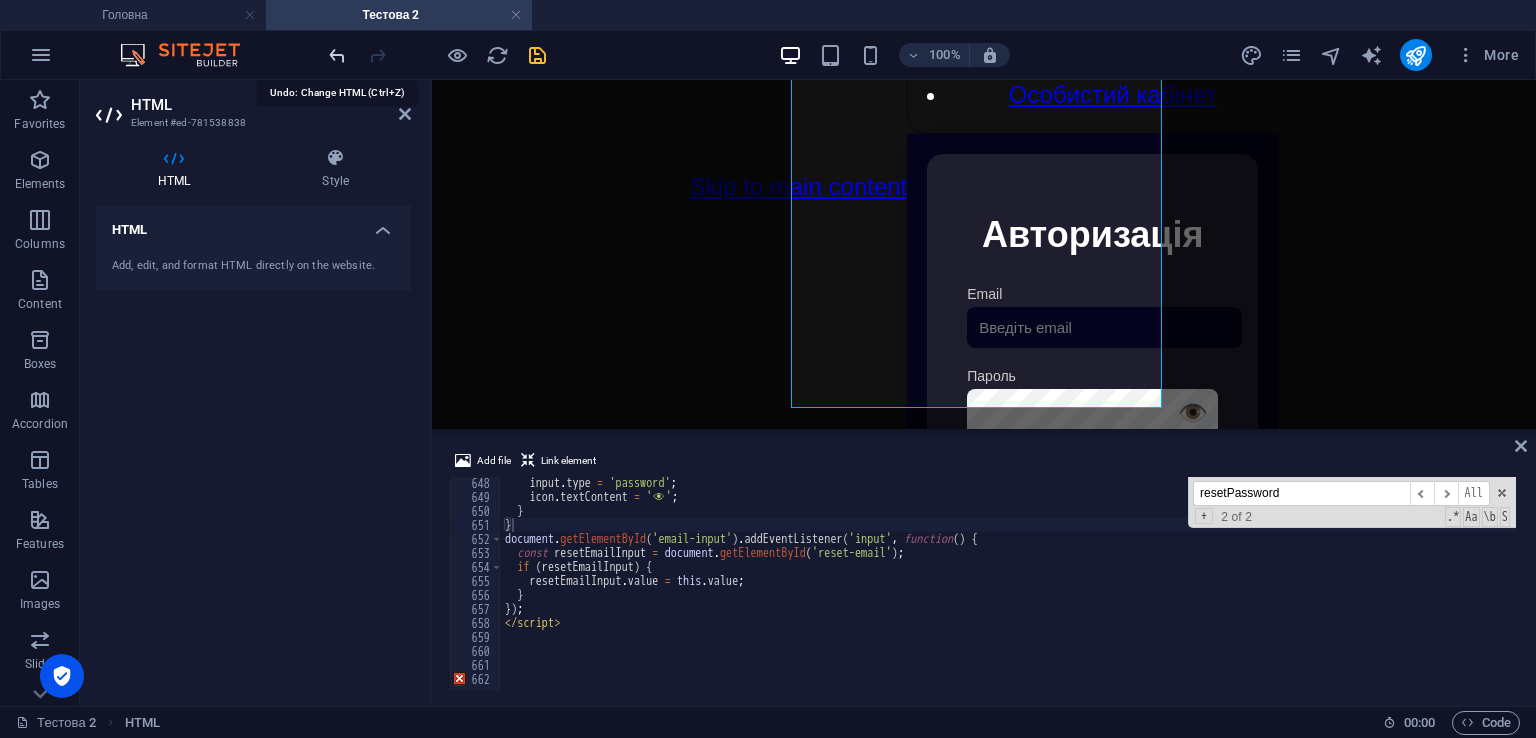 click at bounding box center [337, 55] 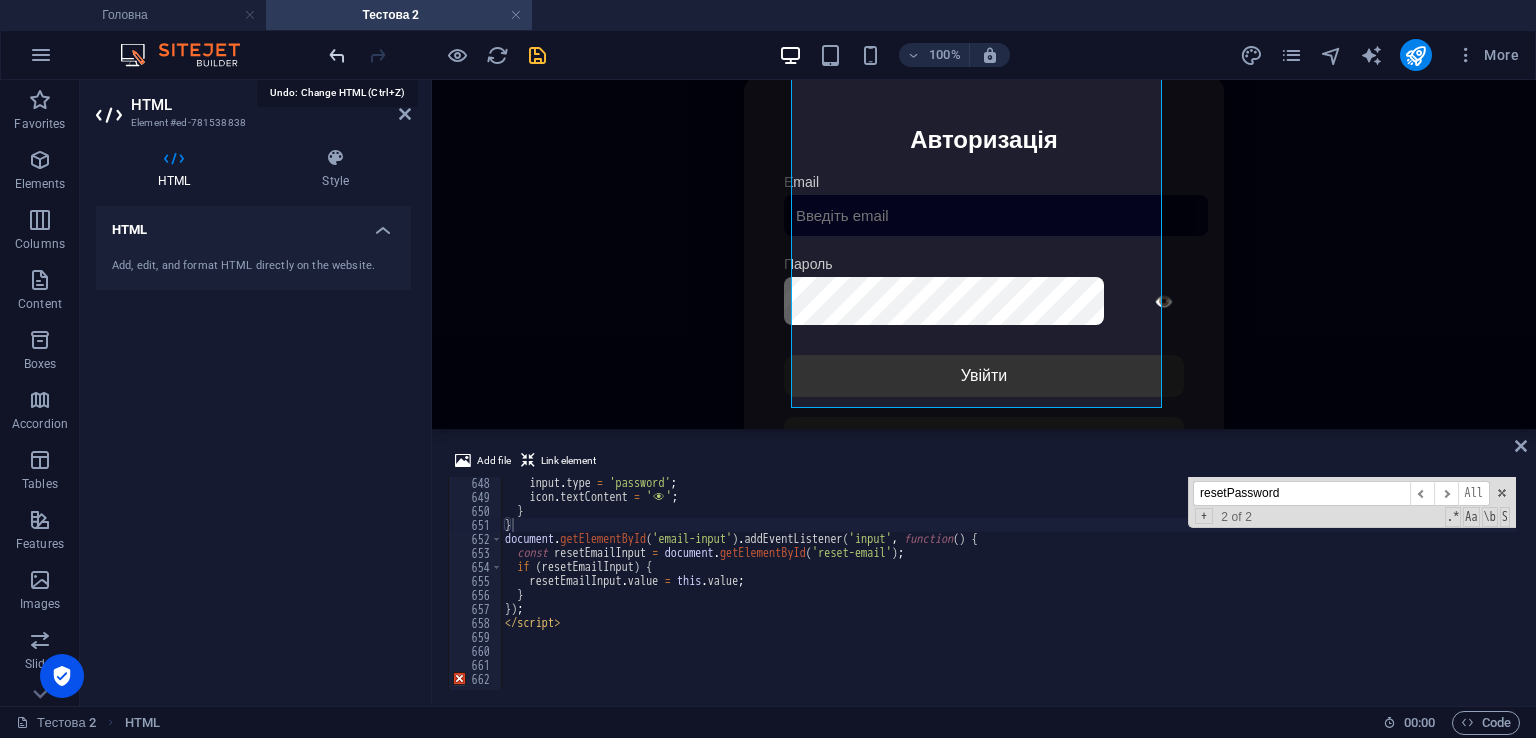 scroll, scrollTop: 8807, scrollLeft: 0, axis: vertical 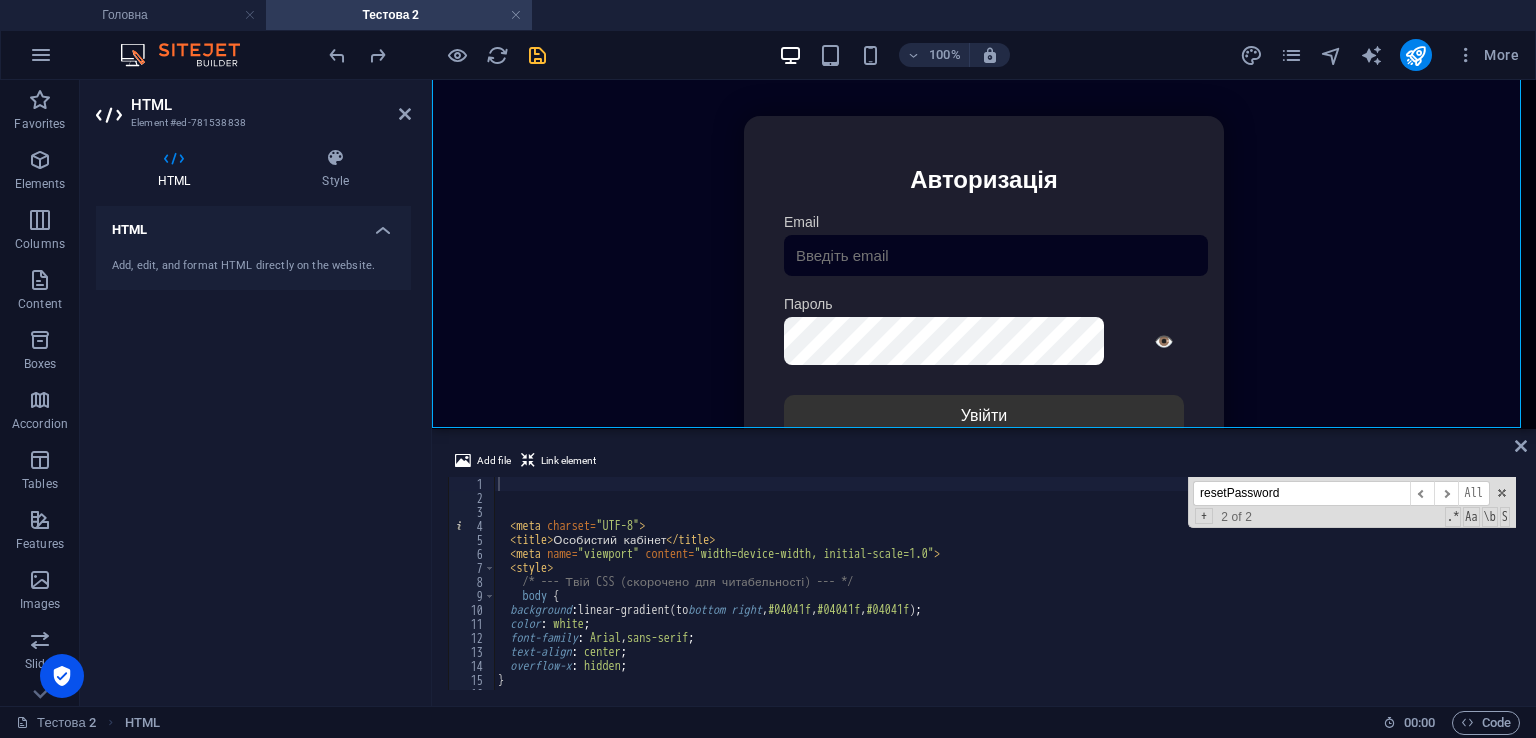 type on "body {" 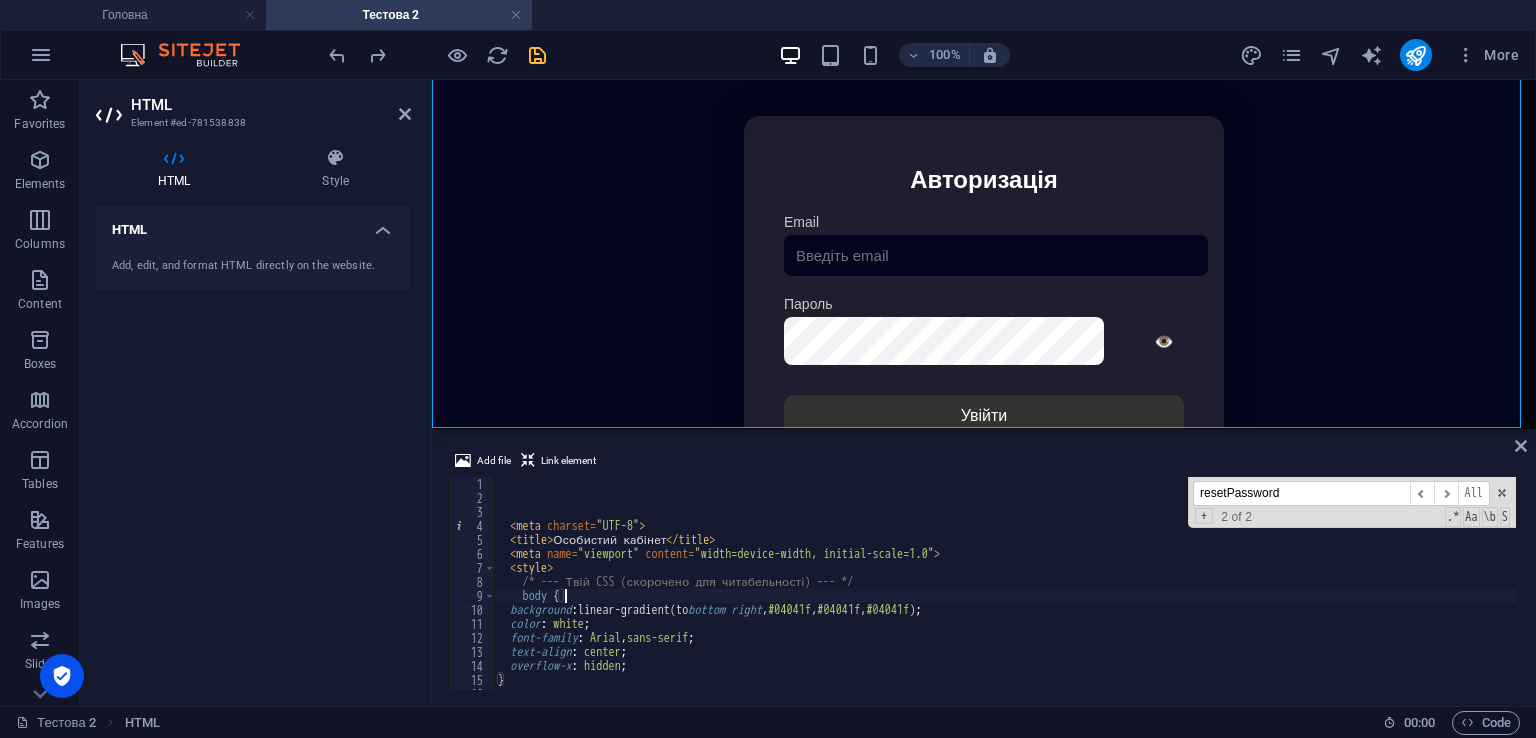 scroll, scrollTop: 0, scrollLeft: 3, axis: horizontal 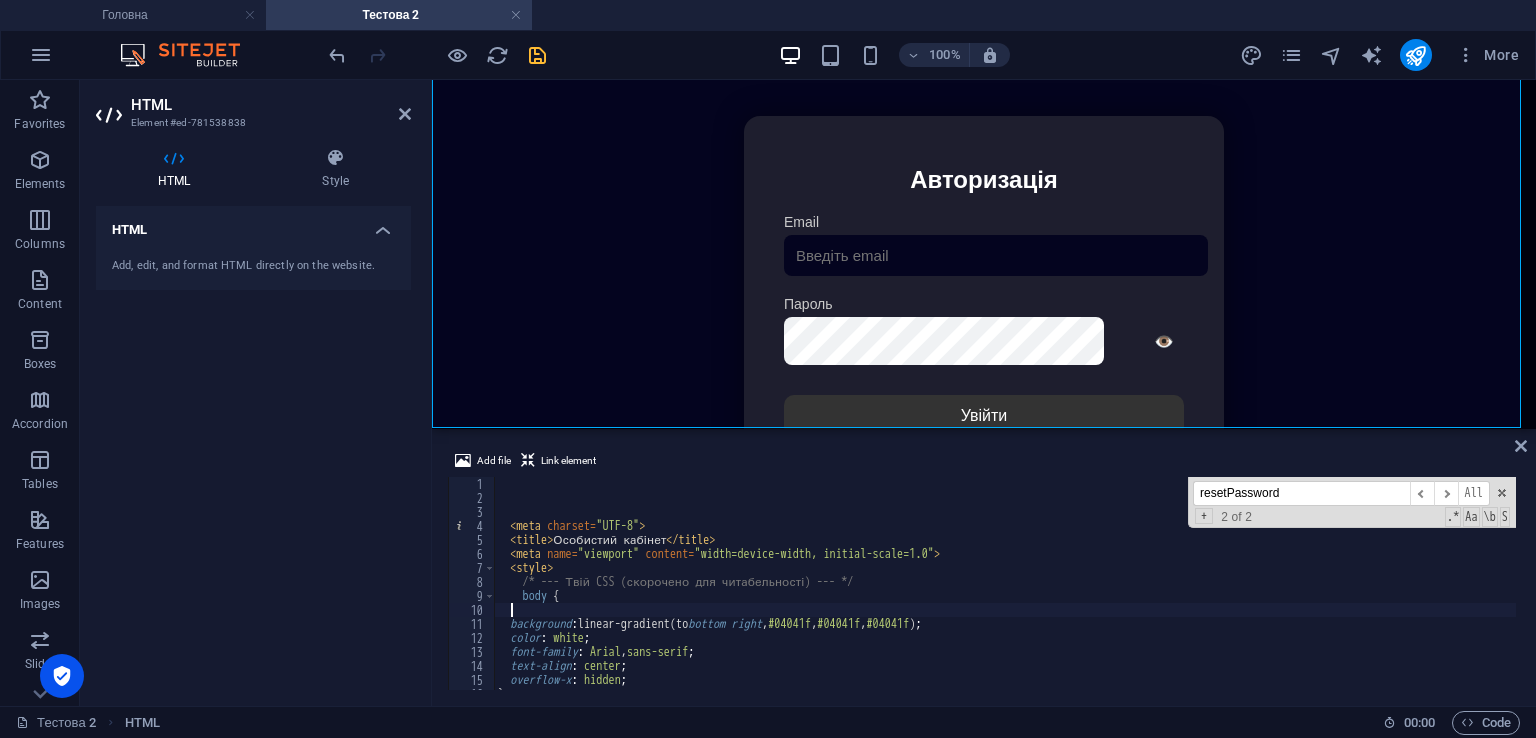 paste 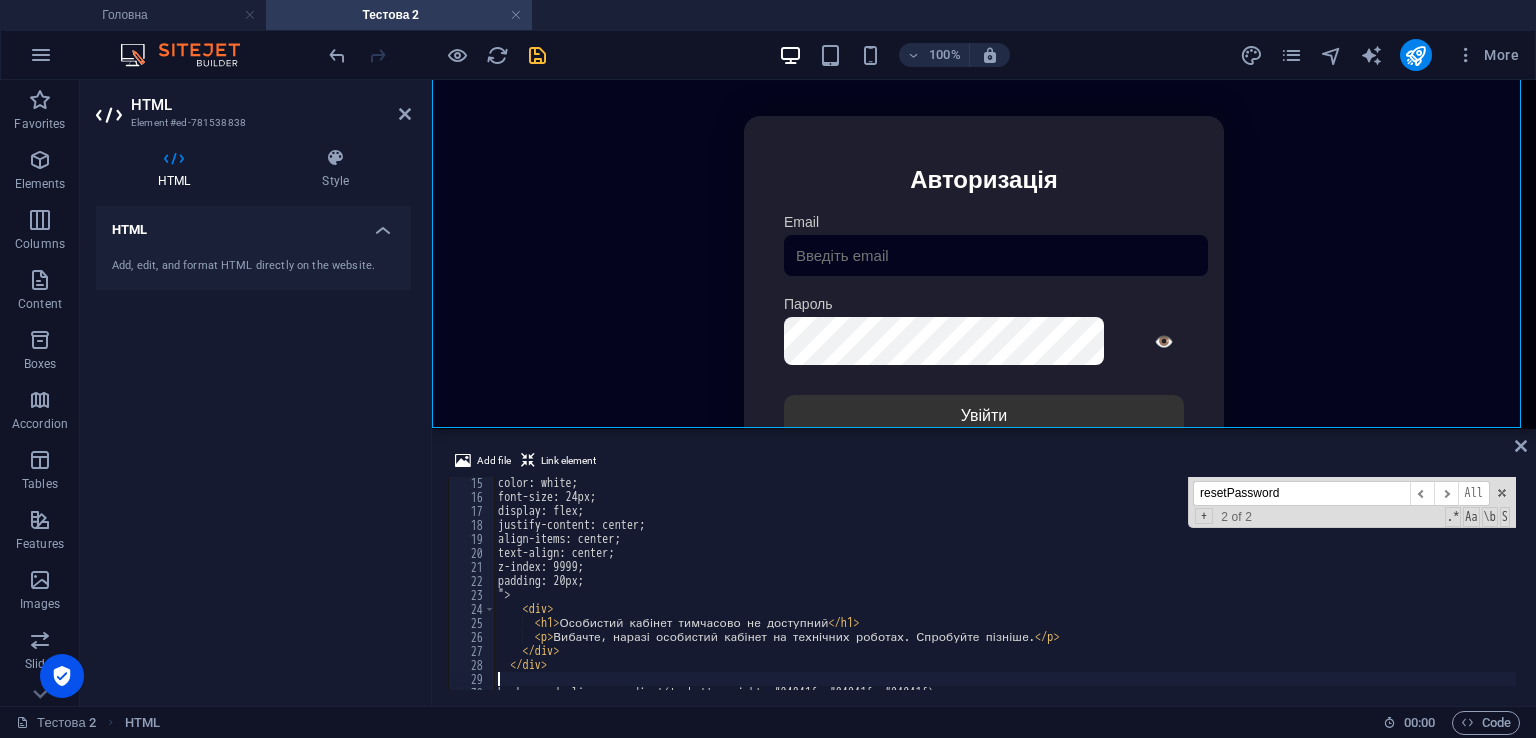 scroll, scrollTop: 256, scrollLeft: 0, axis: vertical 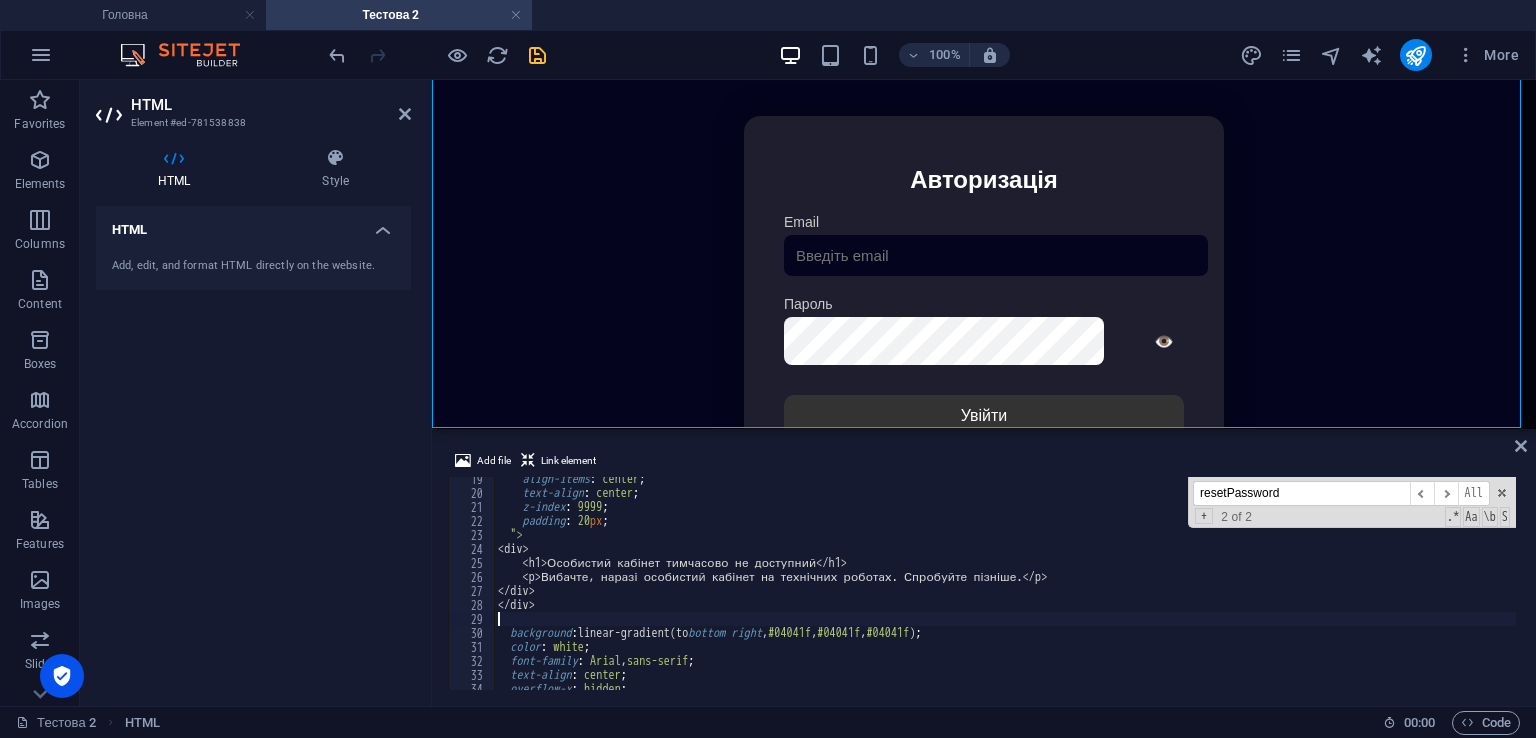 click on "Add file Link element" at bounding box center [984, 463] 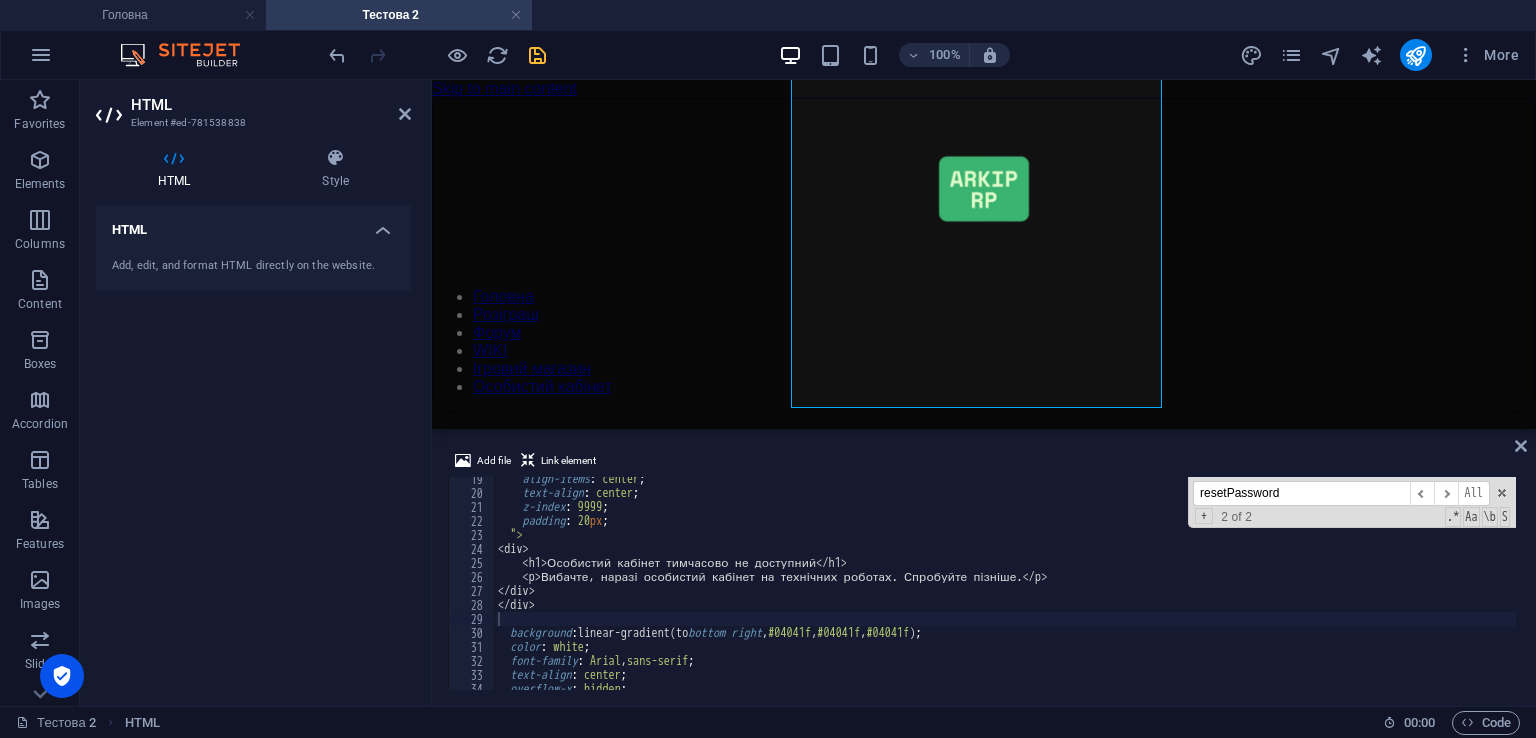 scroll, scrollTop: 0, scrollLeft: 0, axis: both 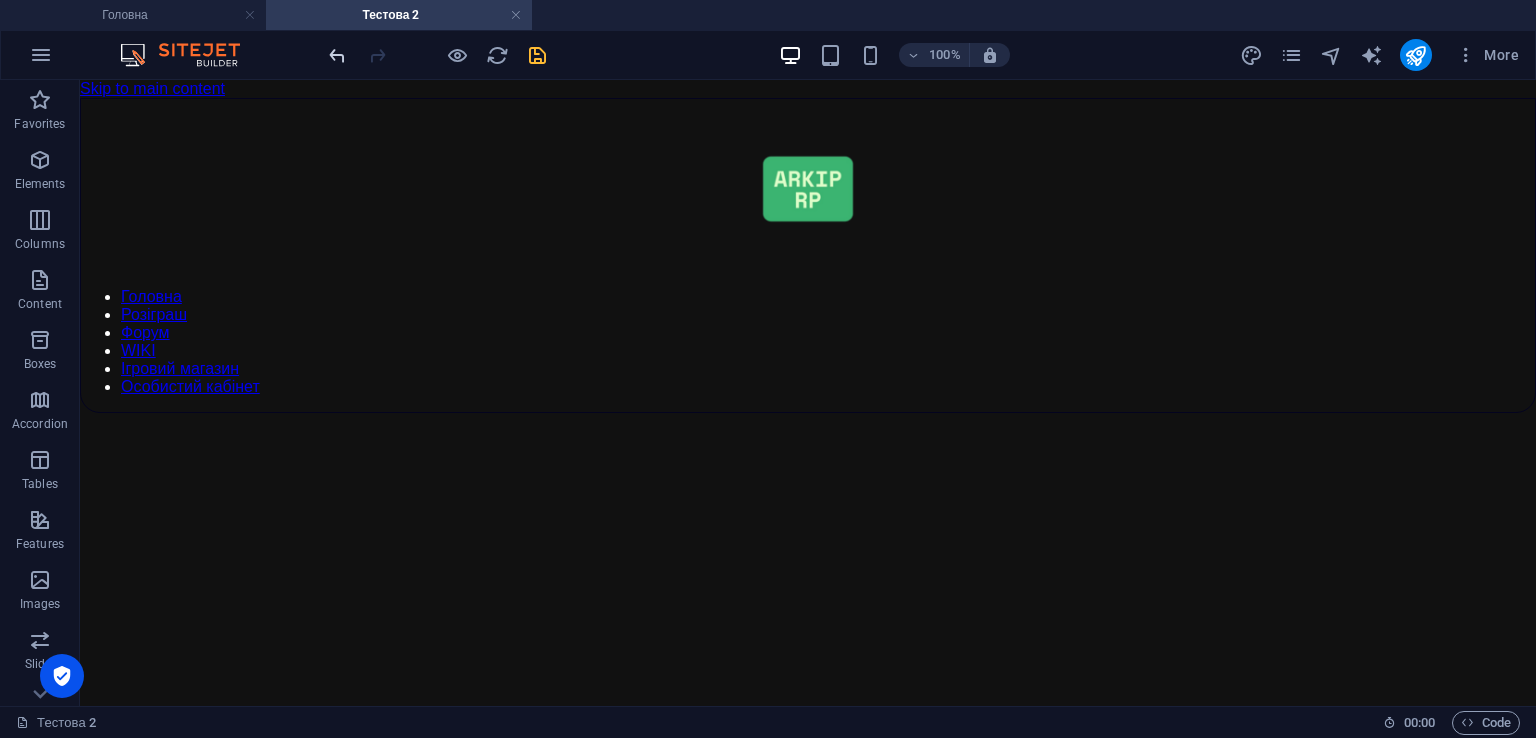 click at bounding box center (337, 55) 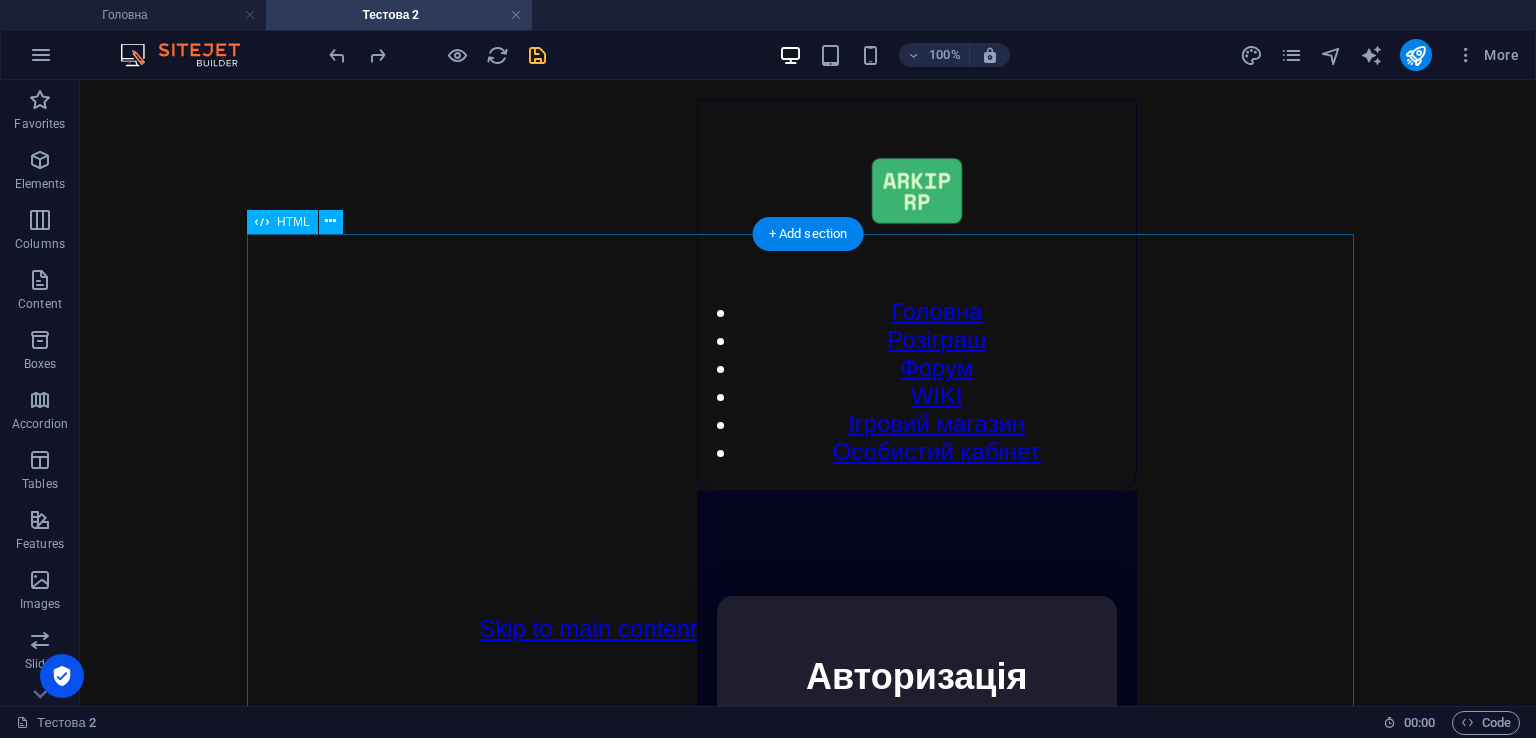 click on "Особистий кабінет
Авторизація
Email
[GEOGRAPHIC_DATA]
👁️
Увійти
Скинути пароль
Скидання пароля
Введіть ваш email:
Скинути
Закрити
Особистий кабінет
Вийти з кабінету
Важлива інформація
Інформація
Нік:
Пошта:
Гроші:   ₴
XP:
Рівень:
Здоров'я:  %
Броня:  %
ВІП:
Рейтинг
Рейтинг гравців
Гравців не знайдено
Документи
Мої документи
Паспорт:   [PERSON_NAME] книжка:   [PERSON_NAME]
Розваги
Рулетка
Крутити" at bounding box center [917, 824] 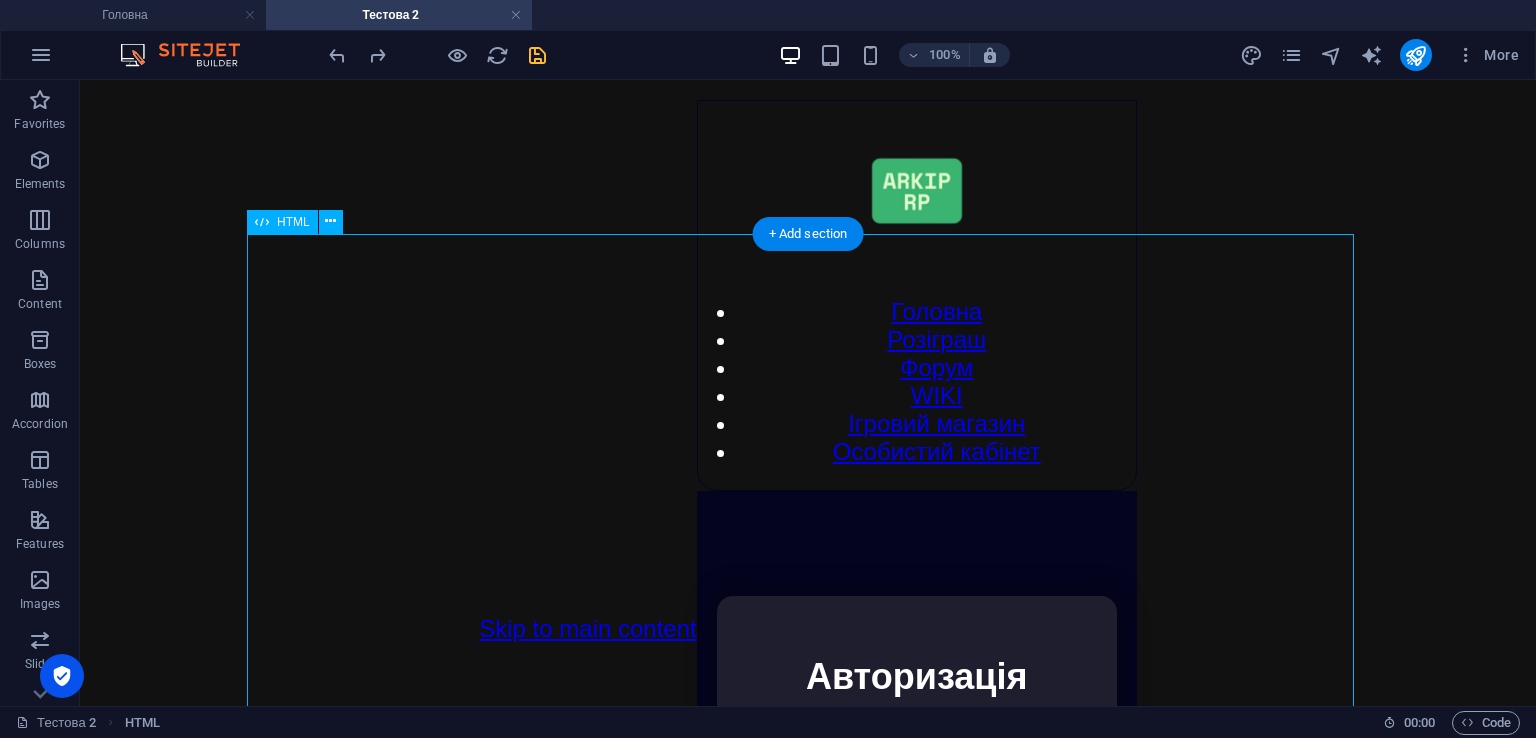 click on "Особистий кабінет
Авторизація
Email
[GEOGRAPHIC_DATA]
👁️
Увійти
Скинути пароль
Скидання пароля
Введіть ваш email:
Скинути
Закрити
Особистий кабінет
Вийти з кабінету
Важлива інформація
Інформація
Нік:
Пошта:
Гроші:   ₴
XP:
Рівень:
Здоров'я:  %
Броня:  %
ВІП:
Рейтинг
Рейтинг гравців
Гравців не знайдено
Документи
Мої документи
Паспорт:   [PERSON_NAME] книжка:   [PERSON_NAME]
Розваги
Рулетка
Крутити" at bounding box center (917, 824) 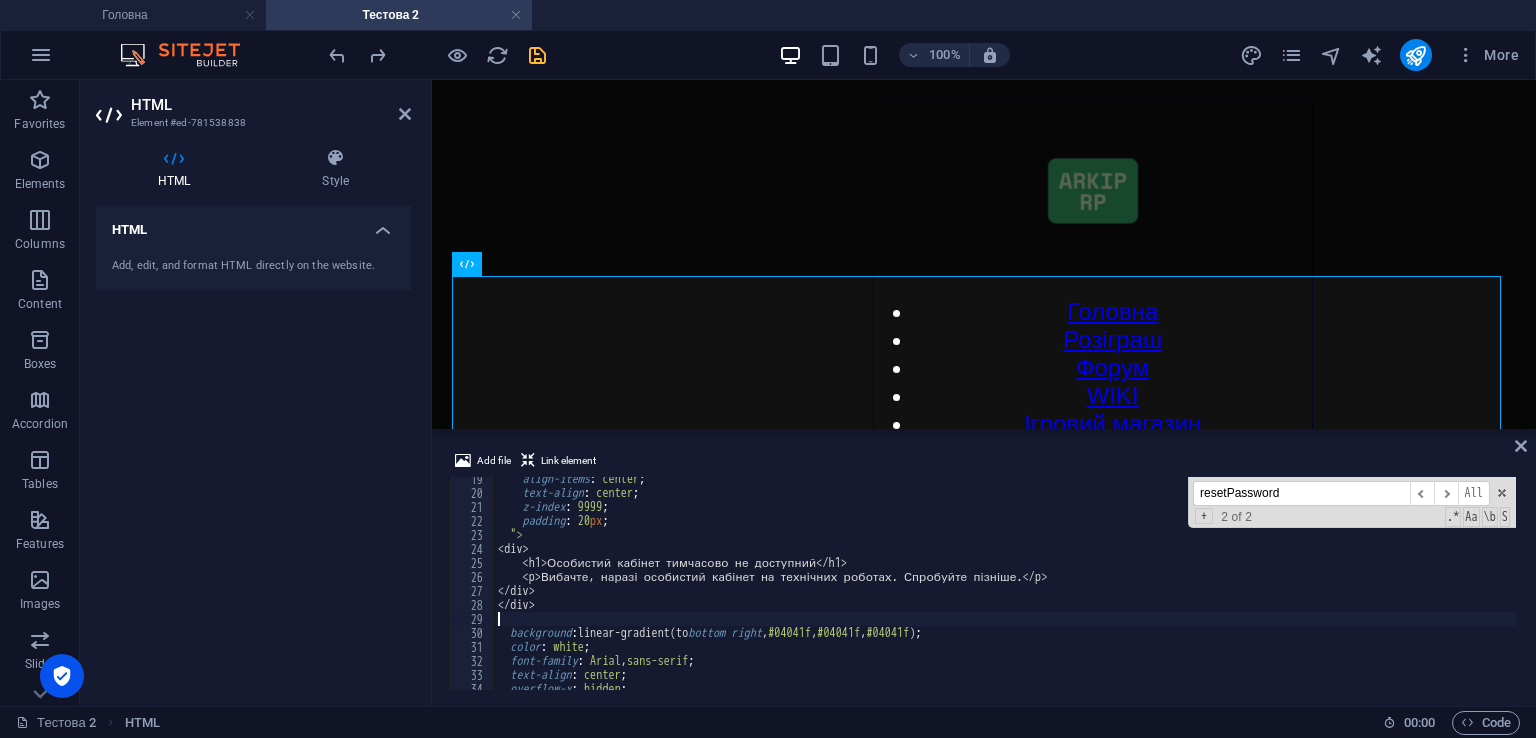 click on "align-items :   center ;      text-align :   center ;      z-index :   9999 ;      padding :   20 px ;    " >     <div>        <h1>Особистий кабінет тимчасово не доступний</h1>        <p>Вибачте, наразі особистий кабінет на технічних роботах. Спробуйте пізніше.</p>     </div>   </div>    background :  linear-gradient(to  bottom   right ,  #04041f ,  #04041f ,  #04041f ) ;    color :   white ;    font-family :   Arial ,  sans-serif ;    text-align :   center ;    overflow-x :   hidden ;" at bounding box center (1418, 590) 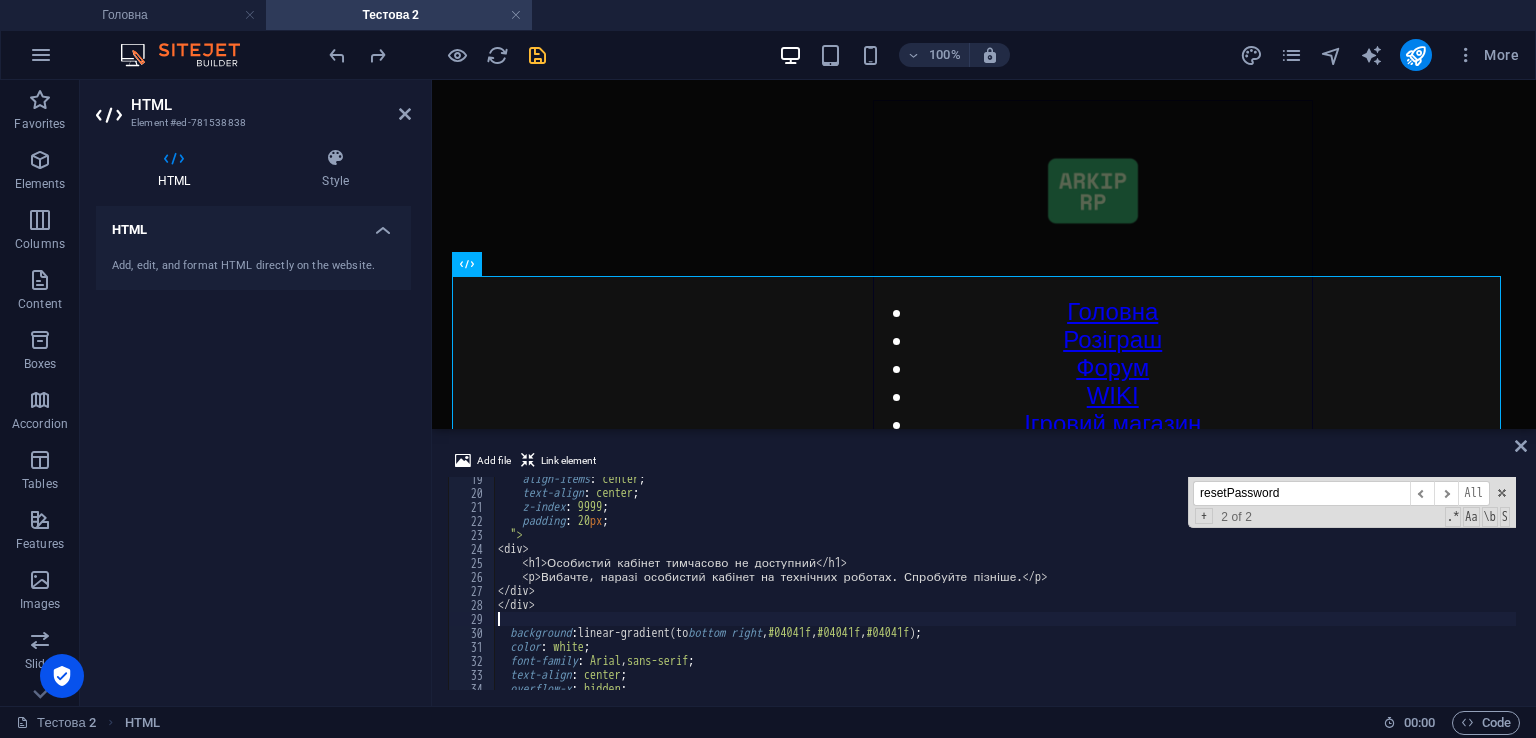 scroll, scrollTop: 256, scrollLeft: 0, axis: vertical 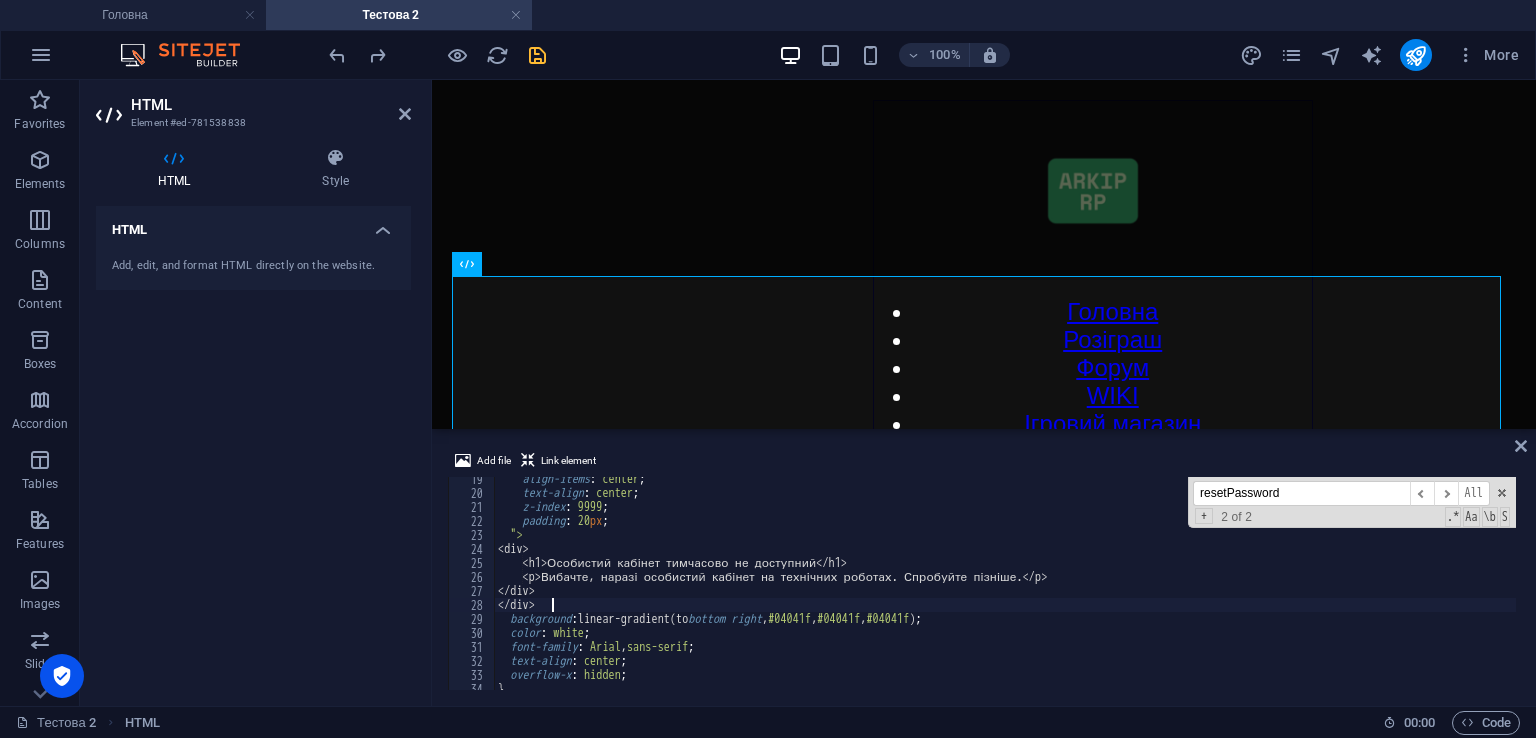 click on "Add file Link element </div> 19 20 21 22 23 24 25 26 27 28 29 30 31 32 33 34 35      align-items :   center ;      text-align :   center ;      z-index :   9999 ;      padding :   20 px ;    " >     <div>        <h1>Особистий кабінет тимчасово не доступний</h1>        <p>Вибачте, наразі особистий кабінет на технічних роботах. Спробуйте пізніше.</p>     </div>   </div>    background :  linear-gradient(to  bottom   right ,  #04041f ,  #04041f ,  #04041f ) ;    color :   white ;    font-family :   Arial ,  sans-serif ;    text-align :   center ;    overflow-x :   hidden ; } resetPassword ​ ​ All Replace All + 2 of 2 .* Aa \b S     XXXXXXXXXXXXXXXXXXXXXXXXXXXXXXXXXXXXXXXXXXXXXXXXXXXXXXXXXXXXXXXXXXXXXXXXXXXXXXXXXXXXXXXXXXXXXXXXXXXXXXXXXXXXXXXXXXXXXXXXXXXXXXXXXXXXXXXXXXXXXXXXXXXXXXXXXXXXXXXXXXXXXXXXXXXXXXXXXXXXXXXXXXXXXXXXXXXXXXXXXXXXXXXXXXXXXXXXXXXXXXXXXXXXXXXXXXXXXXXXXXXXXXXXXXXXXXXX" at bounding box center (984, 569) 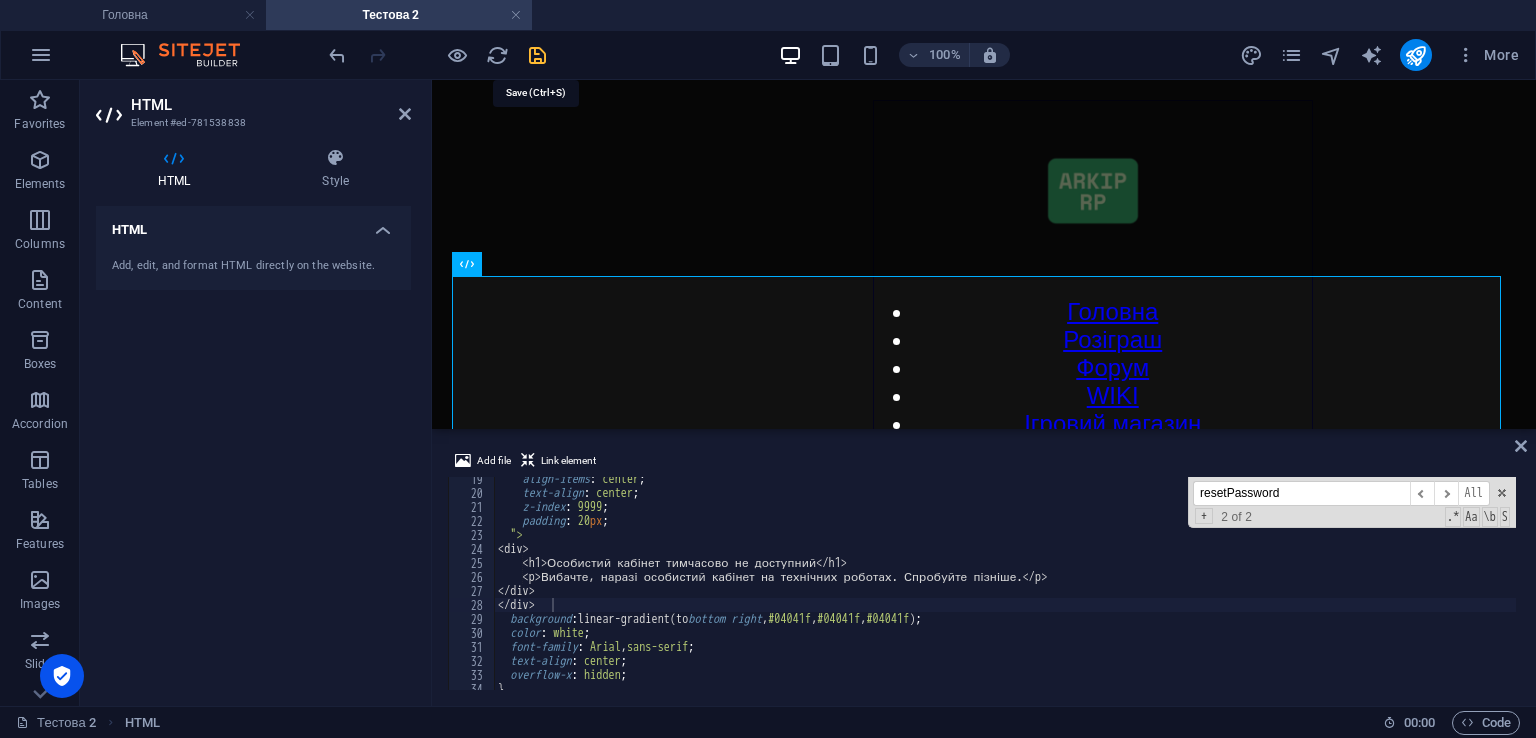 click at bounding box center [537, 55] 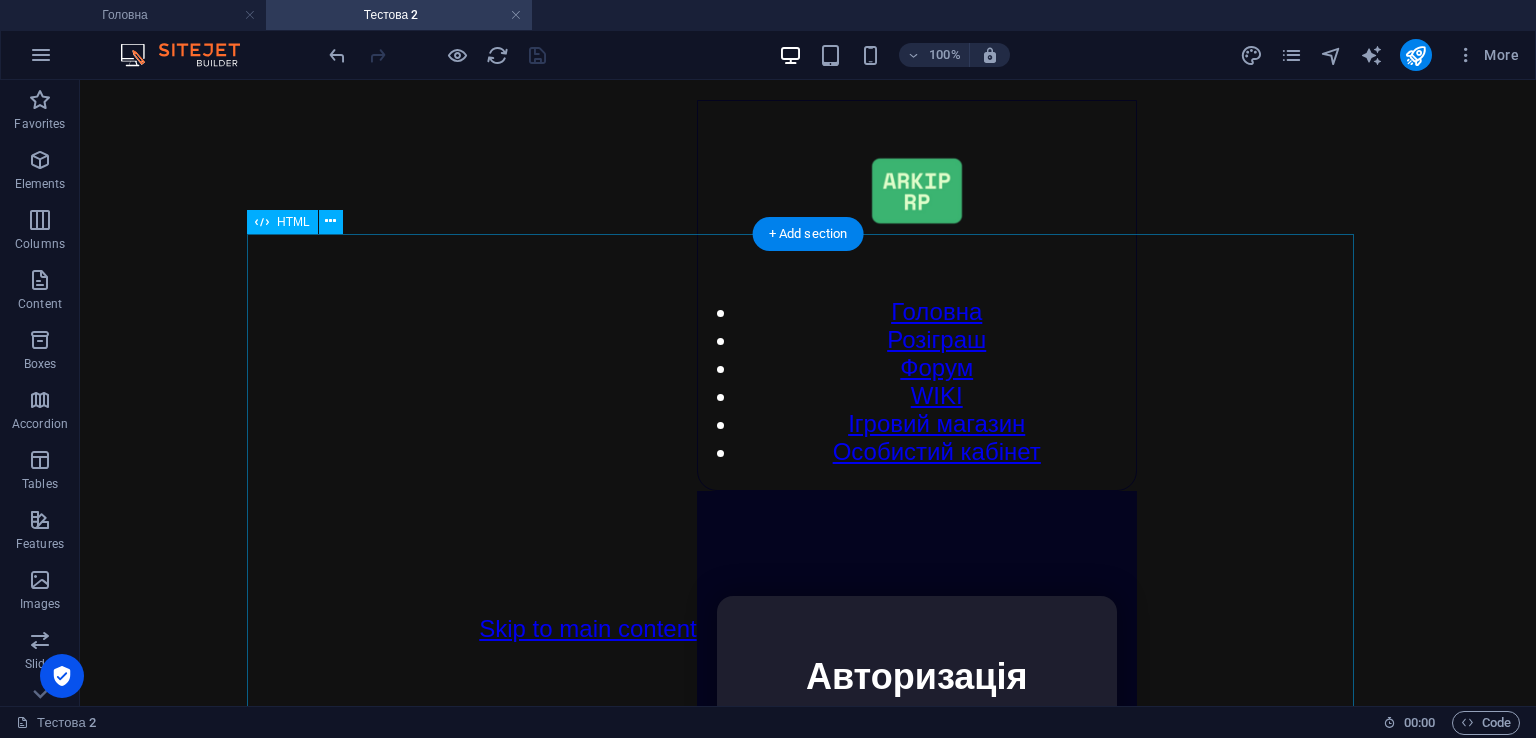 click on "Особистий кабінет
Авторизація
Email
[GEOGRAPHIC_DATA]
👁️
Увійти
Скинути пароль
Скидання пароля
Введіть ваш email:
Скинути
Закрити
Особистий кабінет
Вийти з кабінету
Важлива інформація
Інформація
Нік:
Пошта:
Гроші:   ₴
XP:
Рівень:
Здоров'я:  %
Броня:  %
ВІП:
Рейтинг
Рейтинг гравців
Гравців не знайдено
Документи
Мої документи
Паспорт:   [PERSON_NAME] книжка:   [PERSON_NAME]
Розваги
Рулетка
Крутити" at bounding box center (917, 824) 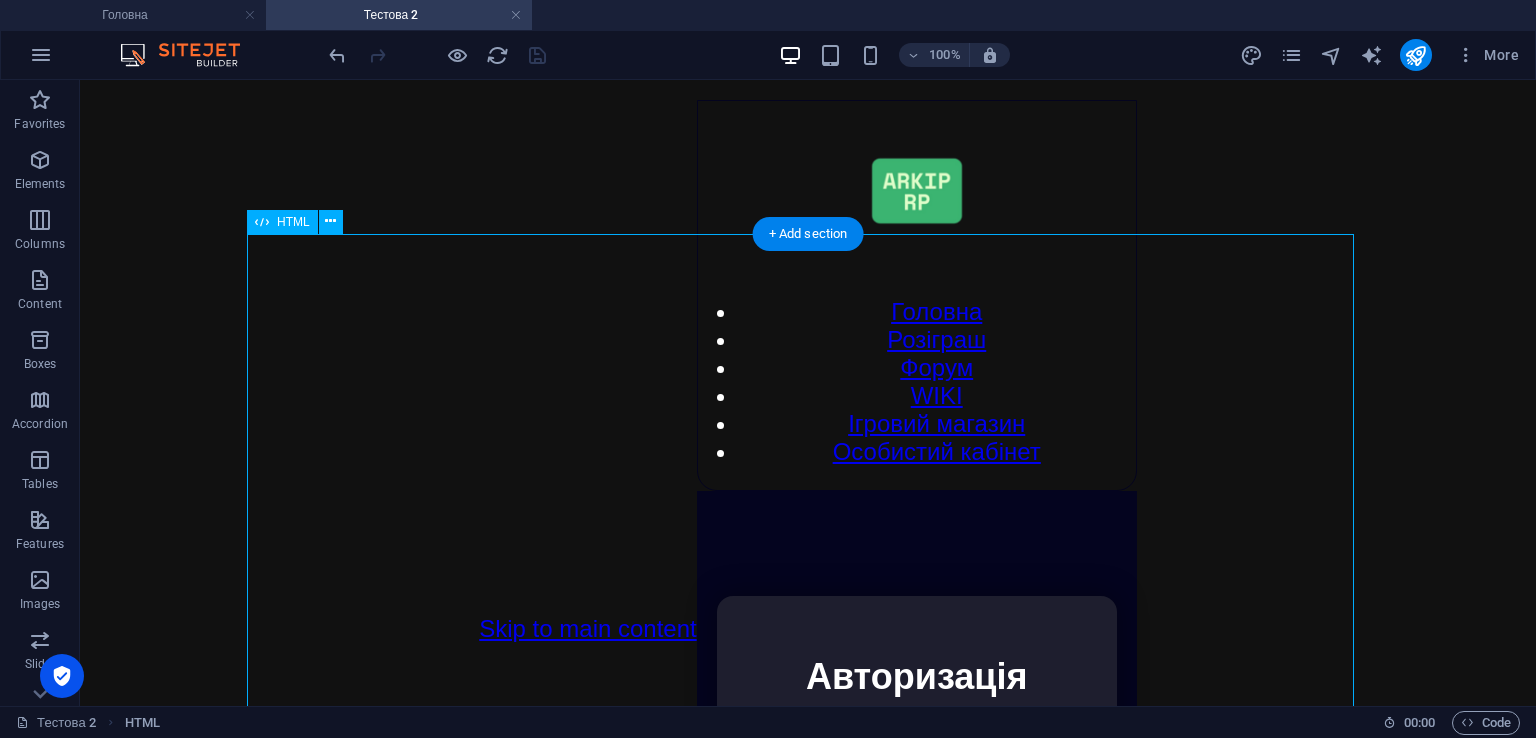 click on "Особистий кабінет
Авторизація
Email
[GEOGRAPHIC_DATA]
👁️
Увійти
Скинути пароль
Скидання пароля
Введіть ваш email:
Скинути
Закрити
Особистий кабінет
Вийти з кабінету
Важлива інформація
Інформація
Нік:
Пошта:
Гроші:   ₴
XP:
Рівень:
Здоров'я:  %
Броня:  %
ВІП:
Рейтинг
Рейтинг гравців
Гравців не знайдено
Документи
Мої документи
Паспорт:   [PERSON_NAME] книжка:   [PERSON_NAME]
Розваги
Рулетка
Крутити" at bounding box center [917, 824] 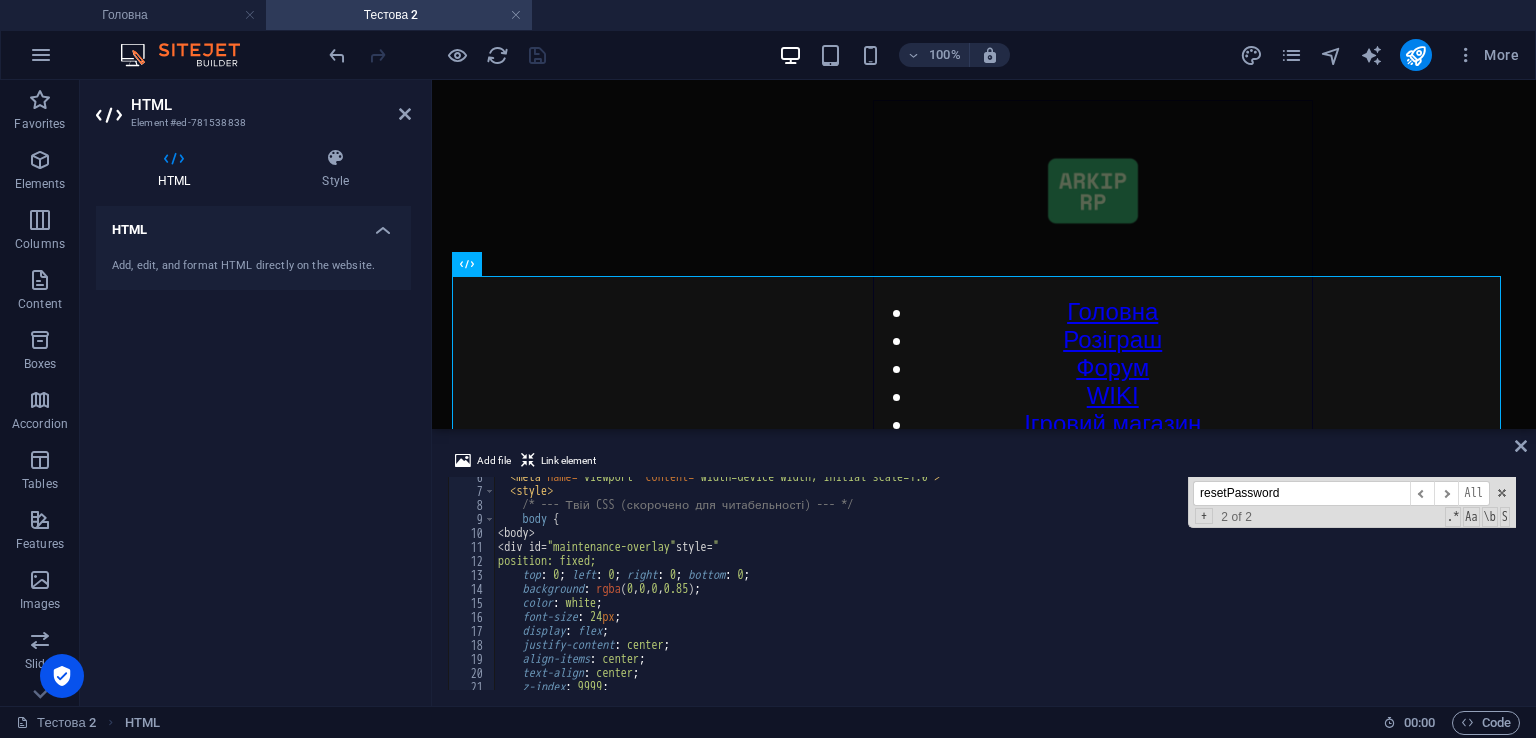 scroll, scrollTop: 16, scrollLeft: 0, axis: vertical 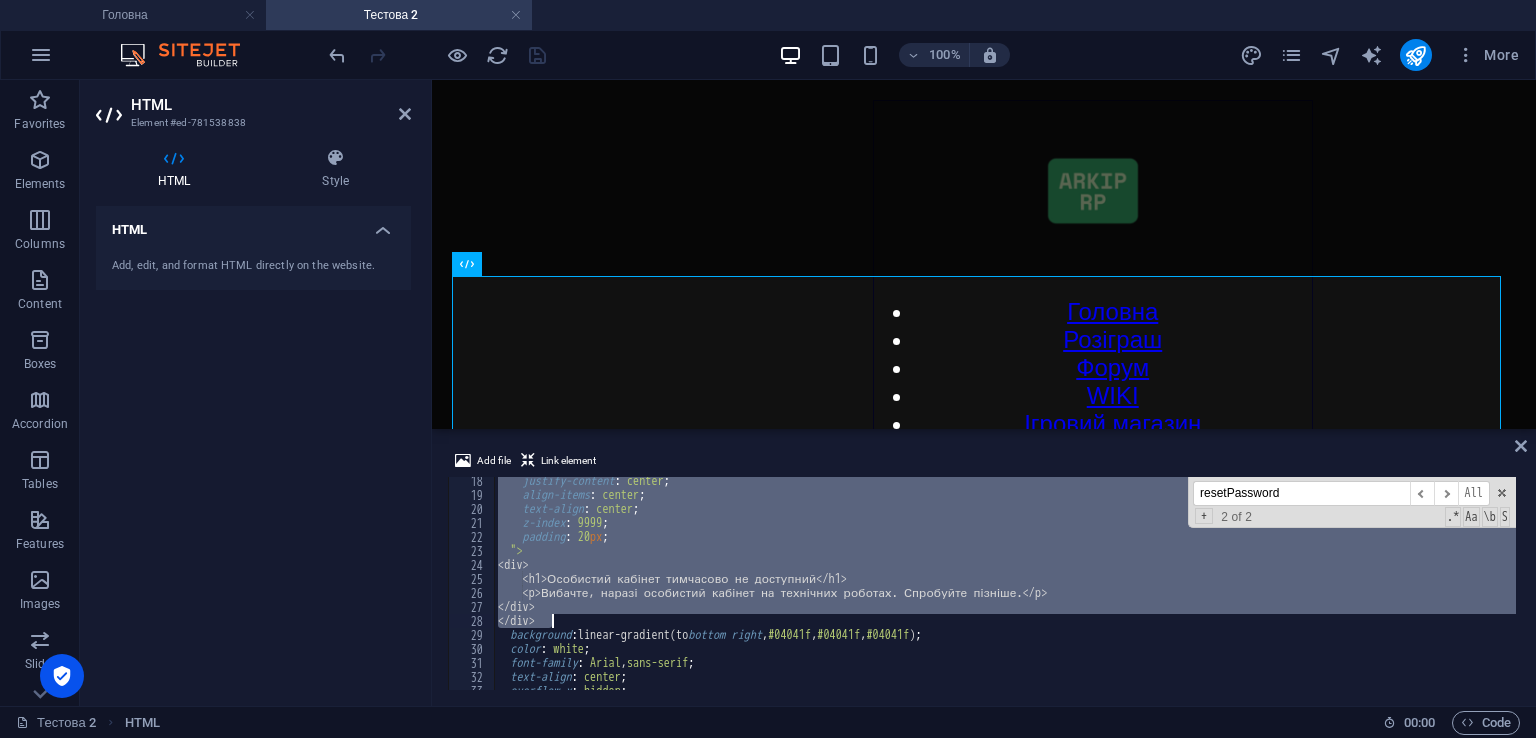 drag, startPoint x: 509, startPoint y: 593, endPoint x: 744, endPoint y: 619, distance: 236.43393 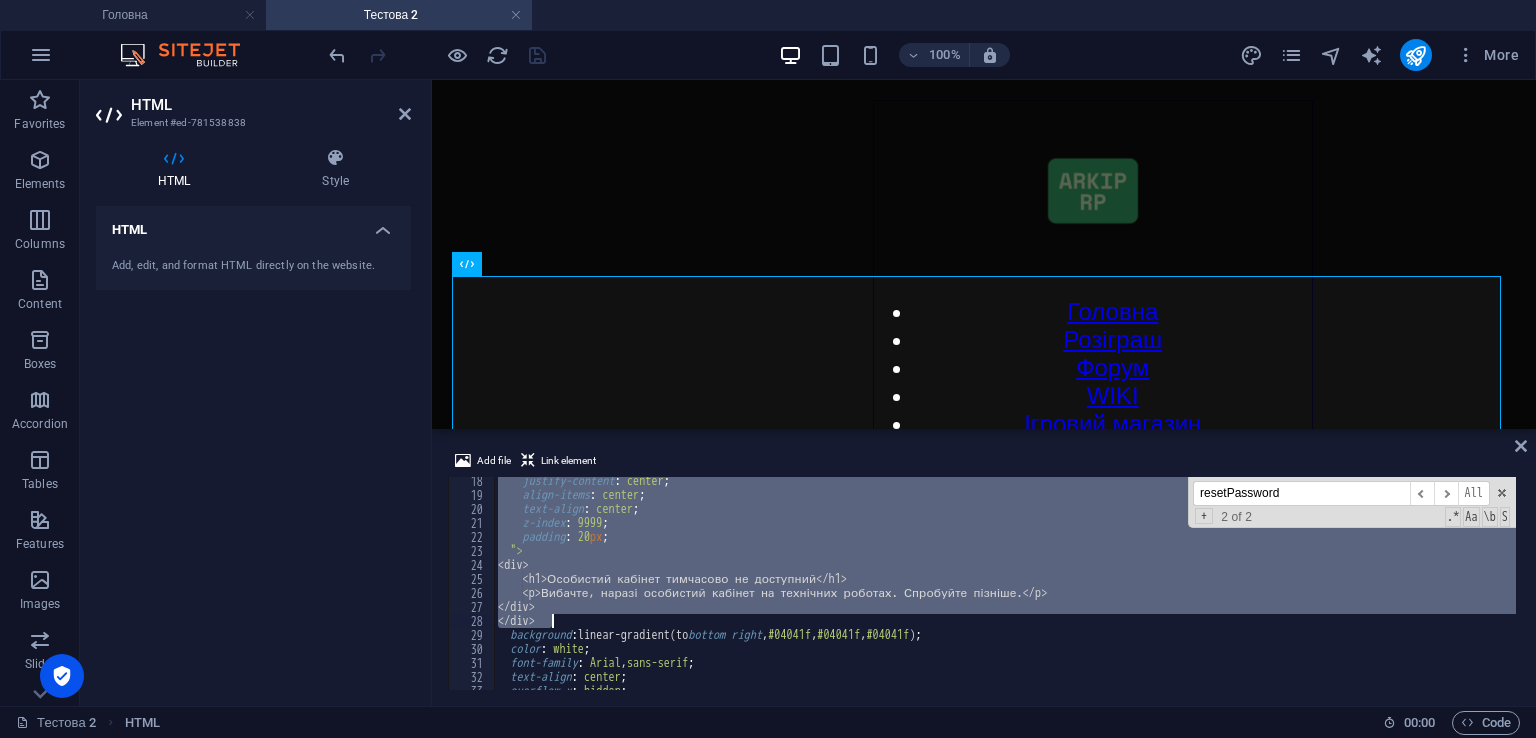 click on "justify-content :   center ;      align-items :   center ;      text-align :   center ;      z-index :   9999 ;      padding :   20 px ;    " >     <div>        <h1>Особистий кабінет тимчасово не доступний</h1>        <p>Вибачте, наразі особистий кабінет на технічних роботах. Спробуйте пізніше.</p>     </div>   </div>    background :  linear-gradient(to  bottom   right ,  #04041f ,  #04041f ,  #04041f ) ;    color :   white ;    font-family :   Arial ,  sans-serif ;    text-align :   center ;    overflow-x :   hidden ; resetPassword ​ ​ All Replace All + 2 of 2 .* Aa \b S" at bounding box center (1005, 583) 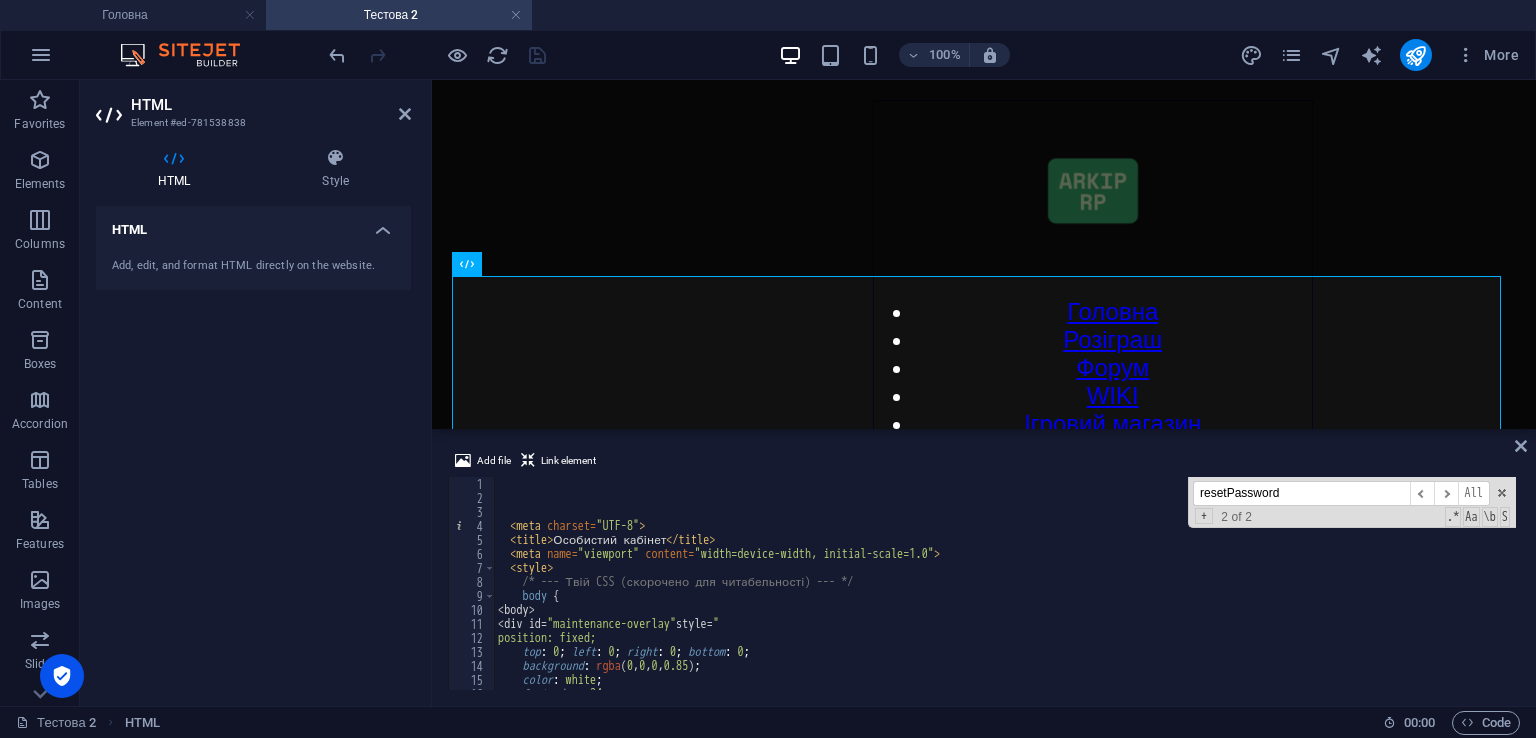 scroll, scrollTop: 0, scrollLeft: 0, axis: both 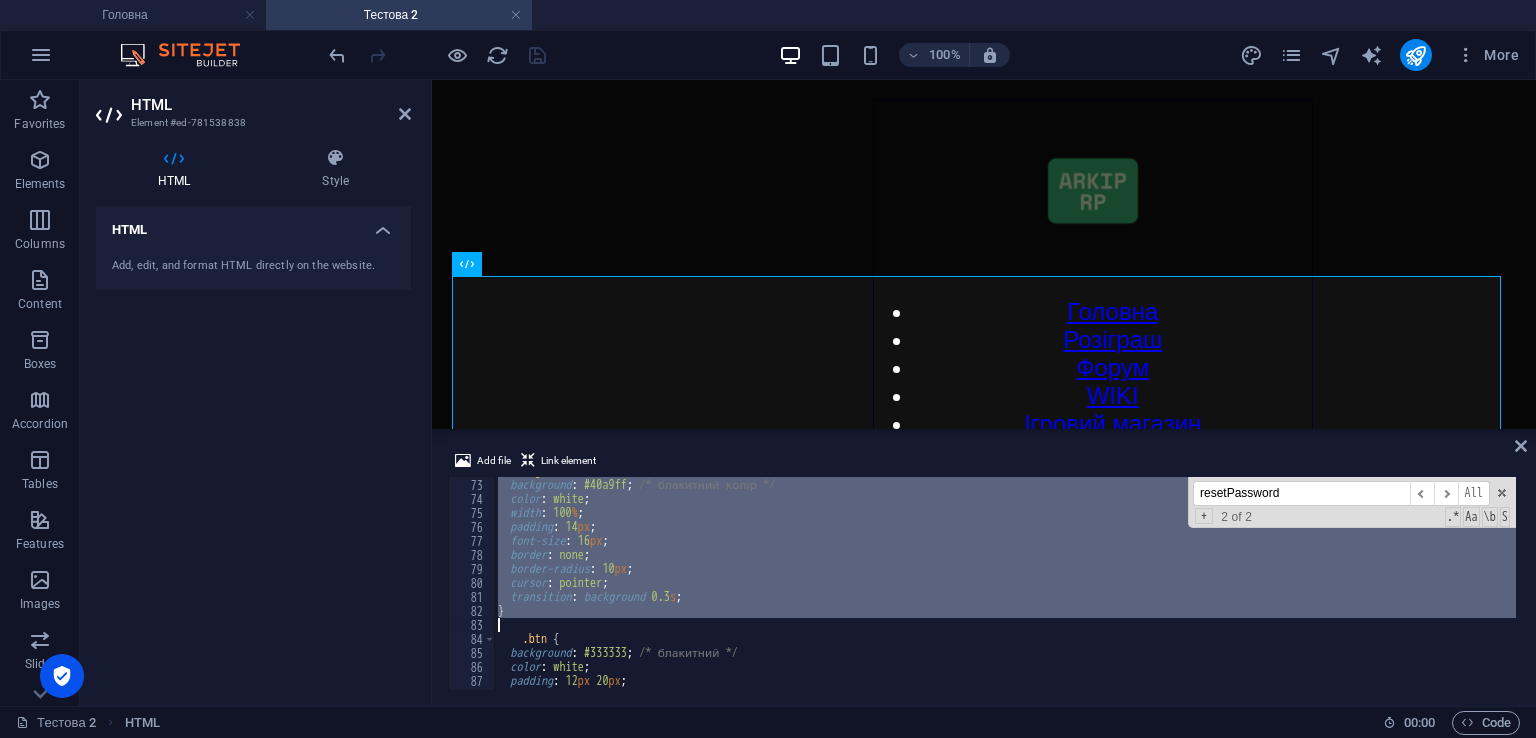 drag, startPoint x: 500, startPoint y: 519, endPoint x: 820, endPoint y: 622, distance: 336.16812 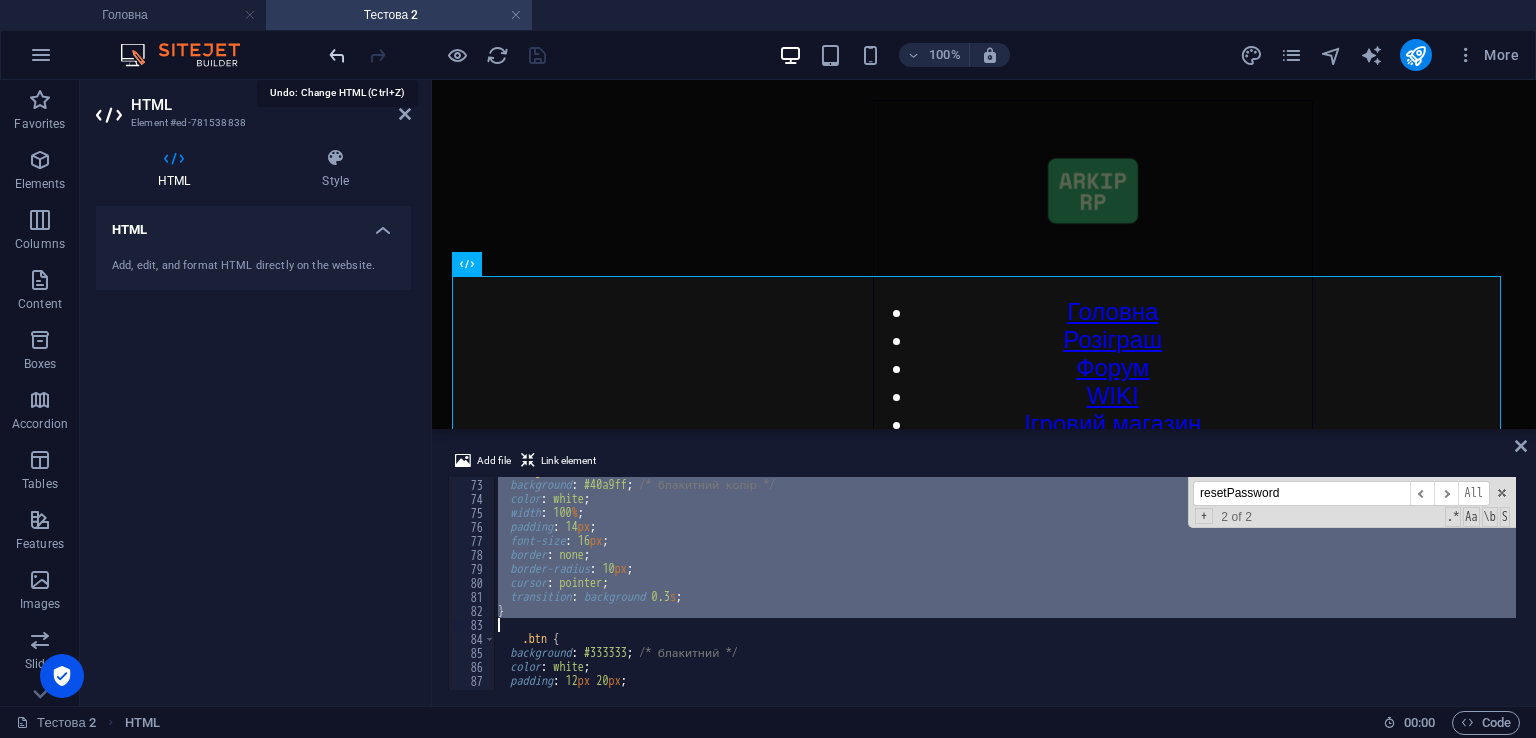 click at bounding box center (337, 55) 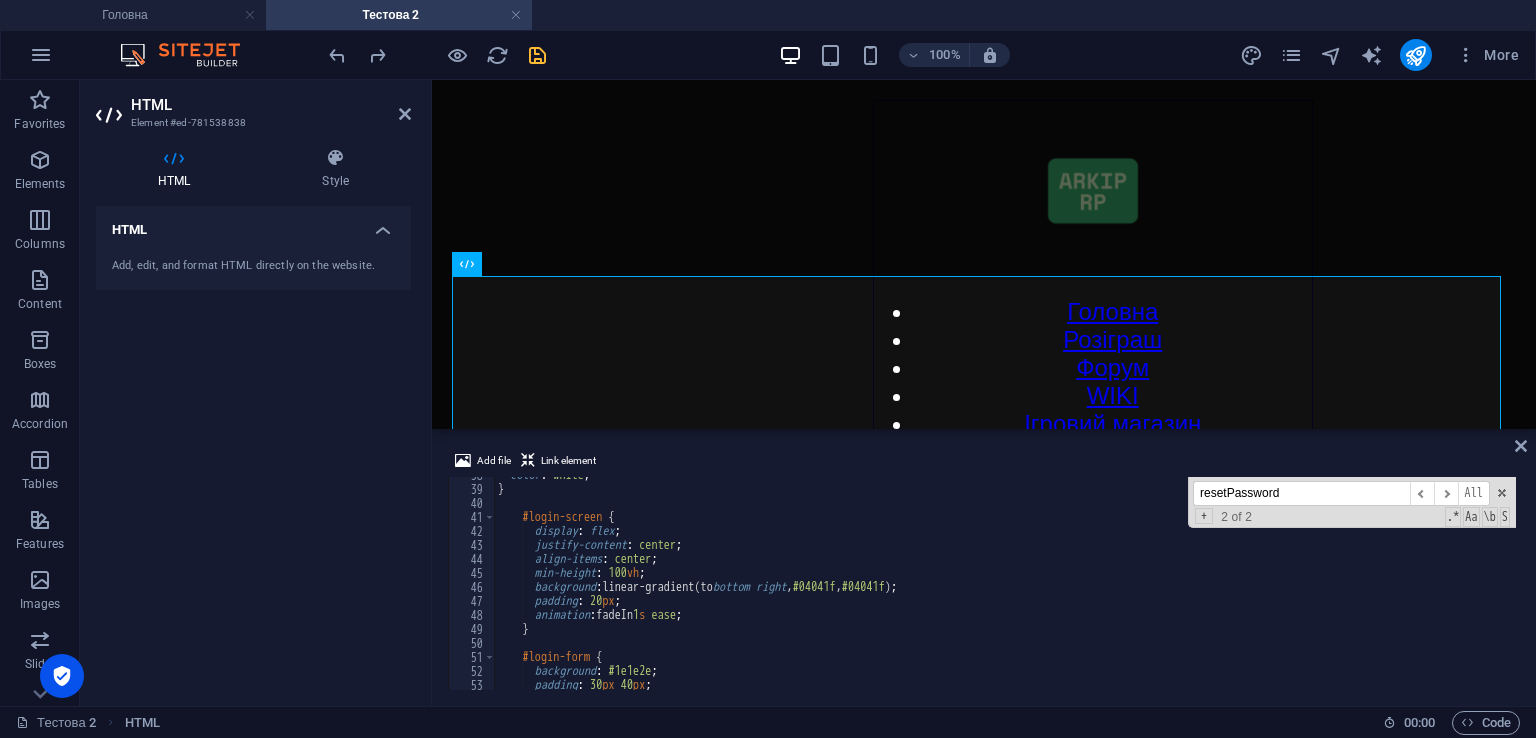 scroll, scrollTop: 527, scrollLeft: 0, axis: vertical 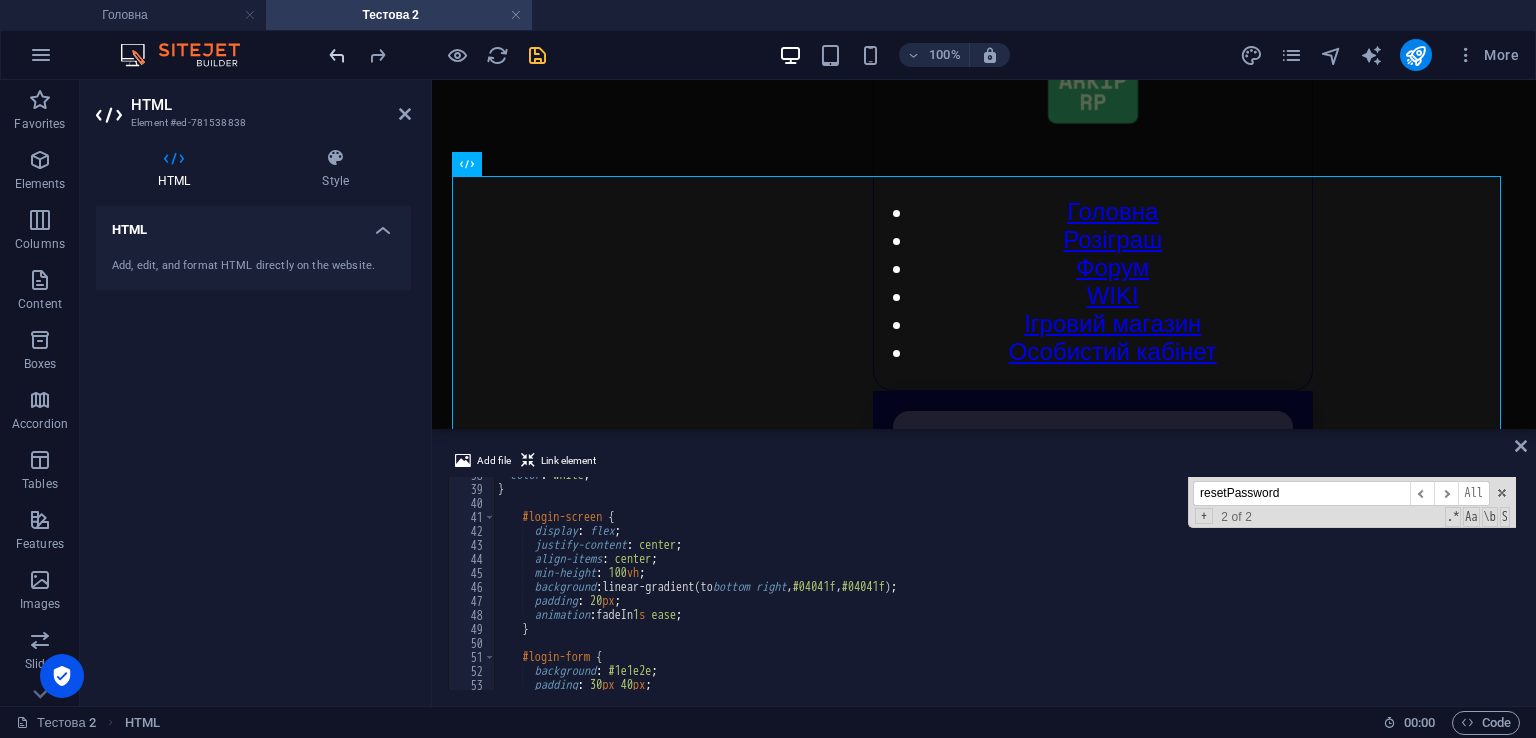 click at bounding box center [337, 55] 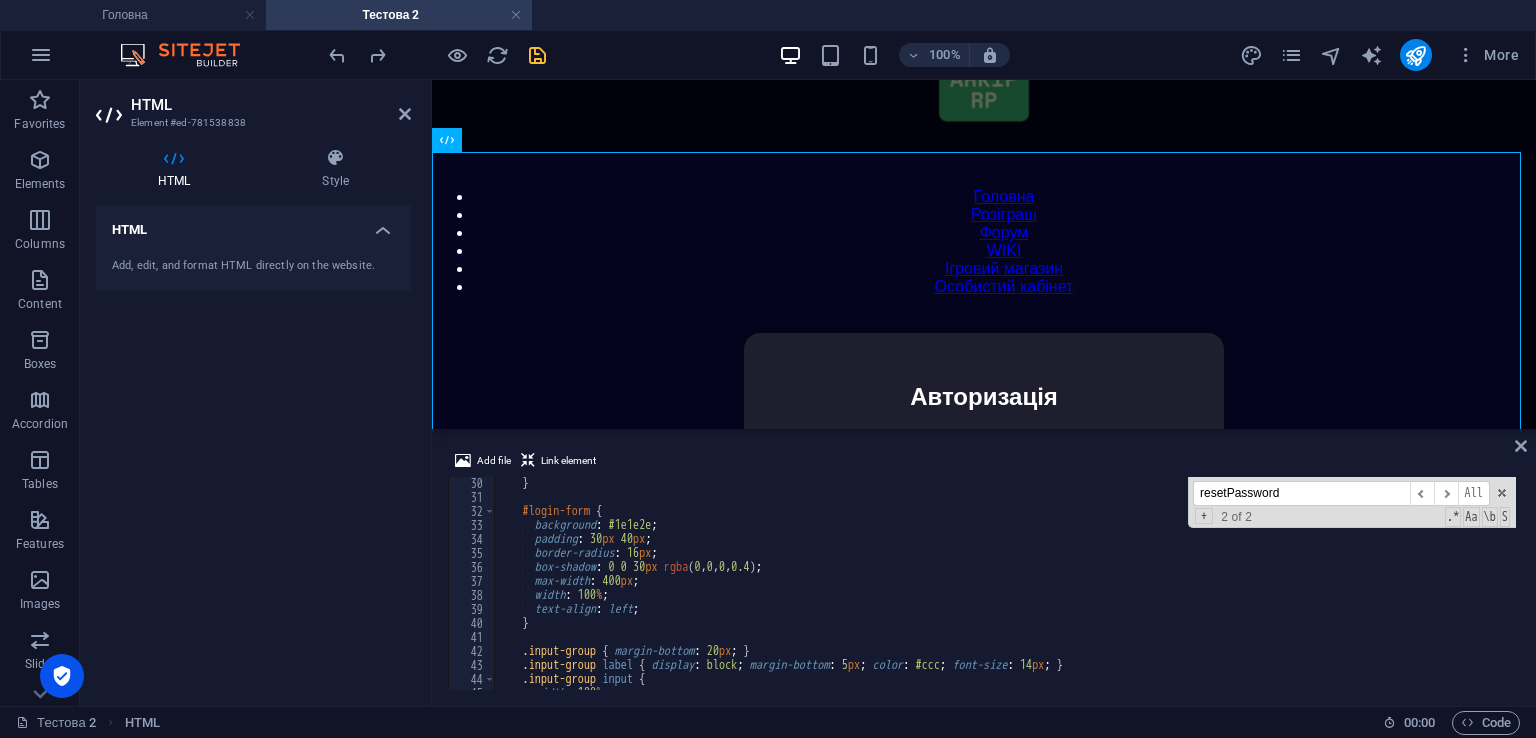 scroll, scrollTop: 0, scrollLeft: 0, axis: both 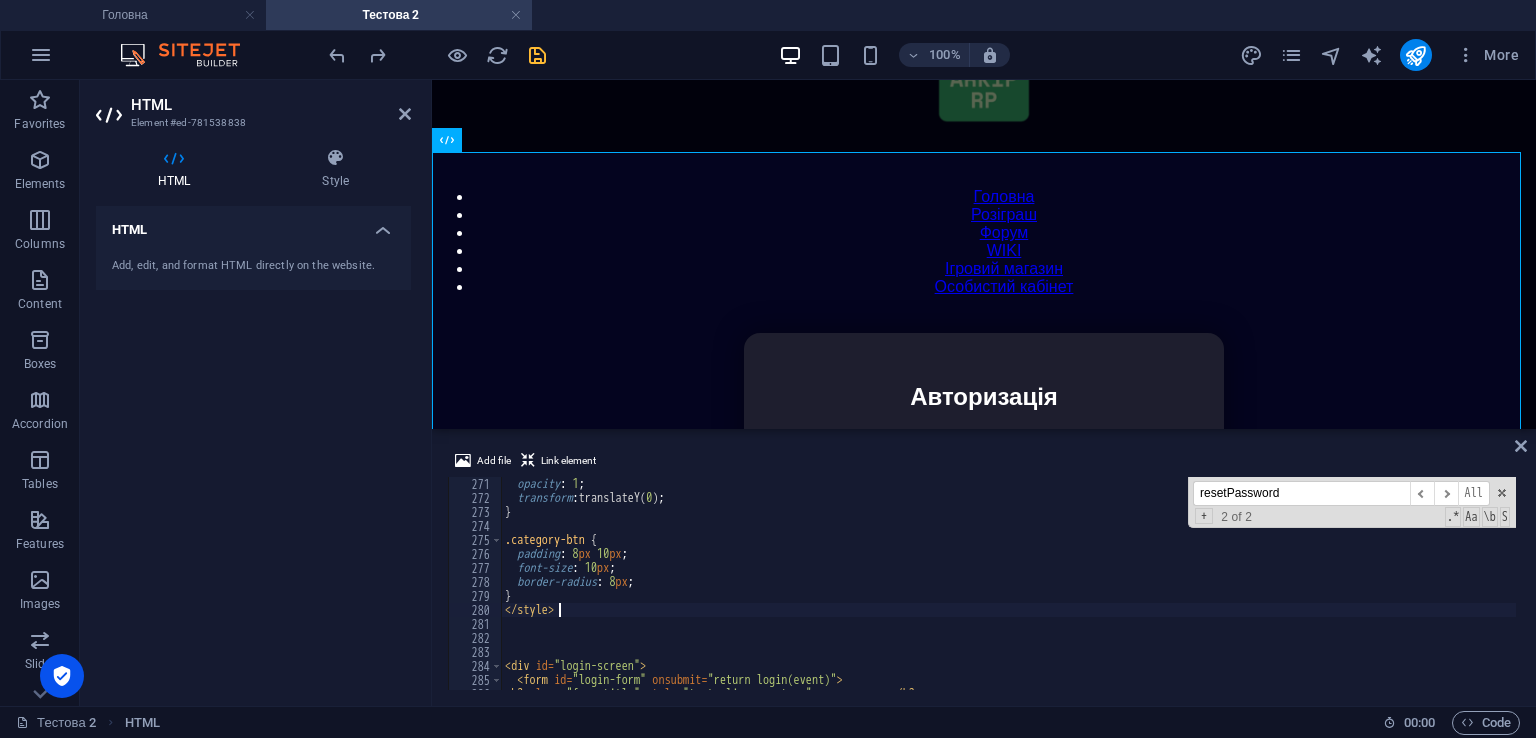 click on "opacity :   1 ;    transform :  translateY( 0 ) ; } .category-btn   {    padding :   8 px   10 px ;    font-size :   10 px ;    border-radius :   8 px ; } </ style > < div   id = "login-screen" >    < form   id = "login-form"   onsubmit = "return login(event)" > < h2   class = "form-title"   style = "text-align: center;" > Авторизація </ h2 >" at bounding box center [1425, 595] 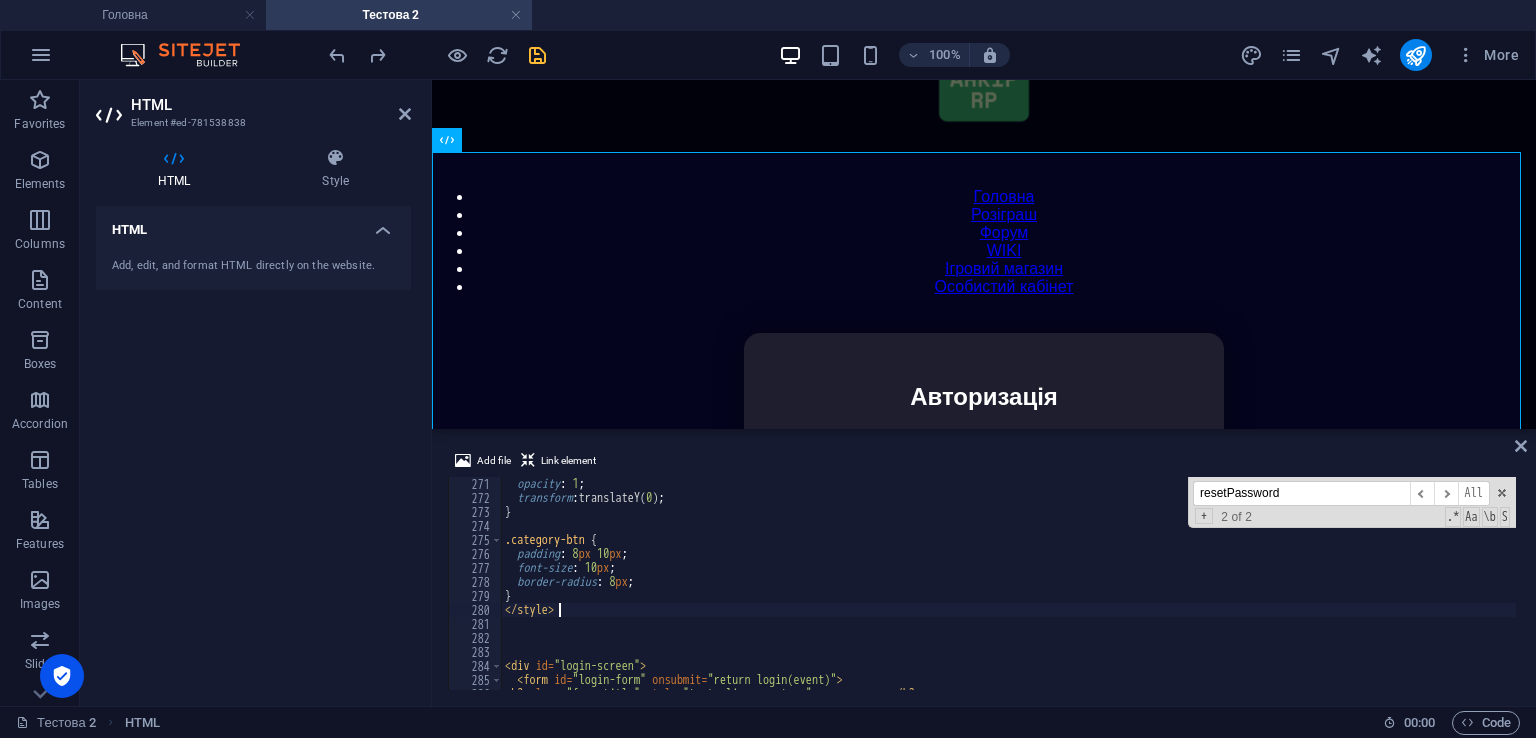 click on "opacity :   1 ;    transform :  translateY( 0 ) ; } .category-btn   {    padding :   8 px   10 px ;    font-size :   10 px ;    border-radius :   8 px ; } </ style > < div   id = "login-screen" >    < form   id = "login-form"   onsubmit = "return login(event)" > < h2   class = "form-title"   style = "text-align: center;" > Авторизація </ h2 >" at bounding box center [1425, 595] 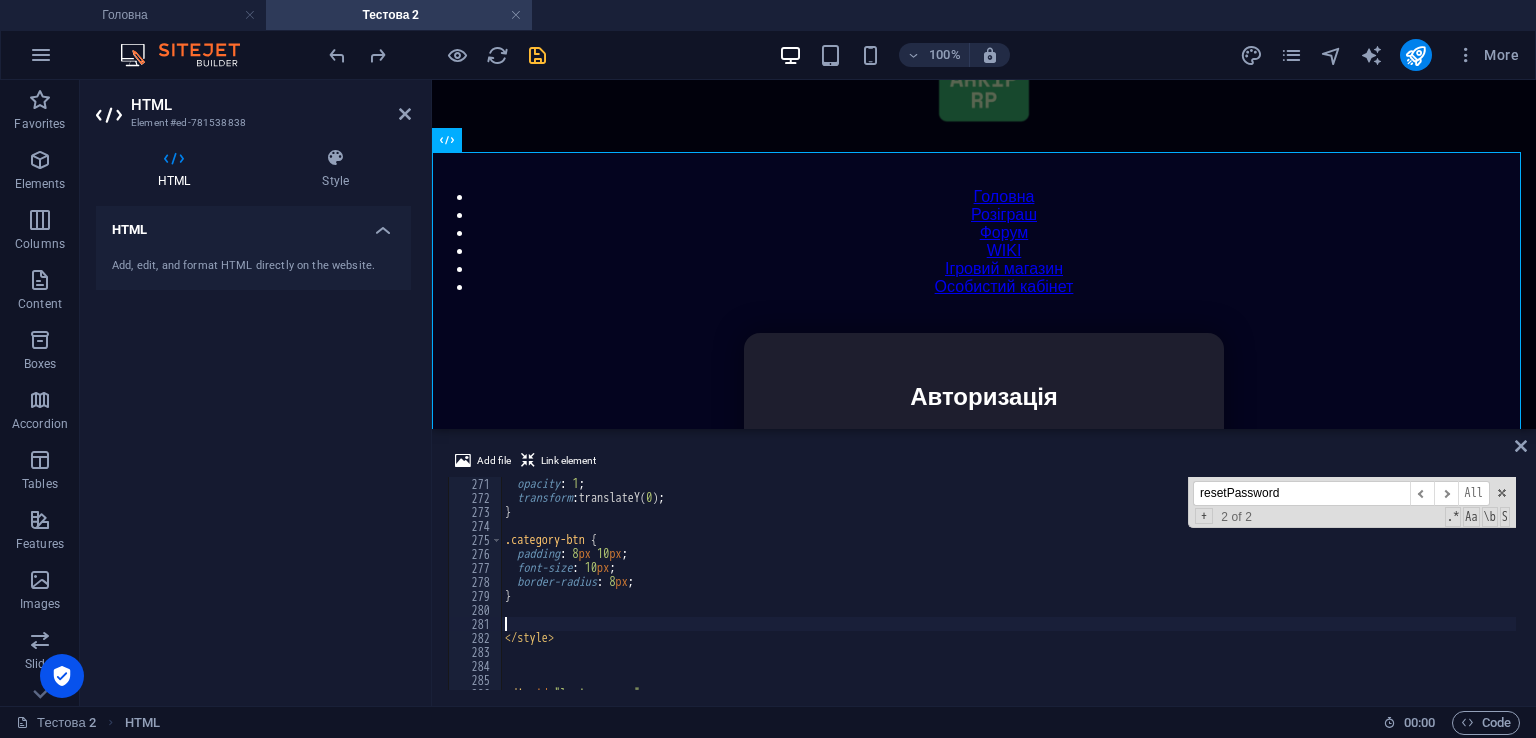 paste on "</style>" 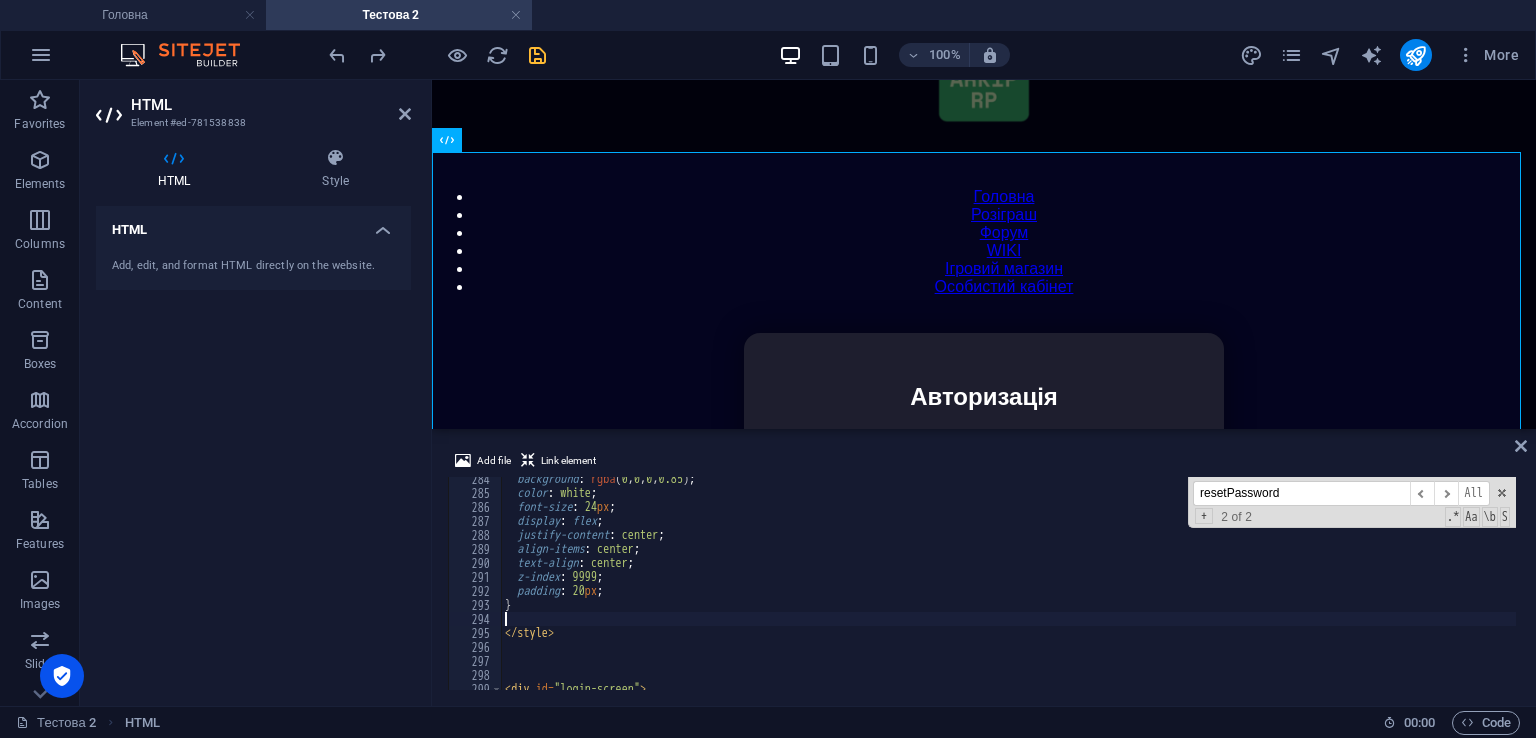 scroll, scrollTop: 4027, scrollLeft: 0, axis: vertical 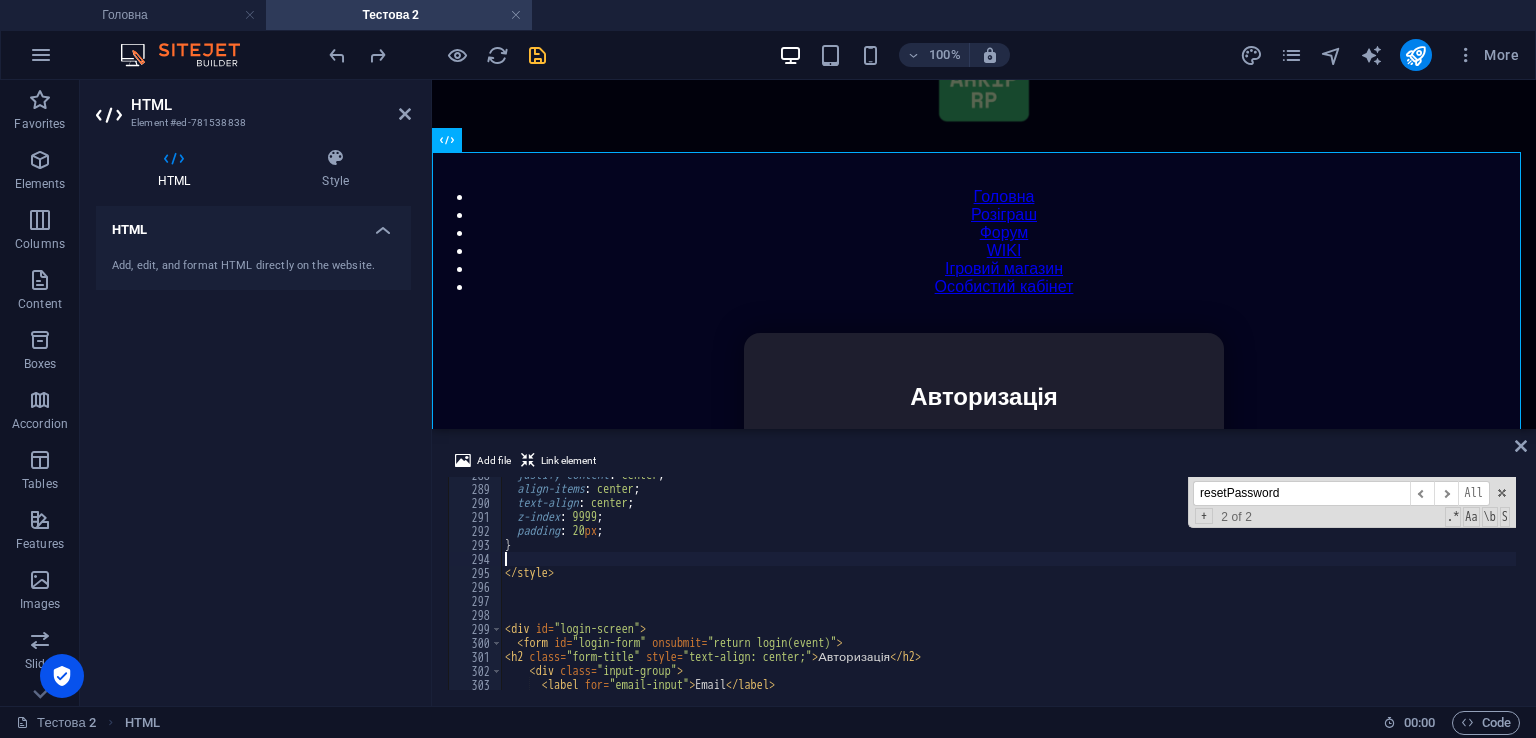 click on "justify-content :   center ;    align-items :   center ;    text-align :   center ;    z-index :   9999 ;    padding :   20 px ; } </ style > < div   id = "login-screen" >    < form   id = "login-form"   onsubmit = "return login(event)" > < h2   class = "form-title"   style = "text-align: center;" > Авторизація </ h2 >      < div   class = "input-group" >         < label   for = "email-input" > Email </ label >" at bounding box center [1425, 586] 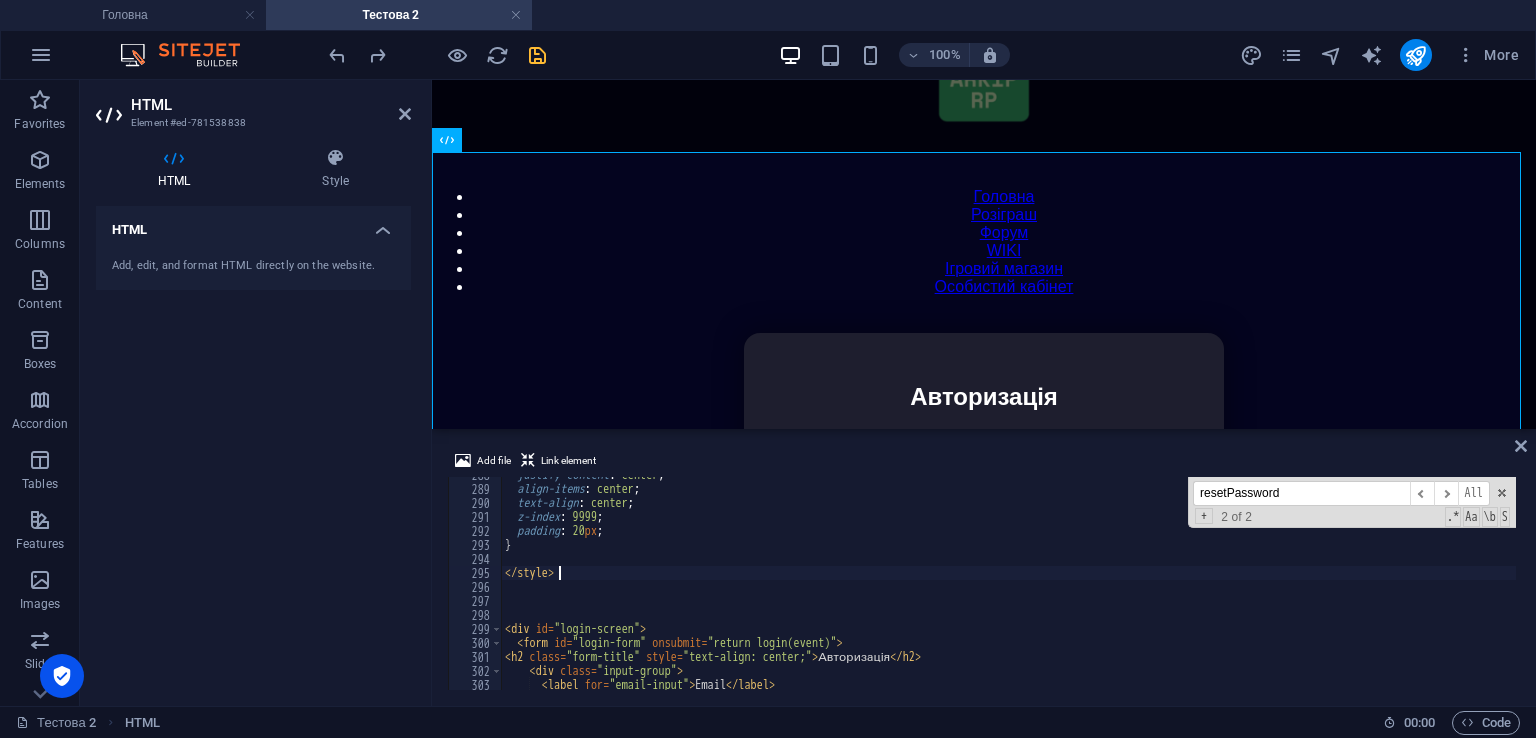 scroll, scrollTop: 4027, scrollLeft: 0, axis: vertical 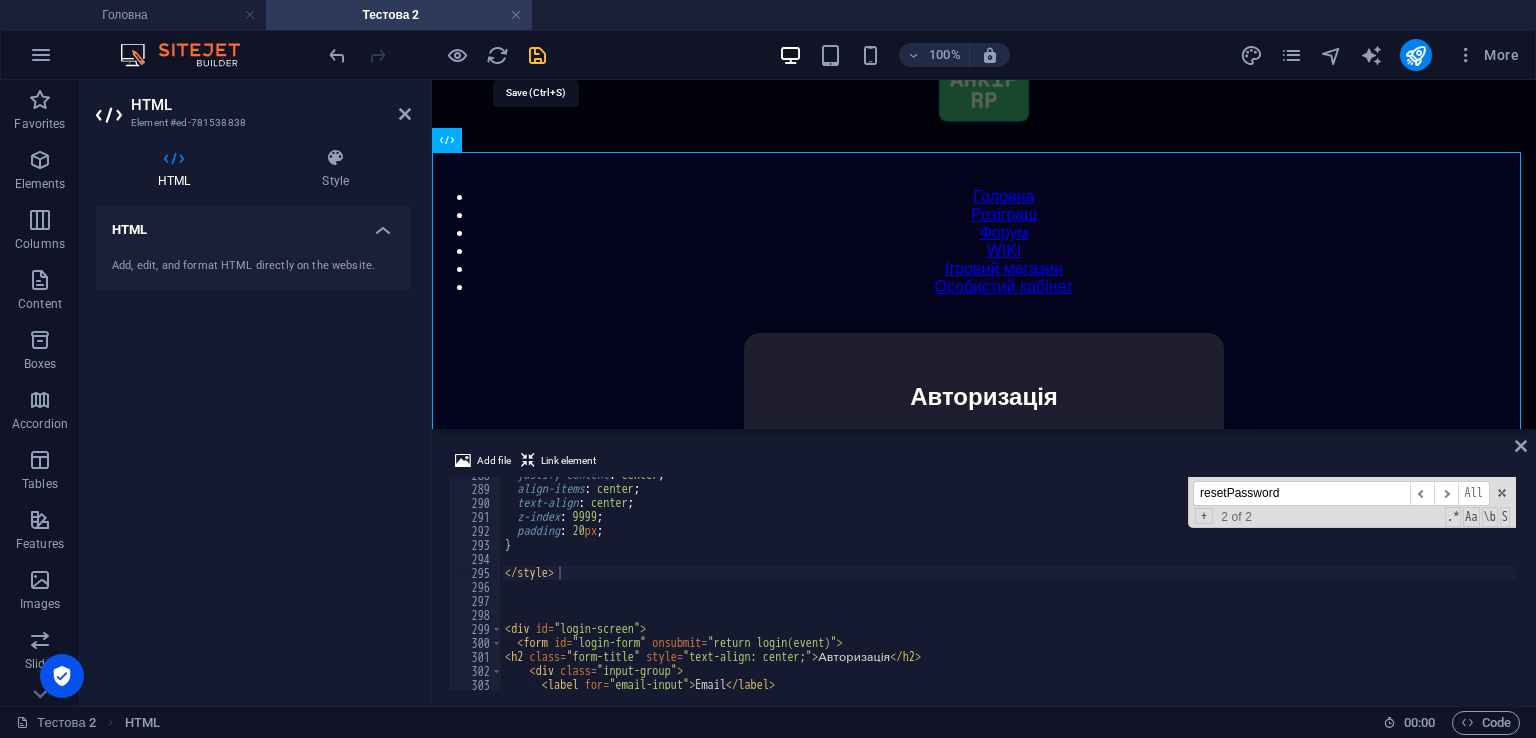 click at bounding box center [537, 55] 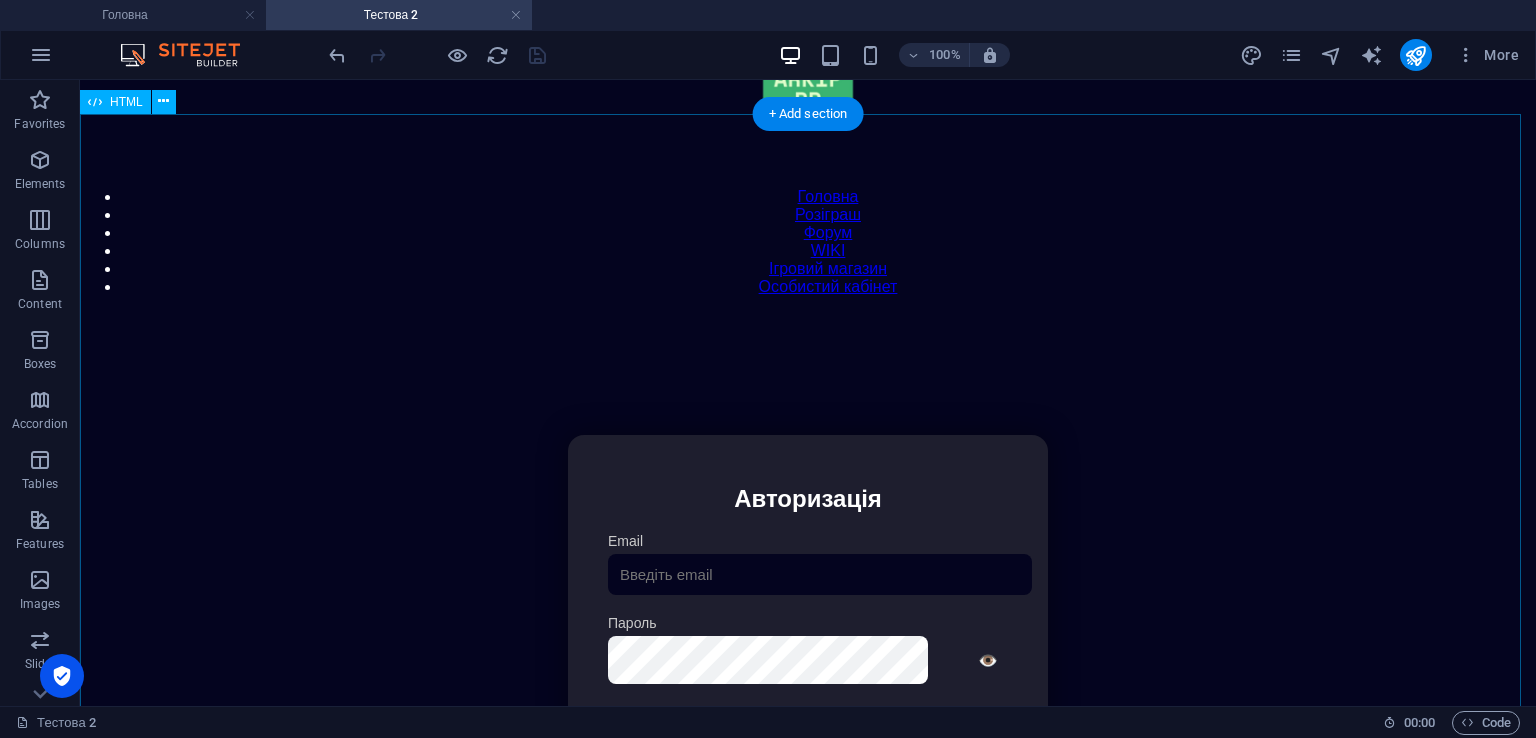 click on "Особистий кабінет
Авторизація
Email
[GEOGRAPHIC_DATA]
👁️
Увійти
Скинути пароль
Скидання пароля
Введіть ваш email:
Скинути
Закрити
Особистий кабінет
Вийти з кабінету
Важлива інформація
Інформація
Нік:
Пошта:
Гроші:   ₴
XP:
Рівень:
Здоров'я:  %
Броня:  %
ВІП:
Рейтинг
Рейтинг гравців
Гравців не знайдено
Документи
Мої документи
Паспорт:   [PERSON_NAME] книжка:   [PERSON_NAME]
Розваги
Рулетка
Крутити" at bounding box center [808, 646] 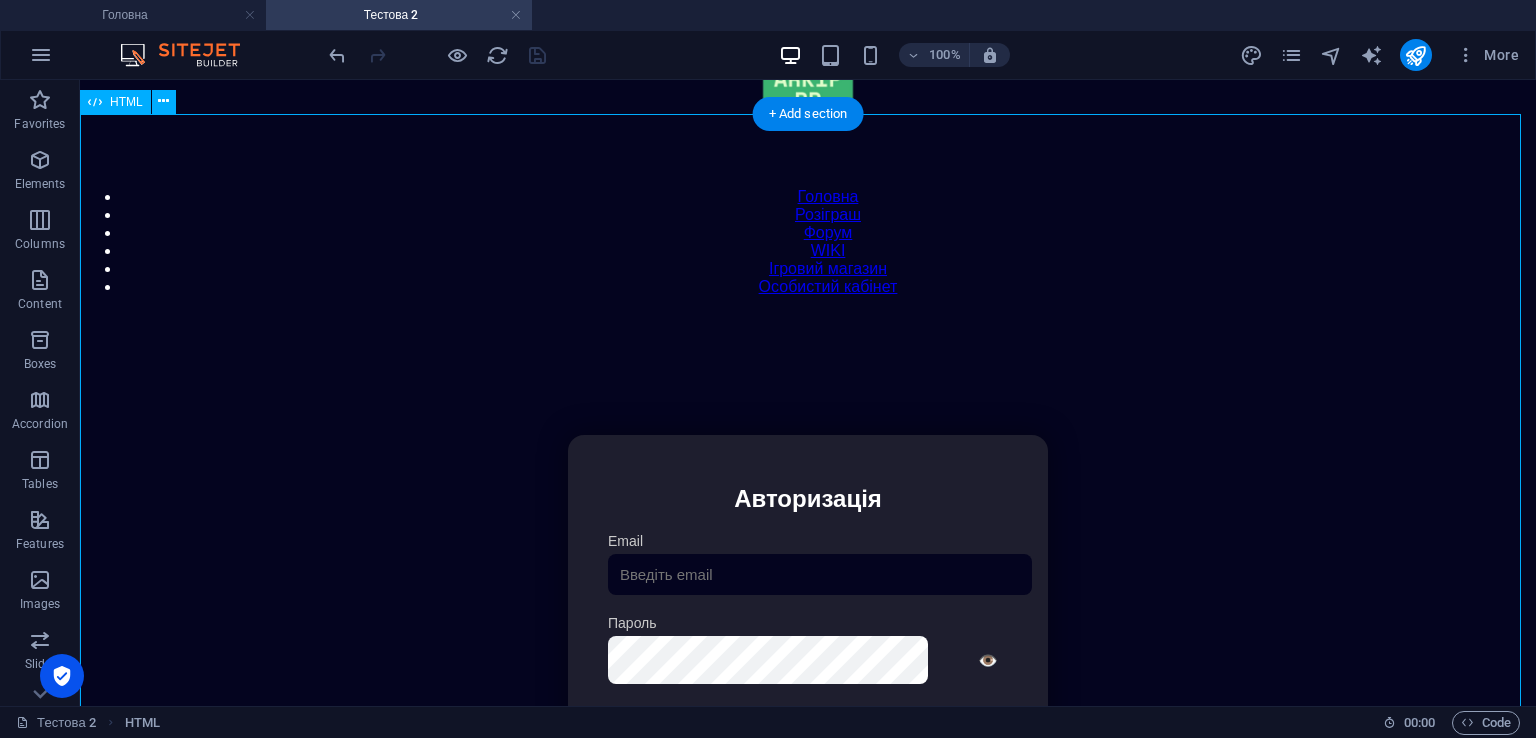 click on "Особистий кабінет
Авторизація
Email
[GEOGRAPHIC_DATA]
👁️
Увійти
Скинути пароль
Скидання пароля
Введіть ваш email:
Скинути
Закрити
Особистий кабінет
Вийти з кабінету
Важлива інформація
Інформація
Нік:
Пошта:
Гроші:   ₴
XP:
Рівень:
Здоров'я:  %
Броня:  %
ВІП:
Рейтинг
Рейтинг гравців
Гравців не знайдено
Документи
Мої документи
Паспорт:   [PERSON_NAME] книжка:   [PERSON_NAME]
Розваги
Рулетка
Крутити" at bounding box center (808, 646) 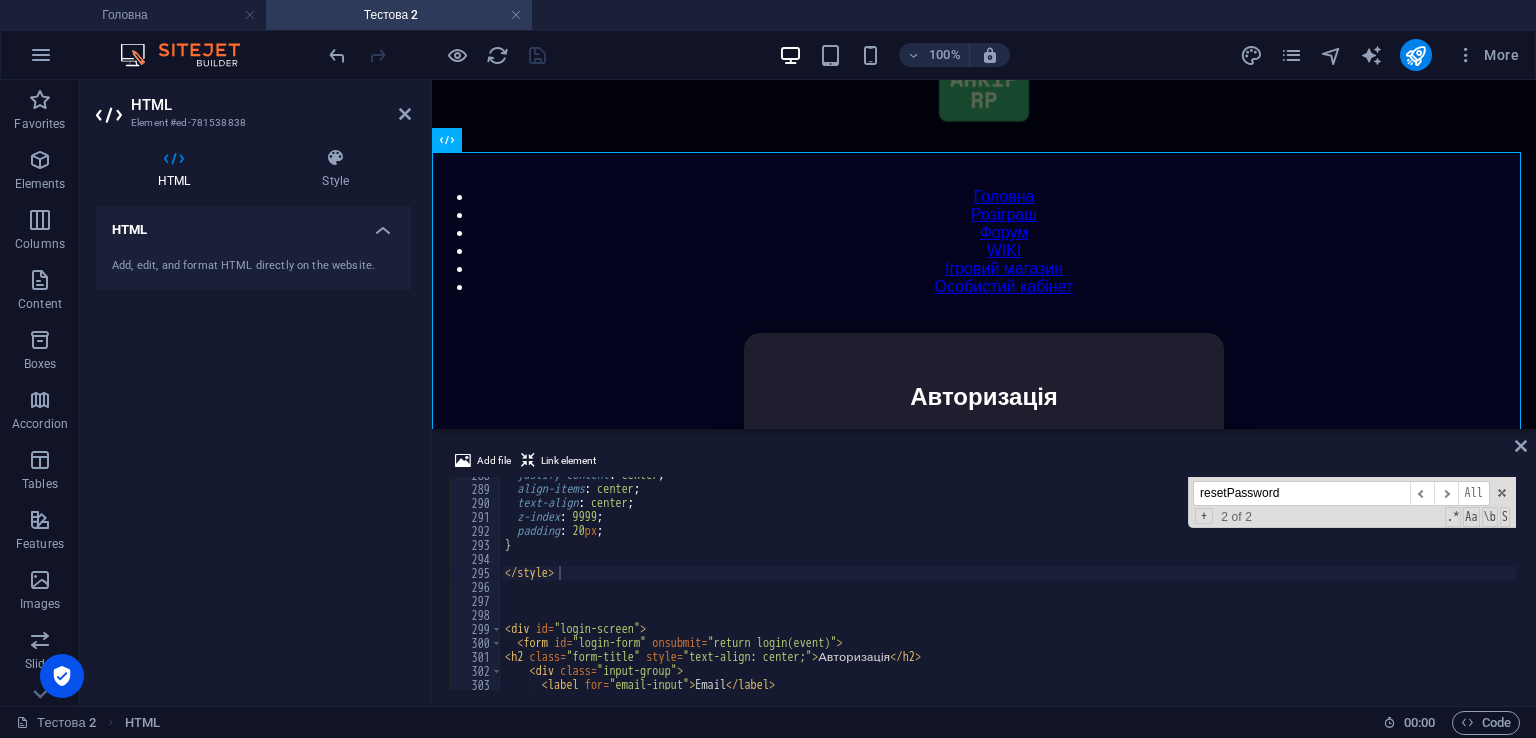 drag, startPoint x: 1324, startPoint y: 509, endPoint x: 1066, endPoint y: 478, distance: 259.85574 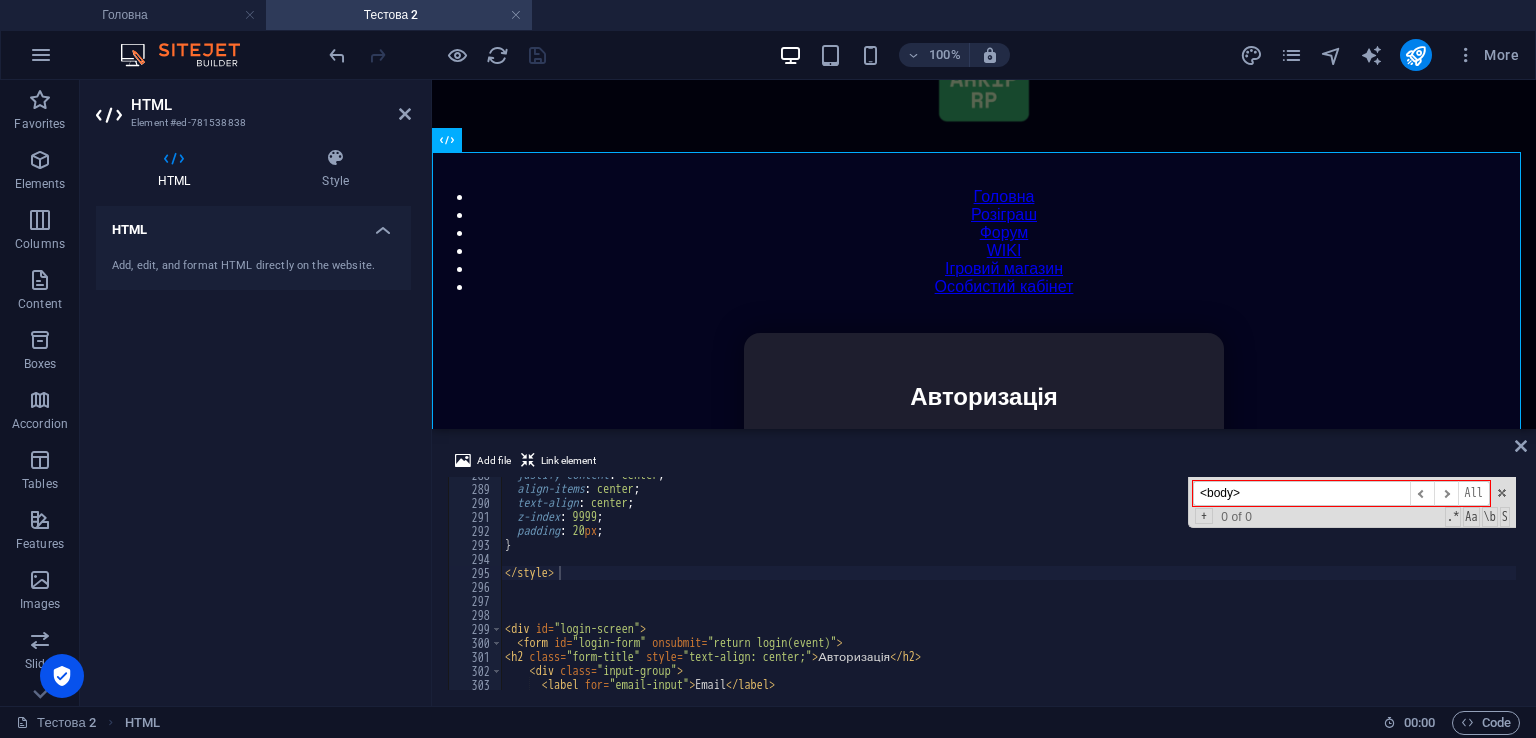 click on "<body>" at bounding box center (1301, 493) 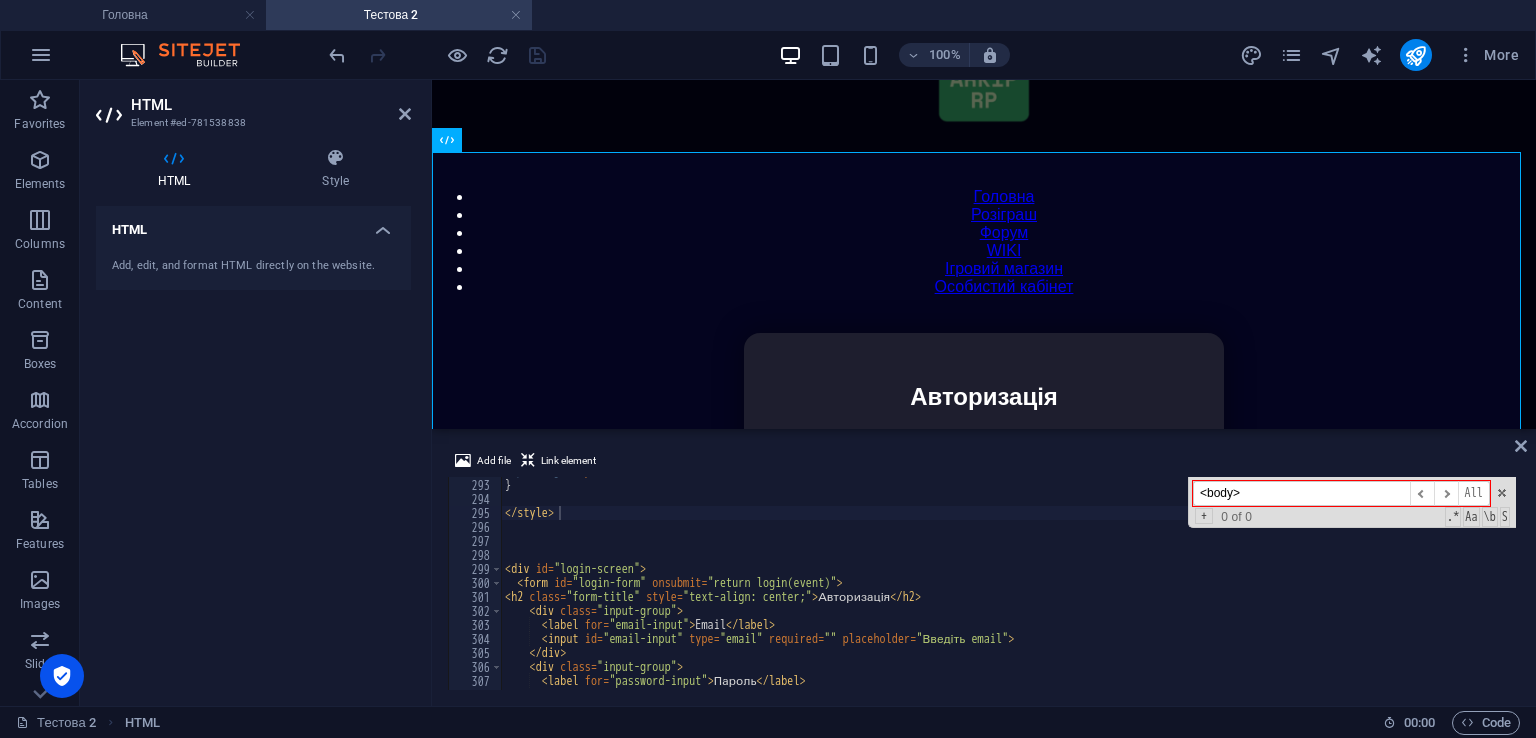 scroll, scrollTop: 4087, scrollLeft: 0, axis: vertical 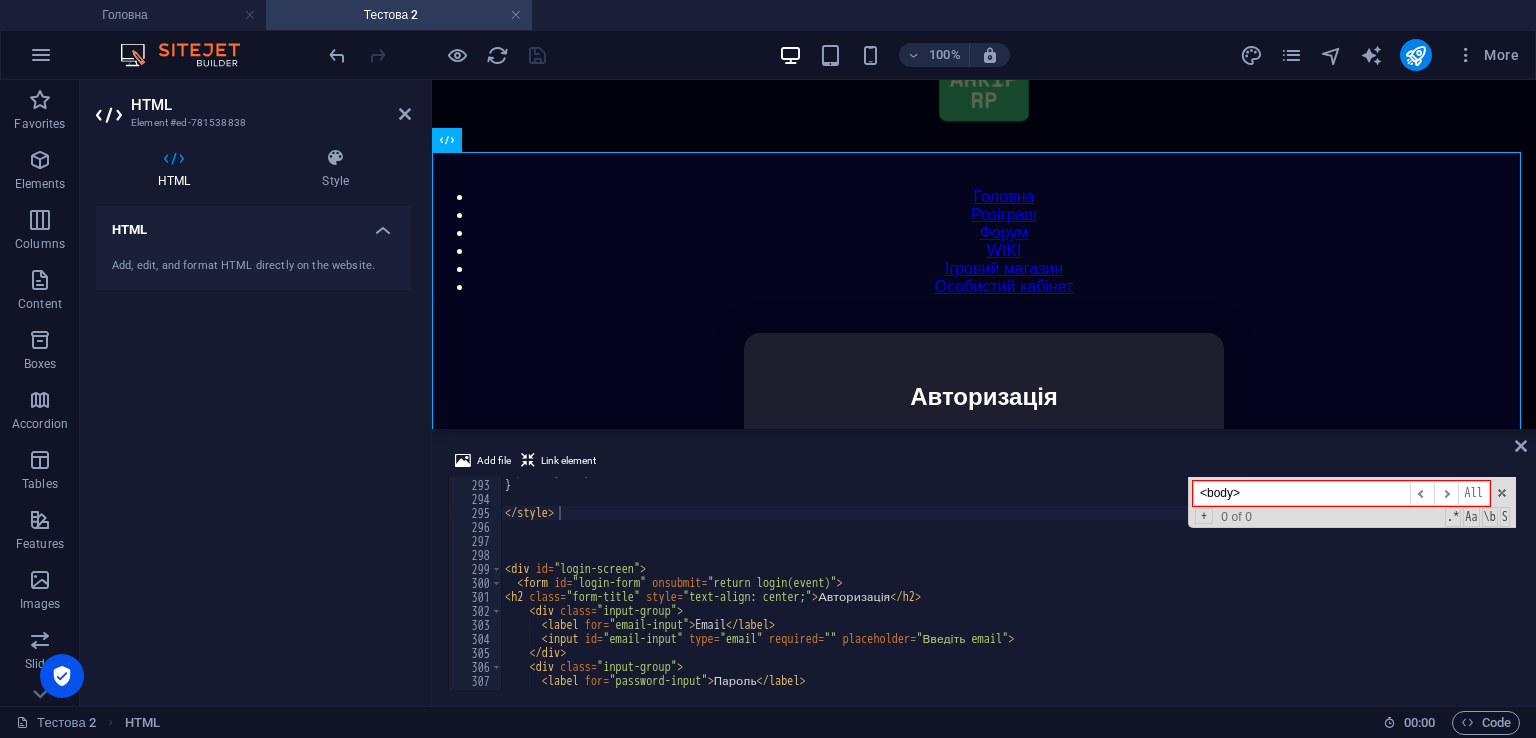 click on "Add file Link element </style> 292 293 294 295 296 297 298 299 300 301 302 303 304 305 306 307 308 309    padding :   20 px ; } </ style > < div   id = "login-screen" >    < form   id = "login-form"   onsubmit = "return login(event)" > < h2   class = "form-title"   style = "text-align: center;" > Авторизація </ h2 >      < div   class = "input-group" >         < label   for = "email-input" > Email </ label >         < input   id = "email-input"   type = "email"   required = ""   placeholder = "Введіть email" >      </ div >      < div   class = "input-group" >         < label   for = "password-input" > Пароль </ label > <body> ​ ​ All Replace All + 0 of 0 .* Aa \b S     XXXXXXXXXXXXXXXXXXXXXXXXXXXXXXXXXXXXXXXXXXXXXXXXXXXXXXXXXXXXXXXXXXXXXXXXXXXXXXXXXXXXXXXXXXXXXXXXXXXXXXXXXXXXXXXXXXXXXXXXXXXXXXXXXXXXXXXXXXXXXXXXXXXXXXXXXXXXXXXXXXXXXXXXXXXXXXXXXXXXXXXXXXXXXXXXXXXXXXXXXXXXXXXXXXXXXXXXXXXXXXXXXXXXXXXXXXXXXXXXXXXXXXXXXXXXXXXX" at bounding box center (984, 569) 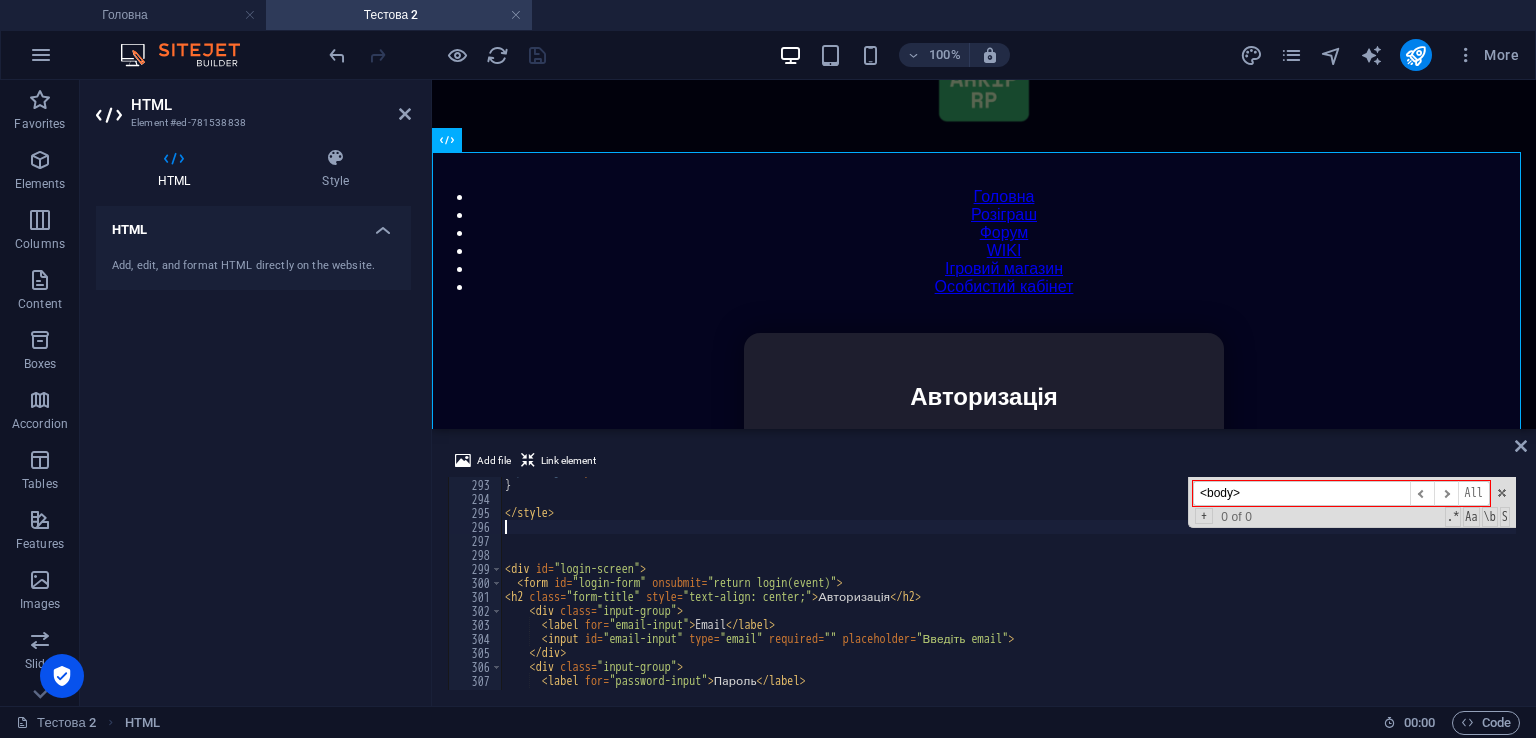paste on "<!-- одразу після стилів -->" 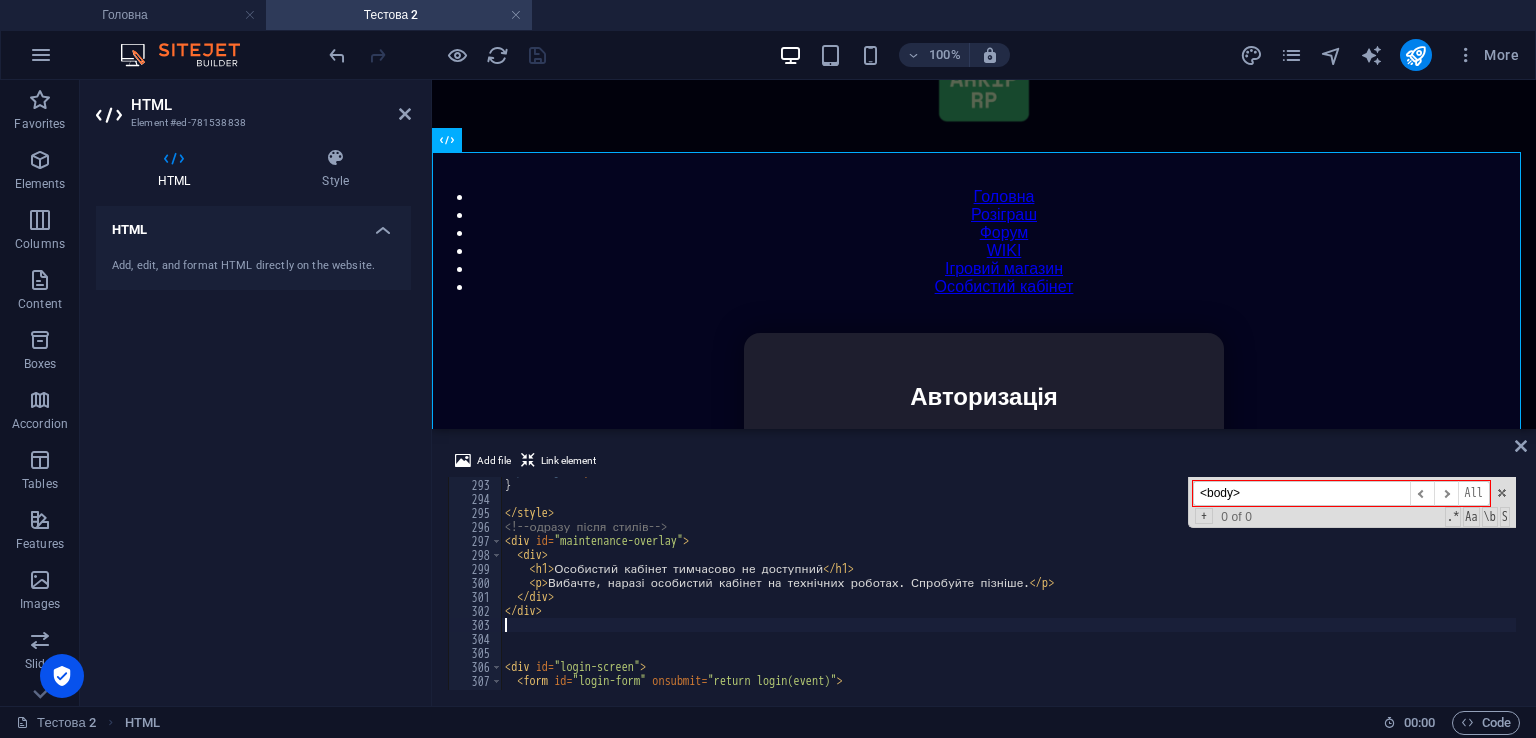 click on "padding :   20 px ; } </ style > <!--  одразу після стилів  --> < div   id = "maintenance-overlay" >    < div >      < h1 > Особистий кабінет тимчасово не доступний </ h1 >      < p > Вибачте, наразі особистий кабінет на технічних роботах. Спробуйте пізніше. </ p >    </ div > </ div > < div   id = "login-screen" >    < form   id = "login-form"   onsubmit = "return login(event)" >" at bounding box center (1425, 582) 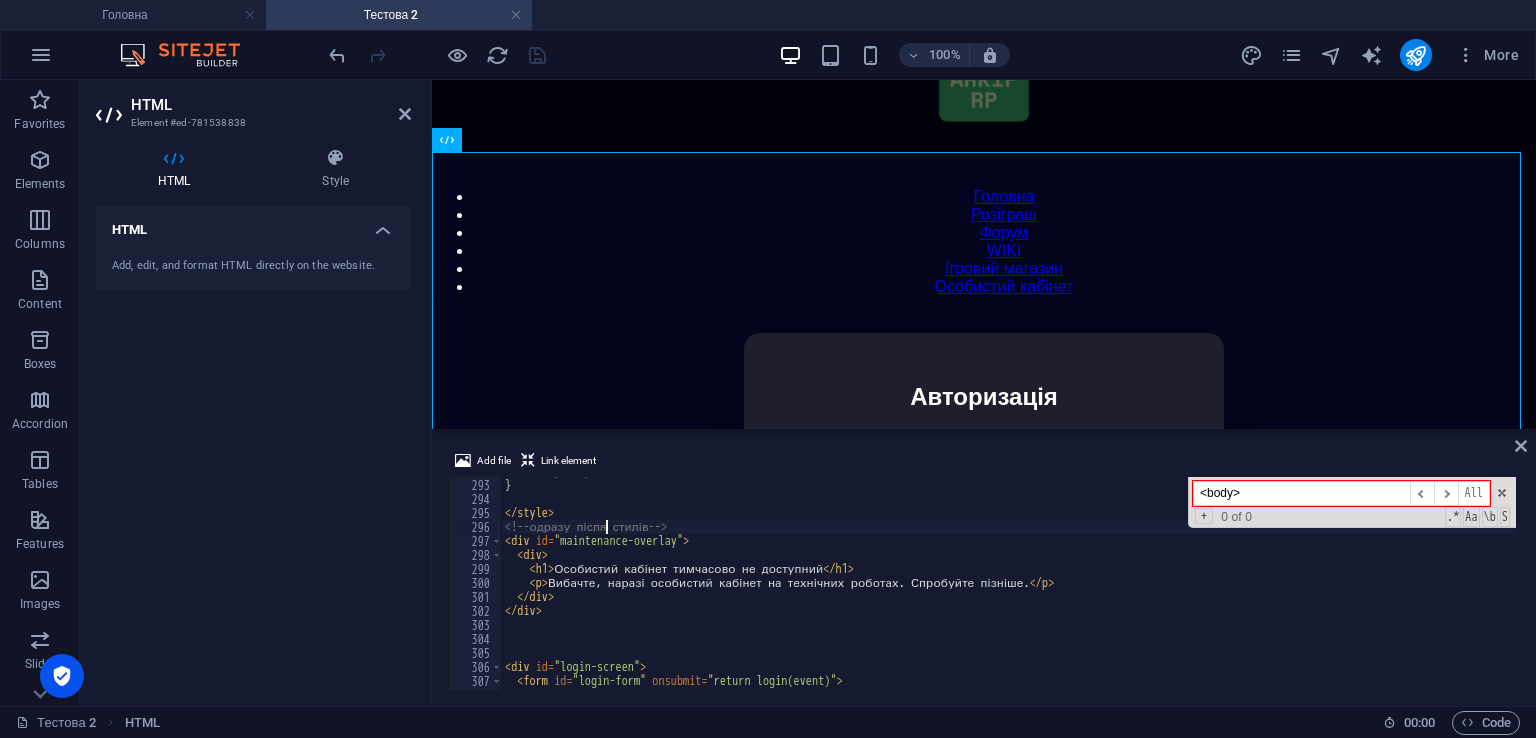 click on "padding :   20 px ; } </ style > <!--  одразу після стилів  --> < div   id = "maintenance-overlay" >    < div >      < h1 > Особистий кабінет тимчасово не доступний </ h1 >      < p > Вибачте, наразі особистий кабінет на технічних роботах. Спробуйте пізніше. </ p >    </ div > </ div > < div   id = "login-screen" >    < form   id = "login-form"   onsubmit = "return login(event)" >" at bounding box center [1425, 582] 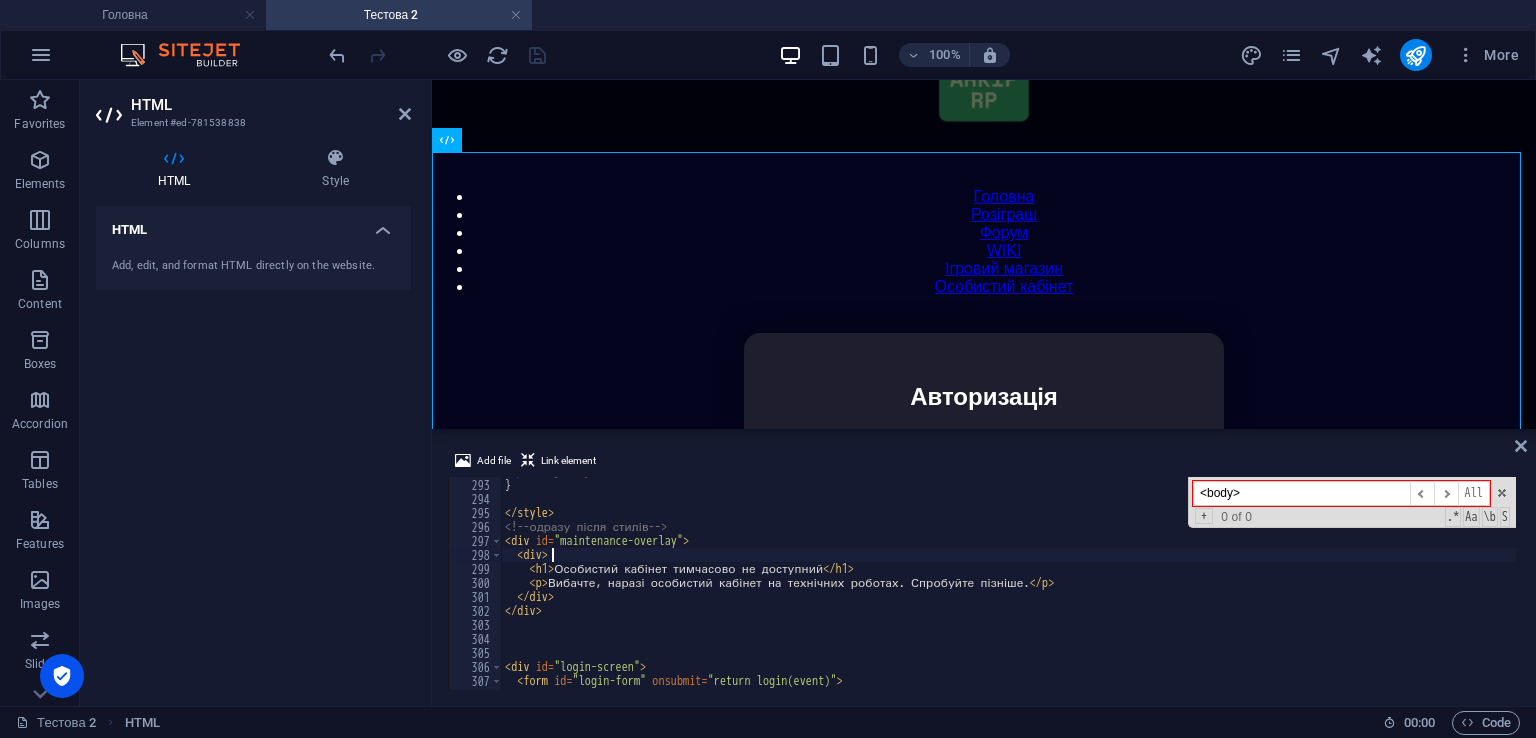 click on "padding :   20 px ; } </ style > <!--  одразу після стилів  --> < div   id = "maintenance-overlay" >    < div >      < h1 > Особистий кабінет тимчасово не доступний </ h1 >      < p > Вибачте, наразі особистий кабінет на технічних роботах. Спробуйте пізніше. </ p >    </ div > </ div > < div   id = "login-screen" >    < form   id = "login-form"   onsubmit = "return login(event)" >" at bounding box center [1425, 582] 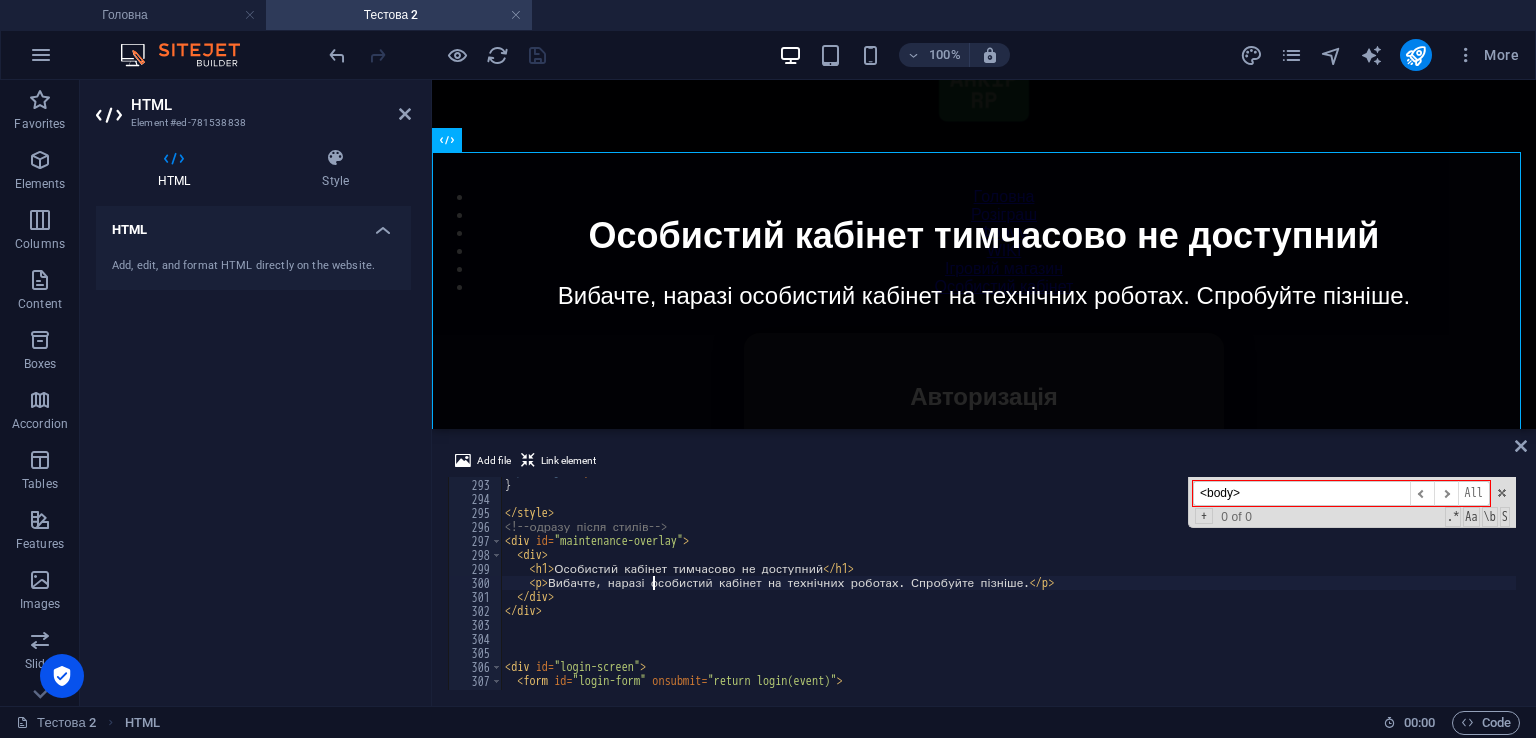 click on "100% More" at bounding box center [926, 55] 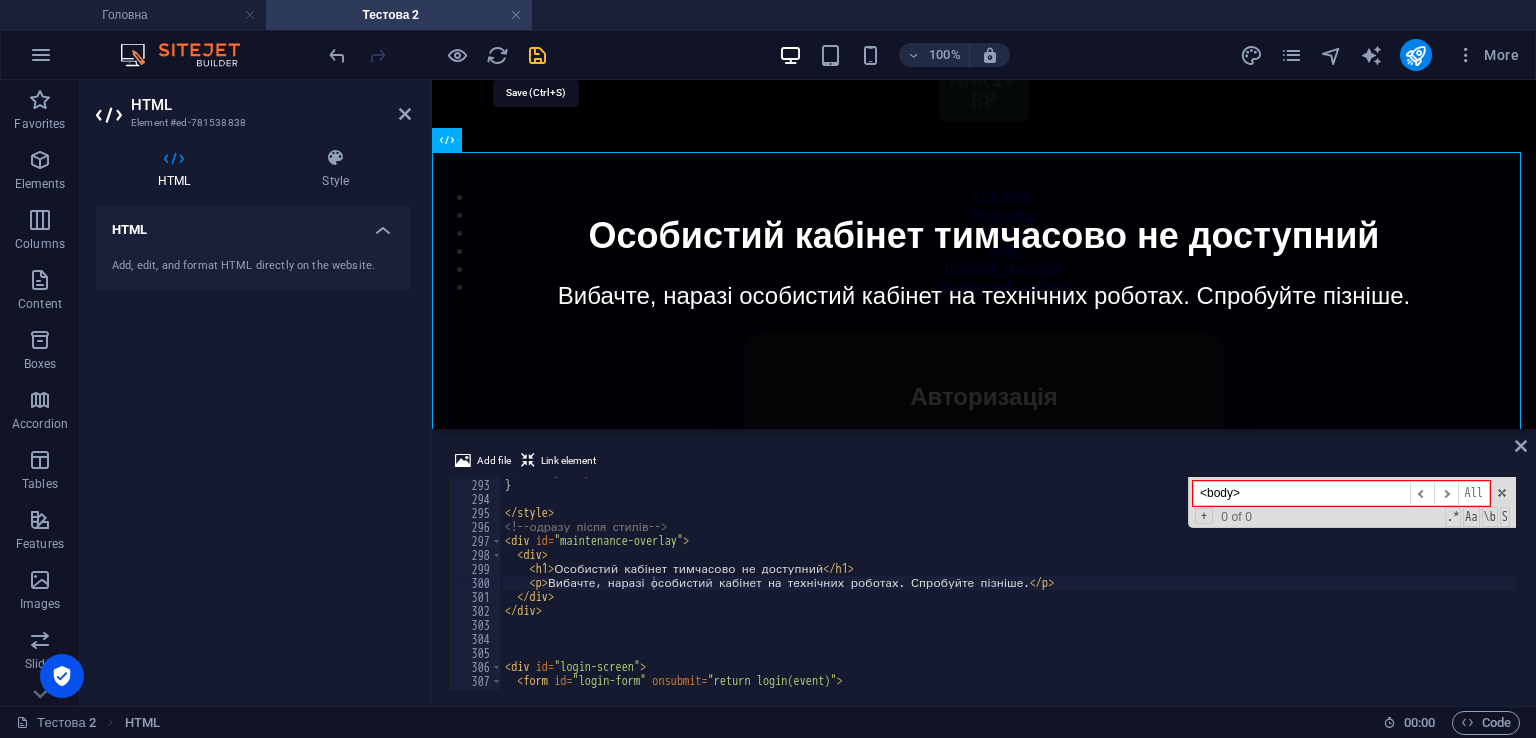 click at bounding box center (537, 55) 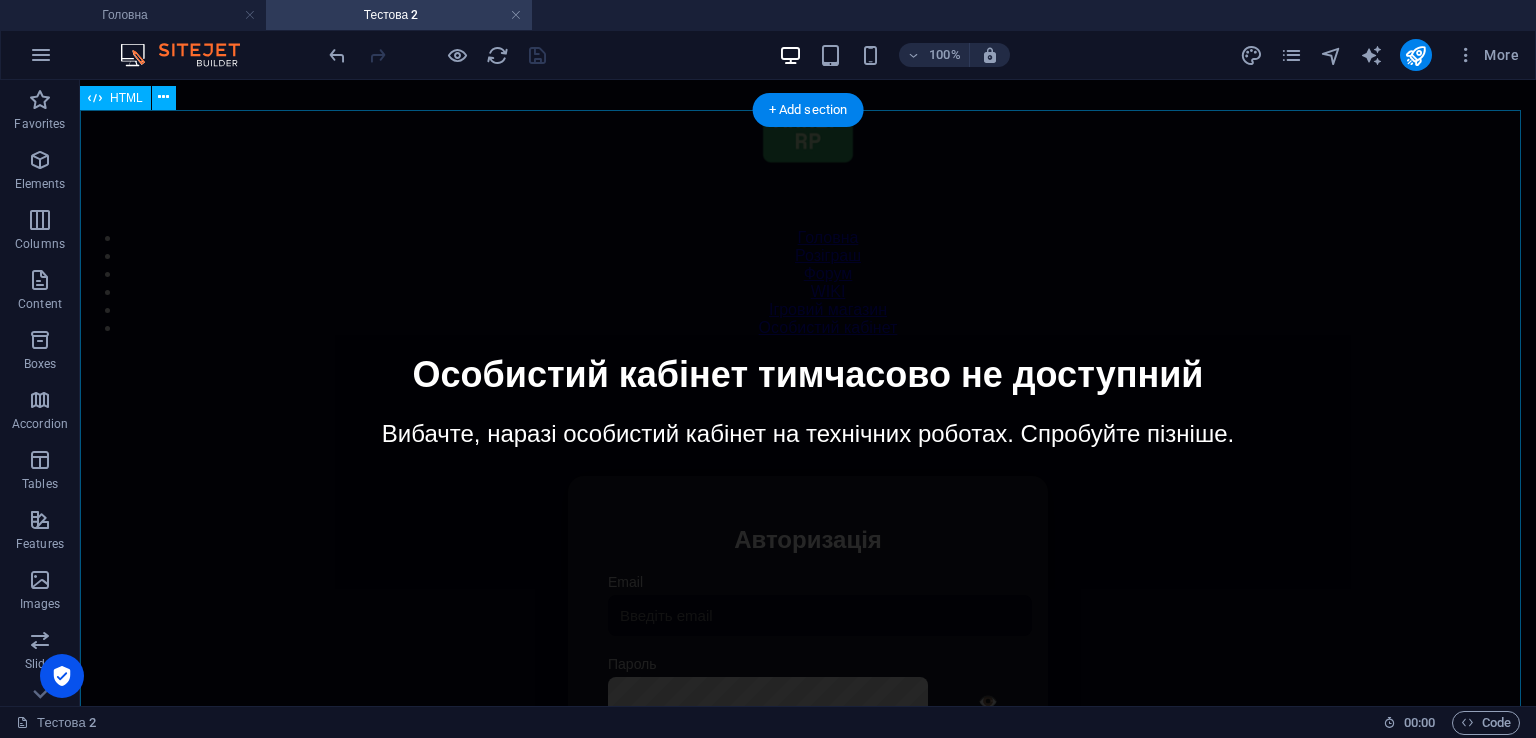 scroll, scrollTop: 30, scrollLeft: 0, axis: vertical 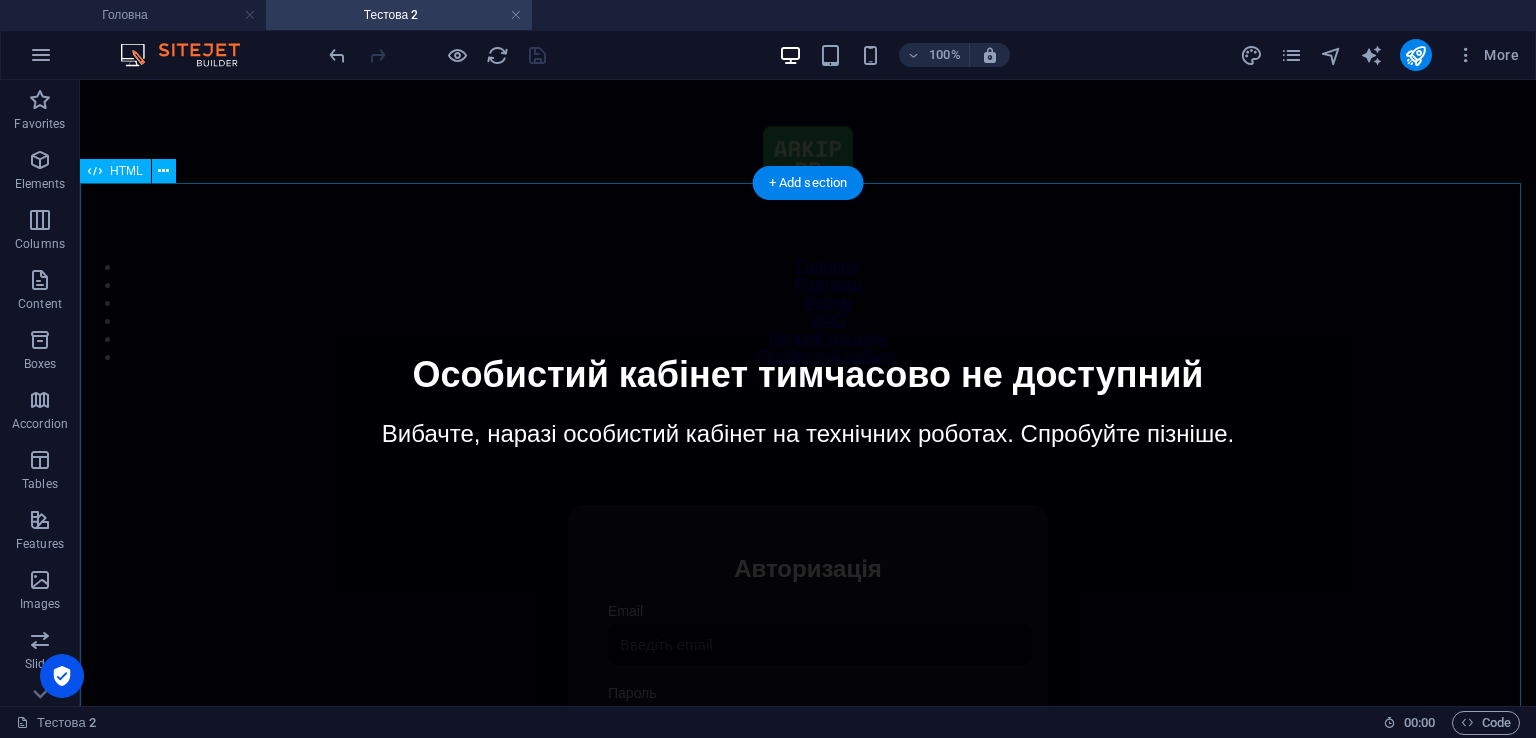 click on "Особистий кабінет
Особистий кабінет тимчасово не доступний
Вибачте, наразі особистий кабінет на технічних роботах. Спробуйте пізніше.
Авторизація
Email
[GEOGRAPHIC_DATA]
👁️
Увійти
Скинути пароль
Скидання пароля
Введіть ваш email:
Скинути
Закрити
Особистий кабінет
Вийти з кабінету
Важлива інформація
Інформація
Нік:
Пошта:
Гроші:   ₴
XP:
Рівень:
Здоров'я:  %
Броня:  %
ВІП:
Рейтинг
Рейтинг гравців
Гравців не знайдено" at bounding box center [808, 716] 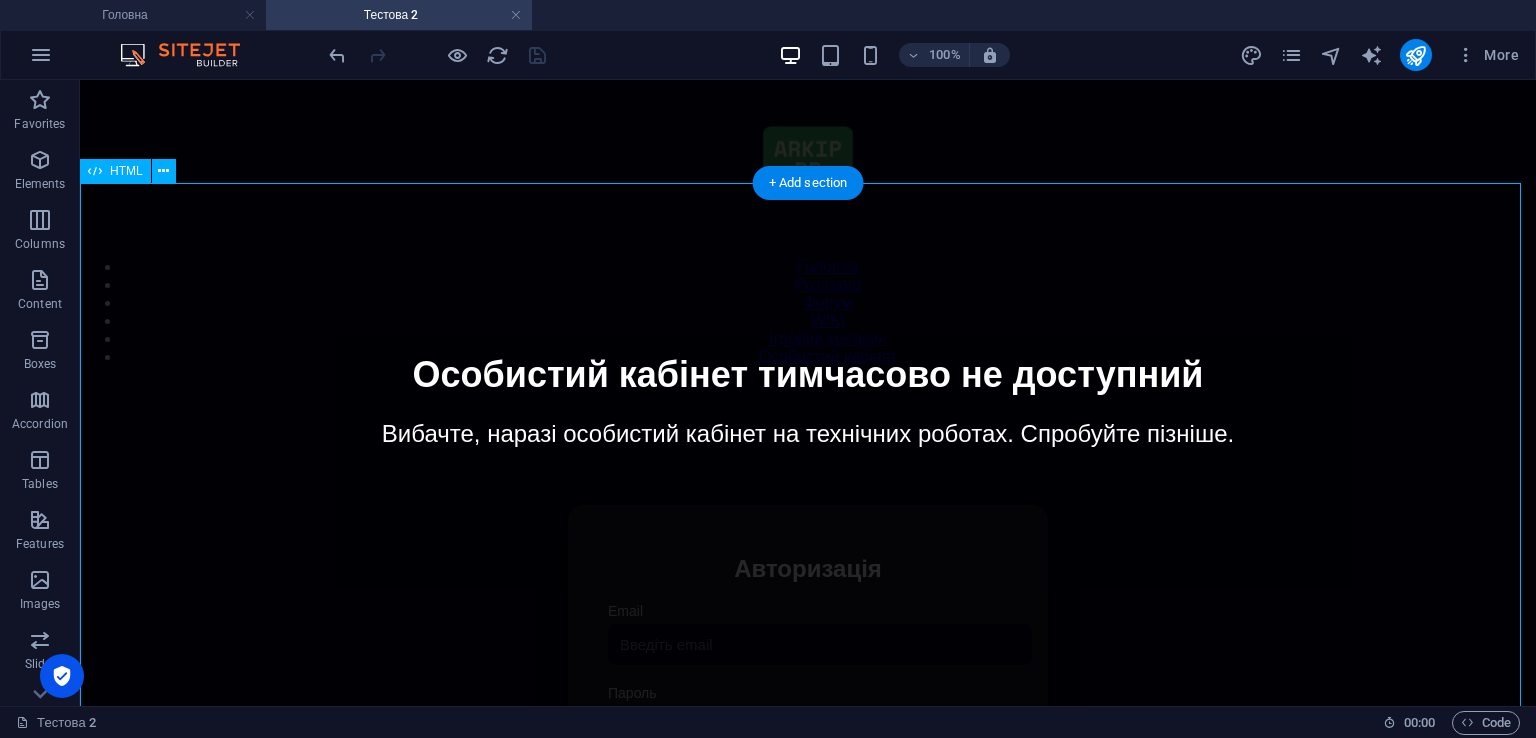 click on "Особистий кабінет
Особистий кабінет тимчасово не доступний
Вибачте, наразі особистий кабінет на технічних роботах. Спробуйте пізніше.
Авторизація
Email
[GEOGRAPHIC_DATA]
👁️
Увійти
Скинути пароль
Скидання пароля
Введіть ваш email:
Скинути
Закрити
Особистий кабінет
Вийти з кабінету
Важлива інформація
Інформація
Нік:
Пошта:
Гроші:   ₴
XP:
Рівень:
Здоров'я:  %
Броня:  %
ВІП:
Рейтинг
Рейтинг гравців
Гравців не знайдено" at bounding box center (808, 716) 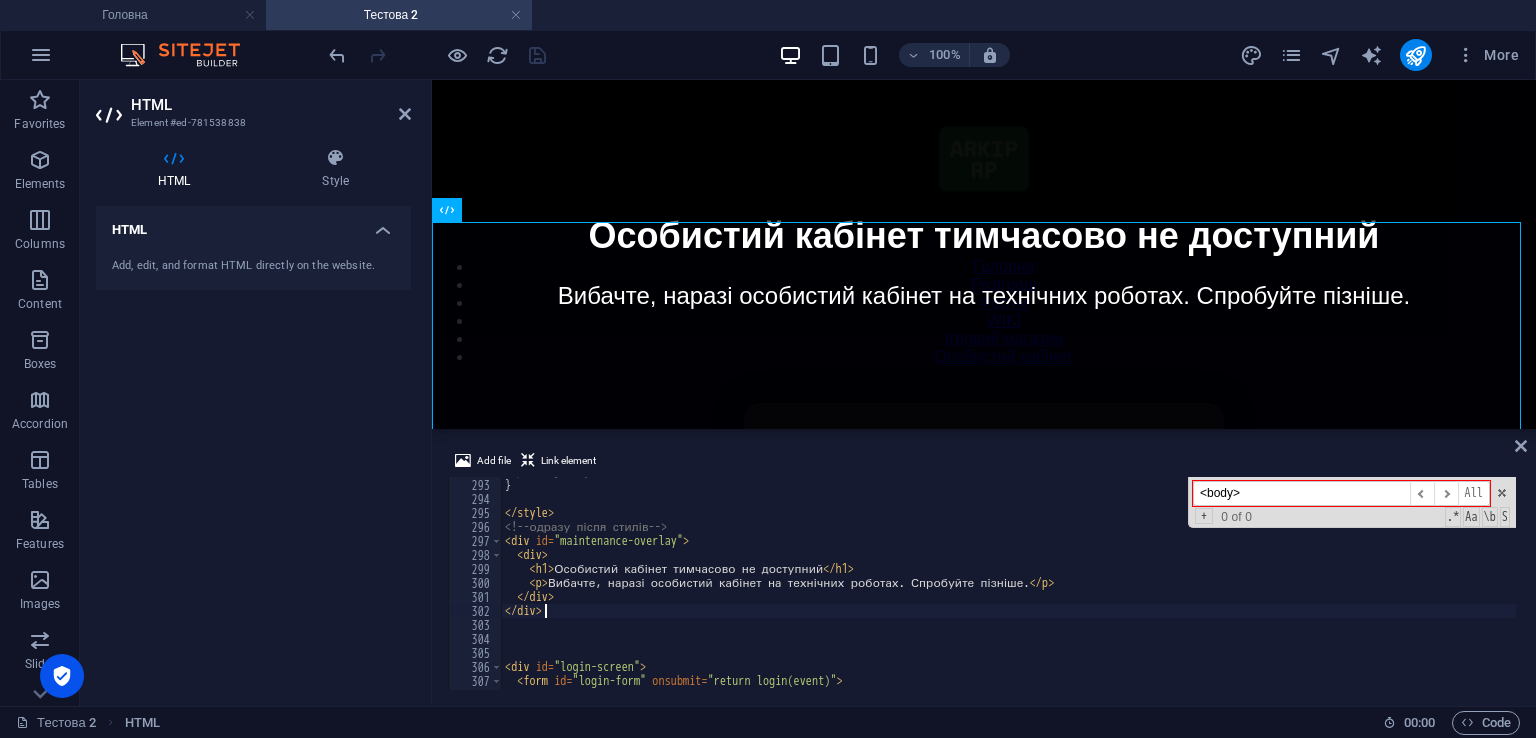 click on "padding :   20 px ; } </ style > <!--  одразу після стилів  --> < div   id = "maintenance-overlay" >    < div >      < h1 > Особистий кабінет тимчасово не доступний </ h1 >      < p > Вибачте, наразі особистий кабінет на технічних роботах. Спробуйте пізніше. </ p >    </ div > </ div > < div   id = "login-screen" >    < form   id = "login-form"   onsubmit = "return login(event)" >" at bounding box center [1425, 582] 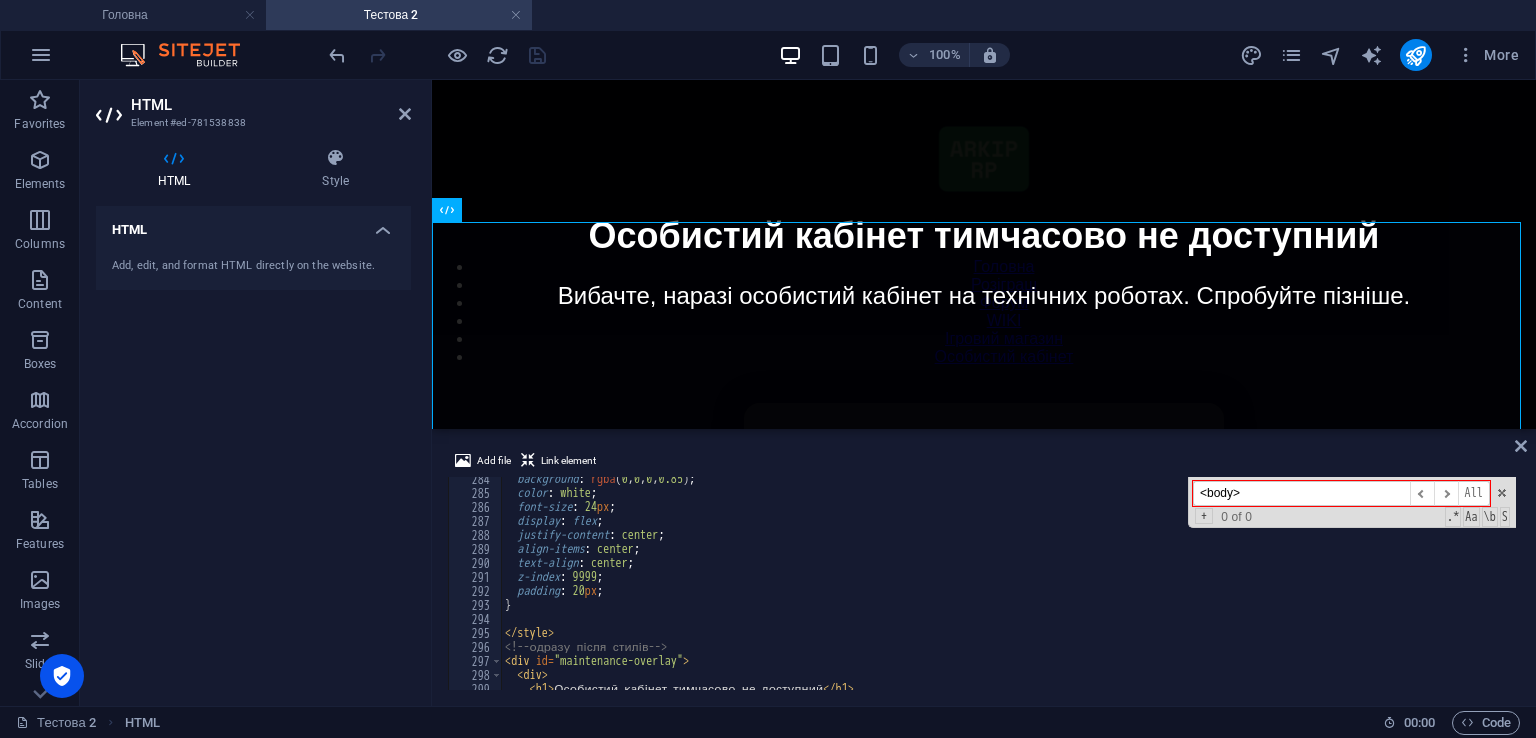 scroll, scrollTop: 3967, scrollLeft: 0, axis: vertical 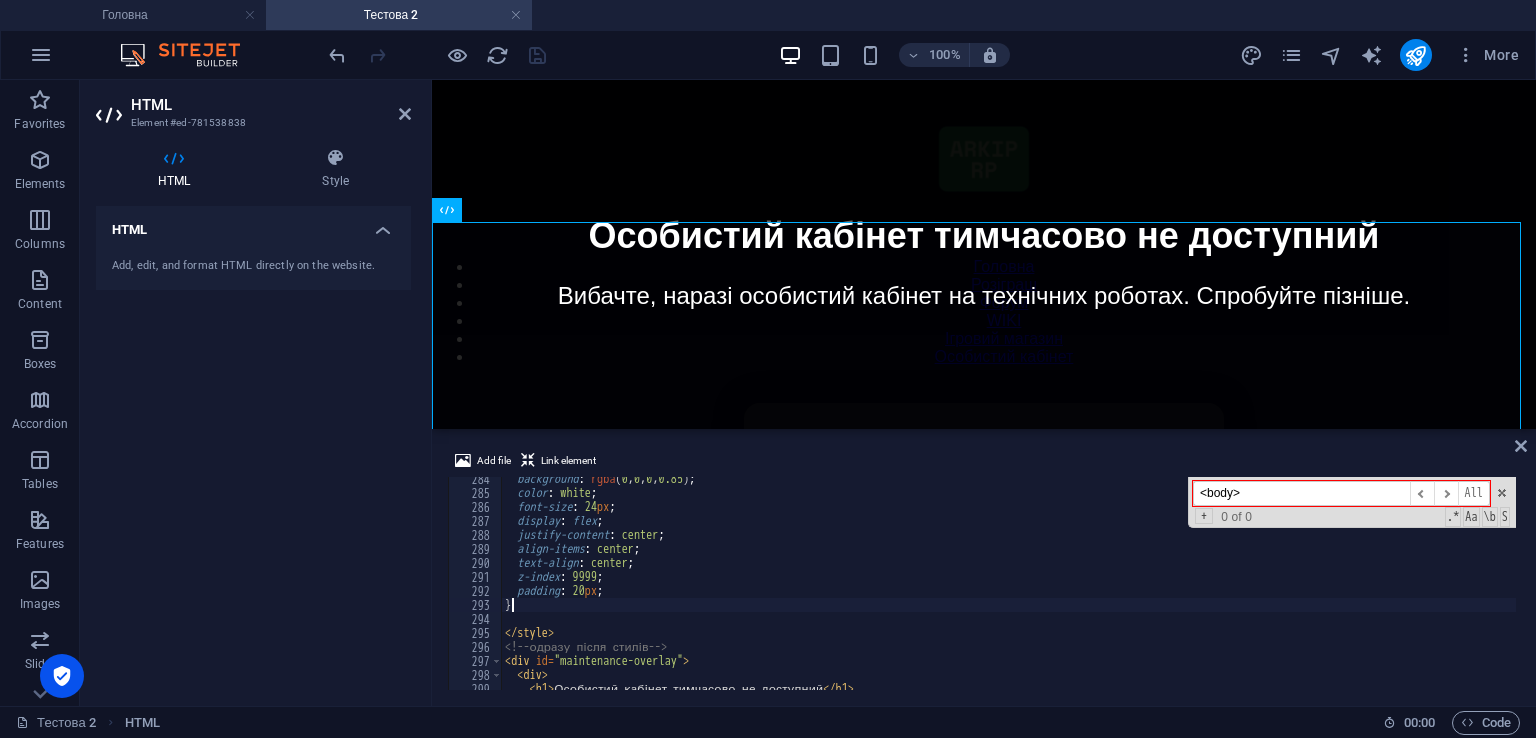 click on "background :   rgba ( 0 ,  0 ,  0 ,  0.85 ) ;    color :   white ;    font-size :   24 px ;    display :   flex ;    justify-content :   center ;    align-items :   center ;    text-align :   center ;    z-index :   9999 ;    padding :   20 px ; } </ style > <!--  одразу після стилів  --> < div   id = "maintenance-overlay" >    < div >      < h1 > Особистий кабінет тимчасово не доступний </ h1 >" at bounding box center [1425, 590] 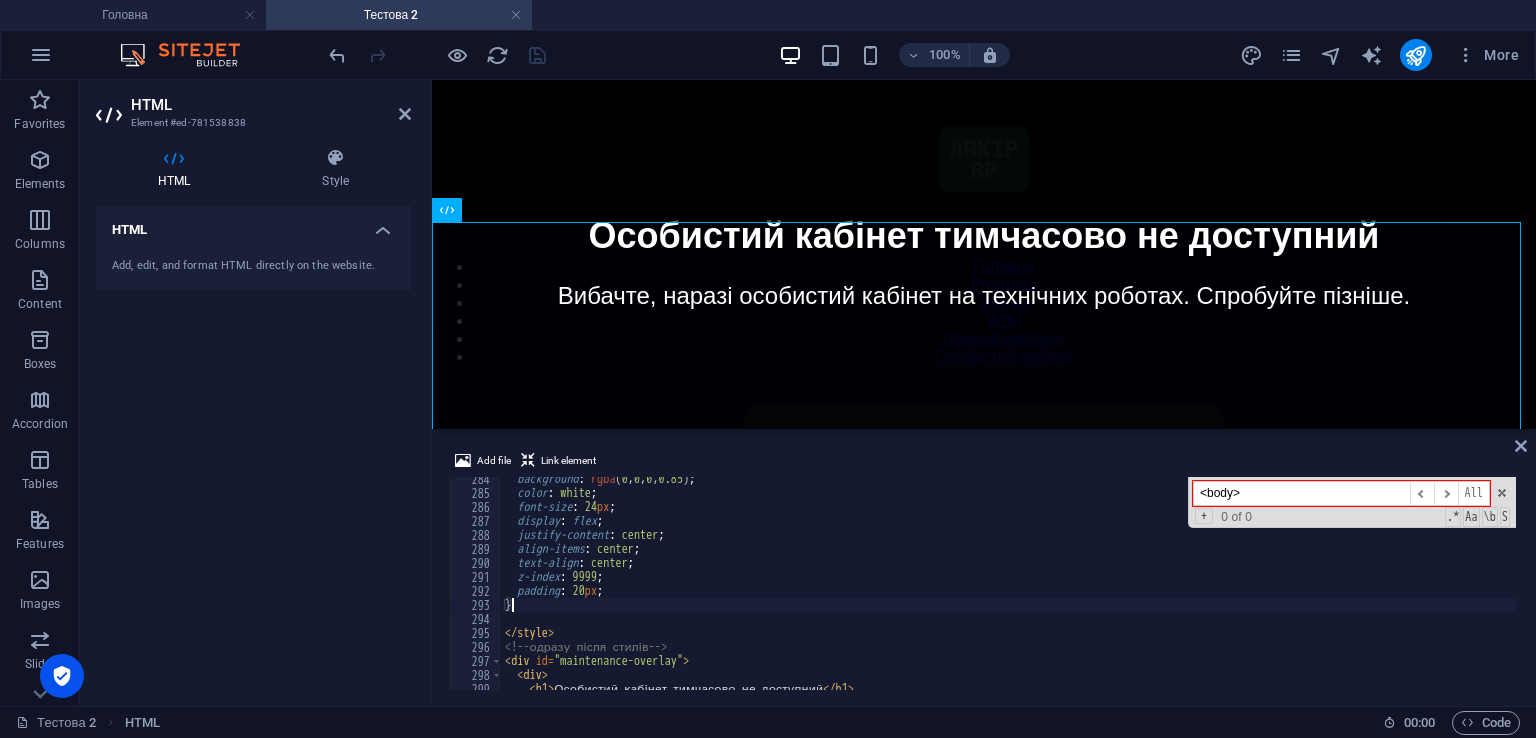 click on "background :   rgba ( 0 ,  0 ,  0 ,  0.85 ) ;    color :   white ;    font-size :   24 px ;    display :   flex ;    justify-content :   center ;    align-items :   center ;    text-align :   center ;    z-index :   9999 ;    padding :   20 px ; } </ style > <!--  одразу після стилів  --> < div   id = "maintenance-overlay" >    < div >      < h1 > Особистий кабінет тимчасово не доступний </ h1 >" at bounding box center (1425, 590) 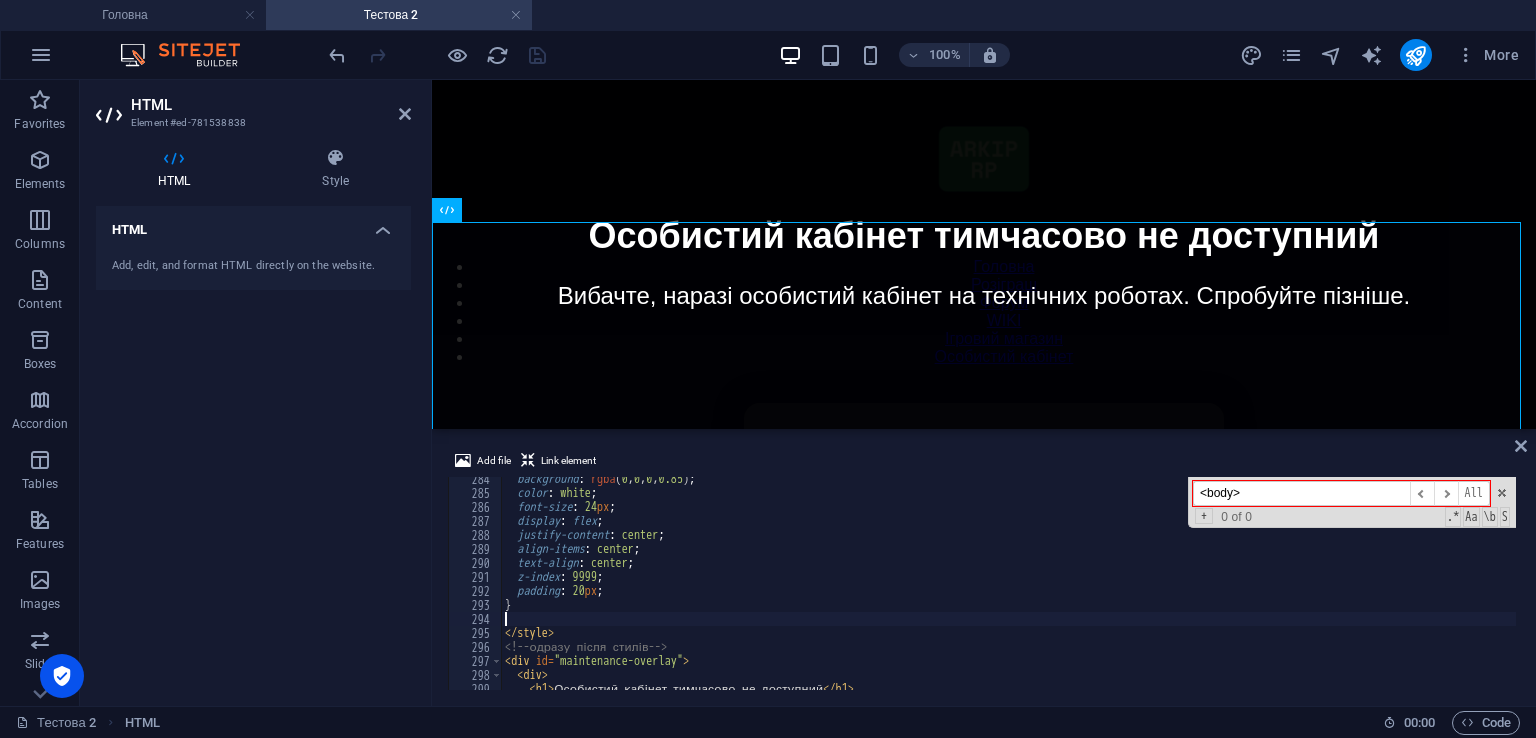 type 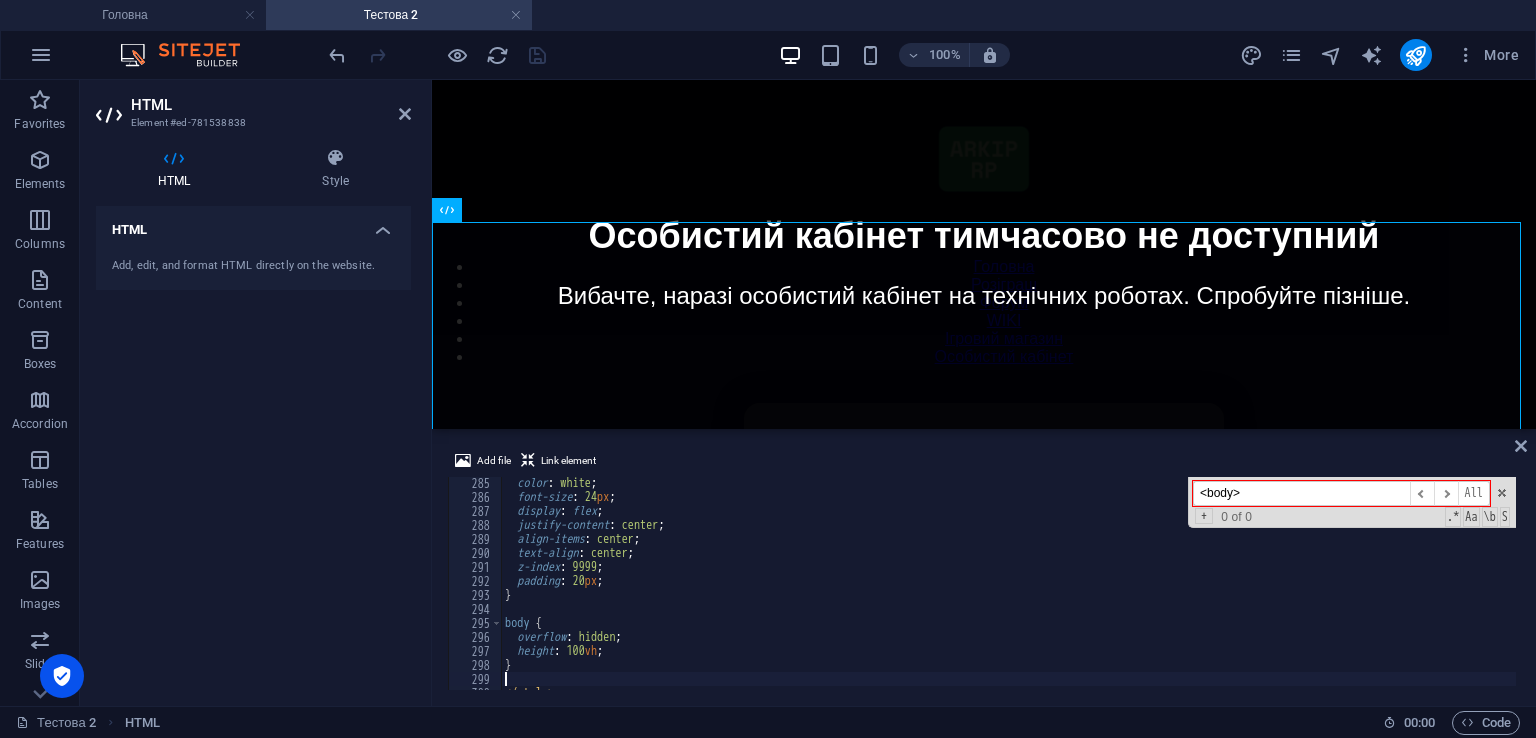 scroll, scrollTop: 4036, scrollLeft: 0, axis: vertical 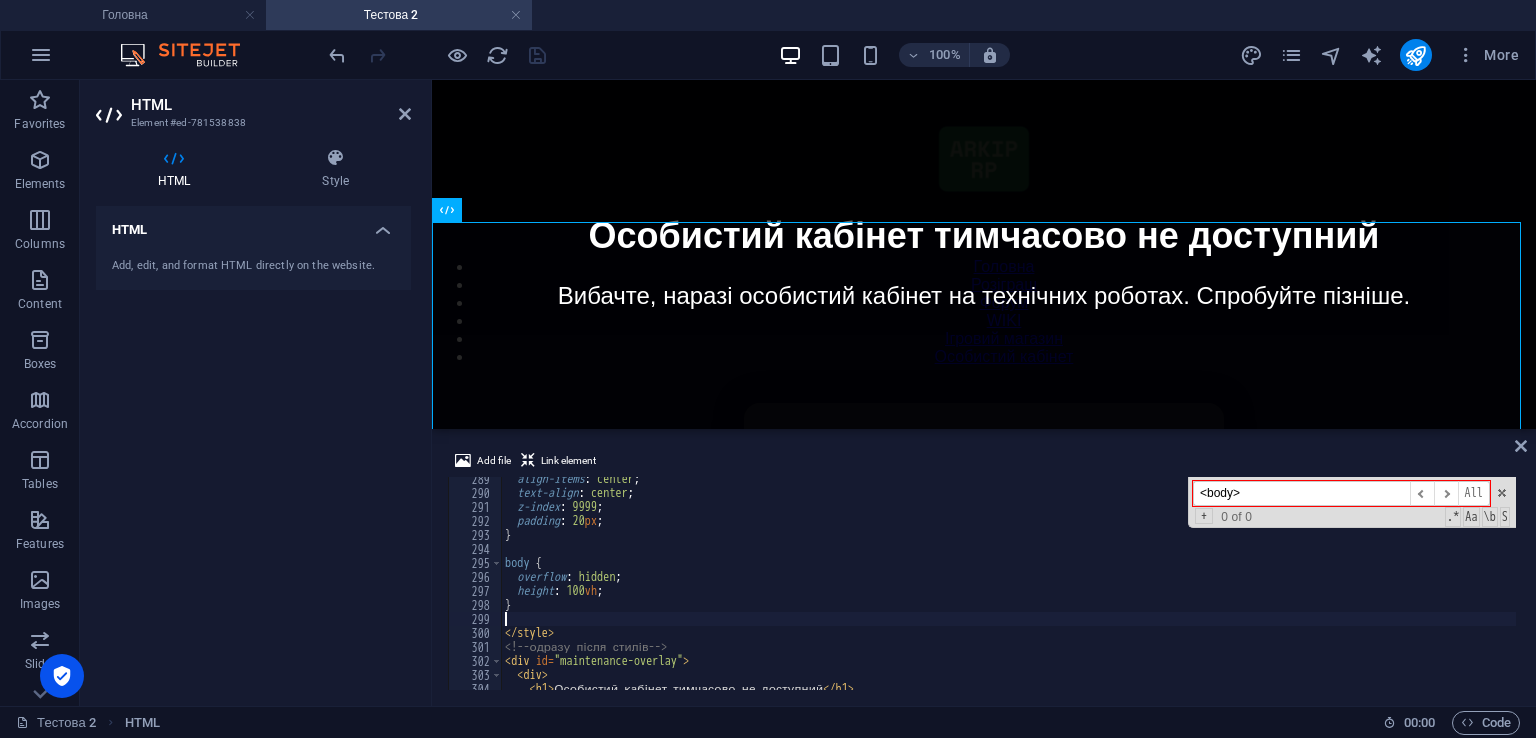 click on "Add file Link element 289 290 291 292 293 294 295 296 297 298 299 300 301 302 303 304 305    align-items :   center ;    text-align :   center ;    z-index :   9999 ;    padding :   20 px ; } body   {    overflow :   hidden ;    height :   100 vh ; } </ style > <!--  одразу після стилів  --> < div   id = "maintenance-overlay" >    < div >      < h1 > Особистий кабінет тимчасово не доступний </ h1 > <body> ​ ​ All Replace All + 0 of 0 .* Aa \b S     הההההההההההההההההההההההההההההההההההההההההההההההההההההההההההההההההההההההההההההההההההההההההההההההההההההההההההההההההההההההההההההההההההההההההההההההההההההההההההההההההההההההההההההההההההההההההההההההההההההההההההההההההההההההההההההההההההההההההההההההההההההההההההההההה" at bounding box center (984, 569) 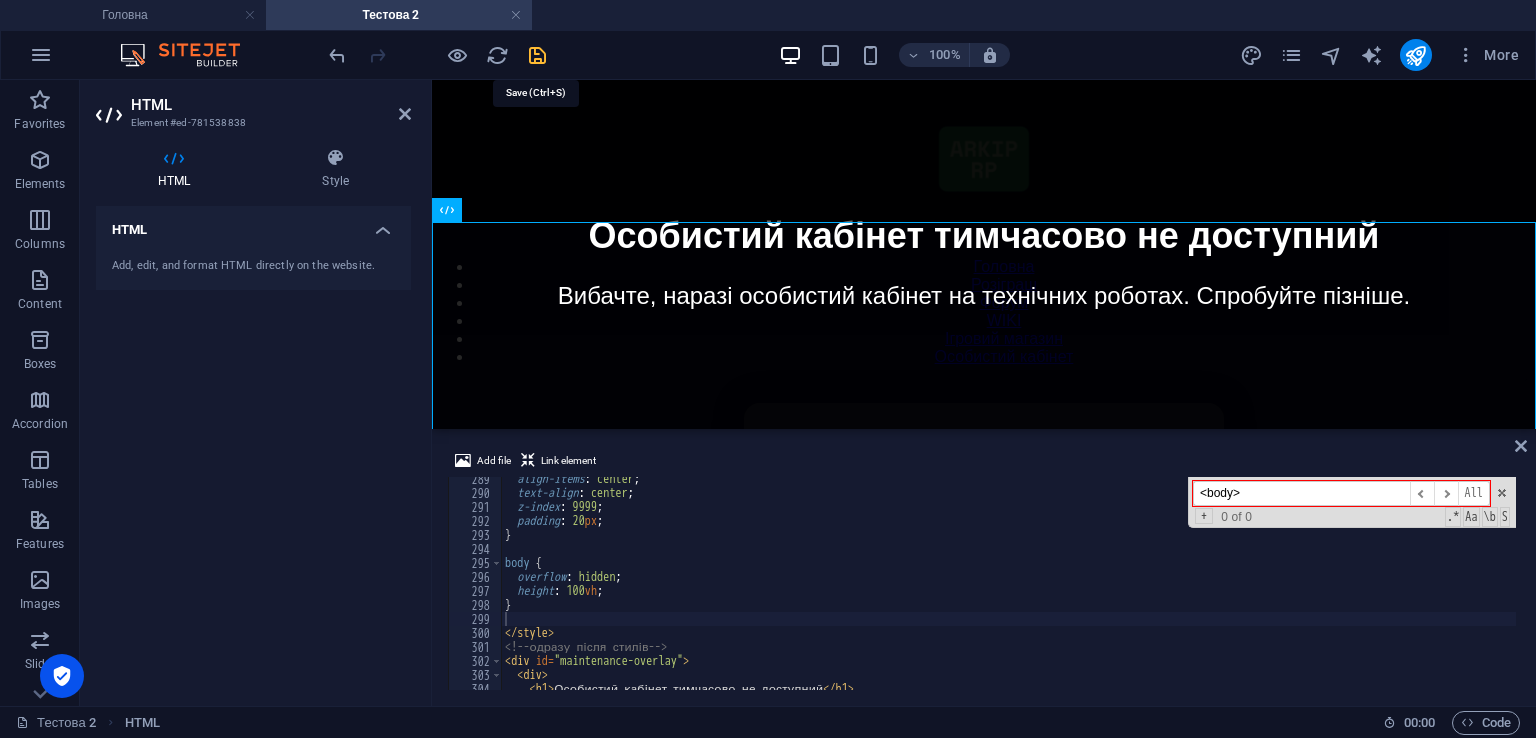 click at bounding box center [537, 55] 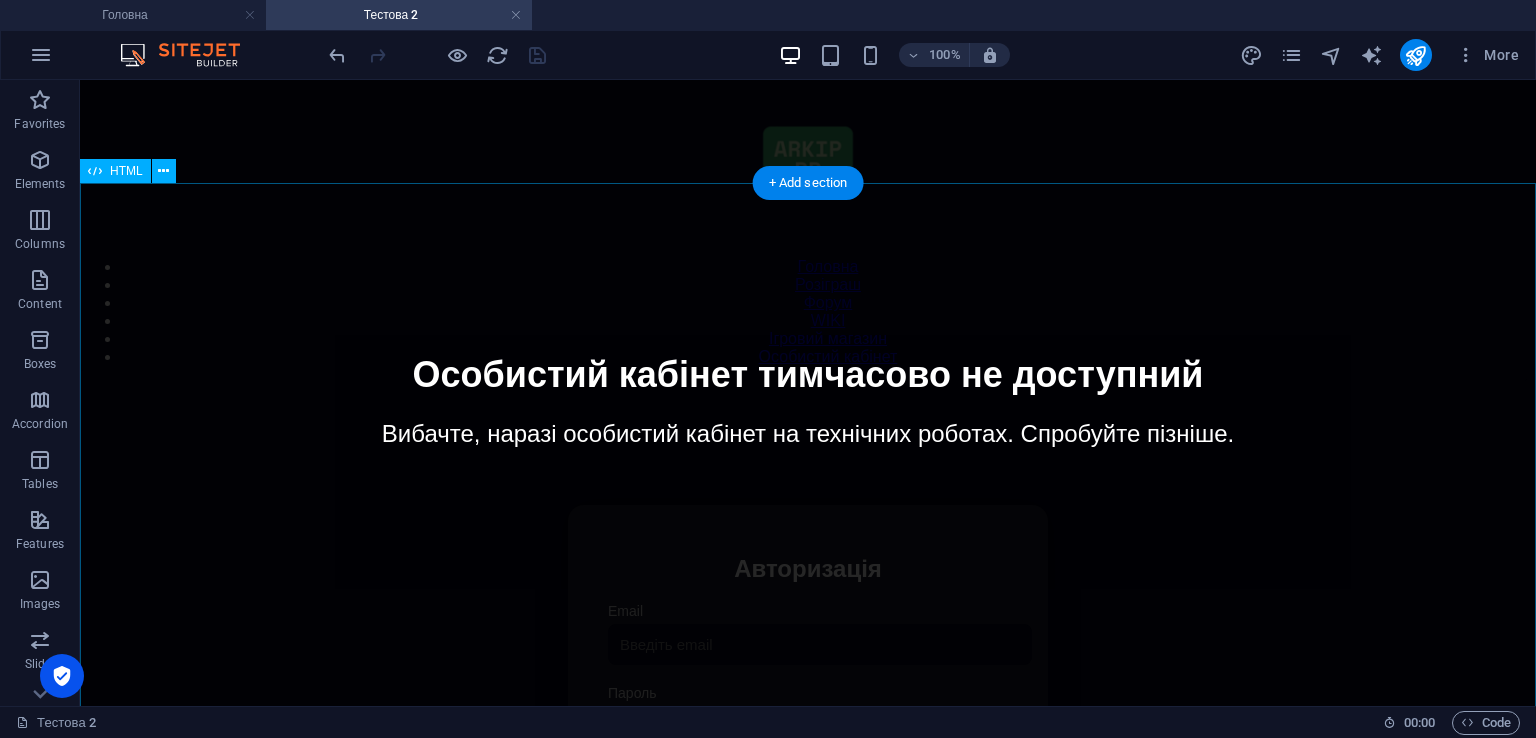 click on "Особистий кабінет
Особистий кабінет тимчасово не доступний
Вибачте, наразі особистий кабінет на технічних роботах. Спробуйте пізніше.
Авторизація
Email
[GEOGRAPHIC_DATA]
👁️
Увійти
Скинути пароль
Скидання пароля
Введіть ваш email:
Скинути
Закрити
Особистий кабінет
Вийти з кабінету
Важлива інформація
Інформація
Нік:
Пошта:
Гроші:   ₴
XP:
Рівень:
Здоров'я:  %
Броня:  %
ВІП:
Рейтинг
Рейтинг гравців
Гравців не знайдено" at bounding box center (808, 716) 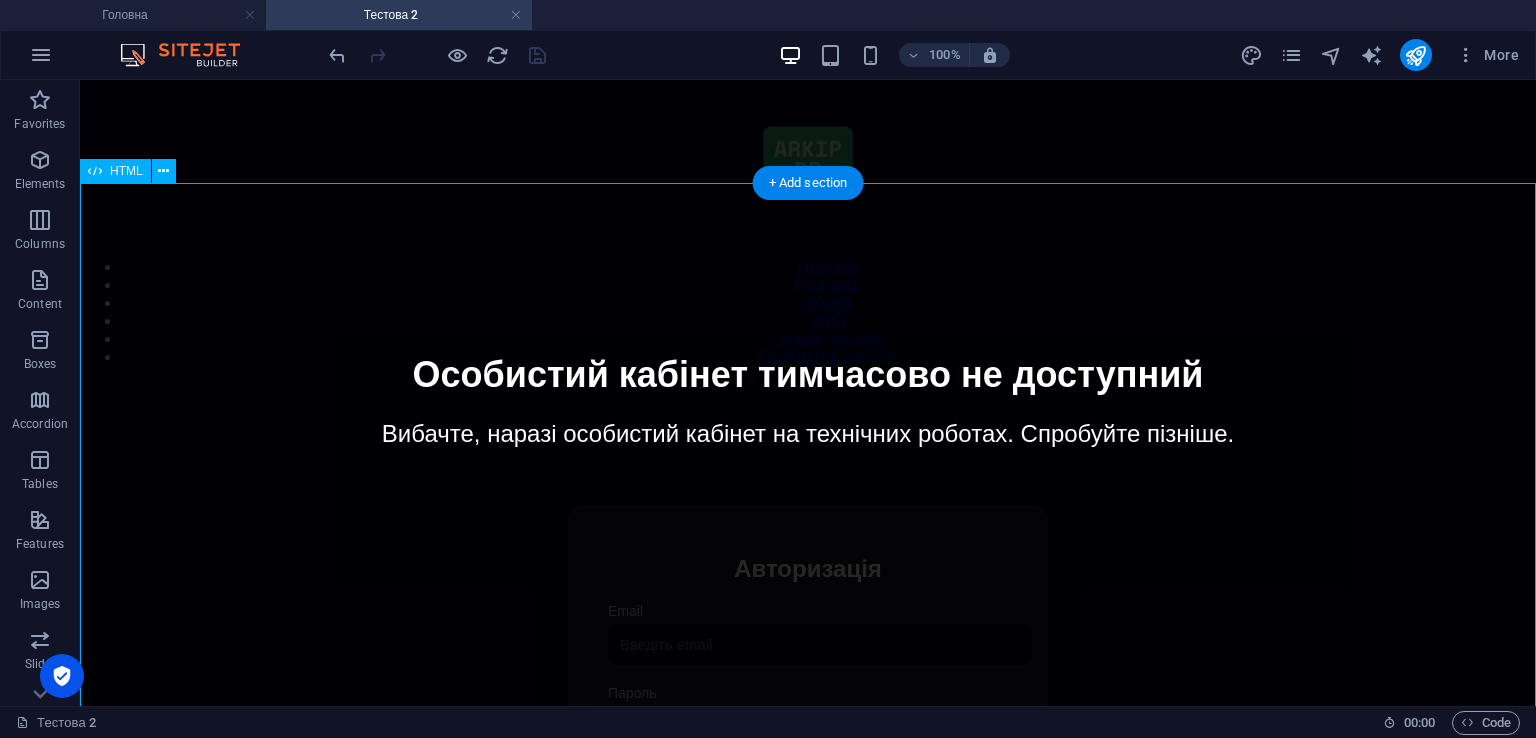 click on "Особистий кабінет
Особистий кабінет тимчасово не доступний
Вибачте, наразі особистий кабінет на технічних роботах. Спробуйте пізніше.
Авторизація
Email
[GEOGRAPHIC_DATA]
👁️
Увійти
Скинути пароль
Скидання пароля
Введіть ваш email:
Скинути
Закрити
Особистий кабінет
Вийти з кабінету
Важлива інформація
Інформація
Нік:
Пошта:
Гроші:   ₴
XP:
Рівень:
Здоров'я:  %
Броня:  %
ВІП:
Рейтинг
Рейтинг гравців
Гравців не знайдено" at bounding box center (808, 716) 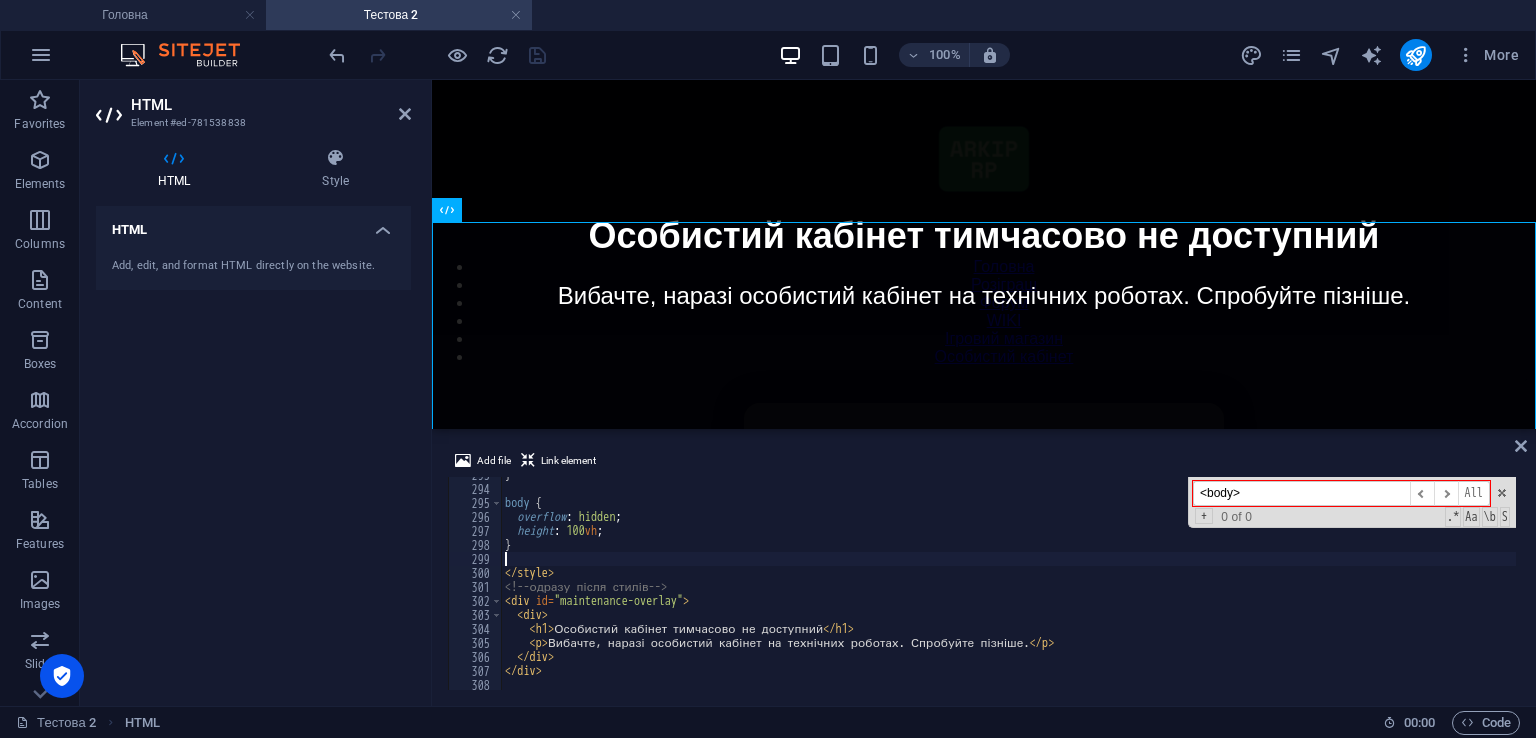 scroll, scrollTop: 4156, scrollLeft: 0, axis: vertical 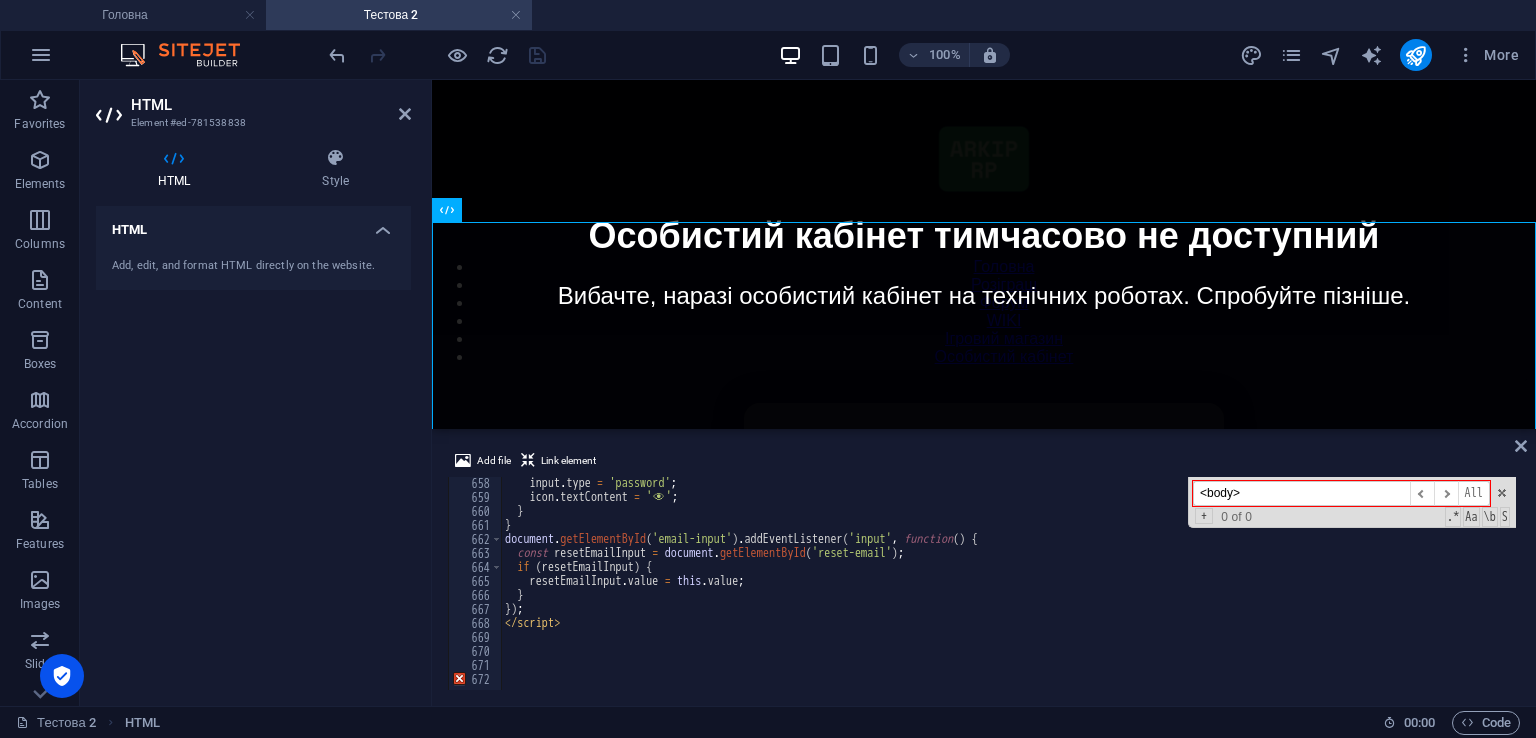 click on "input . type   =   'password' ;      icon . textContent   =   ' 👁 ️' ;    } } document . getElementById ( 'email-input' ) . addEventListener ( 'input' ,   function ( )   {    const   resetEmailInput   =   document . getElementById ( 'reset-email' ) ;    if   ( resetEmailInput )   {      resetEmailInput . value   =   this . value ;    } }) ; </ script >" at bounding box center [1425, 594] 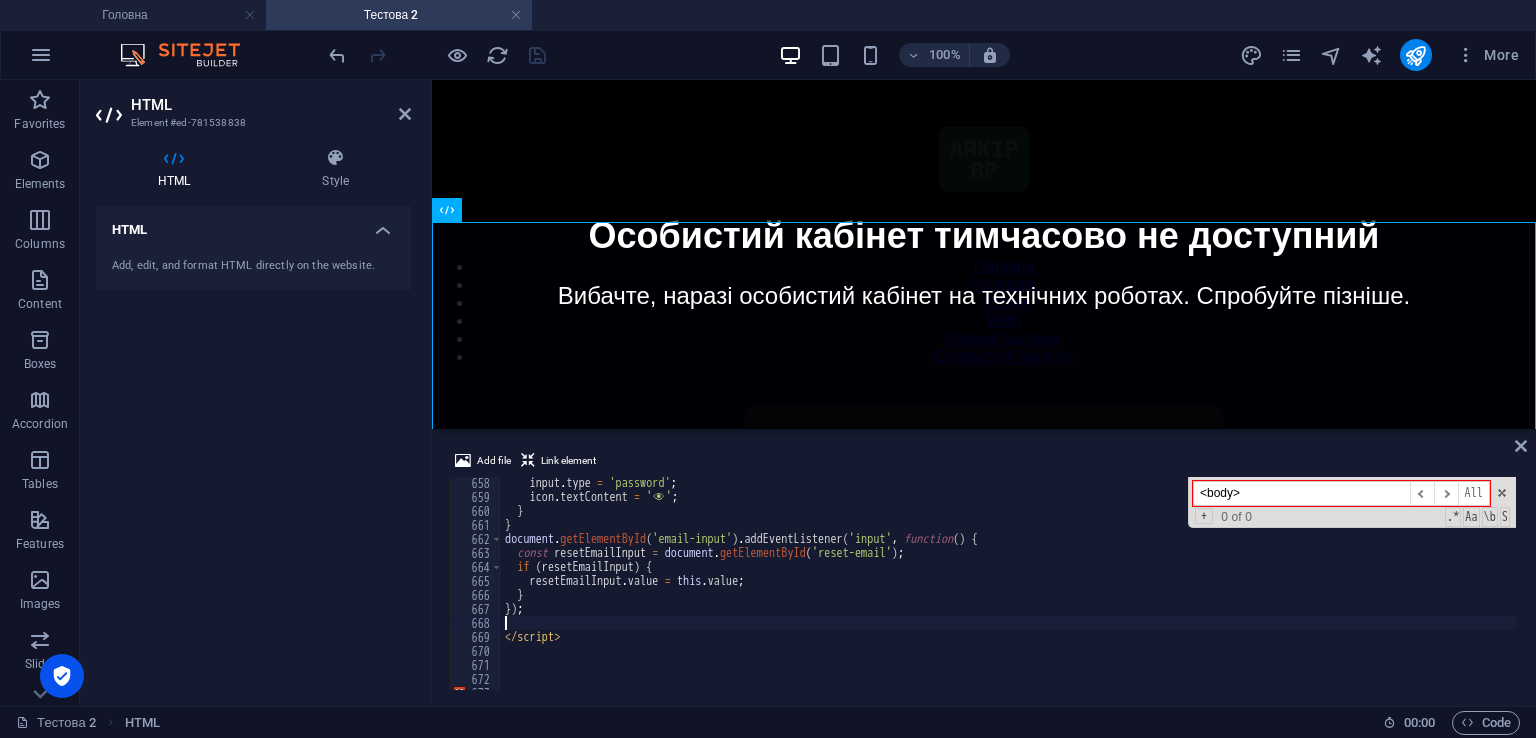paste on "});" 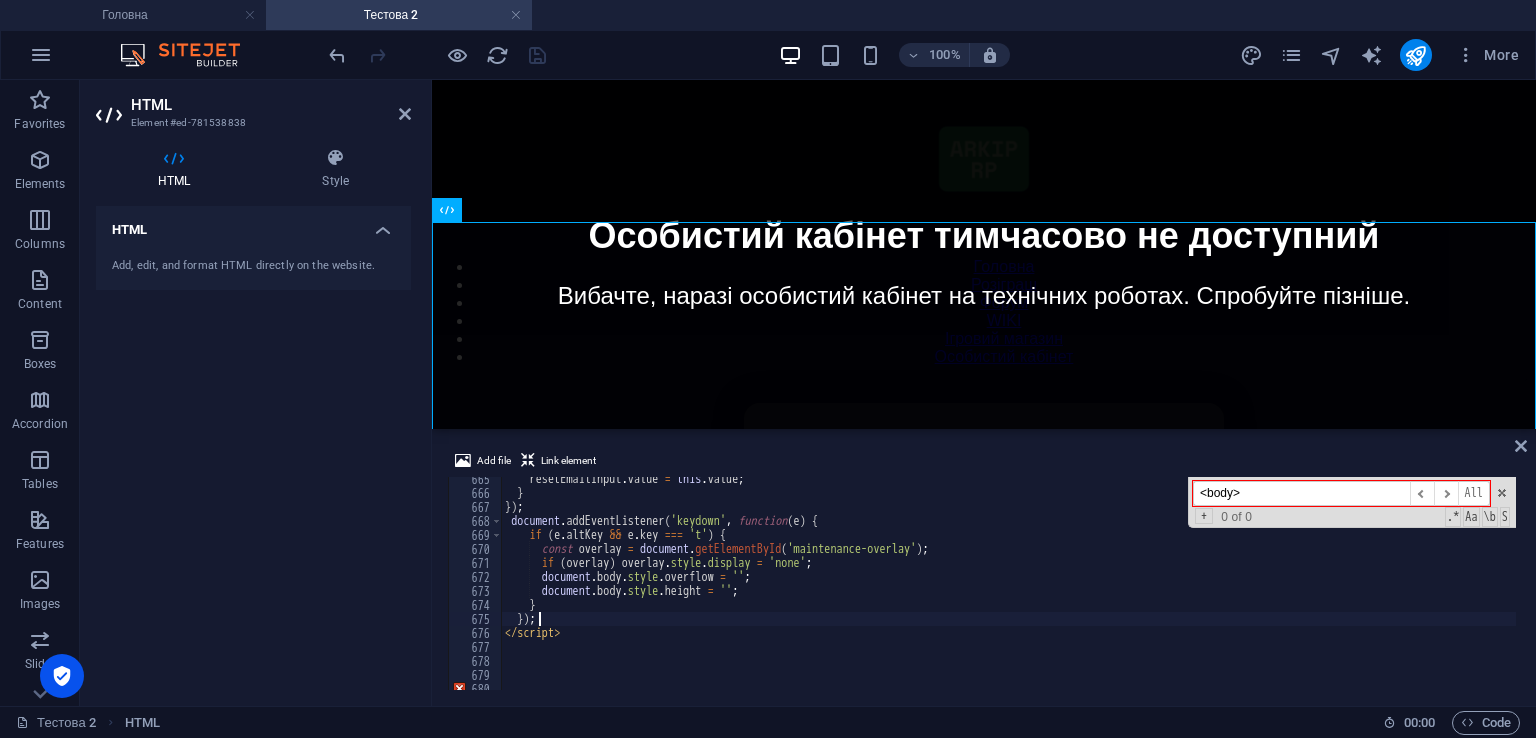 scroll, scrollTop: 9300, scrollLeft: 0, axis: vertical 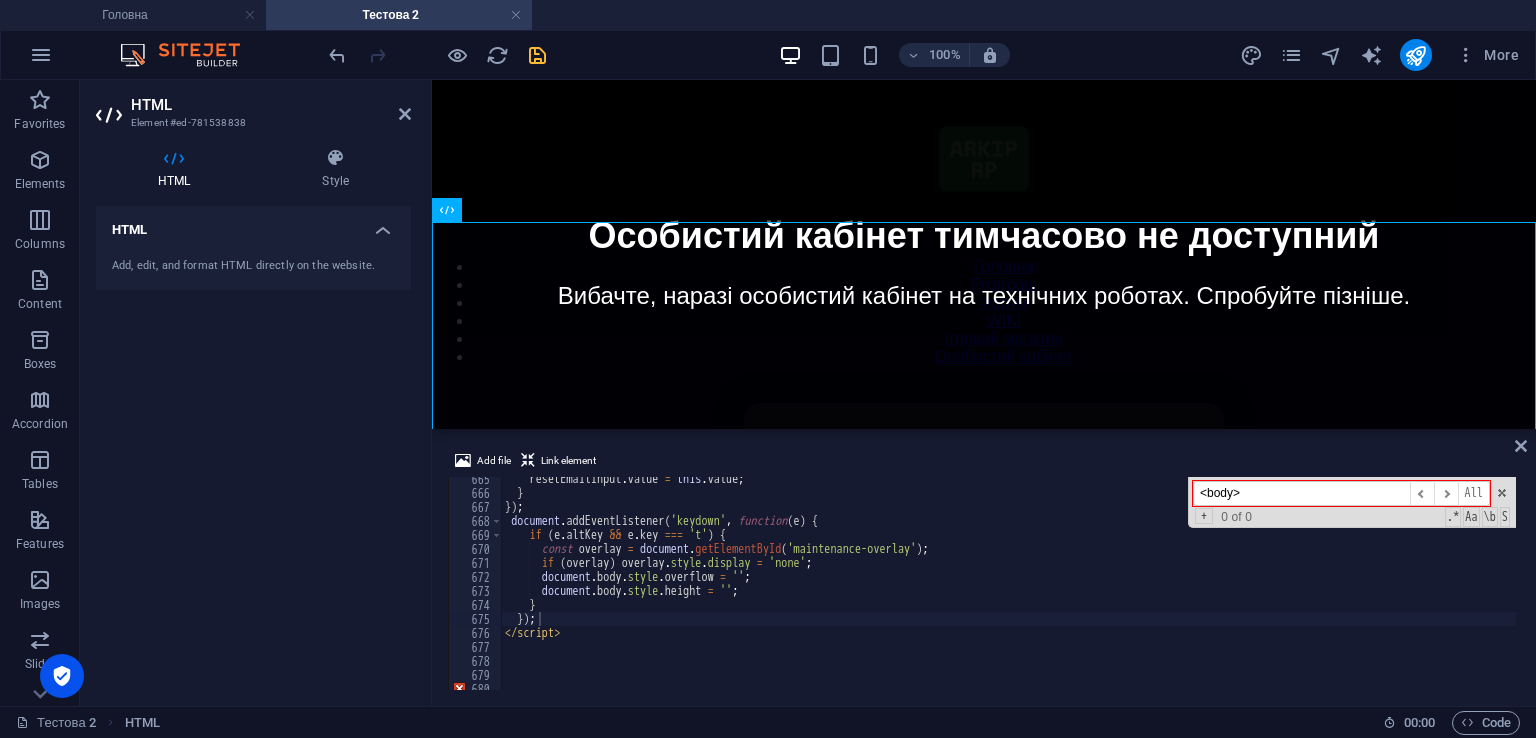 click on "Add file Link element" at bounding box center (984, 463) 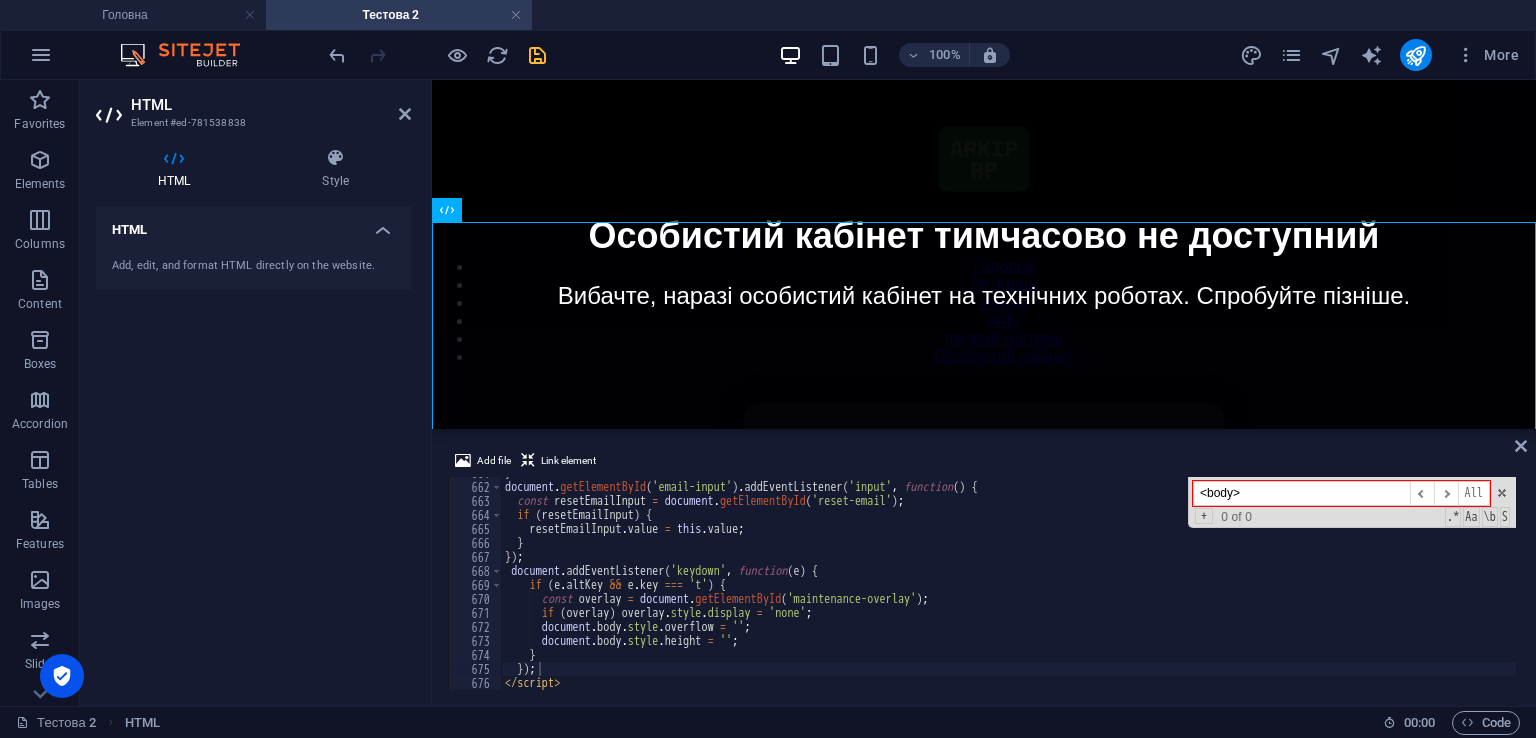 scroll, scrollTop: 9311, scrollLeft: 0, axis: vertical 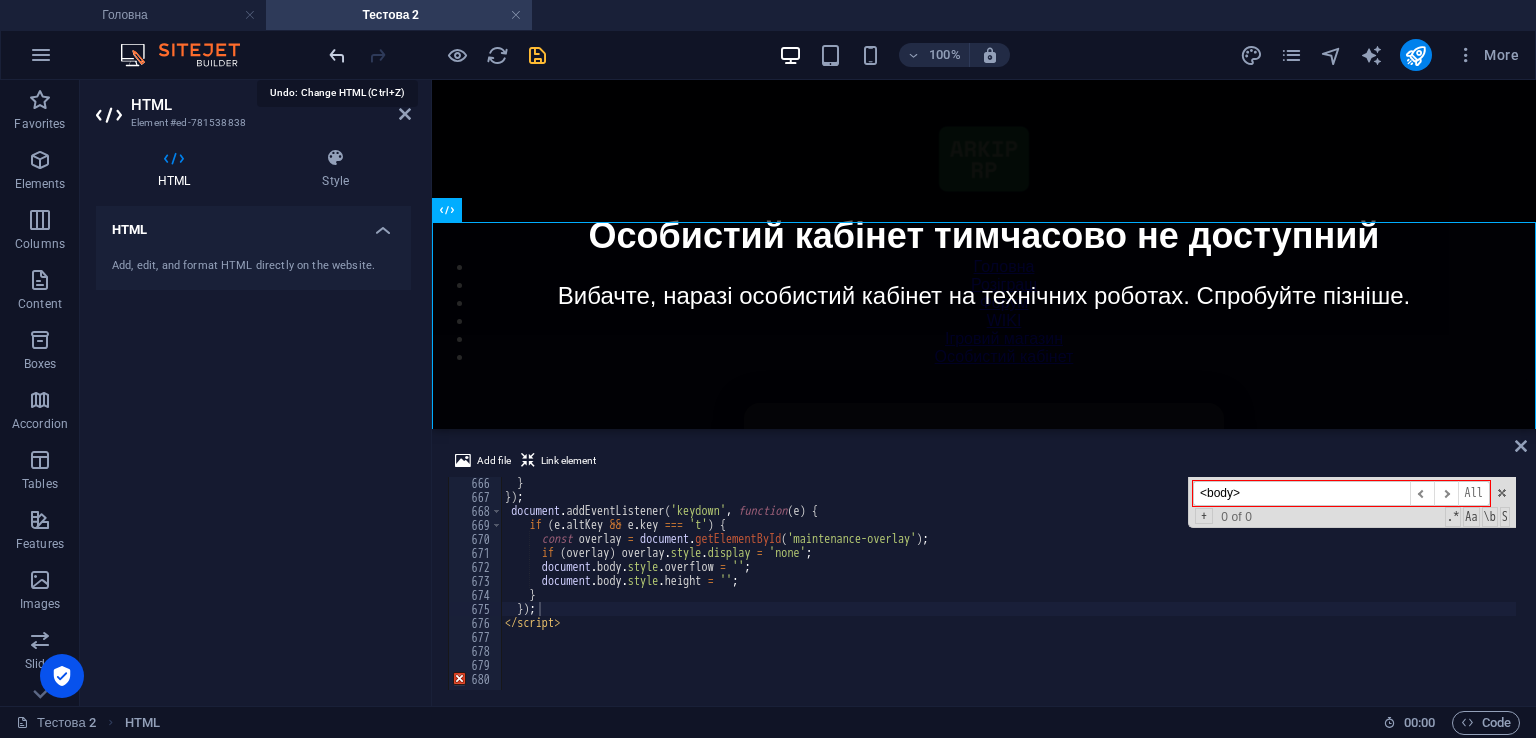 click at bounding box center [337, 55] 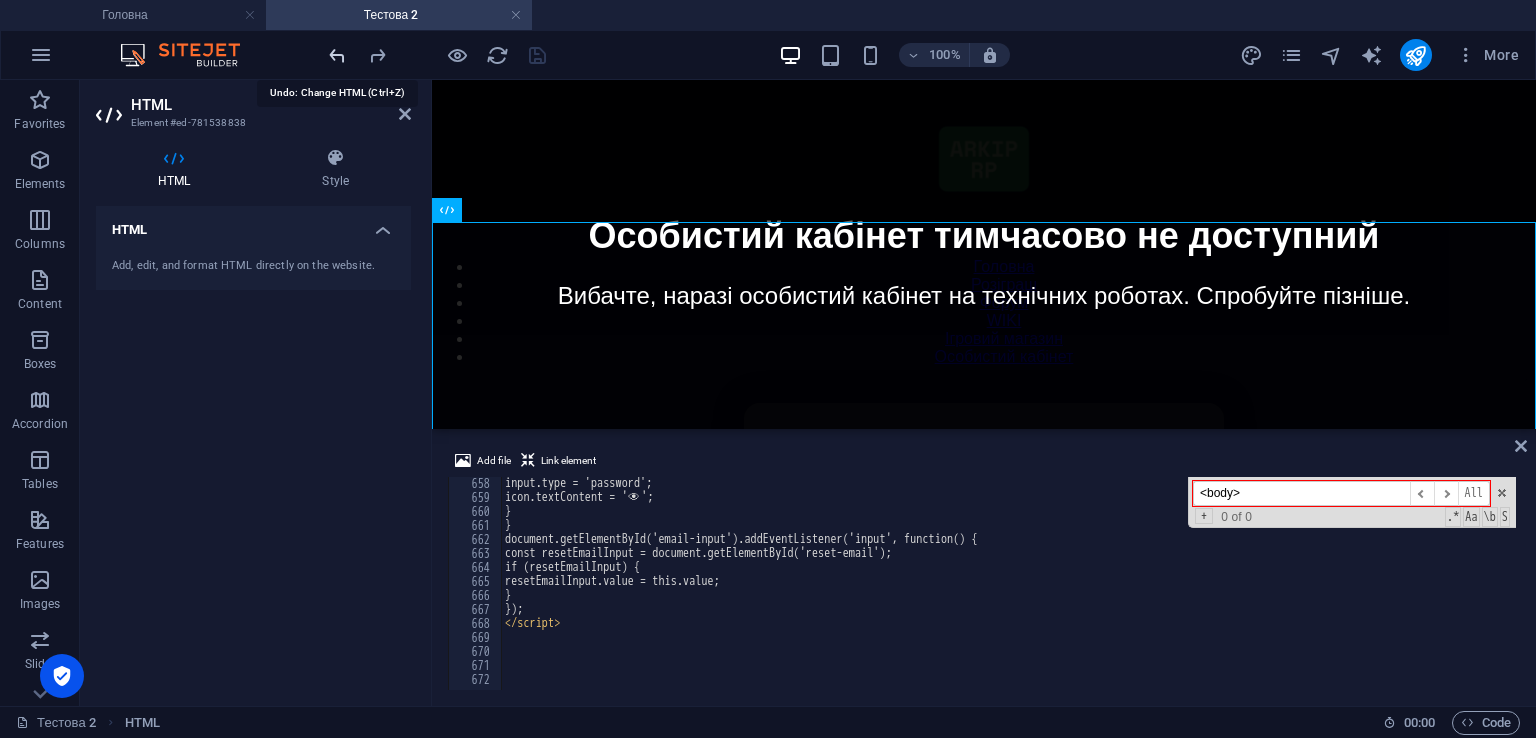 scroll, scrollTop: 9199, scrollLeft: 0, axis: vertical 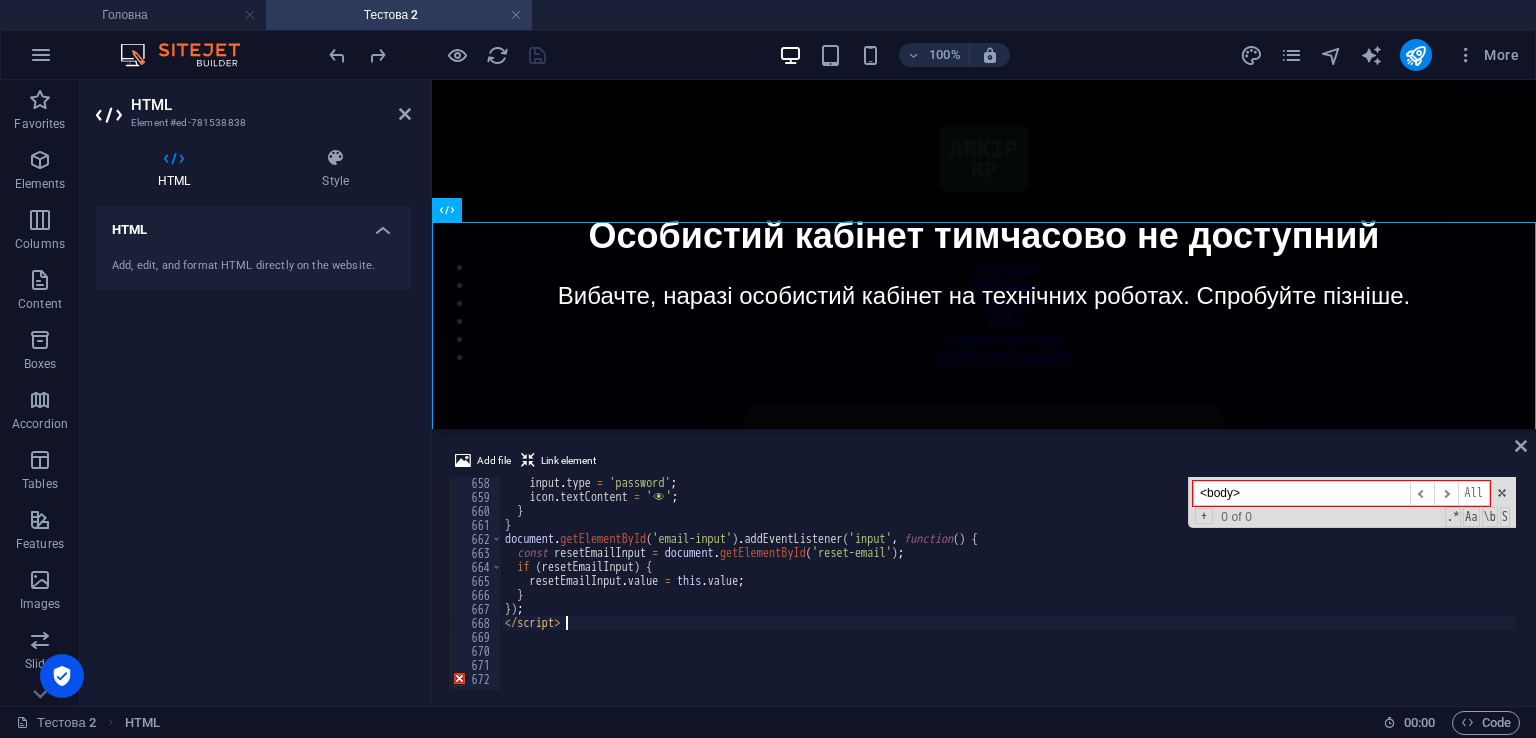 click on "input . type   =   'password' ;      icon . textContent   =   ' 👁 ️' ;    } } document . getElementById ( 'email-input' ) . addEventListener ( 'input' ,   function ( )   {    const   resetEmailInput   =   document . getElementById ( 'reset-email' ) ;    if   ( resetEmailInput )   {      resetEmailInput . value   =   this . value ;    } }) ; </ script >" at bounding box center (1425, 594) 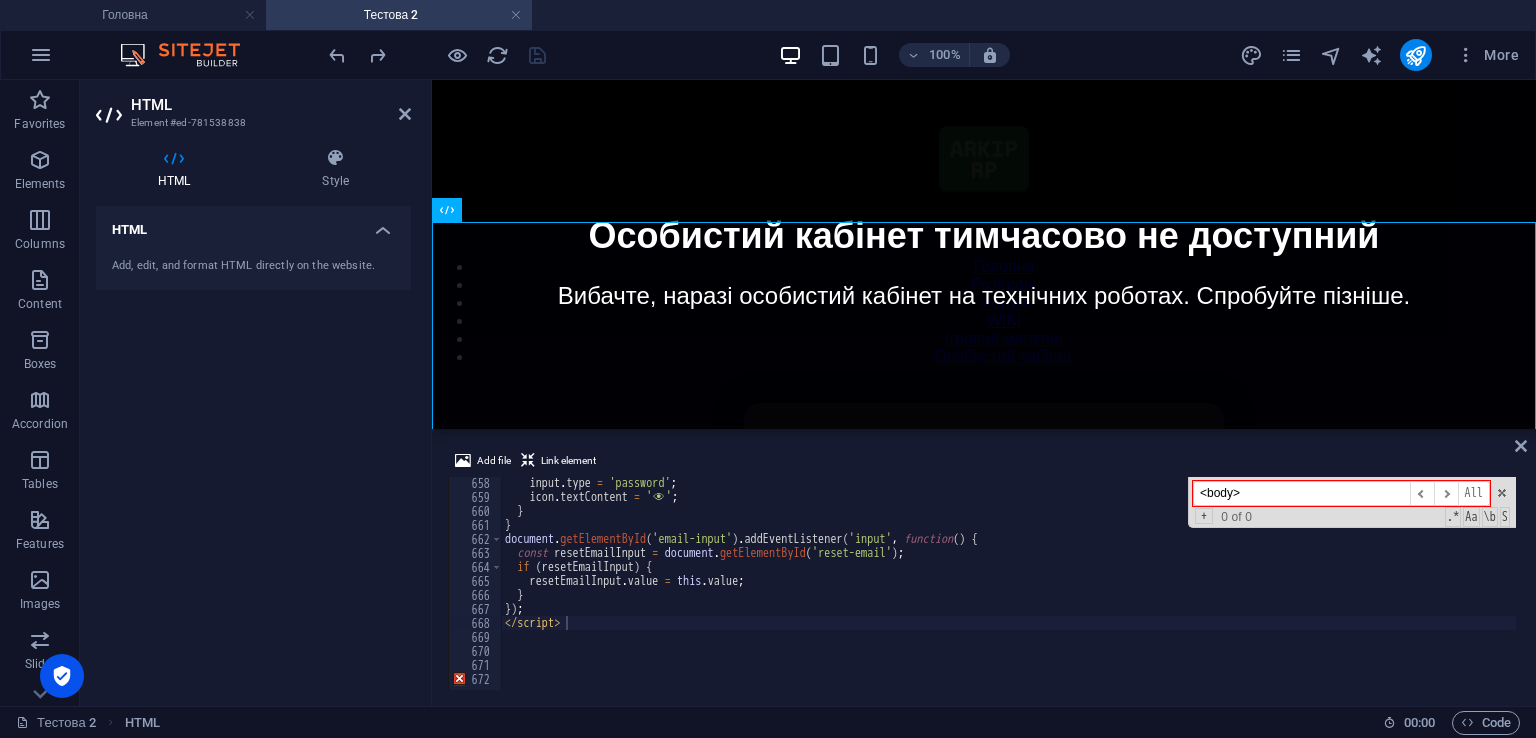 click on "Add file Link element </script> [CREDIT_CARD_NUMBER] 662 663 664 665 666 667 668 669 670 671 672      input . type   =   'password' ;      icon . textContent   =   ' 👁 ️' ;    } } document . getElementById ( 'email-input' ) . addEventListener ( 'input' ,   function ( )   {    const   resetEmailInput   =   document . getElementById ( 'reset-email' ) ;    if   ( resetEmailInput )   {      resetEmailInput . value   =   this . value ;    } }) ; </ script > <body> ​ ​ All Replace All + 0 of 0 .* Aa \b S     XXXXXXXXXXXXXXXXXXXXXXXXXXXXXXXXXXXXXXXXXXXXXXXXXXXXXXXXXXXXXXXXXXXXXXXXXXXXXXXXXXXXXXXXXXXXXXXXXXXXXXXXXXXXXXXXXXXXXXXXXXXXXXXXXXXXXXXXXXXXXXXXXXXXXXXXXXXXXXXXXXXXXXXXXXXXXXXXXXXXXXXXXXXXXXXXXXXXXXXXXXXXXXXXXXXXXXXXXXXXXXXXXXXXXXXXXXXXXXXXXXXXXXXXXXXXXXXX" at bounding box center (984, 569) 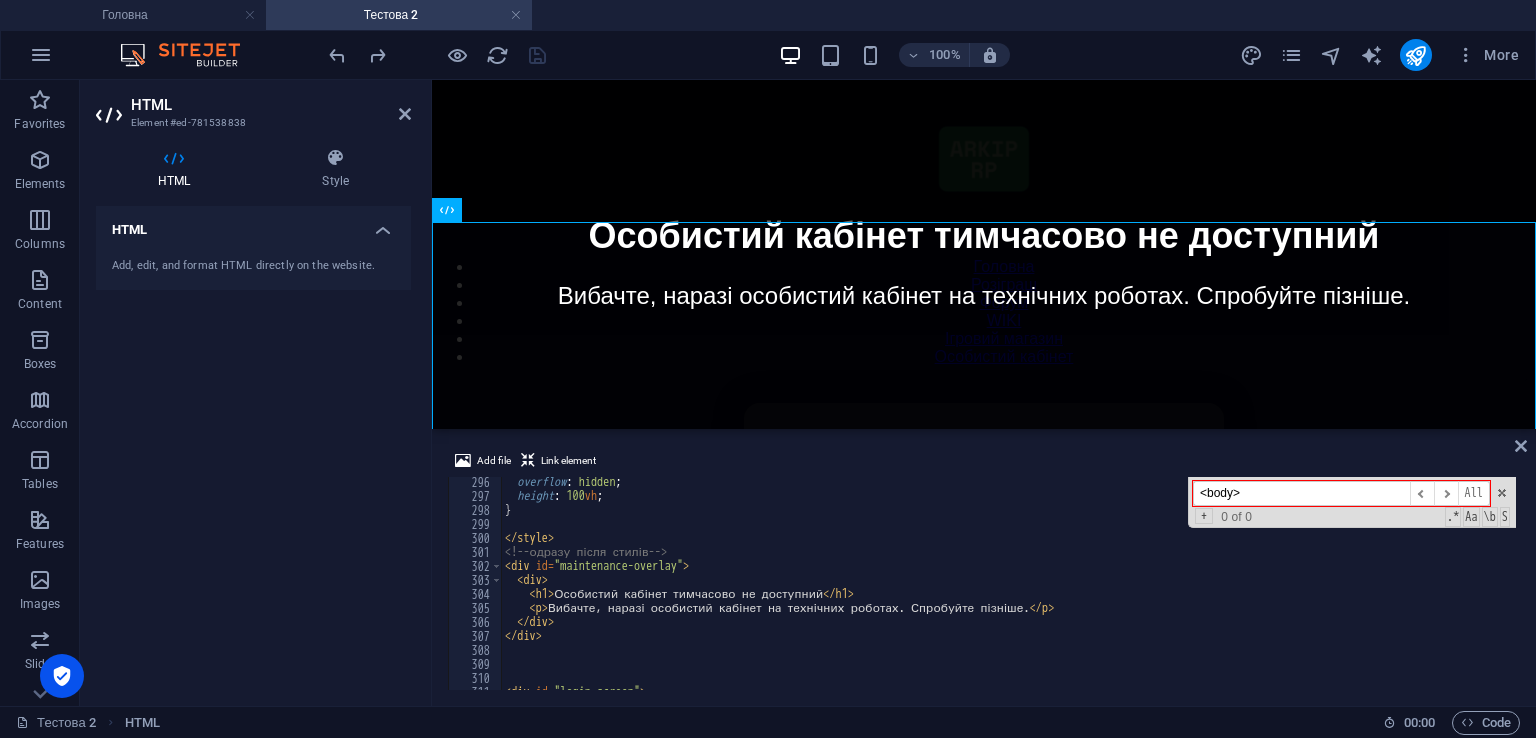 scroll, scrollTop: 4132, scrollLeft: 0, axis: vertical 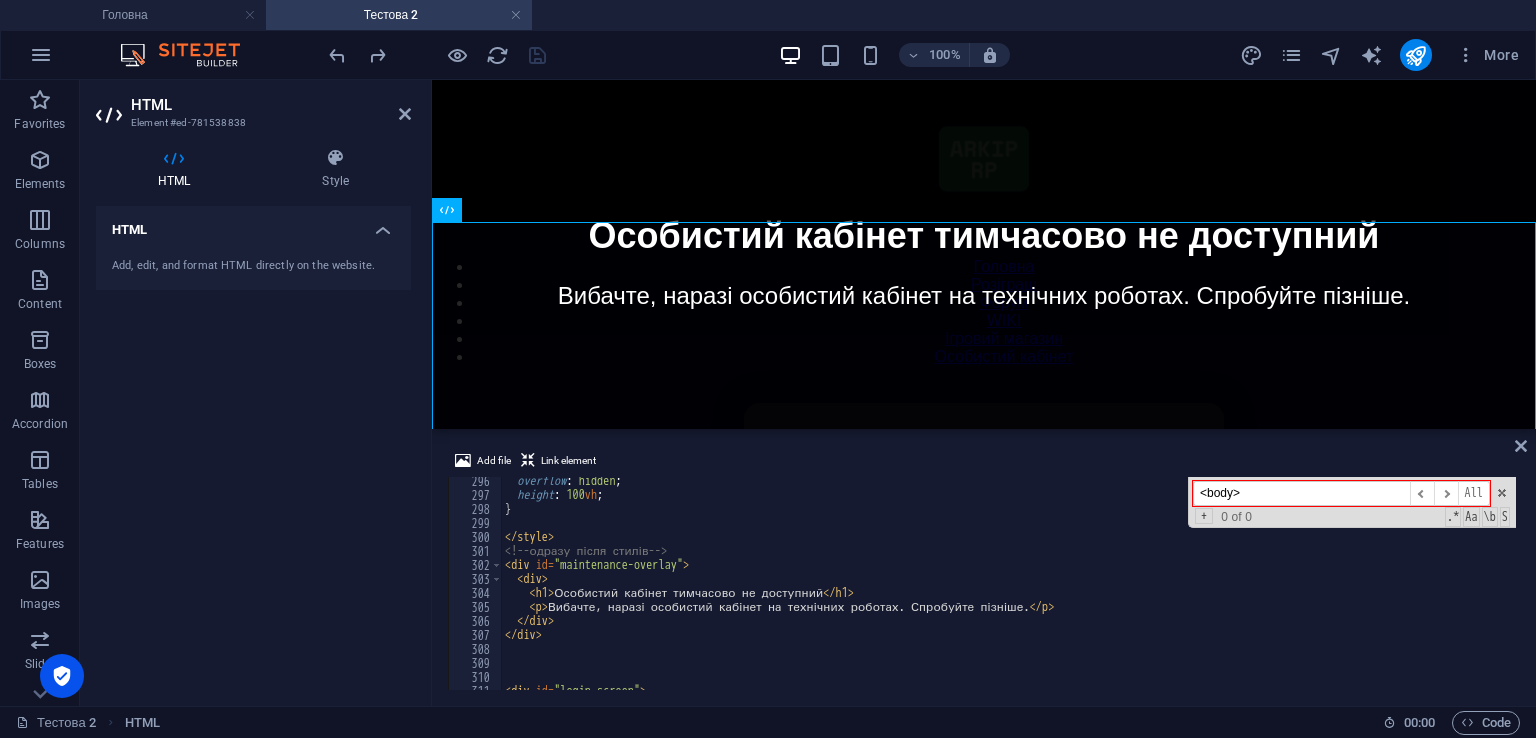 click on "overflow :   hidden ;    height :   100 vh ; } </ style > <!--  одразу після стилів  --> < div   id = "maintenance-overlay" >    < div >      < h1 > Особистий кабінет тимчасово не доступний </ h1 >      < p > Вибачте, наразі особистий кабінет на технічних роботах. Спробуйте пізніше. </ p >    </ div > </ div > < div   id = "login-screen" >" at bounding box center [1425, 592] 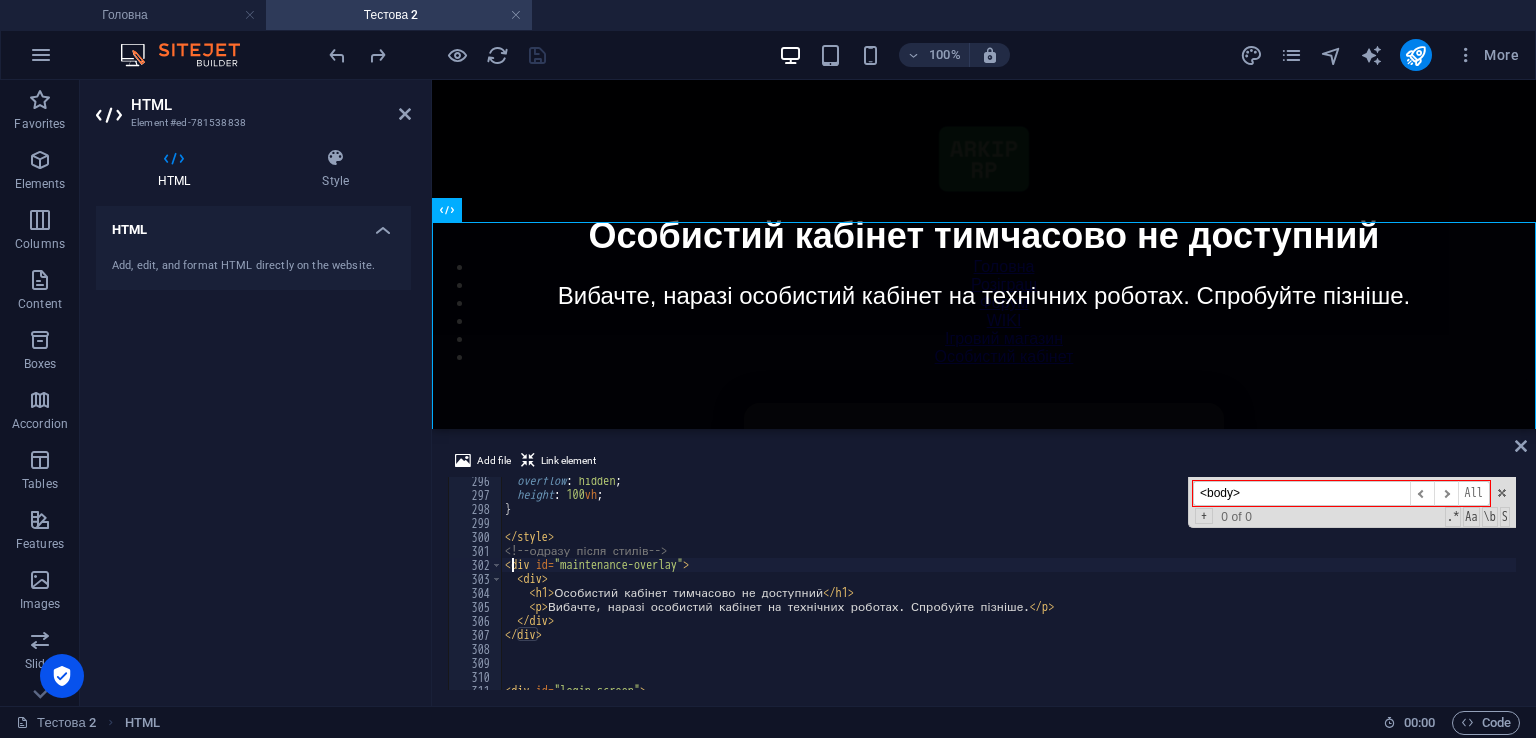 click on "overflow :   hidden ;    height :   100 vh ; } </ style > <!--  одразу після стилів  --> < div   id = "maintenance-overlay" >    < div >      < h1 > Особистий кабінет тимчасово не доступний </ h1 >      < p > Вибачте, наразі особистий кабінет на технічних роботах. Спробуйте пізніше. </ p >    </ div > </ div > < div   id = "login-screen" >" at bounding box center [1425, 592] 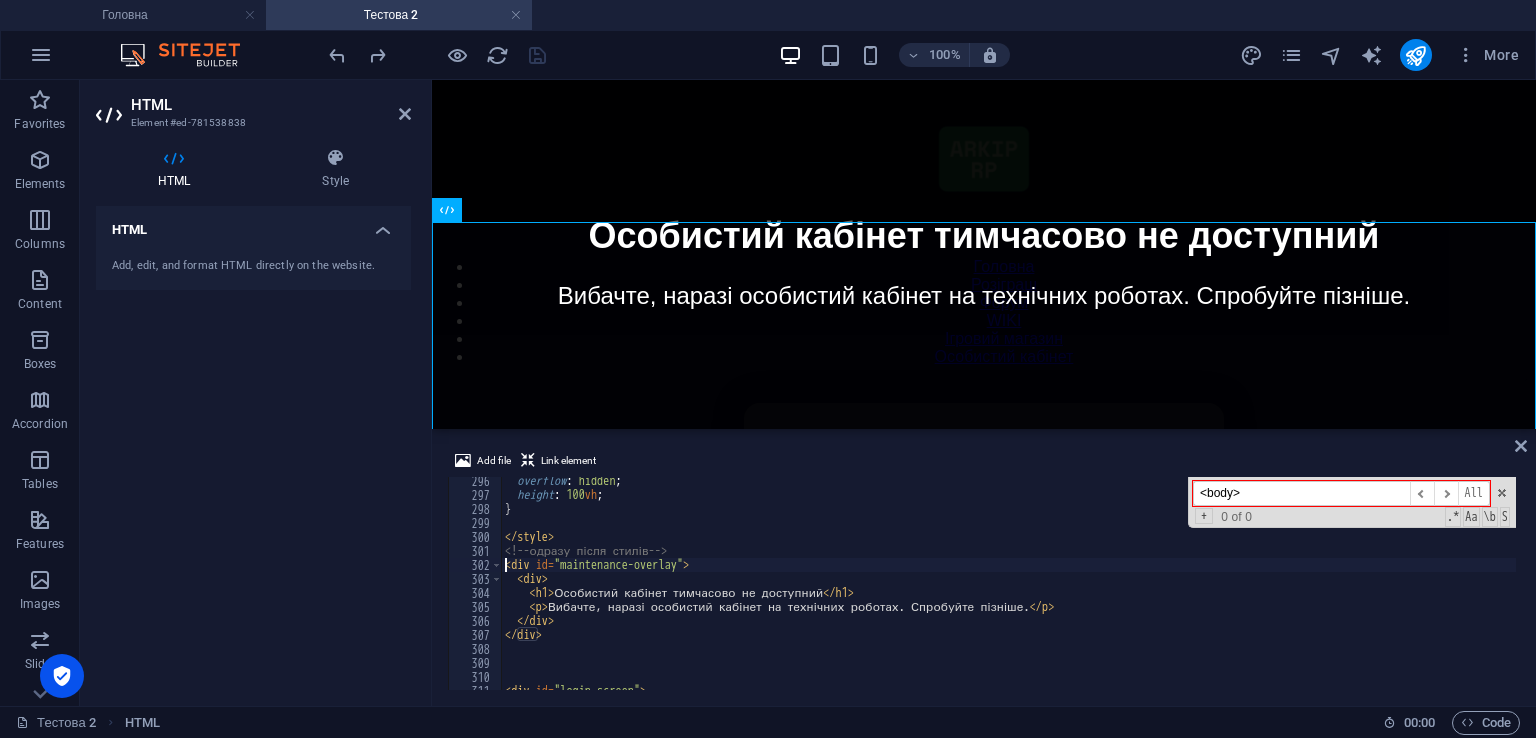 click on "overflow :   hidden ;    height :   100 vh ; } </ style > <!--  одразу після стилів  --> < div   id = "maintenance-overlay" >    < div >      < h1 > Особистий кабінет тимчасово не доступний </ h1 >      < p > Вибачте, наразі особистий кабінет на технічних роботах. Спробуйте пізніше. </ p >    </ div > </ div > < div   id = "login-screen" >" at bounding box center [1425, 592] 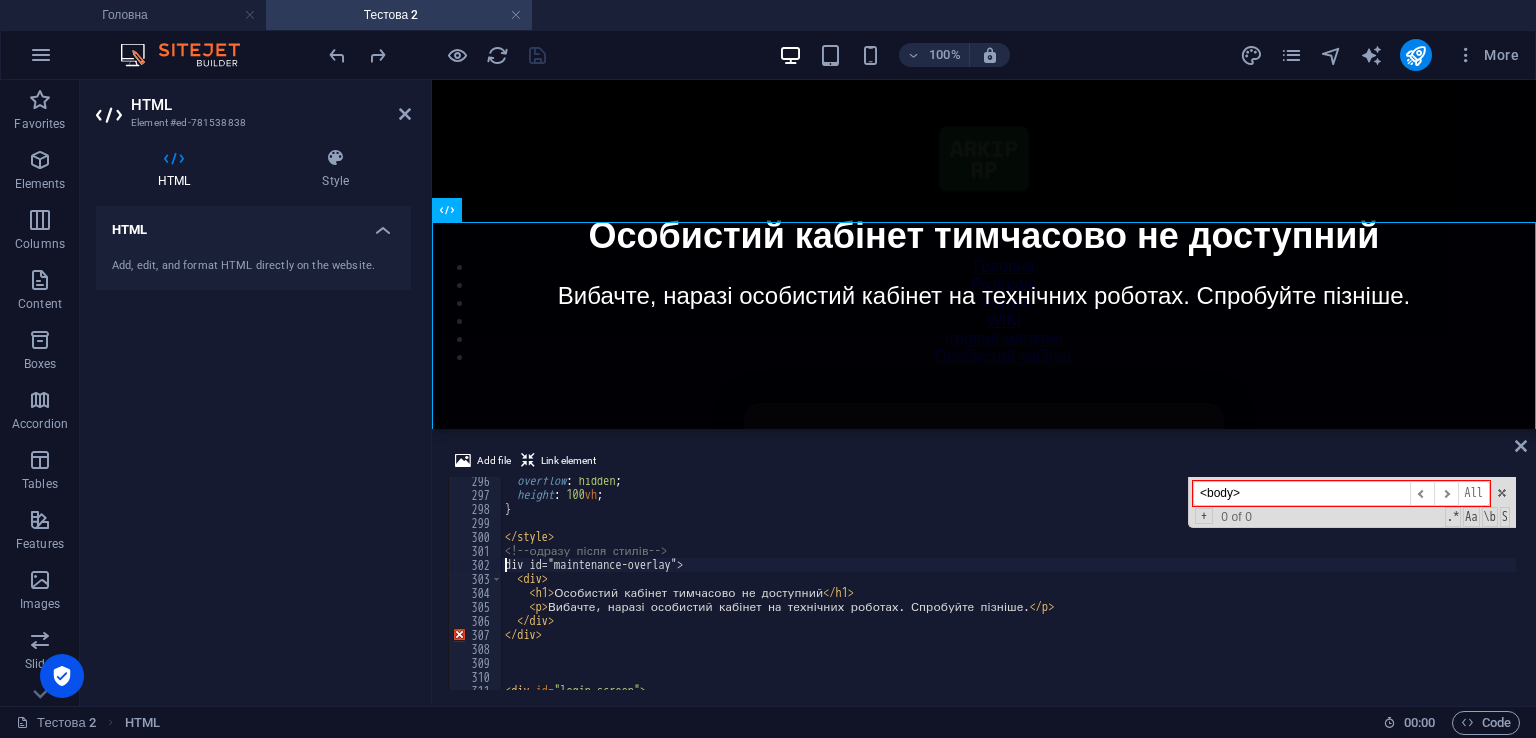 click on "overflow :   hidden ;    height :   100 vh ; } </ style > <!--  одразу після стилів  --> div id="maintenance-overlay">    < div >      < h1 > Особистий кабінет тимчасово не доступний </ h1 >      < p > Вибачте, наразі особистий кабінет на технічних роботах. Спробуйте пізніше. </ p >    </ div > </ div > < div   id = "login-screen" >" at bounding box center (1425, 592) 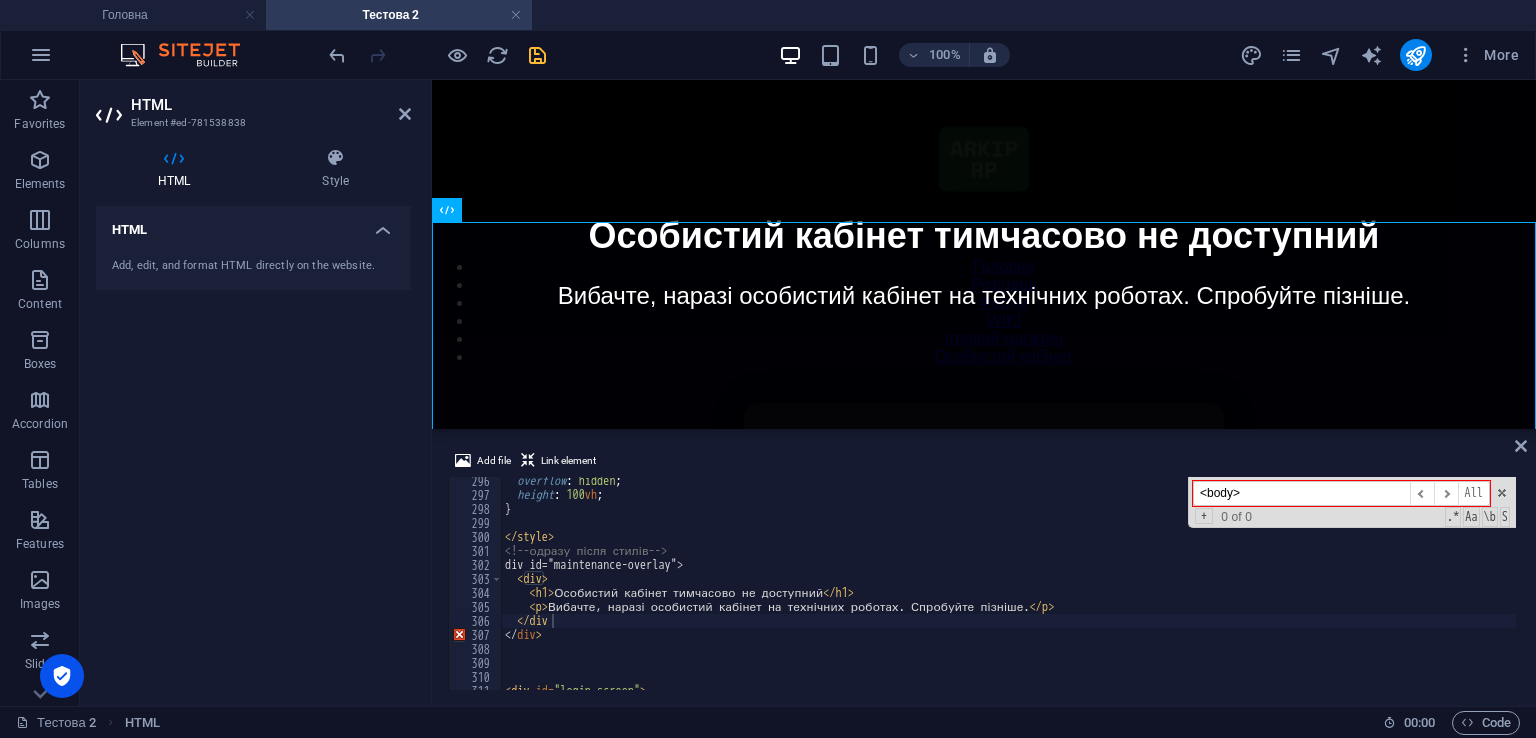 click on "Add file Link element </div 296 297 298 299 300 301 302 303 304 305 306 307 308 309 310 311 312    overflow :   hidden ;    height :   100 vh ; } </ style > <!--  одразу після стилів  --> div id="maintenance-overlay">    < div >      < h1 > Особистий кабінет тимчасово не доступний </ h1 >      < p > Вибачте, наразі особистий кабінет на технічних роботах. Спробуйте пізніше. </ p >    </ div </ div > < div   id = "login-screen" > <body> ​ ​ All Replace All + 0 of 0 .* Aa \b S     XXXXXXXXXXXXXXXXXXXXXXXXXXXXXXXXXXXXXXXXXXXXXXXXXXXXXXXXXXXXXXXXXXXXXXXXXXXXXXXXXXXXXXXXXXXXXXXXXXXXXXXXXXXXXXXXXXXXXXXXXXXXXXXXXXXXXXXXXXXXXXXXXXXXXXXXXXXXXXXXXXXXXXXXXXXXXXXXXXXXXXXXXXXXXXXXXXXXXXXXXXXXXXXXXXXXXXXXXXXXXXXXXXXXXXXXXXXXXXXXXXXXXXXXXXXXXXXX" at bounding box center (984, 569) 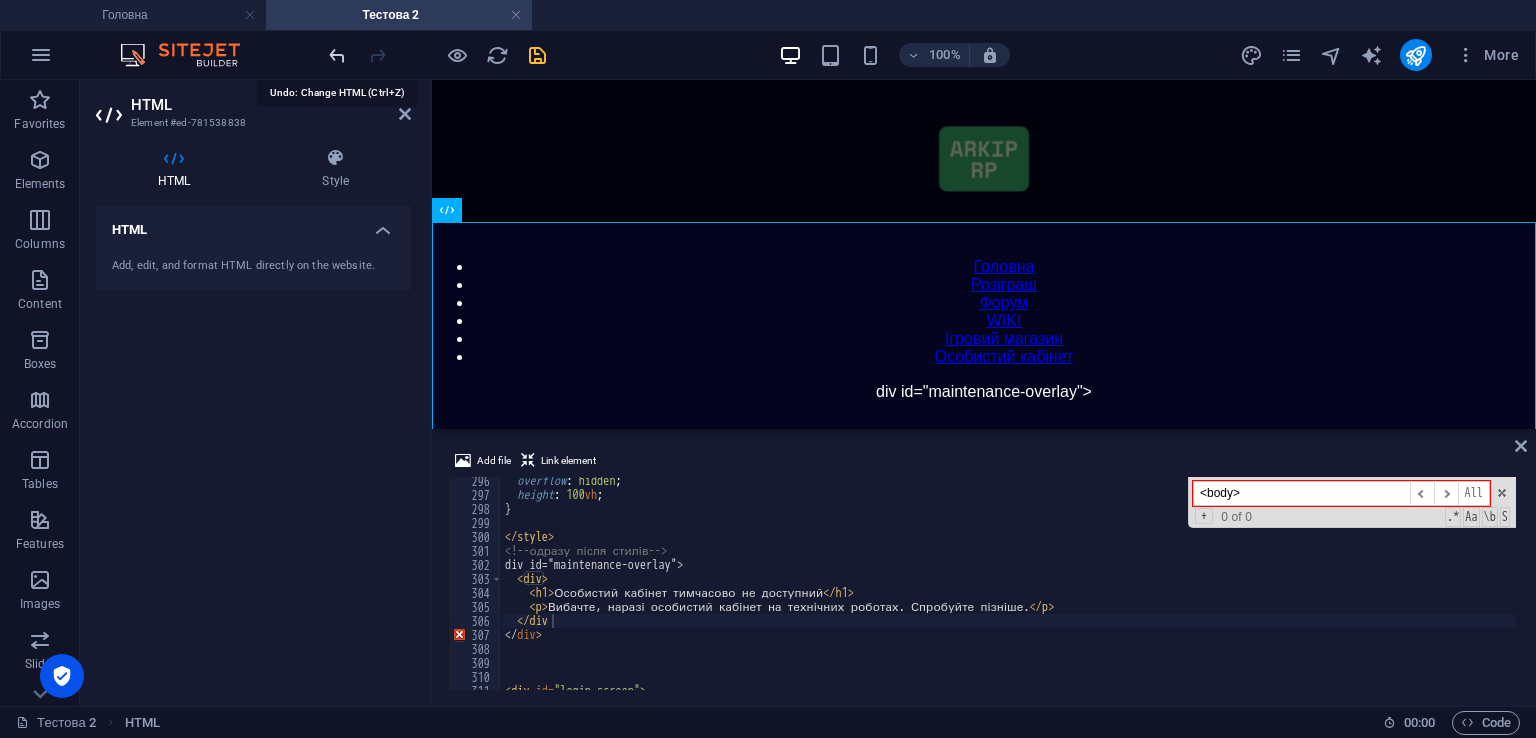 click at bounding box center (337, 55) 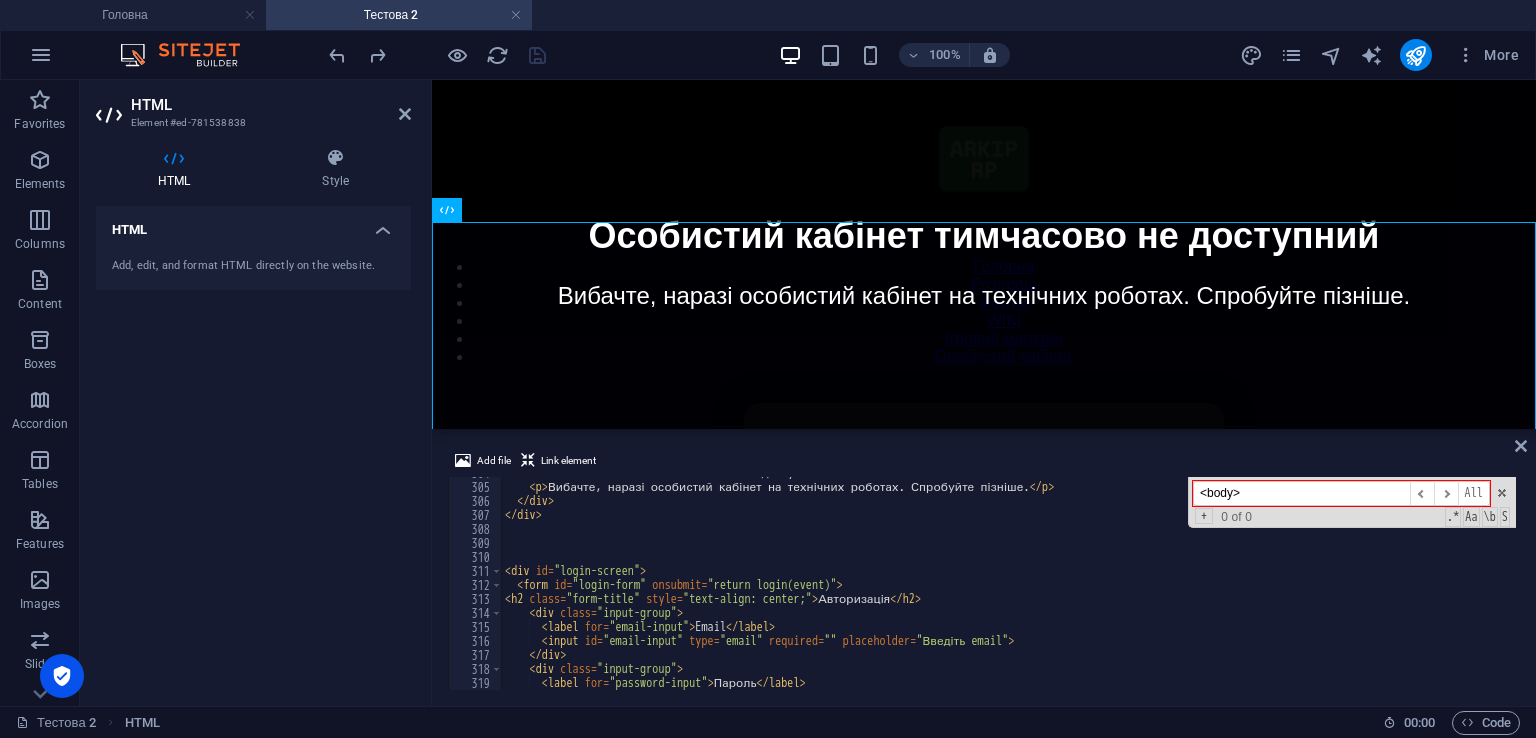 scroll, scrollTop: 4132, scrollLeft: 0, axis: vertical 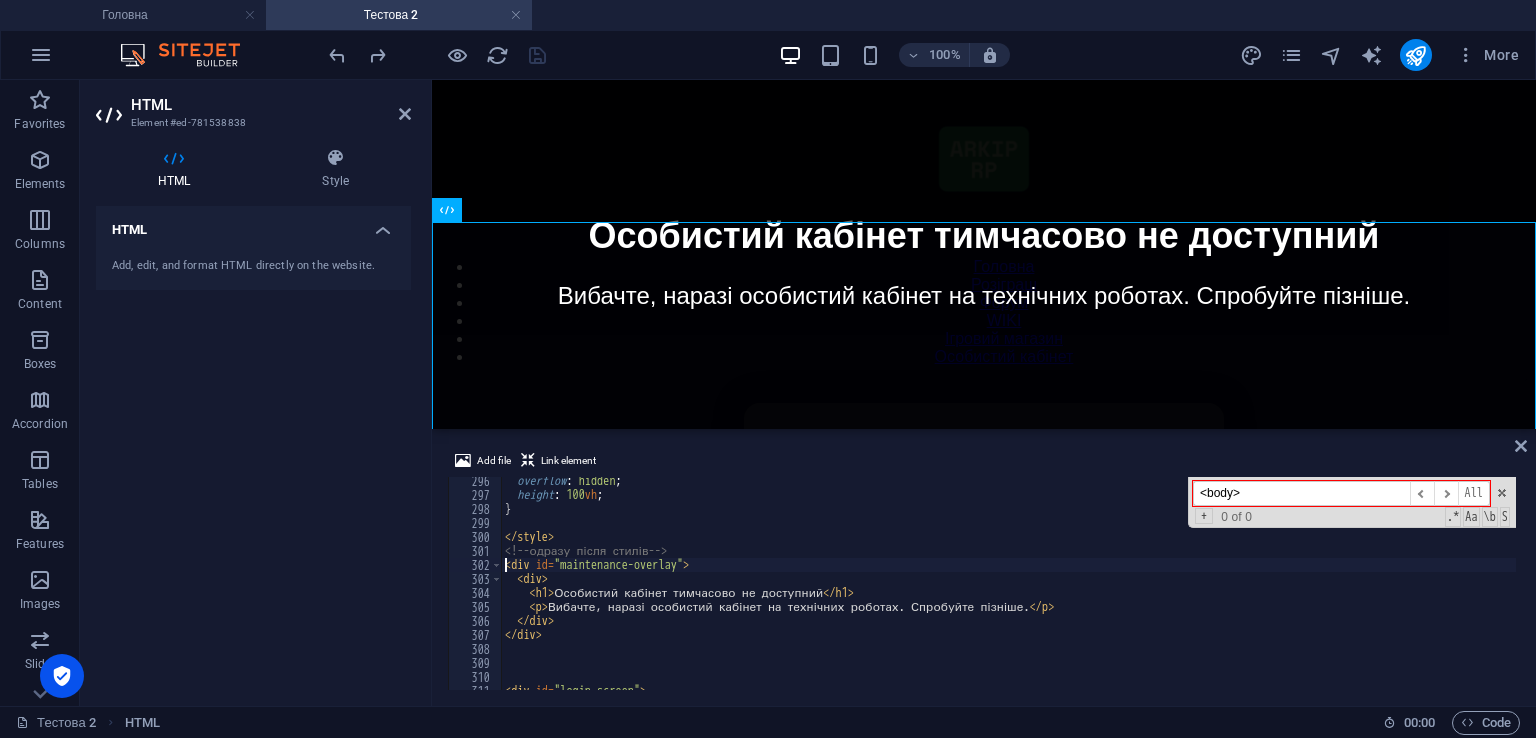click on "overflow :   hidden ;    height :   100 vh ; } </ style > <!--  одразу після стилів  --> < div   id = "maintenance-overlay" >    < div >      < h1 > Особистий кабінет тимчасово не доступний </ h1 >      < p > Вибачте, наразі особистий кабінет на технічних роботах. Спробуйте пізніше. </ p >    </ div > </ div > < div   id = "login-screen" >" at bounding box center (1425, 592) 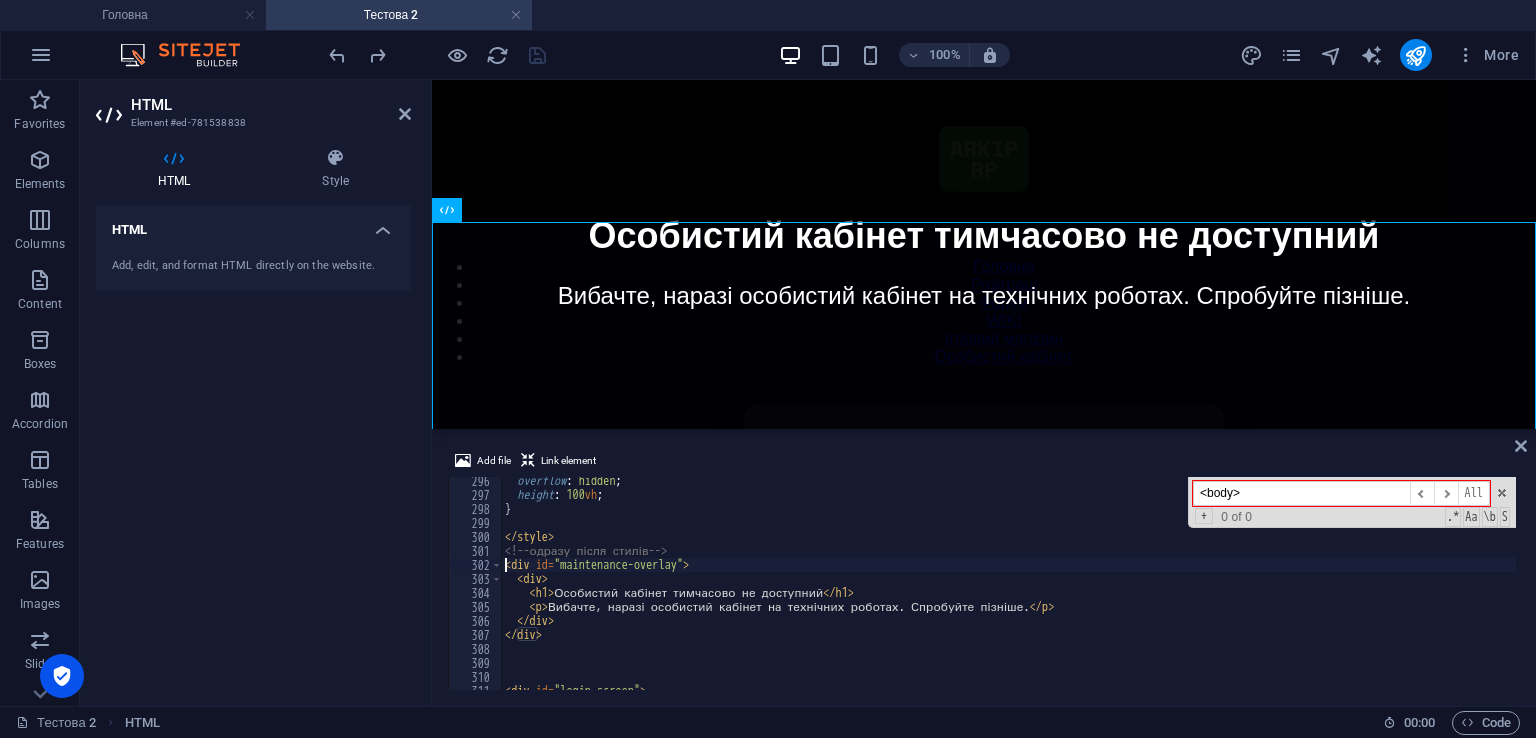 paste on "<!--" 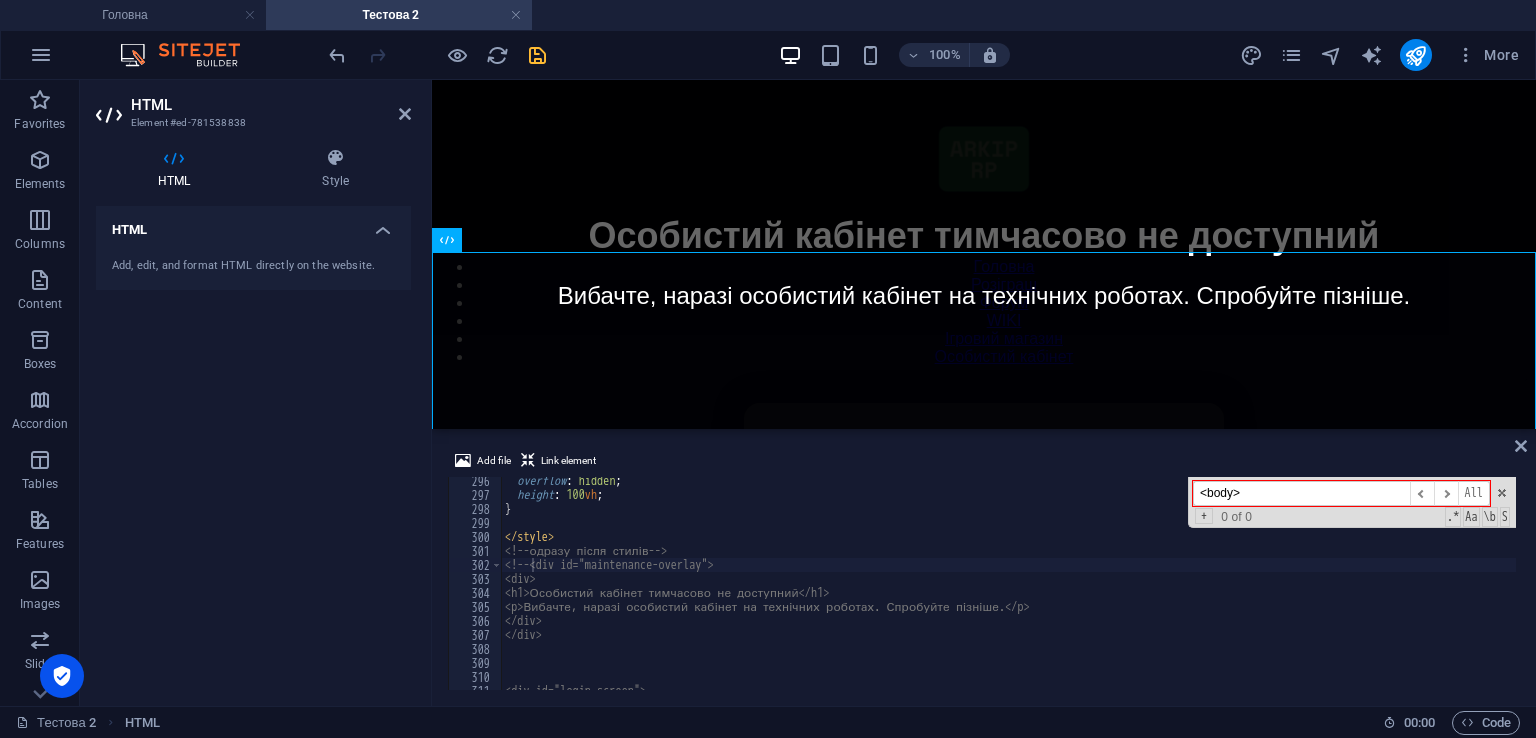 click on "Add file Link element <!--<div id="maintenance-overlay"> 296 297 298 299 300 301 302 303 304 305 306 307 308 309 310 311 312    overflow :   hidden ;    height :   100 vh ; } </ style > <!--  одразу після стилів  --> <!-- <div id="maintenance-overlay">   <div>     <h1>Особистий кабінет тимчасово не доступний</h1>     <p>Вибачте, наразі особистий кабінет на технічних роботах. Спробуйте пізніше.</p>   </div> </div> <div id="login-screen"> <body> ​ ​ All Replace All + 0 of 0 .* Aa \b S     XXXXXXXXXXXXXXXXXXXXXXXXXXXXXXXXXXXXXXXXXXXXXXXXXXXXXXXXXXXXXXXXXXXXXXXXXXXXXXXXXXXXXXXXXXXXXXXXXXXXXXXXXXXXXXXXXXXXXXXXXXXXXXXXXXXXXXXXXXXXXXXXXXXXXXXXXXXXXXXXXXXXXXXXXXXXXXXXXXXXXXXXXXXXXXXXXXXXXXXXXXXXXXXXXXXXXXXXXXXXXXXXXXXXXXXXXXXXXXXXXXXXXXXXXXXXXXXX" at bounding box center [984, 569] 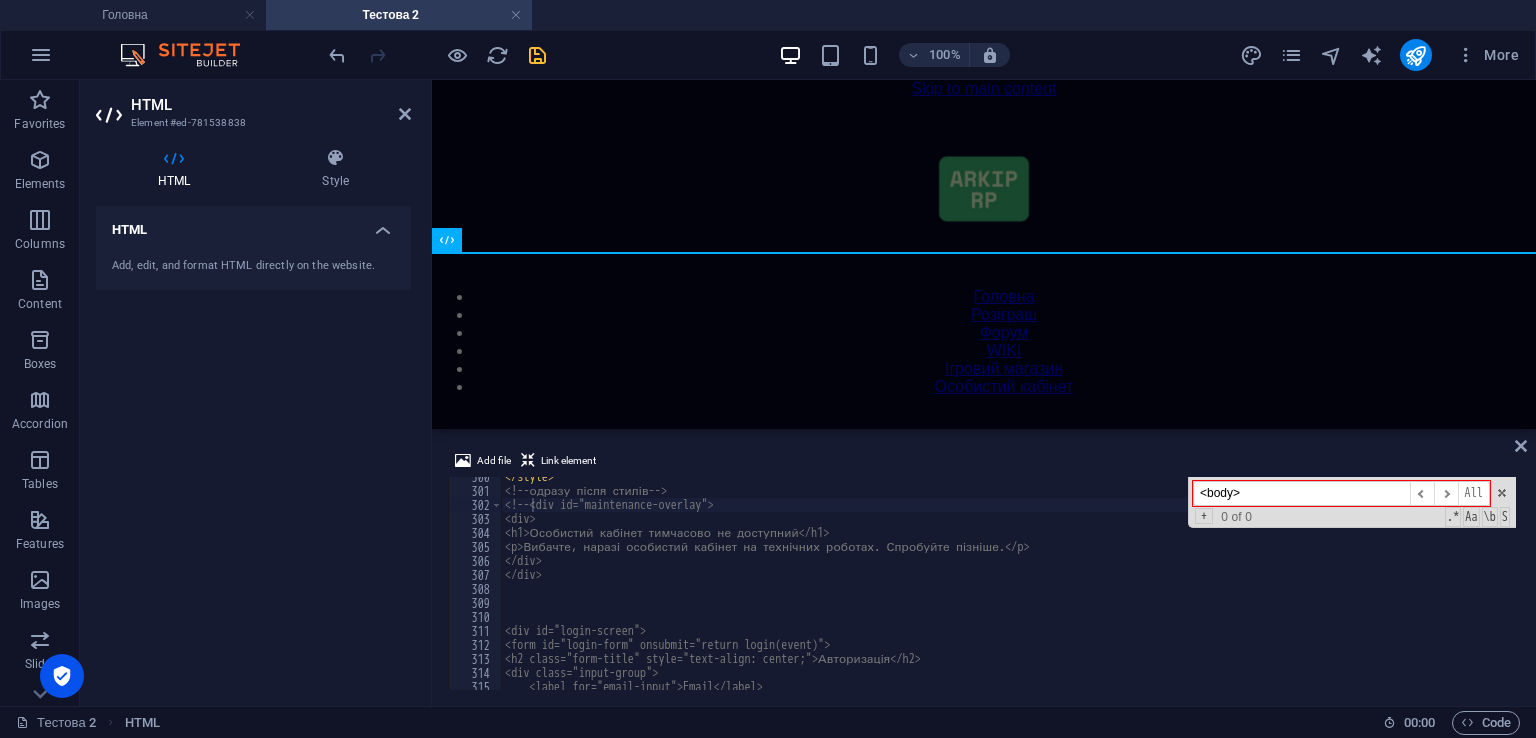scroll, scrollTop: 4192, scrollLeft: 0, axis: vertical 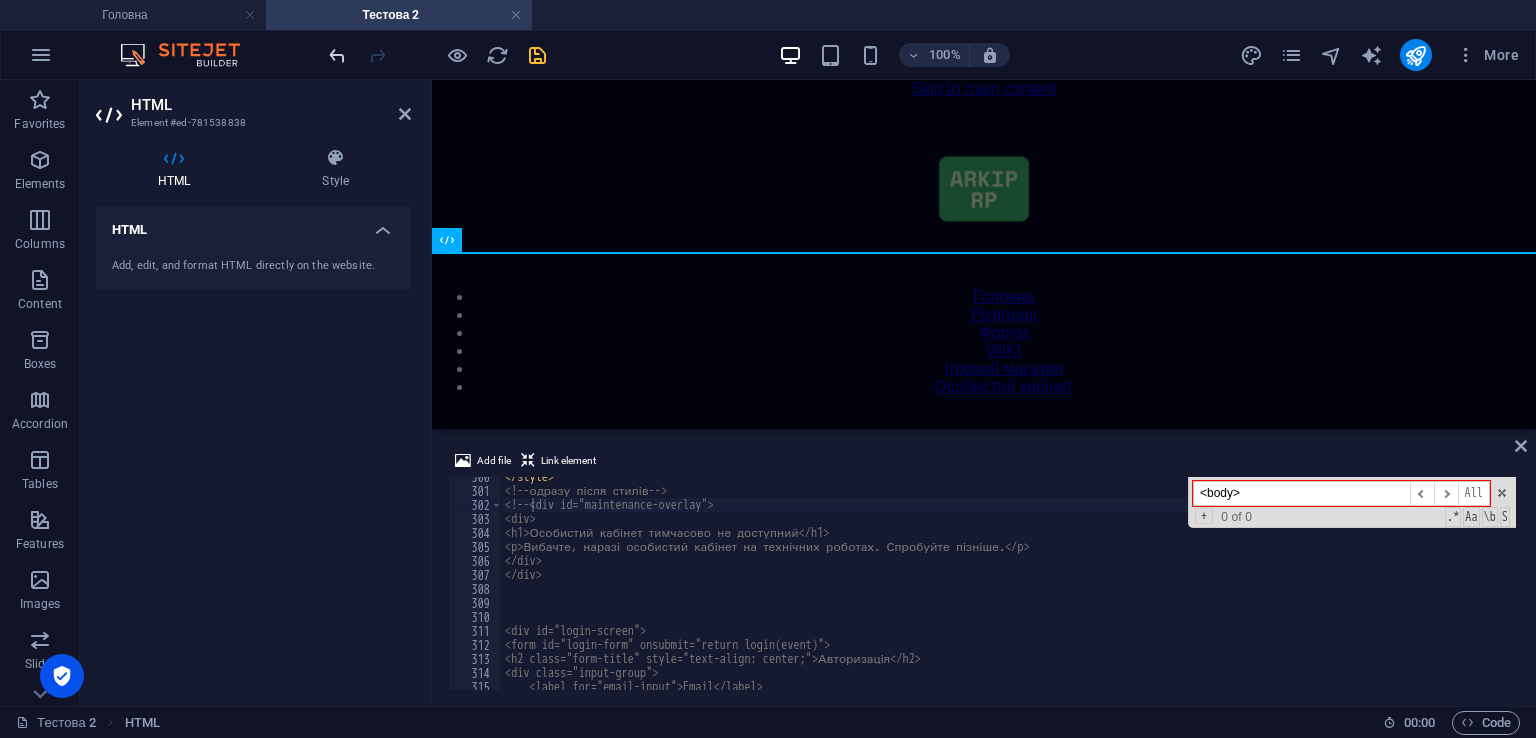click at bounding box center [337, 55] 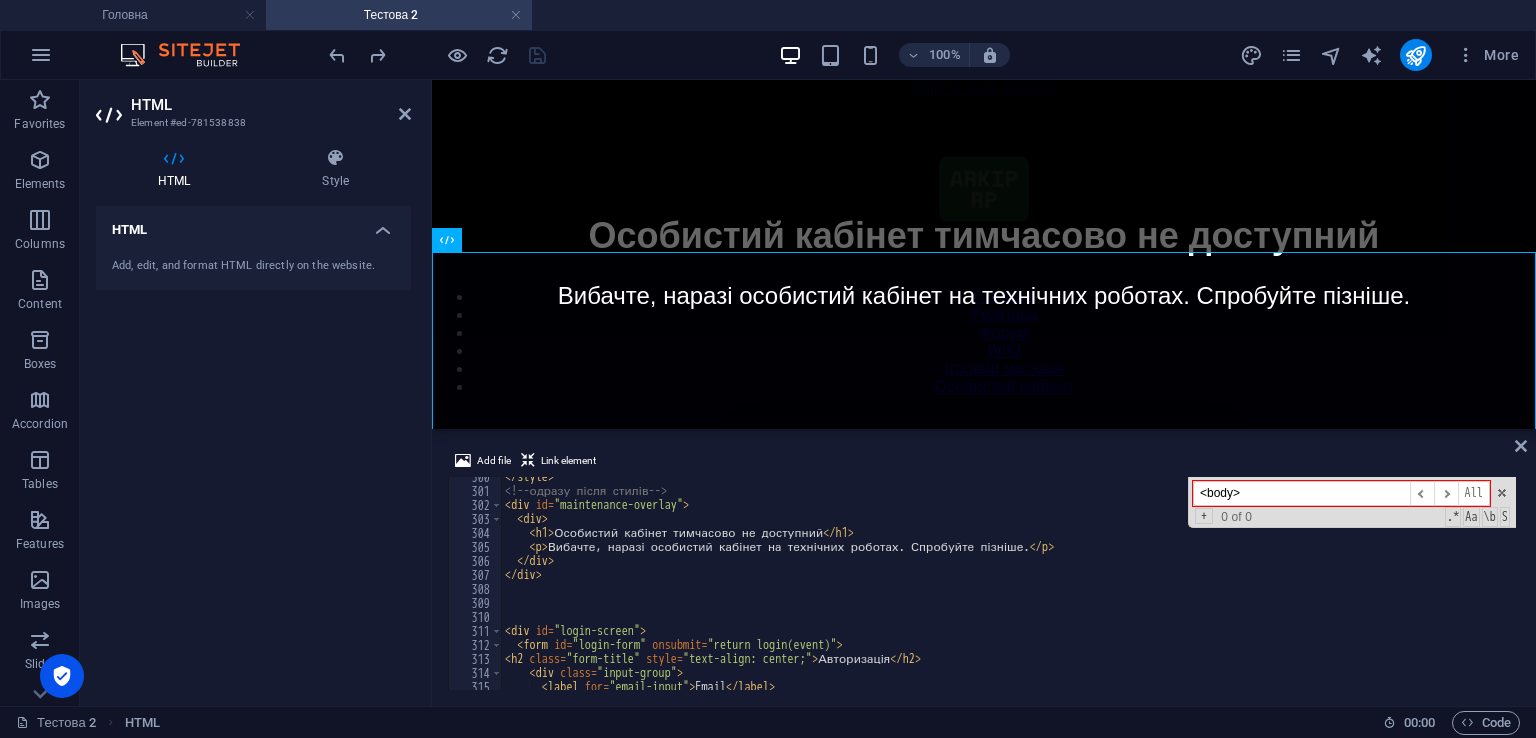 click on "</ style > <!--  одразу після стилів  --> < div   id = "maintenance-overlay" >    < div >      < h1 > Особистий кабінет тимчасово не доступний </ h1 >      < p > Вибачте, наразі особистий кабінет на технічних роботах. Спробуйте пізніше. </ p >    </ div > </ div > < div   id = "login-screen" >    < form   id = "login-form"   onsubmit = "return login(event)" > < h2   class = "form-title"   style = "text-align: center;" > Авторизація </ h2 >      < div   class = "input-group" >         < label   for = "email-input" > Email </ label >" at bounding box center (1425, 588) 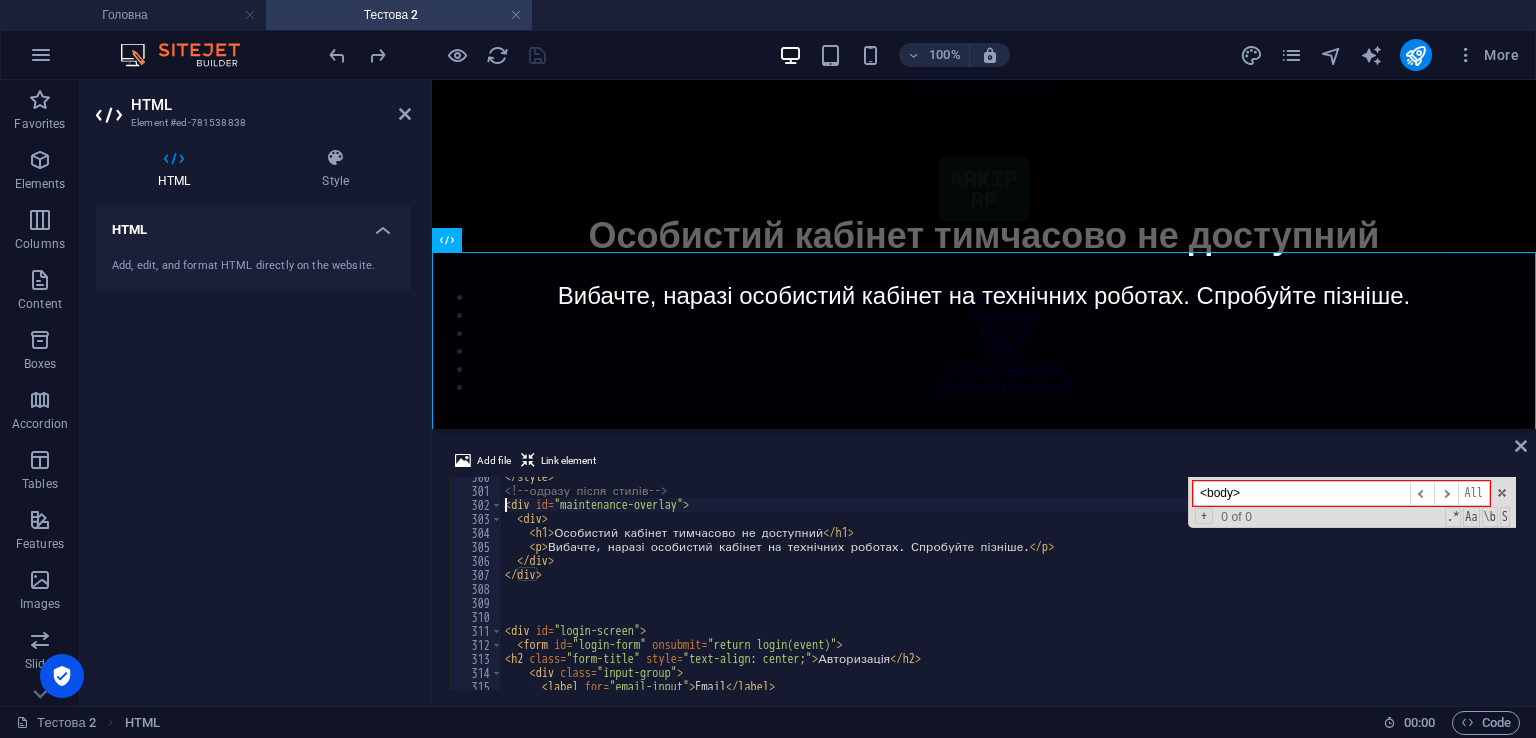 paste on "<!--" 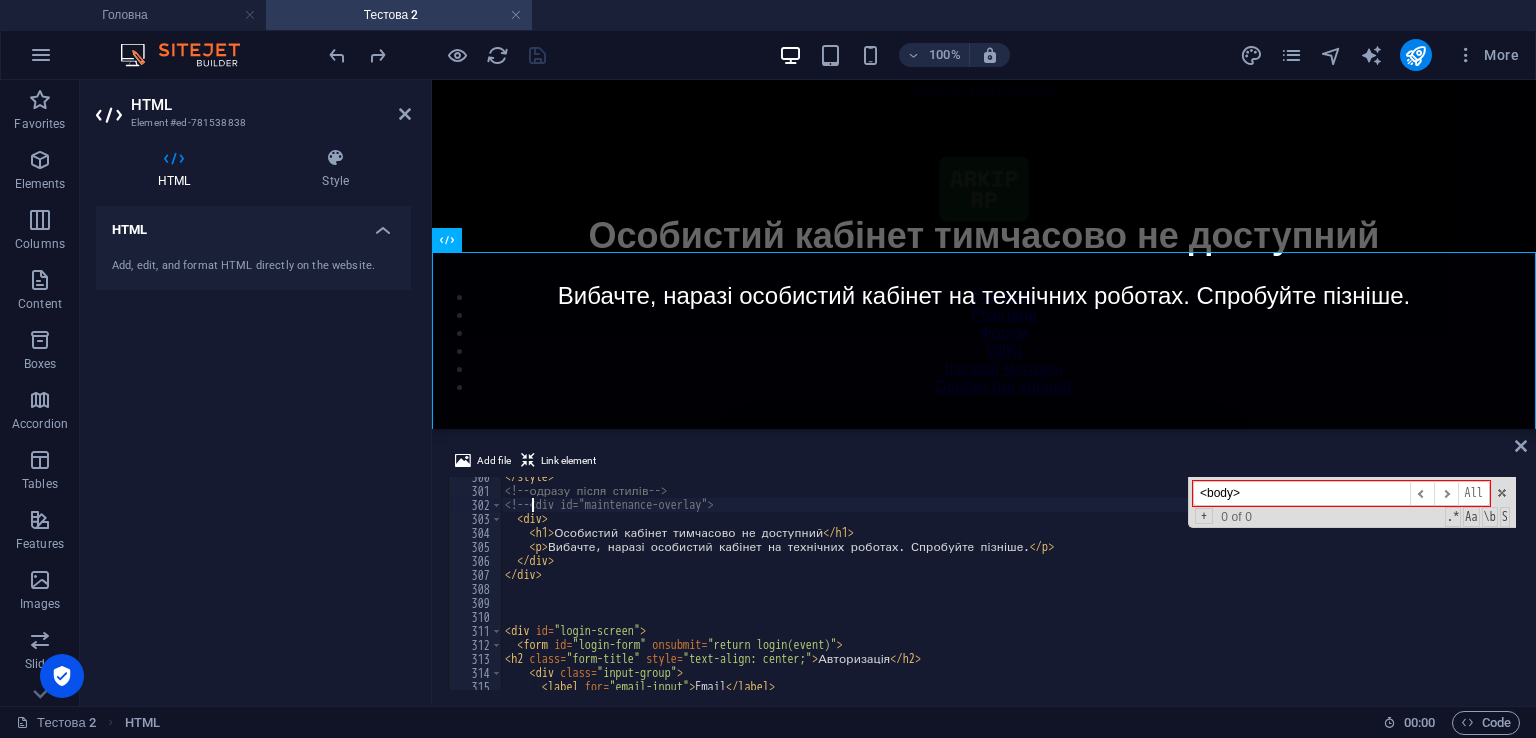 click on "</ style > <!--  одразу після стилів  --> <!-- <div id="maintenance-overlay">    < div >      < h1 > Особистий кабінет тимчасово не доступний </ h1 >      < p > Вибачте, наразі особистий кабінет на технічних роботах. Спробуйте пізніше. </ p >    </ div > </ div > < div   id = "login-screen" >    < form   id = "login-form"   onsubmit = "return login(event)" > < h2   class = "form-title"   style = "text-align: center;" > Авторизація </ h2 >      < div   class = "input-group" >         < label   for = "email-input" > Email </ label >" at bounding box center (1425, 588) 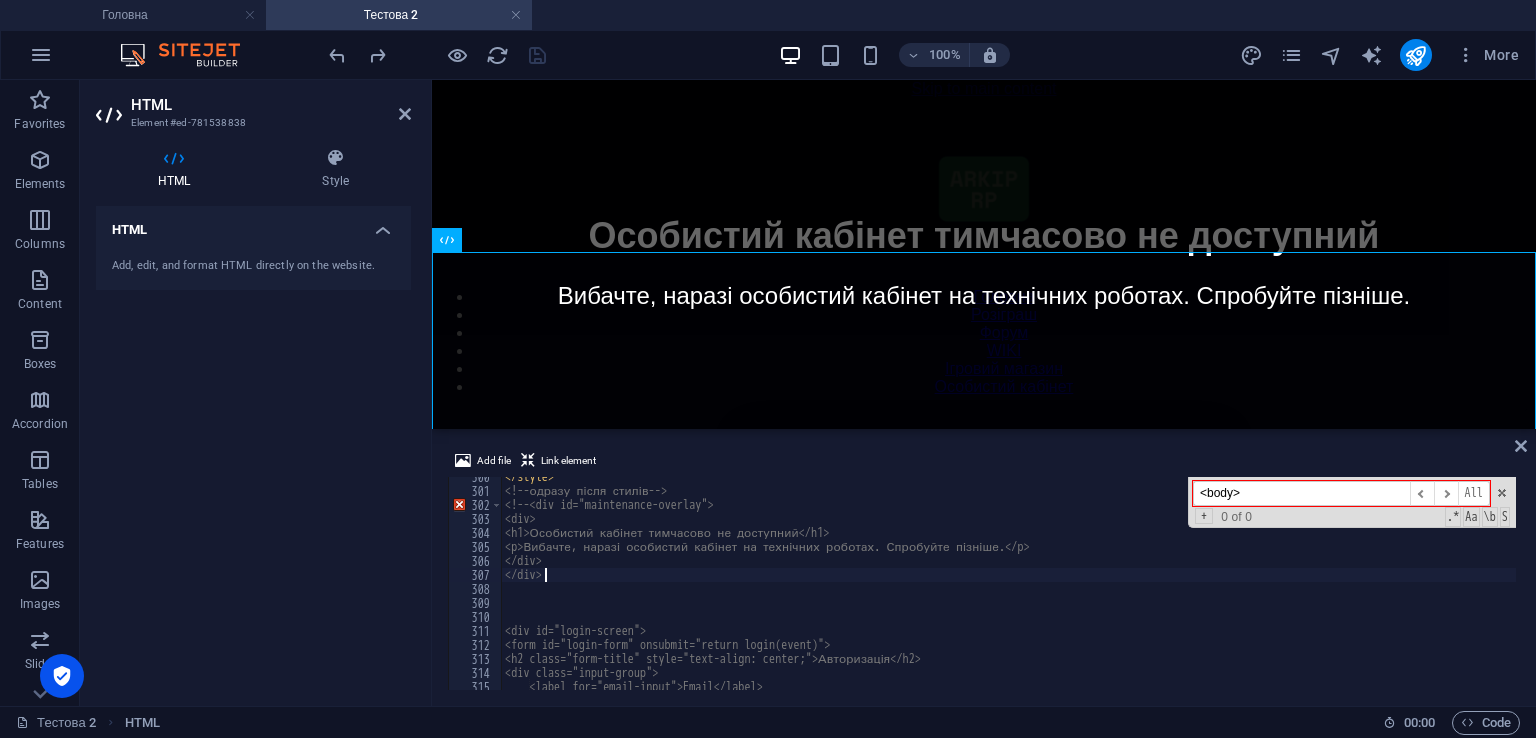 click on "</ style > <!--  одразу після стилів  --> <!-- <div id="maintenance-overlay">   <div>     <h1>Особистий кабінет тимчасово не доступний</h1>     <p>Вибачте, наразі особистий кабінет на технічних роботах. Спробуйте пізніше.</p>   </div> </div> <div id="login-screen">   <form id="login-form" onsubmit="return login(event)"> <h2 class="form-title" style="text-align: center;">Авторизація</h2>     <div class="input-group">        <label for="email-input">Email</label>" at bounding box center (1425, 588) 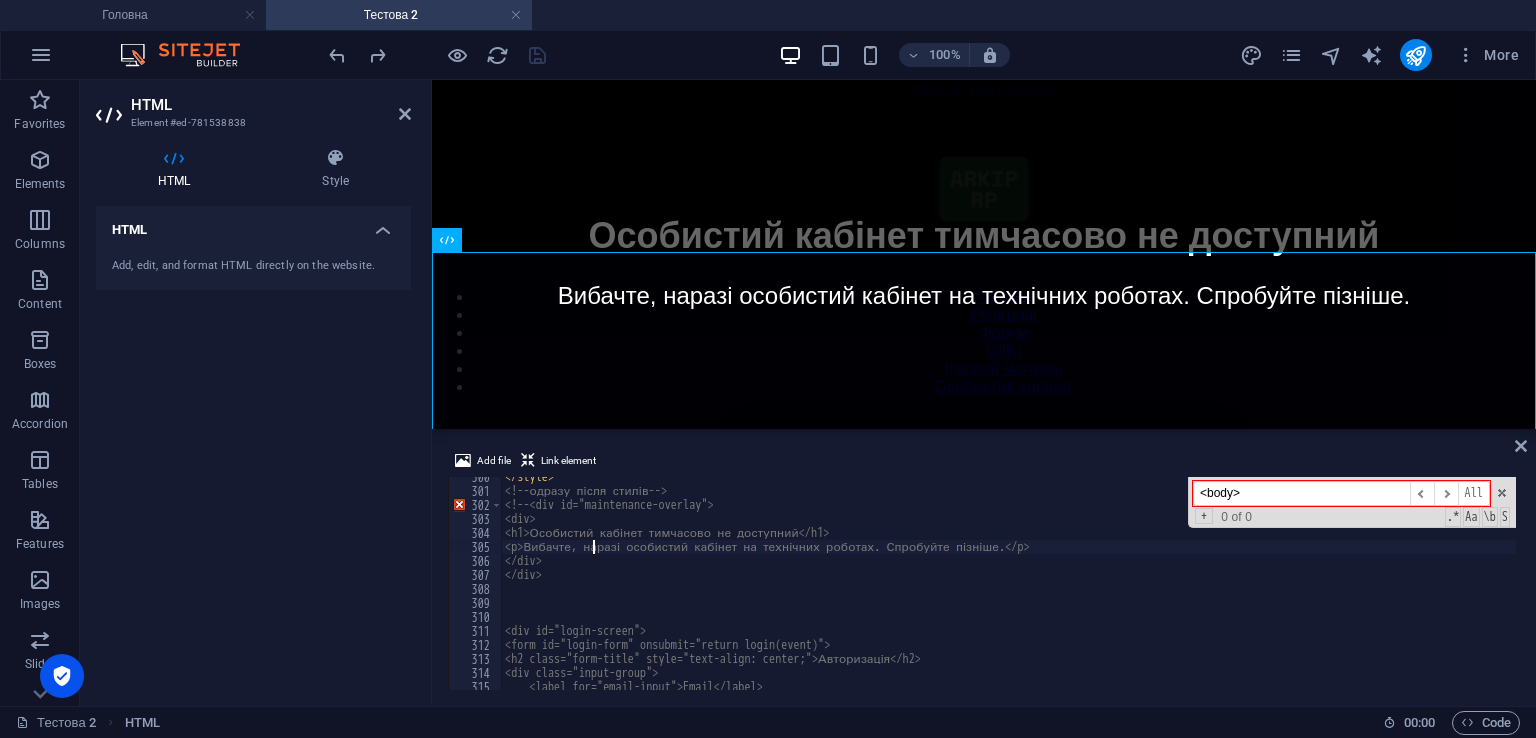 click on "</ style > <!--  одразу після стилів  --> <!-- <div id="maintenance-overlay">   <div>     <h1>Особистий кабінет тимчасово не доступний</h1>     <p>Вибачте, наразі особистий кабінет на технічних роботах. Спробуйте пізніше.</p>   </div> </div> <div id="login-screen">   <form id="login-form" onsubmit="return login(event)"> <h2 class="form-title" style="text-align: center;">Авторизація</h2>     <div class="input-group">        <label for="email-input">Email</label>" at bounding box center [1425, 588] 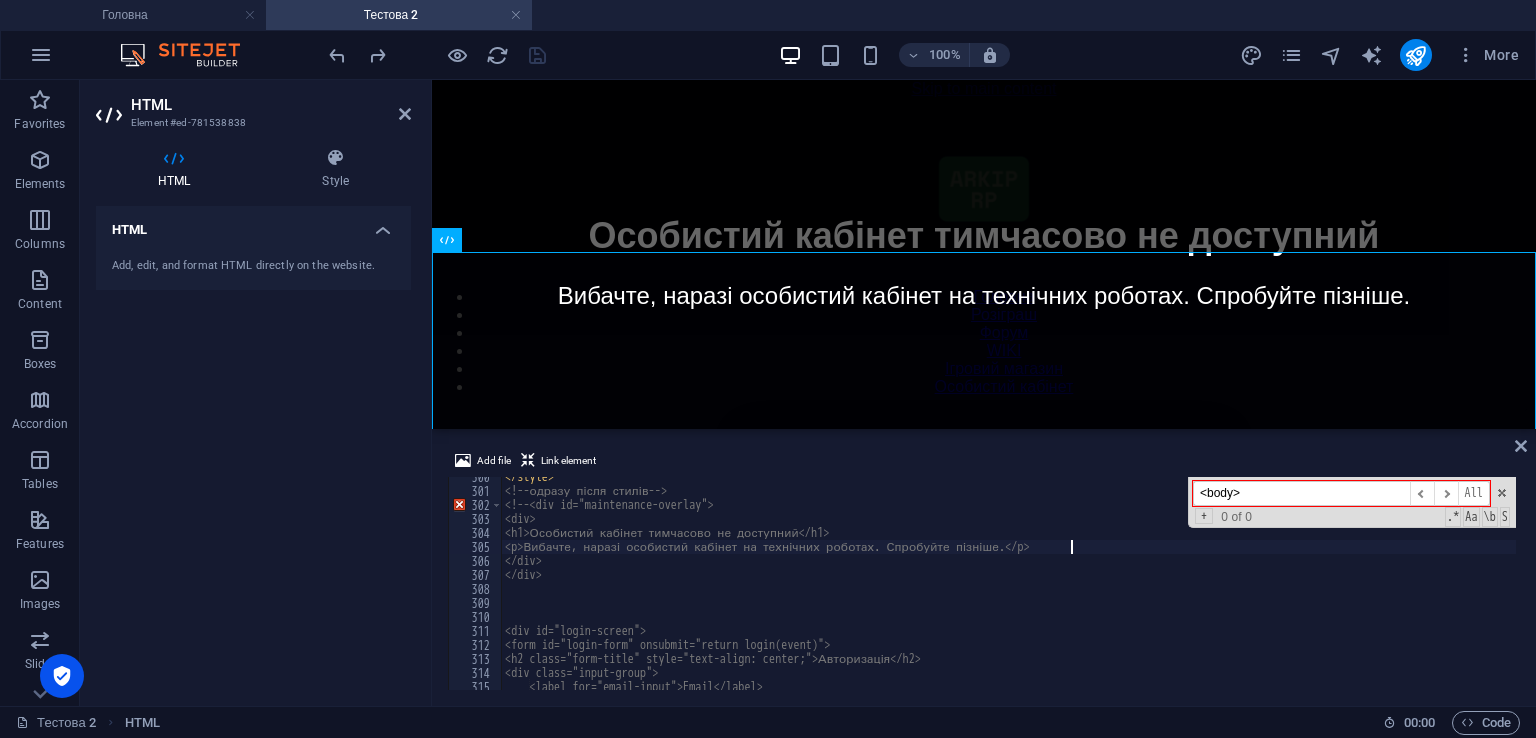 click on "</ style > <!--  одразу після стилів  --> <!-- <div id="maintenance-overlay">   <div>     <h1>Особистий кабінет тимчасово не доступний</h1>     <p>Вибачте, наразі особистий кабінет на технічних роботах. Спробуйте пізніше.</p>   </div> </div> <div id="login-screen">   <form id="login-form" onsubmit="return login(event)"> <h2 class="form-title" style="text-align: center;">Авторизація</h2>     <div class="input-group">        <label for="email-input">Email</label>" at bounding box center [1425, 588] 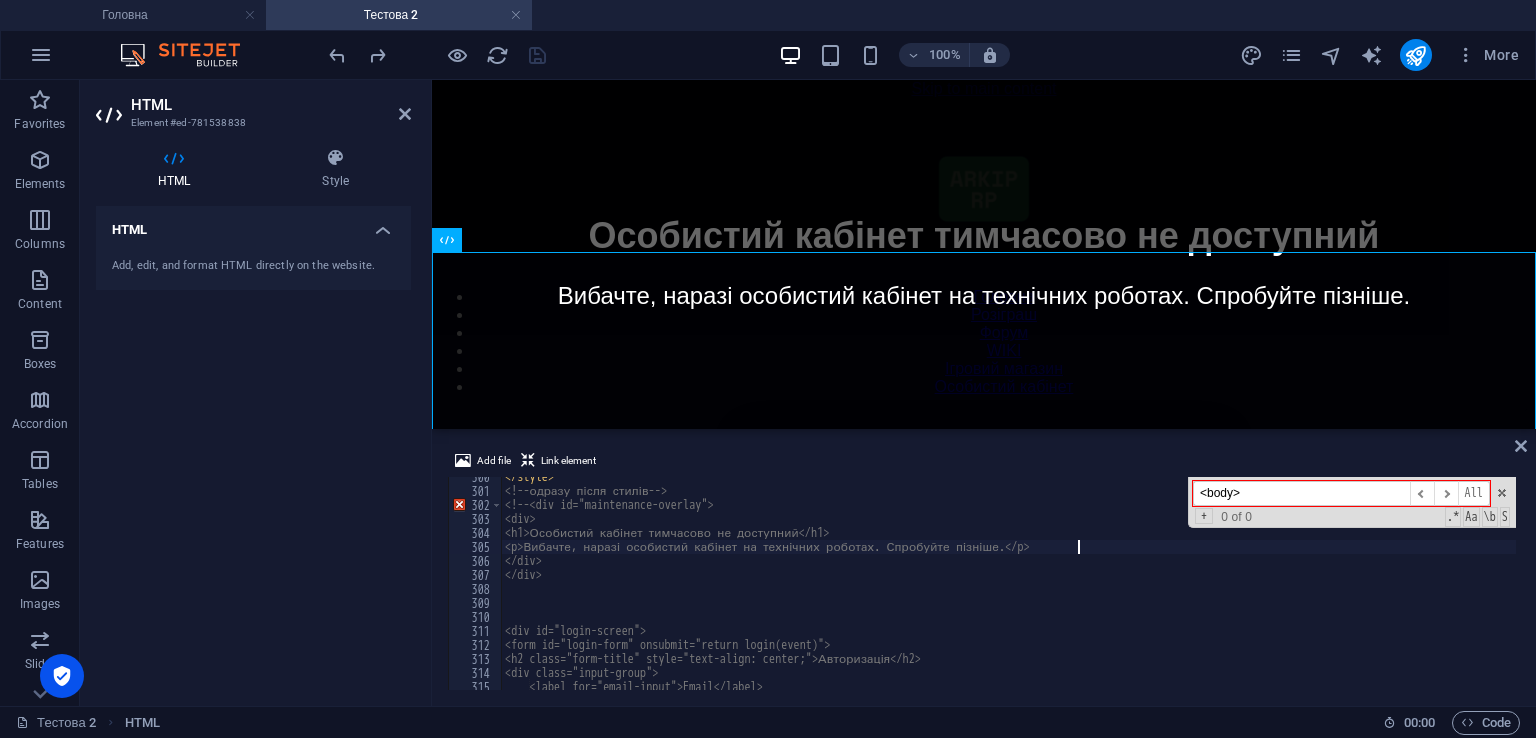 click on "</ style > <!--  одразу після стилів  --> <!-- <div id="maintenance-overlay">   <div>     <h1>Особистий кабінет тимчасово не доступний</h1>     <p>Вибачте, наразі особистий кабінет на технічних роботах. Спробуйте пізніше.</p>   </div> </div> <div id="login-screen">   <form id="login-form" onsubmit="return login(event)"> <h2 class="form-title" style="text-align: center;">Авторизація</h2>     <div class="input-group">        <label for="email-input">Email</label>" at bounding box center [1425, 588] 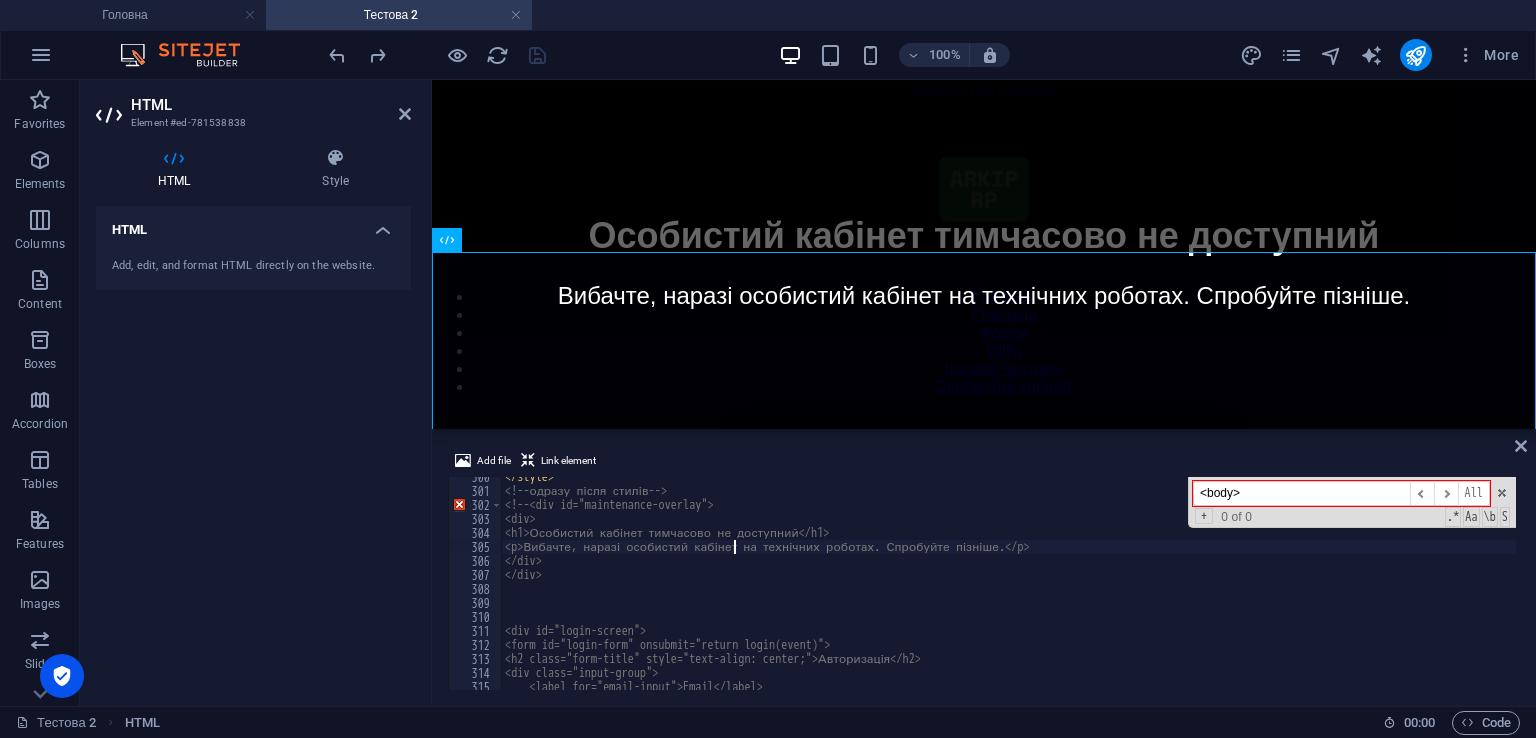 click on "</ style > <!--  одразу після стилів  --> <!-- <div id="maintenance-overlay">   <div>     <h1>Особистий кабінет тимчасово не доступний</h1>     <p>Вибачте, наразі особистий кабінет на технічних роботах. Спробуйте пізніше.</p>   </div> </div> <div id="login-screen">   <form id="login-form" onsubmit="return login(event)"> <h2 class="form-title" style="text-align: center;">Авторизація</h2>     <div class="input-group">        <label for="email-input">Email</label>" at bounding box center [1425, 588] 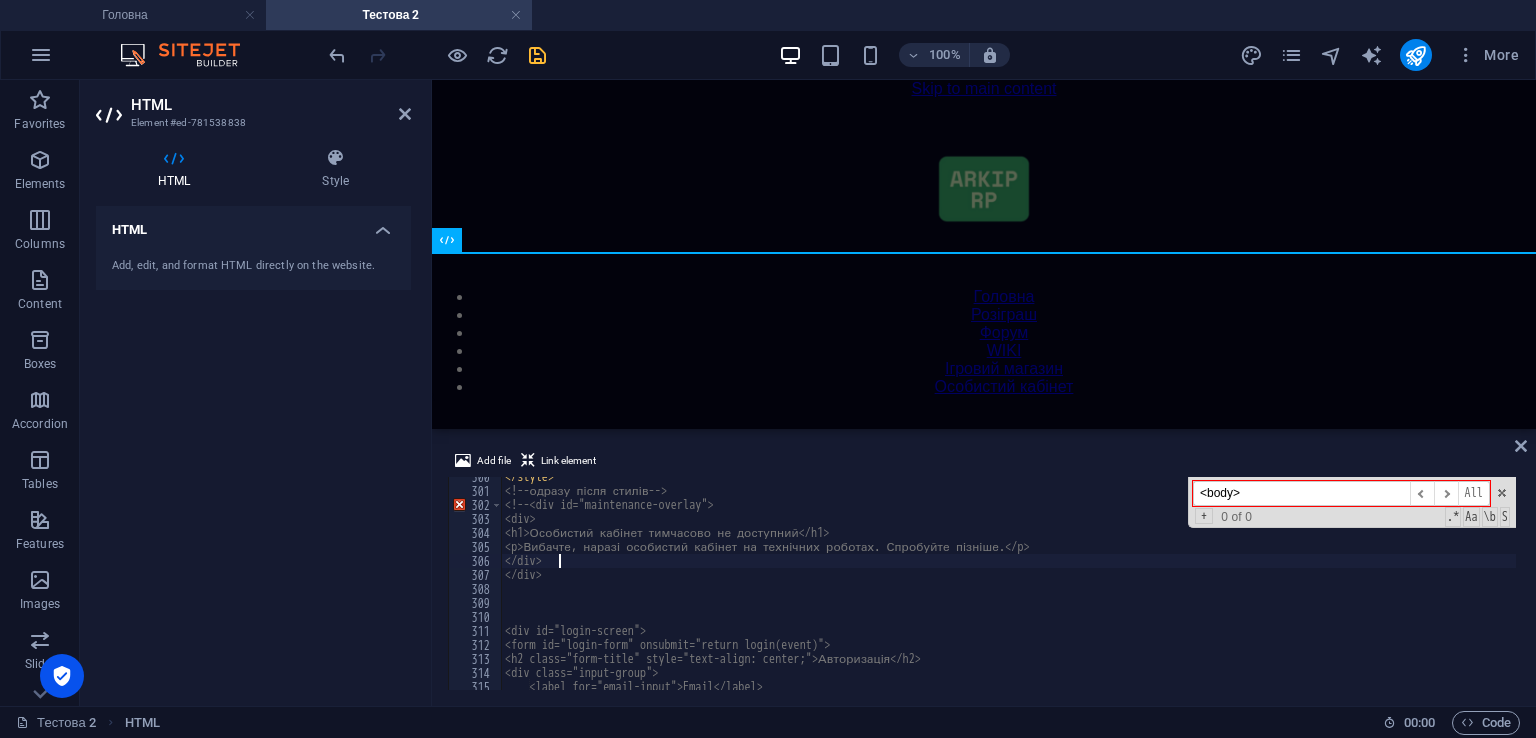paste on "-->" 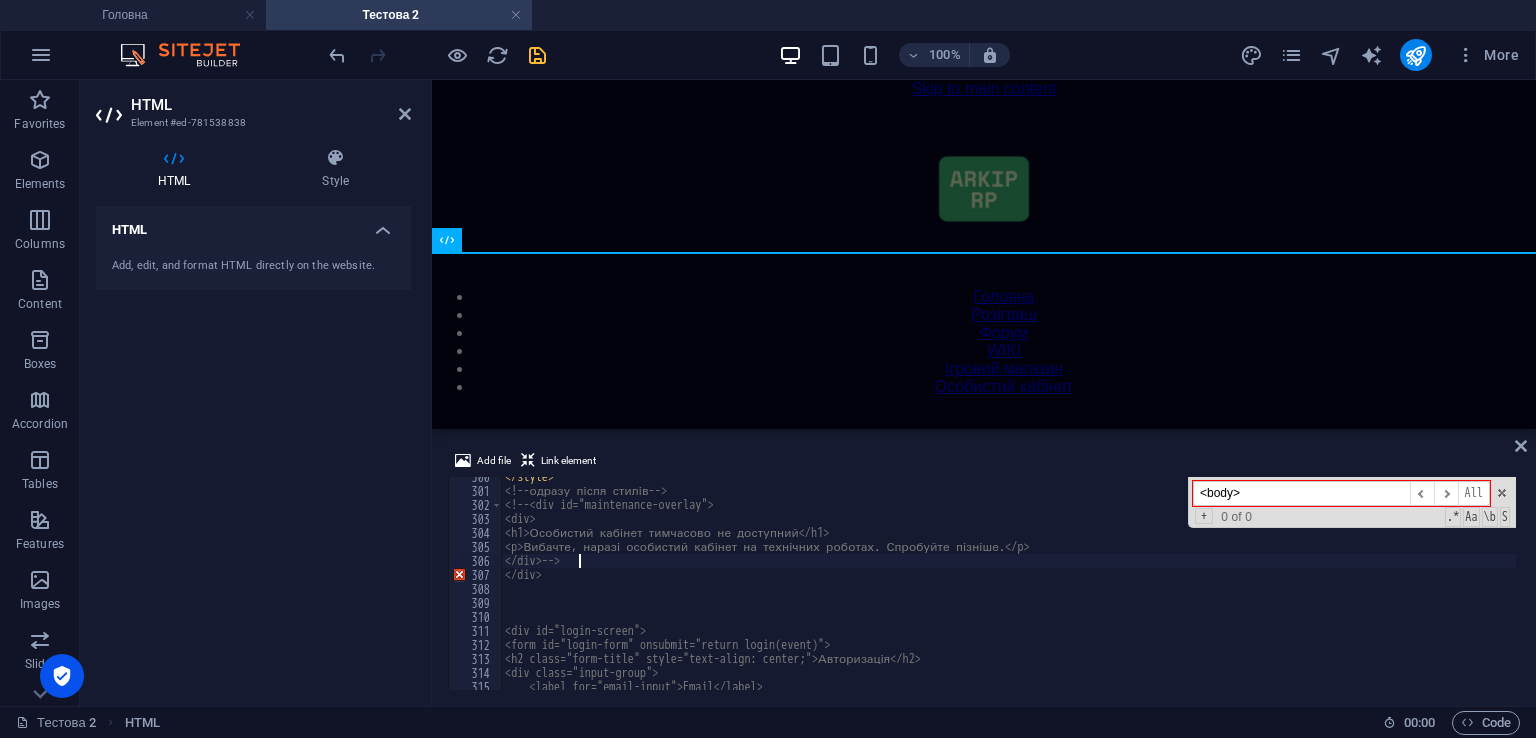 click on "</ style > <!--  одразу після стилів  --> <!-- <div id="maintenance-overlay">   <div>     <h1>Особистий кабінет тимчасово не доступний</h1>     <p>Вибачте, наразі особистий кабінет на технічних роботах. Спробуйте пізніше.</p>   </div> --> </div> <div id="login-screen">   <form id="login-form" onsubmit="return login(event)"> <h2 class="form-title" style="text-align: center;">Авторизація</h2>     <div class="input-group">        <label for="email-input">Email</label>" at bounding box center [1425, 588] 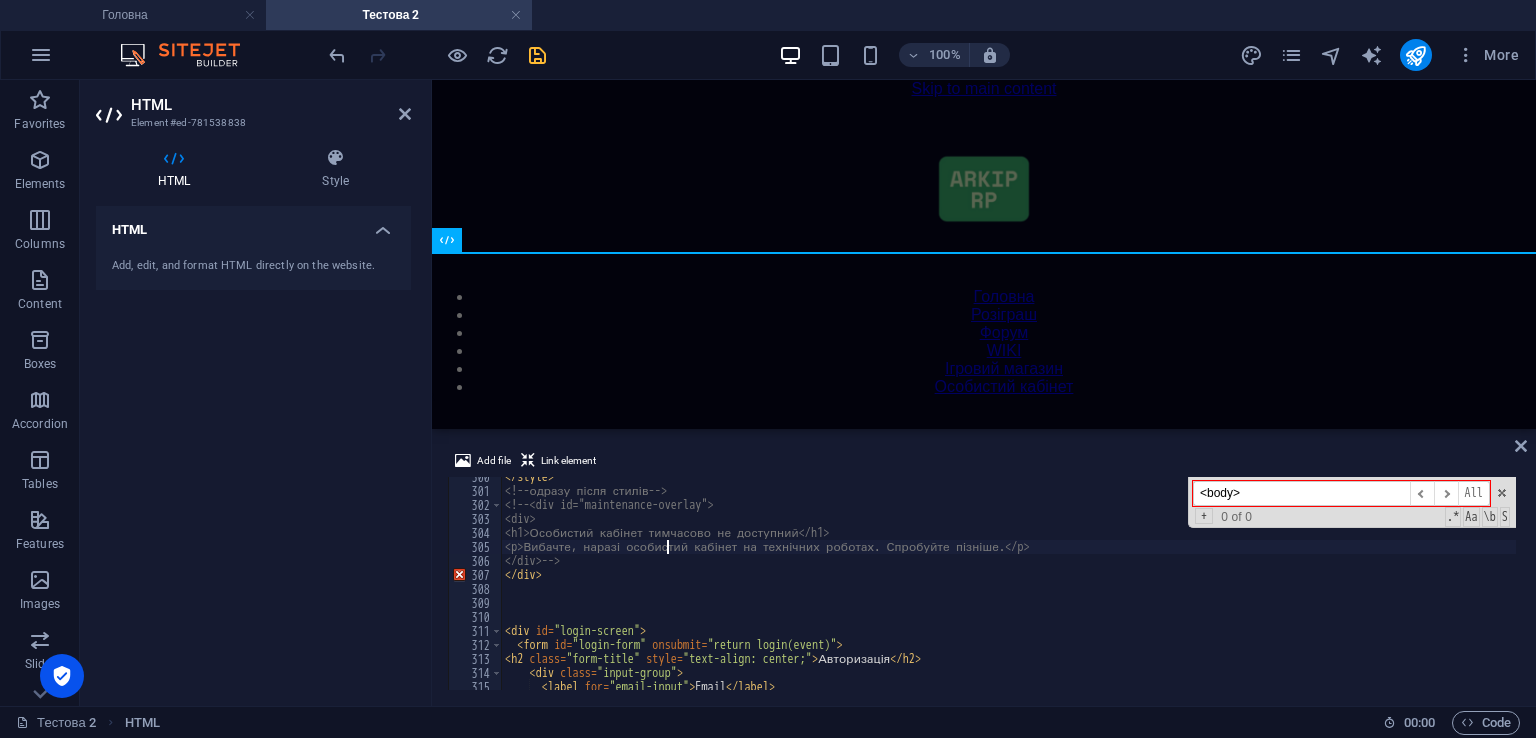 click on "Add file Link element <p>Вибачте, наразі особистий кабінет на технічних роботах. Спробуйте пізніше.</p> 300 301 302 303 304 305 306 307 308 309 310 311 312 313 314 315 316 </ style > <!--  одразу після стилів  --> <!-- <div id="maintenance-overlay">   <div>     <h1>Особистий кабінет тимчасово не доступний</h1>     <p>Вибачте, наразі особистий кабінет на технічних роботах. Спробуйте пізніше.</p>   </div> --> </ div > < div   id = "login-screen" >    < form   id = "login-form"   onsubmit = "return login(event)" > < h2   class = "form-title"   style = "text-align: center;" > Авторизація </ h2 >      < div   class = "input-group" >         < label   for = "email-input" > Email </ label > <body> ​ ​ All Replace All + 0 of 0 .* Aa \b S" at bounding box center (984, 569) 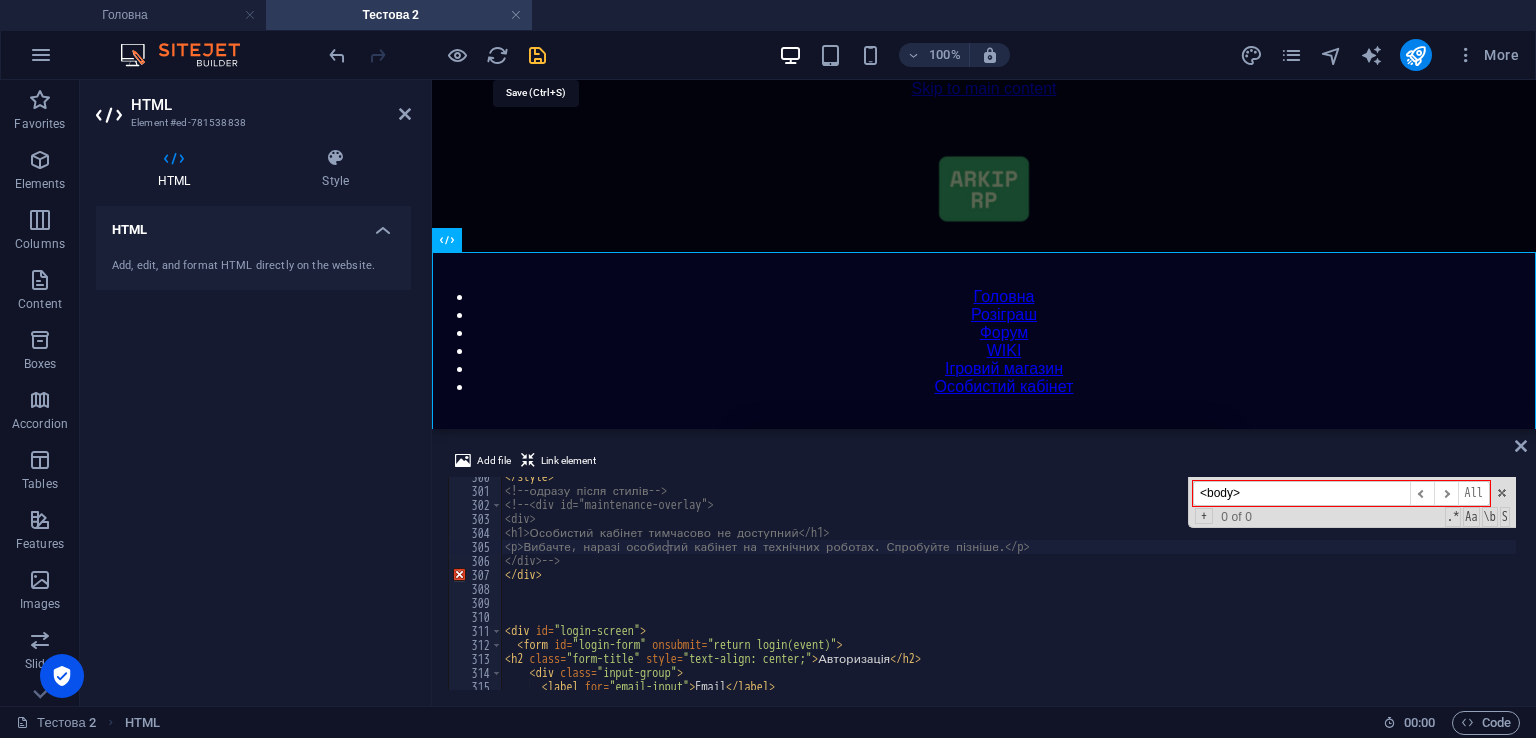 click at bounding box center (537, 55) 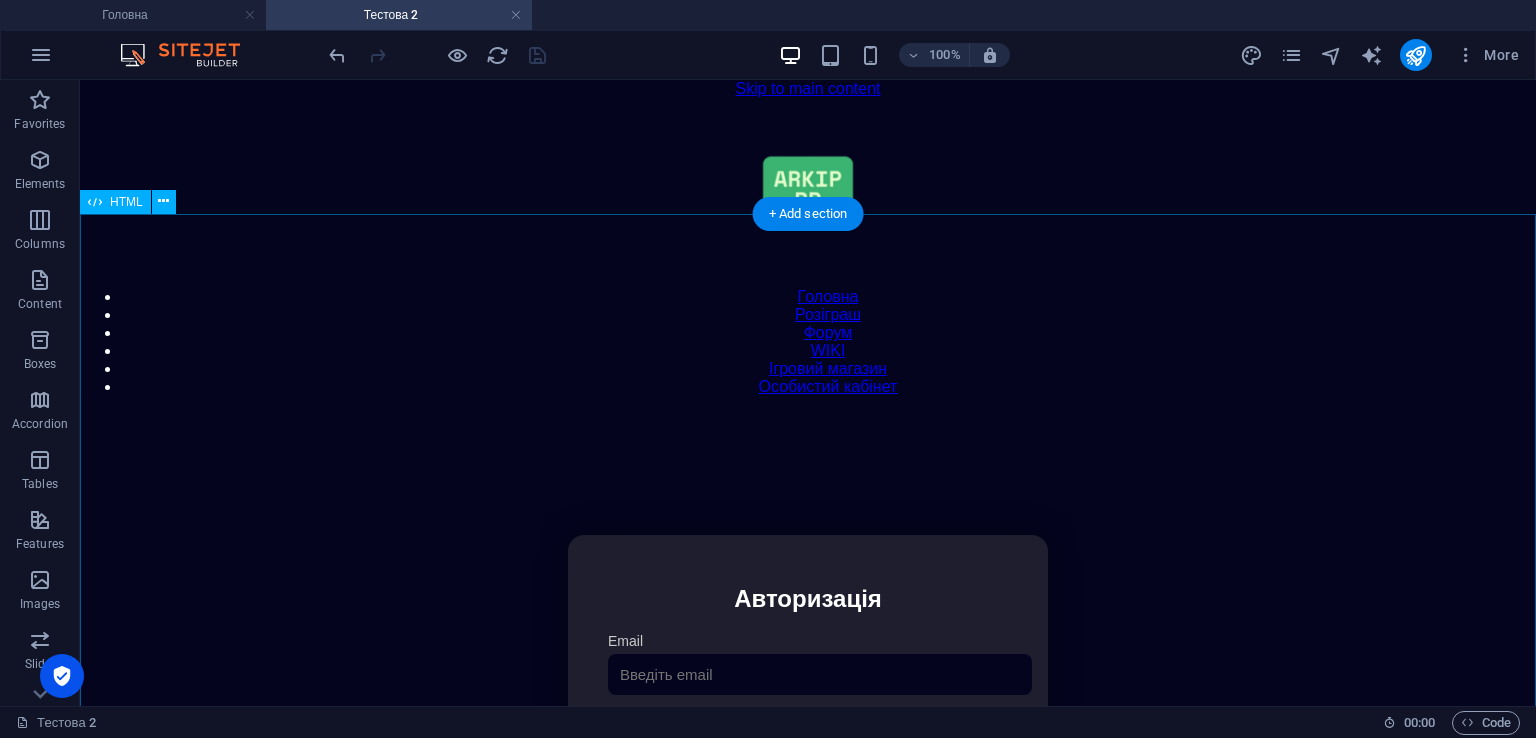 click on "Особистий кабінет
Авторизація
Email
[GEOGRAPHIC_DATA]
👁️
Увійти
Скинути пароль
Скидання пароля
Введіть ваш email:
Скинути
Закрити
Особистий кабінет
Вийти з кабінету
Важлива інформація
Інформація
Нік:
Пошта:
Гроші:   ₴
XP:
Рівень:
Здоров'я:  %
Броня:  %
ВІП:
Рейтинг
Рейтинг гравців
Гравців не знайдено
Документи
Мої документи
Паспорт:   [PERSON_NAME] книжка:   [PERSON_NAME]
Розваги
Рулетка
Крутити" at bounding box center [808, 746] 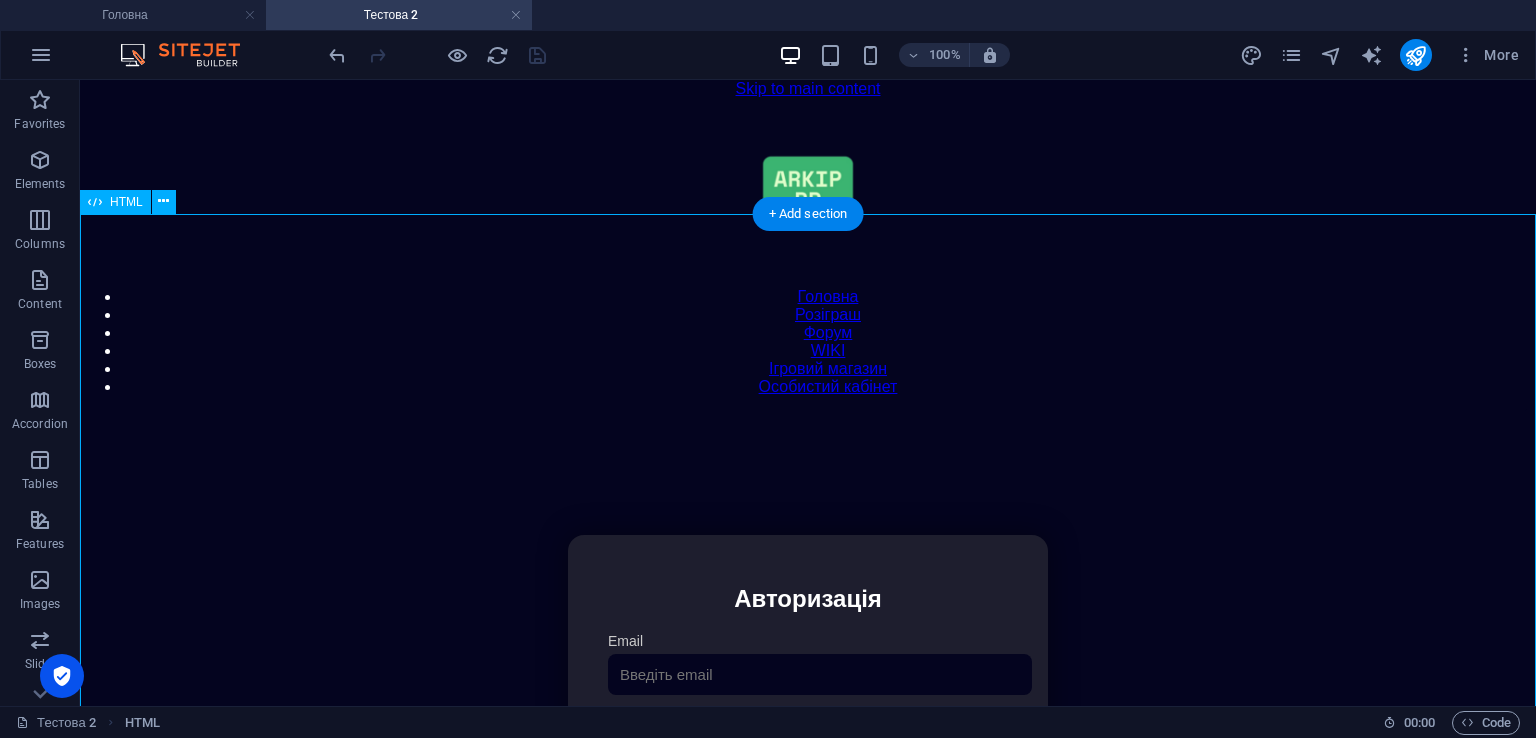click on "Особистий кабінет
Авторизація
Email
[GEOGRAPHIC_DATA]
👁️
Увійти
Скинути пароль
Скидання пароля
Введіть ваш email:
Скинути
Закрити
Особистий кабінет
Вийти з кабінету
Важлива інформація
Інформація
Нік:
Пошта:
Гроші:   ₴
XP:
Рівень:
Здоров'я:  %
Броня:  %
ВІП:
Рейтинг
Рейтинг гравців
Гравців не знайдено
Документи
Мої документи
Паспорт:   [PERSON_NAME] книжка:   [PERSON_NAME]
Розваги
Рулетка
Крутити" at bounding box center (808, 746) 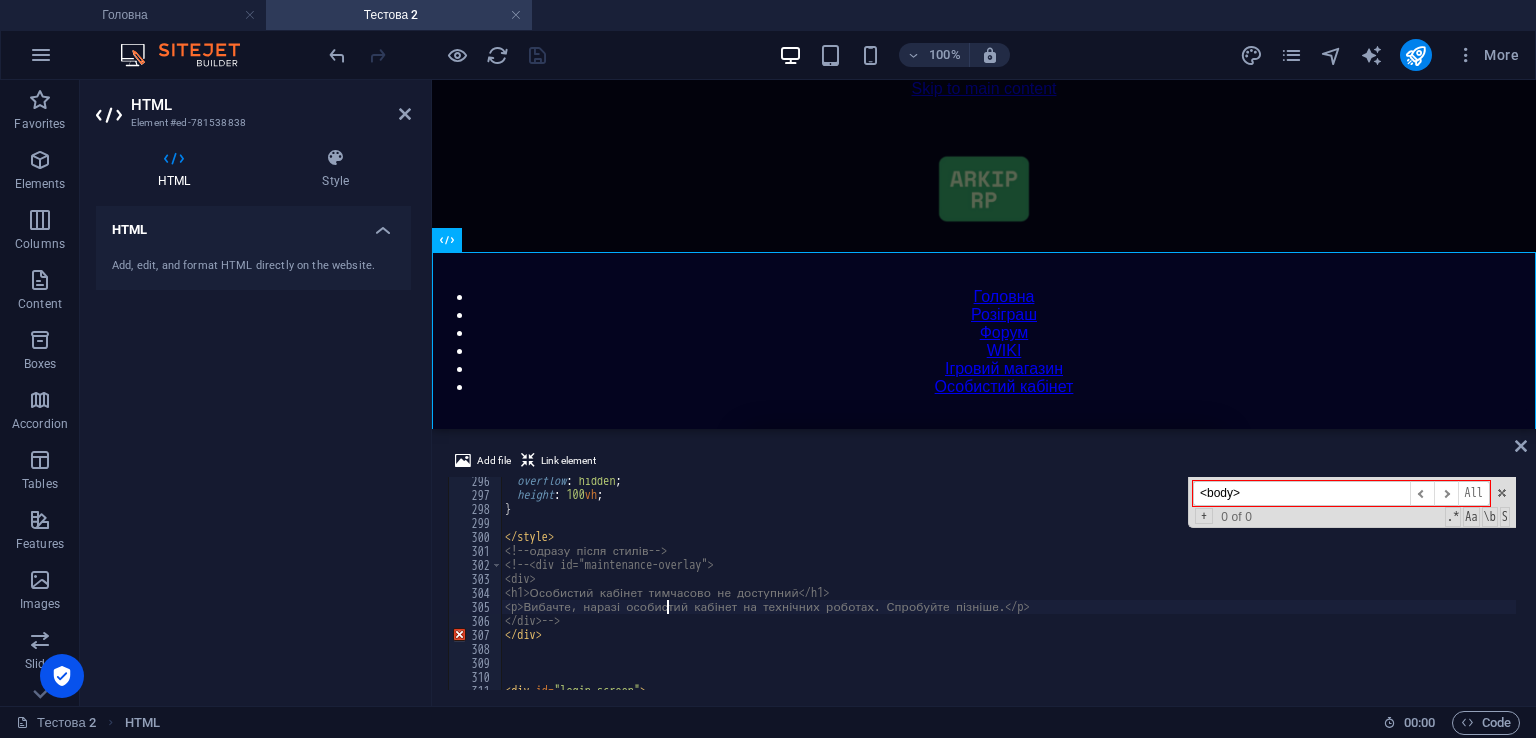 scroll, scrollTop: 4072, scrollLeft: 0, axis: vertical 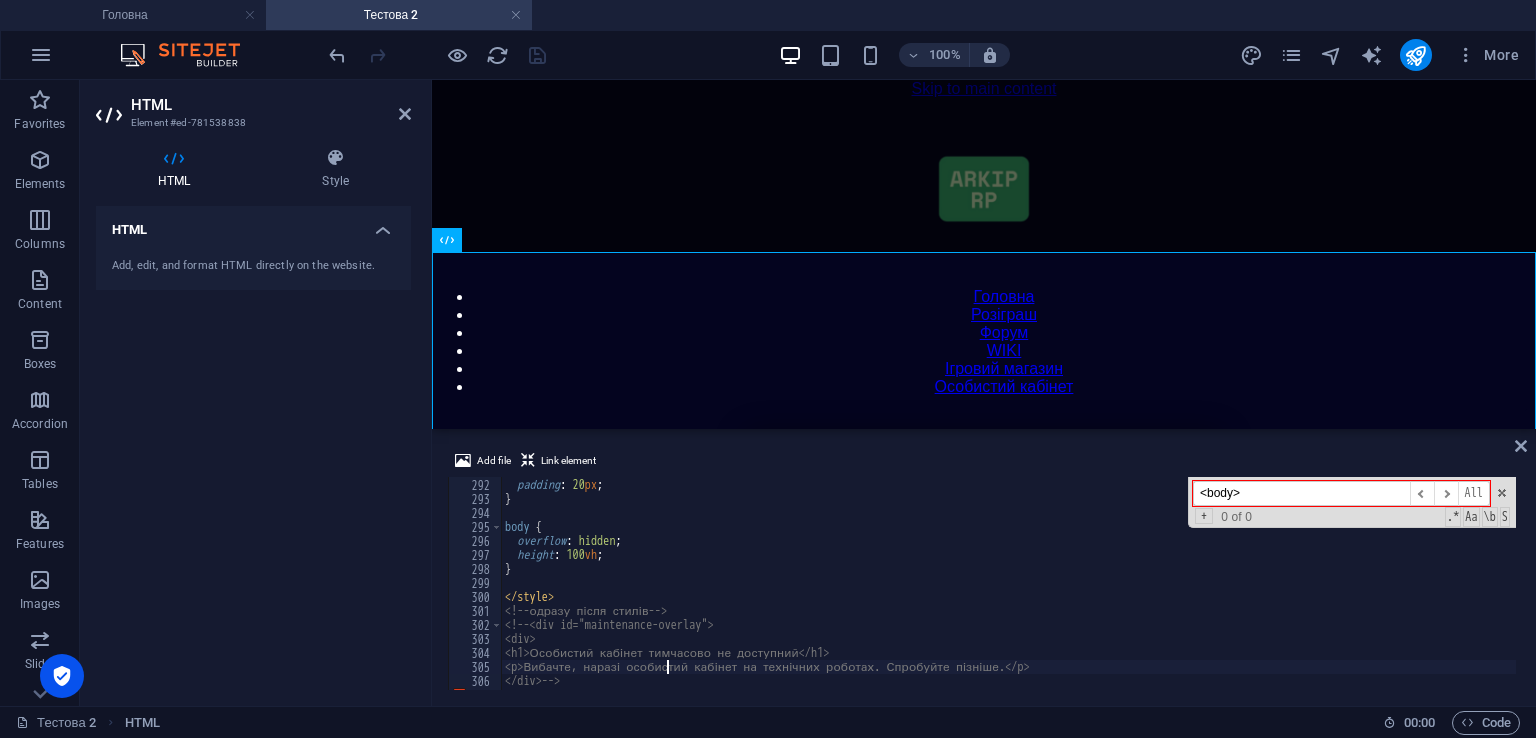 click on "z-index :   9999 ;    padding :   20 px ; } body   {    overflow :   hidden ;    height :   100 vh ; } </ style > <!--  одразу після стилів  --> <!-- <div id="maintenance-overlay">   <div>     <h1>Особистий кабінет тимчасово не доступний</h1>     <p>Вибачте, наразі особистий кабінет на технічних роботах. Спробуйте пізніше.</p>   </div> -->" at bounding box center (1425, 582) 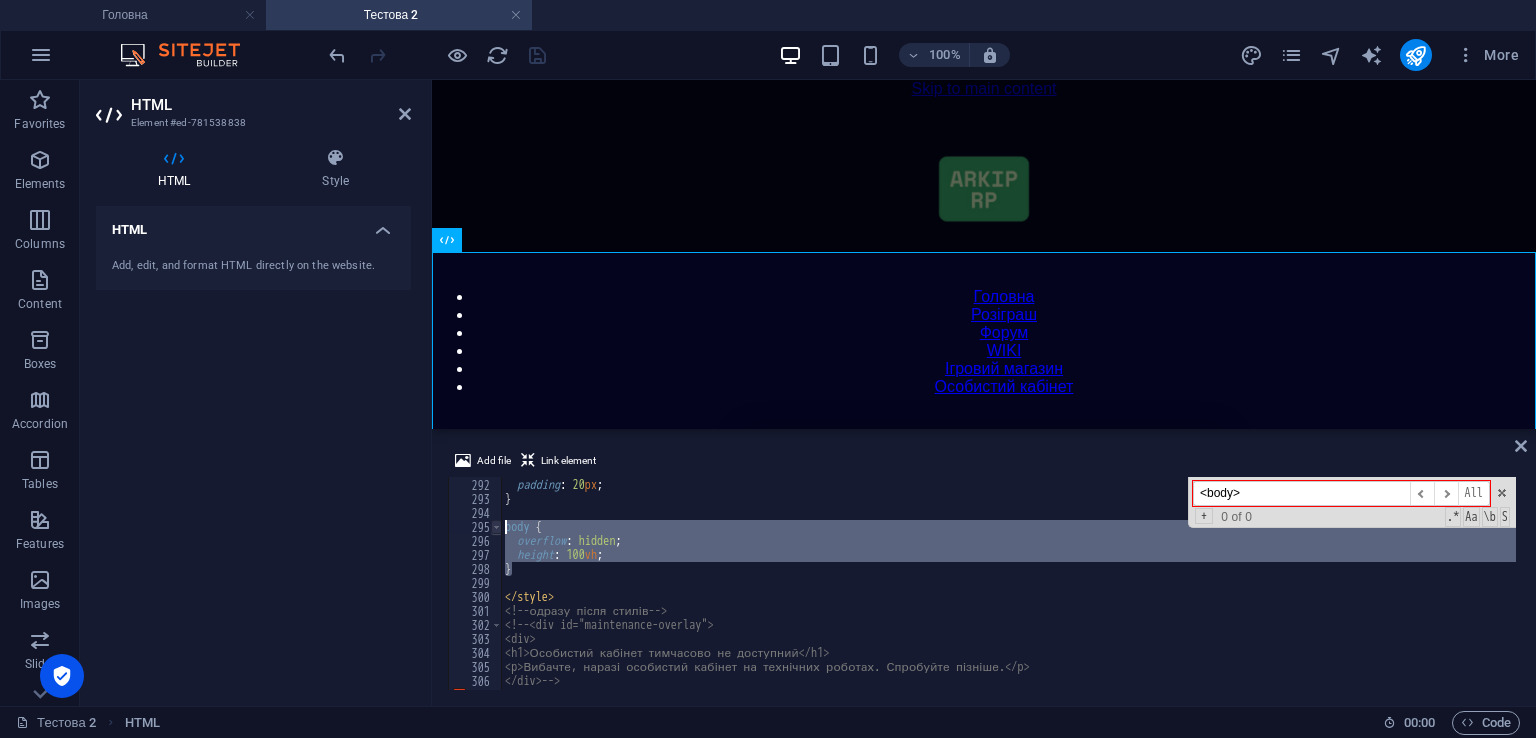 drag, startPoint x: 575, startPoint y: 569, endPoint x: 496, endPoint y: 531, distance: 87.66413 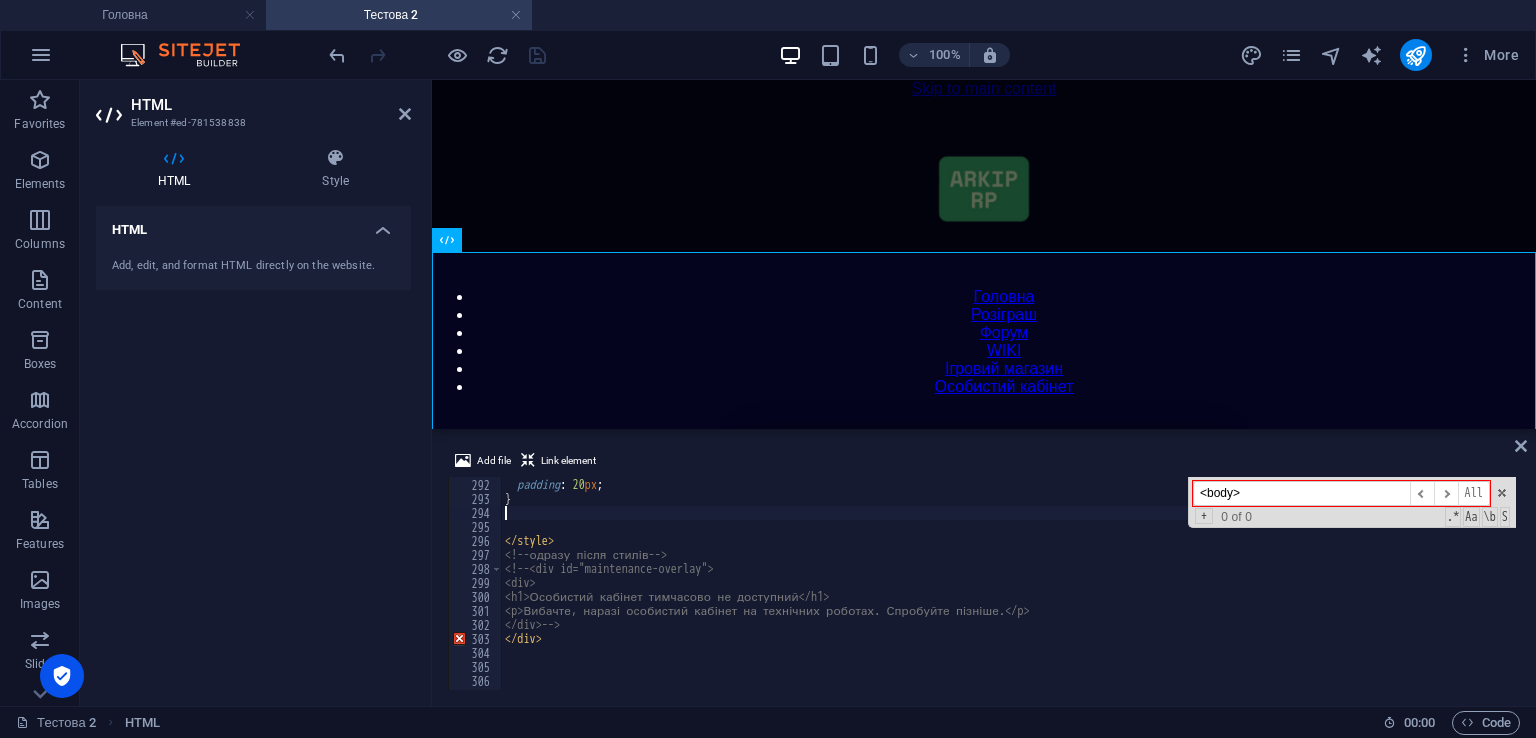 click on "z-index :   9999 ;    padding :   20 px ; } </ style > <!--  одразу після стилів  --> <!-- <div id="maintenance-overlay">   <div>     <h1>Особистий кабінет тимчасово не доступний</h1>     <p>Вибачте, наразі особистий кабінет на технічних роботах. Спробуйте пізніше.</p>   </div> --> </ div >" at bounding box center [1425, 582] 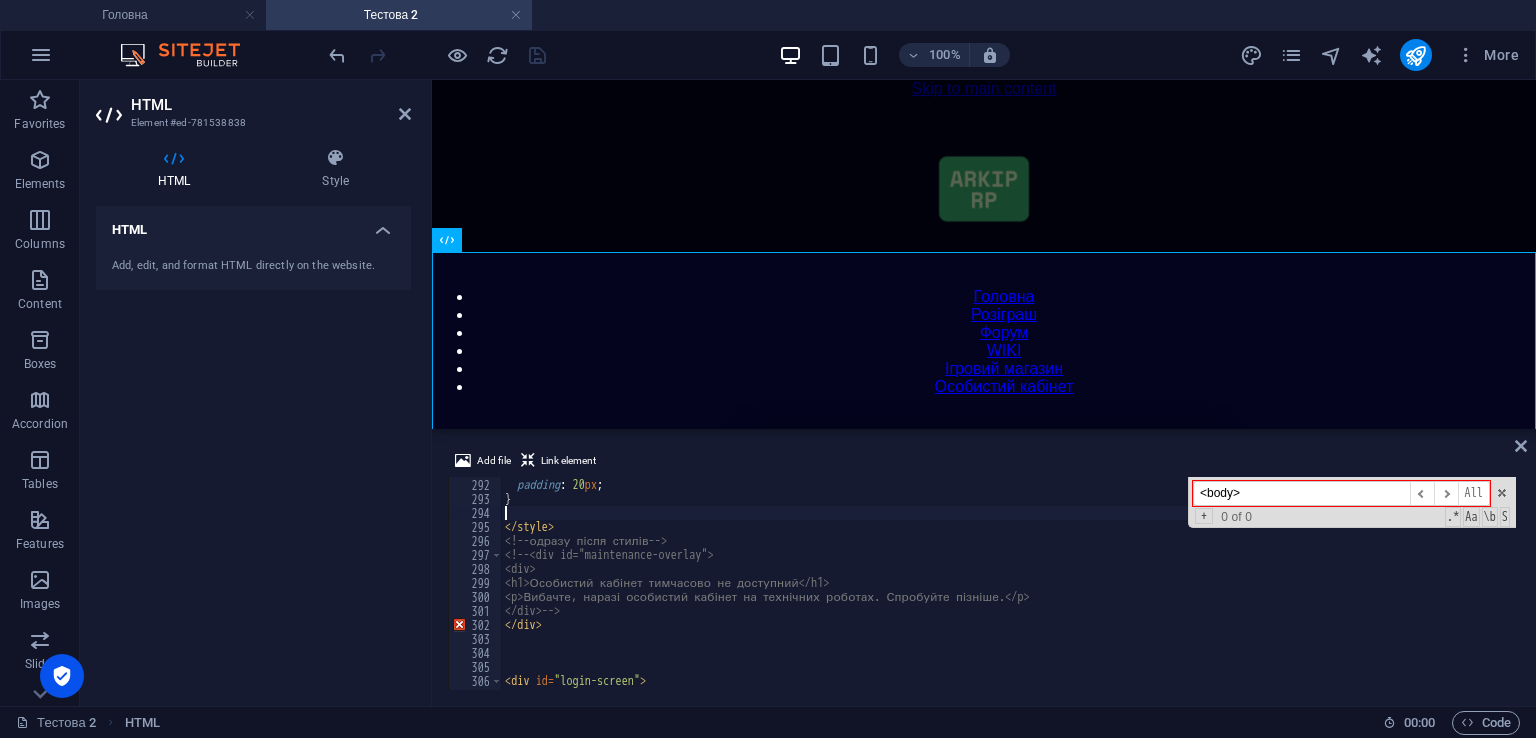 click on "Add file Link element 291 292 293 294 295 296 297 298 299 300 301 302 303 304 305 306 307 308    z-index :   9999 ;    padding :   20 px ; } </ style > <!--  одразу після стилів  --> <!-- <div id="maintenance-overlay">   <div>     <h1>Особистий кабінет тимчасово не доступний</h1>     <p>Вибачте, наразі особистий кабінет на технічних роботах. Спробуйте пізніше.</p>   </div> --> </ div > < div   id = "login-screen" > <body> ​ ​ All Replace All + 0 of 0 .* Aa \b S     XXXXXXXXXXXXXXXXXXXXXXXXXXXXXXXXXXXXXXXXXXXXXXXXXXXXXXXXXXXXXXXXXXXXXXXXXXXXXXXXXXXXXXXXXXXXXXXXXXXXXXXXXXXXXXXXXXXXXXXXXXXXXXXXXXXXXXXXXXXXXXXXXXXXXXXXXXXXXXXXXXXXXXXXXXXXXXXXXXXXXXXXXXXXXXXXXXXXXXXXXXXXXXXXXXXXXXXXXXXXXXXXXXXXXXXXXXXXXXXXXXXXXXXXXXXXXXXX" at bounding box center (984, 569) 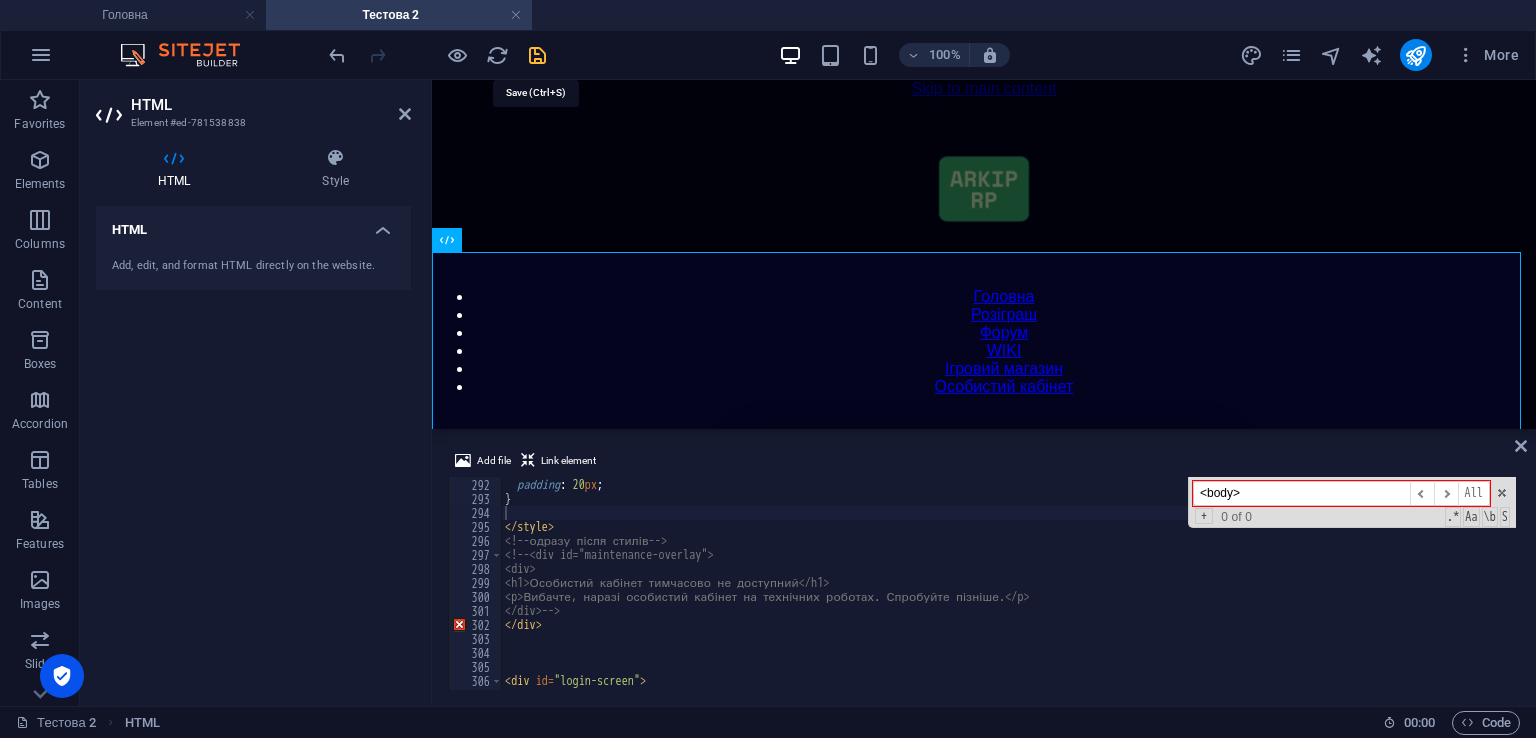 click at bounding box center [537, 55] 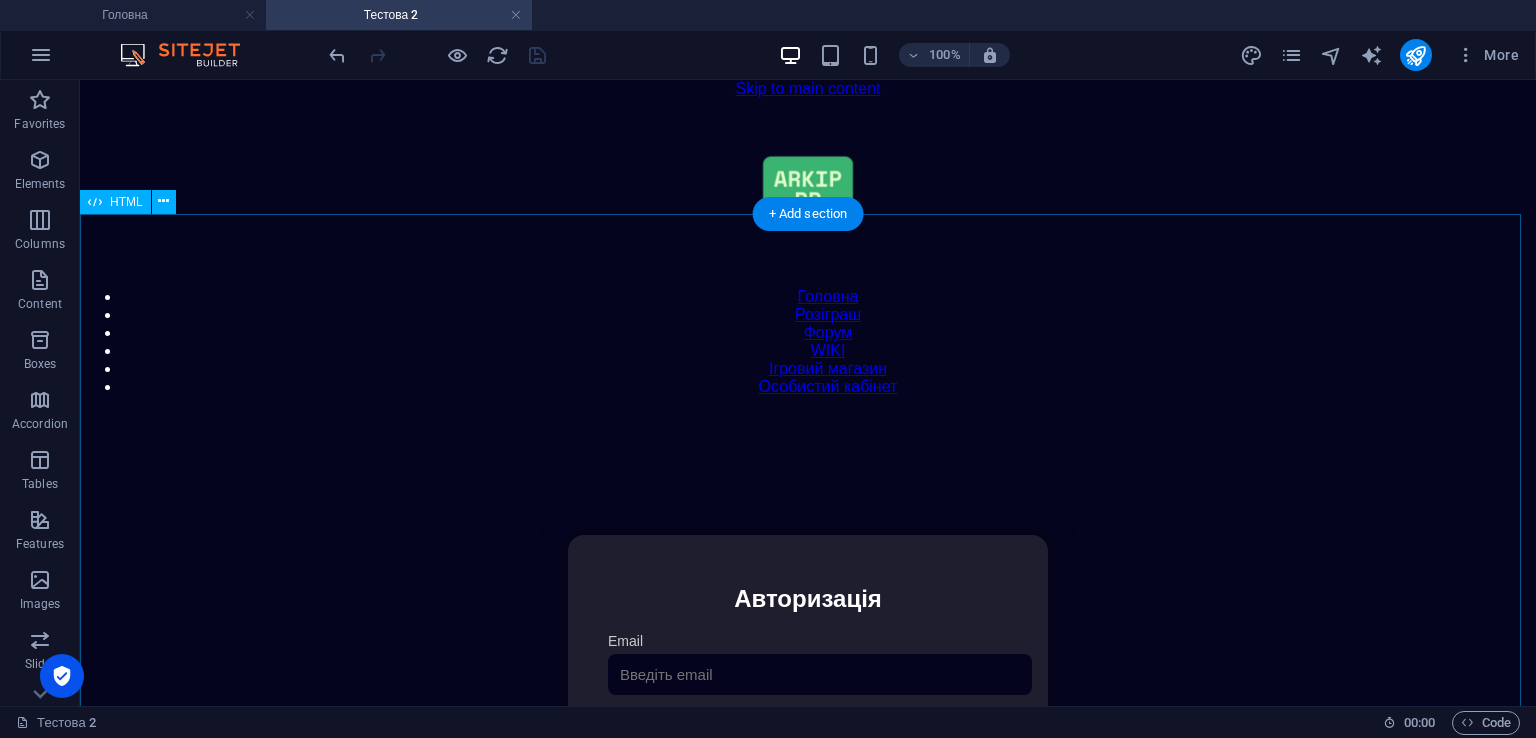 click on "Особистий кабінет
Авторизація
Email
[GEOGRAPHIC_DATA]
👁️
Увійти
Скинути пароль
Скидання пароля
Введіть ваш email:
Скинути
Закрити
Особистий кабінет
Вийти з кабінету
Важлива інформація
Інформація
Нік:
Пошта:
Гроші:   ₴
XP:
Рівень:
Здоров'я:  %
Броня:  %
ВІП:
Рейтинг
Рейтинг гравців
Гравців не знайдено
Документи
Мої документи
Паспорт:   [PERSON_NAME] книжка:   [PERSON_NAME]
Розваги
Рулетка
Крутити" at bounding box center (808, 746) 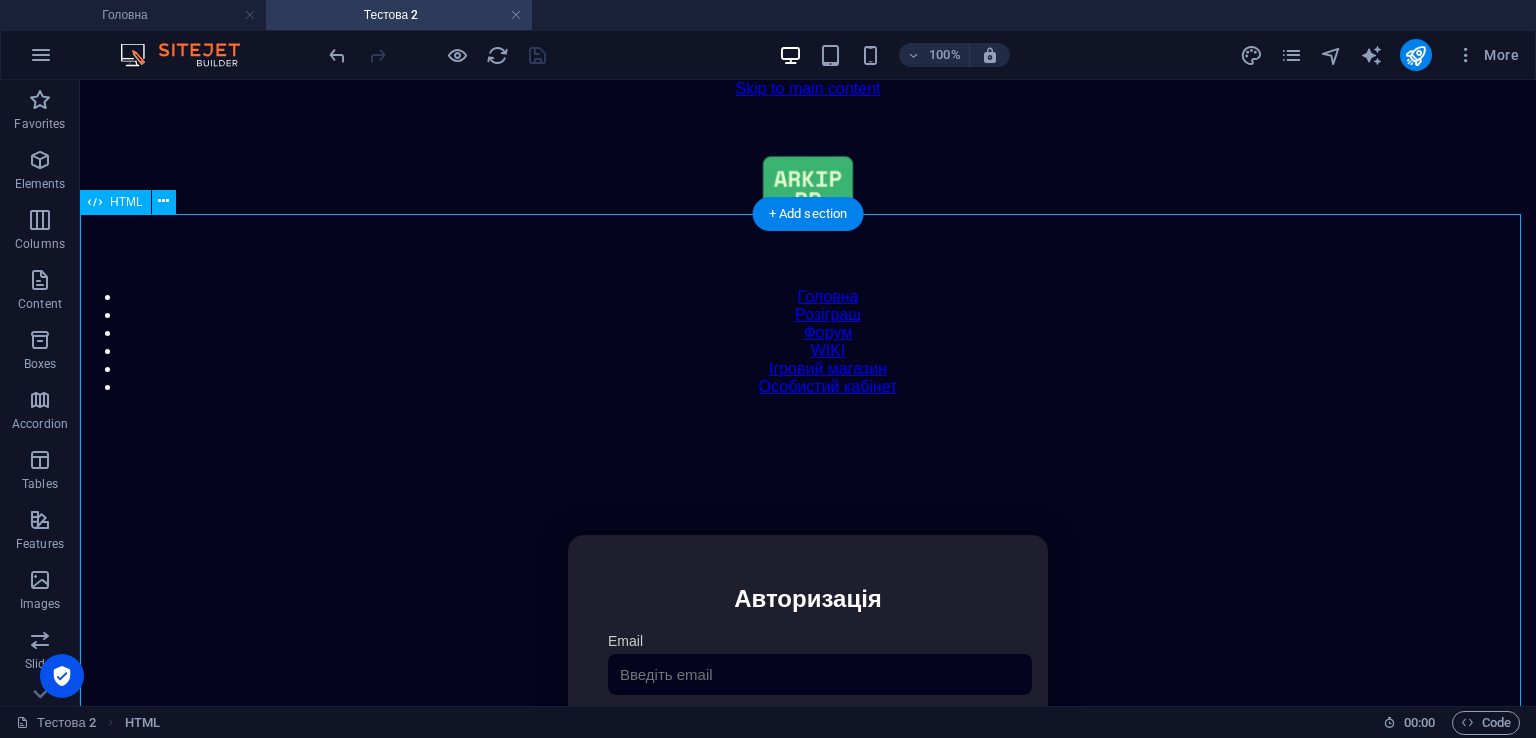 click on "Особистий кабінет
Авторизація
Email
[GEOGRAPHIC_DATA]
👁️
Увійти
Скинути пароль
Скидання пароля
Введіть ваш email:
Скинути
Закрити
Особистий кабінет
Вийти з кабінету
Важлива інформація
Інформація
Нік:
Пошта:
Гроші:   ₴
XP:
Рівень:
Здоров'я:  %
Броня:  %
ВІП:
Рейтинг
Рейтинг гравців
Гравців не знайдено
Документи
Мої документи
Паспорт:   [PERSON_NAME] книжка:   [PERSON_NAME]
Розваги
Рулетка
Крутити" at bounding box center (808, 746) 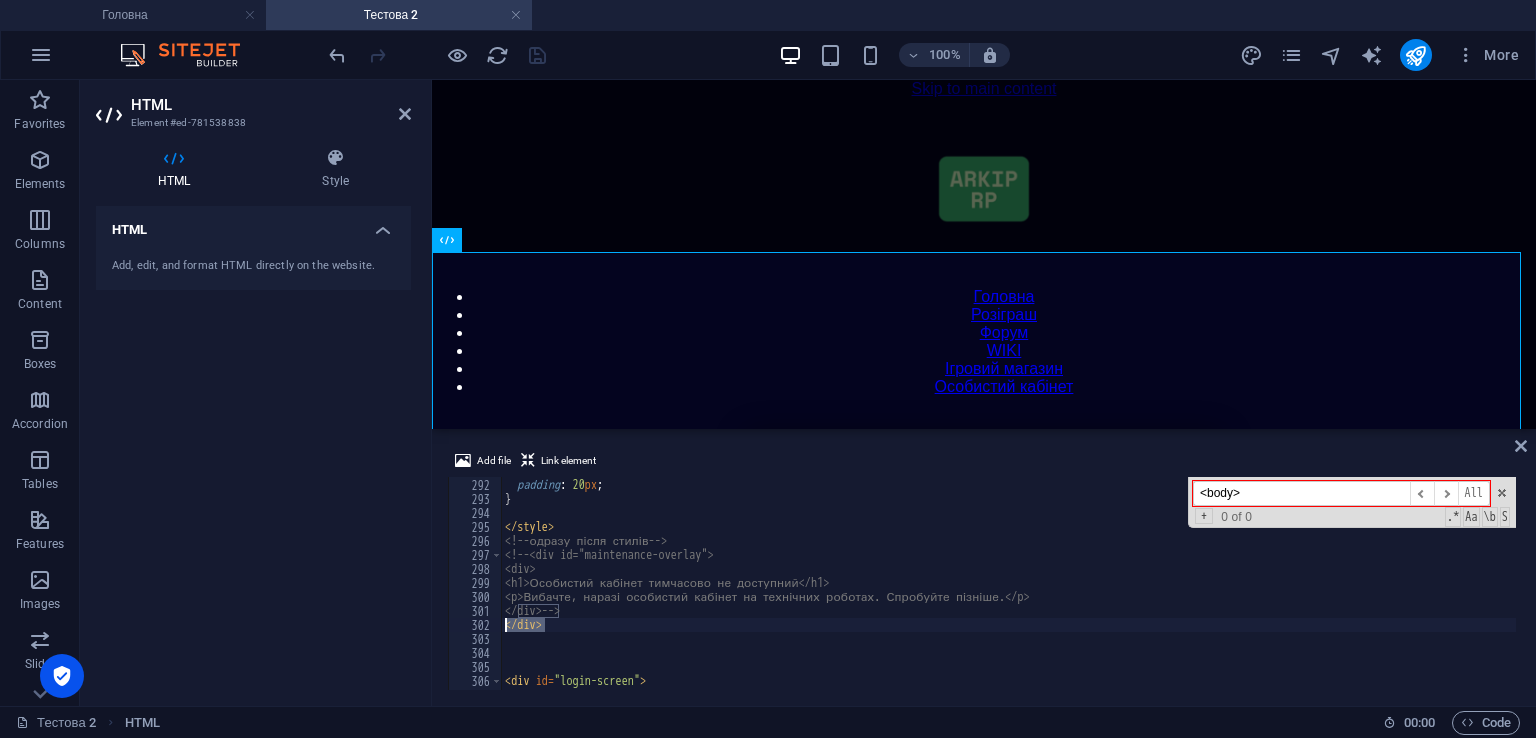 drag, startPoint x: 537, startPoint y: 625, endPoint x: 505, endPoint y: 625, distance: 32 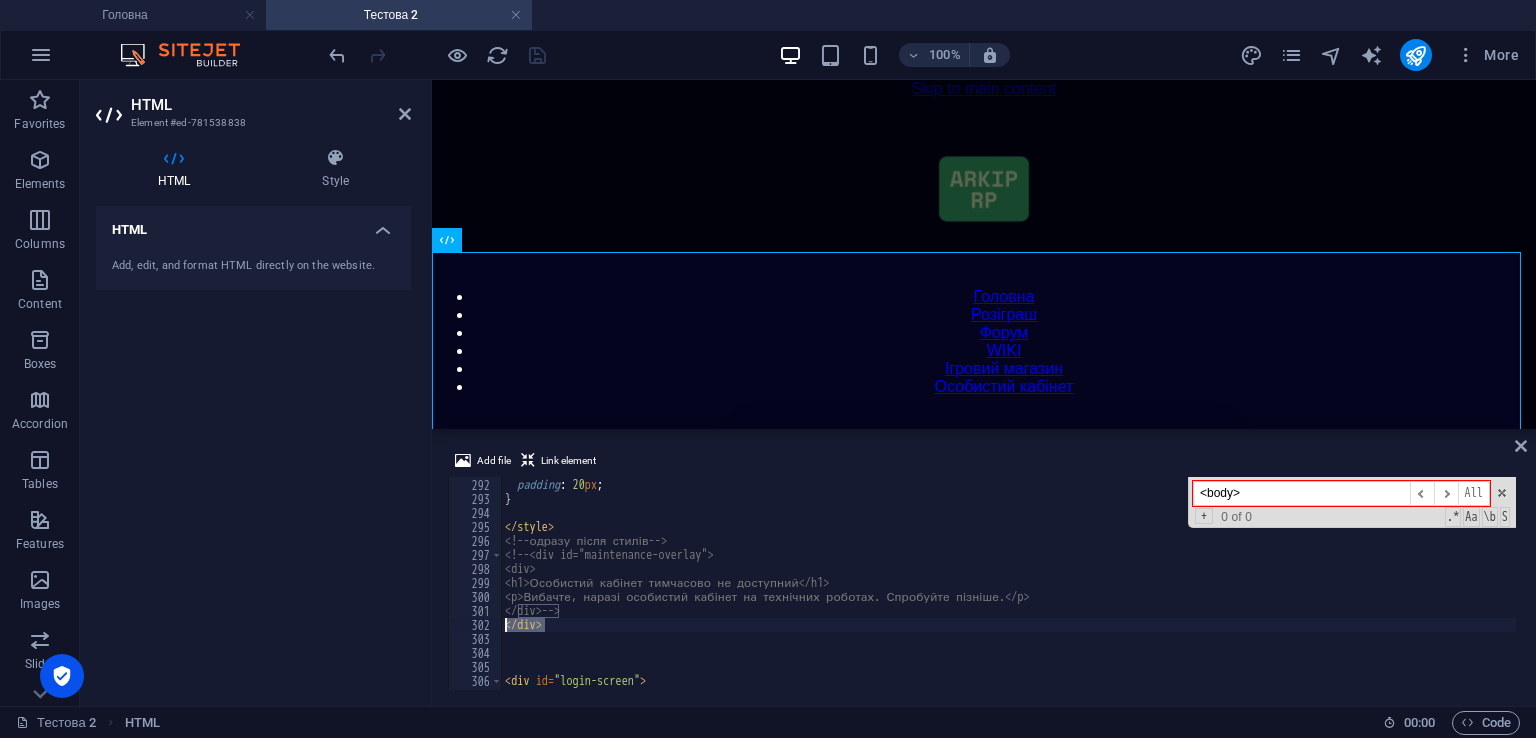 scroll, scrollTop: 4072, scrollLeft: 0, axis: vertical 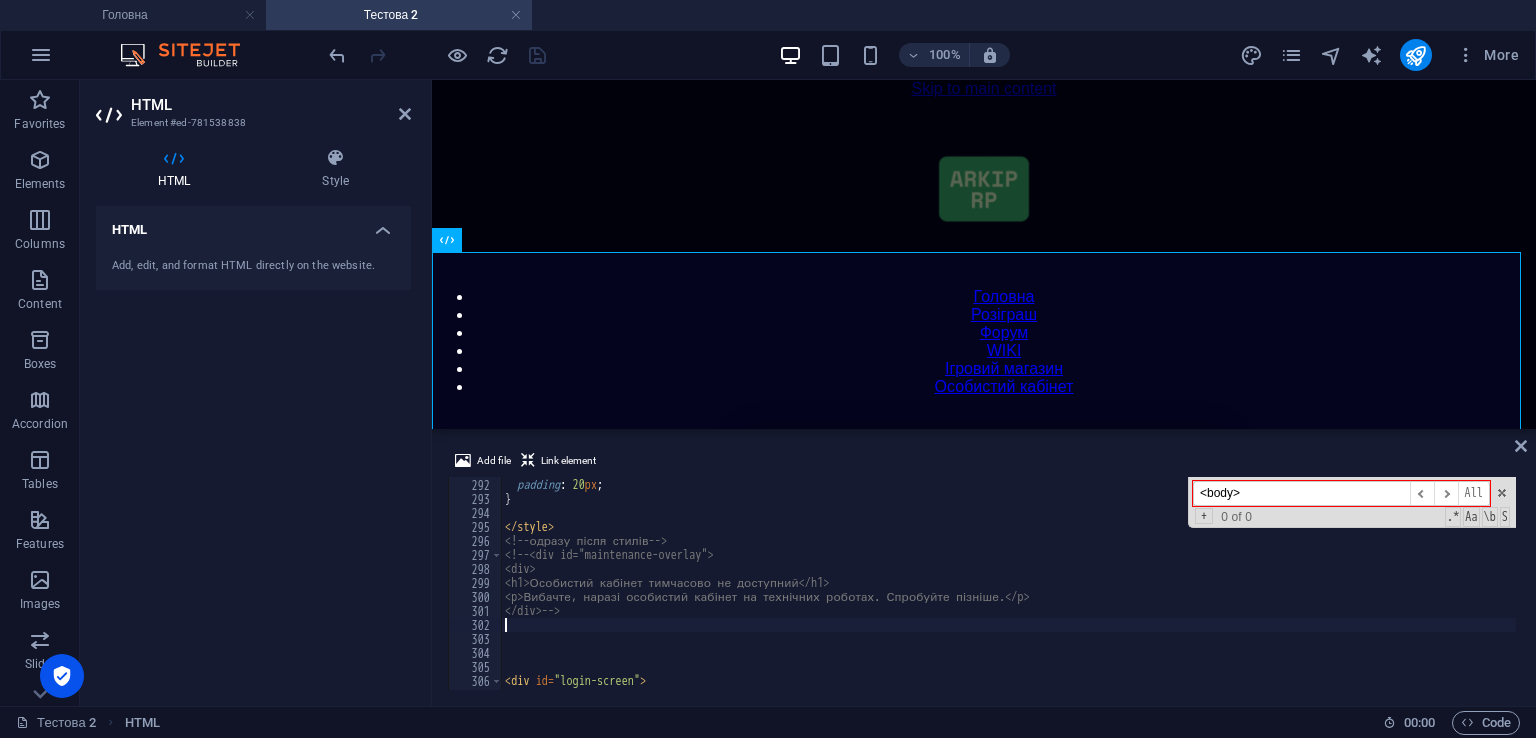 type on "</div>-->" 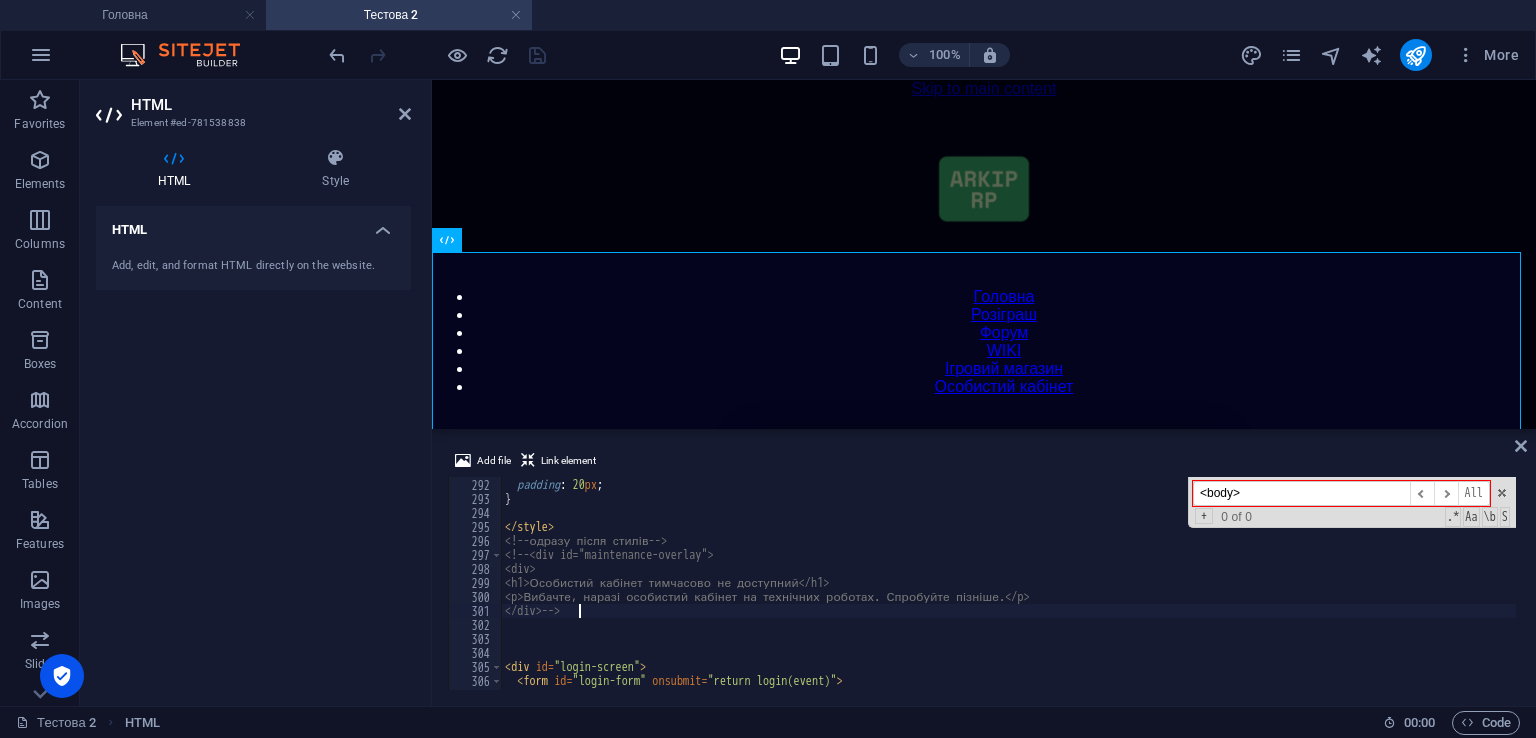 click on "Add file Link element </div>--> 291 292 293 294 295 296 297 298 299 300 301 302 303 304 305 306 307 308    z-index :   9999 ;    padding :   20 px ; } </ style > <!--  одразу після стилів  --> <!-- <div id="maintenance-overlay">   <div>     <h1>Особистий кабінет тимчасово не доступний</h1>     <p>Вибачте, наразі особистий кабінет на технічних роботах. Спробуйте пізніше.</p>   </div> --> < div   id = "login-screen" >    < form   id = "login-form"   onsubmit = "return login(event)" > <body> ​ ​ All Replace All + 0 of 0 .* Aa \b S     XXXXXXXXXXXXXXXXXXXXXXXXXXXXXXXXXXXXXXXXXXXXXXXXXXXXXXXXXXXXXXXXXXXXXXXXXXXXXXXXXXXXXXXXXXXXXXXXXXXXXXXXXXXXXXXXXXXXXXXXXXXXXXXXXXXXXXXXXXXXXXXXXXXXXXXXXXXXXXXXXXXXXXXXXXXXXXXXXXXXXXXXXXXXXXXXXXXXXXXXXXXXXXXXXXXXXXXXXXXXXXXXXXXXXXXXXXXXXXXXXXXXXXXXXXXXXXXX" at bounding box center [984, 569] 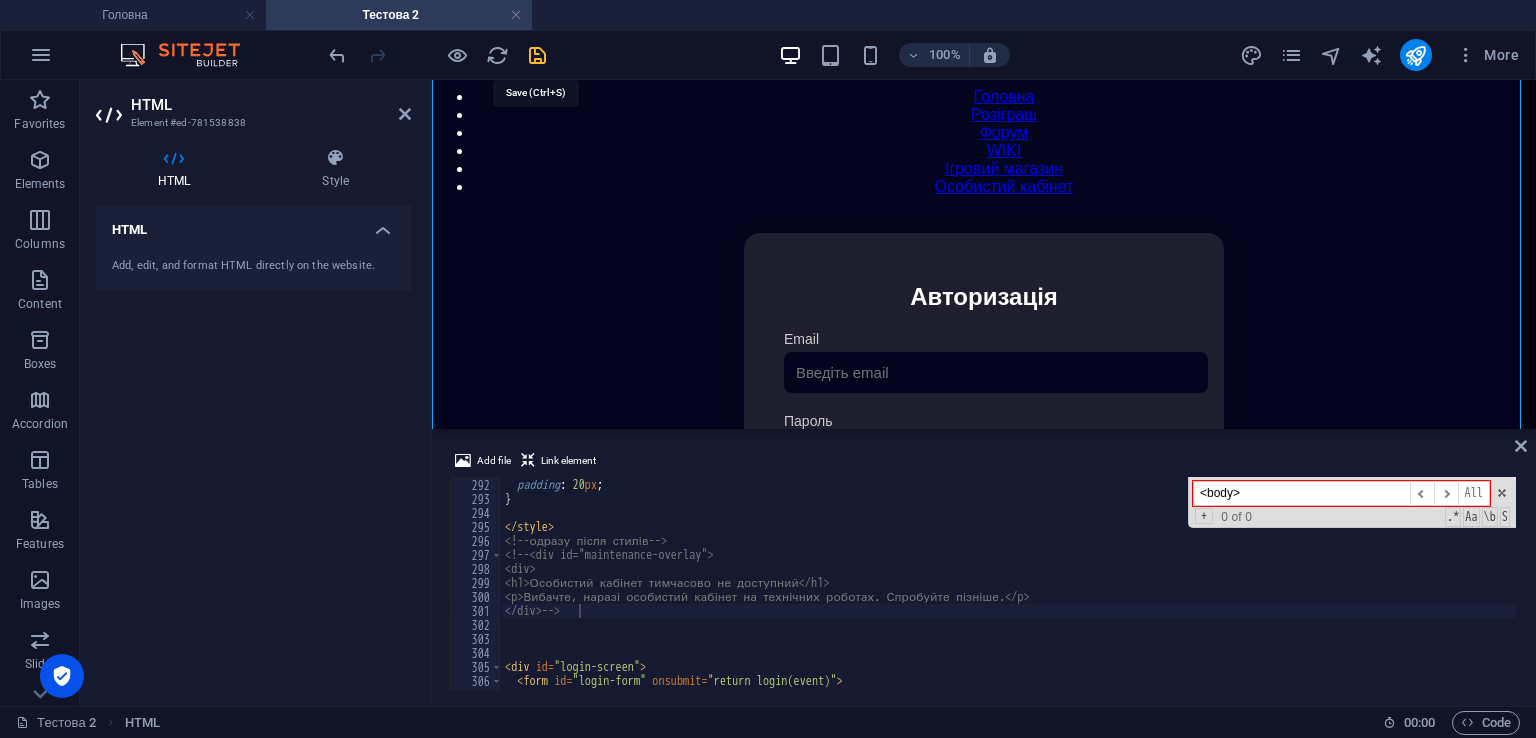 click at bounding box center [537, 55] 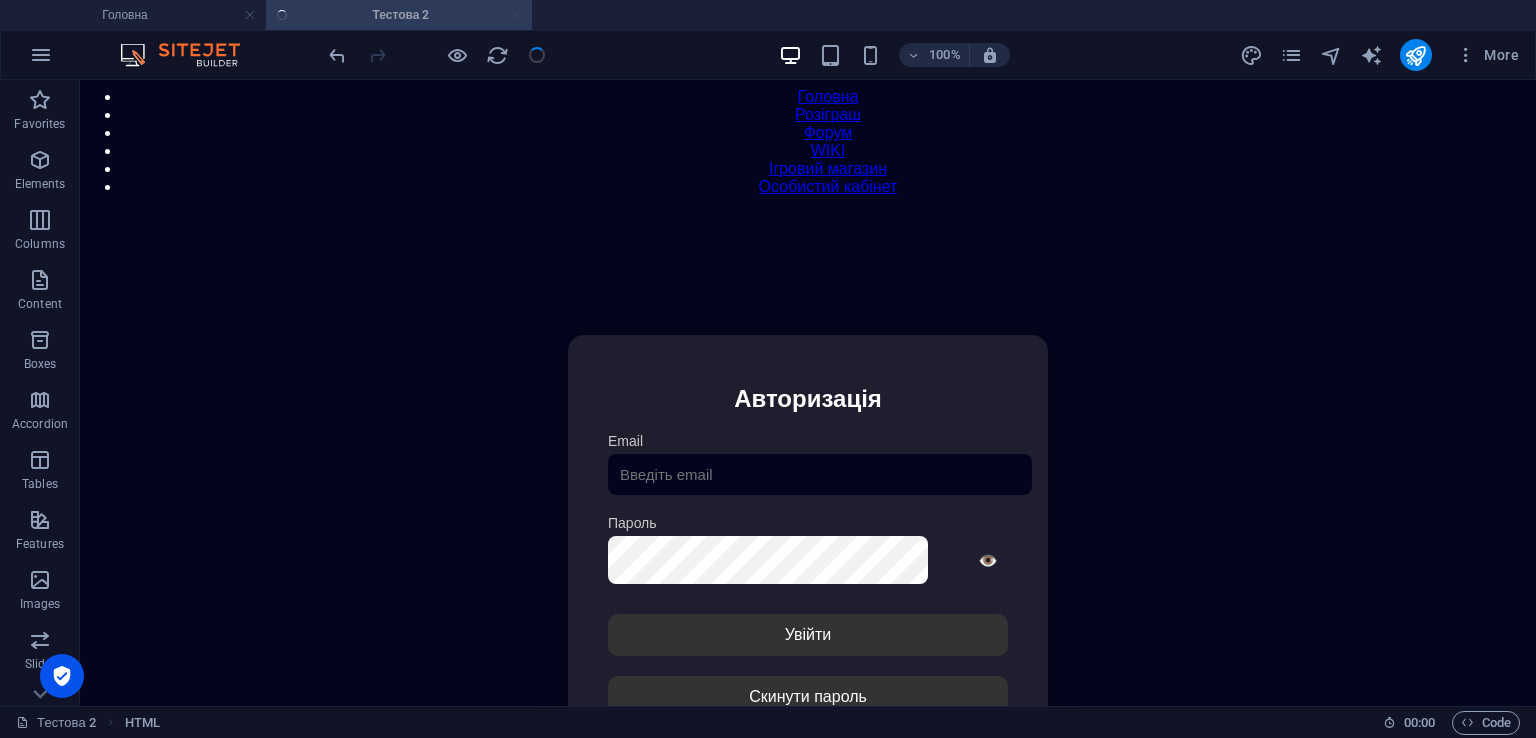 scroll, scrollTop: 124, scrollLeft: 0, axis: vertical 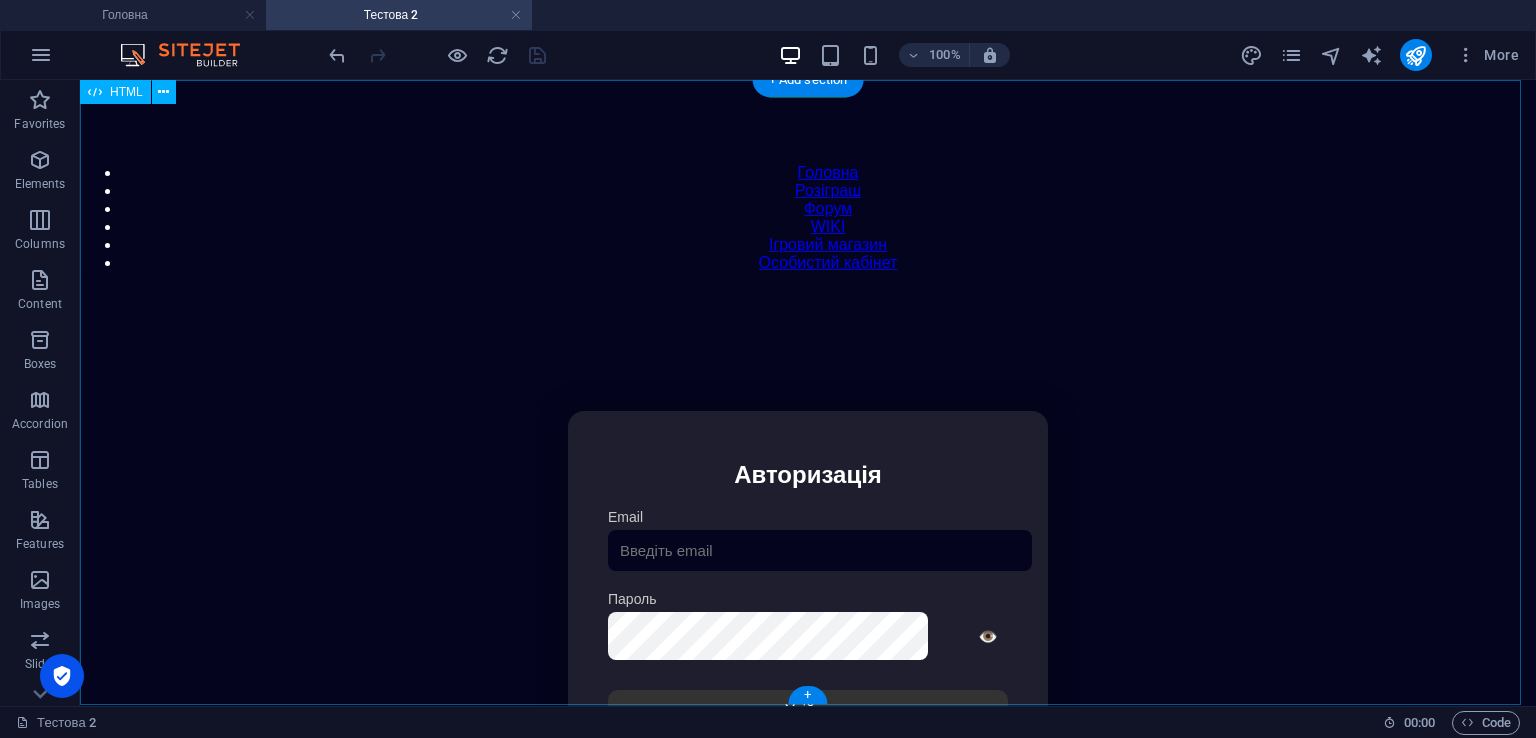 click on "Особистий кабінет
Авторизація
Email
[GEOGRAPHIC_DATA]
👁️
Увійти
Скинути пароль
Скидання пароля
Введіть ваш email:
Скинути
Закрити
Особистий кабінет
Вийти з кабінету
Важлива інформація
Інформація
Нік:
Пошта:
Гроші:   ₴
XP:
Рівень:
Здоров'я:  %
Броня:  %
ВІП:
Рейтинг
Рейтинг гравців
Гравців не знайдено
Документи
Мої документи
Паспорт:   [PERSON_NAME] книжка:   [PERSON_NAME]
Розваги
Рулетка
Крутити" at bounding box center [808, 622] 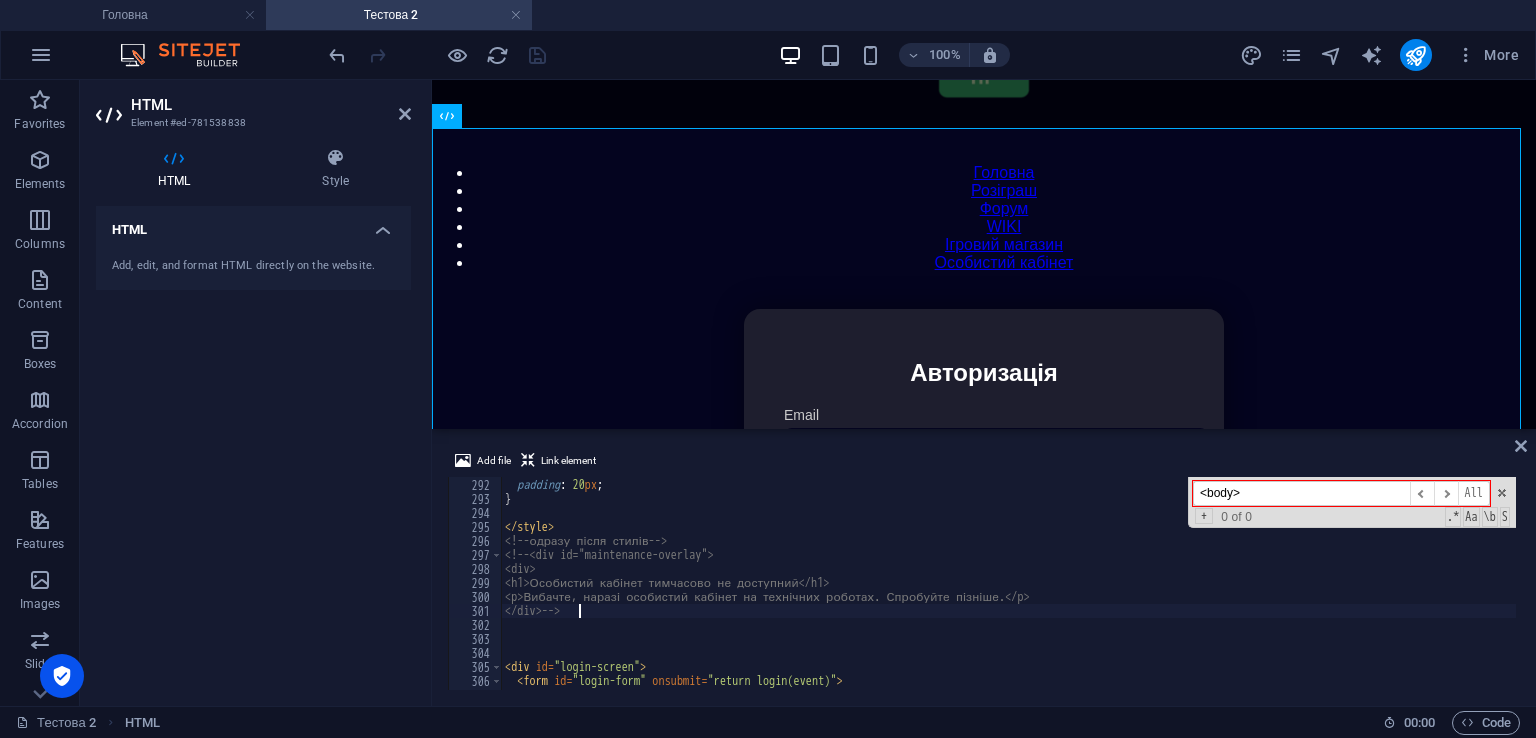 click on "<body>" at bounding box center (1301, 493) 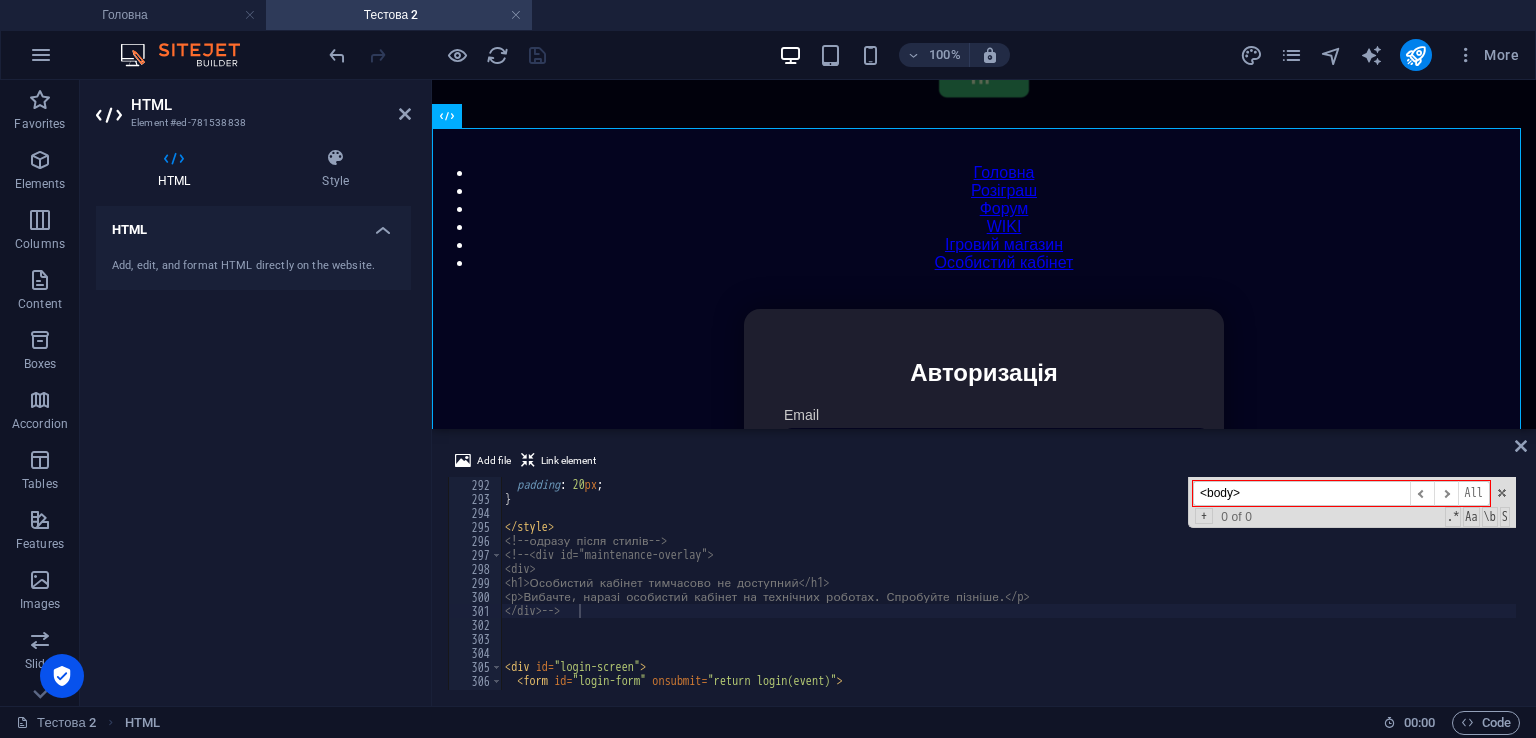 click on "<body>" at bounding box center (1301, 493) 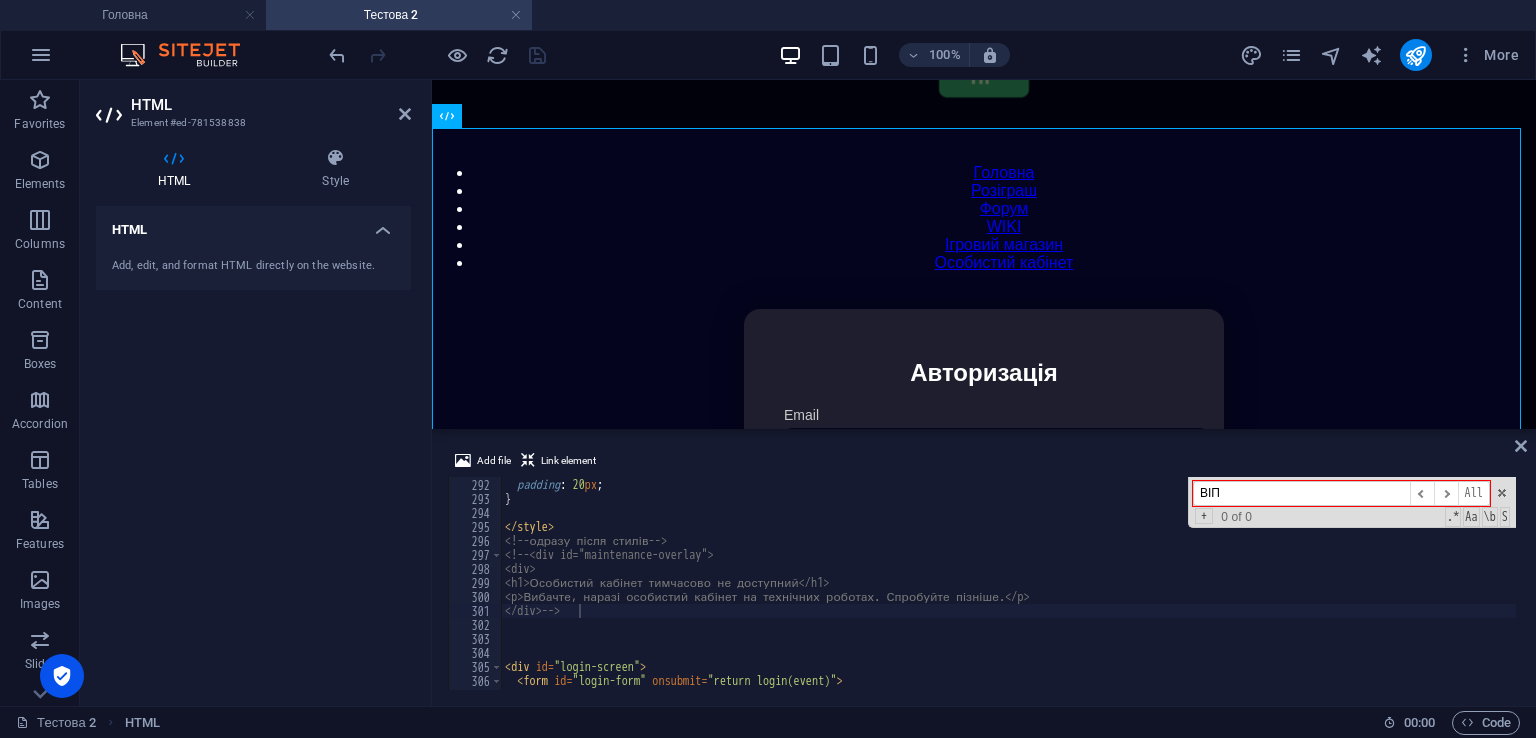 scroll, scrollTop: 4753, scrollLeft: 0, axis: vertical 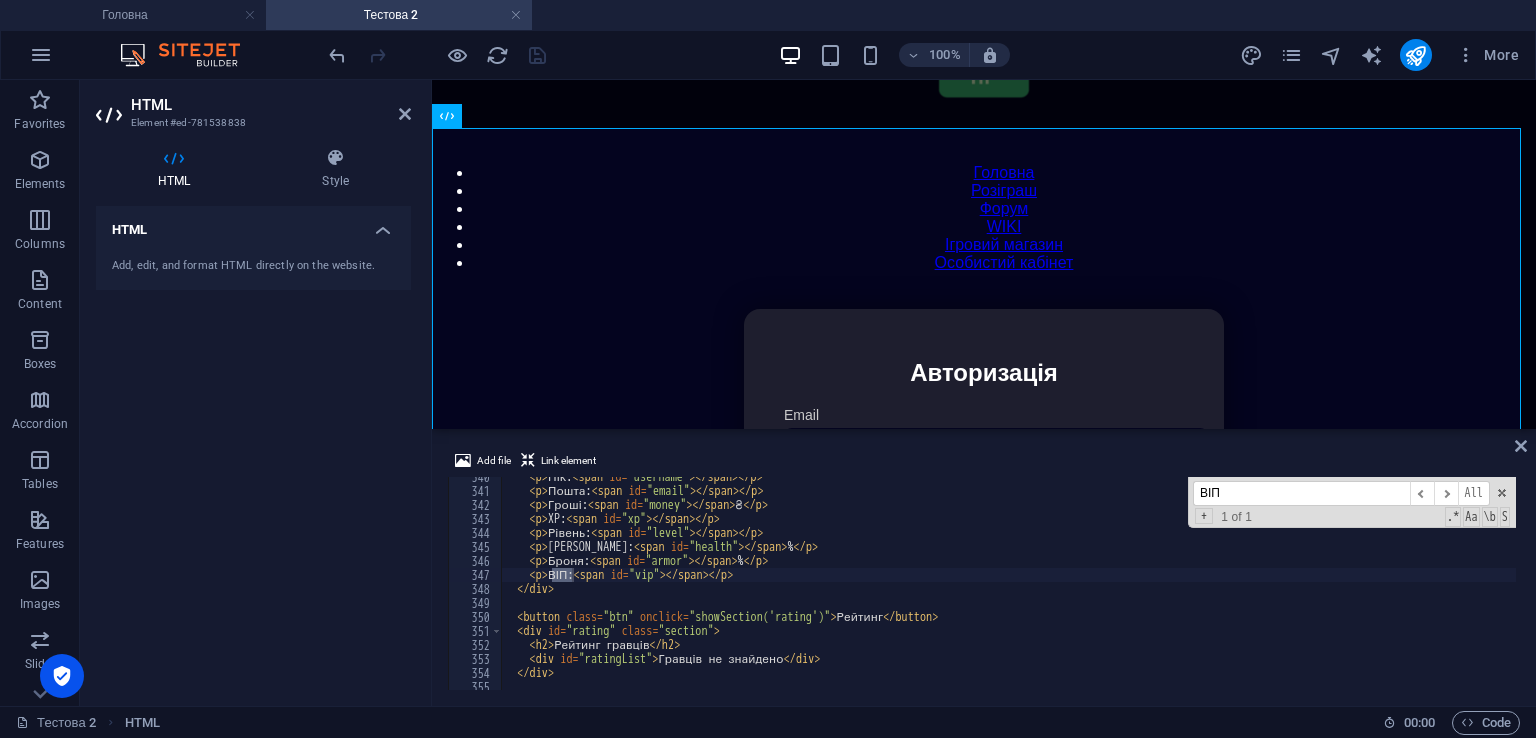 type on "ВІП" 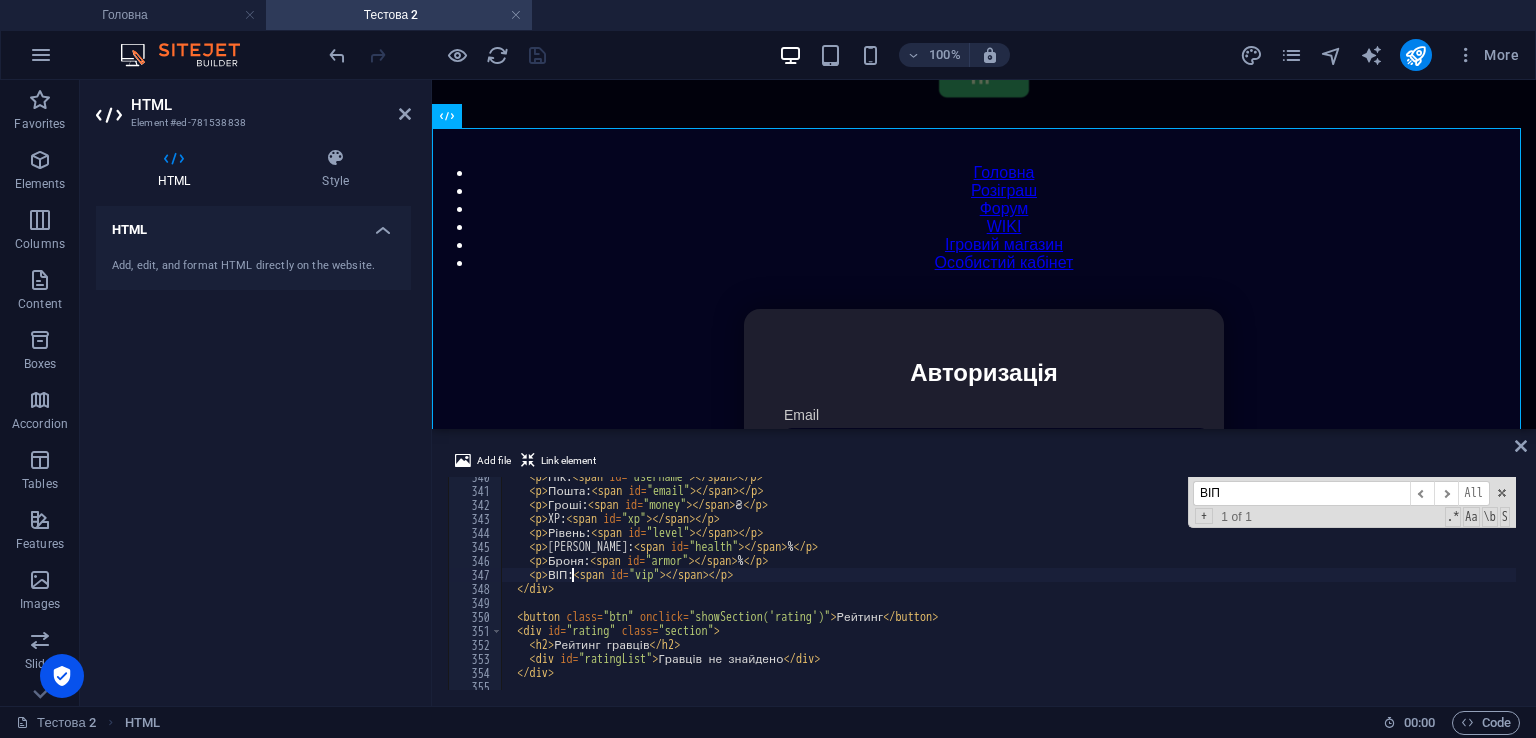 click on "< p > Нік:  < span   id = "username" > </ span > </ p >      < p > Пошта:  < span   id = "email" > </ span > </ p >      < p > Гроші:  < span   id = "money" > </ span >  ₴ </ p >      < p > XP:  < span   id = "xp" > </ span > </ p >      < p > Рівень:  < span   id = "level" > </ span > </ p >      < p > Здоров'я:  < span   id = "health" > </ span > % </ p >      < p > Броня:  < span   id = "armor" > </ span > % </ p >      < p > ВІП:  < span   id = "vip" > </ span > </ p >    </ div >    < button   class = "btn"   onclick = "showSection('rating')" > Рейтинг </ button >    < div   id = "rating"   class = "section" >      < h2 > Рейтинг гравців </ h2 >      < div   id = "ratingList" > Гравців не знайдено </ div >    </ div >" at bounding box center (1425, 588) 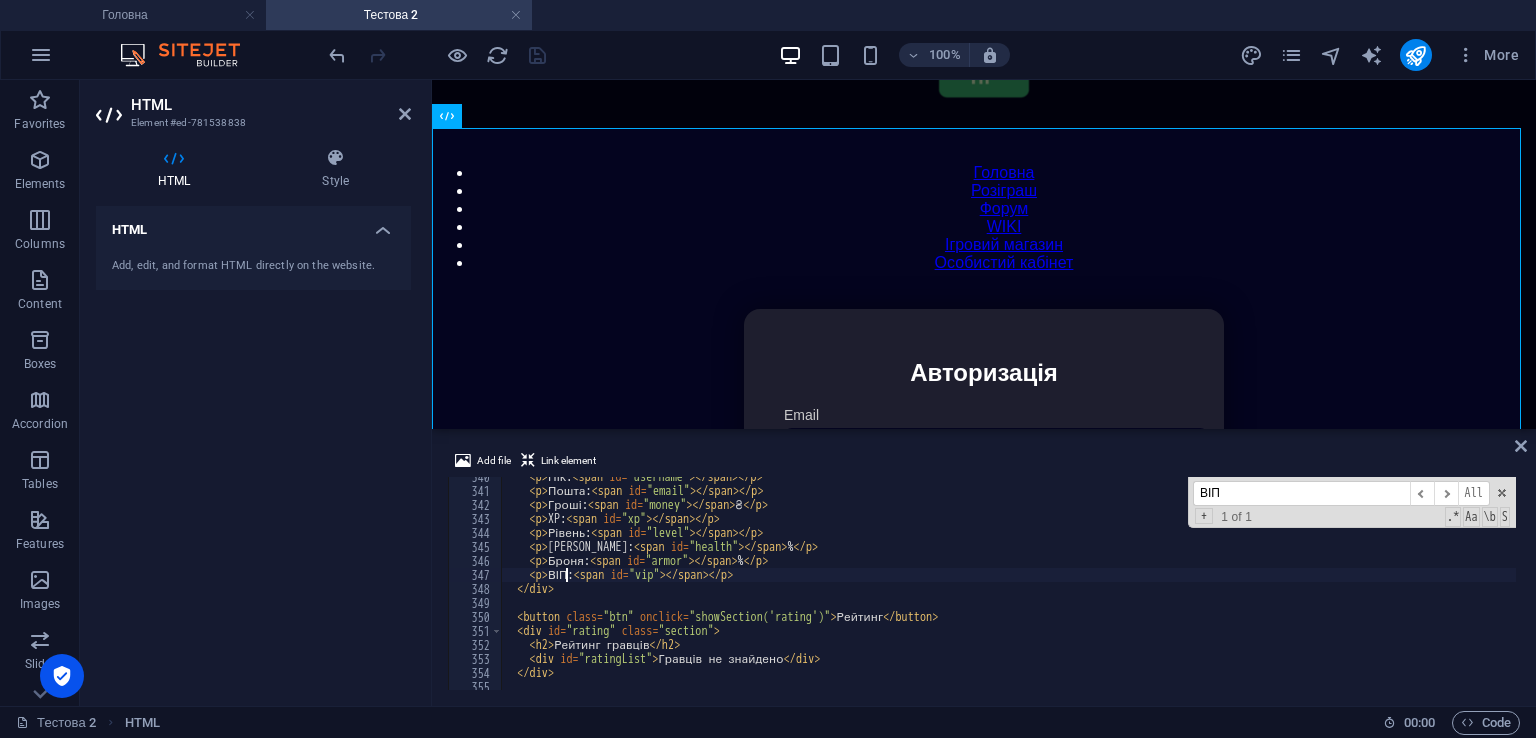click on "< p > Нік:  < span   id = "username" > </ span > </ p >      < p > Пошта:  < span   id = "email" > </ span > </ p >      < p > Гроші:  < span   id = "money" > </ span >  ₴ </ p >      < p > XP:  < span   id = "xp" > </ span > </ p >      < p > Рівень:  < span   id = "level" > </ span > </ p >      < p > Здоров'я:  < span   id = "health" > </ span > % </ p >      < p > Броня:  < span   id = "armor" > </ span > % </ p >      < p > ВІП:  < span   id = "vip" > </ span > </ p >    </ div >    < button   class = "btn"   onclick = "showSection('rating')" > Рейтинг </ button >    < div   id = "rating"   class = "section" >      < h2 > Рейтинг гравців </ h2 >      < div   id = "ratingList" > Гравців не знайдено </ div >    </ div >" at bounding box center [1425, 588] 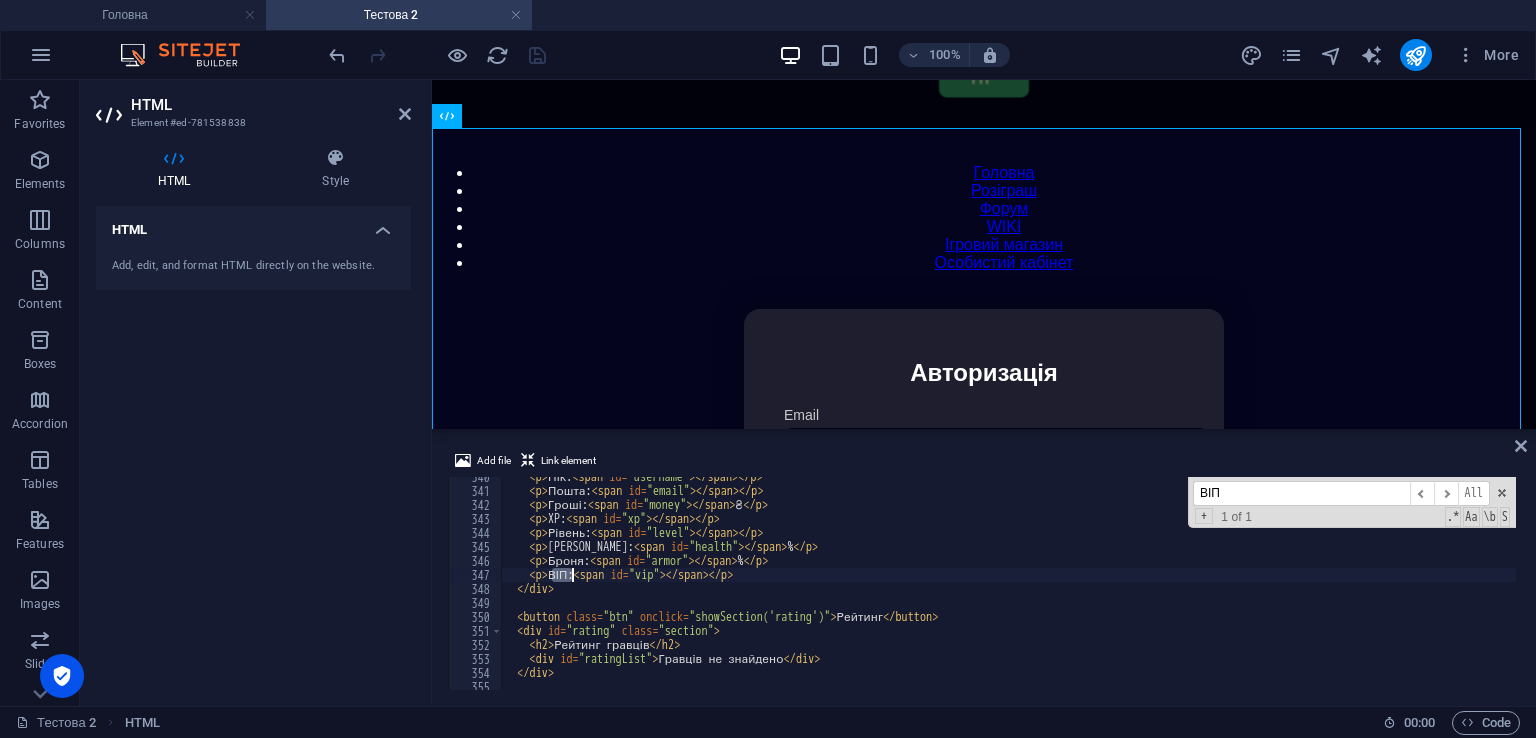 scroll, scrollTop: 0, scrollLeft: 4, axis: horizontal 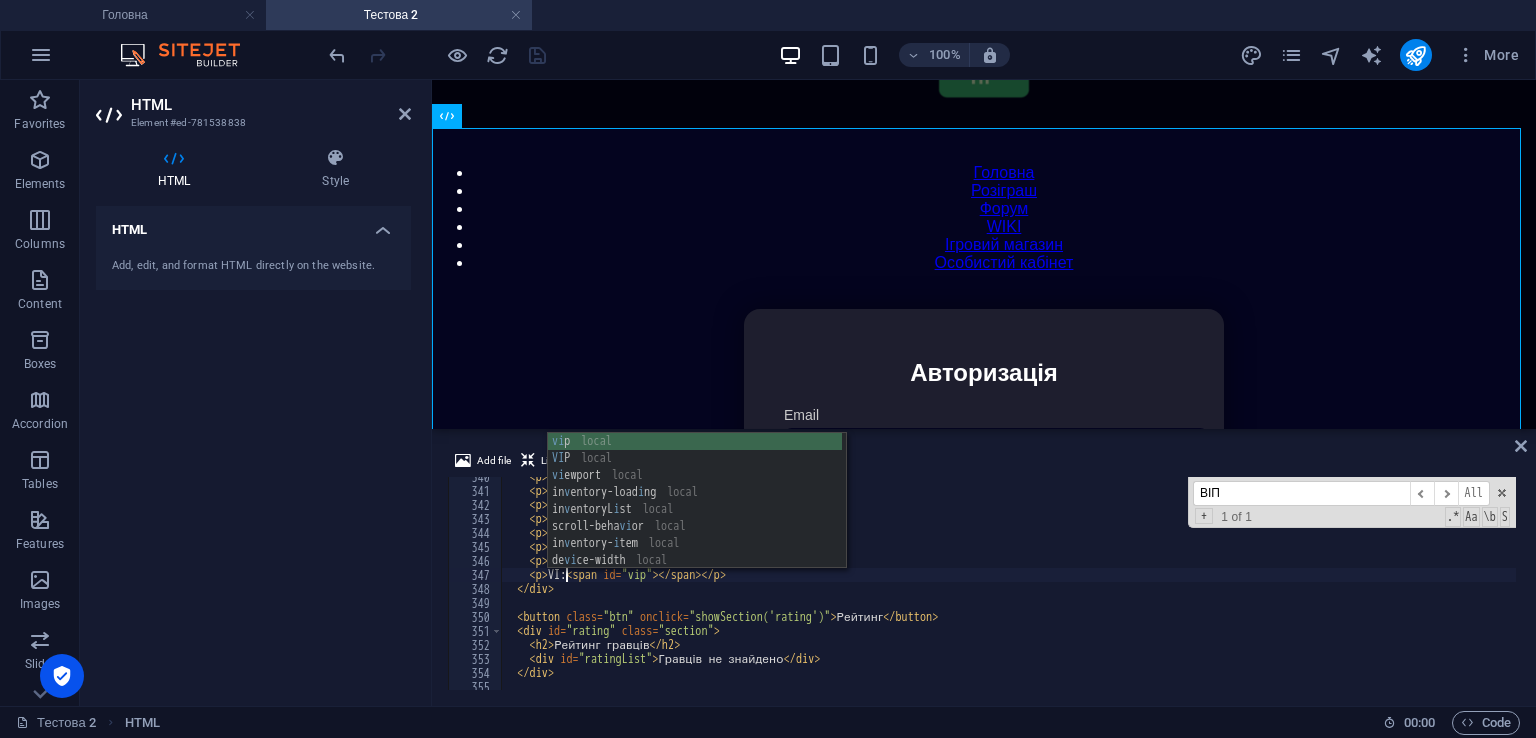 type on "<p>VIP: <span id="vip"></span></p>" 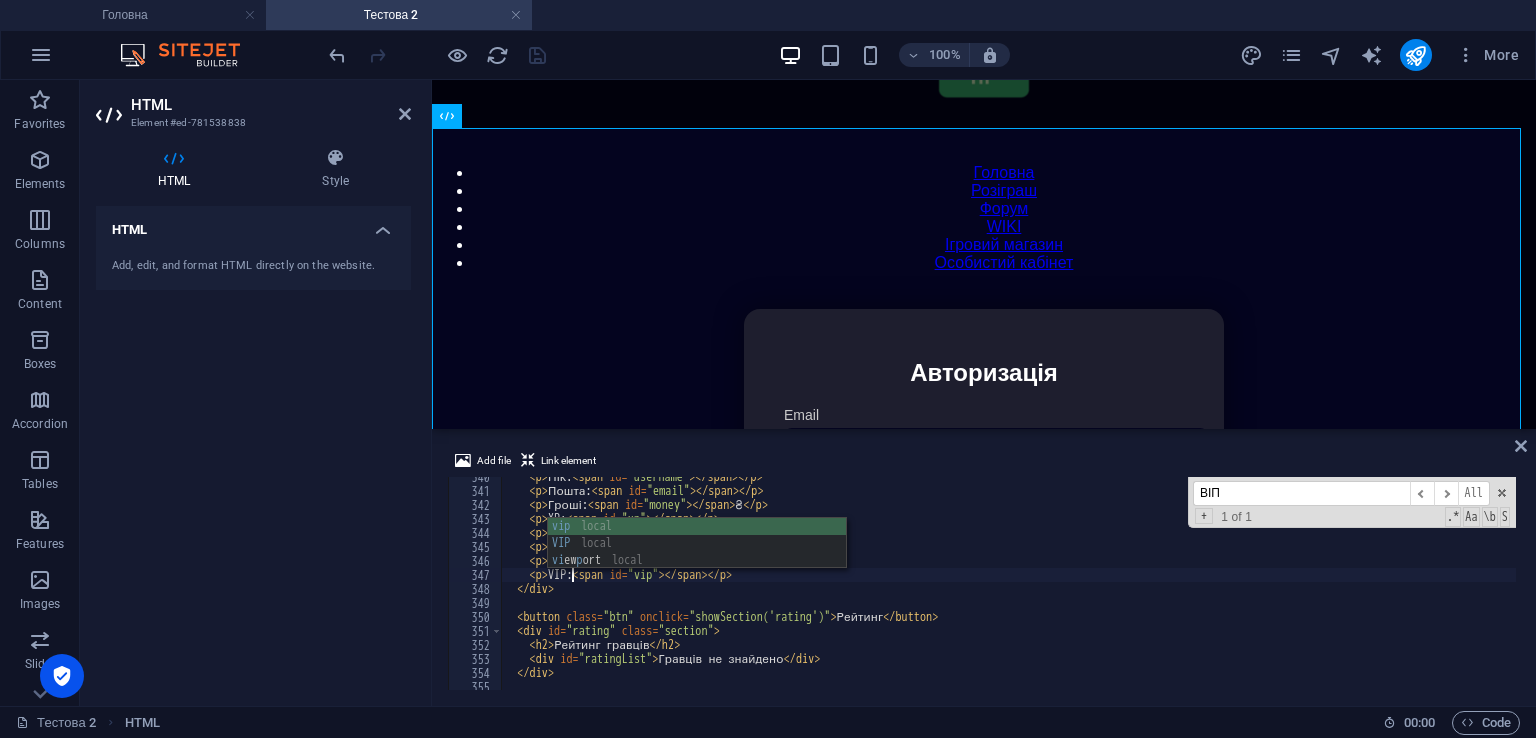 click on "< p > Нік:  < span   id = "username" > </ span > </ p >      < p > Пошта:  < span   id = "email" > </ span > </ p >      < p > Гроші:  < span   id = "money" > </ span >  ₴ </ p >      < p > XP:  < span   id = "xp" > </ span > </ p >      < p > Рівень:  < span   id = "level" > </ span > </ p >      < p > Здоров'я:  < span   id = "health" > </ span > % </ p >      < p > Броня:  < span   id = "armor" > </ span > % </ p >      < p > VIP:  < span   id = "vip" > </ span > </ p >    </ div >    < button   class = "btn"   onclick = "showSection('rating')" > Рейтинг </ button >    < div   id = "rating"   class = "section" >      < h2 > Рейтинг гравців </ h2 >      < div   id = "ratingList" > Гравців не знайдено </ div >    </ div >" at bounding box center [1425, 588] 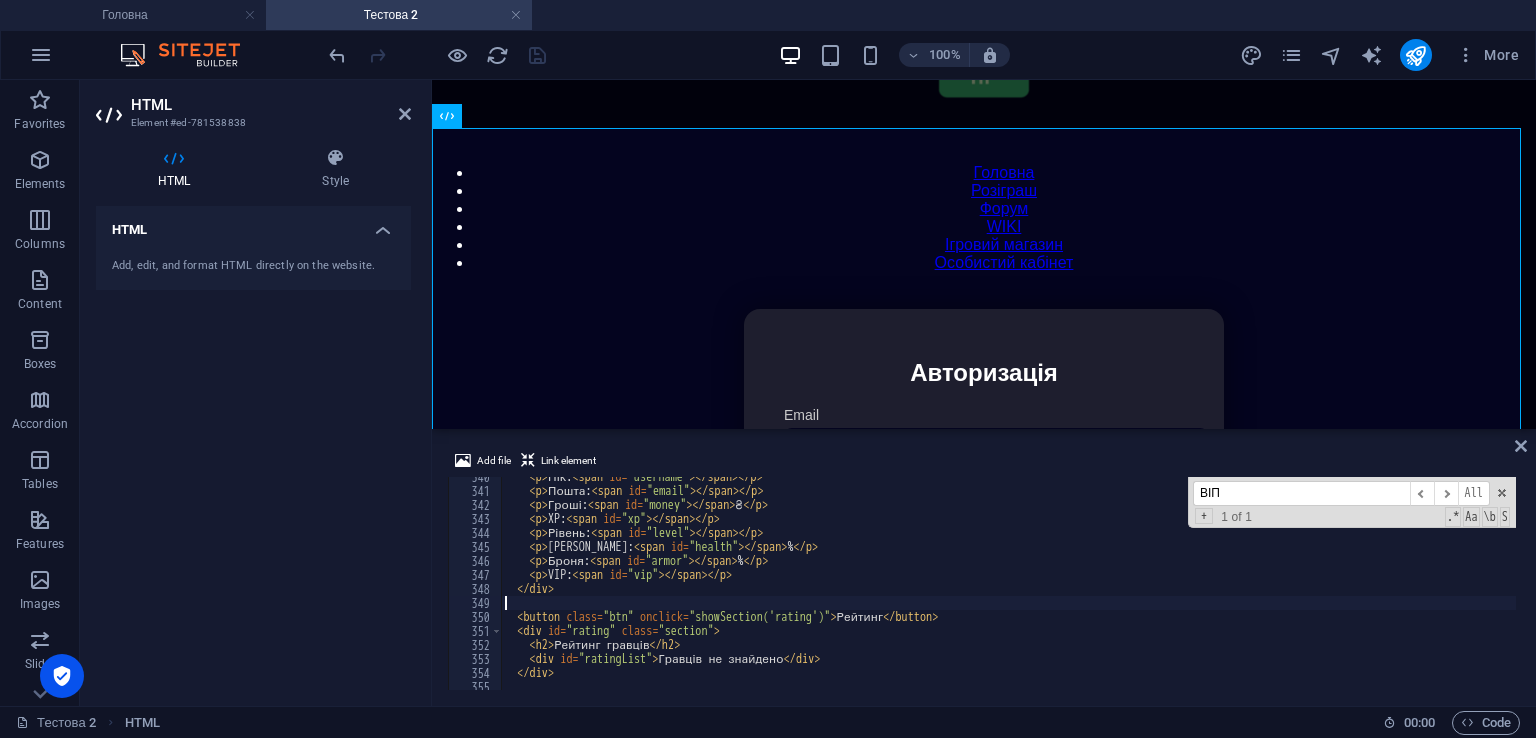 scroll, scrollTop: 0, scrollLeft: 0, axis: both 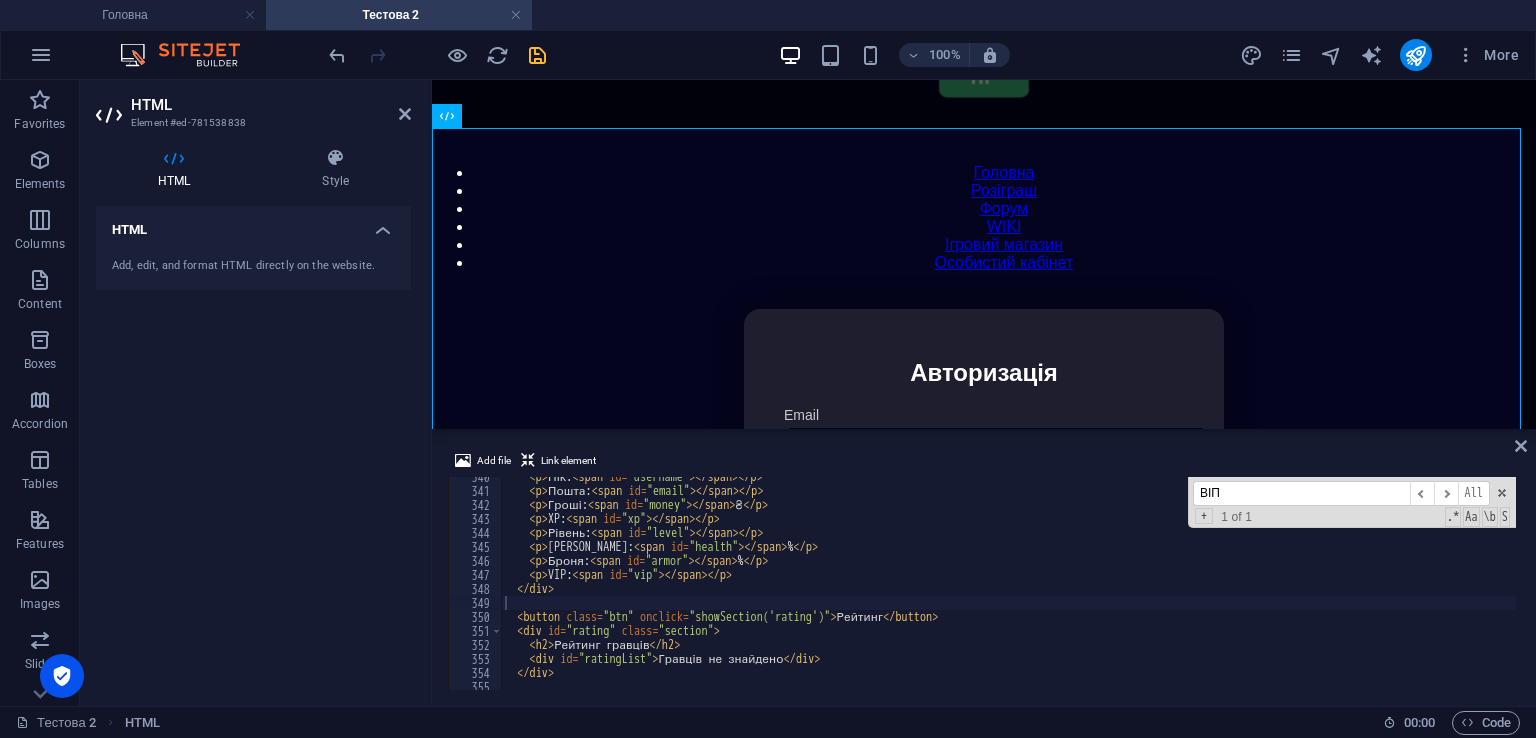 click at bounding box center (537, 55) 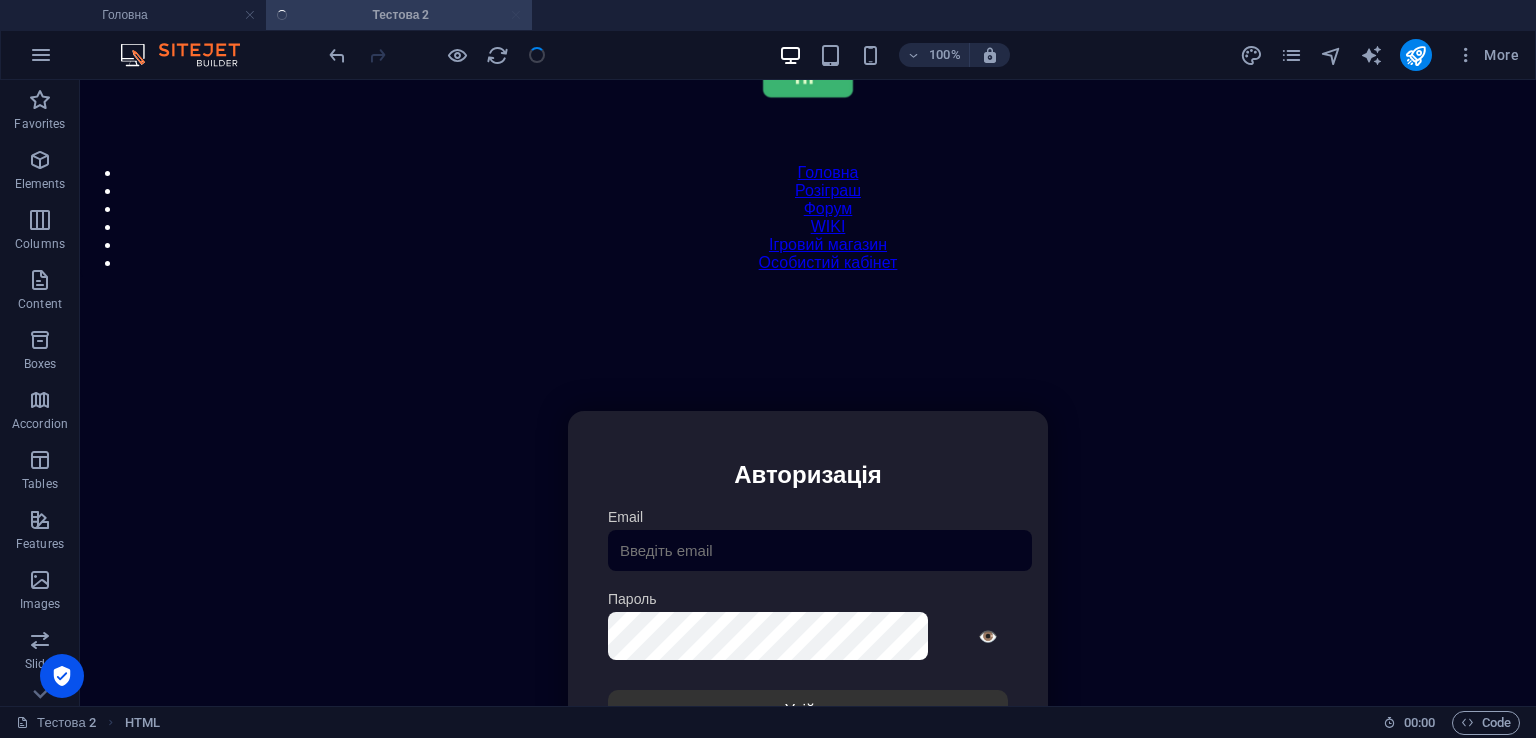 scroll, scrollTop: 54, scrollLeft: 0, axis: vertical 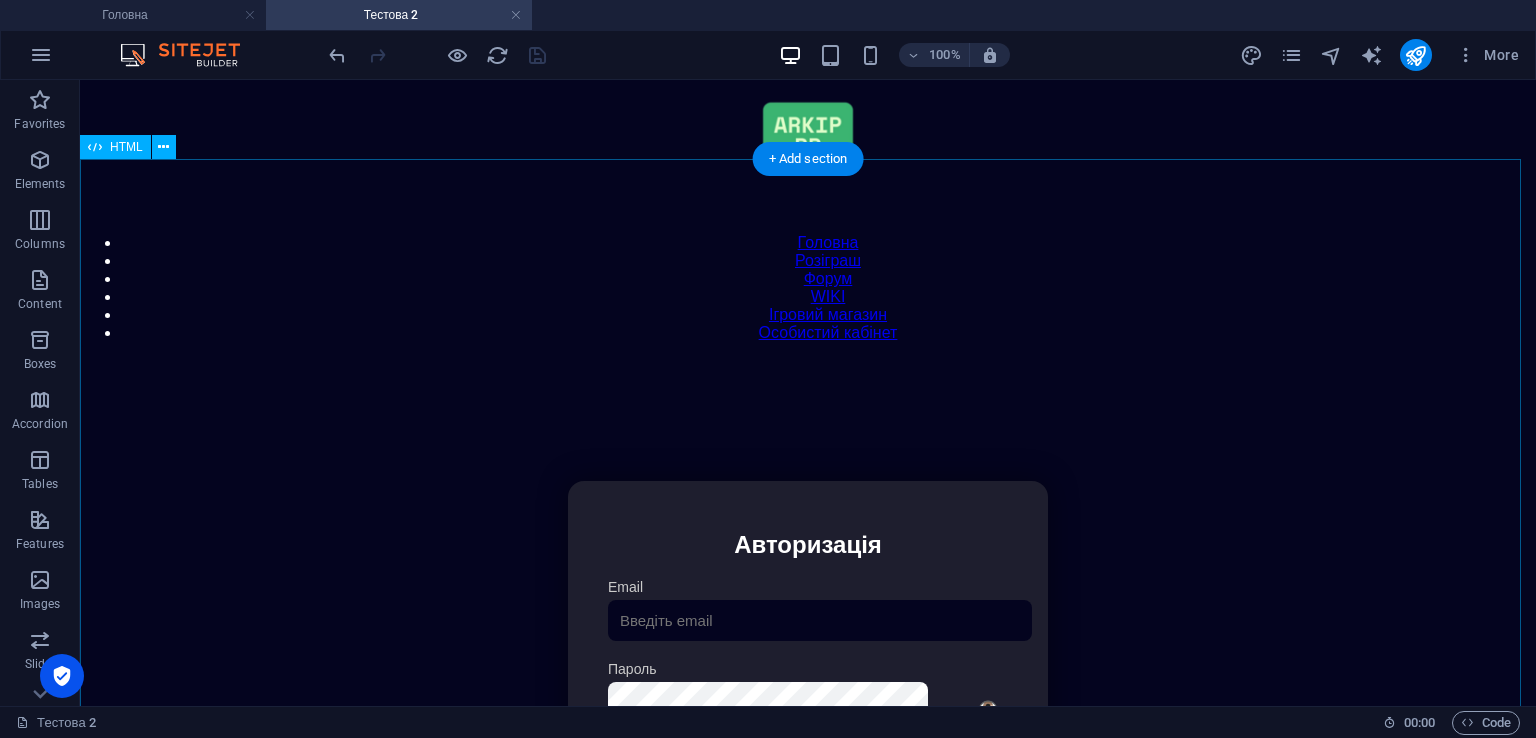 click on "Особистий кабінет
Авторизація
Email
[GEOGRAPHIC_DATA]
👁️
Увійти
Скинути пароль
Скидання пароля
Введіть ваш email:
Скинути
Закрити
Особистий кабінет
Вийти з кабінету
Важлива інформація
Інформація
Нік:
Пошта:
Гроші:   ₴
XP:
Рівень:
Здоров'я:  %
Броня:  %
VIP:
Рейтинг
Рейтинг гравців
Гравців не знайдено
Документи
Мої документи
Паспорт:   [PERSON_NAME] книжка:   [PERSON_NAME]
Розваги
Рулетка
Крутити" at bounding box center [808, 692] 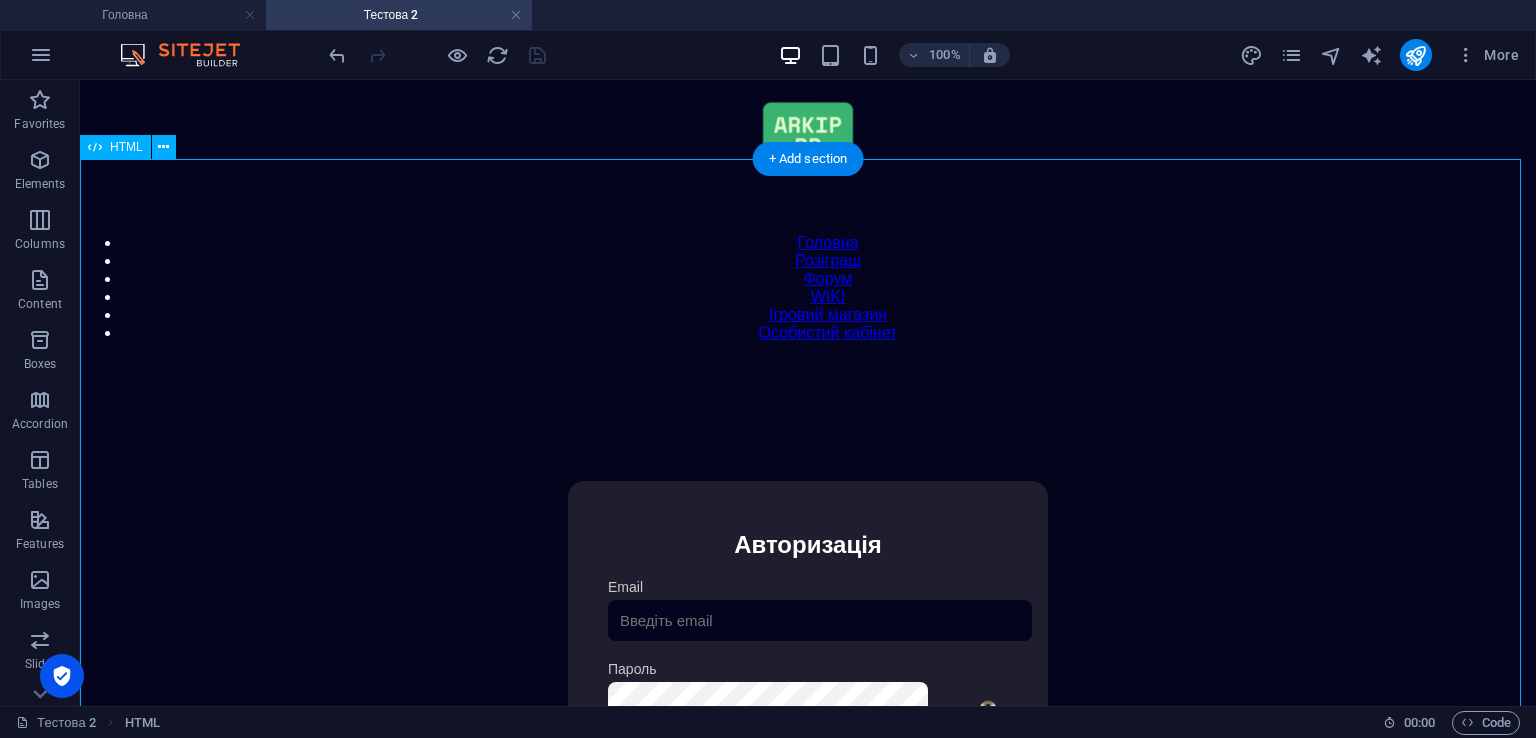 click on "Особистий кабінет
Авторизація
Email
[GEOGRAPHIC_DATA]
👁️
Увійти
Скинути пароль
Скидання пароля
Введіть ваш email:
Скинути
Закрити
Особистий кабінет
Вийти з кабінету
Важлива інформація
Інформація
Нік:
Пошта:
Гроші:   ₴
XP:
Рівень:
Здоров'я:  %
Броня:  %
VIP:
Рейтинг
Рейтинг гравців
Гравців не знайдено
Документи
Мої документи
Паспорт:   [PERSON_NAME] книжка:   [PERSON_NAME]
Розваги
Рулетка
Крутити" at bounding box center (808, 692) 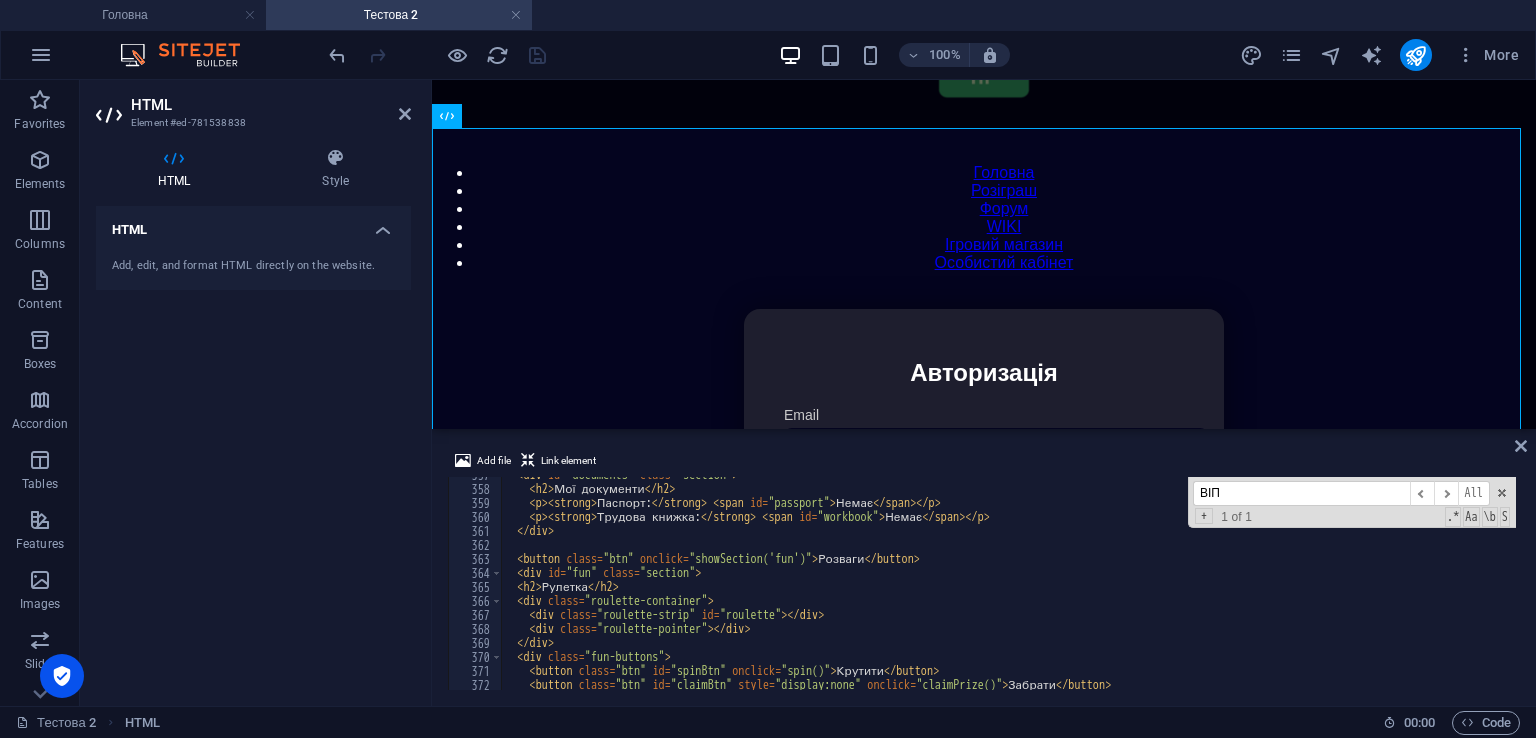 scroll, scrollTop: 5113, scrollLeft: 0, axis: vertical 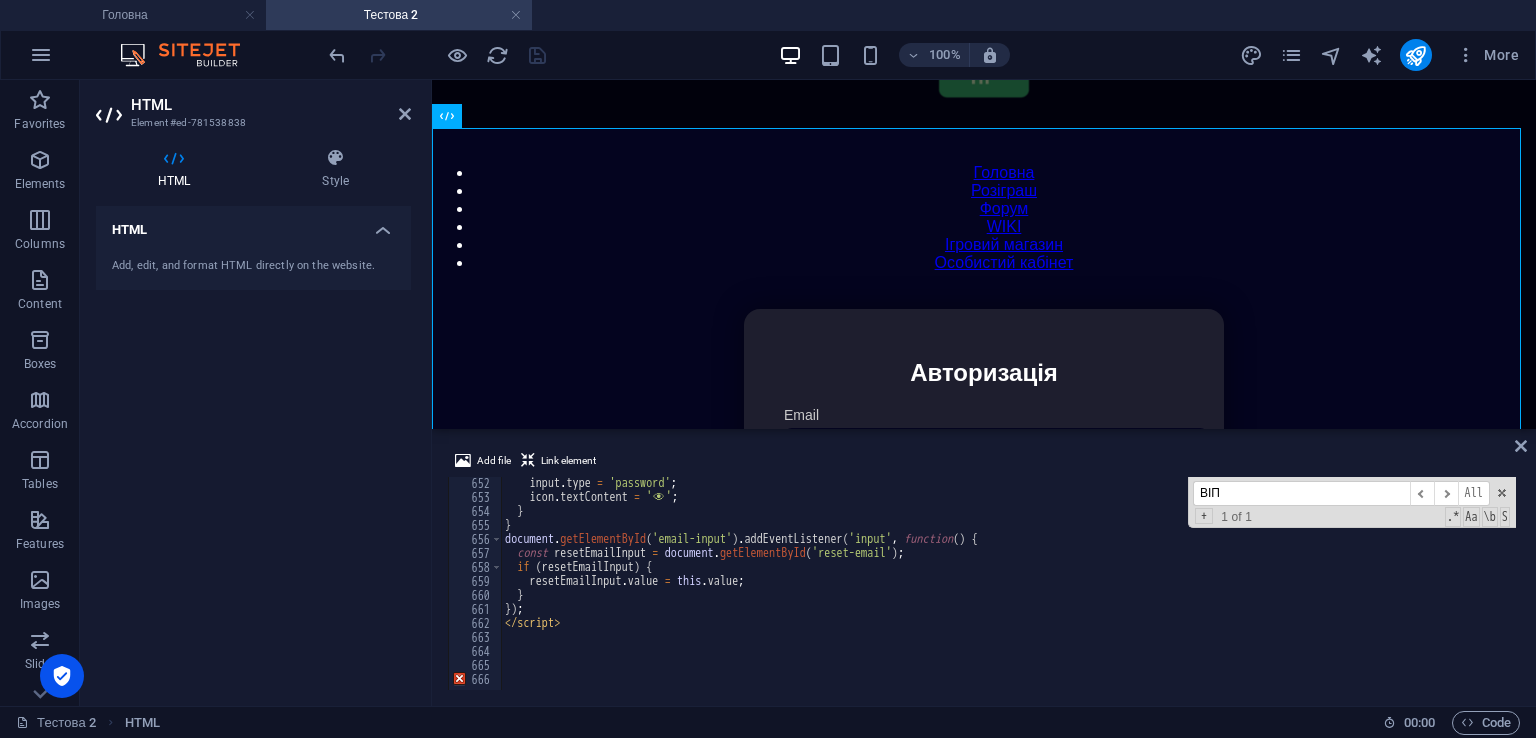click on "input . type   =   'password' ;      icon . textContent   =   ' 👁 ️' ;    } } document . getElementById ( 'email-input' ) . addEventListener ( 'input' ,   function ( )   {    const   resetEmailInput   =   document . getElementById ( 'reset-email' ) ;    if   ( resetEmailInput )   {      resetEmailInput . value   =   this . value ;    } }) ; </ script >" at bounding box center [1425, 594] 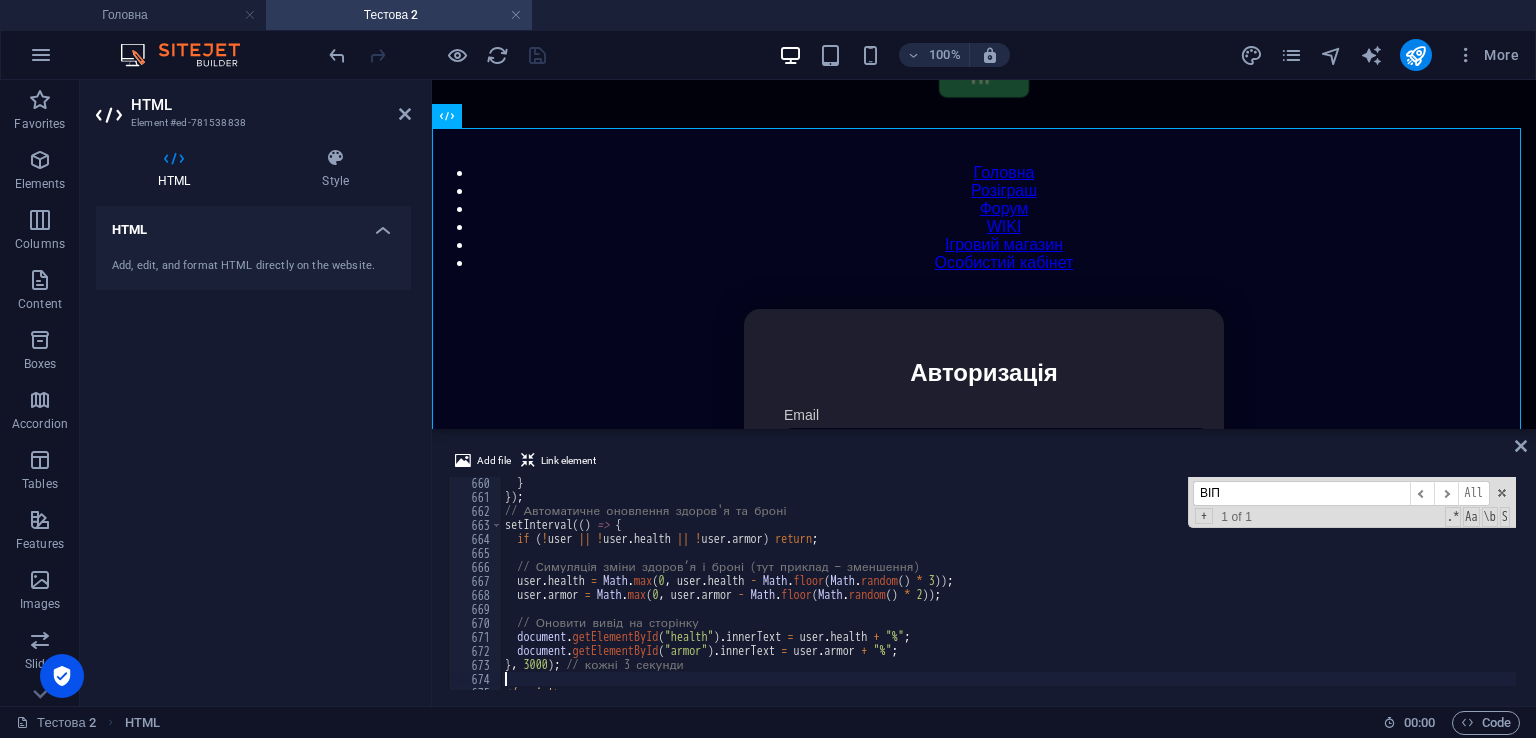 scroll, scrollTop: 9287, scrollLeft: 0, axis: vertical 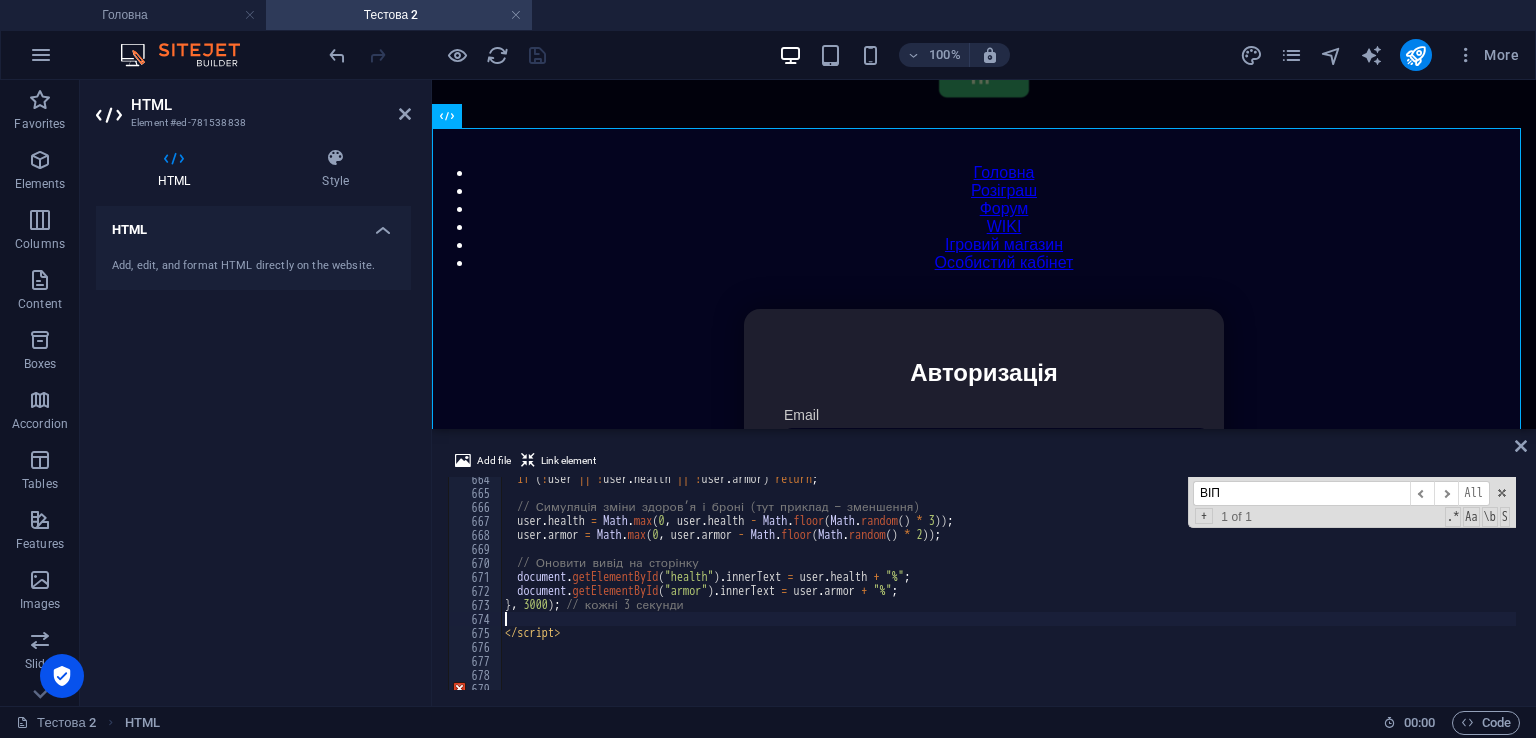 click on "if   ( ! user   ||   ! user . health   ||   ! user . armor )   return ;    // Симуляція зміни здоров’я і броні (тут приклад — зменшення)    user . health   =   Math . max ( 0 ,   user . health   -   Math . floor ( Math . random ( )   *   3 )) ;    user . armor   =   Math . max ( 0 ,   user . armor   -   Math . floor ( Math . random ( )   *   2 )) ;    // Оновити вивід на сторінку    document . getElementById ( "health" ) . innerText   =   user . health   +   "%" ;    document . getElementById ( "armor" ) . innerText   =   user . armor   +   "%" ; } ,   3000 ) ;   // кожні 3 секунди </ script >" at bounding box center (1425, 590) 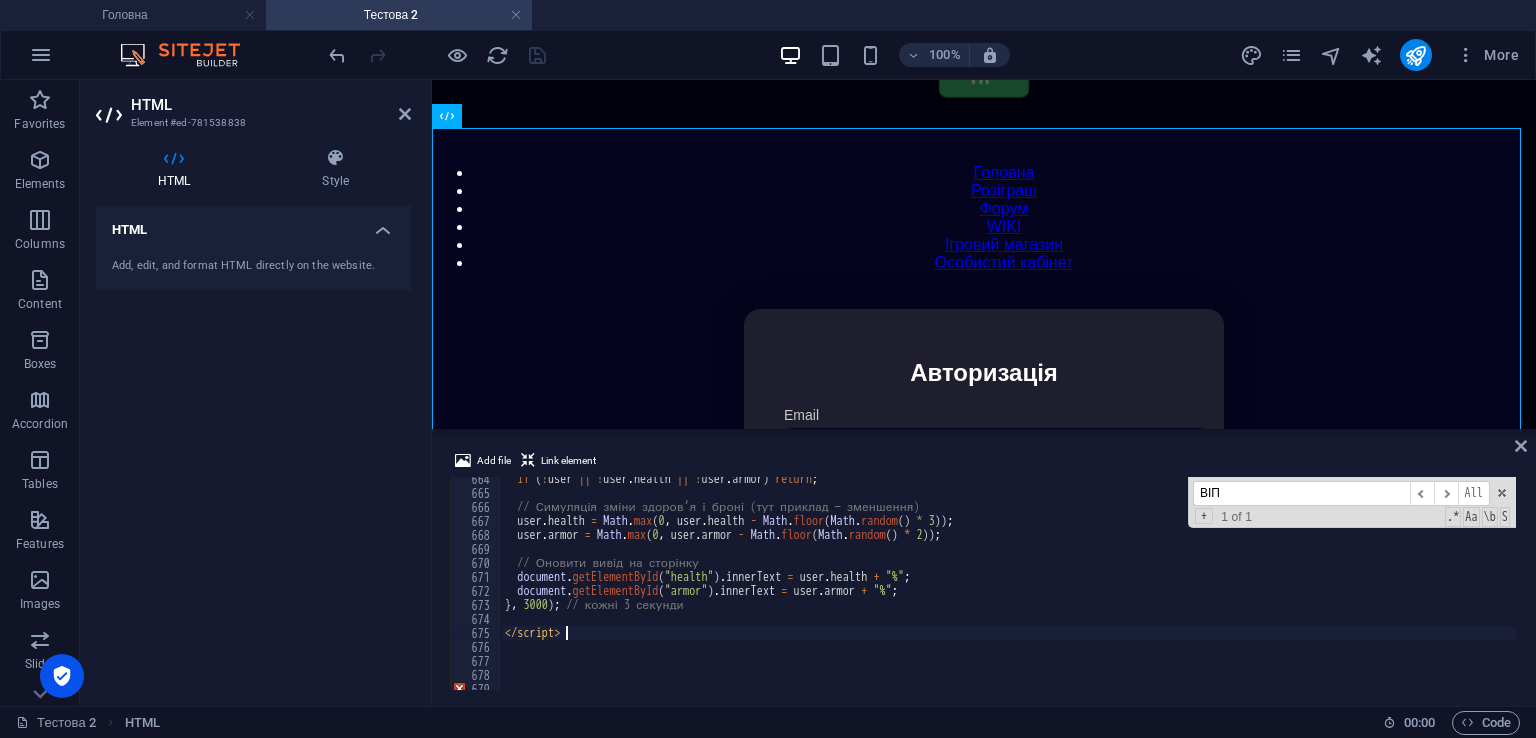 click on "if   ( ! user   ||   ! user . health   ||   ! user . armor )   return ;    // Симуляція зміни здоров’я і броні (тут приклад — зменшення)    user . health   =   Math . max ( 0 ,   user . health   -   Math . floor ( Math . random ( )   *   3 )) ;    user . armor   =   Math . max ( 0 ,   user . armor   -   Math . floor ( Math . random ( )   *   2 )) ;    // Оновити вивід на сторінку    document . getElementById ( "health" ) . innerText   =   user . health   +   "%" ;    document . getElementById ( "armor" ) . innerText   =   user . armor   +   "%" ; } ,   3000 ) ;   // кожні 3 секунди </ script >" at bounding box center (1425, 590) 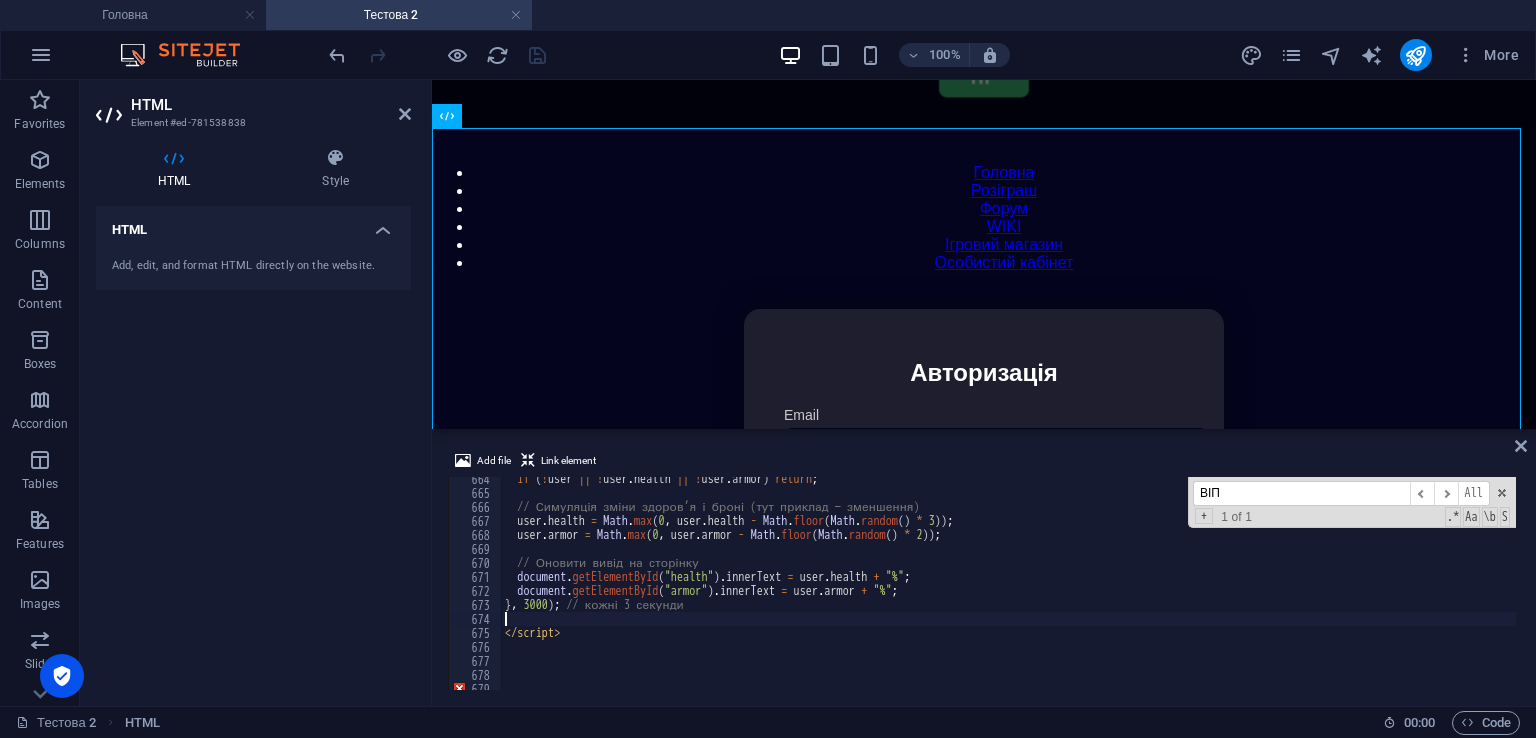 click on "if   ( ! user   ||   ! user . health   ||   ! user . armor )   return ;    // Симуляція зміни здоров’я і броні (тут приклад — зменшення)    user . health   =   Math . max ( 0 ,   user . health   -   Math . floor ( Math . random ( )   *   3 )) ;    user . armor   =   Math . max ( 0 ,   user . armor   -   Math . floor ( Math . random ( )   *   2 )) ;    // Оновити вивід на сторінку    document . getElementById ( "health" ) . innerText   =   user . health   +   "%" ;    document . getElementById ( "armor" ) . innerText   =   user . armor   +   "%" ; } ,   3000 ) ;   // кожні 3 секунди </ script >" at bounding box center [1425, 590] 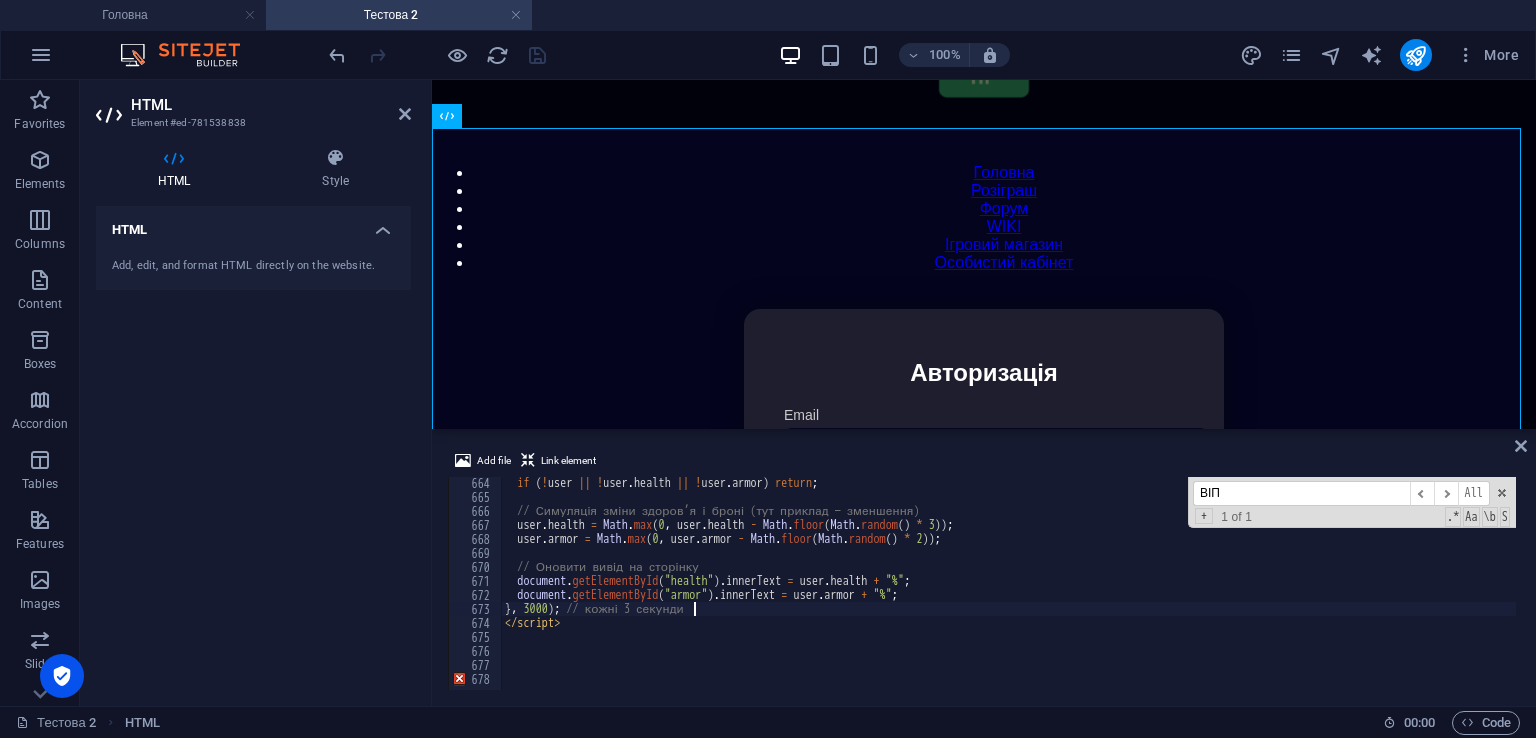 click on "if   ( ! user   ||   ! user . health   ||   ! user . armor )   return ;    // Симуляція зміни здоров’я і броні (тут приклад — зменшення)    user . health   =   Math . max ( 0 ,   user . health   -   Math . floor ( Math . random ( )   *   3 )) ;    user . armor   =   Math . max ( 0 ,   user . armor   -   Math . floor ( Math . random ( )   *   2 )) ;    // Оновити вивід на сторінку    document . getElementById ( "health" ) . innerText   =   user . health   +   "%" ;    document . getElementById ( "armor" ) . innerText   =   user . armor   +   "%" ; } ,   3000 ) ;   // кожні 3 секунди </ script >" at bounding box center (1425, 594) 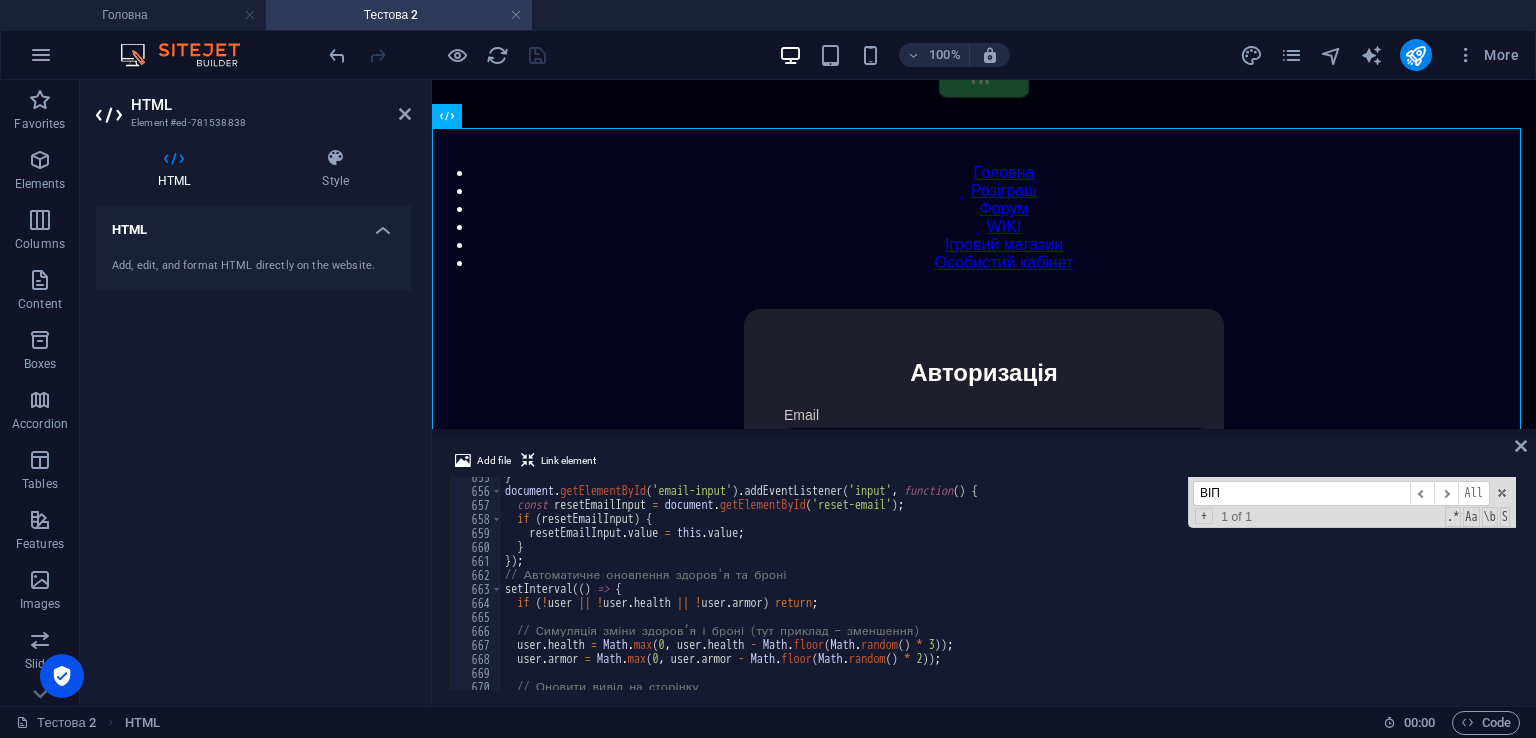 scroll, scrollTop: 9163, scrollLeft: 0, axis: vertical 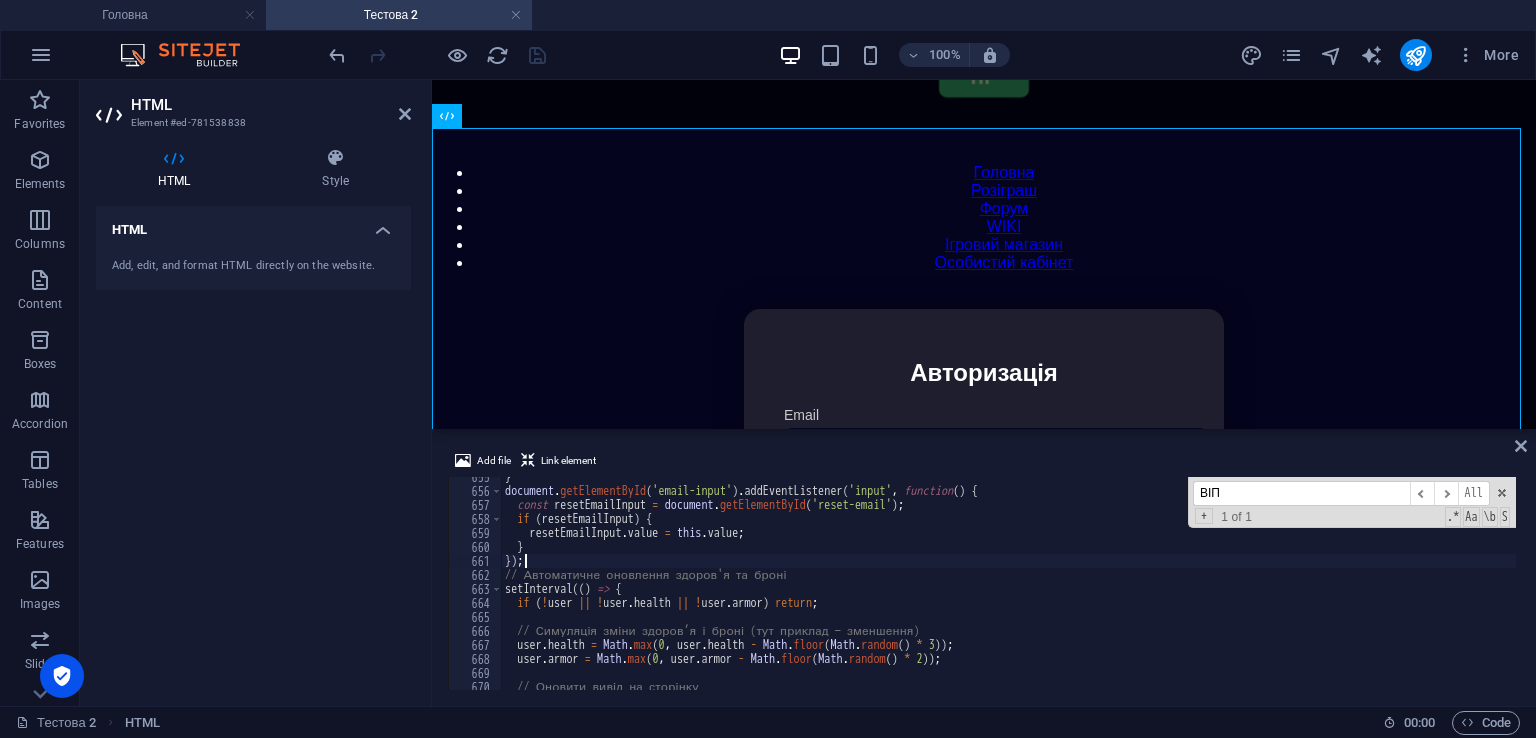 click on "Add file Link element" at bounding box center (984, 463) 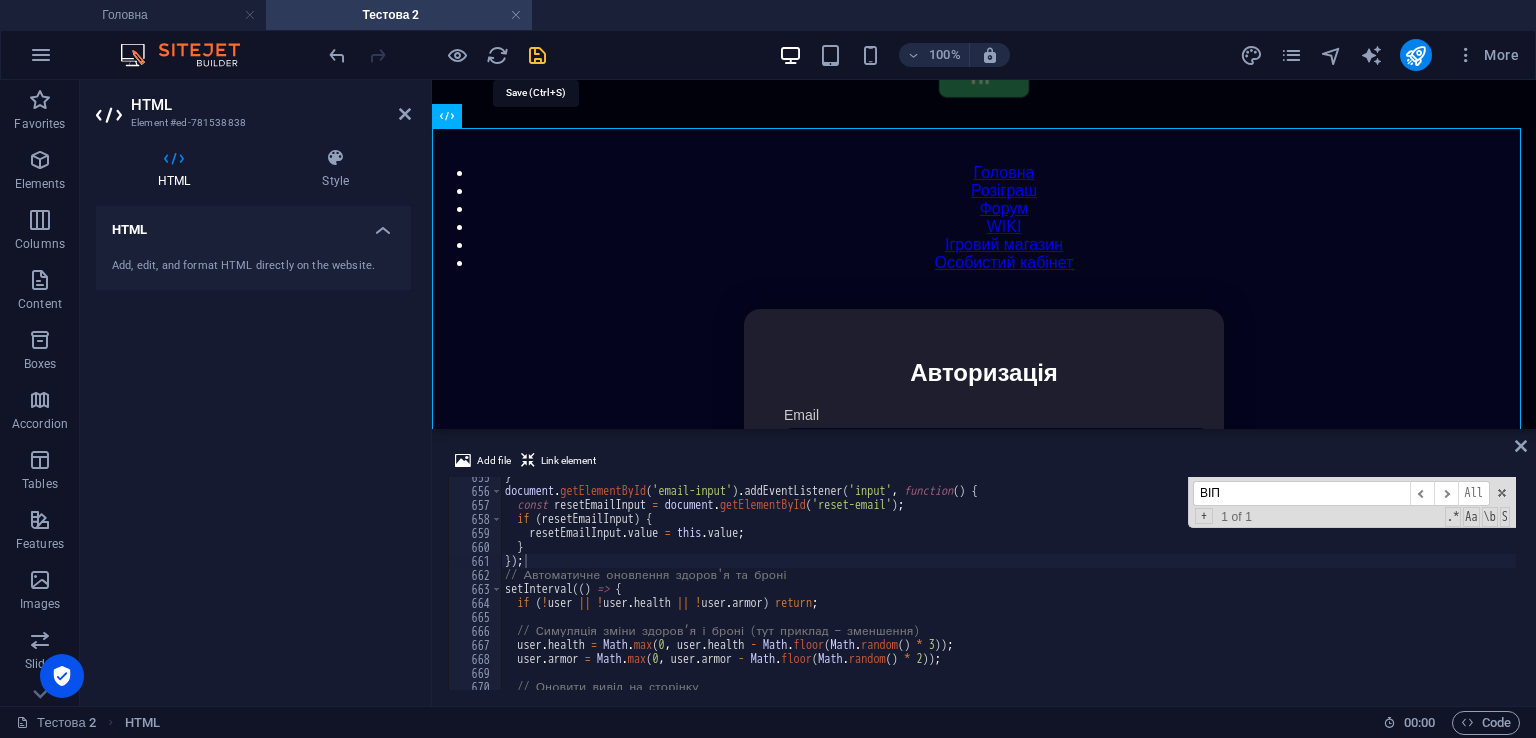 click at bounding box center (537, 55) 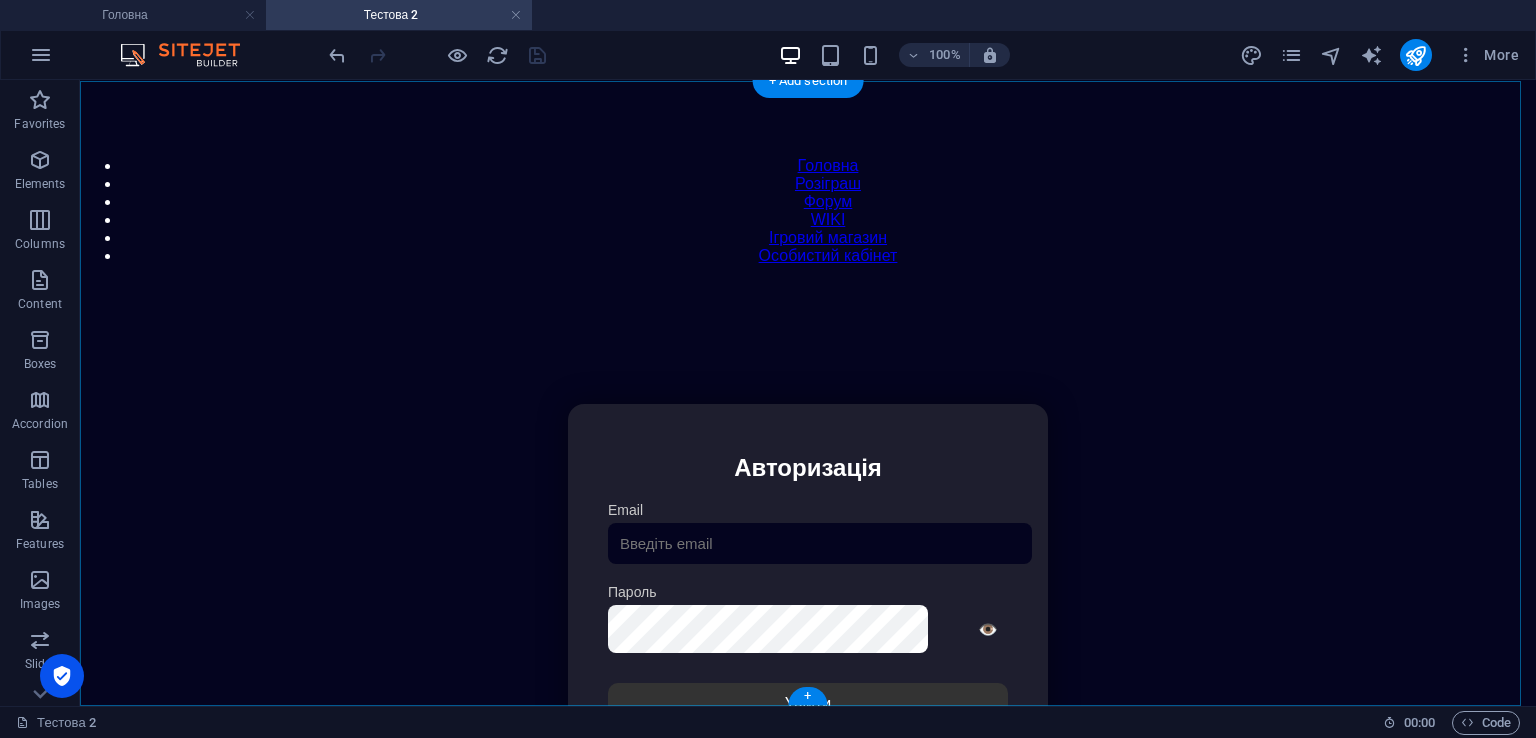 scroll, scrollTop: 130, scrollLeft: 0, axis: vertical 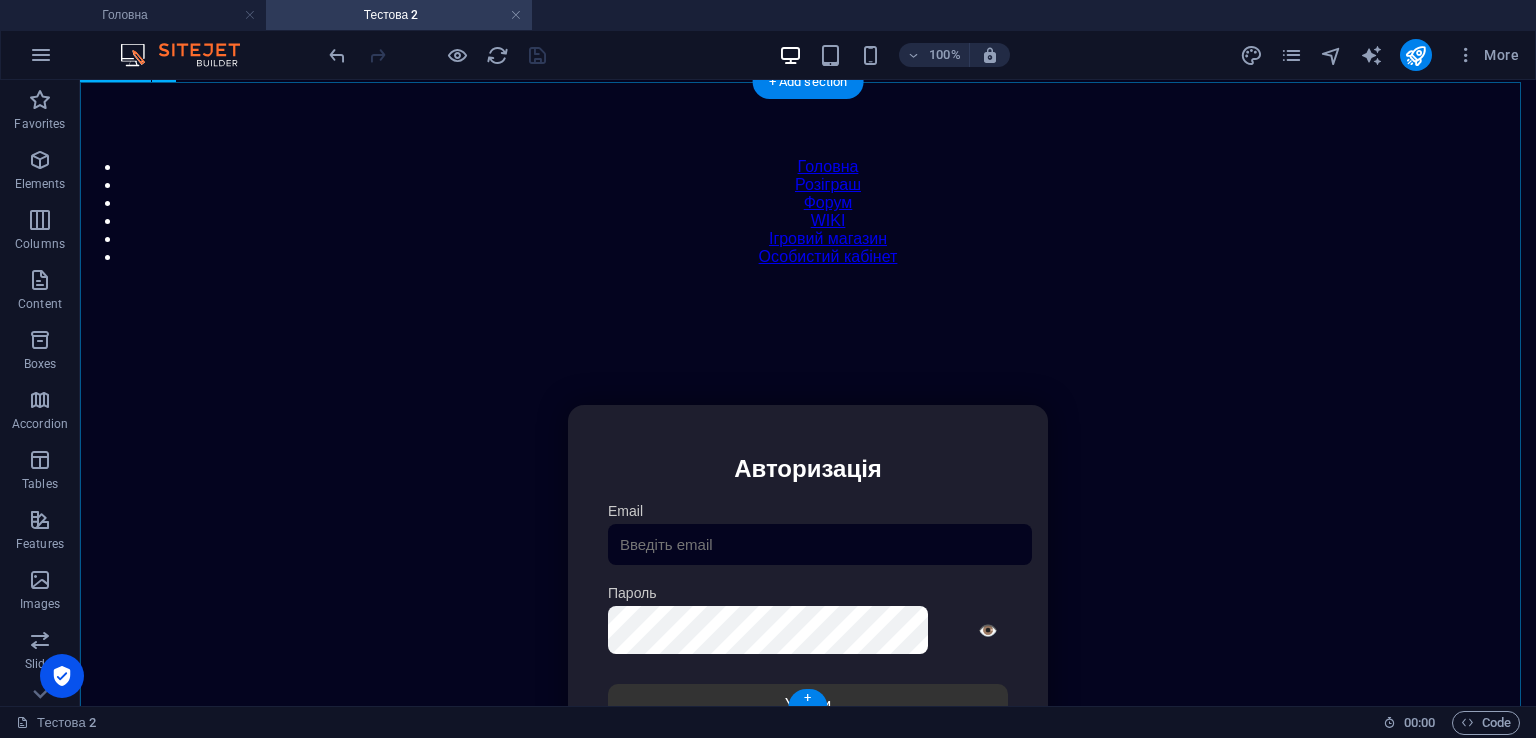 click on "Особистий кабінет
Авторизація
Email
[GEOGRAPHIC_DATA]
👁️
Увійти
Скинути пароль
Скидання пароля
Введіть ваш email:
Скинути
Закрити
Особистий кабінет
Вийти з кабінету
Важлива інформація
Інформація
Нік:
Пошта:
Гроші:   ₴
XP:
Рівень:
Здоров'я:  %
Броня:  %
VIP:
Рейтинг
Рейтинг гравців
Гравців не знайдено
Документи
Мої документи
Паспорт:   [PERSON_NAME] книжка:   [PERSON_NAME]
Розваги
Рулетка
Крутити" at bounding box center (808, 616) 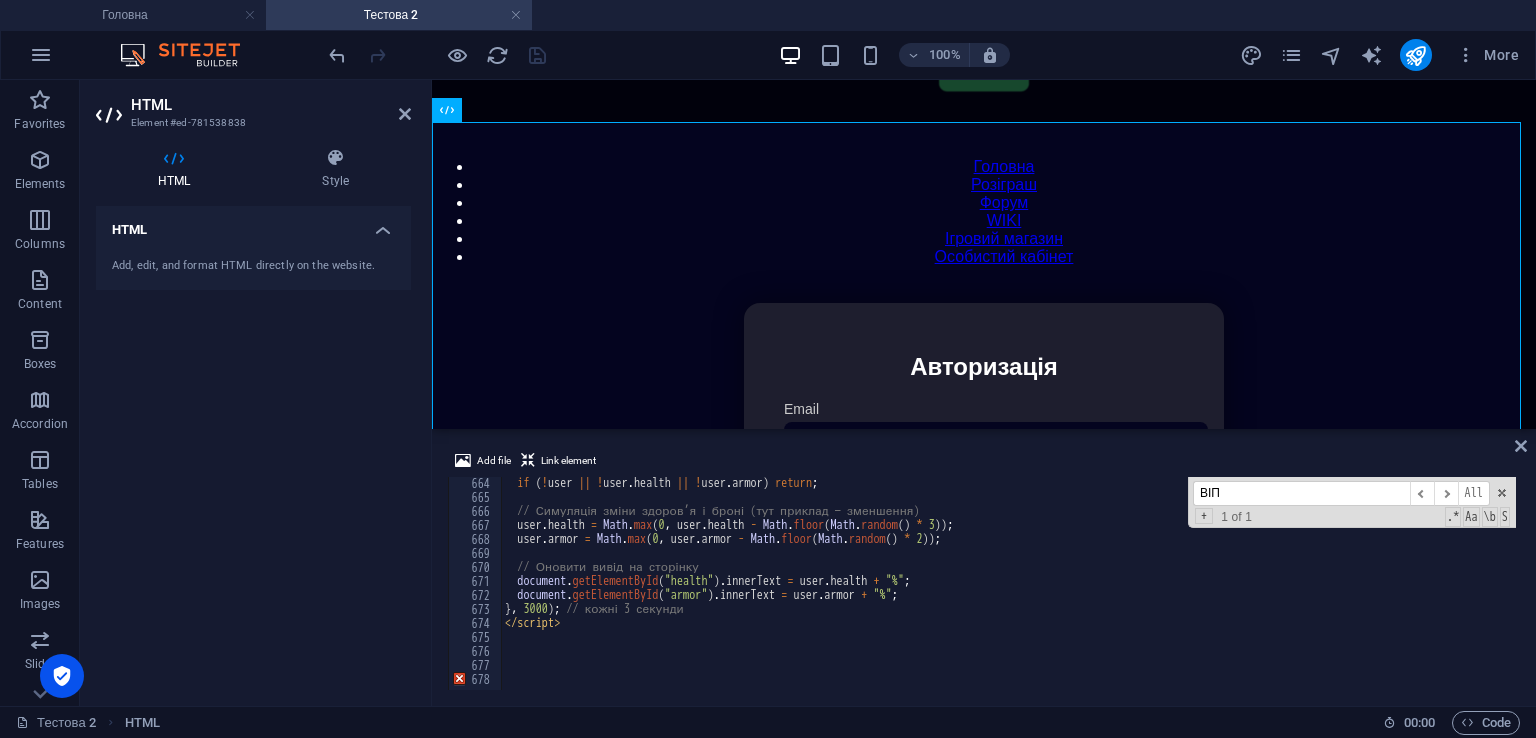scroll, scrollTop: 9283, scrollLeft: 0, axis: vertical 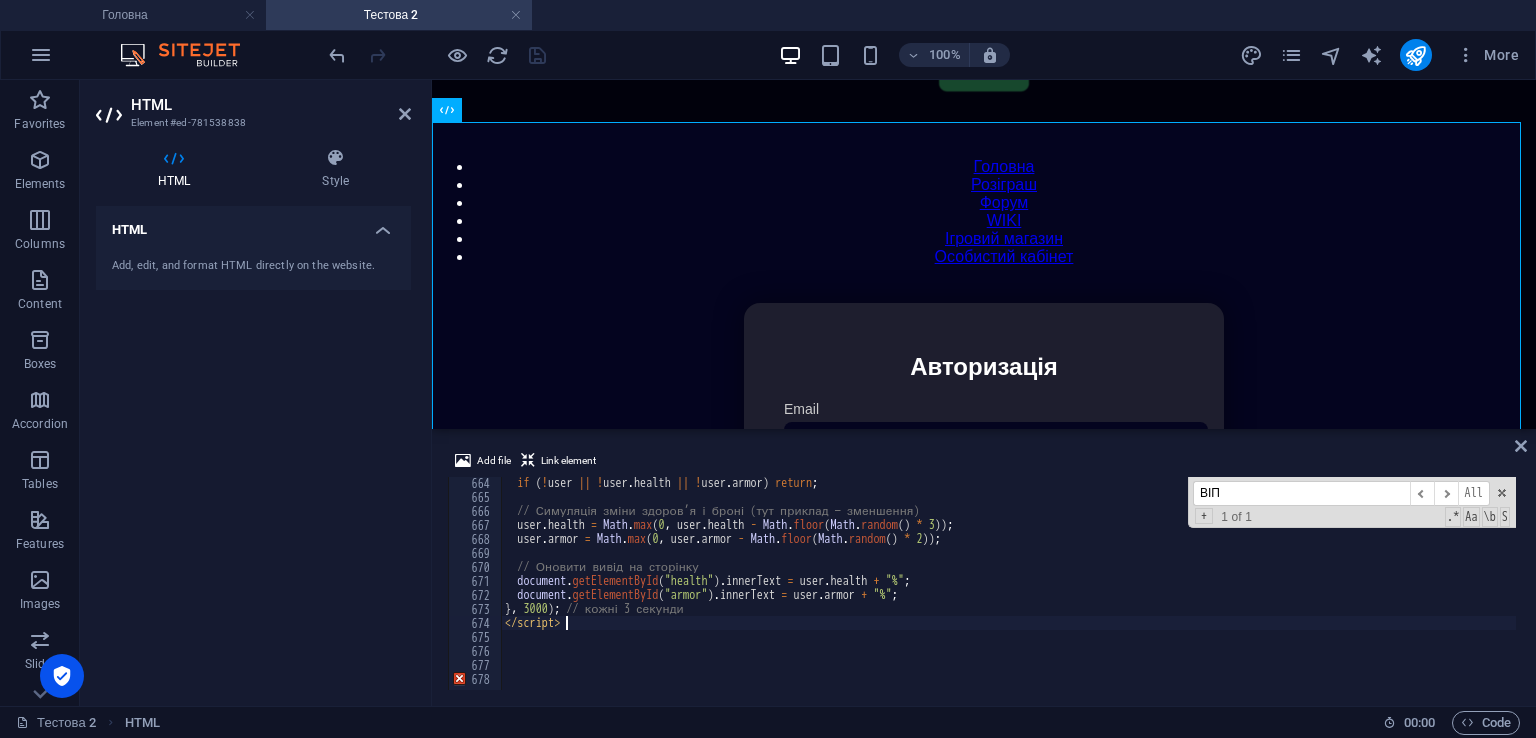 click on "if   ( ! user   ||   ! user . health   ||   ! user . armor )   return ;    // Симуляція зміни здоров’я і броні (тут приклад — зменшення)    user . health   =   Math . max ( 0 ,   user . health   -   Math . floor ( Math . random ( )   *   3 )) ;    user . armor   =   Math . max ( 0 ,   user . armor   -   Math . floor ( Math . random ( )   *   2 )) ;    // Оновити вивід на сторінку    document . getElementById ( "health" ) . innerText   =   user . health   +   "%" ;    document . getElementById ( "armor" ) . innerText   =   user . armor   +   "%" ; } ,   3000 ) ;   // кожні 3 секунди </ script >" at bounding box center (1425, 594) 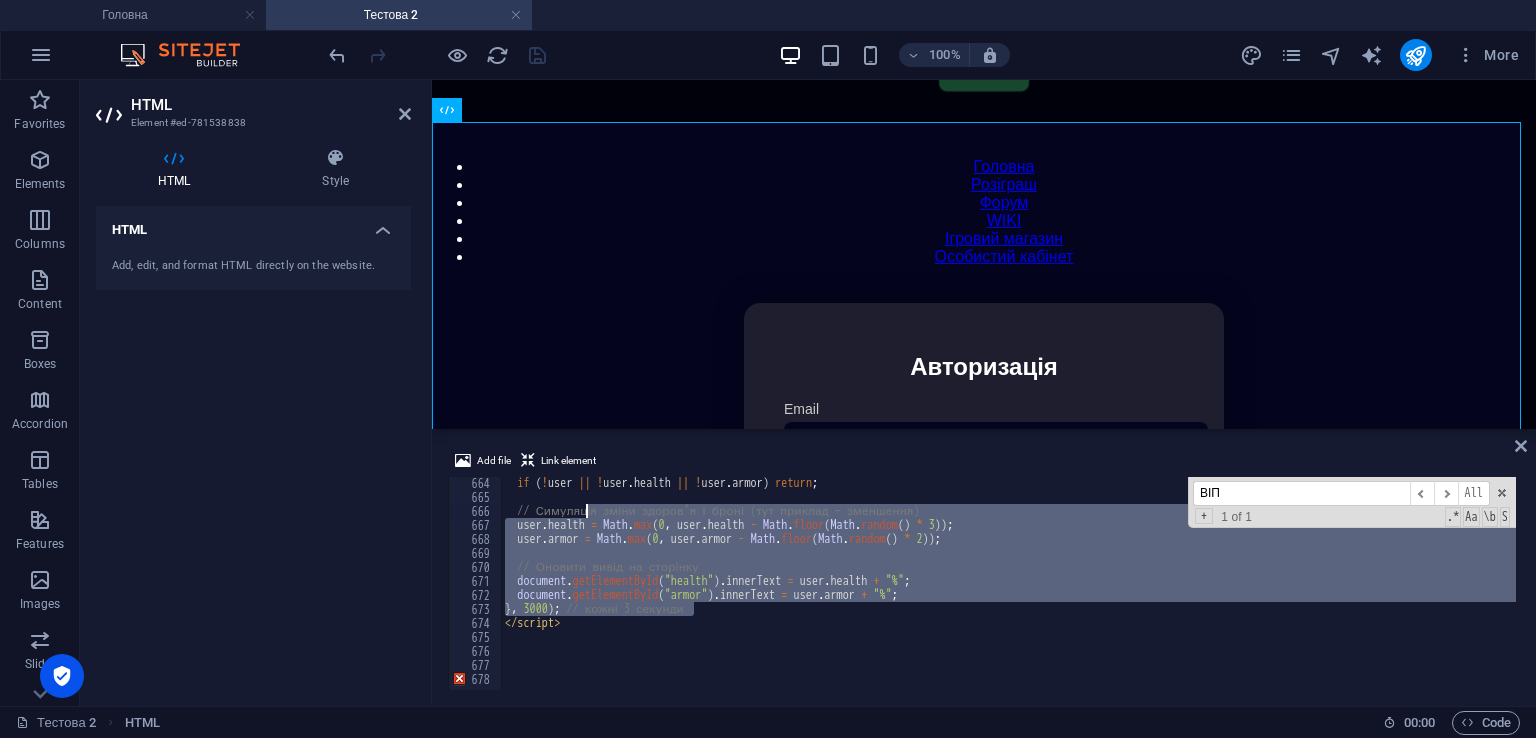 scroll, scrollTop: 9223, scrollLeft: 0, axis: vertical 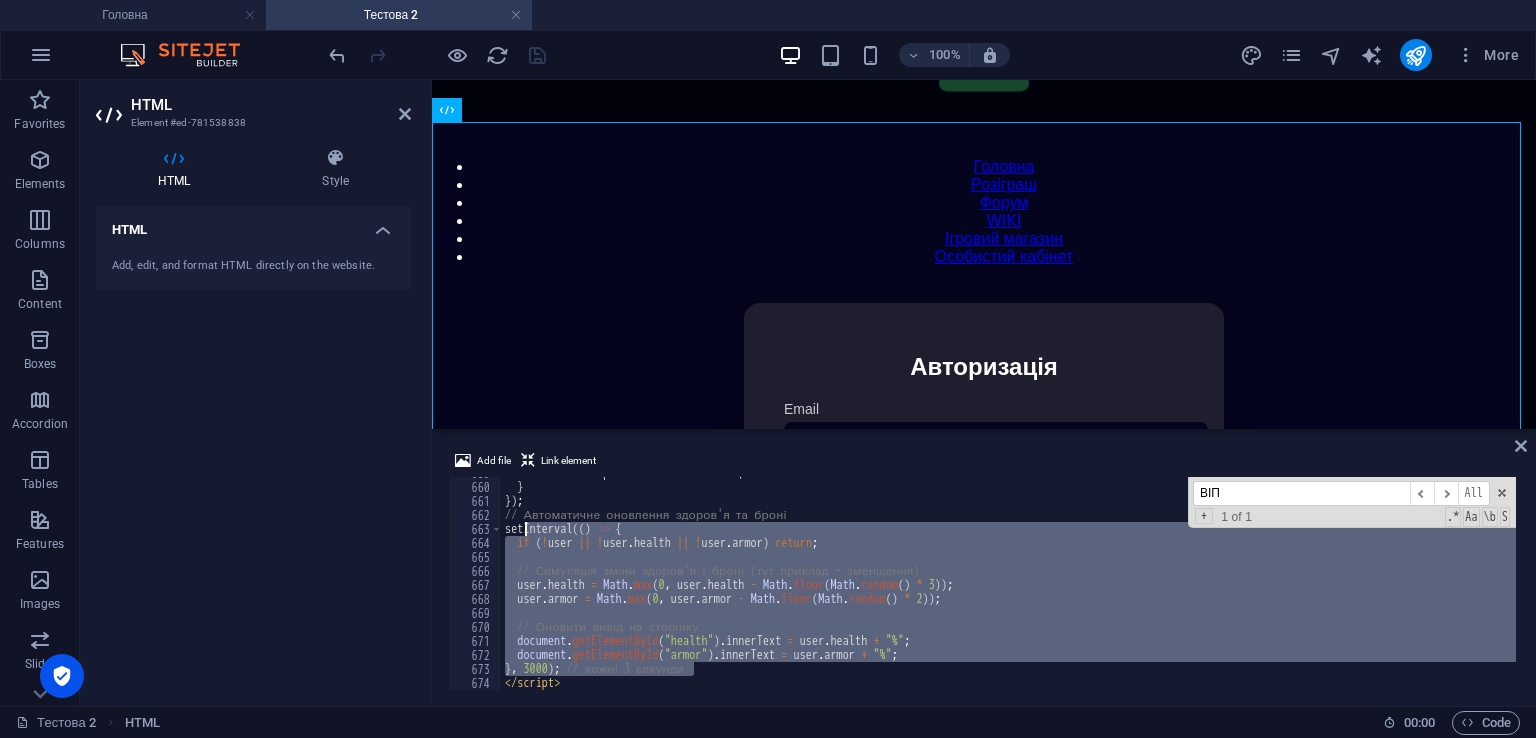 drag, startPoint x: 708, startPoint y: 611, endPoint x: 524, endPoint y: 533, distance: 199.84995 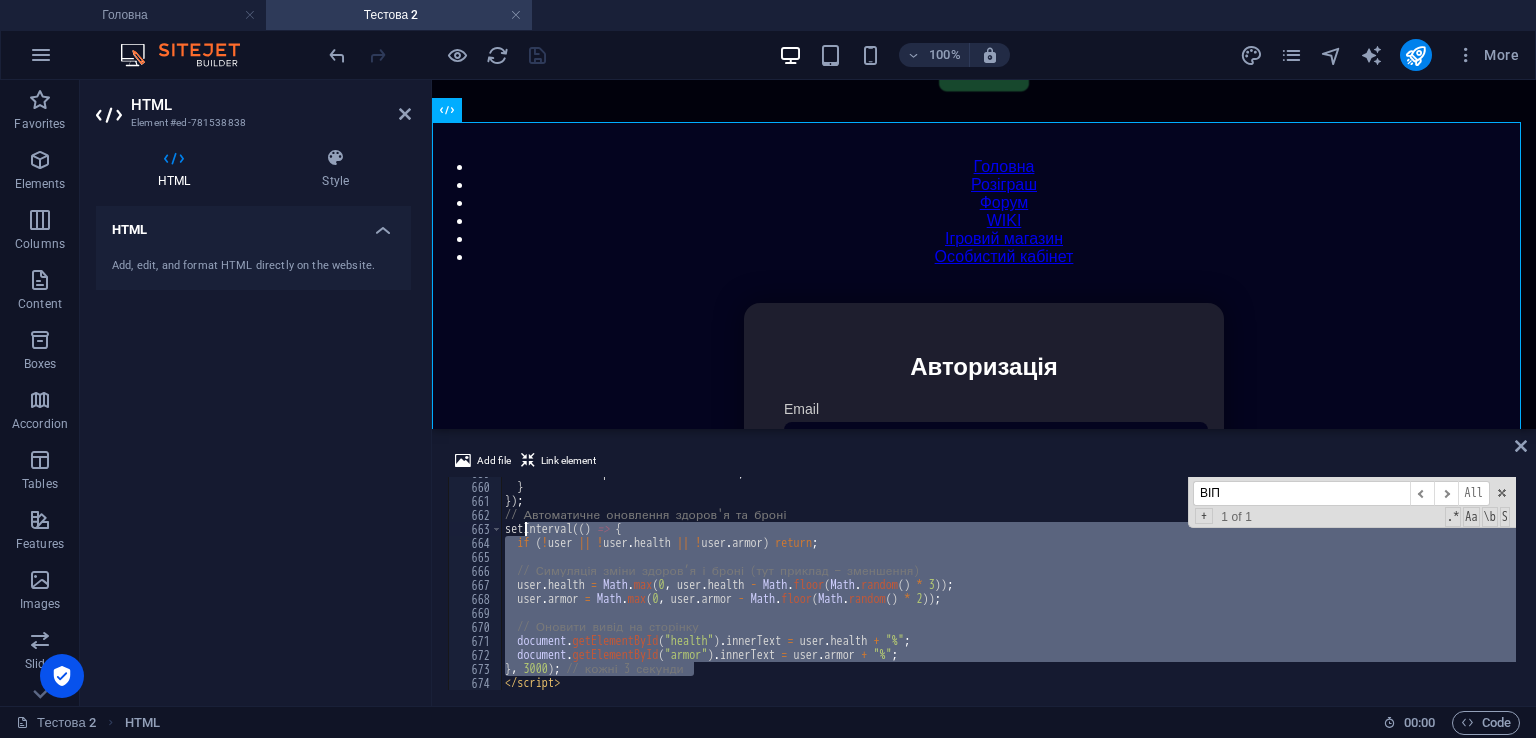 click on "resetEmailInput . value   =   this . value ;    } }) ; // Автоматичне оновлення здоров'я та броні setInterval (( )   =>   {    if   ( ! user   ||   ! user . health   ||   ! user . armor )   return ;    // Симуляція зміни здоров’я і броні (тут приклад — зменшення)    user . health   =   Math . max ( 0 ,   user . health   -   Math . floor ( Math . random ( )   *   3 )) ;    user . armor   =   Math . max ( 0 ,   user . armor   -   Math . floor ( Math . random ( )   *   2 )) ;    // Оновити вивід на сторінку    document . getElementById ( "health" ) . innerText   =   user . health   +   "%" ;    document . getElementById ( "armor" ) . innerText   =   user . armor   +   "%" ; } ,   3000 ) ;   // кожні 3 секунди </ script > ВІП ​ ​ All Replace All + 1 of 1 .* Aa \b S" at bounding box center (1008, 583) 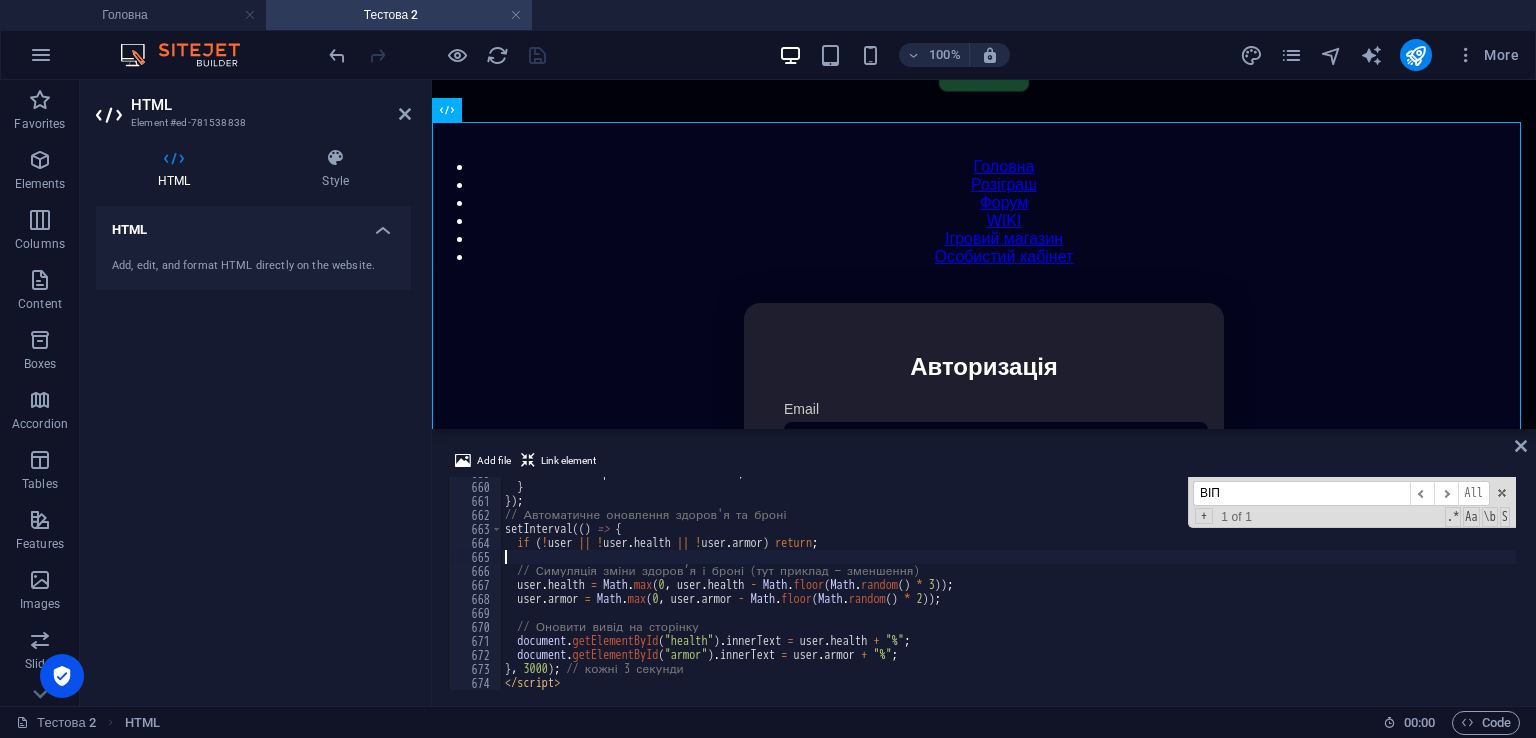 scroll, scrollTop: 9283, scrollLeft: 0, axis: vertical 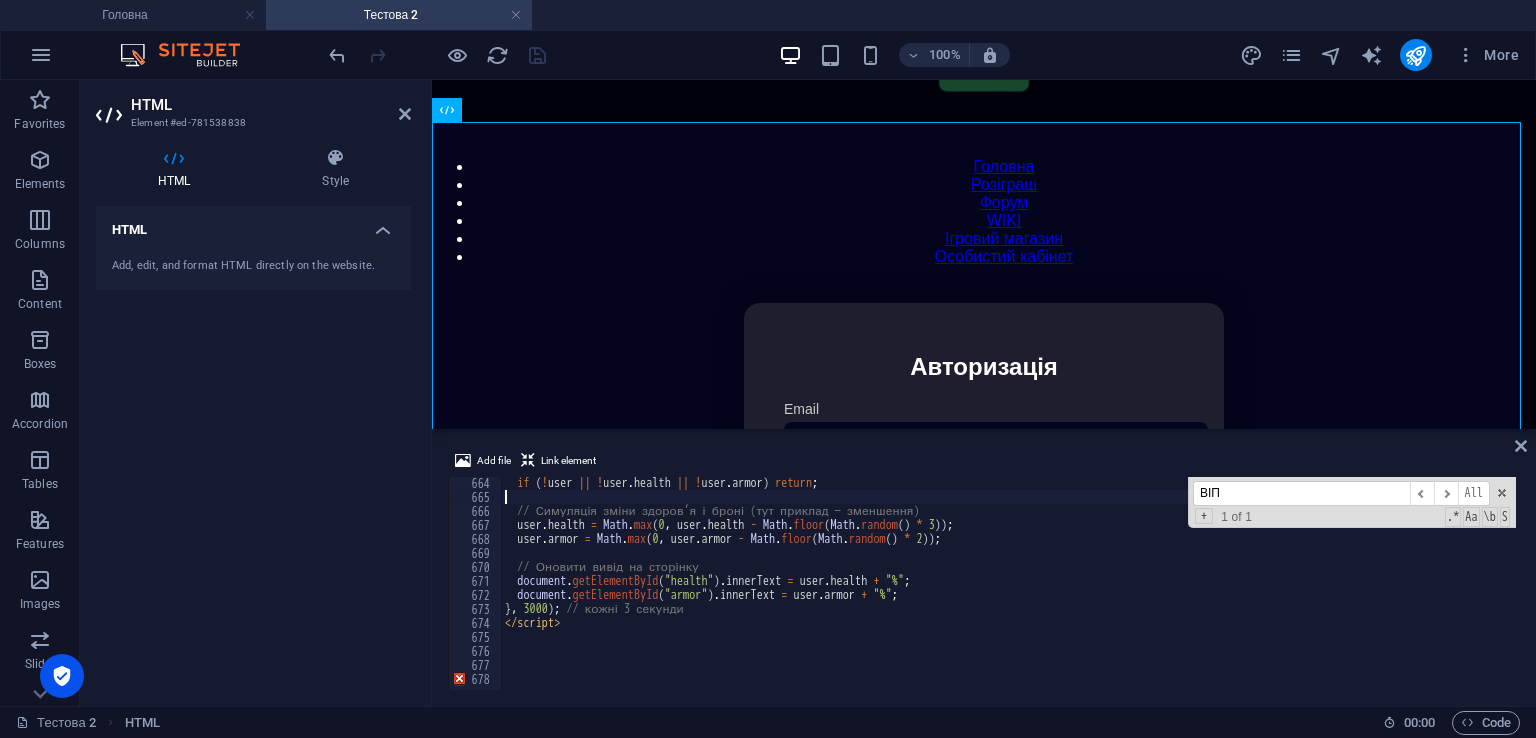 click on "if   ( ! user   ||   ! user . health   ||   ! user . armor )   return ;    // Симуляція зміни здоров’я і броні (тут приклад — зменшення)    user . health   =   Math . max ( 0 ,   user . health   -   Math . floor ( Math . random ( )   *   3 )) ;    user . armor   =   Math . max ( 0 ,   user . armor   -   Math . floor ( Math . random ( )   *   2 )) ;    // Оновити вивід на сторінку    document . getElementById ( "health" ) . innerText   =   user . health   +   "%" ;    document . getElementById ( "armor" ) . innerText   =   user . armor   +   "%" ; } ,   3000 ) ;   // кожні 3 секунди </ script >" at bounding box center [1425, 594] 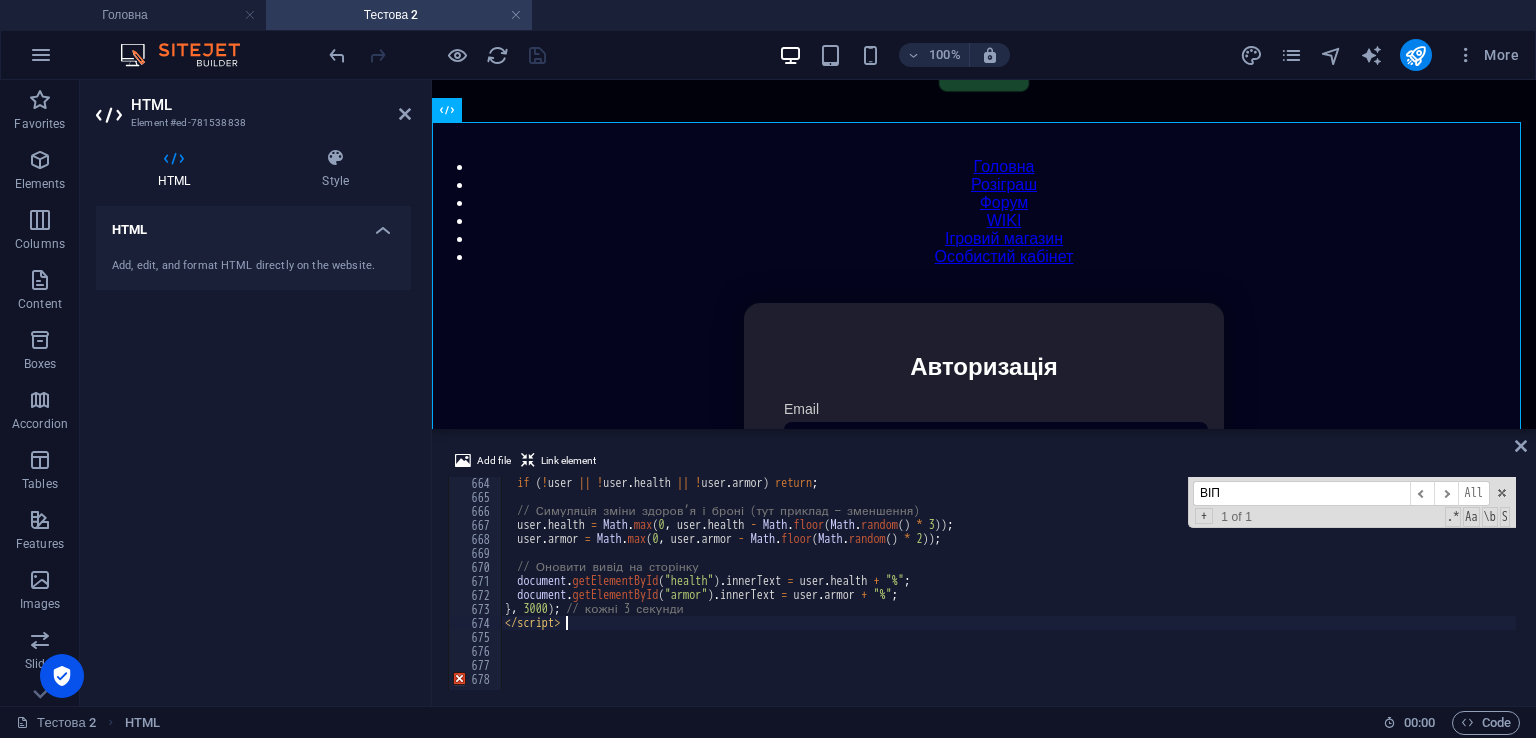 click on "if   ( ! user   ||   ! user . health   ||   ! user . armor )   return ;    // Симуляція зміни здоров’я і броні (тут приклад — зменшення)    user . health   =   Math . max ( 0 ,   user . health   -   Math . floor ( Math . random ( )   *   3 )) ;    user . armor   =   Math . max ( 0 ,   user . armor   -   Math . floor ( Math . random ( )   *   2 )) ;    // Оновити вивід на сторінку    document . getElementById ( "health" ) . innerText   =   user . health   +   "%" ;    document . getElementById ( "armor" ) . innerText   =   user . armor   +   "%" ; } ,   3000 ) ;   // кожні 3 секунди </ script >" at bounding box center (1425, 594) 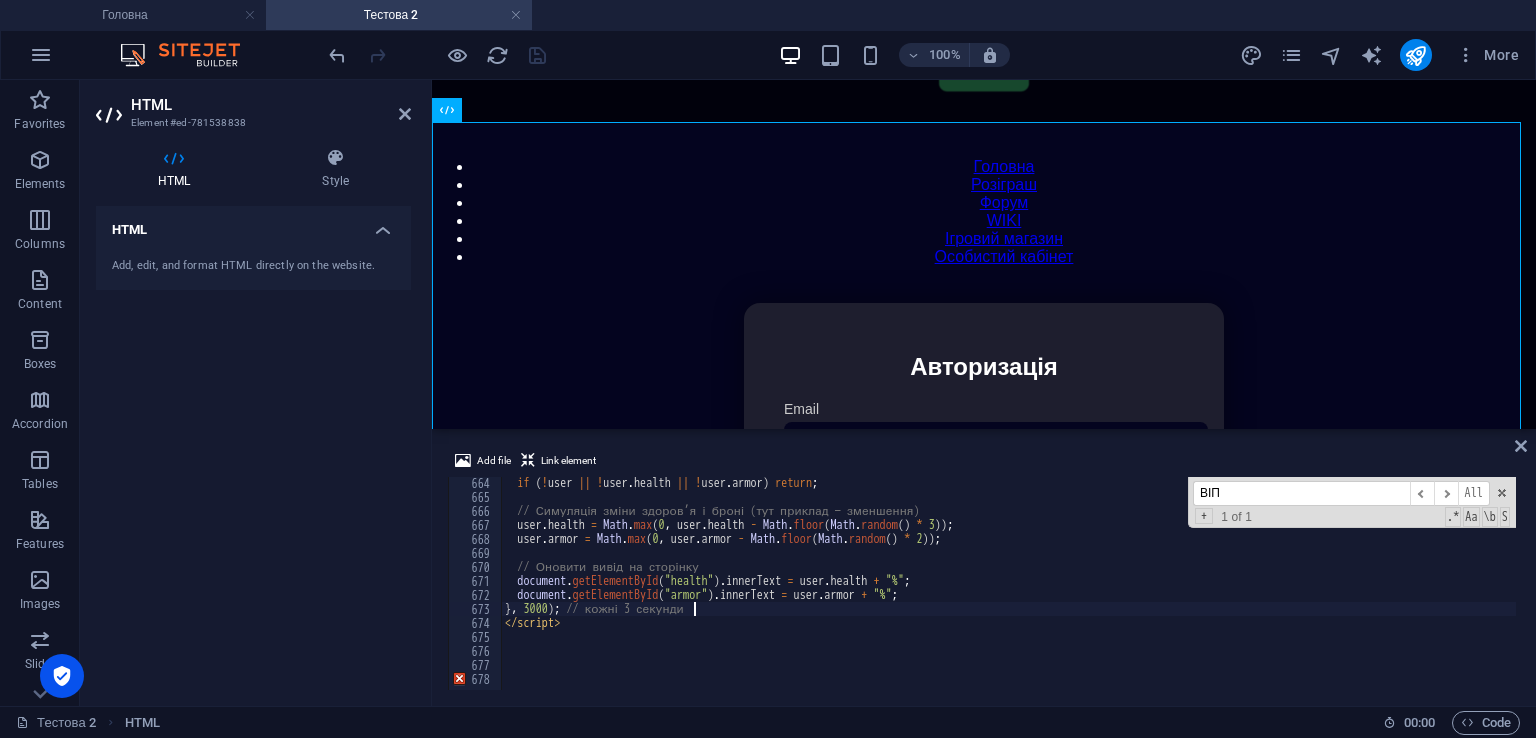 scroll, scrollTop: 0, scrollLeft: 14, axis: horizontal 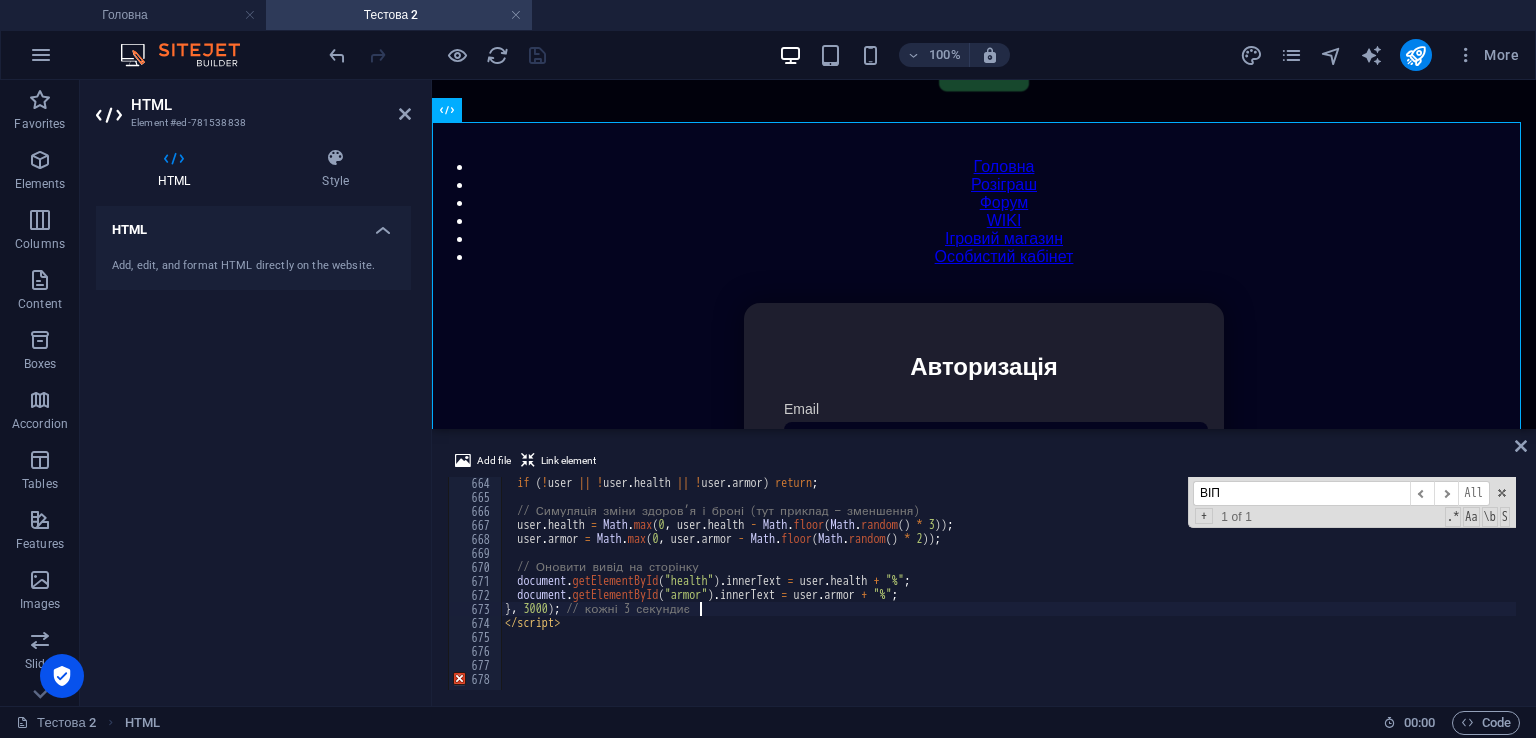 type on "}, 3000); // кожні 3 секунди" 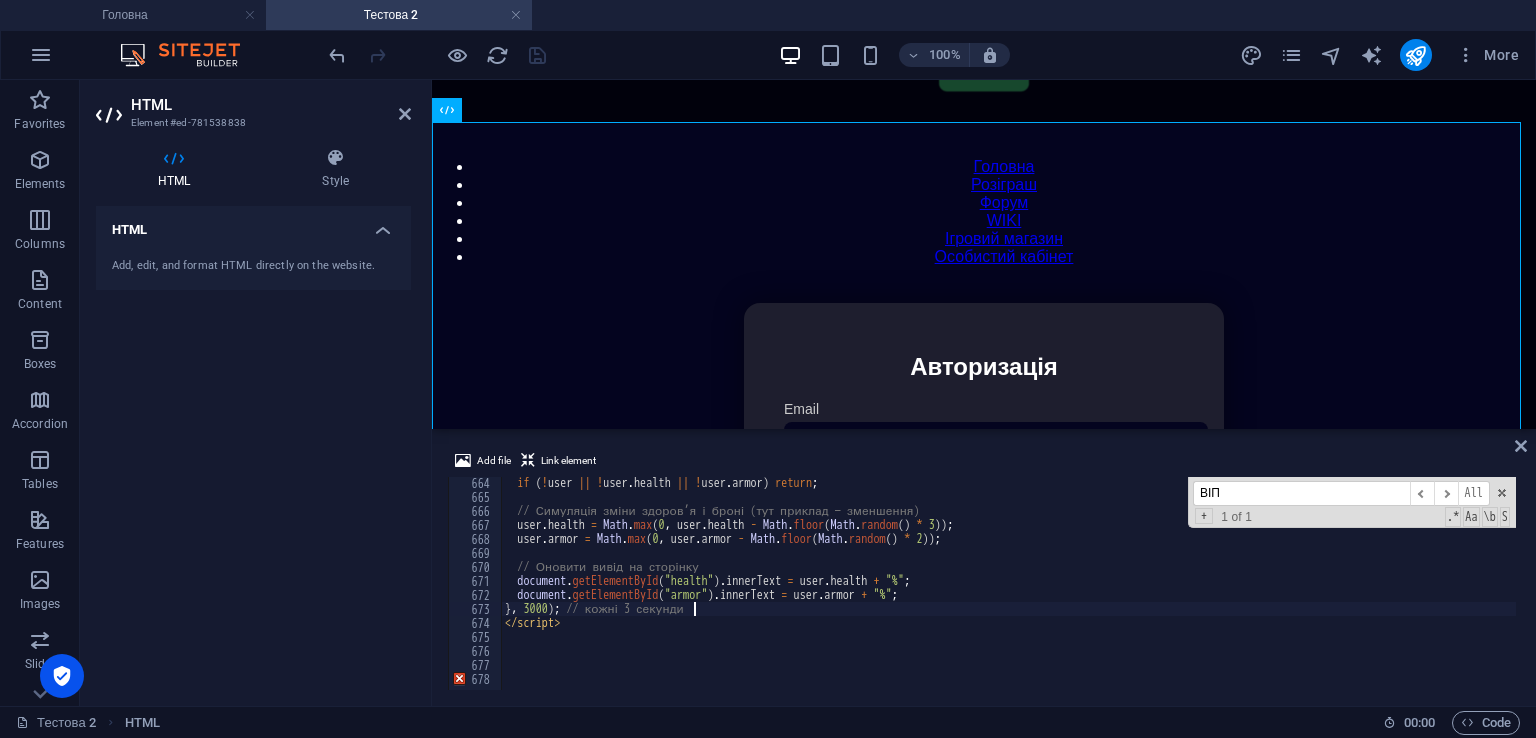 scroll, scrollTop: 0, scrollLeft: 0, axis: both 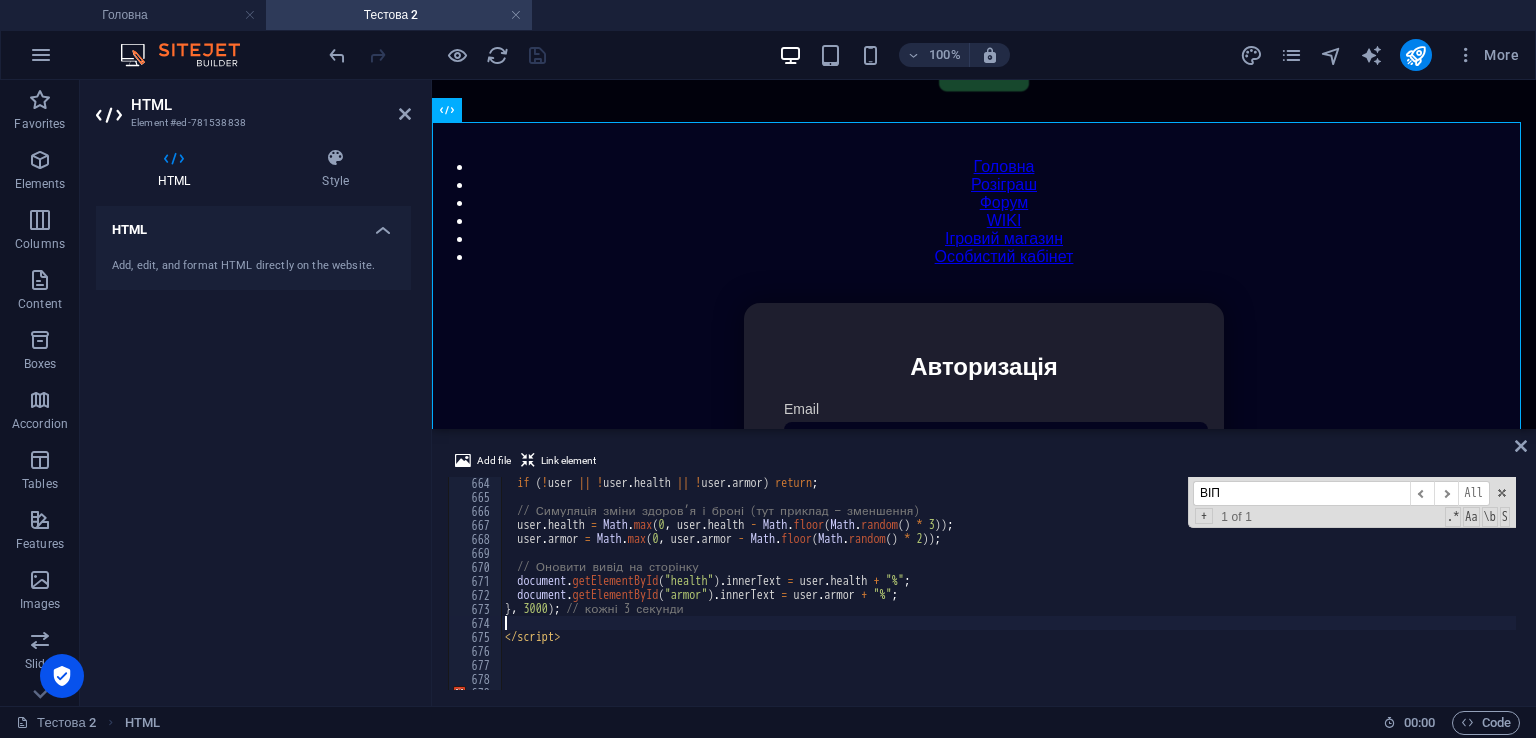 paste 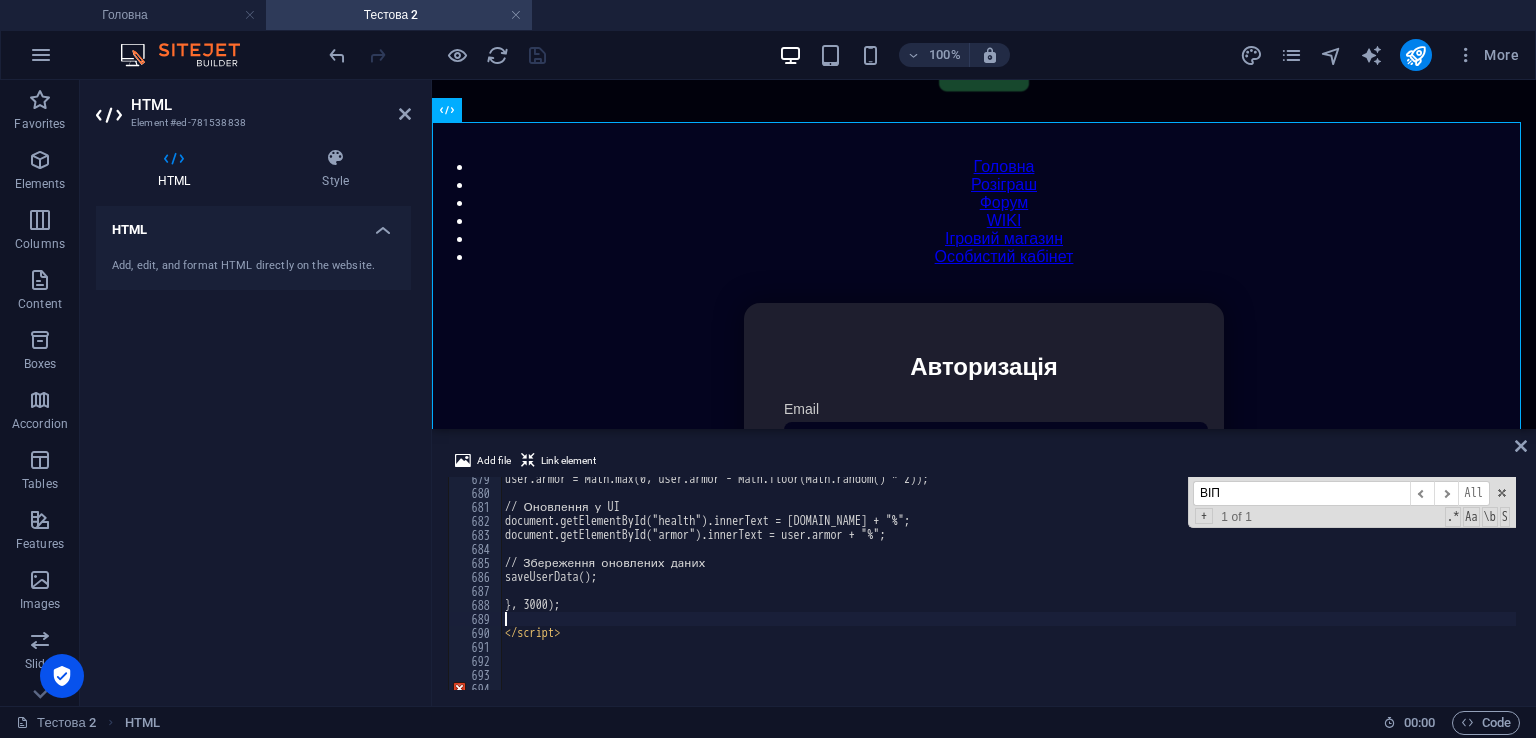 scroll, scrollTop: 9507, scrollLeft: 0, axis: vertical 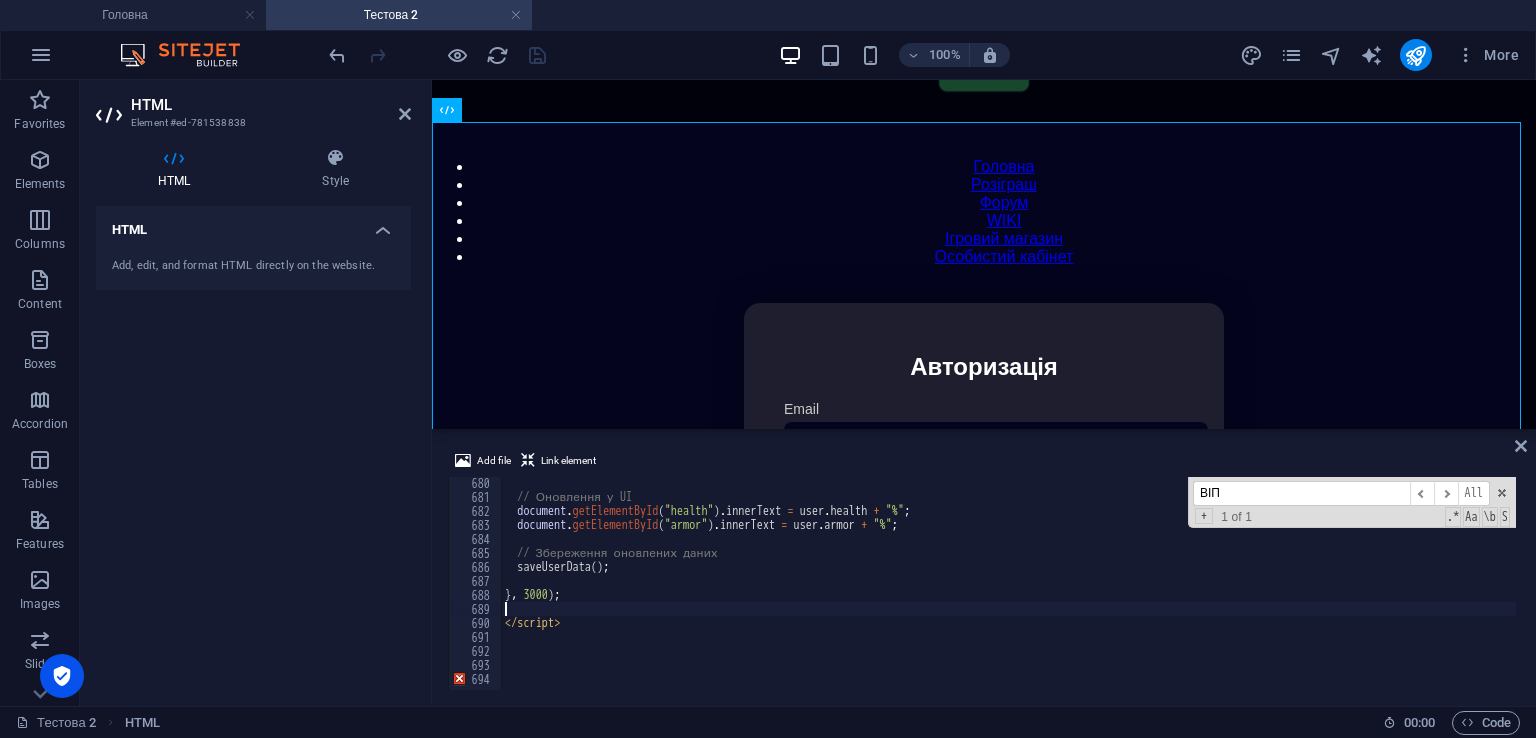 type 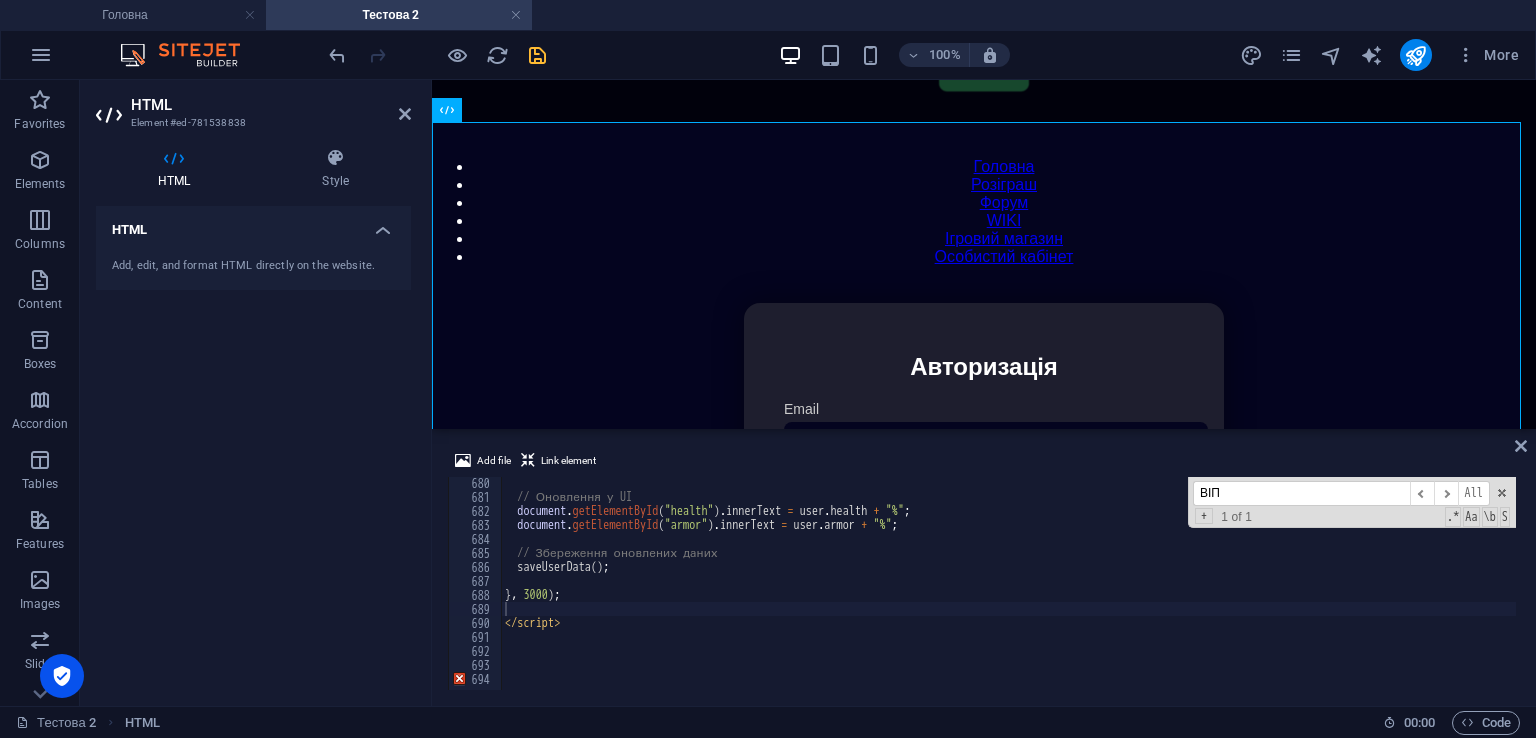 click on "Add file Link element" at bounding box center [984, 463] 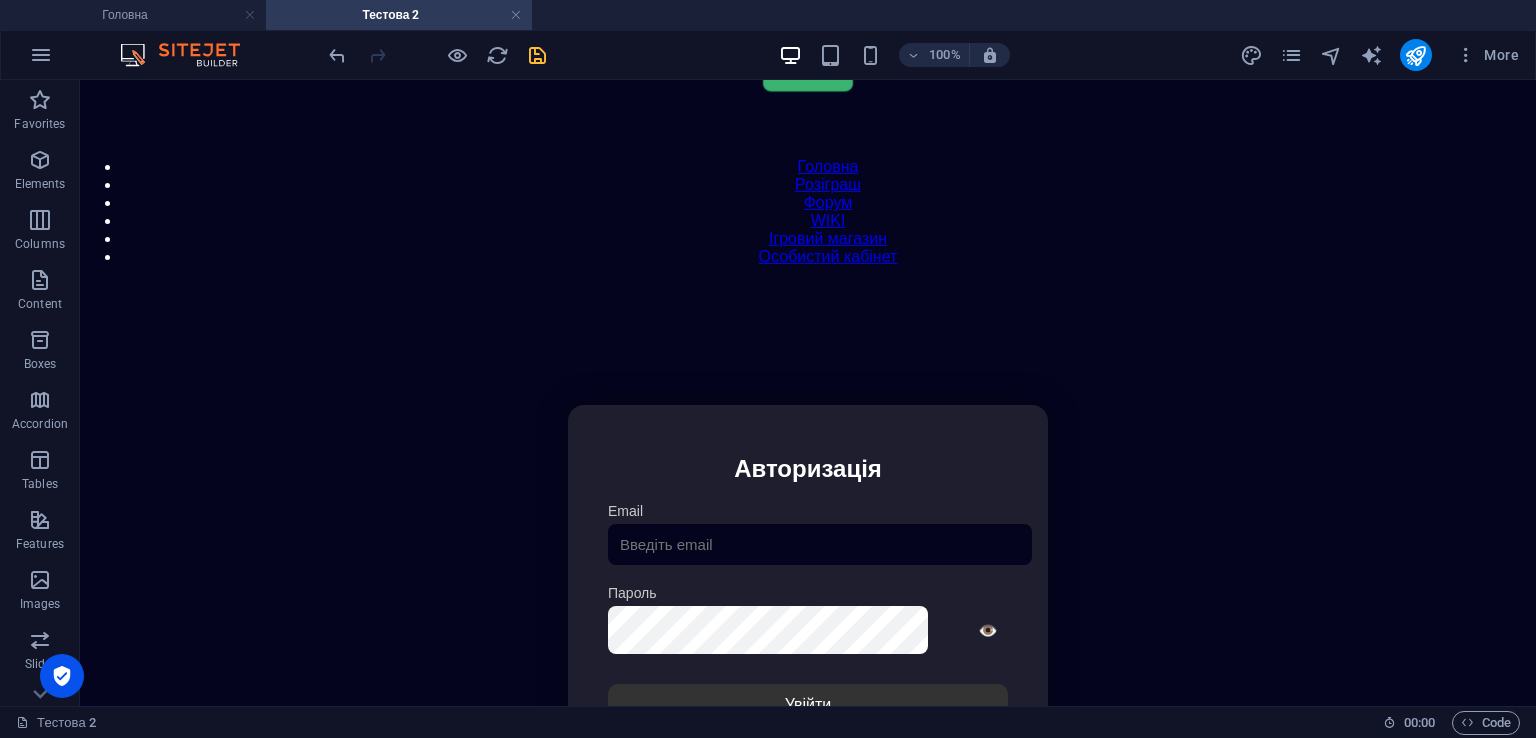 scroll, scrollTop: 0, scrollLeft: 0, axis: both 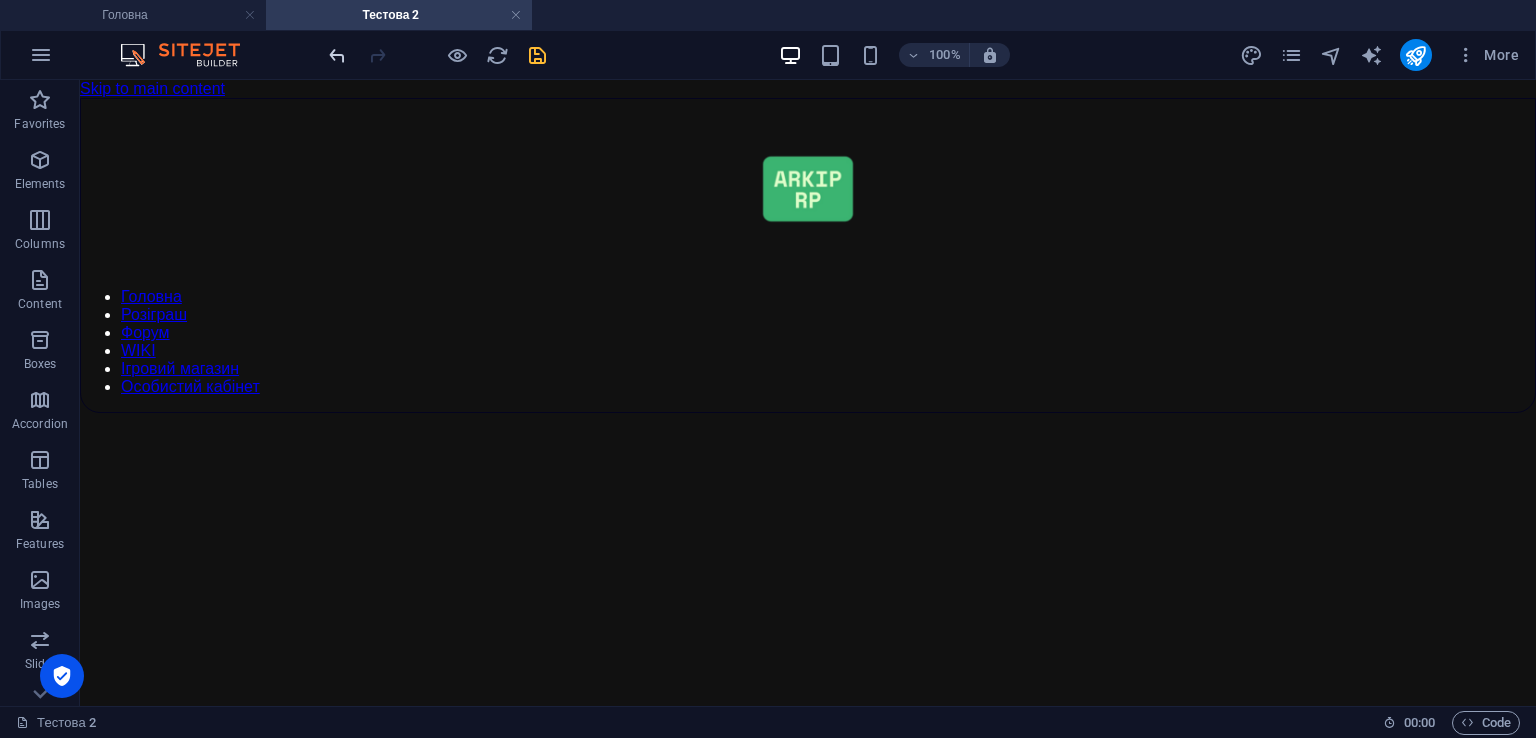 click at bounding box center (337, 55) 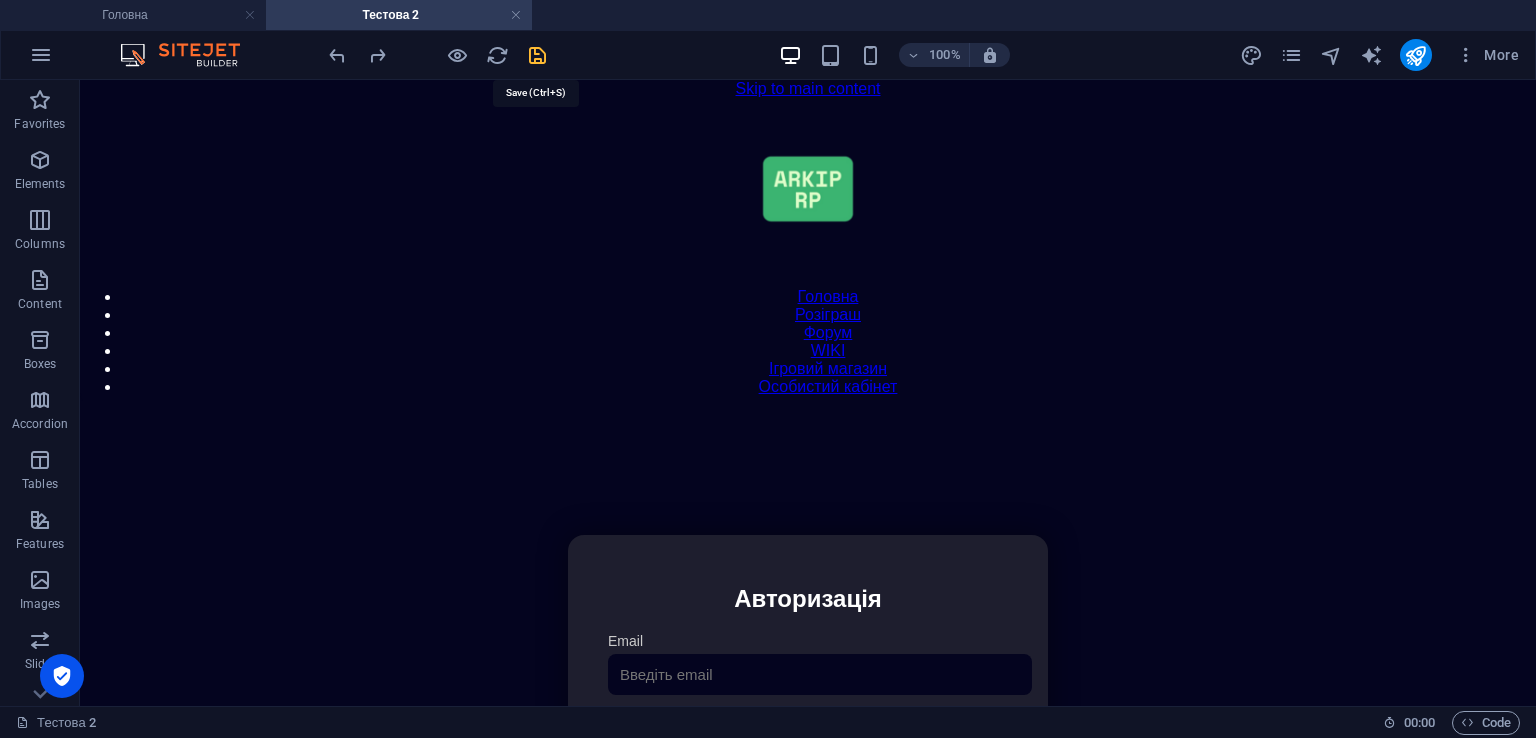 click at bounding box center (537, 55) 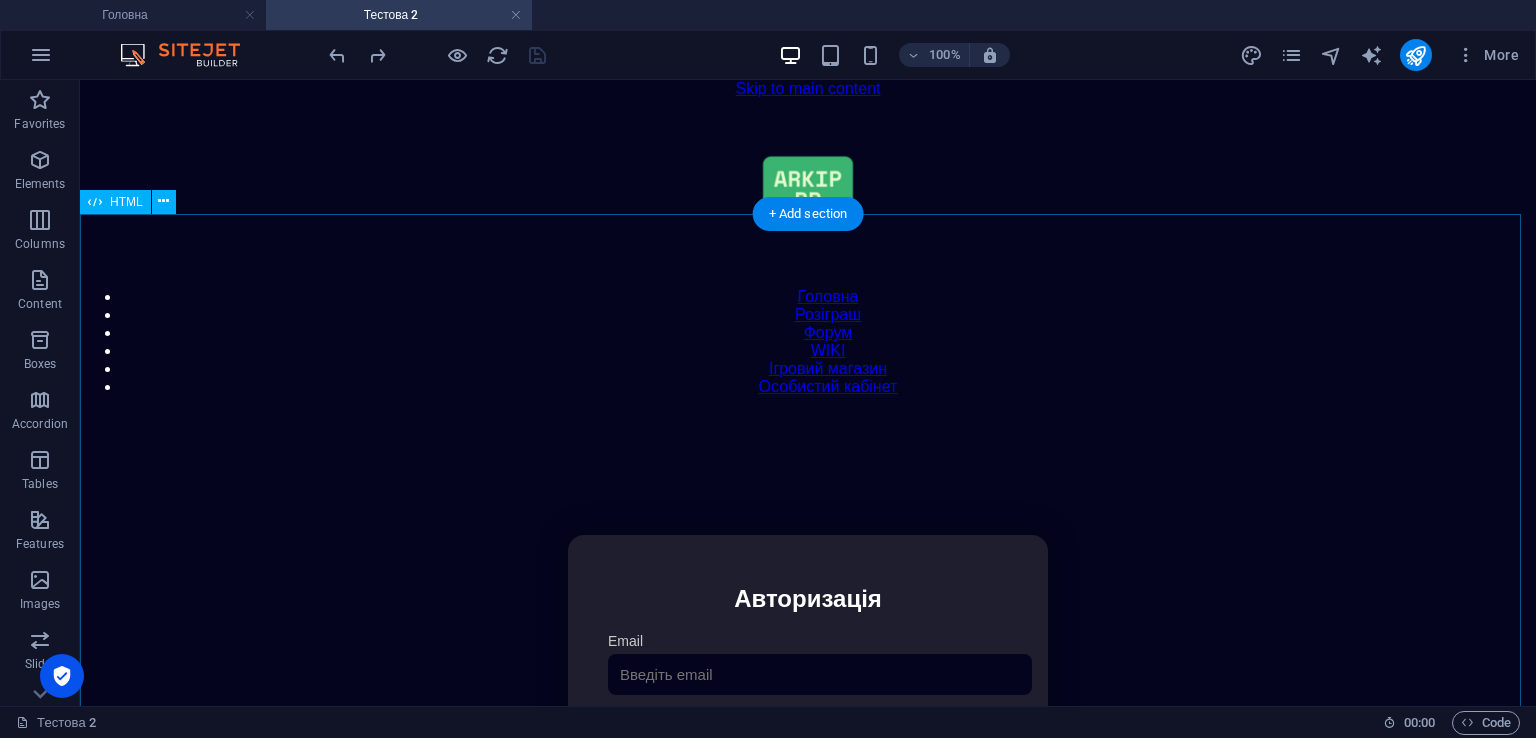 click on "Особистий кабінет
Авторизація
Email
[GEOGRAPHIC_DATA]
👁️
Увійти
Скинути пароль
Скидання пароля
Введіть ваш email:
Скинути
Закрити
Особистий кабінет
Вийти з кабінету
Важлива інформація
Інформація
Нік:
Пошта:
Гроші:   ₴
XP:
Рівень:
Здоров'я:  %
Броня:  %
VIP:
Рейтинг
Рейтинг гравців
Гравців не знайдено
Документи
Мої документи
Паспорт:   [PERSON_NAME] книжка:   [PERSON_NAME]
Розваги
Рулетка
Крутити" at bounding box center [808, 746] 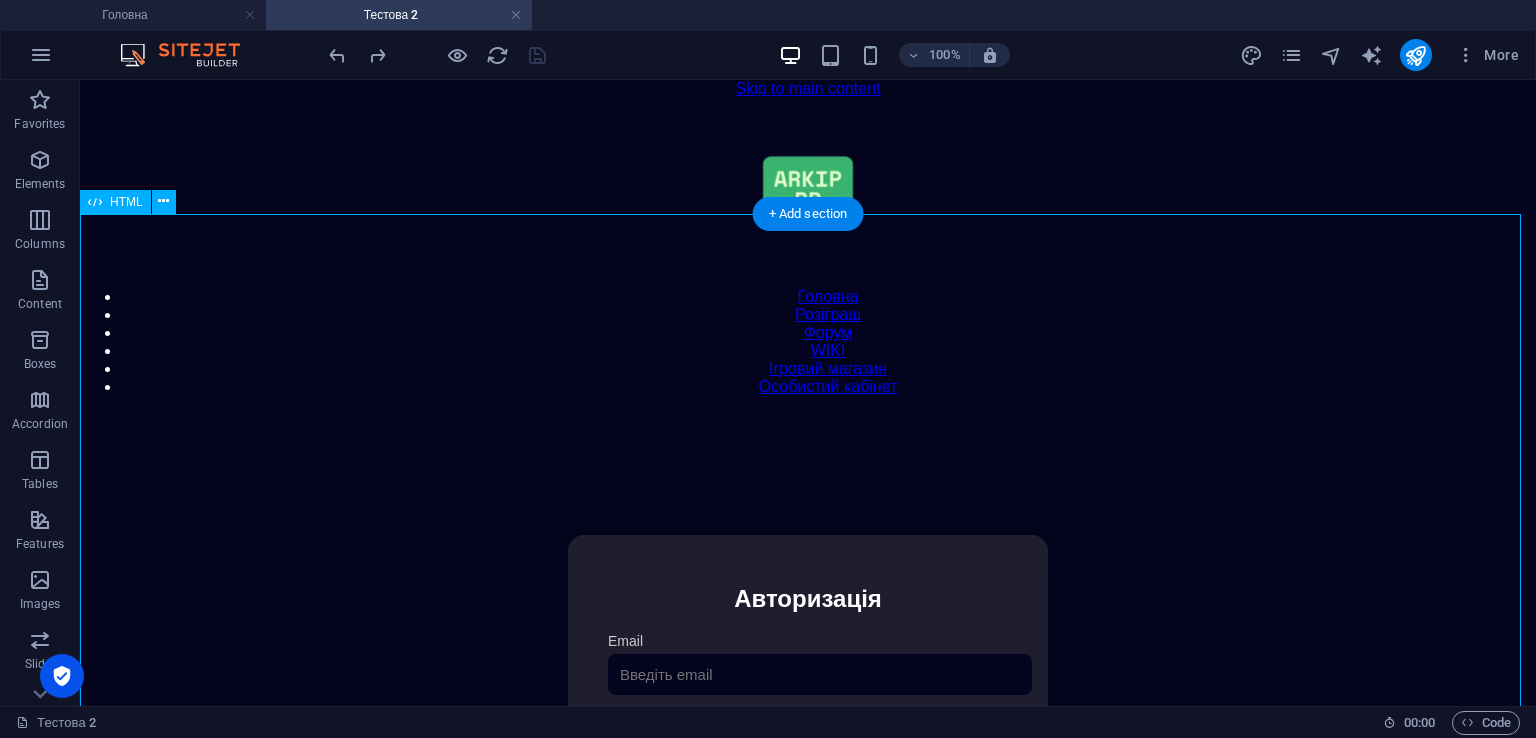 click on "Особистий кабінет
Авторизація
Email
[GEOGRAPHIC_DATA]
👁️
Увійти
Скинути пароль
Скидання пароля
Введіть ваш email:
Скинути
Закрити
Особистий кабінет
Вийти з кабінету
Важлива інформація
Інформація
Нік:
Пошта:
Гроші:   ₴
XP:
Рівень:
Здоров'я:  %
Броня:  %
VIP:
Рейтинг
Рейтинг гравців
Гравців не знайдено
Документи
Мої документи
Паспорт:   [PERSON_NAME] книжка:   [PERSON_NAME]
Розваги
Рулетка
Крутити" at bounding box center [808, 746] 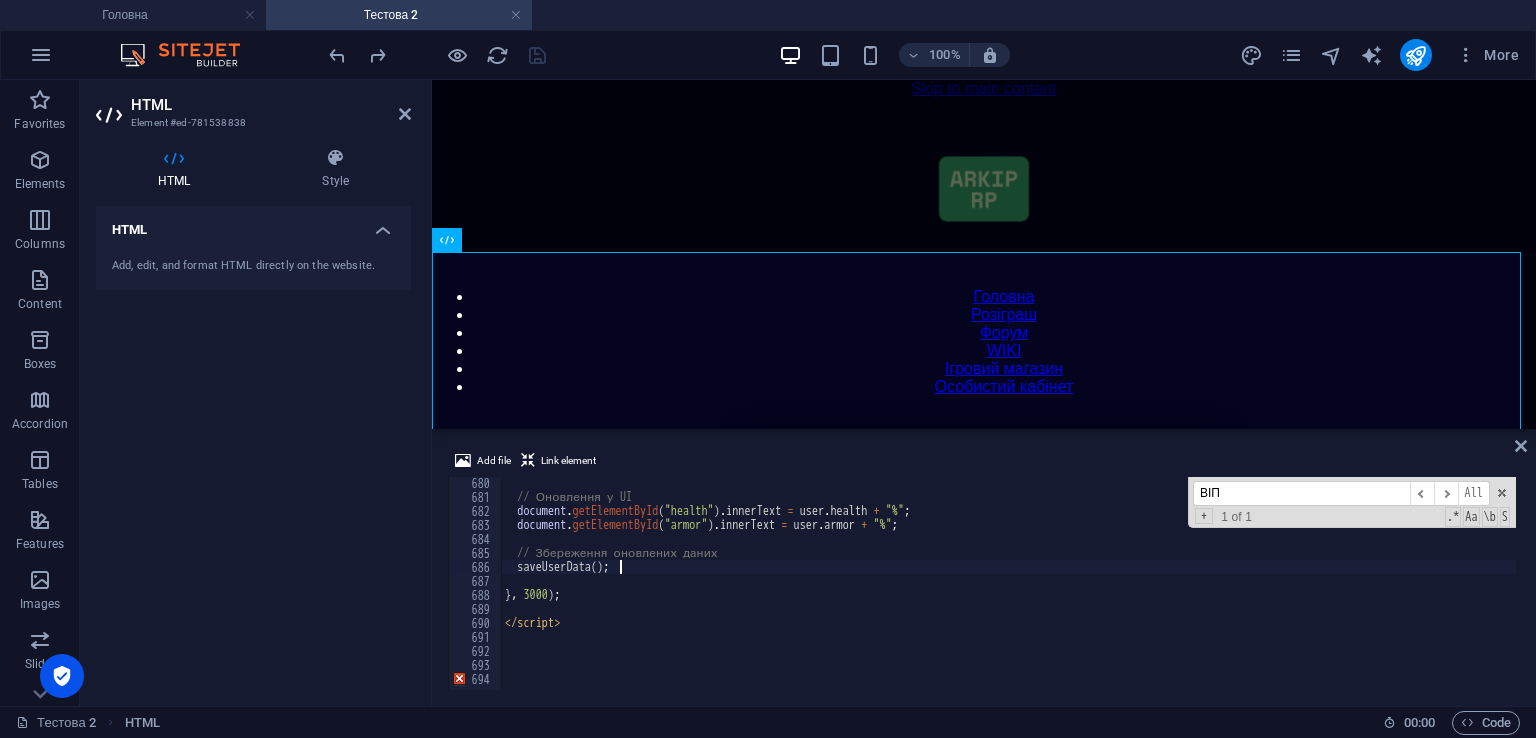 click on "// Оновлення у UI    document . getElementById ( "health" ) . innerText   =   user . health   +   "%" ;    document . getElementById ( "armor" ) . innerText   =   user . armor   +   "%" ;    // Збереження оновлених даних    saveUserData ( ) ; } ,   3000 ) ; </ script >" at bounding box center [1425, 594] 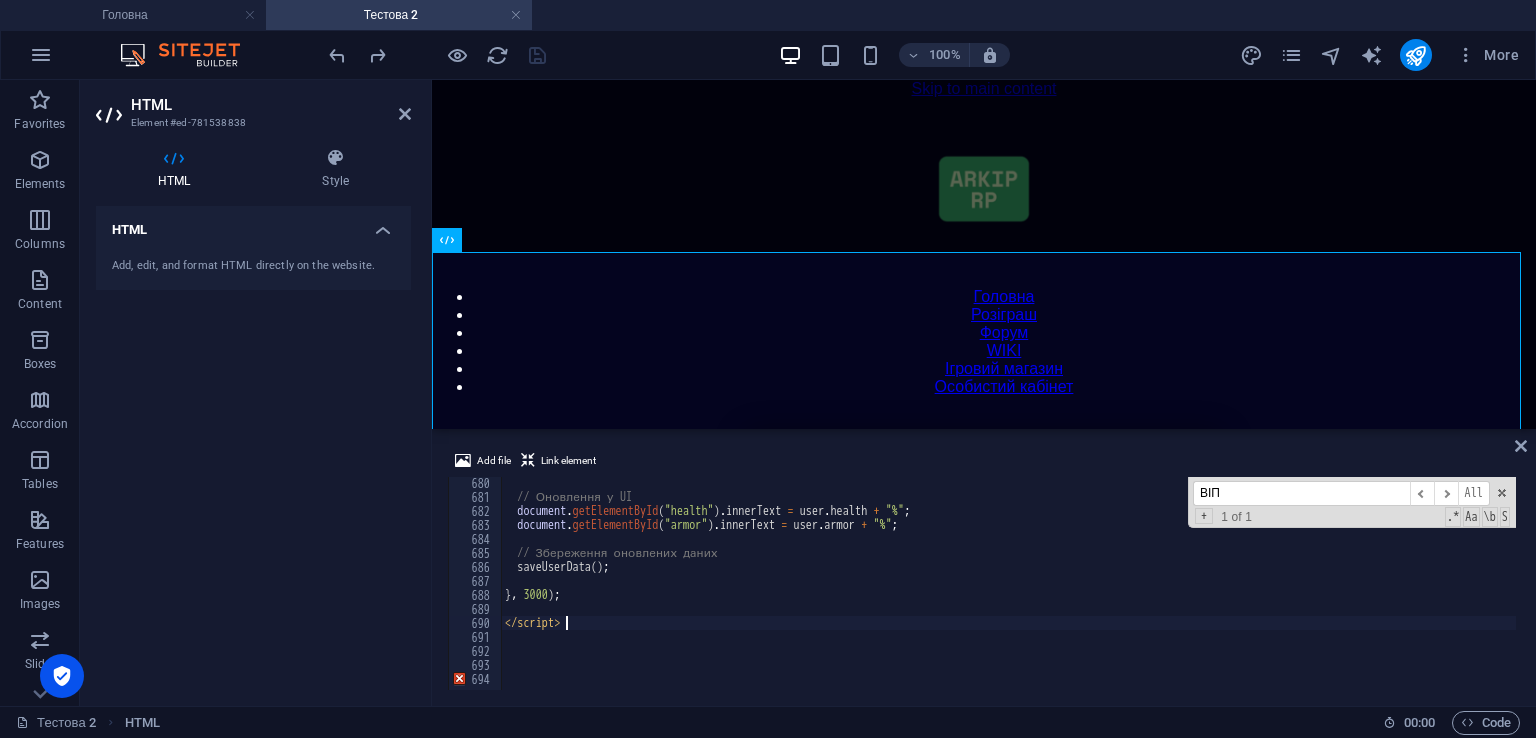 click on "// Оновлення у UI    document . getElementById ( "health" ) . innerText   =   user . health   +   "%" ;    document . getElementById ( "armor" ) . innerText   =   user . armor   +   "%" ;    // Збереження оновлених даних    saveUserData ( ) ; } ,   3000 ) ; </ script >" at bounding box center (1425, 594) 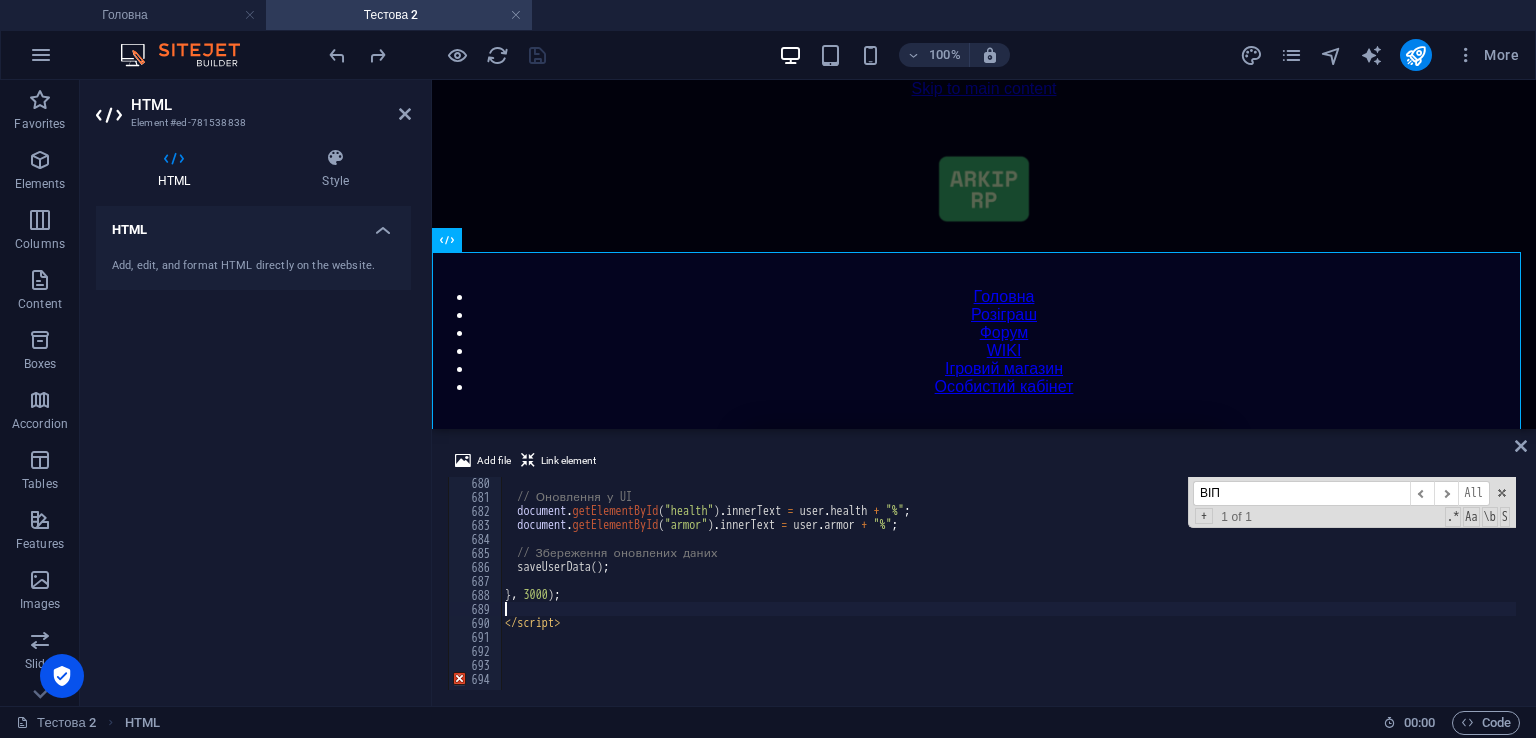 scroll, scrollTop: 9492, scrollLeft: 0, axis: vertical 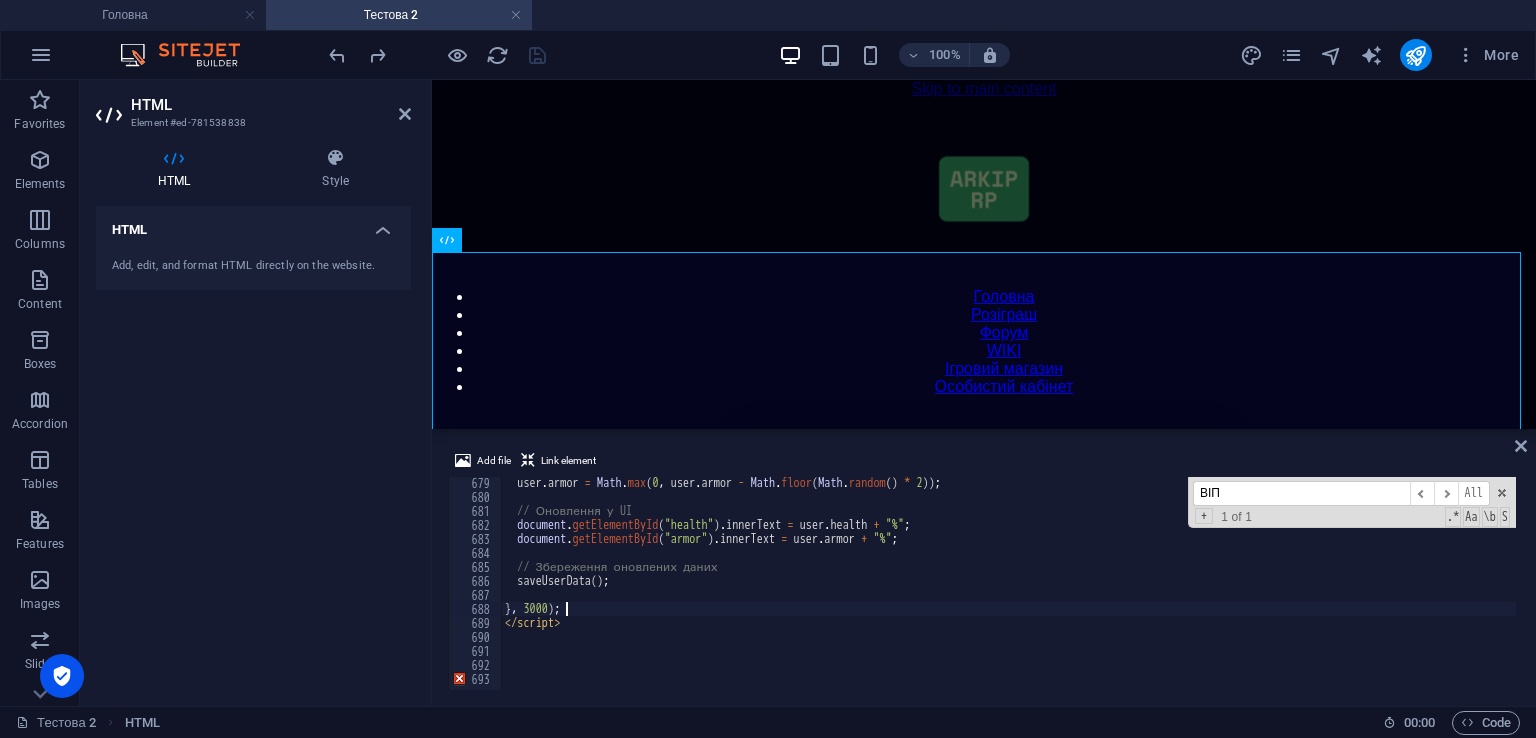 click on "Add file Link element" at bounding box center [984, 463] 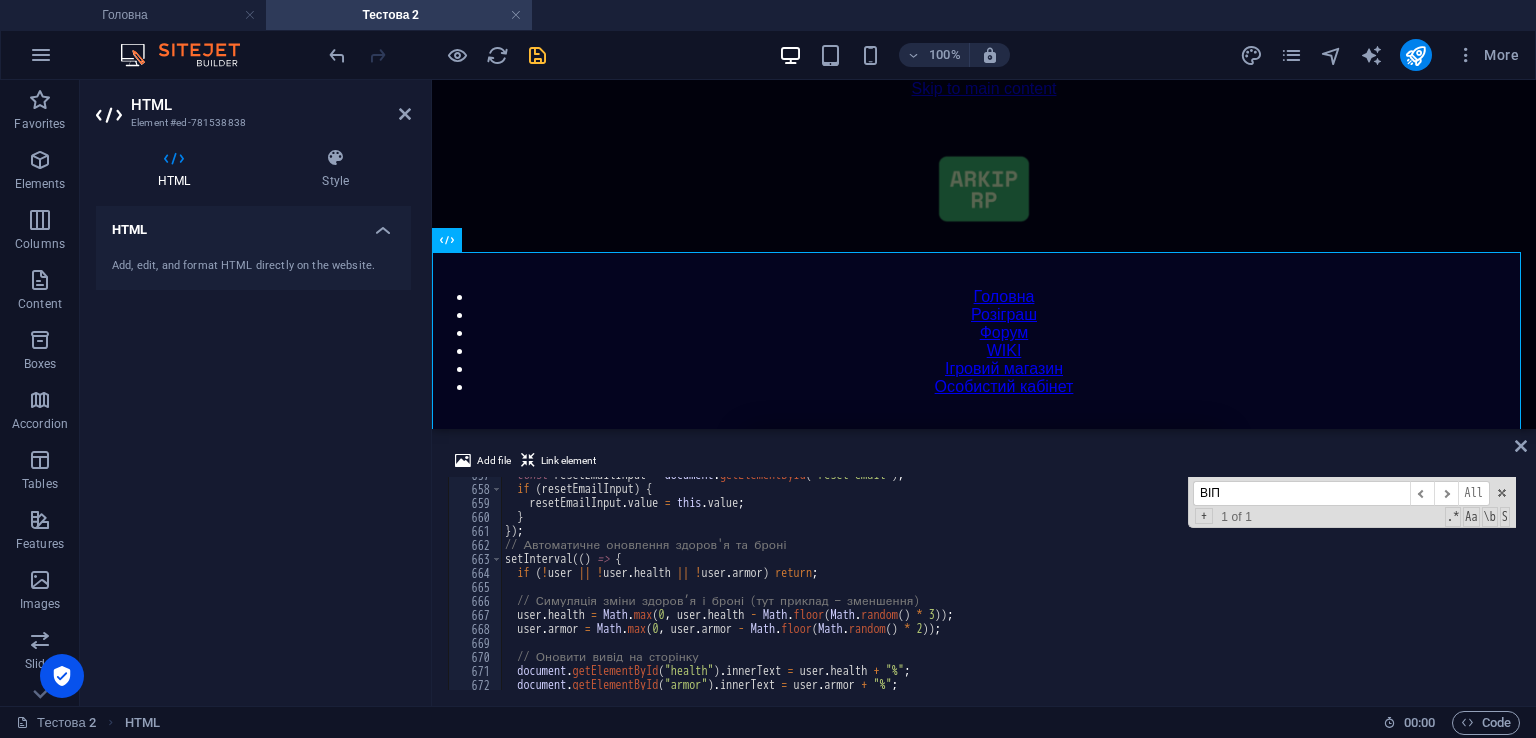 scroll, scrollTop: 9192, scrollLeft: 0, axis: vertical 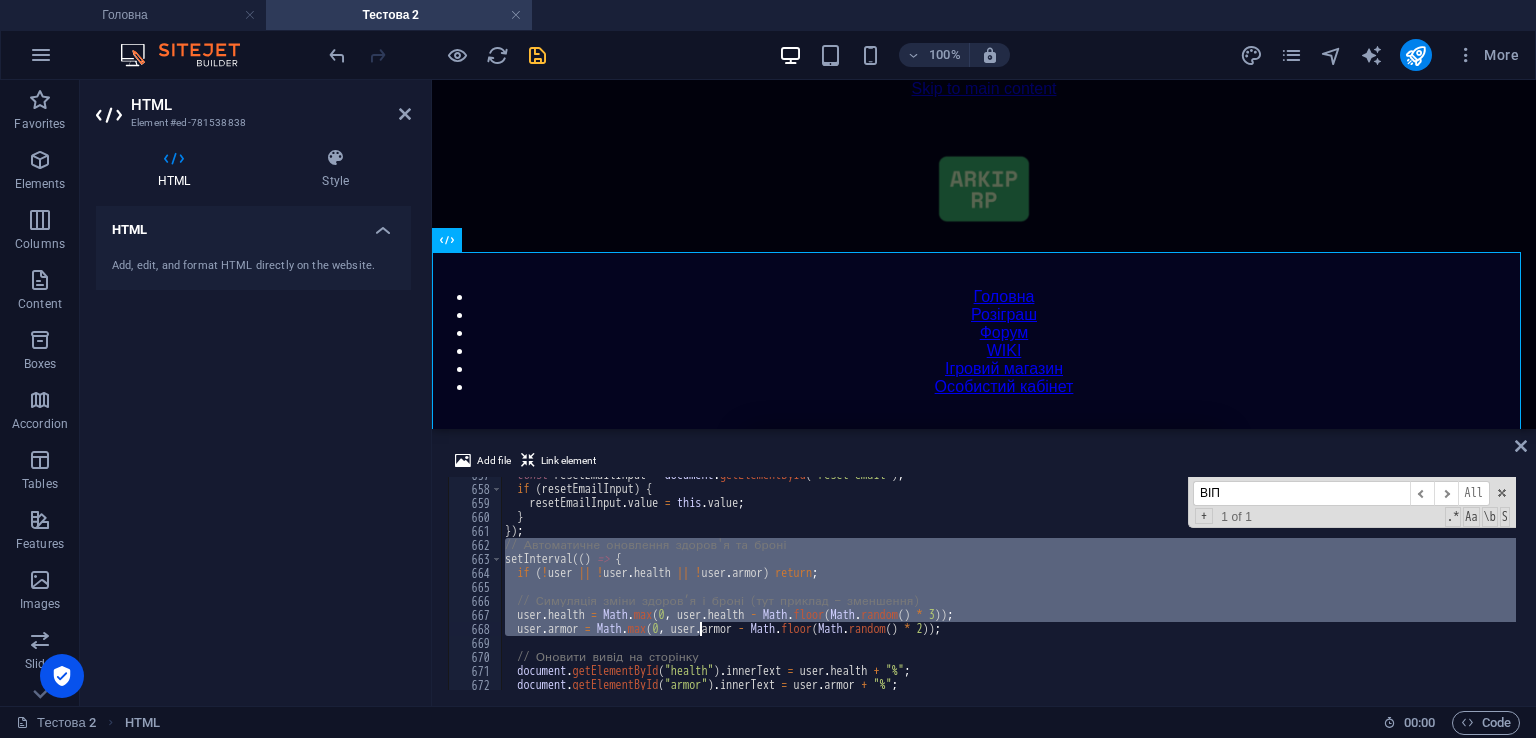 drag, startPoint x: 505, startPoint y: 549, endPoint x: 740, endPoint y: 628, distance: 247.92337 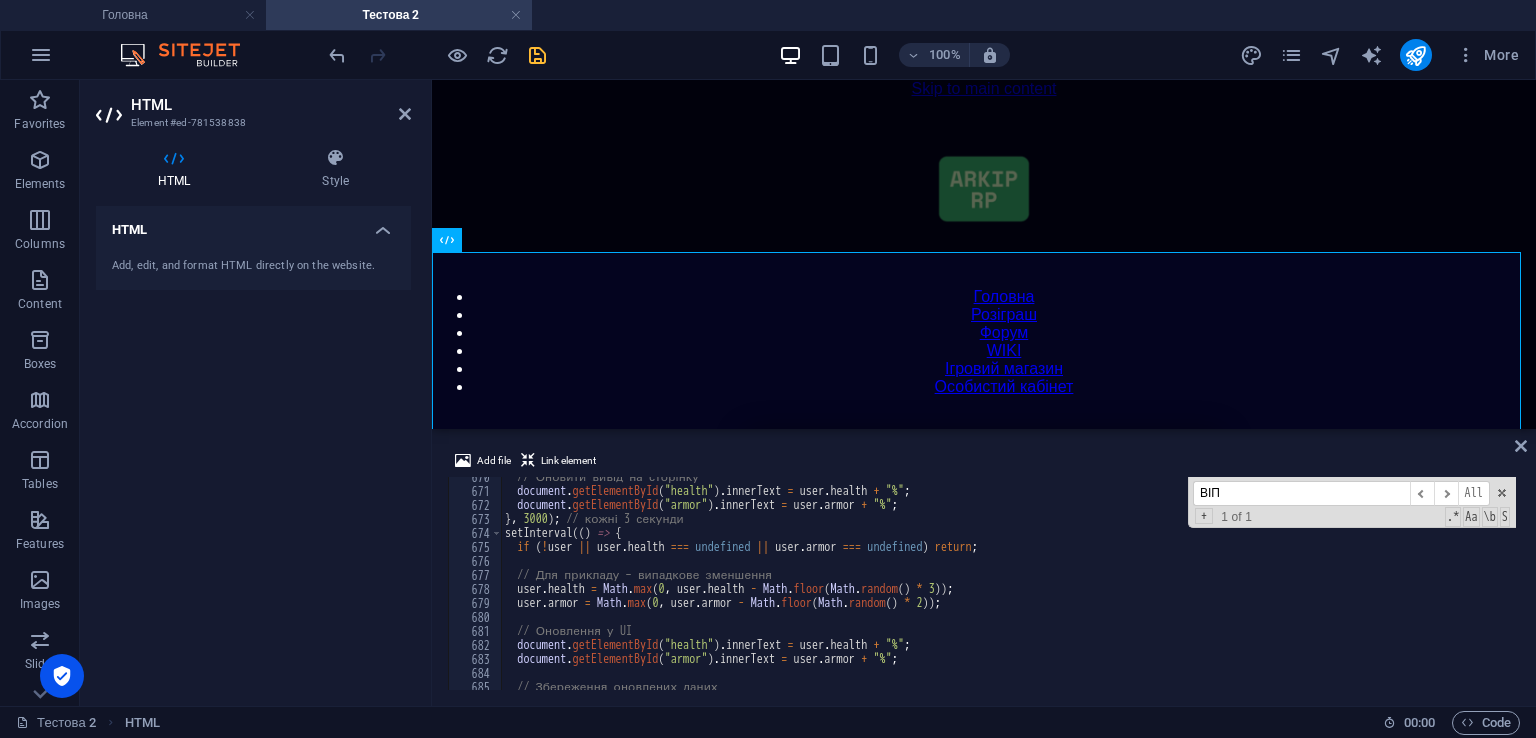 scroll, scrollTop: 9312, scrollLeft: 0, axis: vertical 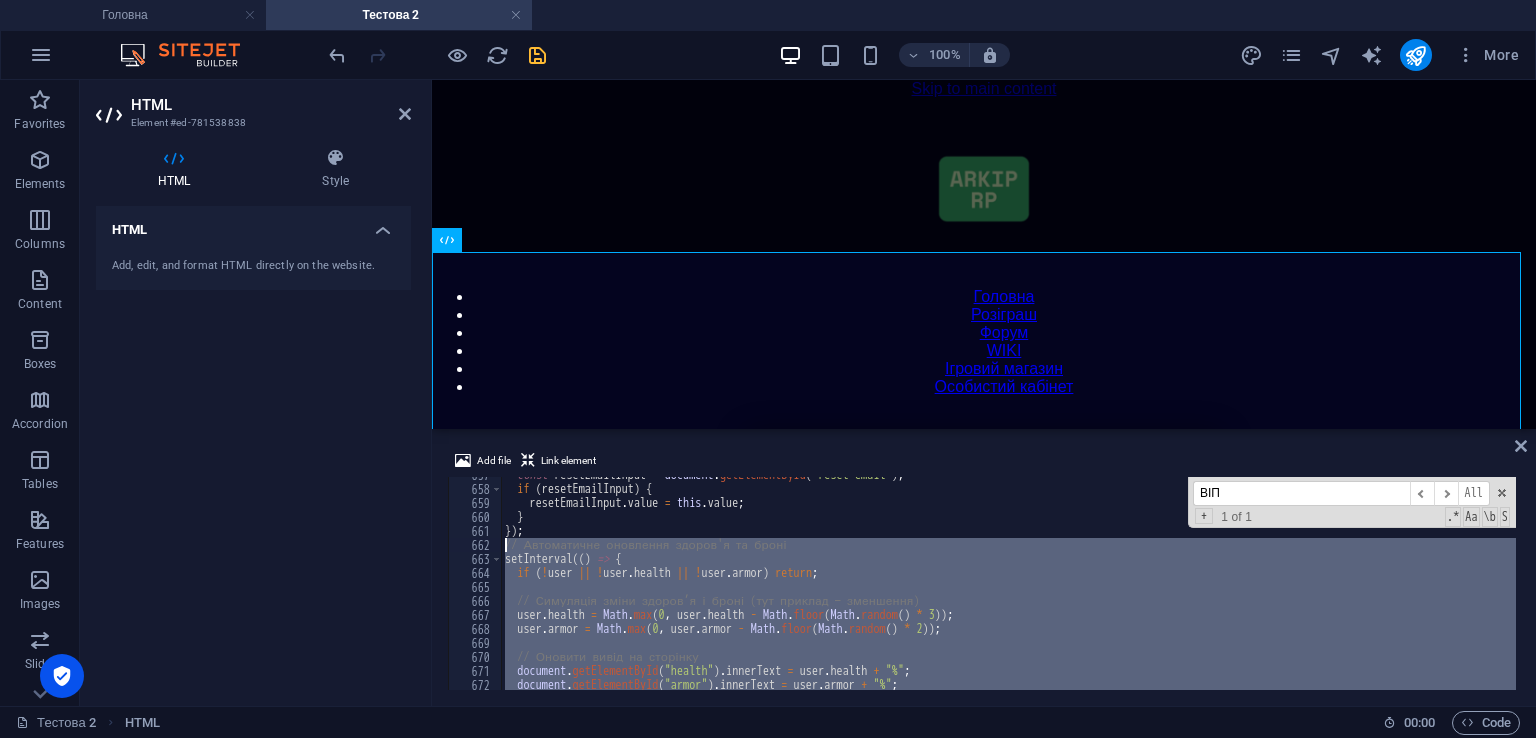 drag, startPoint x: 715, startPoint y: 582, endPoint x: 501, endPoint y: 547, distance: 216.84326 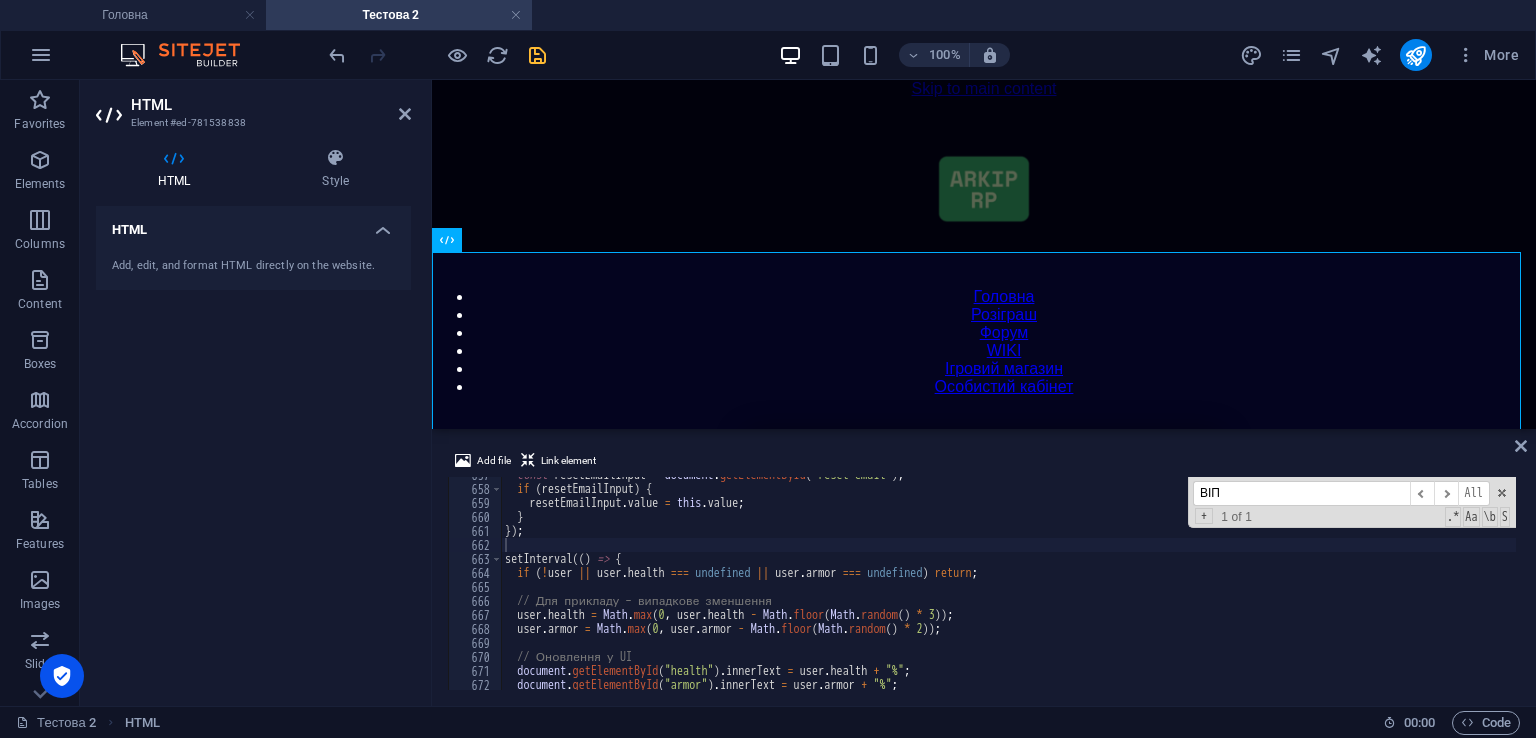 drag, startPoint x: 696, startPoint y: 441, endPoint x: 240, endPoint y: 320, distance: 471.78067 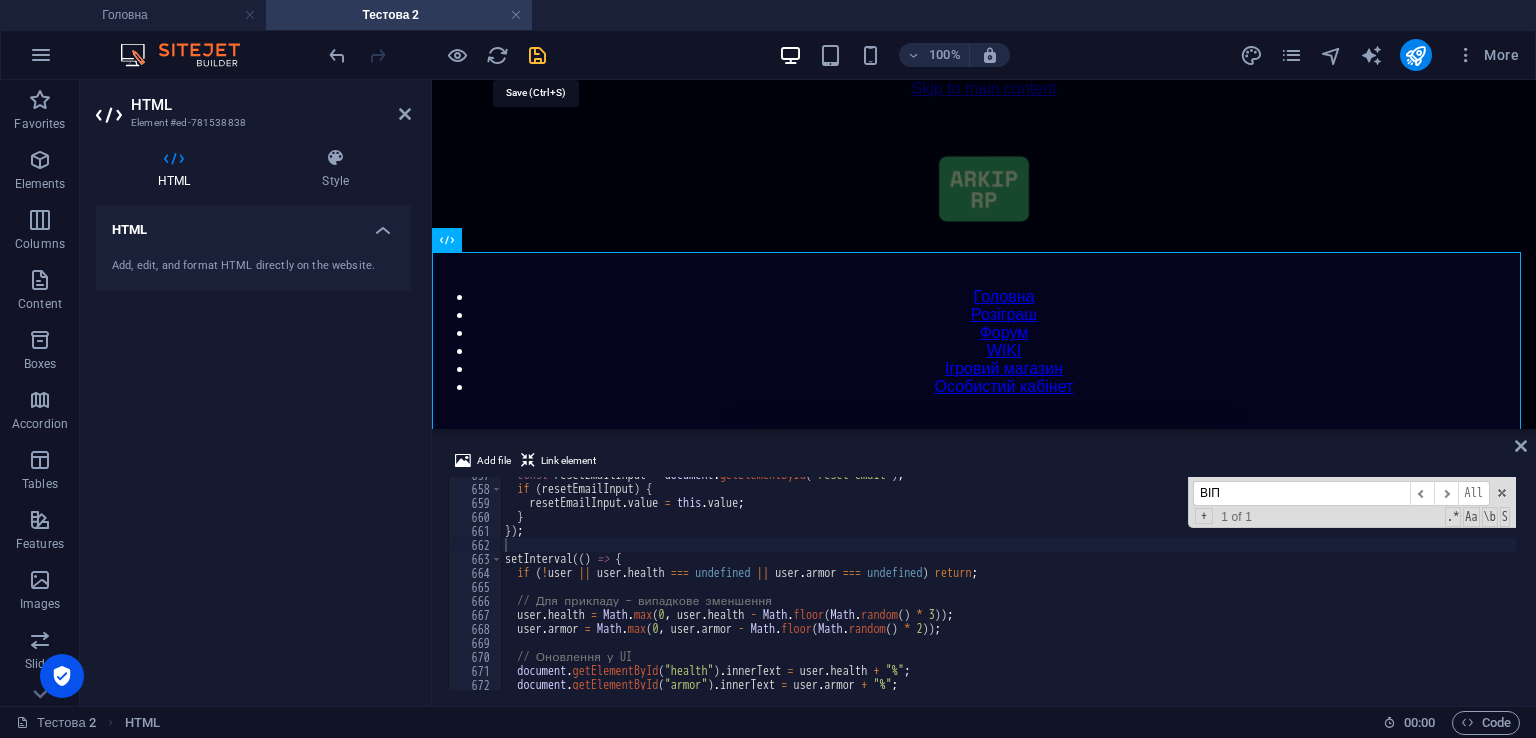 click at bounding box center (537, 55) 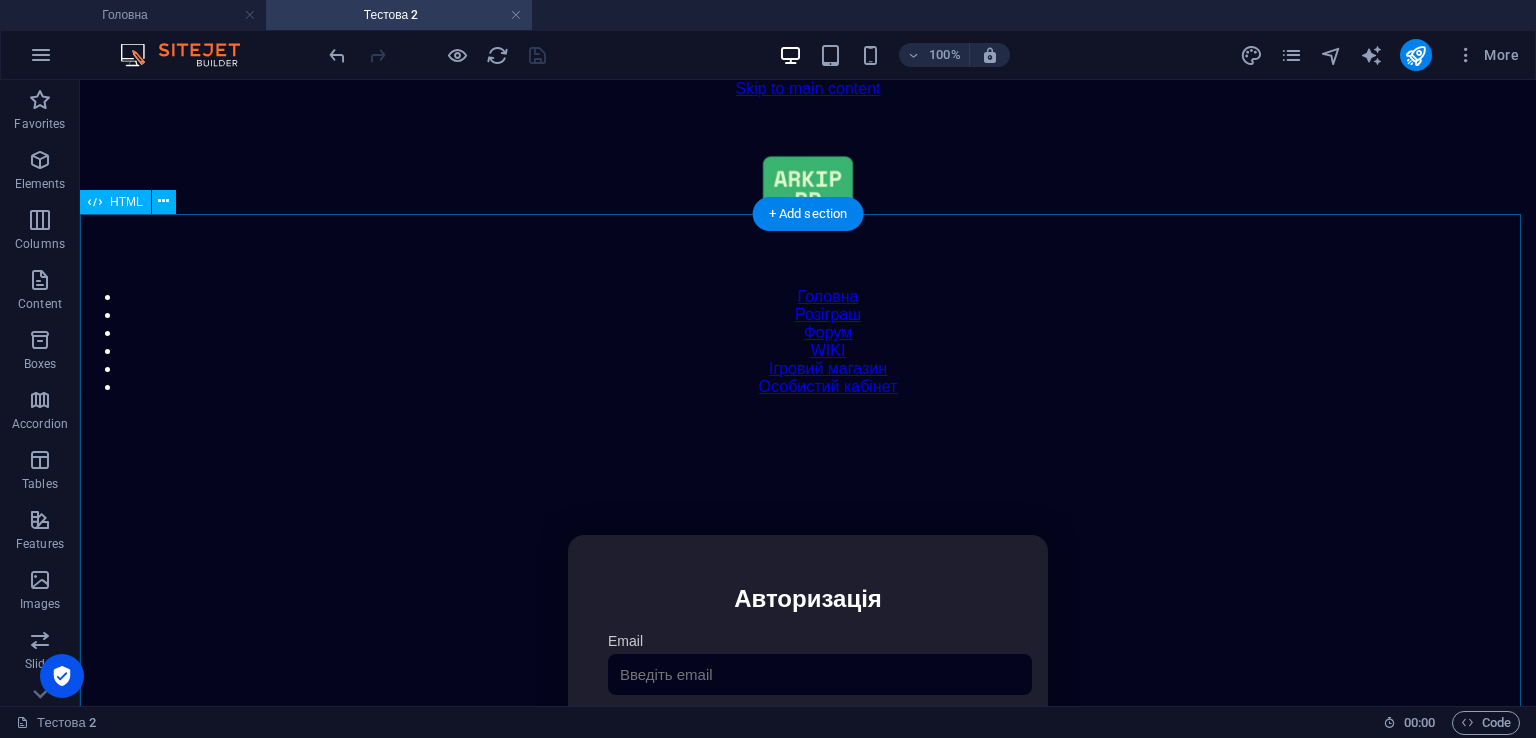 click on "Особистий кабінет
Авторизація
Email
[GEOGRAPHIC_DATA]
👁️
Увійти
Скинути пароль
Скидання пароля
Введіть ваш email:
Скинути
Закрити
Особистий кабінет
Вийти з кабінету
Важлива інформація
Інформація
Нік:
Пошта:
Гроші:   ₴
XP:
Рівень:
Здоров'я:  %
Броня:  %
VIP:
Рейтинг
Рейтинг гравців
Гравців не знайдено
Документи
Мої документи
Паспорт:   [PERSON_NAME] книжка:   [PERSON_NAME]
Розваги
Рулетка
Крутити" at bounding box center [808, 746] 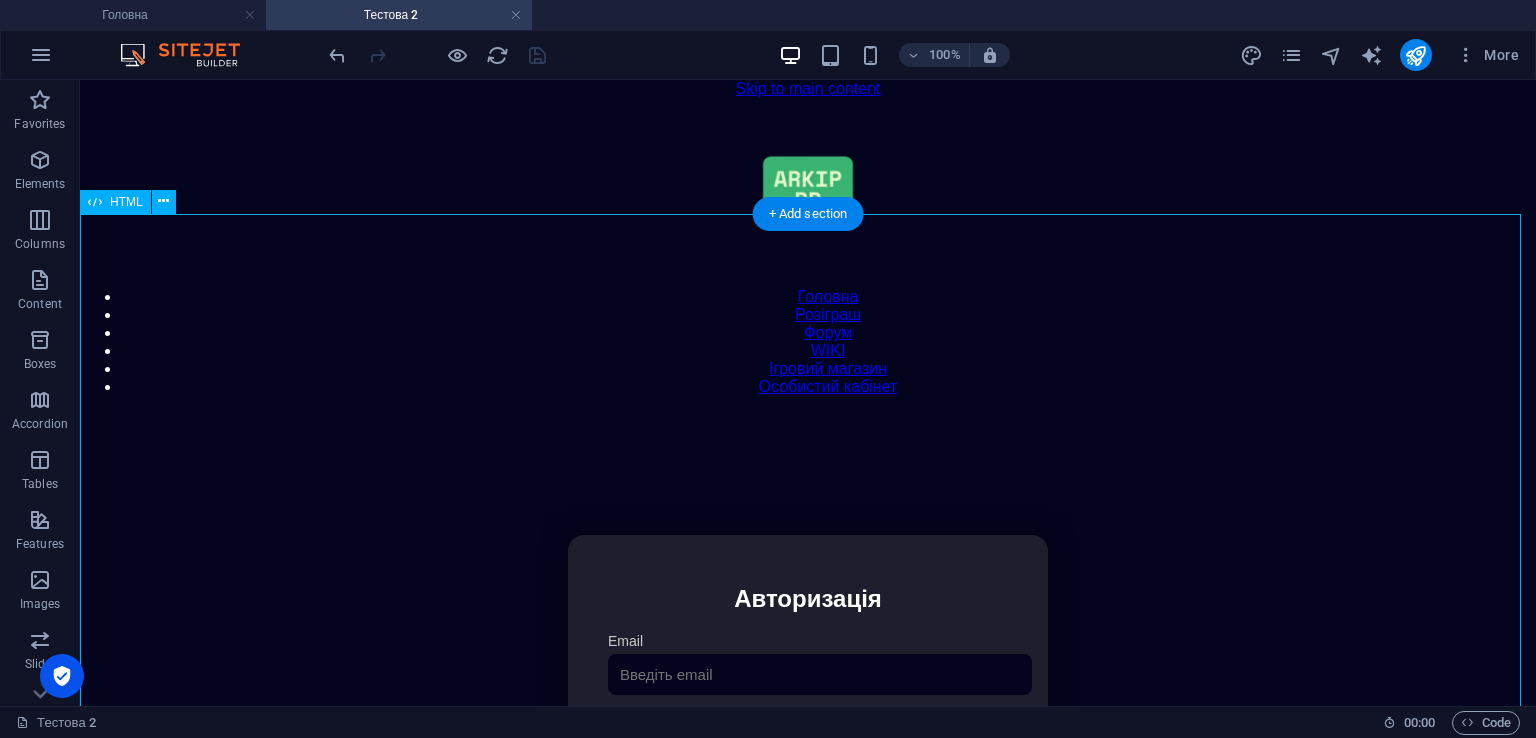 click on "Особистий кабінет
Авторизація
Email
[GEOGRAPHIC_DATA]
👁️
Увійти
Скинути пароль
Скидання пароля
Введіть ваш email:
Скинути
Закрити
Особистий кабінет
Вийти з кабінету
Важлива інформація
Інформація
Нік:
Пошта:
Гроші:   ₴
XP:
Рівень:
Здоров'я:  %
Броня:  %
VIP:
Рейтинг
Рейтинг гравців
Гравців не знайдено
Документи
Мої документи
Паспорт:   [PERSON_NAME] книжка:   [PERSON_NAME]
Розваги
Рулетка
Крутити" at bounding box center [808, 746] 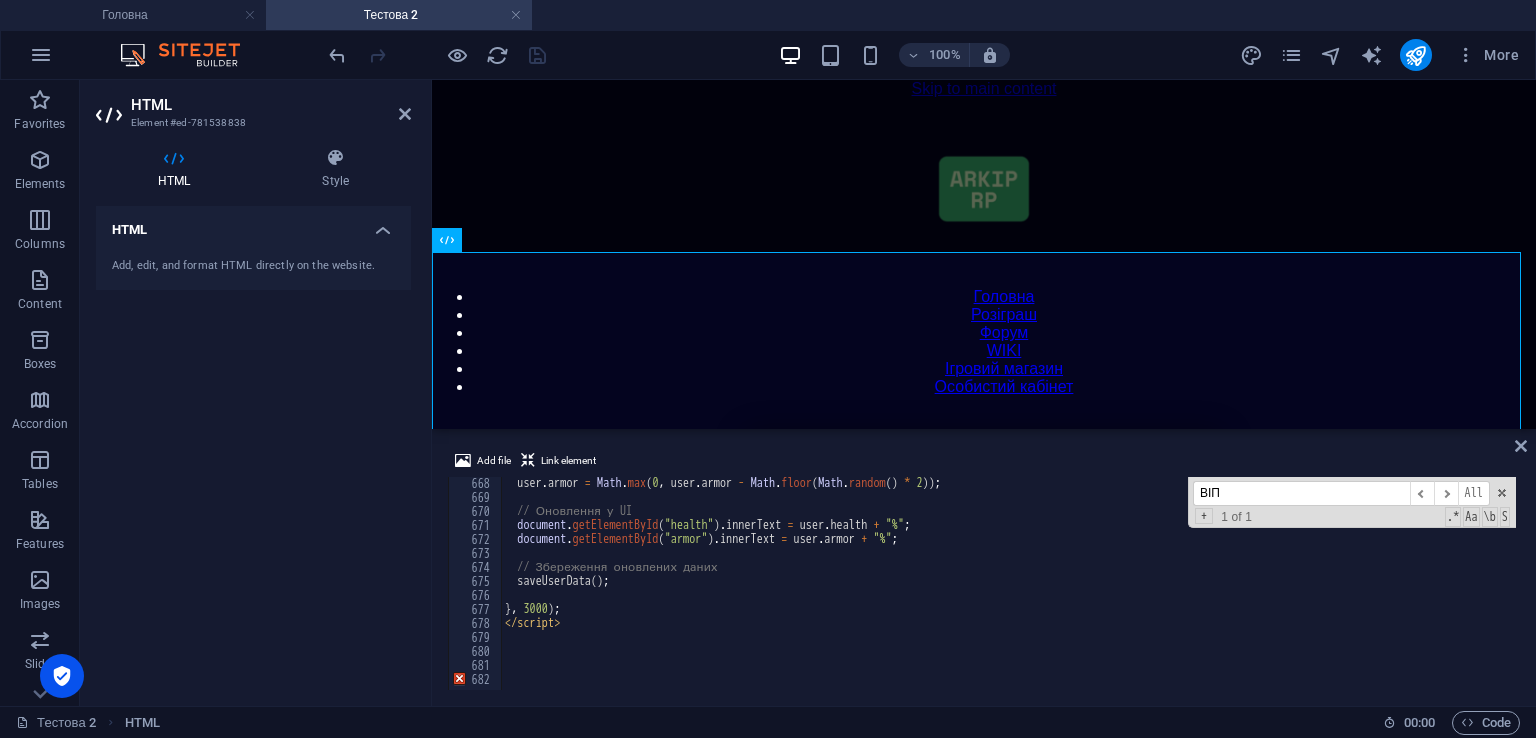 scroll, scrollTop: 9279, scrollLeft: 0, axis: vertical 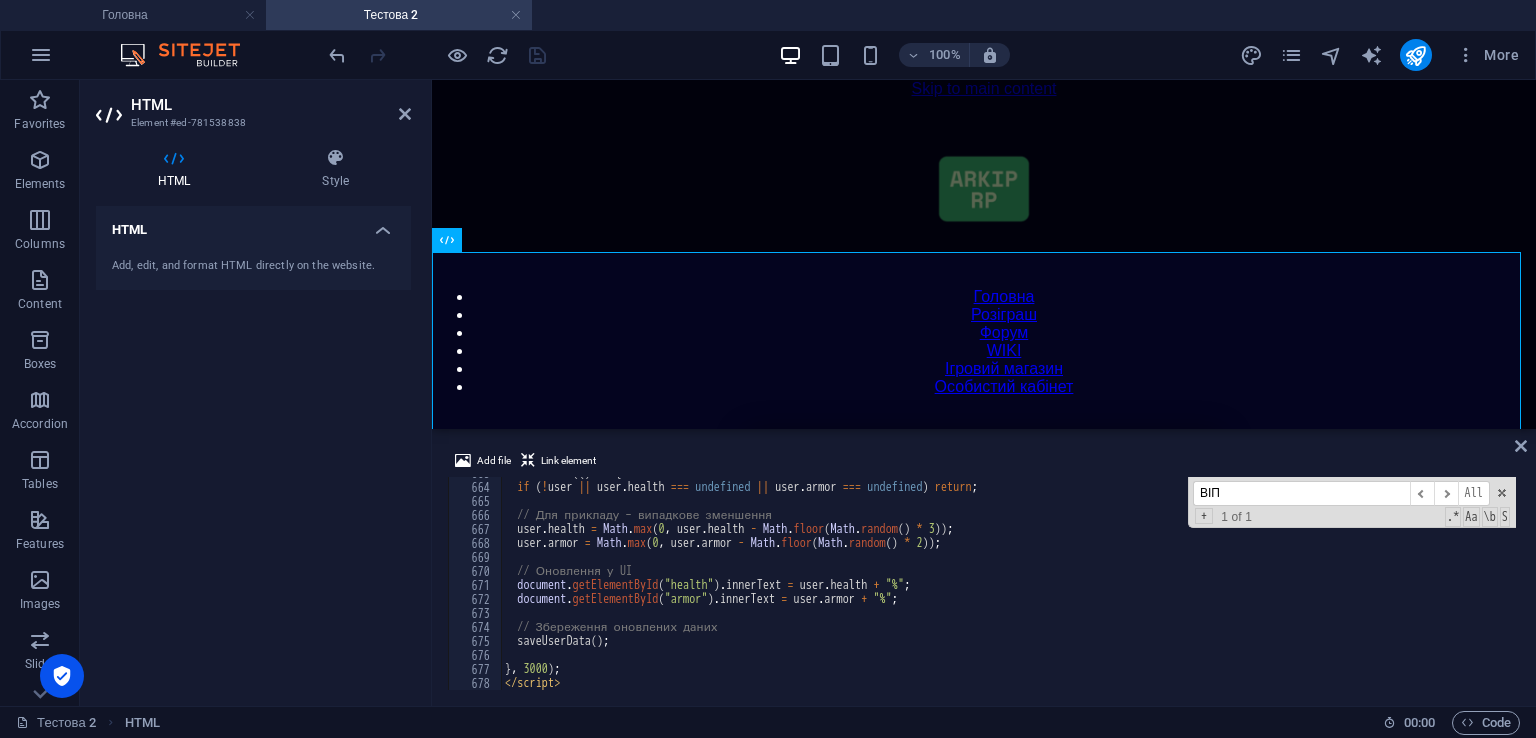 click on "ВІП" at bounding box center [1301, 493] 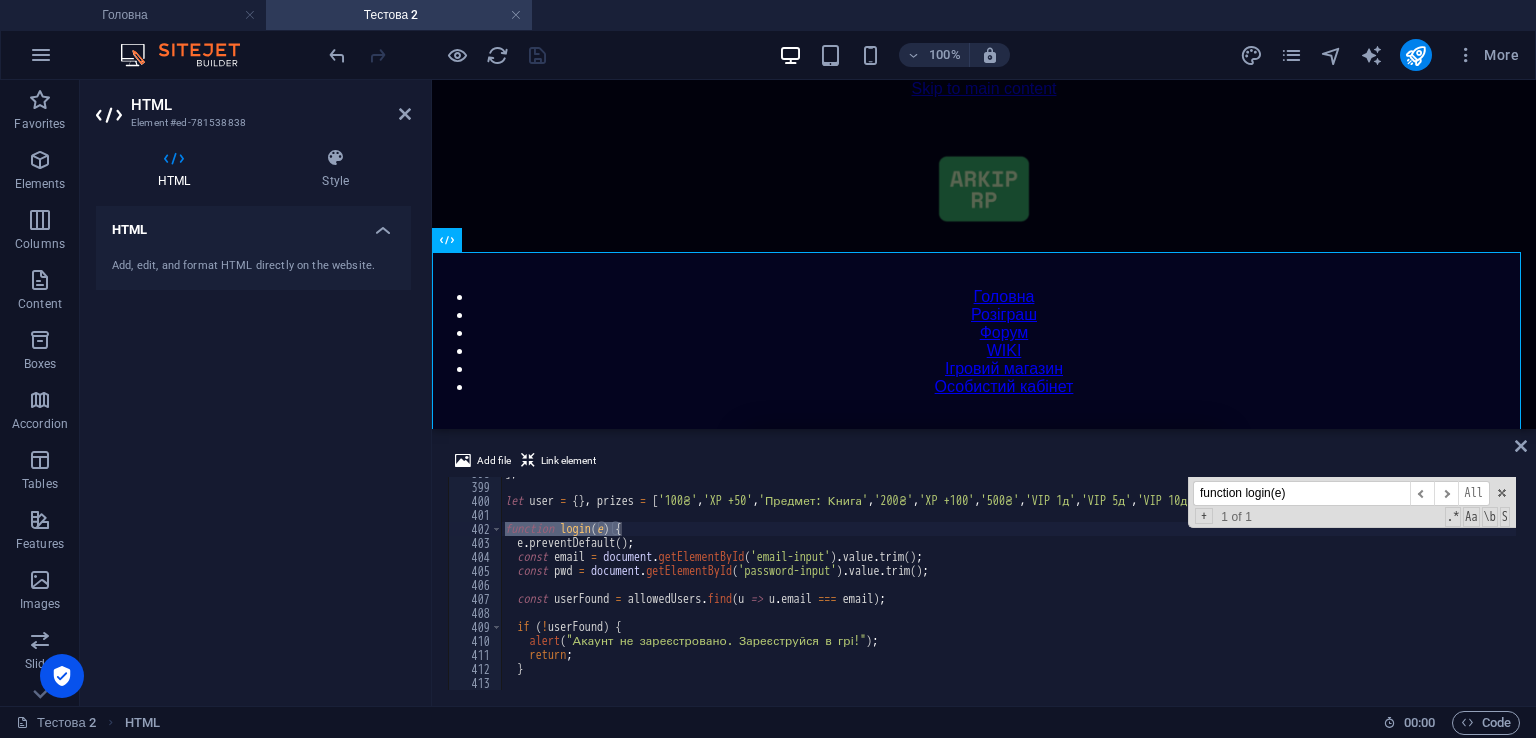 scroll, scrollTop: 5569, scrollLeft: 0, axis: vertical 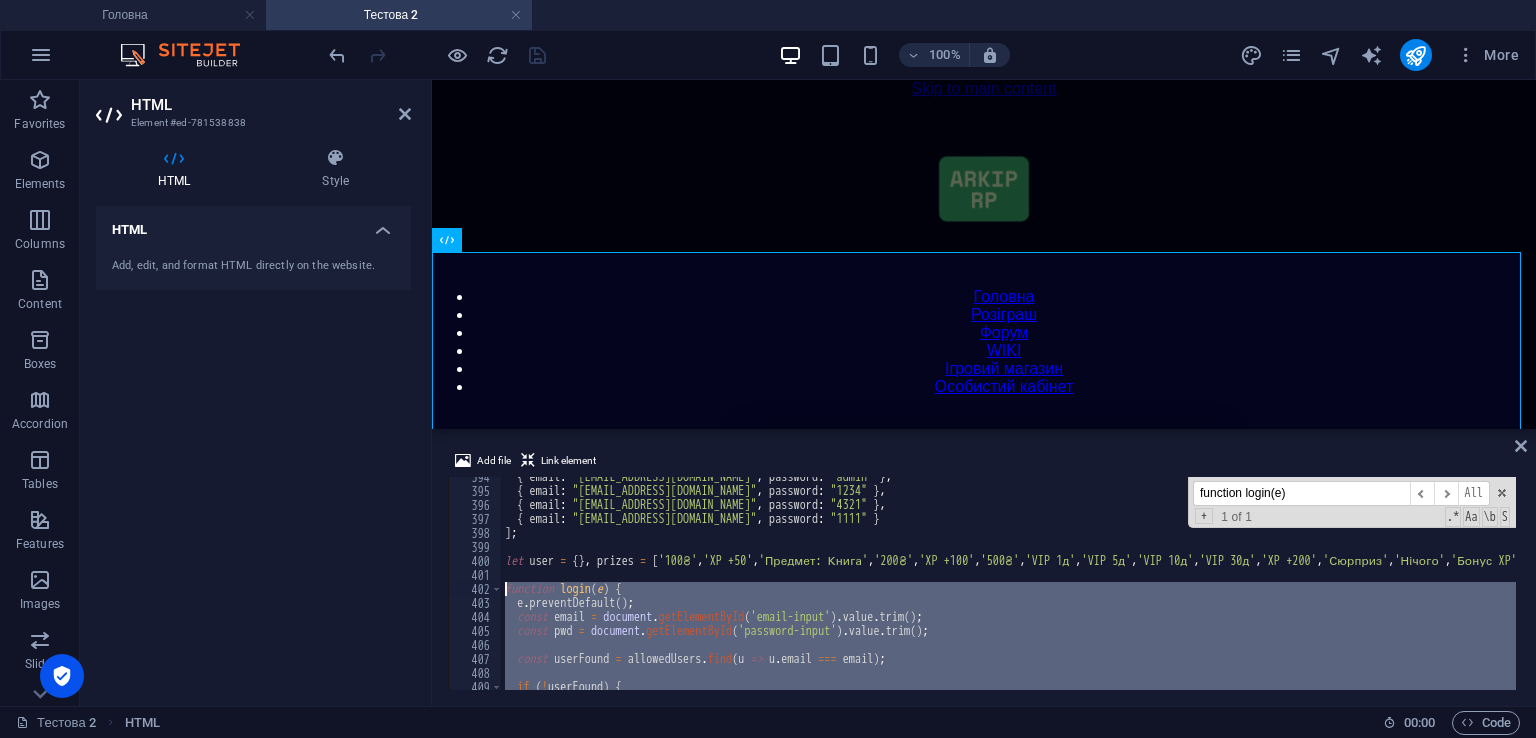 drag, startPoint x: 552, startPoint y: 611, endPoint x: 507, endPoint y: 589, distance: 50.08992 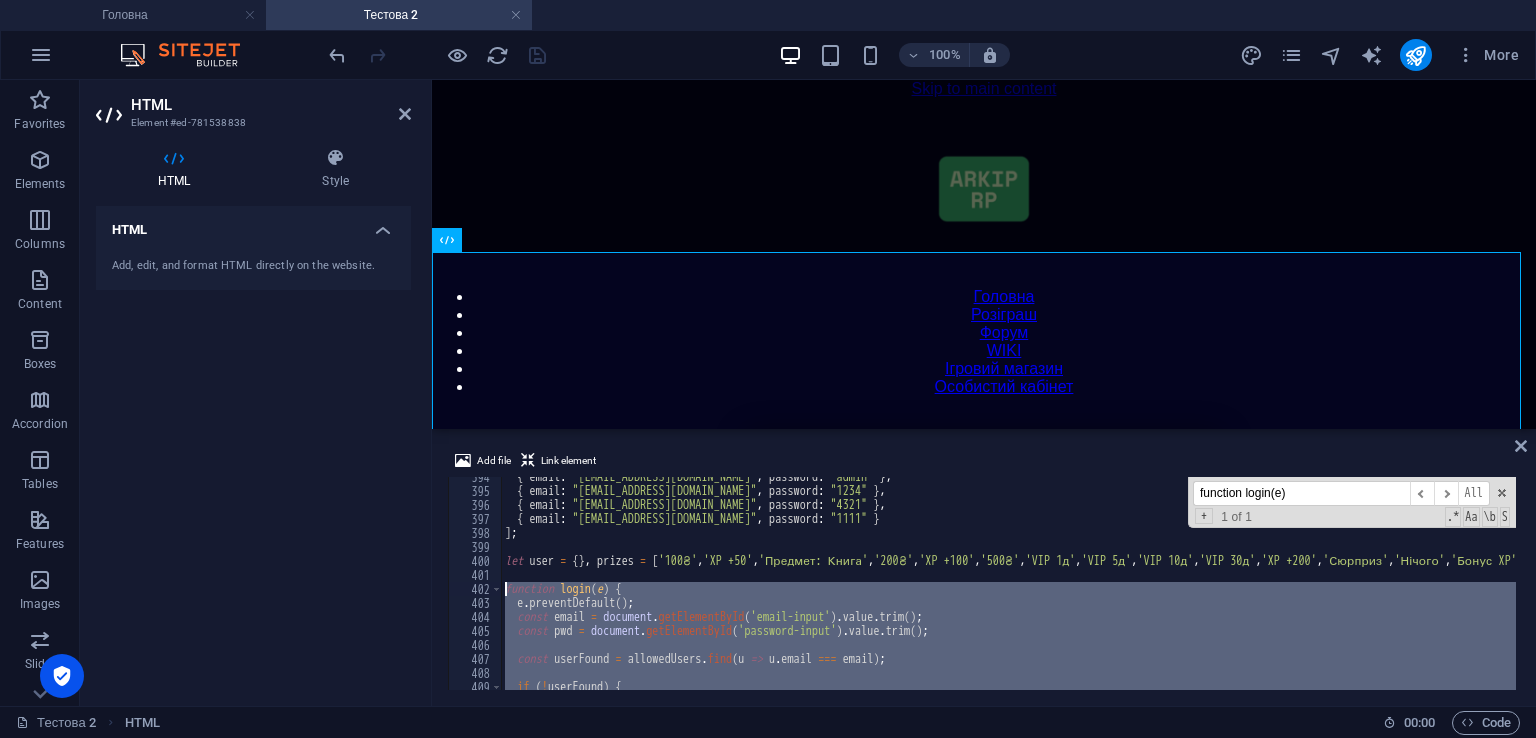 paste 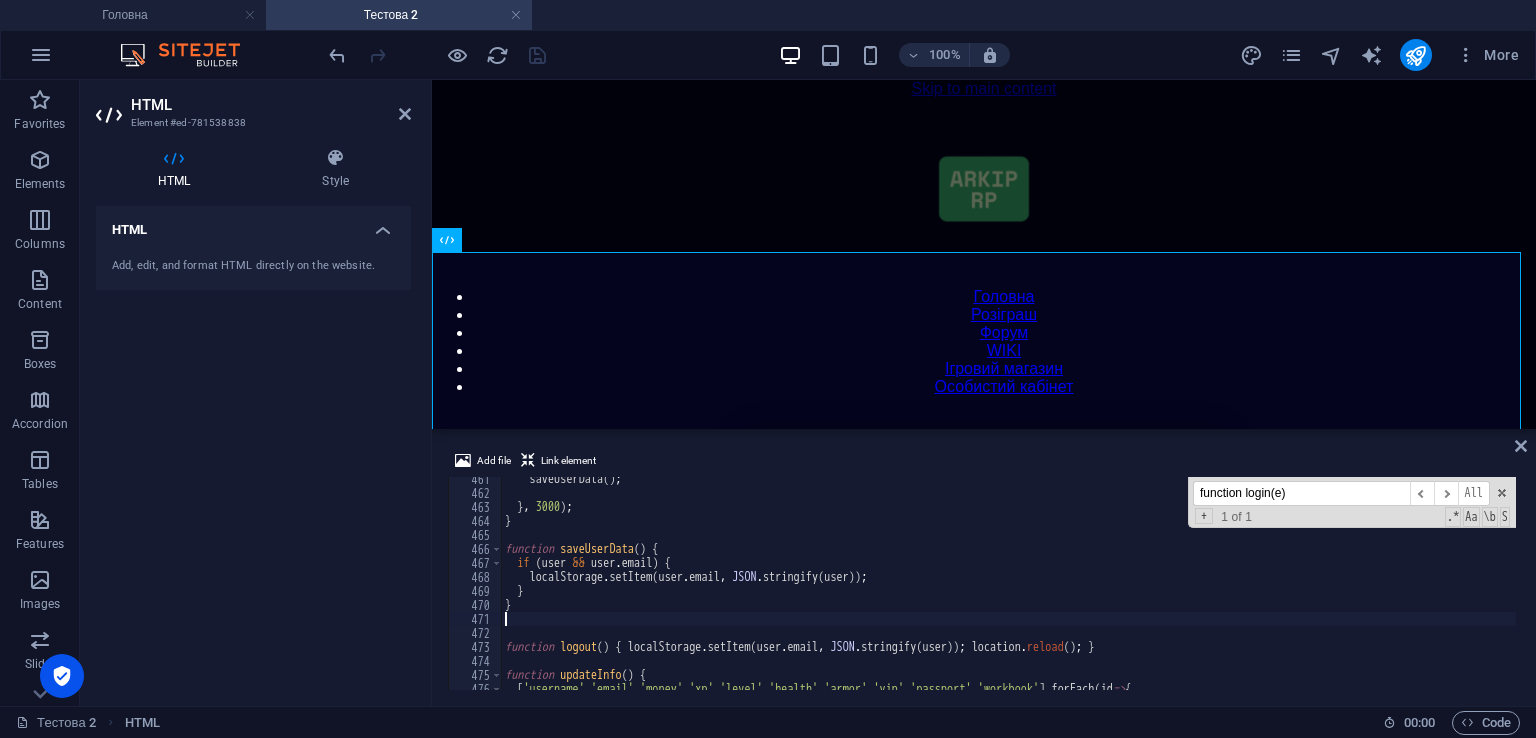 scroll, scrollTop: 6444, scrollLeft: 0, axis: vertical 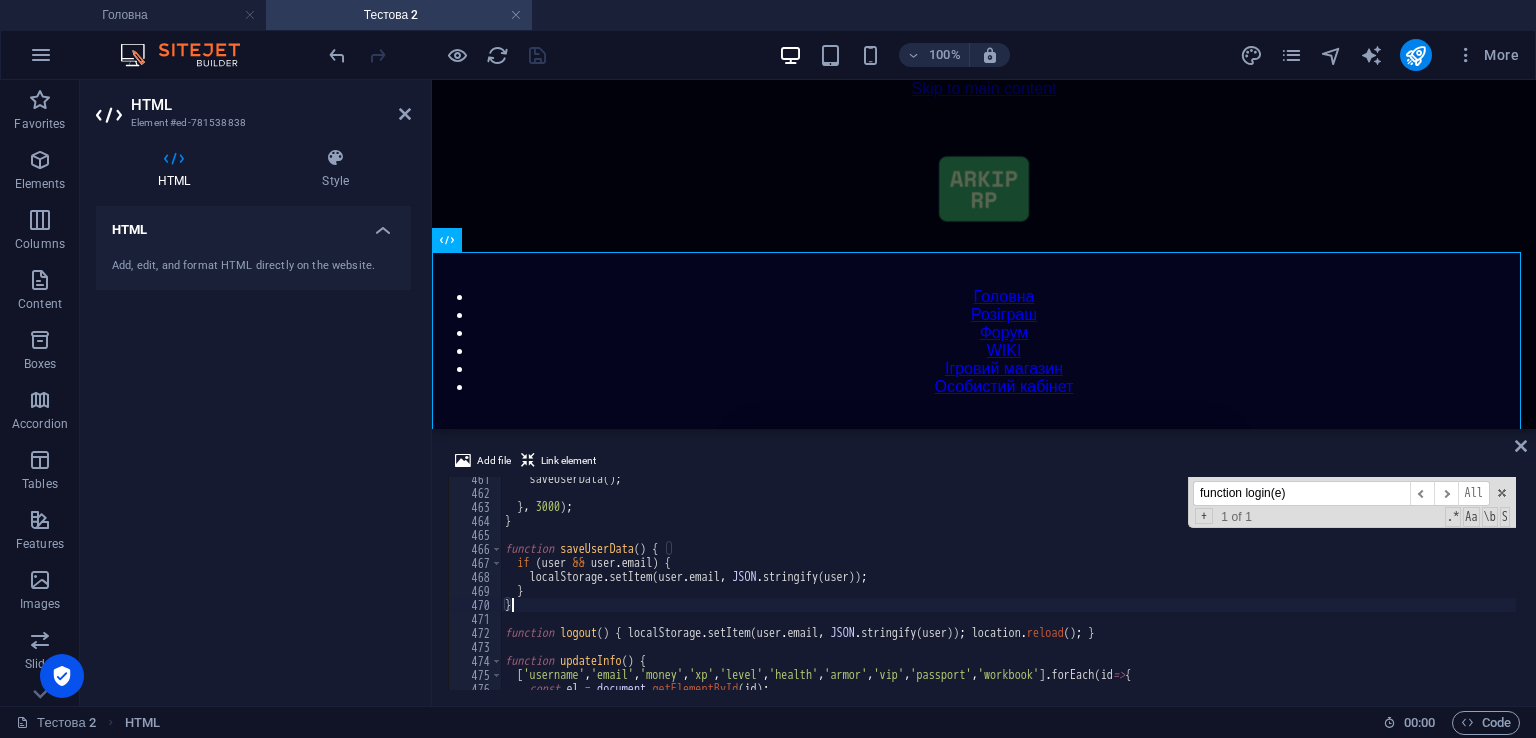 click on "Add file Link element" at bounding box center [984, 463] 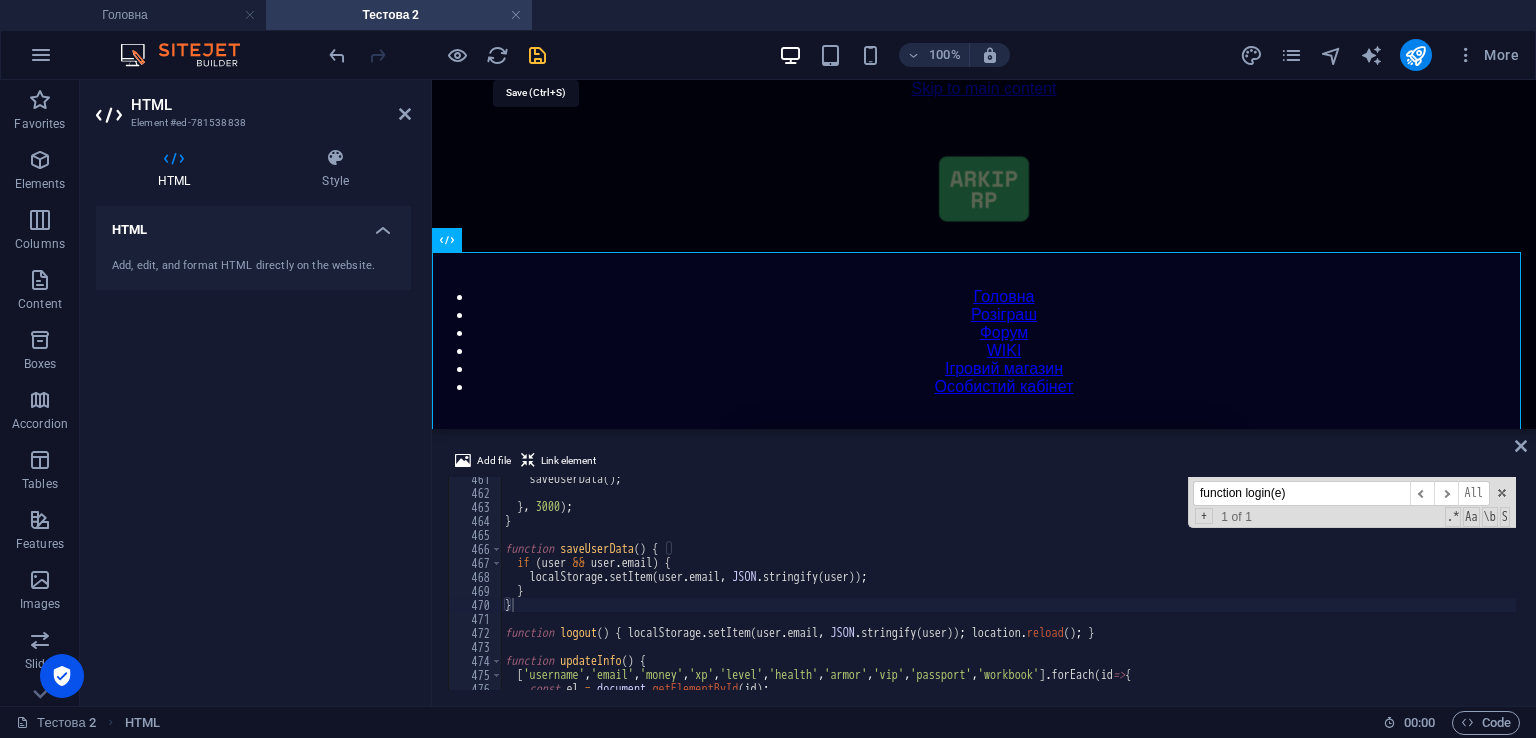 click at bounding box center (537, 55) 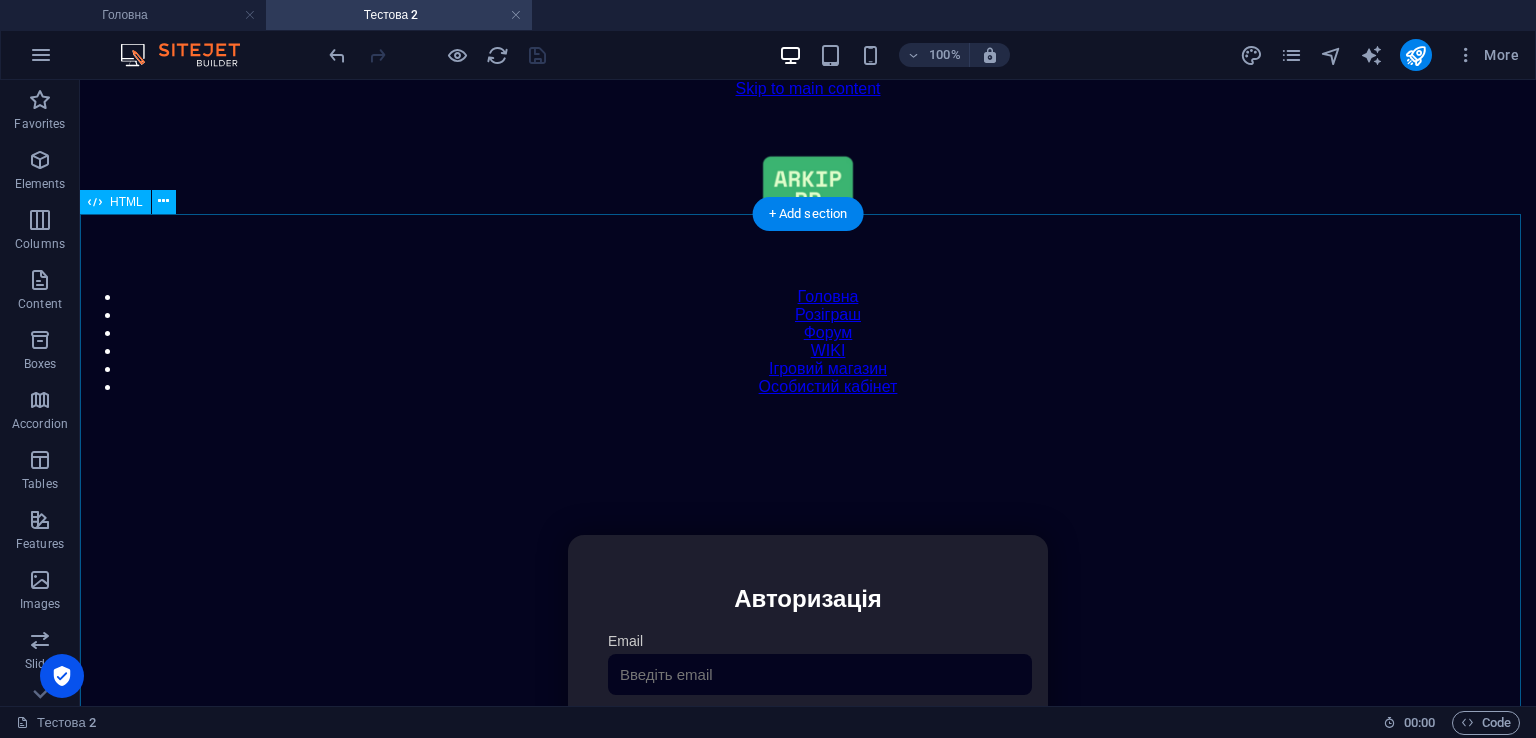 click on "Особистий кабінет
Авторизація
Email
[GEOGRAPHIC_DATA]
👁️
Увійти
Скинути пароль
Скидання пароля
Введіть ваш email:
Скинути
Закрити
Особистий кабінет
Вийти з кабінету
Важлива інформація
Інформація
Нік:
Пошта:
Гроші:   ₴
XP:
Рівень:
Здоров'я:  %
Броня:  %
VIP:
Рейтинг
Рейтинг гравців
Гравців не знайдено
Документи
Мої документи
Паспорт:   [PERSON_NAME] книжка:   [PERSON_NAME]
Розваги
Рулетка
Крутити" at bounding box center (808, 746) 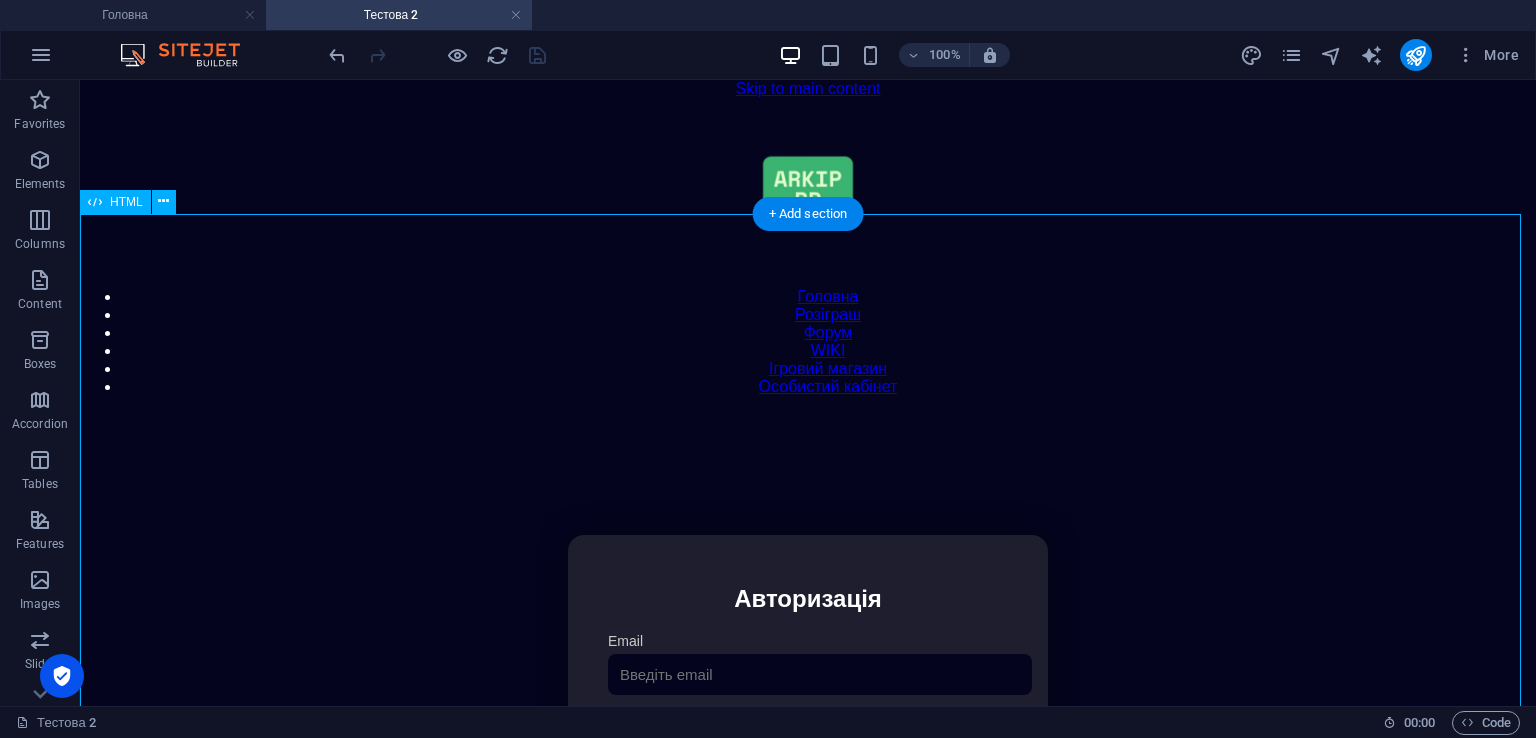 click on "Особистий кабінет
Авторизація
Email
[GEOGRAPHIC_DATA]
👁️
Увійти
Скинути пароль
Скидання пароля
Введіть ваш email:
Скинути
Закрити
Особистий кабінет
Вийти з кабінету
Важлива інформація
Інформація
Нік:
Пошта:
Гроші:   ₴
XP:
Рівень:
Здоров'я:  %
Броня:  %
VIP:
Рейтинг
Рейтинг гравців
Гравців не знайдено
Документи
Мої документи
Паспорт:   [PERSON_NAME] книжка:   [PERSON_NAME]
Розваги
Рулетка
Крутити" at bounding box center (808, 746) 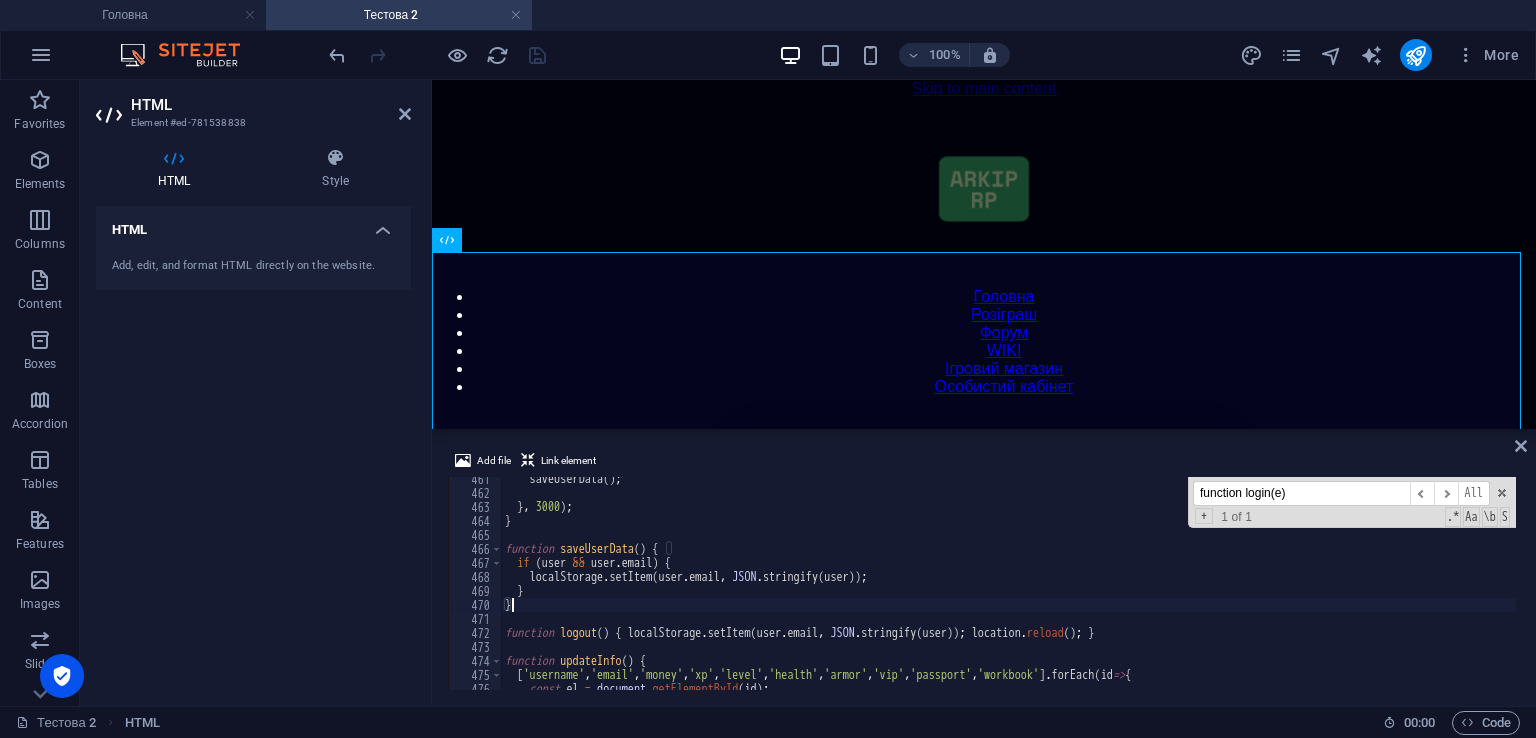 click on "function login(e)" at bounding box center [1301, 493] 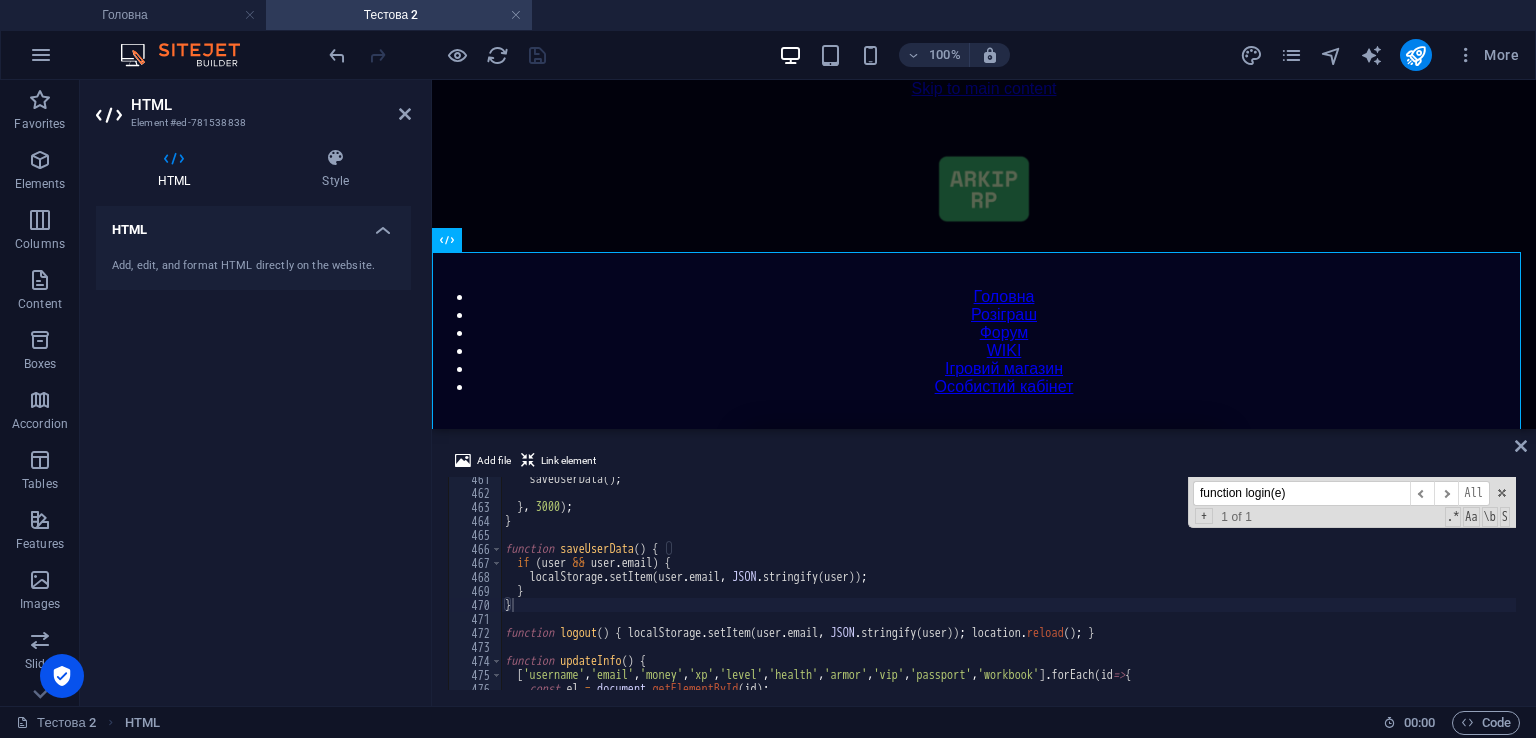 click on "function login(e)" at bounding box center [1301, 493] 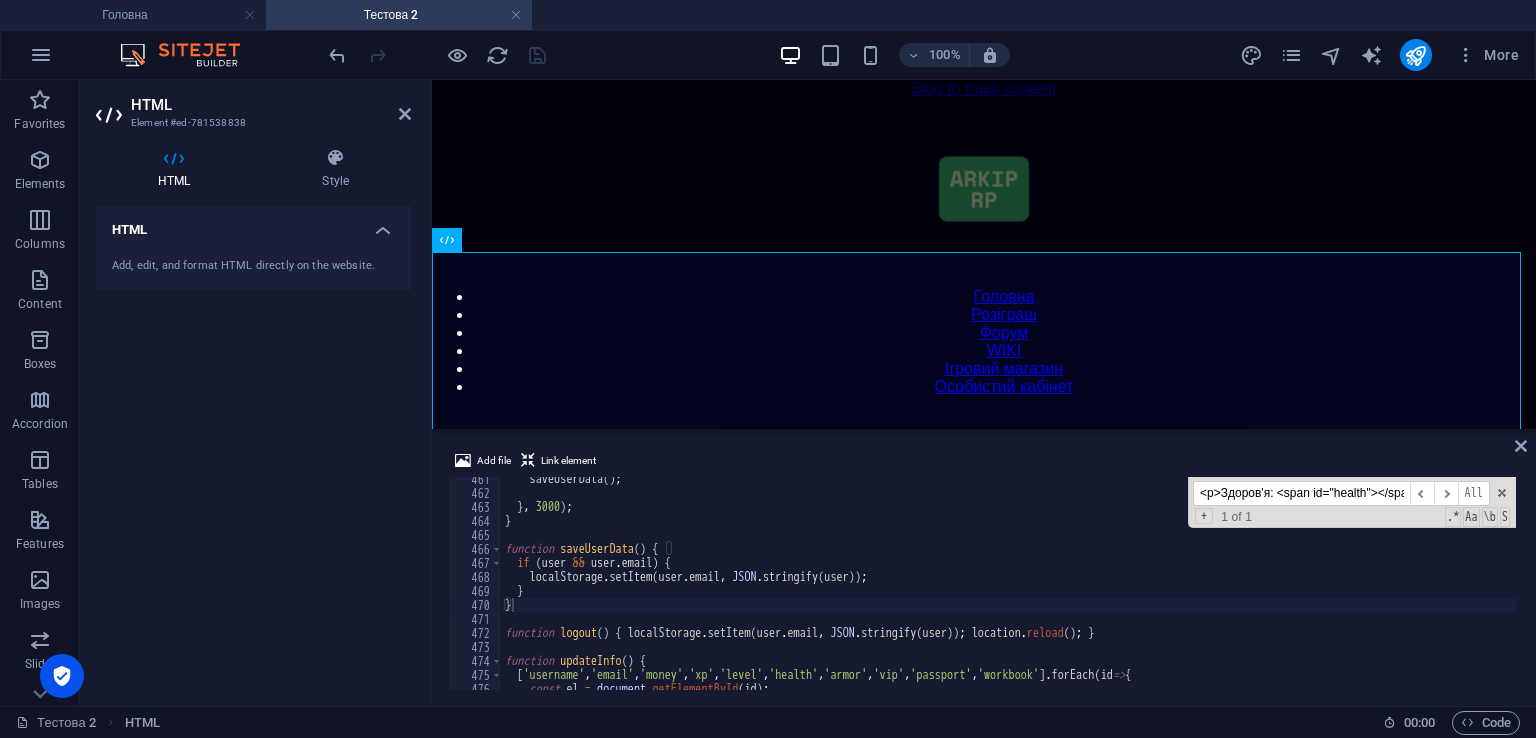 scroll, scrollTop: 0, scrollLeft: 40, axis: horizontal 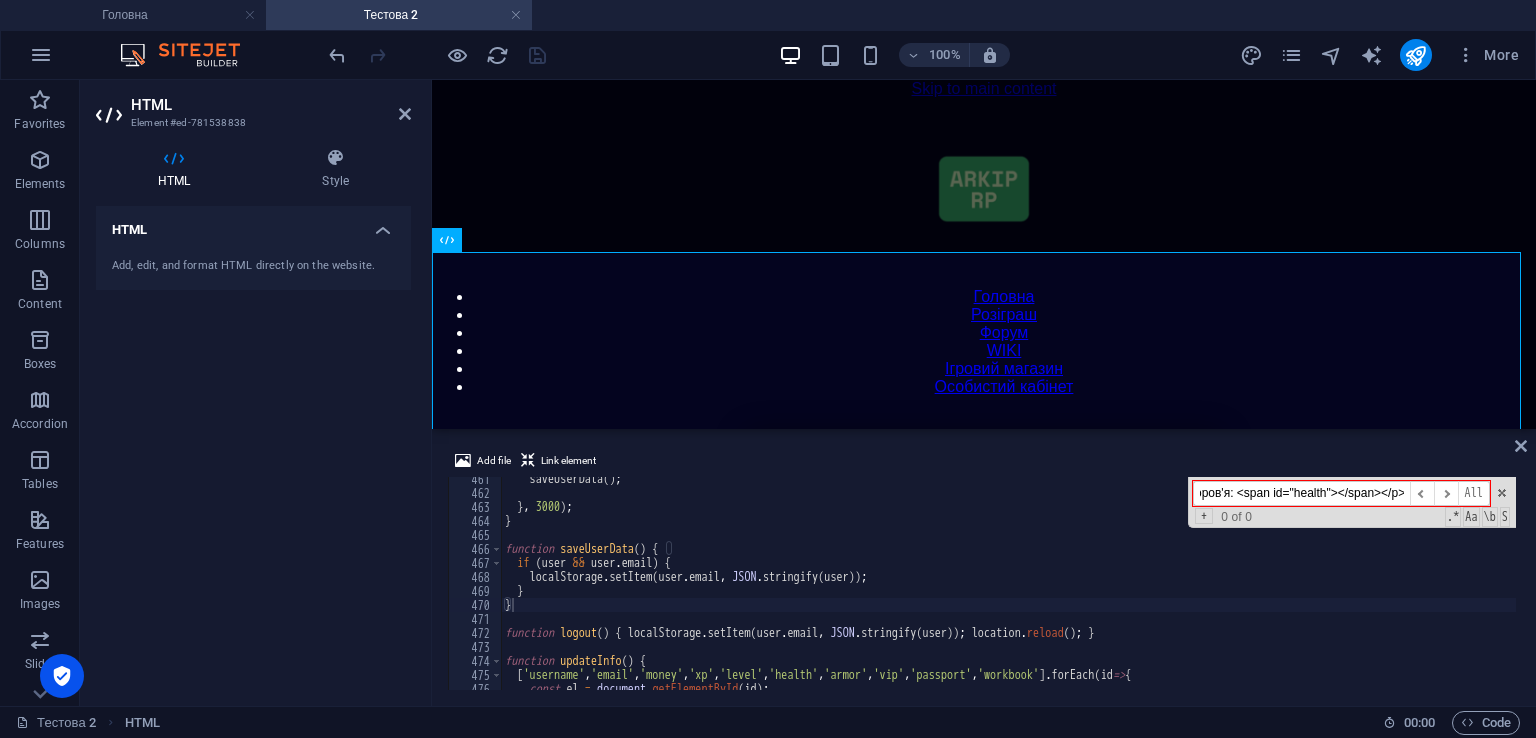 click on "<p>Здоров'я: <span id="health"></span></p>" at bounding box center (1301, 493) 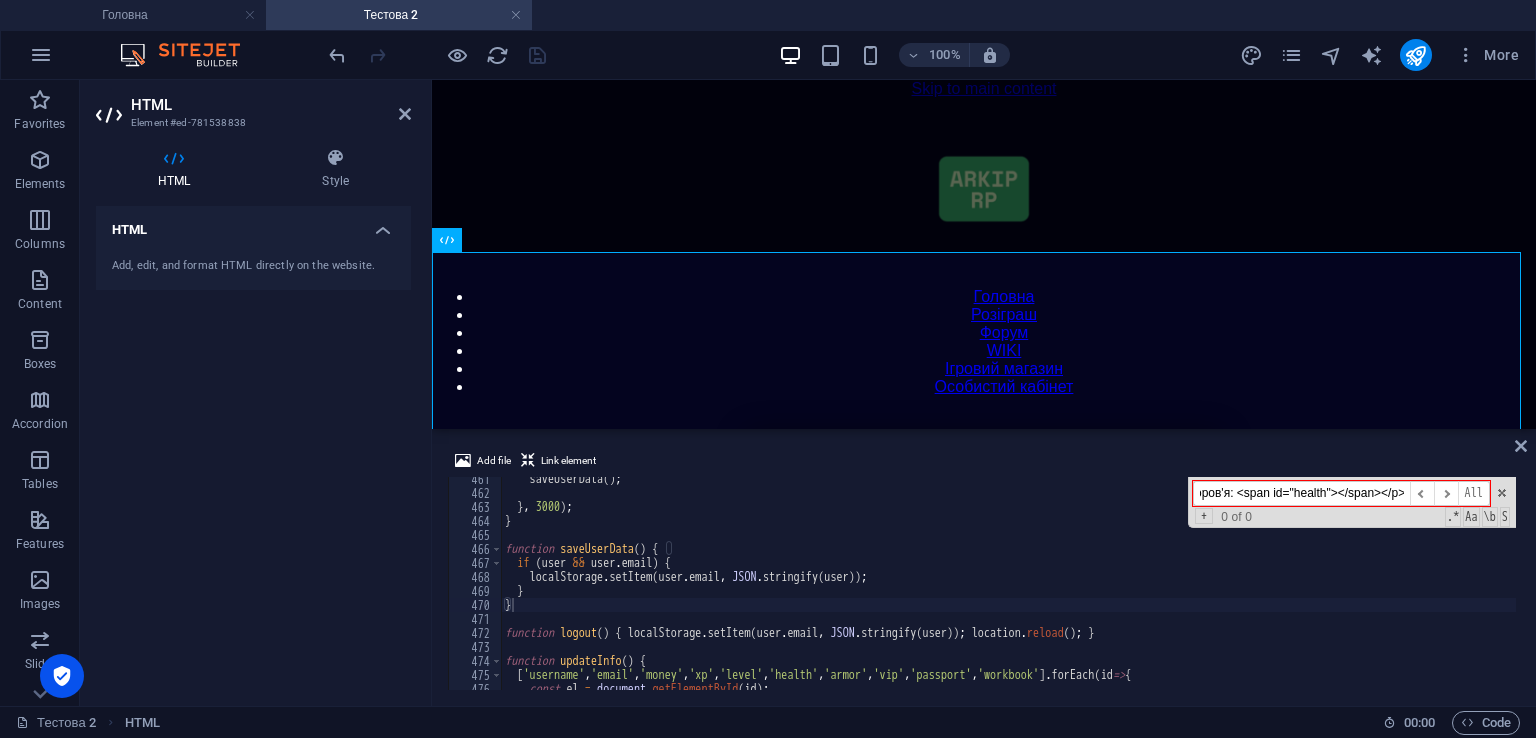 click on "<p>Здоров'я: <span id="health"></span></p>" at bounding box center (1301, 493) 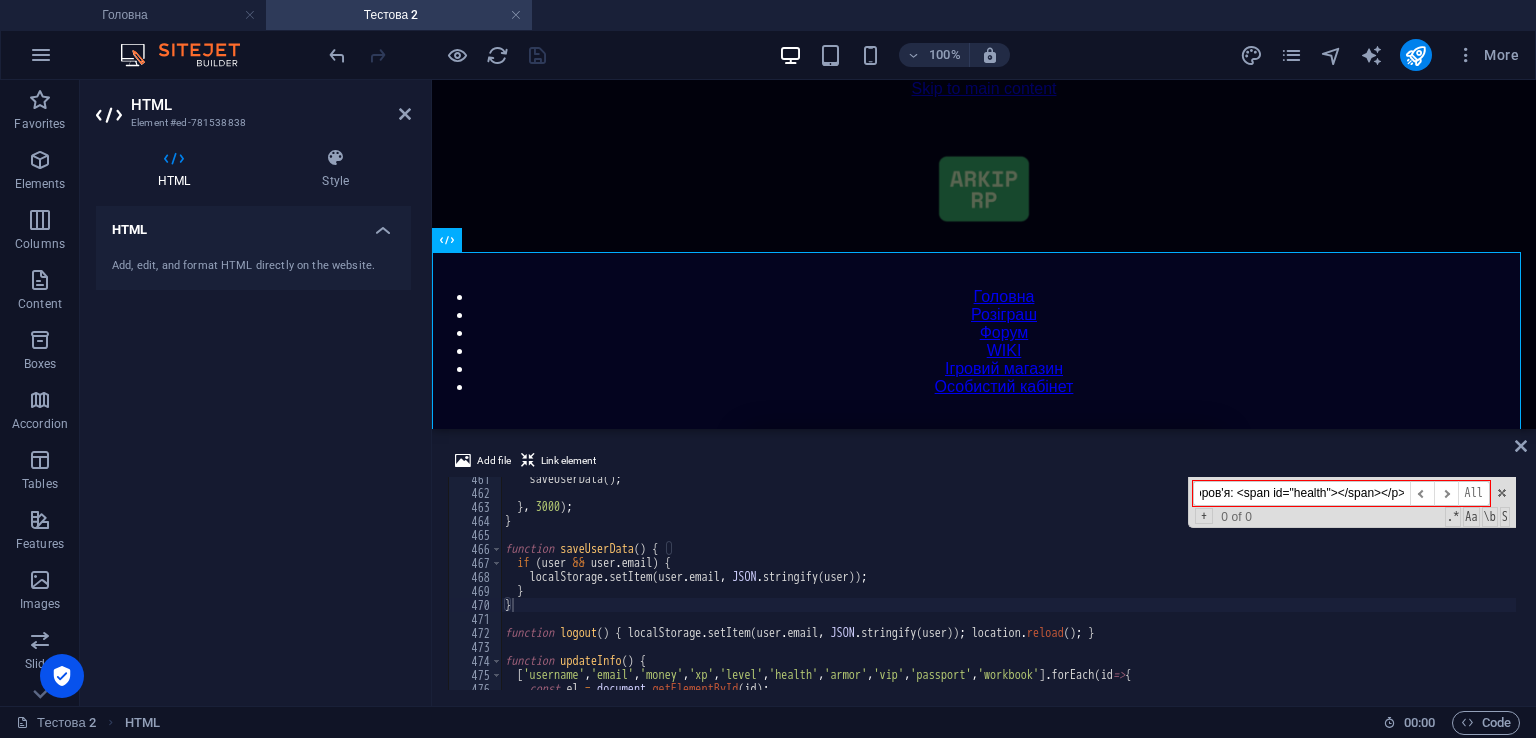 scroll, scrollTop: 0, scrollLeft: 0, axis: both 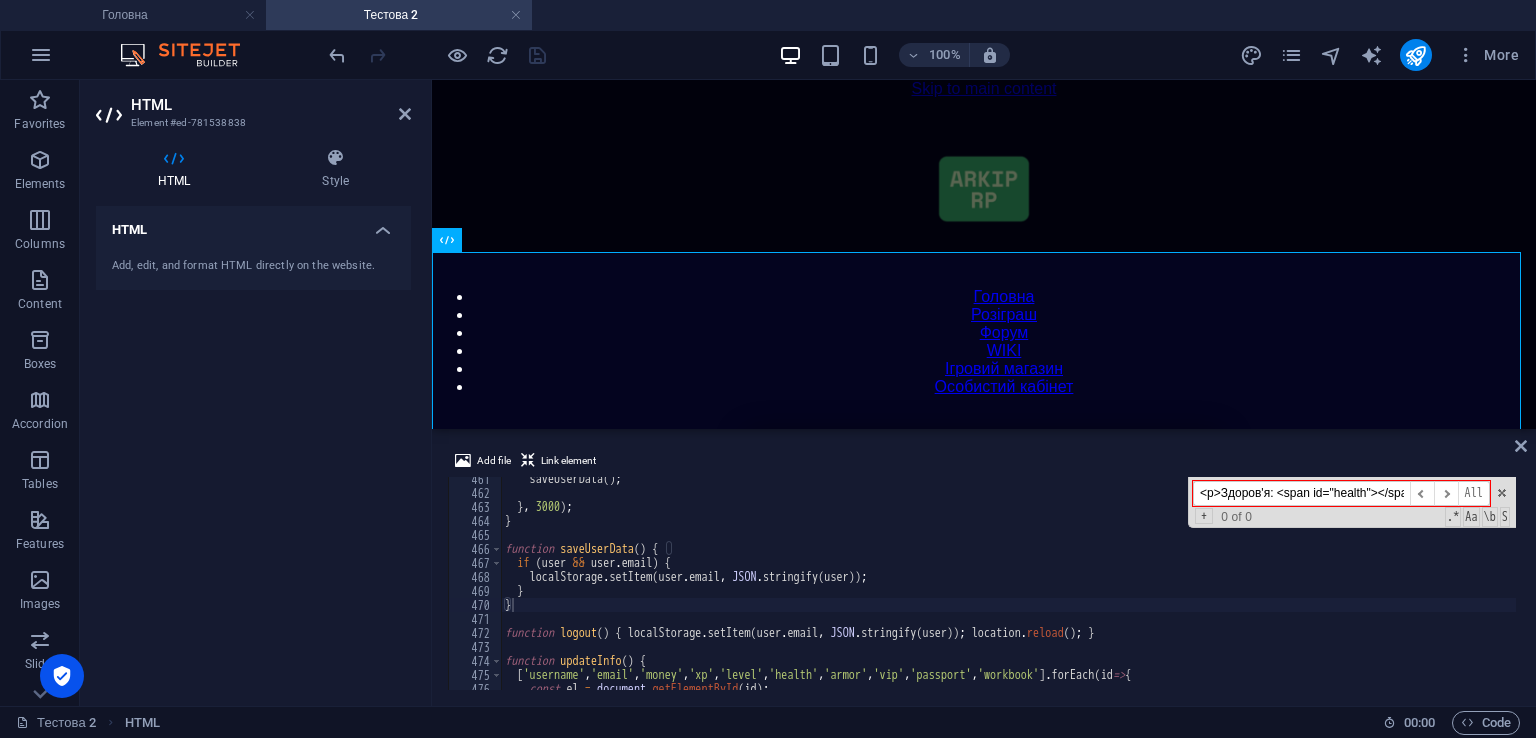 drag, startPoint x: 1238, startPoint y: 495, endPoint x: 1112, endPoint y: 497, distance: 126.01587 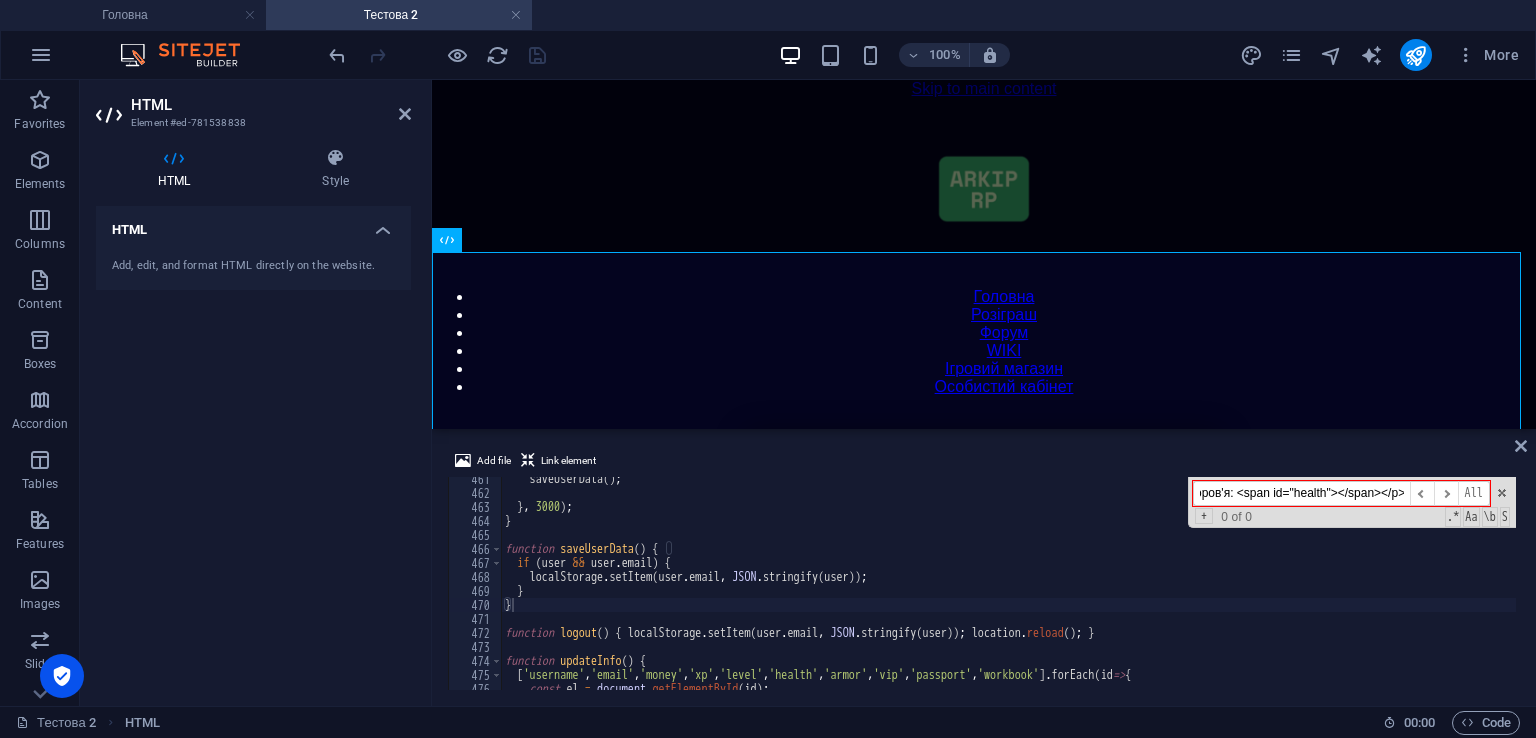 drag, startPoint x: 1275, startPoint y: 489, endPoint x: 1535, endPoint y: 489, distance: 260 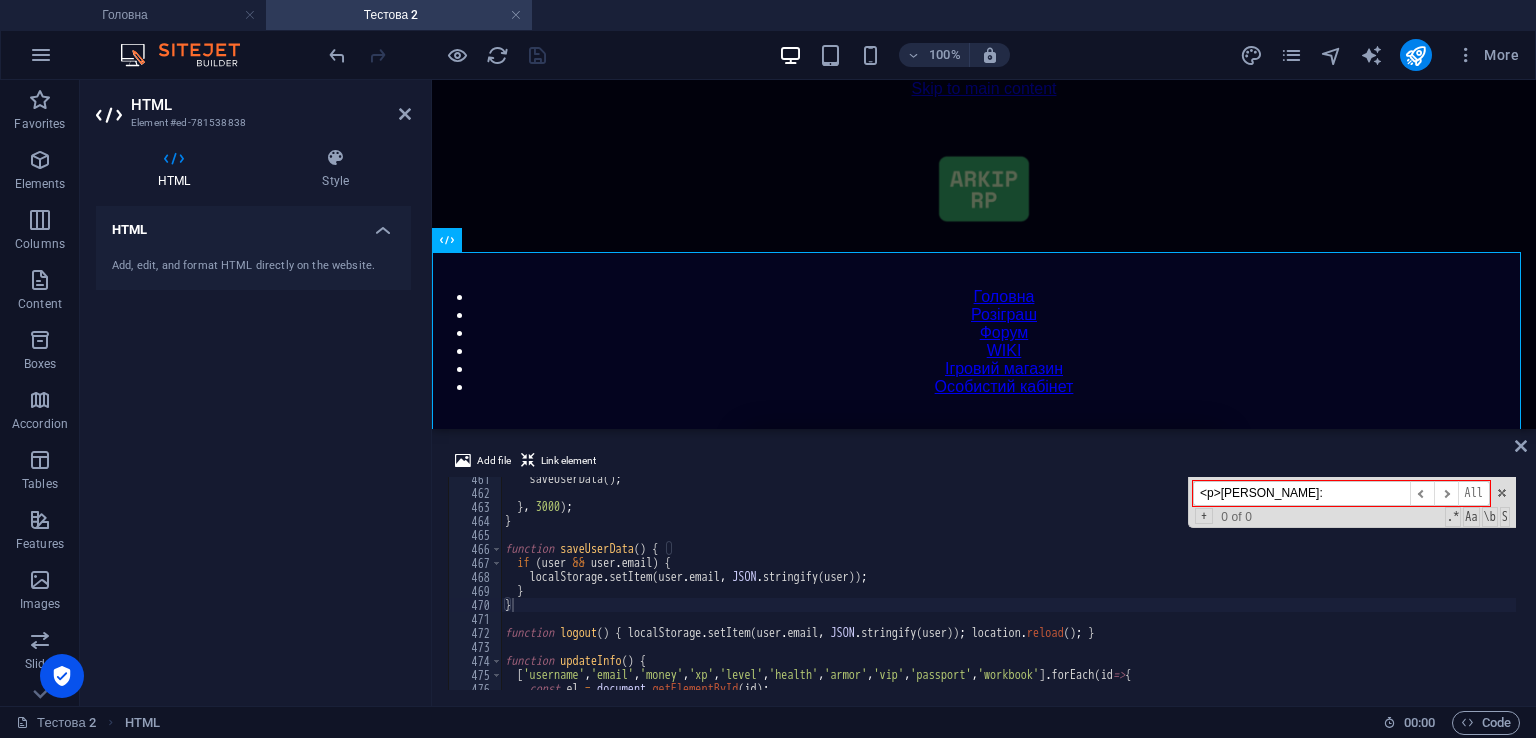 scroll, scrollTop: 0, scrollLeft: 0, axis: both 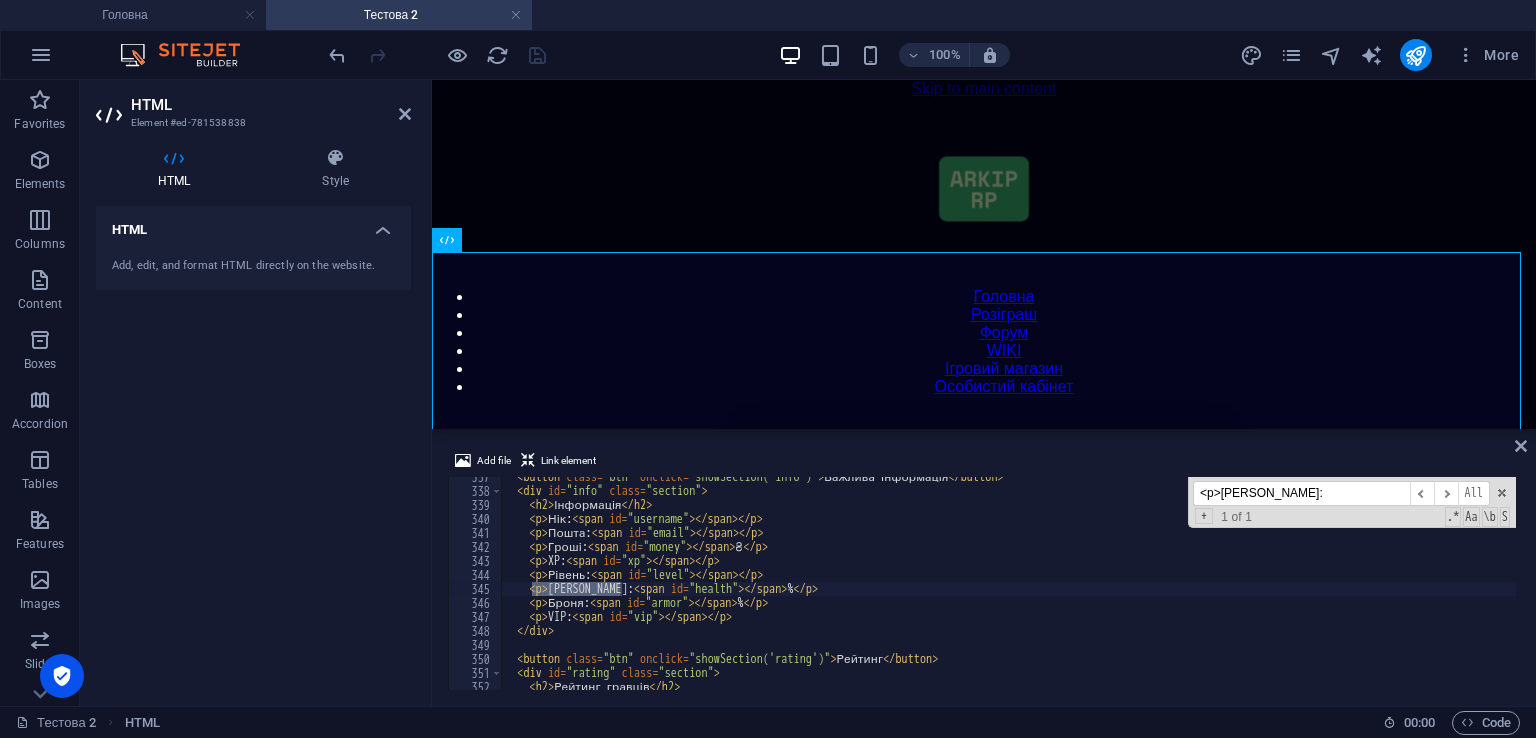 type on "<p>[PERSON_NAME]:" 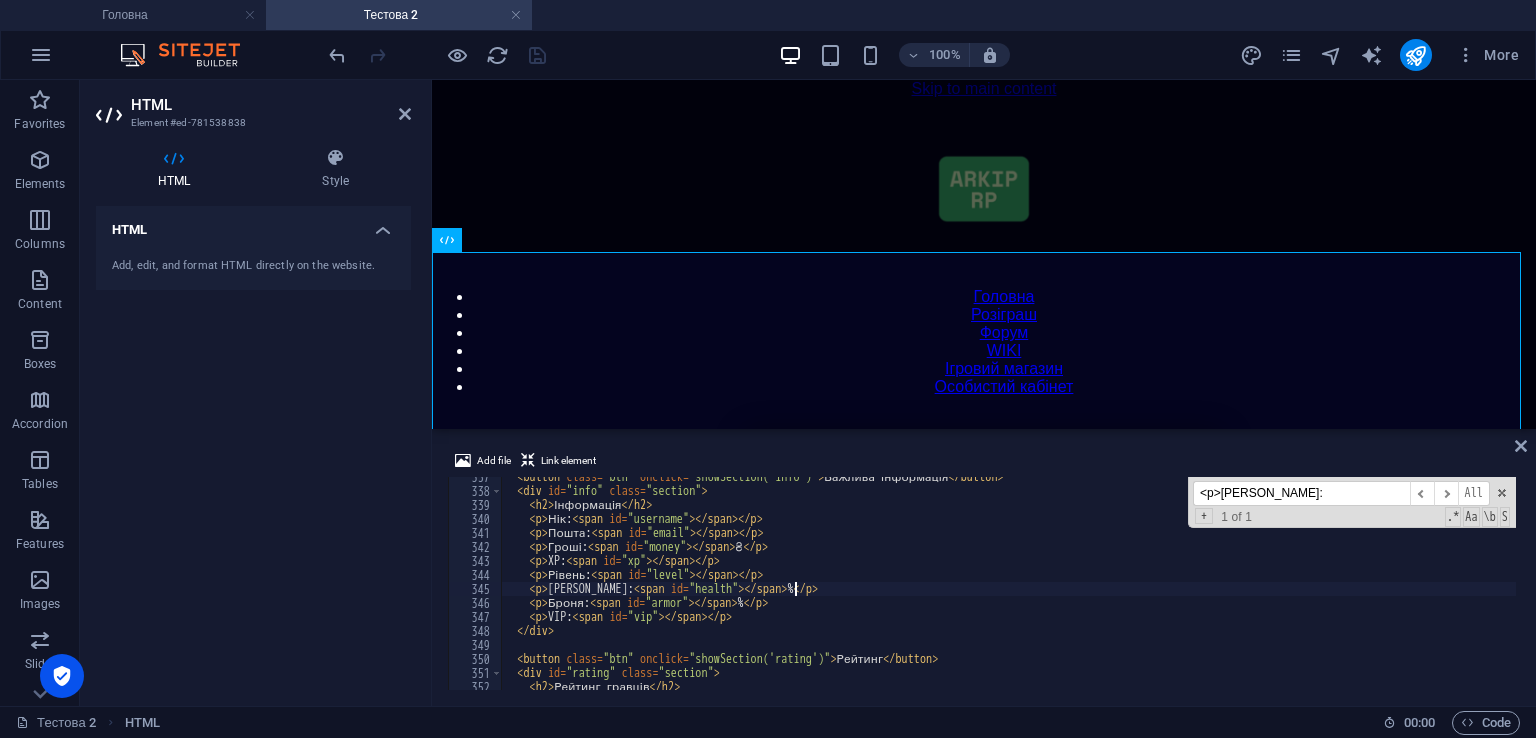 click on "< button   class = "btn"   onclick = "showSection('info')" > Важлива інформація </ button >    < div   id = "info"   class = "section" >      < h2 > Інформація </ h2 >      < p > Нік:  < span   id = "username" > </ span > </ p >      < p > Пошта:  < span   id = "email" > </ span > </ p >      < p > Гроші:  < span   id = "money" > </ span >  ₴ </ p >      < p > XP:  < span   id = "xp" > </ span > </ p >      < p > Рівень:  < span   id = "level" > </ span > </ p >      < p > Здоров'я:  < span   id = "health" > </ span > % </ p >      < p > Броня:  < span   id = "armor" > </ span > % </ p >      < p > VIP:  < span   id = "vip" > </ span > </ p >    </ div >    < button   class = "btn"   onclick = "showSection('rating')" > Рейтинг </ button >    < div   id = "rating"   class = "section" >      < h2 > Рейтинг гравців </ h2 >" at bounding box center (1425, 588) 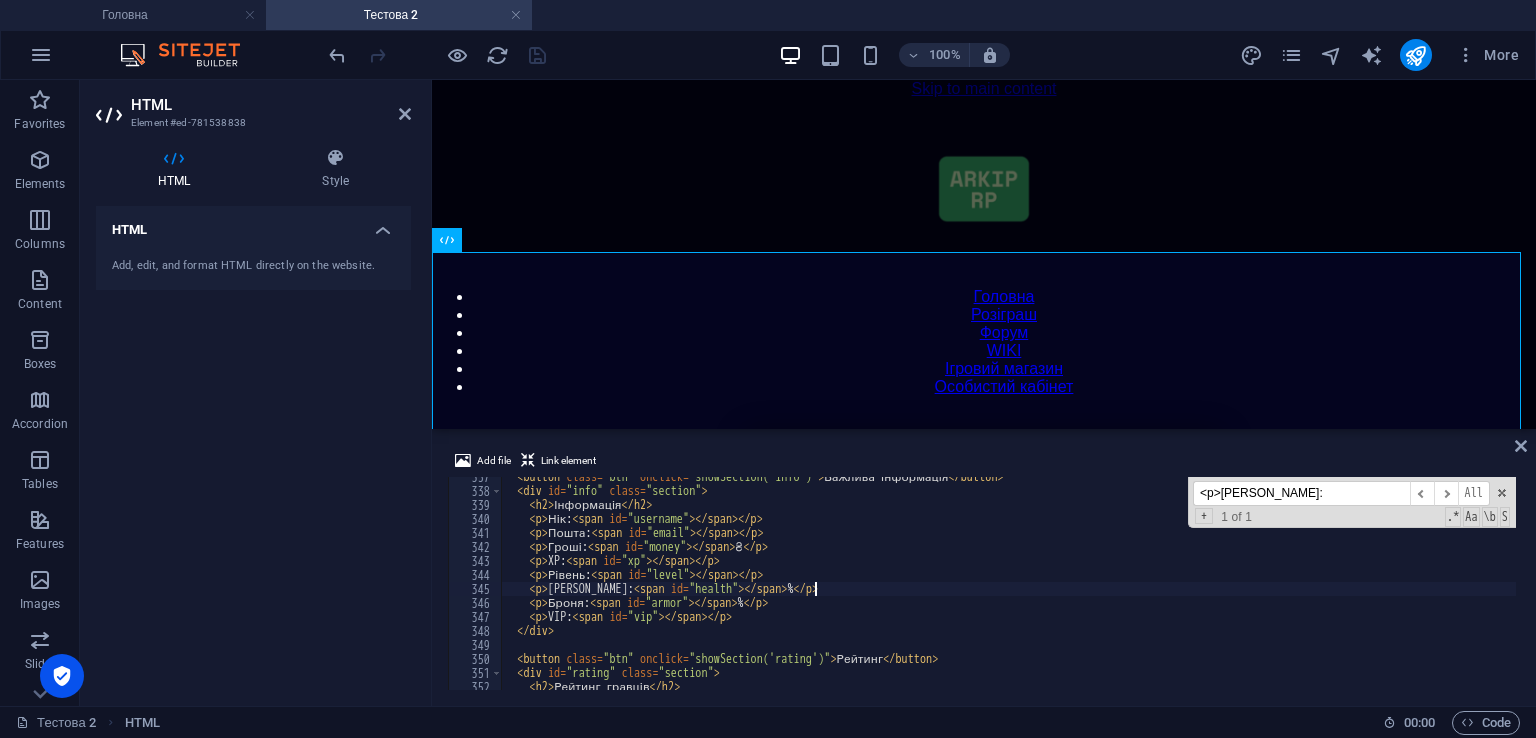 click on "< button   class = "btn"   onclick = "showSection('info')" > Важлива інформація </ button >    < div   id = "info"   class = "section" >      < h2 > Інформація </ h2 >      < p > Нік:  < span   id = "username" > </ span > </ p >      < p > Пошта:  < span   id = "email" > </ span > </ p >      < p > Гроші:  < span   id = "money" > </ span >  ₴ </ p >      < p > XP:  < span   id = "xp" > </ span > </ p >      < p > Рівень:  < span   id = "level" > </ span > </ p >      < p > Здоров'я:  < span   id = "health" > </ span > % </ p >      < p > Броня:  < span   id = "armor" > </ span > % </ p >      < p > VIP:  < span   id = "vip" > </ span > </ p >    </ div >    < button   class = "btn"   onclick = "showSection('rating')" > Рейтинг </ button >    < div   id = "rating"   class = "section" >      < h2 > Рейтинг гравців </ h2 >" at bounding box center (1425, 588) 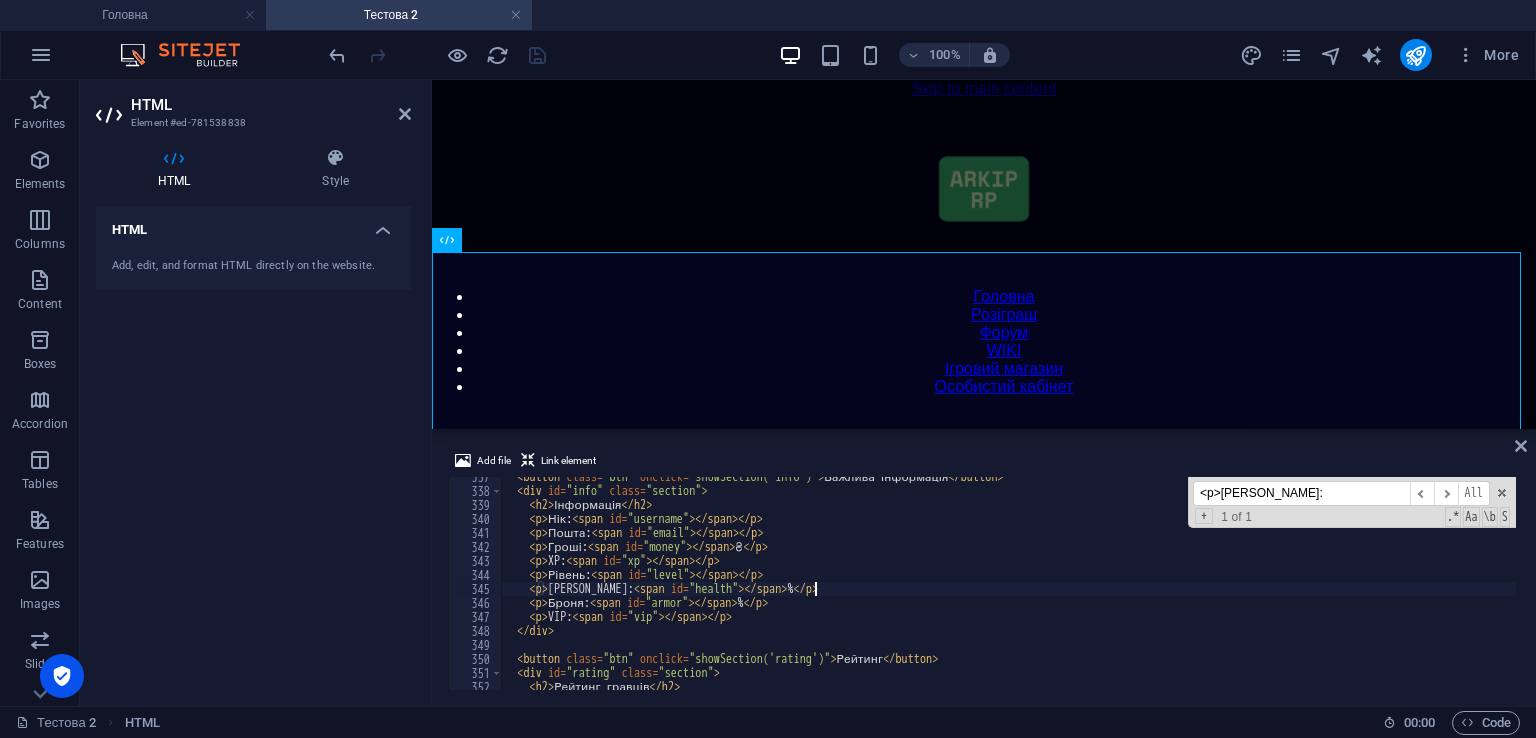 click on "< button   class = "btn"   onclick = "showSection('info')" > Важлива інформація </ button >    < div   id = "info"   class = "section" >      < h2 > Інформація </ h2 >      < p > Нік:  < span   id = "username" > </ span > </ p >      < p > Пошта:  < span   id = "email" > </ span > </ p >      < p > Гроші:  < span   id = "money" > </ span >  ₴ </ p >      < p > XP:  < span   id = "xp" > </ span > </ p >      < p > Рівень:  < span   id = "level" > </ span > </ p >      < p > Здоров'я:  < span   id = "health" > </ span > % </ p >      < p > Броня:  < span   id = "armor" > </ span > % </ p >      < p > VIP:  < span   id = "vip" > </ span > </ p >    </ div >    < button   class = "btn"   onclick = "showSection('rating')" > Рейтинг </ button >    < div   id = "rating"   class = "section" >      < h2 > Рейтинг гравців </ h2 >" at bounding box center (1425, 588) 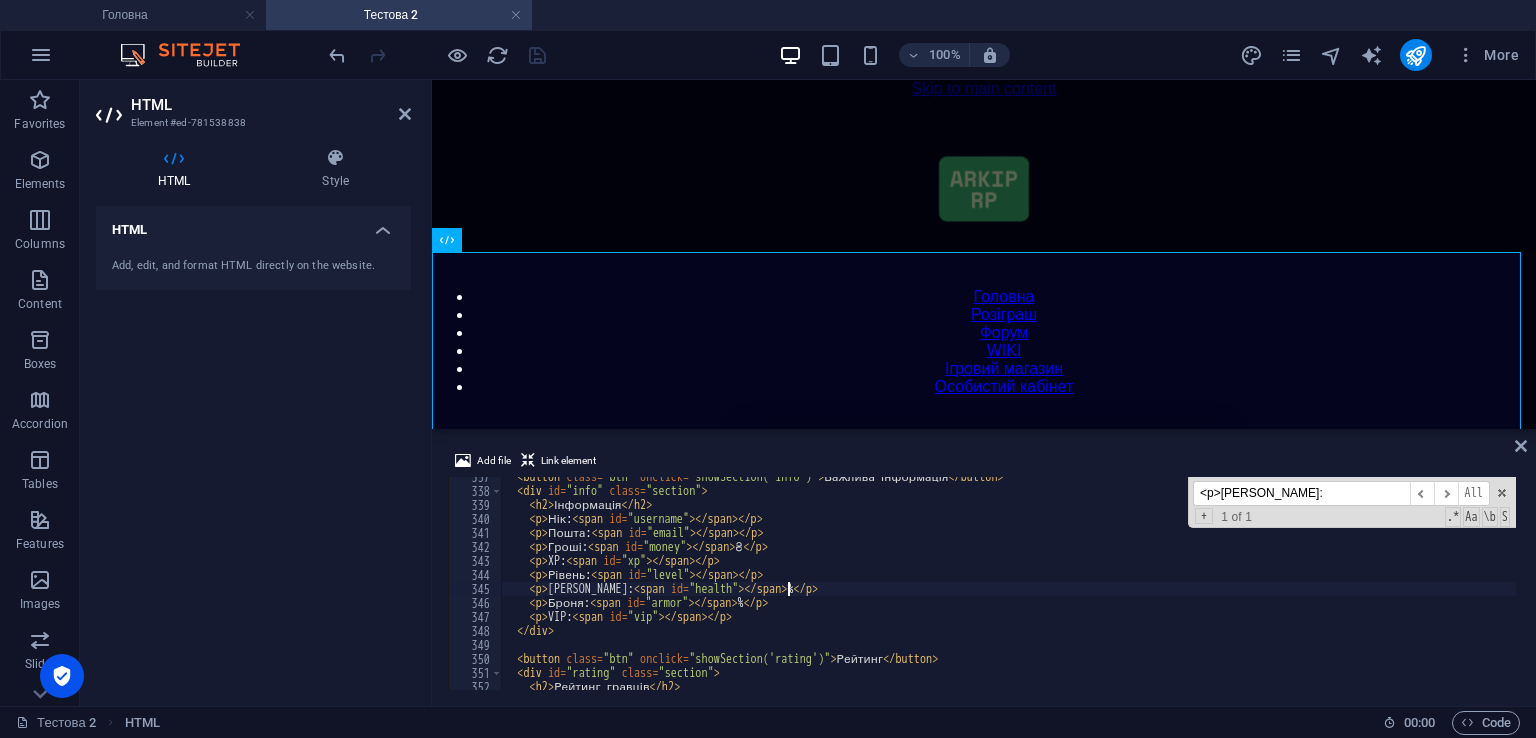 click on "< button   class = "btn"   onclick = "showSection('info')" > Важлива інформація </ button >    < div   id = "info"   class = "section" >      < h2 > Інформація </ h2 >      < p > Нік:  < span   id = "username" > </ span > </ p >      < p > Пошта:  < span   id = "email" > </ span > </ p >      < p > Гроші:  < span   id = "money" > </ span >  ₴ </ p >      < p > XP:  < span   id = "xp" > </ span > </ p >      < p > Рівень:  < span   id = "level" > </ span > </ p >      < p > Здоров'я:  < span   id = "health" > </ span > % </ p >      < p > Броня:  < span   id = "armor" > </ span > % </ p >      < p > VIP:  < span   id = "vip" > </ span > </ p >    </ div >    < button   class = "btn"   onclick = "showSection('rating')" > Рейтинг </ button >    < div   id = "rating"   class = "section" >      < h2 > Рейтинг гравців </ h2 >" at bounding box center (1425, 588) 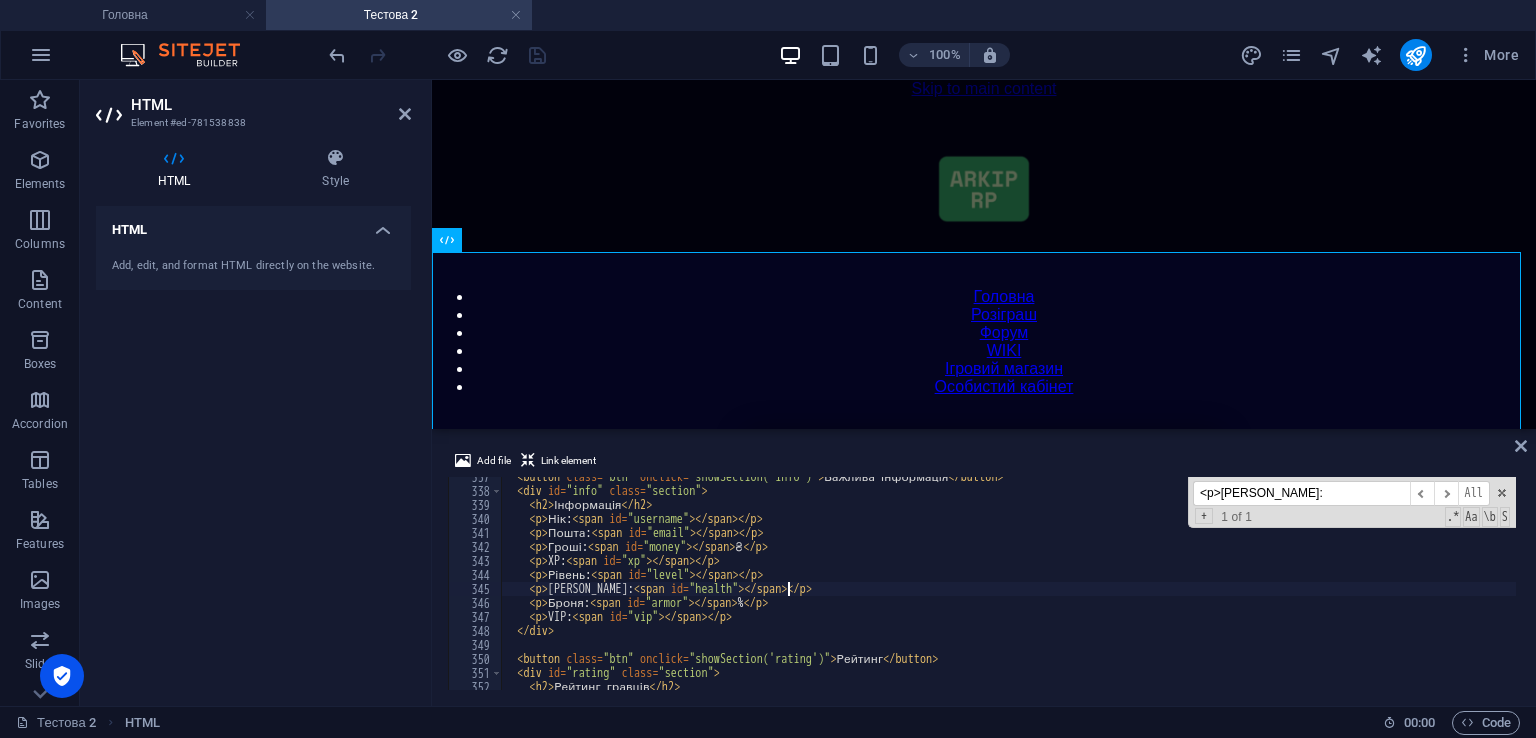 click on "< button   class = "btn"   onclick = "showSection('info')" > Важлива інформація </ button >    < div   id = "info"   class = "section" >      < h2 > Інформація </ h2 >      < p > Нік:  < span   id = "username" > </ span > </ p >      < p > Пошта:  < span   id = "email" > </ span > </ p >      < p > Гроші:  < span   id = "money" > </ span >  ₴ </ p >      < p > XP:  < span   id = "xp" > </ span > </ p >      < p > Рівень:  < span   id = "level" > </ span > </ p >      < p > Здоров'я:  < span   id = "health" > </ span > </ p >      < p > Броня:  < span   id = "armor" > </ span > % </ p >      < p > VIP:  < span   id = "vip" > </ span > </ p >    </ div >    < button   class = "btn"   onclick = "showSection('rating')" > Рейтинг </ button >    < div   id = "rating"   class = "section" >      < h2 > Рейтинг гравців </ h2 >" at bounding box center (1425, 588) 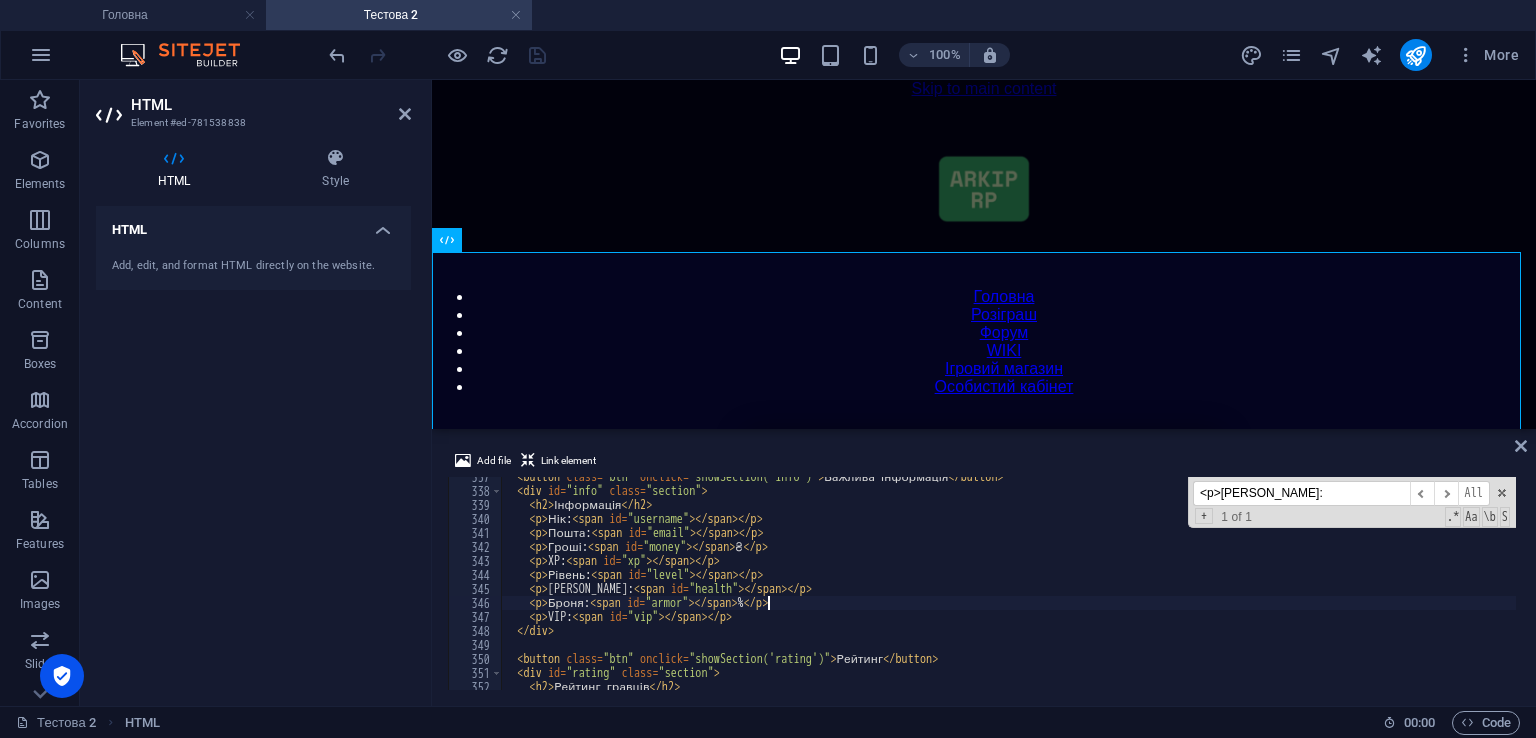 type on "<p>Броня: <span id="armor"></span></p>" 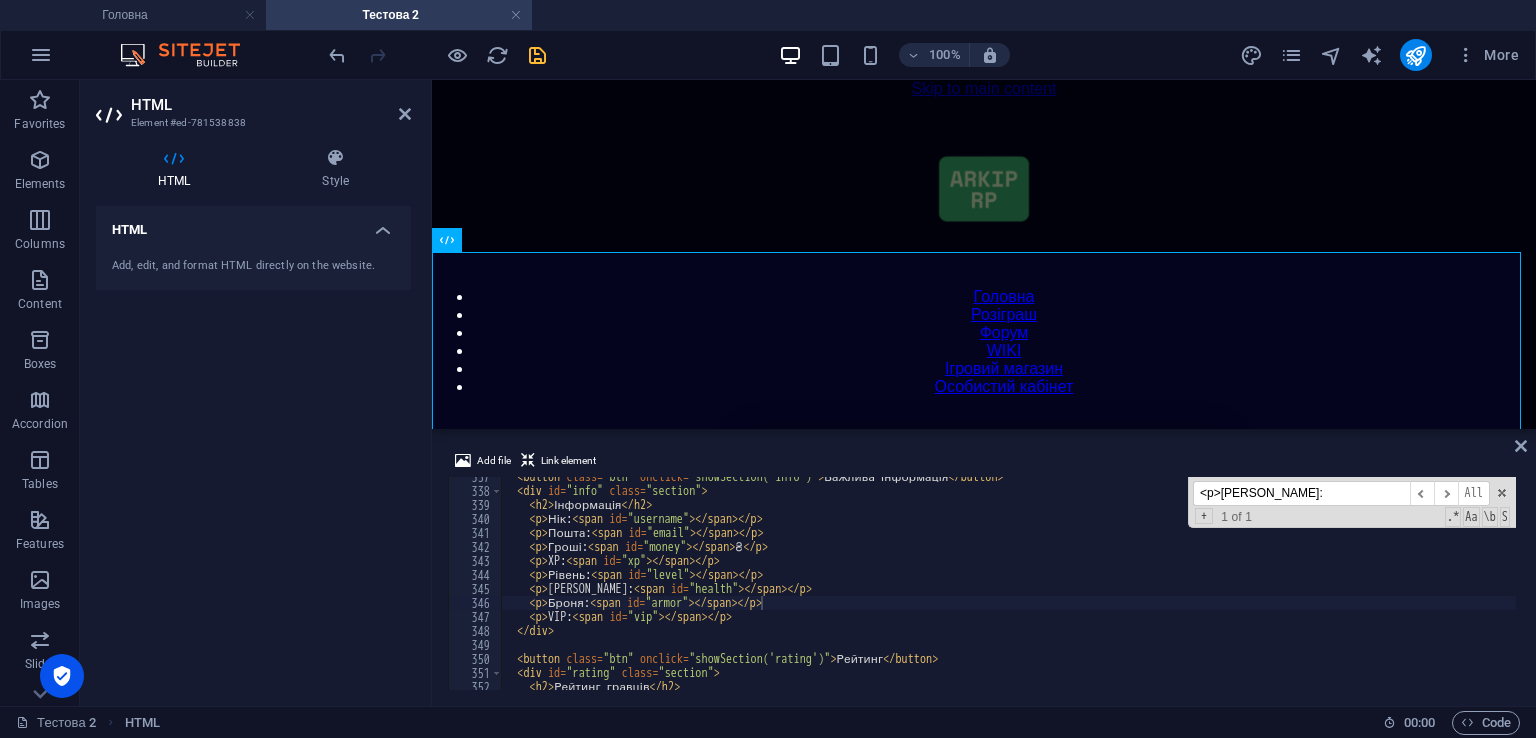 click on "Add file Link element" at bounding box center [984, 463] 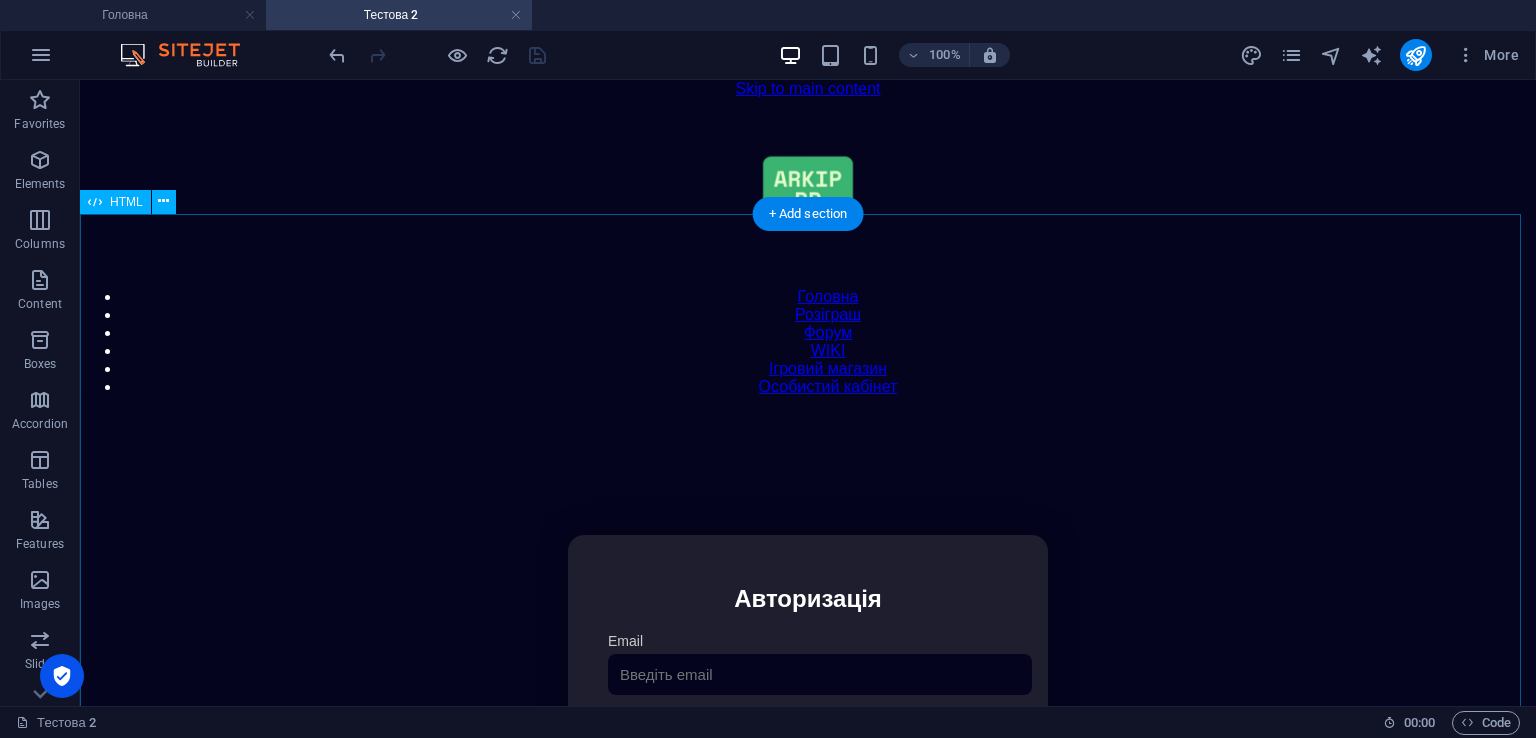 click on "Особистий кабінет
Авторизація
Email
[GEOGRAPHIC_DATA]
👁️
Увійти
Скинути пароль
Скидання пароля
Введіть ваш email:
Скинути
Закрити
Особистий кабінет
Вийти з кабінету
Важлива інформація
Інформація
Нік:
Пошта:
Гроші:   ₴
XP:
Рівень:
Здоров'я:
Броня:
VIP:
Рейтинг
Рейтинг гравців
Гравців не знайдено
Документи
Мої документи
Паспорт:   [PERSON_NAME] книжка:   [PERSON_NAME]
Розваги
Рулетка
Крутити" at bounding box center [808, 746] 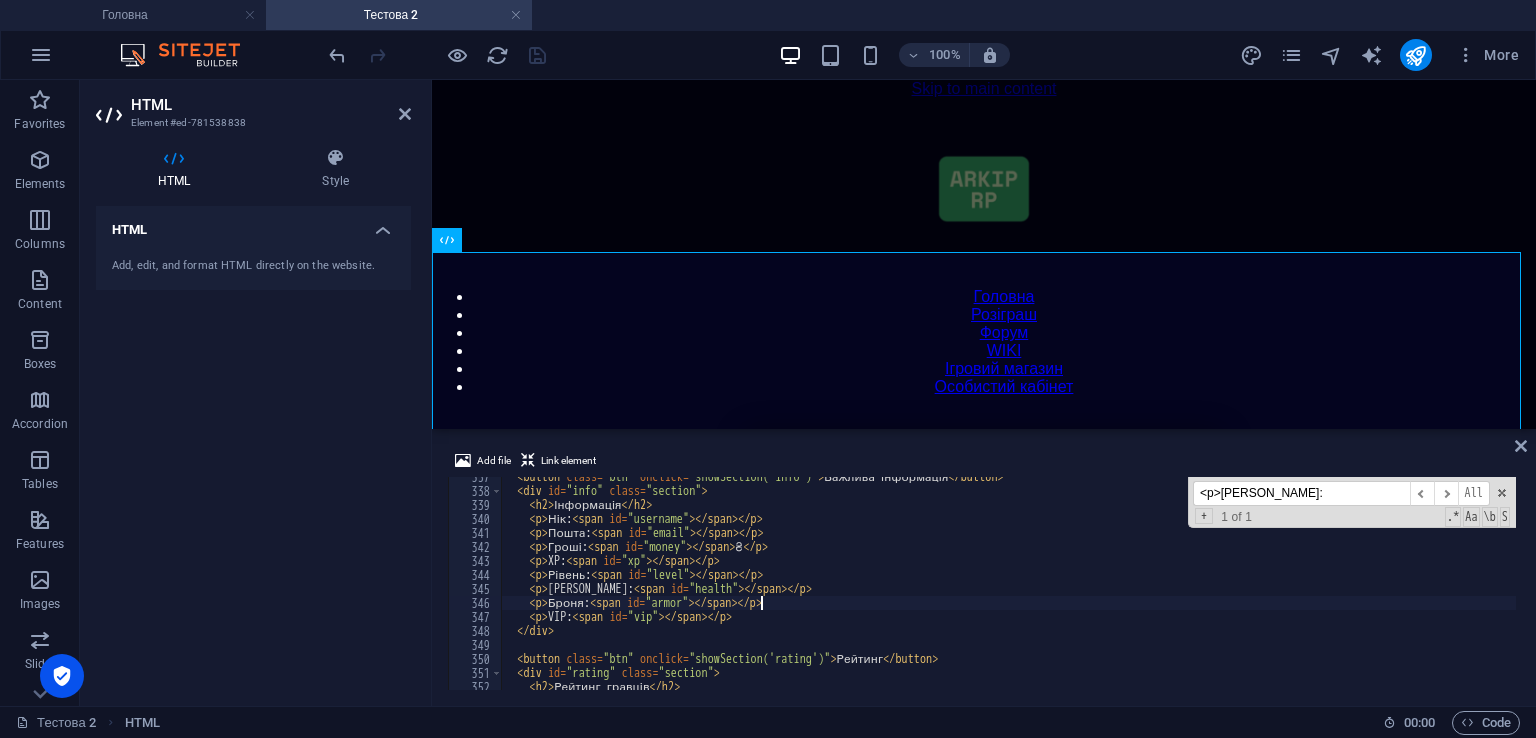 click on "<p>[PERSON_NAME]:" at bounding box center [1301, 493] 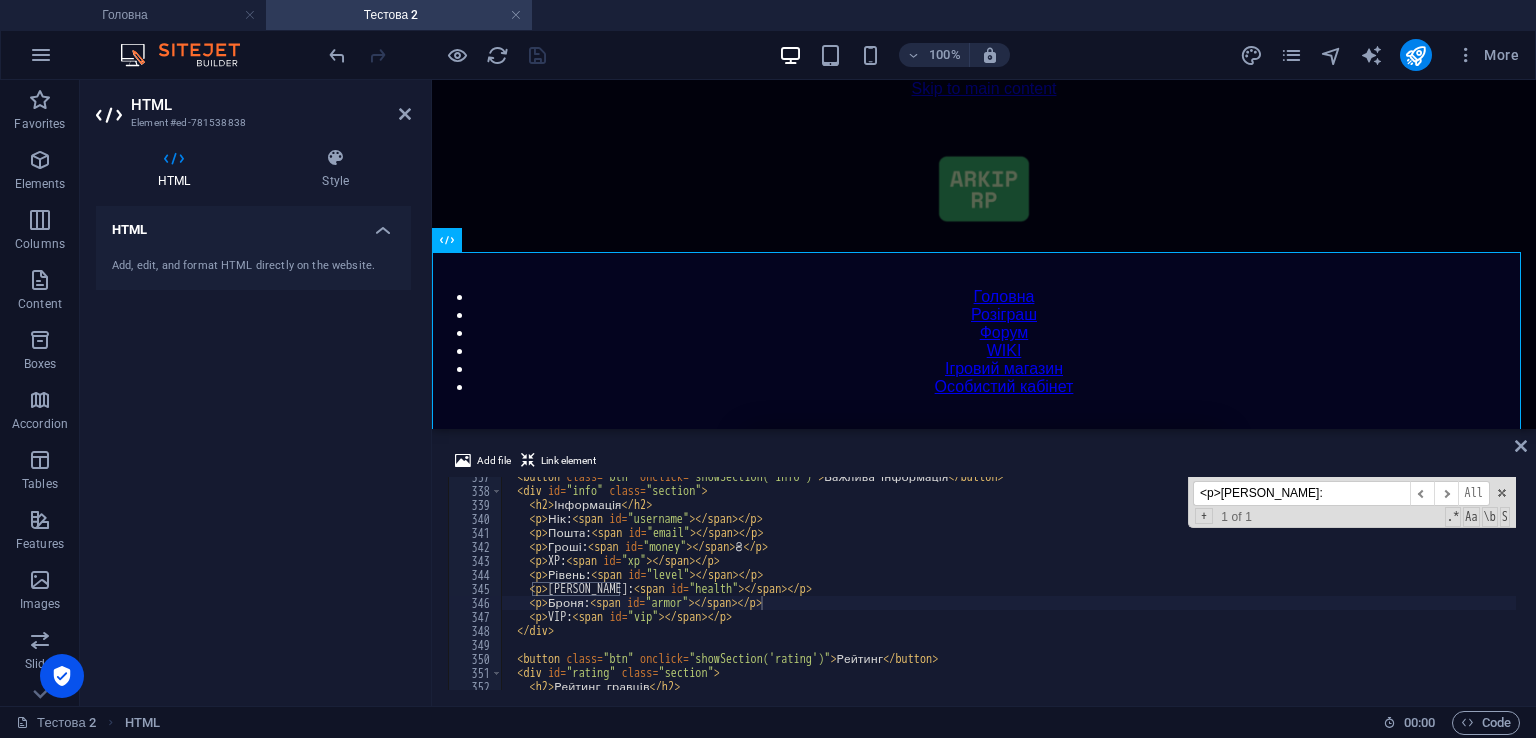 click on "<p>[PERSON_NAME]:" at bounding box center (1301, 493) 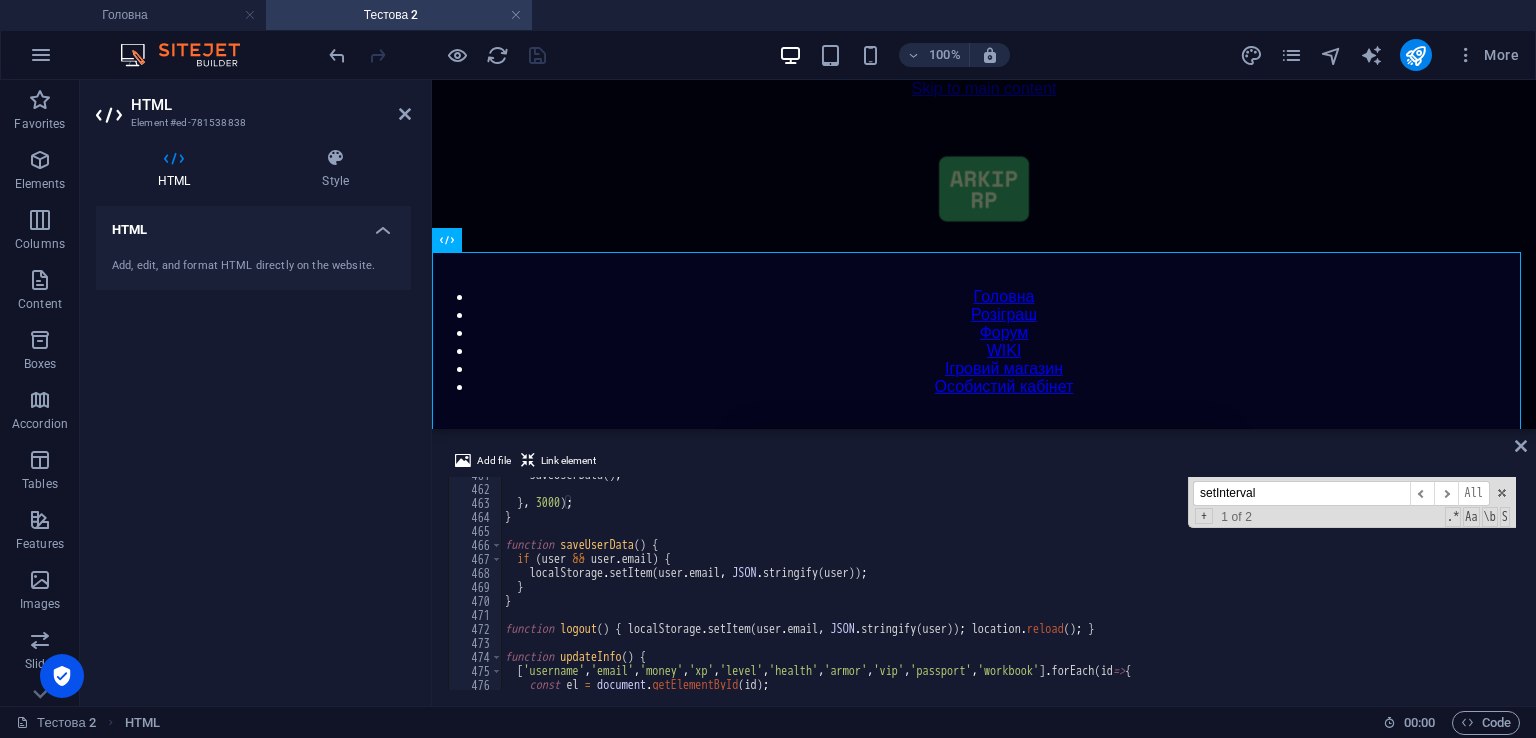 scroll, scrollTop: 6329, scrollLeft: 0, axis: vertical 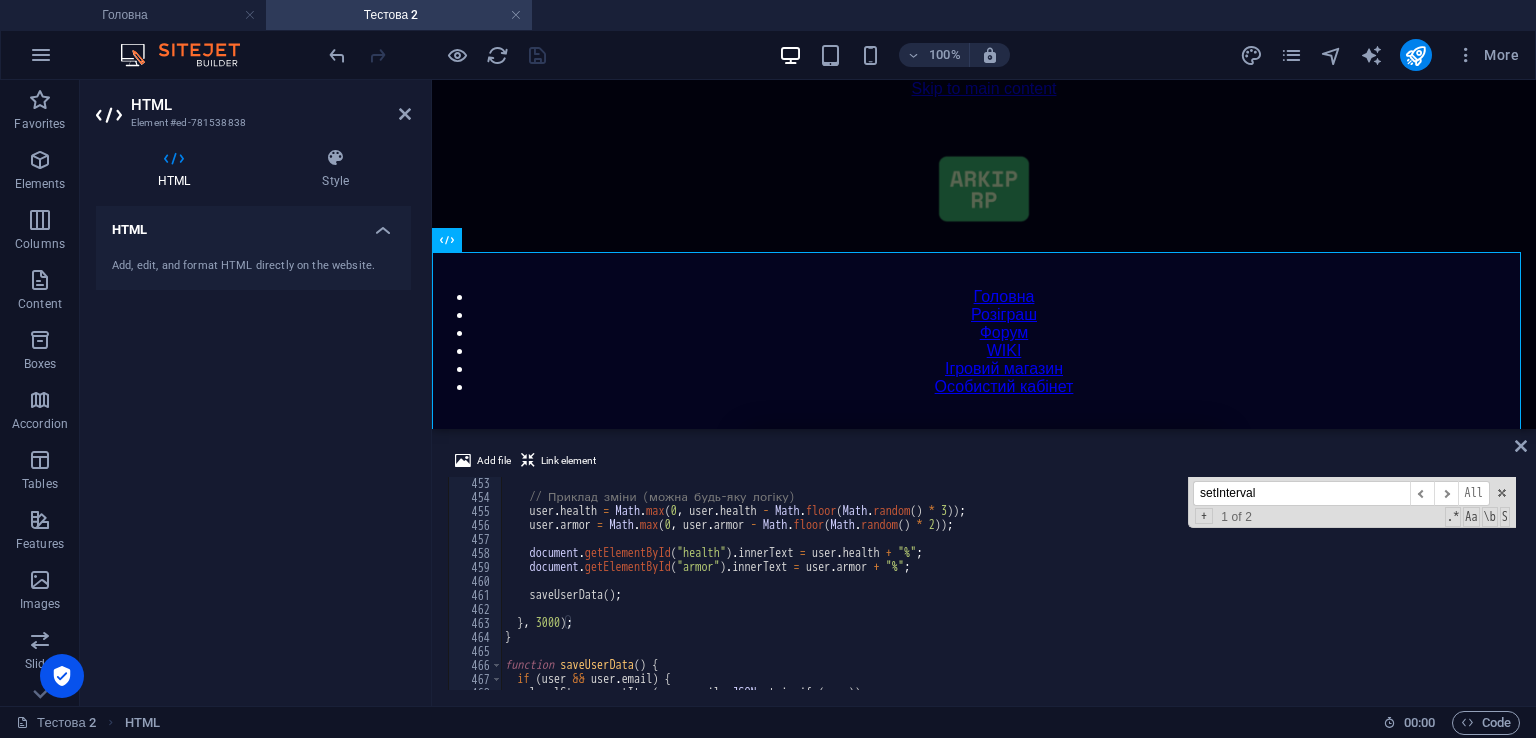 type on "setInterval" 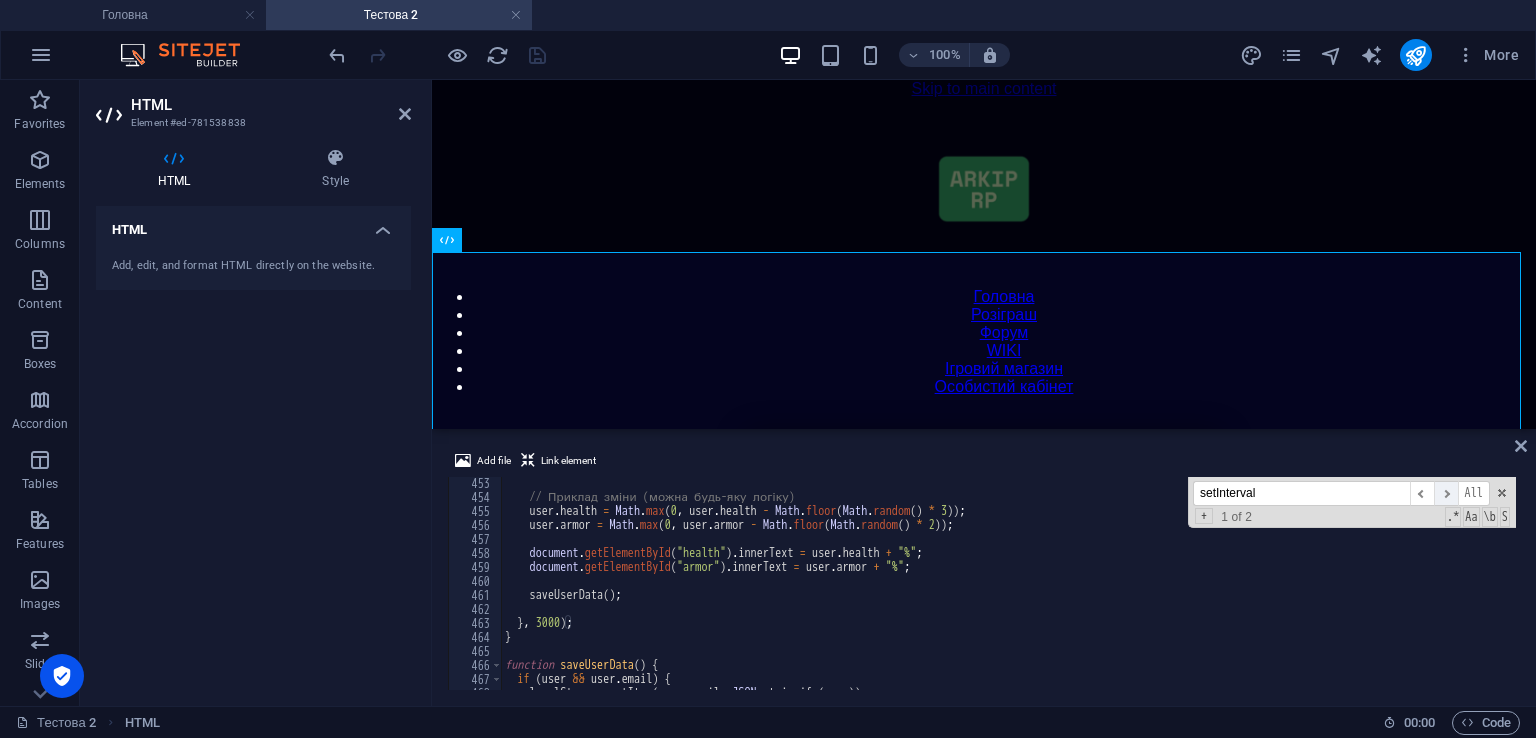 click on "​" at bounding box center [1446, 493] 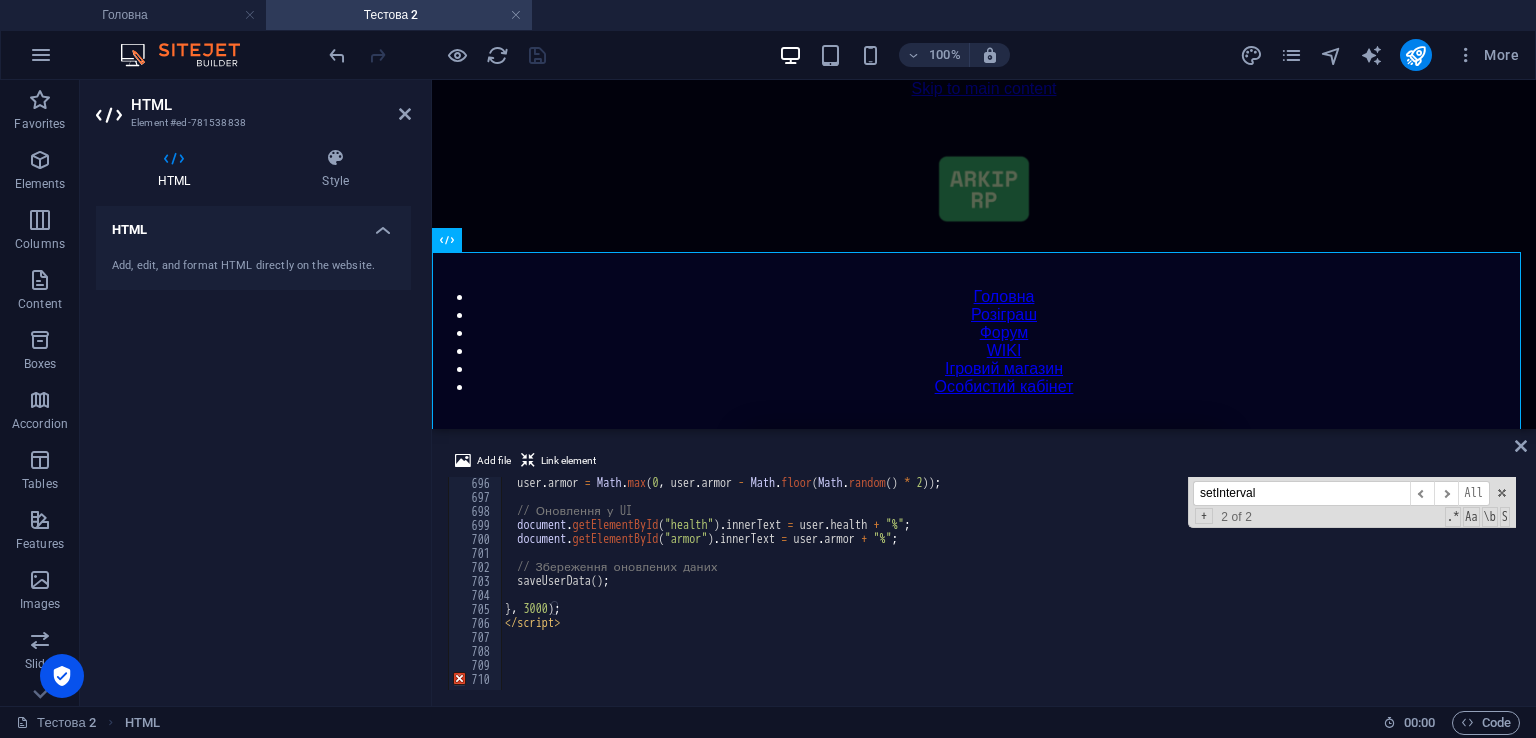scroll, scrollTop: 9611, scrollLeft: 0, axis: vertical 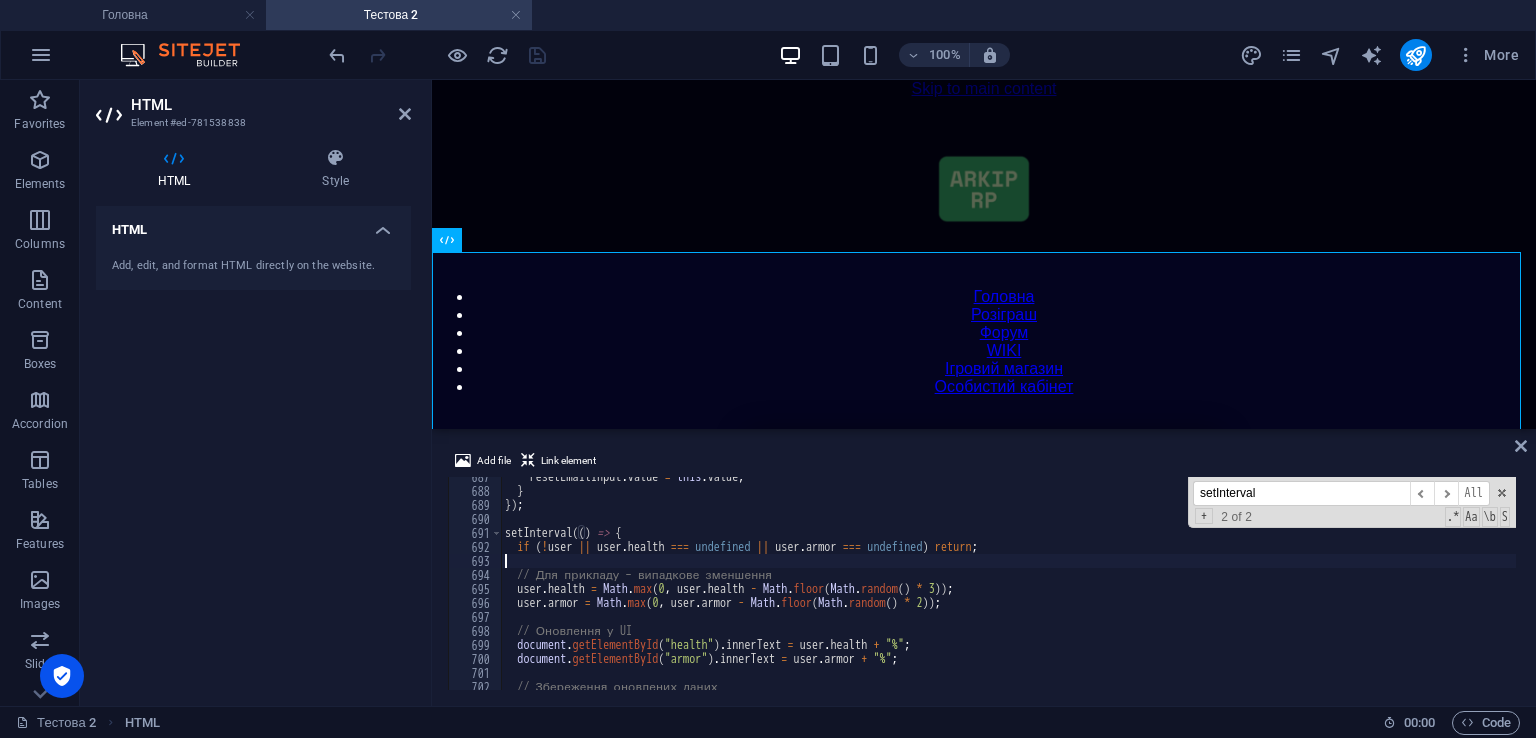 click on "resetEmailInput . value   =   this . value ;    } }) ; setInterval (( )   =>   {    if   ( ! user   ||   user . health   ===   undefined   ||   user . armor   ===   undefined )   return ;    // Для прикладу – випадкове зменшення    user . health   =   Math . max ( 0 ,   user . health   -   Math . floor ( Math . random ( )   *   3 )) ;    user . armor   =   Math . max ( 0 ,   user . armor   -   Math . floor ( Math . random ( )   *   2 )) ;    // Оновлення у UI    document . getElementById ( "health" ) . innerText   =   user . health   +   "%" ;    document . getElementById ( "armor" ) . innerText   =   user . armor   +   "%" ;    // Збереження оновлених даних" at bounding box center (1425, 588) 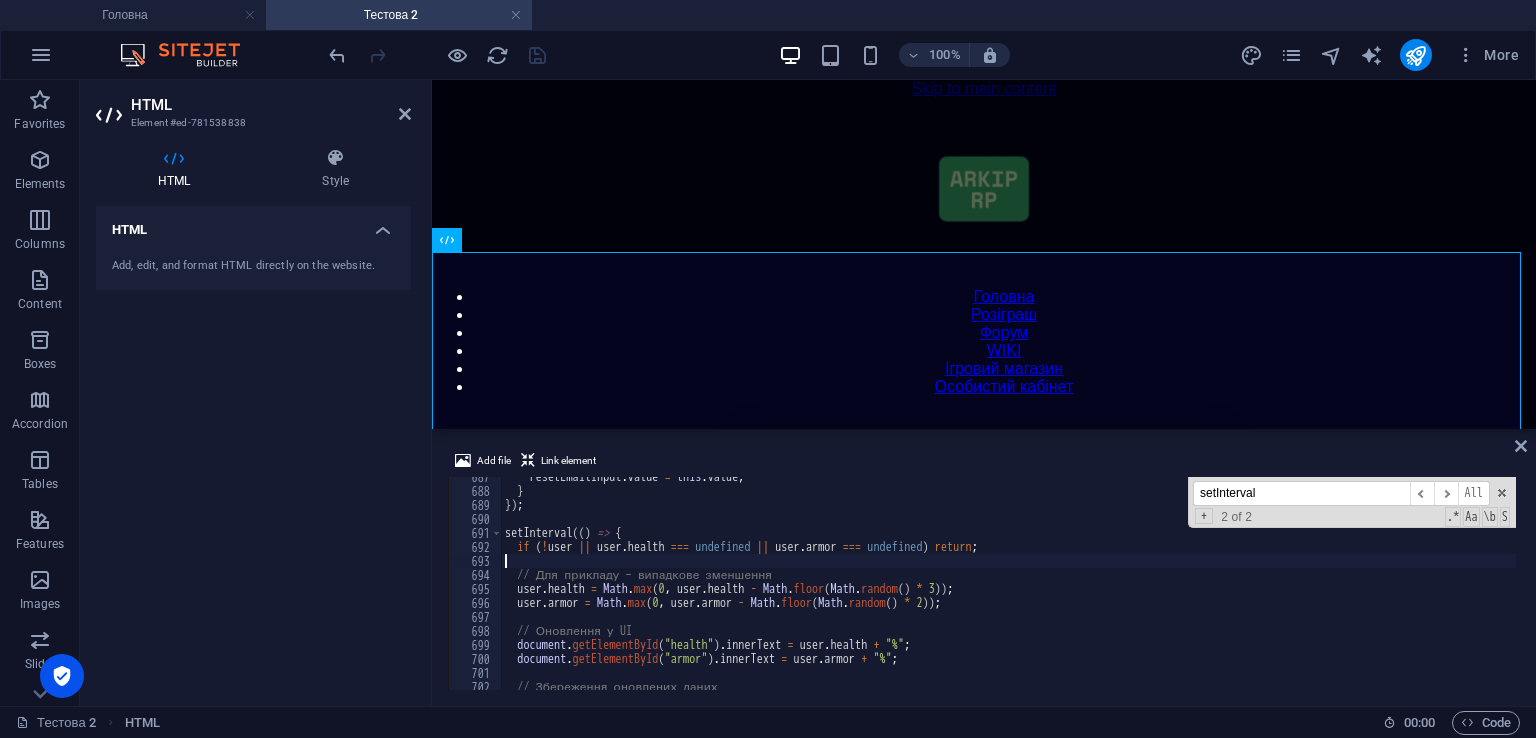 scroll, scrollTop: 9611, scrollLeft: 0, axis: vertical 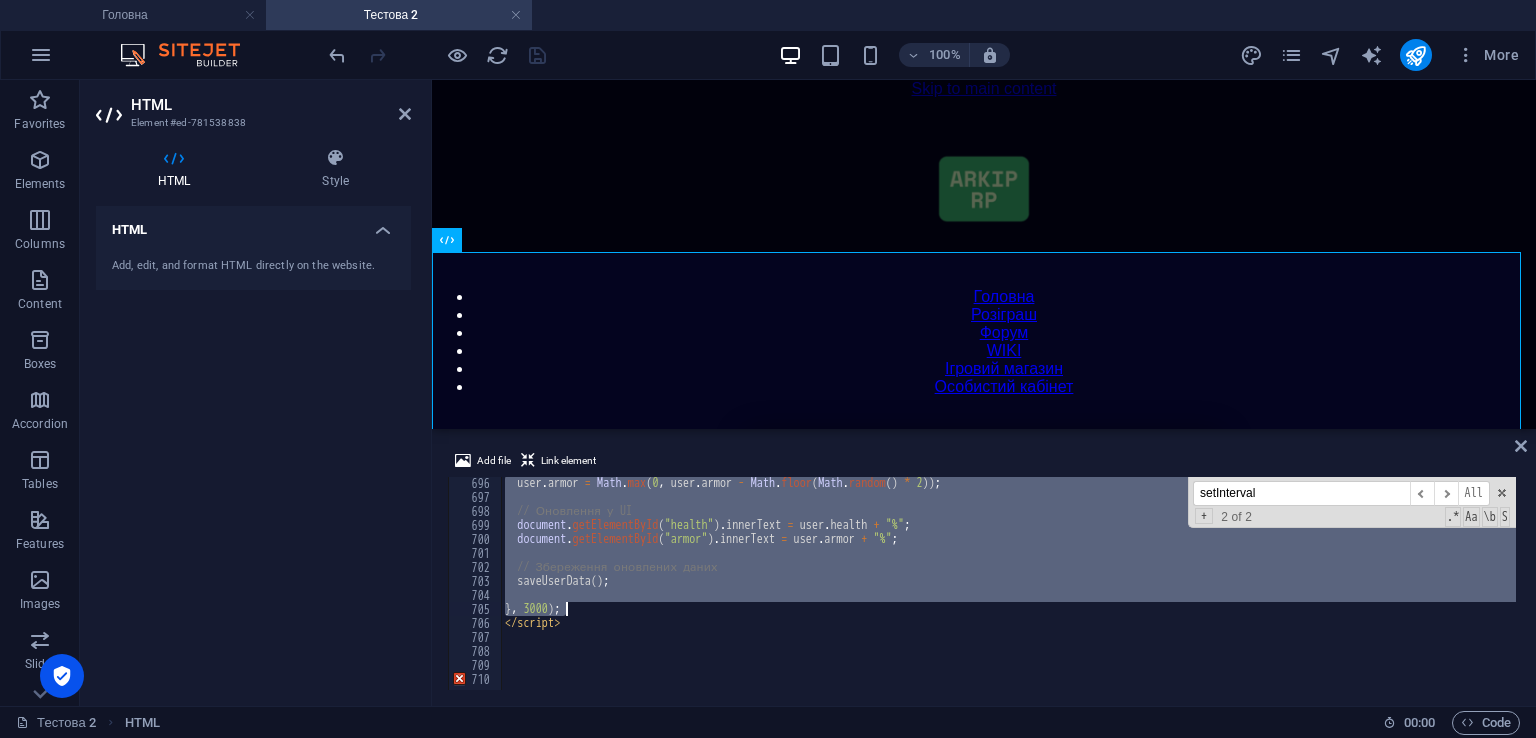 drag, startPoint x: 506, startPoint y: 531, endPoint x: 676, endPoint y: 605, distance: 185.40765 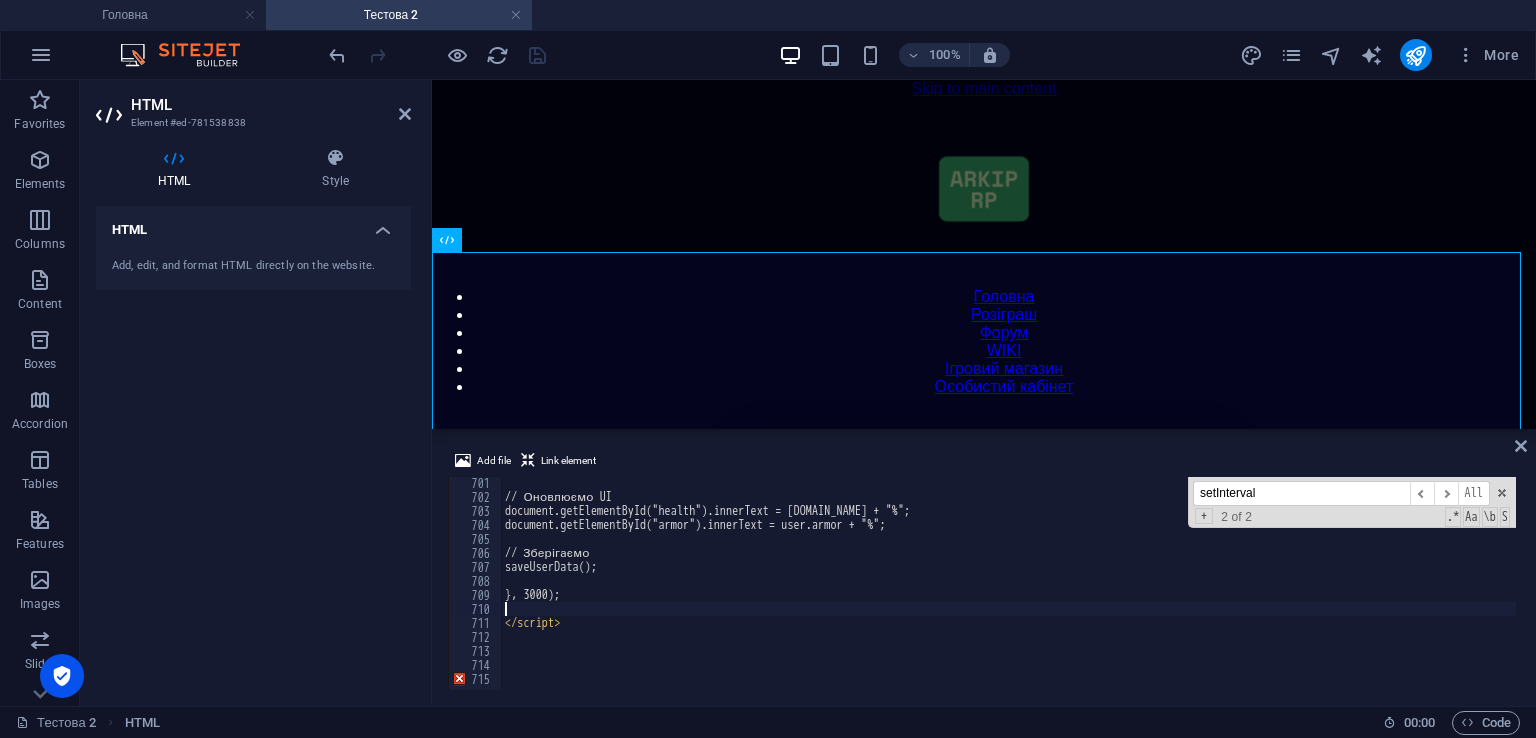 scroll, scrollTop: 9800, scrollLeft: 0, axis: vertical 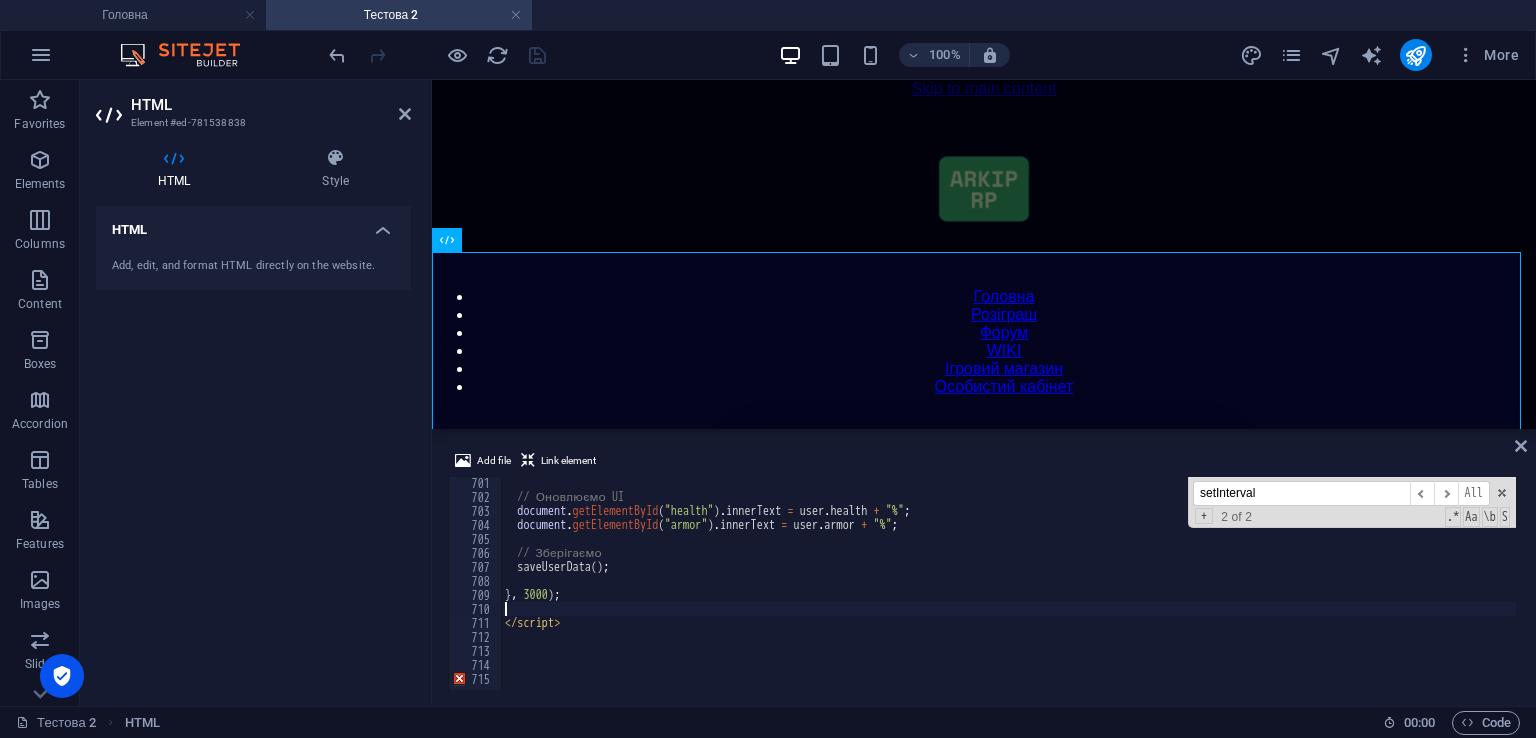 click on "Add file Link element" at bounding box center [984, 463] 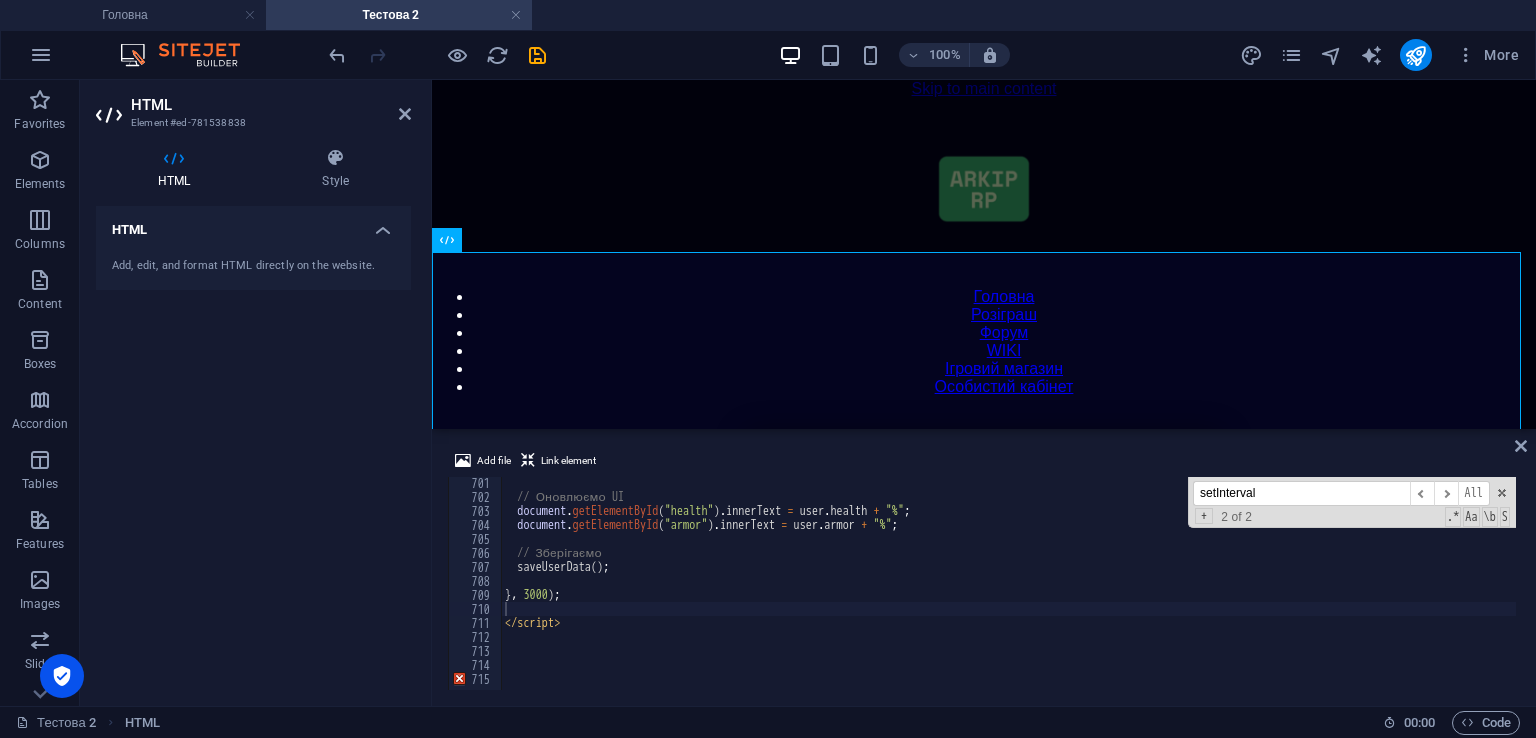 drag, startPoint x: 544, startPoint y: 41, endPoint x: 520, endPoint y: 37, distance: 24.33105 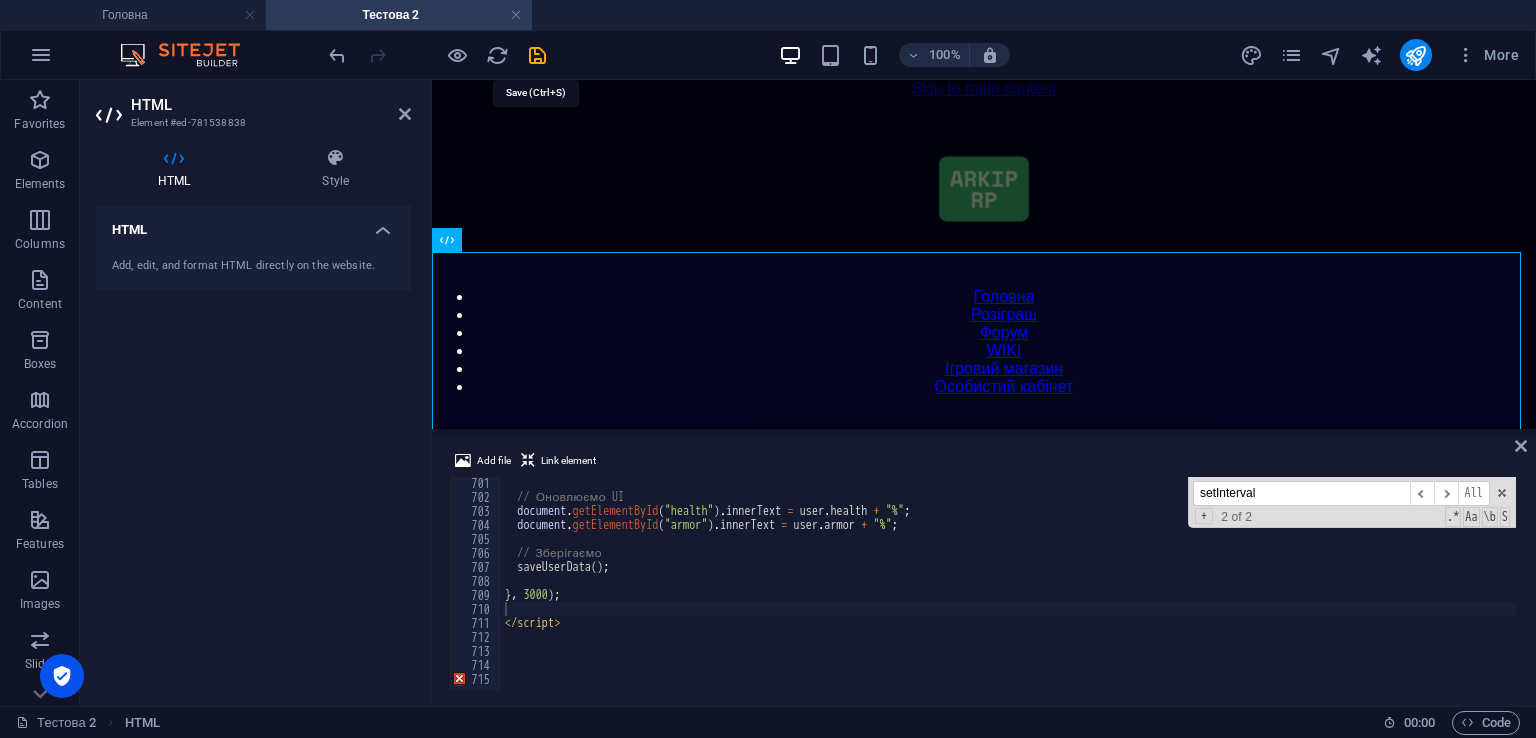 click at bounding box center (437, 55) 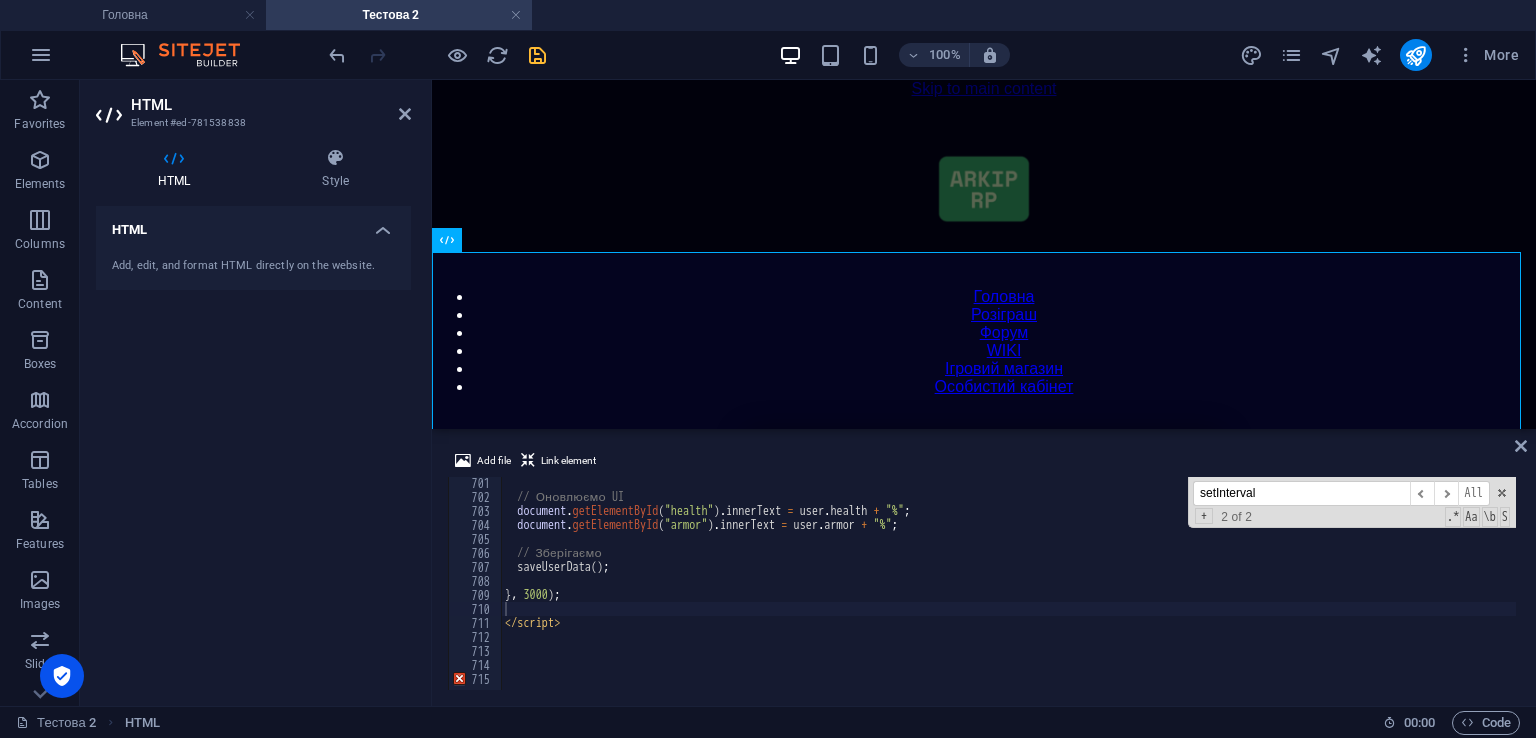 click at bounding box center [537, 55] 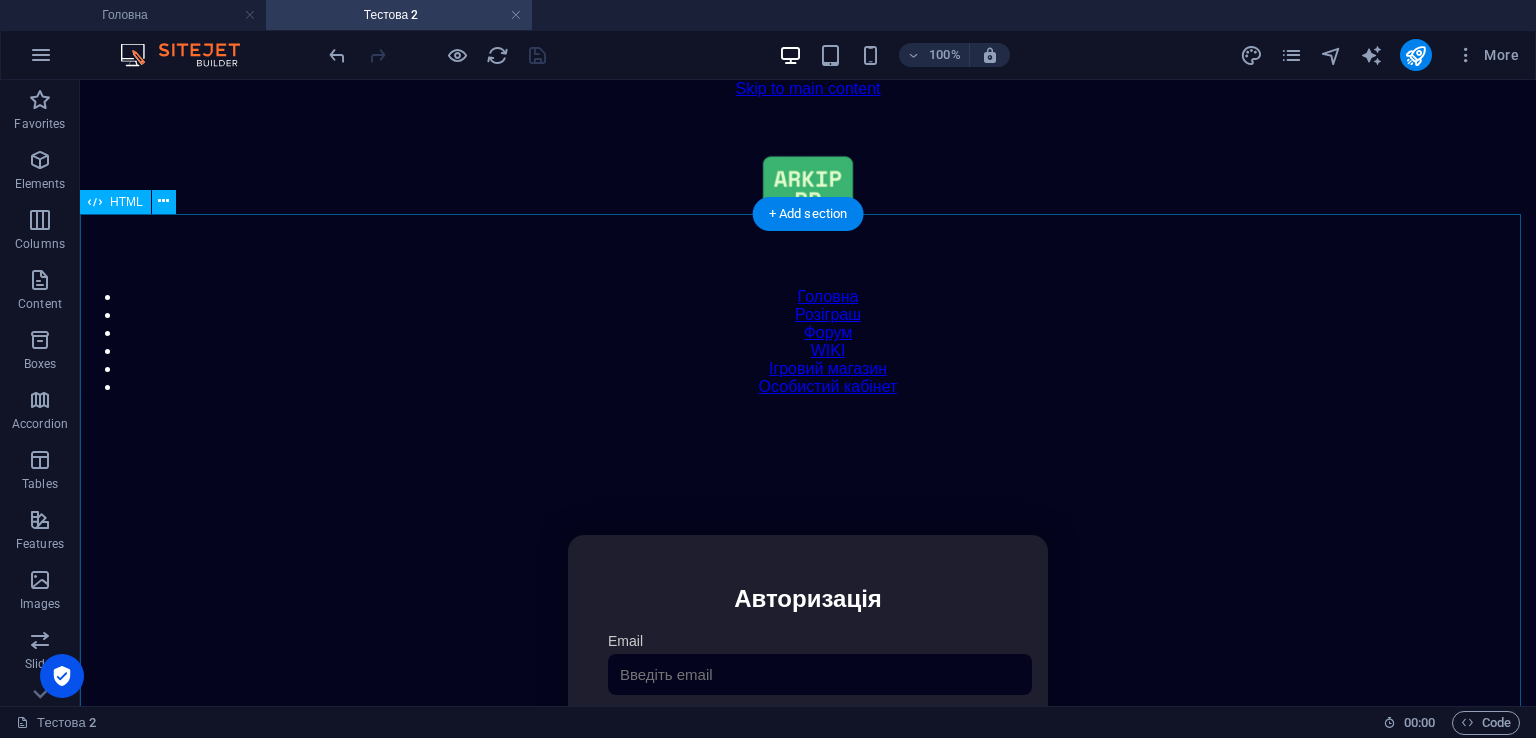 click on "Особистий кабінет
Авторизація
Email
[GEOGRAPHIC_DATA]
👁️
Увійти
Скинути пароль
Скидання пароля
Введіть ваш email:
Скинути
Закрити
Особистий кабінет
Вийти з кабінету
Важлива інформація
Інформація
Нік:
Пошта:
Гроші:   ₴
XP:
Рівень:
Здоров'я:
Броня:
VIP:
Рейтинг
Рейтинг гравців
Гравців не знайдено
Документи
Мої документи
Паспорт:   [PERSON_NAME] книжка:   [PERSON_NAME]
Розваги
Рулетка
Крутити" at bounding box center (808, 746) 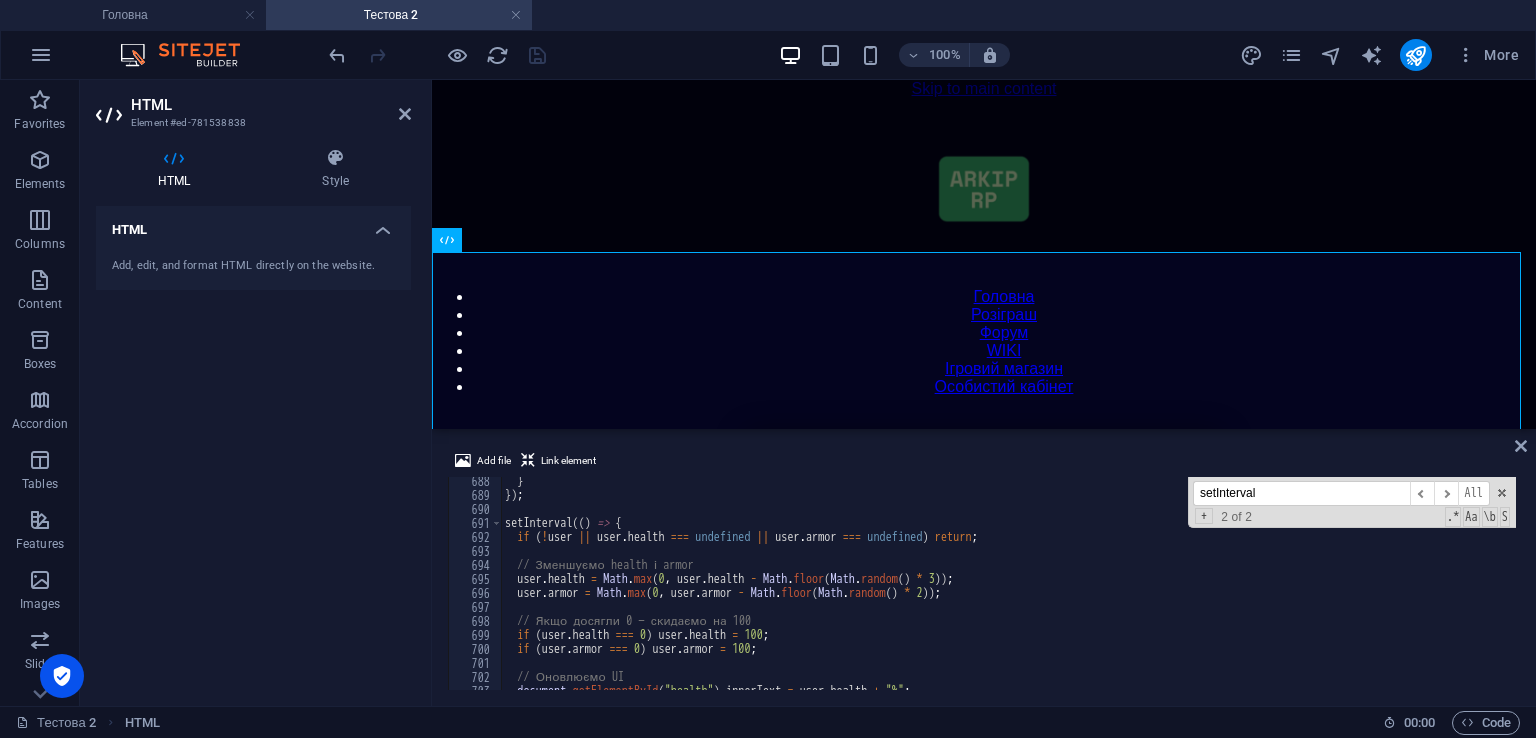 scroll, scrollTop: 9620, scrollLeft: 0, axis: vertical 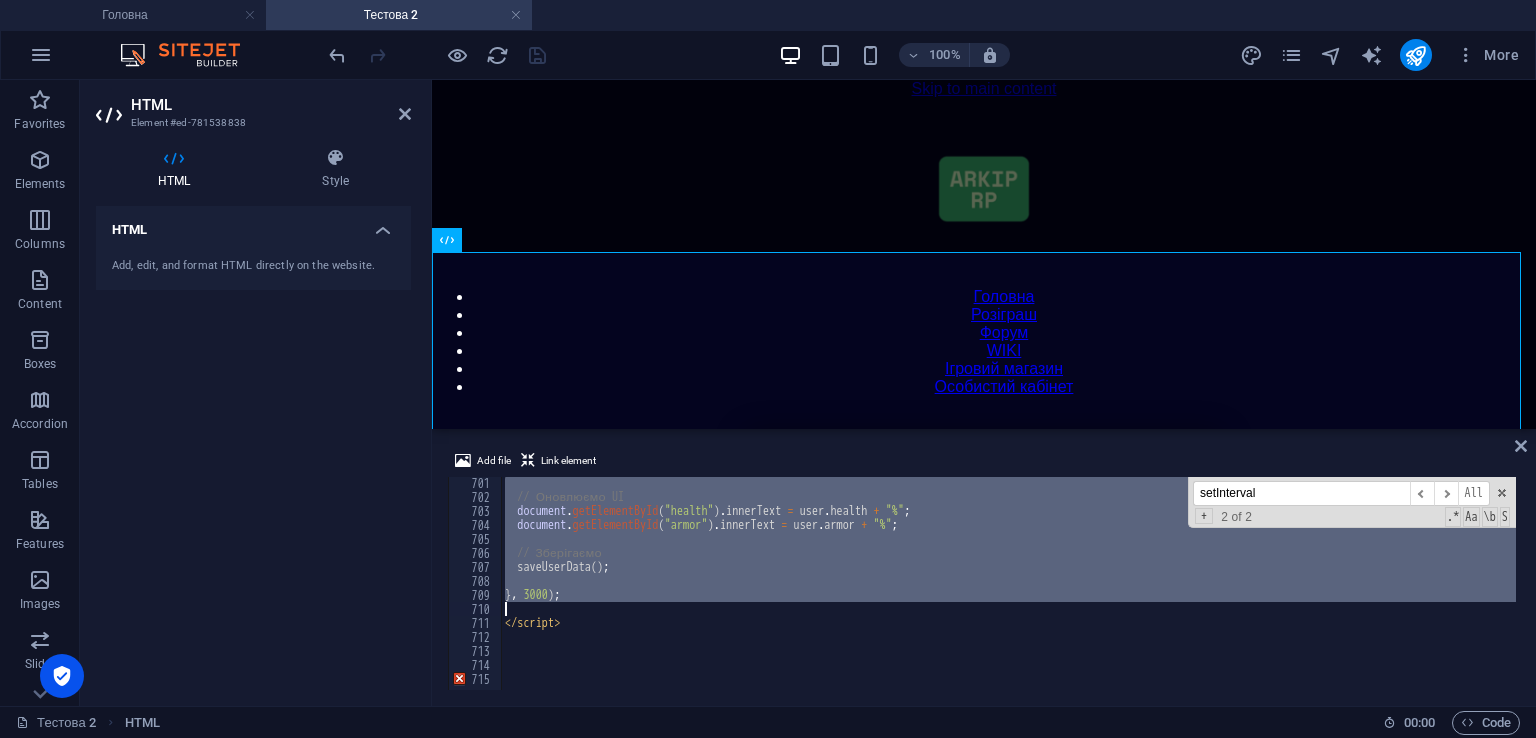 drag, startPoint x: 504, startPoint y: 521, endPoint x: 606, endPoint y: 613, distance: 137.36084 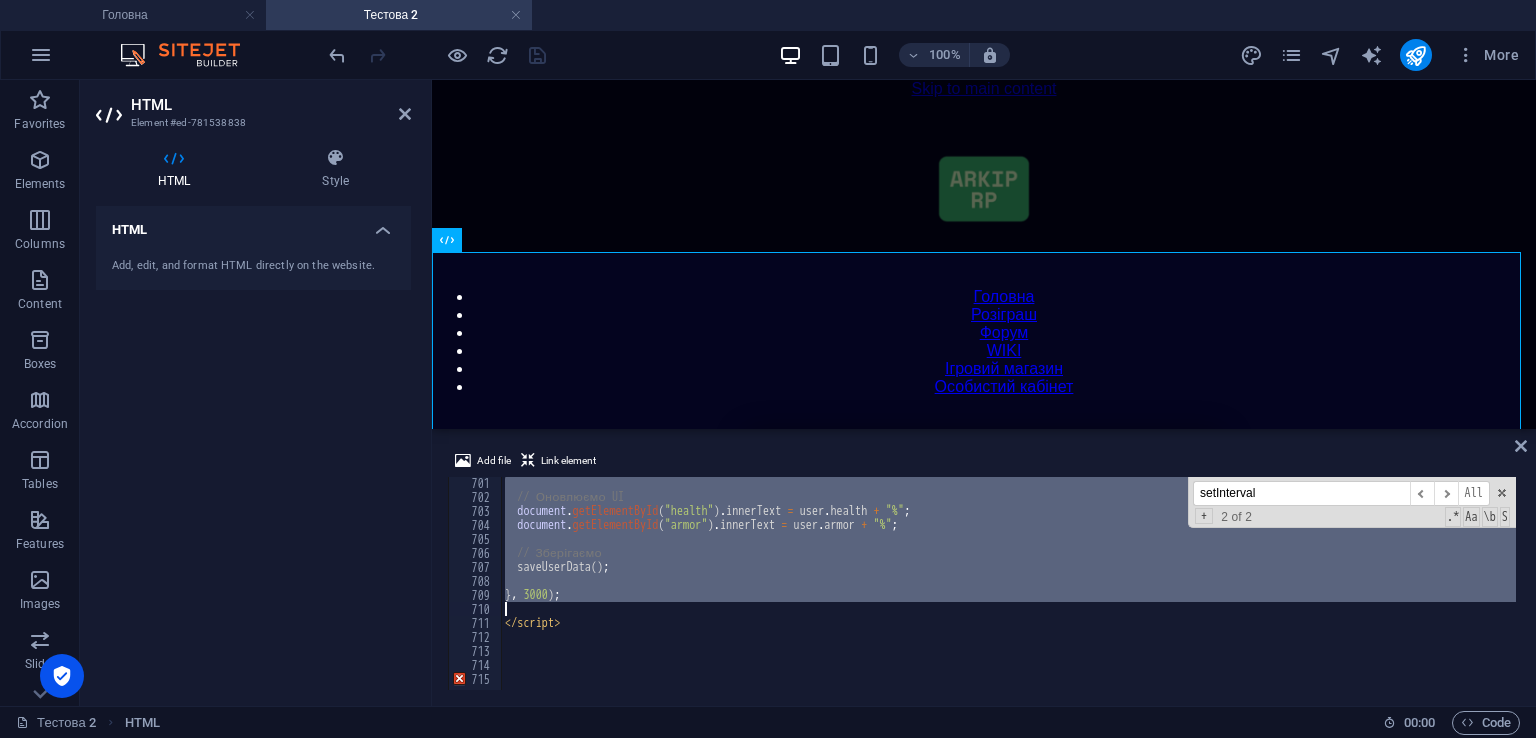type 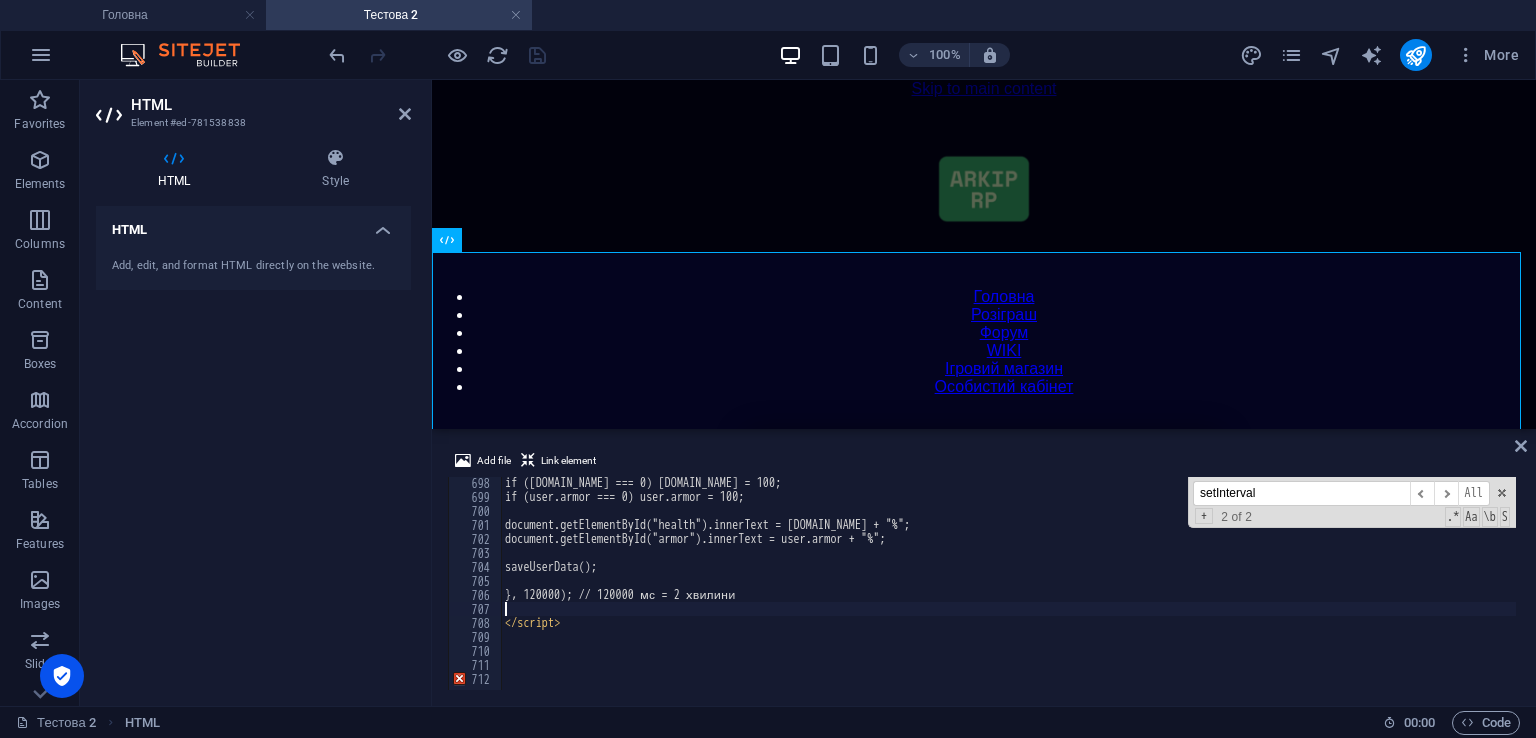 scroll, scrollTop: 9759, scrollLeft: 0, axis: vertical 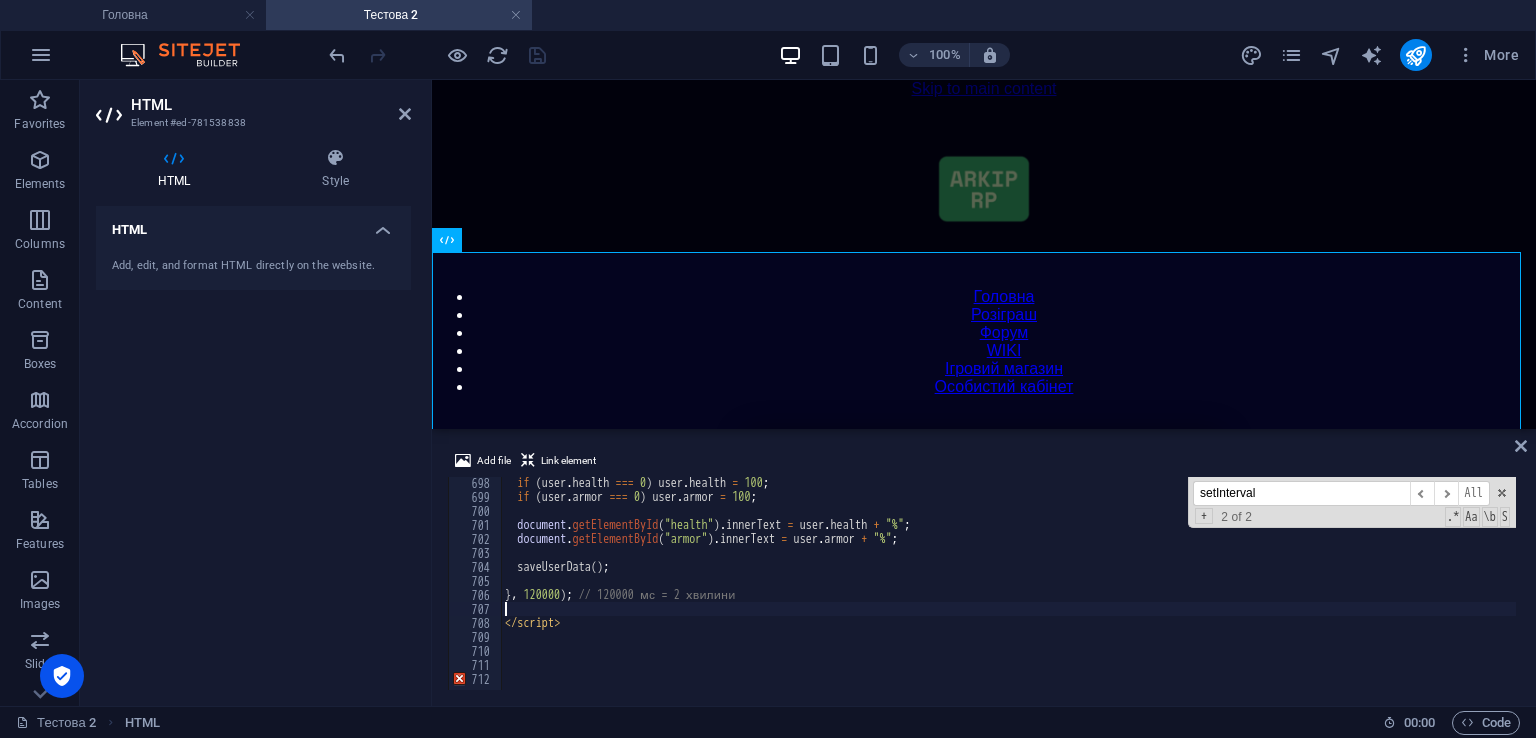 click on "Add file Link element" at bounding box center (984, 463) 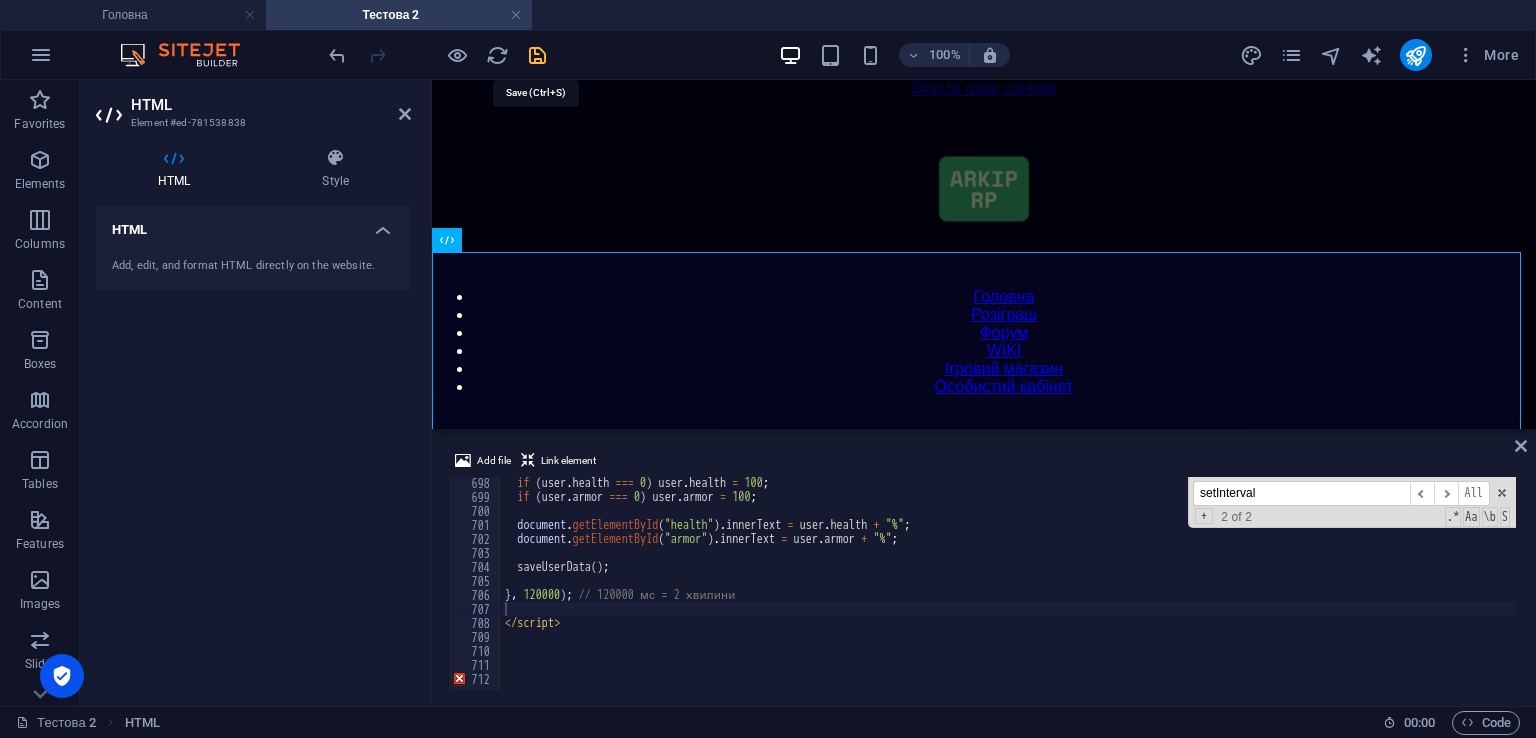 click at bounding box center (537, 55) 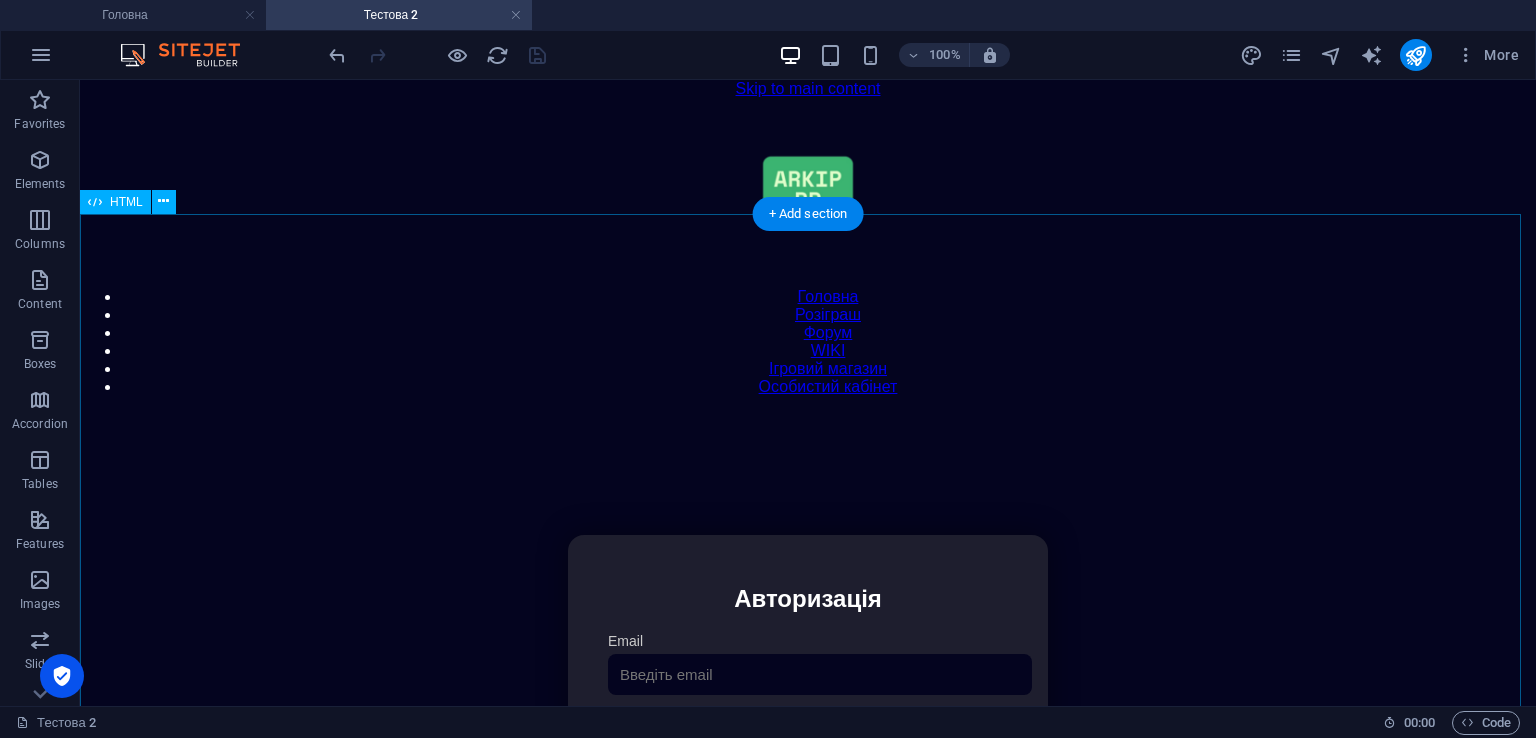 click on "Особистий кабінет
Авторизація
Email
[GEOGRAPHIC_DATA]
👁️
Увійти
Скинути пароль
Скидання пароля
Введіть ваш email:
Скинути
Закрити
Особистий кабінет
Вийти з кабінету
Важлива інформація
Інформація
Нік:
Пошта:
Гроші:   ₴
XP:
Рівень:
Здоров'я:
Броня:
VIP:
Рейтинг
Рейтинг гравців
Гравців не знайдено
Документи
Мої документи
Паспорт:   [PERSON_NAME] книжка:   [PERSON_NAME]
Розваги
Рулетка
Крутити" at bounding box center [808, 746] 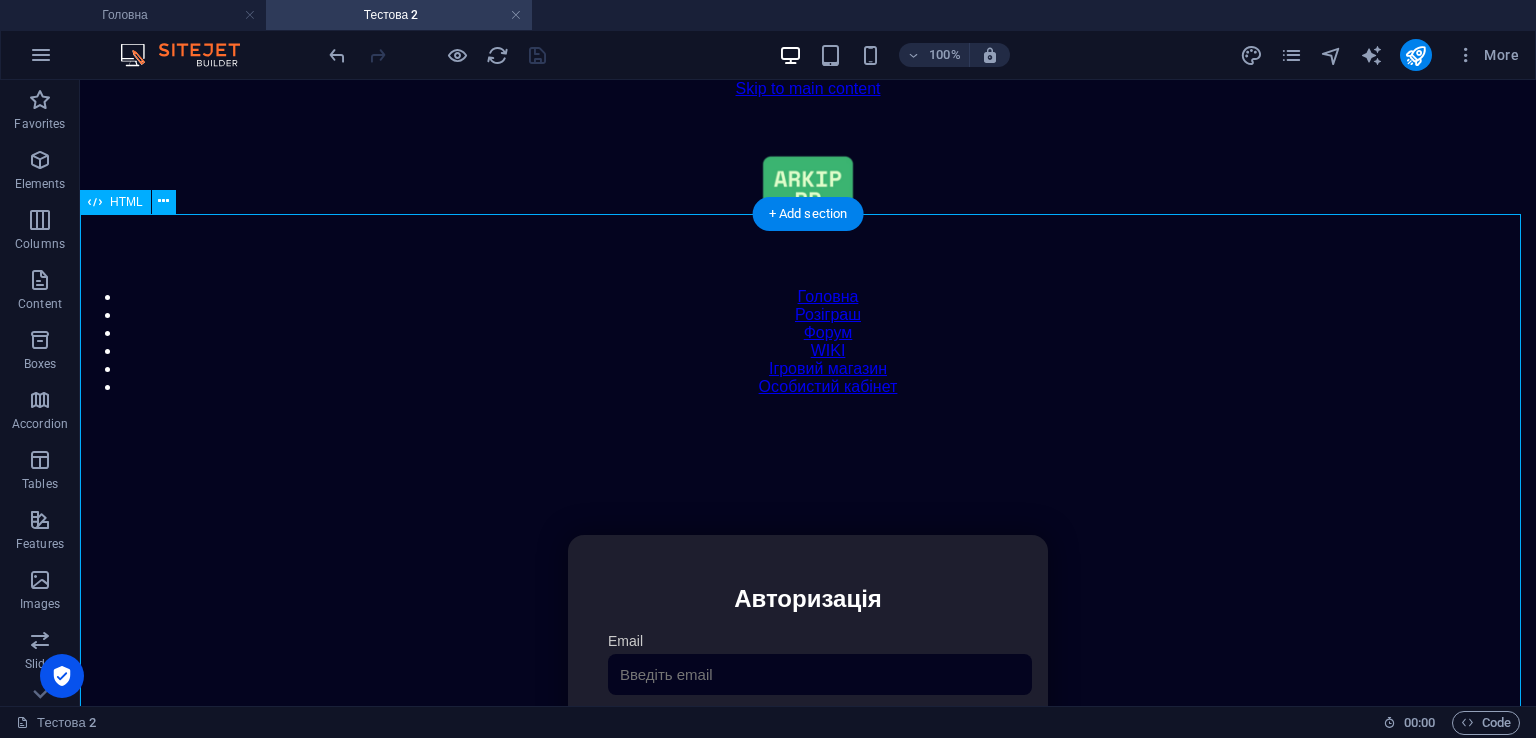 click on "Особистий кабінет
Авторизація
Email
[GEOGRAPHIC_DATA]
👁️
Увійти
Скинути пароль
Скидання пароля
Введіть ваш email:
Скинути
Закрити
Особистий кабінет
Вийти з кабінету
Важлива інформація
Інформація
Нік:
Пошта:
Гроші:   ₴
XP:
Рівень:
Здоров'я:
Броня:
VIP:
Рейтинг
Рейтинг гравців
Гравців не знайдено
Документи
Мої документи
Паспорт:   [PERSON_NAME] книжка:   [PERSON_NAME]
Розваги
Рулетка
Крутити" at bounding box center (808, 746) 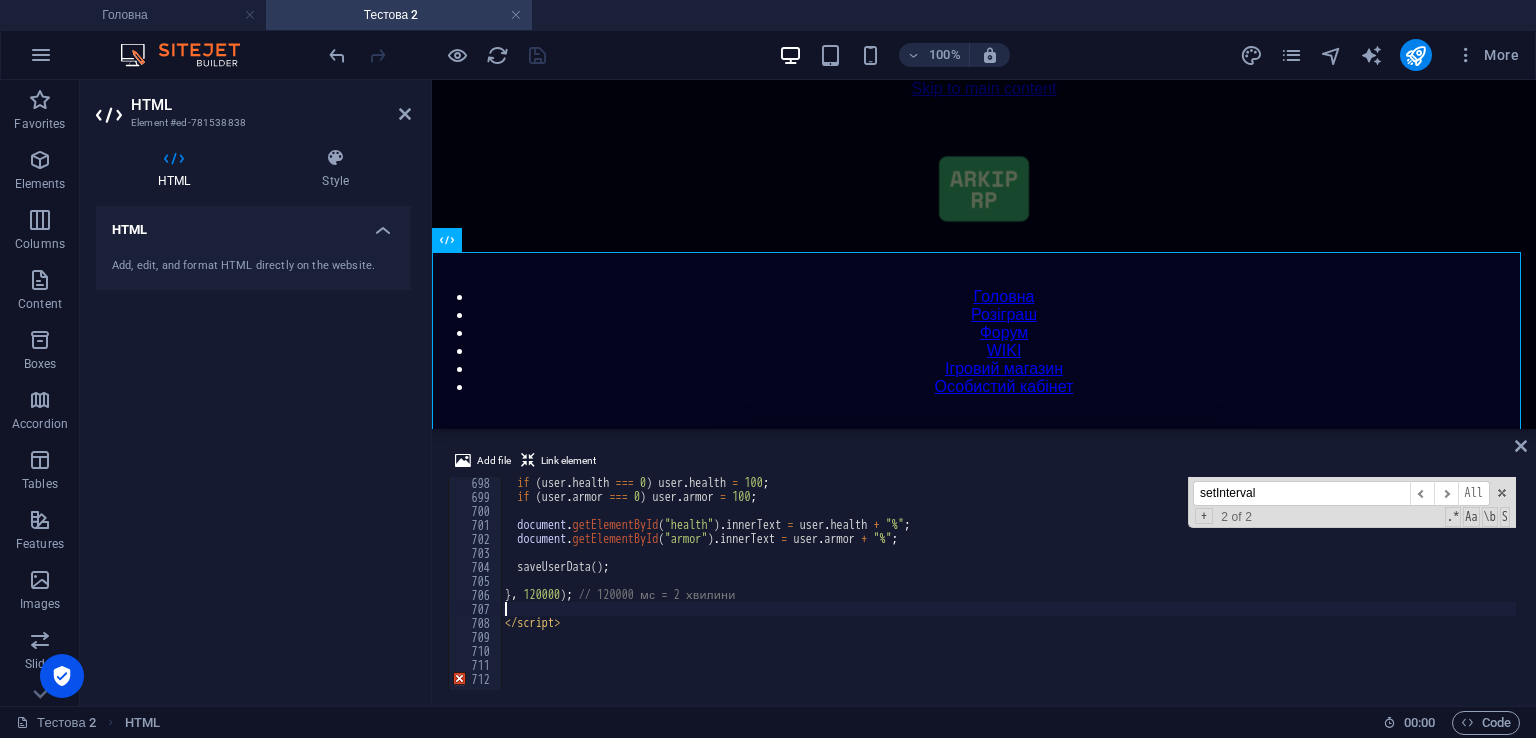 click on "+ 2 of 2 .* Aa \b S" at bounding box center [1351, 517] 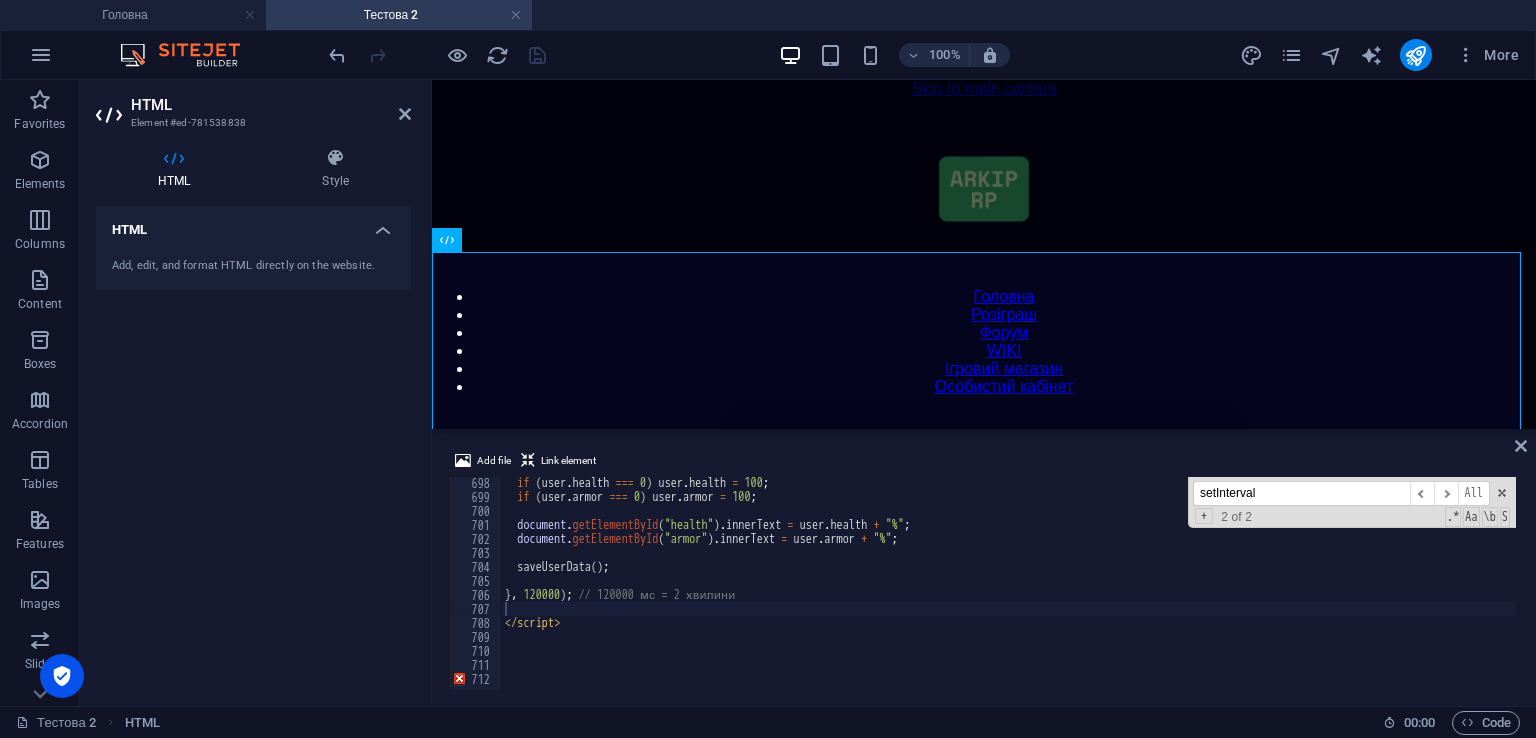 click on "setInterval ​ ​ All Replace All + 2 of 2 .* Aa \b S" at bounding box center (1352, 502) 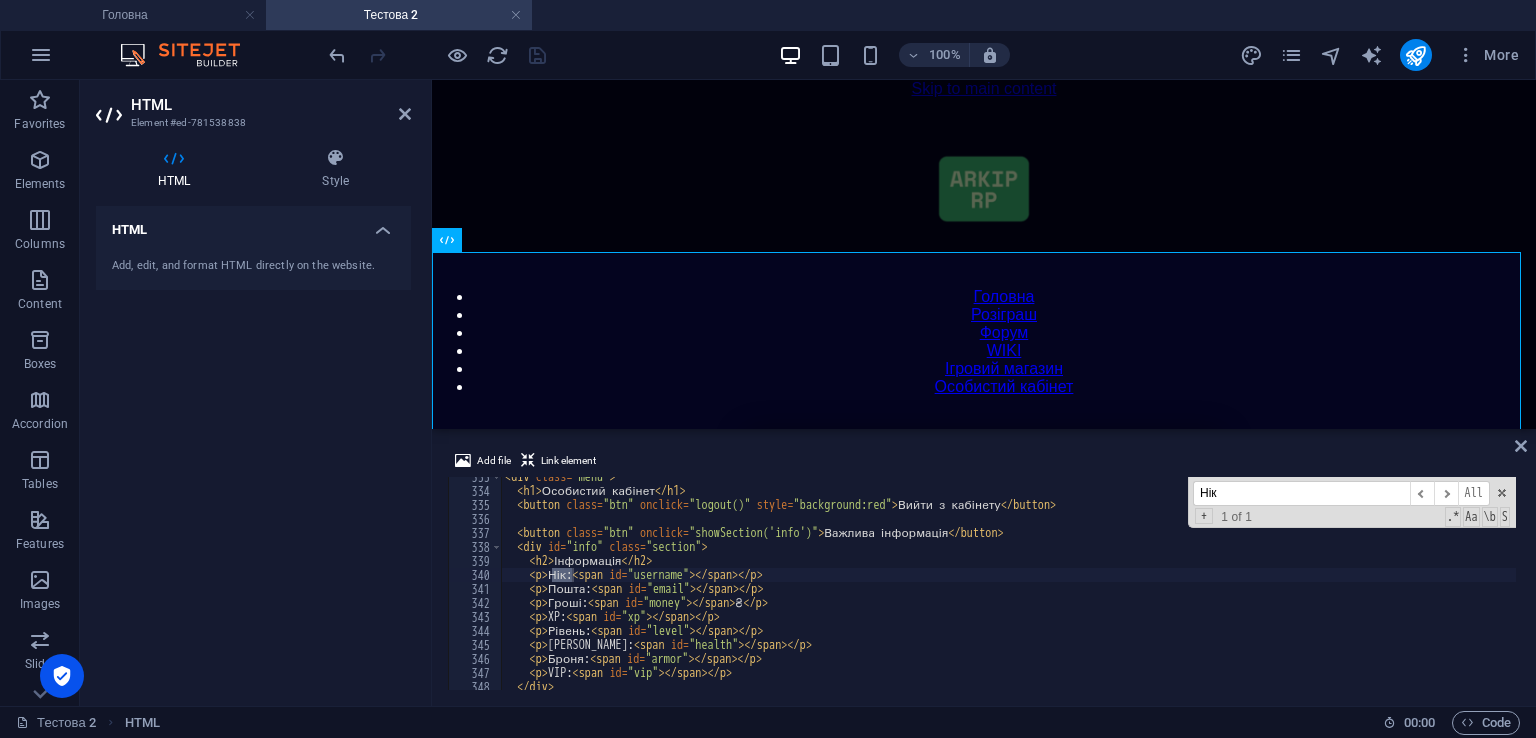 scroll, scrollTop: 4655, scrollLeft: 0, axis: vertical 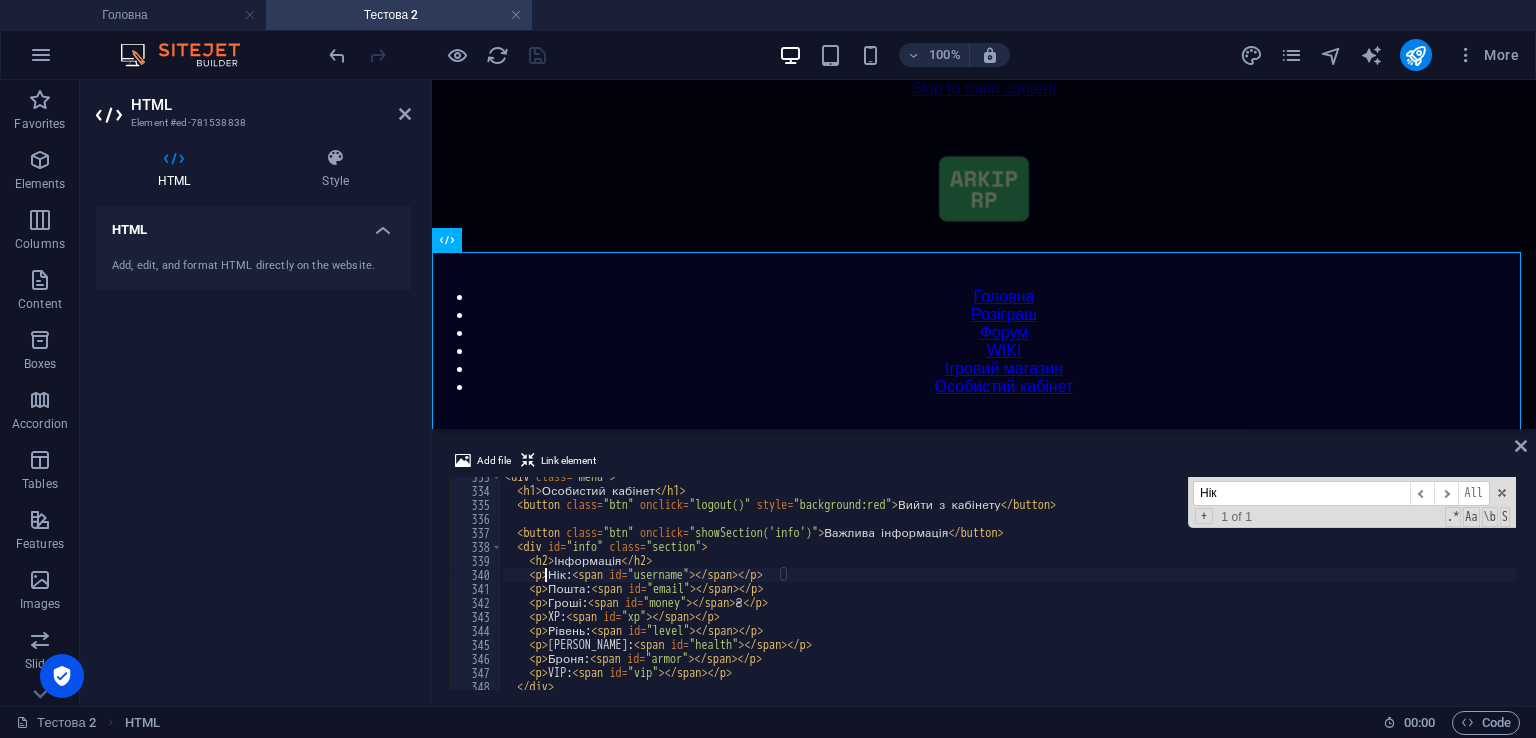 click on "< div   class = "menu" >    < h1 > Особистий кабінет </ h1 >    < button   class = "btn"   onclick = "logout()"   style = "background:red" > Вийти з кабінету </ button >    < button   class = "btn"   onclick = "showSection('info')" > Важлива інформація </ button >    < div   id = "info"   class = "section" >      < h2 > Інформація </ h2 >      < p > Нік:  < span   id = "username" > </ span > </ p >      < p > Пошта:  < span   id = "email" > </ span > </ p >      < p > Гроші:  < span   id = "money" > </ span >  ₴ </ p >      < p > XP:  < span   id = "xp" > </ span > </ p >      < p > Рівень:  < span   id = "level" > </ span > </ p >      < p > Здоров'я:  < span   id = "health" > </ span > </ p >      < p > Броня:  < span   id = "armor" > </ span > </ p >      < p > VIP:  < span   id = "vip" > </ span > </ p >    </ div >" at bounding box center [1425, 588] 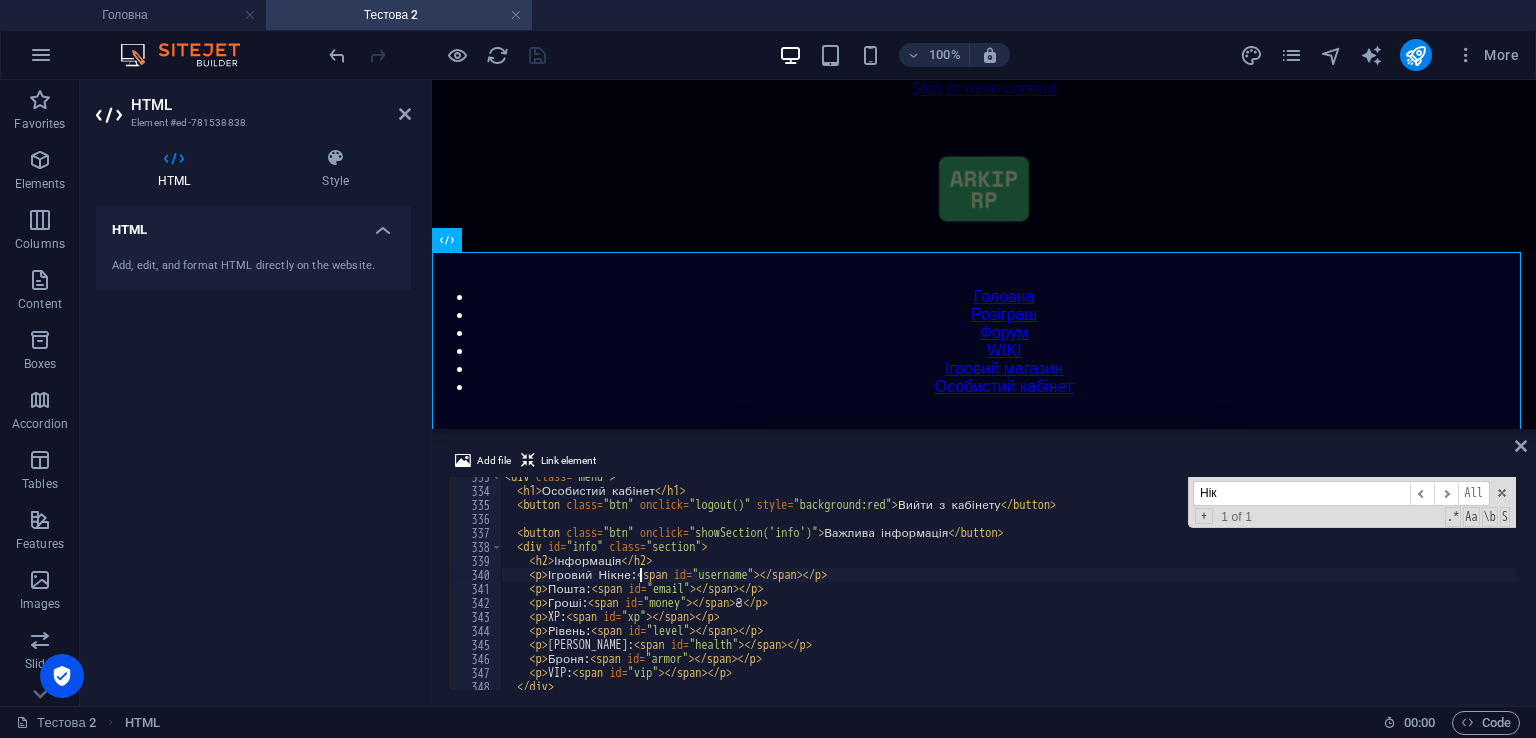 scroll, scrollTop: 0, scrollLeft: 12, axis: horizontal 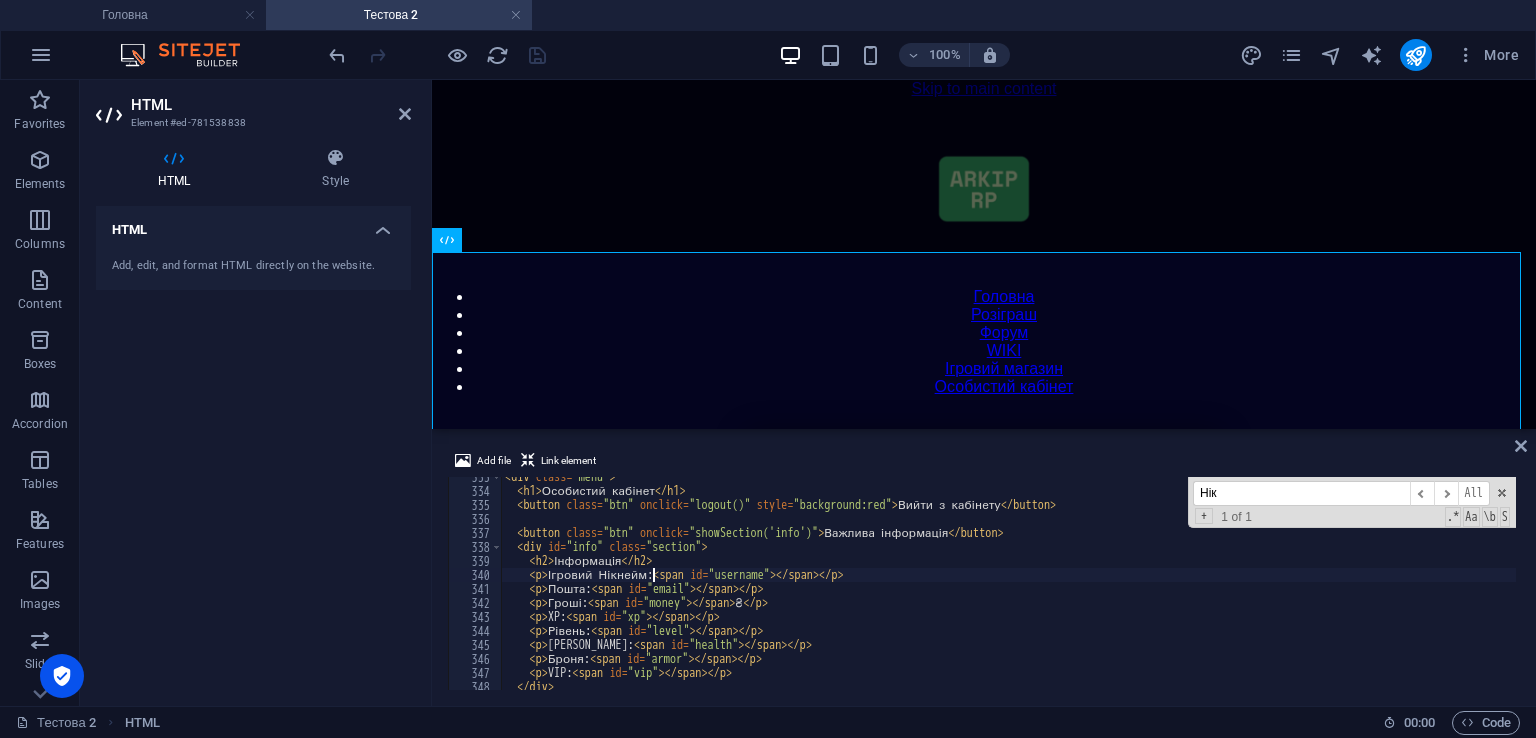 type on "<p>Ігровий Нікнейм: <span id="username"></span></p>" 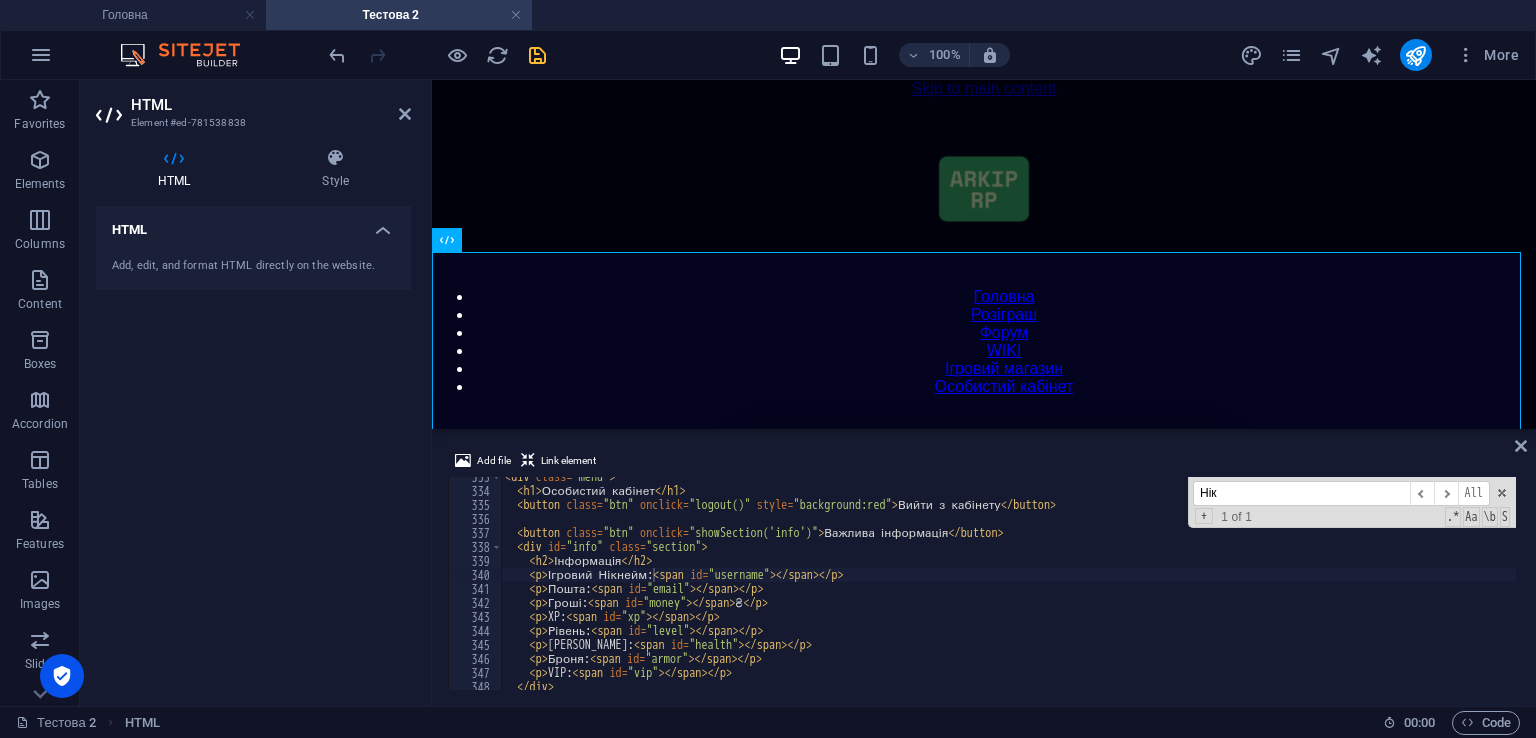 click on "Add file Link element" at bounding box center [984, 463] 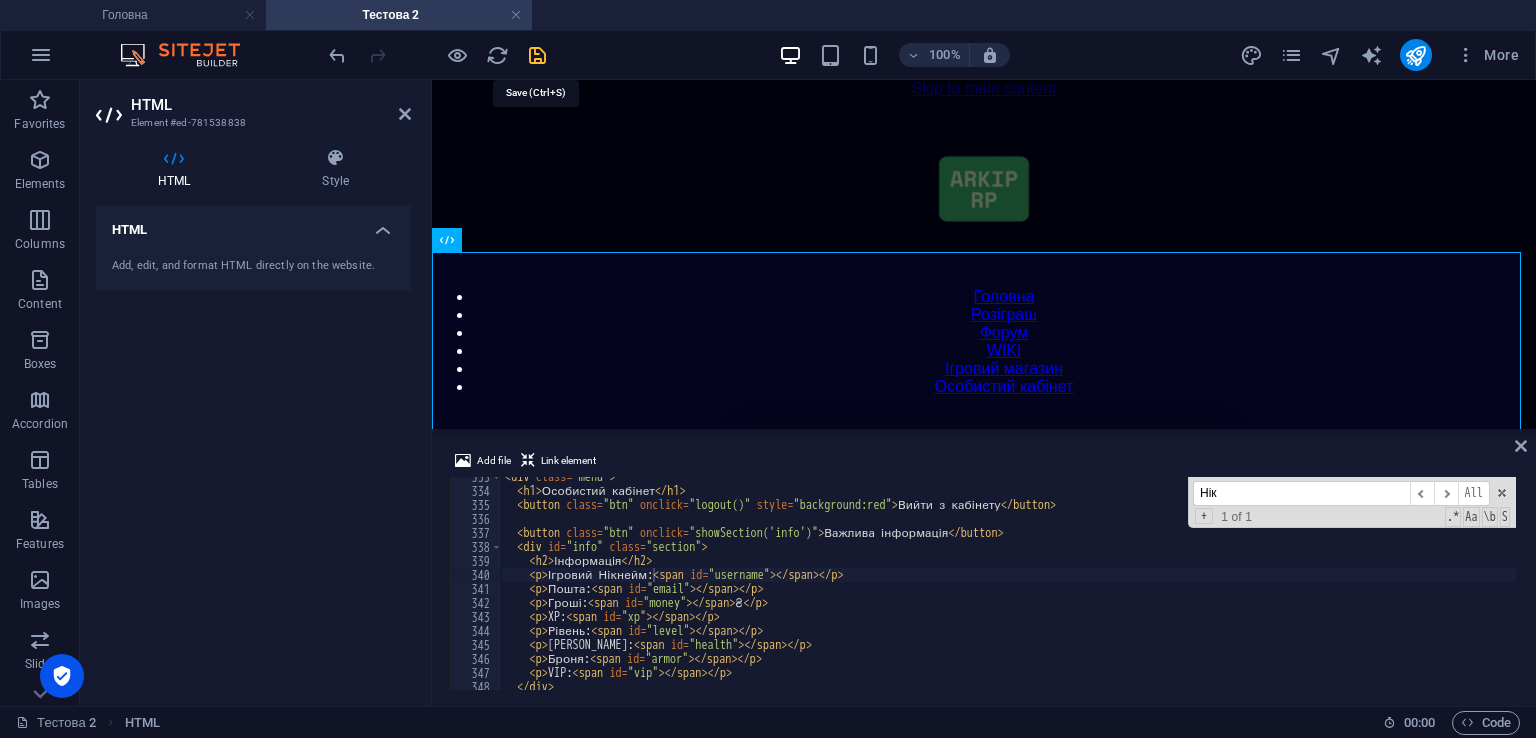 click at bounding box center [537, 55] 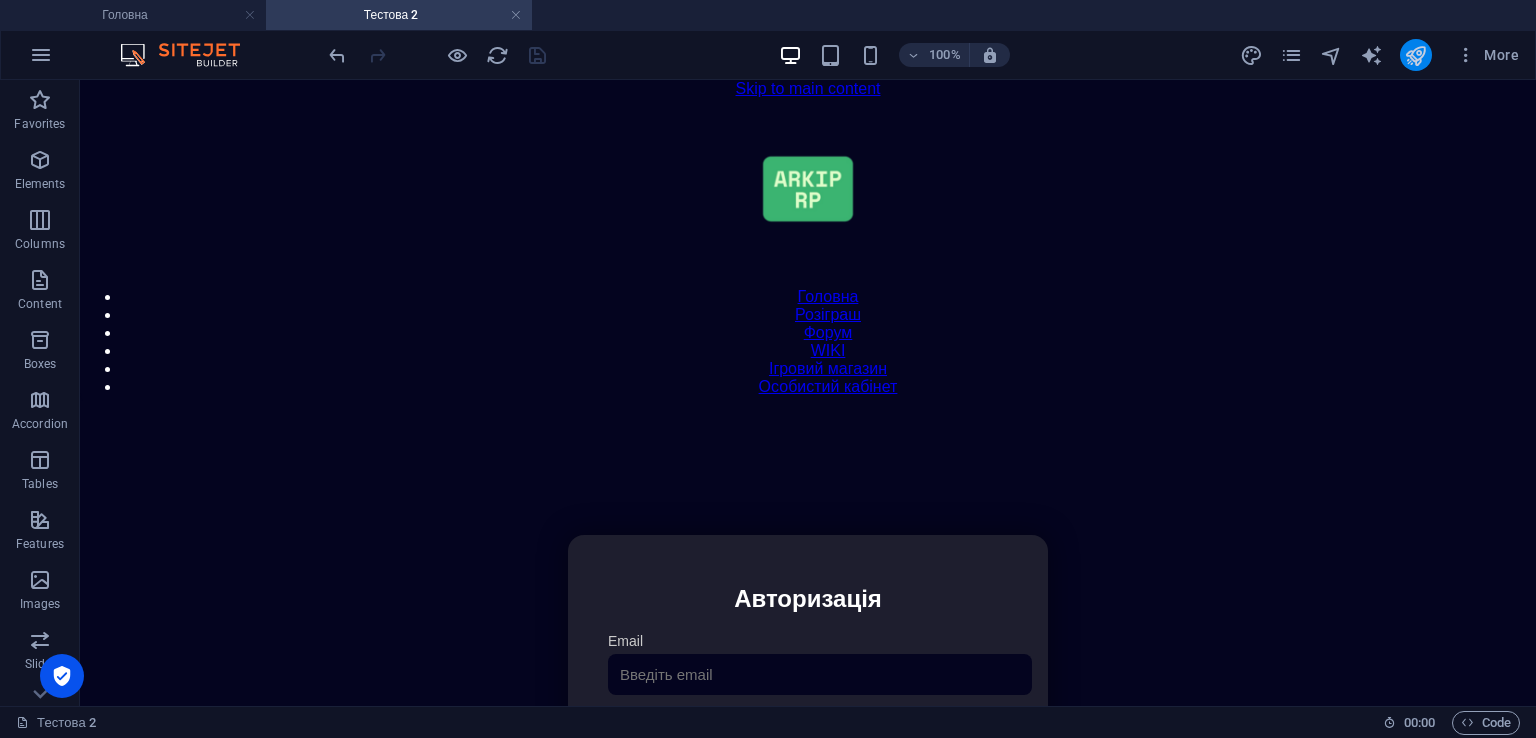 click at bounding box center (1416, 55) 